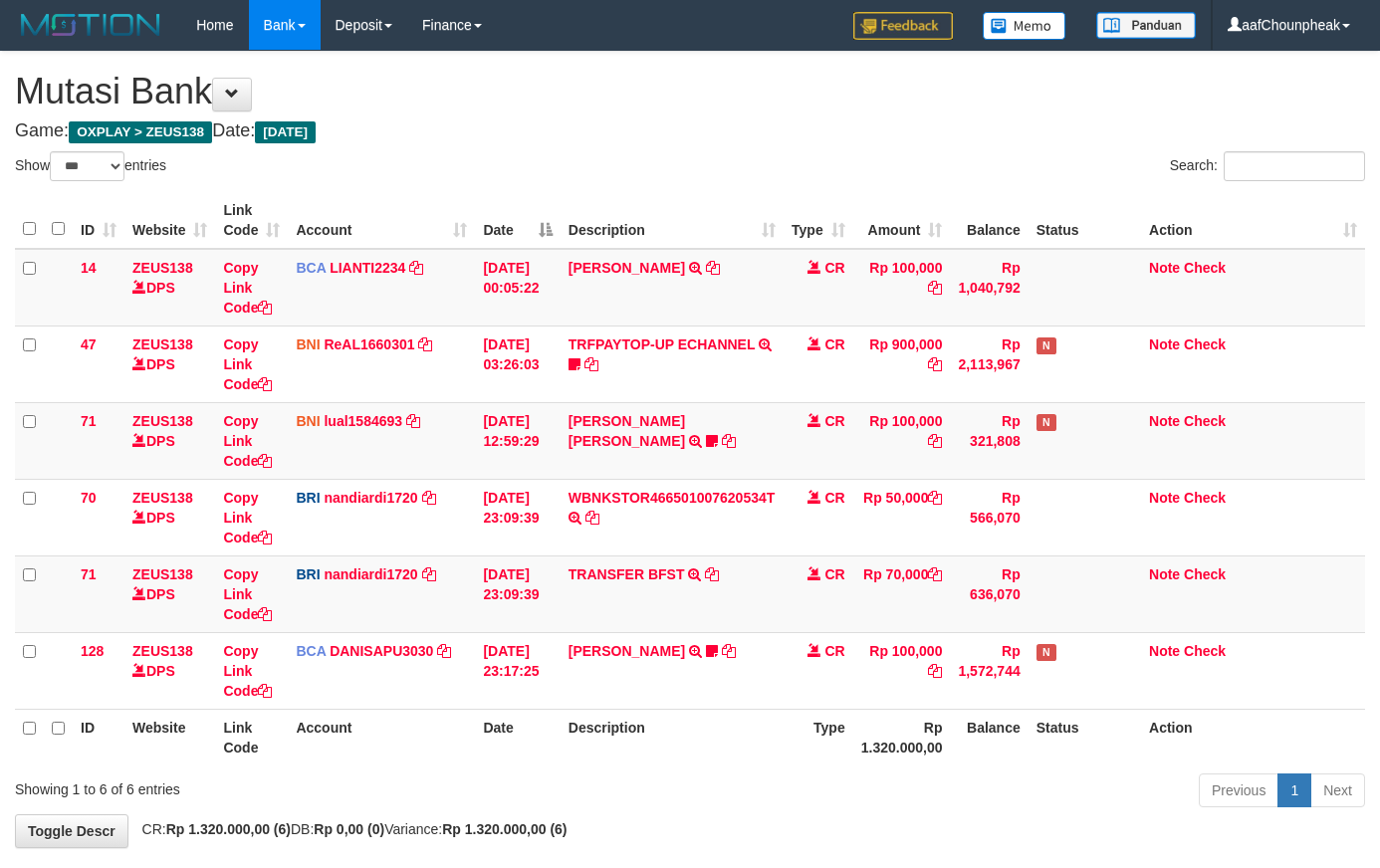 select on "***" 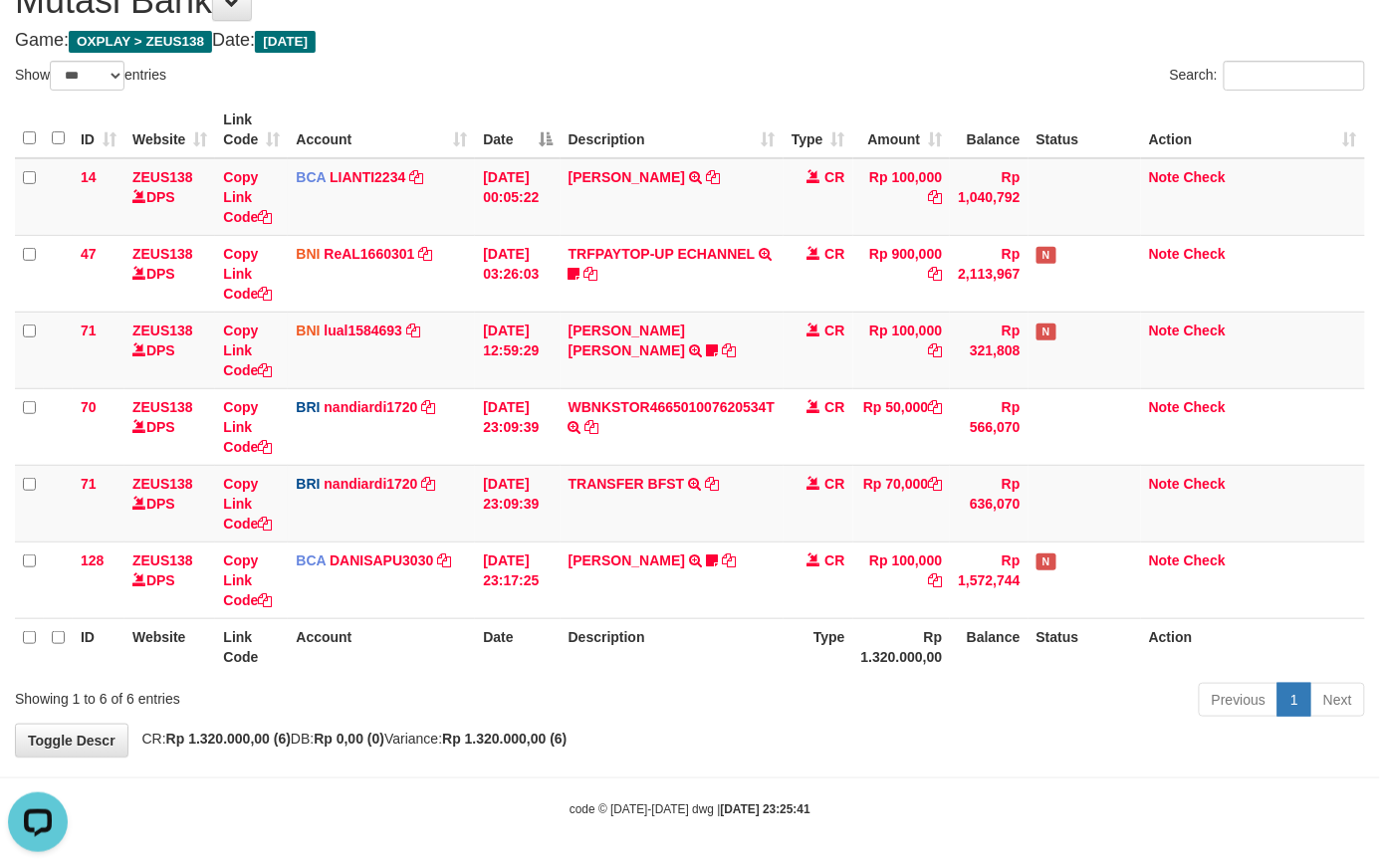 scroll, scrollTop: 0, scrollLeft: 0, axis: both 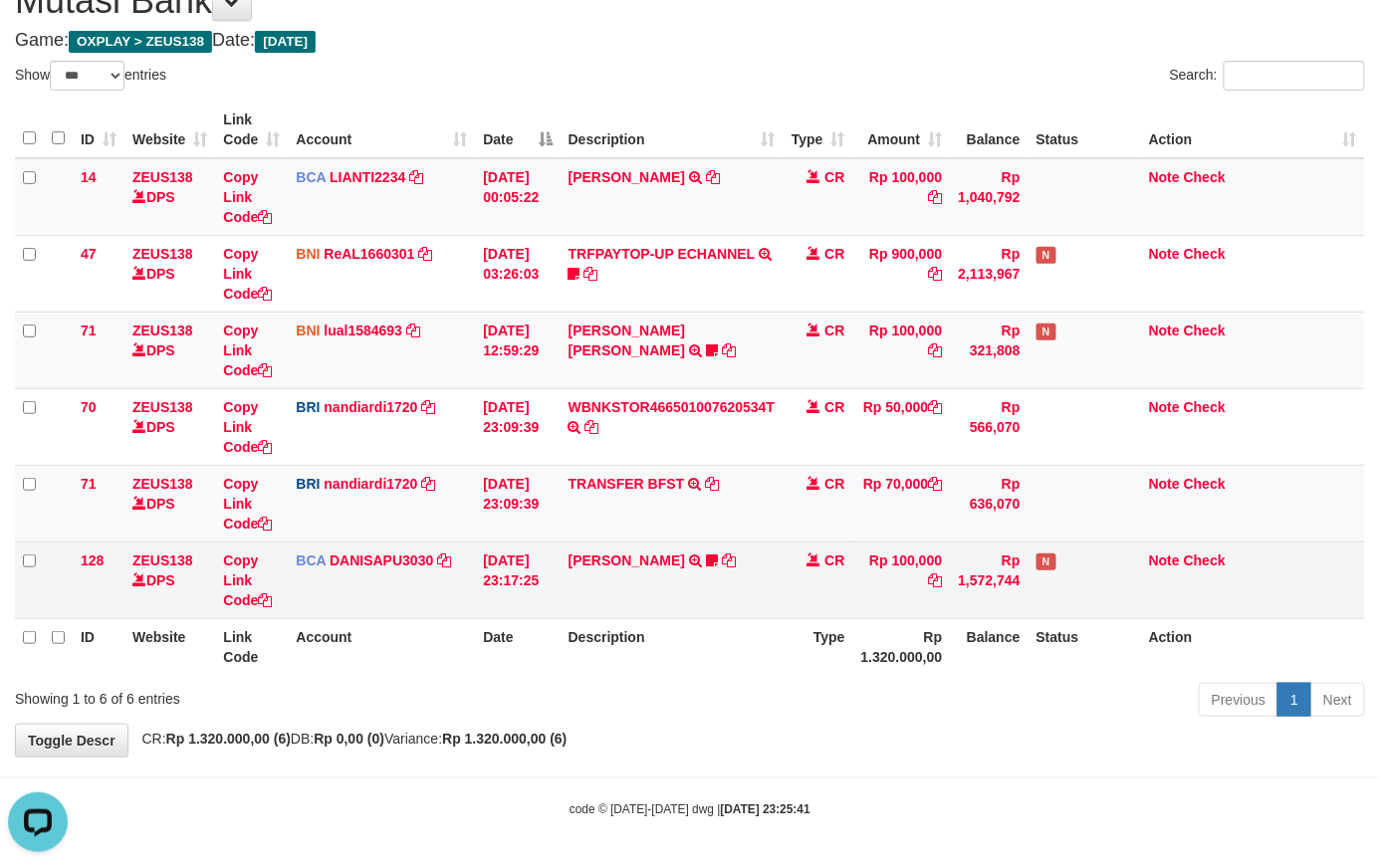 click on "CR" at bounding box center [818, 579] 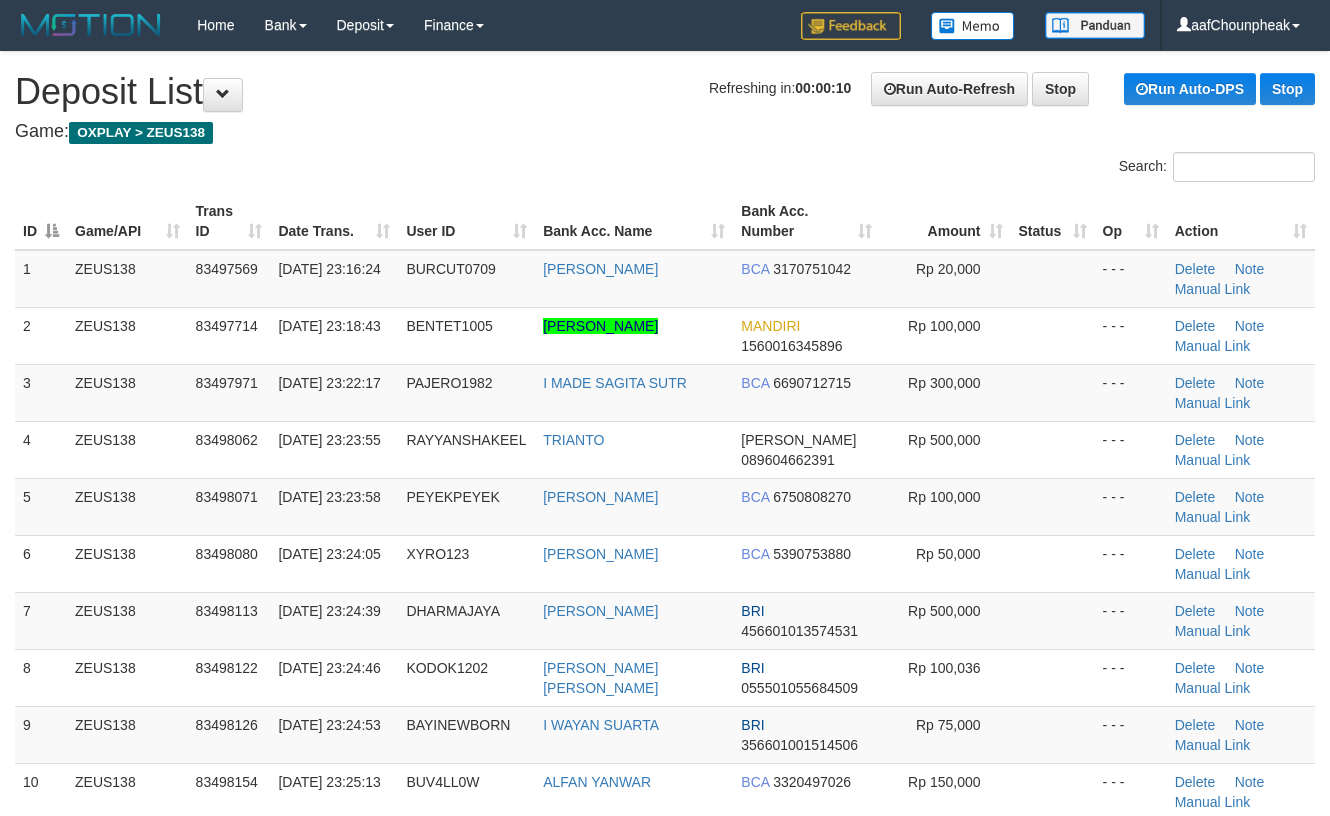 scroll, scrollTop: 0, scrollLeft: 0, axis: both 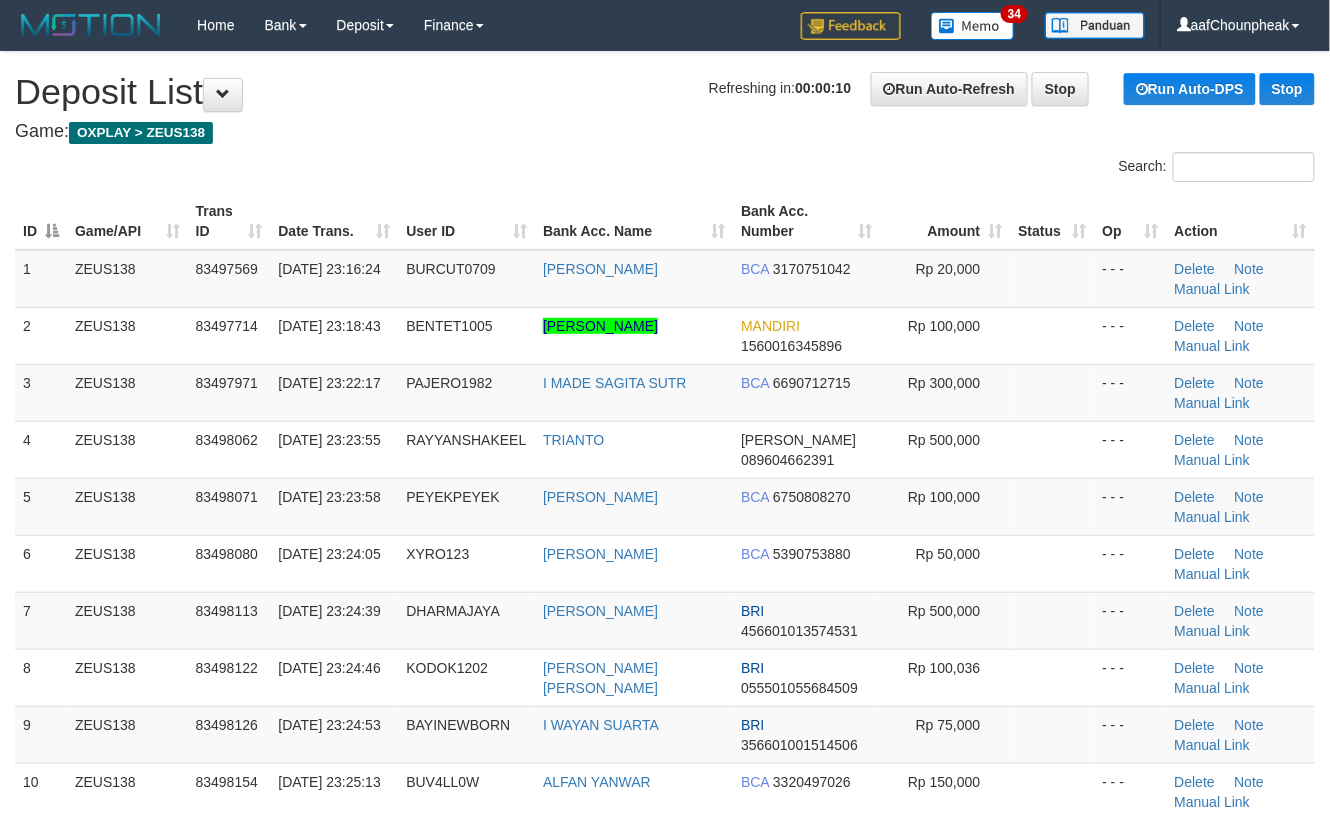 click on "Search:" at bounding box center (997, 169) 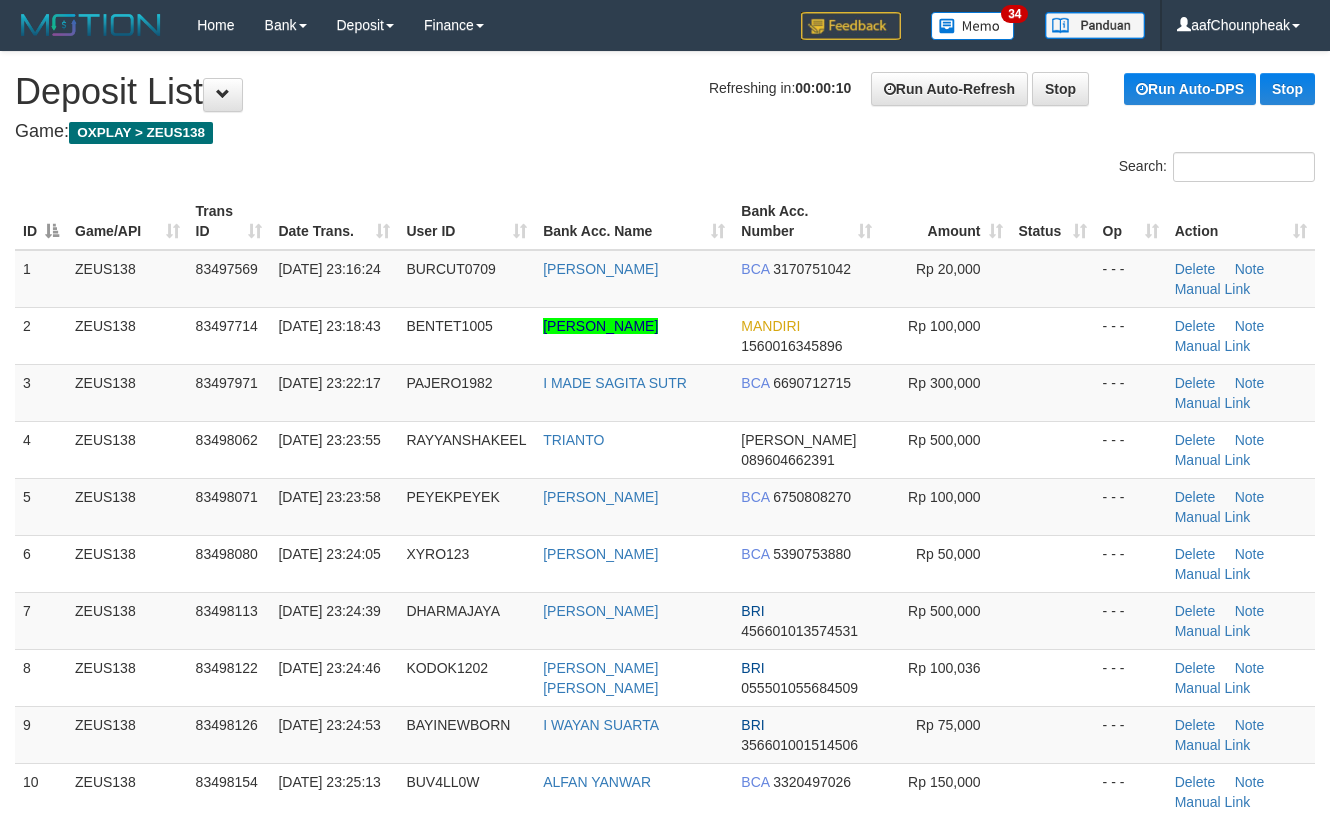 scroll, scrollTop: 0, scrollLeft: 0, axis: both 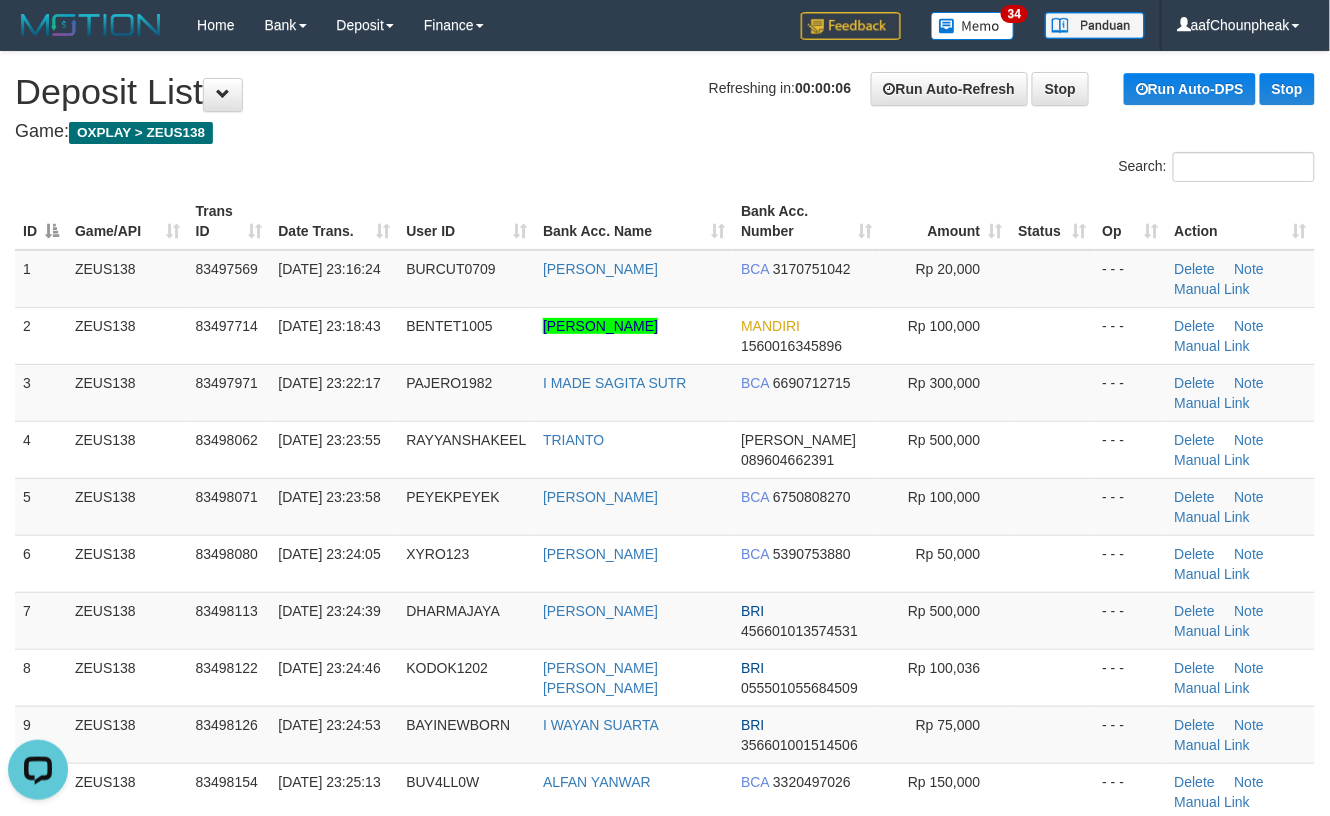 click on "Search:" at bounding box center (997, 169) 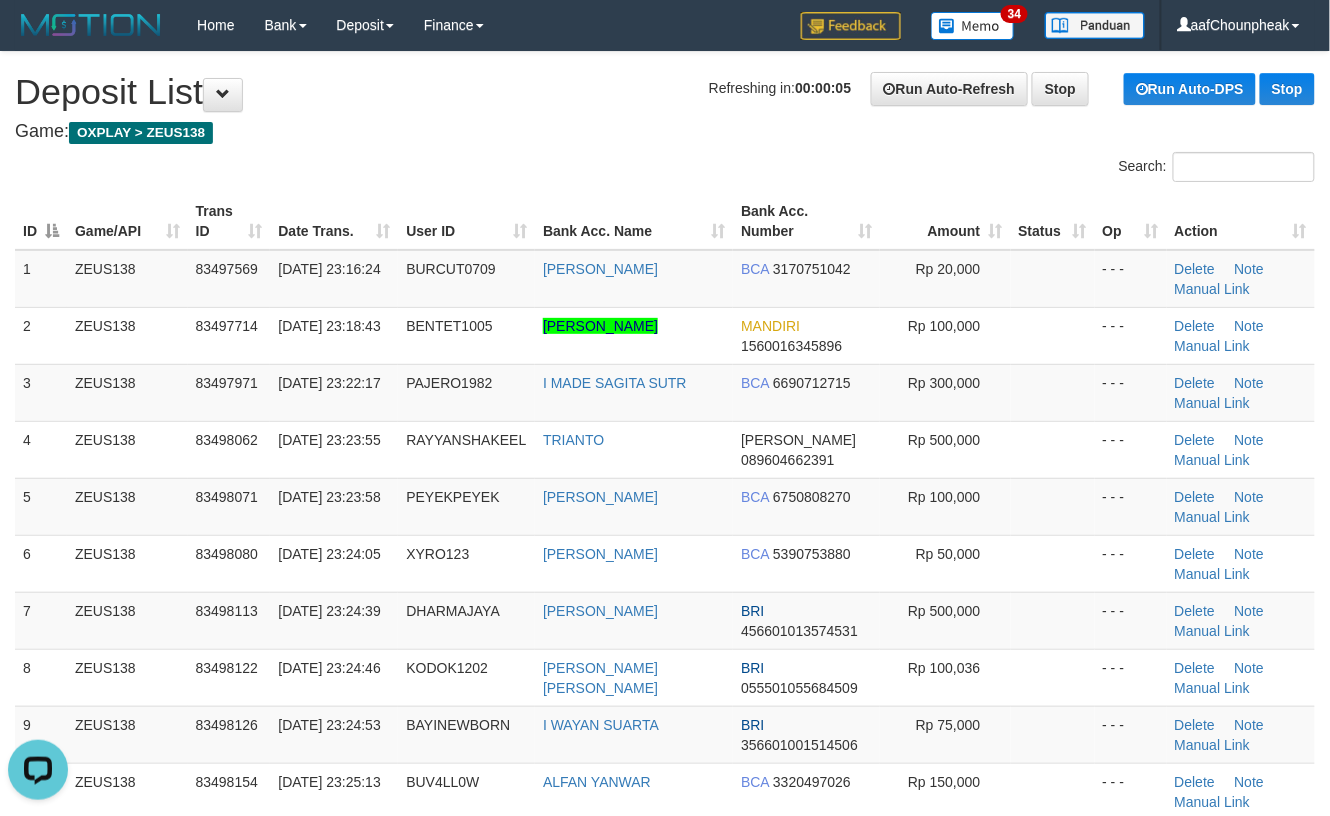 drag, startPoint x: 718, startPoint y: 164, endPoint x: 768, endPoint y: 173, distance: 50.803543 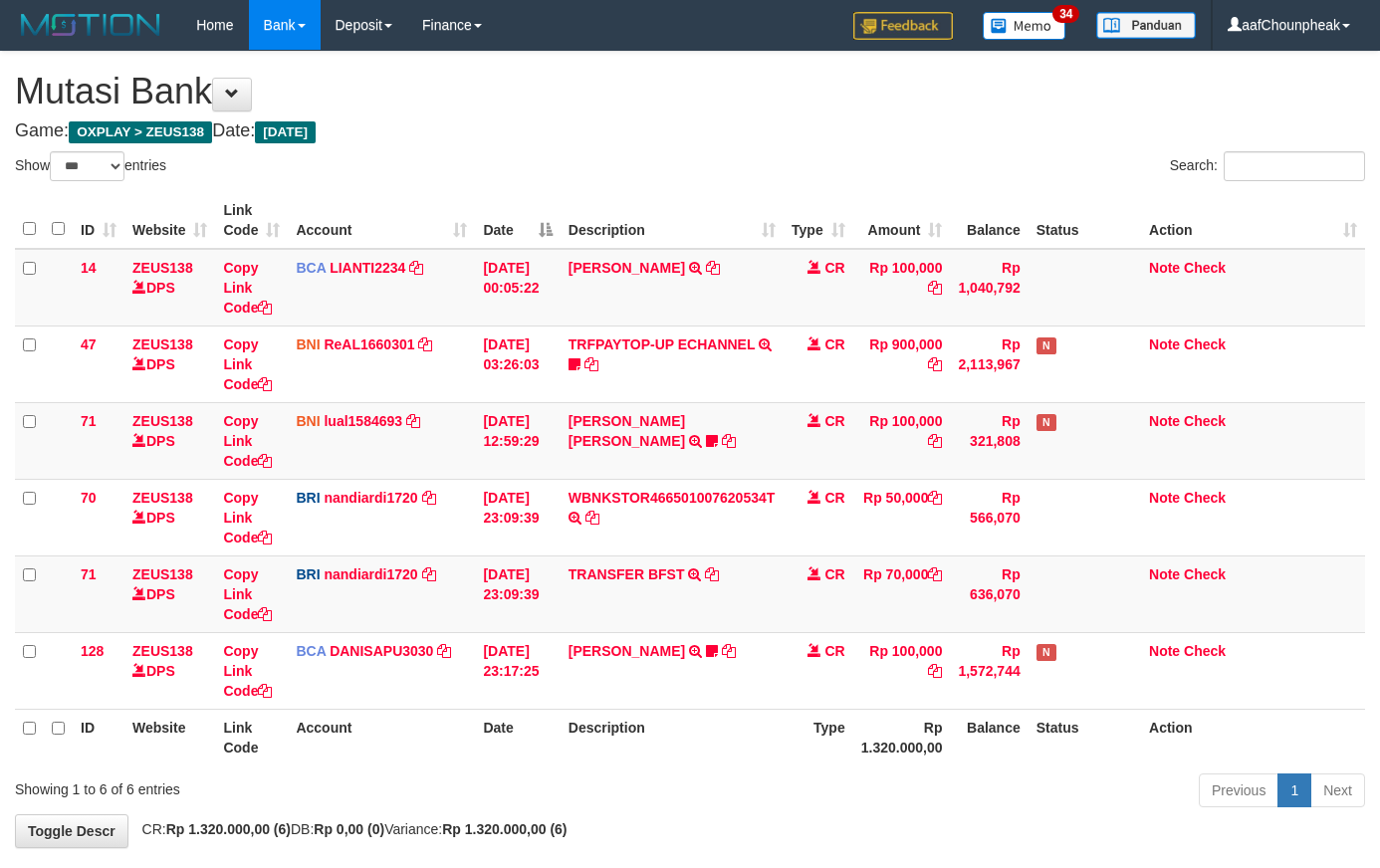 select on "***" 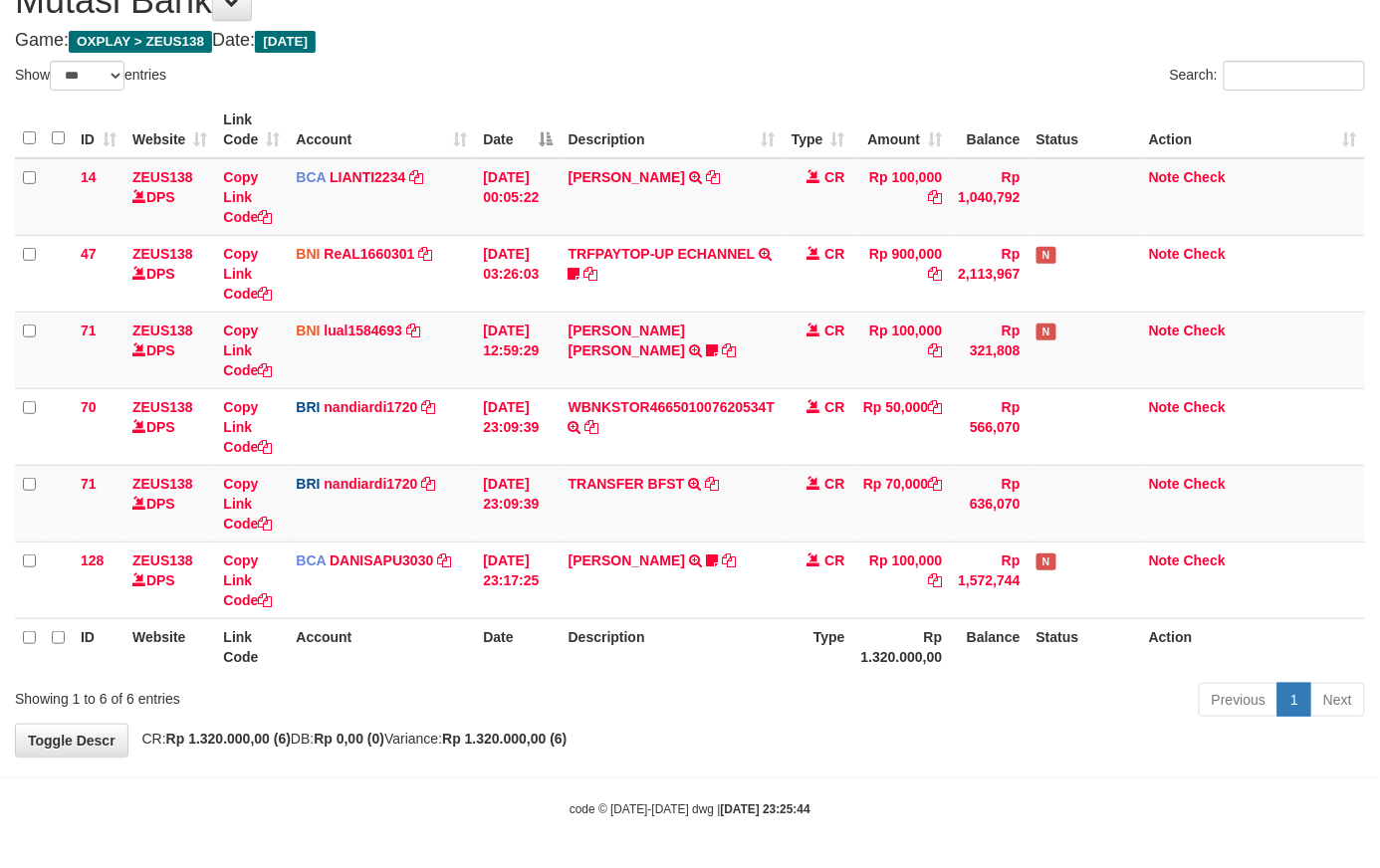 click on "WBNKSTOR466501007620534T         TRANSAKSI KREDIT DARI BANK LAIN WBNKSTOR466501007620534T" at bounding box center [672, 426] 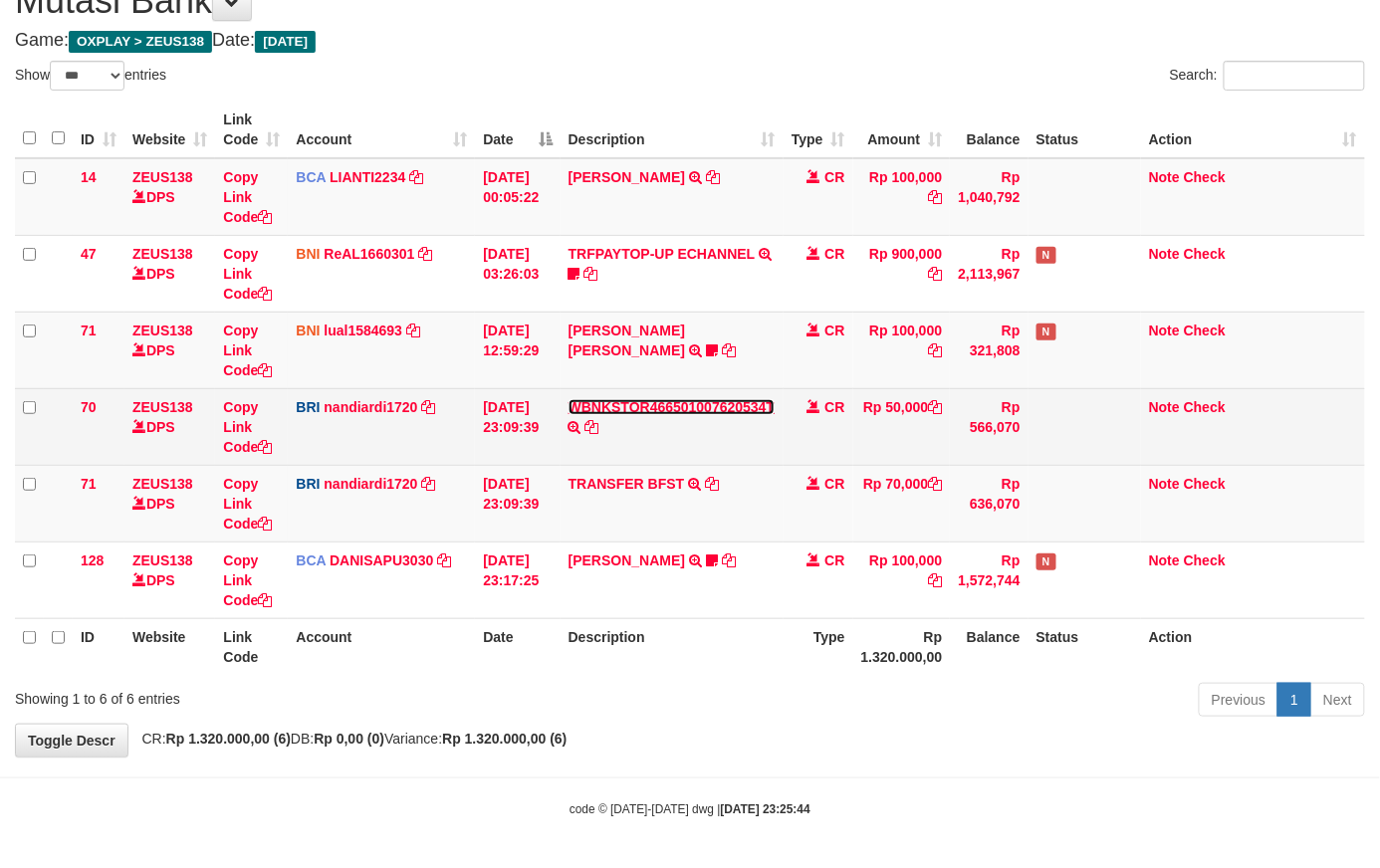 click on "WBNKSTOR466501007620534T" at bounding box center (672, 407) 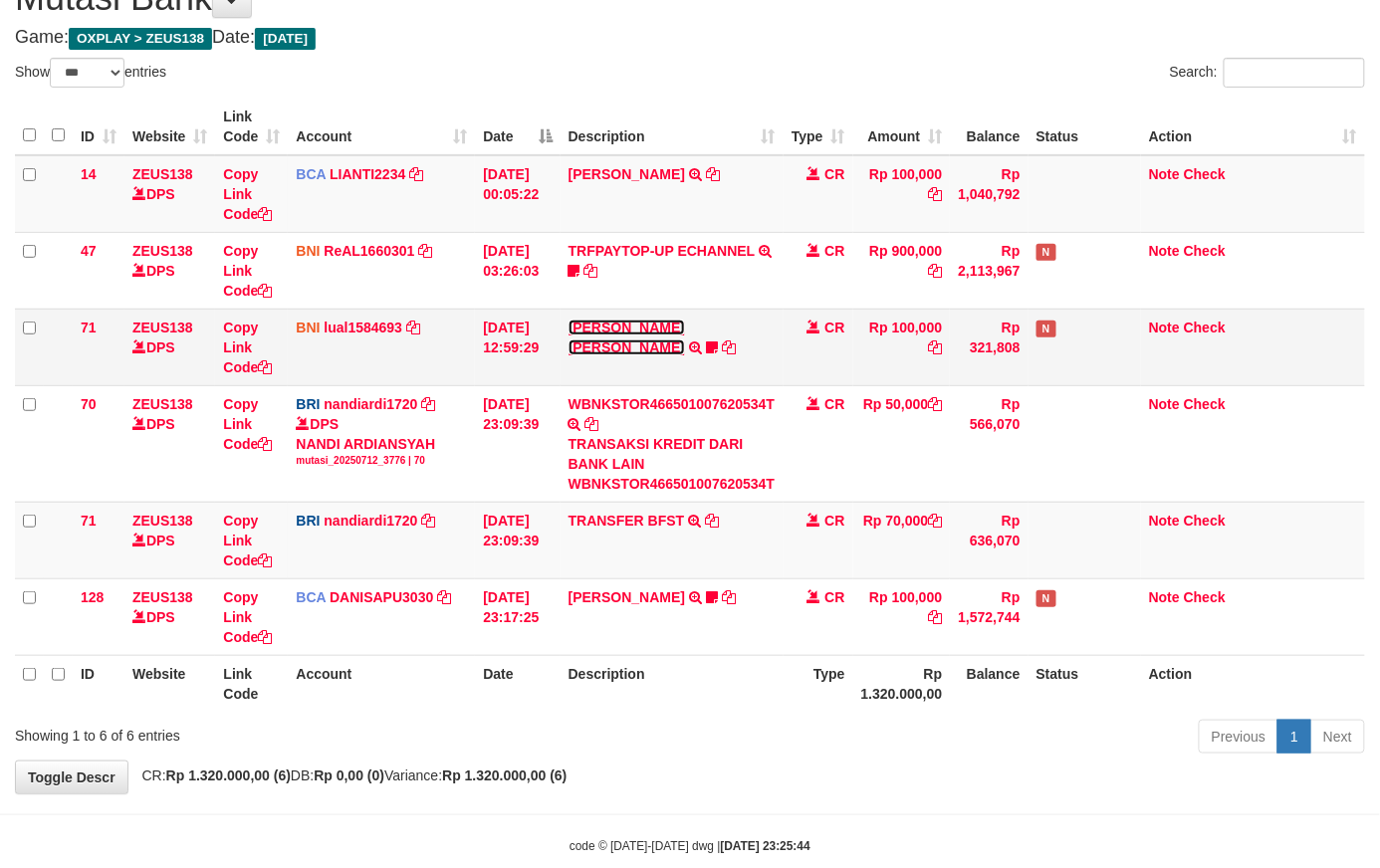 click on "MUHAMMAD IQBAL FARHAN" at bounding box center [626, 337] 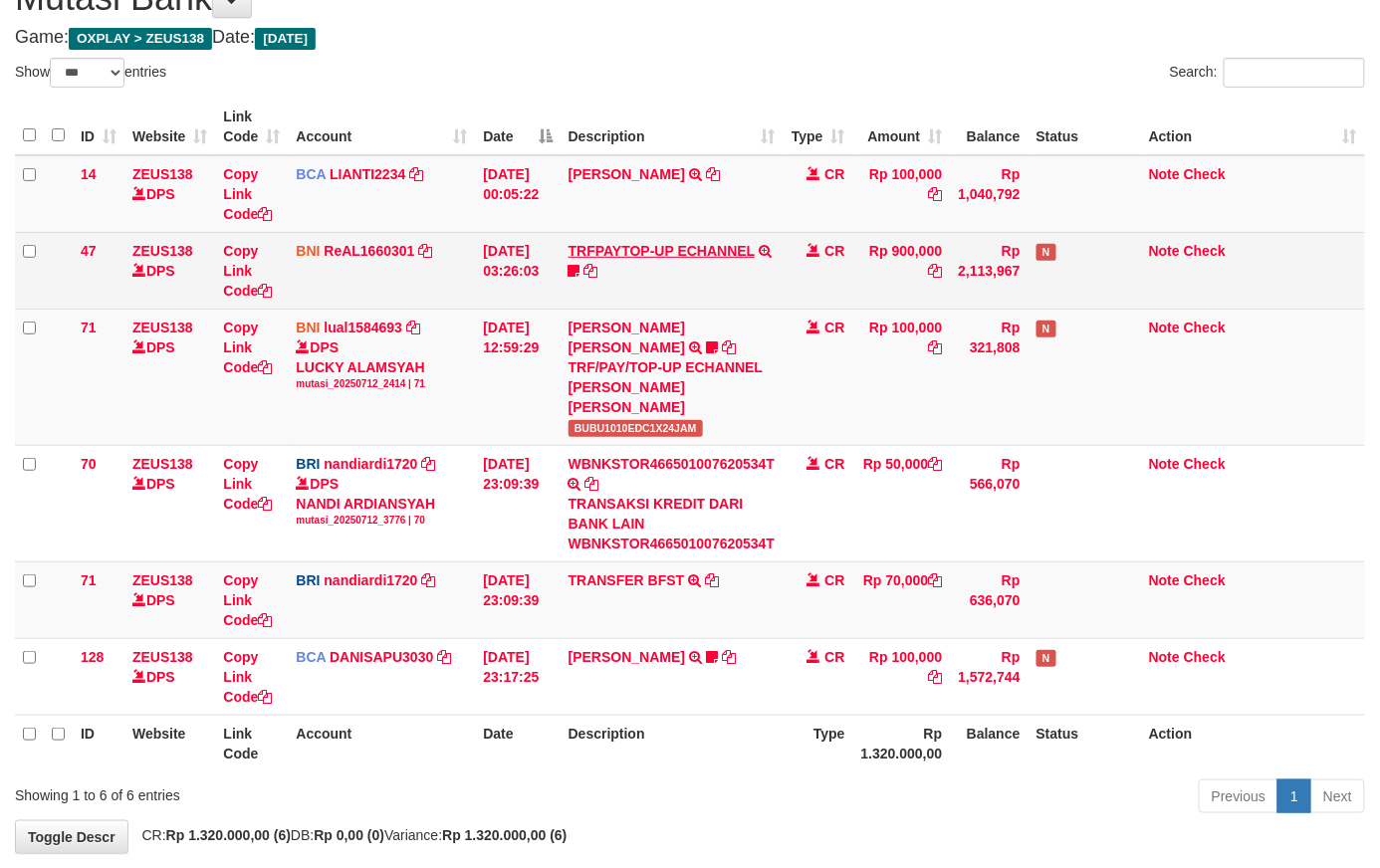 click on "TRFPAYTOP-UP ECHANNEL            TRF/PAY/TOP-UP ECHANNEL    Egoythea" at bounding box center [672, 270] 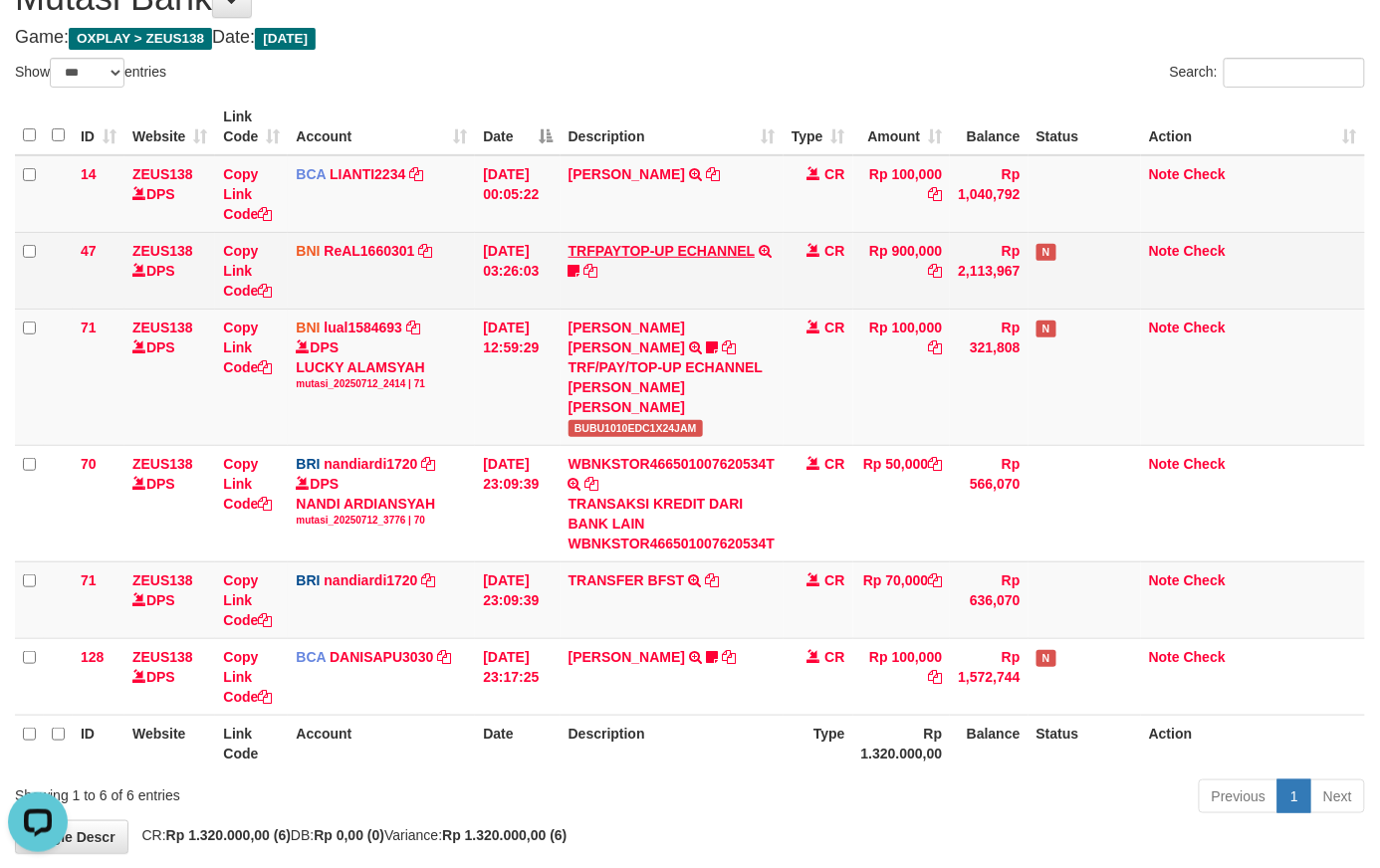 scroll, scrollTop: 0, scrollLeft: 0, axis: both 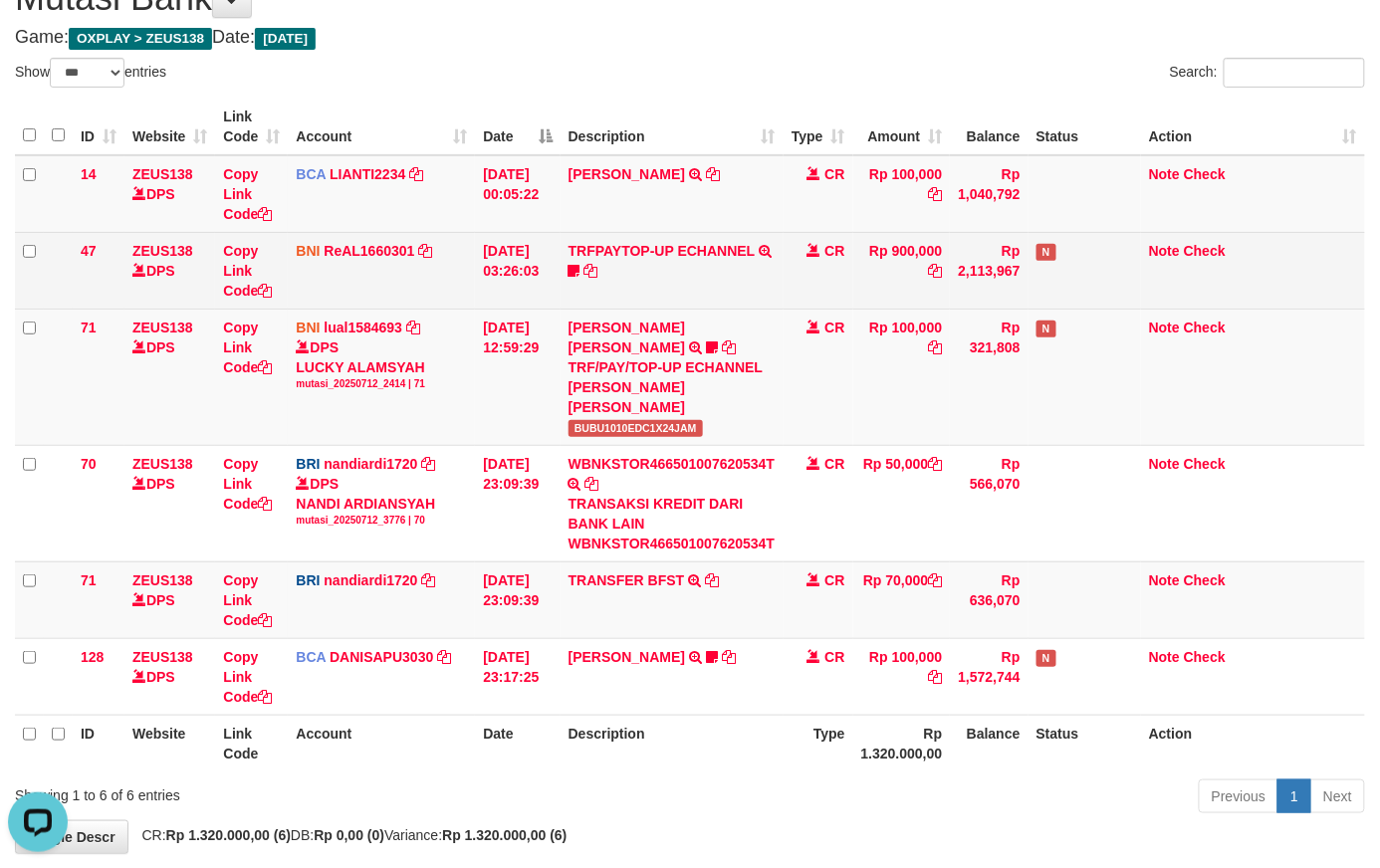 click on "TRFPAYTOP-UP ECHANNEL            TRF/PAY/TOP-UP ECHANNEL    Egoythea" at bounding box center (672, 270) 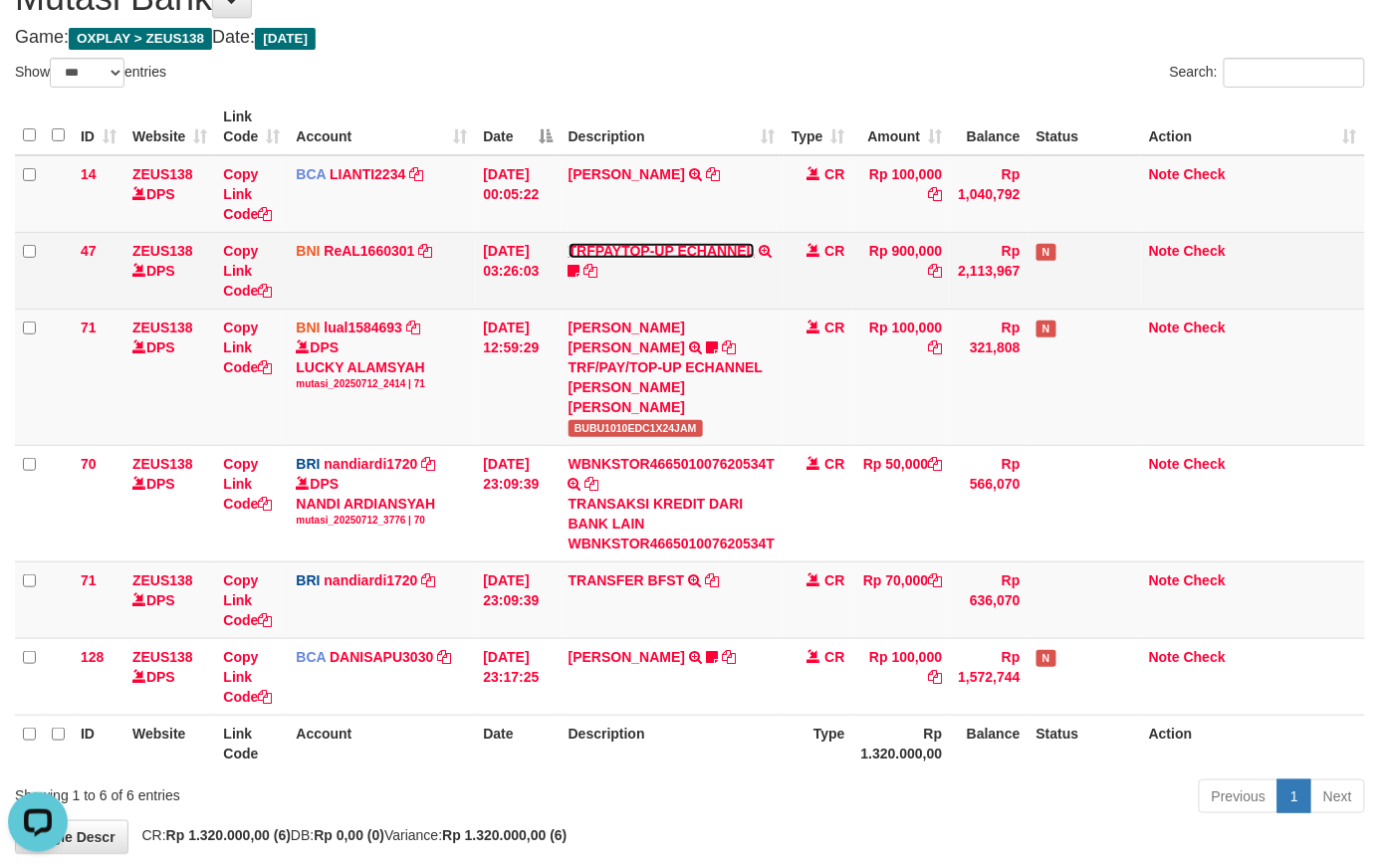 click on "TRFPAYTOP-UP ECHANNEL" at bounding box center [661, 251] 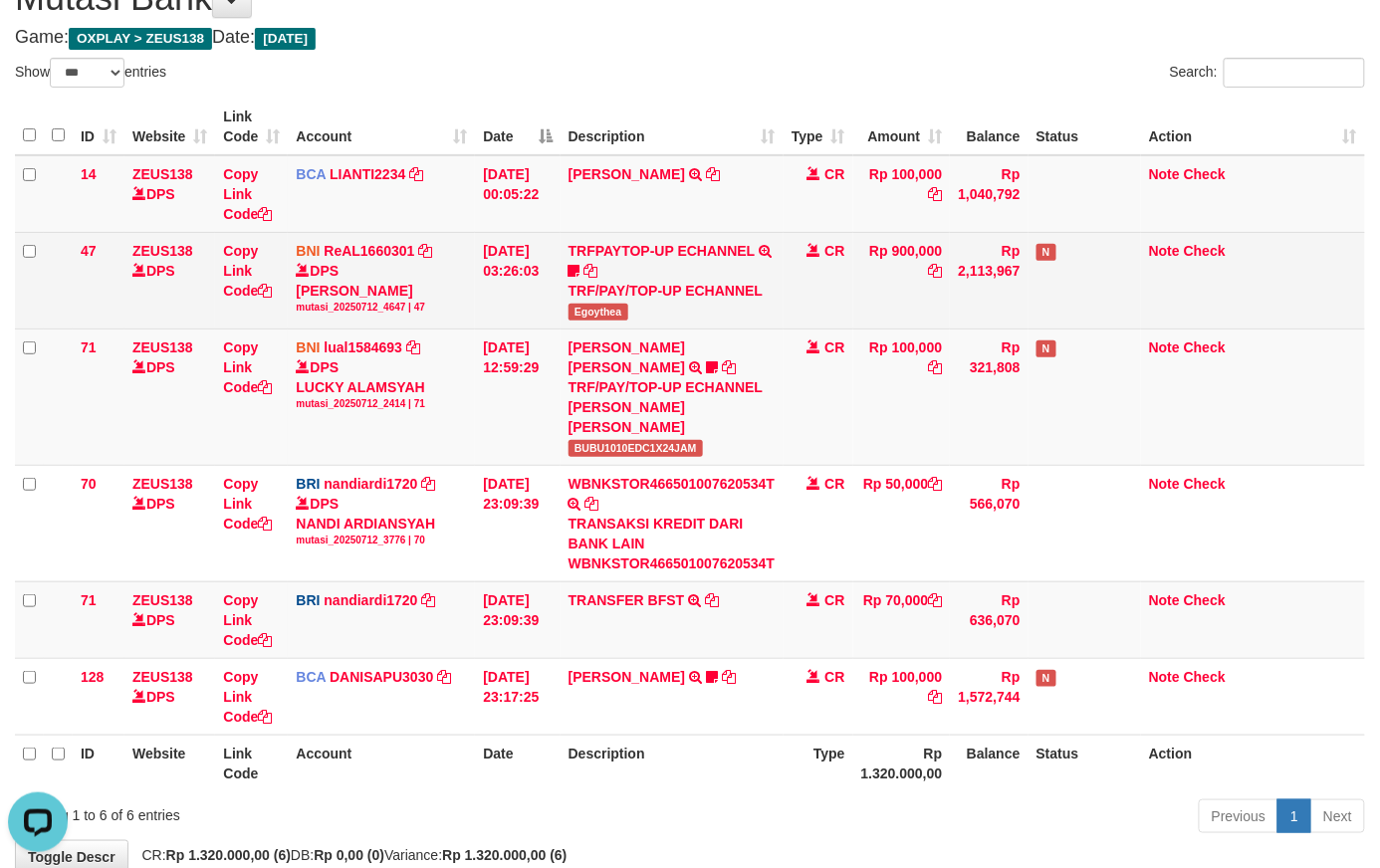 click on "TRFPAYTOP-UP ECHANNEL            TRF/PAY/TOP-UP ECHANNEL    Egoythea" at bounding box center (672, 280) 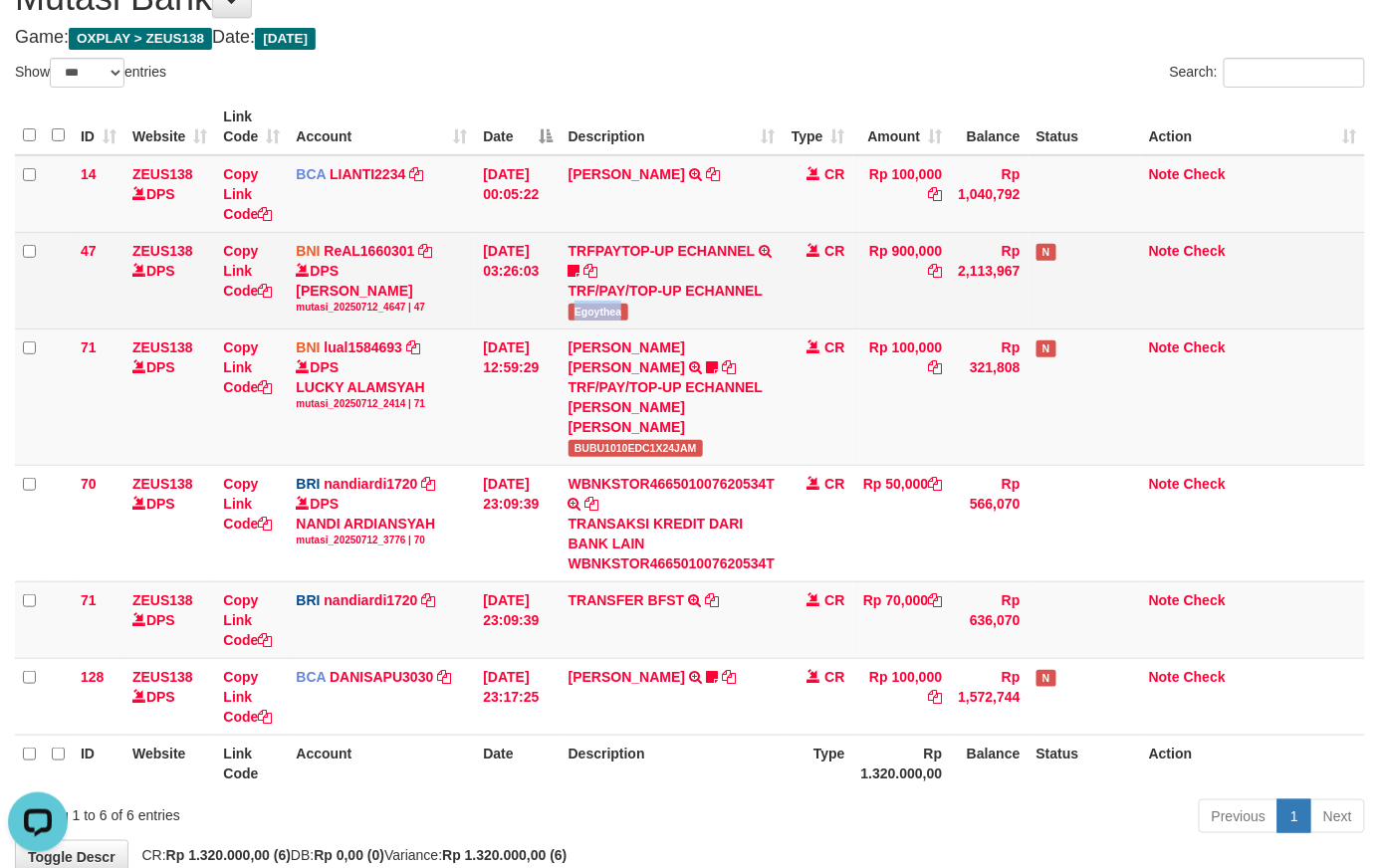 click on "TRFPAYTOP-UP ECHANNEL            TRF/PAY/TOP-UP ECHANNEL    Egoythea" at bounding box center [672, 280] 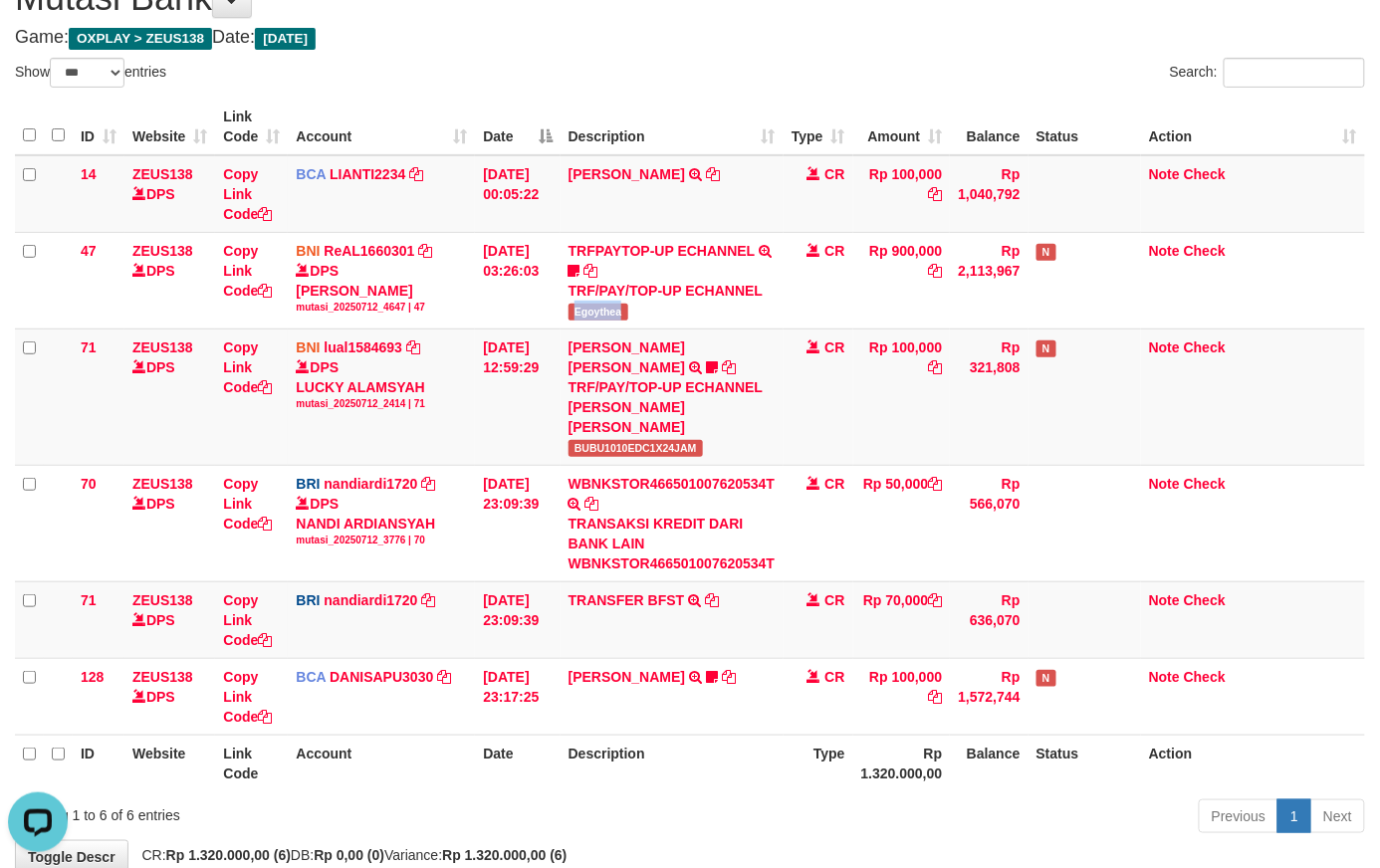 copy on "Egoythea" 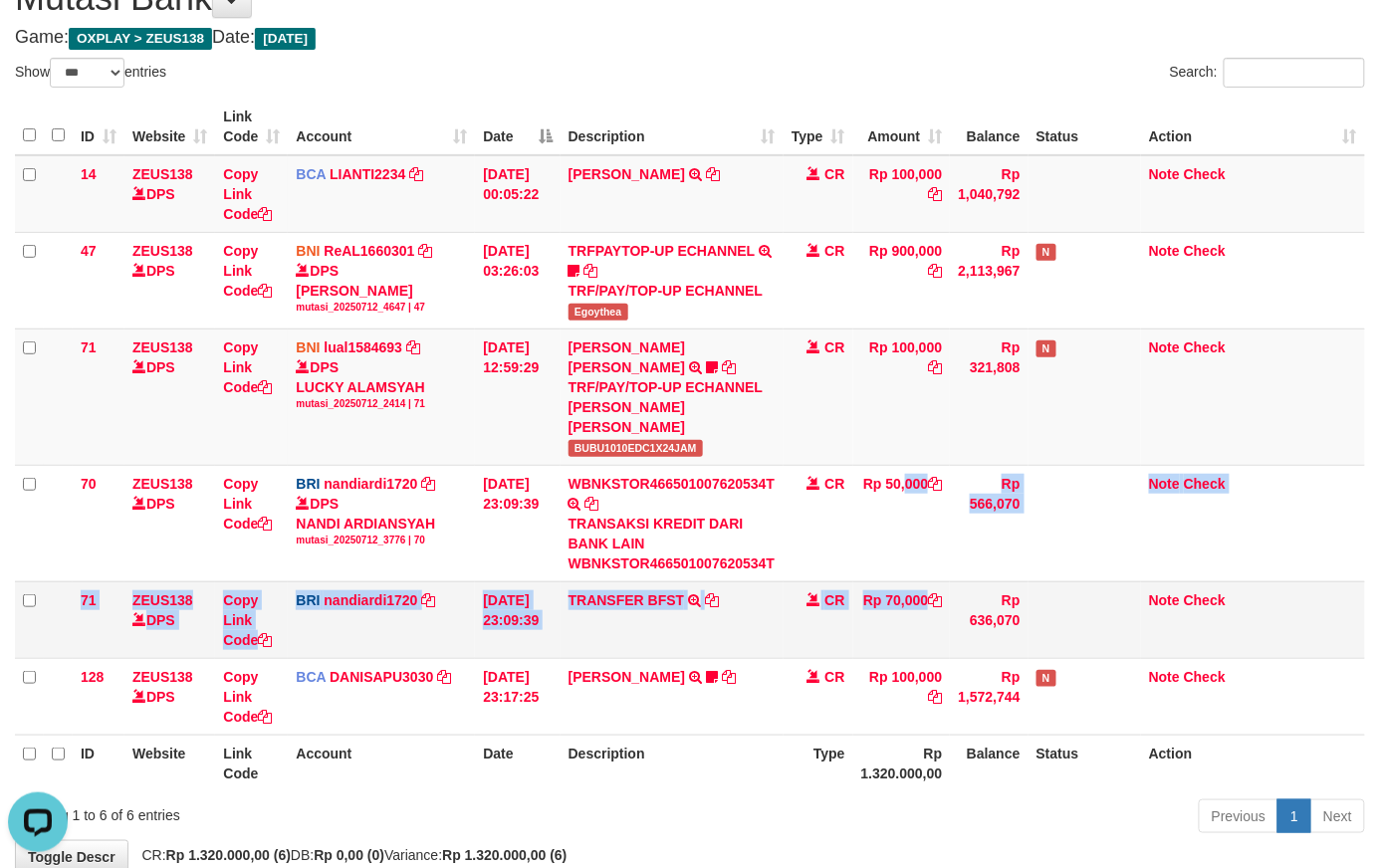 click on "14
ZEUS138    DPS
Copy Link Code
BCA
LIANTI2234
DPS
YULIANTI
mutasi_20250712_4646 | 14
mutasi_20250712_4646 | 14
12/07/2025 00:05:22
YUSUP MAULAN         TRSF E-BANKING CR 1207/FTSCY/WS95051
100000.002025071262819090 TRFDN-YUSUP MAULANESPAY DEBIT INDONE
CR
Rp 100,000
Rp 1,040,792
Note
Check
47
ZEUS138    DPS
Copy Link Code
BNI
ReAL1660301
DPS
REYHAN ALMANSYAH
mutasi_20250712_4647 | 47" at bounding box center [690, 445] 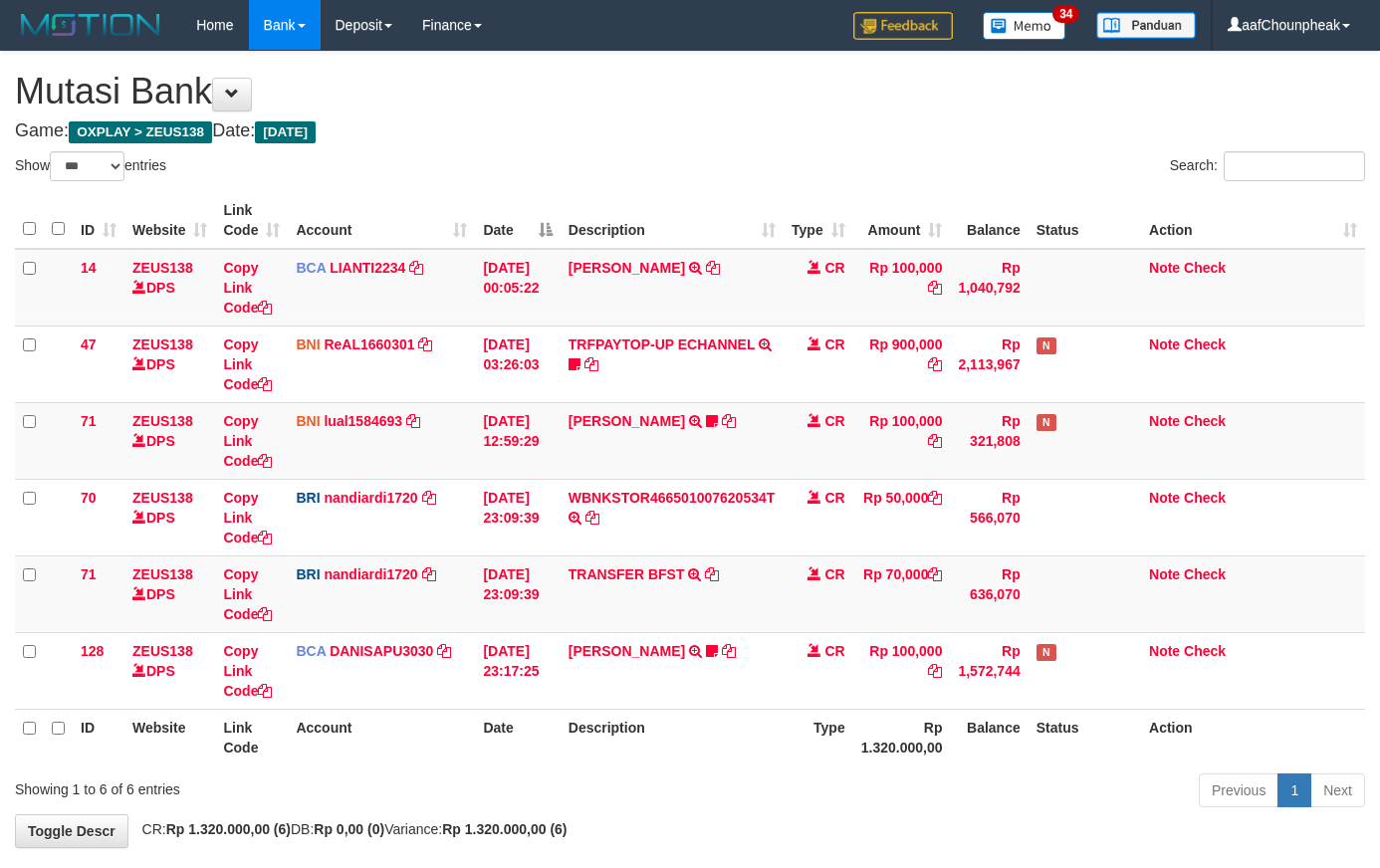 select on "***" 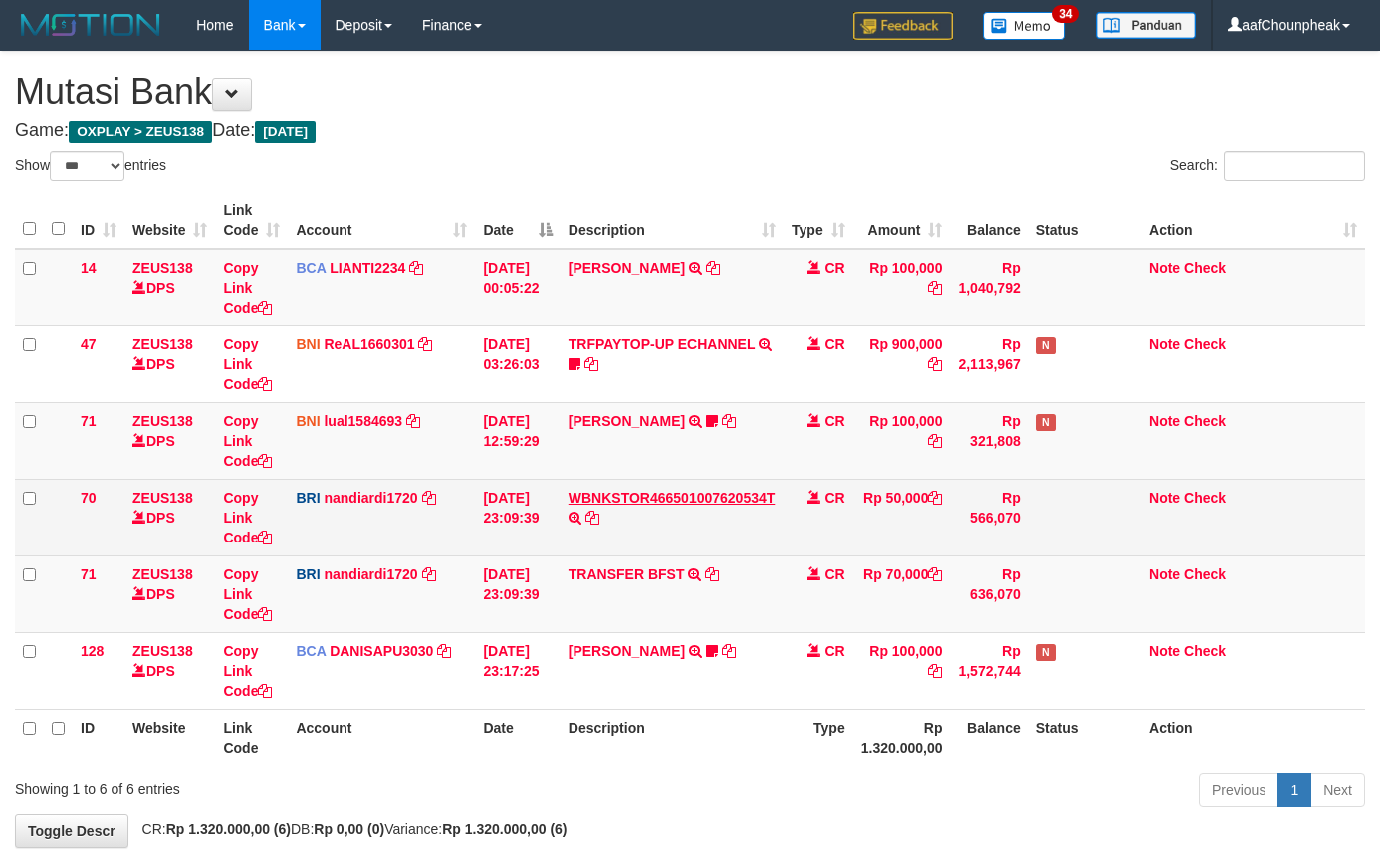 scroll, scrollTop: 94, scrollLeft: 0, axis: vertical 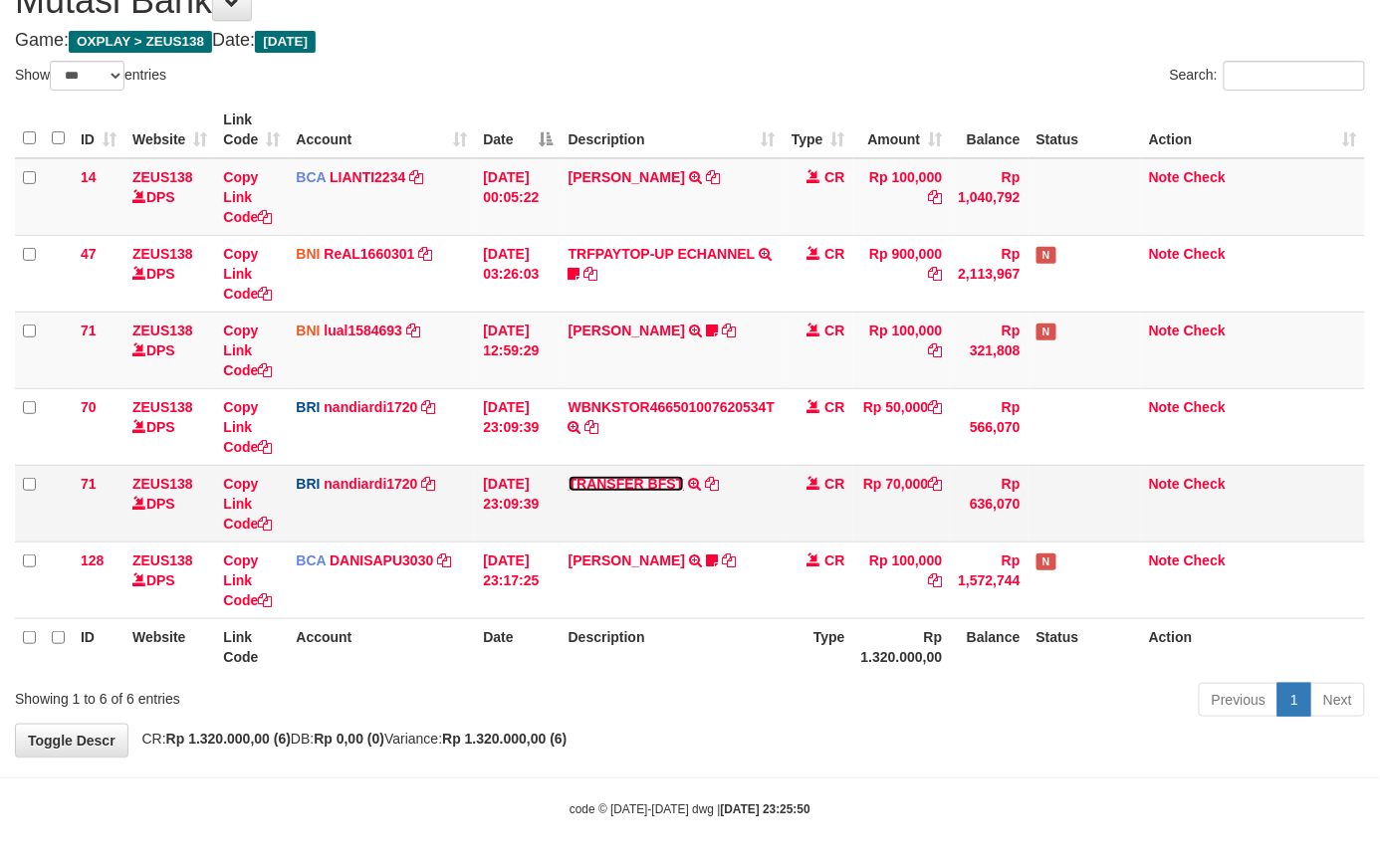 click on "TRANSFER BFST" at bounding box center [626, 484] 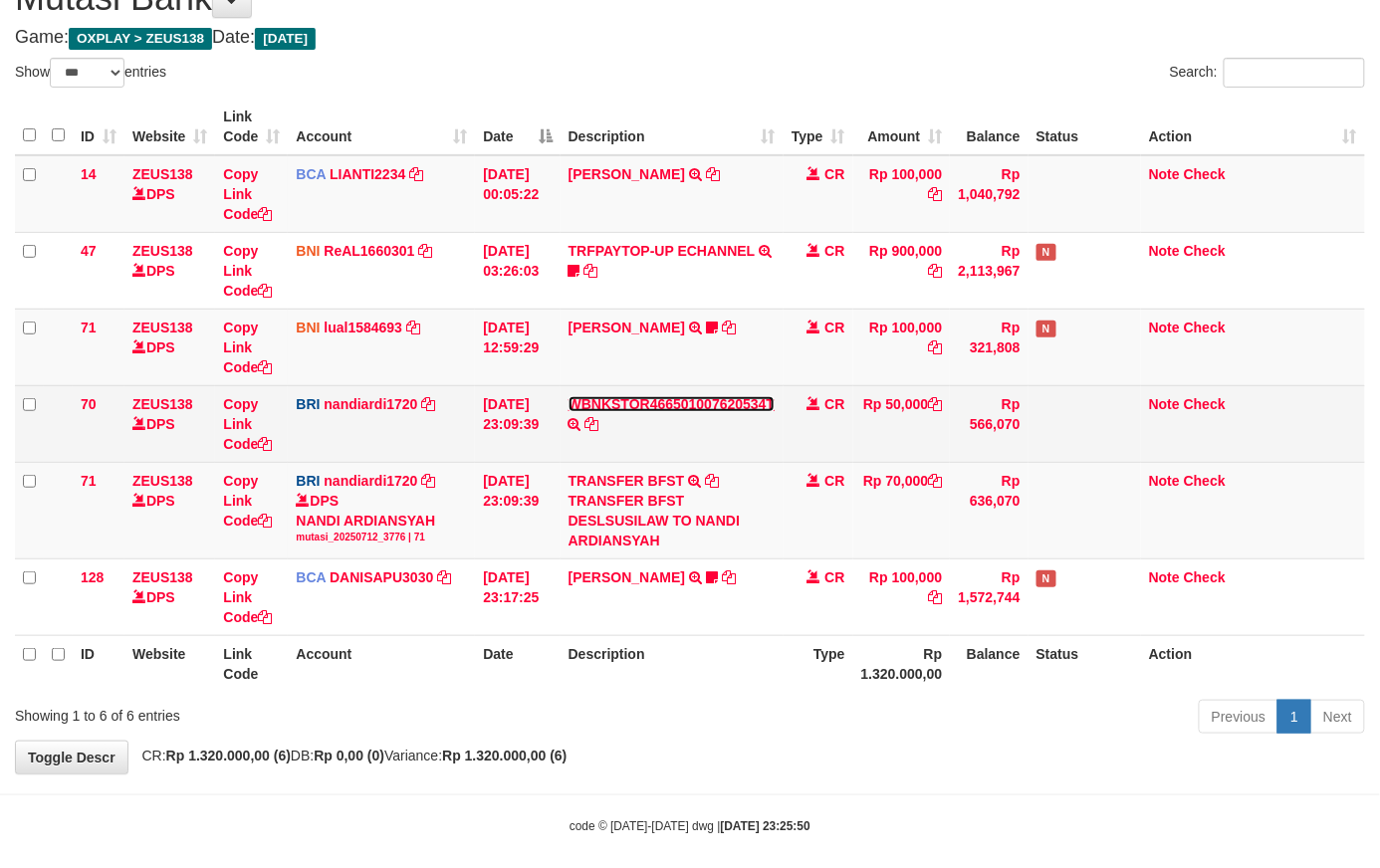 click on "WBNKSTOR466501007620534T" at bounding box center [672, 404] 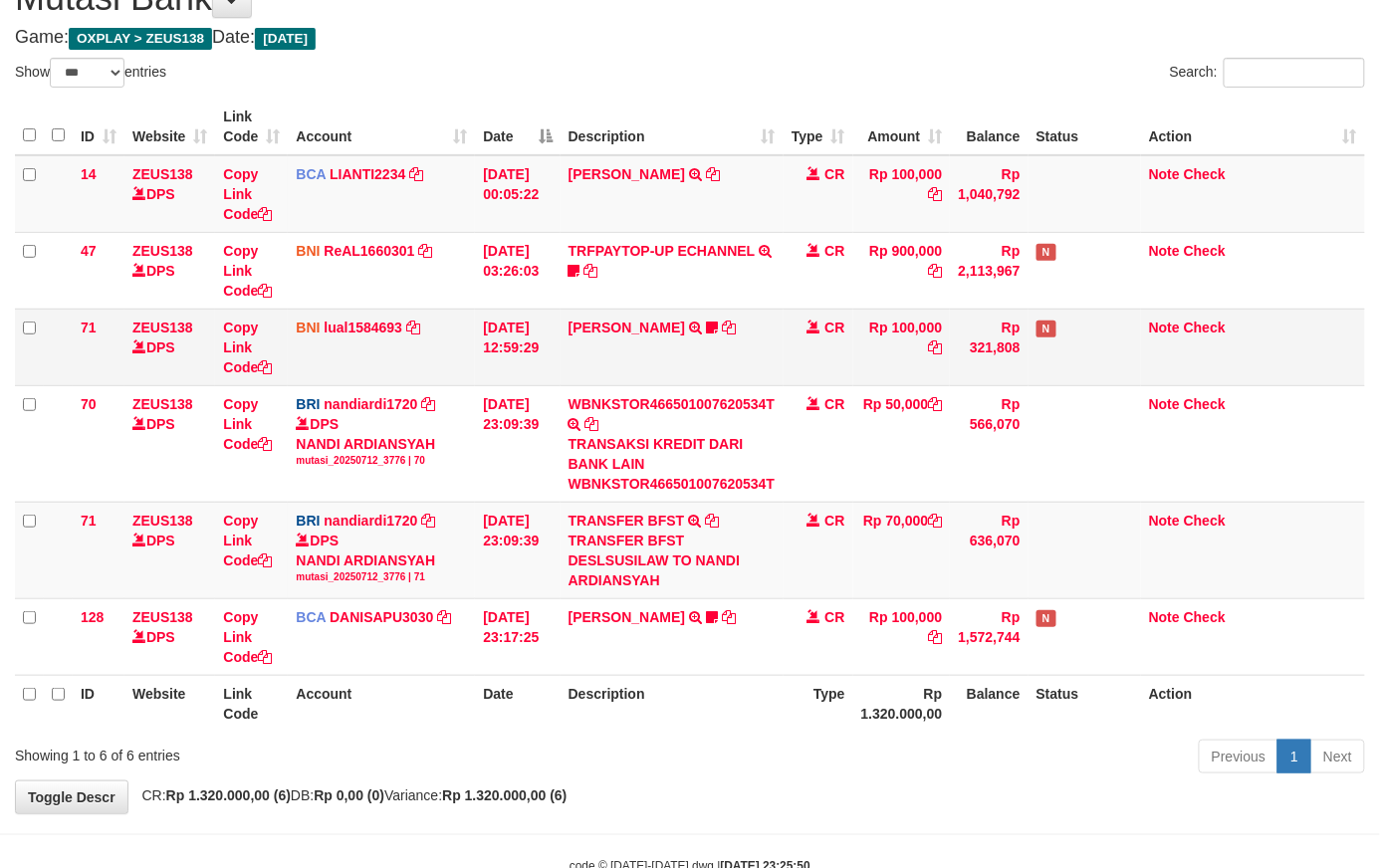 click on "MUHAMMAD IQBAL FARHAN            TRF/PAY/TOP-UP ECHANNEL MUHAMMAD IQBAL FARHAN    BUBU1010EDC1X24JAM" at bounding box center (672, 346) 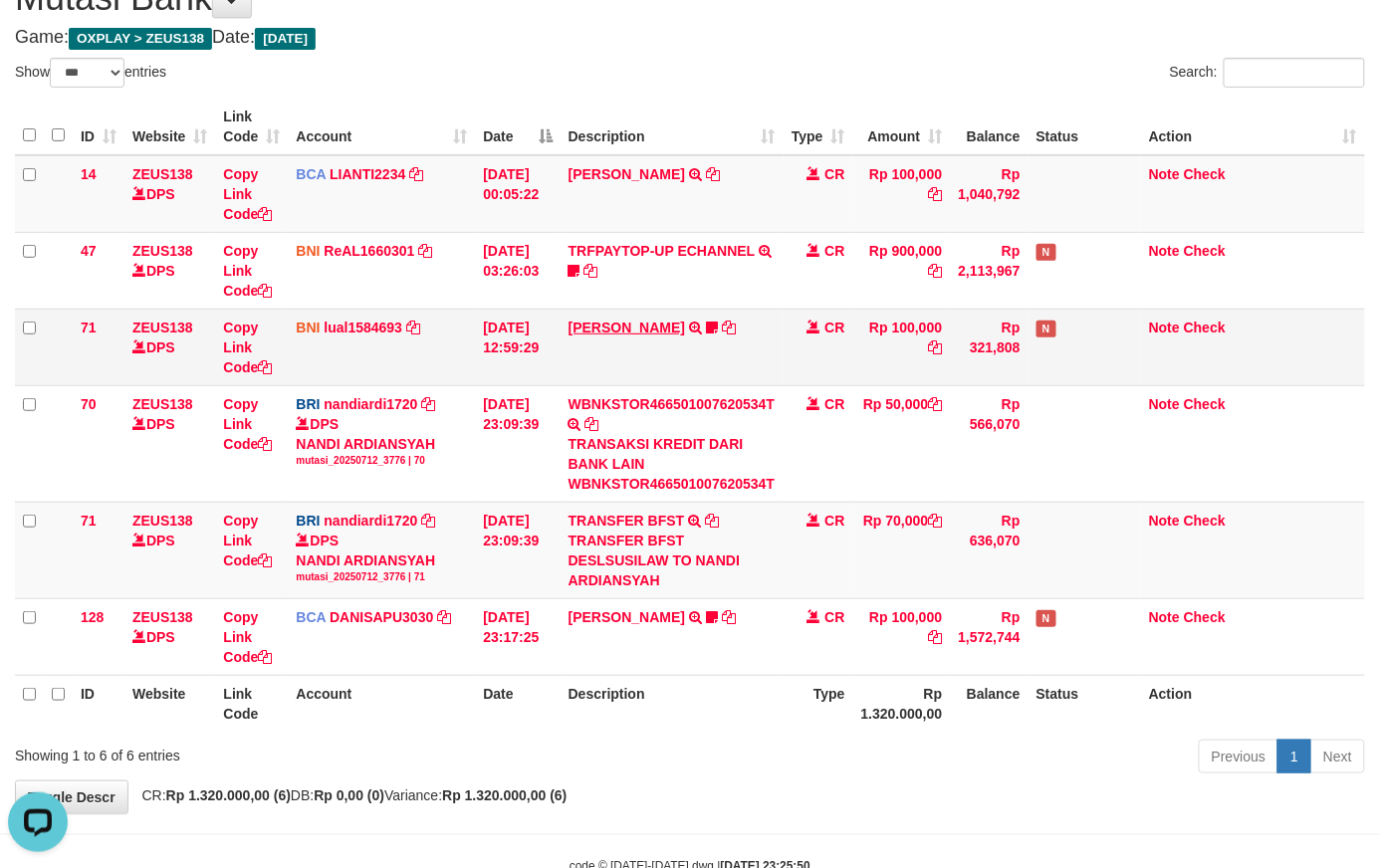 scroll, scrollTop: 0, scrollLeft: 0, axis: both 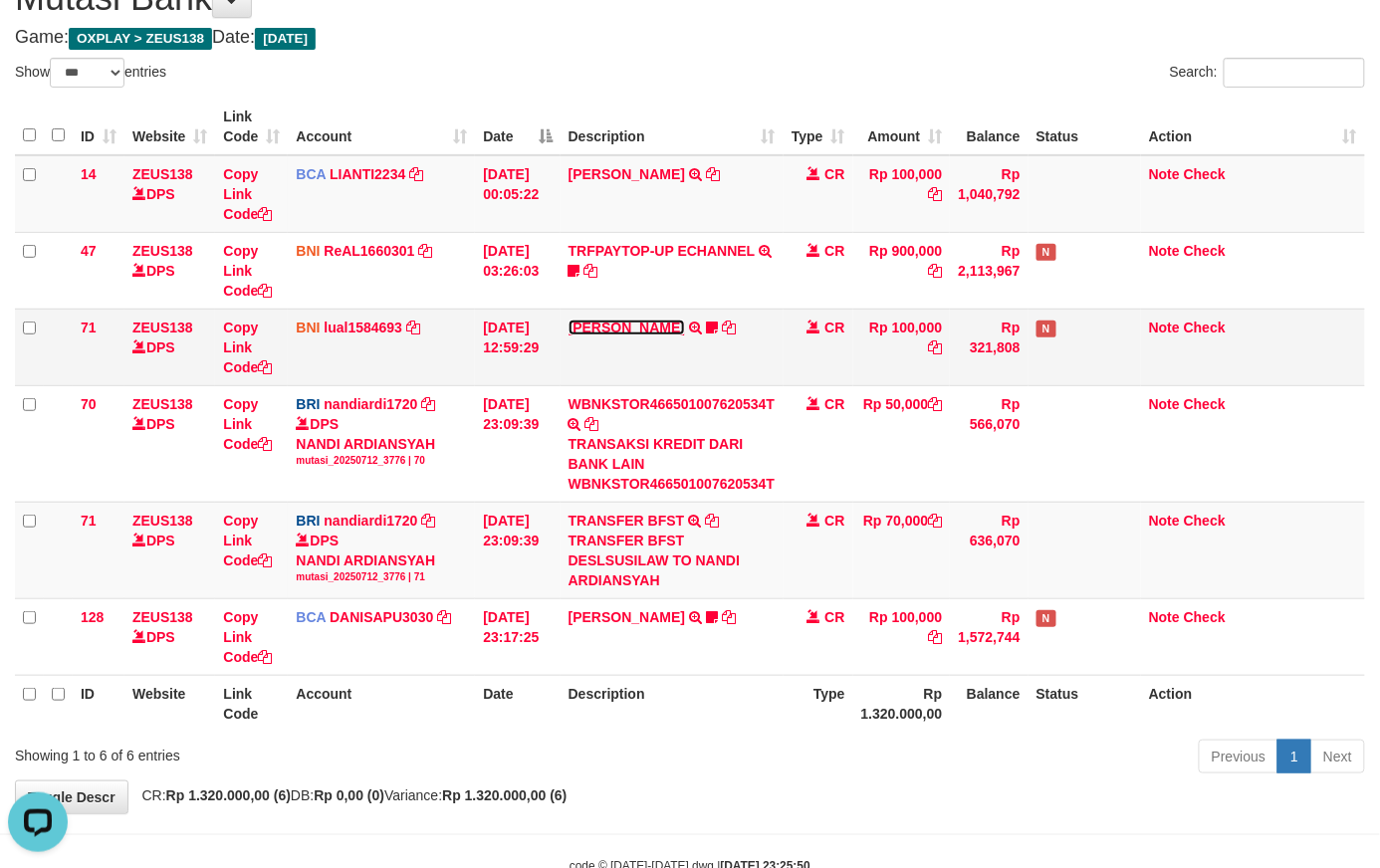 click on "[PERSON_NAME] [PERSON_NAME]" at bounding box center (626, 327) 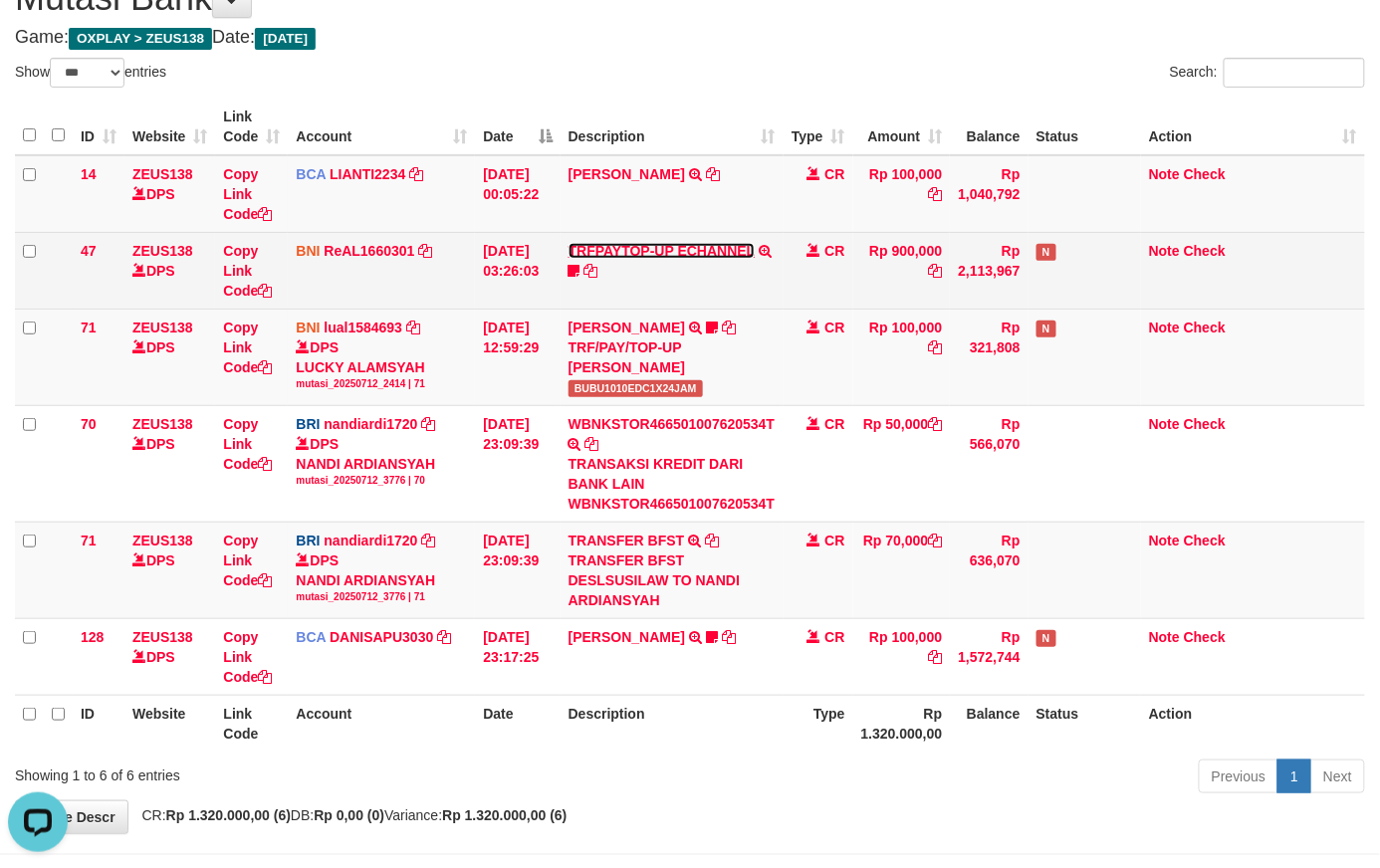 click on "TRFPAYTOP-UP ECHANNEL" at bounding box center [661, 251] 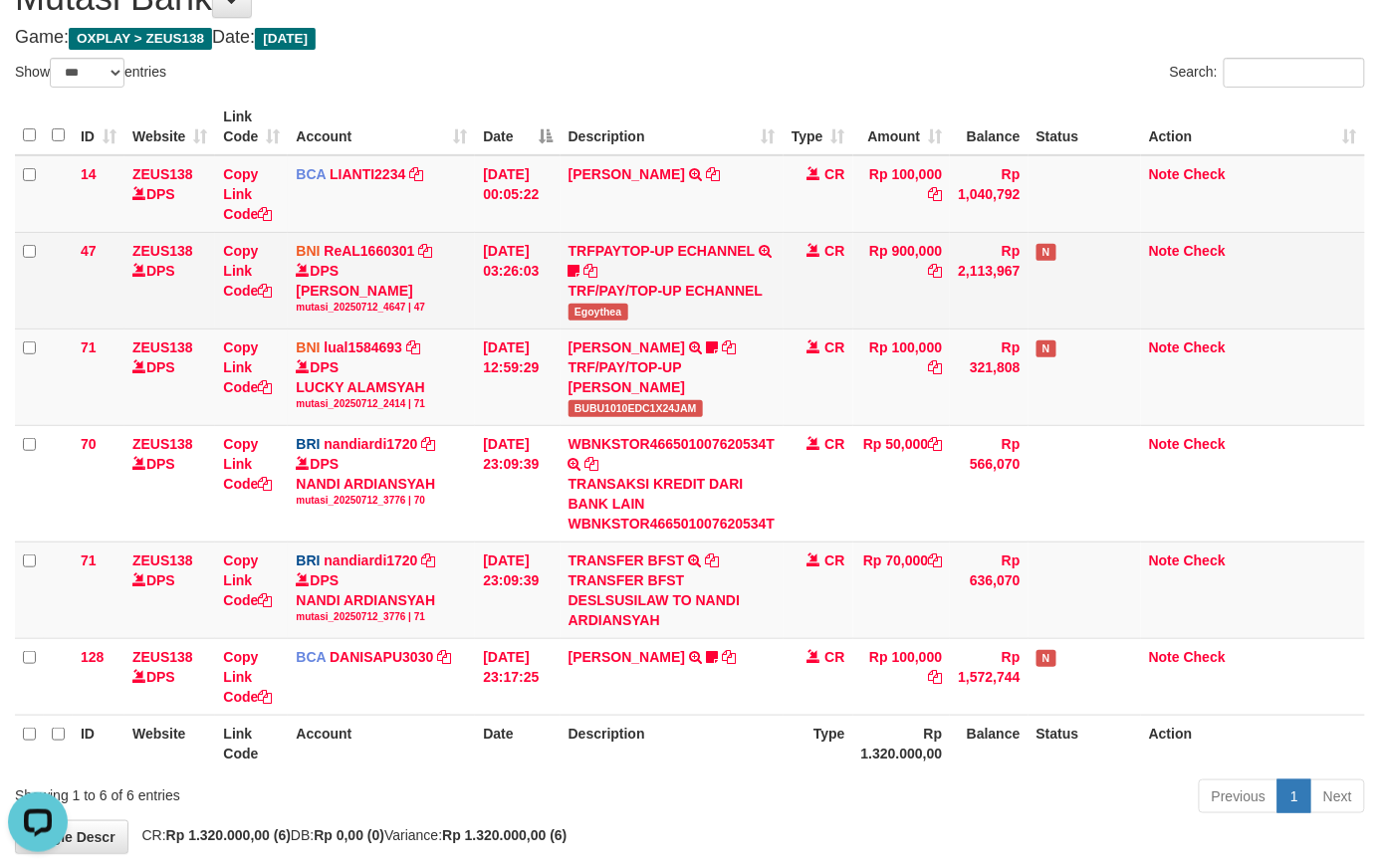 drag, startPoint x: 606, startPoint y: 308, endPoint x: 603, endPoint y: 319, distance: 11.401754 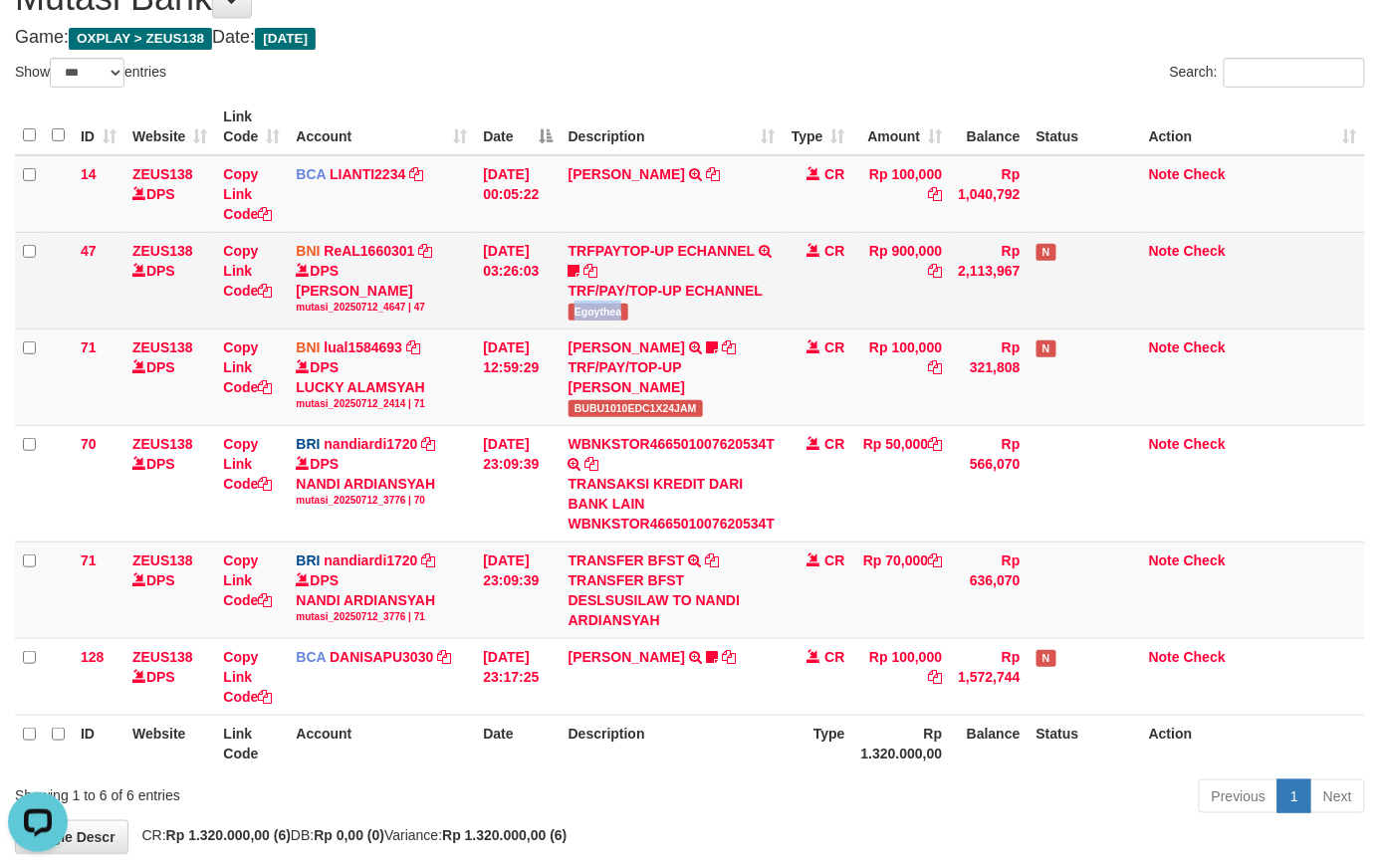 click on "Egoythea" at bounding box center (598, 312) 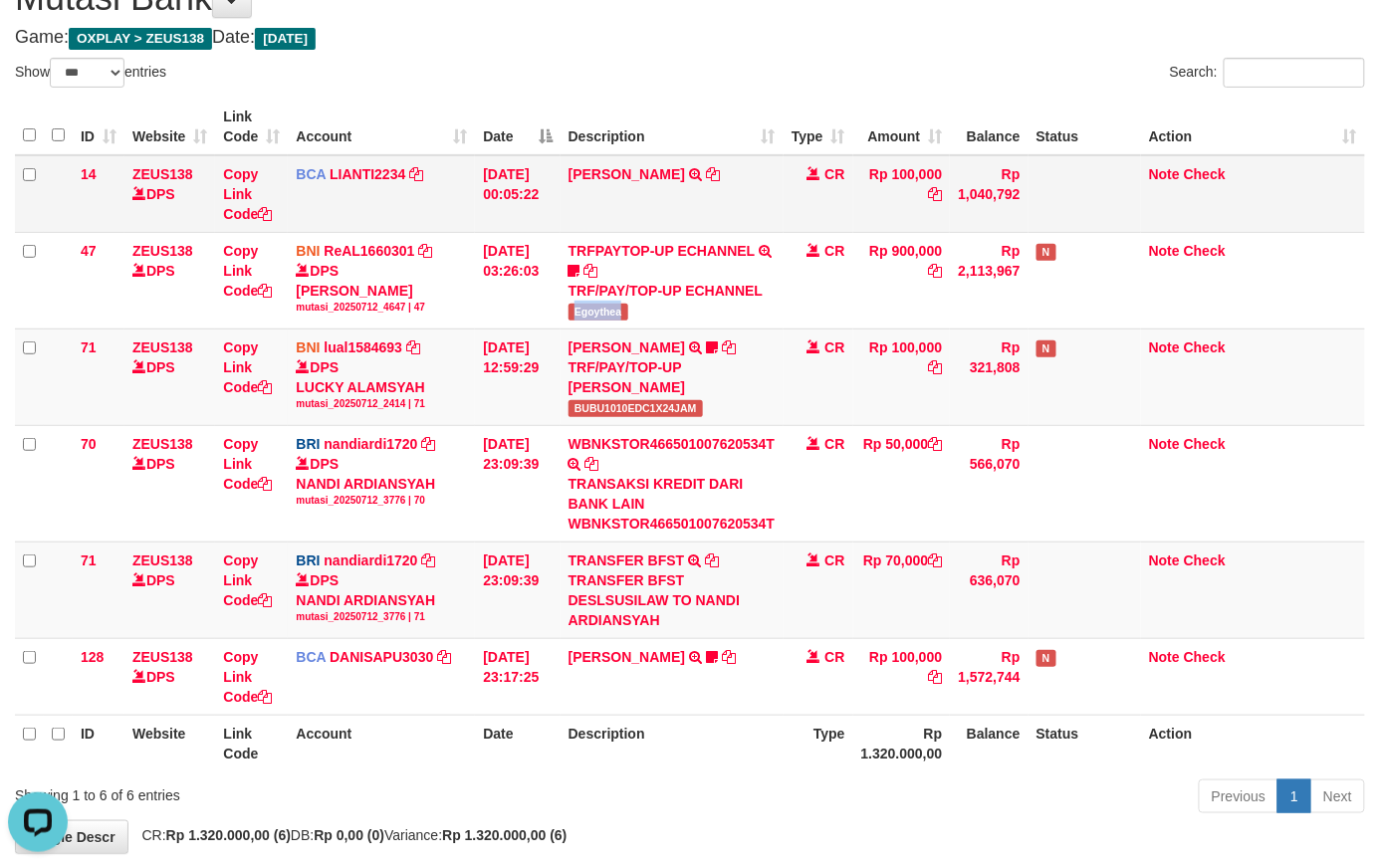 copy on "Egoythea" 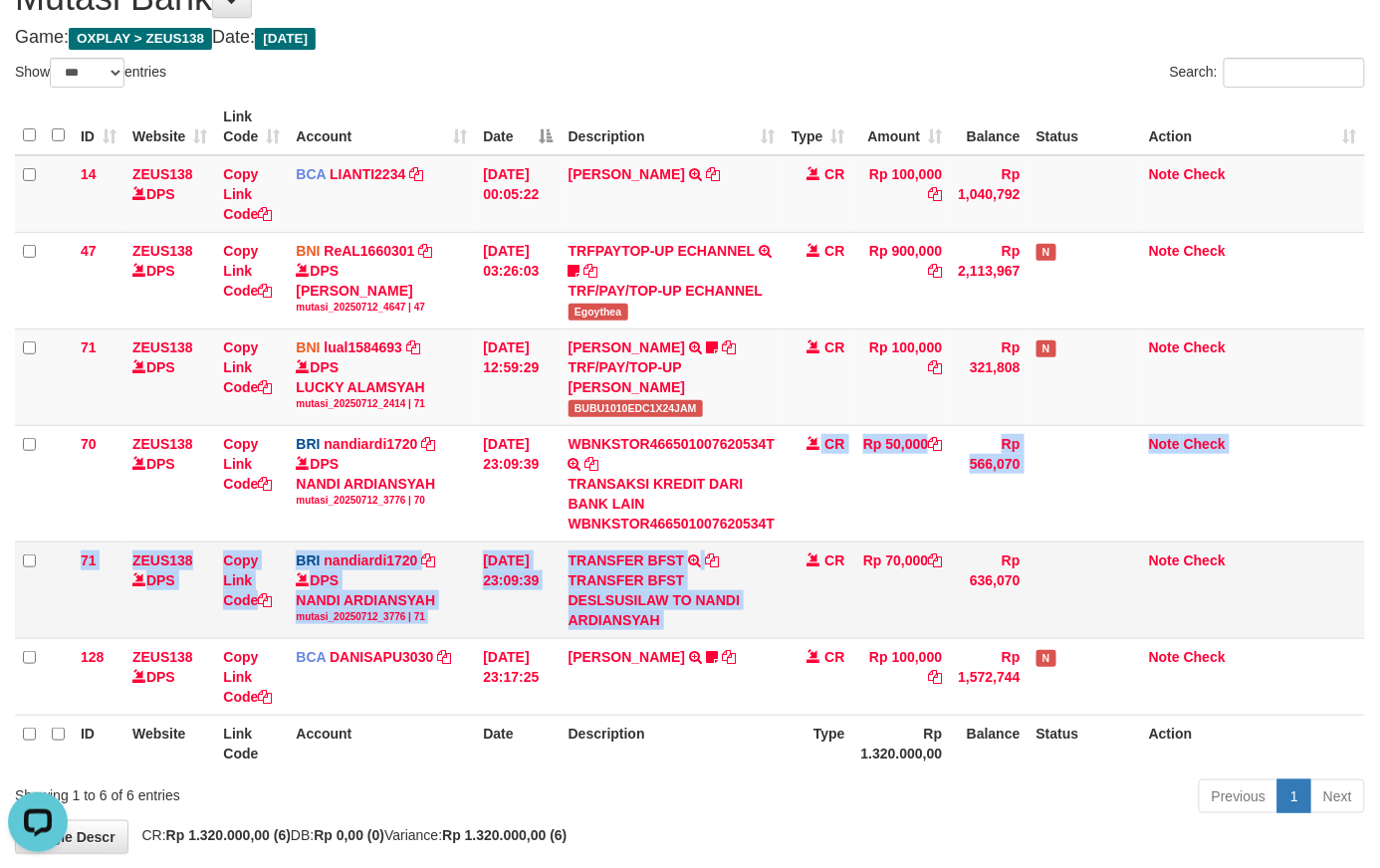drag, startPoint x: 818, startPoint y: 577, endPoint x: 821, endPoint y: 589, distance: 12.369317 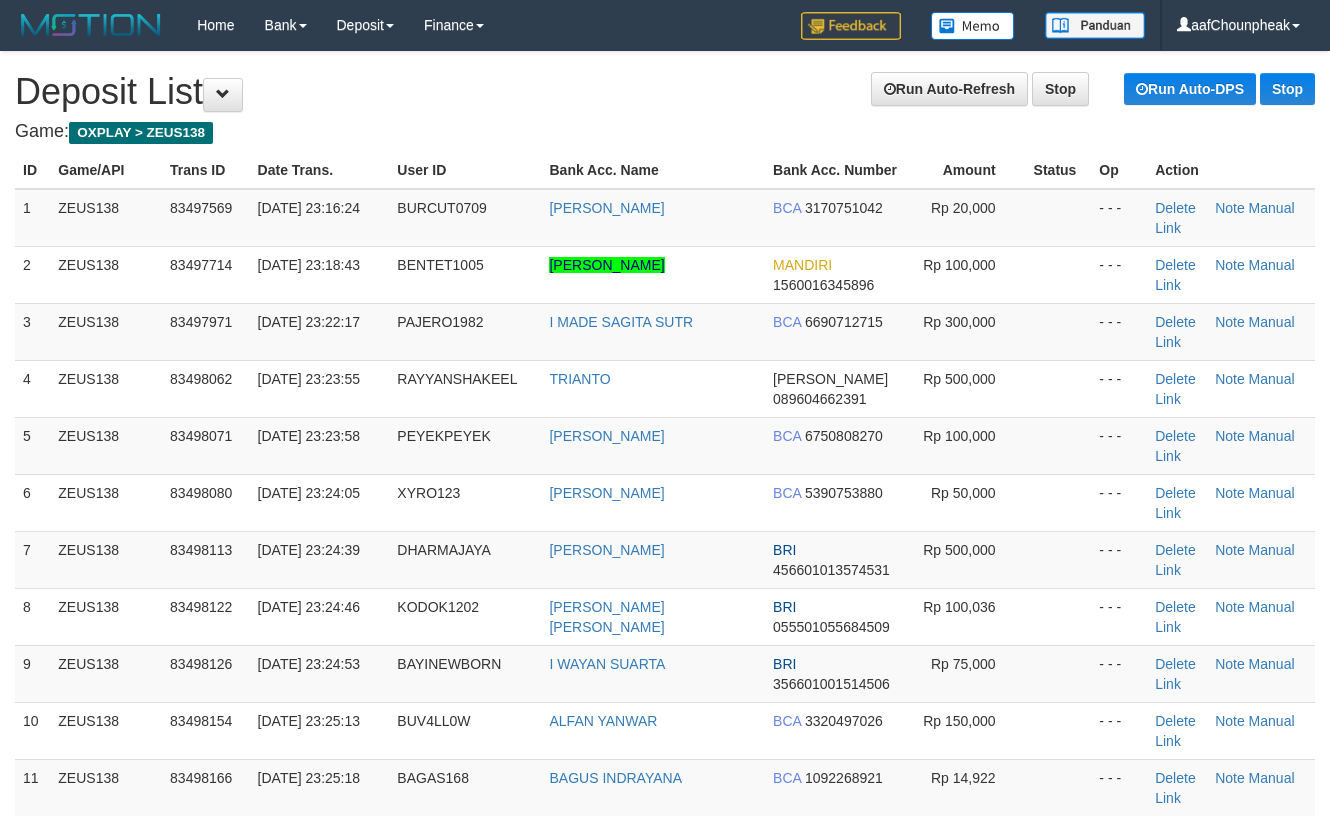 scroll, scrollTop: 0, scrollLeft: 0, axis: both 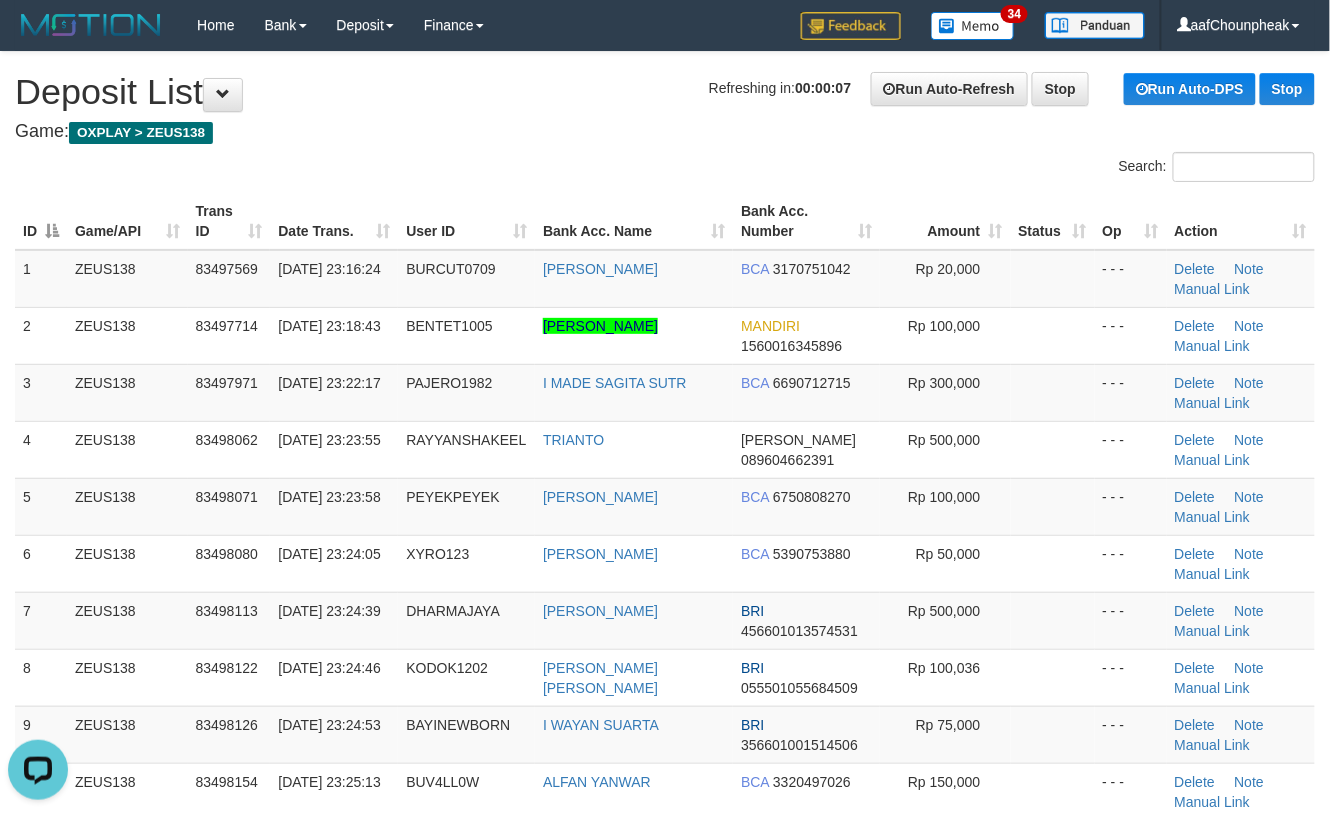 click on "**********" at bounding box center (665, 1402) 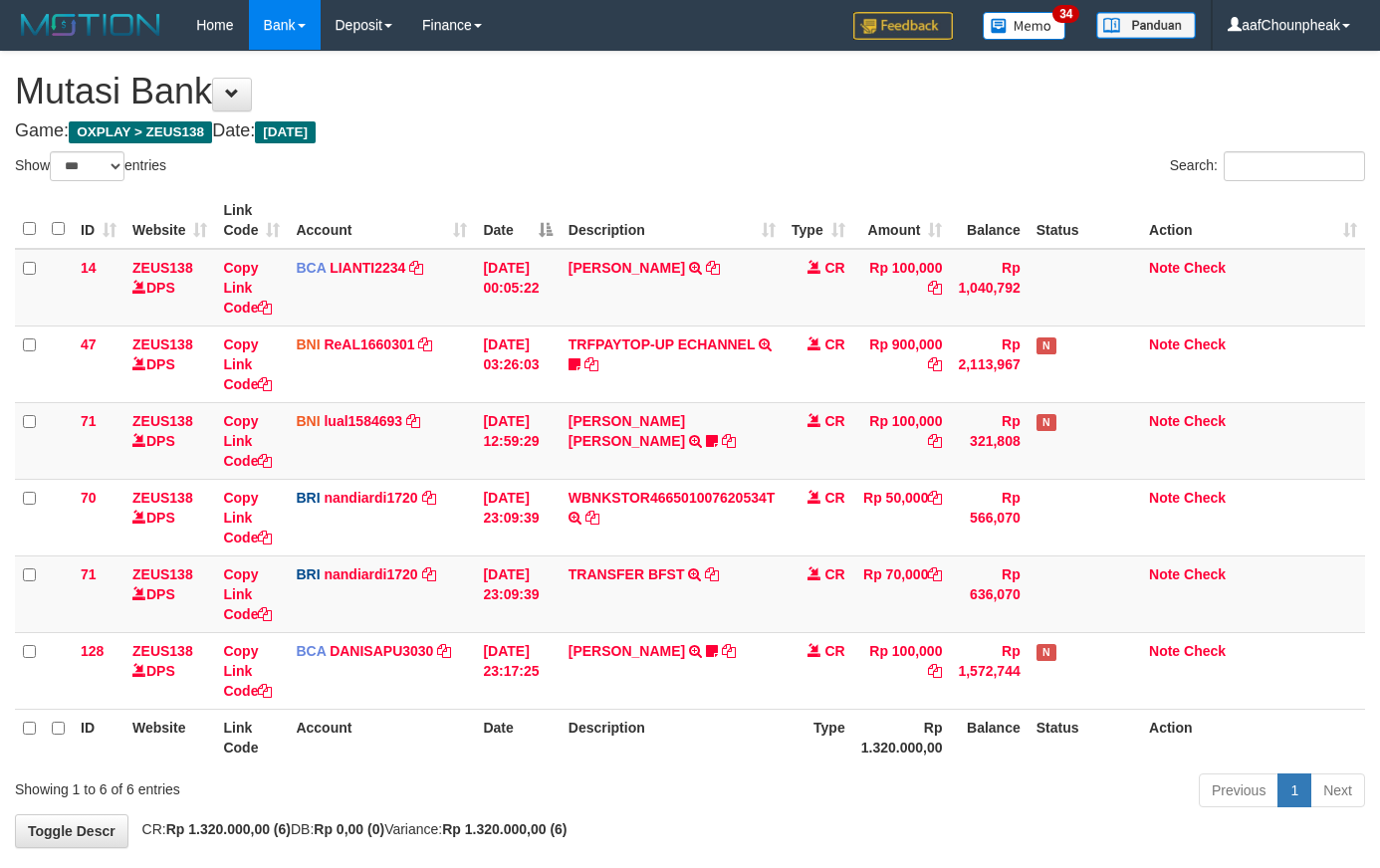 select on "***" 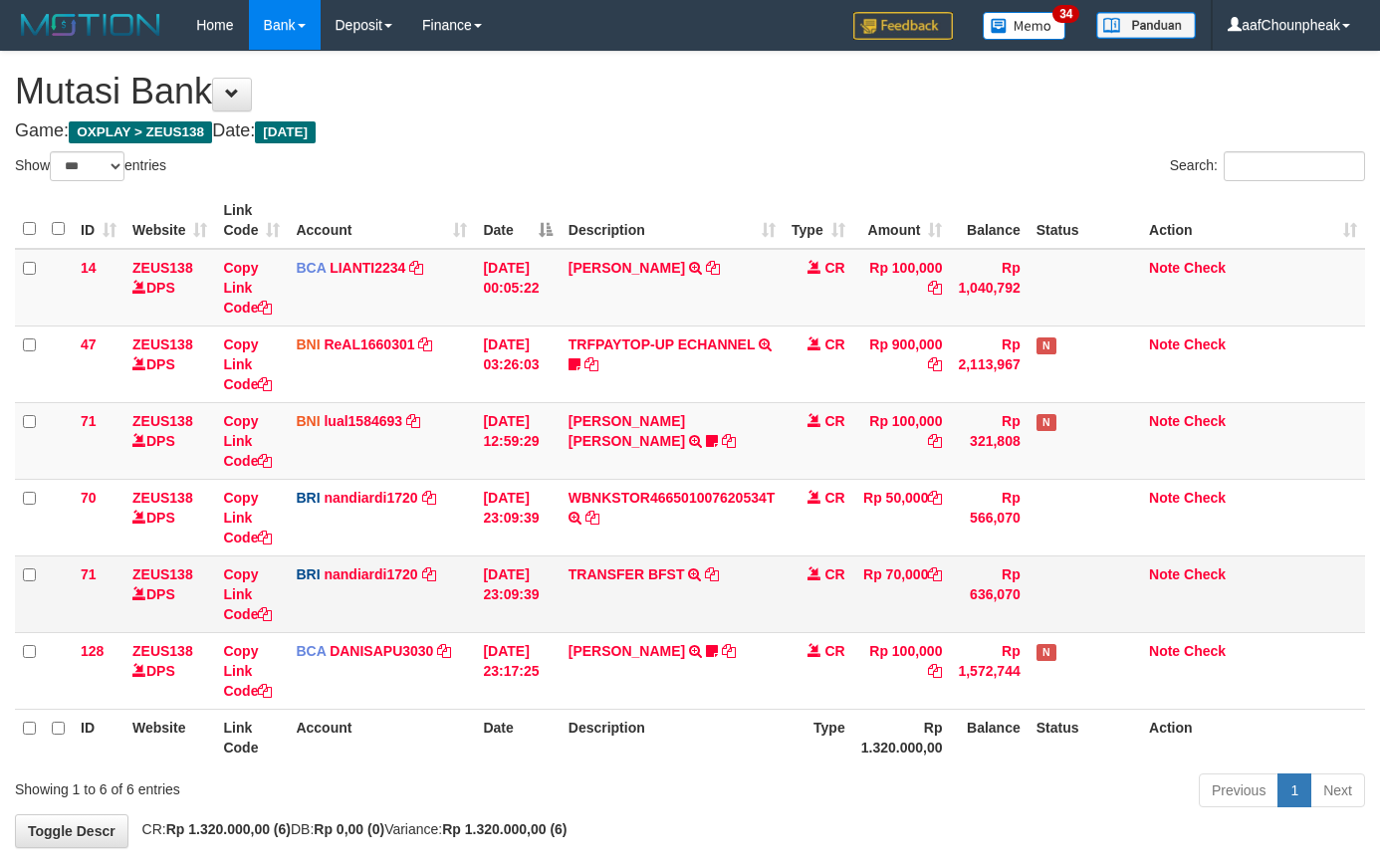 scroll, scrollTop: 94, scrollLeft: 0, axis: vertical 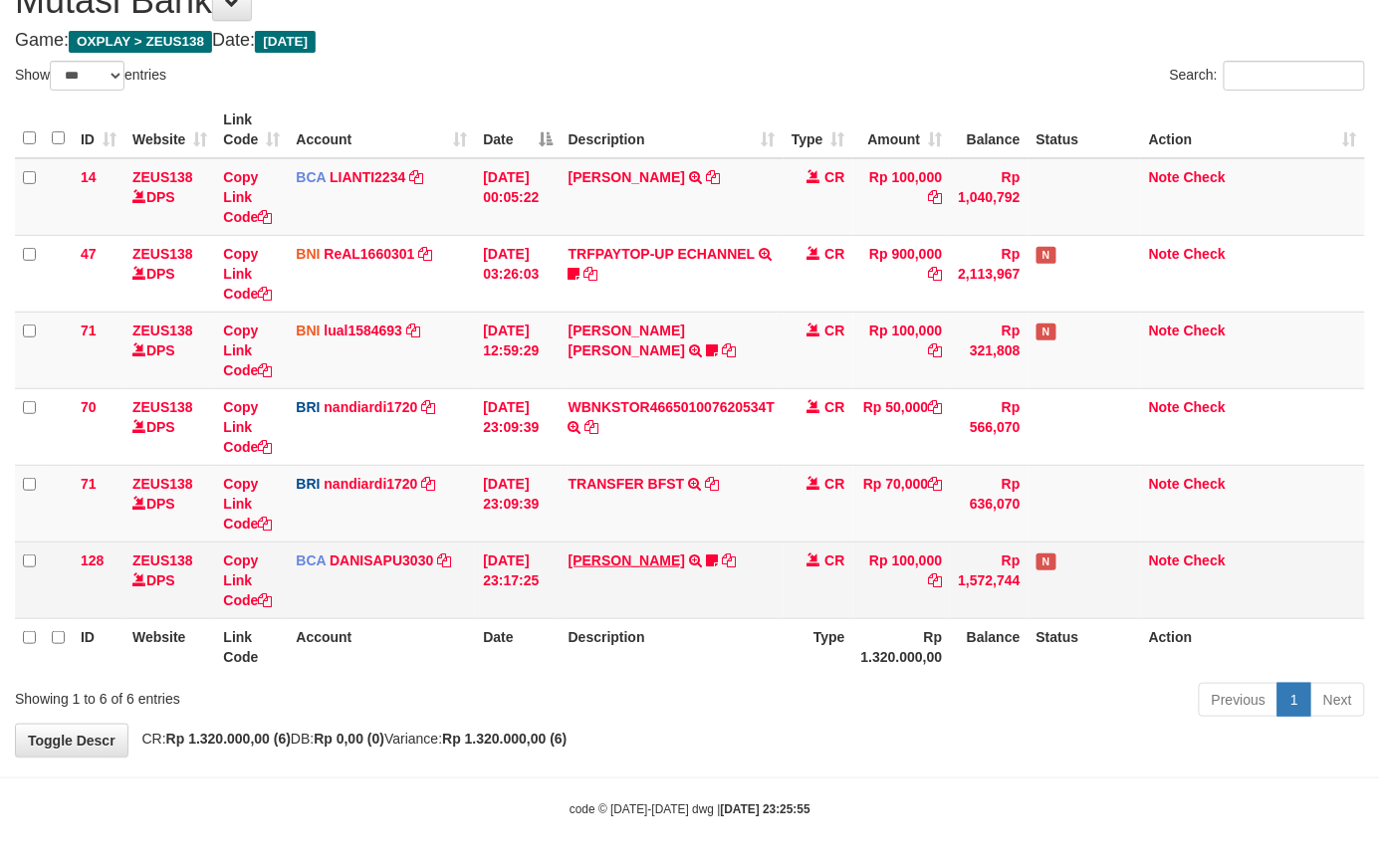 click on "[PERSON_NAME]            TRSF E-BANKING CR 1207/FTSCY/WS95031
100000.00[PERSON_NAME]    NIGHT999" at bounding box center (672, 579) 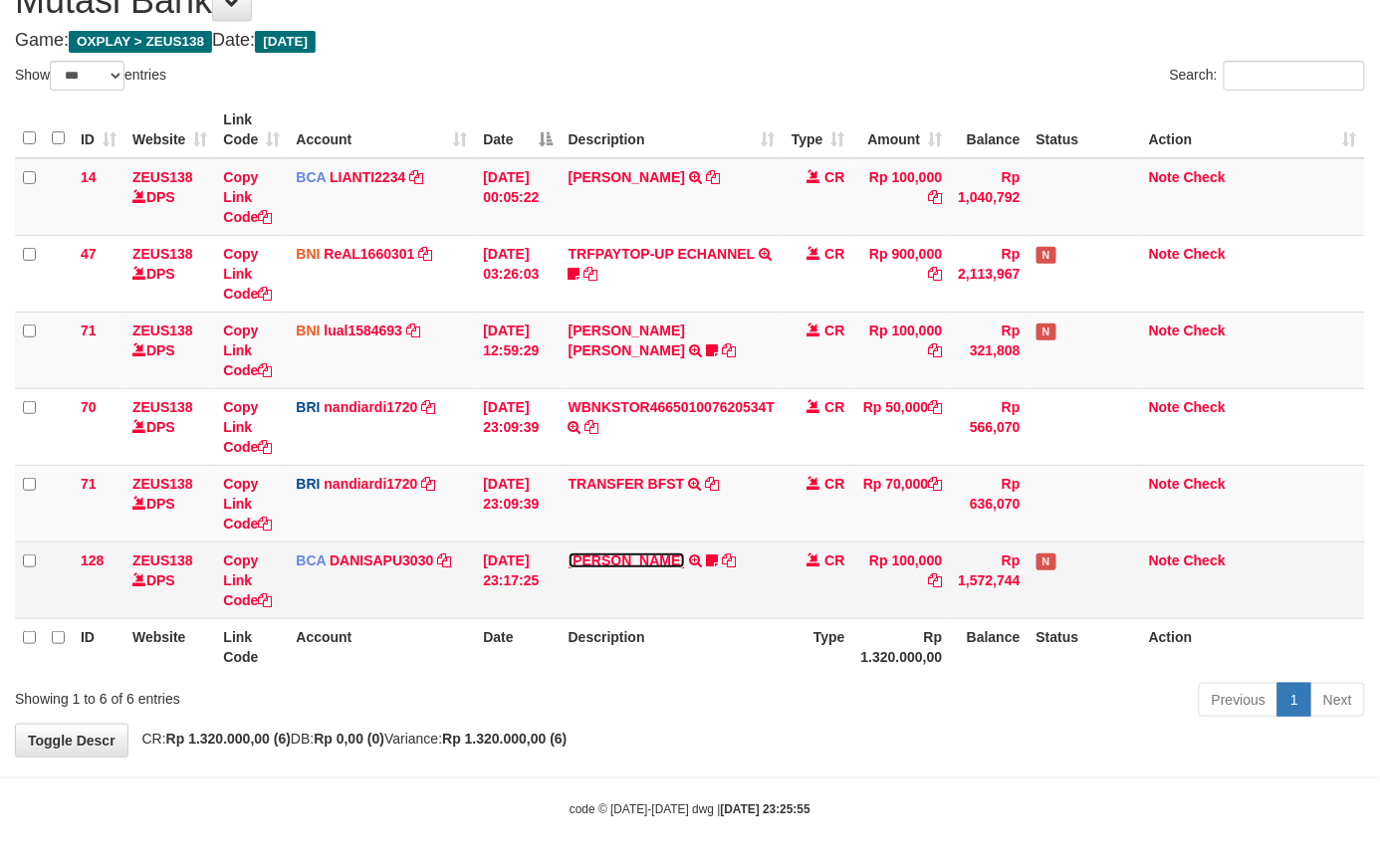 click on "[PERSON_NAME]" at bounding box center (626, 560) 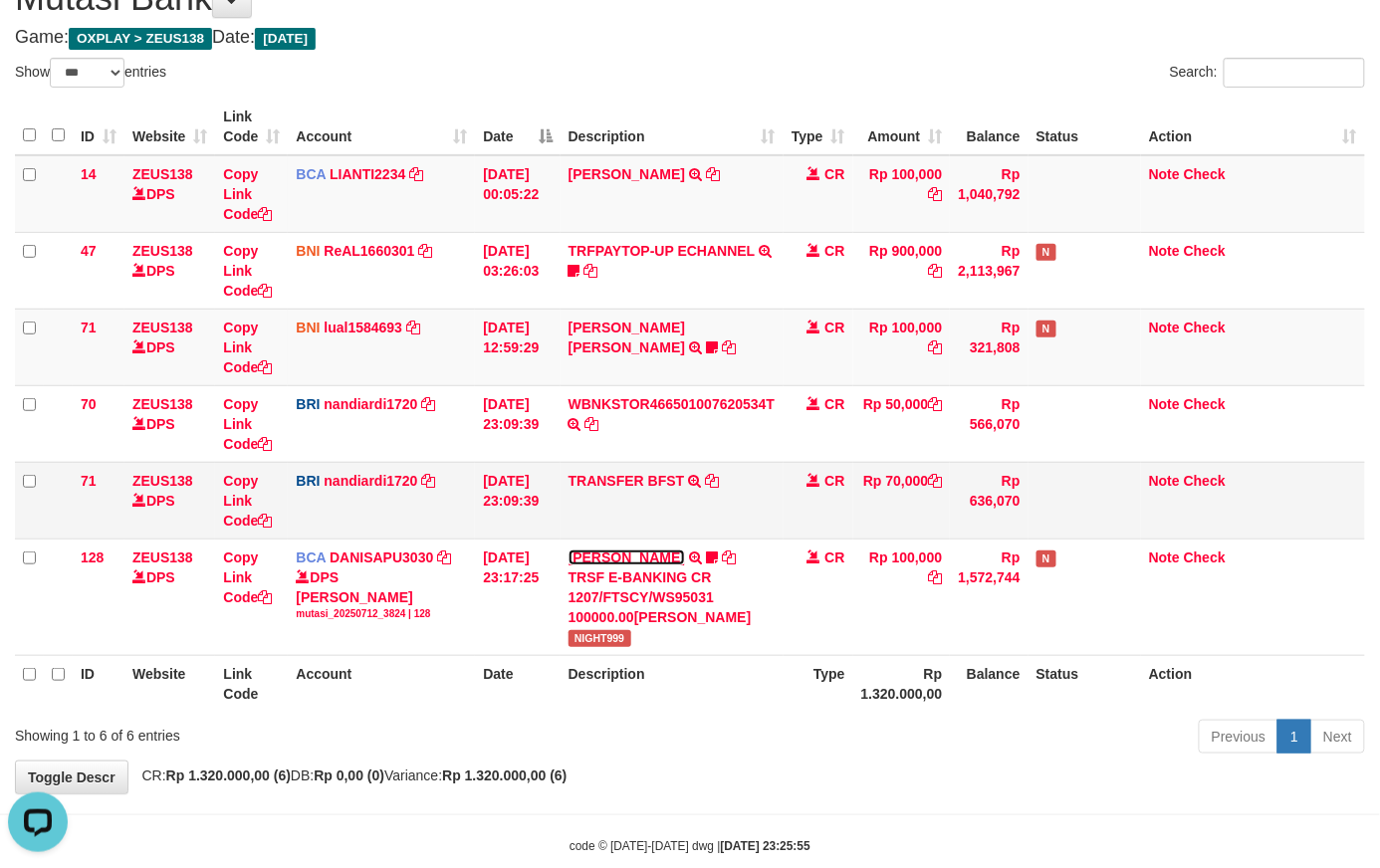 scroll, scrollTop: 0, scrollLeft: 0, axis: both 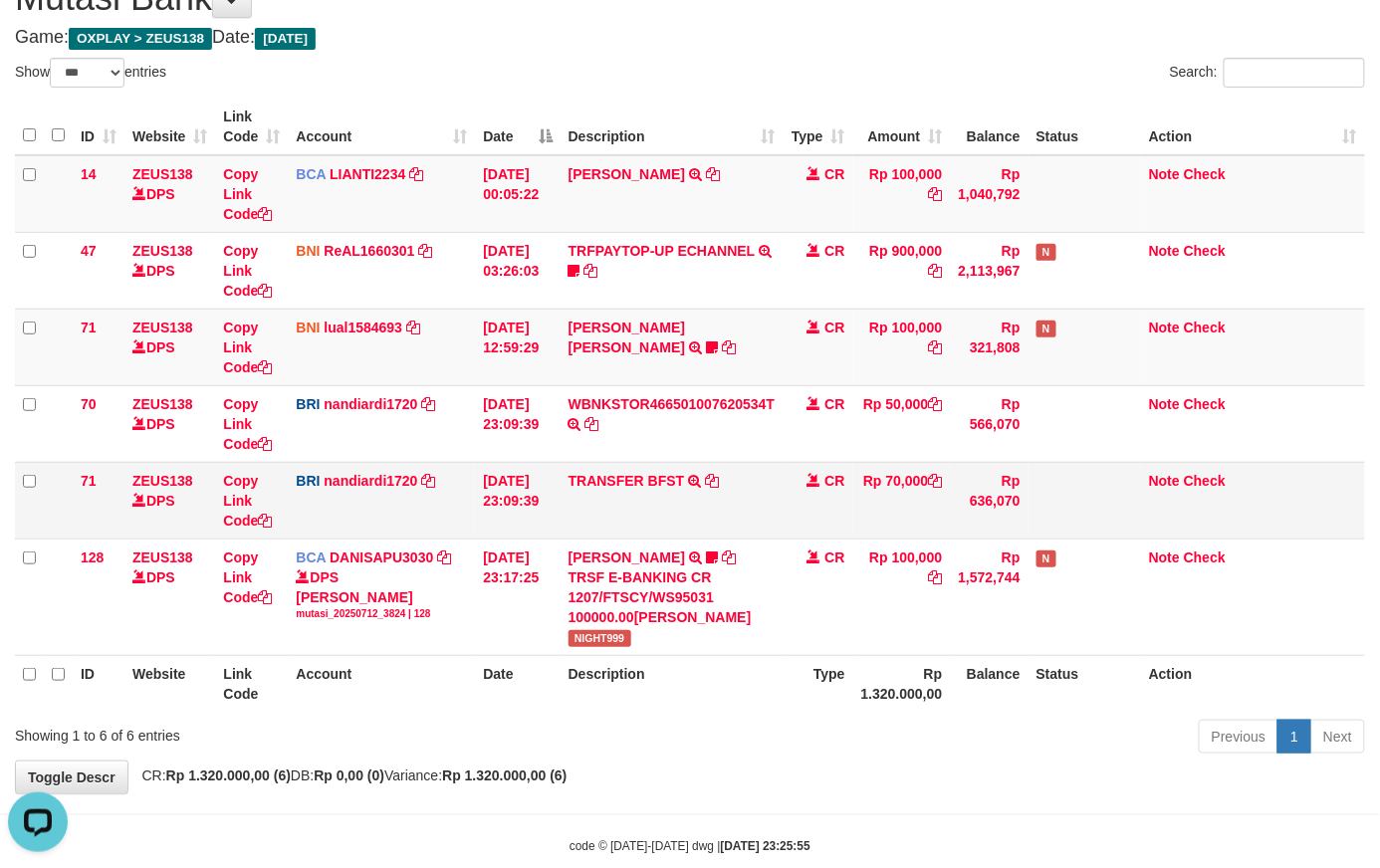 click on "TRANSFER BFST         TRANSFER BFST DESLSUSILAW TO NANDI ARDIANSYAH" at bounding box center [672, 500] 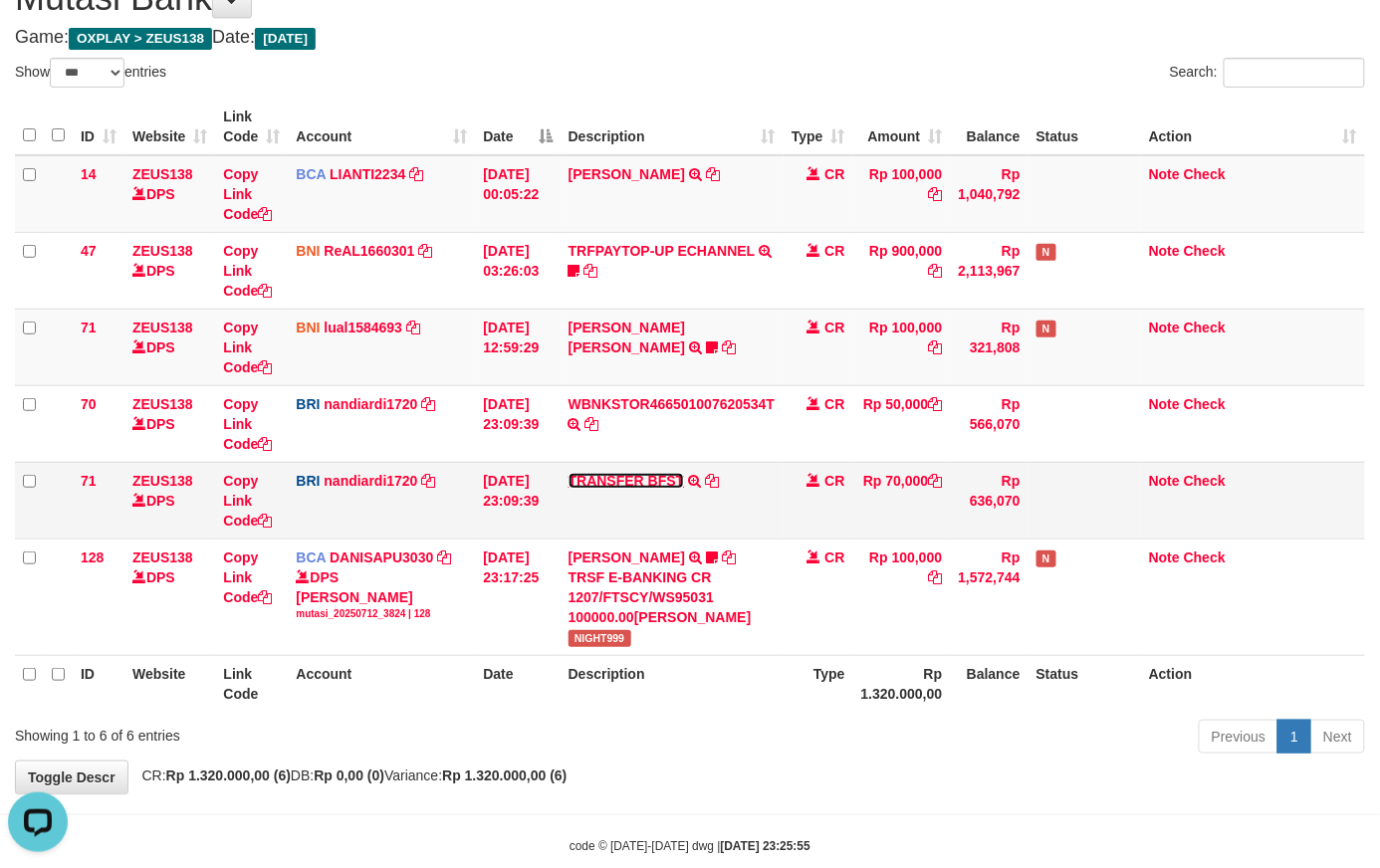 click on "TRANSFER BFST" at bounding box center [626, 481] 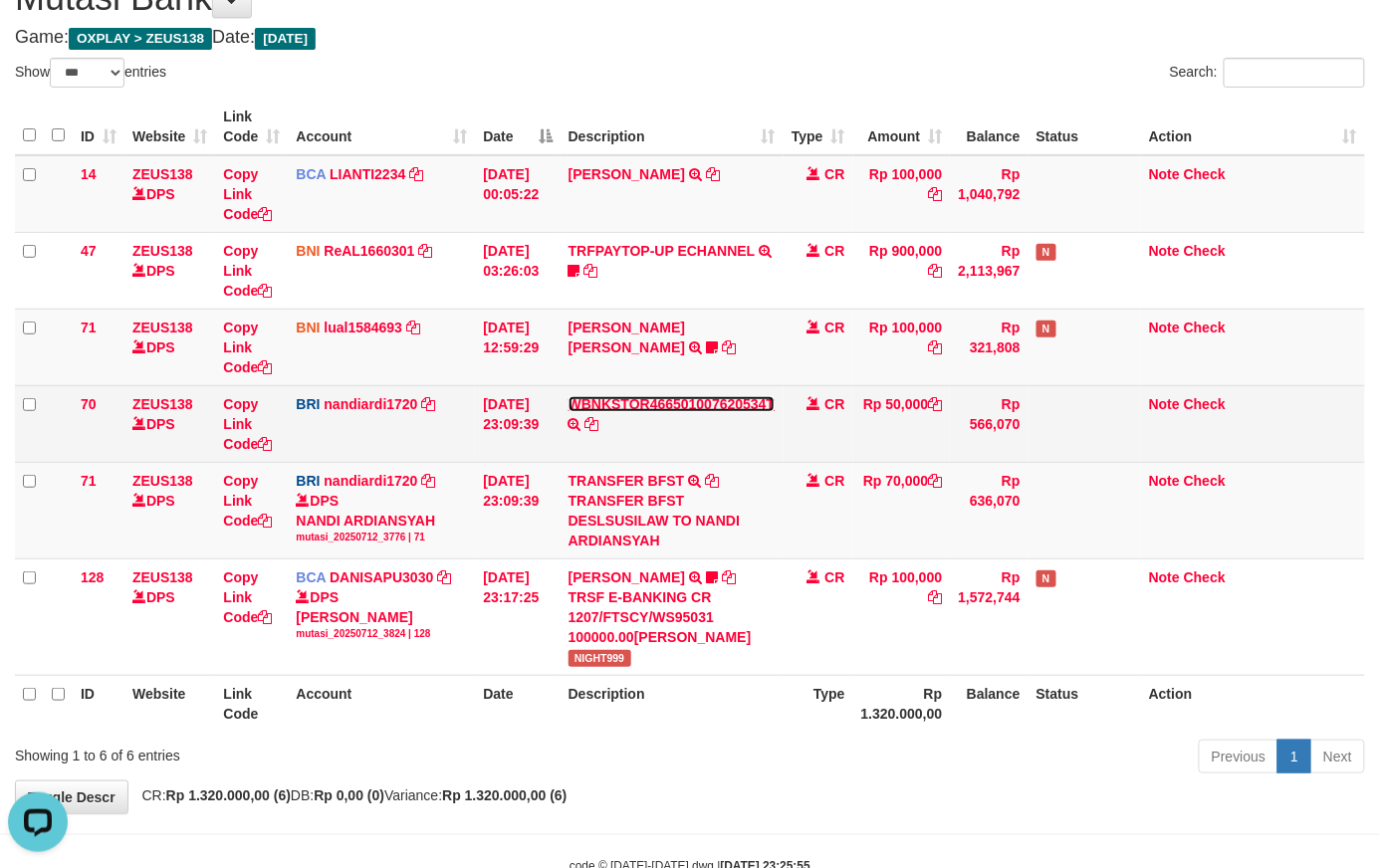 click on "WBNKSTOR466501007620534T" at bounding box center [672, 404] 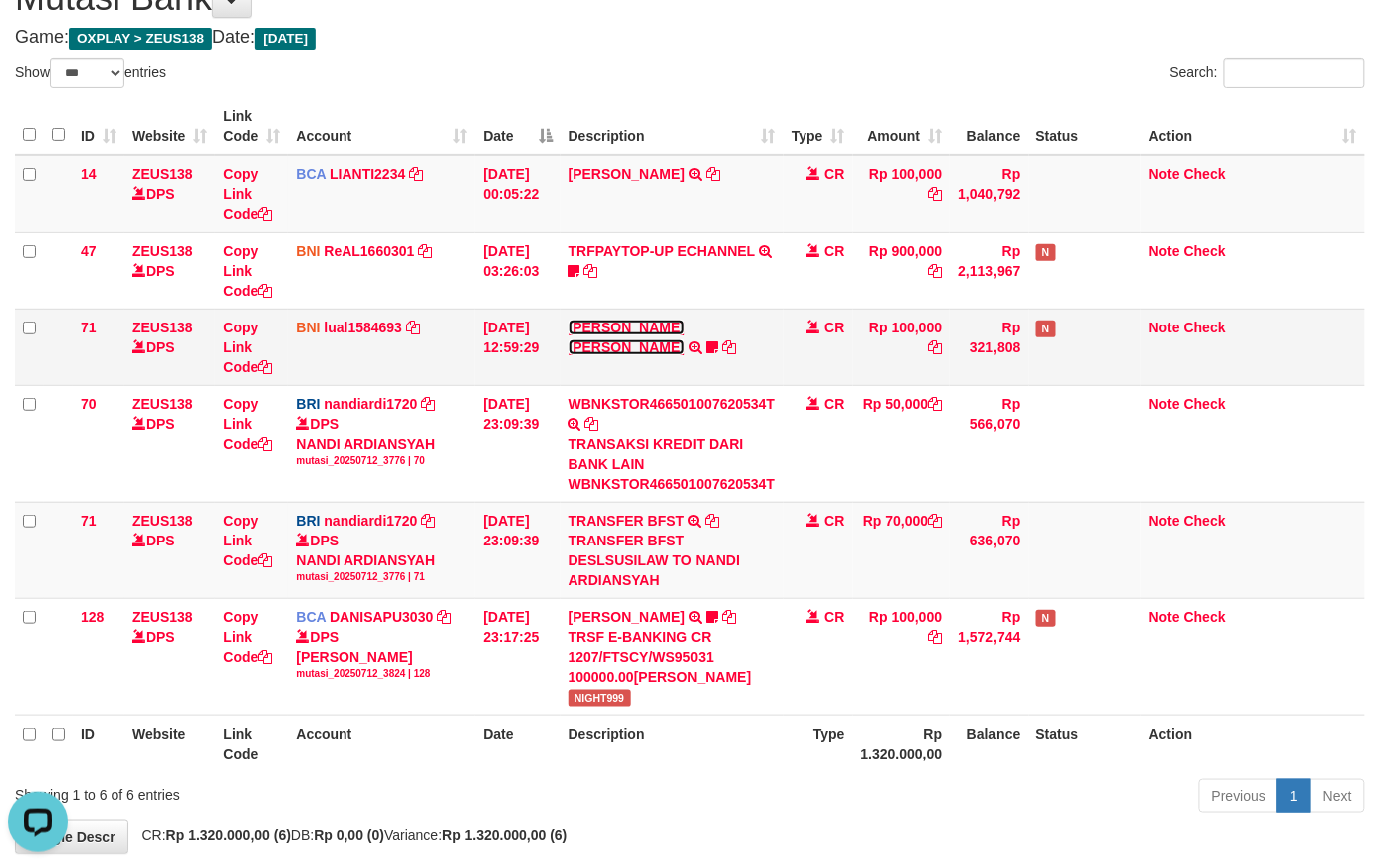 click on "MUHAMMAD IQBAL FARHAN" at bounding box center (626, 337) 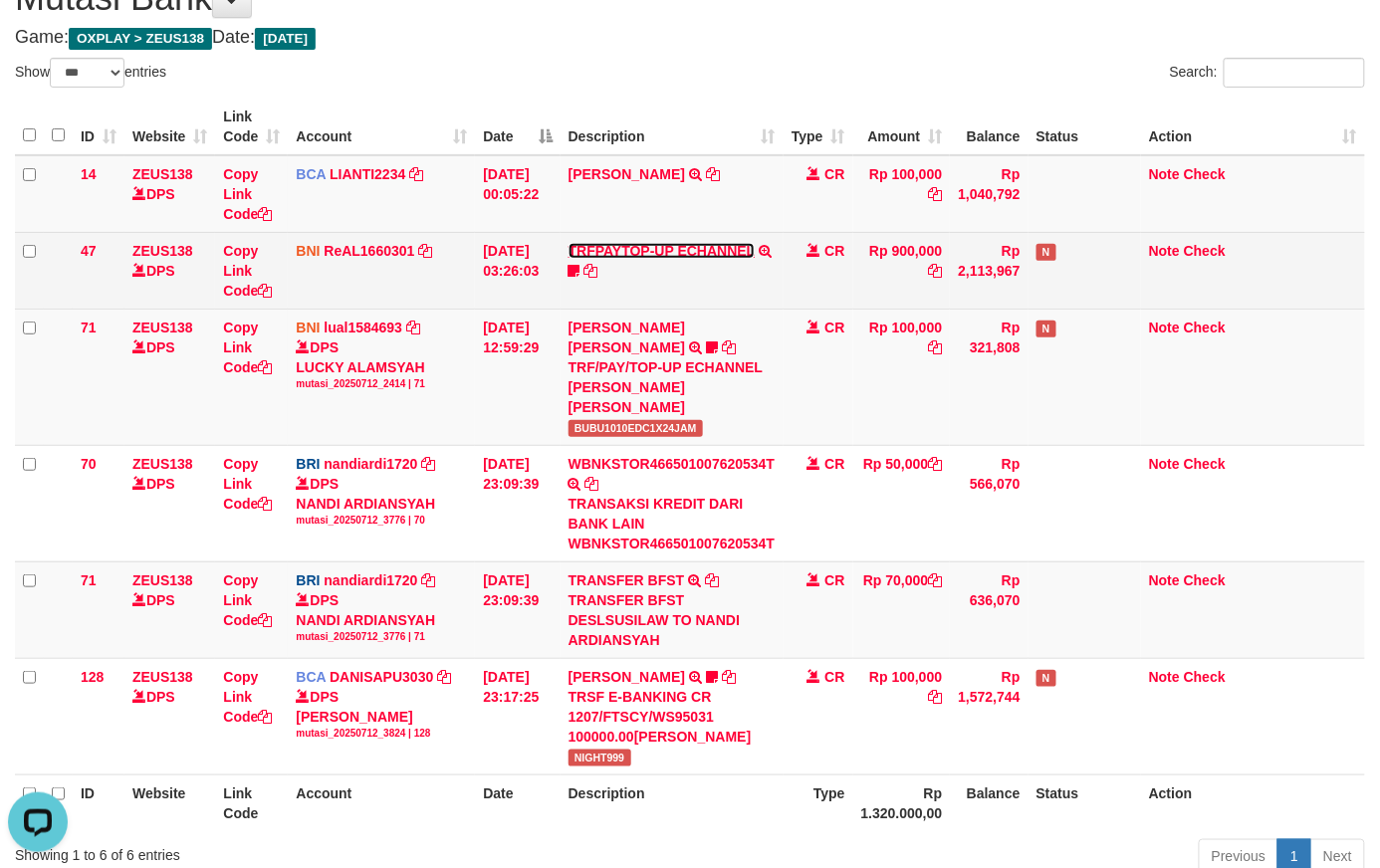 click on "TRFPAYTOP-UP ECHANNEL" at bounding box center (661, 251) 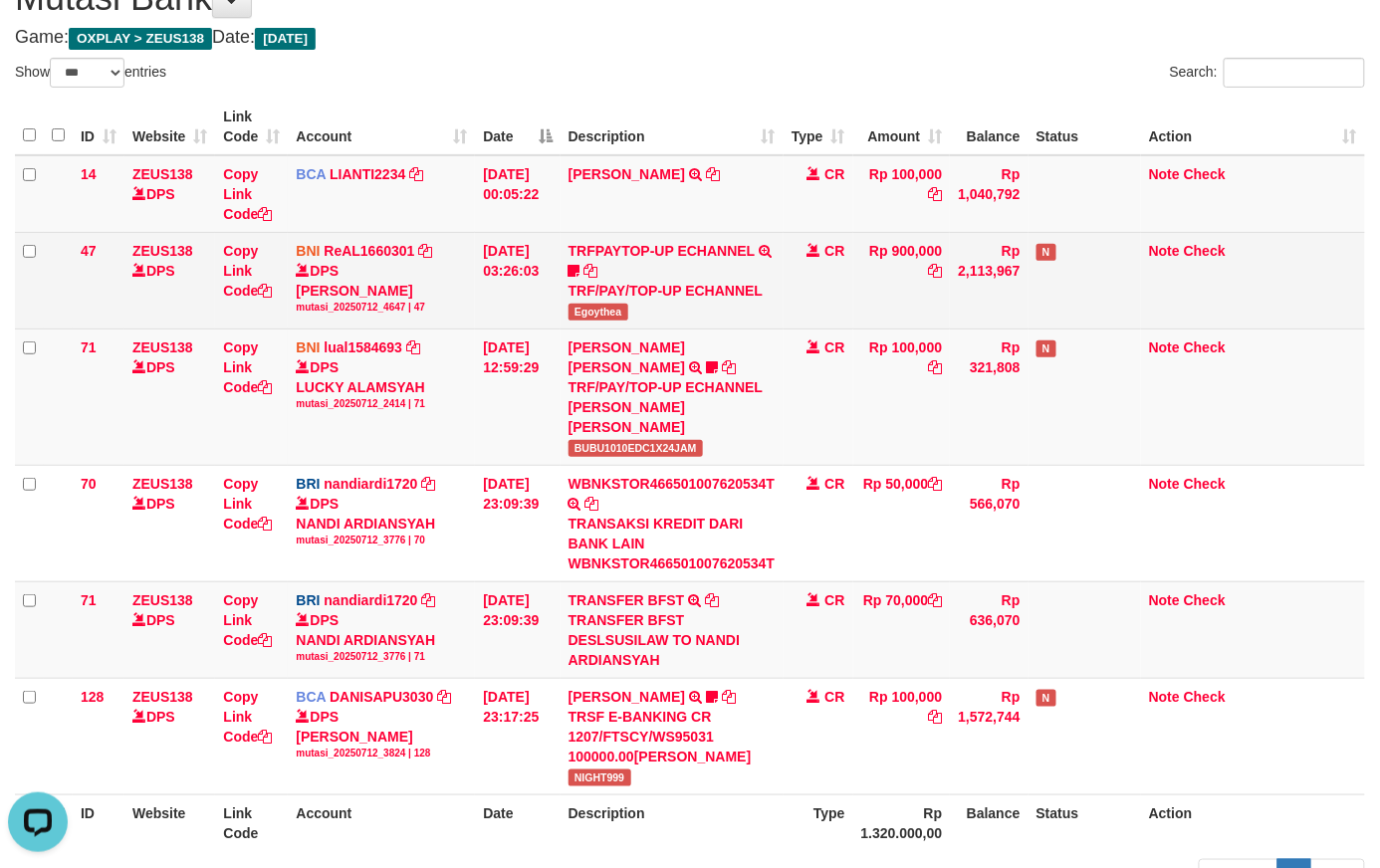 click on "Egoythea" at bounding box center (598, 312) 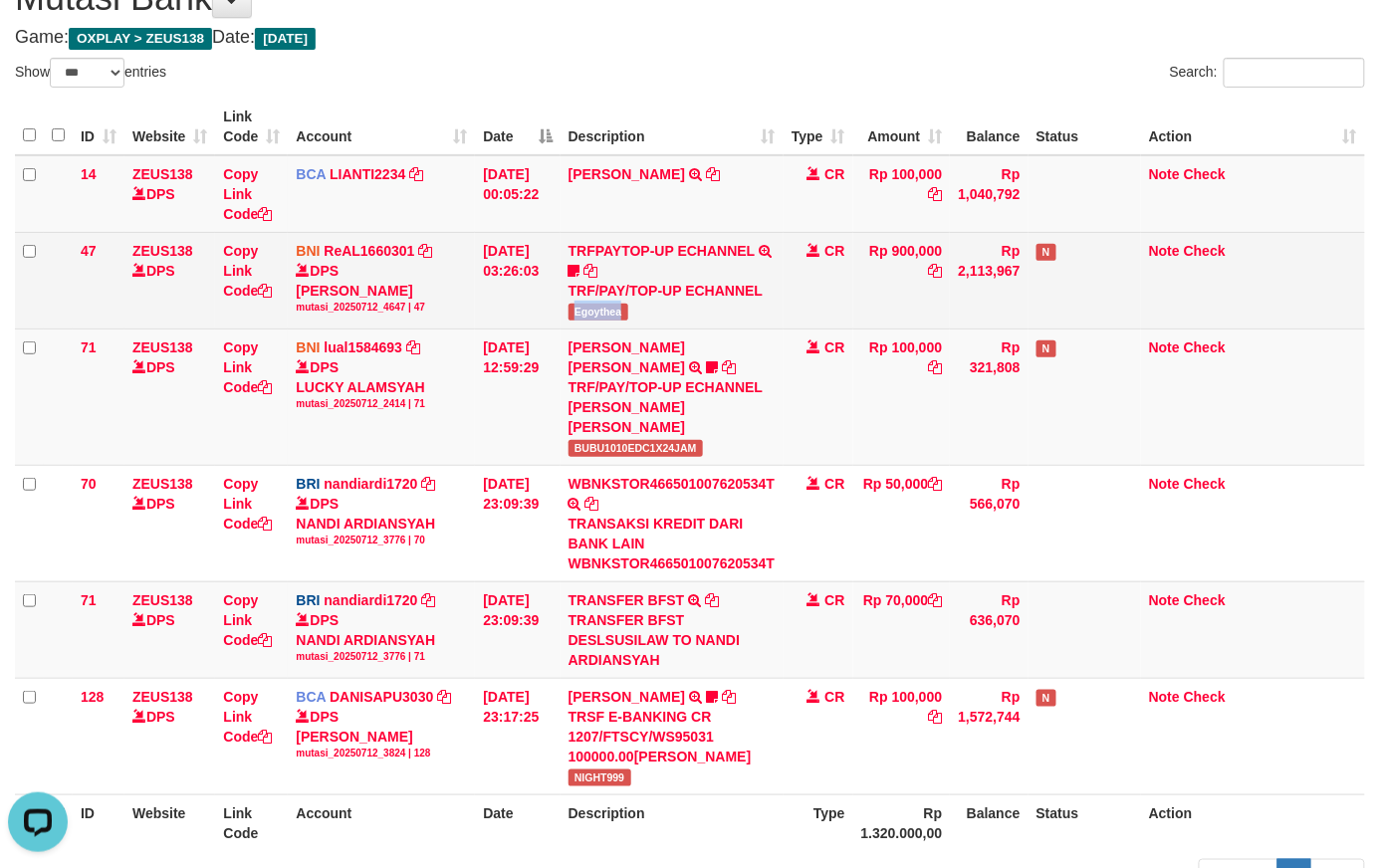 click on "Egoythea" at bounding box center (598, 312) 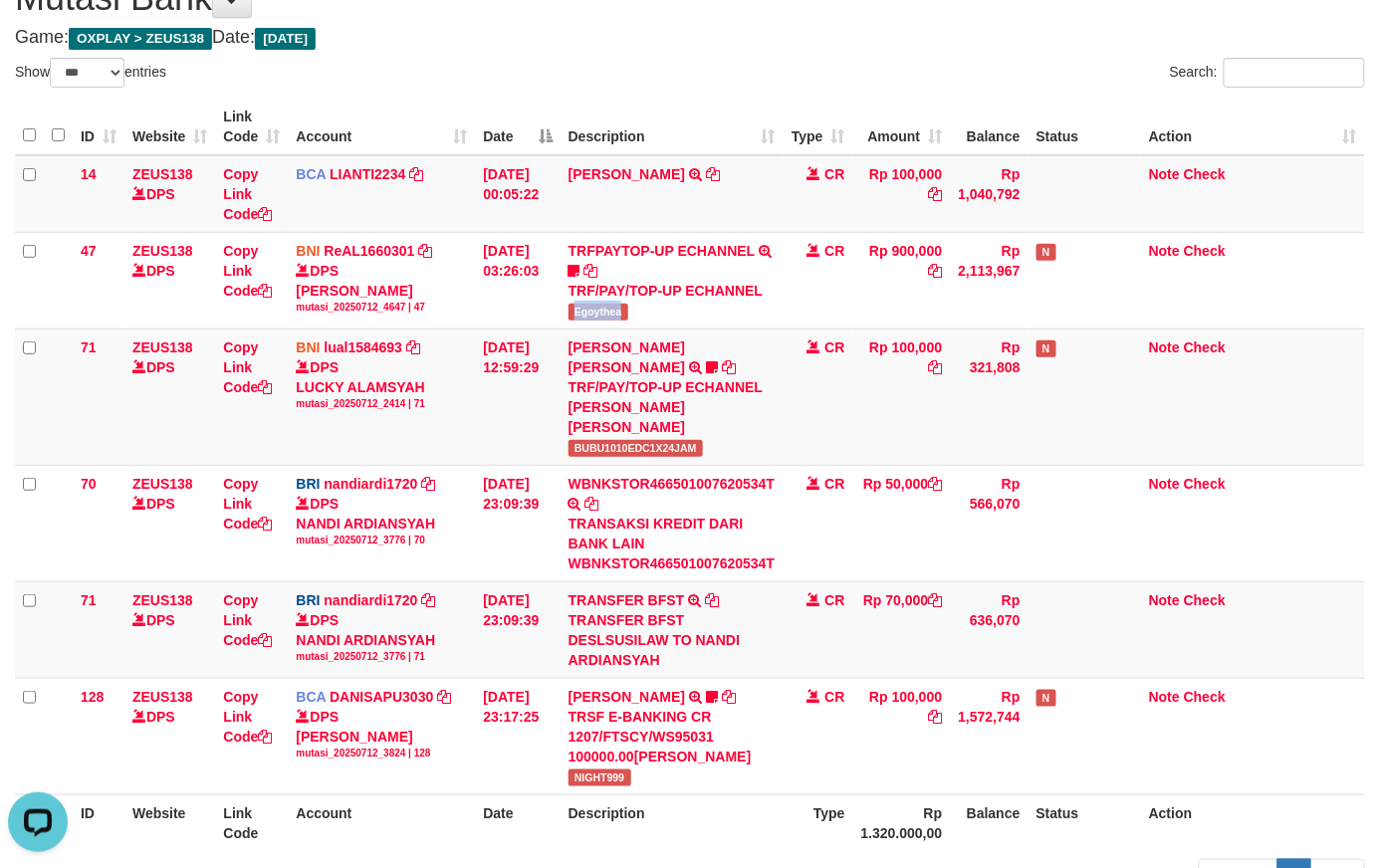 copy on "Egoythea" 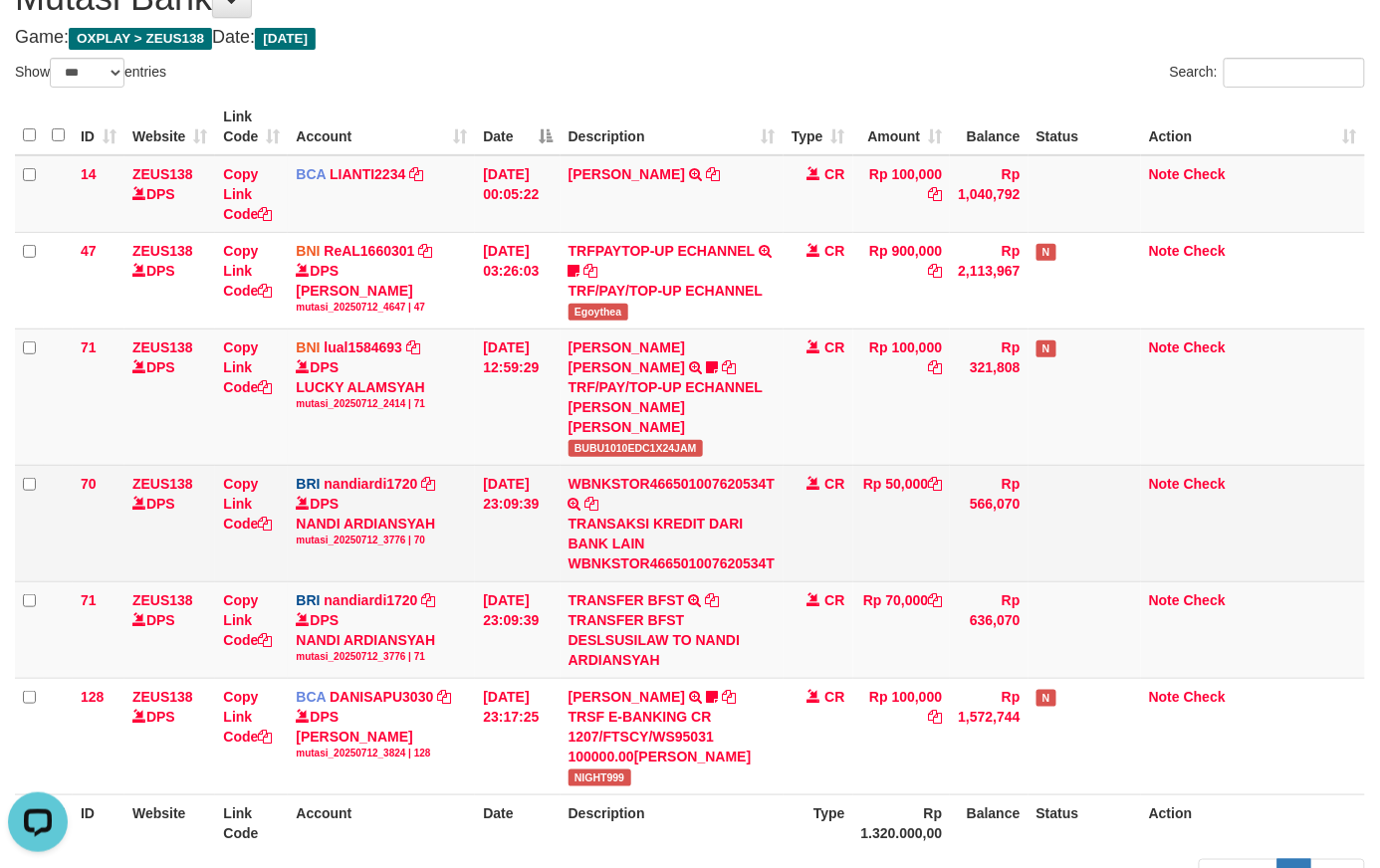 click on "Rp 50,000" at bounding box center (902, 523) 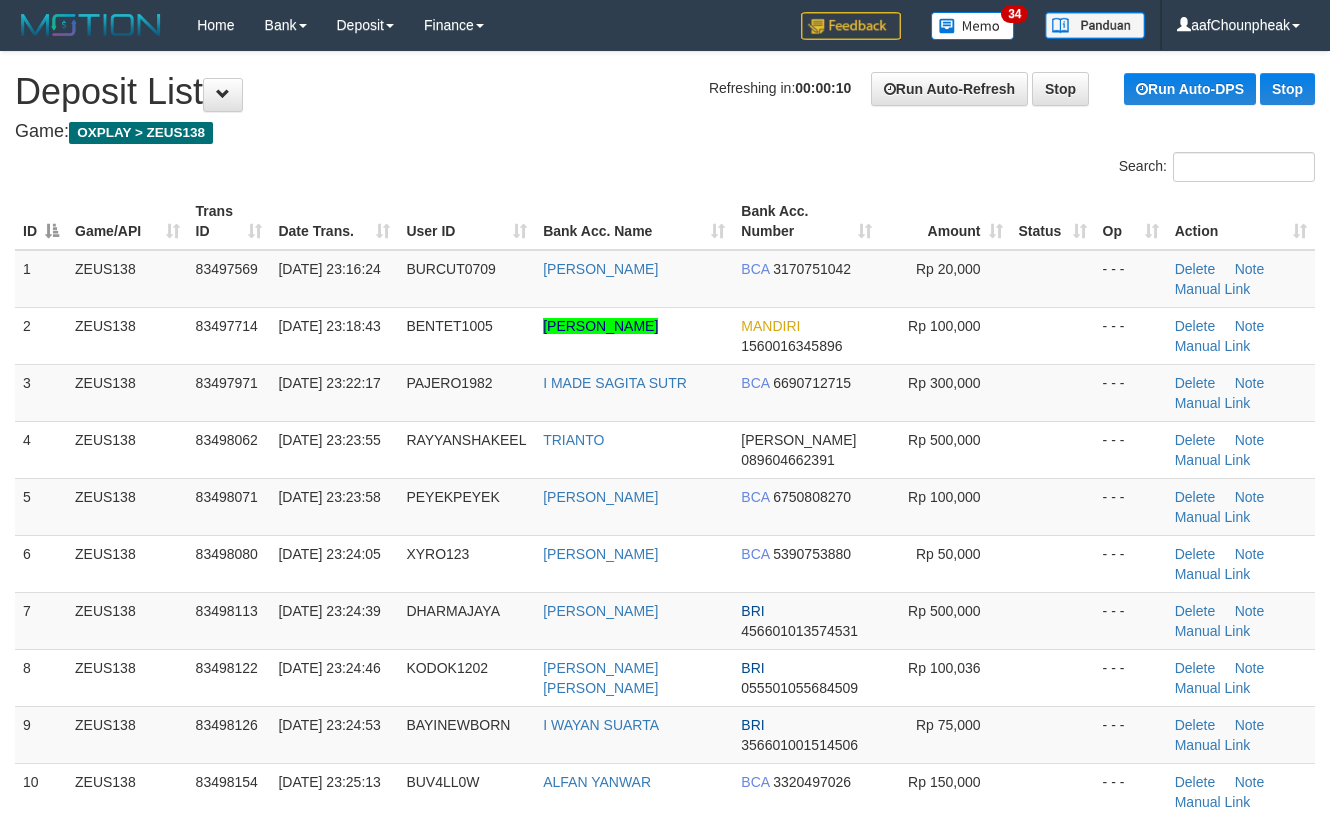 scroll, scrollTop: 0, scrollLeft: 0, axis: both 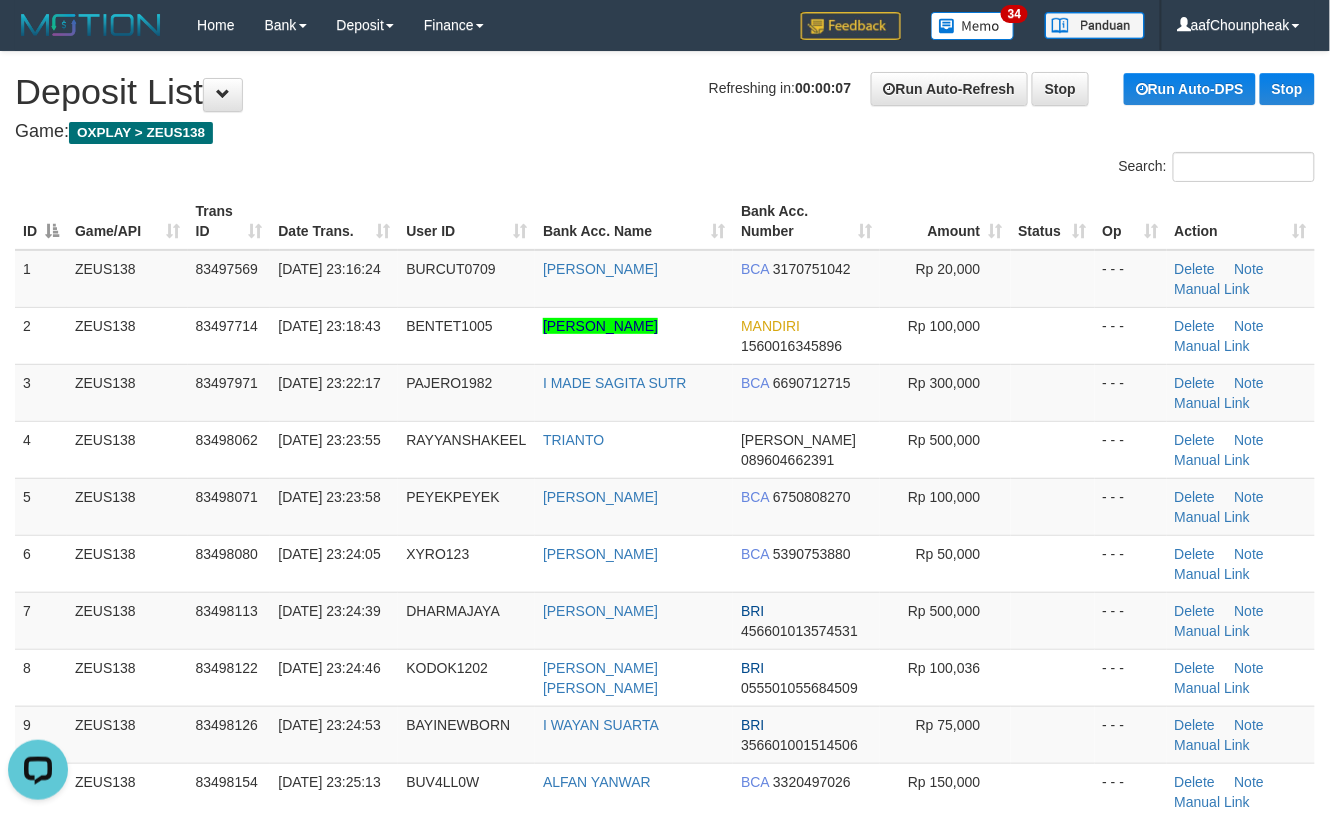 click on "Refreshing in:  00:00:07
Run Auto-Refresh
Stop
Run Auto-DPS
Stop
Deposit List" at bounding box center [665, 92] 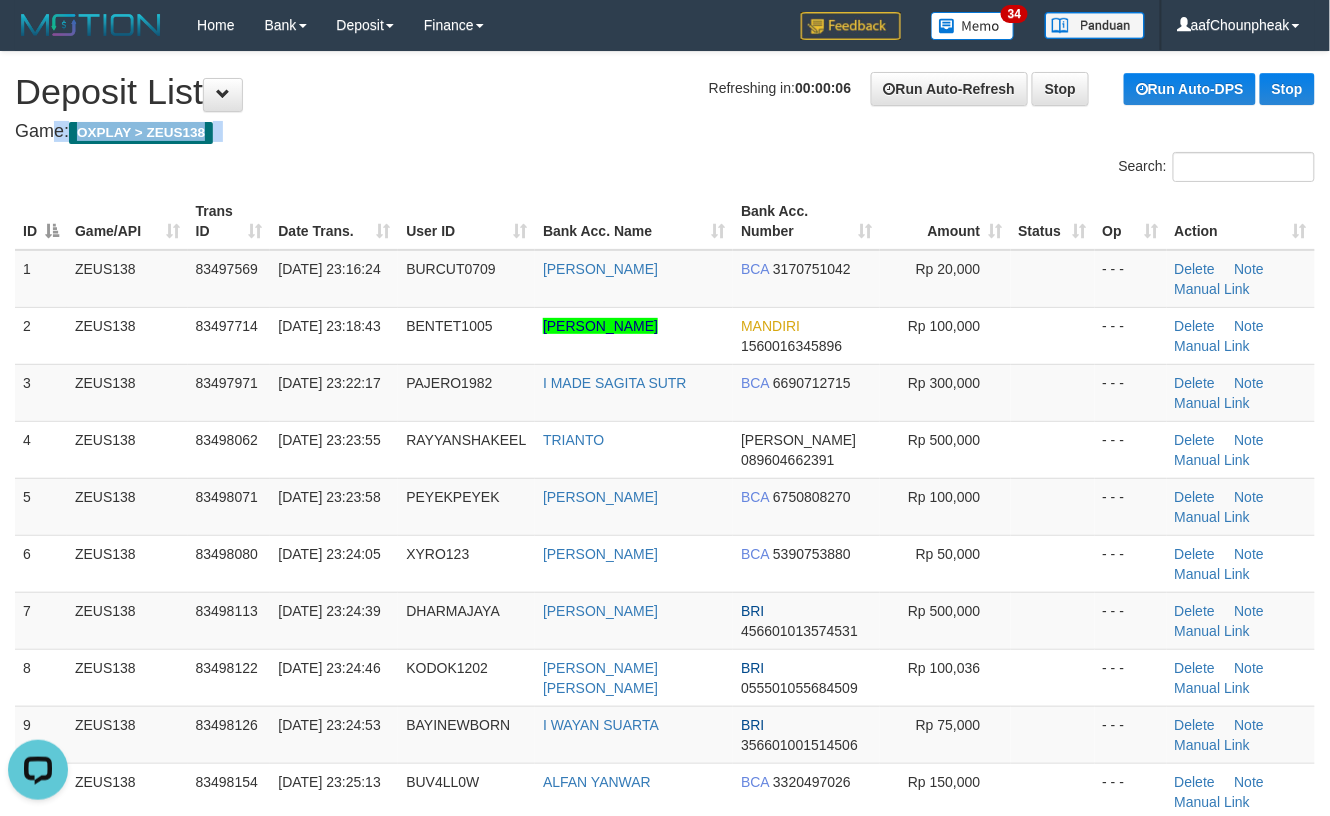 drag, startPoint x: 564, startPoint y: 108, endPoint x: 681, endPoint y: 125, distance: 118.22859 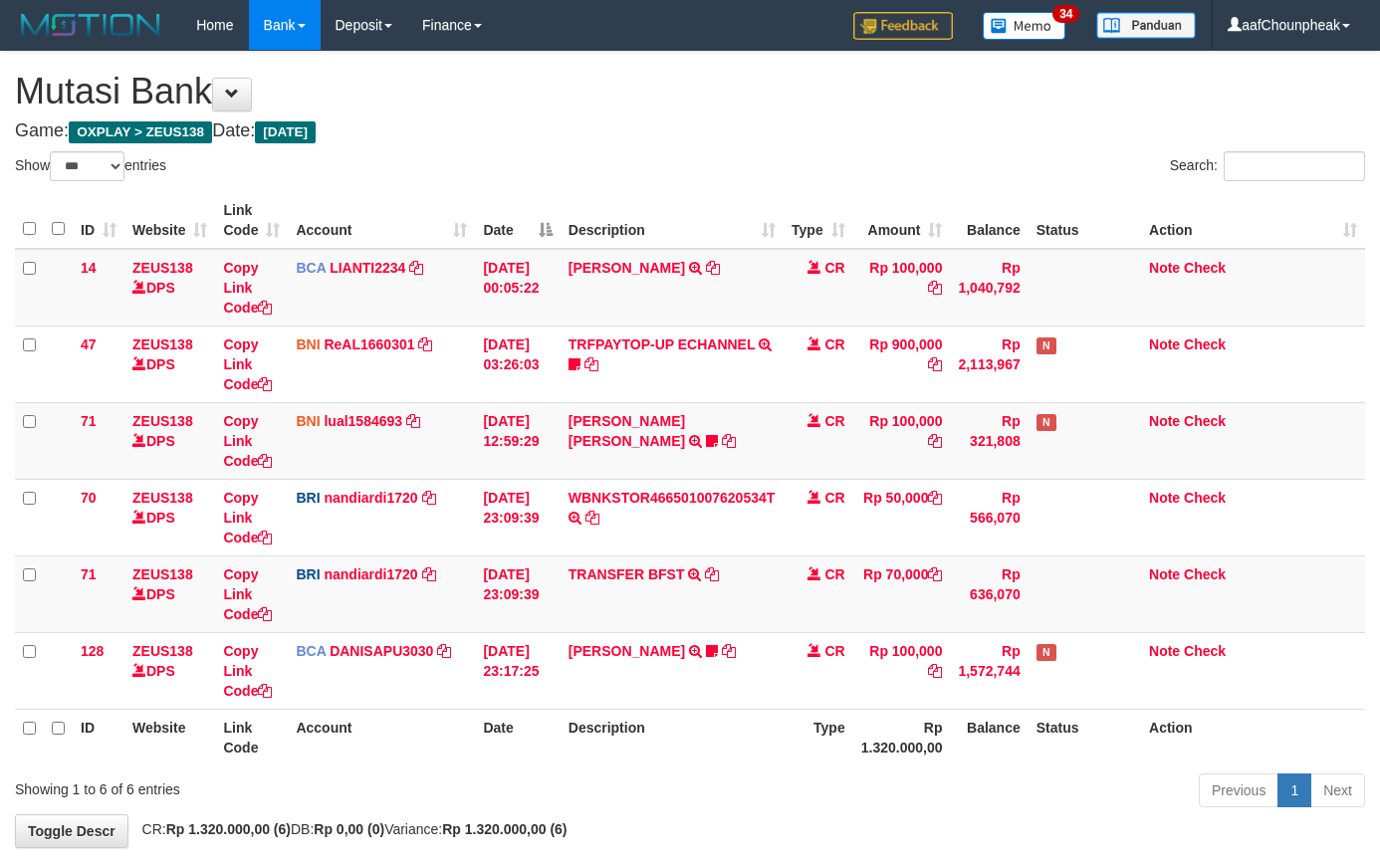 select on "***" 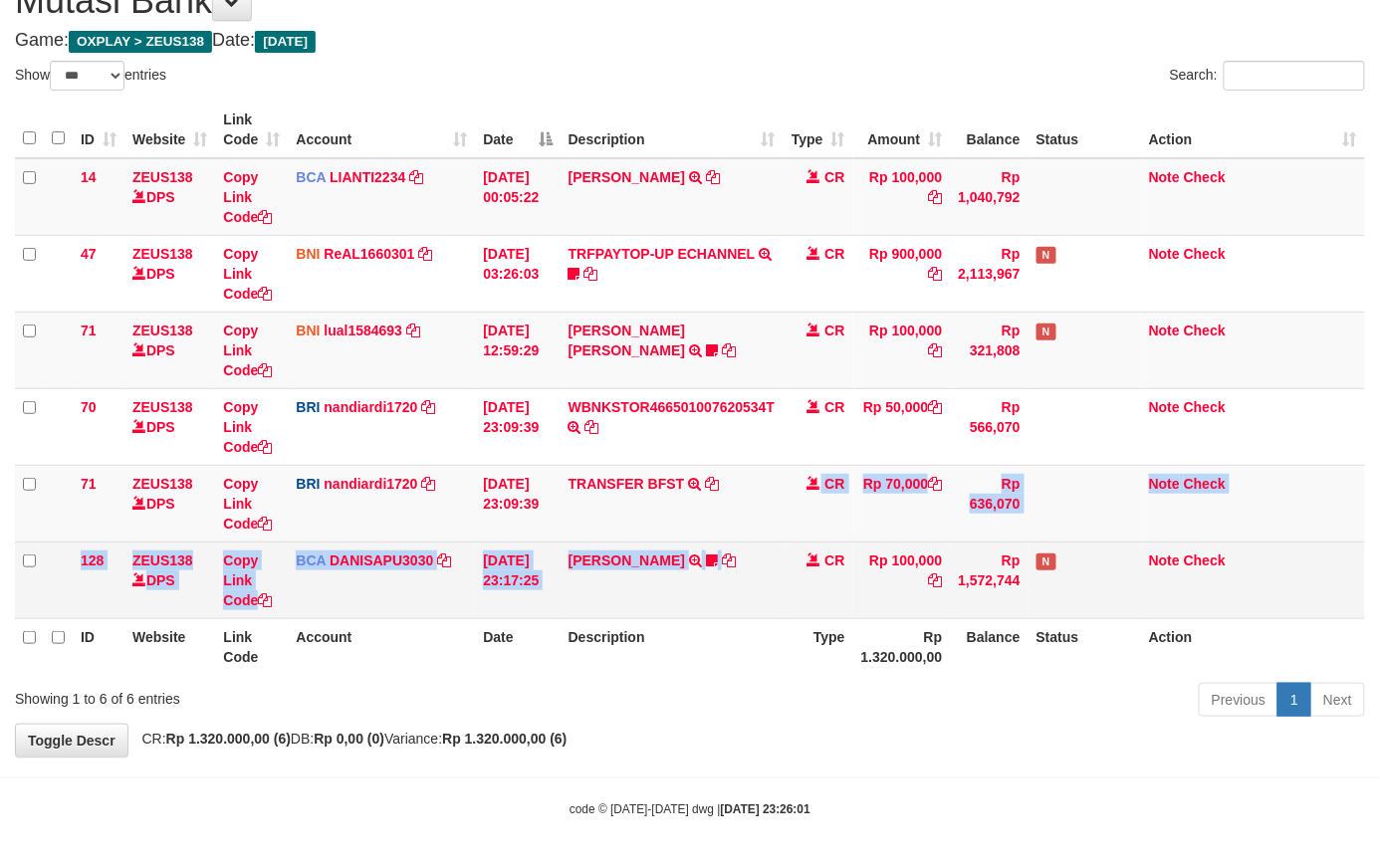 drag, startPoint x: 766, startPoint y: 522, endPoint x: 777, endPoint y: 545, distance: 25.495098 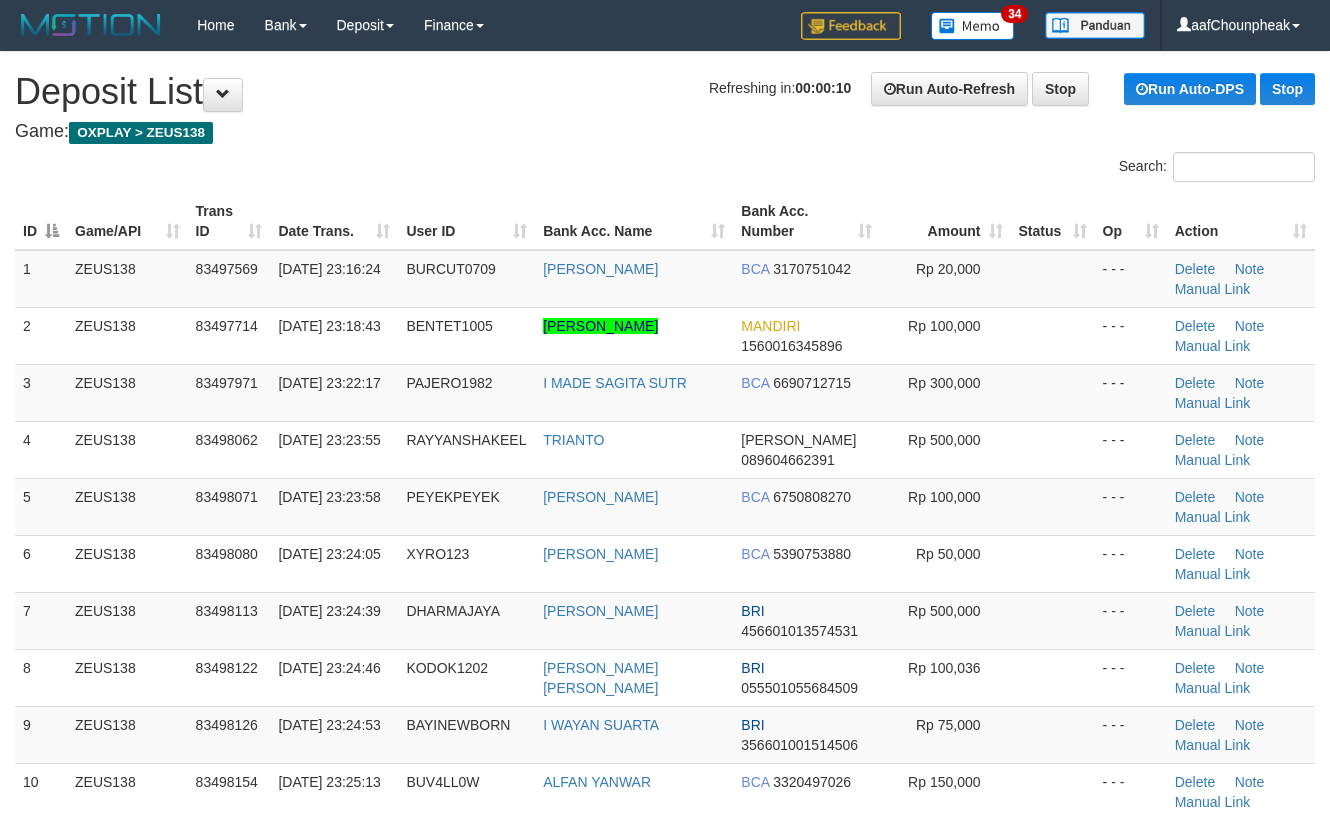 scroll, scrollTop: 0, scrollLeft: 0, axis: both 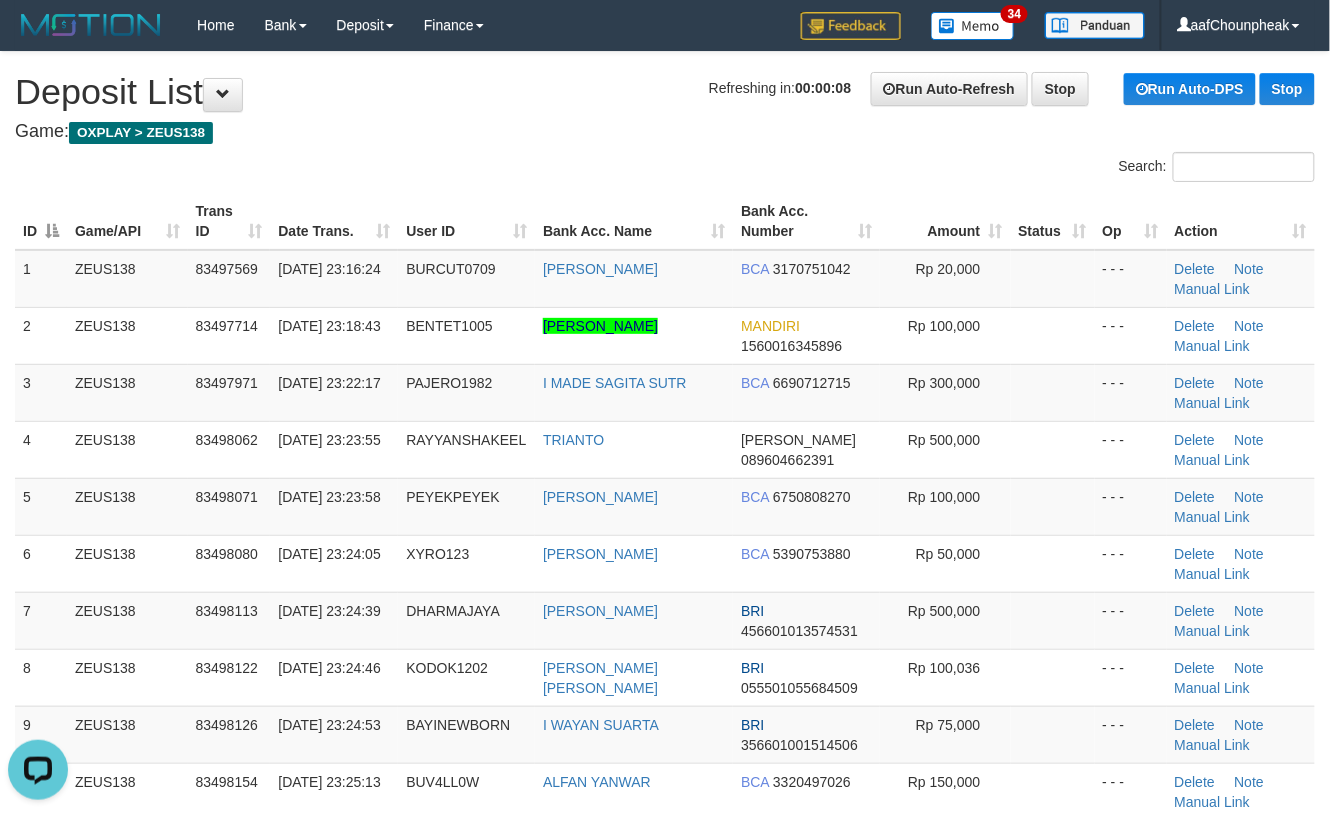 drag, startPoint x: 665, startPoint y: 148, endPoint x: 654, endPoint y: 141, distance: 13.038404 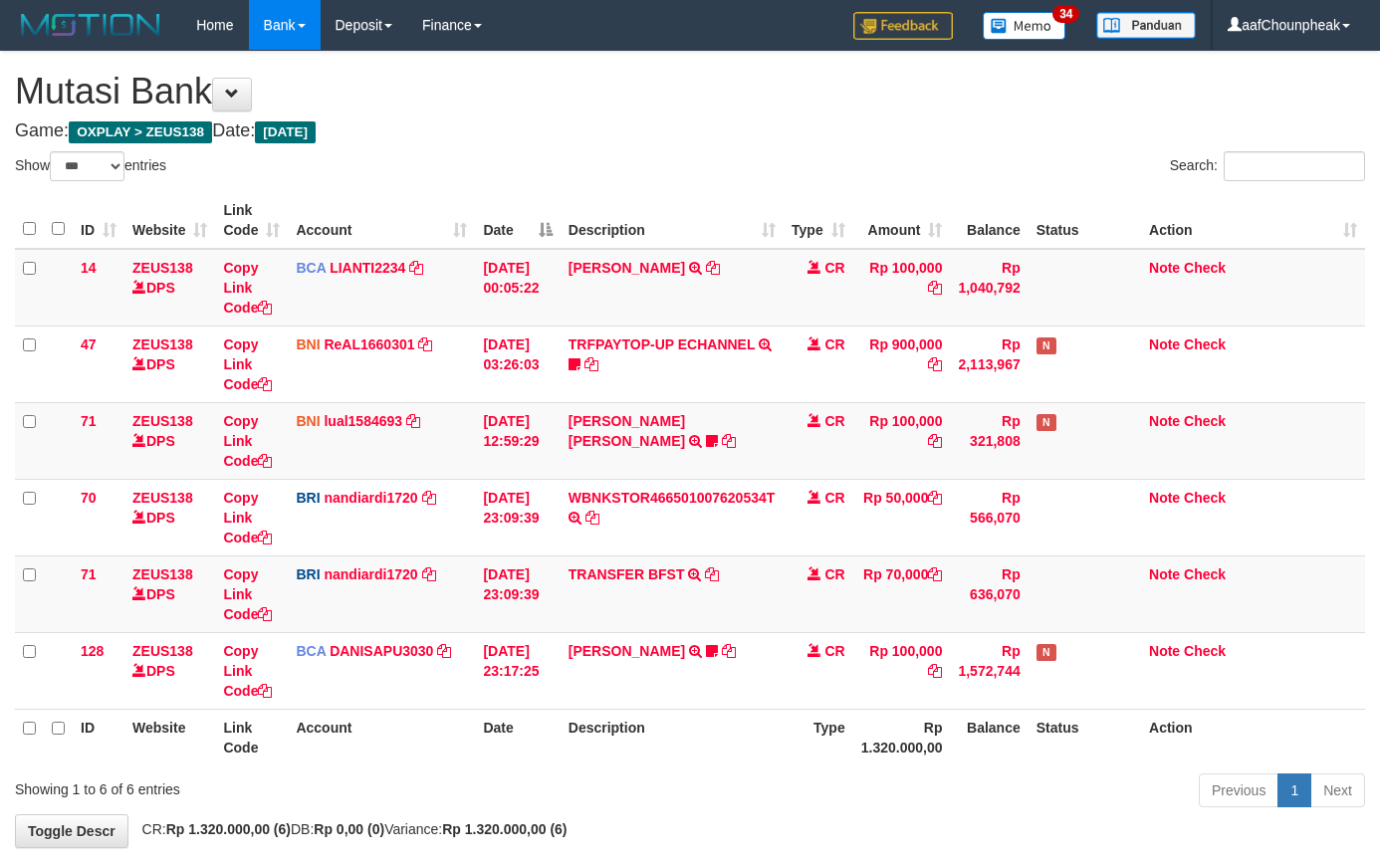 select on "***" 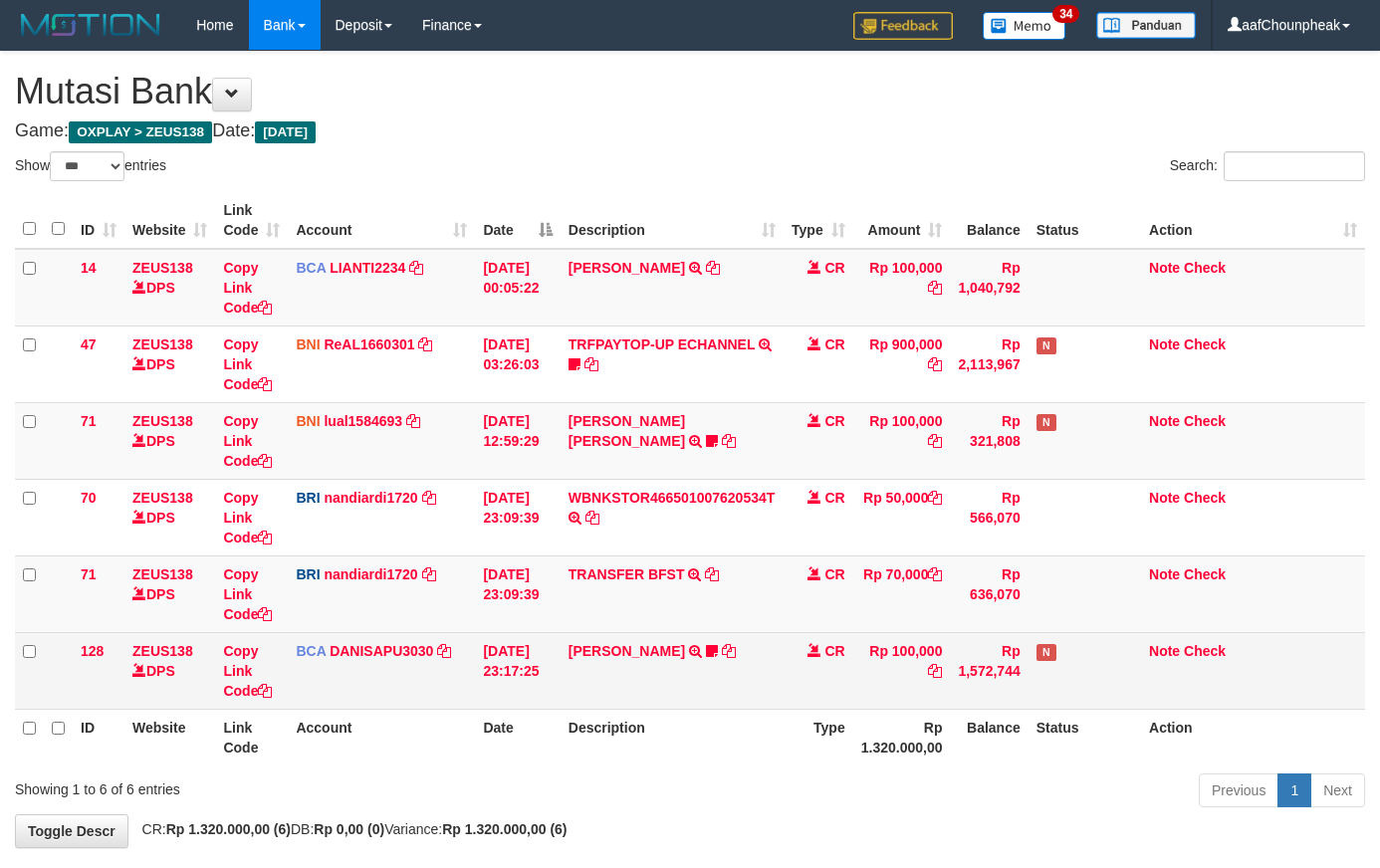 scroll, scrollTop: 94, scrollLeft: 0, axis: vertical 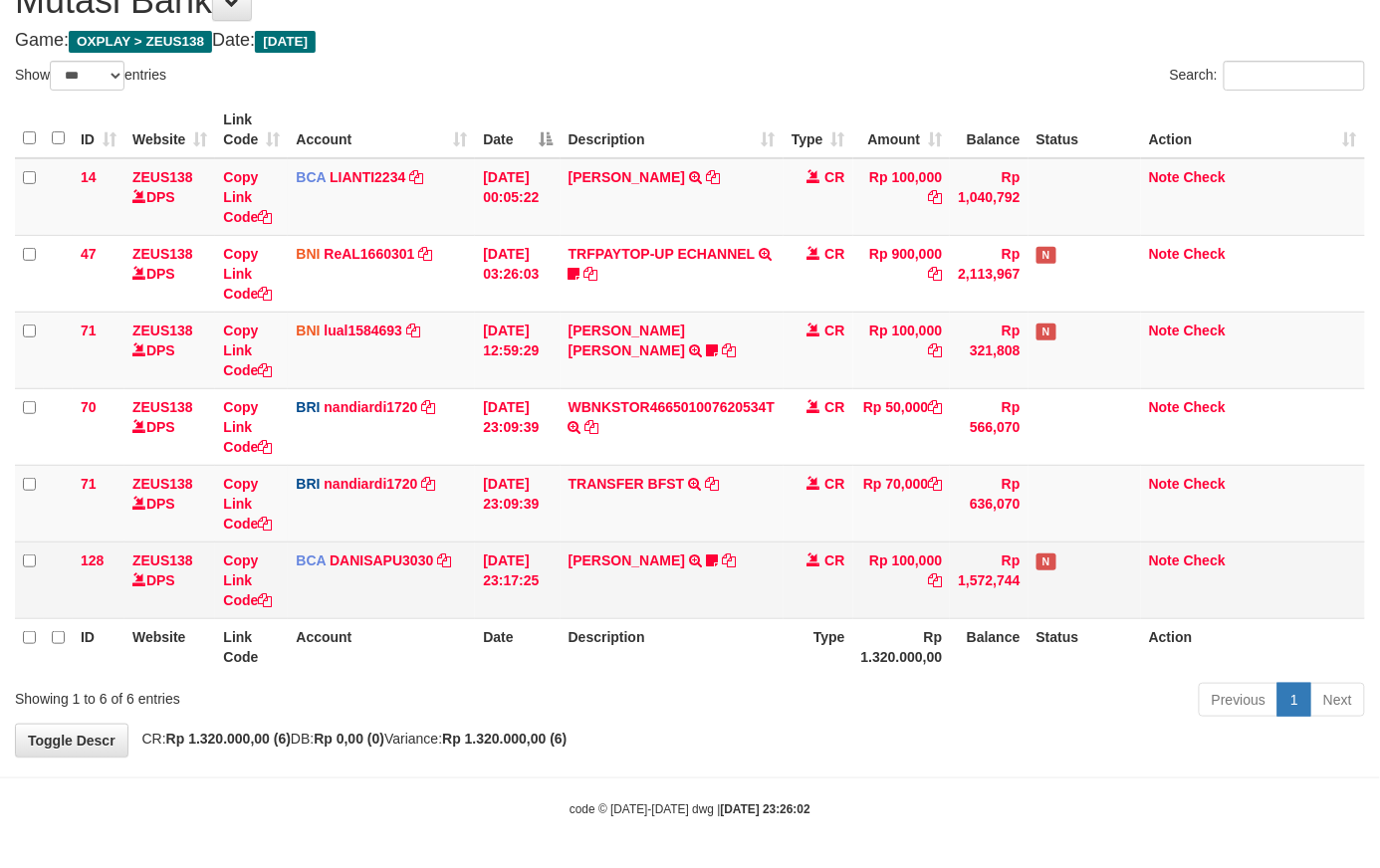 click on "ALDY WIJAYA            TRSF E-BANKING CR 1207/FTSCY/WS95031
100000.00ALDY WIJAYA    NIGHT999" at bounding box center [672, 579] 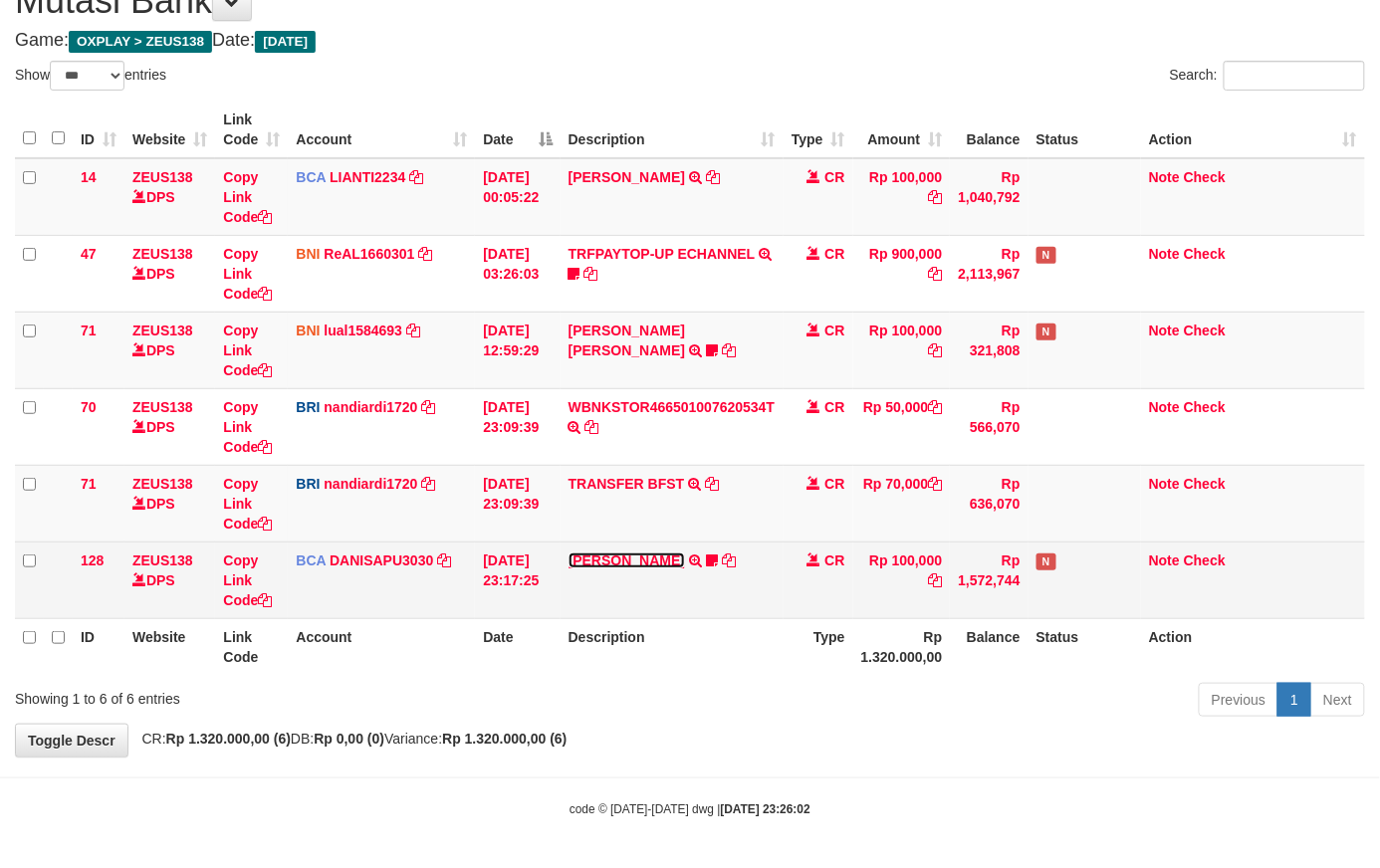 click on "[PERSON_NAME]" at bounding box center (626, 560) 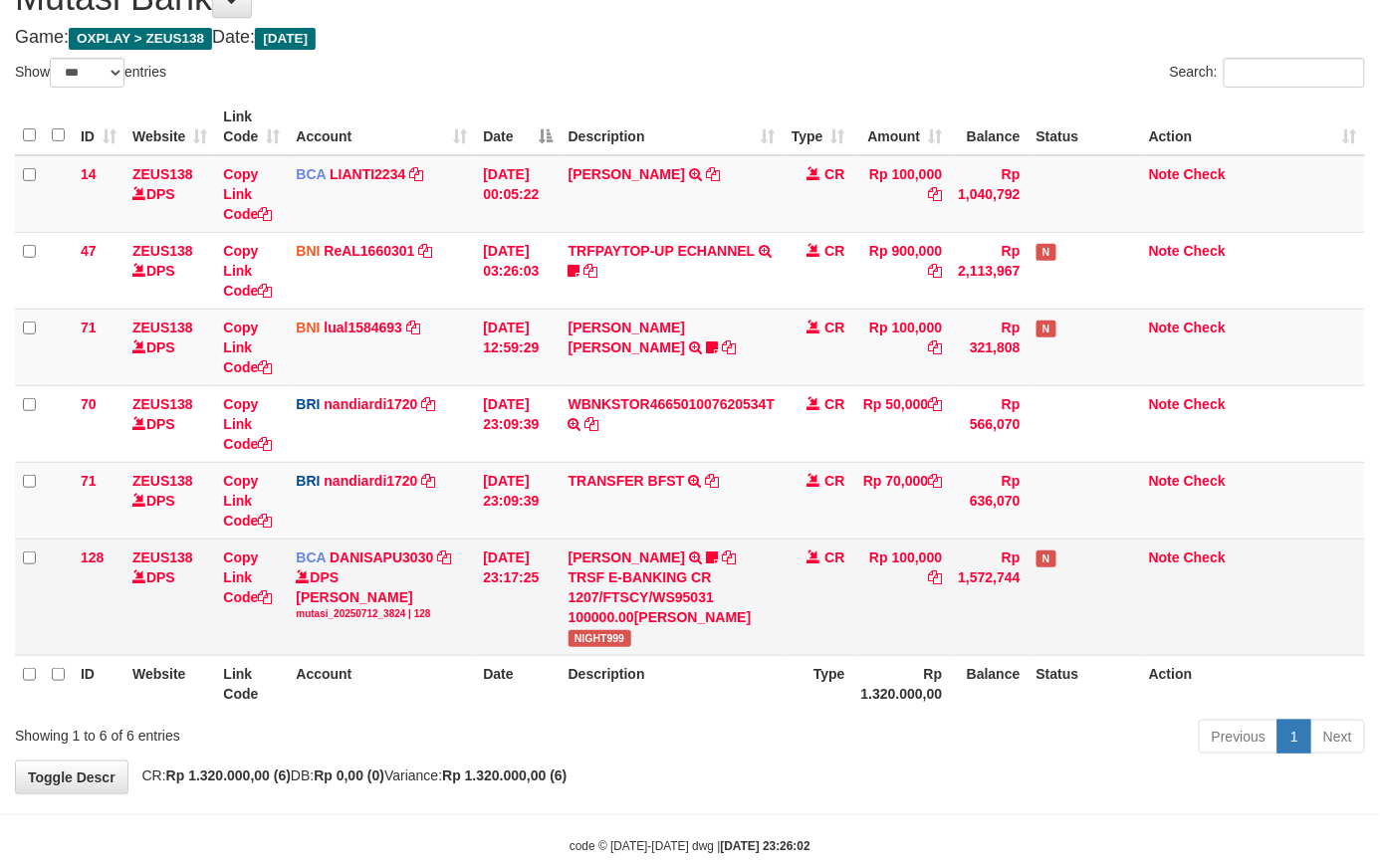 click on "NIGHT999" at bounding box center [599, 638] 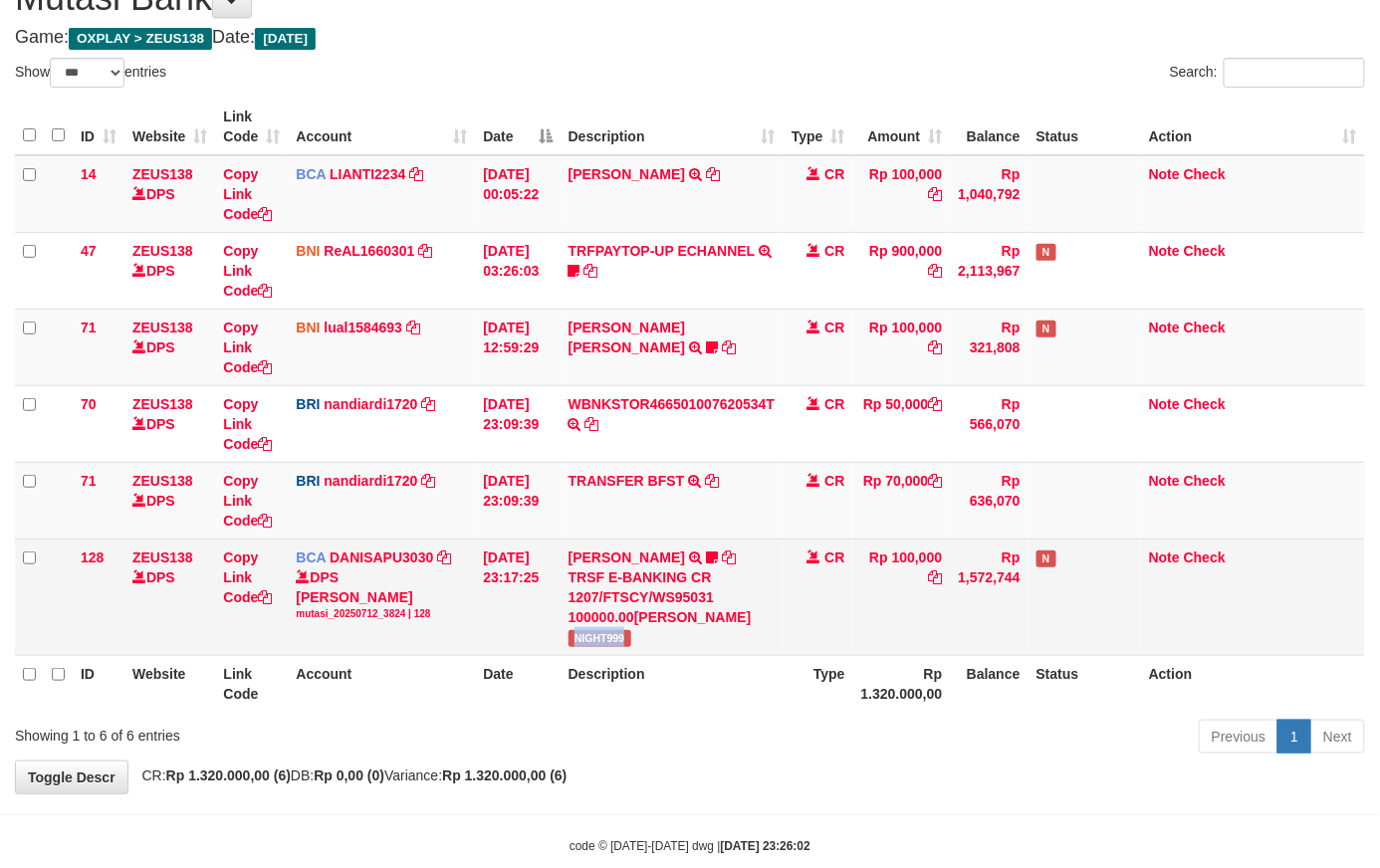 click on "NIGHT999" at bounding box center (599, 638) 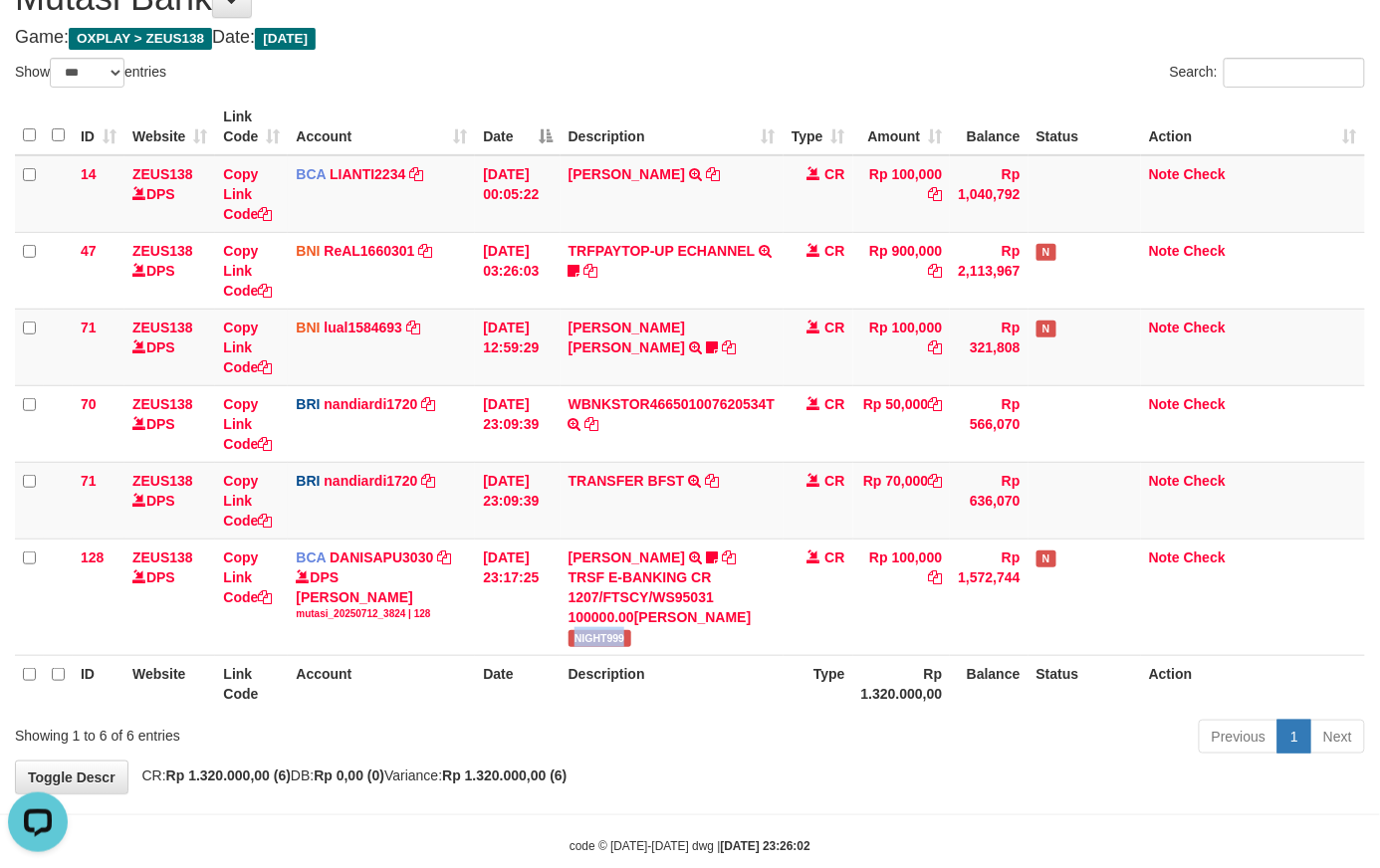 scroll, scrollTop: 0, scrollLeft: 0, axis: both 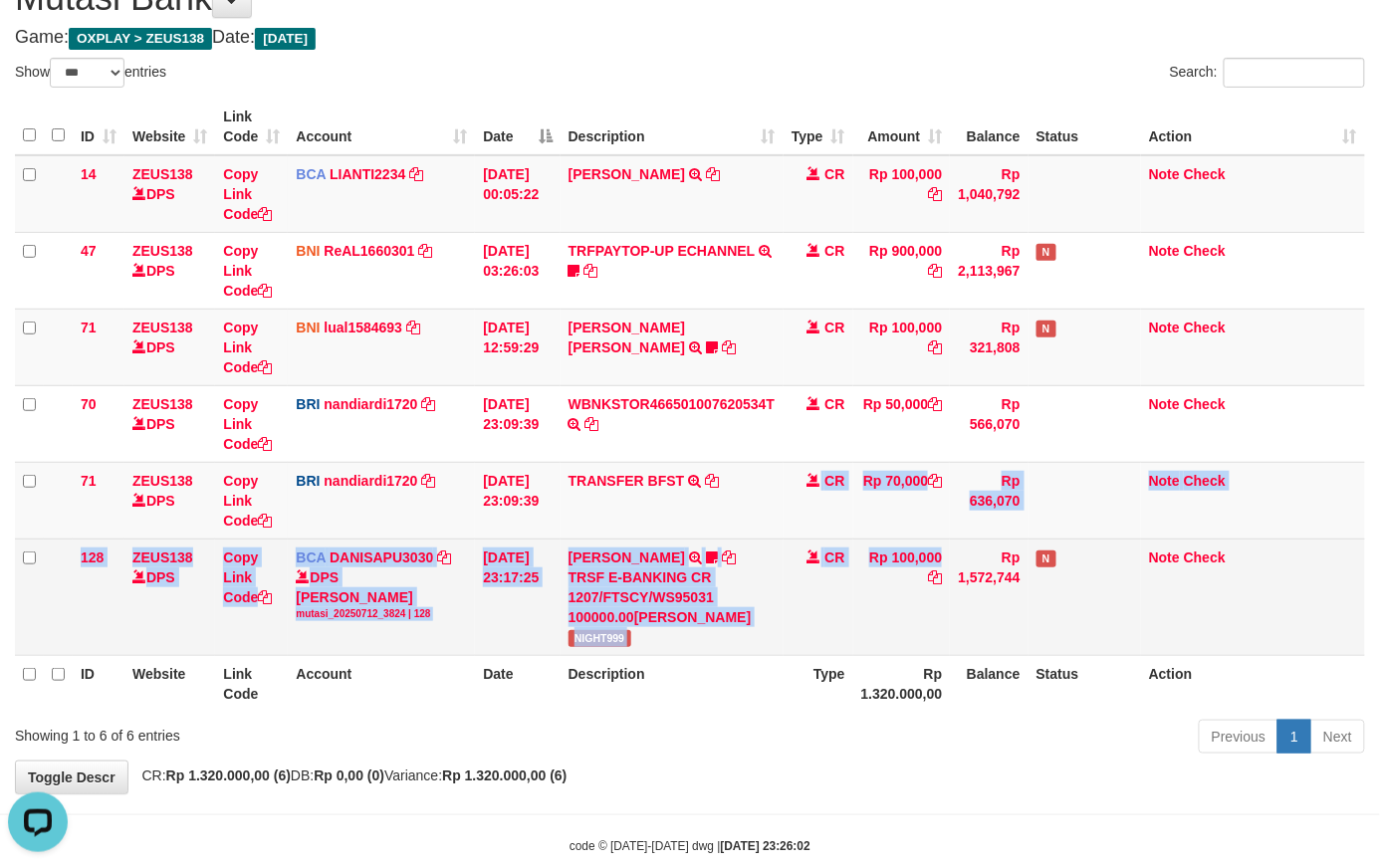 click on "14
ZEUS138    DPS
Copy Link Code
BCA
LIANTI2234
DPS
YULIANTI
mutasi_20250712_4646 | 14
mutasi_20250712_4646 | 14
12/07/2025 00:05:22
YUSUP MAULAN         TRSF E-BANKING CR 1207/FTSCY/WS95051
100000.002025071262819090 TRFDN-YUSUP MAULANESPAY DEBIT INDONE
CR
Rp 100,000
Rp 1,040,792
Note
Check
47
ZEUS138    DPS
Copy Link Code
BNI
ReAL1660301
DPS
REYHAN ALMANSYAH
mutasi_20250712_4647 | 47" at bounding box center (690, 405) 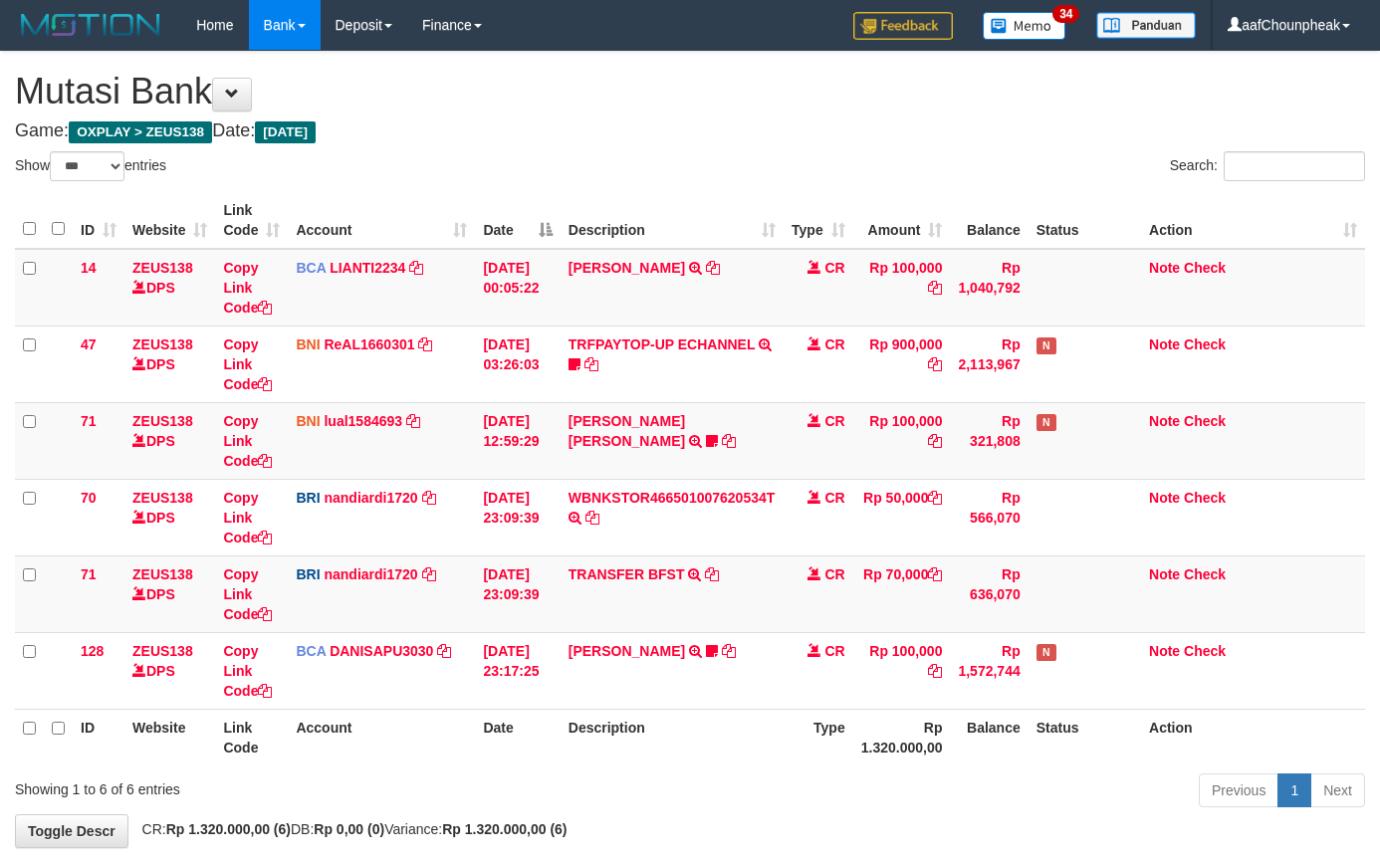 select on "***" 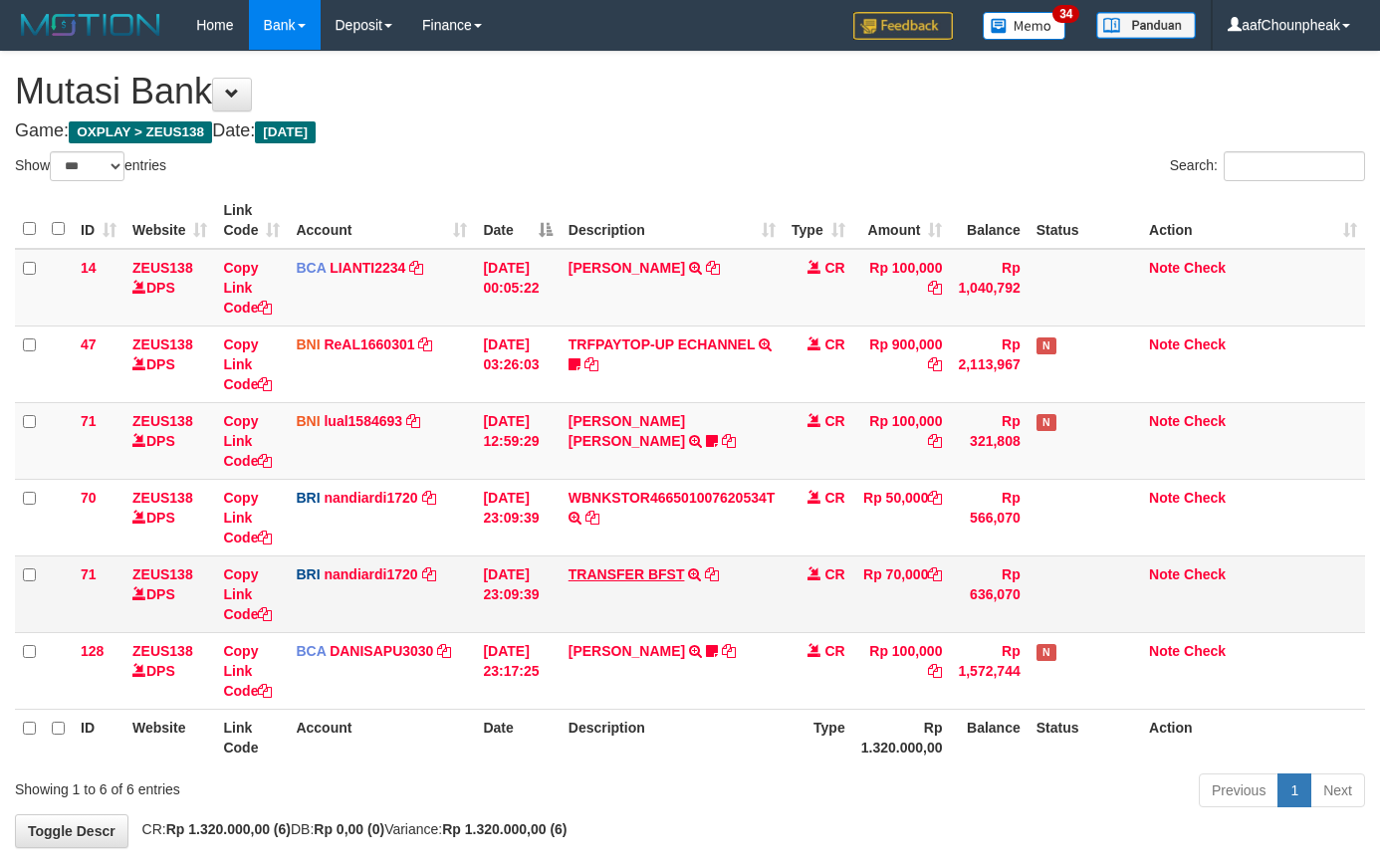 scroll, scrollTop: 94, scrollLeft: 0, axis: vertical 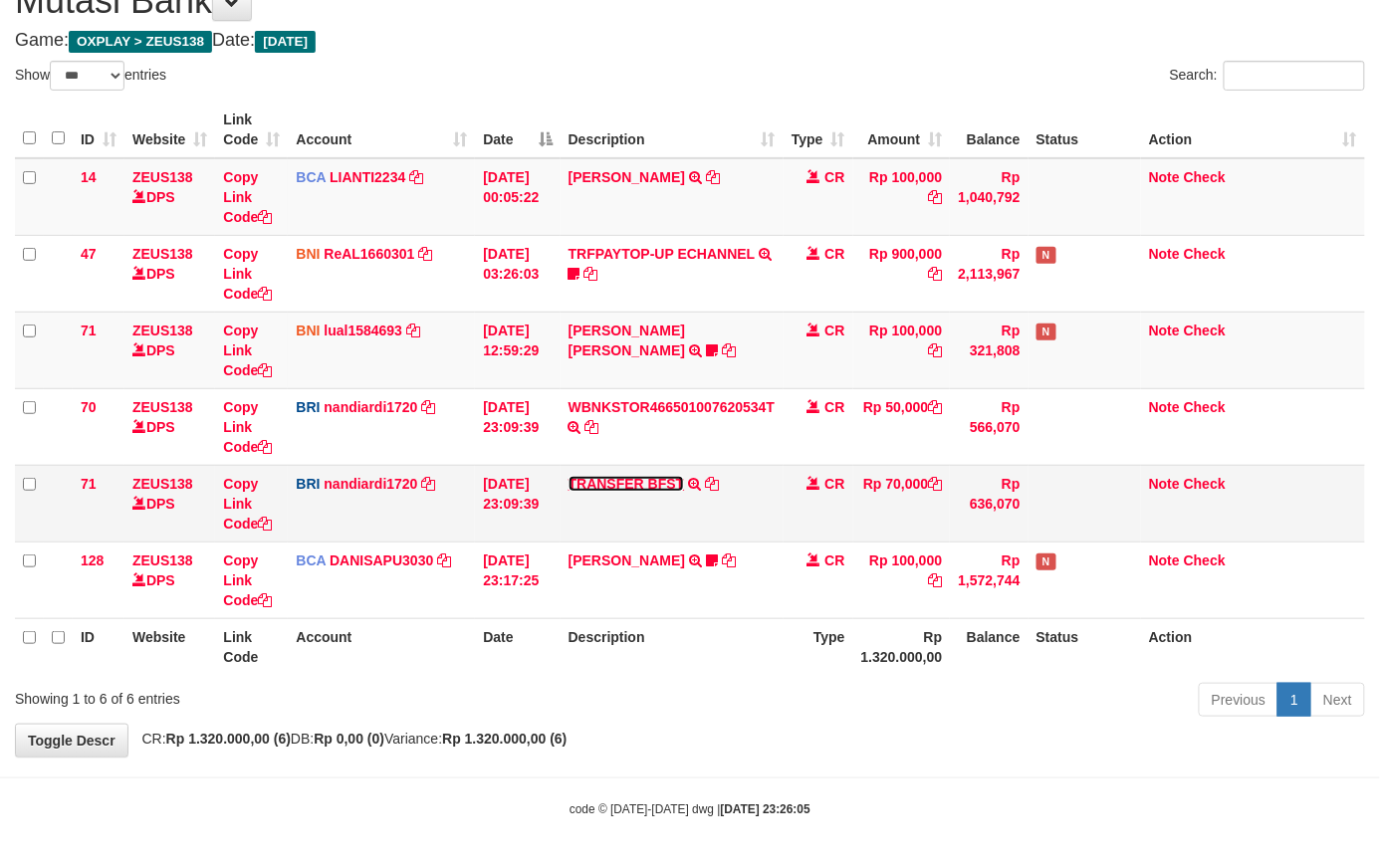 click on "TRANSFER BFST" at bounding box center [626, 484] 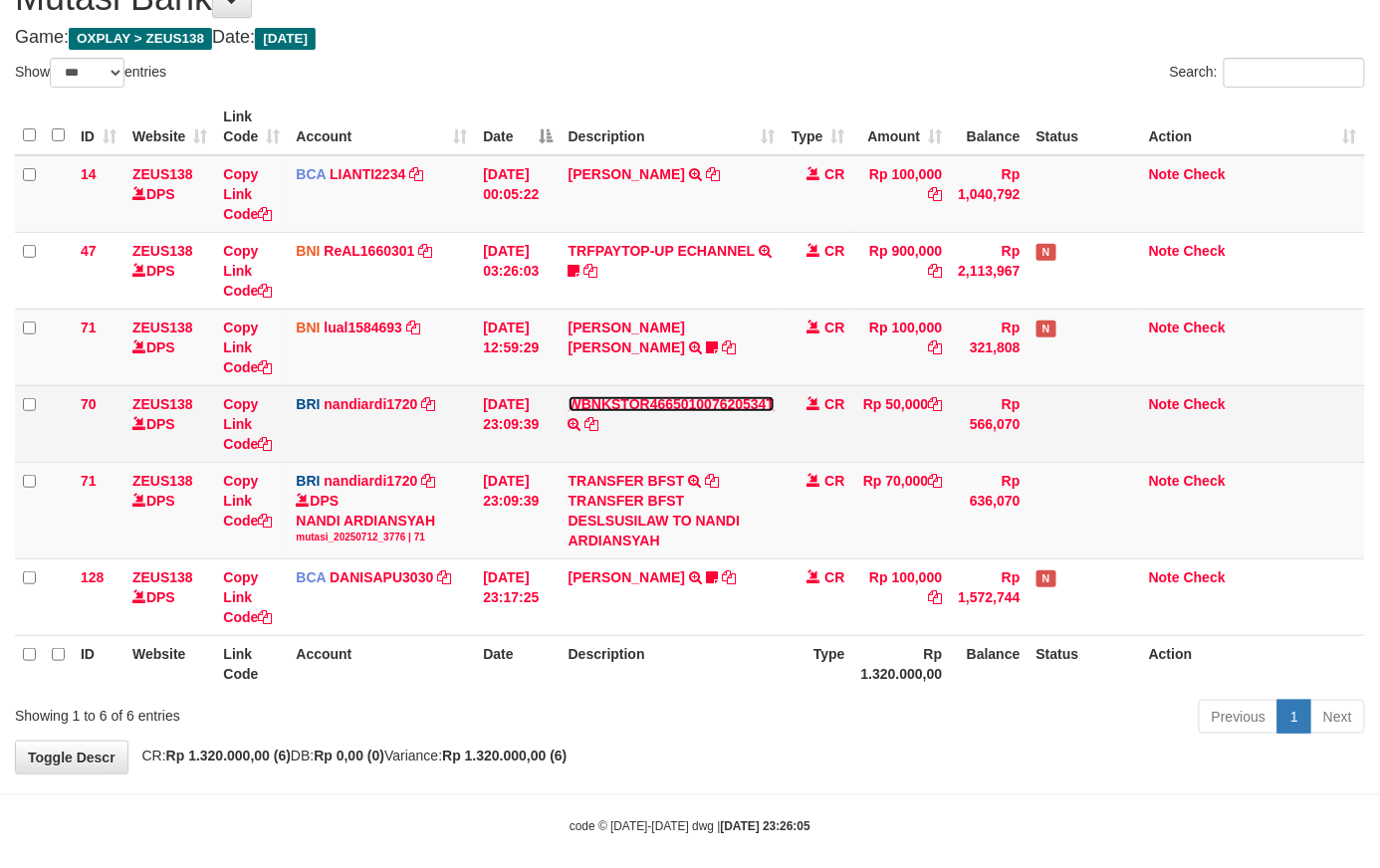 click on "WBNKSTOR466501007620534T" at bounding box center [672, 404] 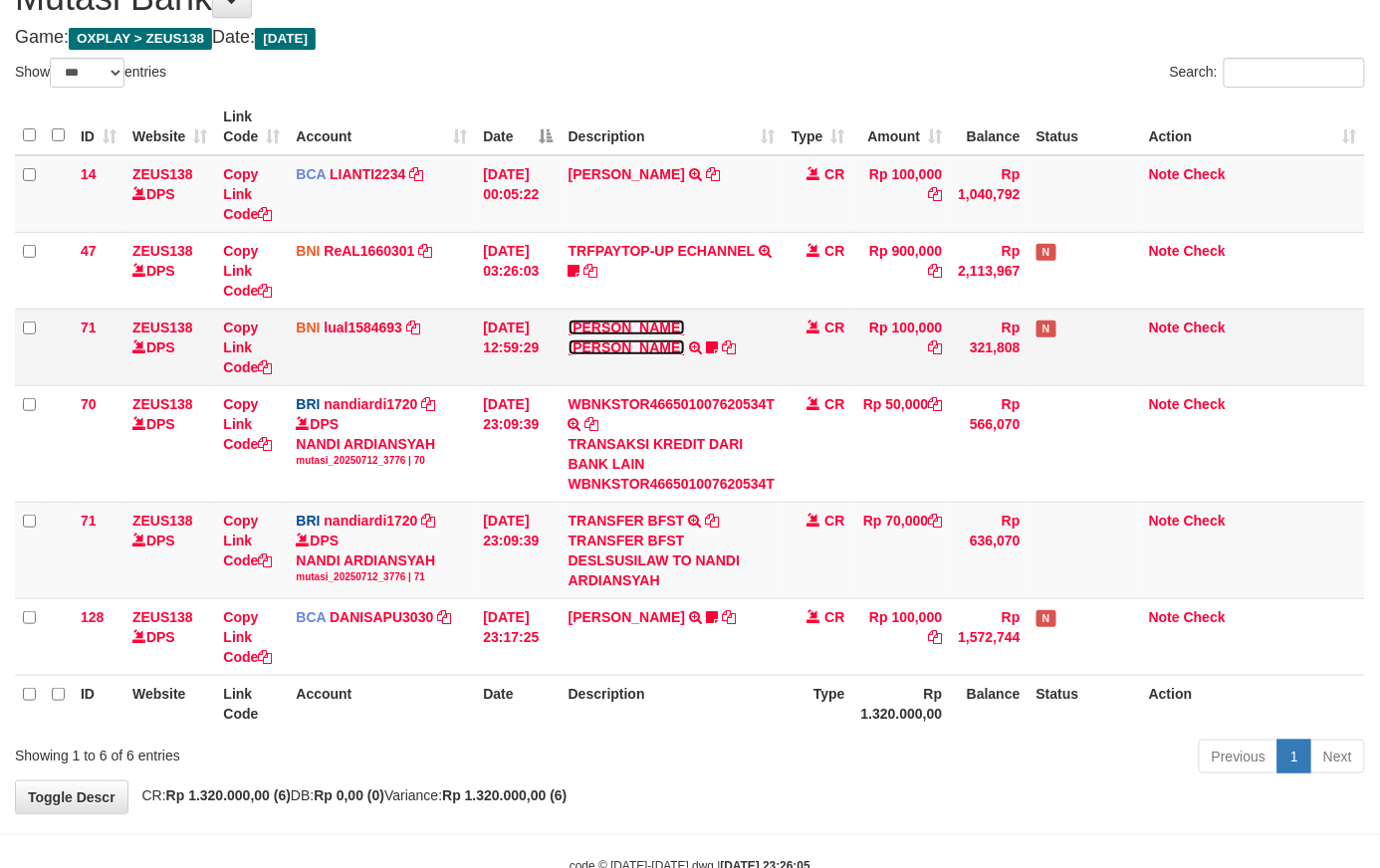 click on "[PERSON_NAME] [PERSON_NAME]" at bounding box center [626, 337] 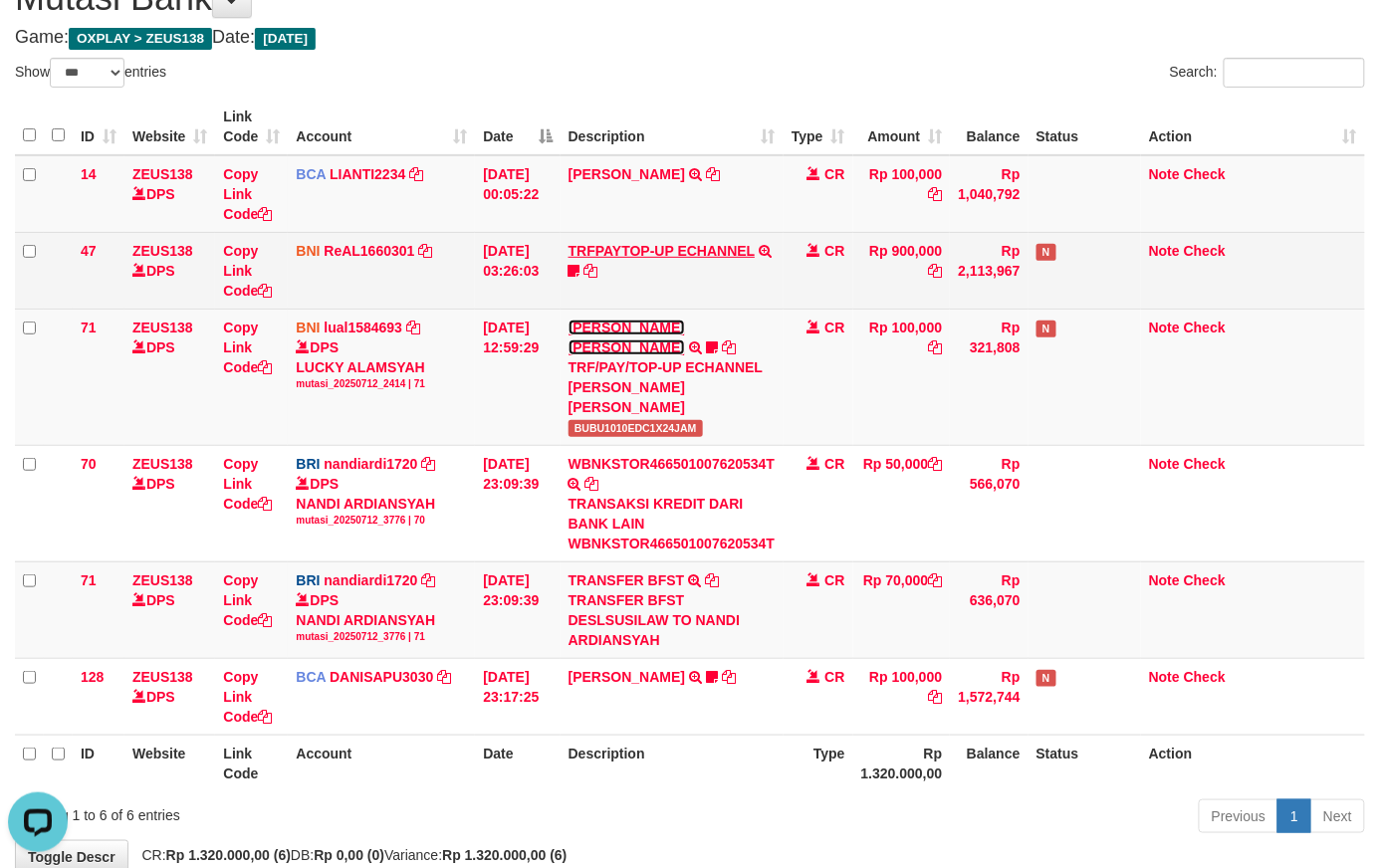 scroll, scrollTop: 0, scrollLeft: 0, axis: both 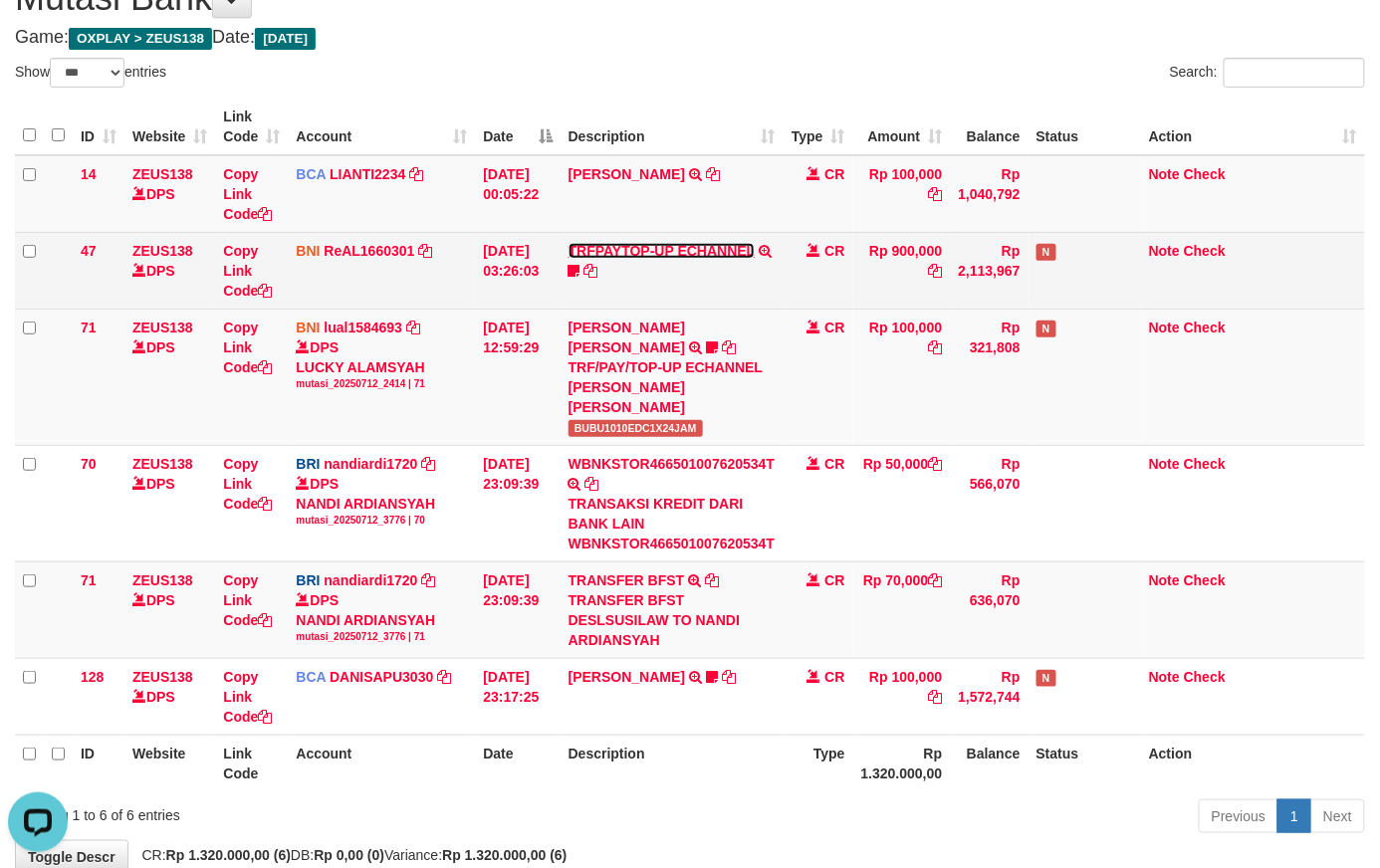 click on "TRFPAYTOP-UP ECHANNEL" at bounding box center [661, 251] 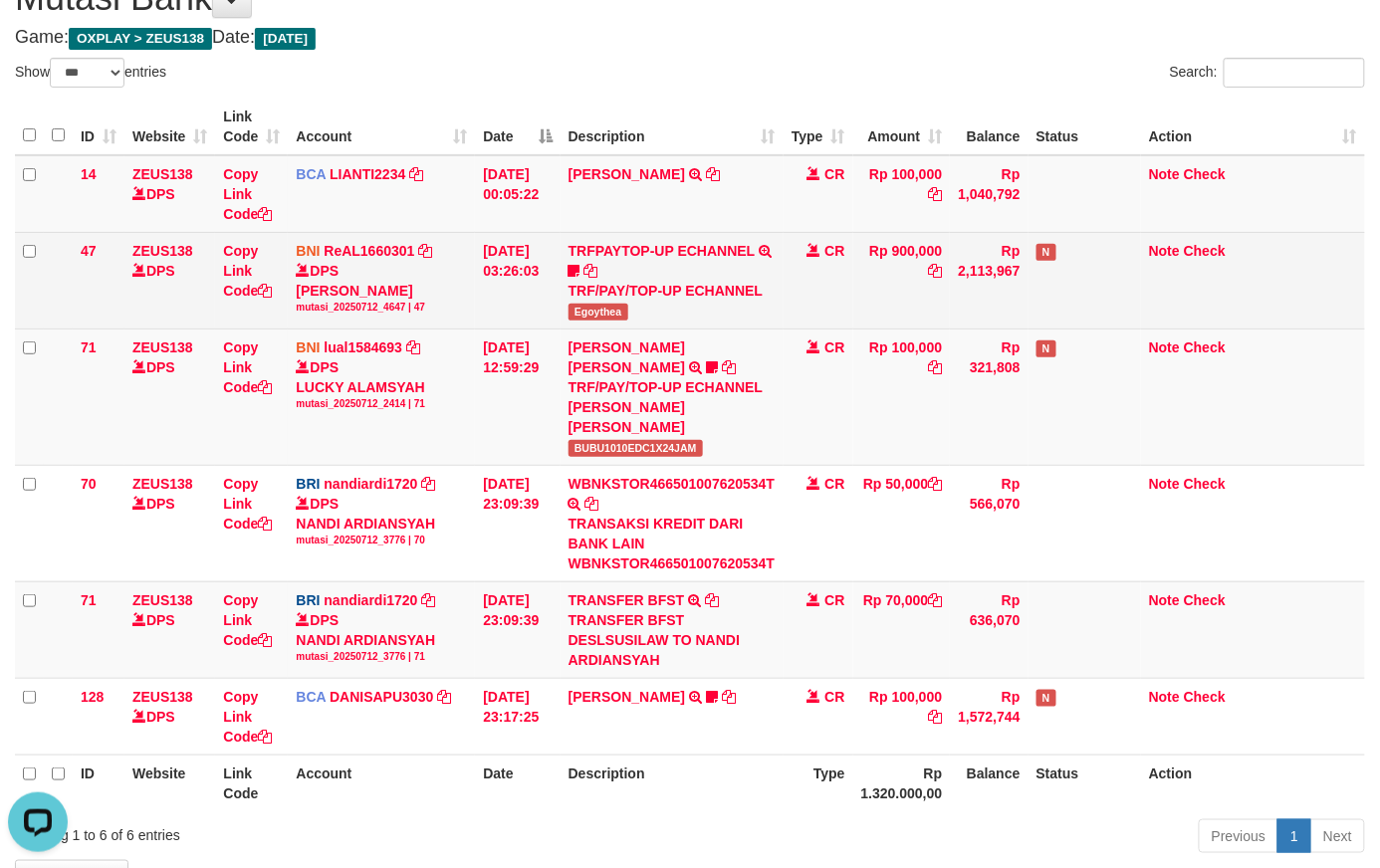click on "Egoythea" at bounding box center (598, 312) 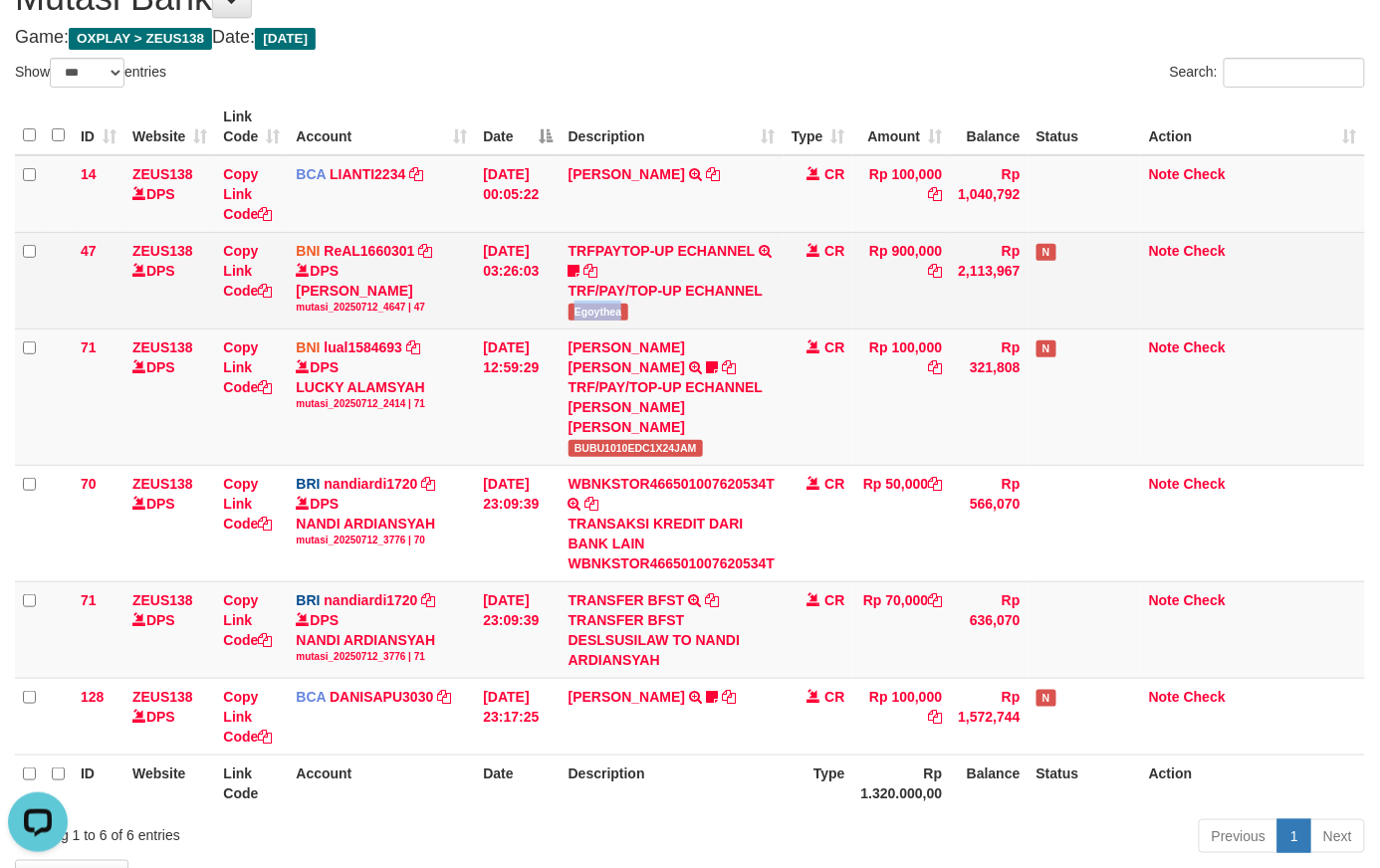 click on "Egoythea" at bounding box center [598, 312] 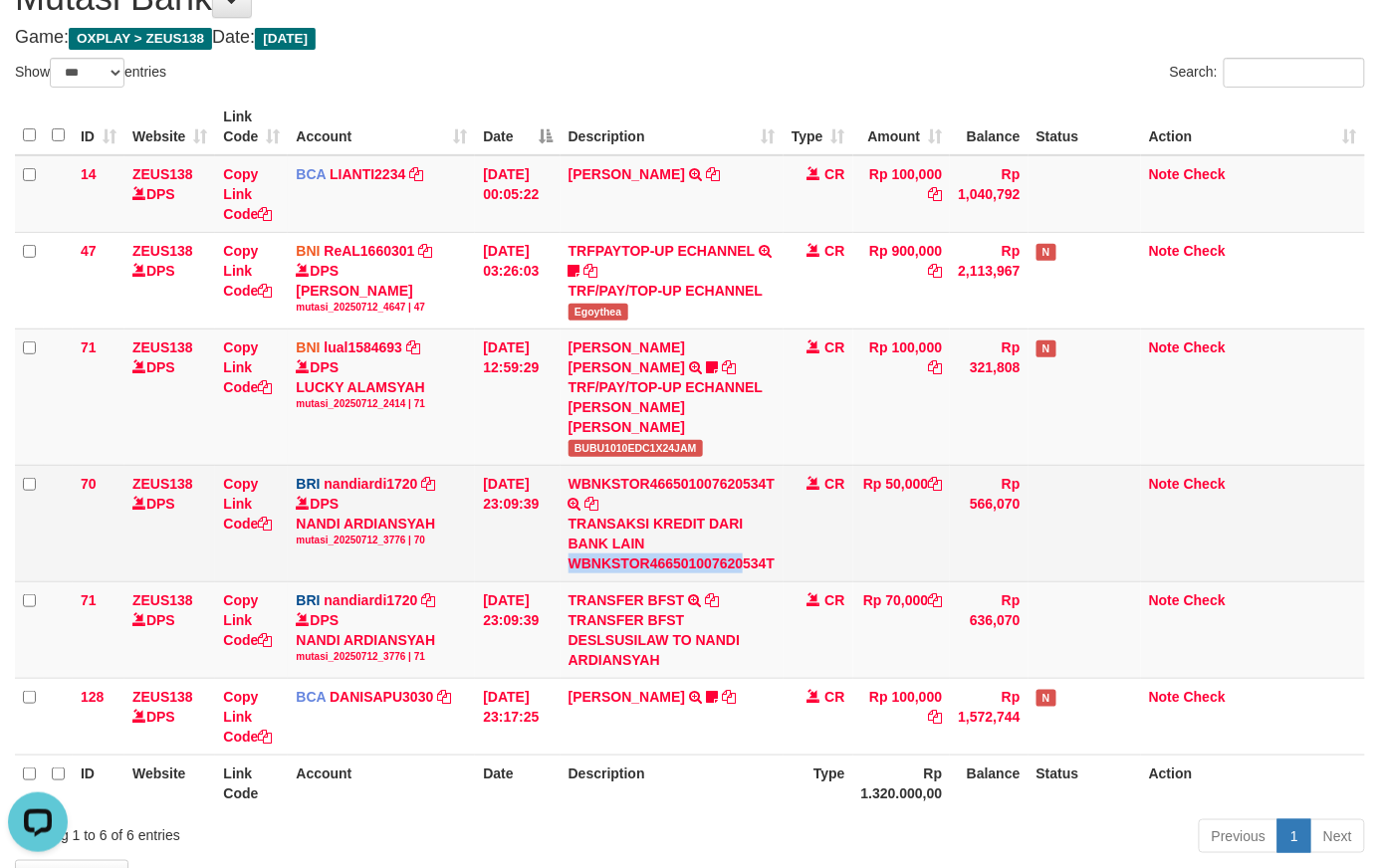 click on "TRANSAKSI KREDIT DARI BANK LAIN WBNKSTOR466501007620534T" at bounding box center [672, 543] 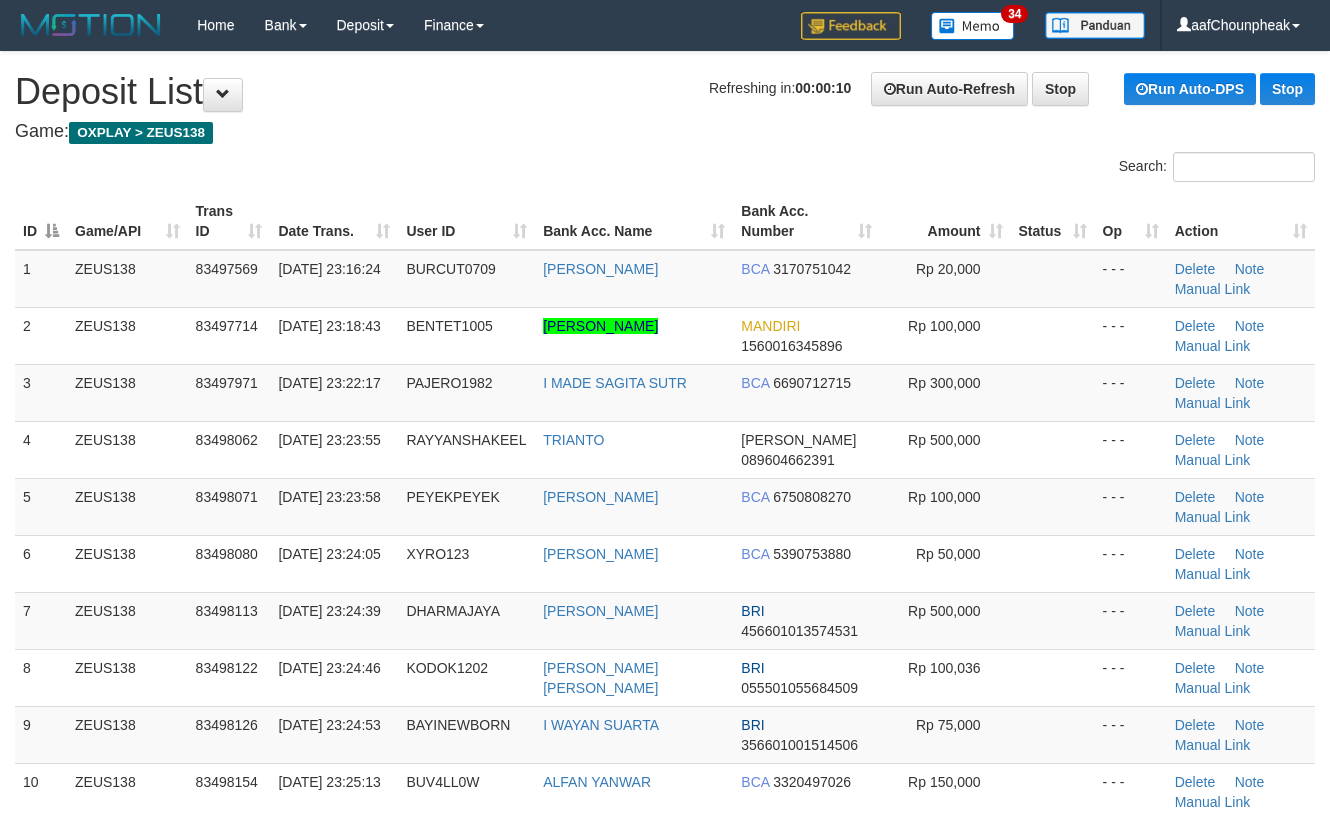 scroll, scrollTop: 0, scrollLeft: 0, axis: both 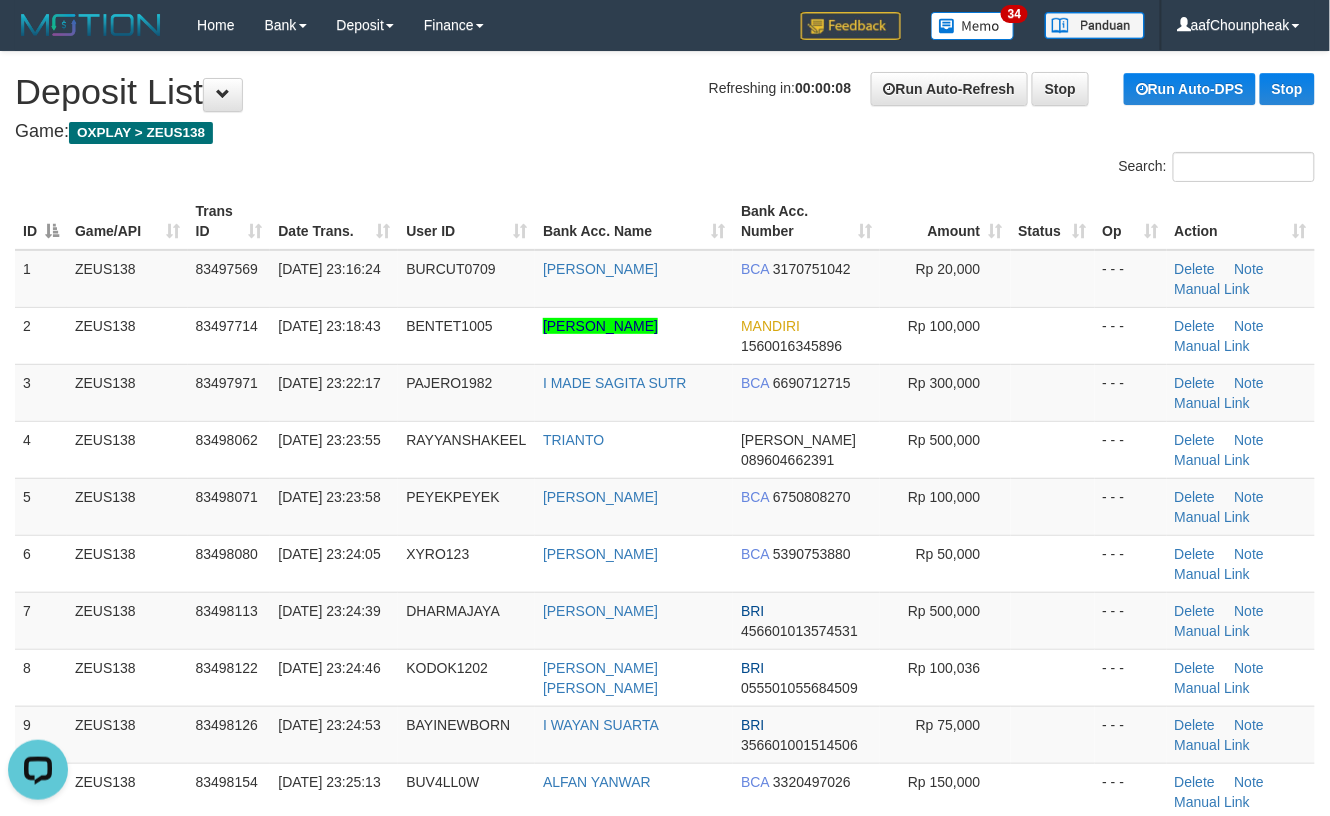 click on "**********" at bounding box center (665, 1430) 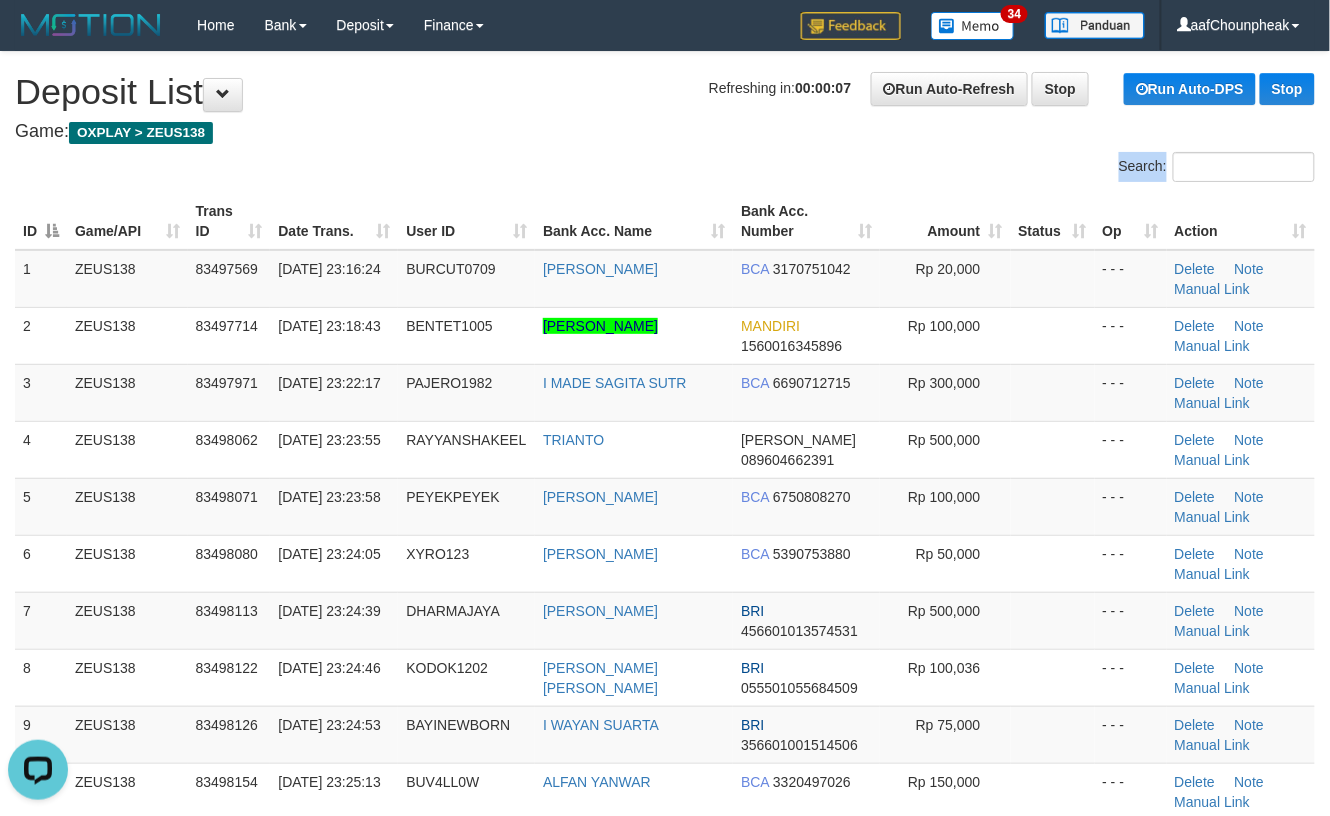 drag, startPoint x: 516, startPoint y: 178, endPoint x: 538, endPoint y: 184, distance: 22.803509 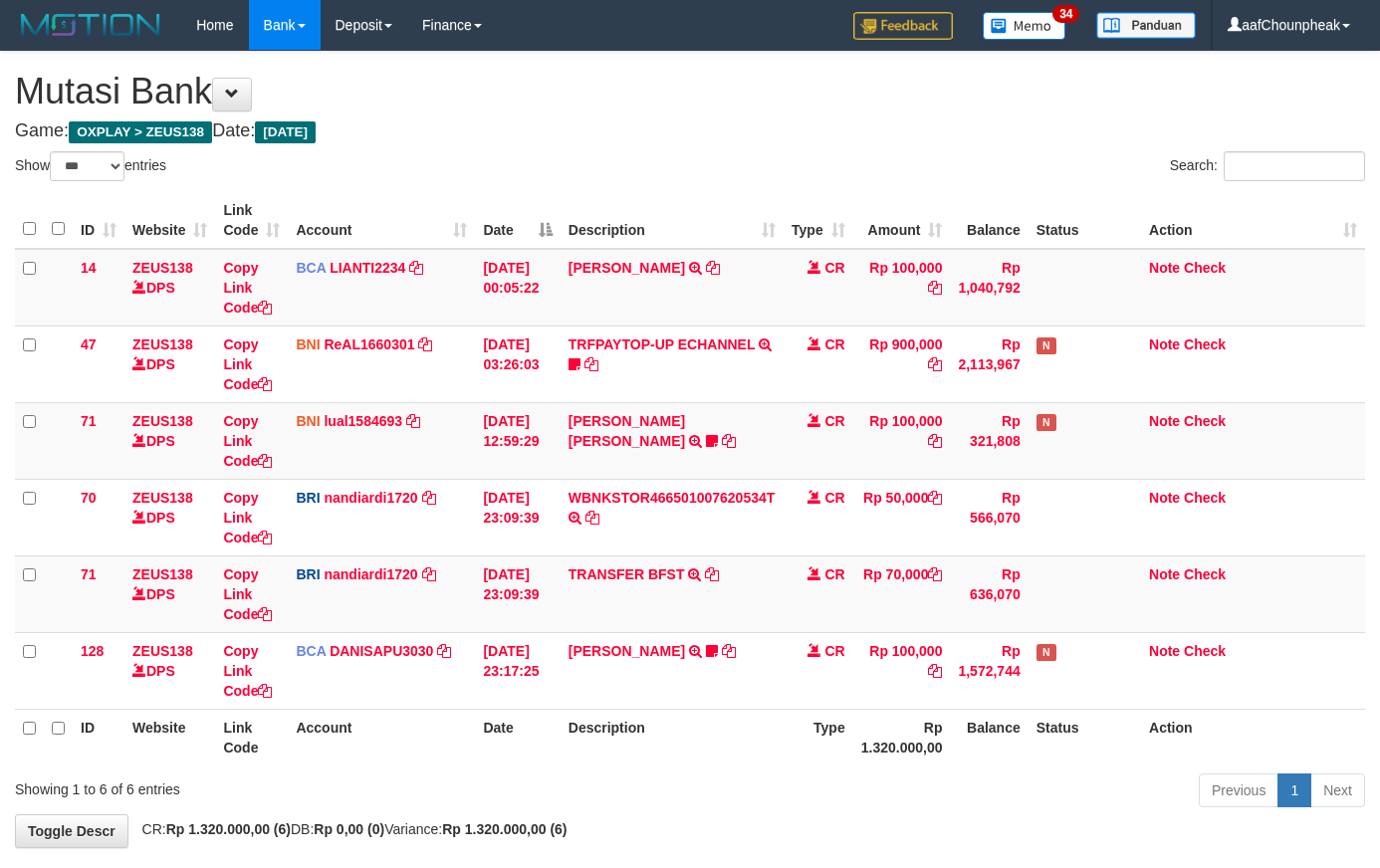 select on "***" 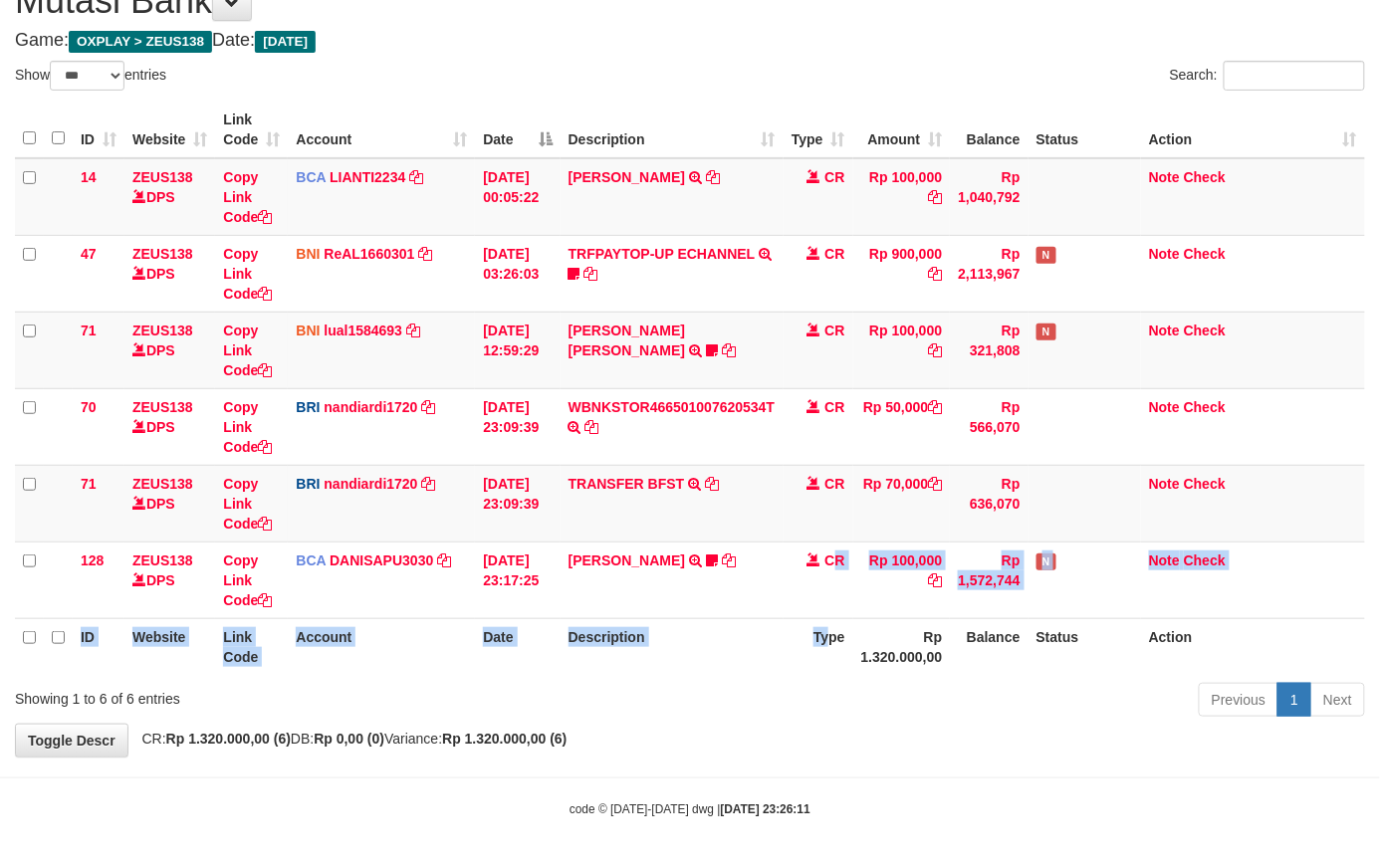 click on "ID Website Link Code Account Date Description Type Amount Balance Status Action
14
ZEUS138    DPS
Copy Link Code
BCA
LIANTI2234
DPS
YULIANTI
mutasi_20250712_4646 | 14
mutasi_20250712_4646 | 14
[DATE] 00:05:22
[PERSON_NAME]         TRSF E-BANKING CR 1207/FTSCY/WS95051
100000.002025071262819090 TRFDN-YUSUP MAULANESPAY DEBIT INDONE
CR
Rp 100,000
Rp 1,040,792
Note
Check
47
ZEUS138    DPS
Copy Link Code
BNI
ReAL1660301" at bounding box center [690, 388] 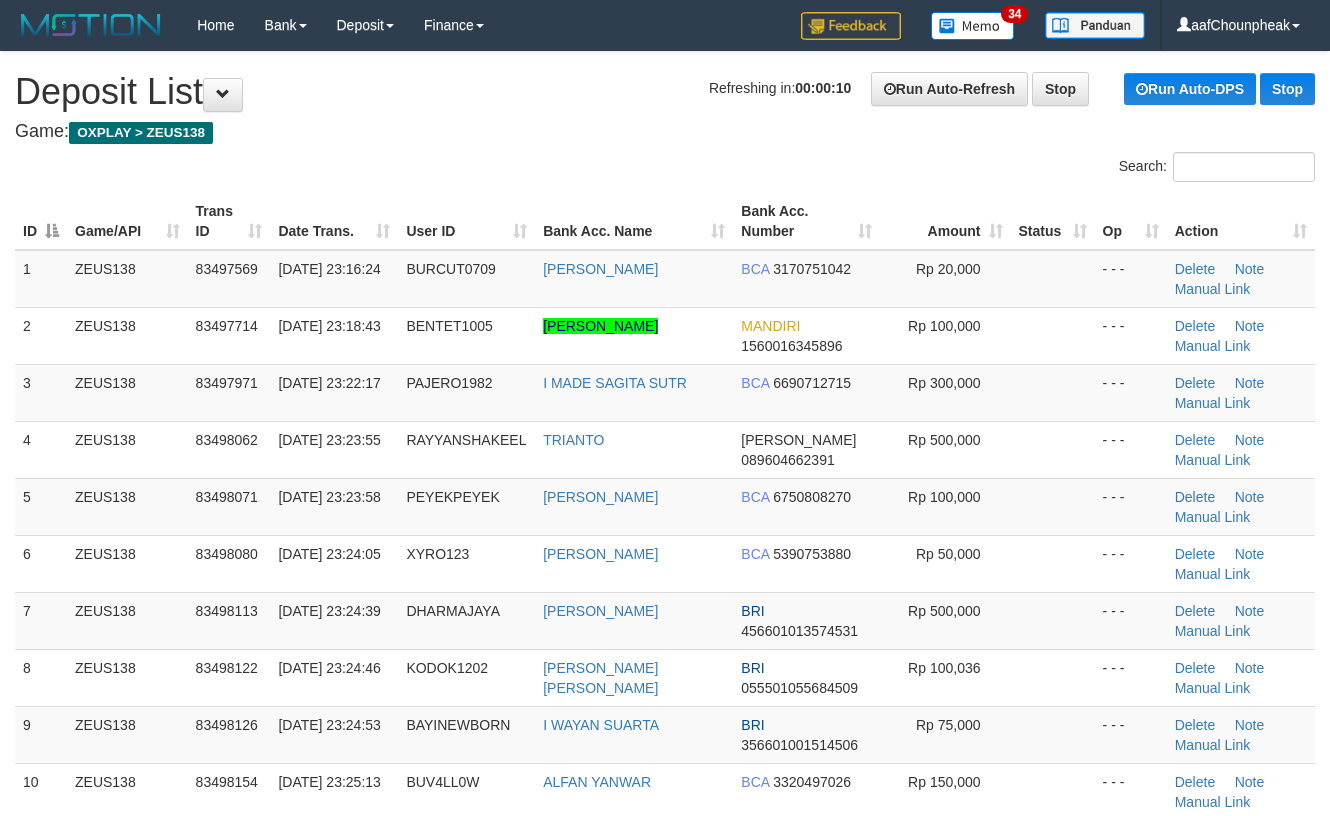 scroll, scrollTop: 0, scrollLeft: 0, axis: both 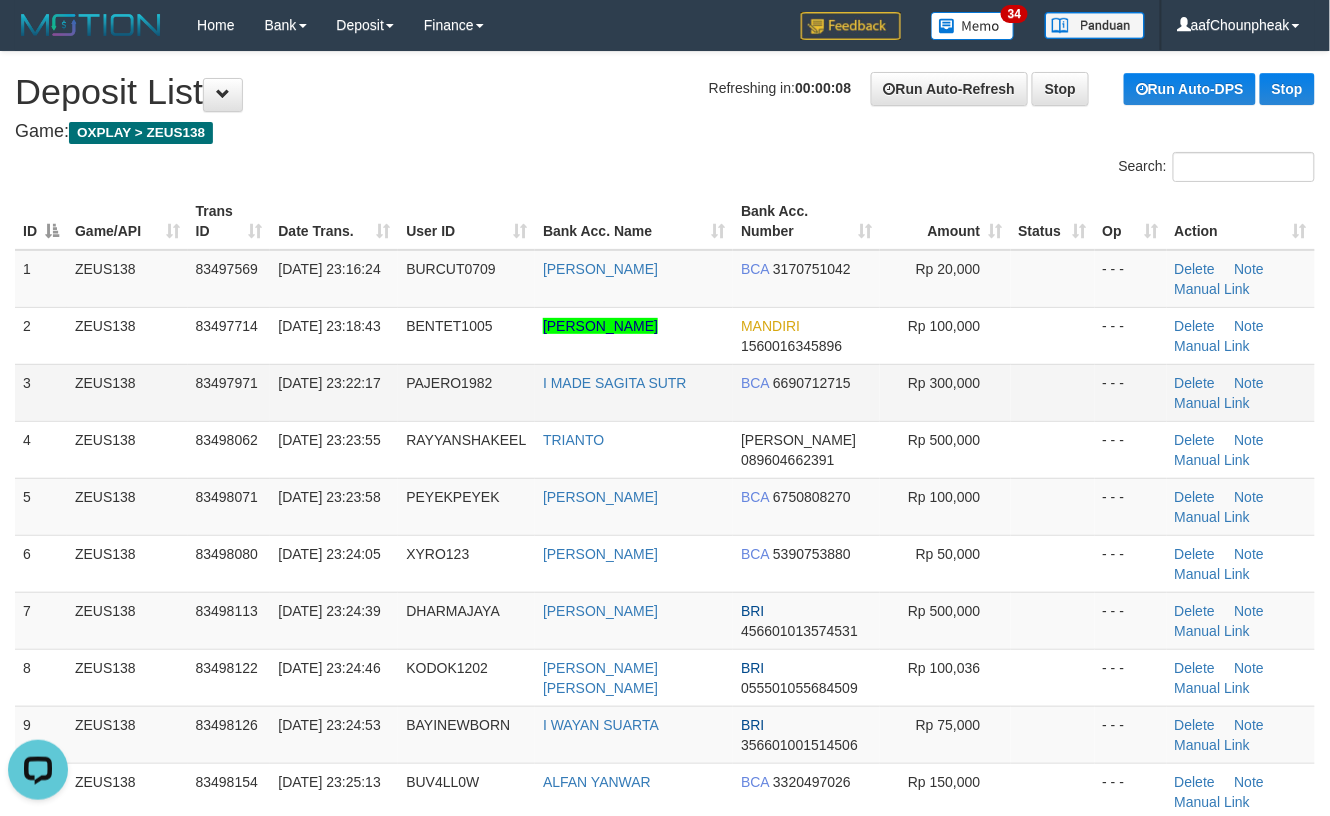 click on "6690712715" at bounding box center (812, 383) 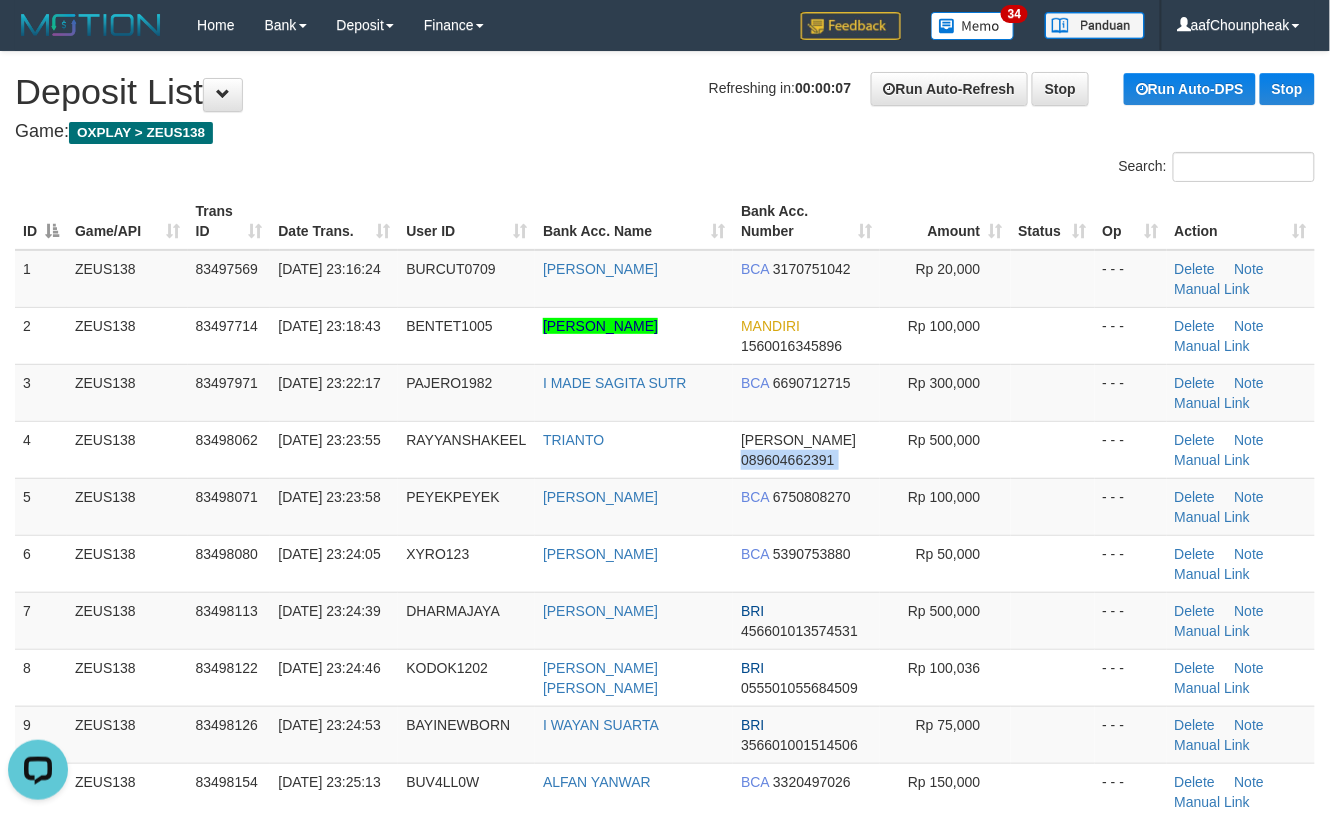 drag, startPoint x: 880, startPoint y: 457, endPoint x: 1341, endPoint y: 438, distance: 461.3914 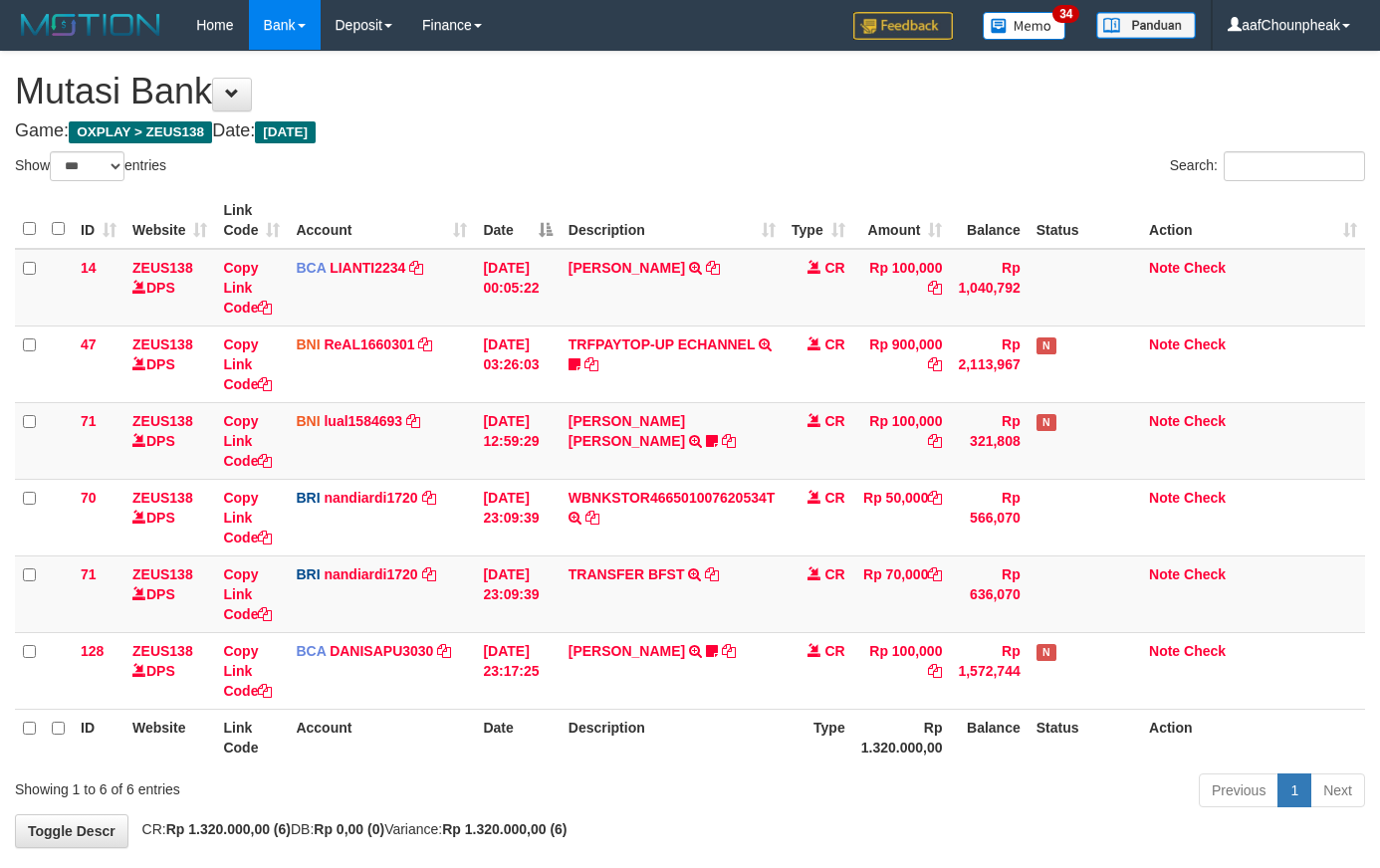 select on "***" 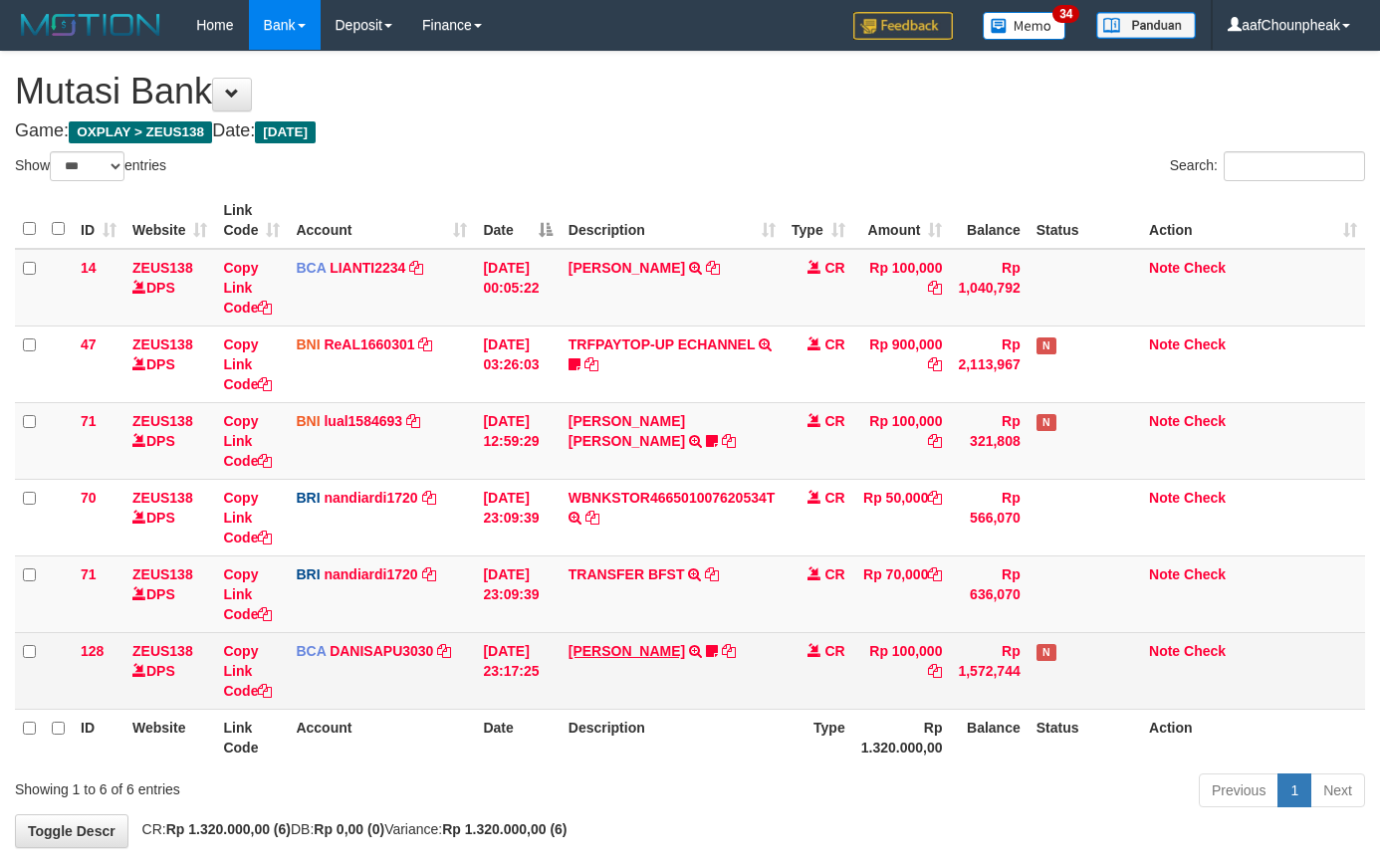 scroll, scrollTop: 94, scrollLeft: 0, axis: vertical 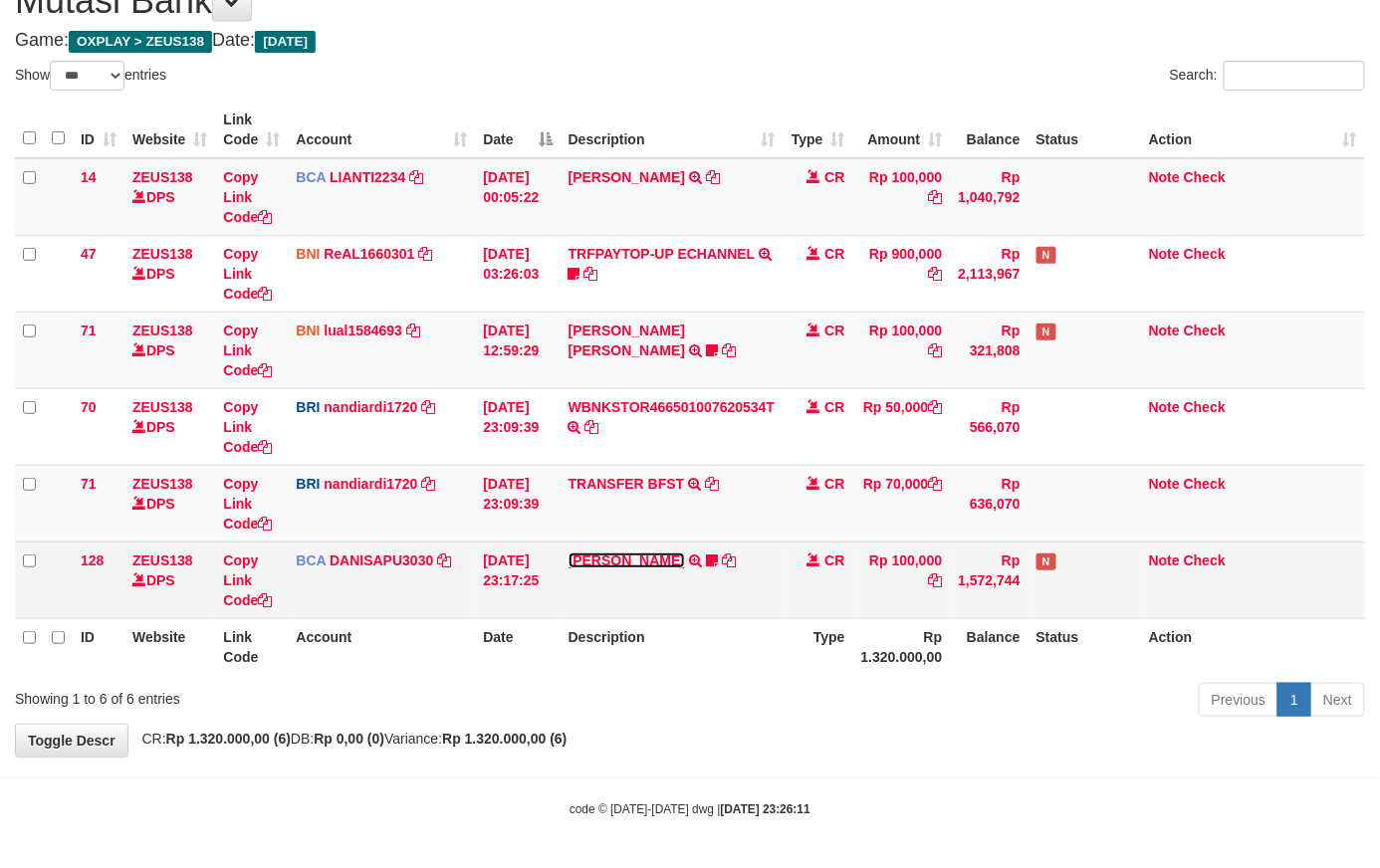 click on "[PERSON_NAME]" at bounding box center (626, 560) 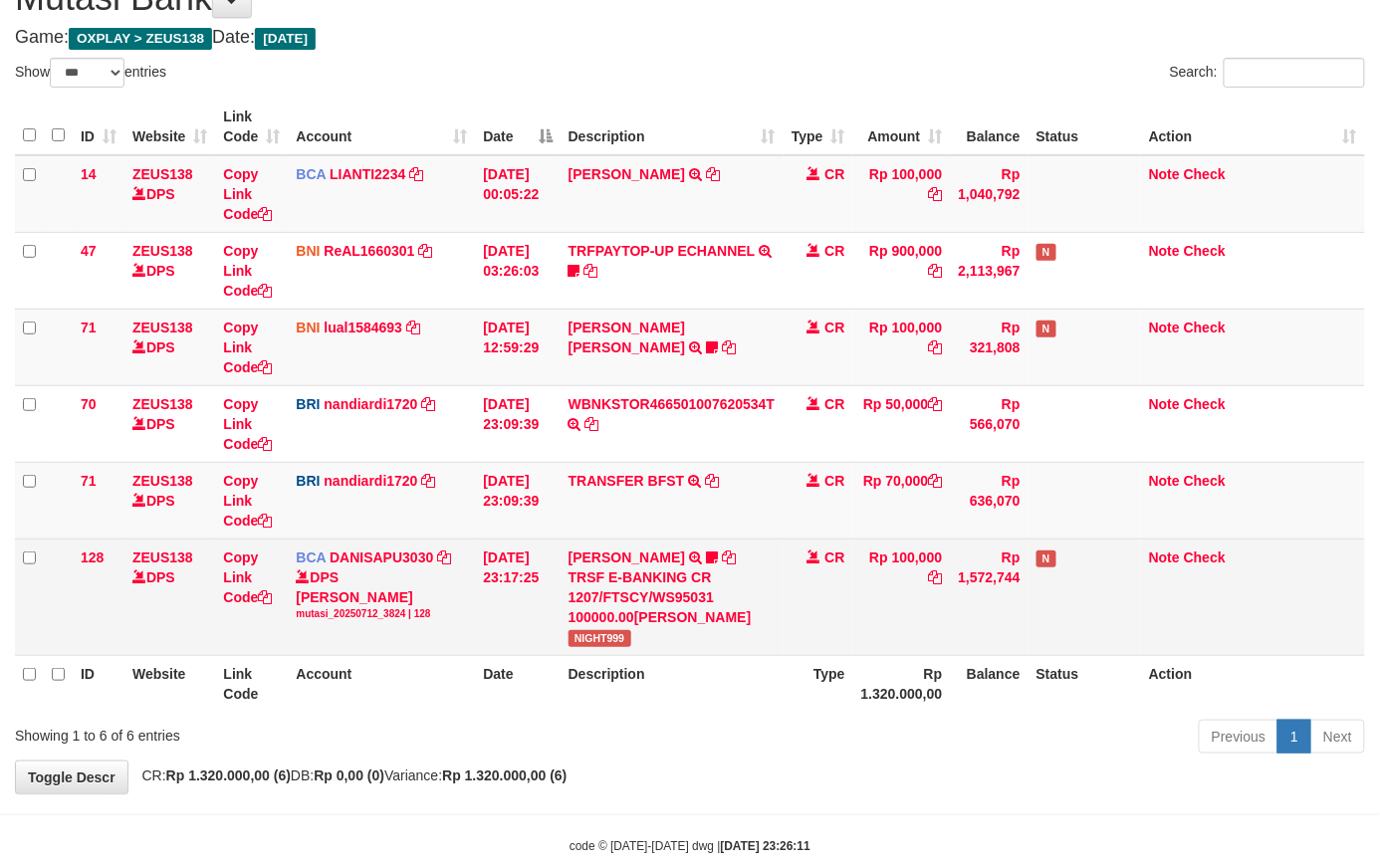 click on "NIGHT999" at bounding box center [599, 638] 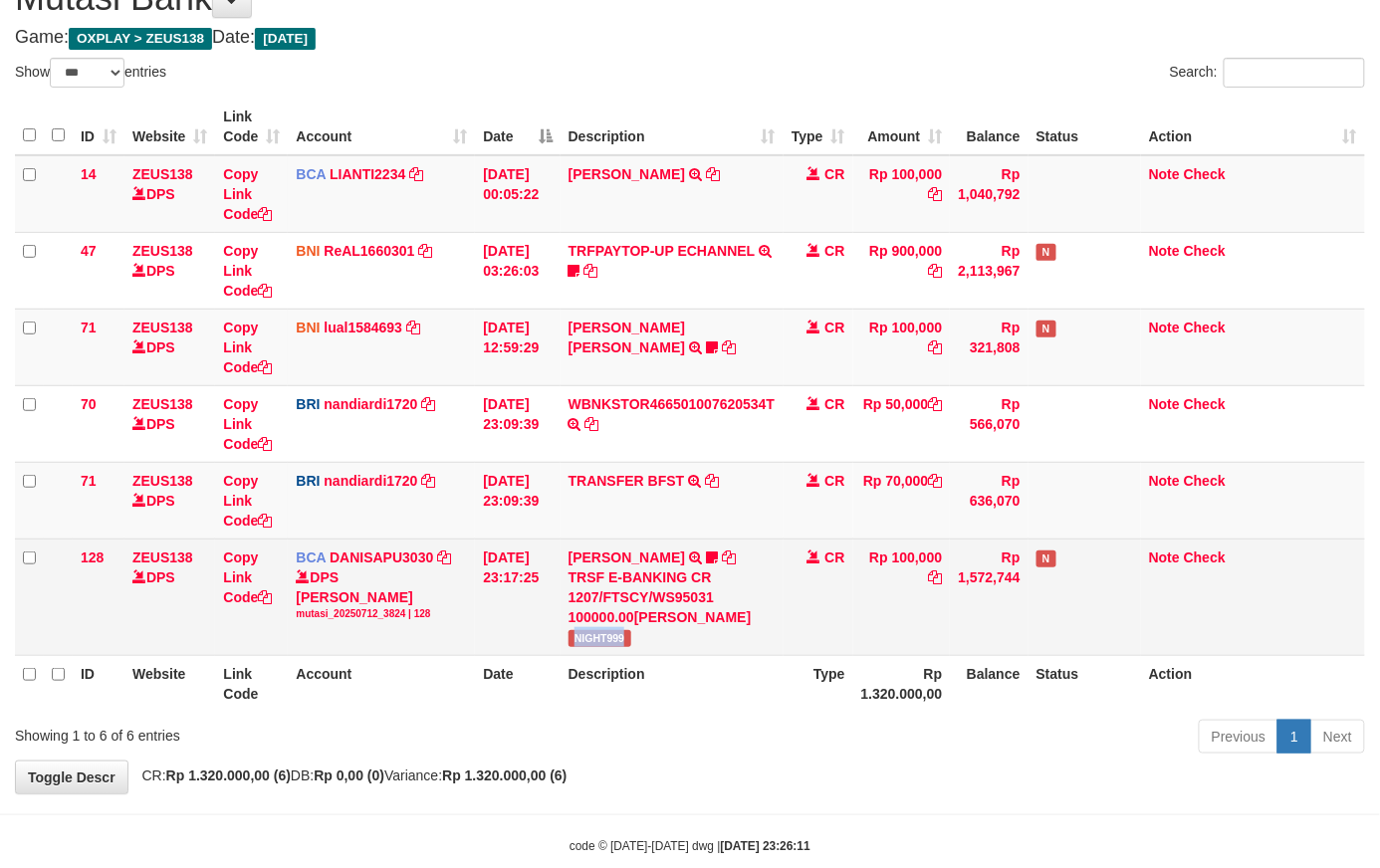 click on "NIGHT999" at bounding box center (599, 638) 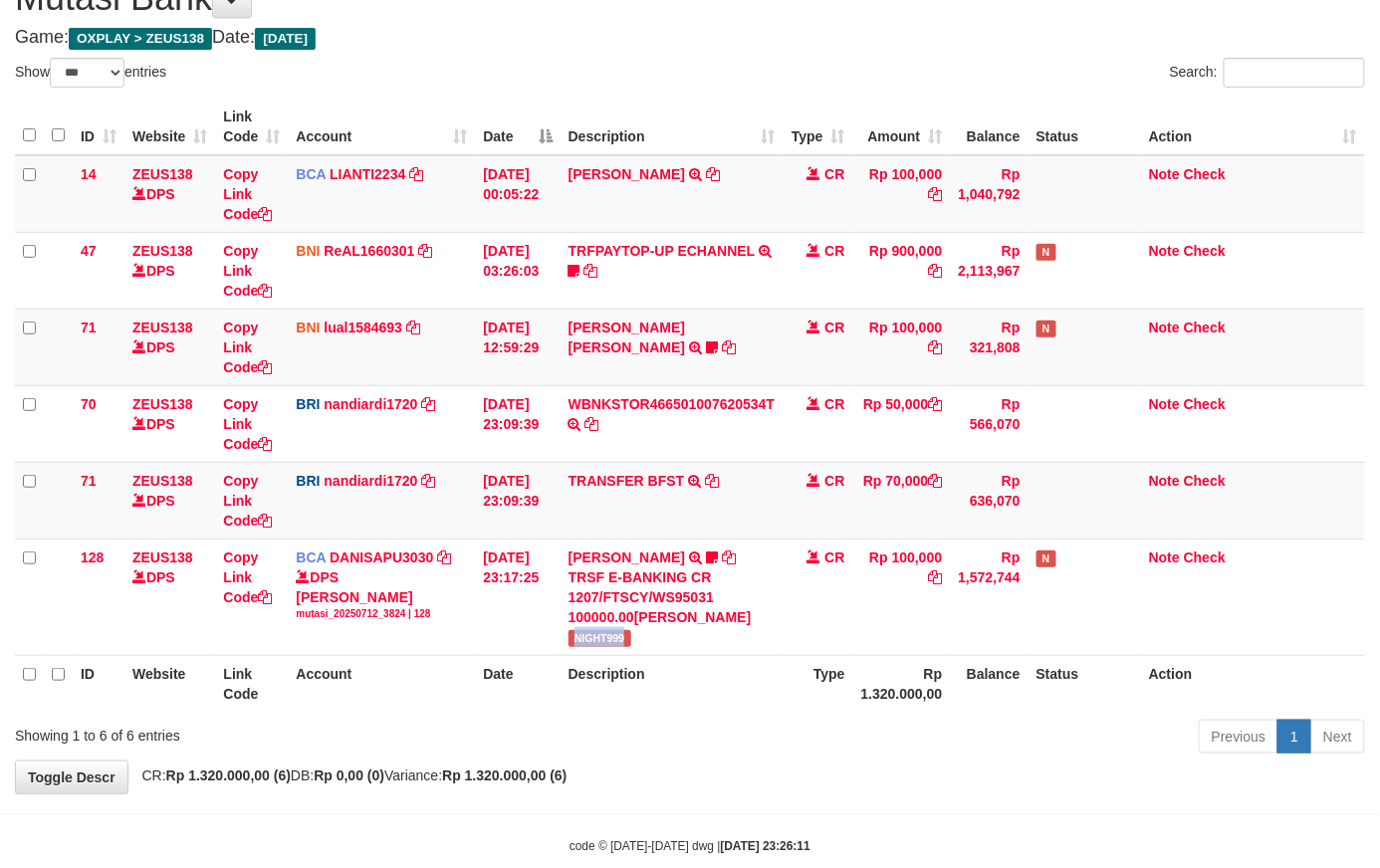 copy on "NIGHT999" 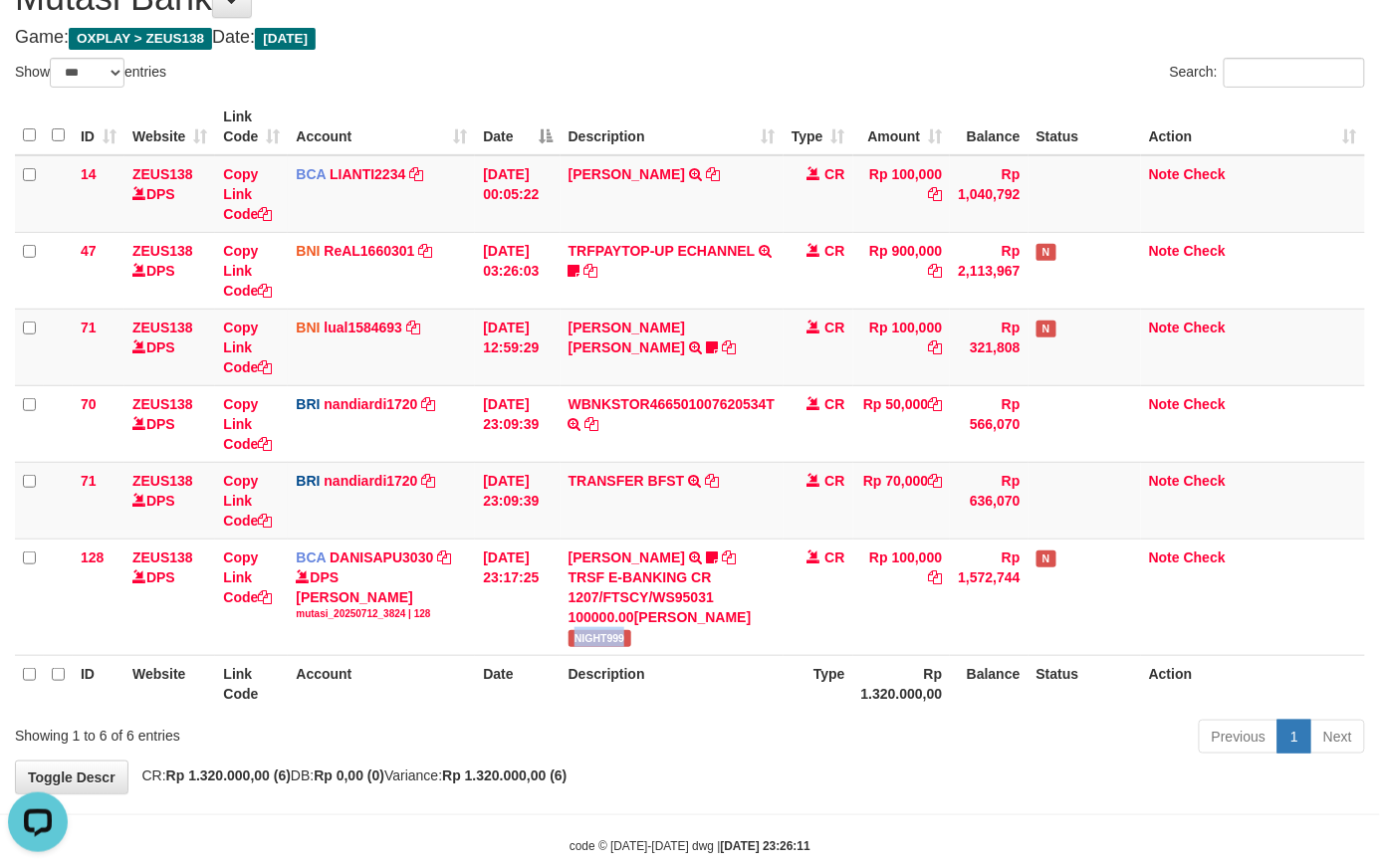 scroll, scrollTop: 0, scrollLeft: 0, axis: both 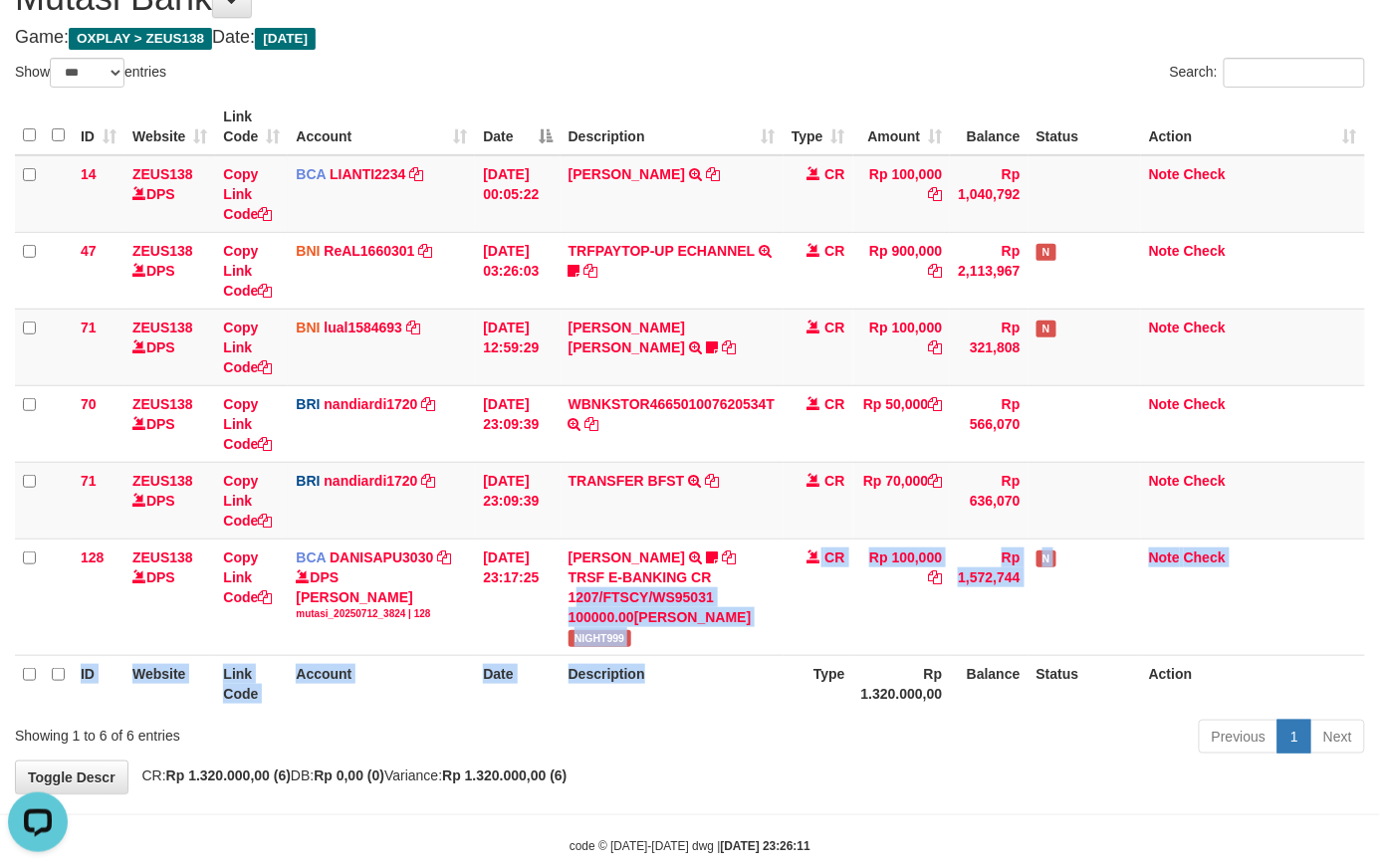 drag, startPoint x: 645, startPoint y: 658, endPoint x: 661, endPoint y: 675, distance: 23.345235 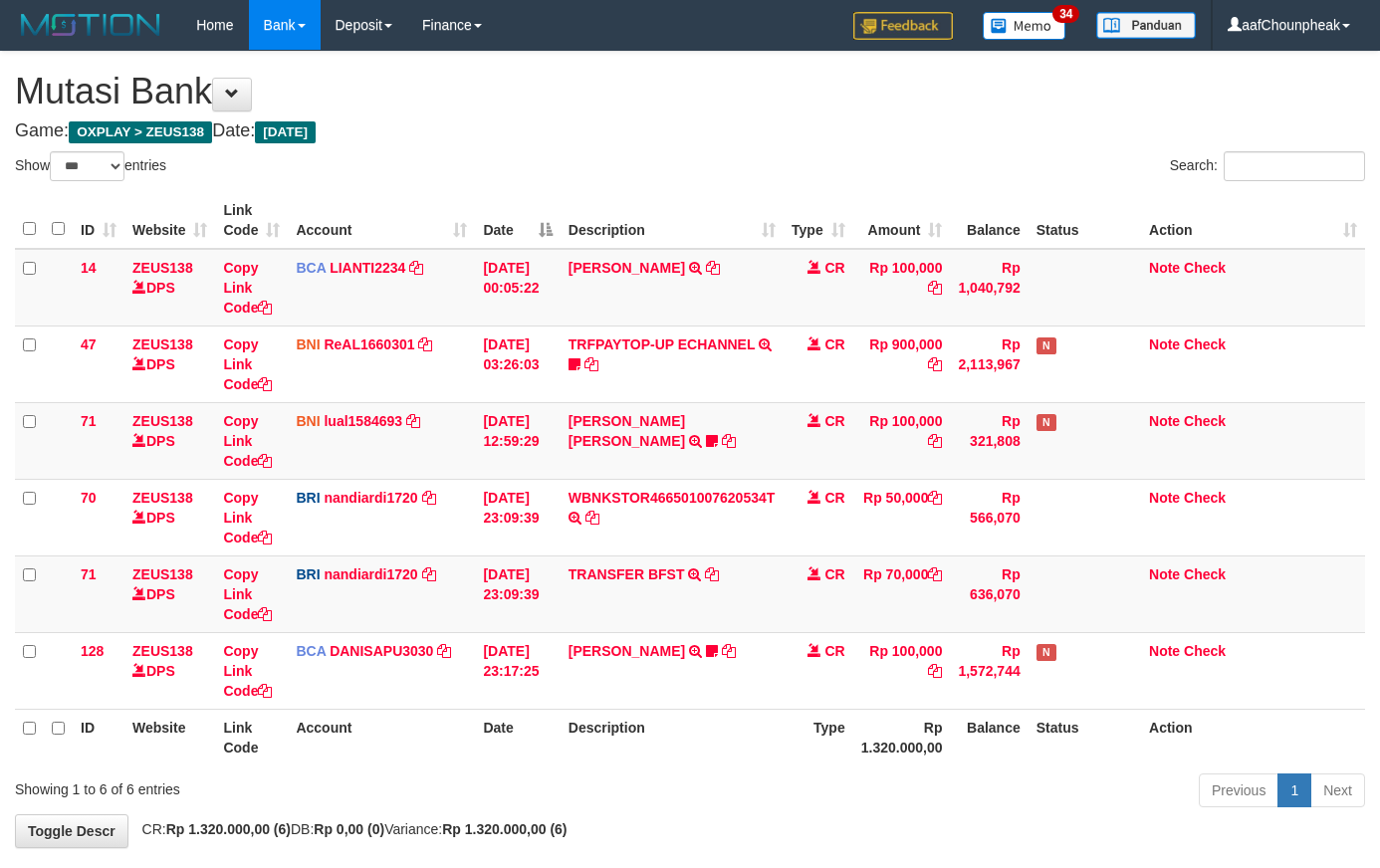 select on "***" 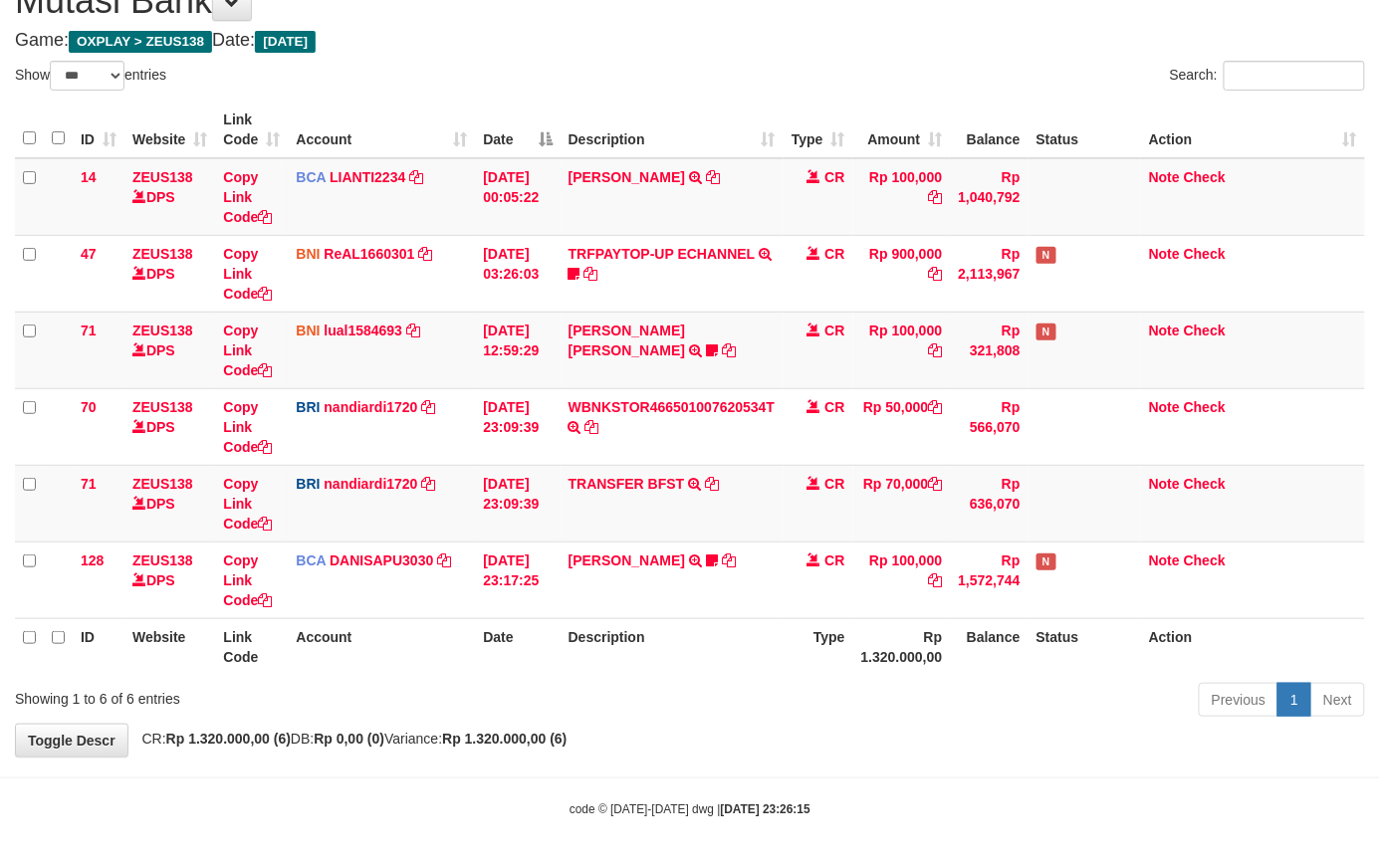 click on "Description" at bounding box center [672, 646] 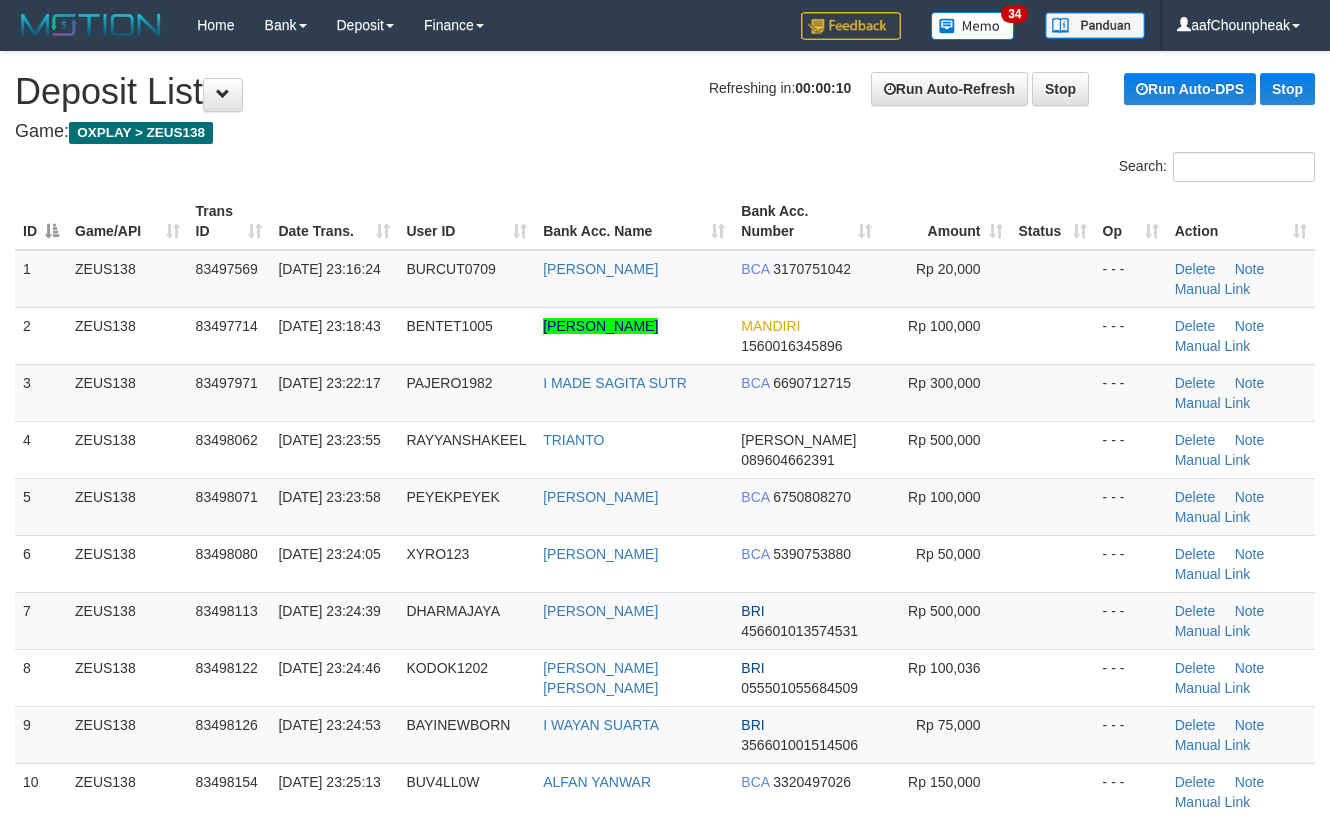 scroll, scrollTop: 0, scrollLeft: 0, axis: both 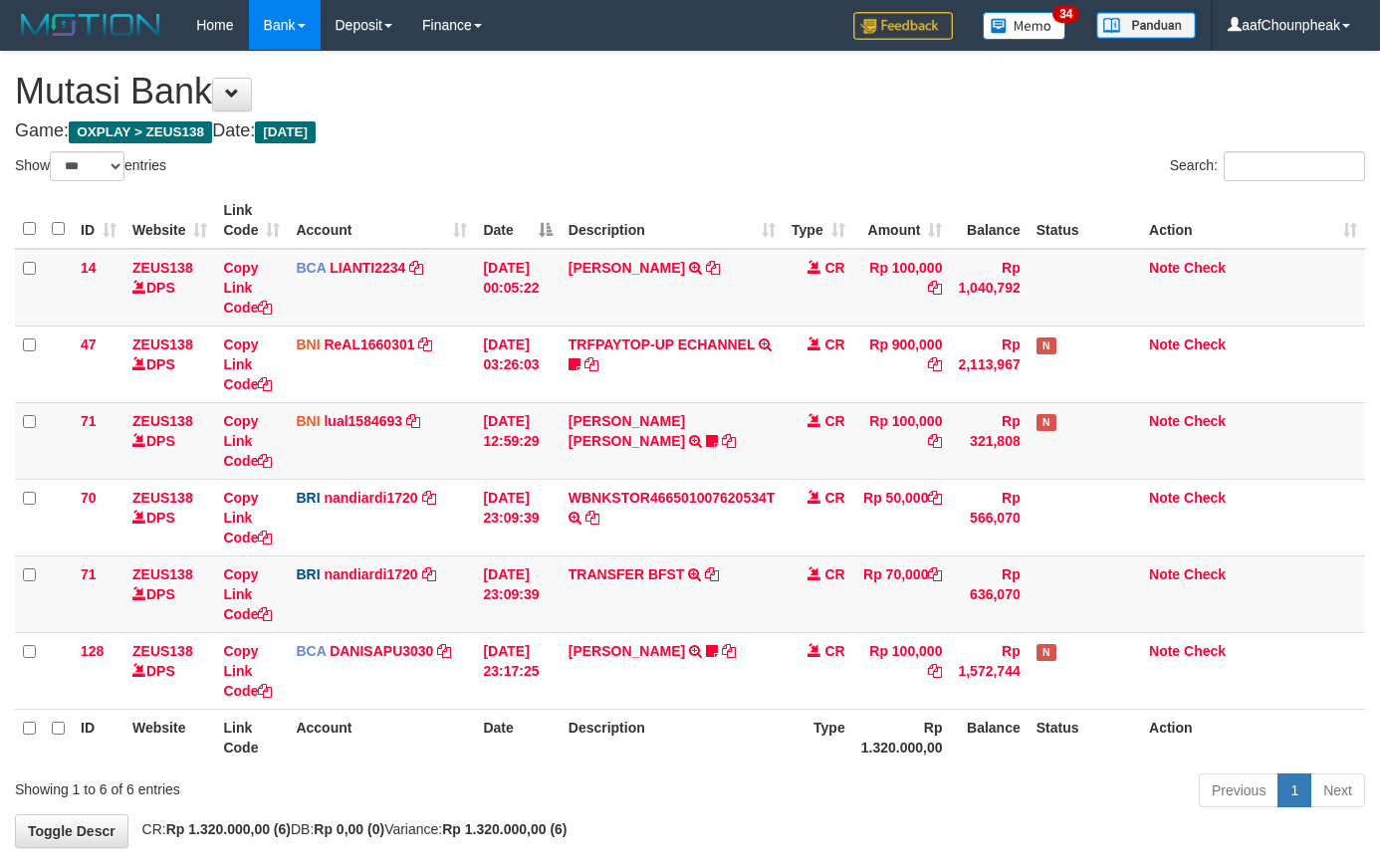 select on "***" 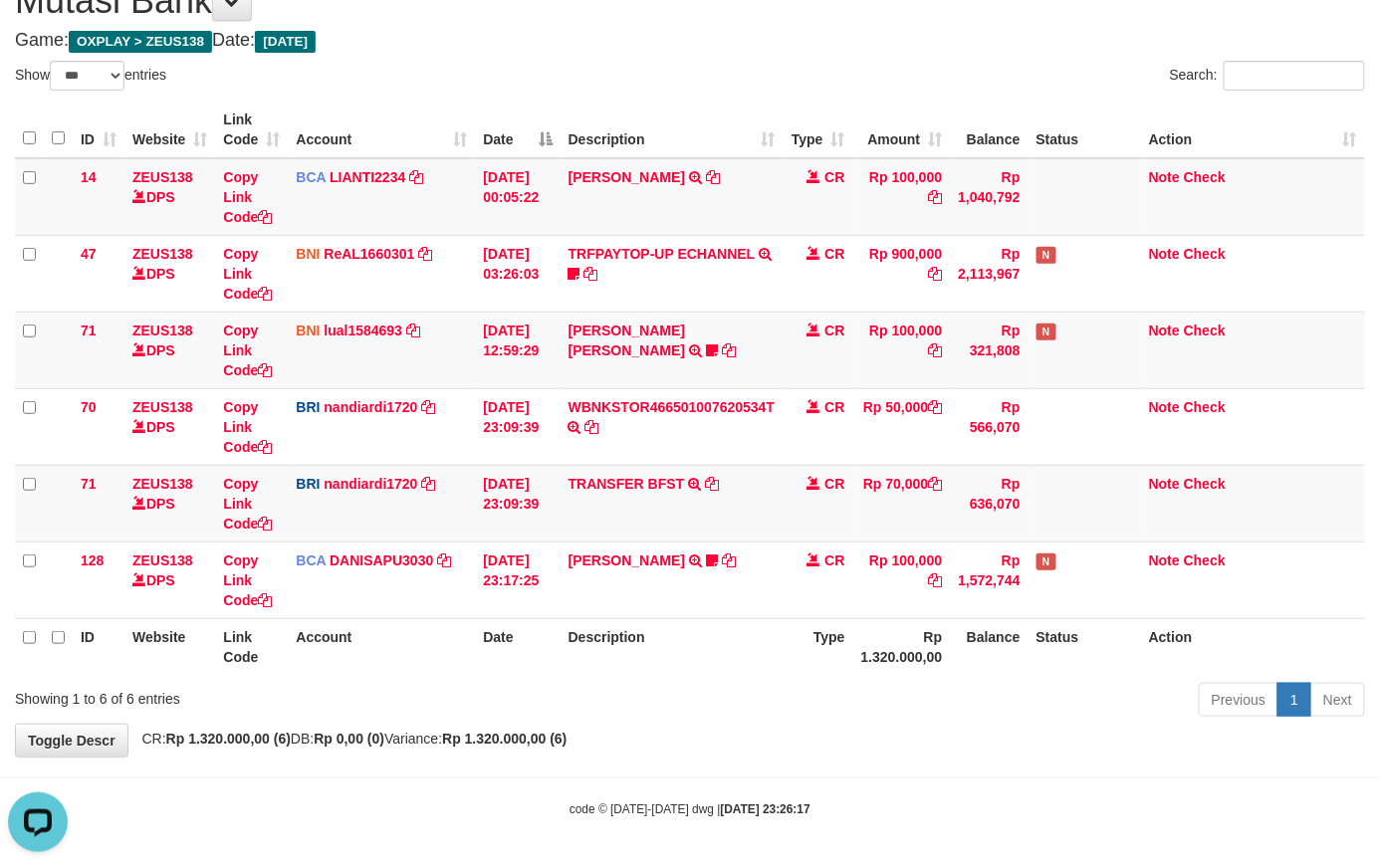 scroll, scrollTop: 0, scrollLeft: 0, axis: both 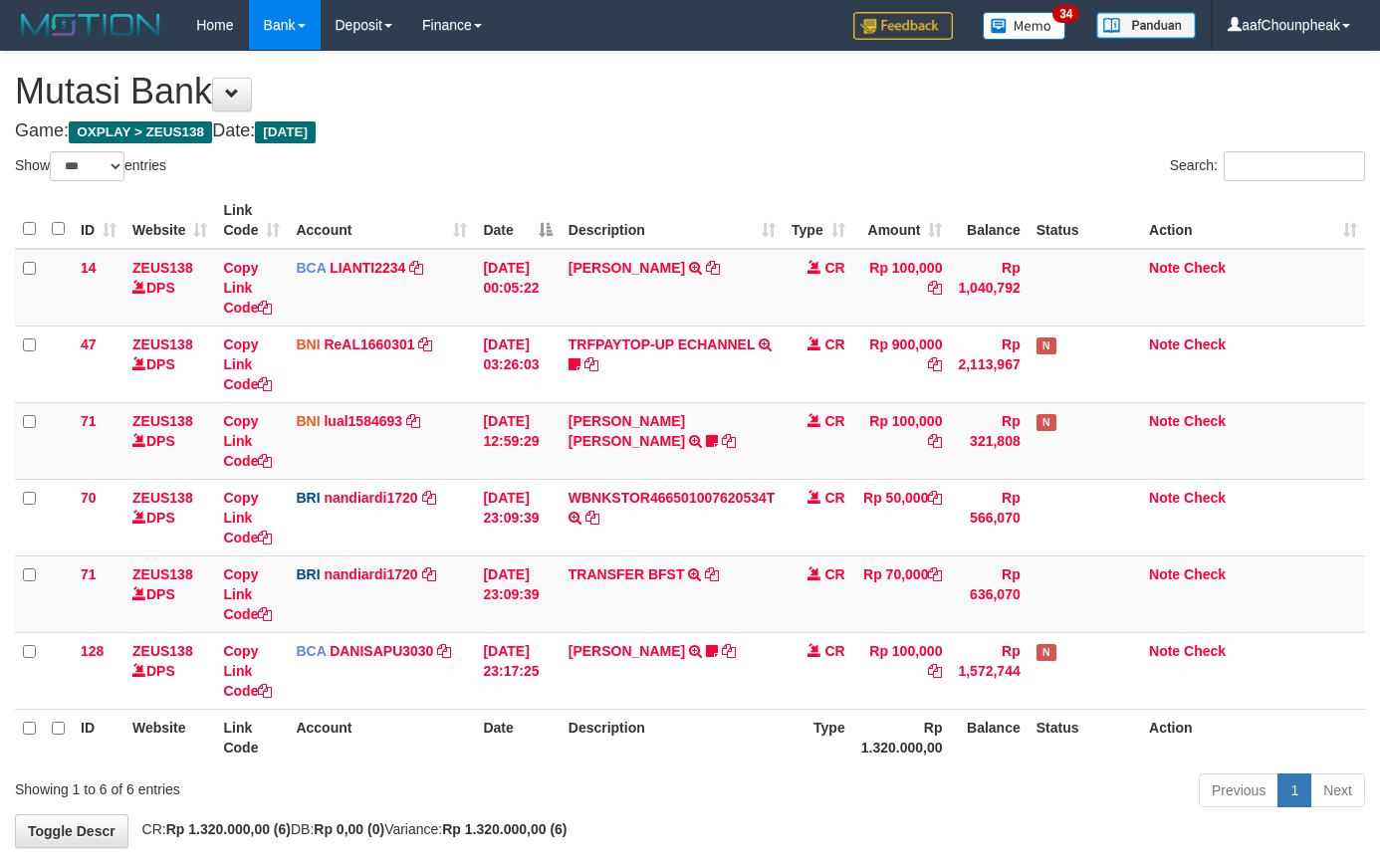 select on "***" 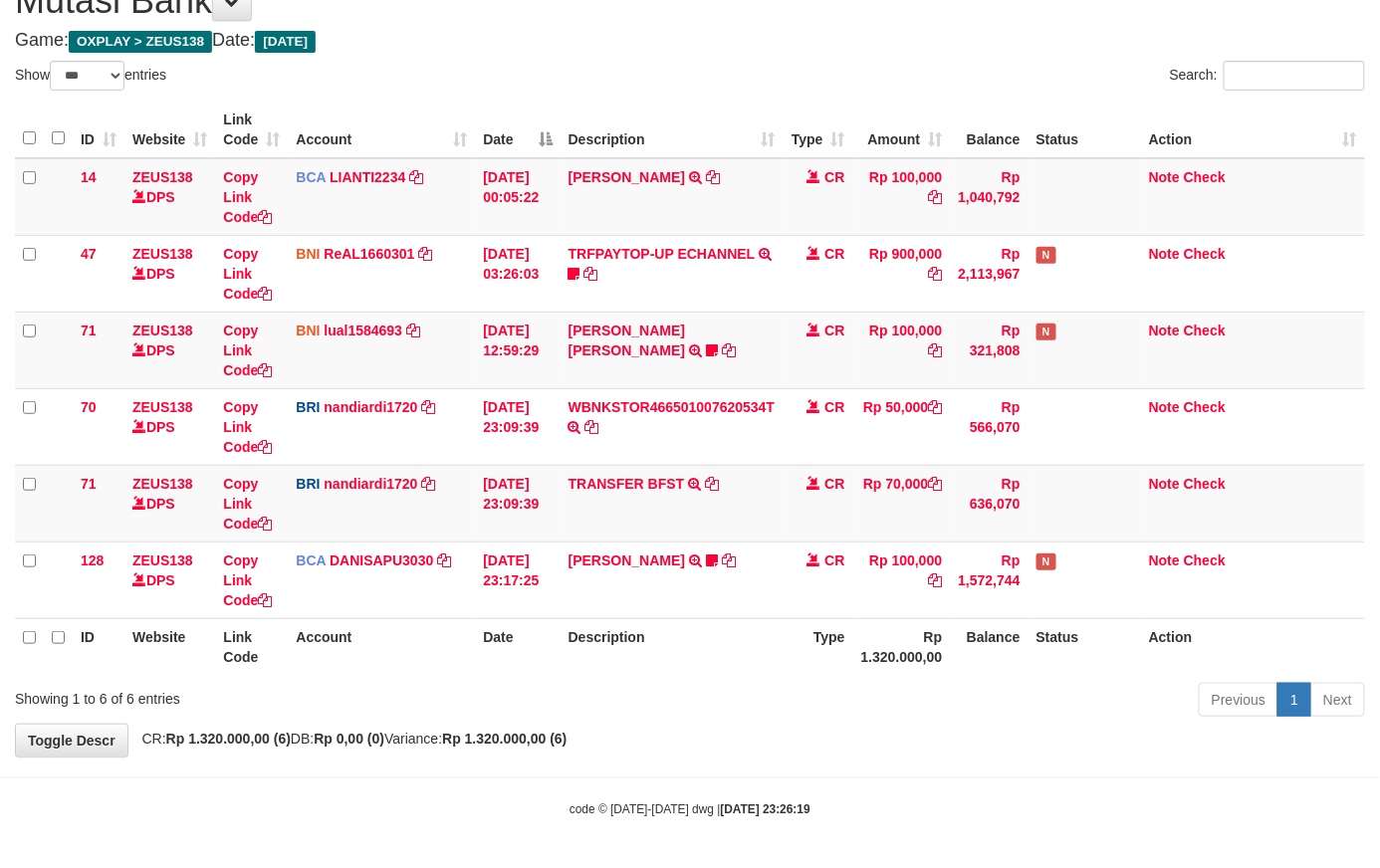 click on "Description" at bounding box center (672, 646) 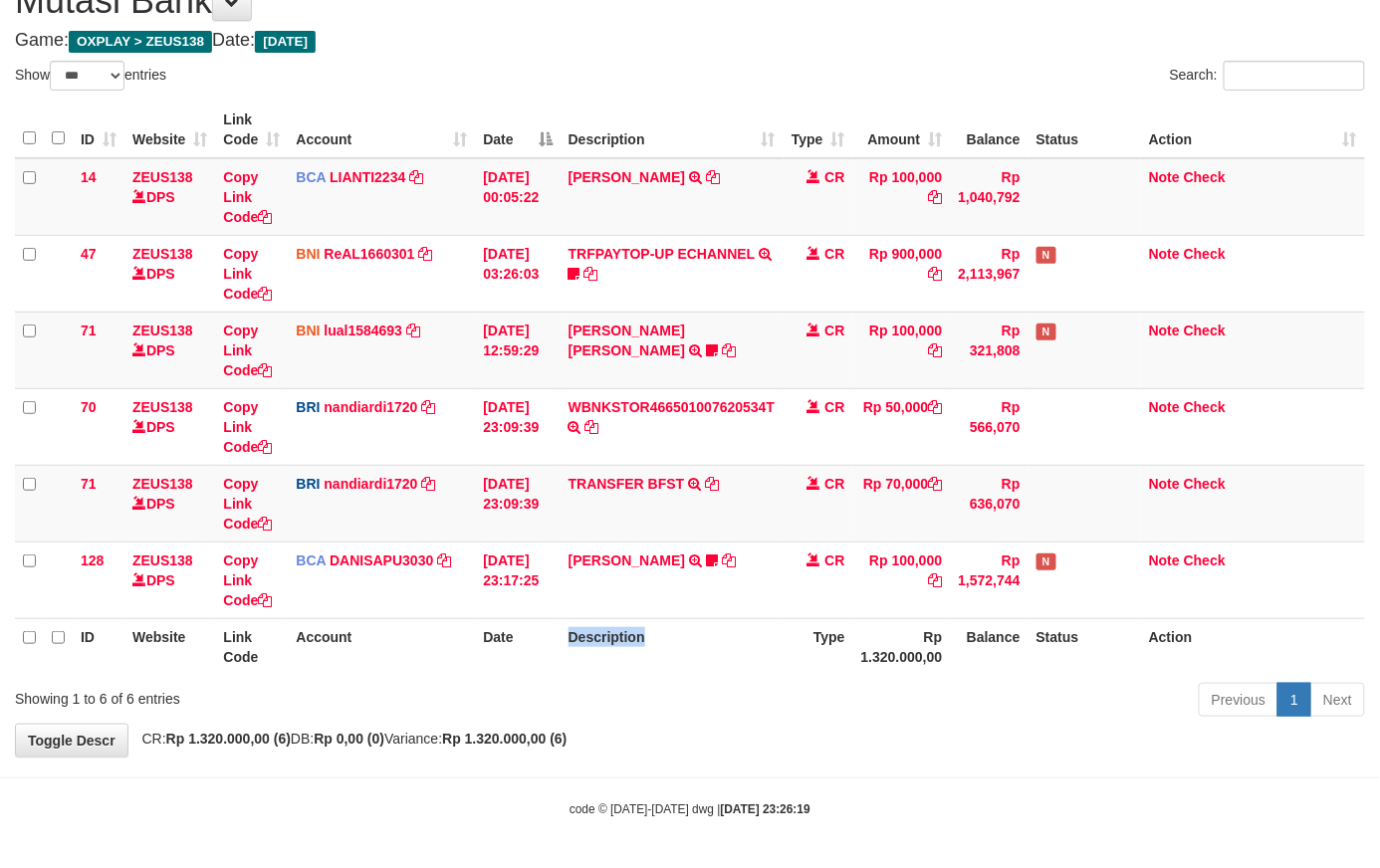 click on "Description" at bounding box center [672, 646] 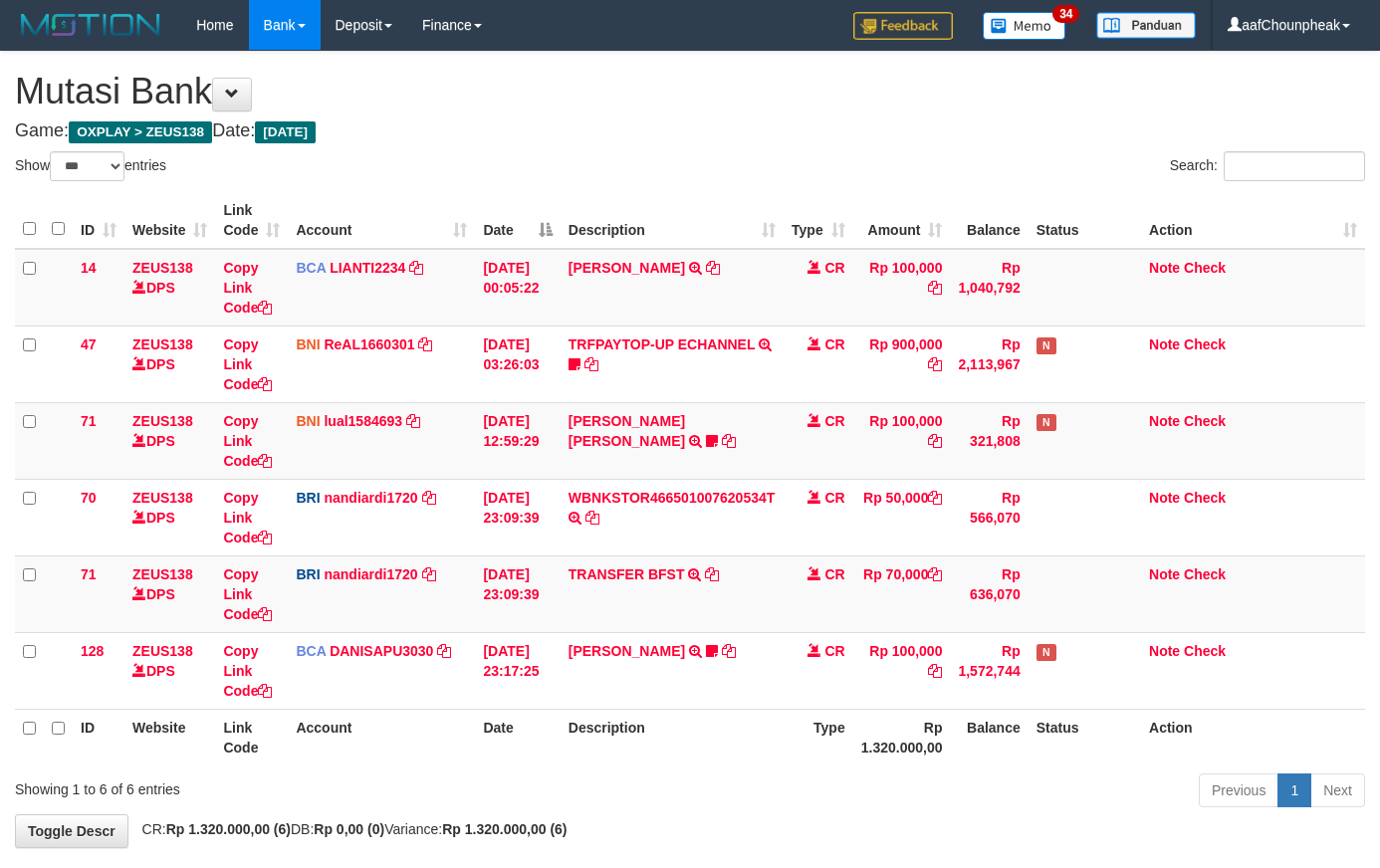 select on "***" 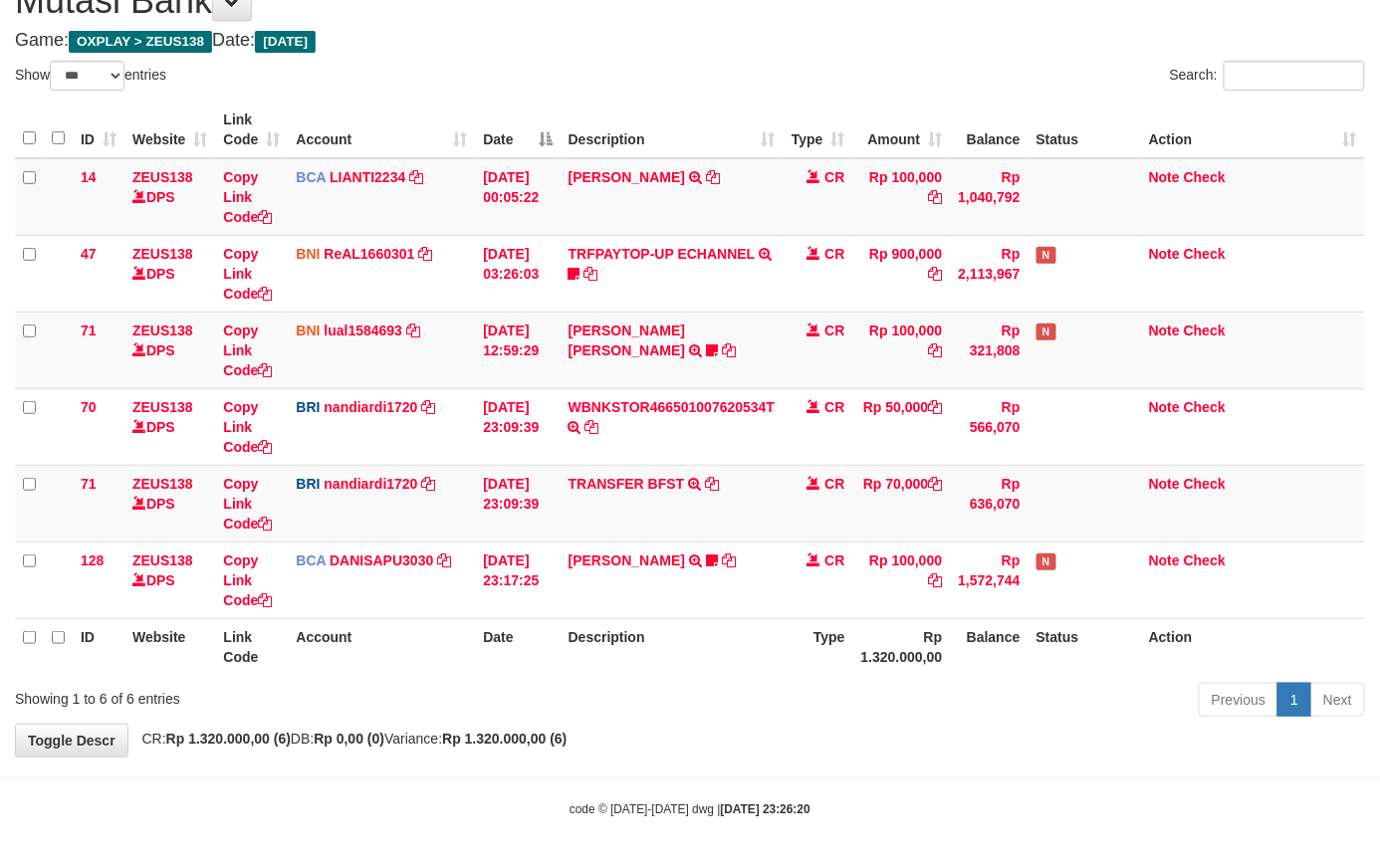 click on "Description" at bounding box center (672, 646) 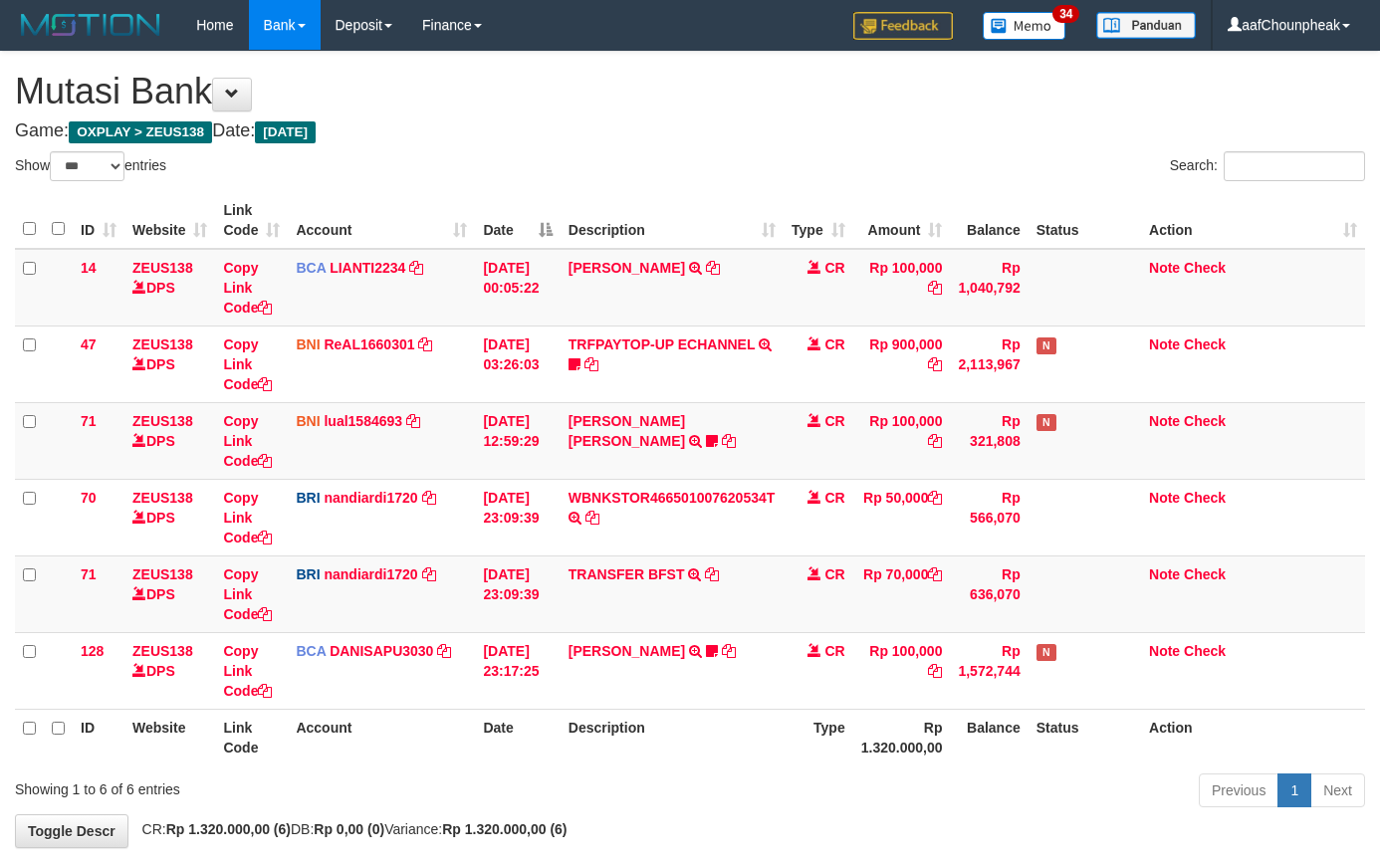 select on "***" 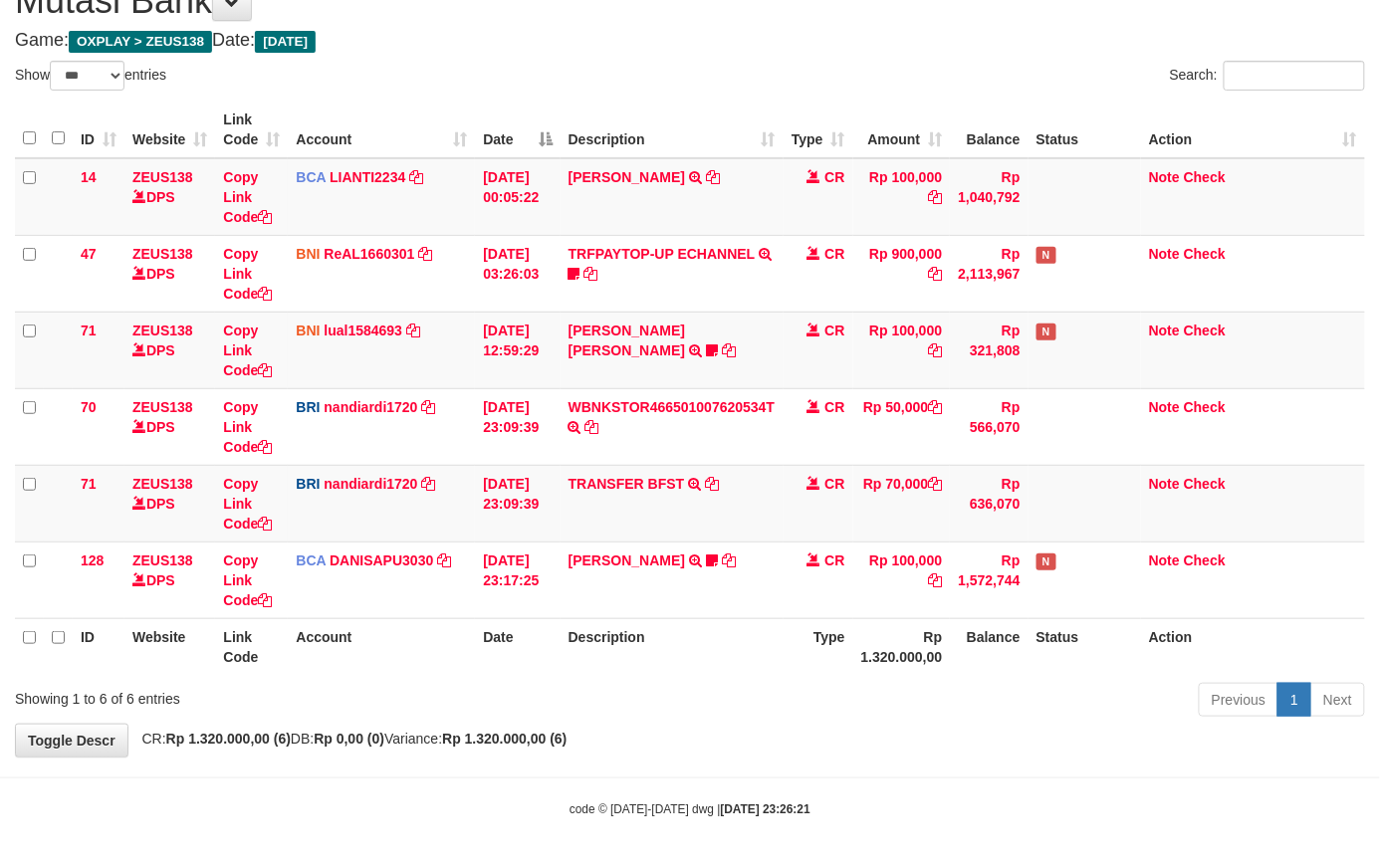 drag, startPoint x: 0, startPoint y: 0, endPoint x: 622, endPoint y: 657, distance: 904.7281 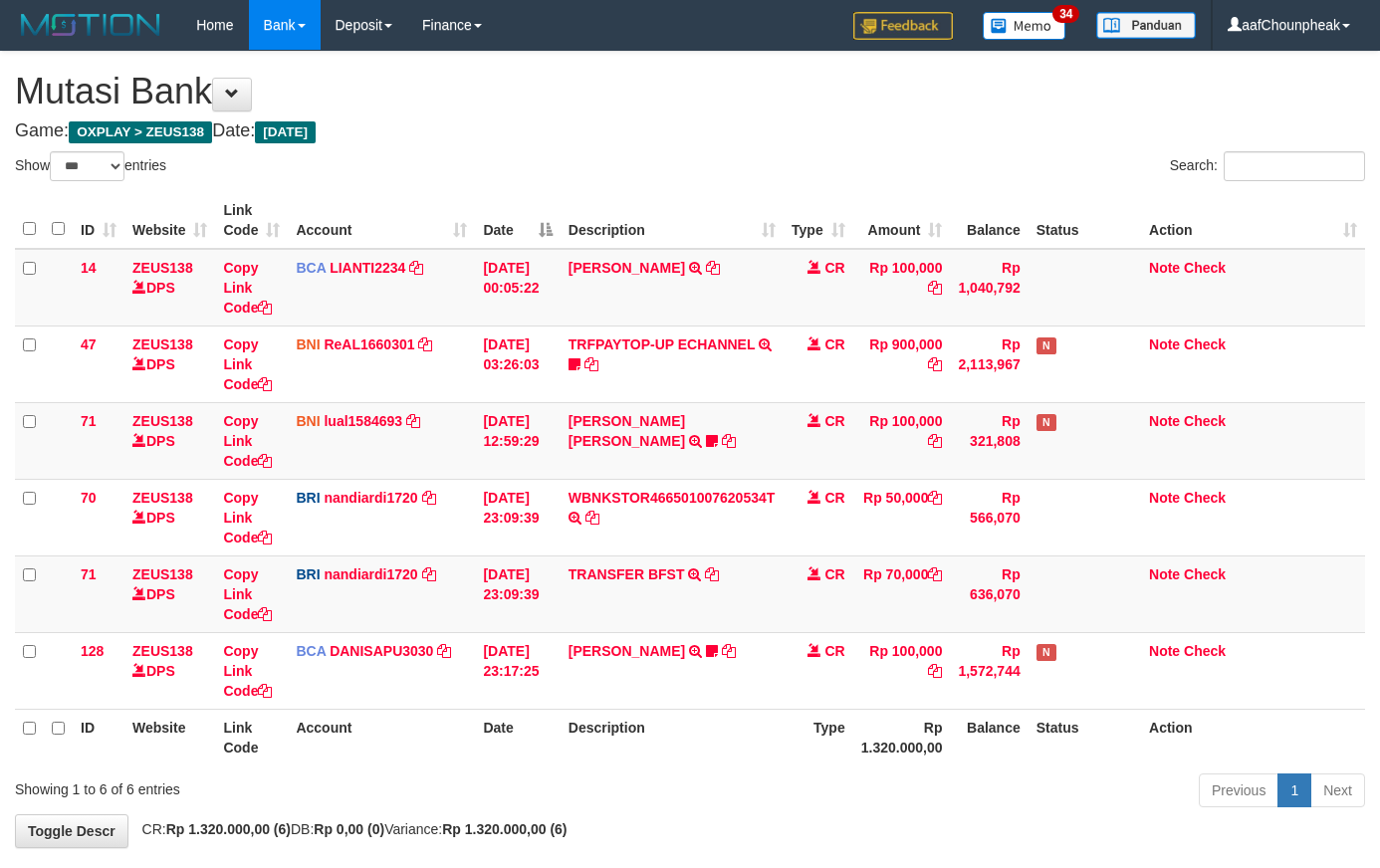 select on "***" 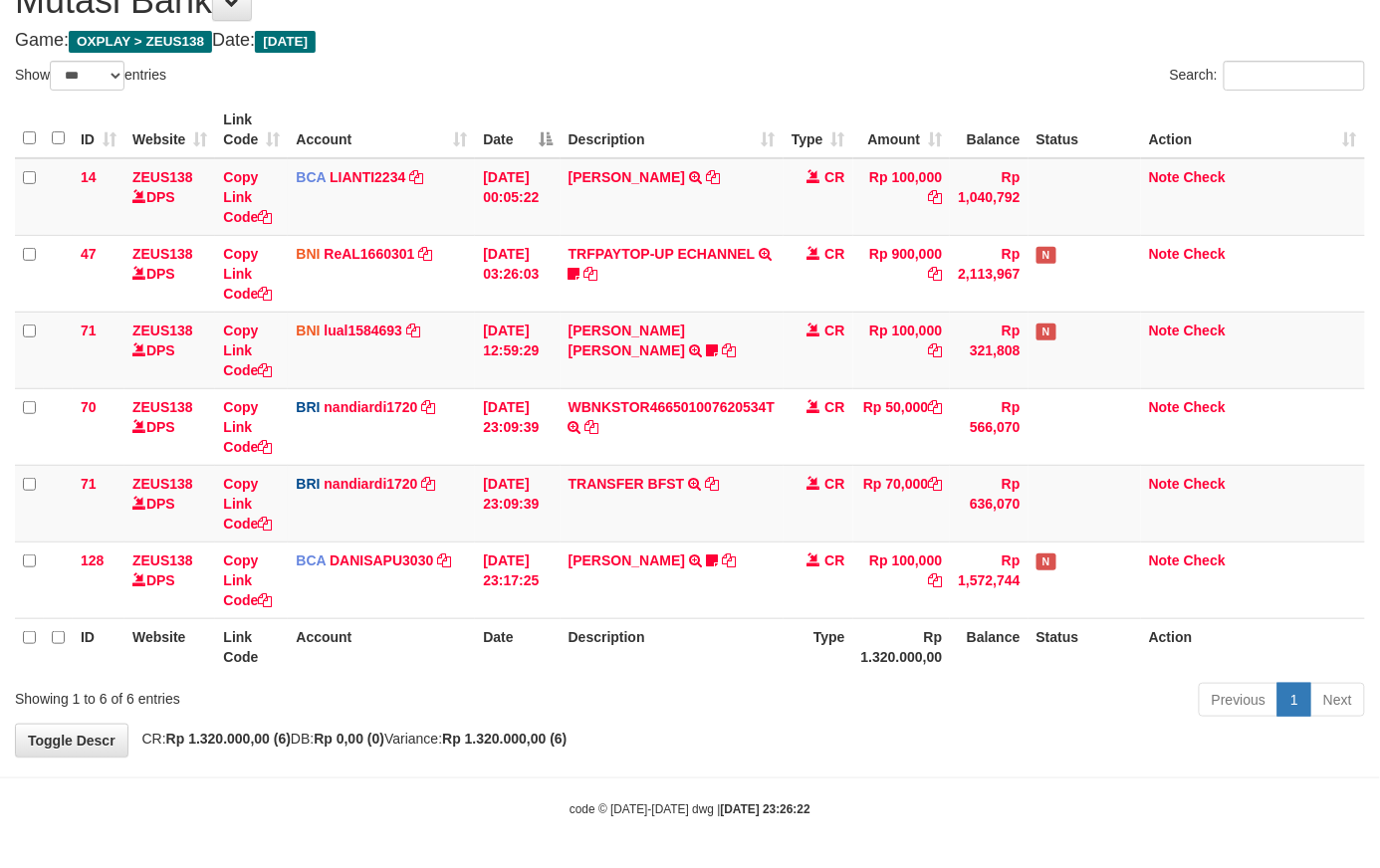 drag, startPoint x: 0, startPoint y: 0, endPoint x: 615, endPoint y: 657, distance: 899.93 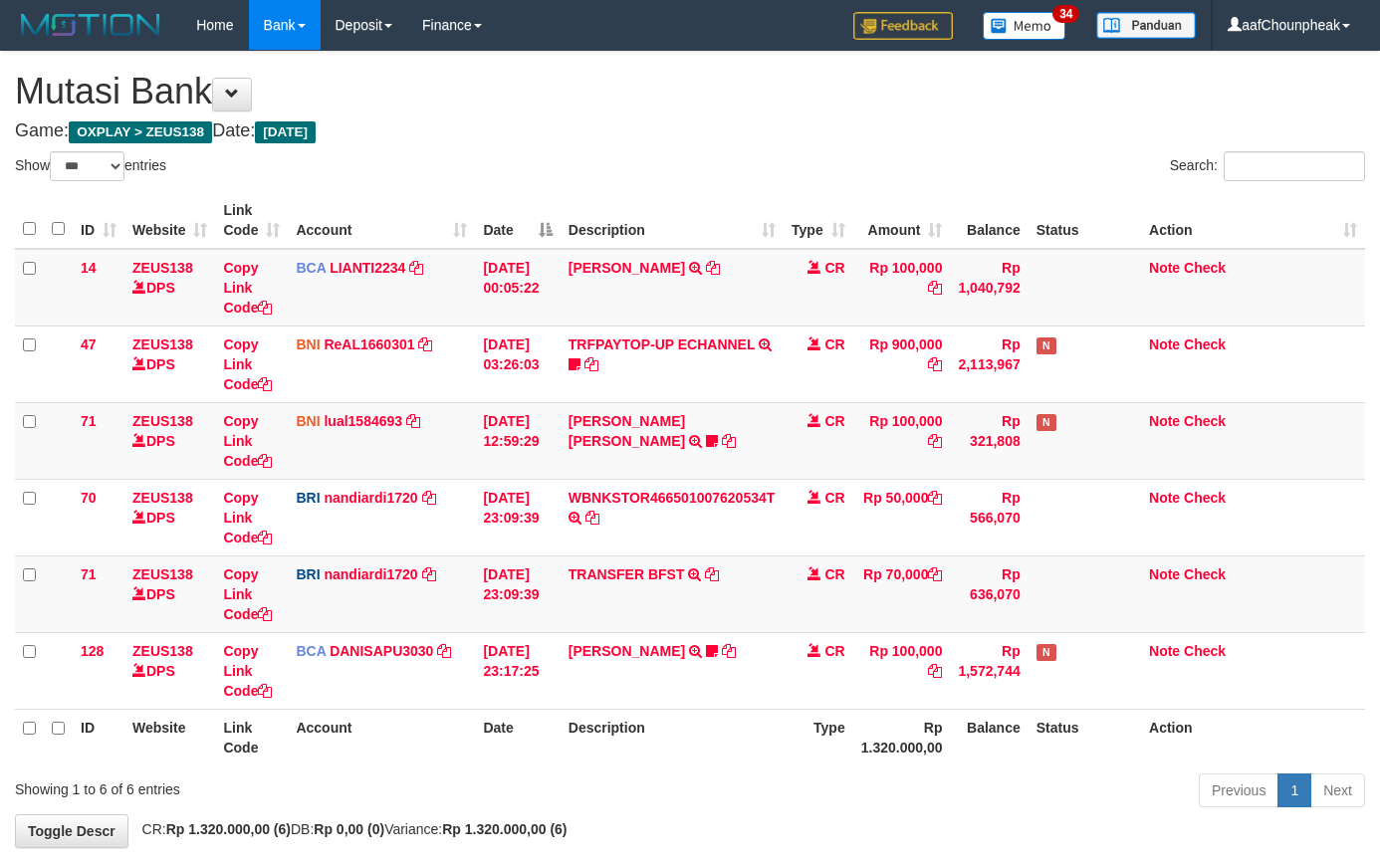 select on "***" 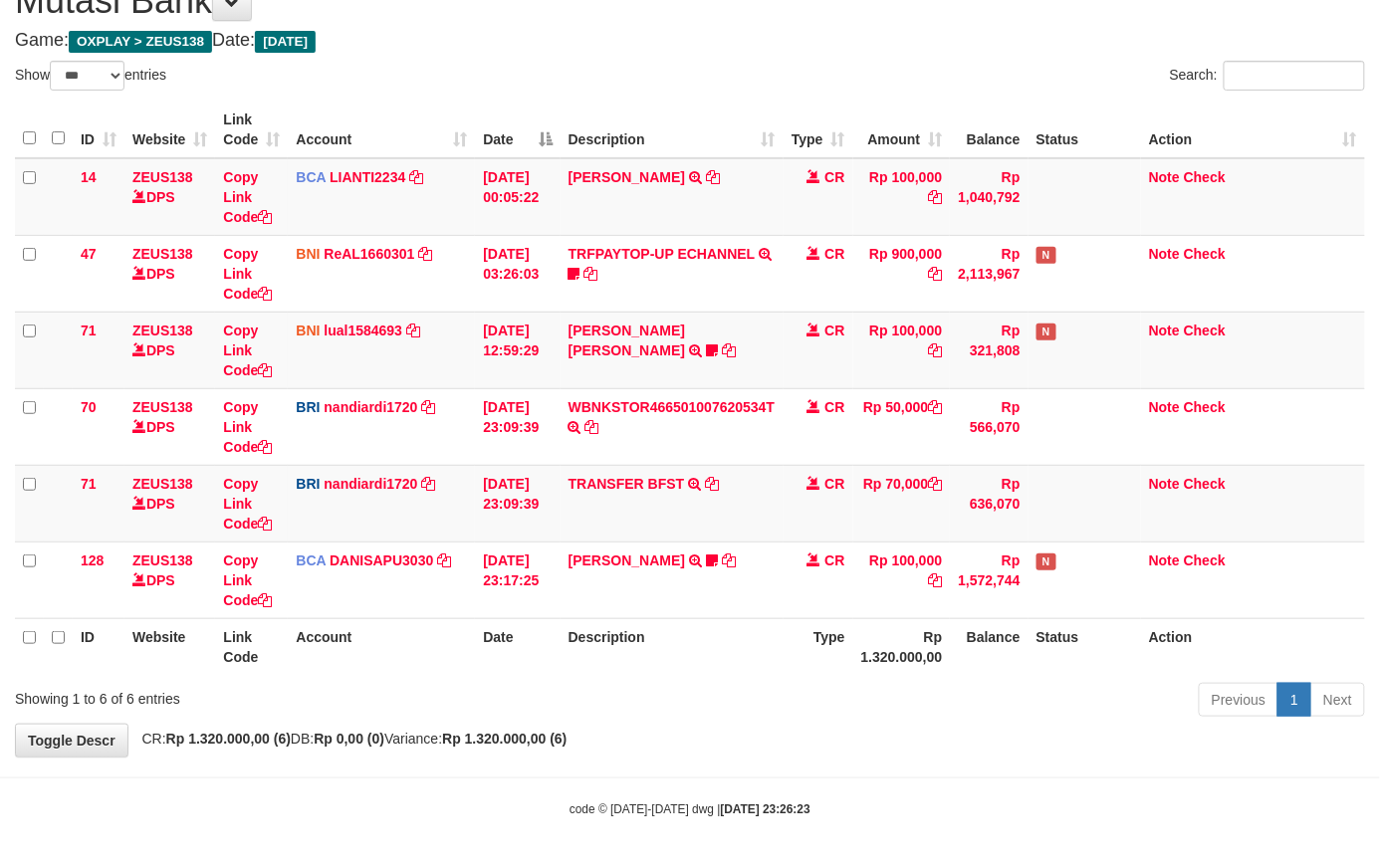 click on "Description" at bounding box center [672, 646] 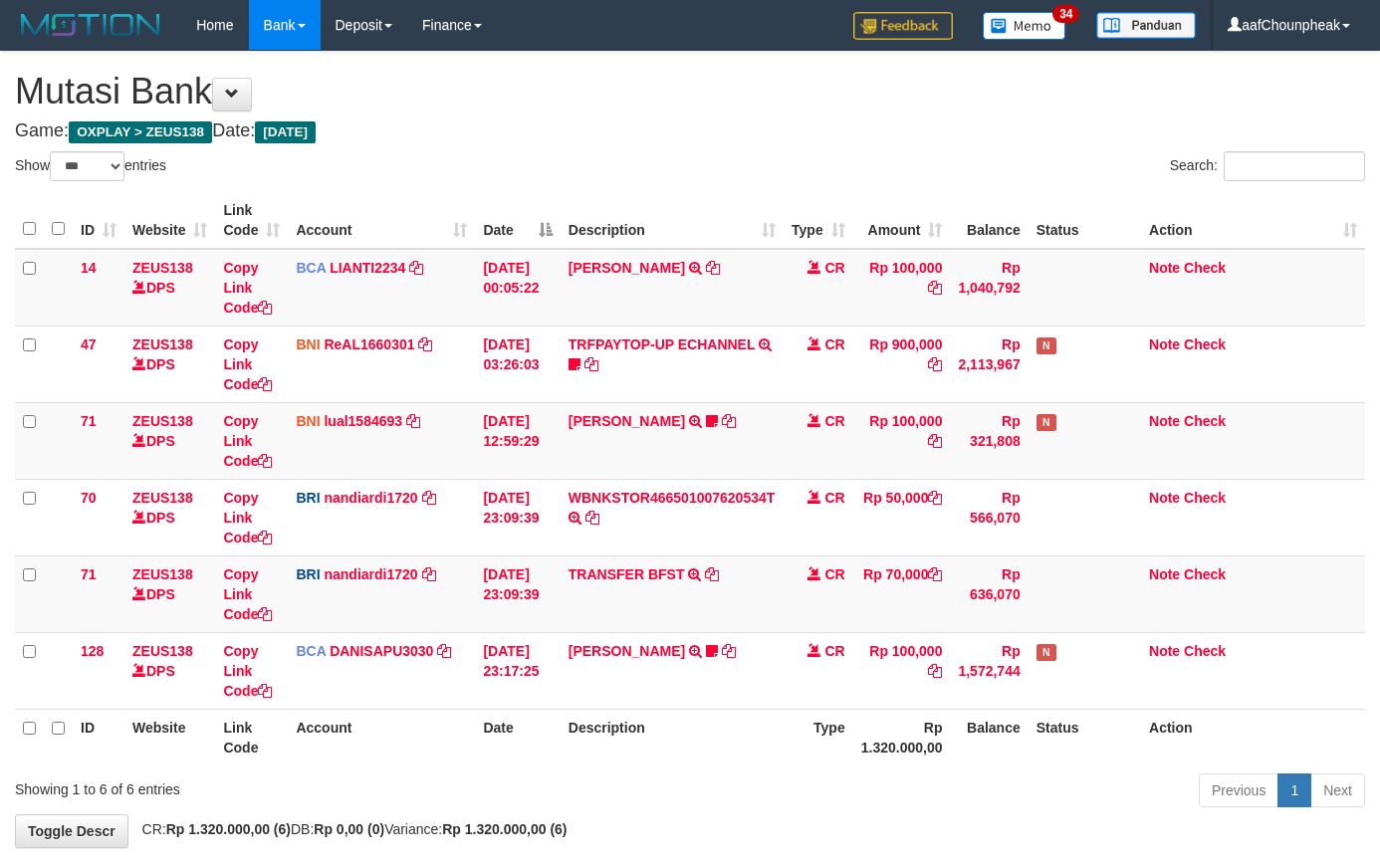 select on "***" 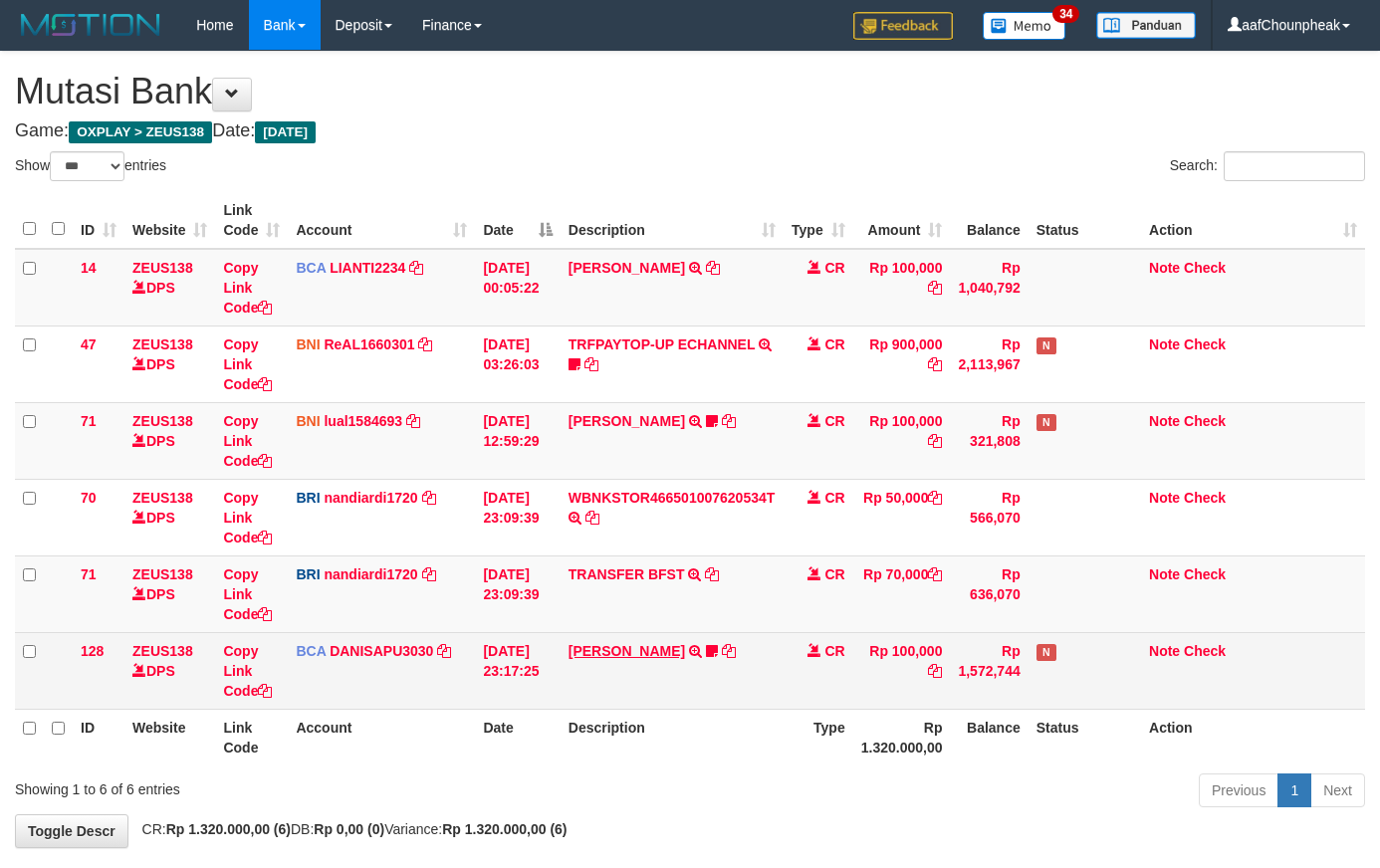 scroll, scrollTop: 94, scrollLeft: 0, axis: vertical 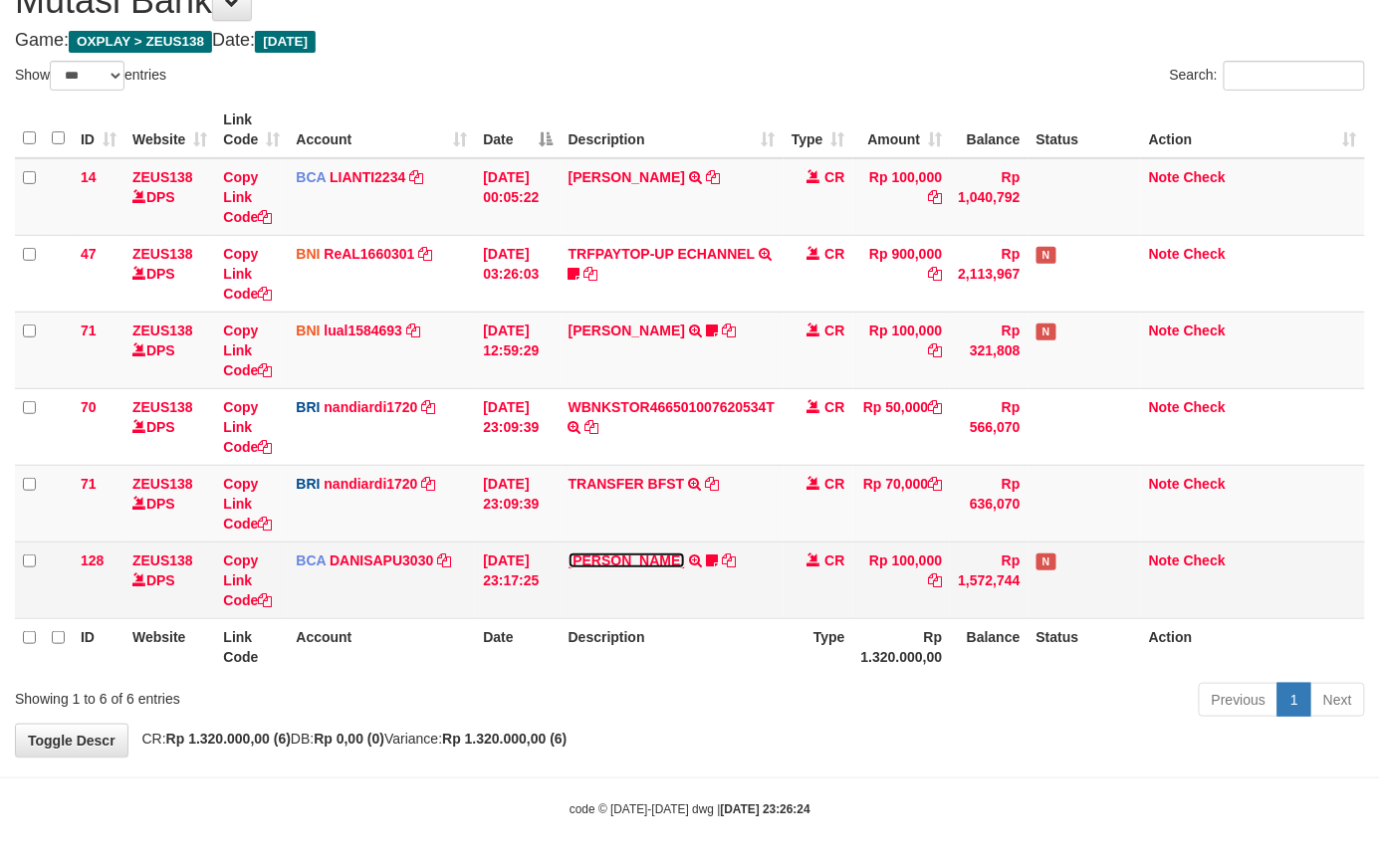 click on "[PERSON_NAME]" at bounding box center [626, 560] 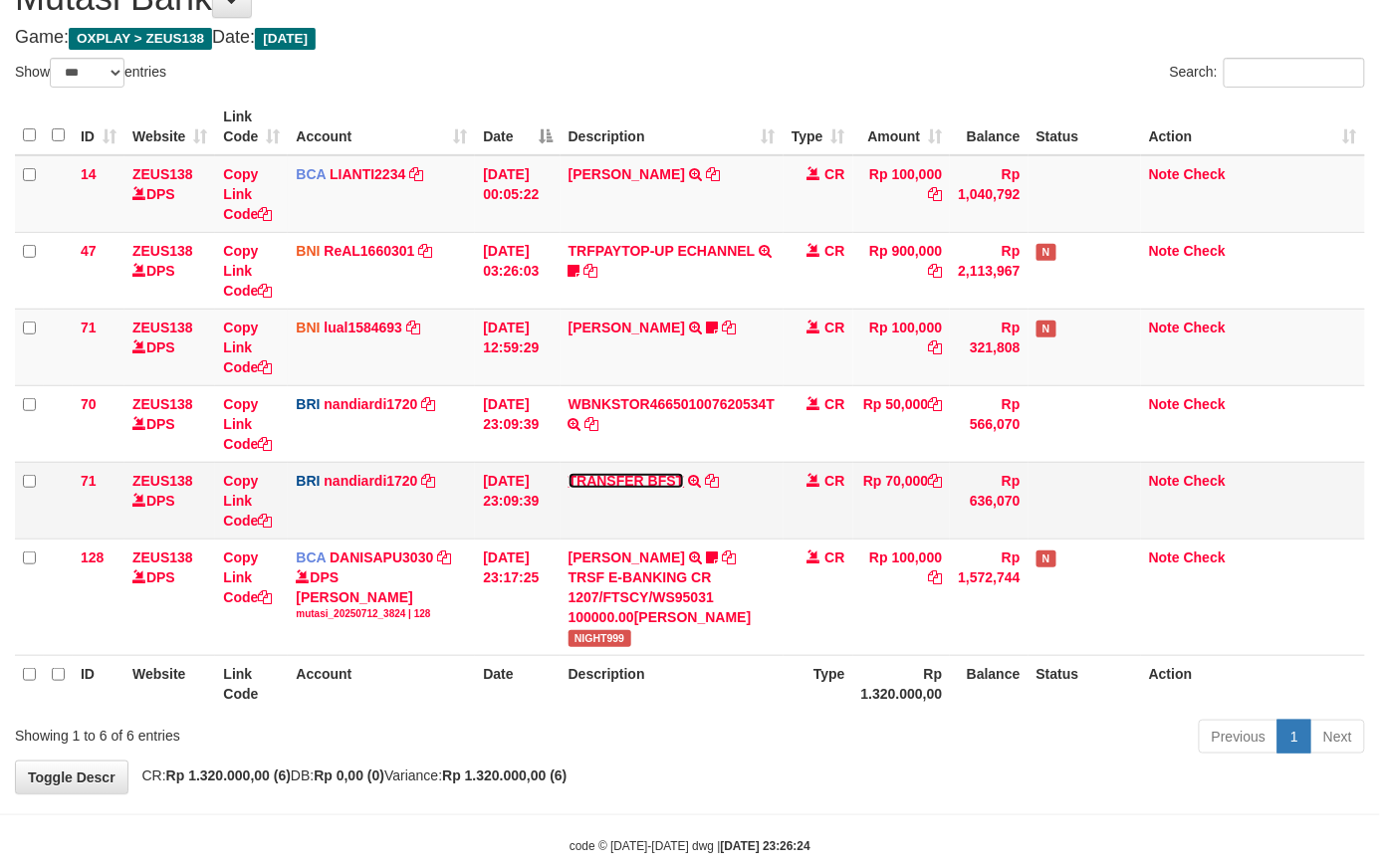 click on "TRANSFER BFST" at bounding box center (626, 481) 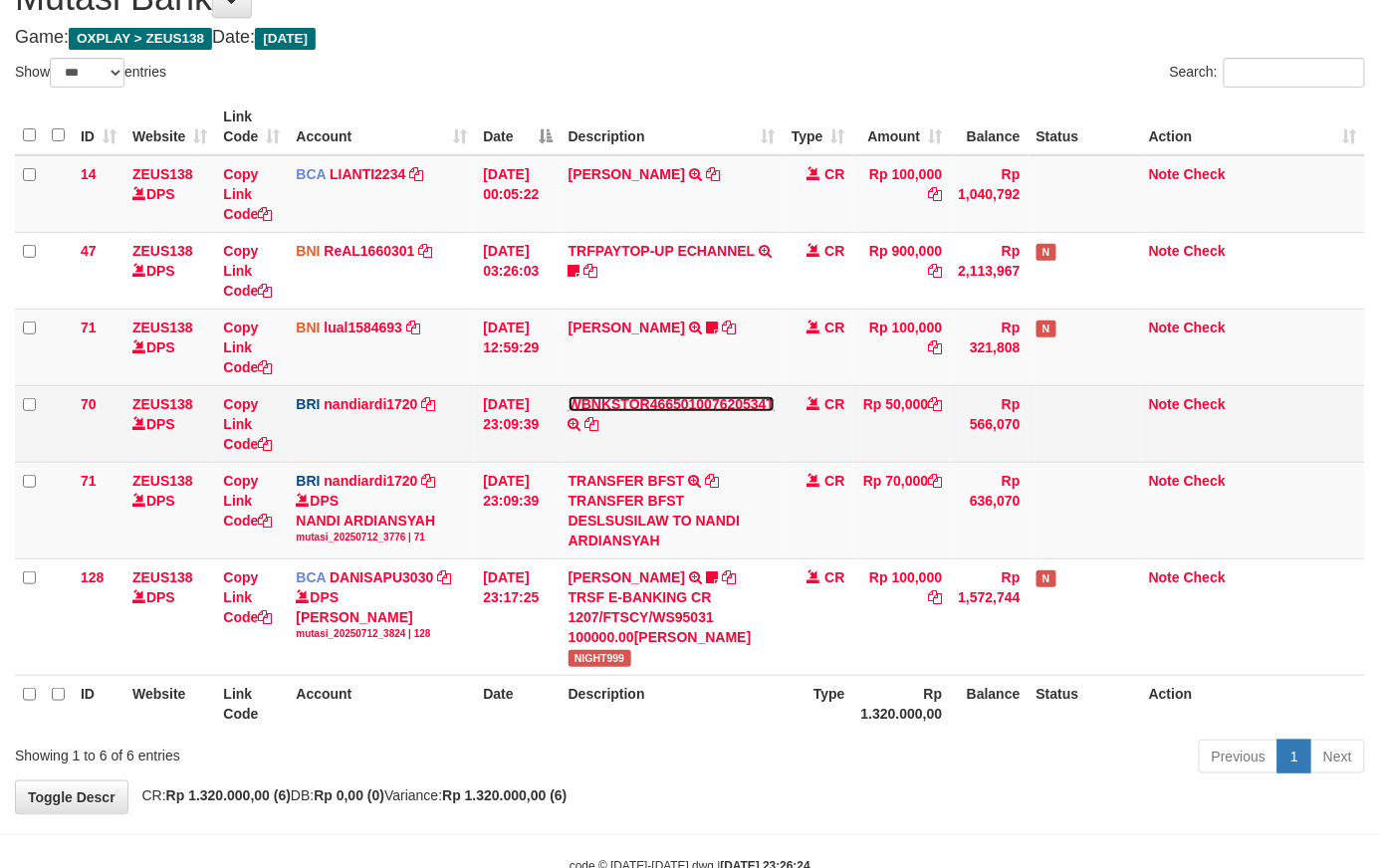 click on "WBNKSTOR466501007620534T" at bounding box center [672, 404] 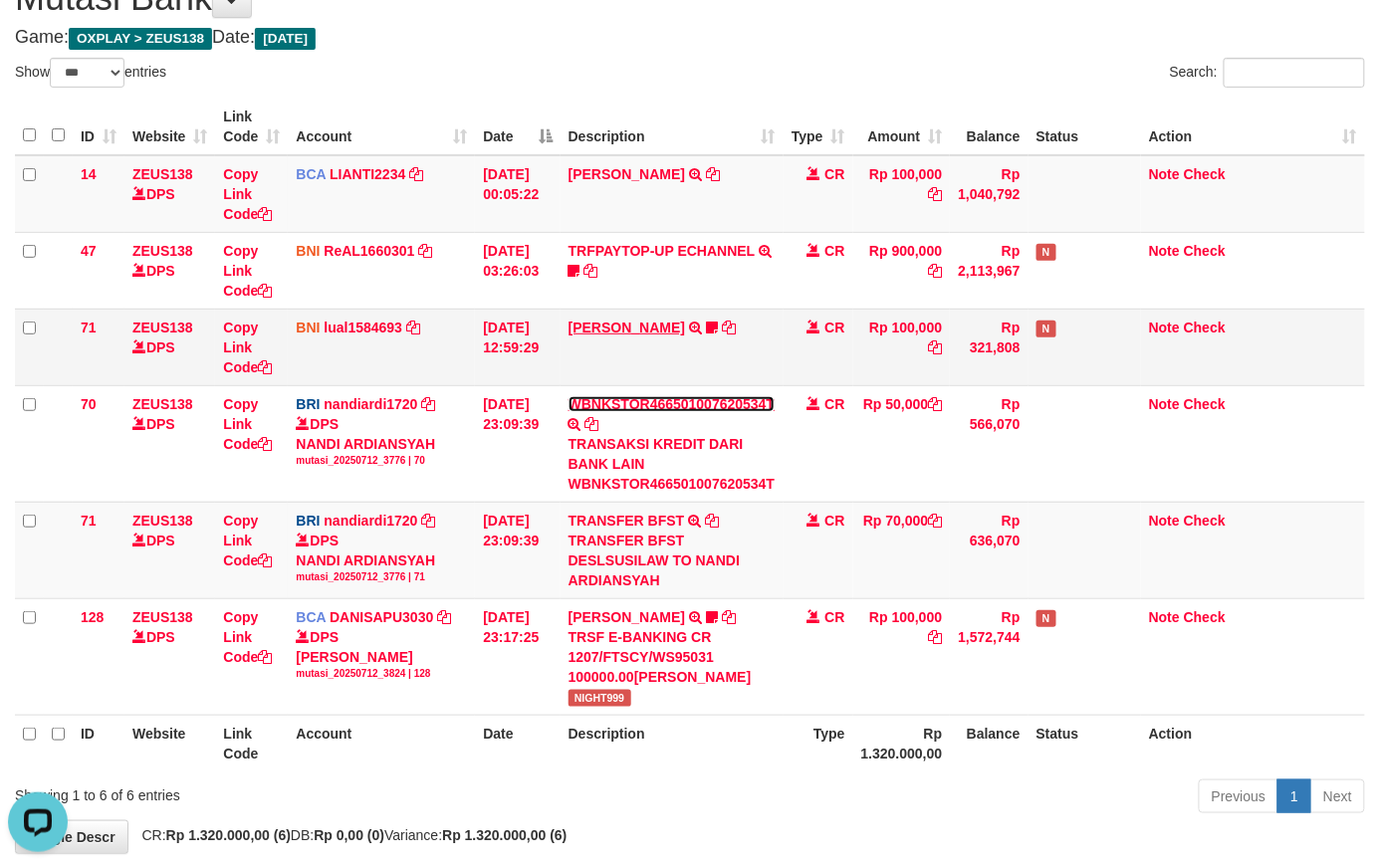 scroll, scrollTop: 0, scrollLeft: 0, axis: both 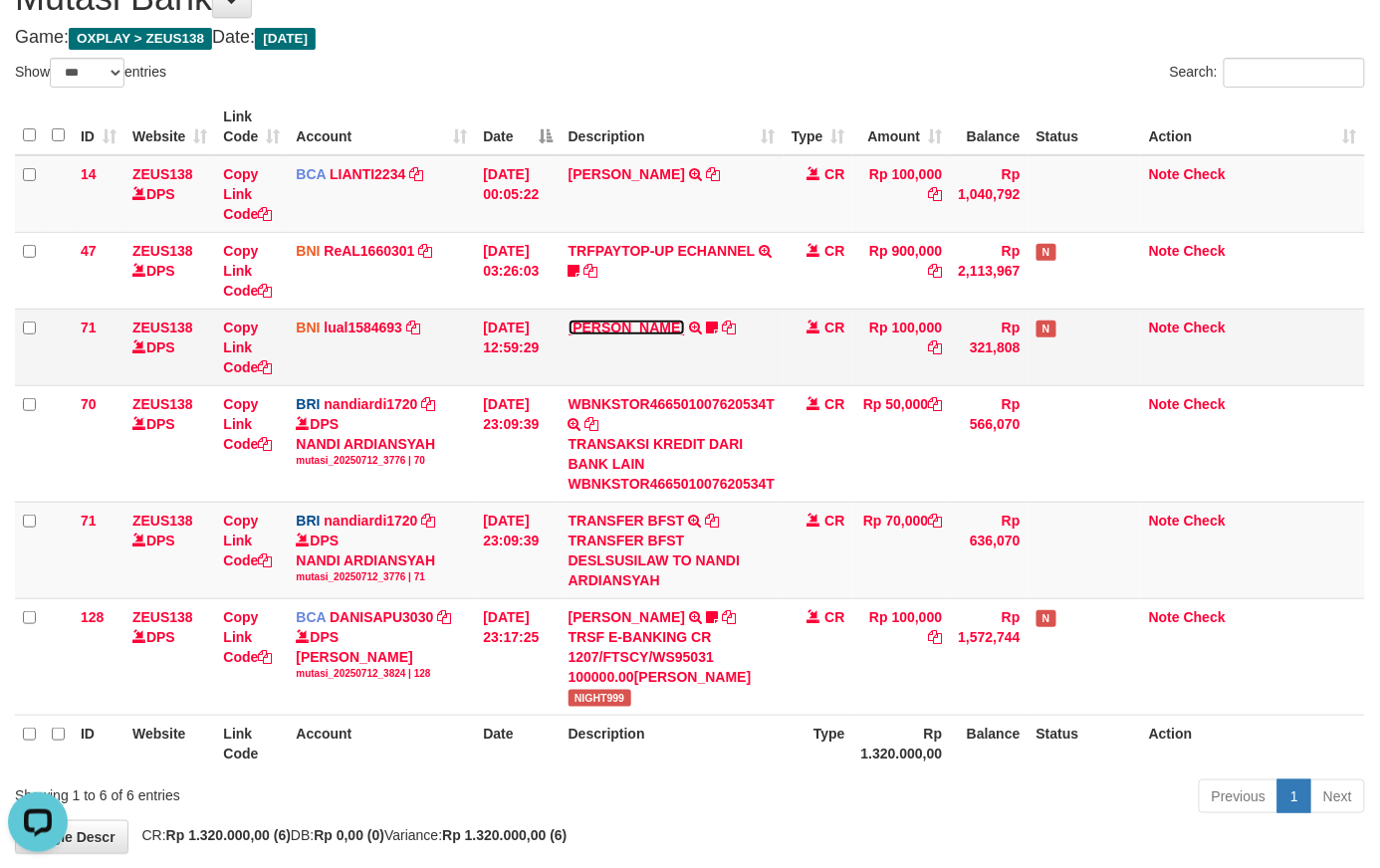 click on "MUHAMMAD IQBAL FARHAN" at bounding box center [626, 327] 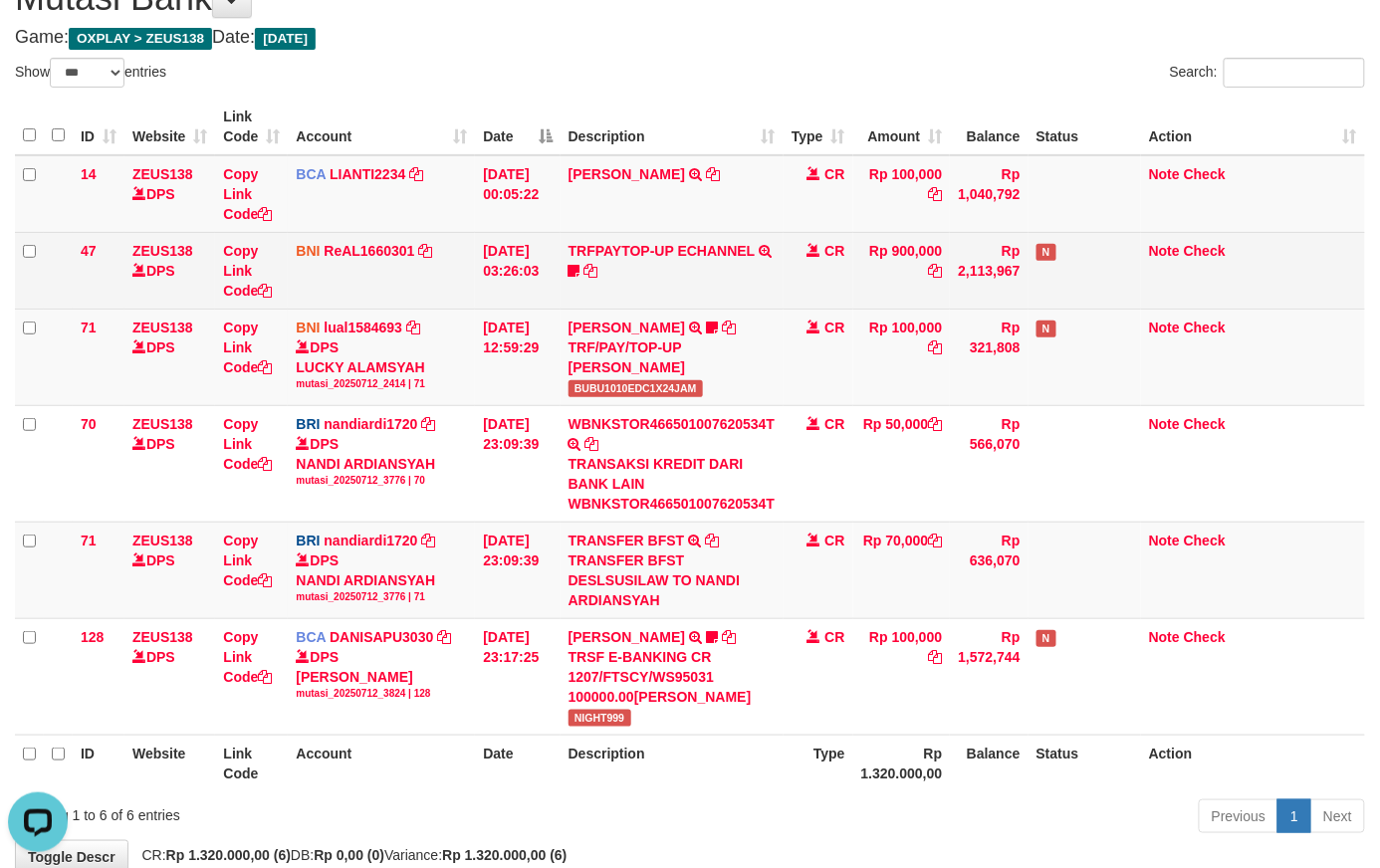 click on "TRFPAYTOP-UP ECHANNEL            TRF/PAY/TOP-UP ECHANNEL    Egoythea" at bounding box center [672, 270] 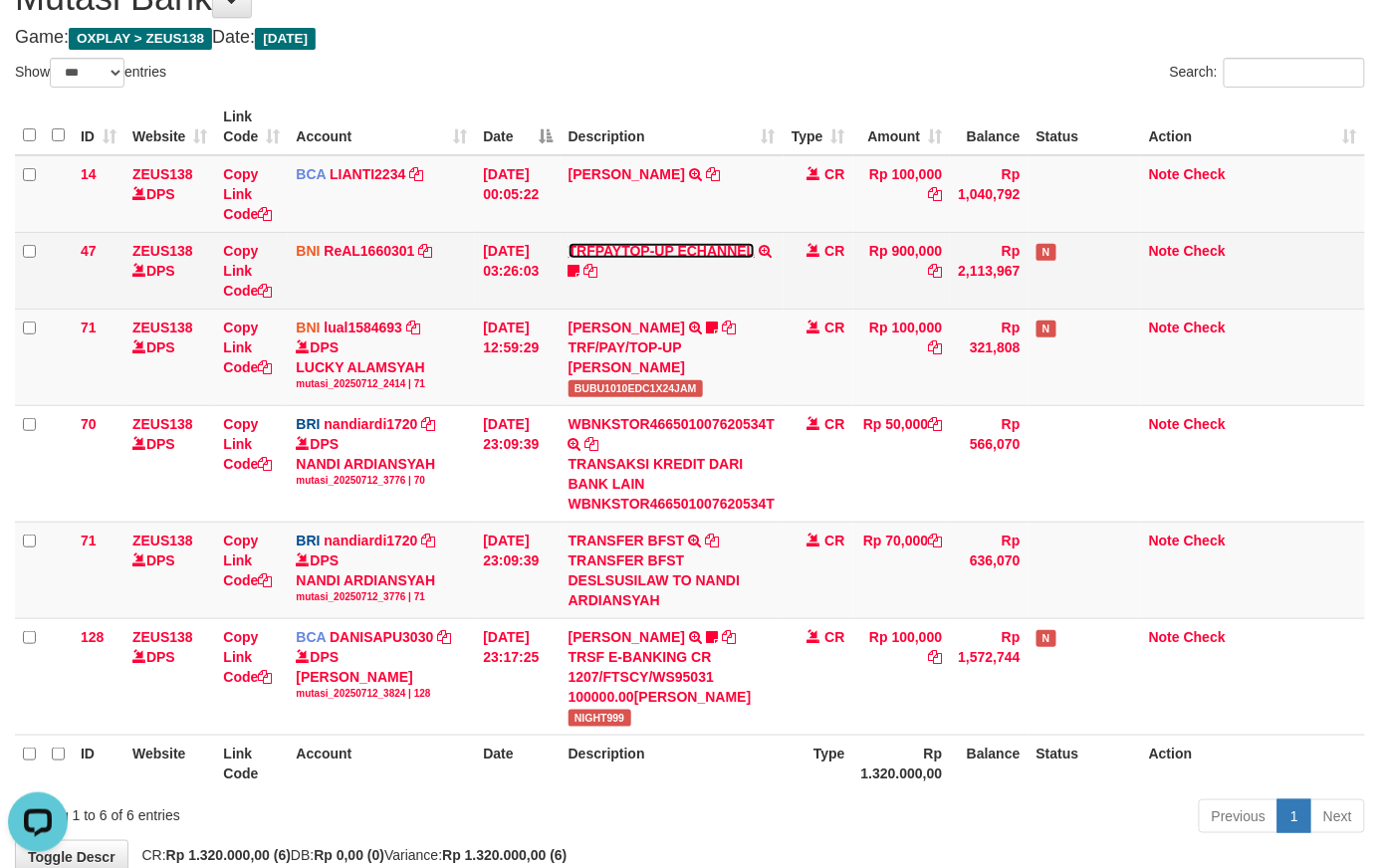 click on "TRFPAYTOP-UP ECHANNEL" at bounding box center (661, 251) 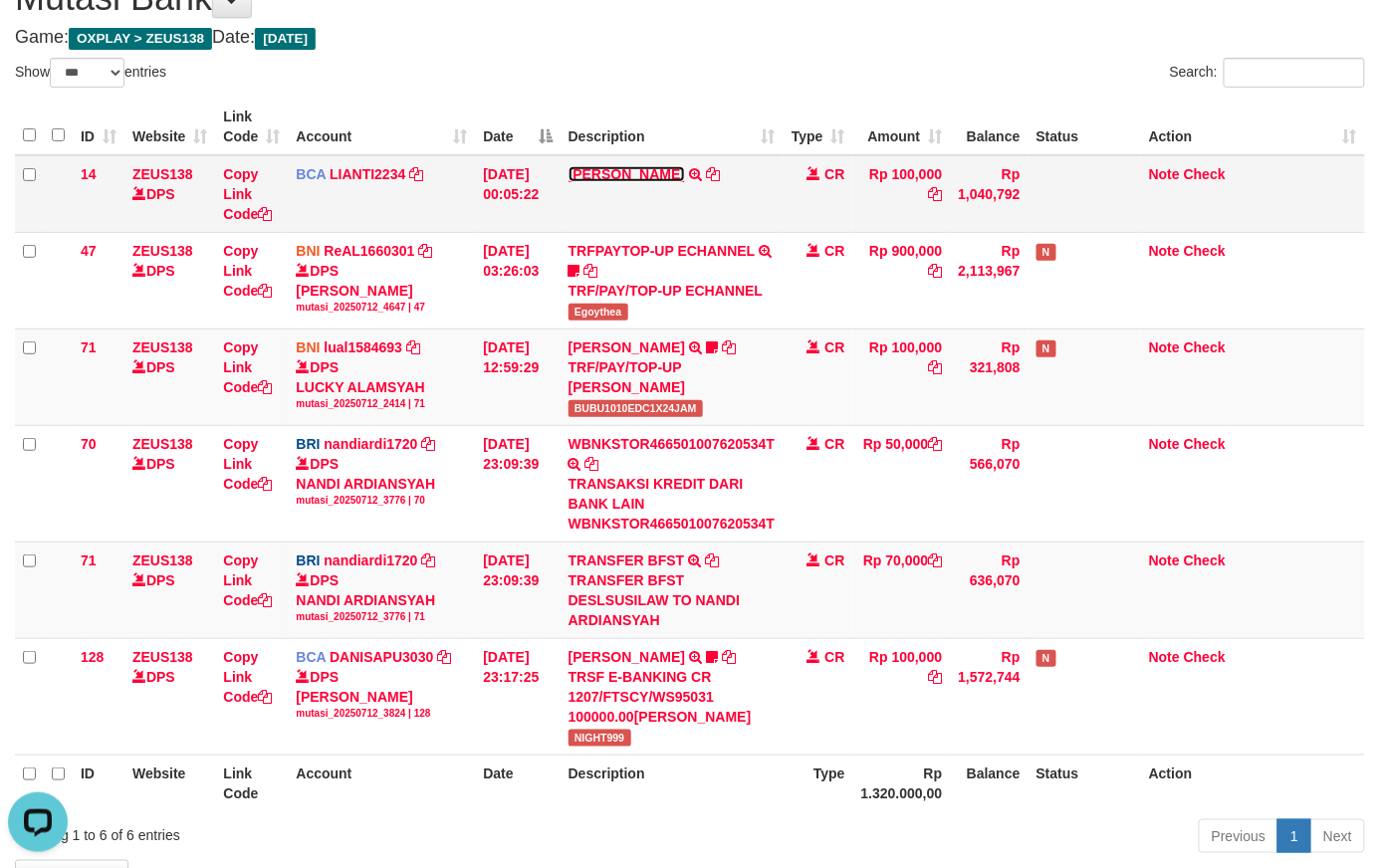 click on "[PERSON_NAME]" at bounding box center (626, 174) 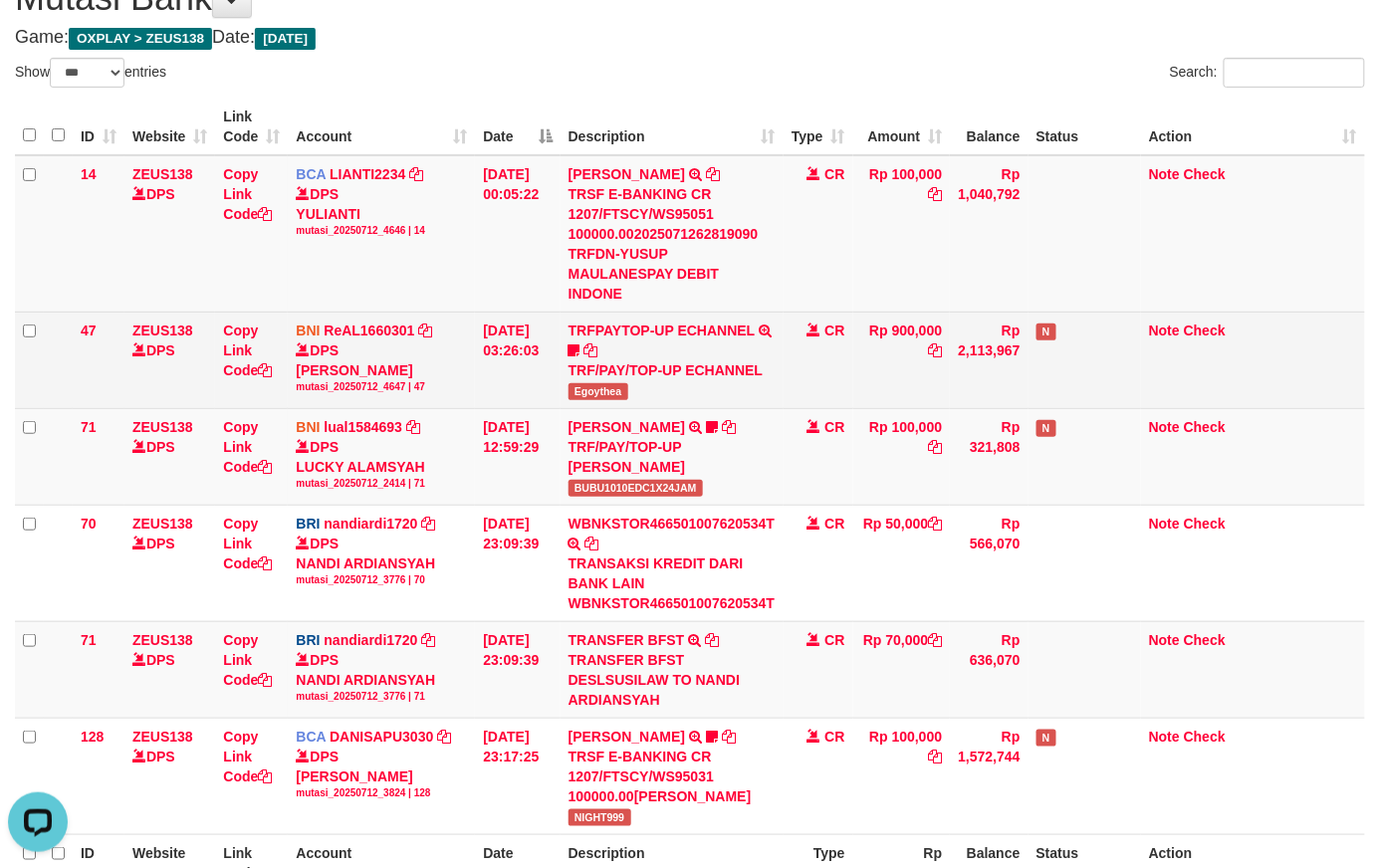 click on "Egoythea" at bounding box center [598, 391] 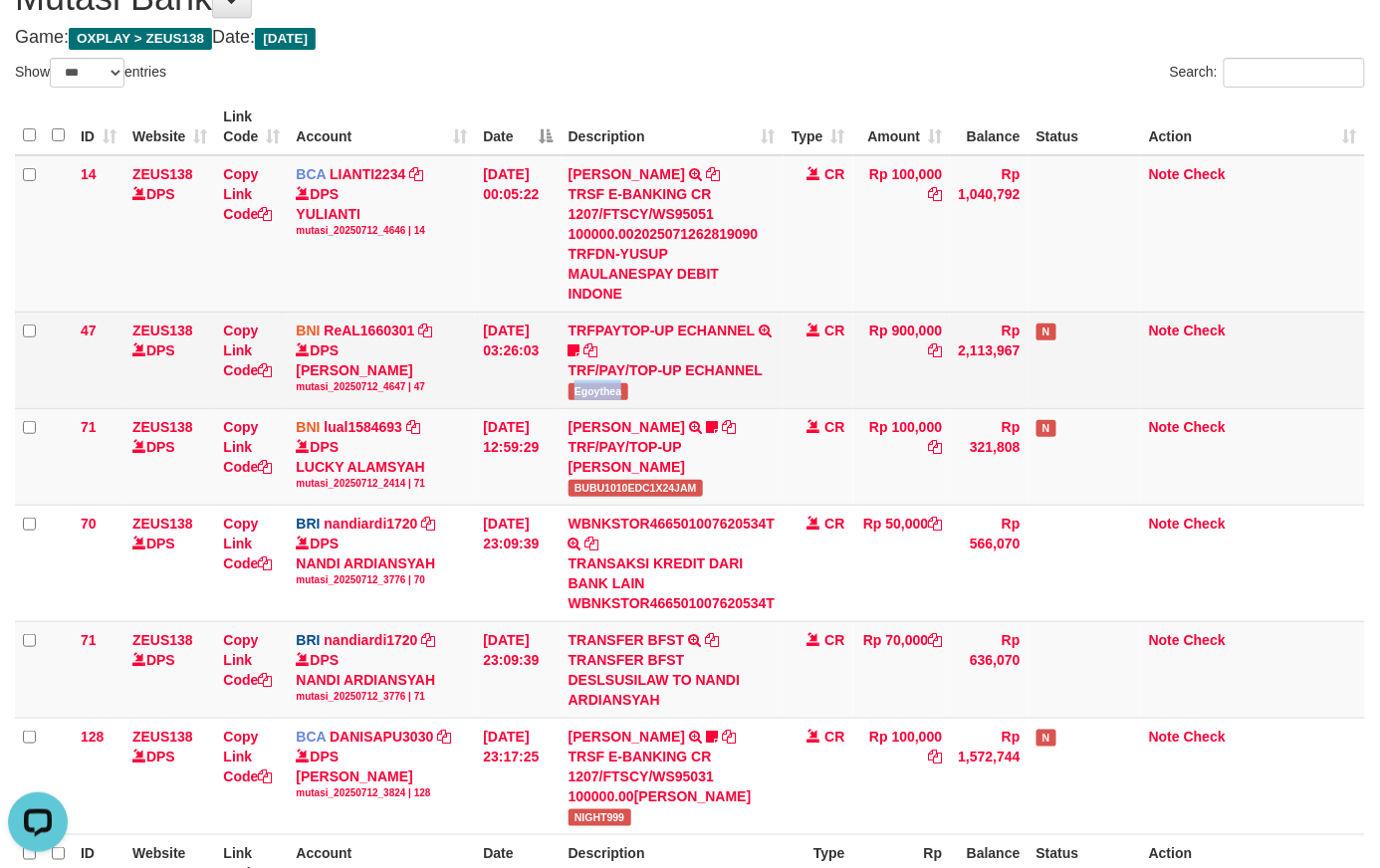 click on "Egoythea" at bounding box center [598, 391] 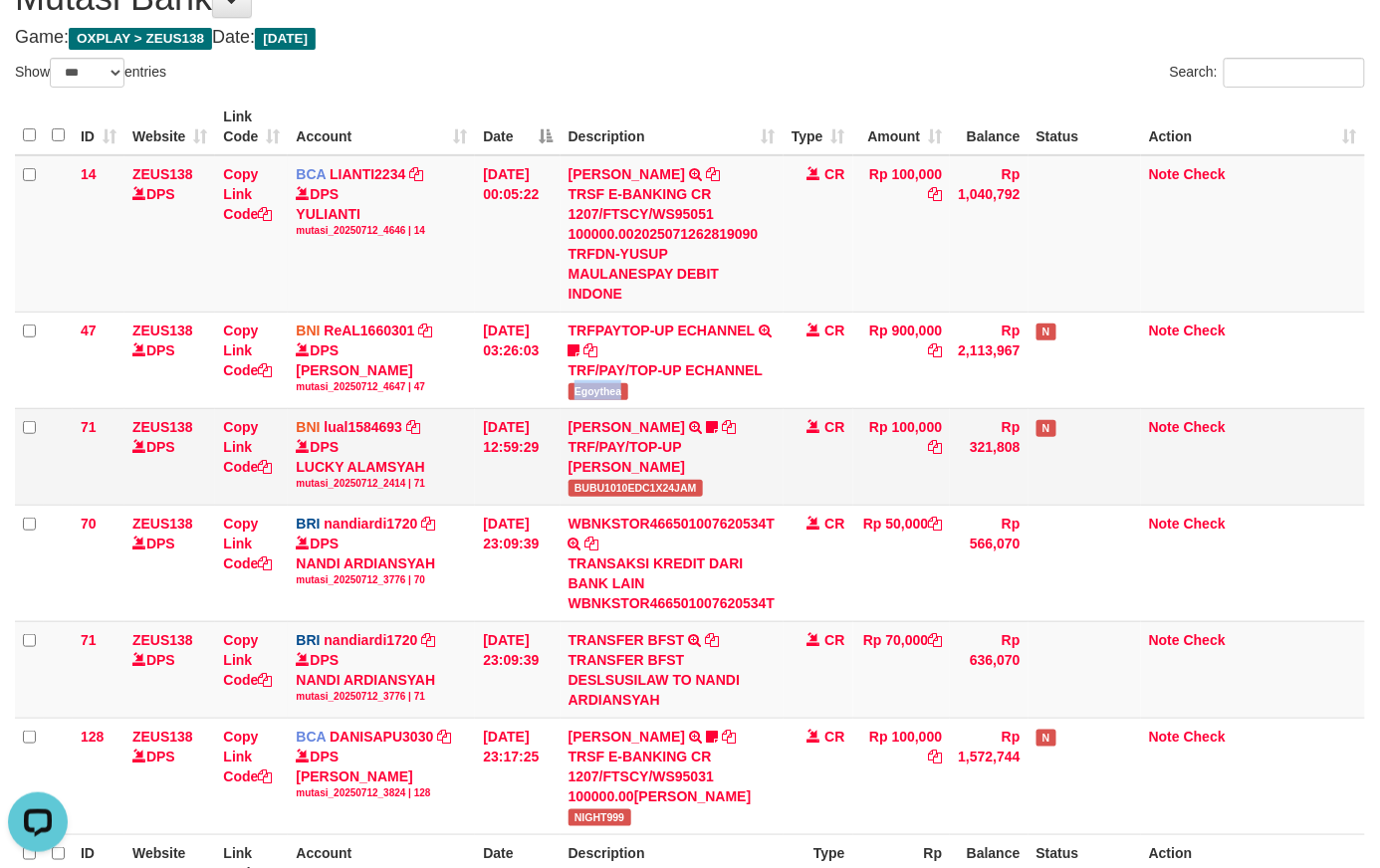 copy on "Egoythea" 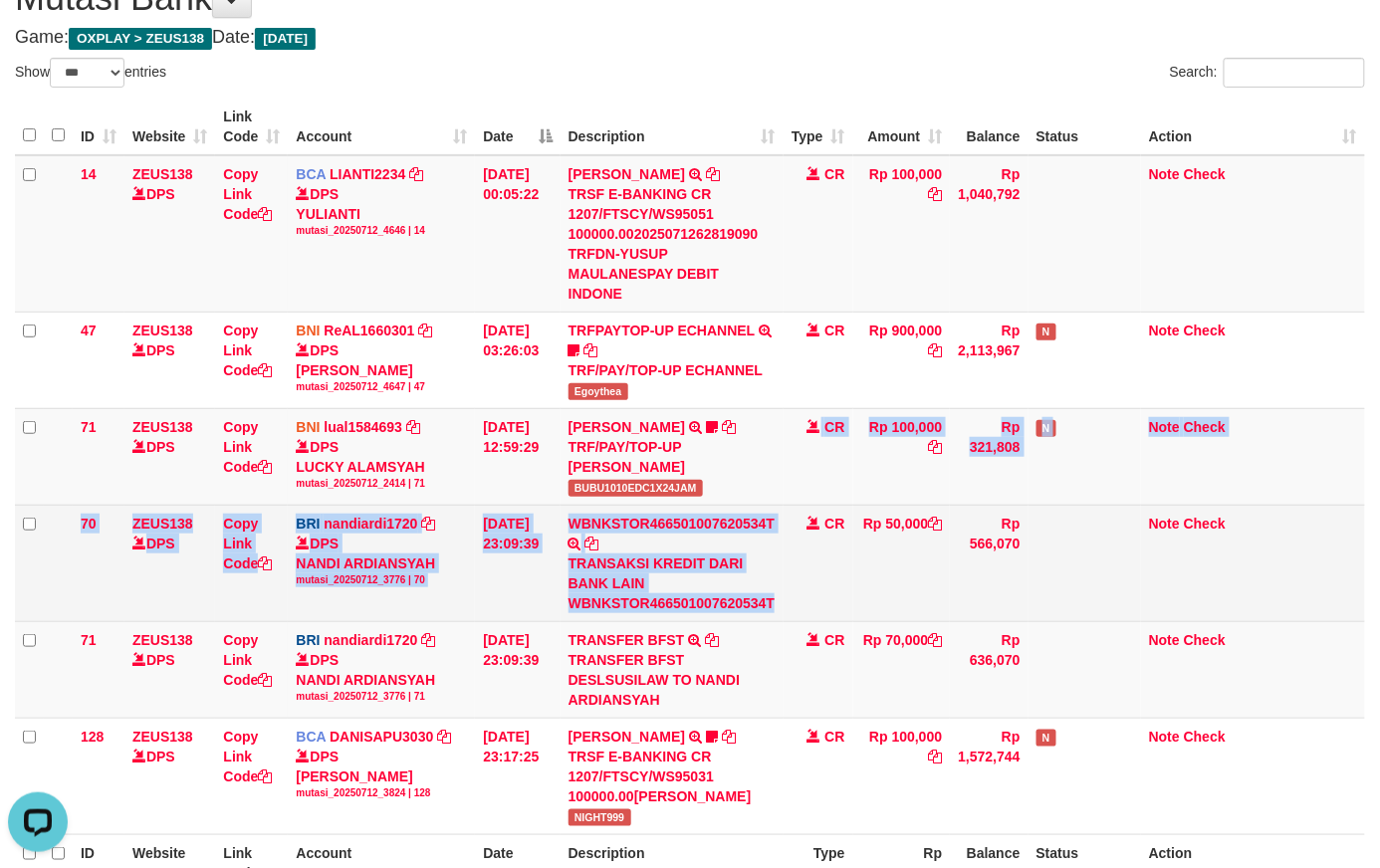 drag, startPoint x: 771, startPoint y: 543, endPoint x: 808, endPoint y: 602, distance: 69.641941 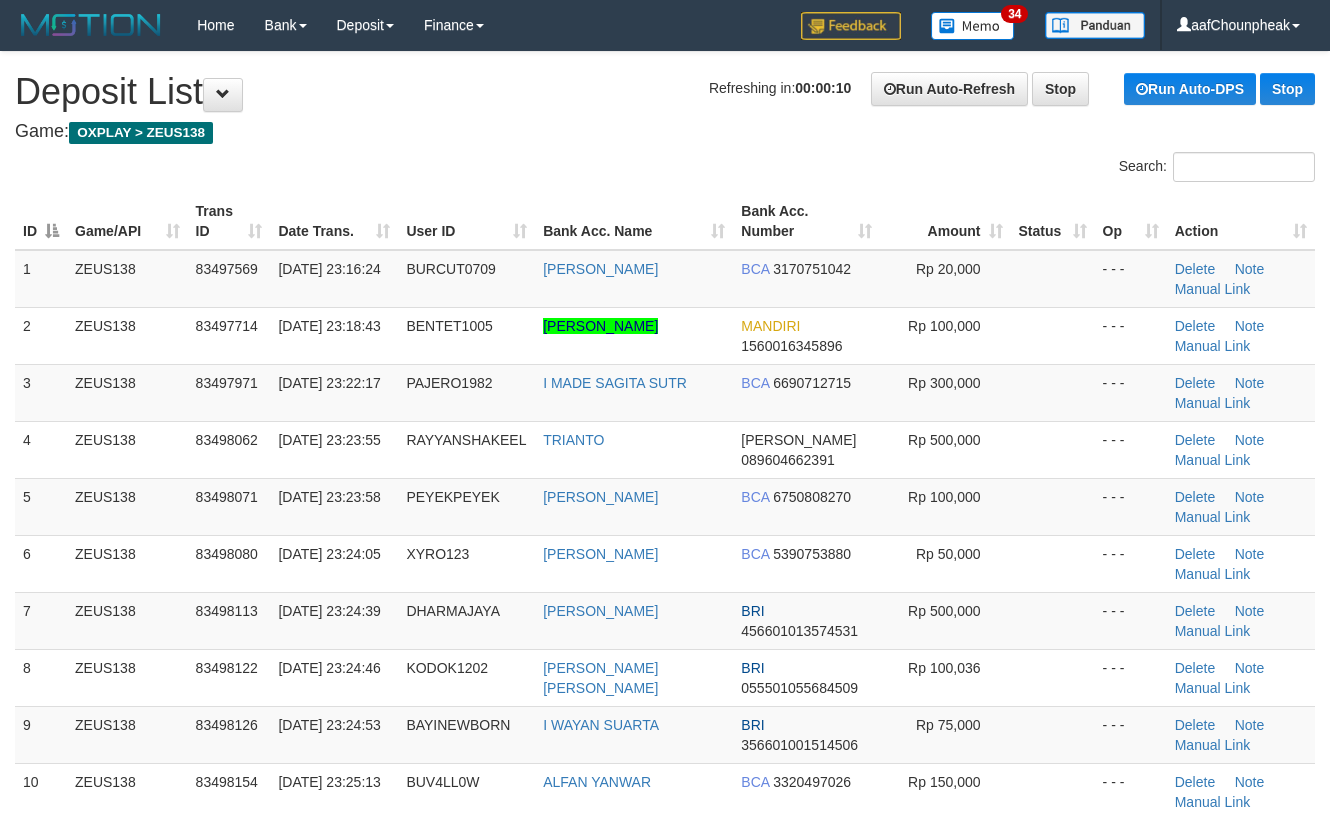 scroll, scrollTop: 0, scrollLeft: 0, axis: both 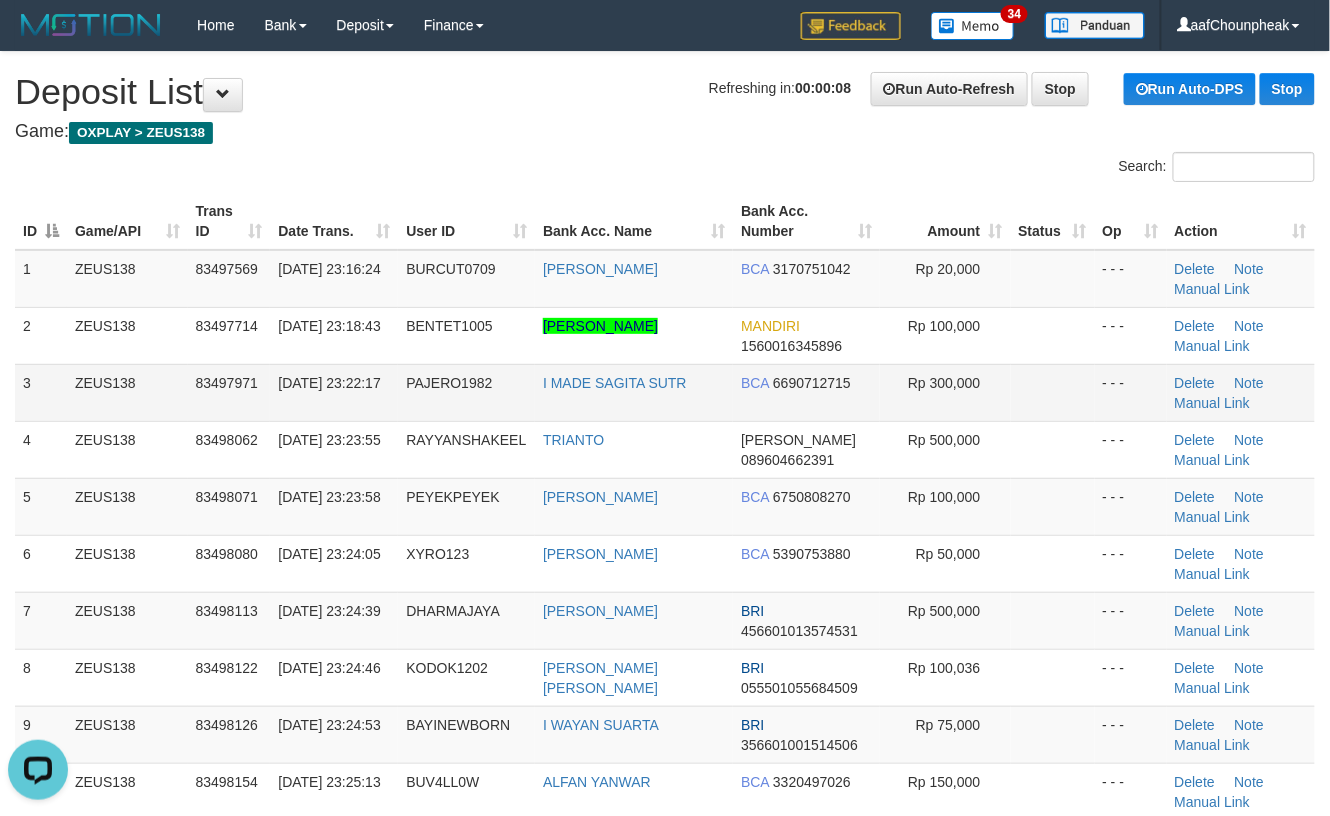 click on "Rp 300,000" at bounding box center (945, 392) 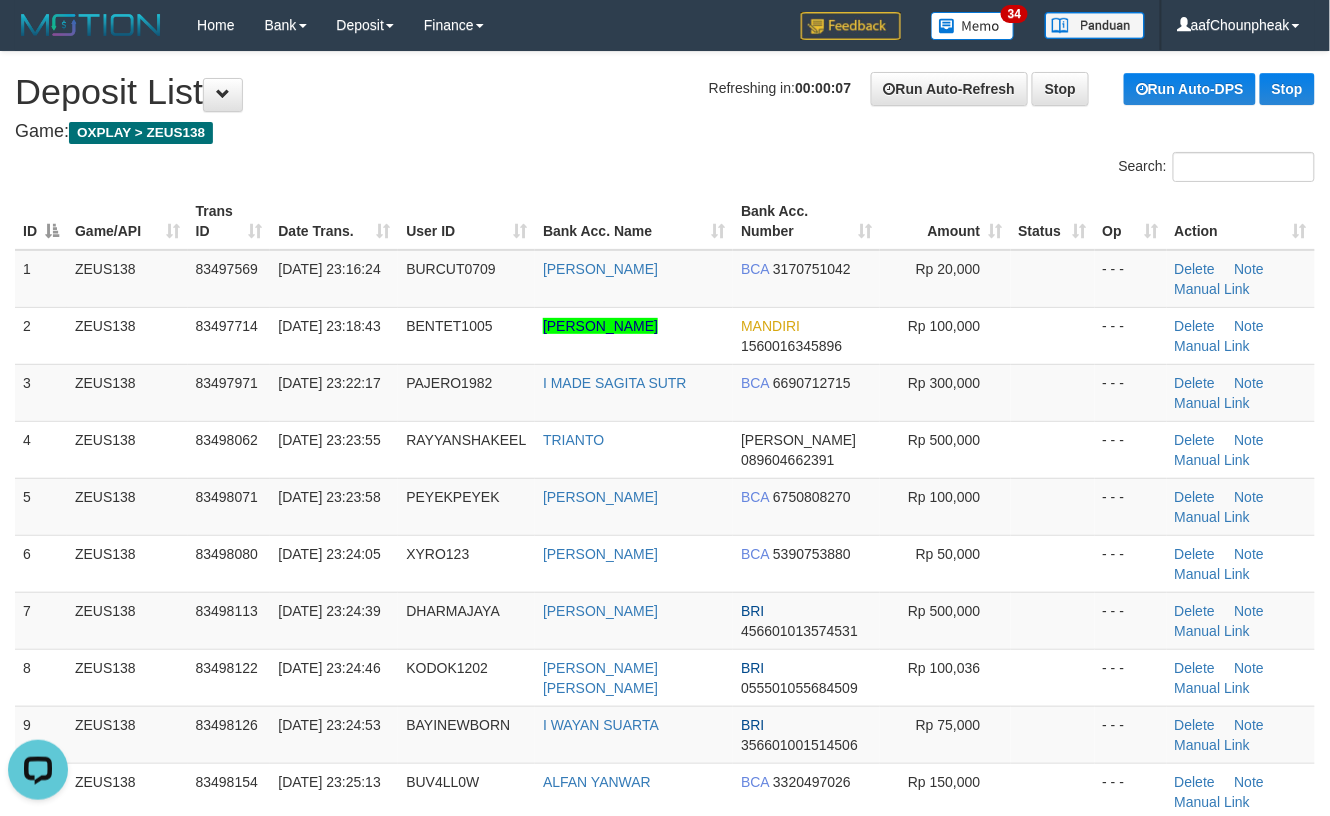 drag, startPoint x: 1024, startPoint y: 460, endPoint x: 1342, endPoint y: 412, distance: 321.60223 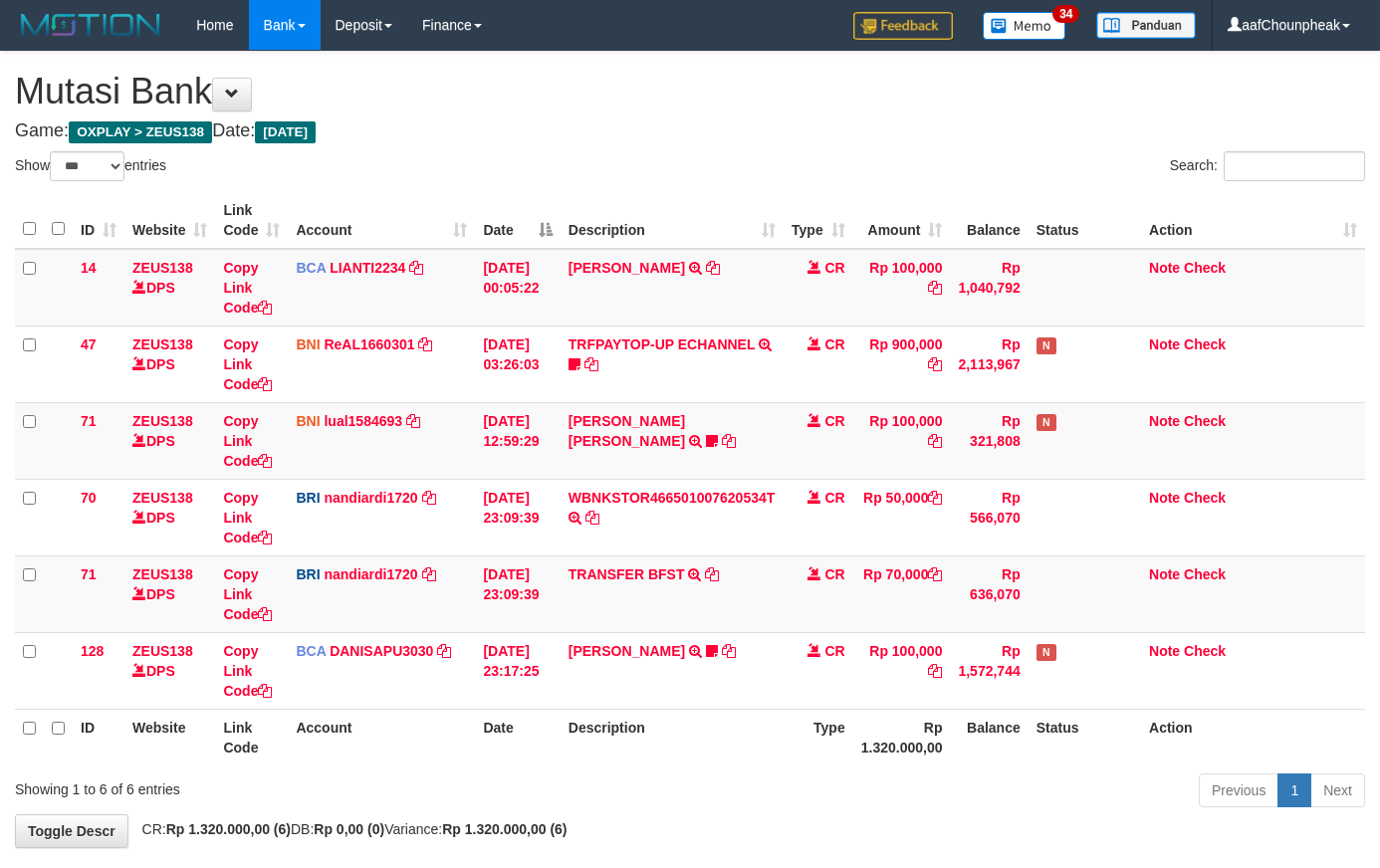 select on "***" 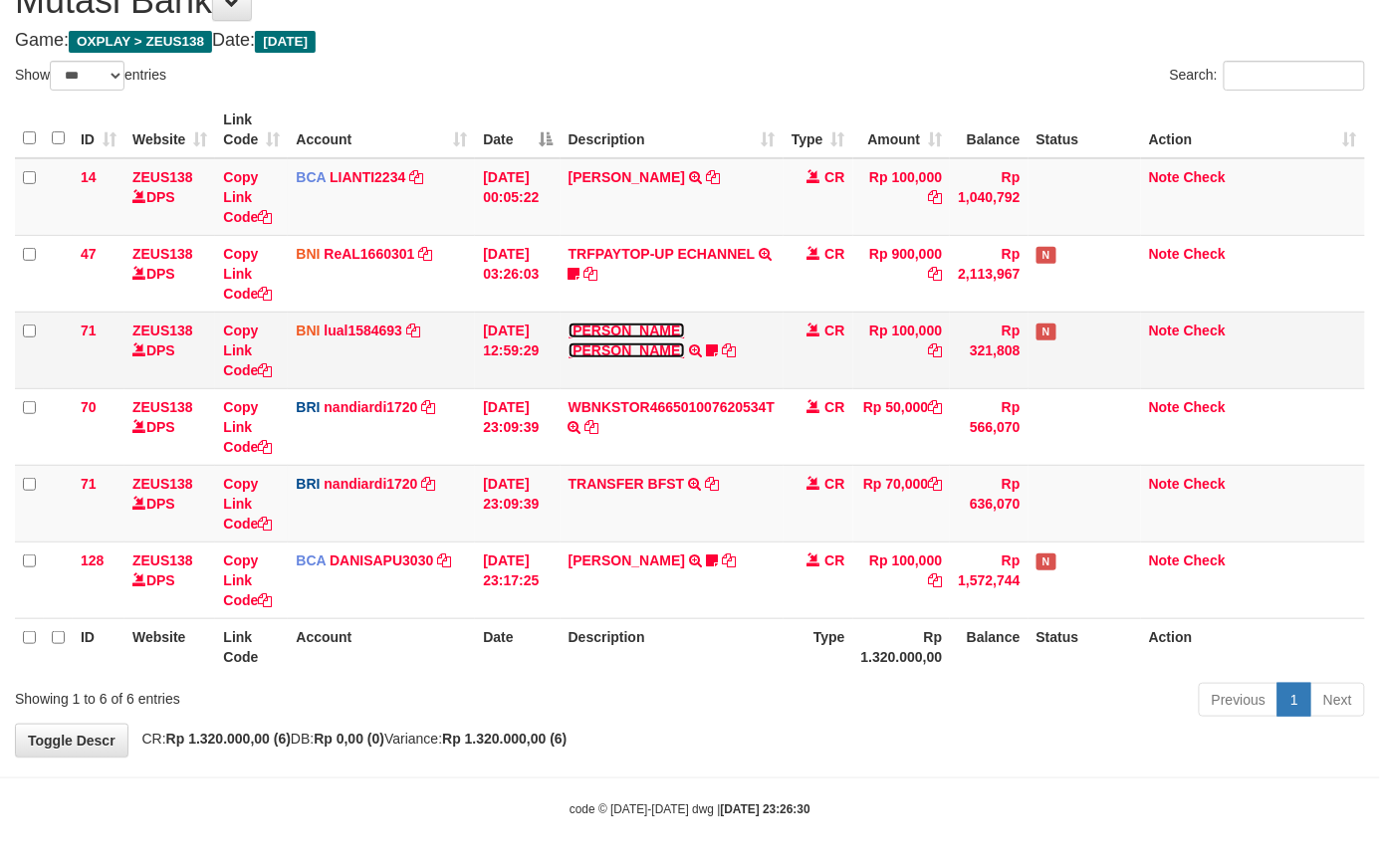 click on "MUHAMMAD IQBAL FARHAN" at bounding box center [626, 340] 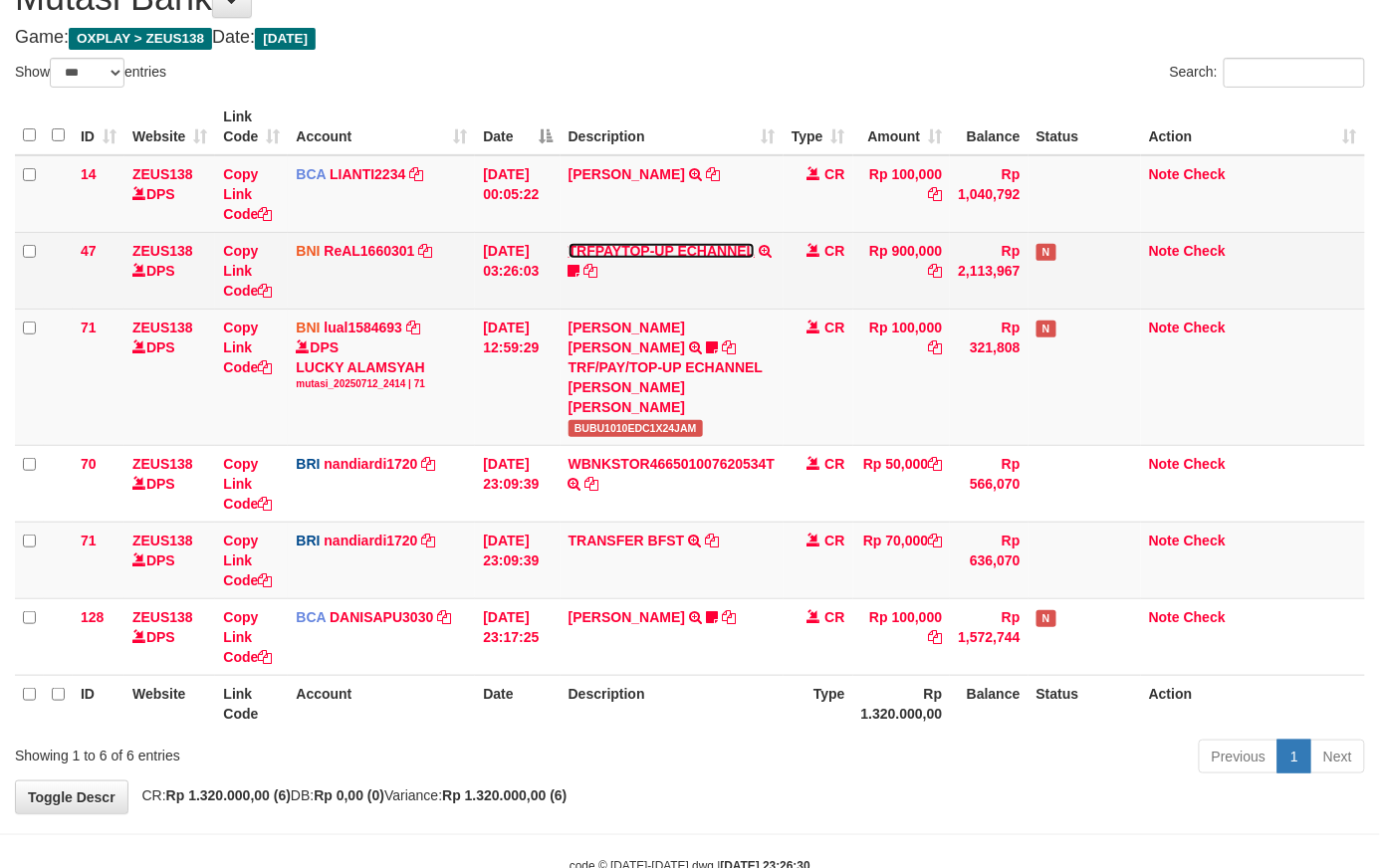 click on "TRFPAYTOP-UP ECHANNEL" at bounding box center [661, 251] 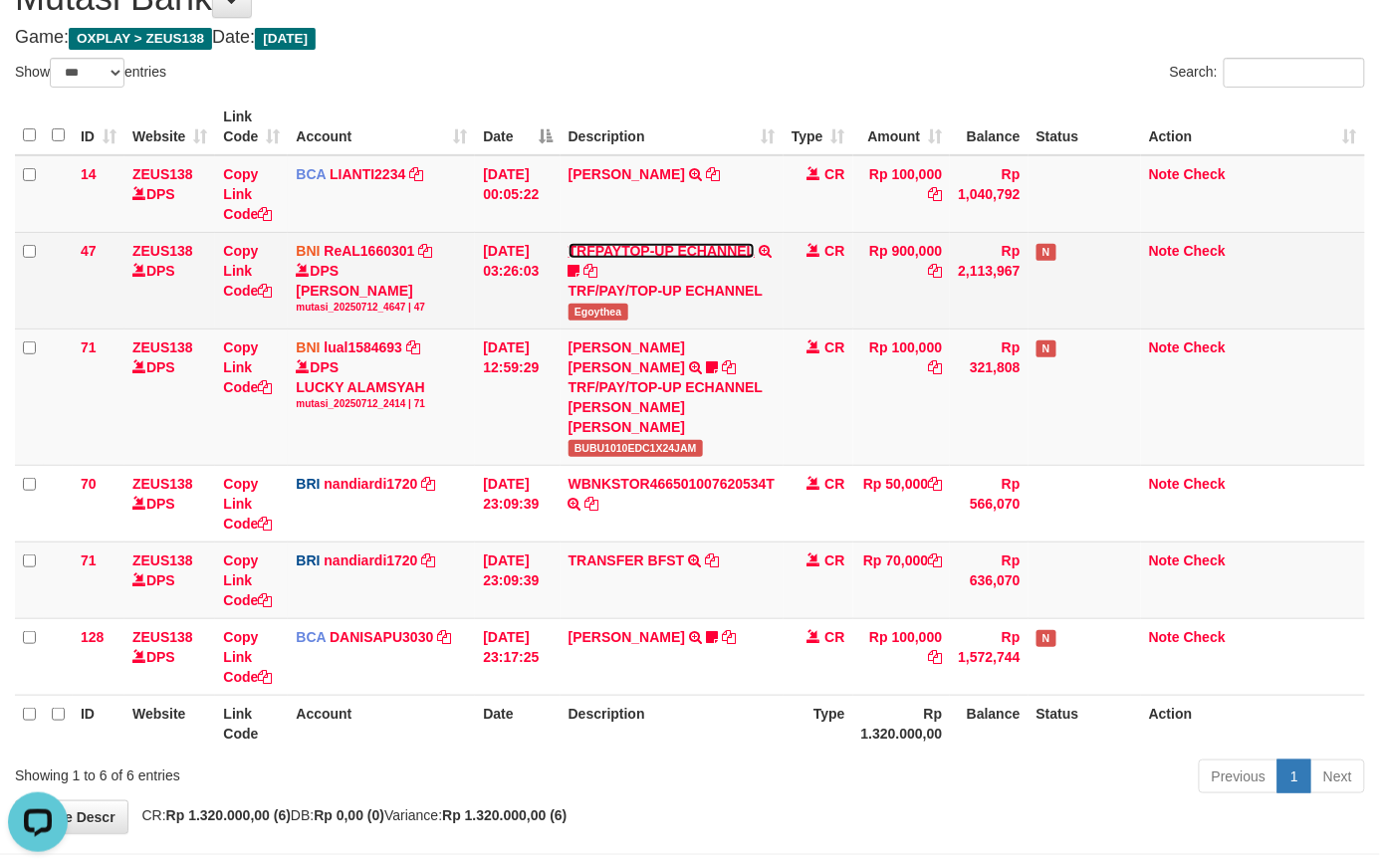 scroll, scrollTop: 0, scrollLeft: 0, axis: both 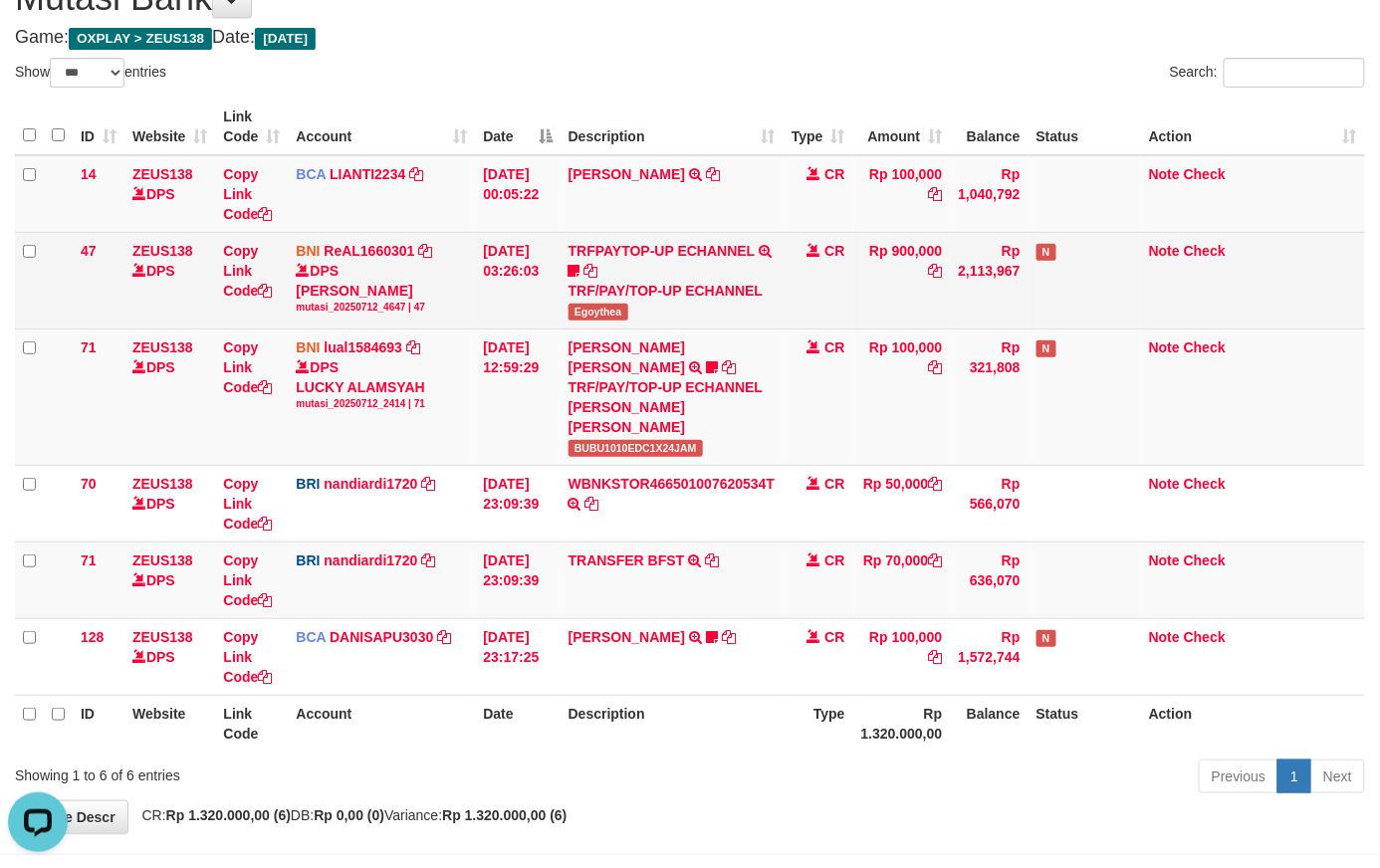 click on "Egoythea" at bounding box center [598, 312] 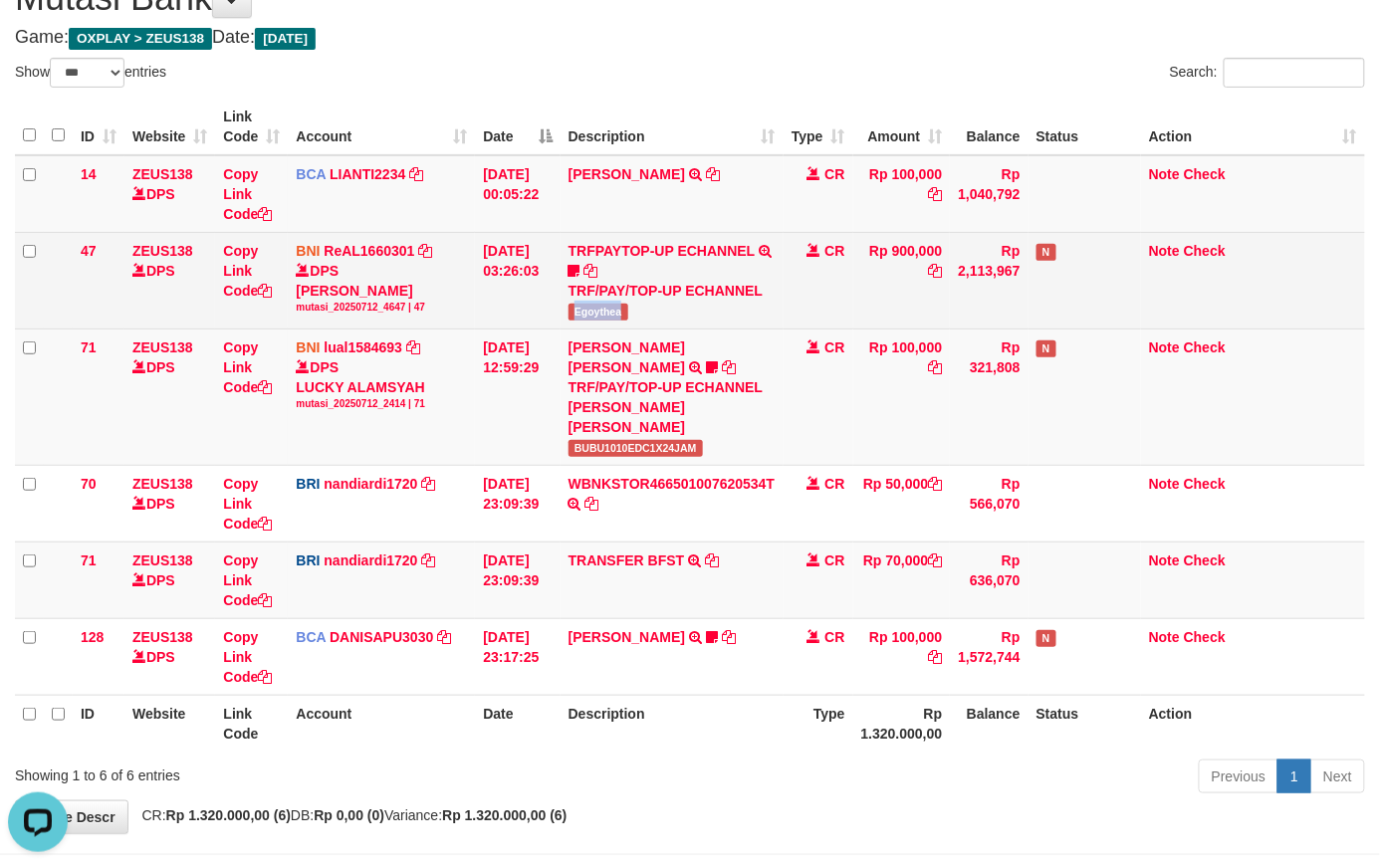 click on "Egoythea" at bounding box center [598, 312] 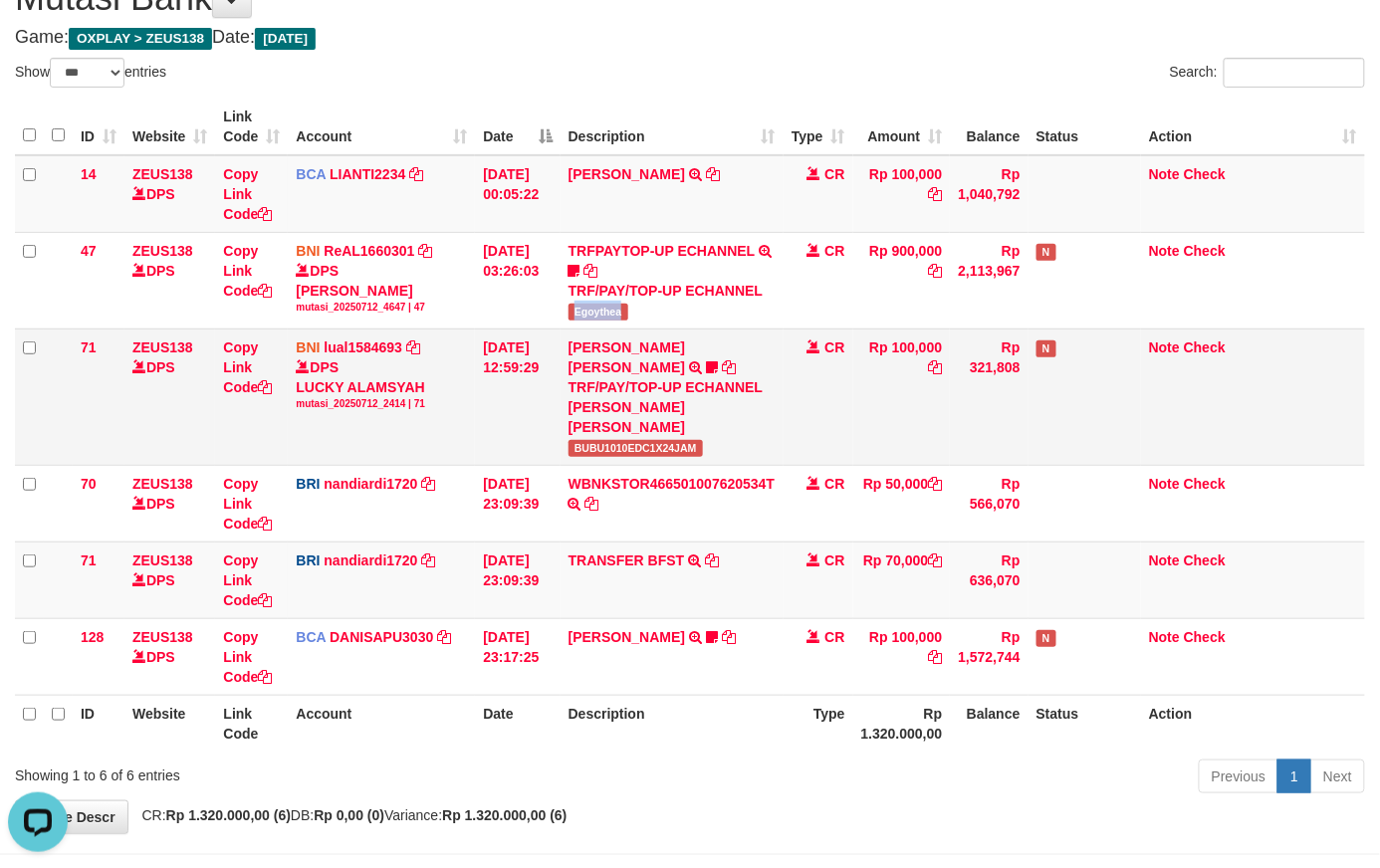 copy on "Egoythea" 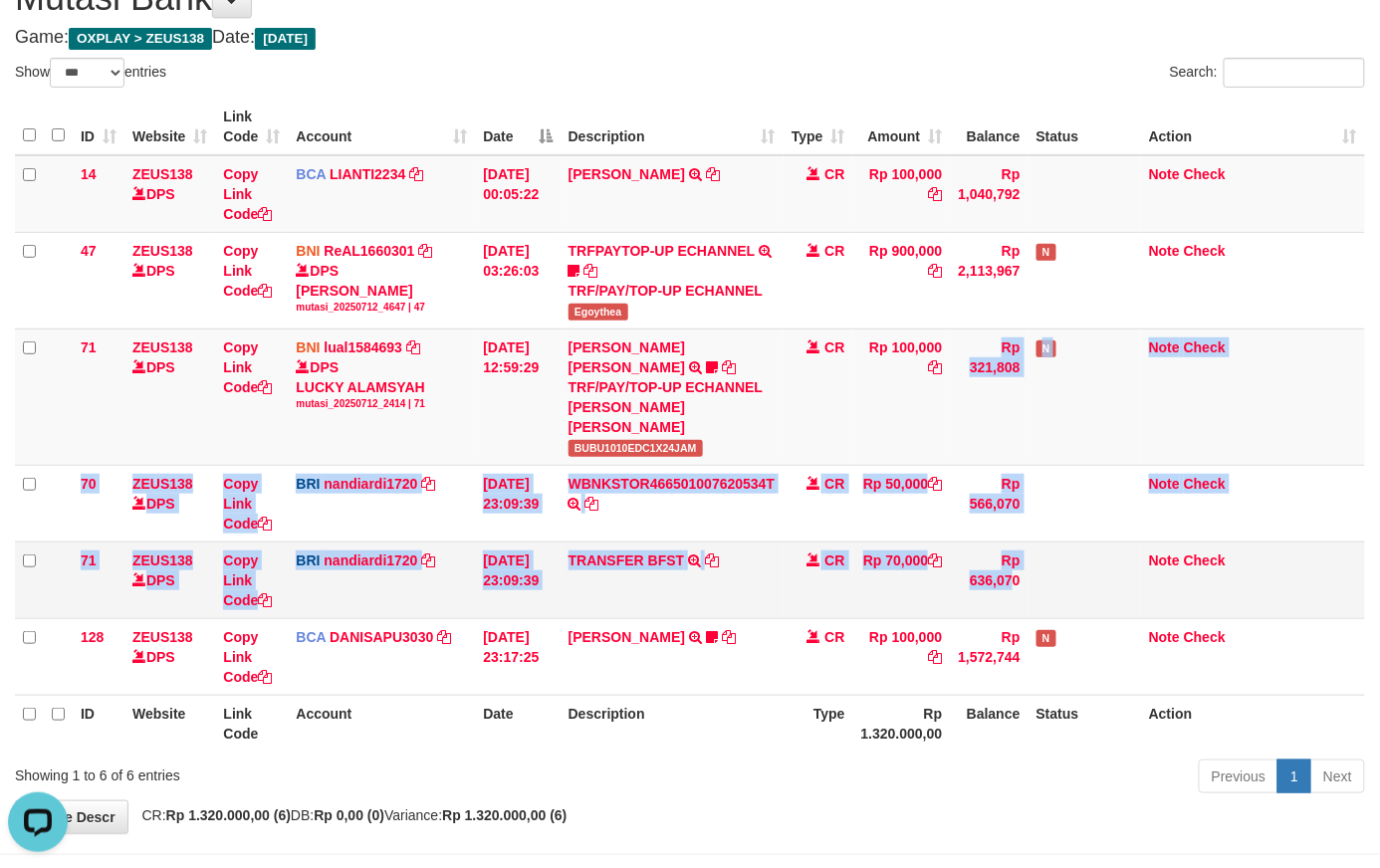 drag, startPoint x: 937, startPoint y: 458, endPoint x: 961, endPoint y: 550, distance: 95.07891 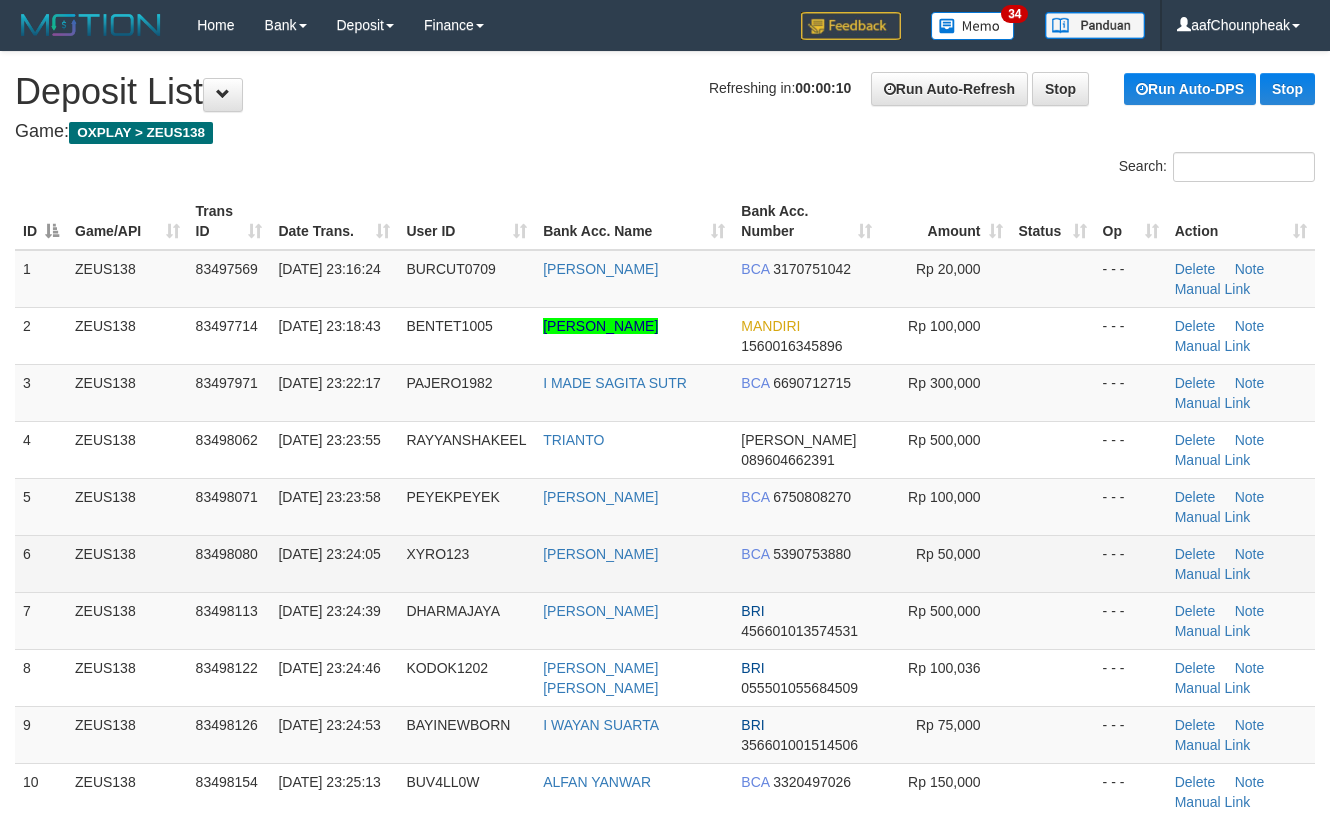 scroll, scrollTop: 0, scrollLeft: 0, axis: both 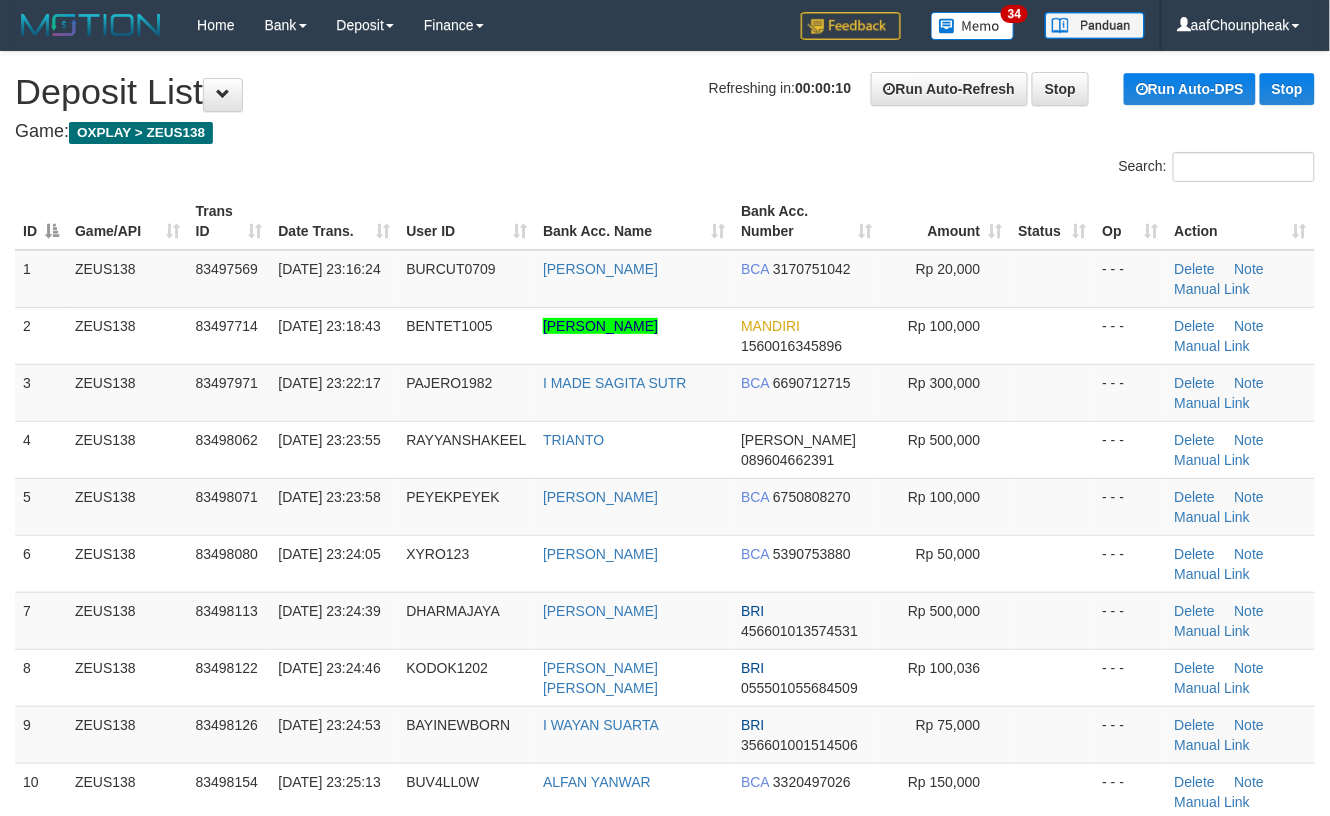 drag, startPoint x: 1150, startPoint y: 550, endPoint x: 1348, endPoint y: 545, distance: 198.06313 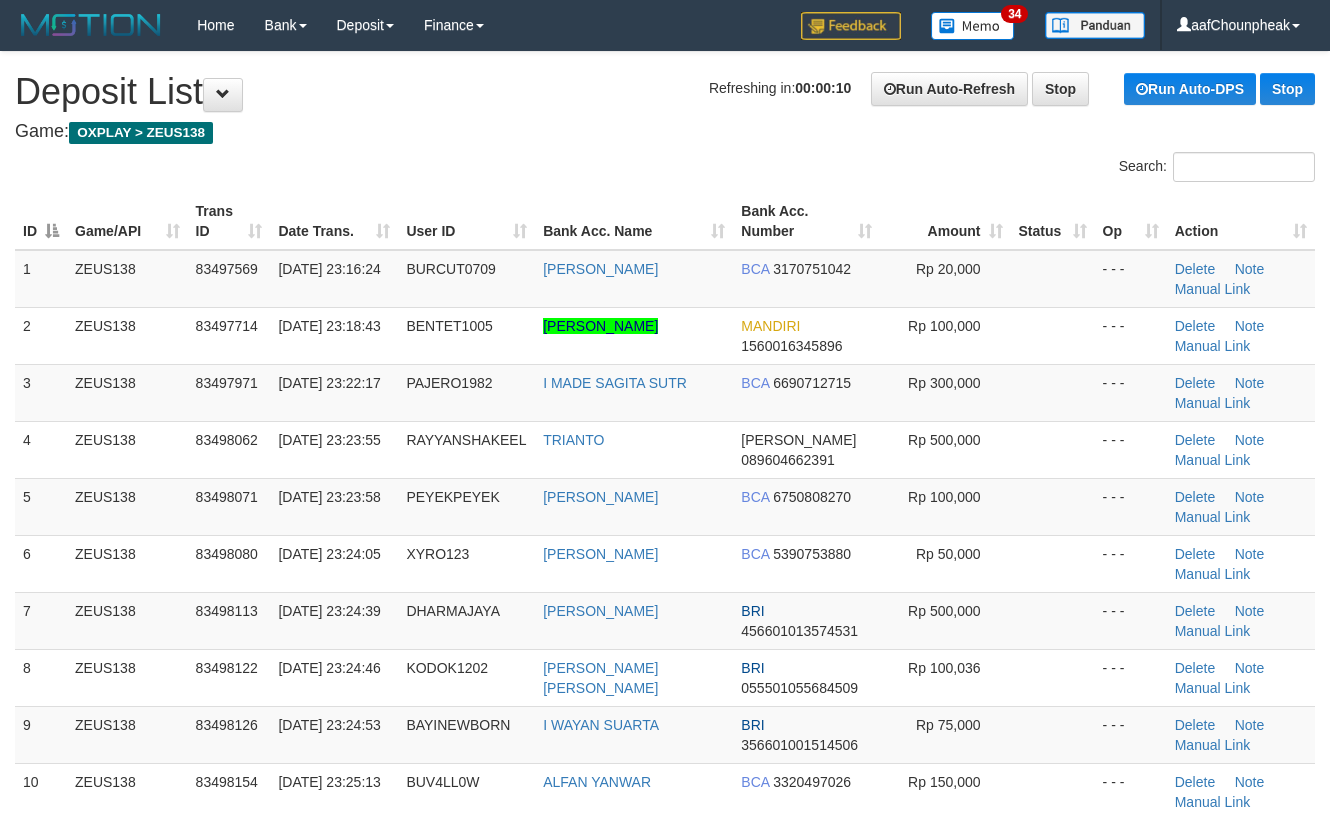 scroll, scrollTop: 0, scrollLeft: 0, axis: both 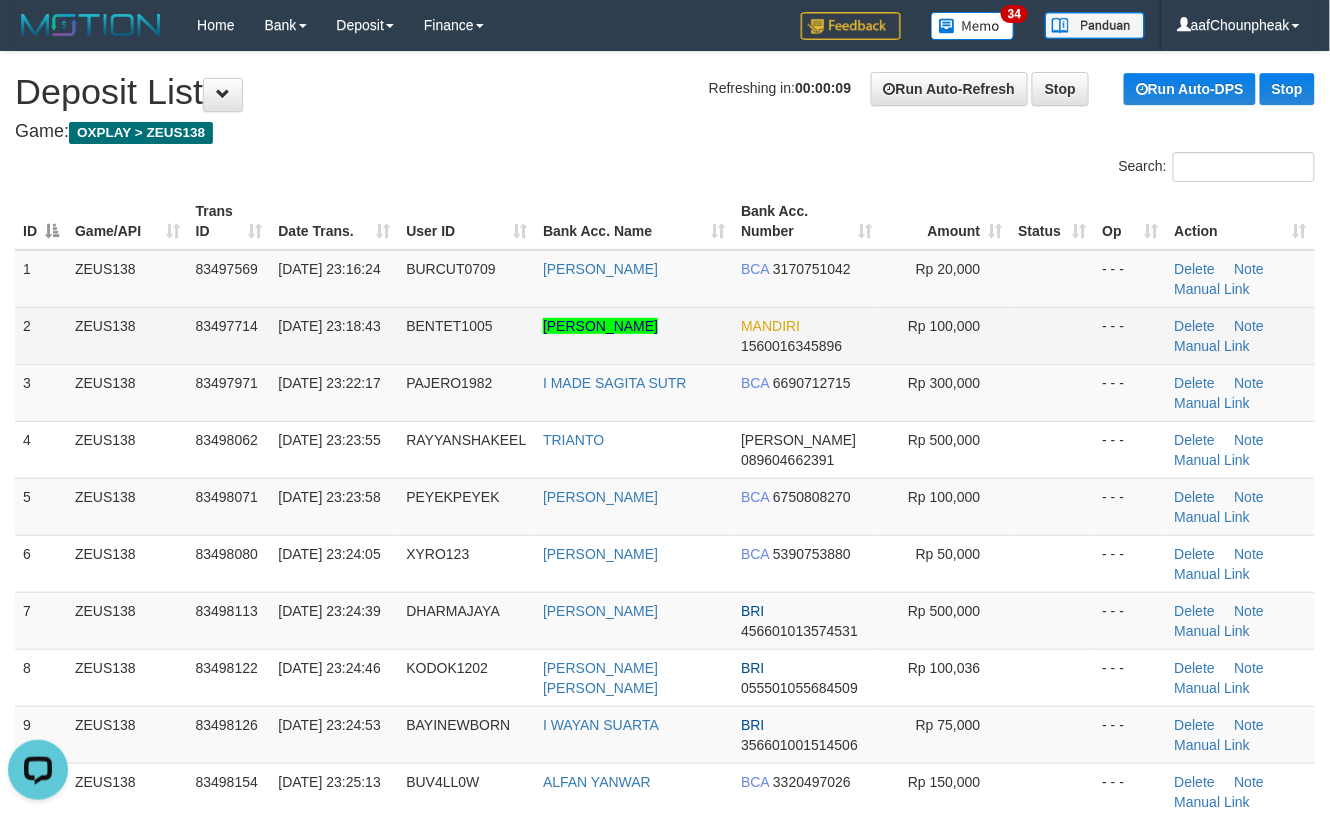 click at bounding box center (1053, 335) 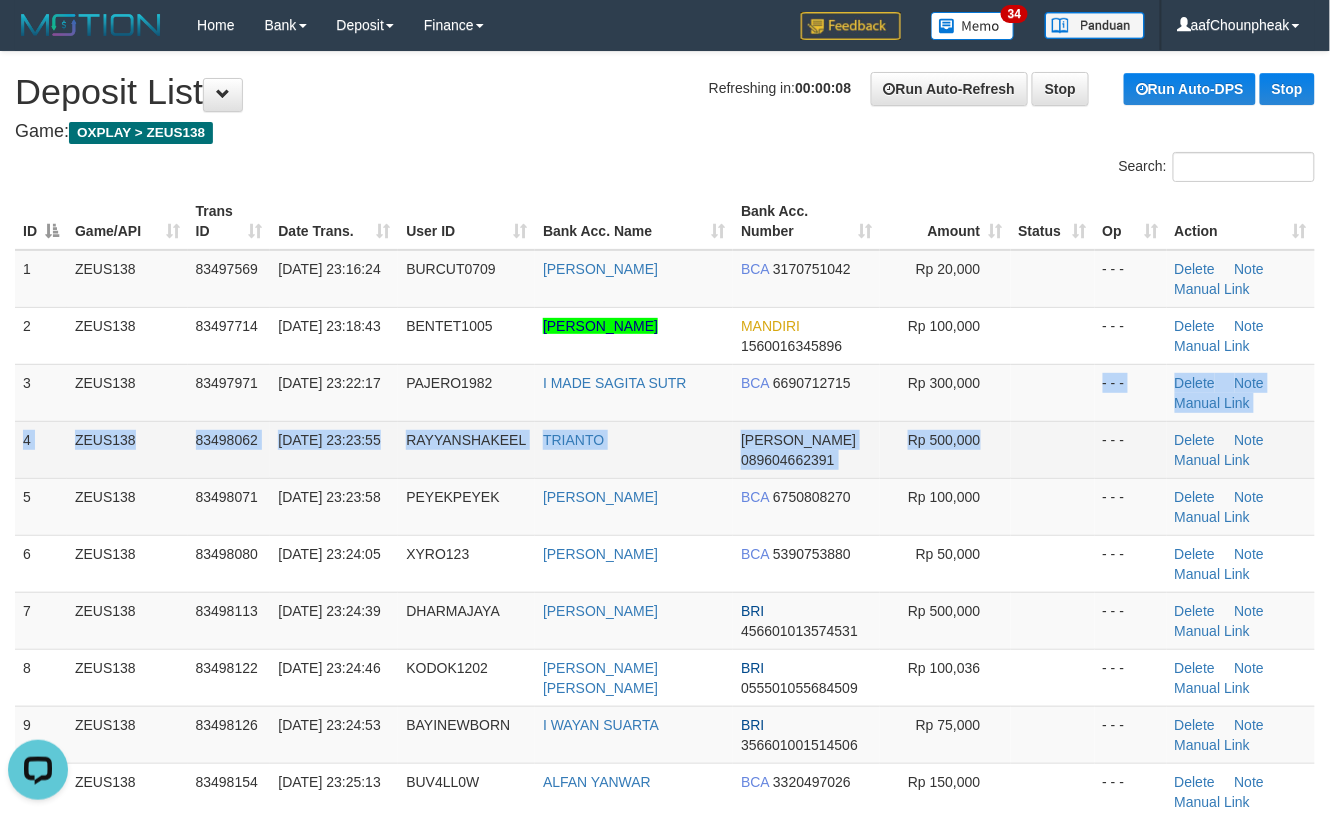 drag, startPoint x: 1060, startPoint y: 409, endPoint x: 1081, endPoint y: 440, distance: 37.44329 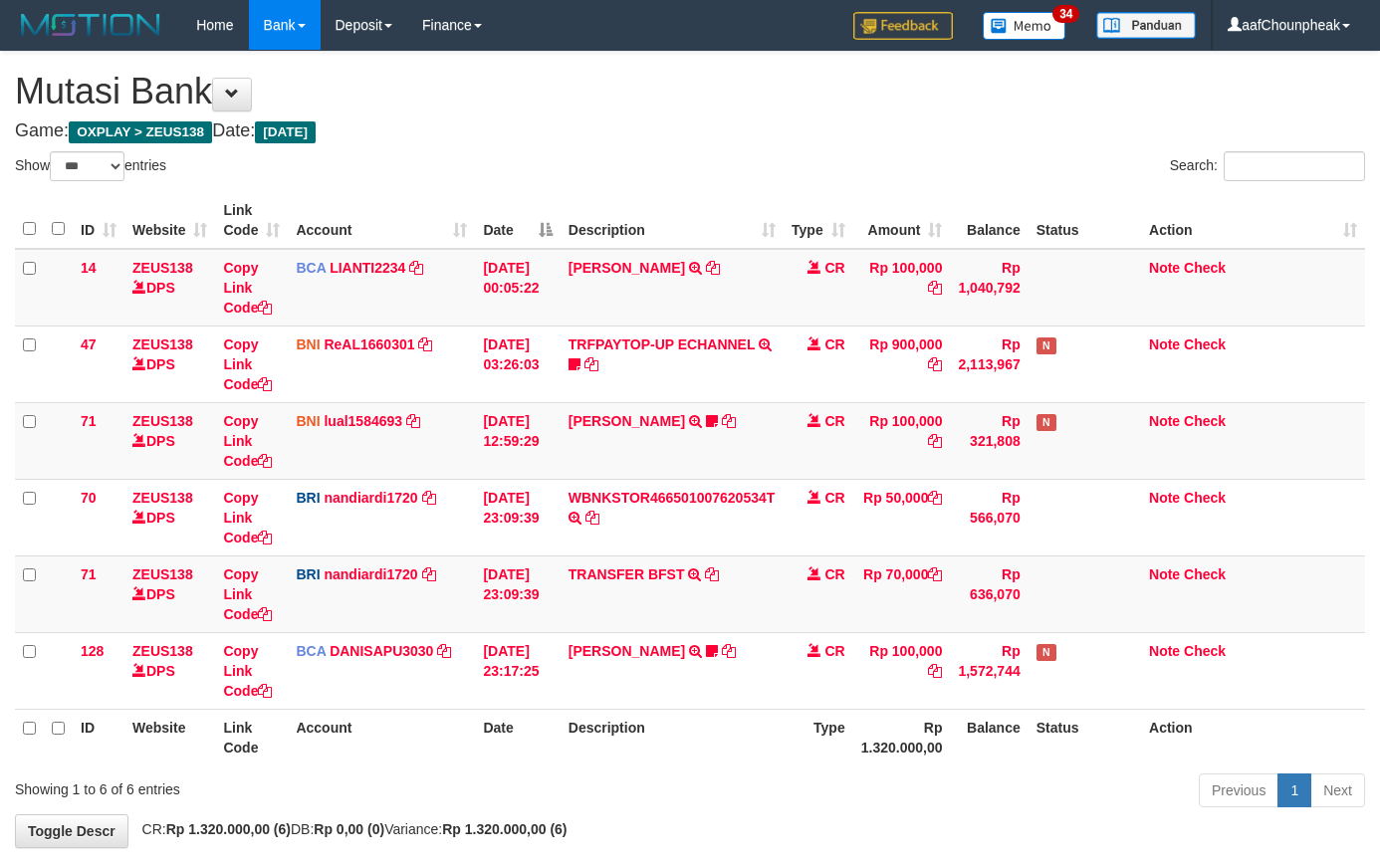 select on "***" 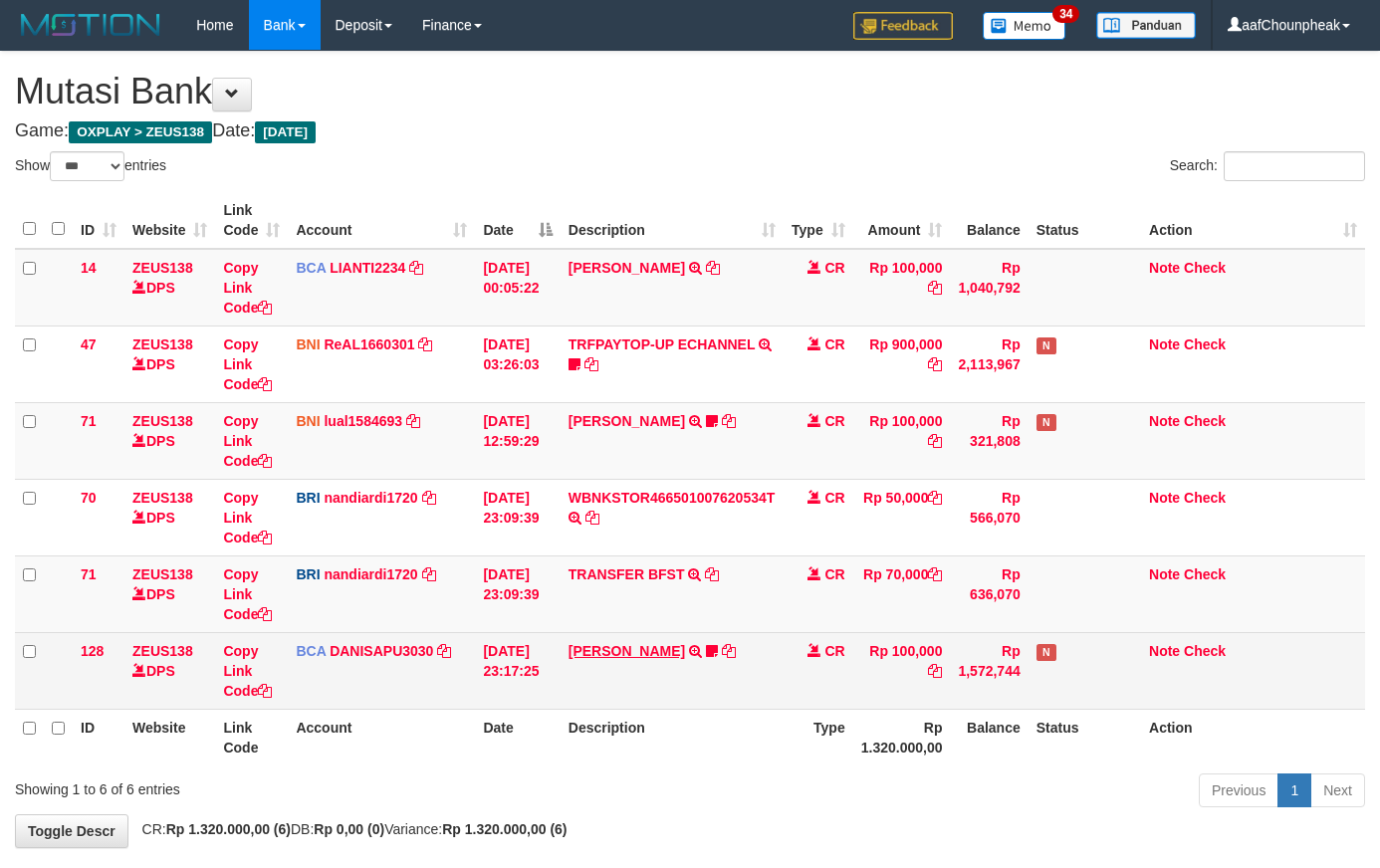 scroll, scrollTop: 94, scrollLeft: 0, axis: vertical 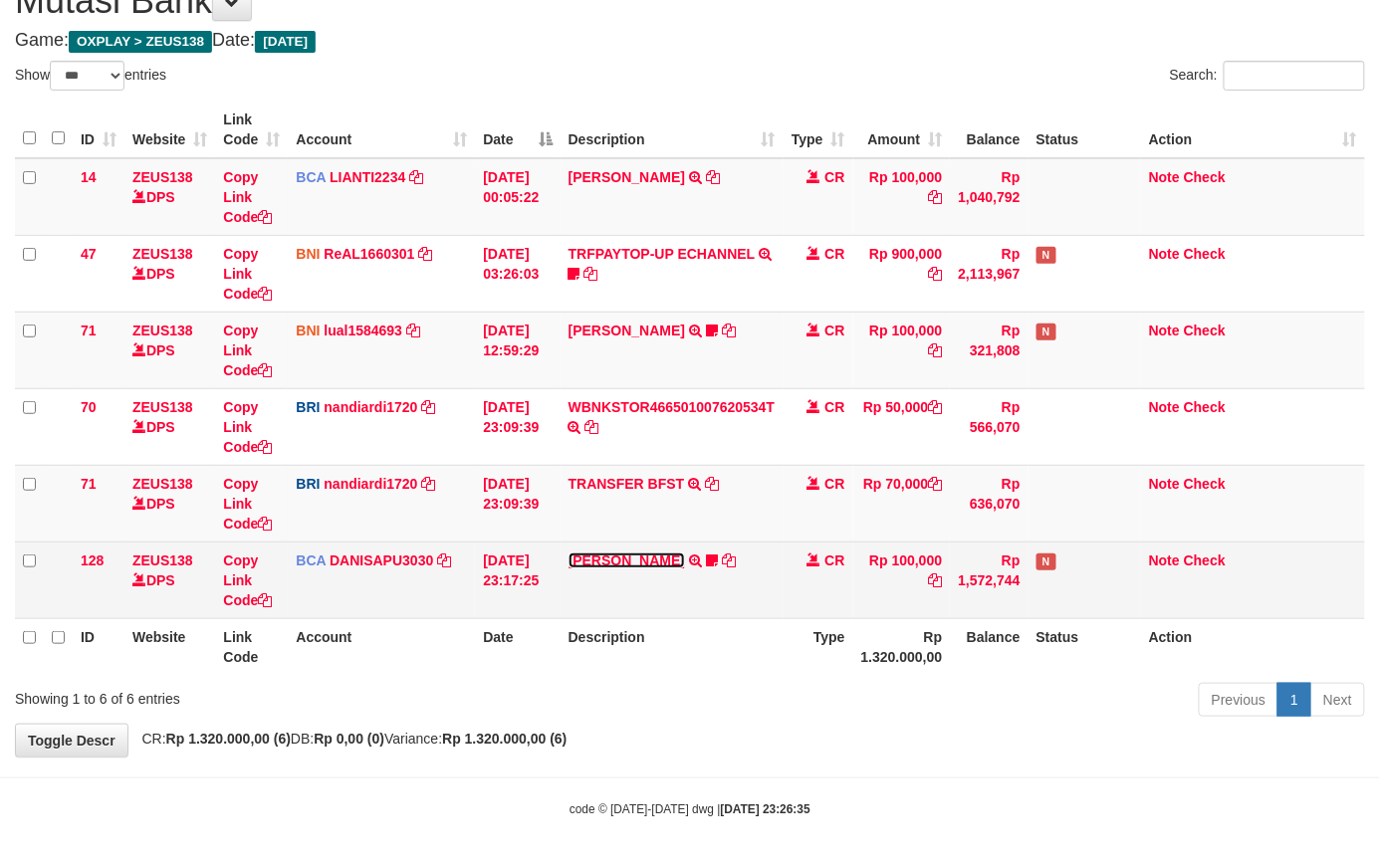 click on "[PERSON_NAME]" at bounding box center [626, 560] 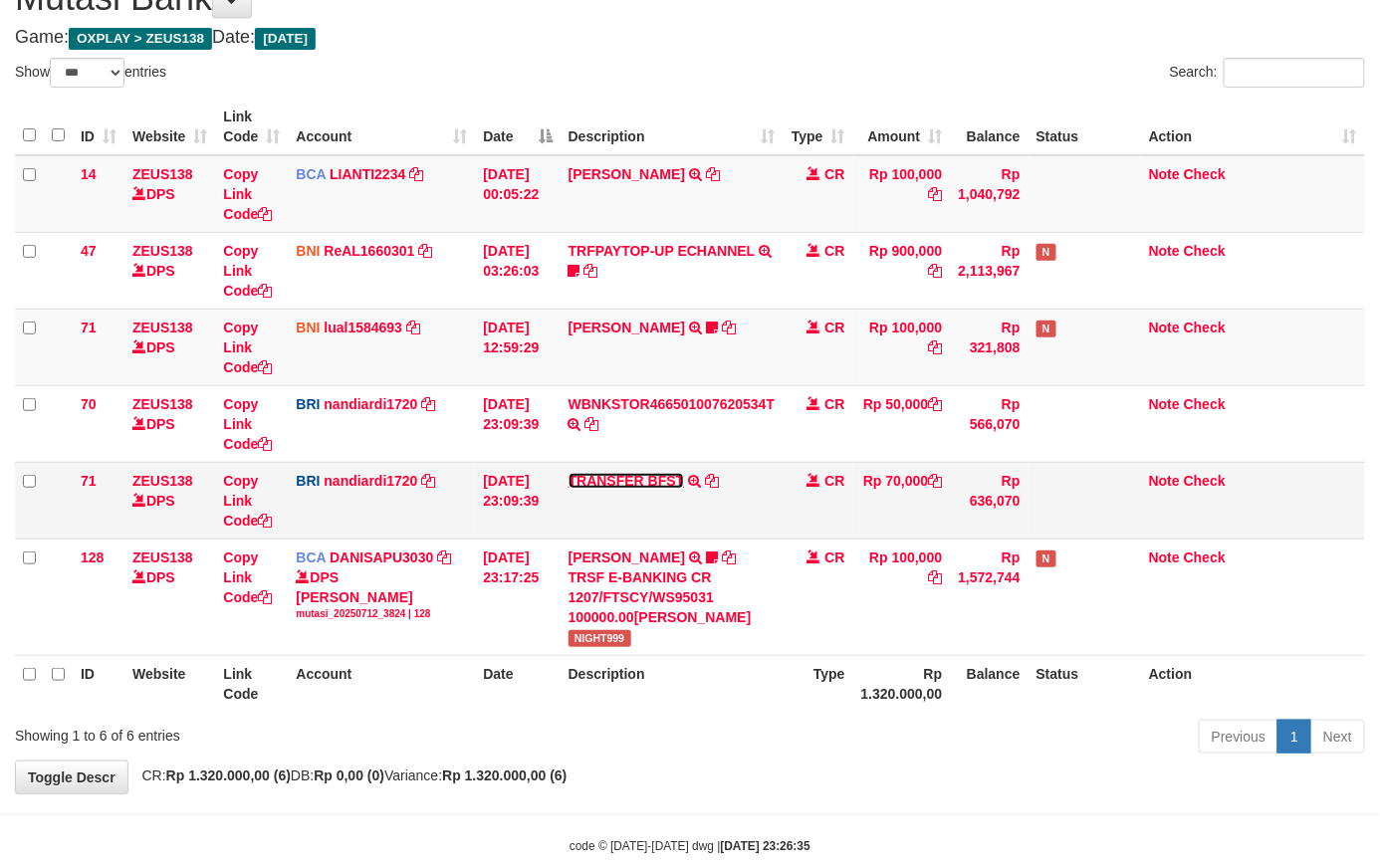 click on "TRANSFER BFST" at bounding box center (626, 481) 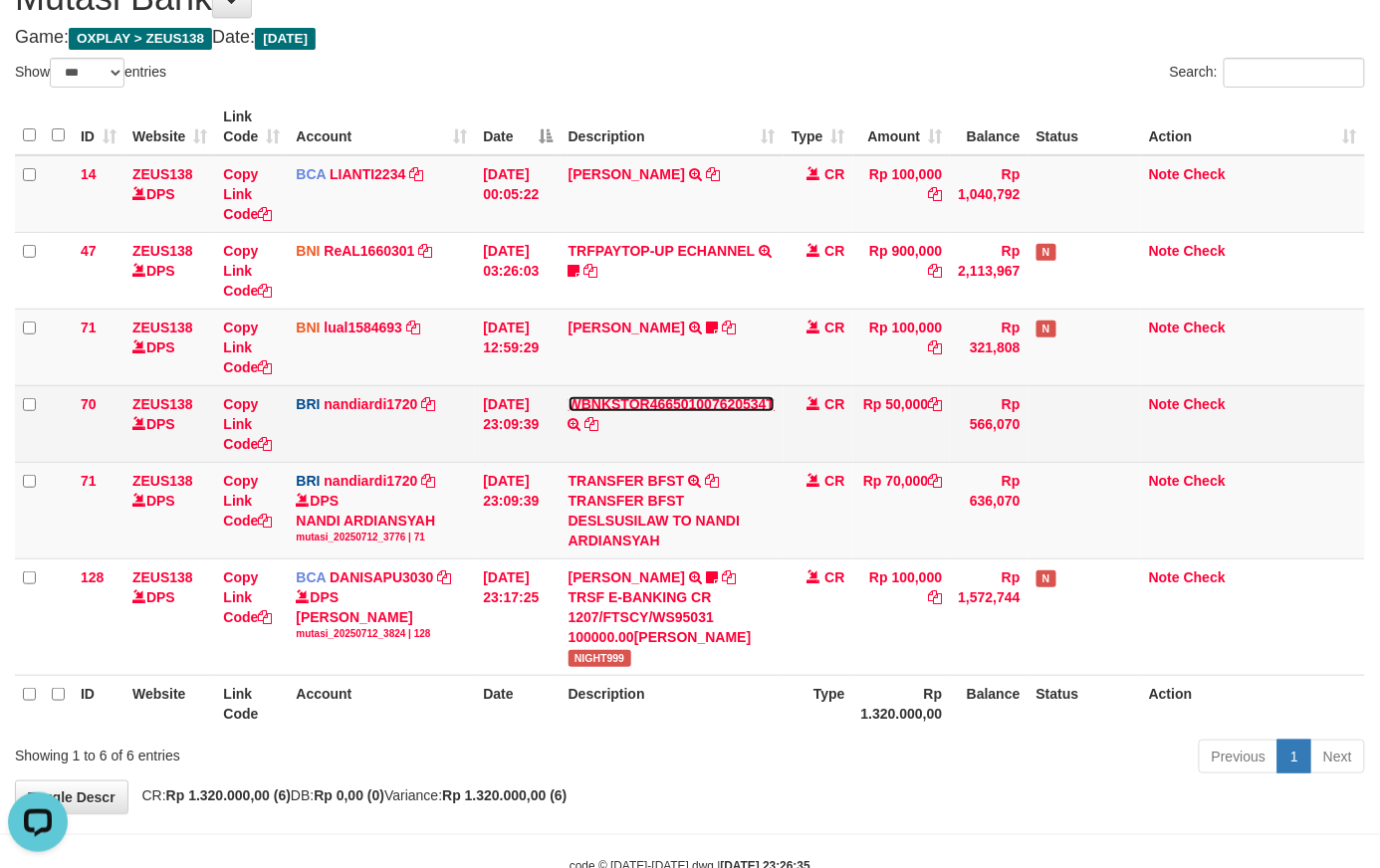 click on "WBNKSTOR466501007620534T" at bounding box center (672, 404) 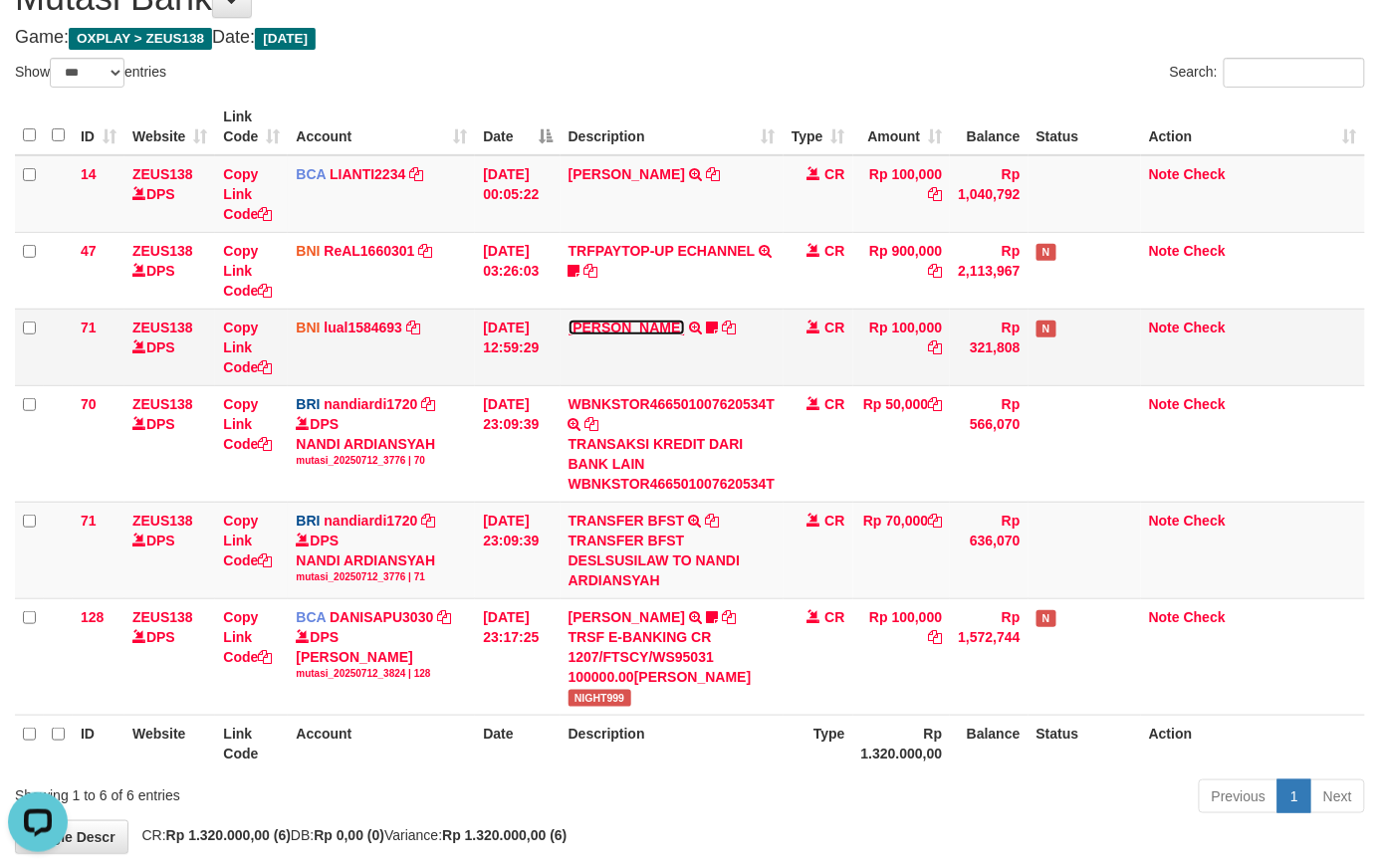 click on "MUHAMMAD IQBAL FARHAN" at bounding box center (626, 327) 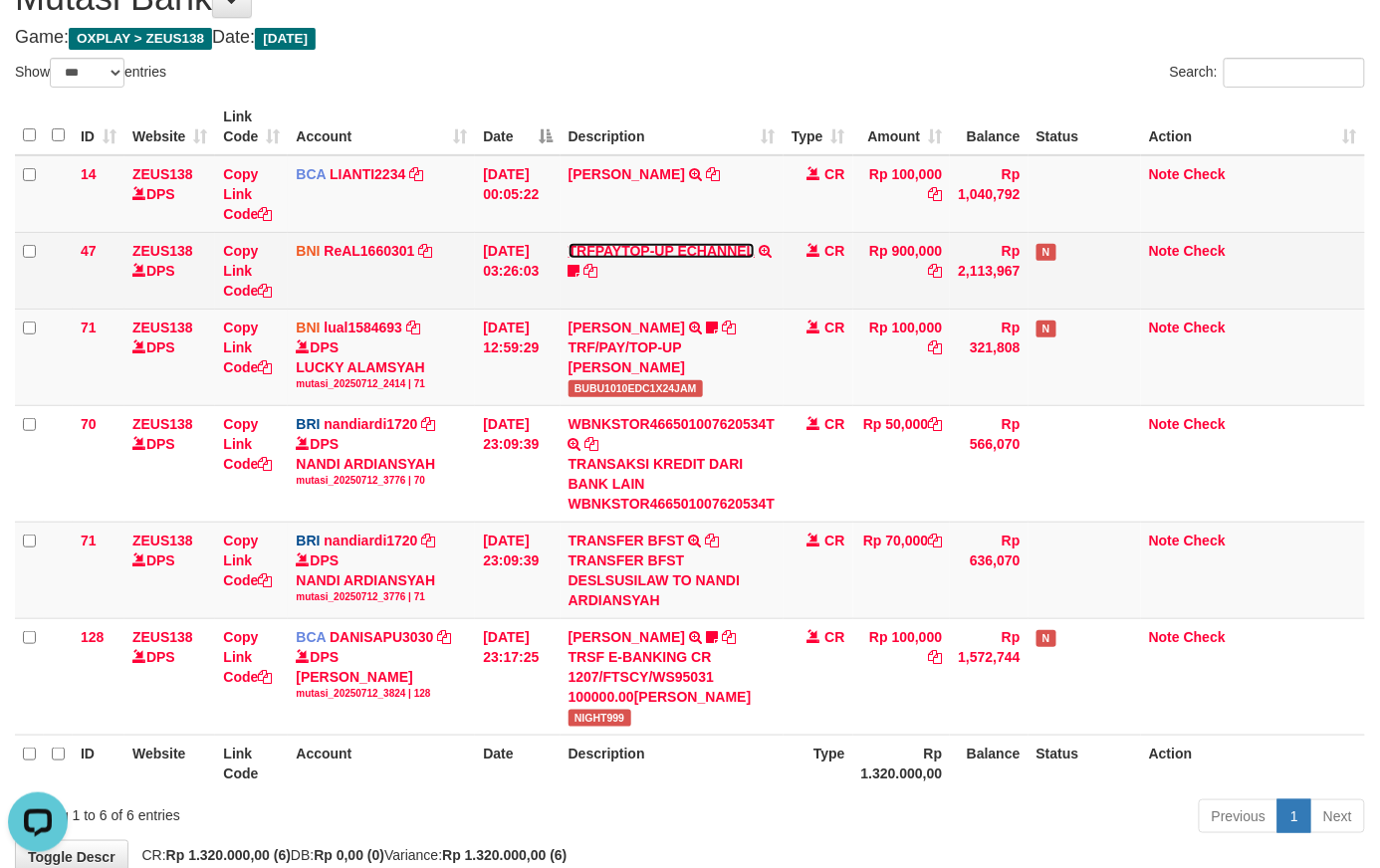 click on "TRFPAYTOP-UP ECHANNEL" at bounding box center (661, 251) 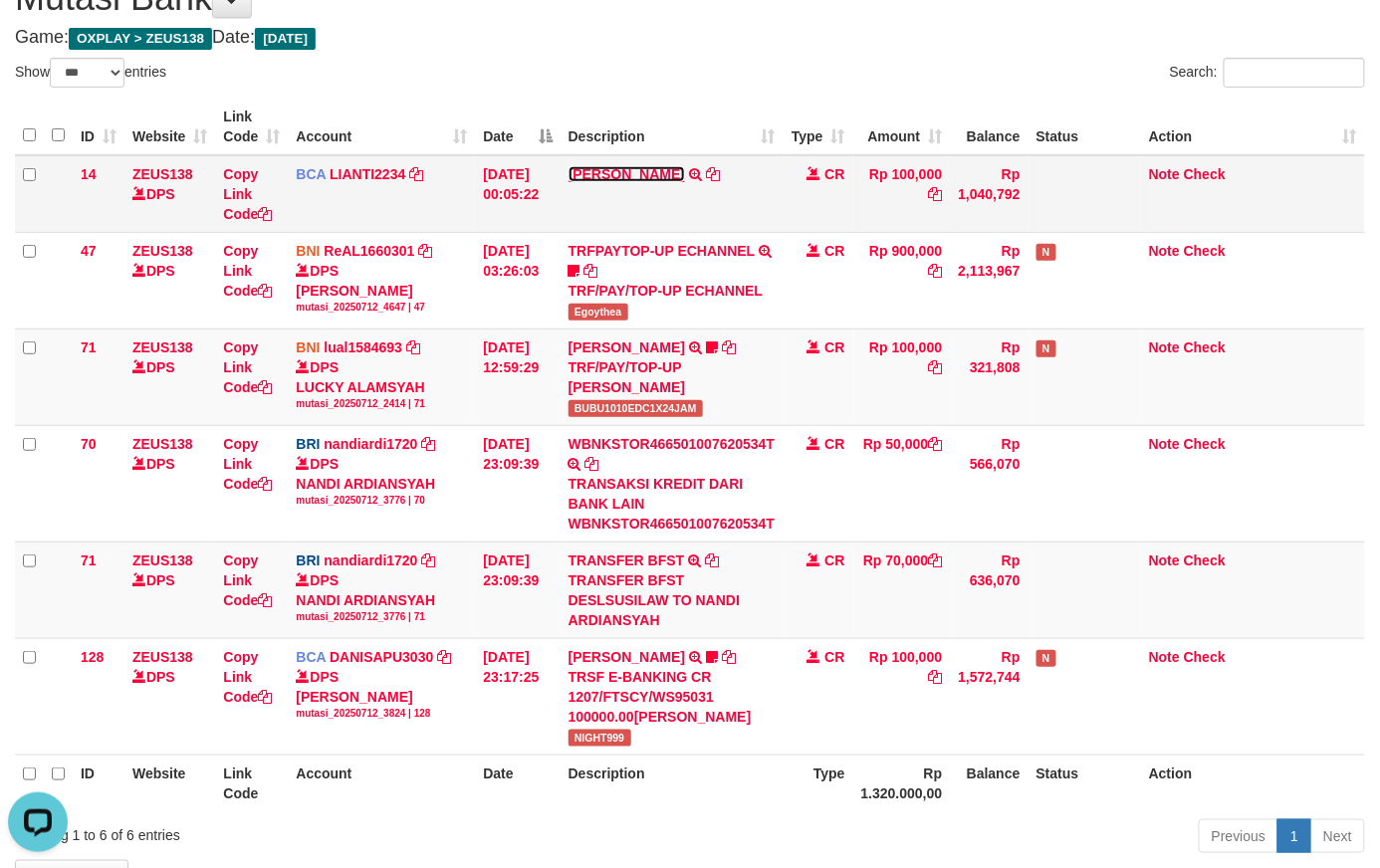 click on "[PERSON_NAME]" at bounding box center [626, 174] 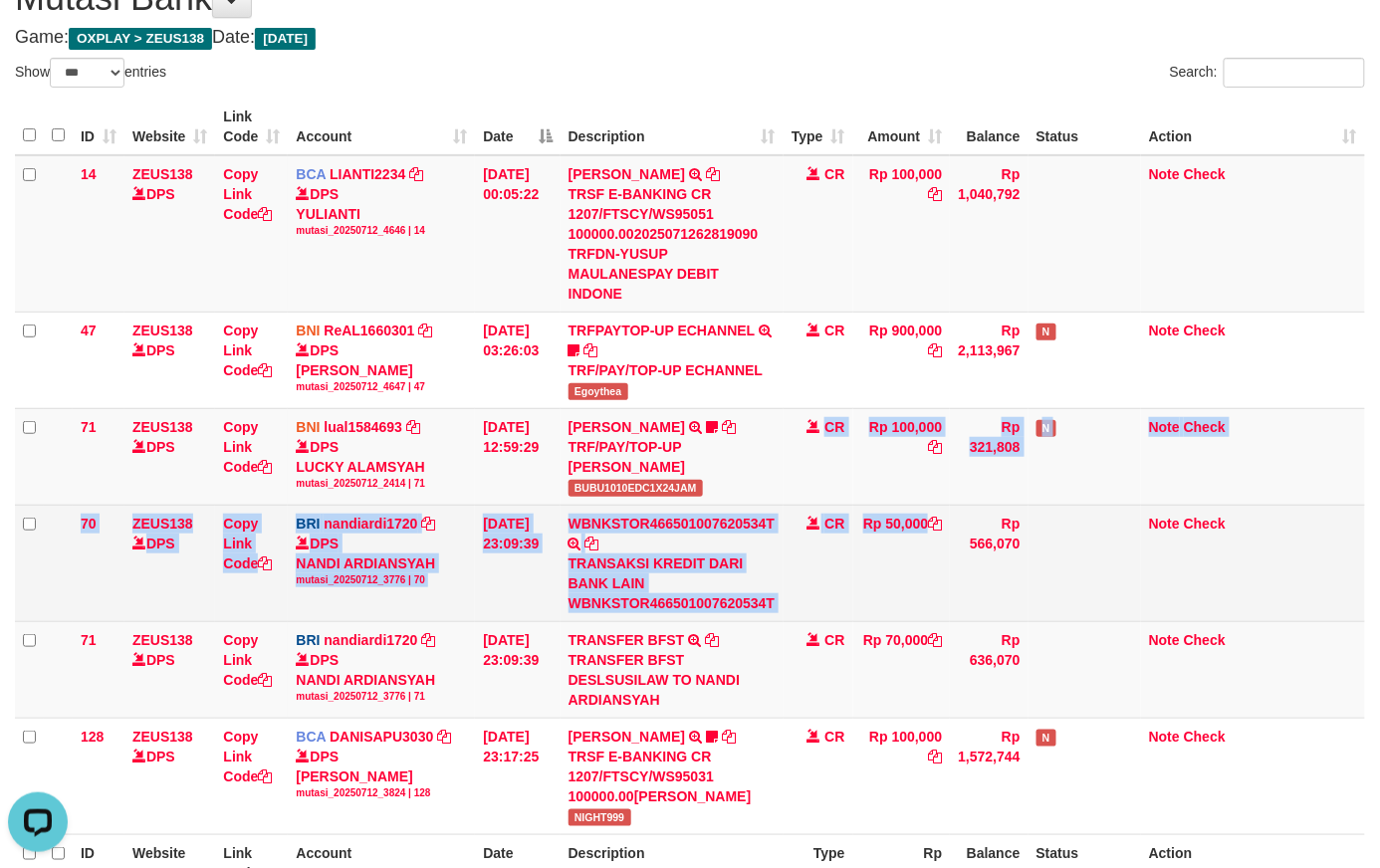 click on "14
ZEUS138    DPS
Copy Link Code
BCA
LIANTI2234
DPS
YULIANTI
mutasi_20250712_4646 | 14
mutasi_20250712_4646 | 14
12/07/2025 00:05:22
YUSUP MAULAN         TRSF E-BANKING CR 1207/FTSCY/WS95051
100000.002025071262819090 TRFDN-YUSUP MAULANESPAY DEBIT INDONE
CR
Rp 100,000
Rp 1,040,792
Note
Check
47
ZEUS138    DPS
Copy Link Code
BNI
ReAL1660301
DPS
REYHAN ALMANSYAH
mutasi_20250712_4647 | 47" at bounding box center [690, 495] 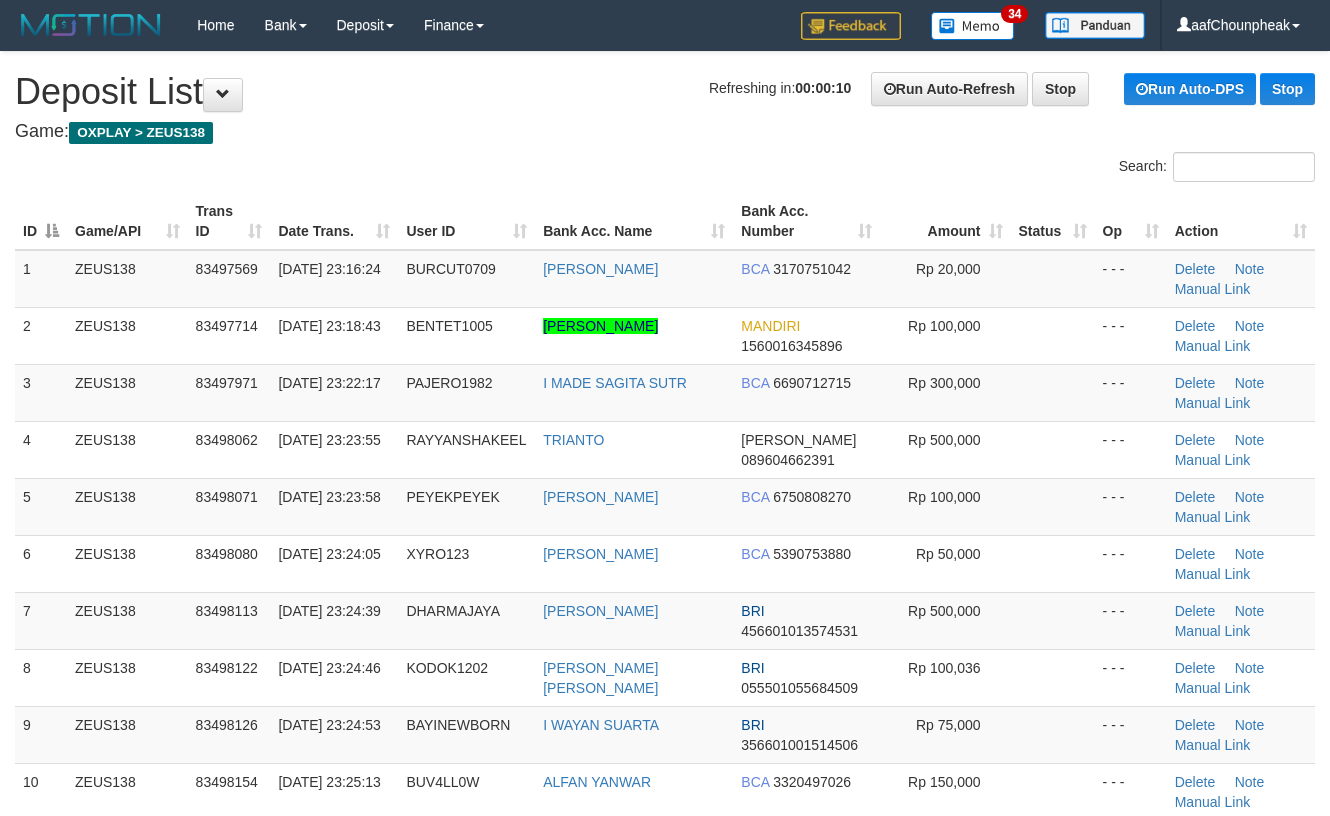 scroll, scrollTop: 0, scrollLeft: 0, axis: both 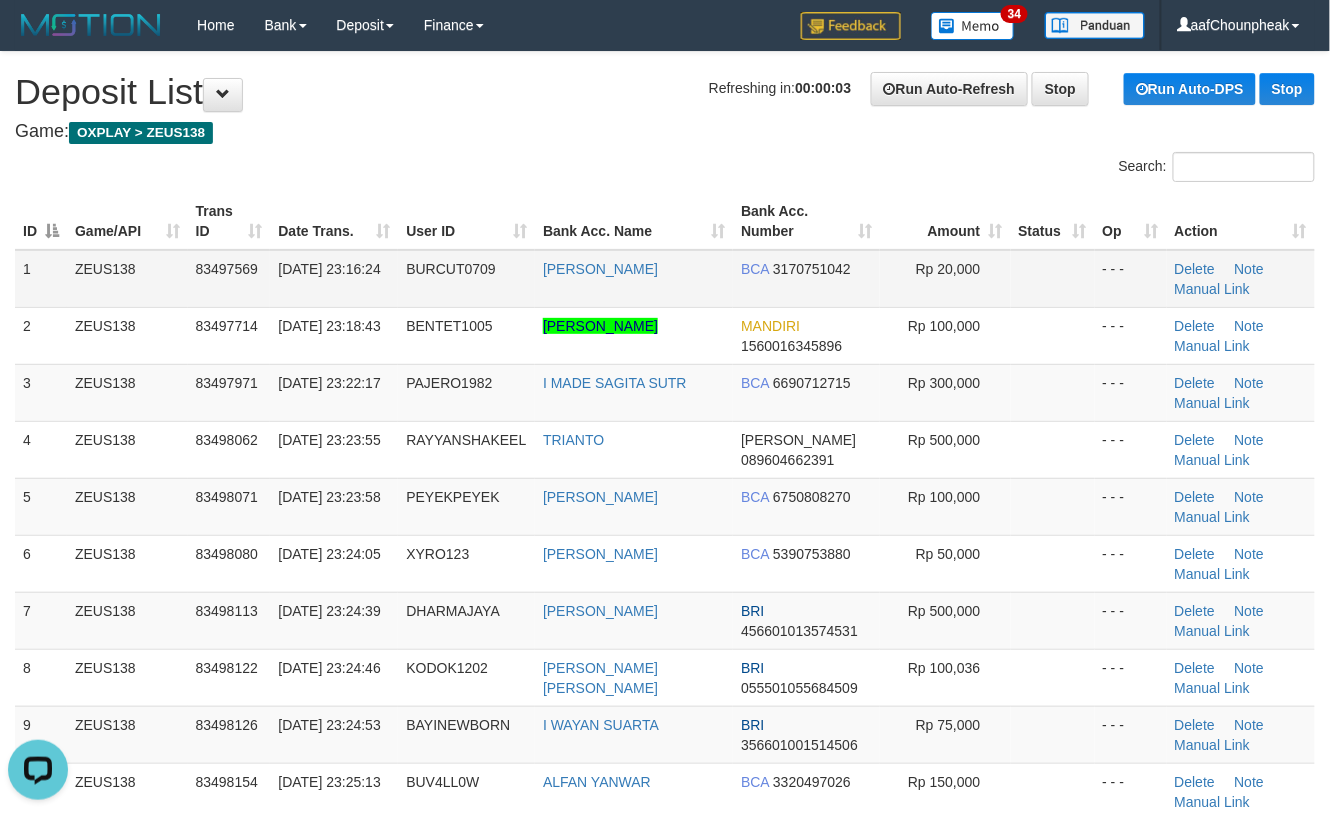 click on "Rp 20,000" at bounding box center [945, 279] 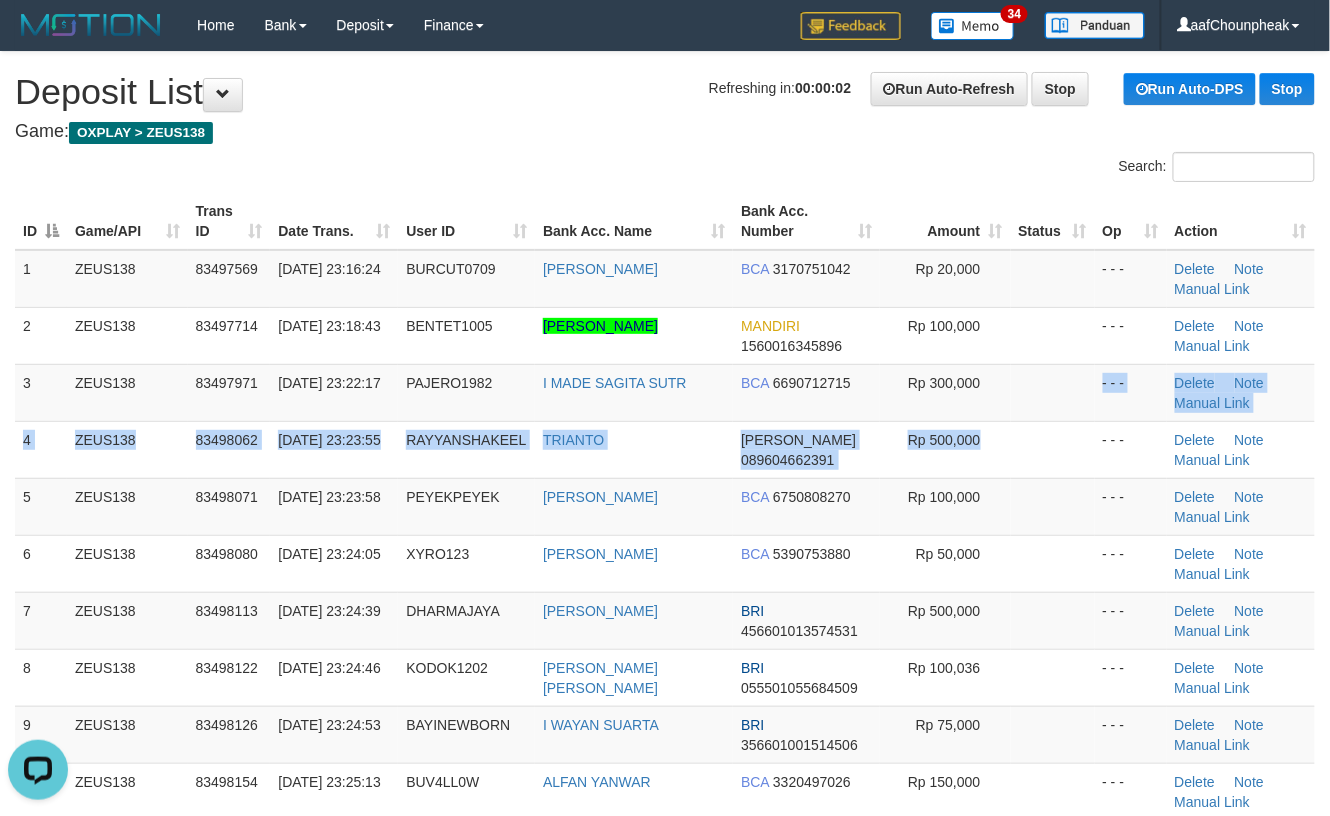 drag, startPoint x: 1064, startPoint y: 416, endPoint x: 1349, endPoint y: 370, distance: 288.68842 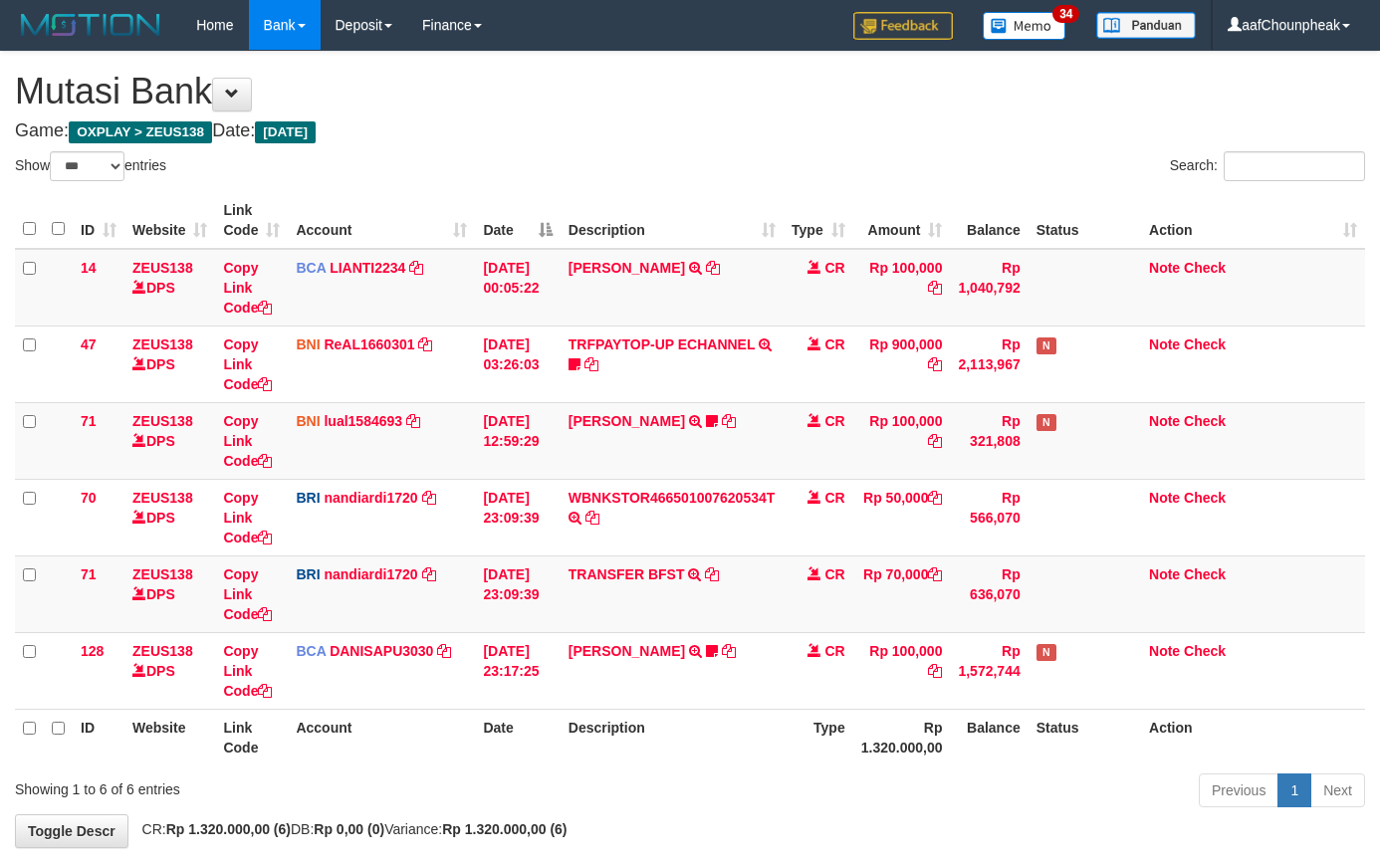 select on "***" 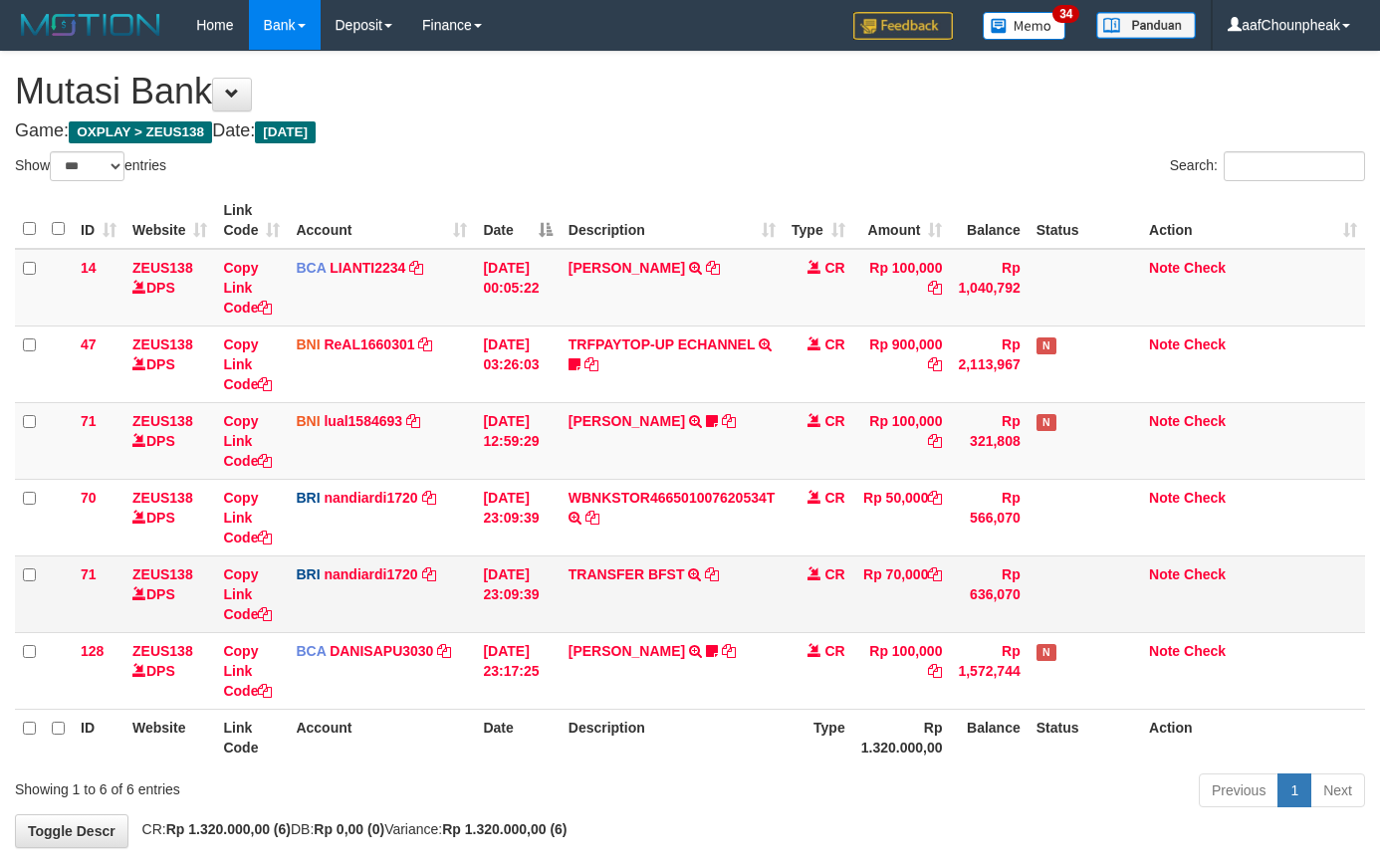 scroll, scrollTop: 94, scrollLeft: 0, axis: vertical 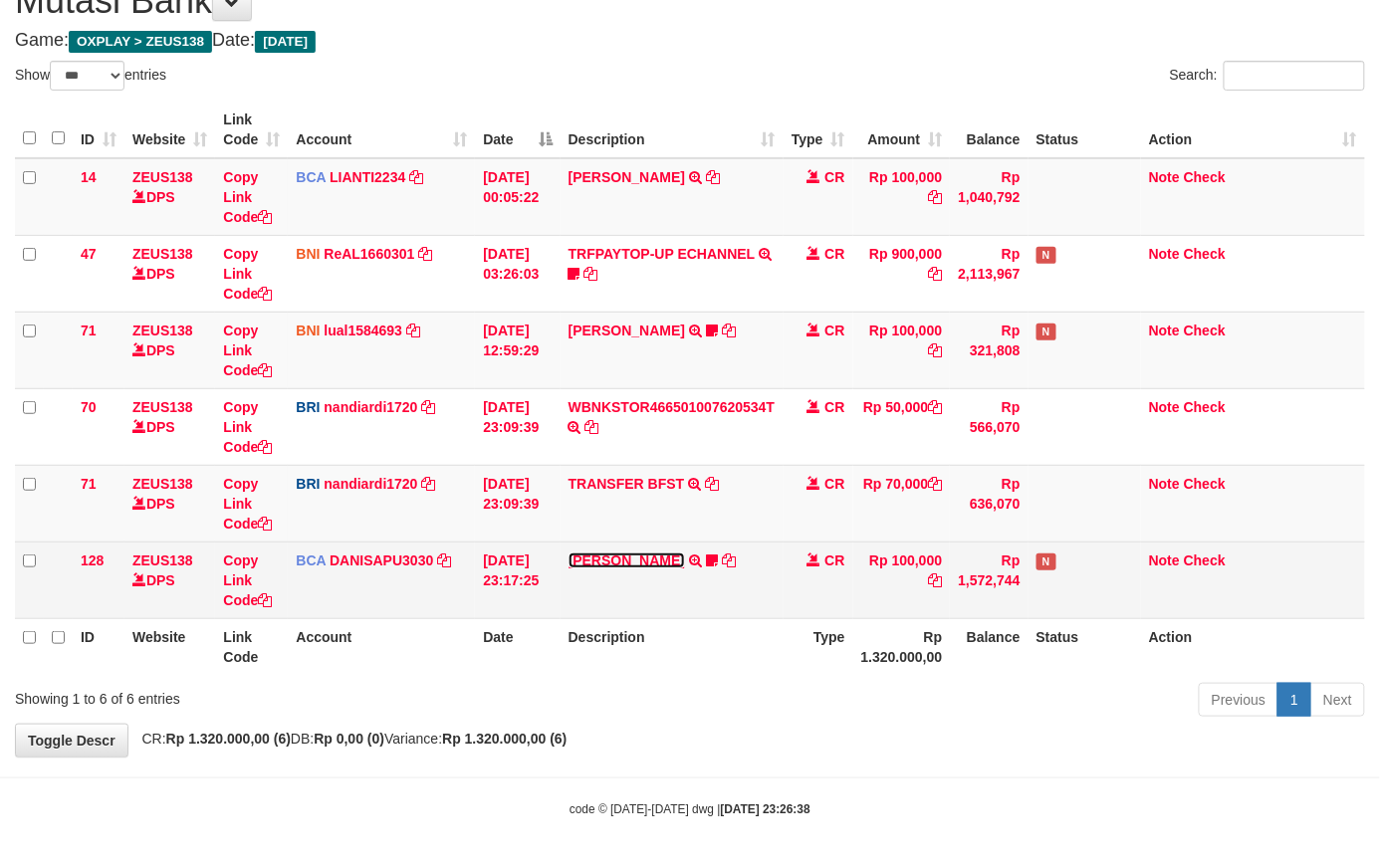 click on "[PERSON_NAME]" at bounding box center [626, 560] 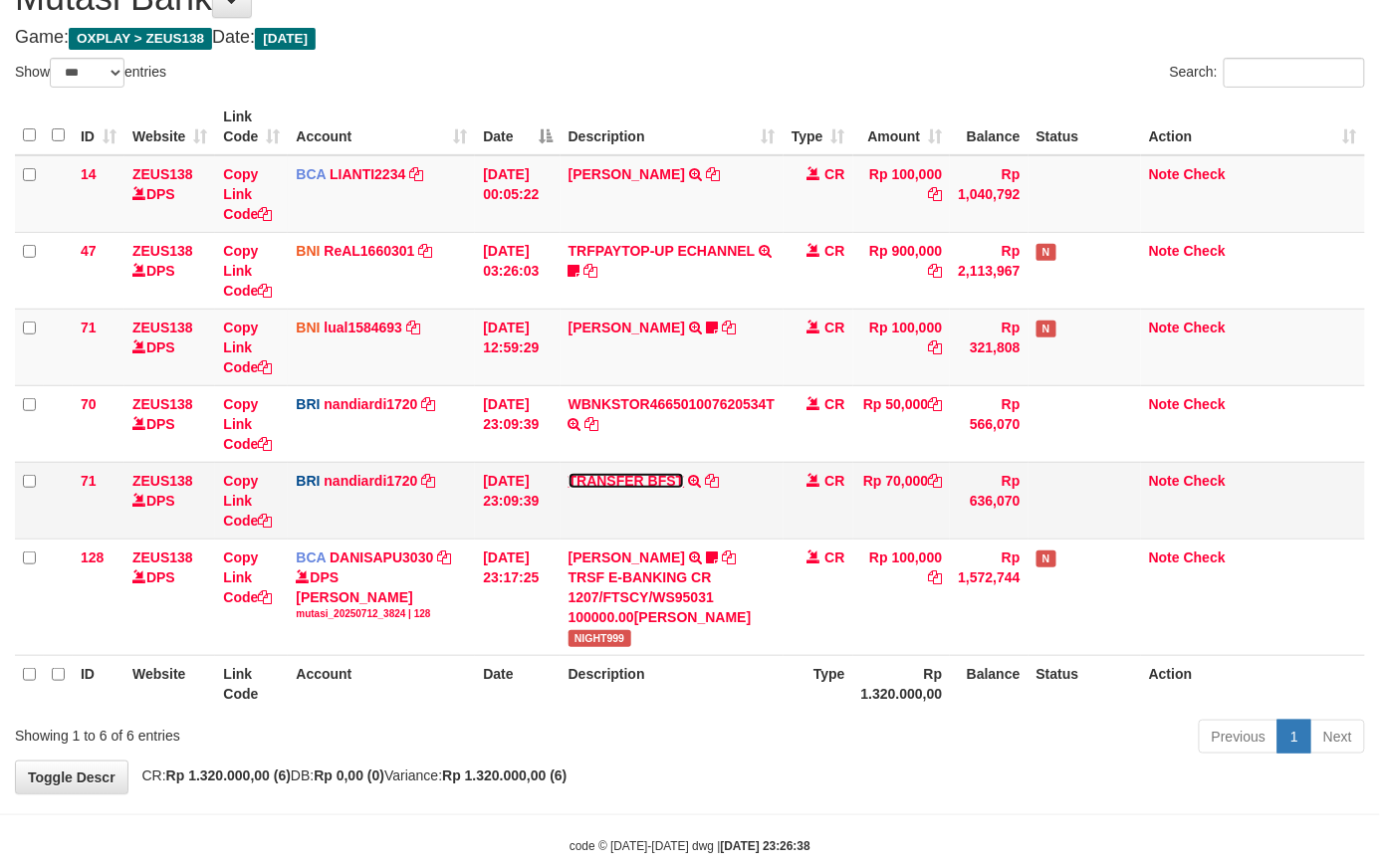 click on "TRANSFER BFST" at bounding box center (626, 481) 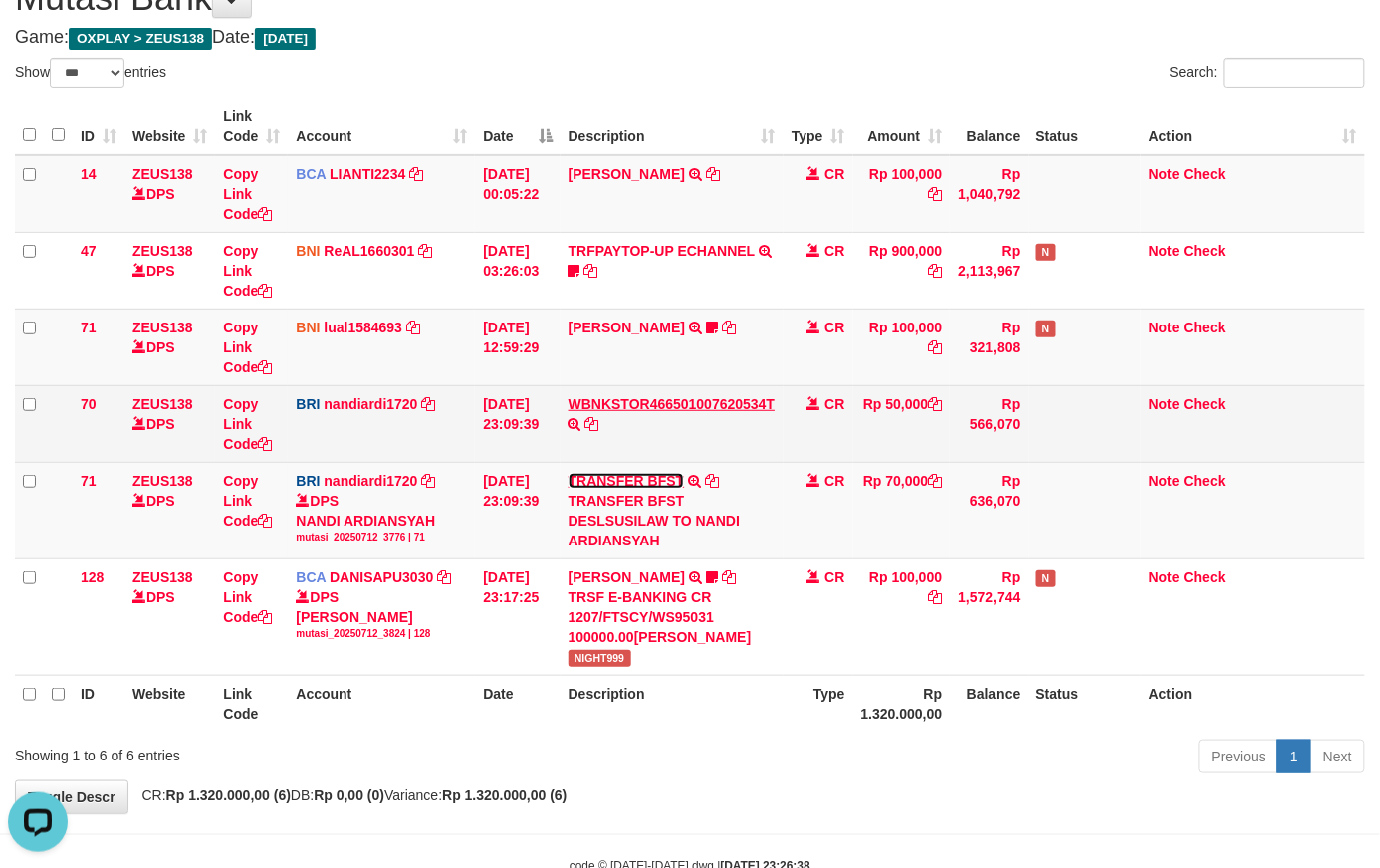 scroll, scrollTop: 0, scrollLeft: 0, axis: both 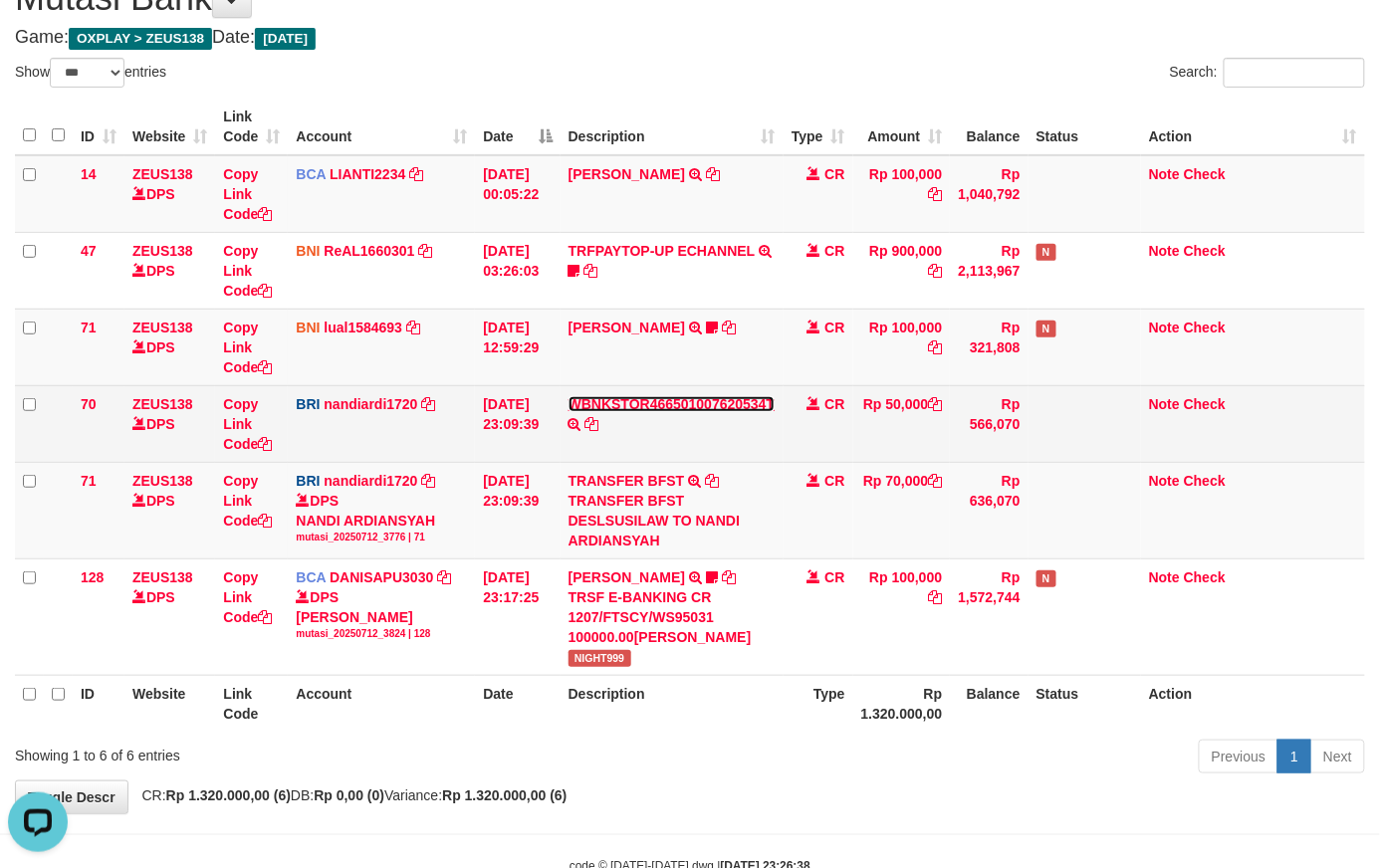 click on "WBNKSTOR466501007620534T" at bounding box center (672, 404) 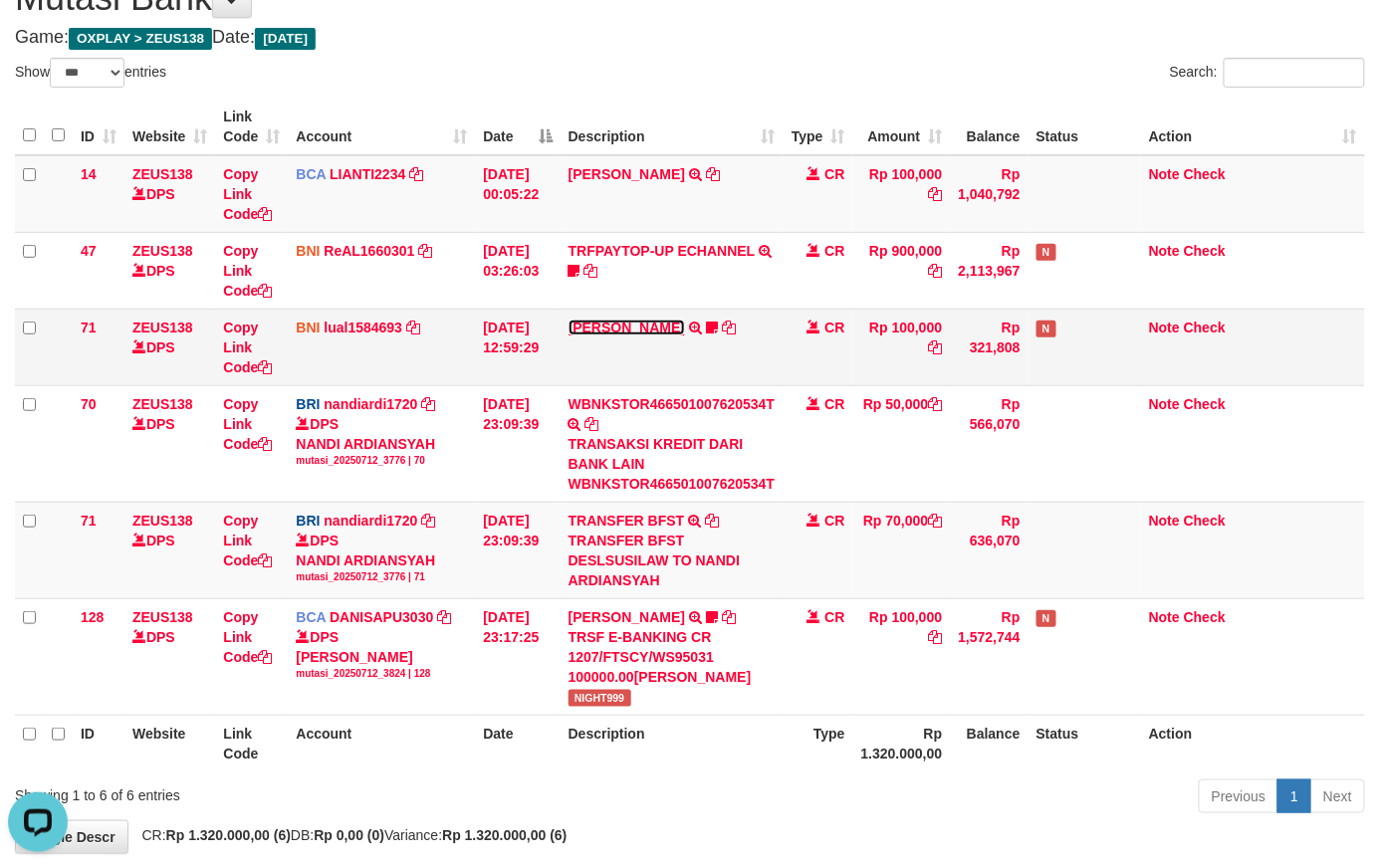 click on "MUHAMMAD IQBAL FARHAN" at bounding box center [626, 327] 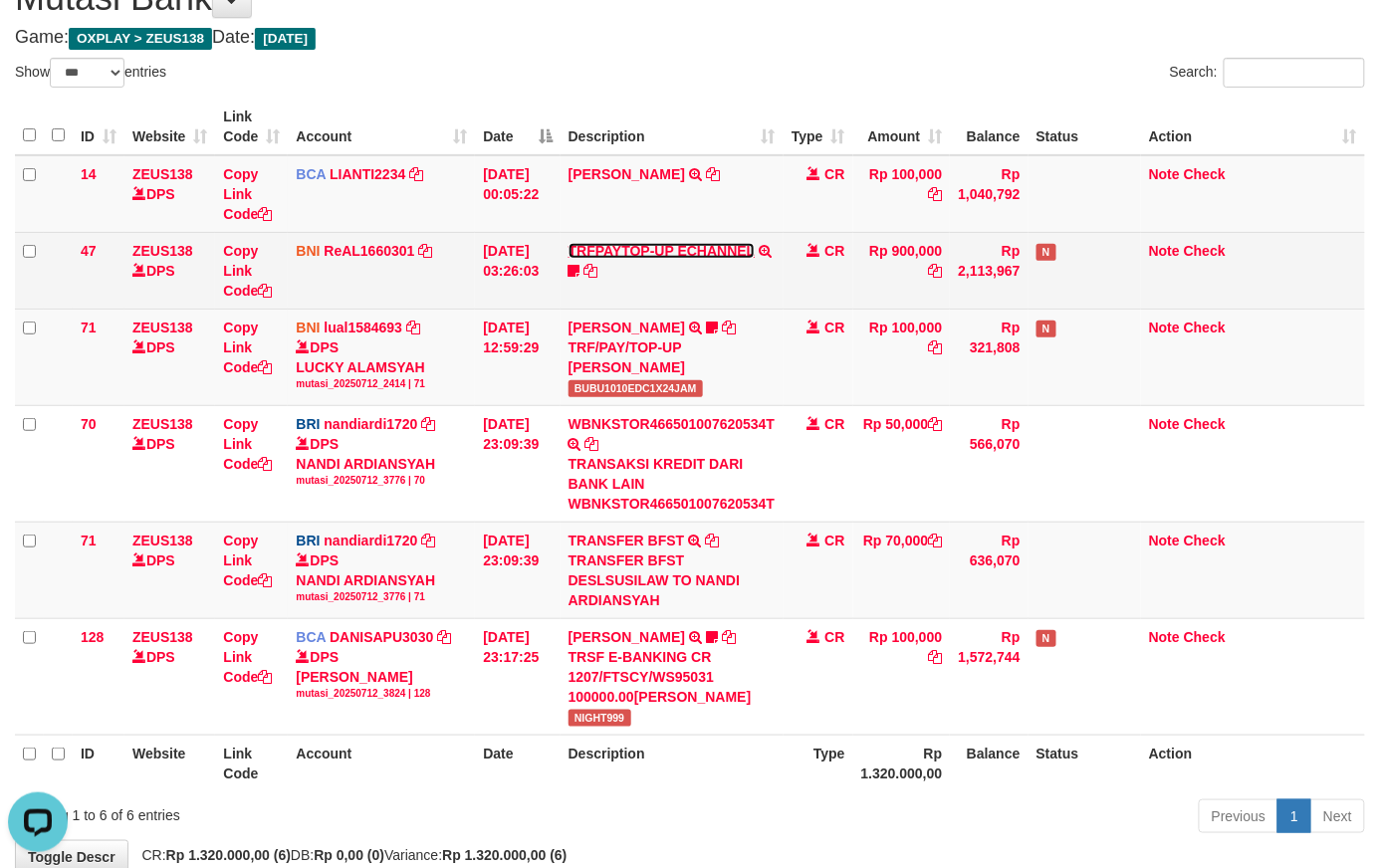 click on "TRFPAYTOP-UP ECHANNEL" at bounding box center (661, 251) 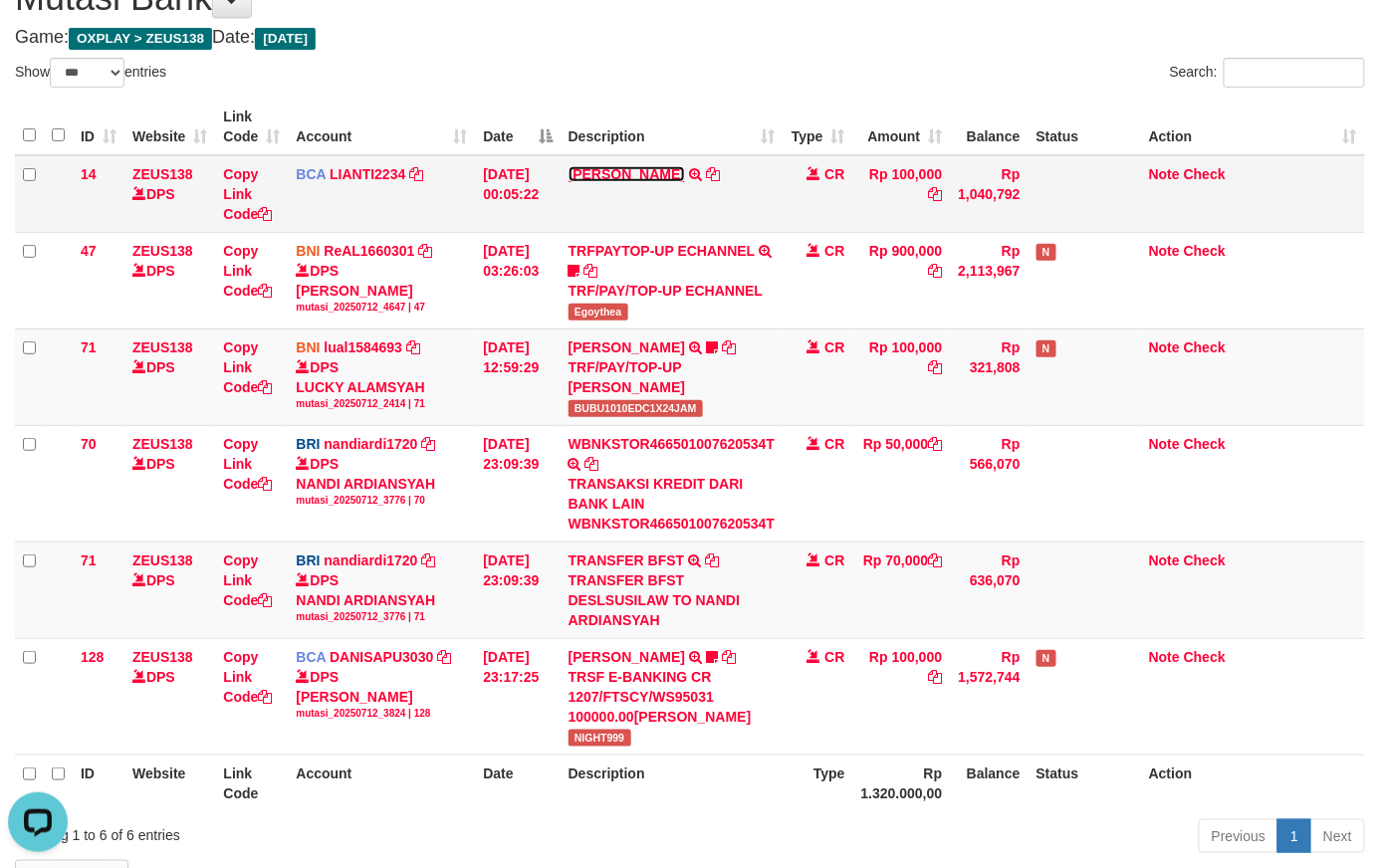click on "[PERSON_NAME]" at bounding box center (626, 174) 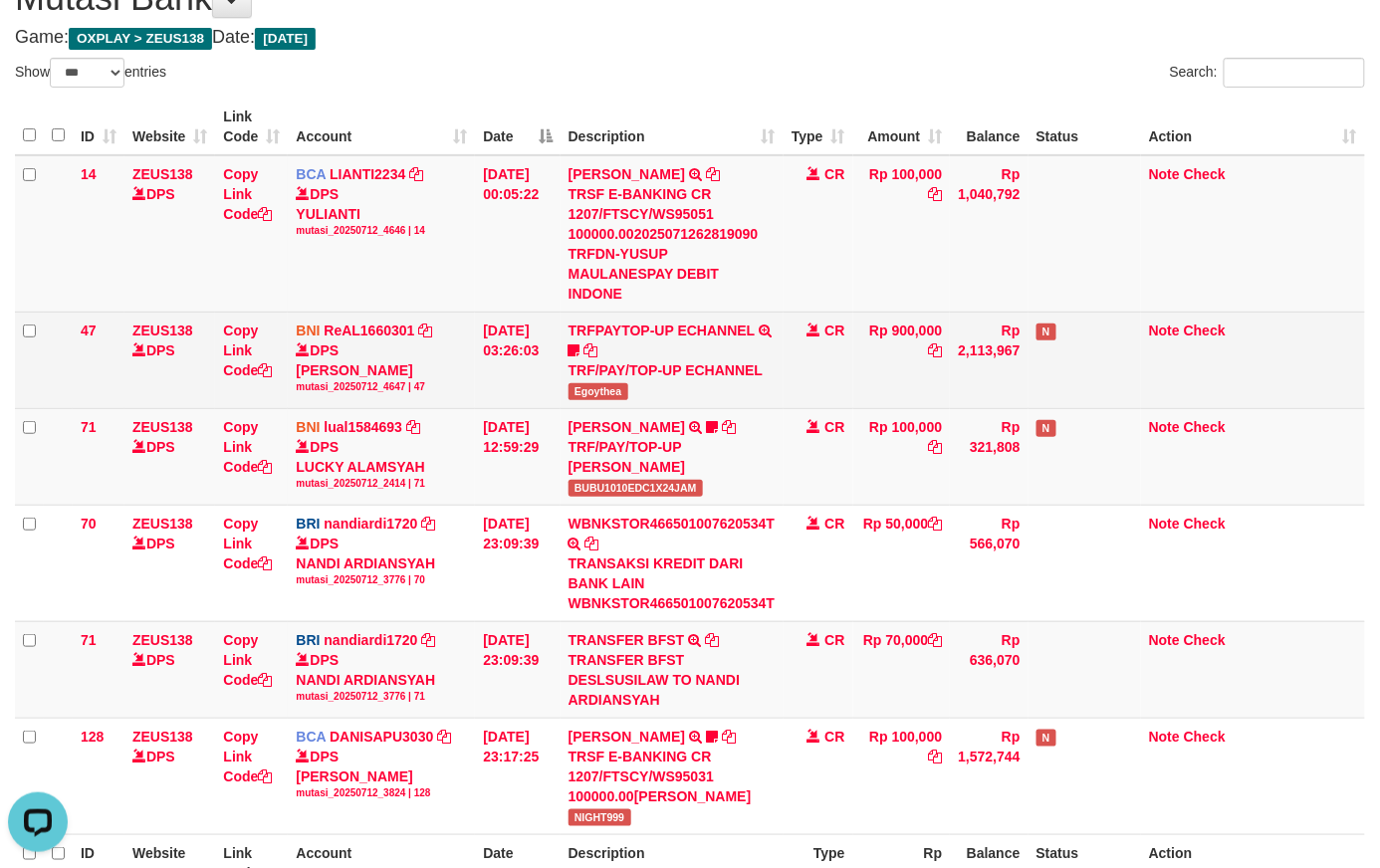 click on "Egoythea" at bounding box center (598, 391) 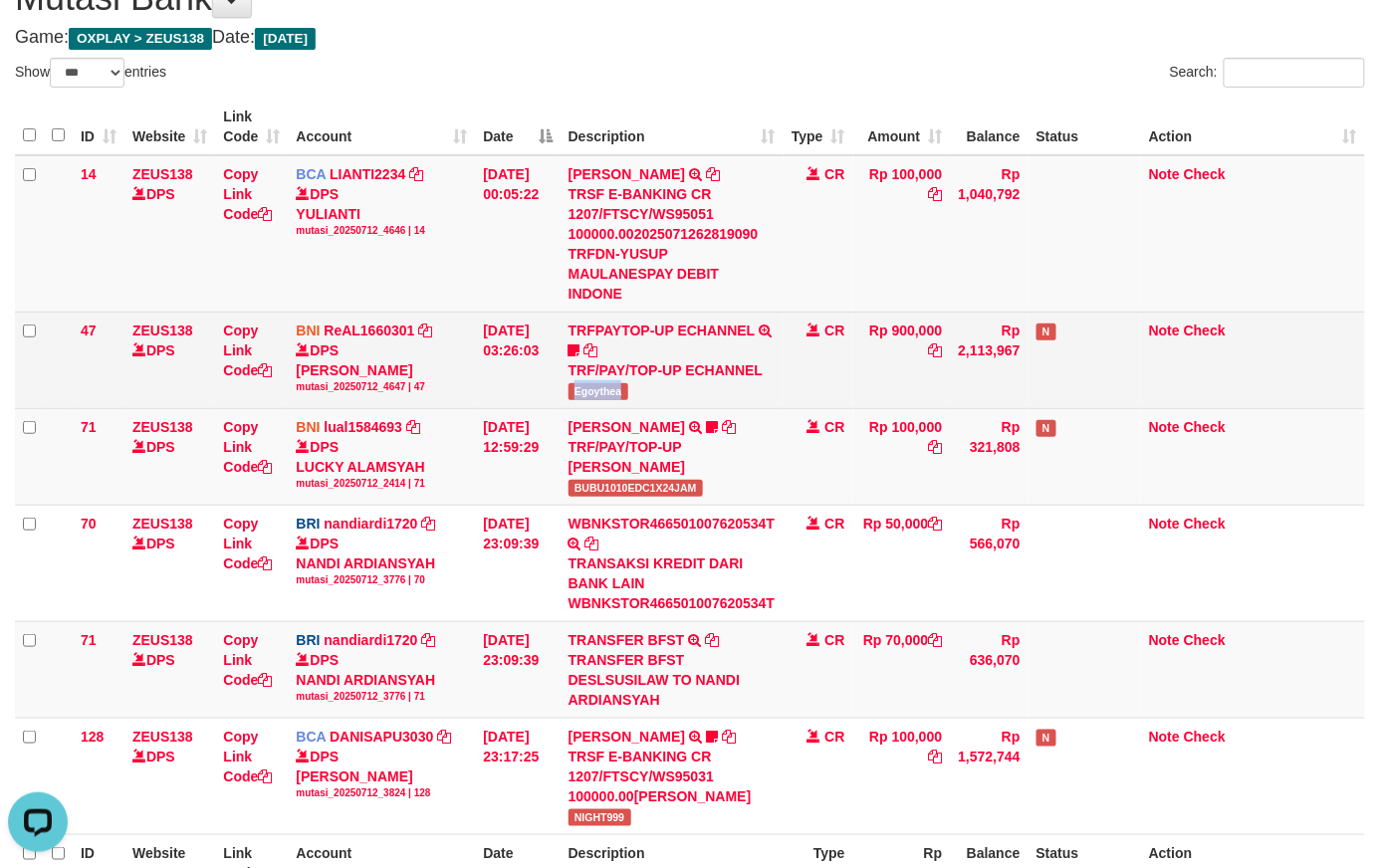 click on "Egoythea" at bounding box center [598, 391] 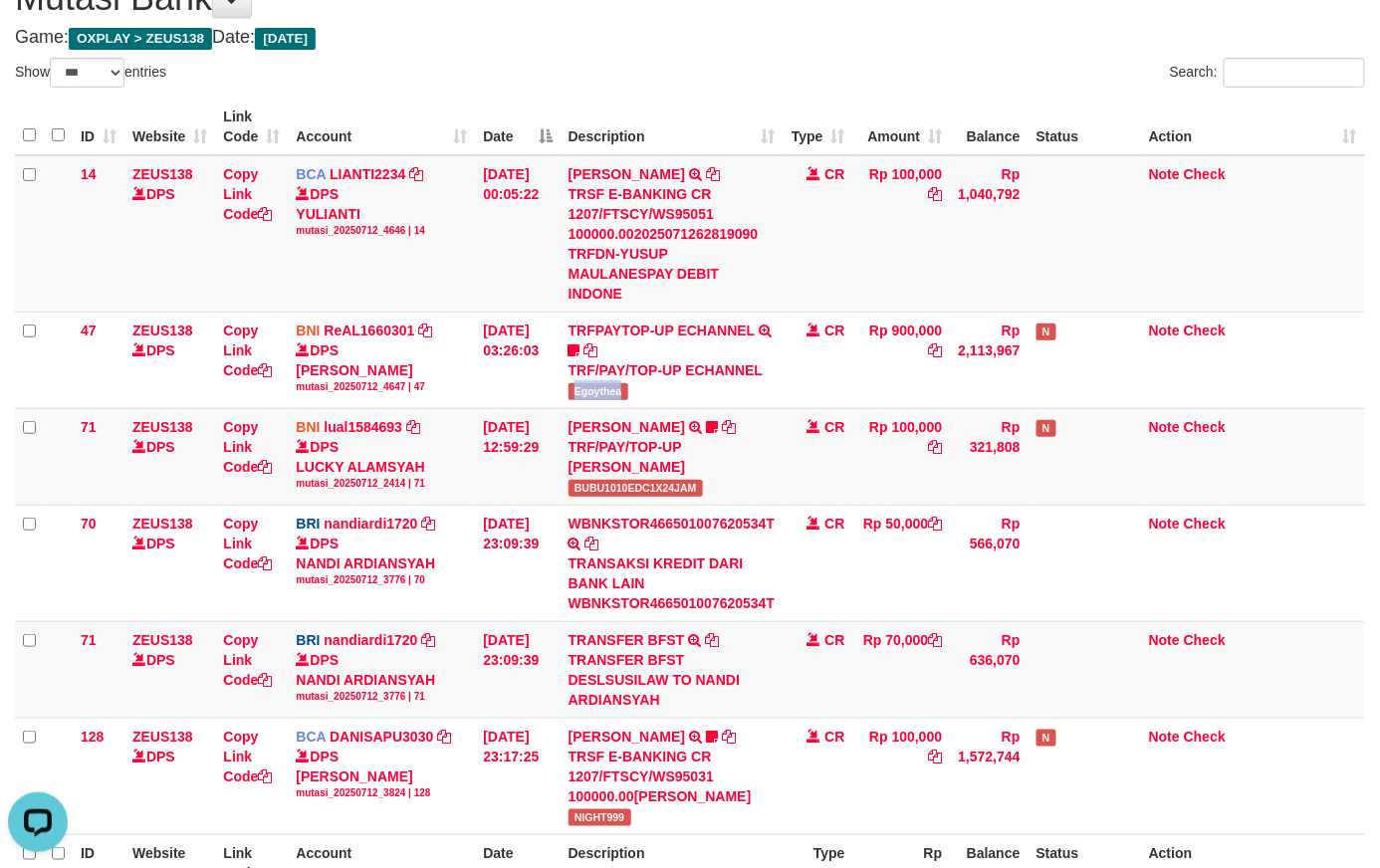 copy on "Egoythea" 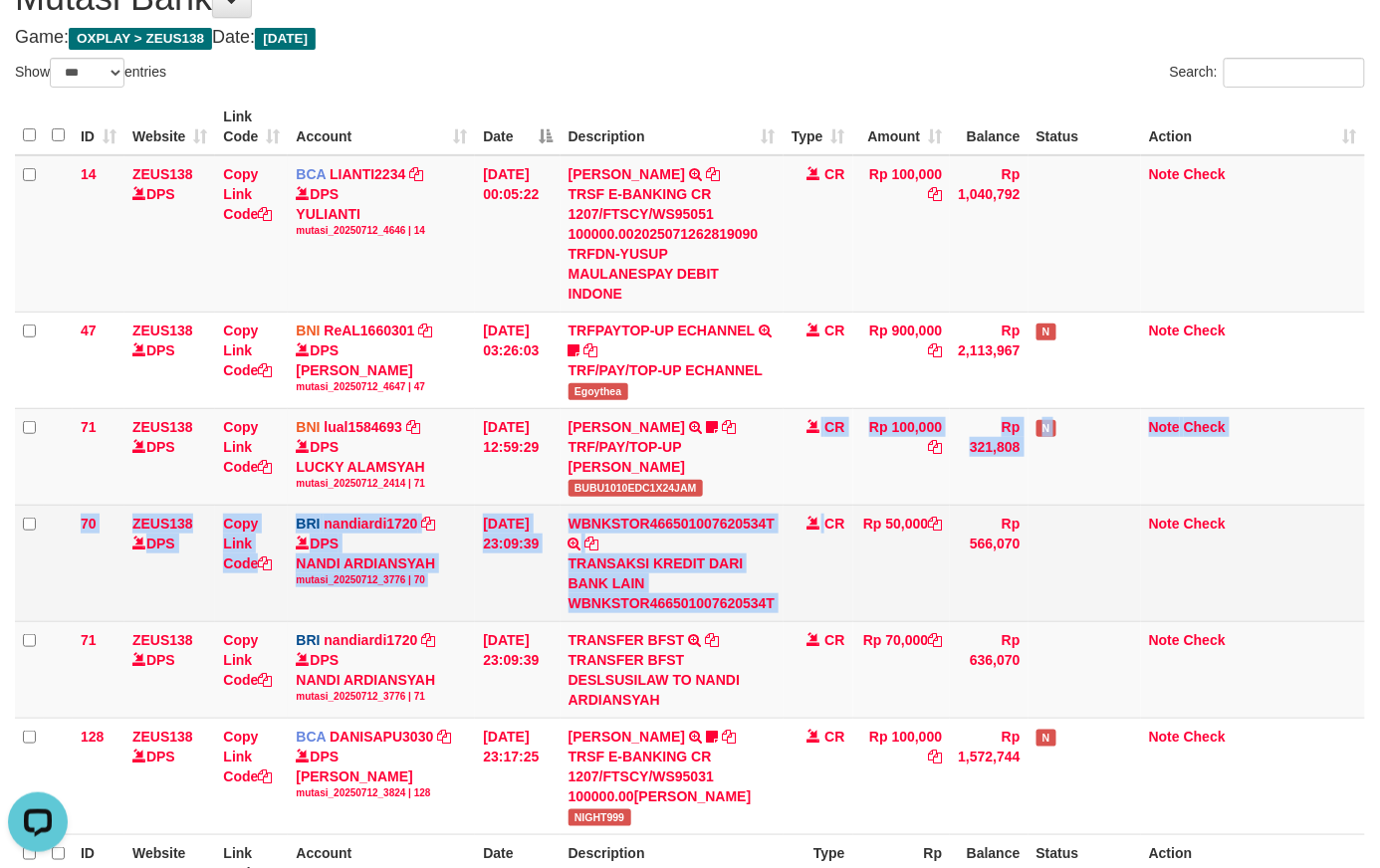 drag, startPoint x: 820, startPoint y: 538, endPoint x: 824, endPoint y: 575, distance: 37.215588 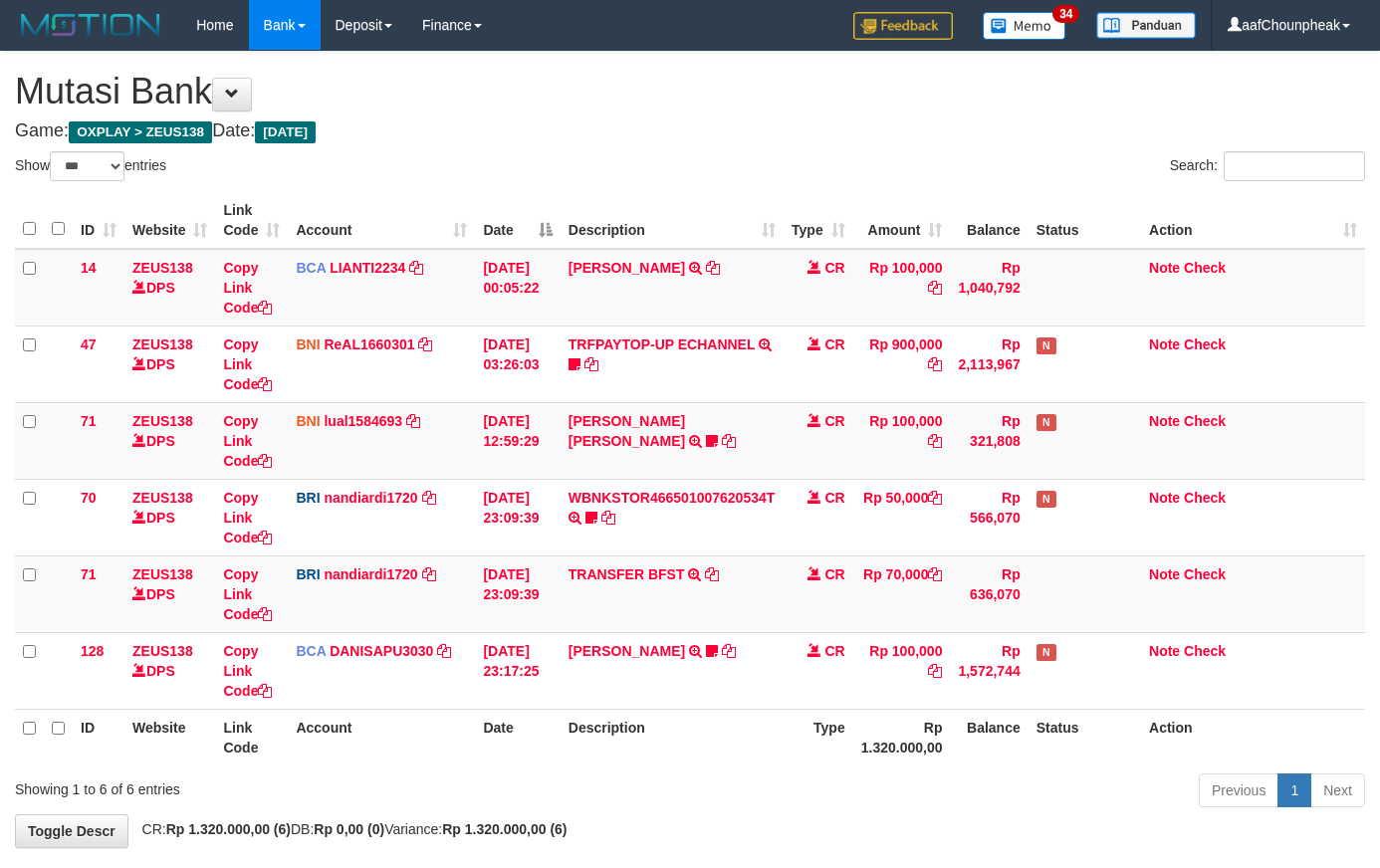 select on "***" 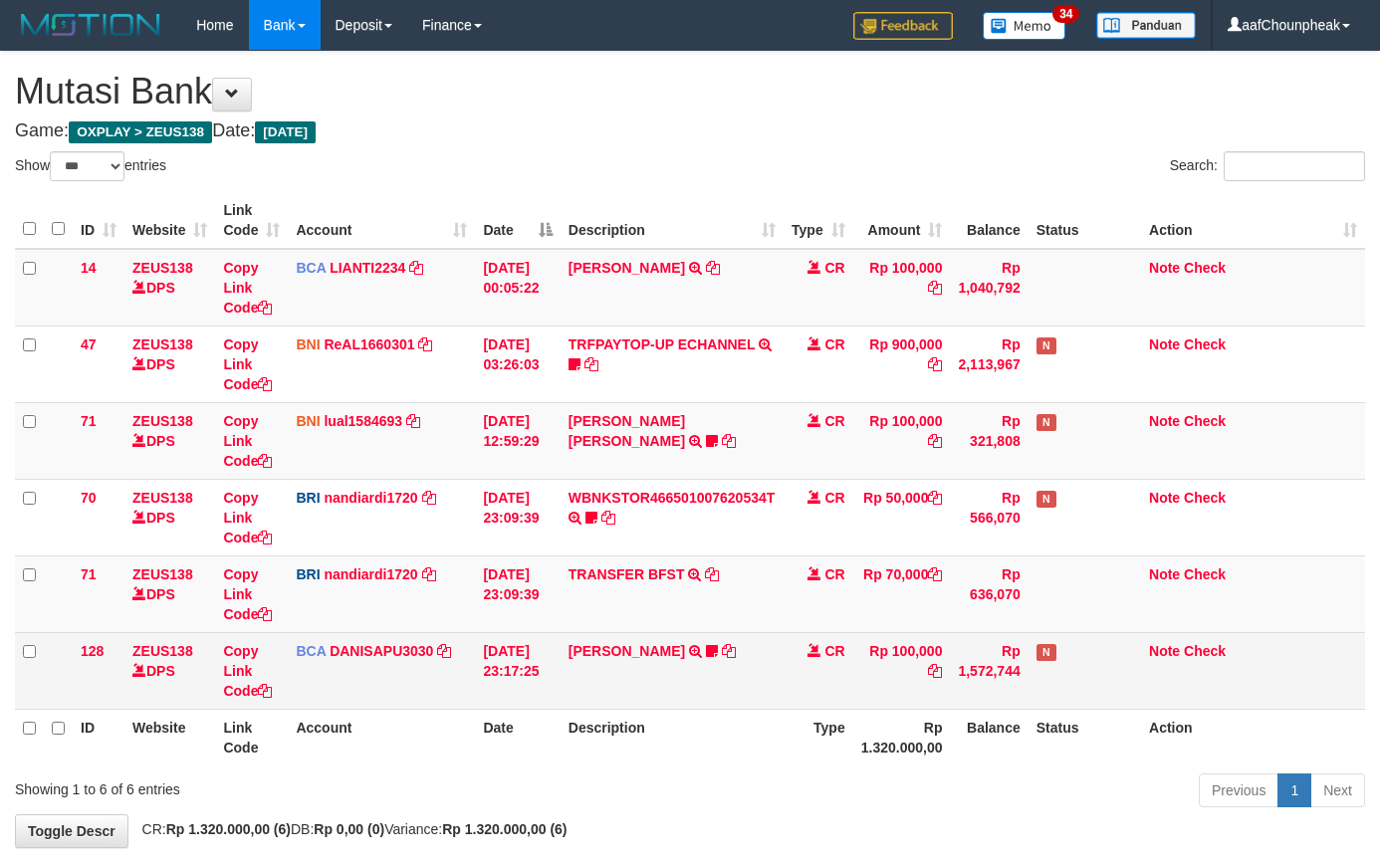 scroll, scrollTop: 94, scrollLeft: 0, axis: vertical 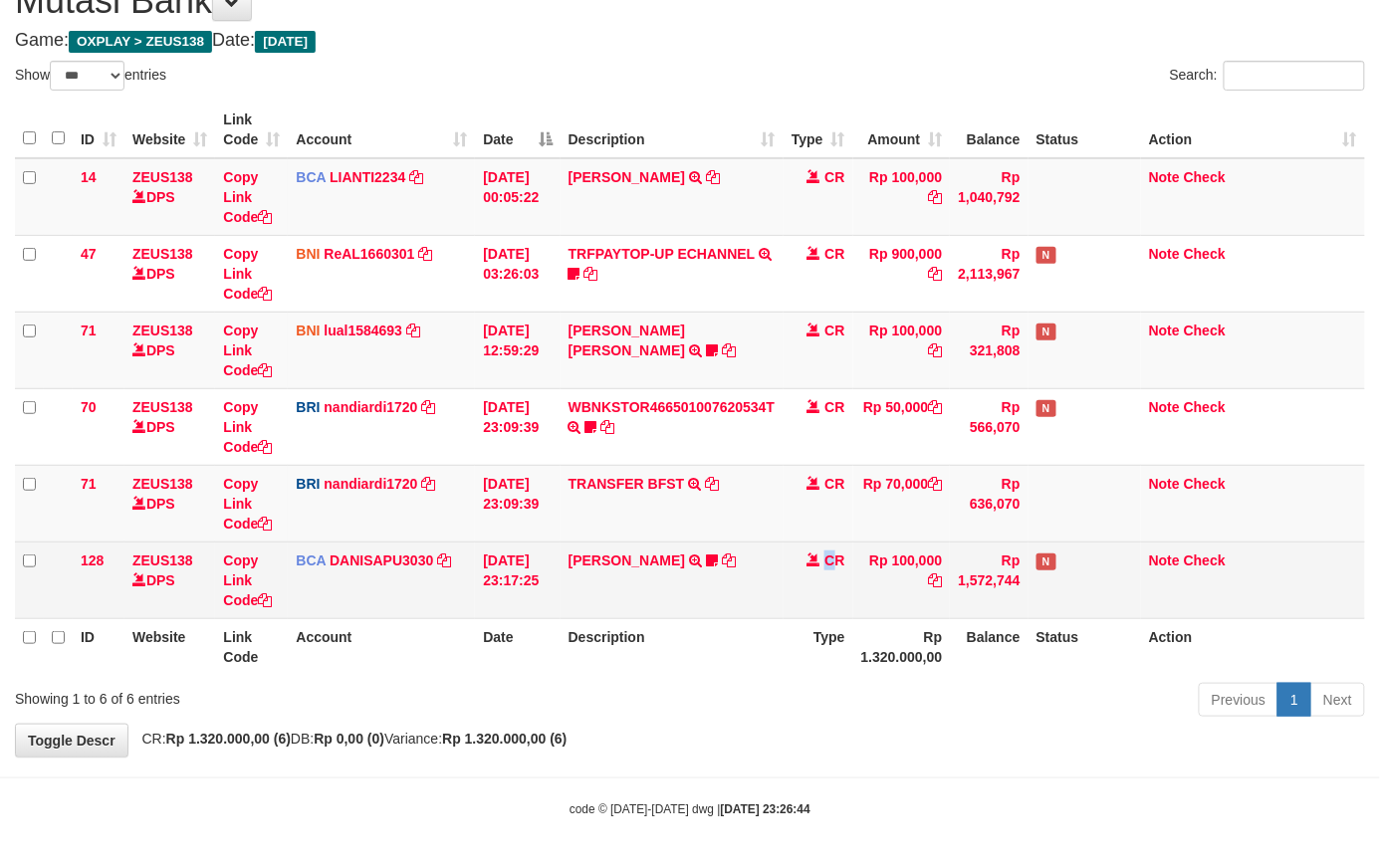 click on "CR" at bounding box center [818, 579] 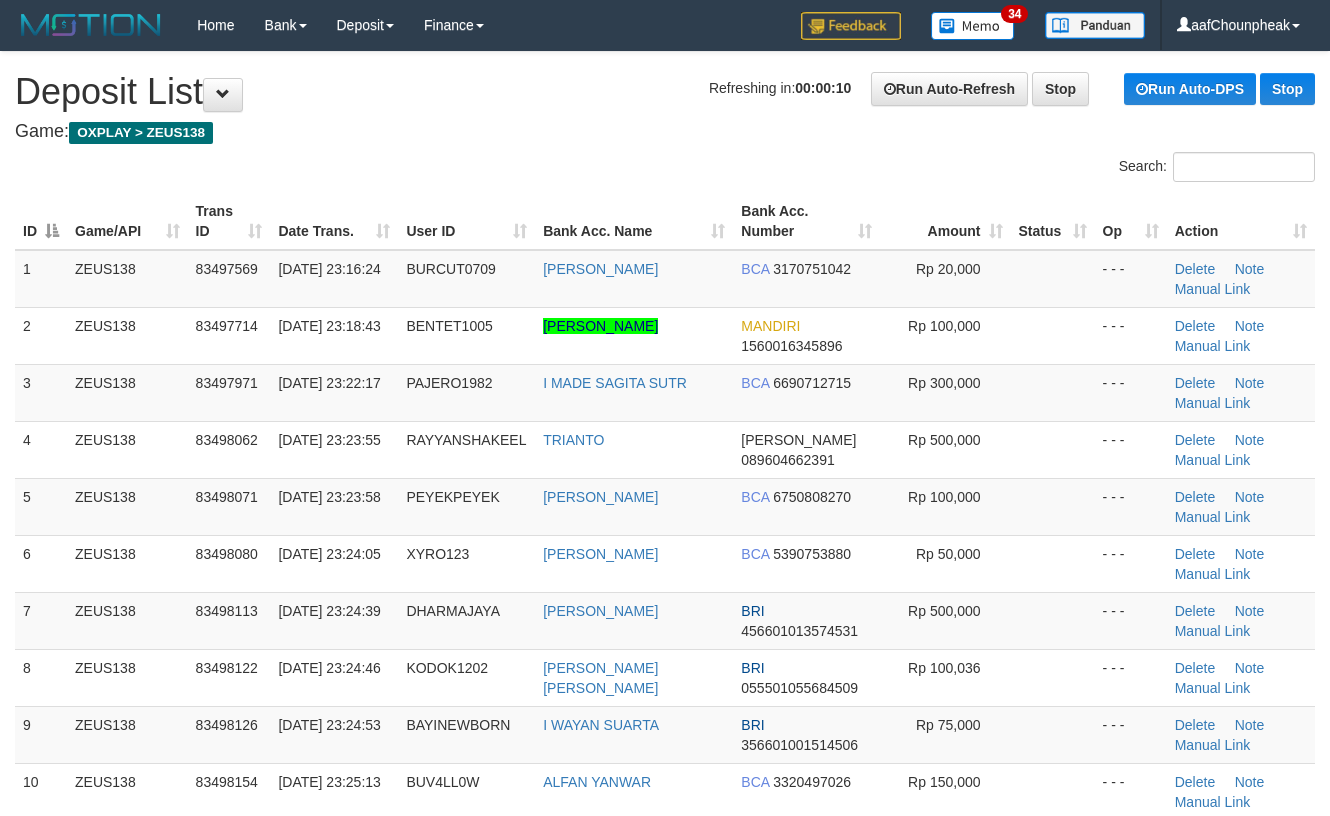 scroll, scrollTop: 0, scrollLeft: 0, axis: both 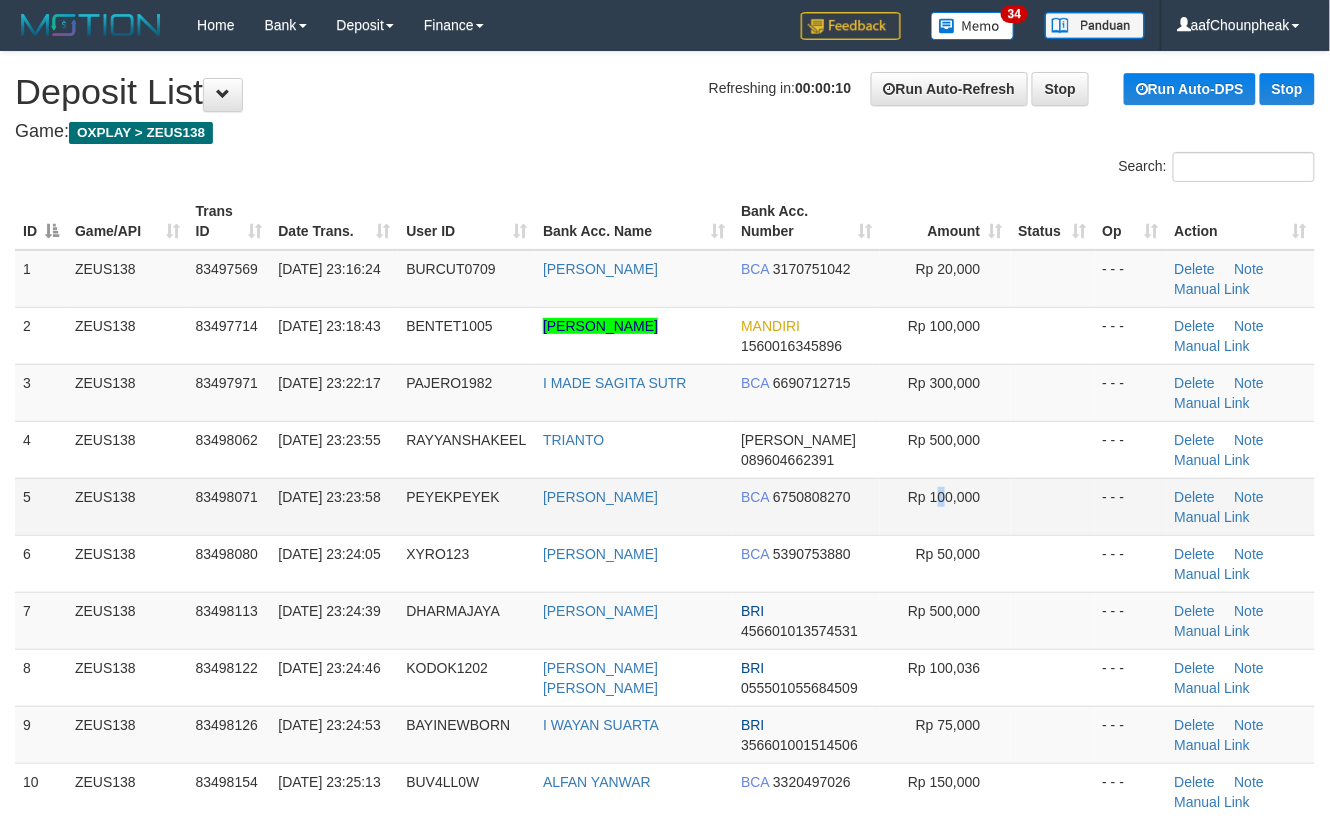 drag, startPoint x: 937, startPoint y: 488, endPoint x: 1026, endPoint y: 484, distance: 89.08984 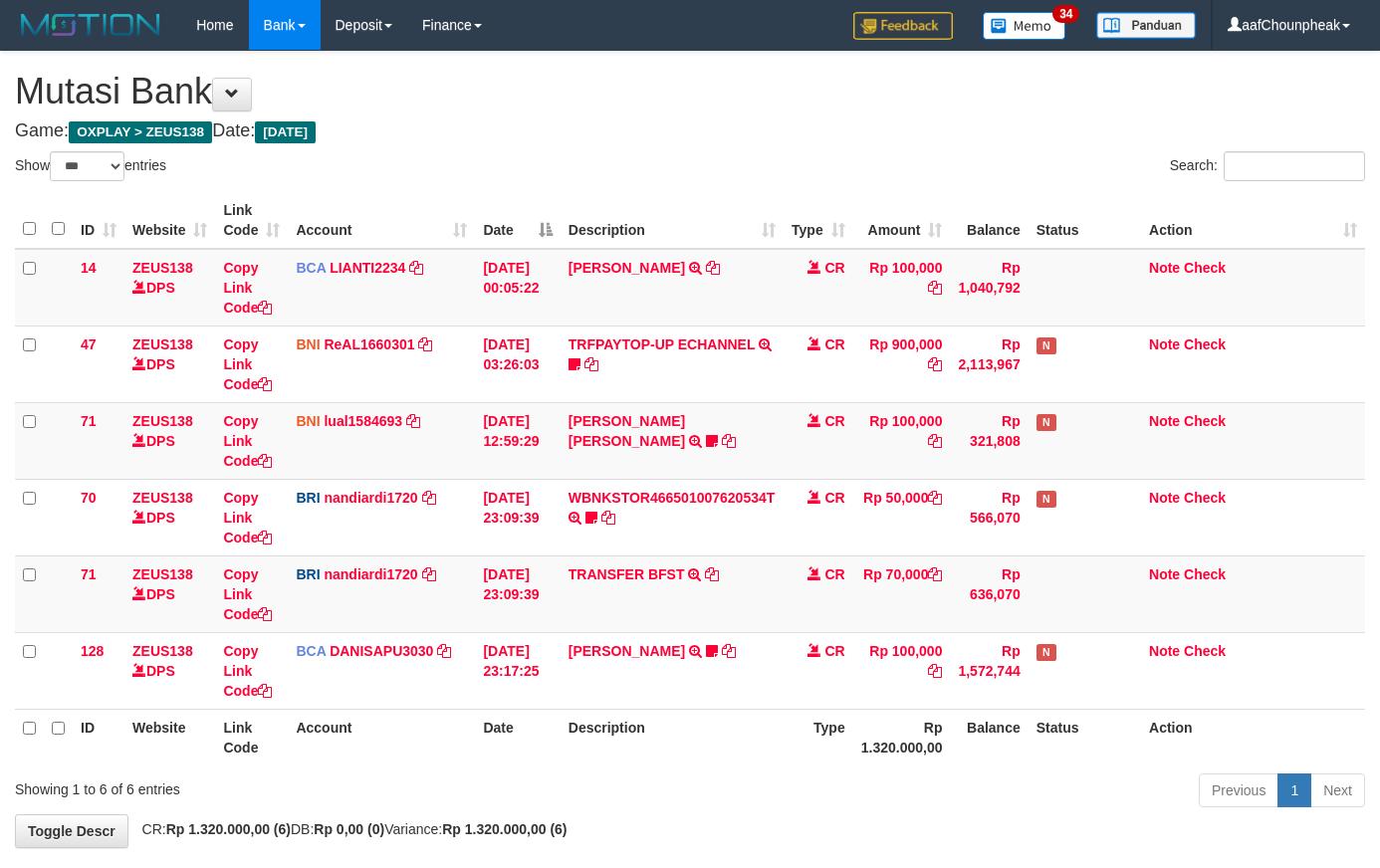select on "***" 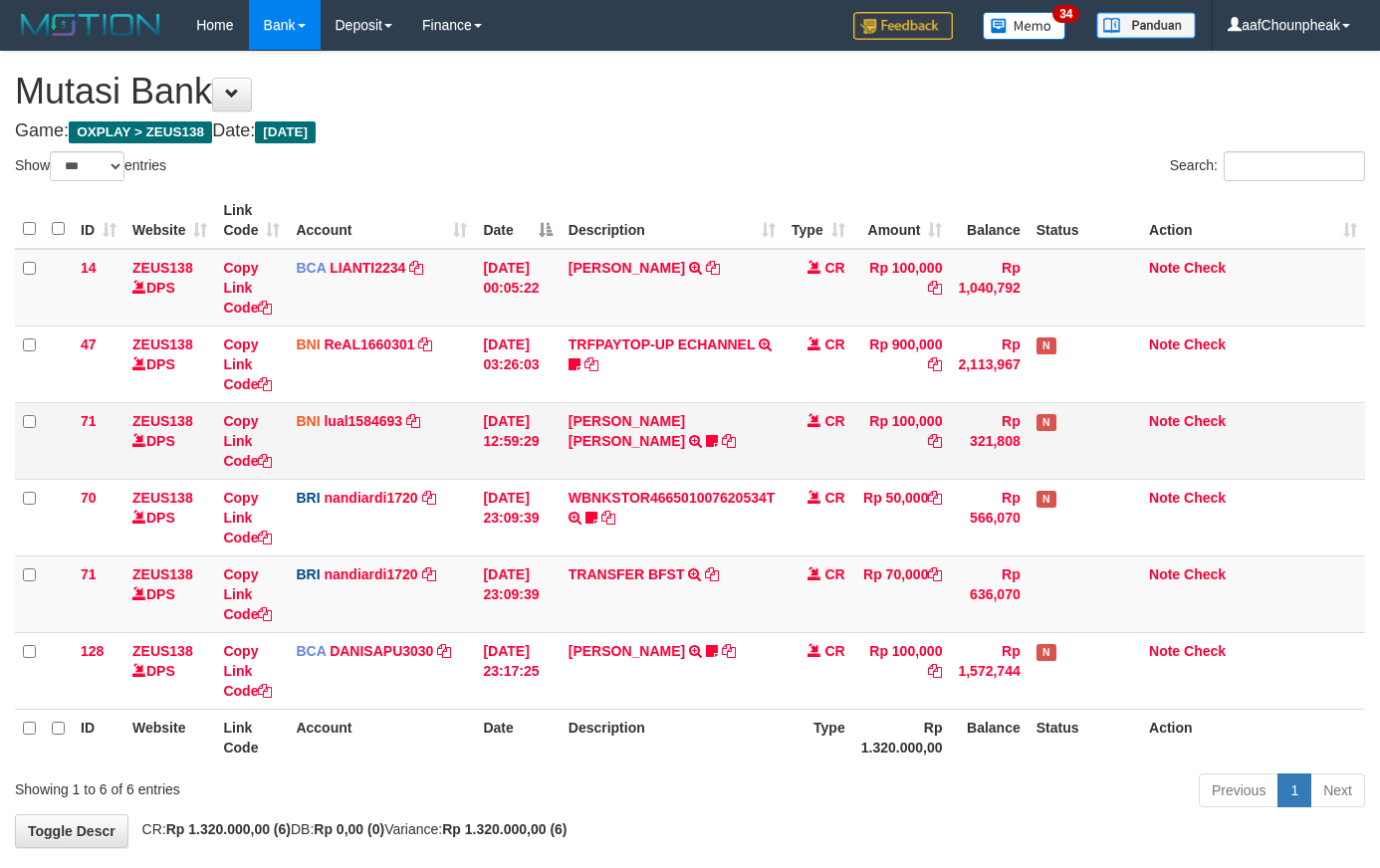 scroll, scrollTop: 94, scrollLeft: 0, axis: vertical 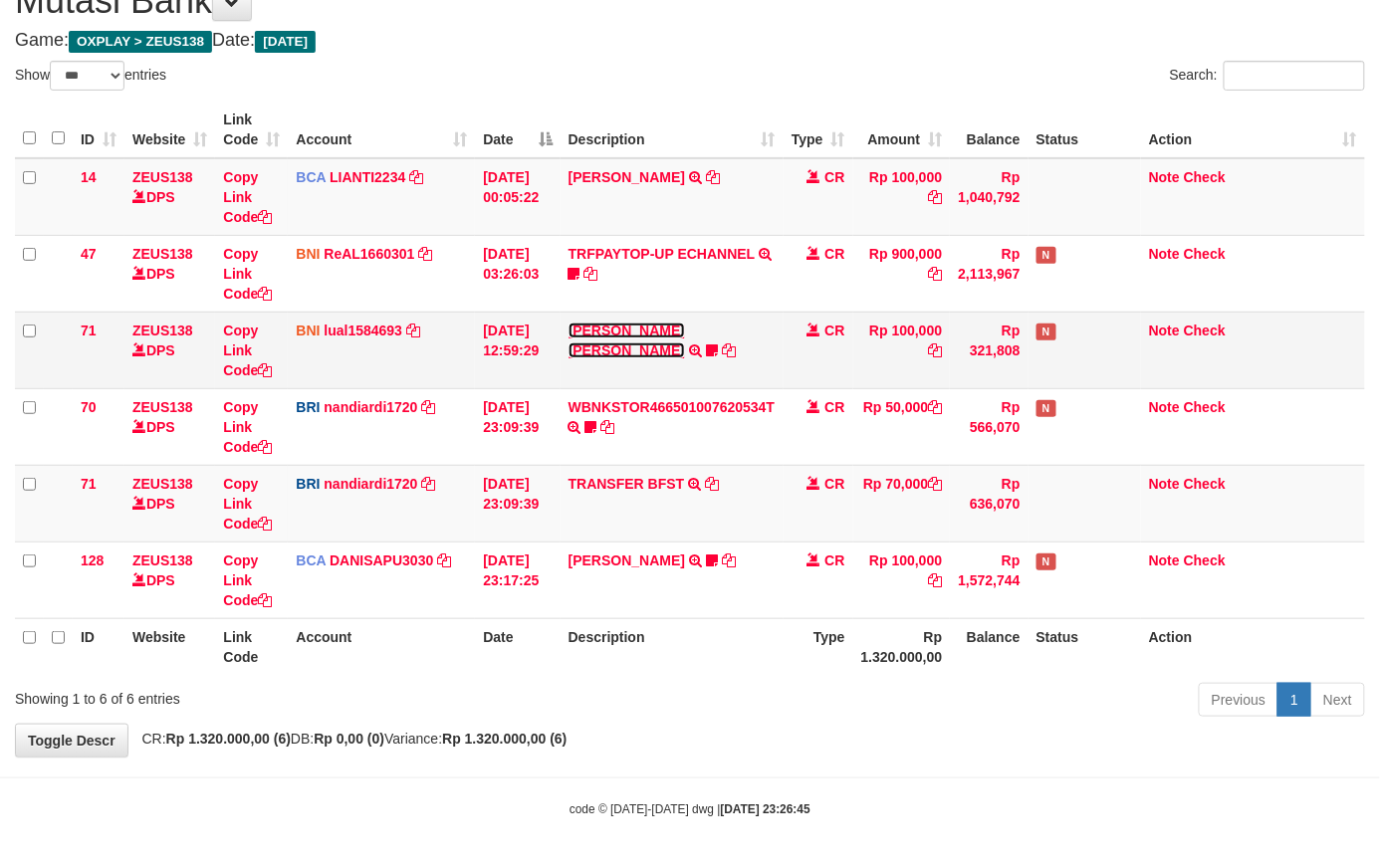 click on "[PERSON_NAME] [PERSON_NAME]" at bounding box center (626, 340) 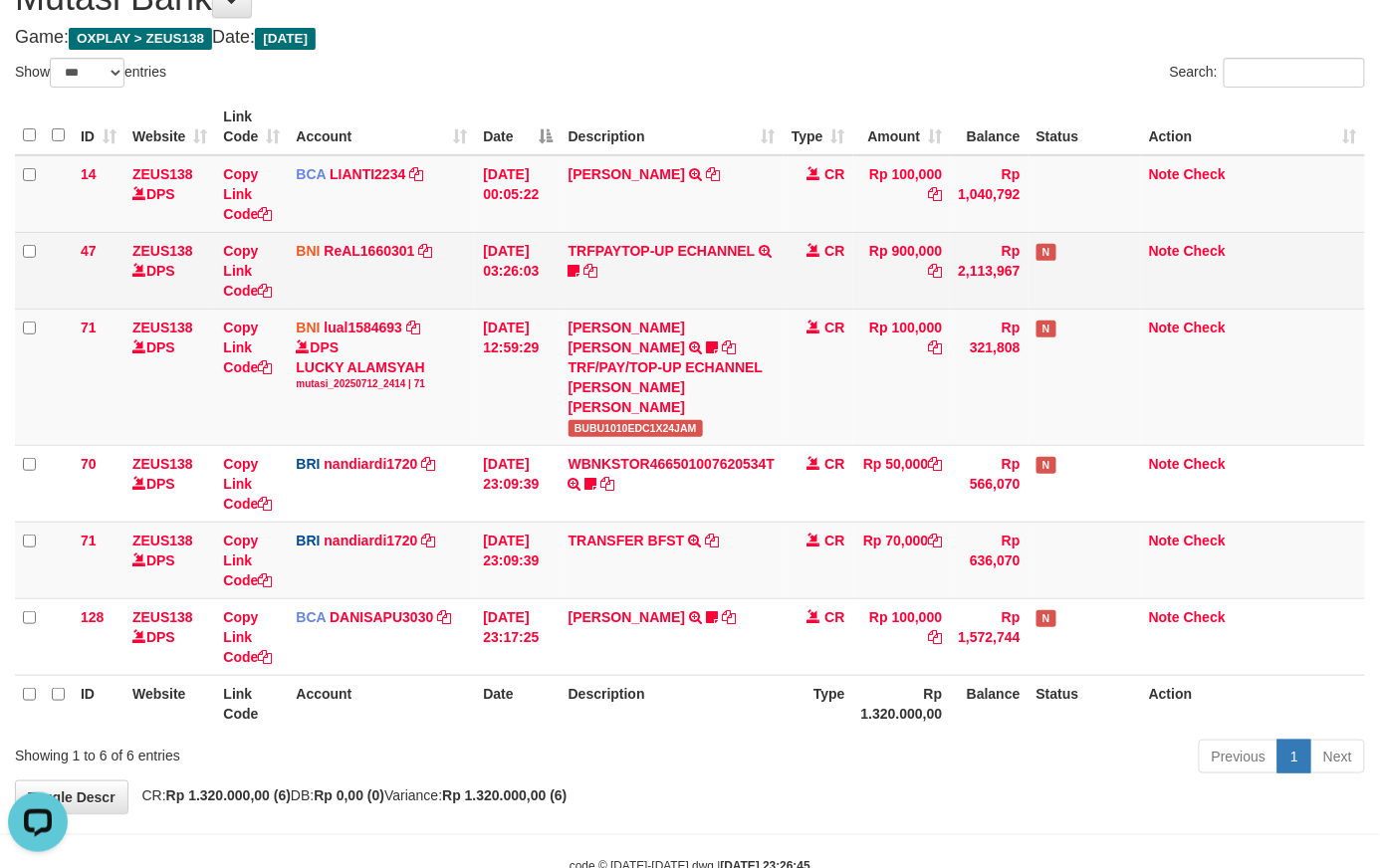 scroll, scrollTop: 0, scrollLeft: 0, axis: both 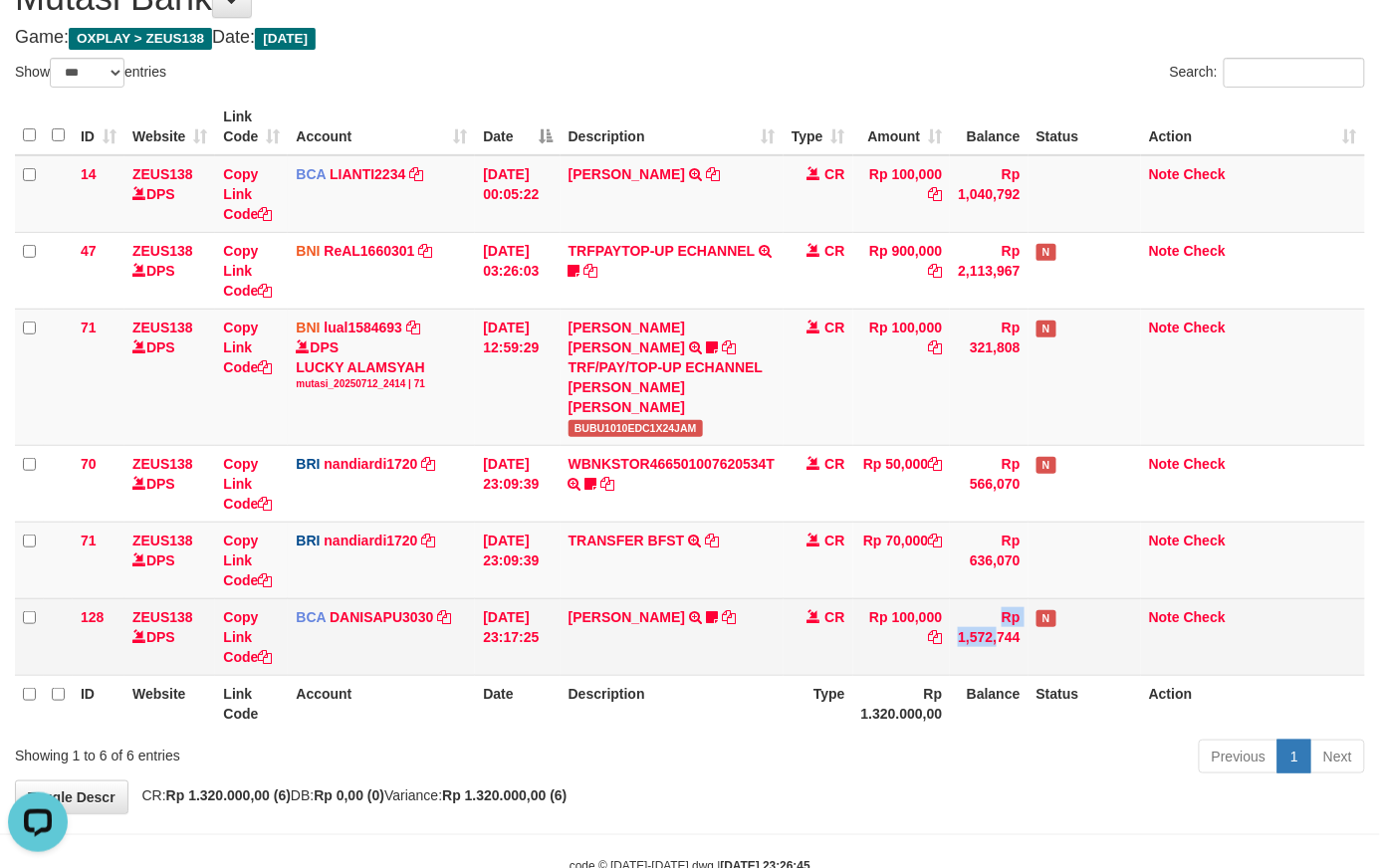 click on "128
ZEUS138    DPS
Copy Link Code
BCA
DANISAPU3030
DPS
DANI SAPUTRA
mutasi_20250712_3824 | 128
mutasi_20250712_3824 | 128
12/07/2025 23:17:25
ALDY WIJAYA            TRSF E-BANKING CR 1207/FTSCY/WS95031
100000.00ALDY WIJAYA    NIGHT999
CR
Rp 100,000
Rp 1,572,744
N
Note
Check" at bounding box center (690, 636) 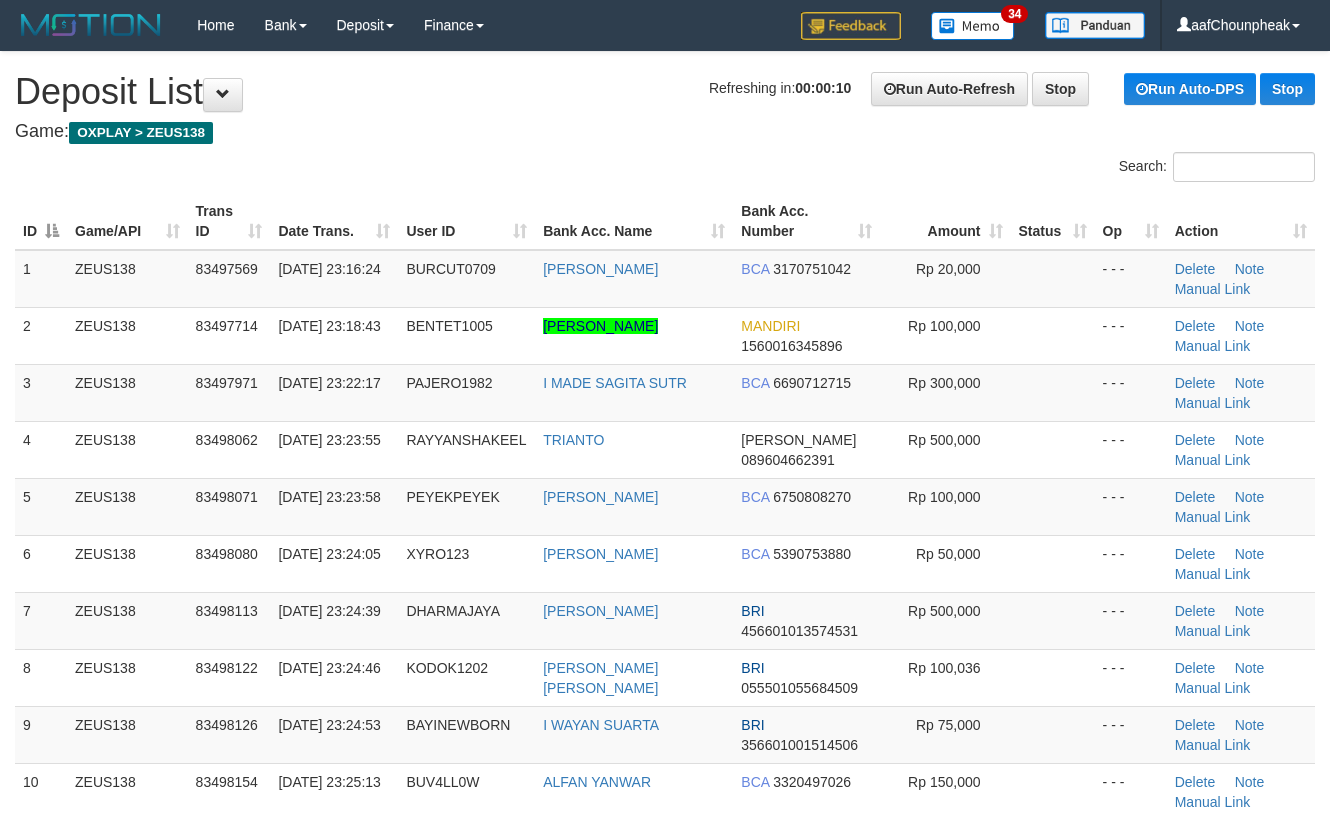 scroll, scrollTop: 0, scrollLeft: 0, axis: both 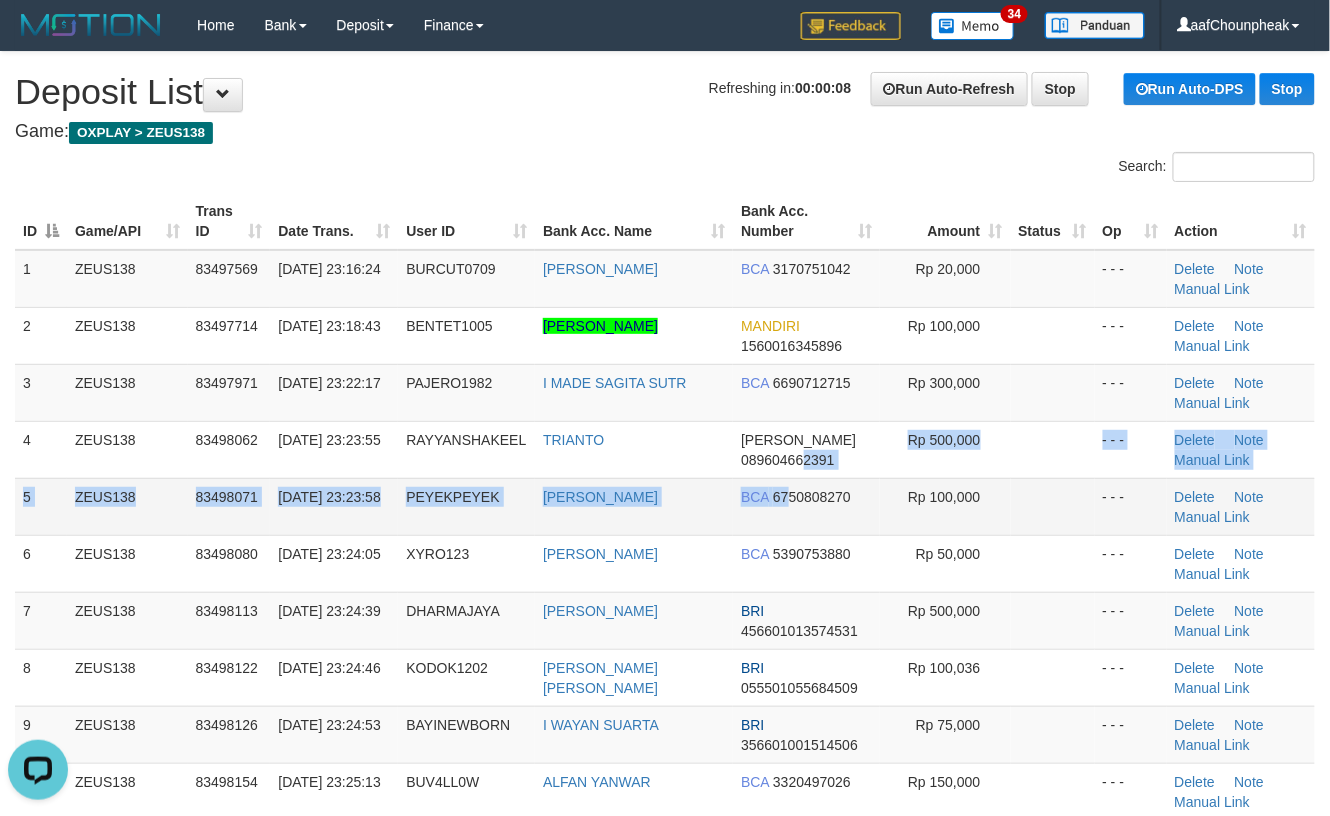 drag, startPoint x: 802, startPoint y: 473, endPoint x: 818, endPoint y: 485, distance: 20 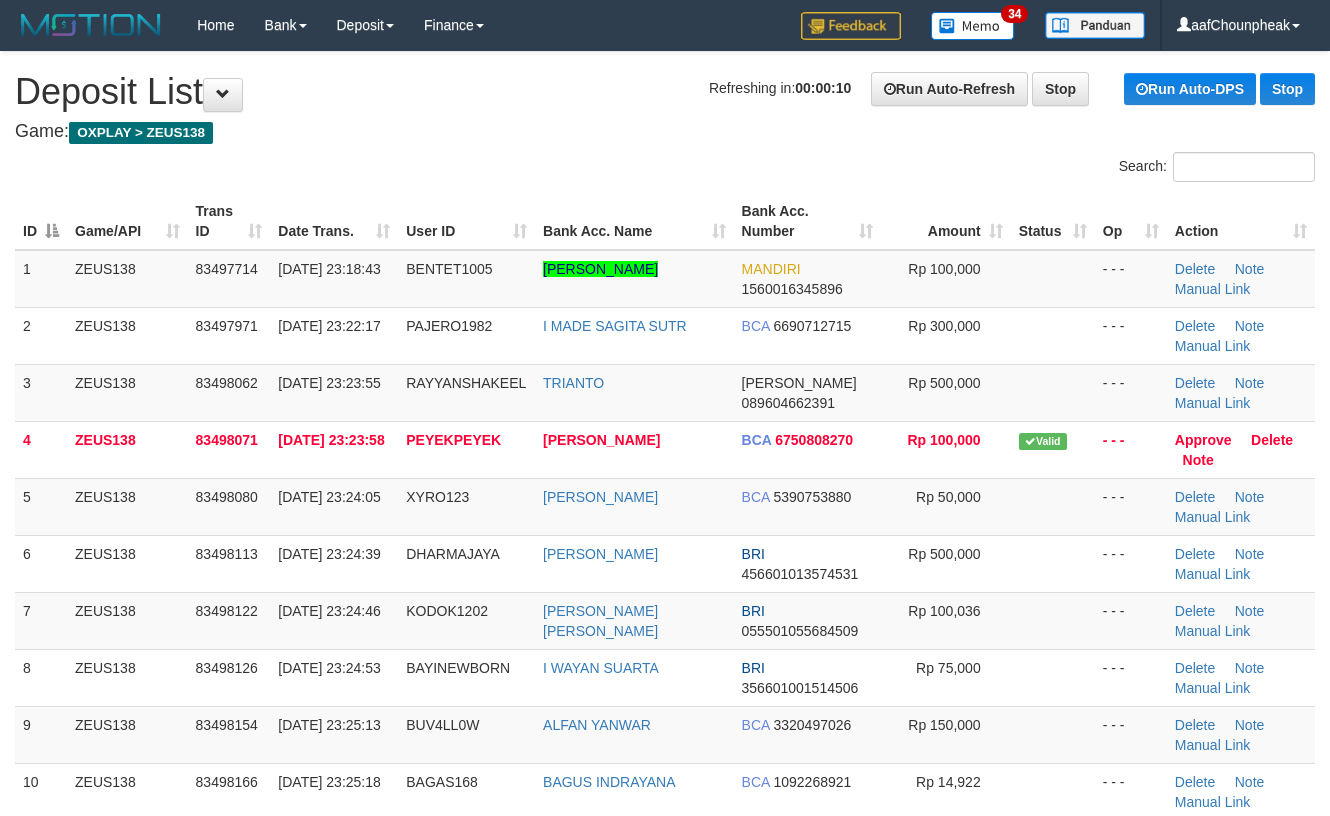 scroll, scrollTop: 0, scrollLeft: 0, axis: both 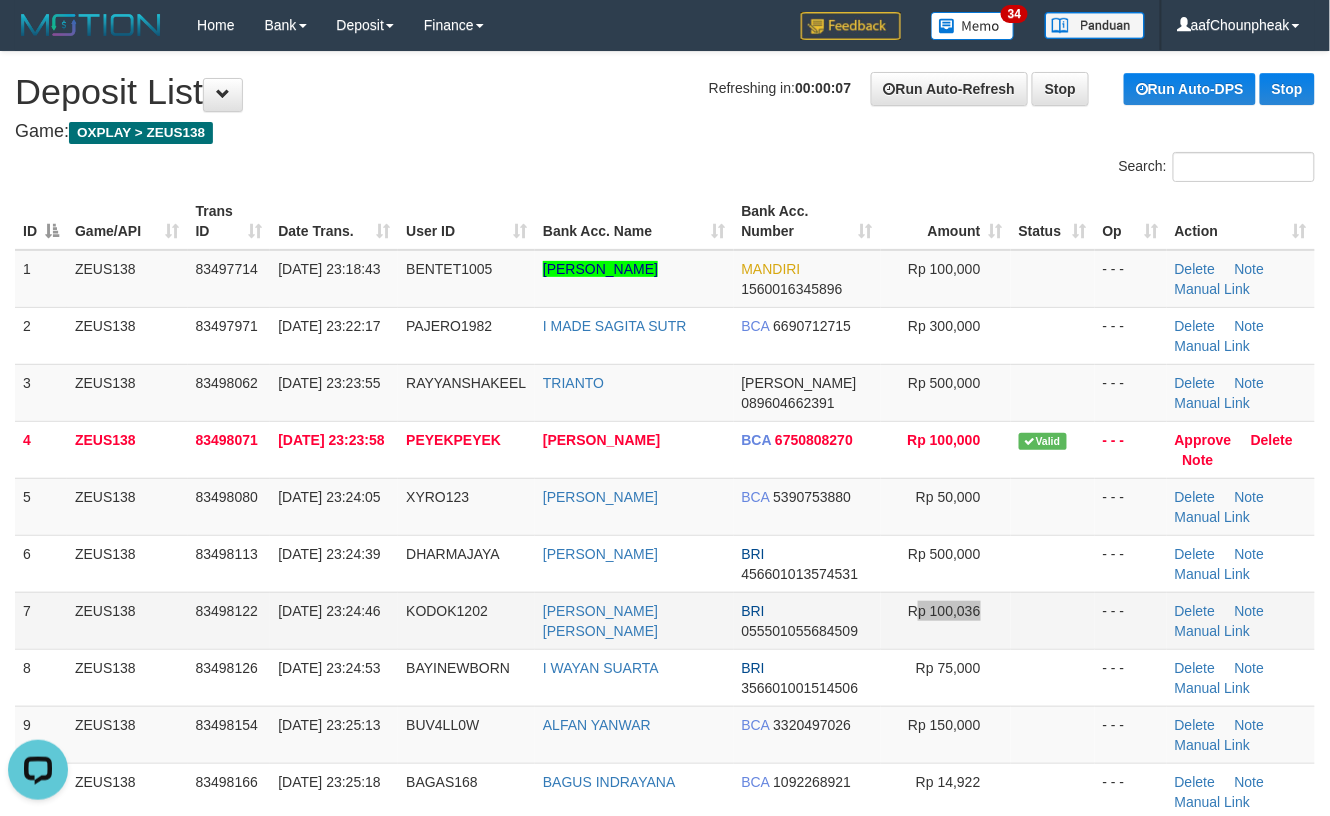 click on "Rp 100,036" at bounding box center [946, 620] 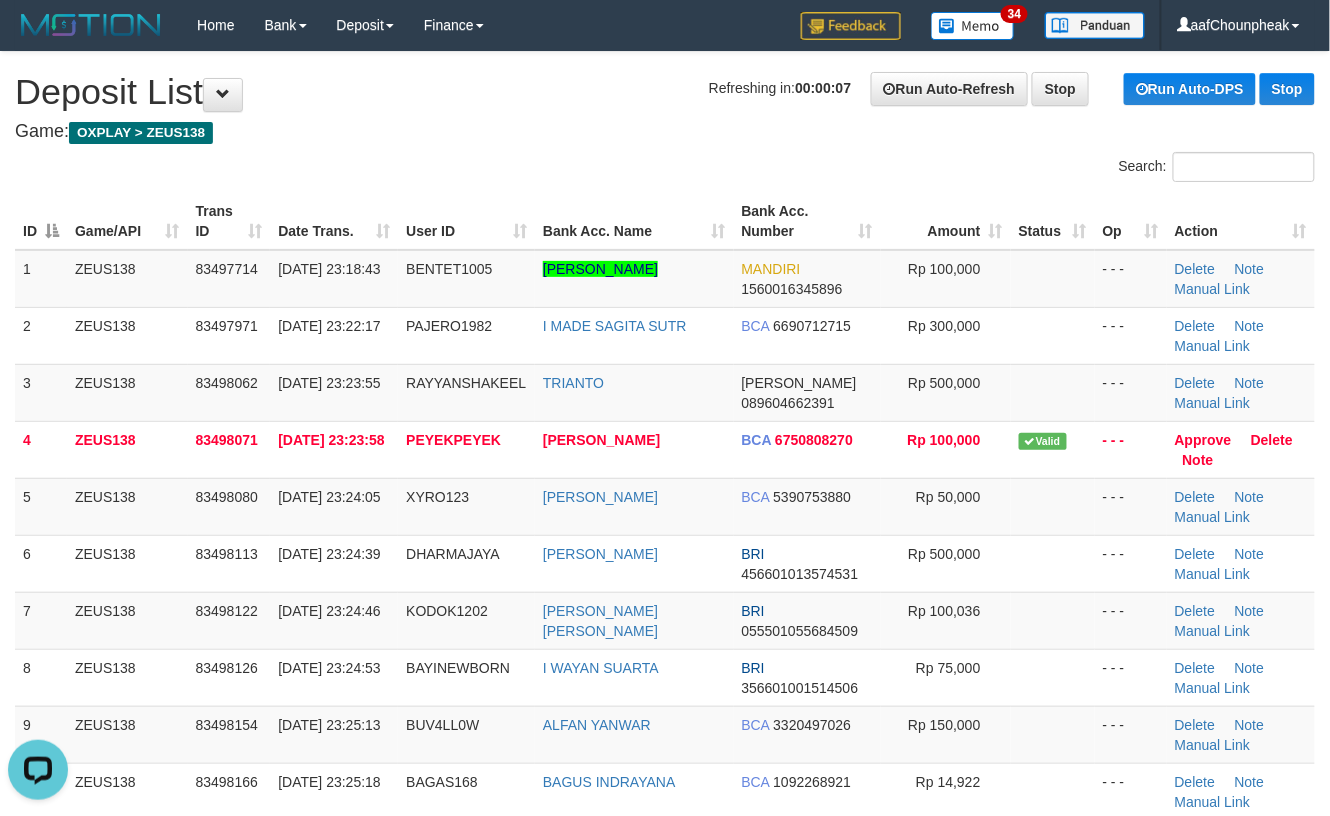 scroll, scrollTop: 490, scrollLeft: 0, axis: vertical 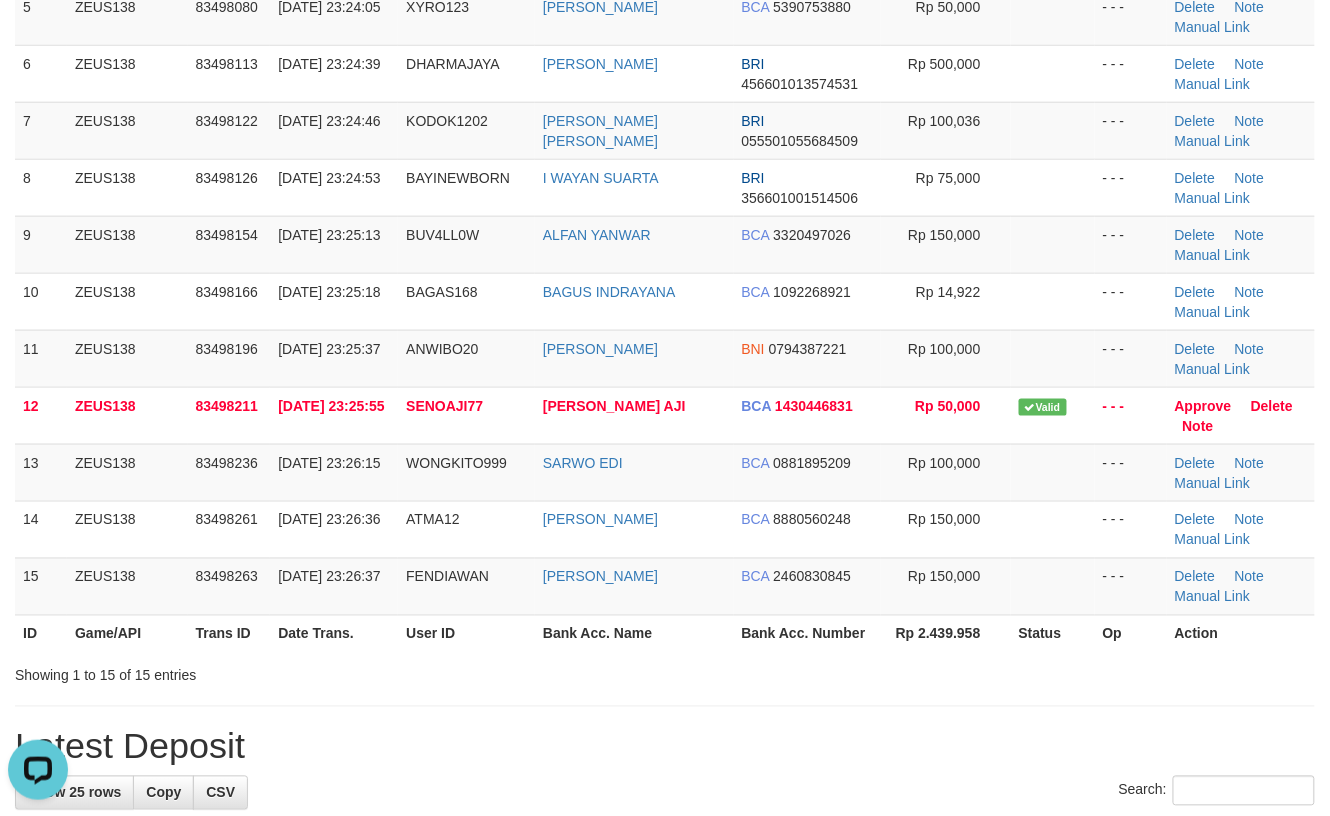 drag, startPoint x: 1113, startPoint y: 638, endPoint x: 1165, endPoint y: 624, distance: 53.851646 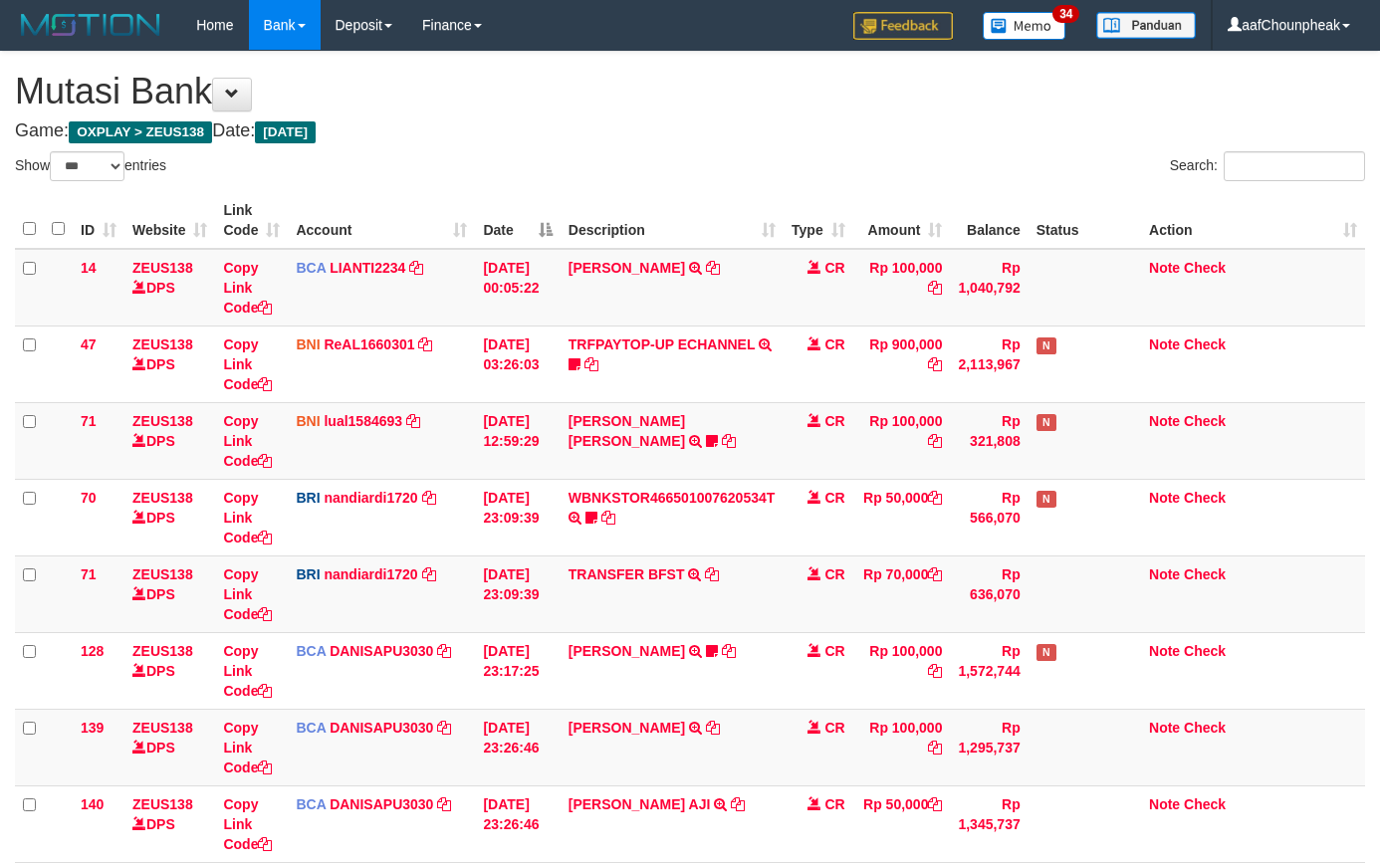 select on "***" 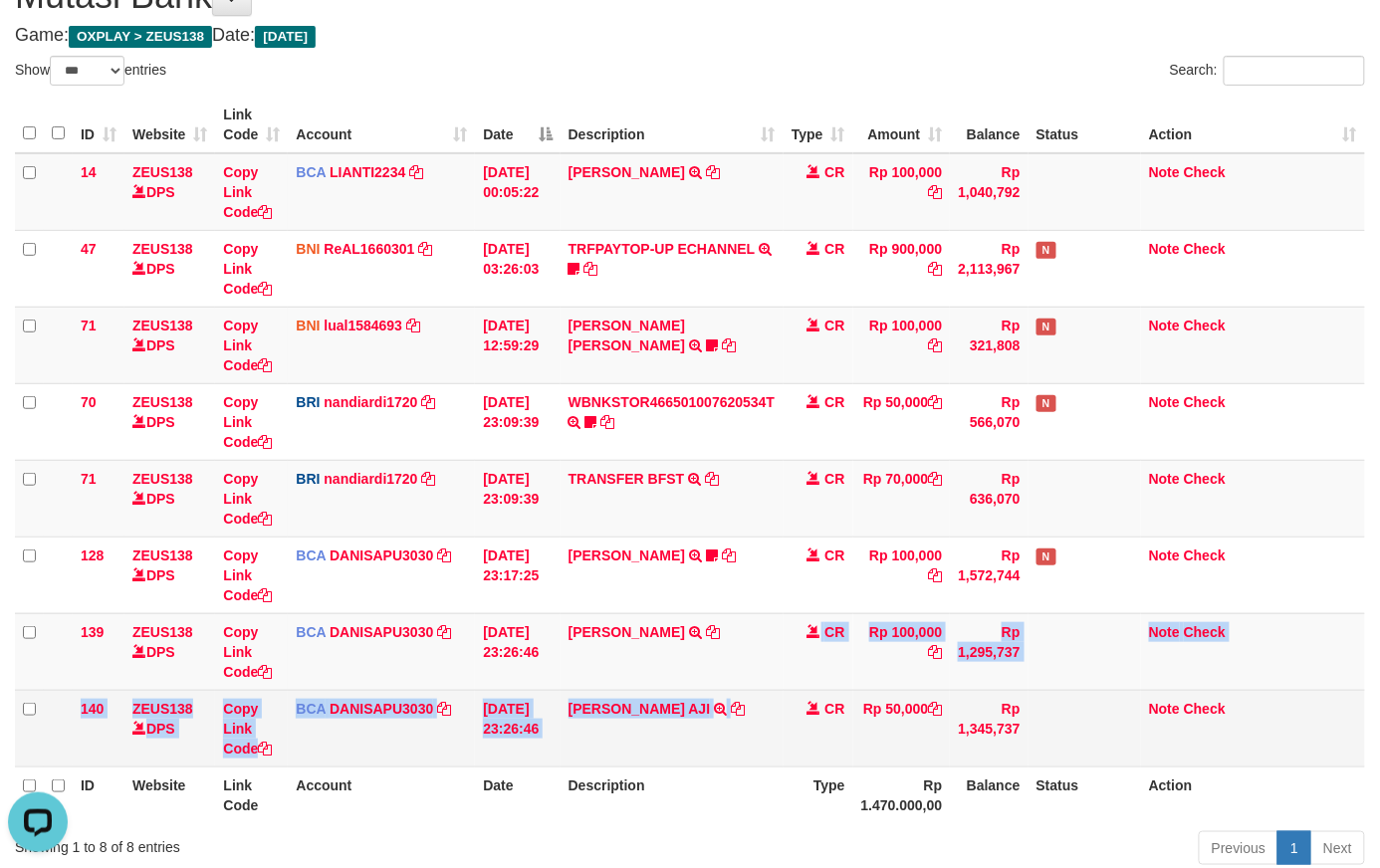 scroll, scrollTop: 0, scrollLeft: 0, axis: both 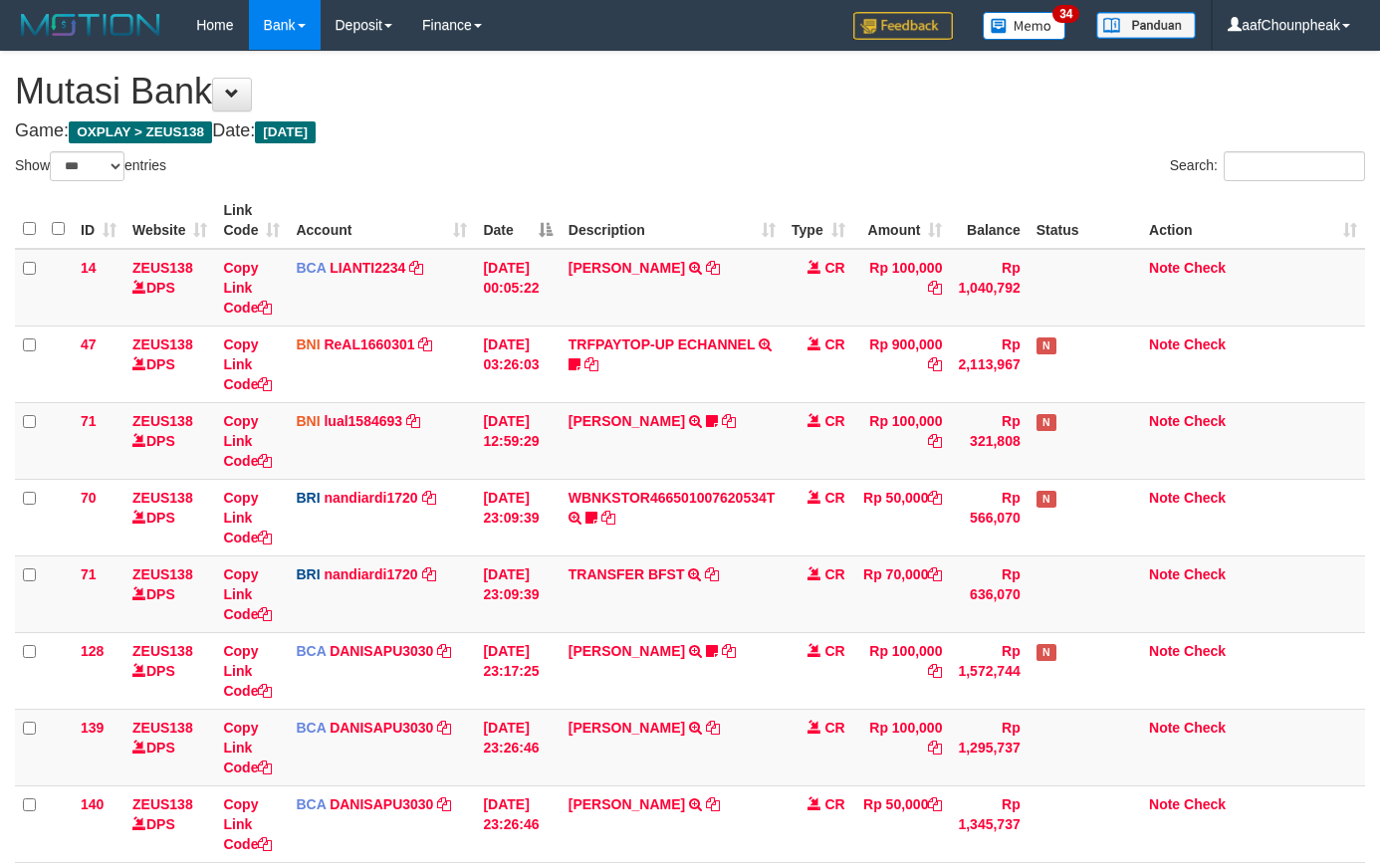 select on "***" 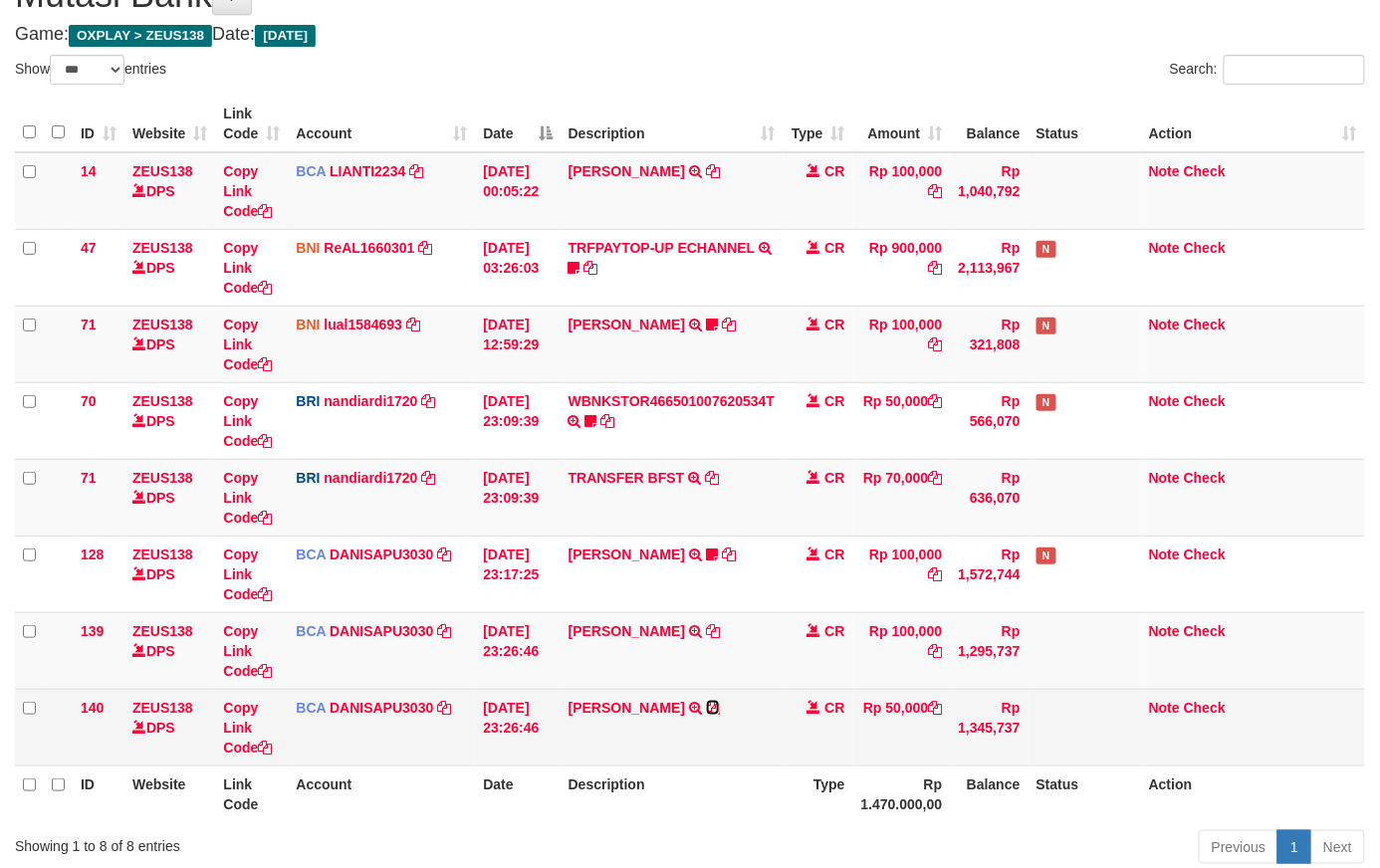 click at bounding box center [713, 708] 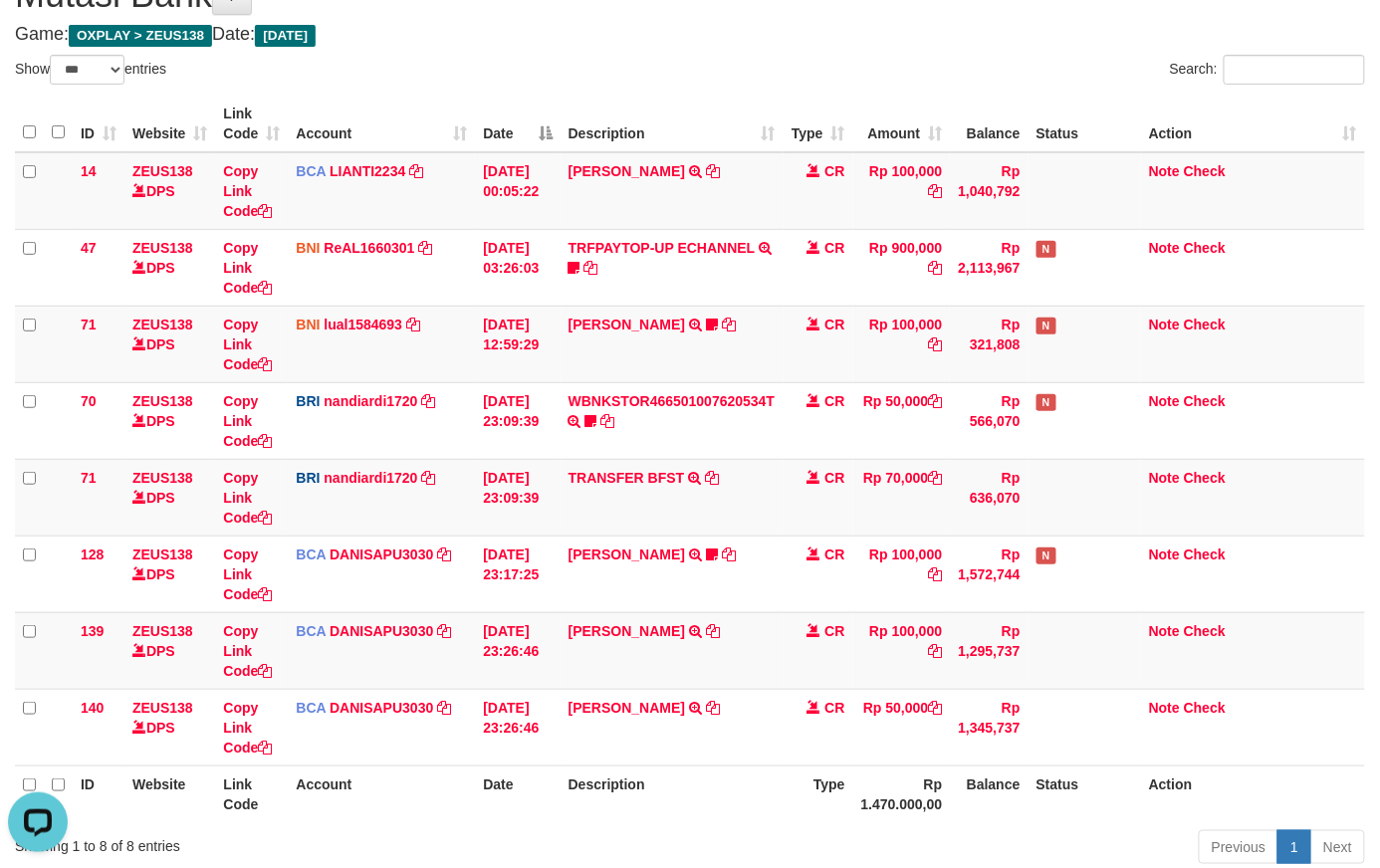 scroll, scrollTop: 0, scrollLeft: 0, axis: both 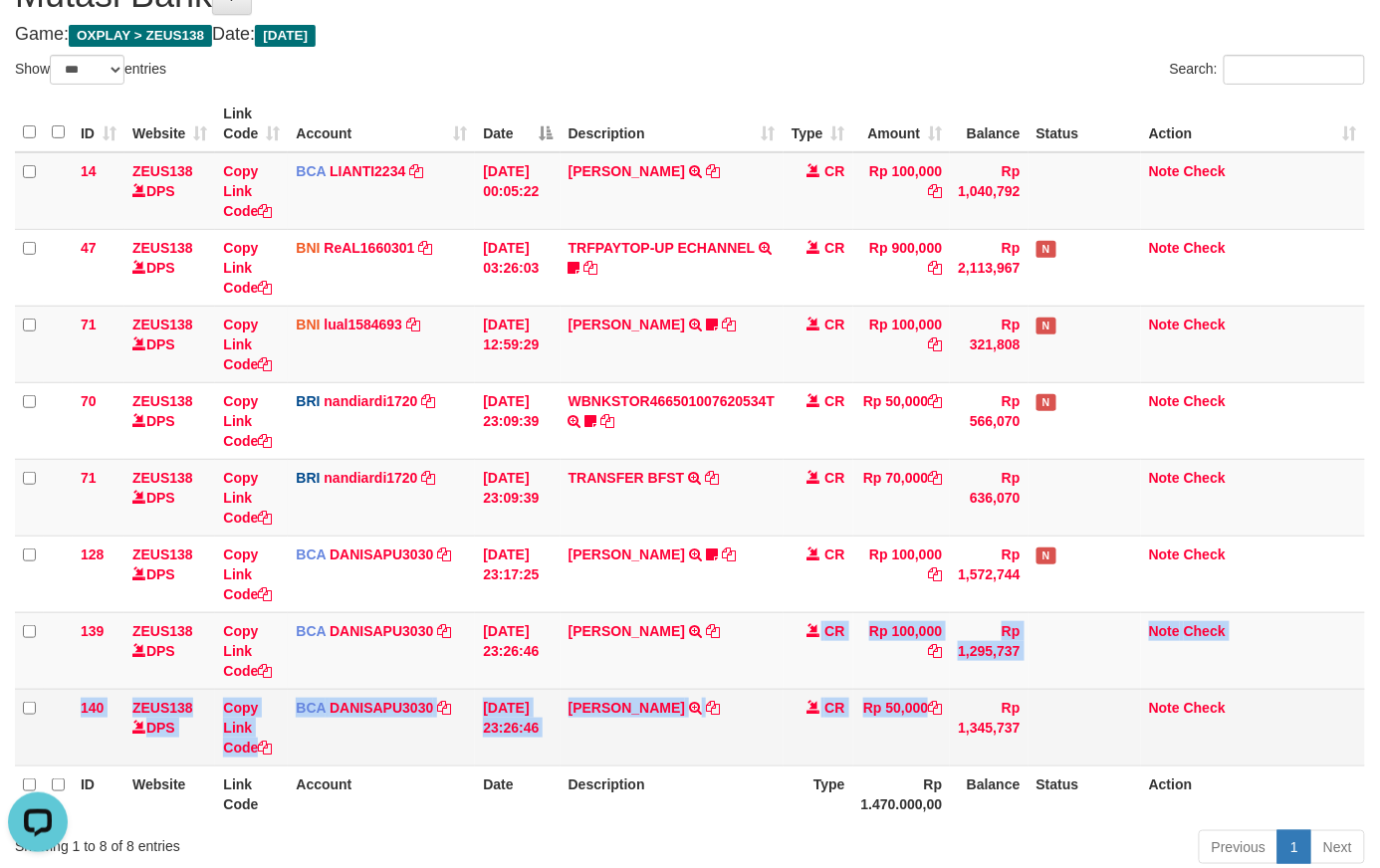 drag, startPoint x: 892, startPoint y: 731, endPoint x: 897, endPoint y: 747, distance: 16.763055 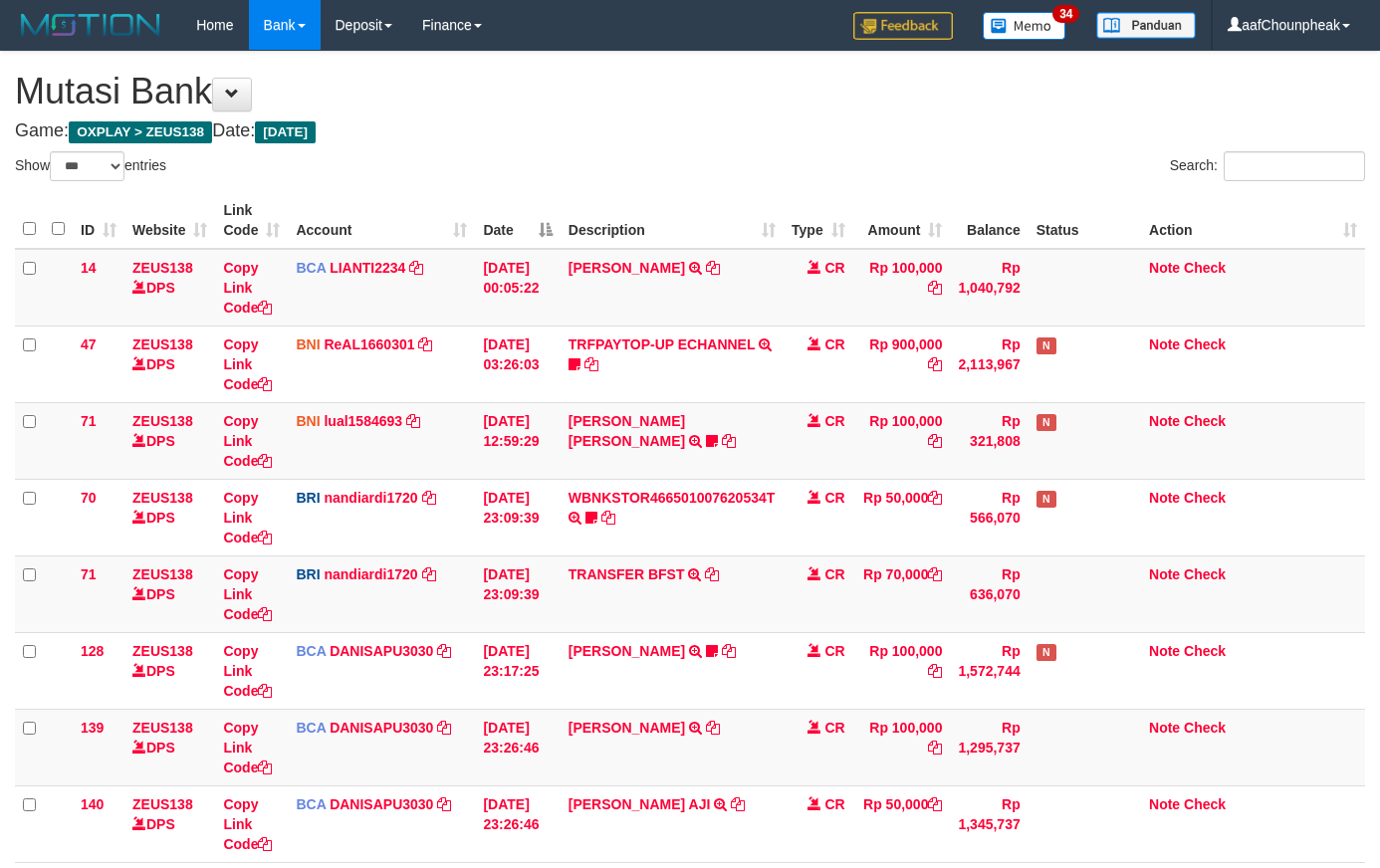 select on "***" 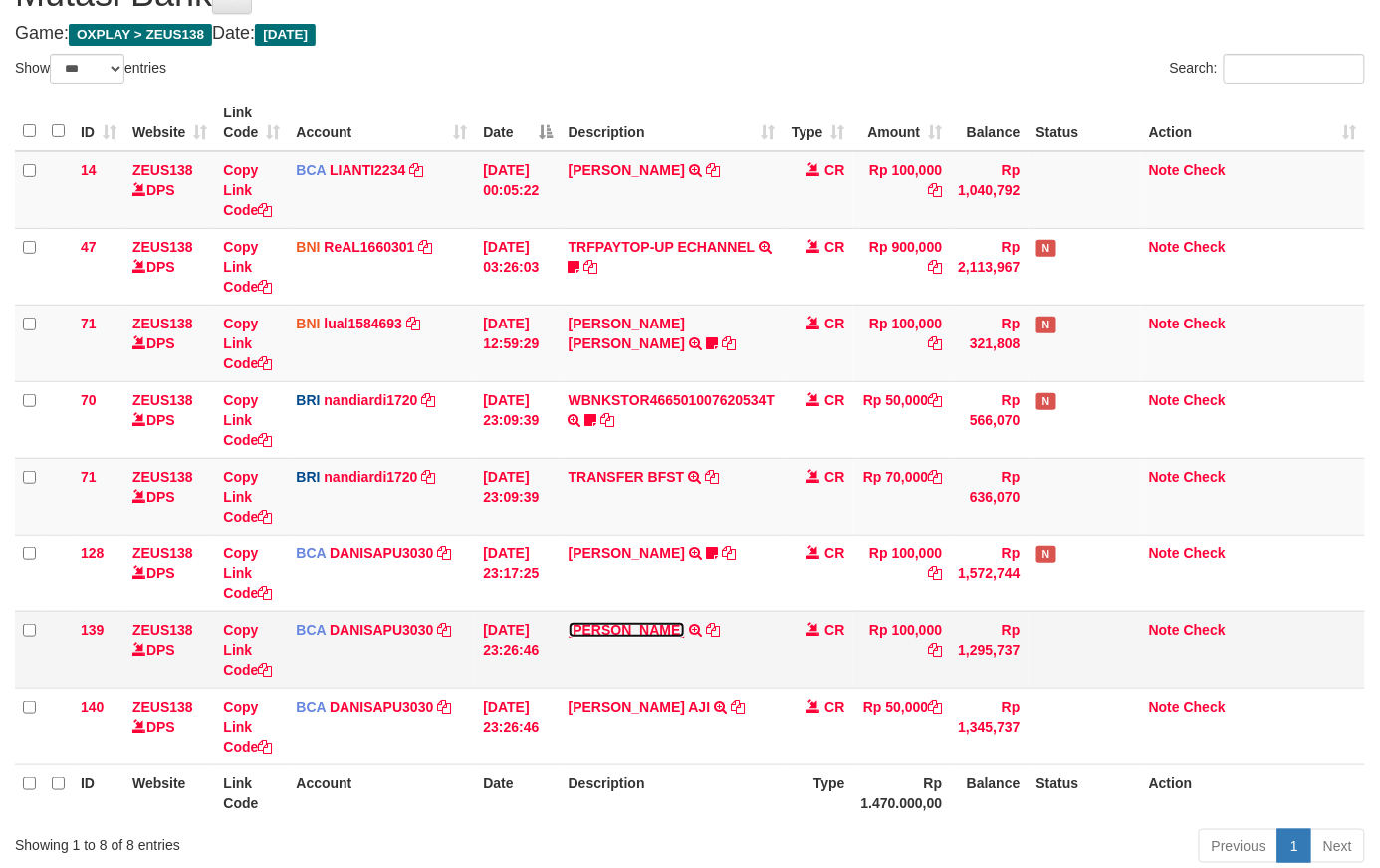 click on "[PERSON_NAME]" at bounding box center (626, 630) 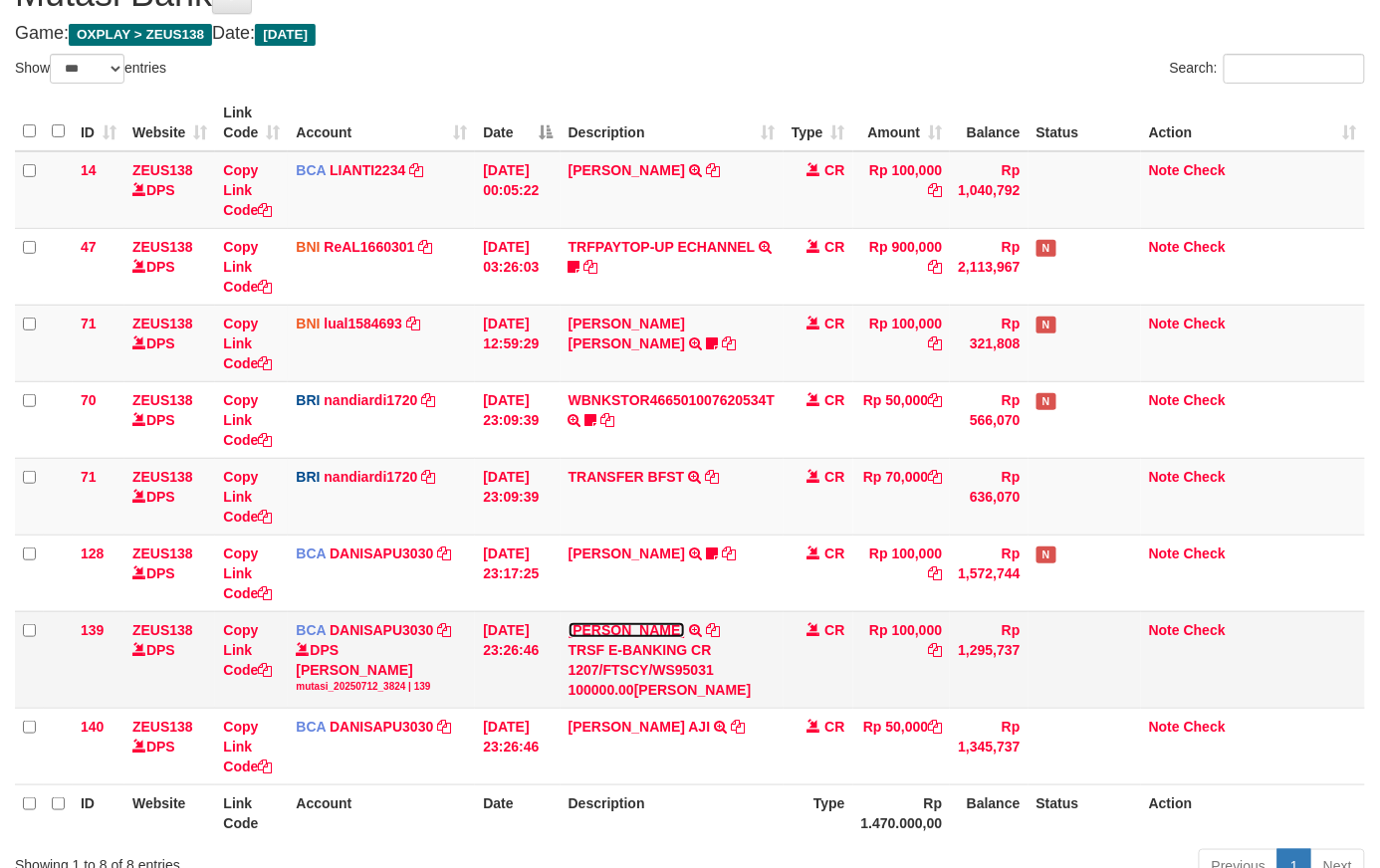 scroll, scrollTop: 97, scrollLeft: 0, axis: vertical 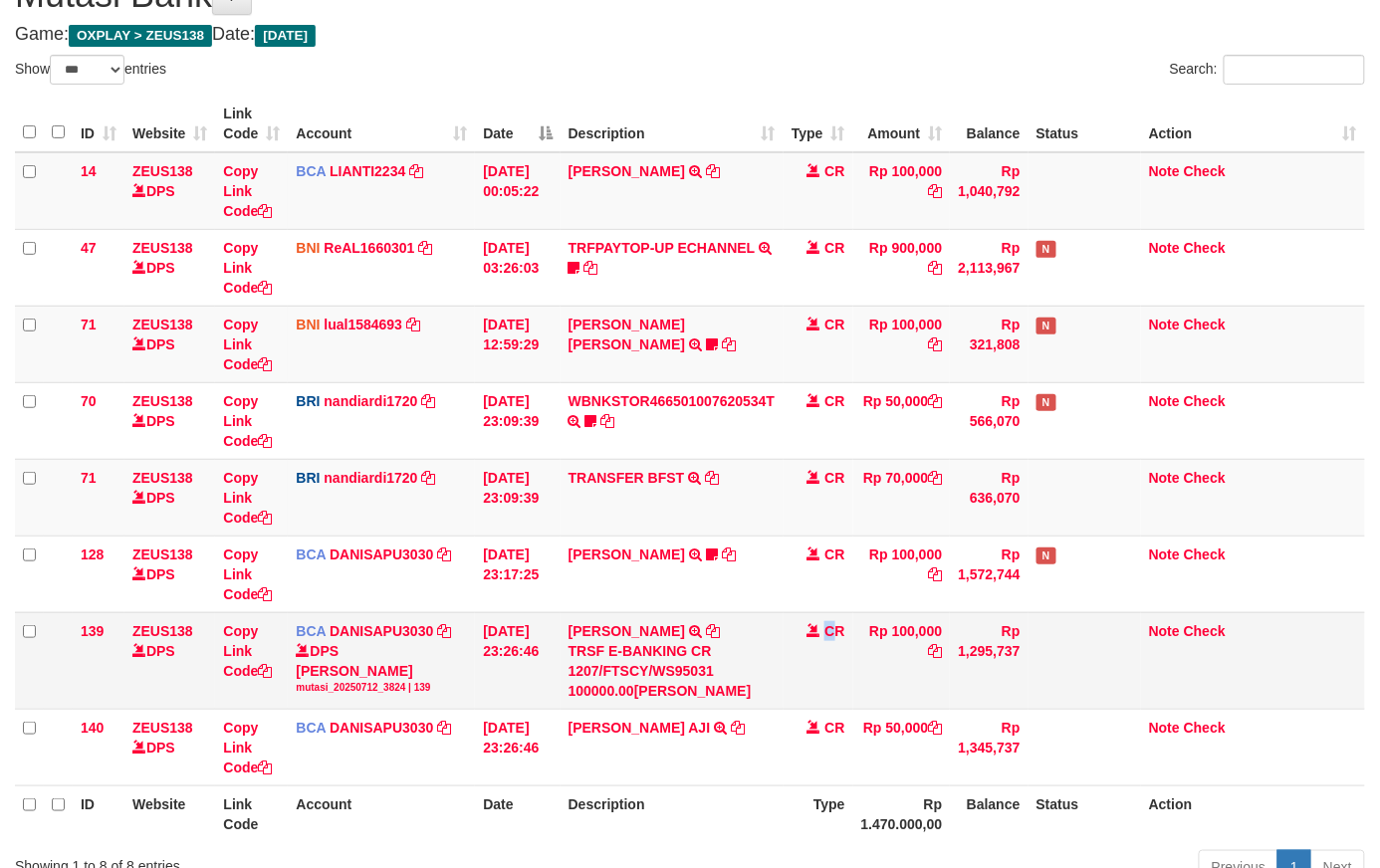 drag, startPoint x: 833, startPoint y: 669, endPoint x: 828, endPoint y: 685, distance: 16.763055 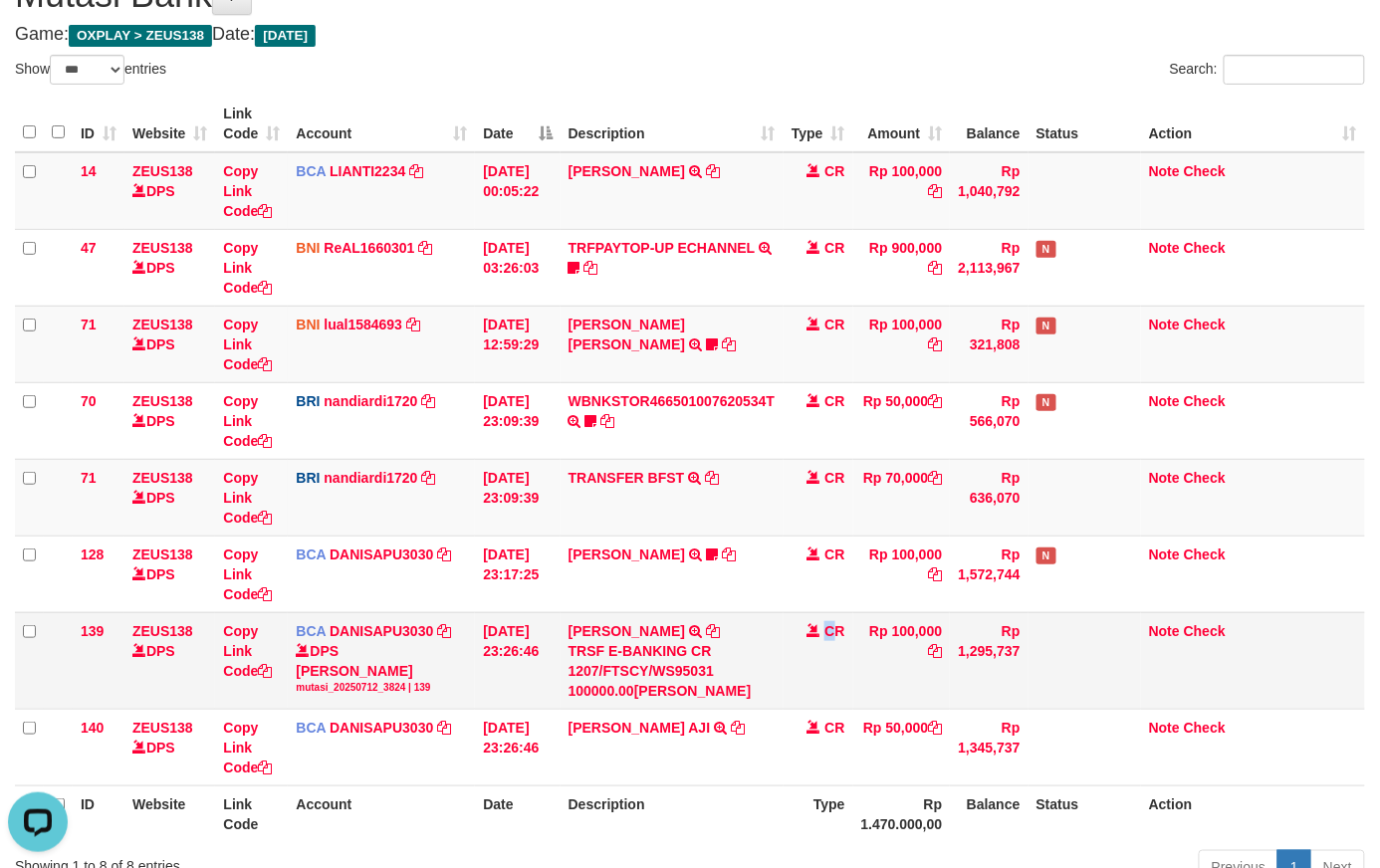 scroll, scrollTop: 0, scrollLeft: 0, axis: both 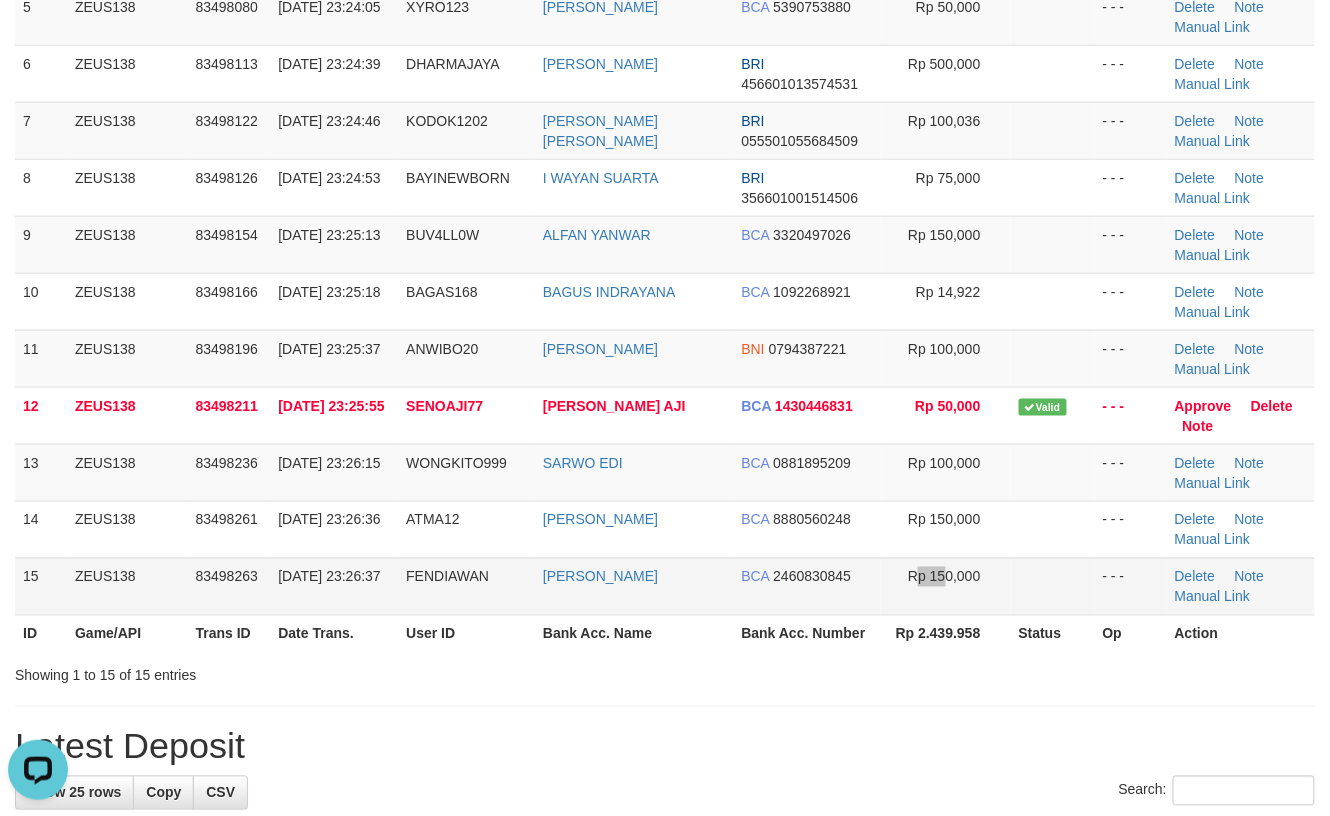 click on "Rp 150,000" at bounding box center [946, 586] 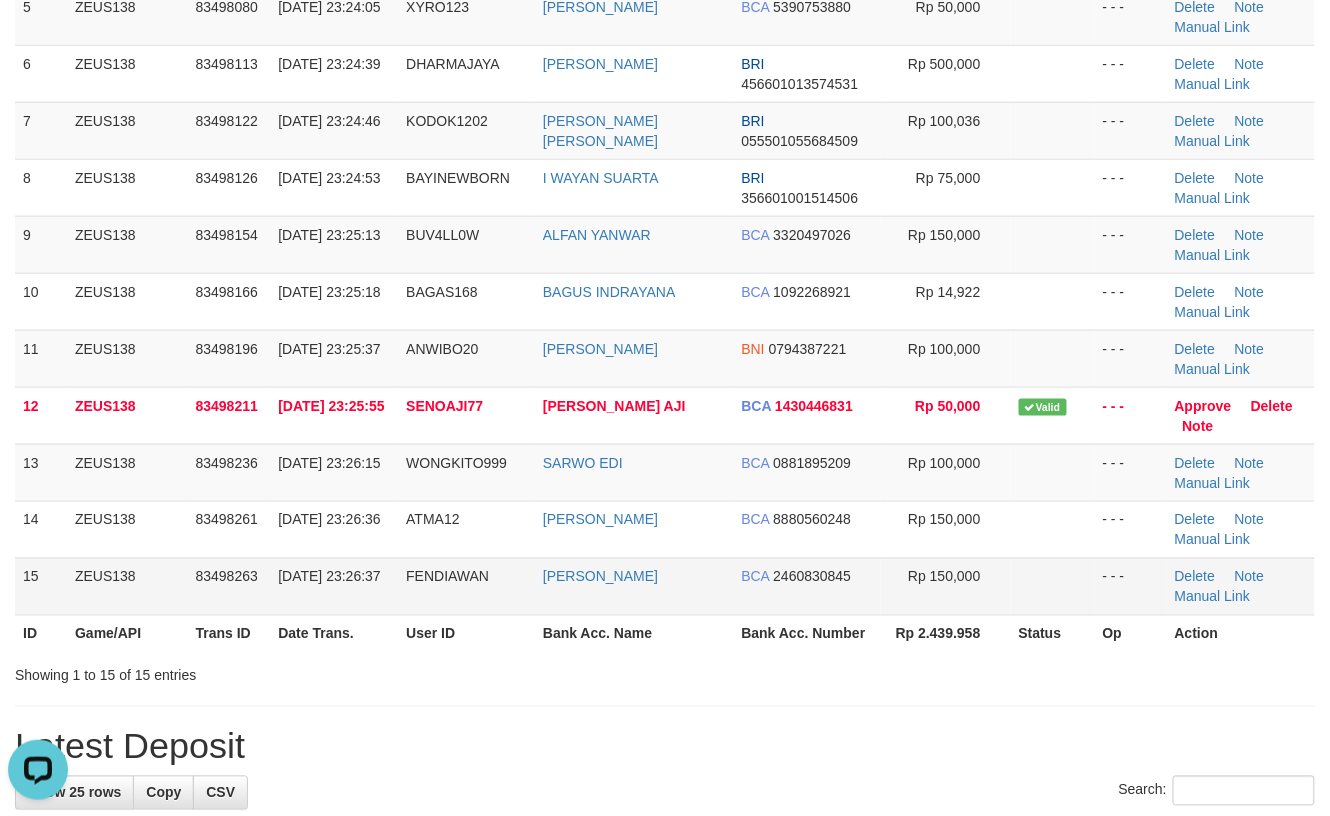 drag, startPoint x: 937, startPoint y: 608, endPoint x: 1034, endPoint y: 576, distance: 102.14206 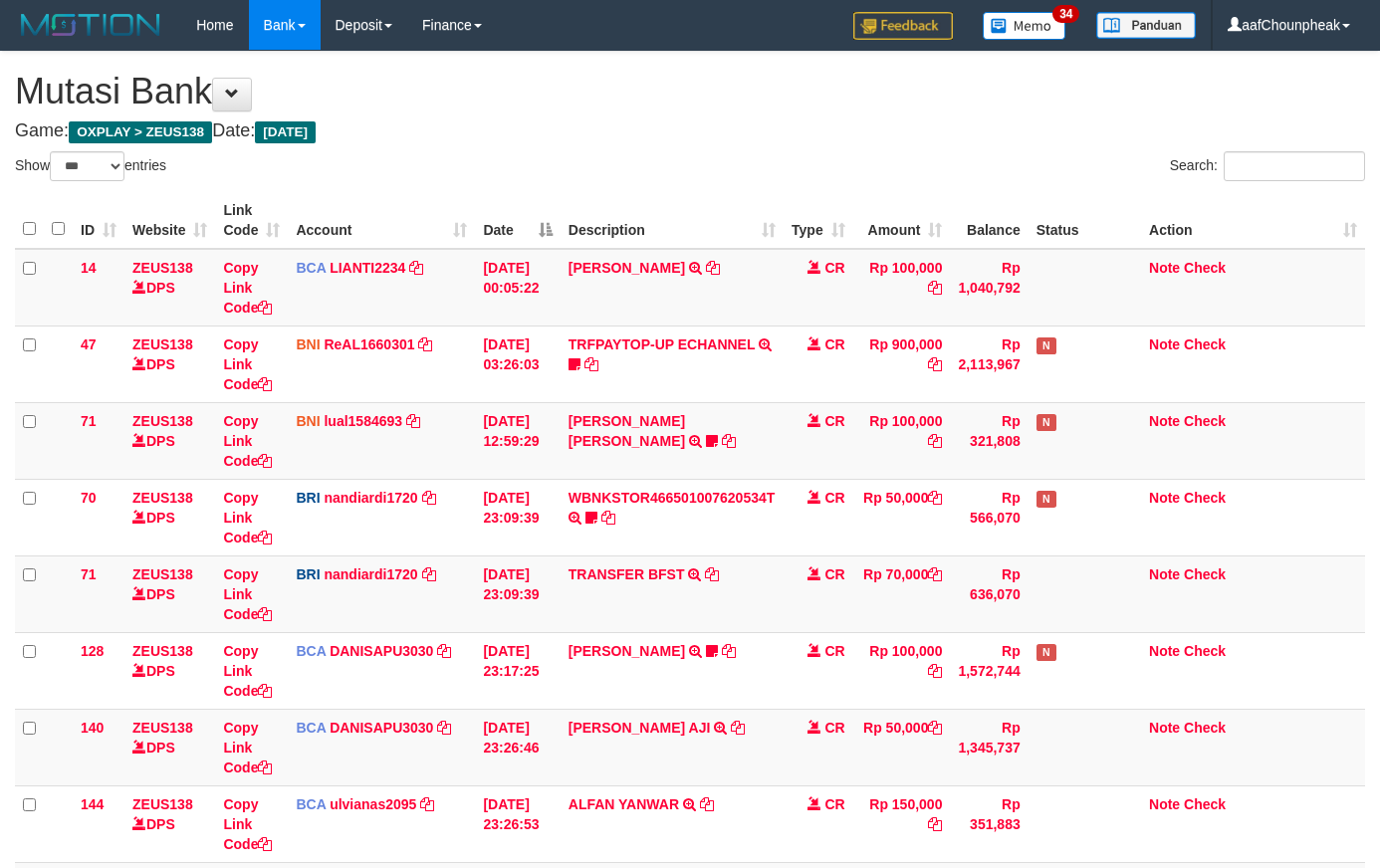 select on "***" 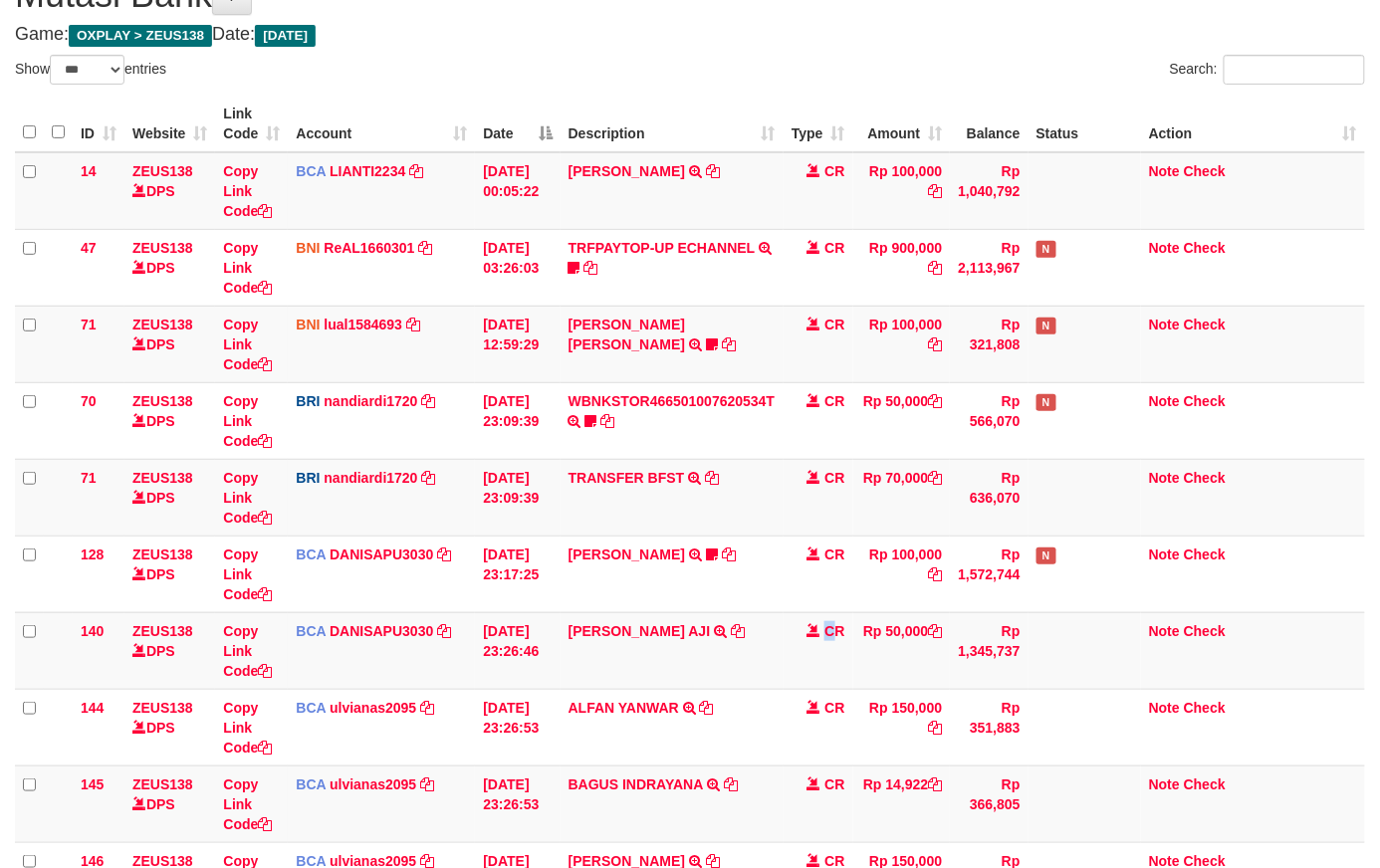 click on "CR" at bounding box center [818, 650] 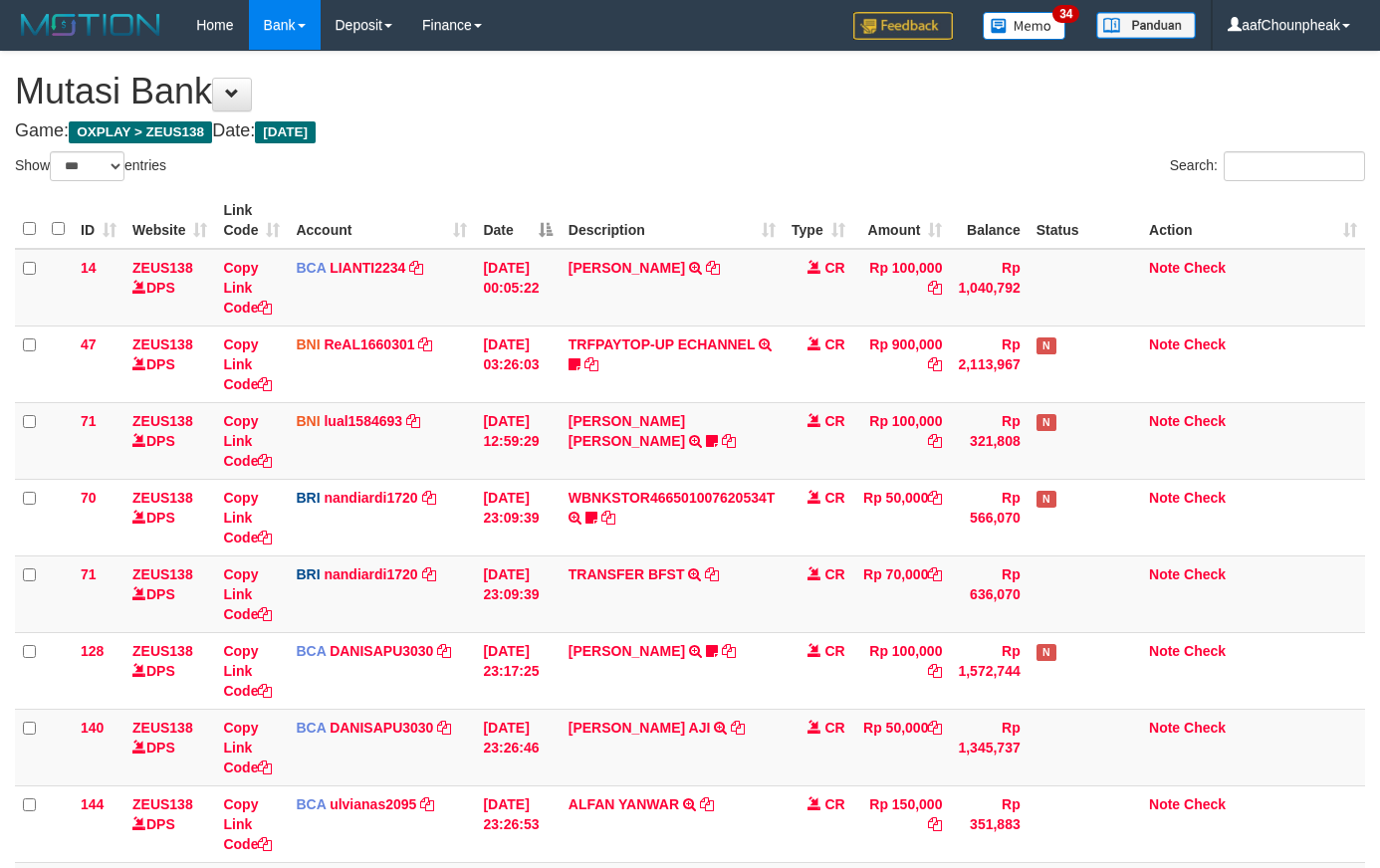 select on "***" 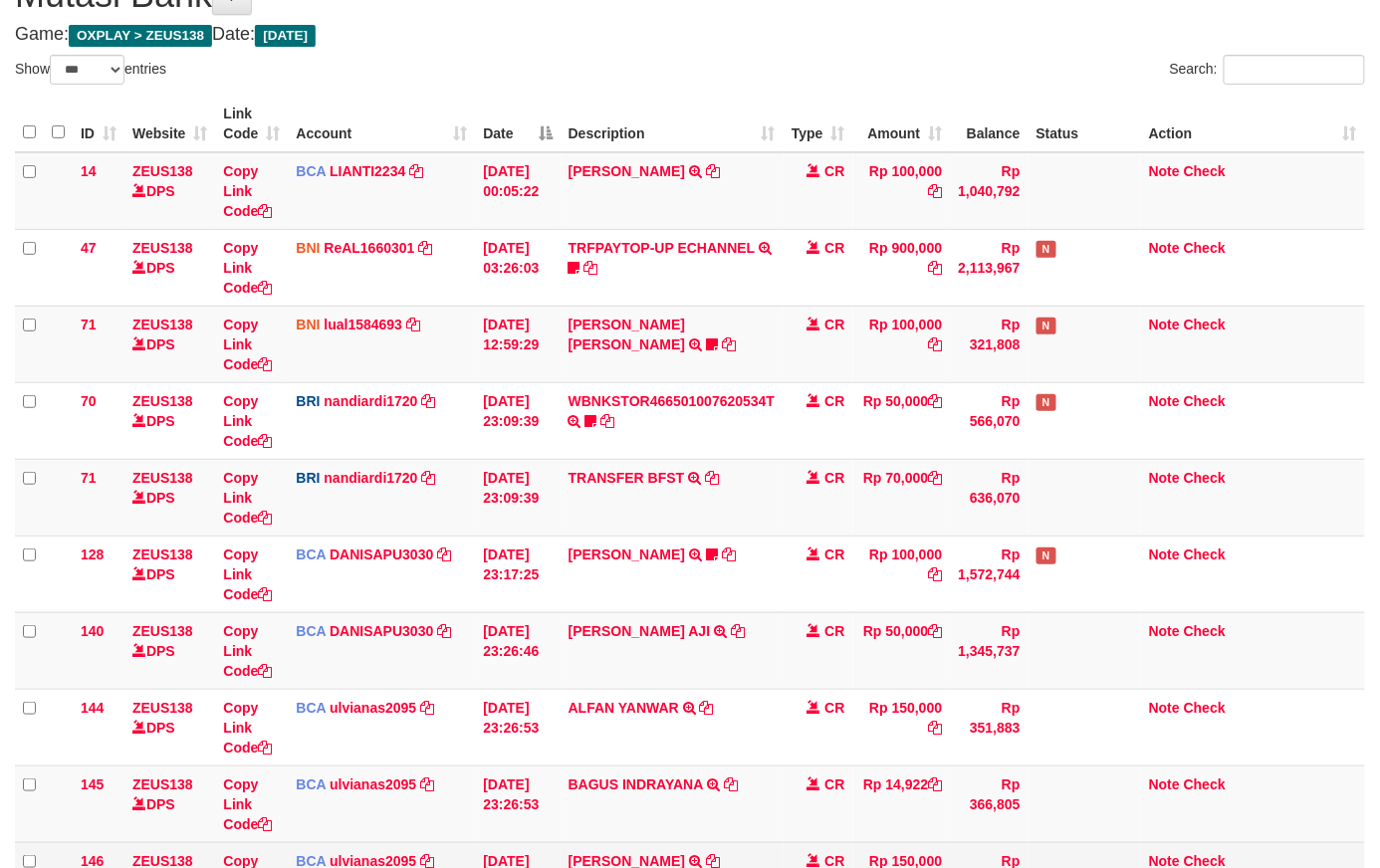 scroll, scrollTop: 402, scrollLeft: 0, axis: vertical 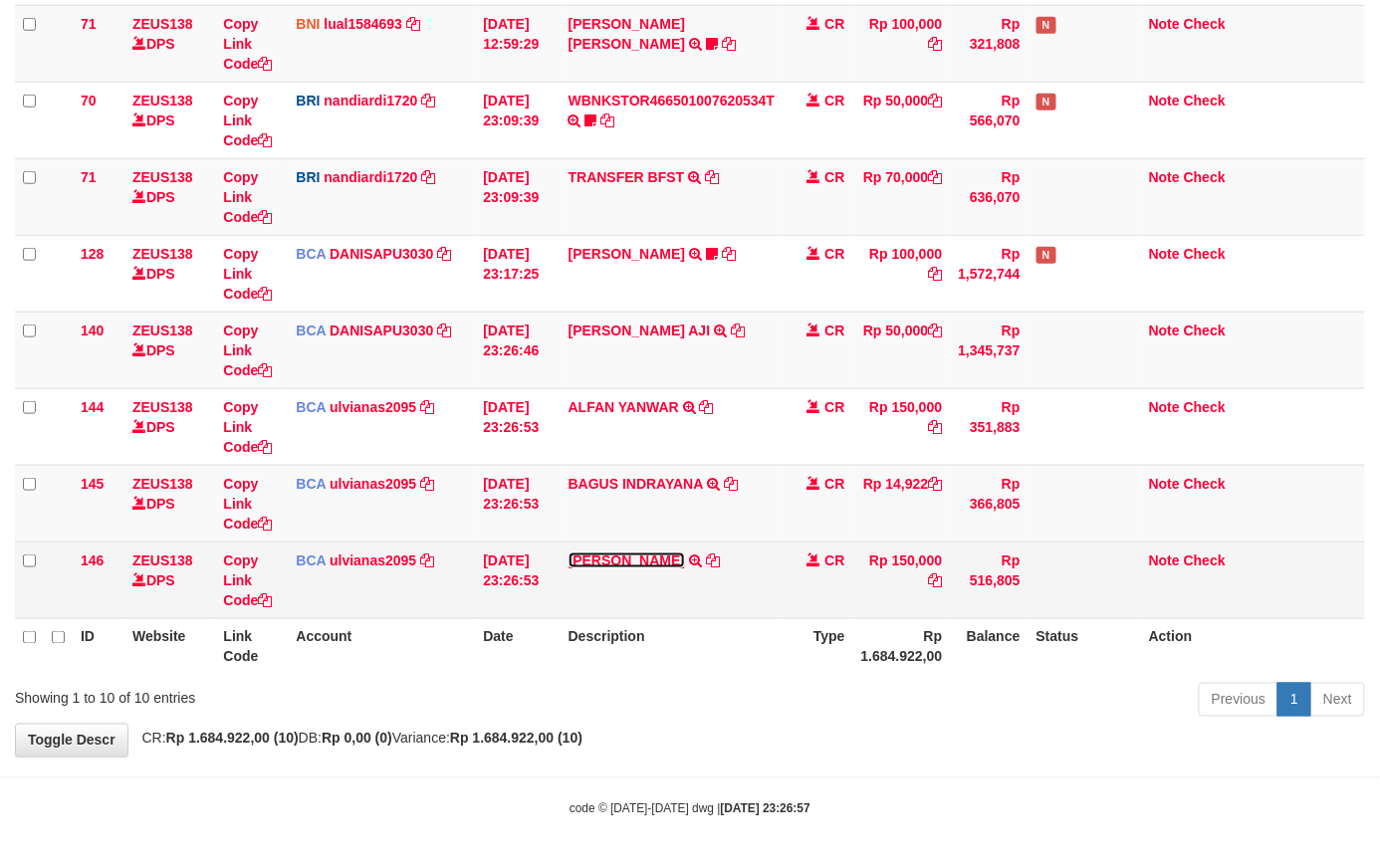 click on "[PERSON_NAME]" at bounding box center (626, 560) 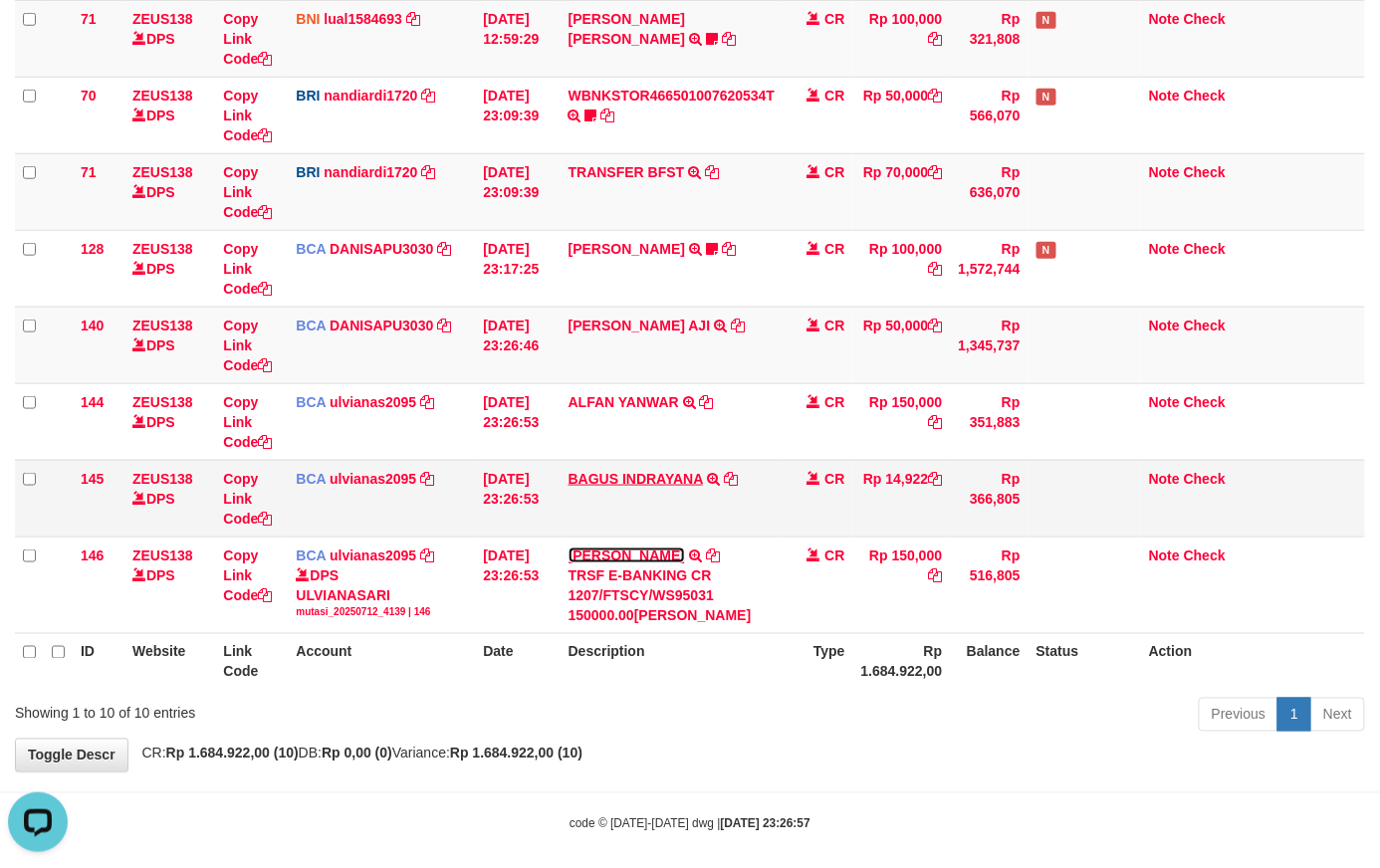 scroll, scrollTop: 0, scrollLeft: 0, axis: both 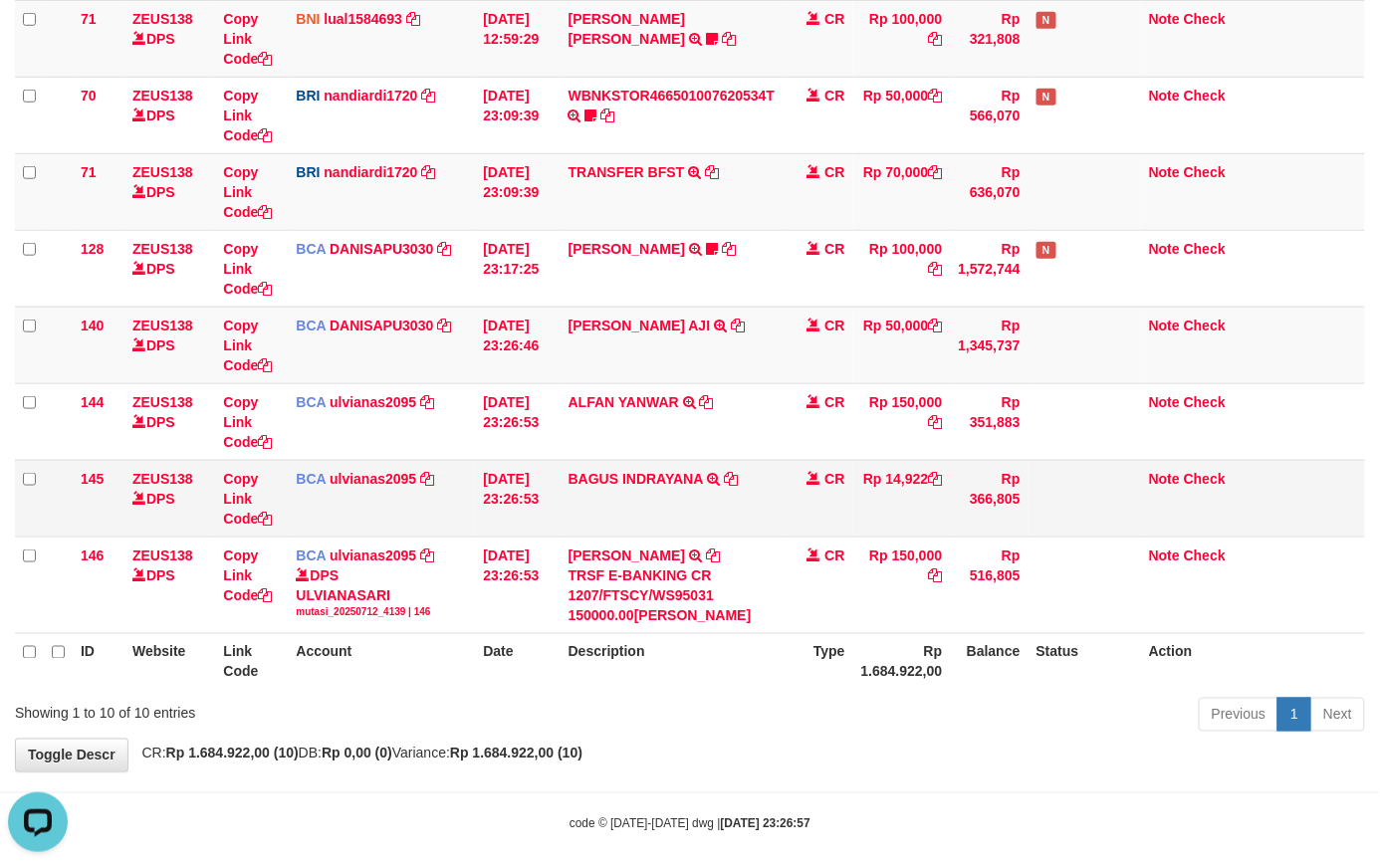click on "BAGUS INDRAYANA         TRSF E-BANKING CR 1207/FTSCY/WS95031
14922.00BAGUS INDRAYANA" at bounding box center (672, 498) 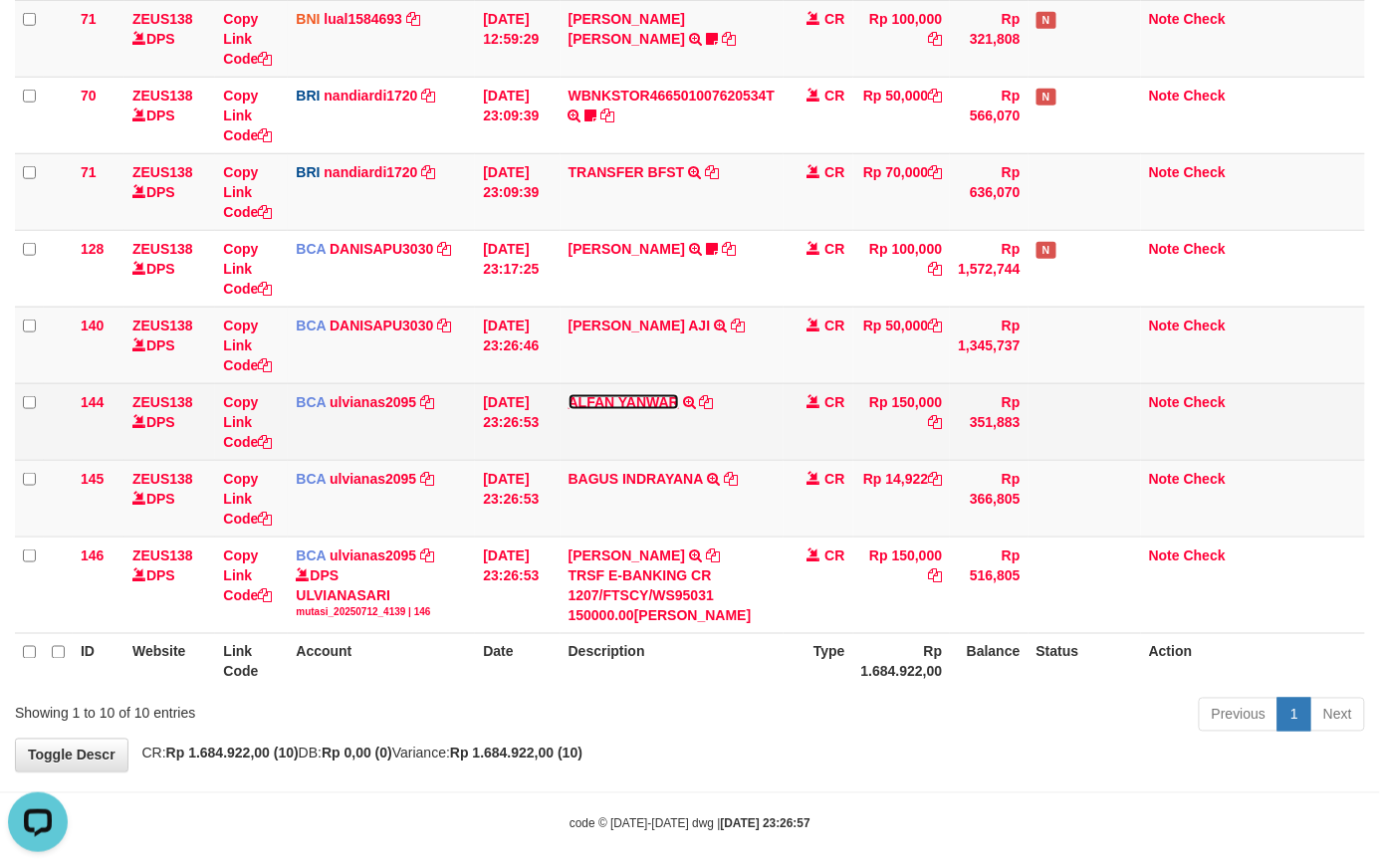 click on "ALFAN YANWAR" at bounding box center [623, 402] 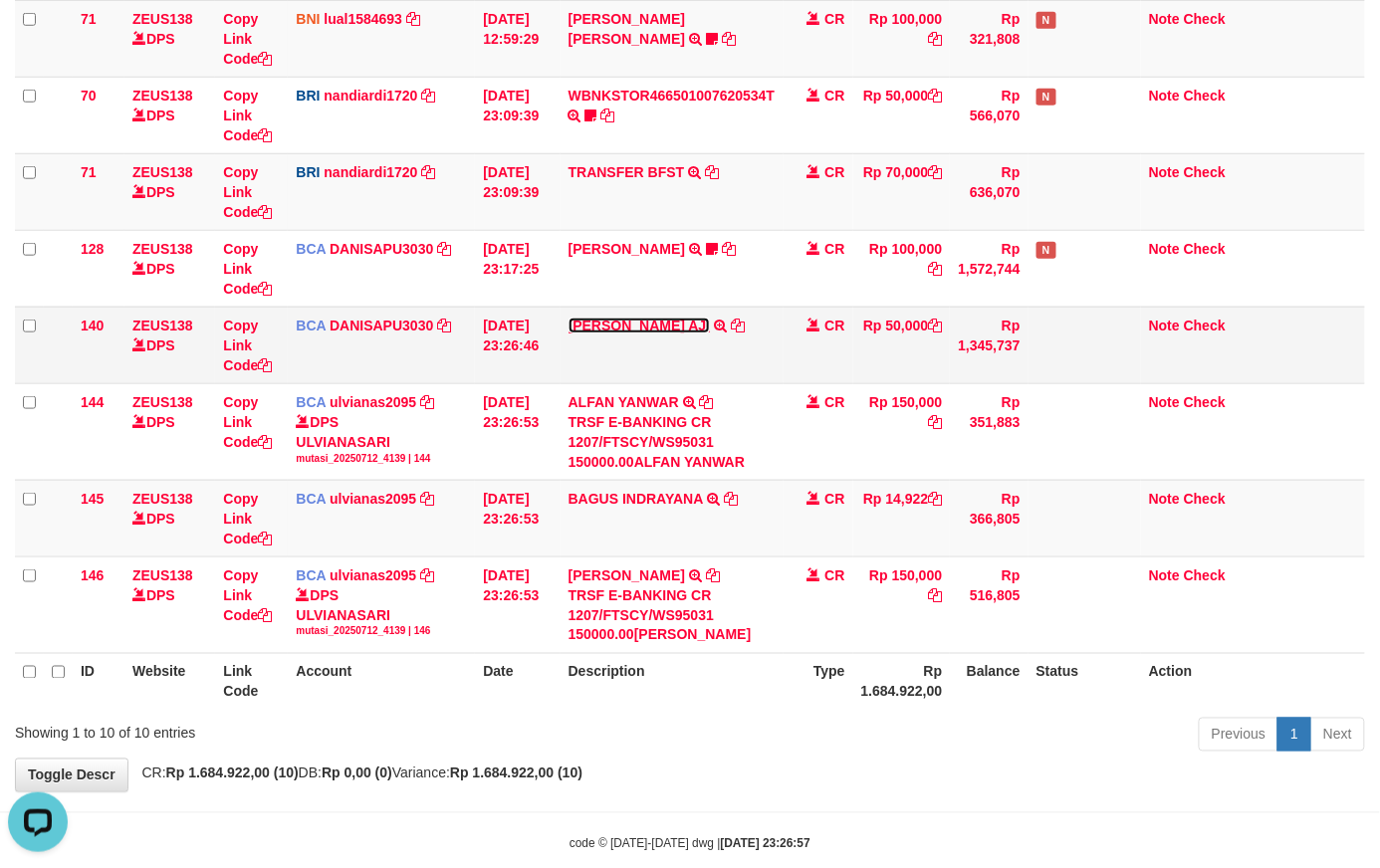 click on "BAYU SENO AJI" at bounding box center [639, 326] 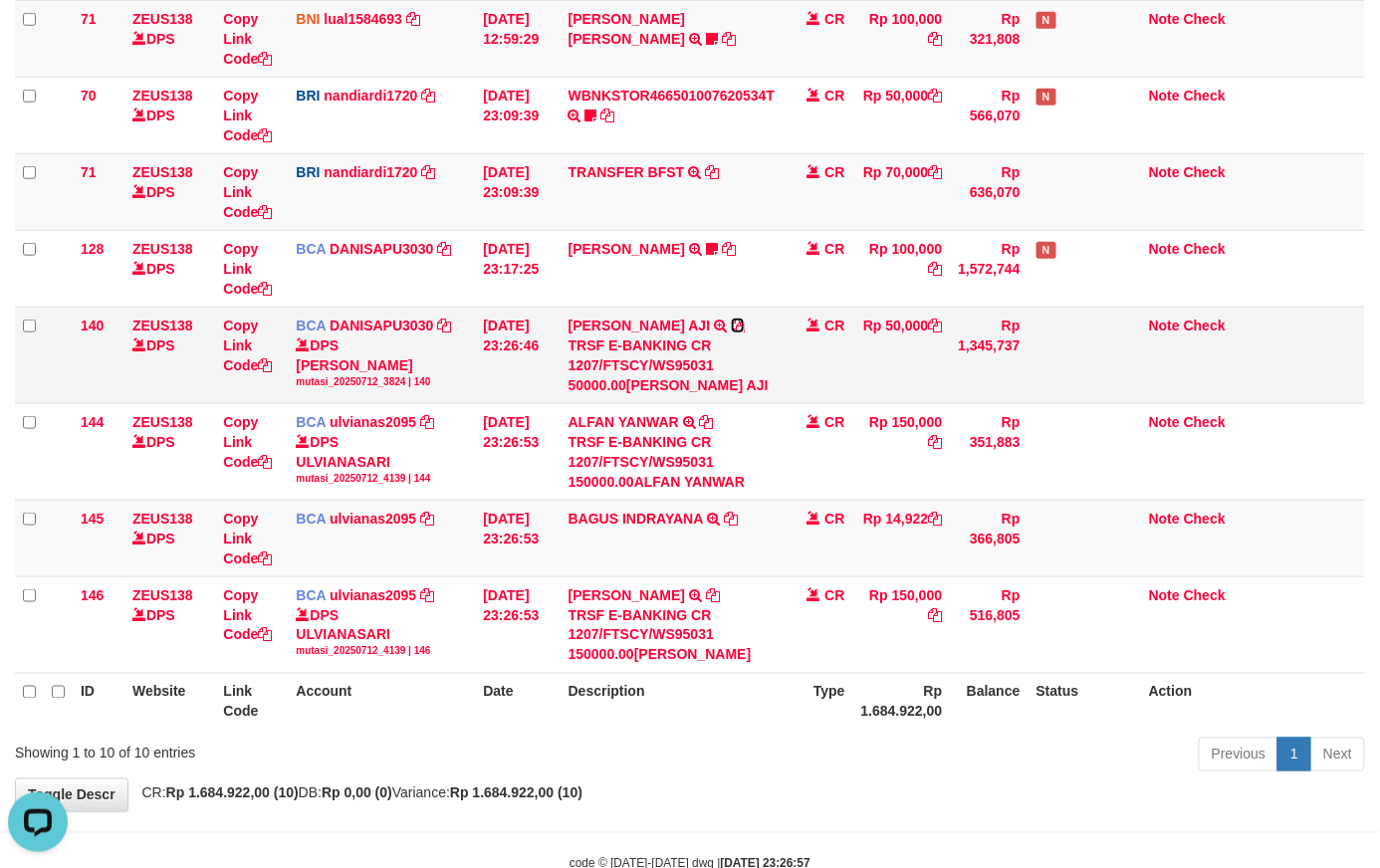 click at bounding box center [738, 326] 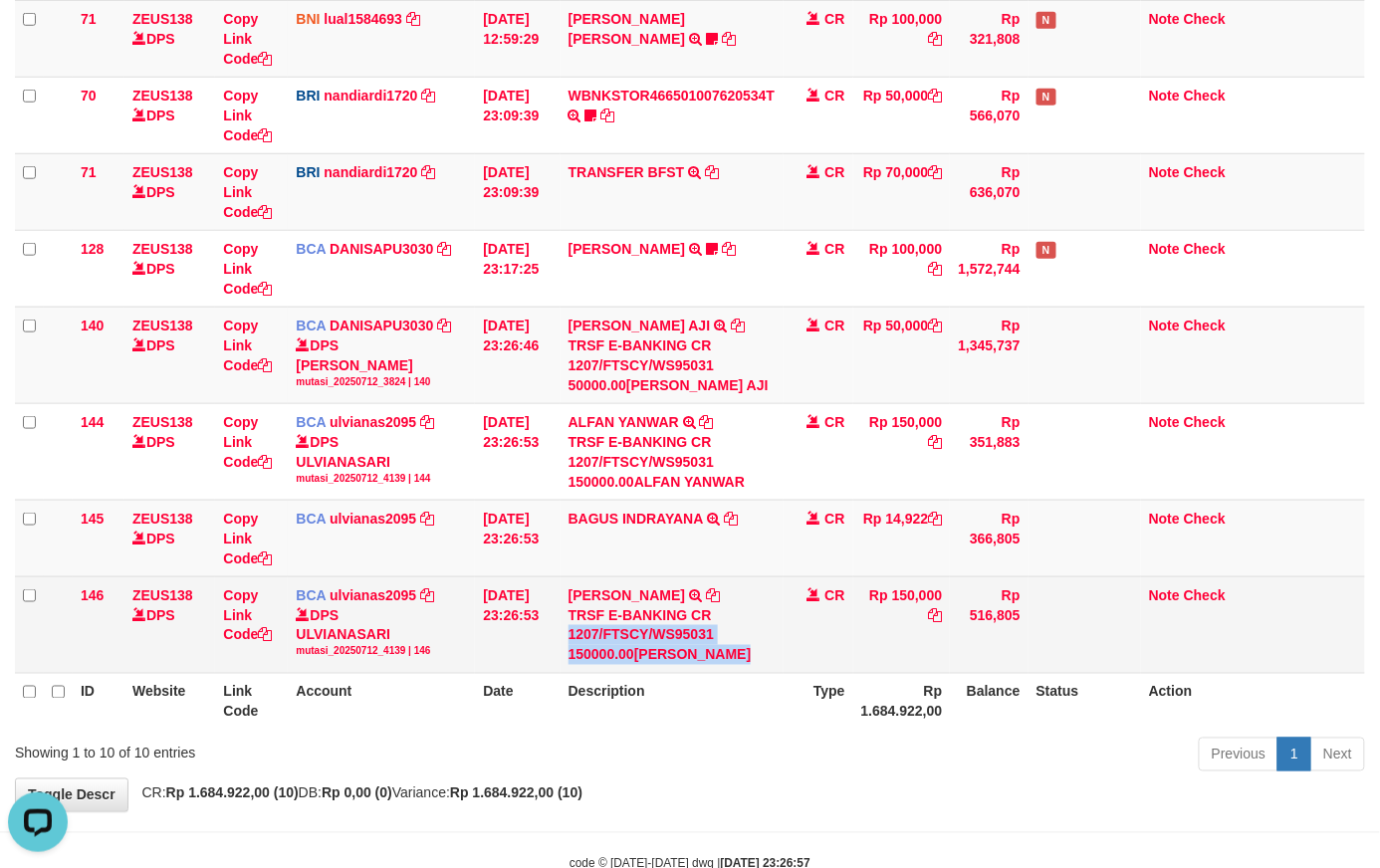 drag, startPoint x: 812, startPoint y: 658, endPoint x: 805, endPoint y: 670, distance: 13.892444 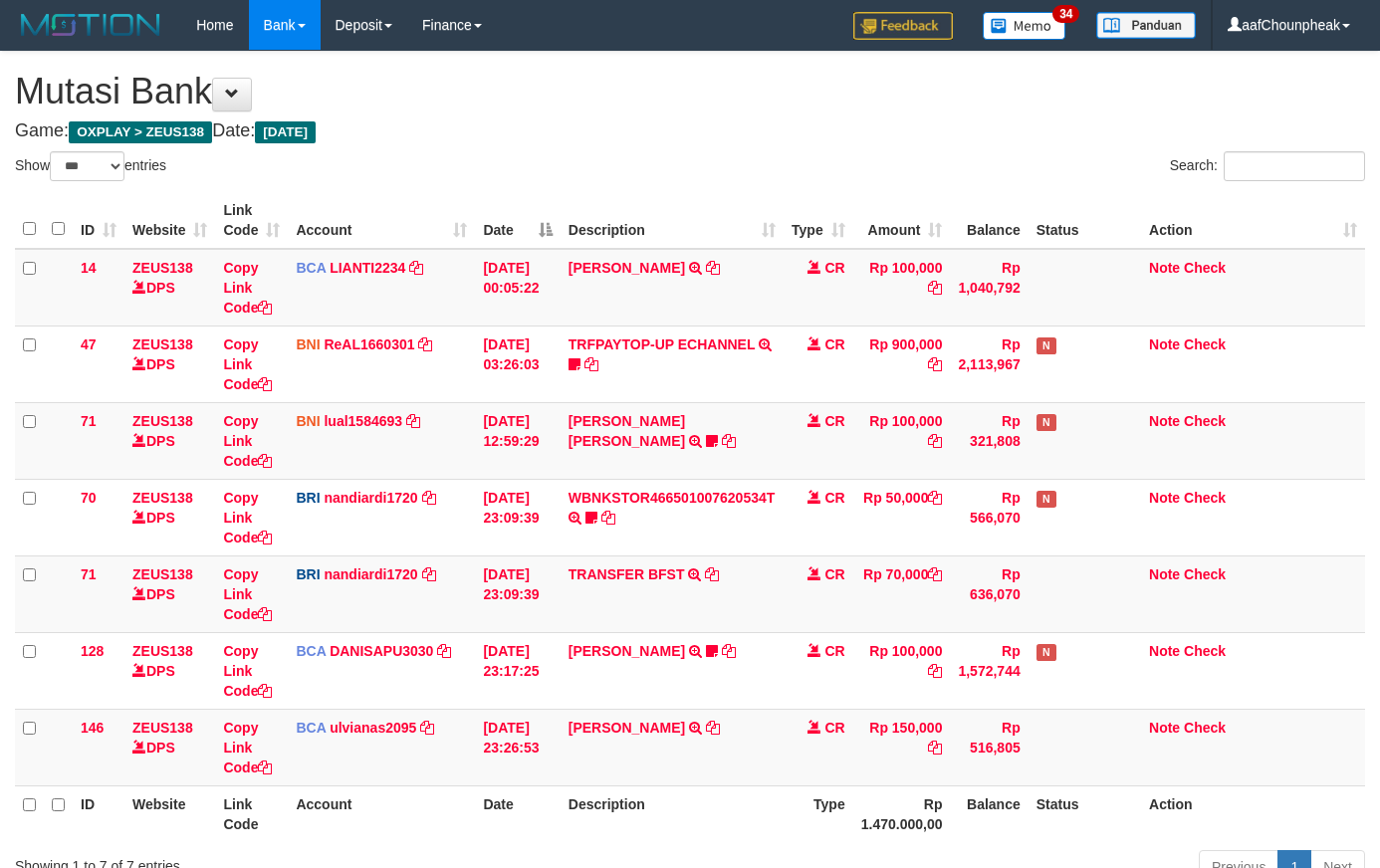 select on "***" 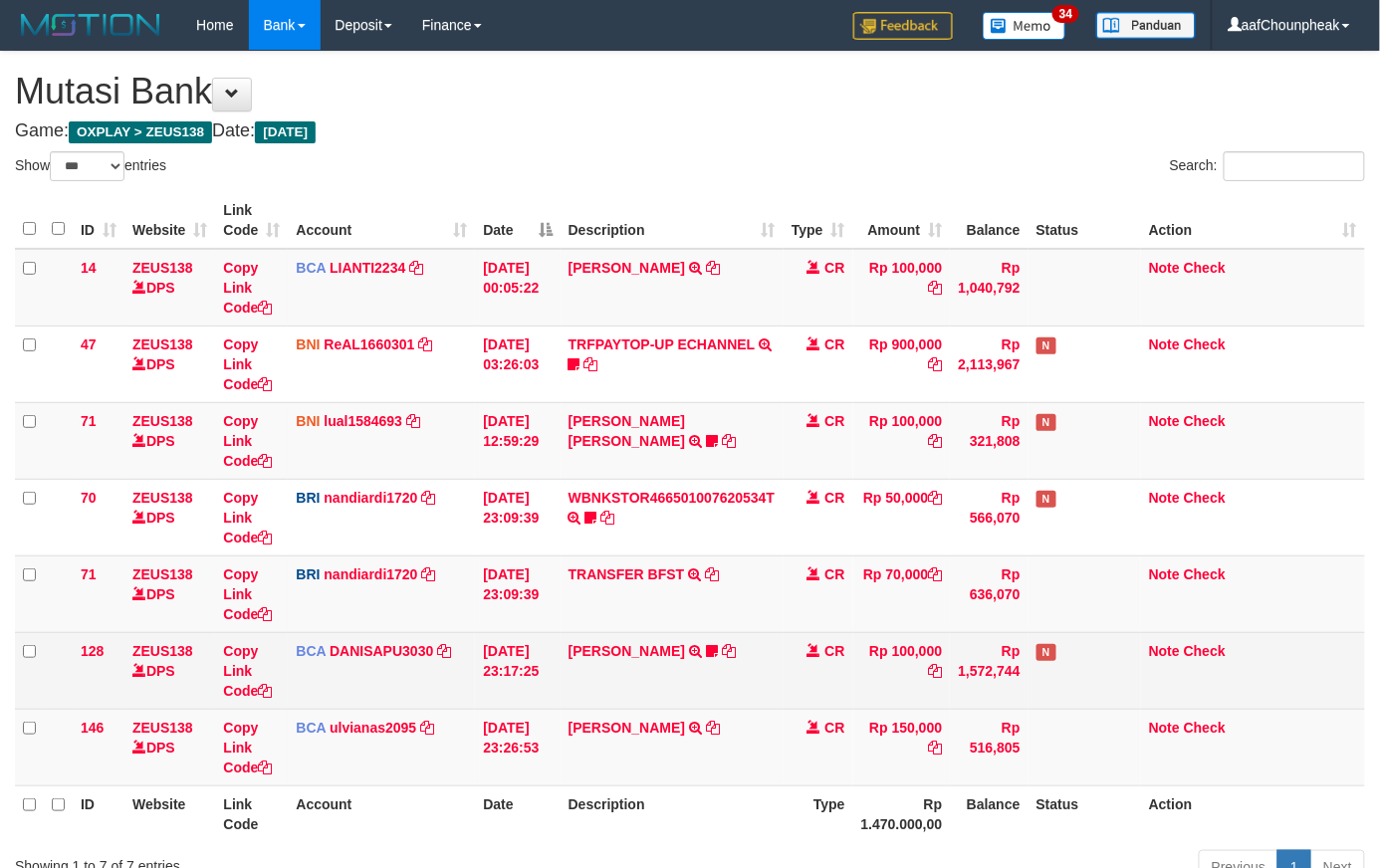 drag, startPoint x: 778, startPoint y: 669, endPoint x: 787, endPoint y: 686, distance: 19.235384 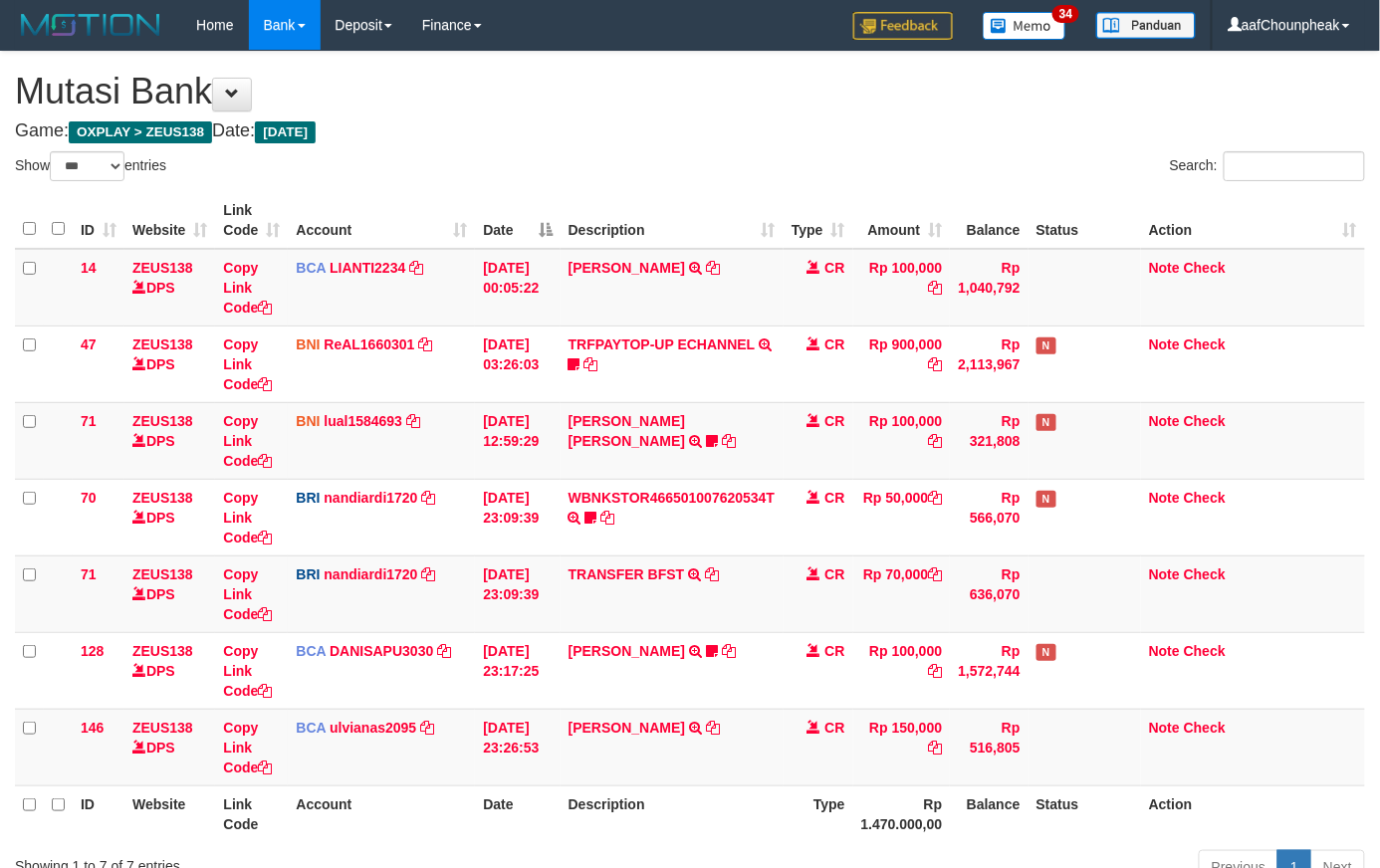 scroll, scrollTop: 171, scrollLeft: 0, axis: vertical 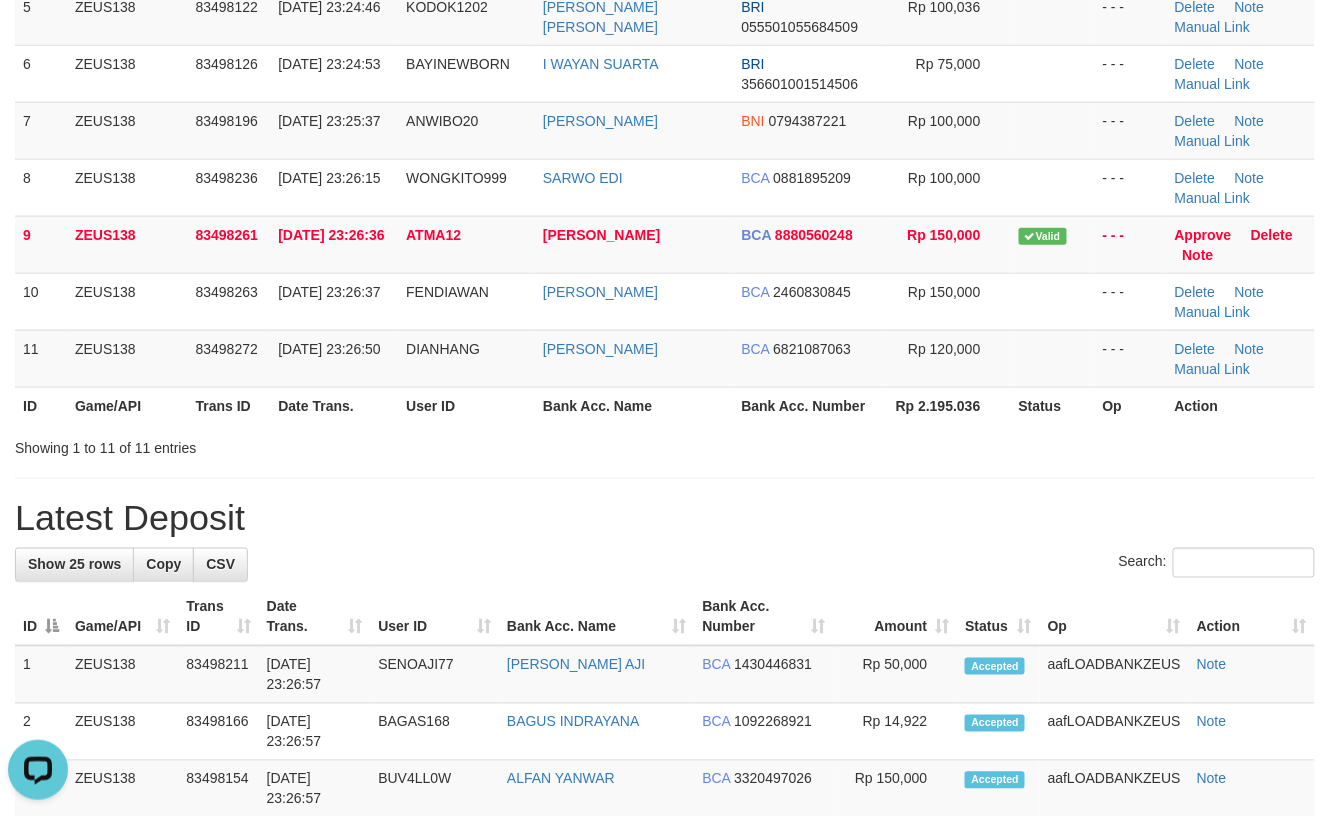 drag, startPoint x: 762, startPoint y: 438, endPoint x: 757, endPoint y: 473, distance: 35.35534 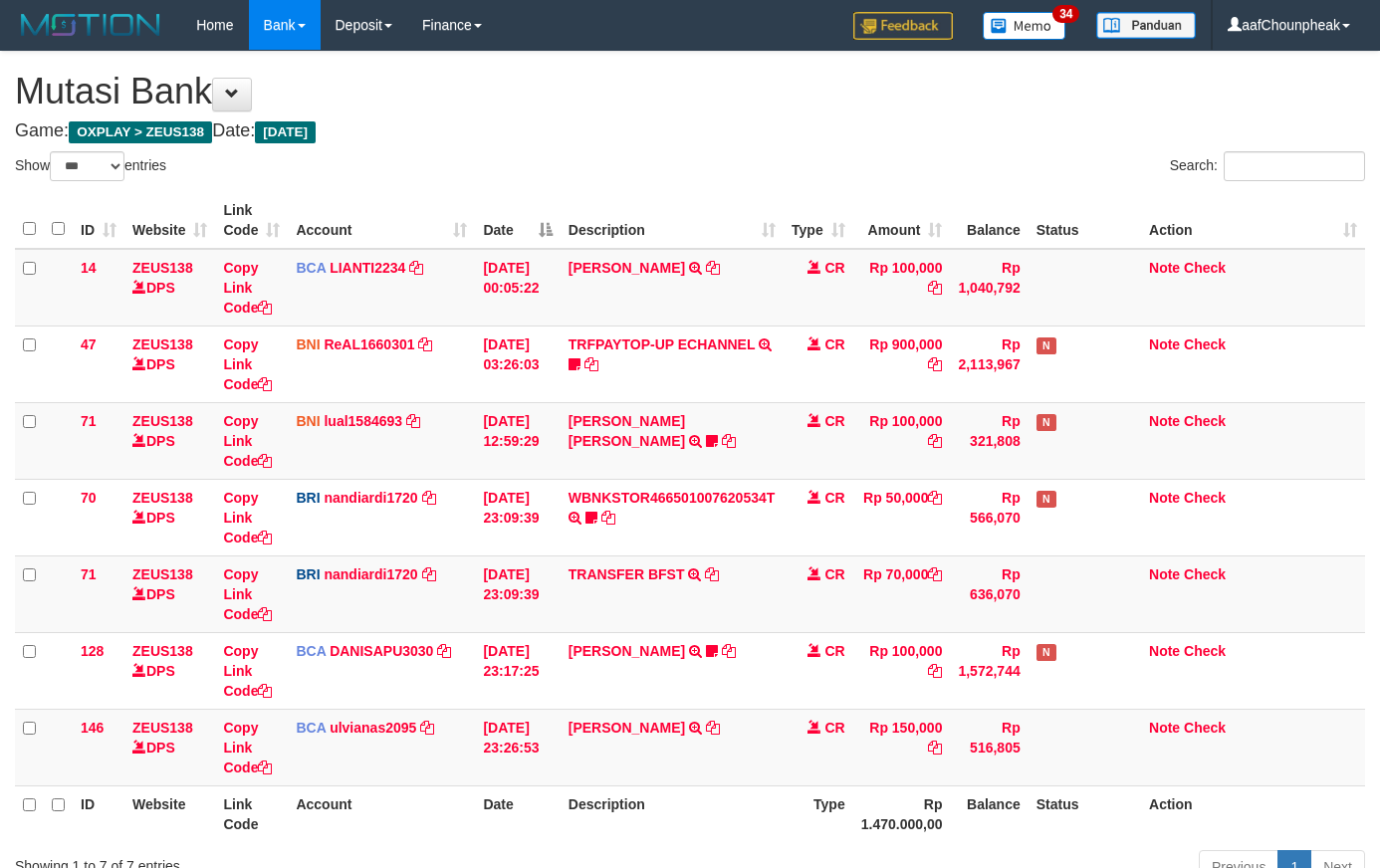 select on "***" 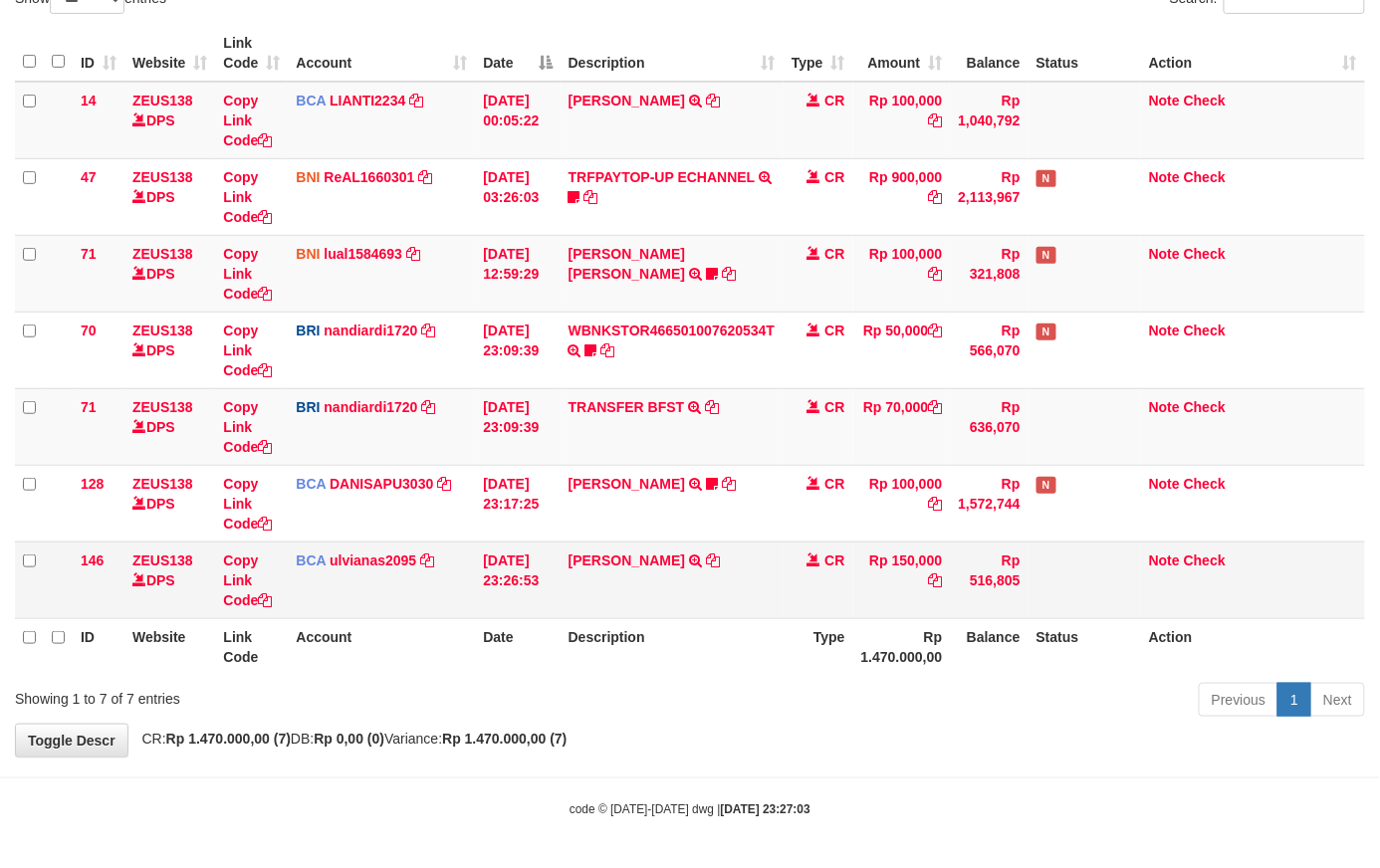 click on "[PERSON_NAME]         TRSF E-BANKING CR 1207/FTSCY/WS95031
150000.00[PERSON_NAME]" at bounding box center [672, 579] 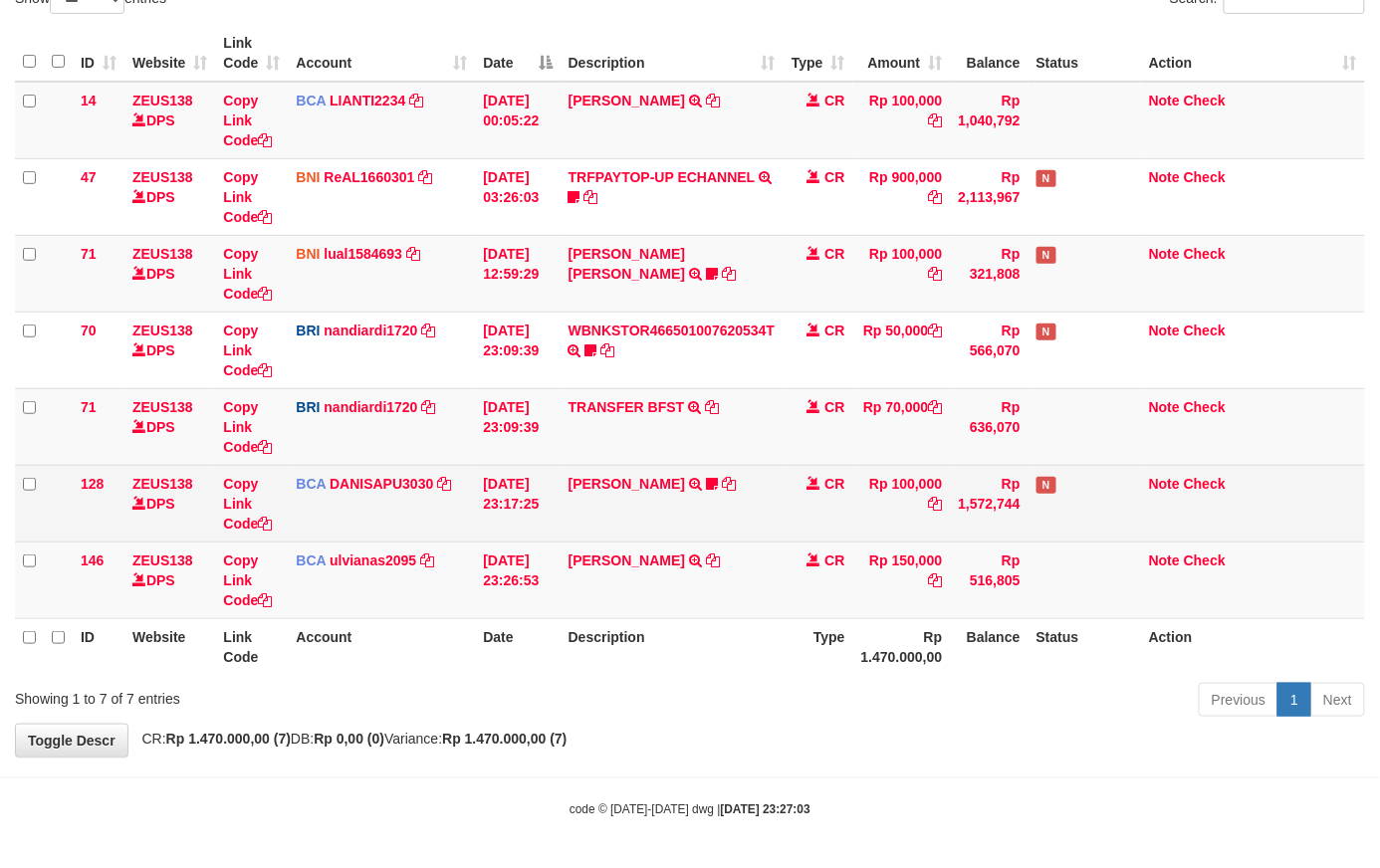 click on "[PERSON_NAME]            TRSF E-BANKING CR 1207/FTSCY/WS95031
100000.00[PERSON_NAME]    NIGHT999" at bounding box center (672, 503) 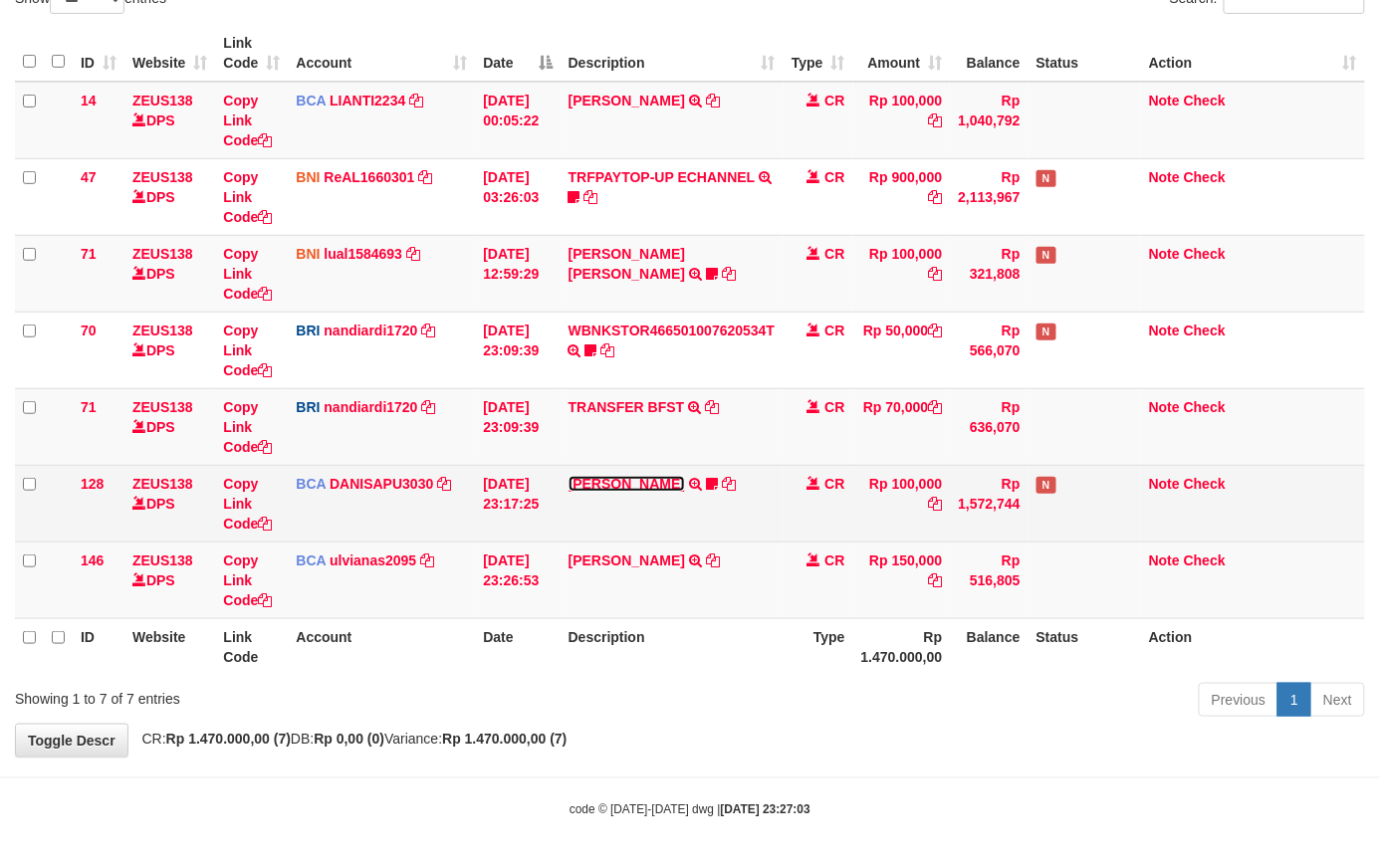 click on "[PERSON_NAME]" at bounding box center (626, 484) 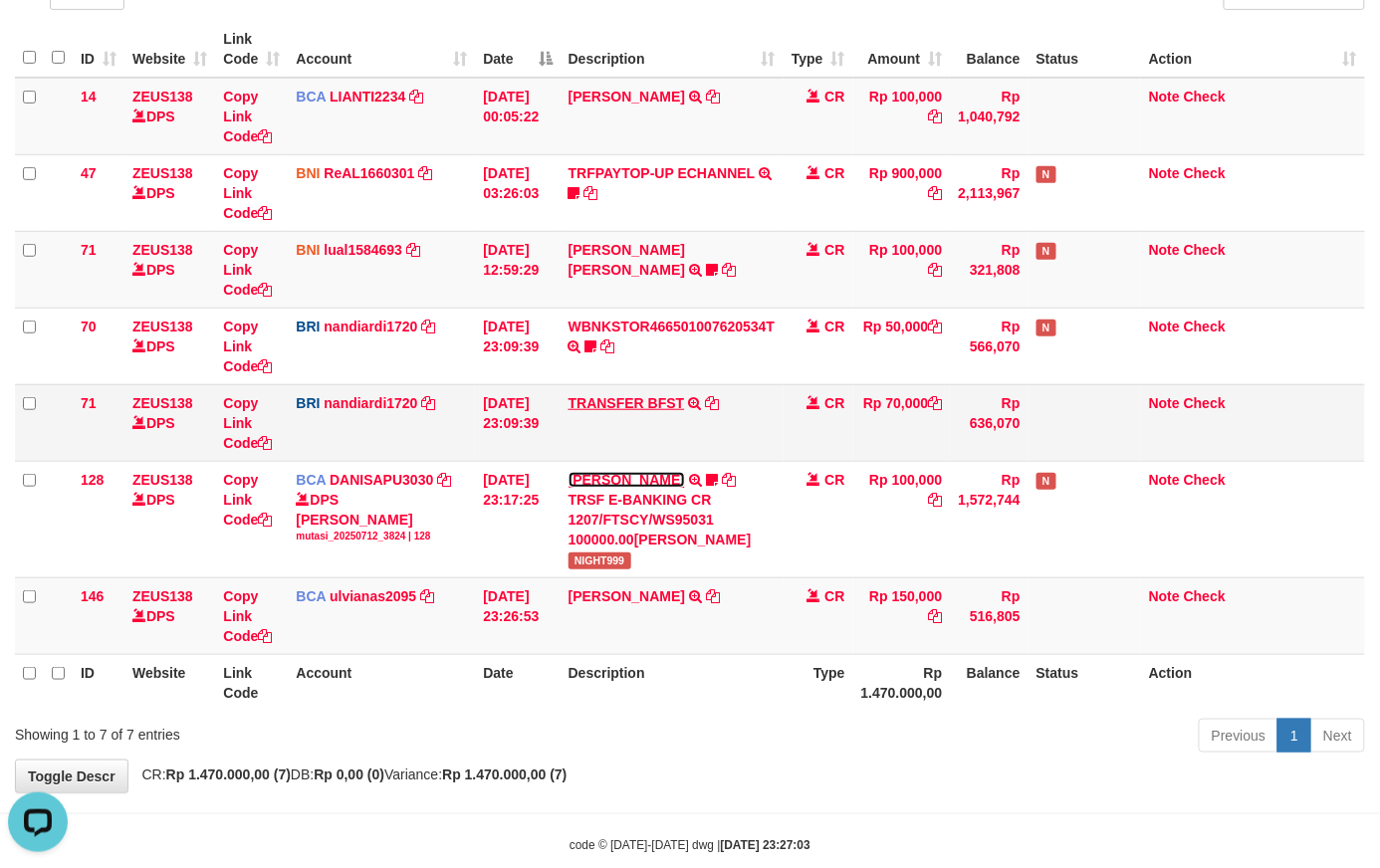 scroll, scrollTop: 0, scrollLeft: 0, axis: both 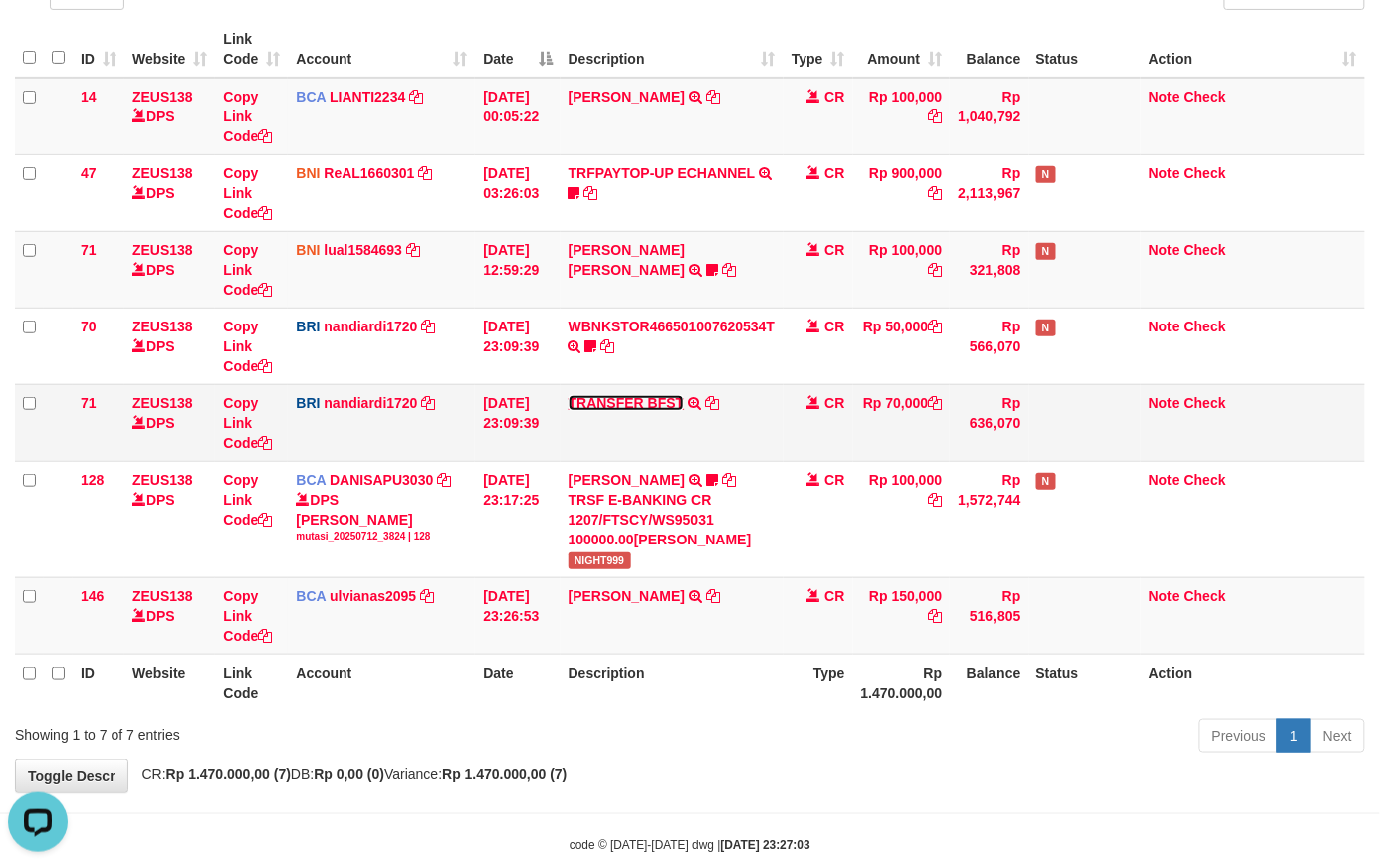 click on "TRANSFER BFST" at bounding box center [626, 403] 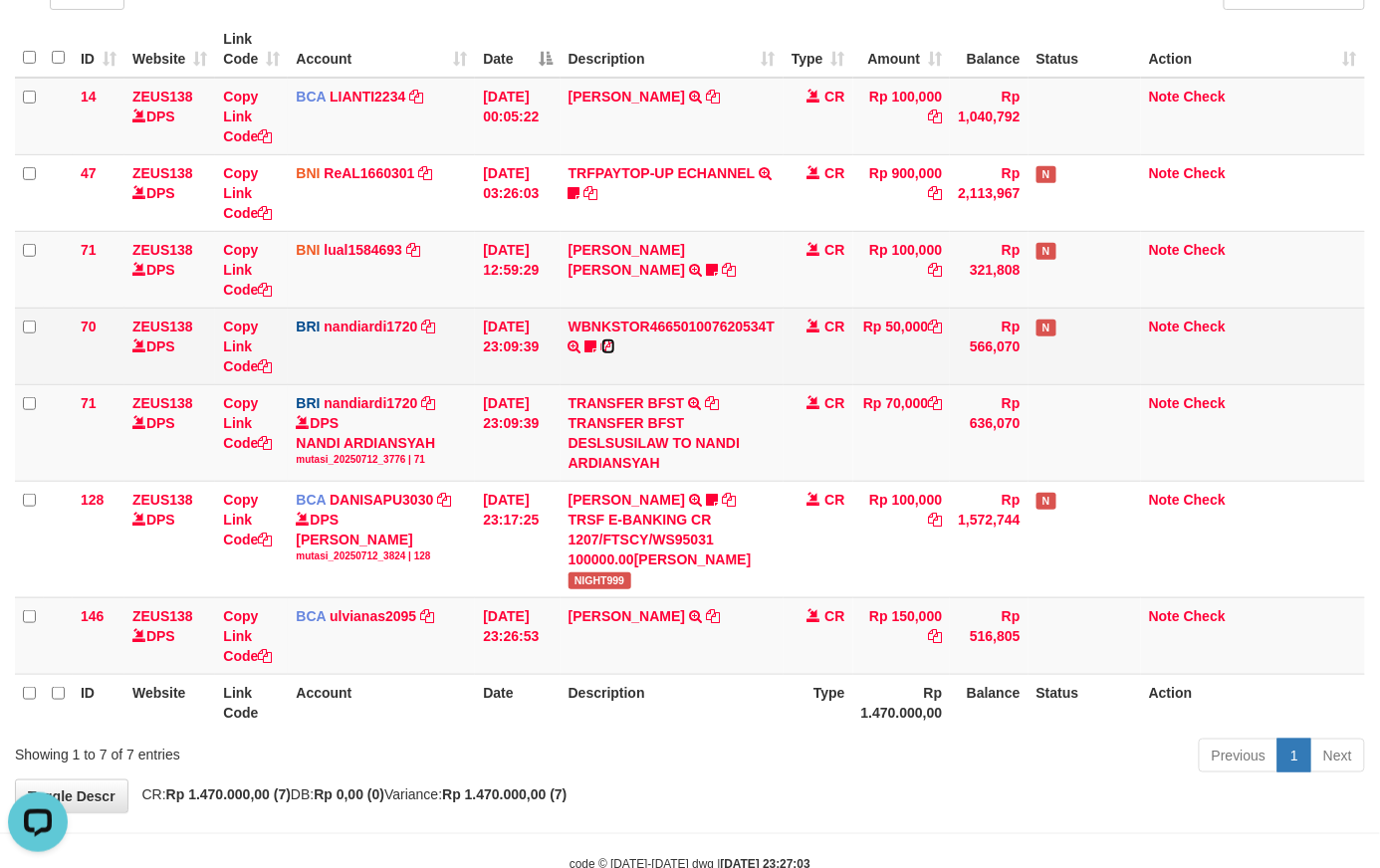 click at bounding box center (608, 346) 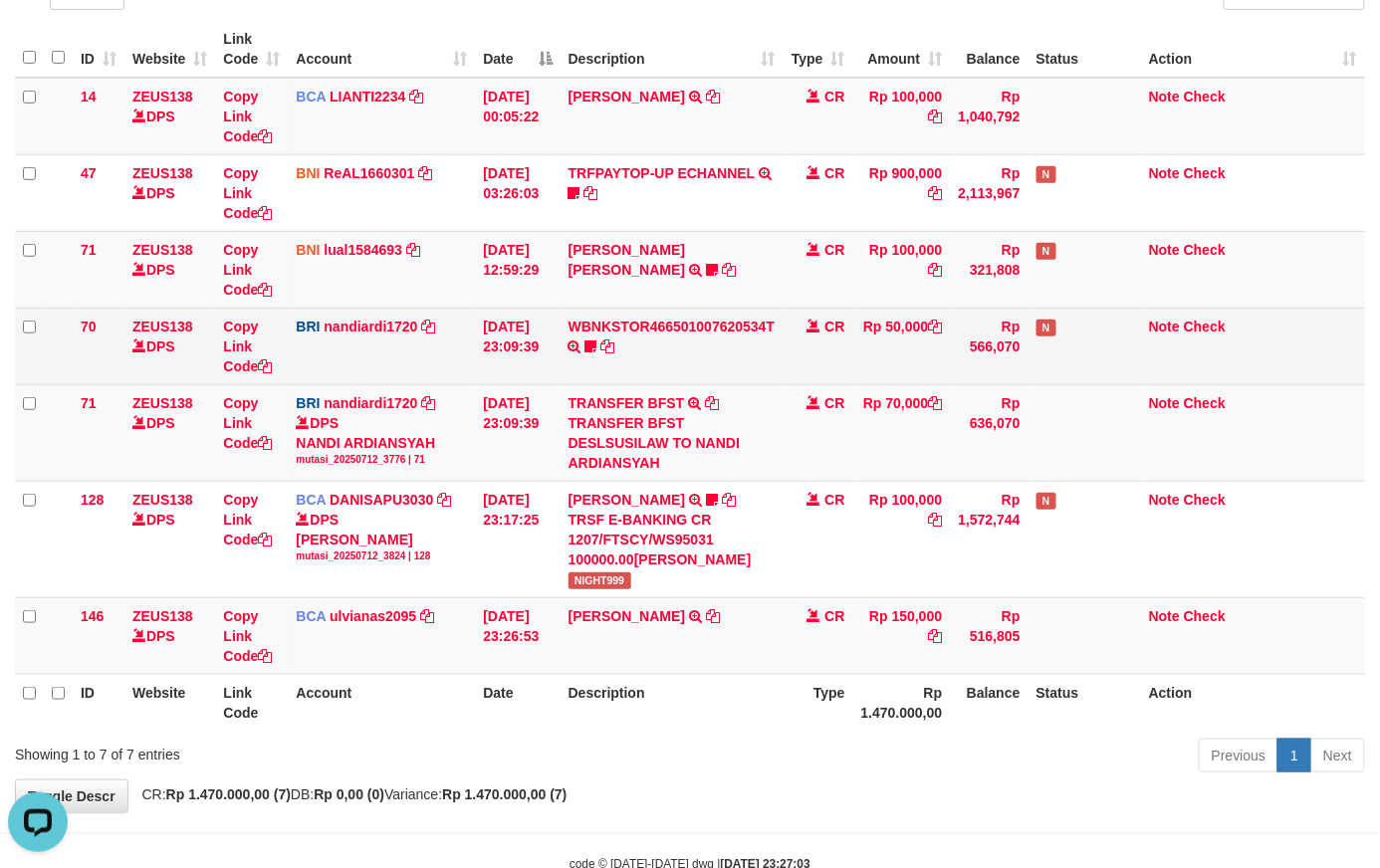 click on "WBNKSTOR466501007620534T            TRANSAKSI KREDIT DARI BANK LAIN WBNKSTOR466501007620534T    Blackdogy" at bounding box center [672, 345] 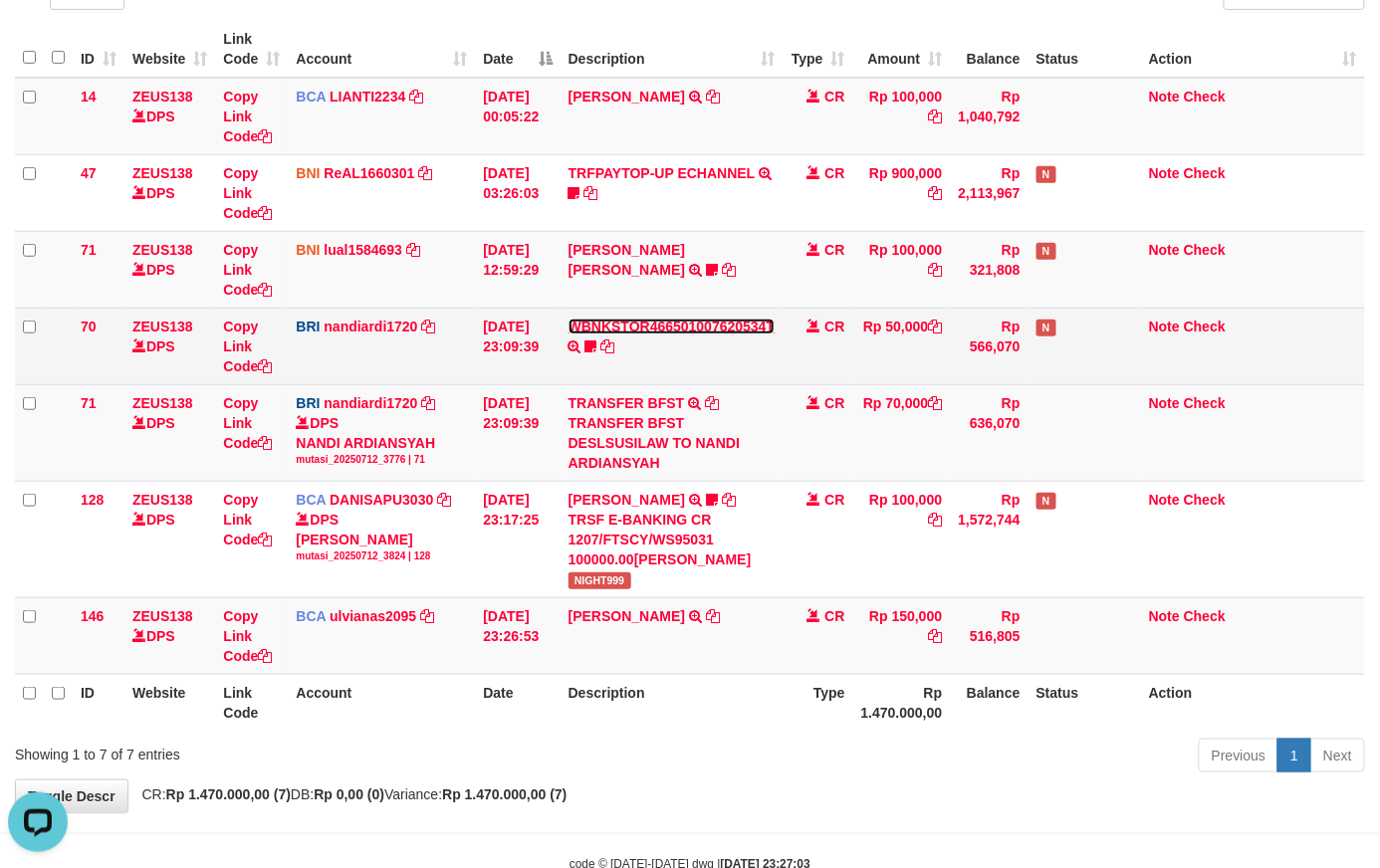 click on "WBNKSTOR466501007620534T" at bounding box center (672, 326) 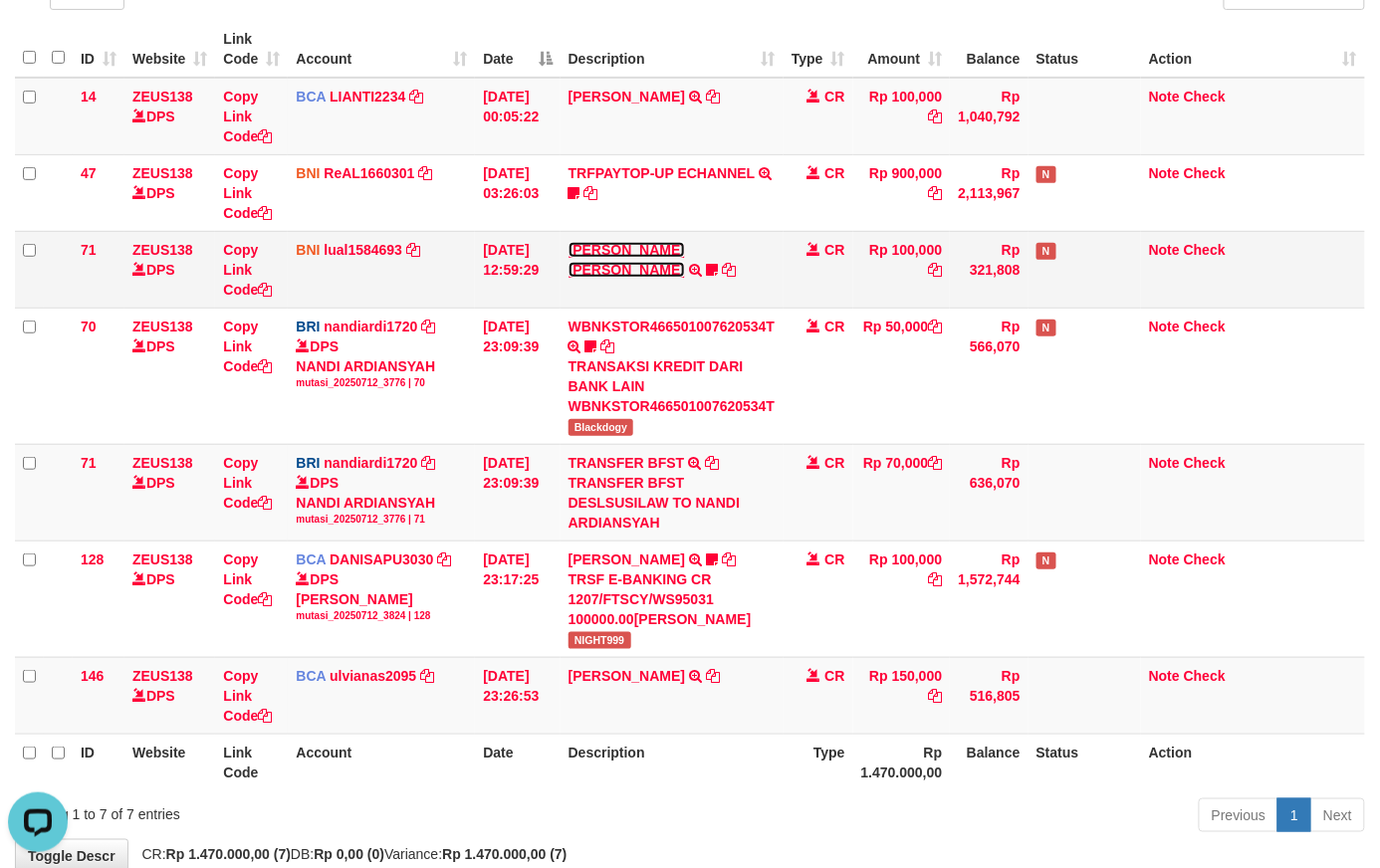 click on "[PERSON_NAME] [PERSON_NAME]" at bounding box center [626, 260] 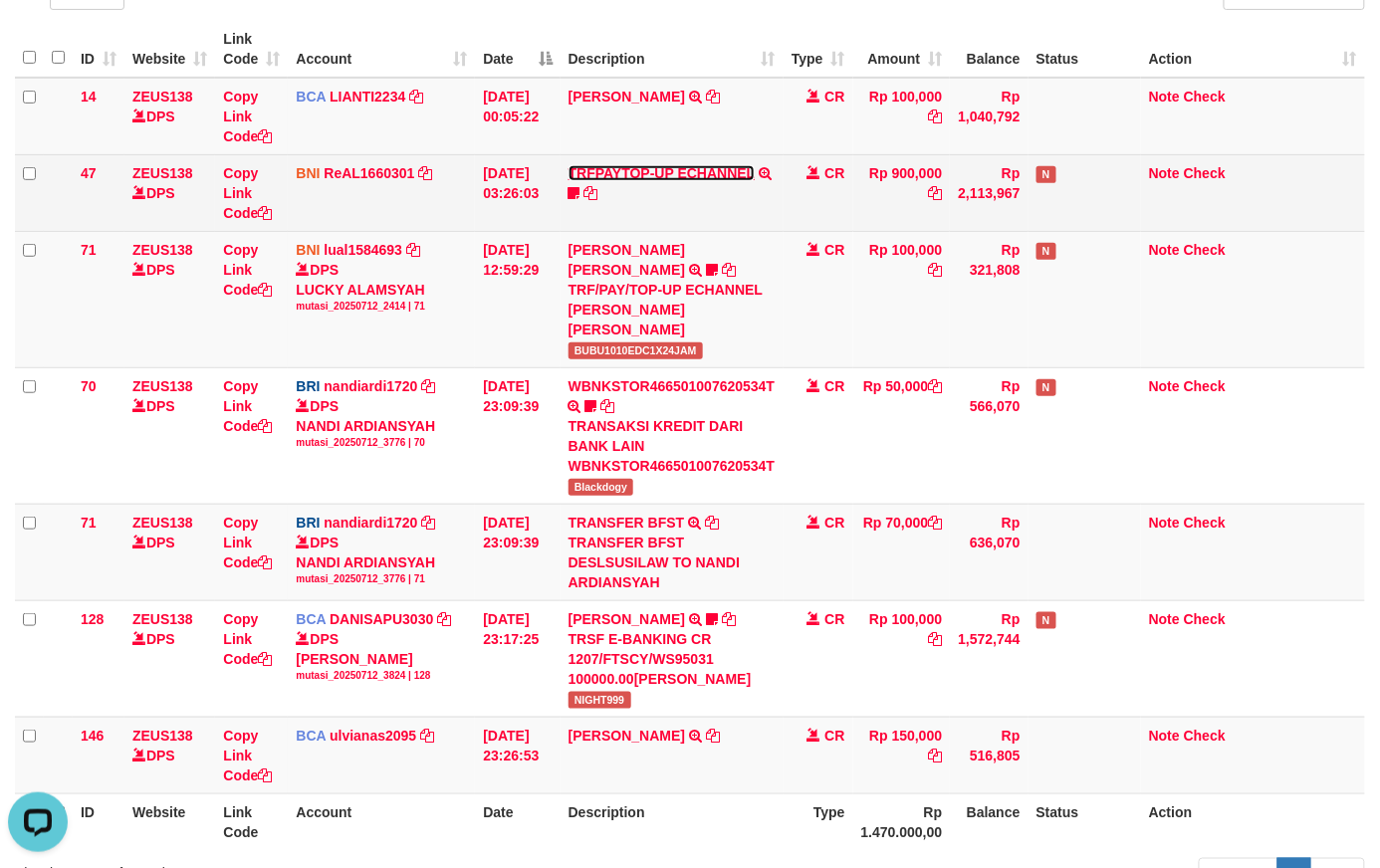 click on "TRFPAYTOP-UP ECHANNEL" at bounding box center (661, 173) 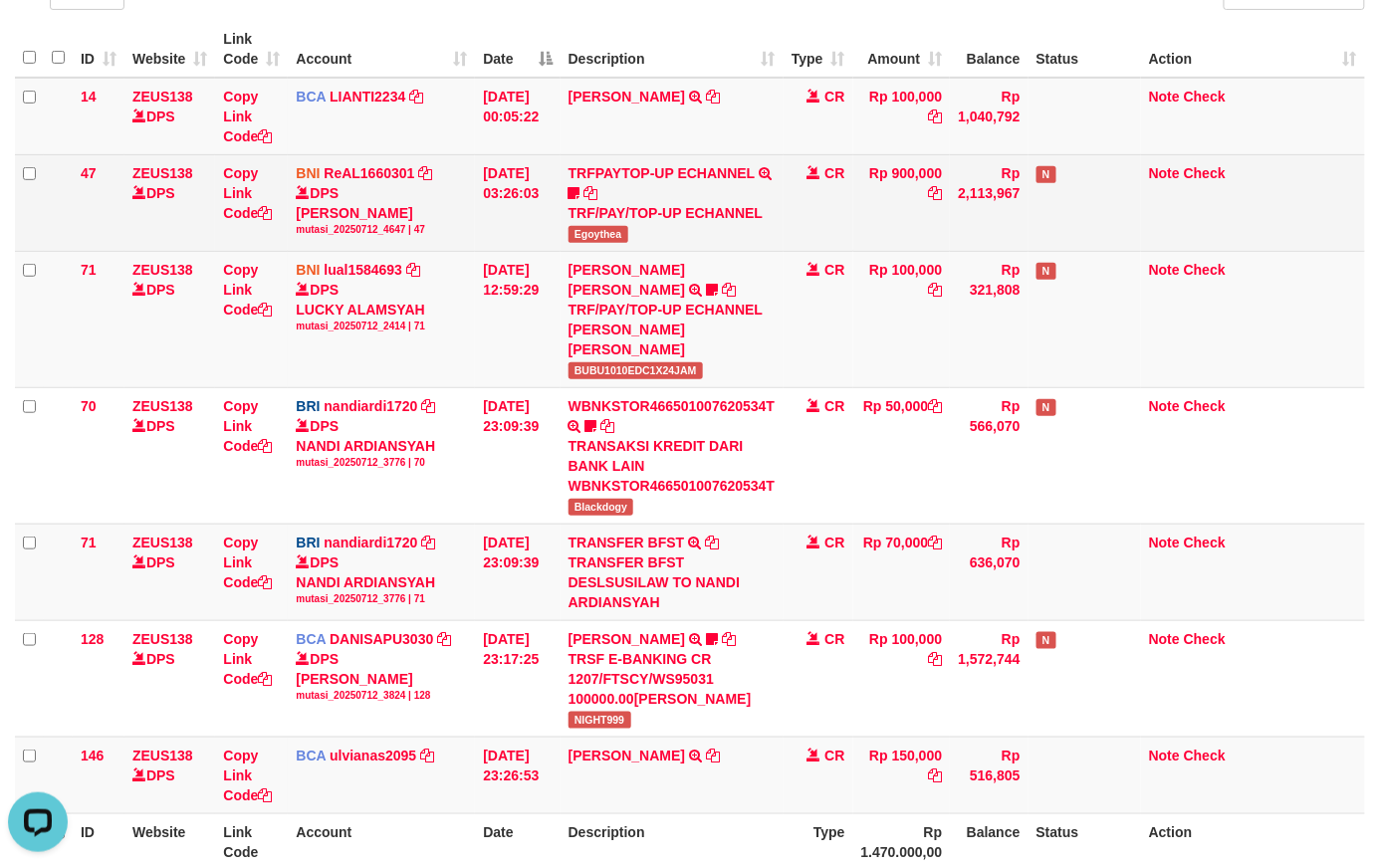 click on "TRFPAYTOP-UP ECHANNEL            TRF/PAY/TOP-UP ECHANNEL    Egoythea" at bounding box center (672, 202) 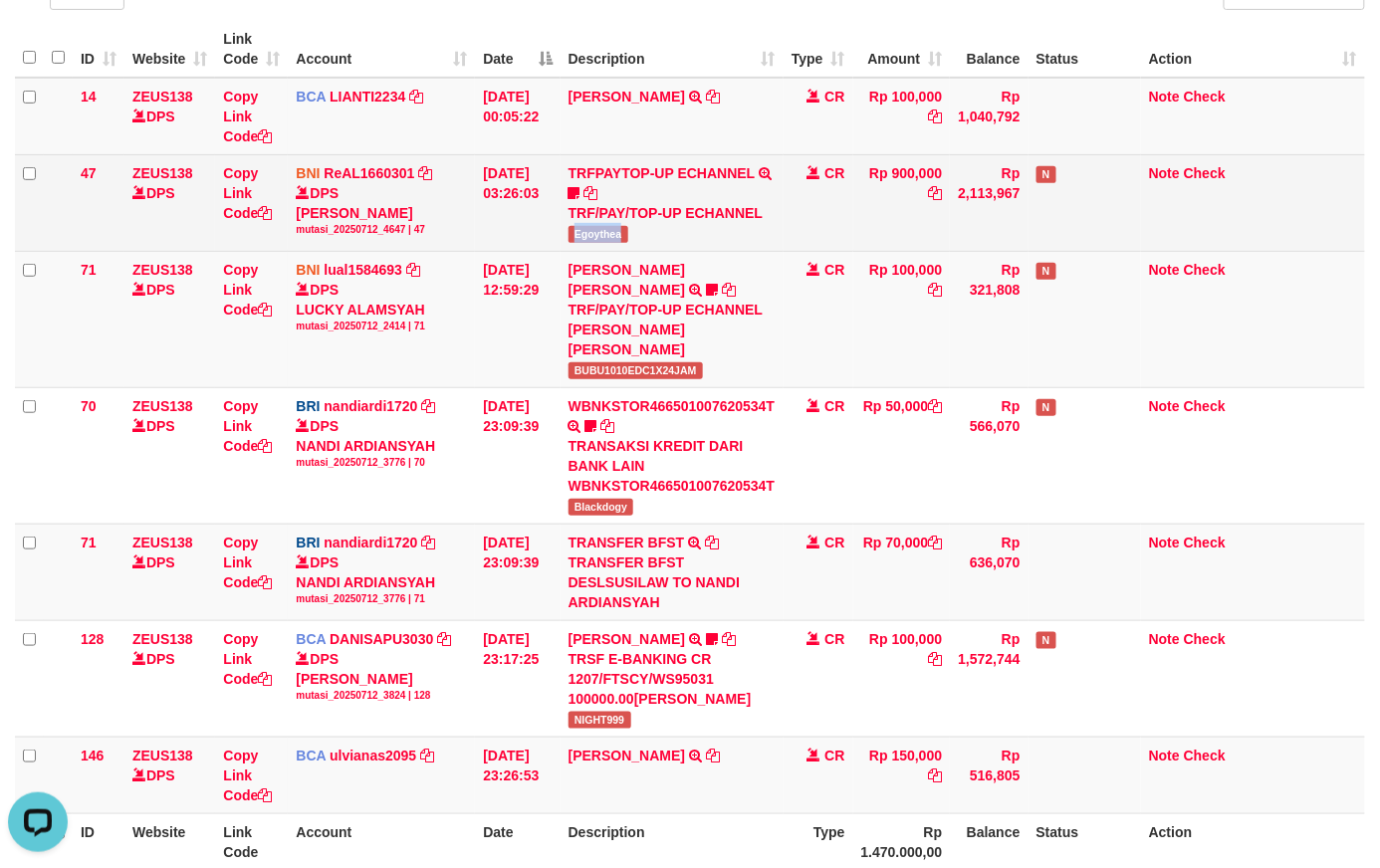click on "TRFPAYTOP-UP ECHANNEL            TRF/PAY/TOP-UP ECHANNEL    Egoythea" at bounding box center (672, 202) 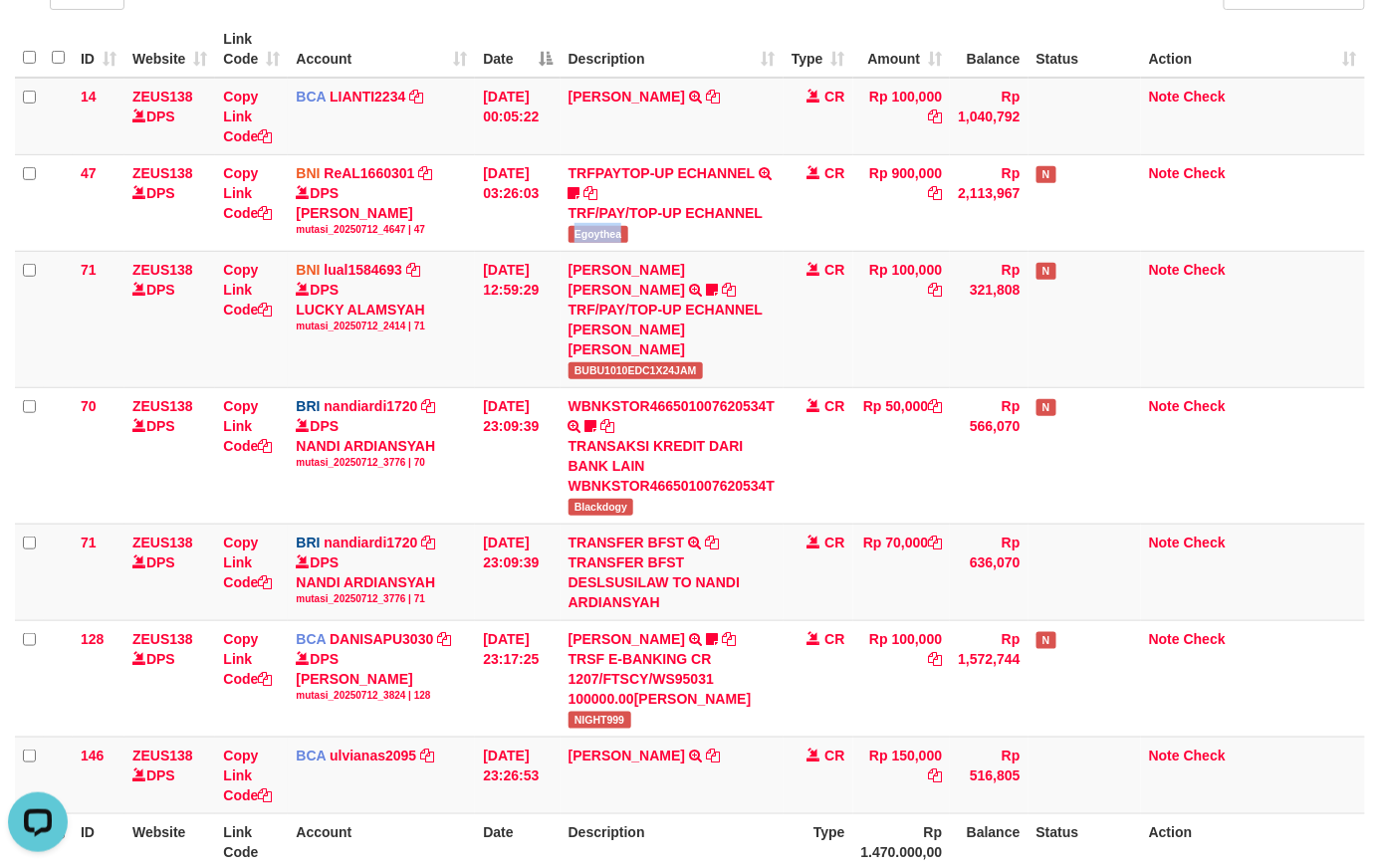 copy on "Egoythea" 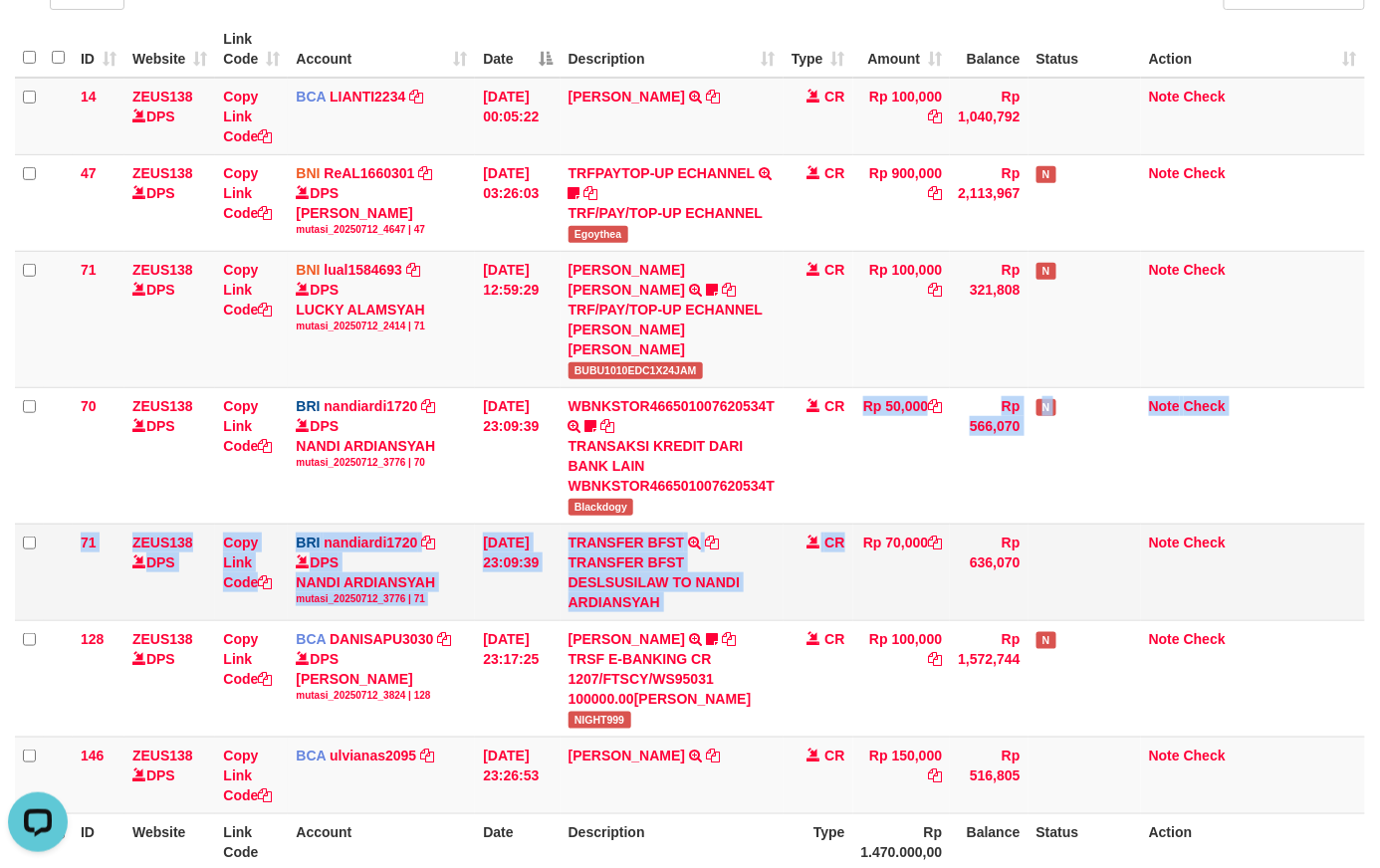 drag, startPoint x: 854, startPoint y: 540, endPoint x: 852, endPoint y: 555, distance: 15.132746 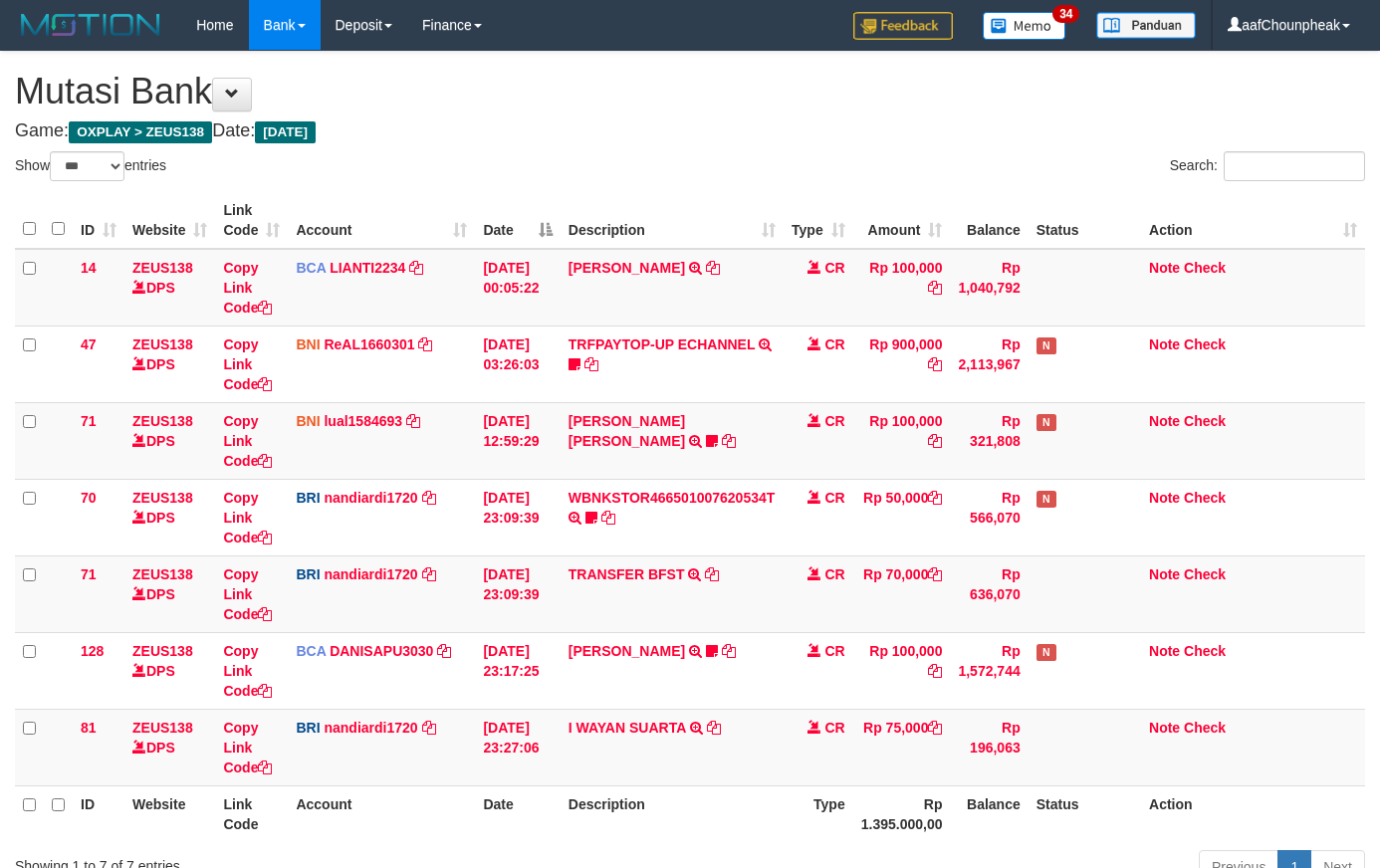 select on "***" 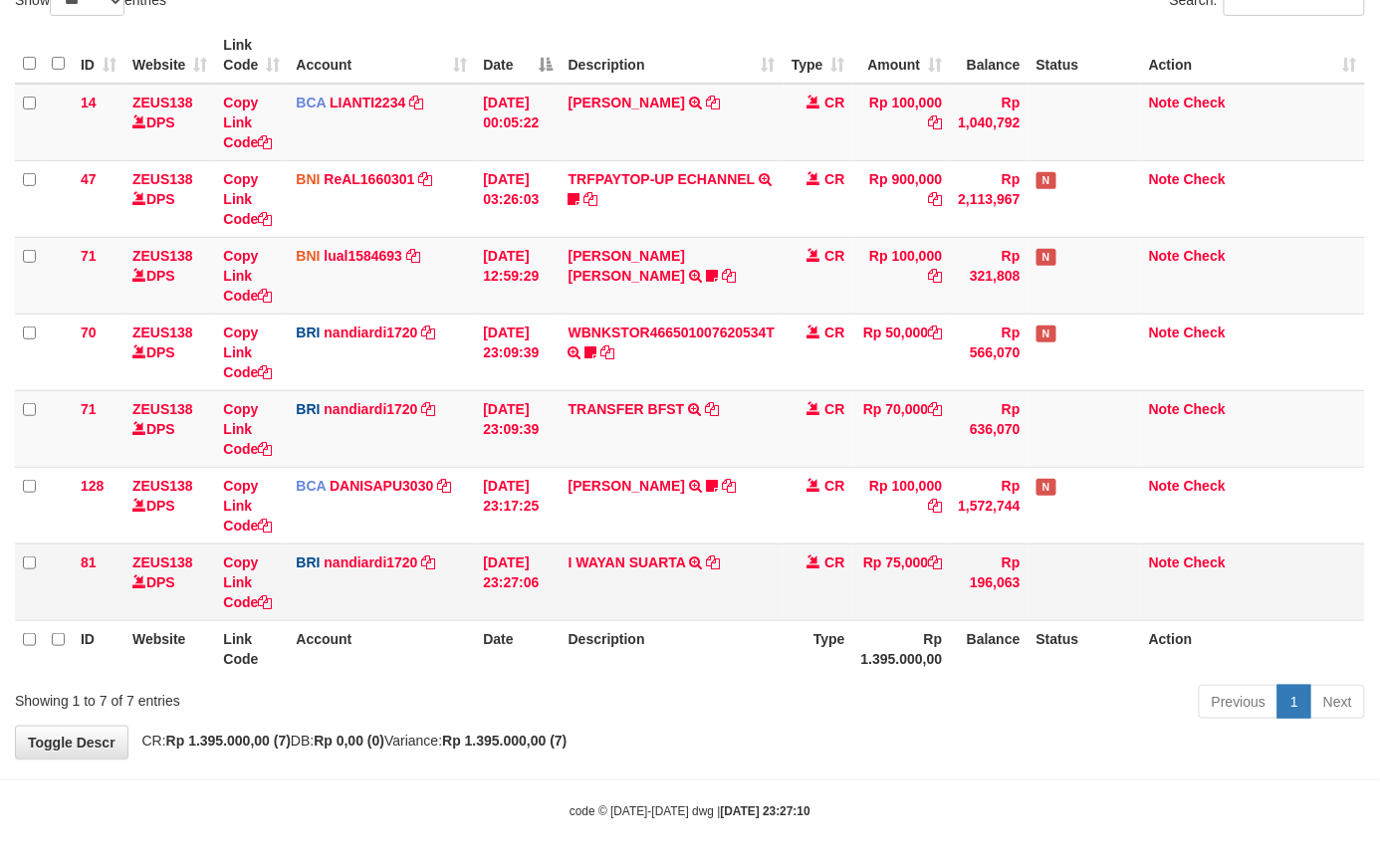 drag, startPoint x: 0, startPoint y: 0, endPoint x: 852, endPoint y: 555, distance: 1016.82299 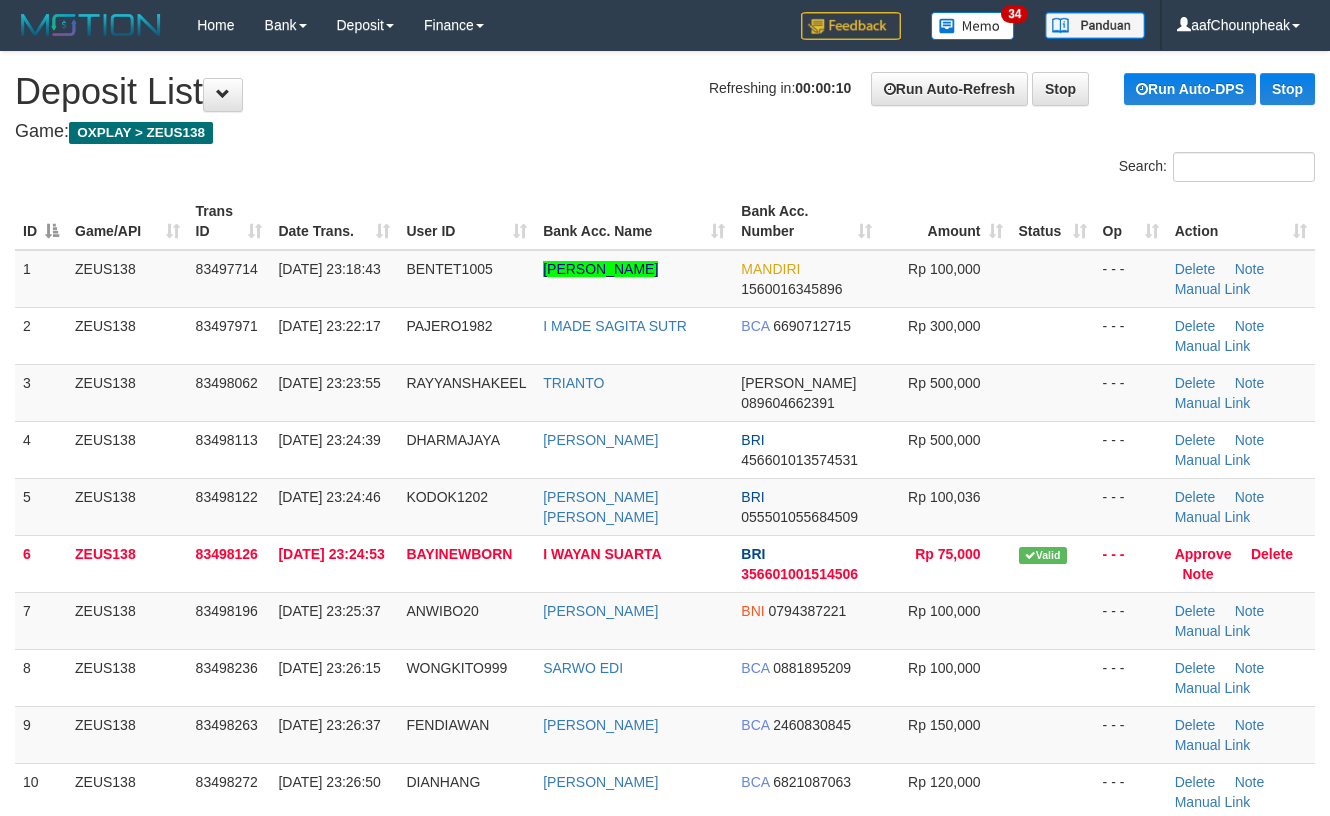 scroll, scrollTop: 566, scrollLeft: 0, axis: vertical 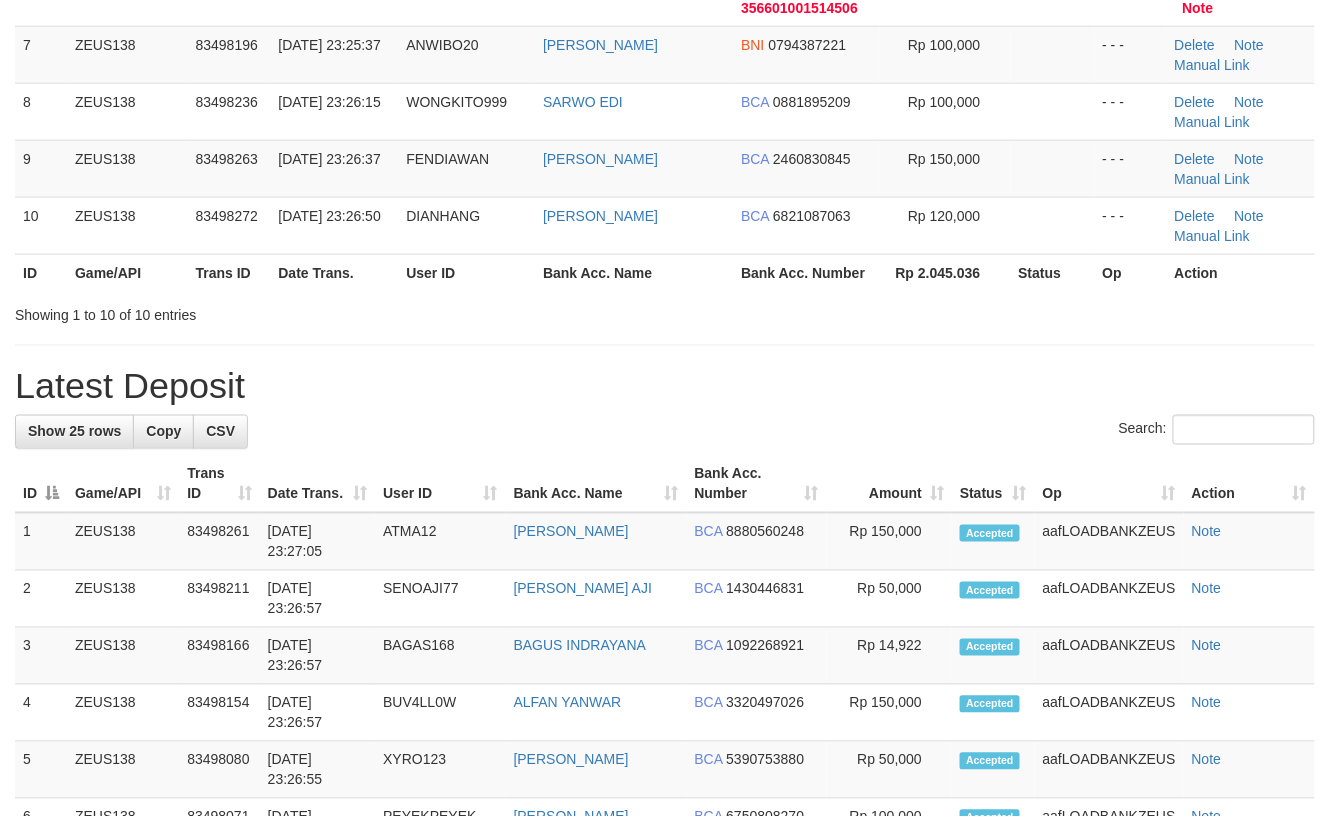 drag, startPoint x: 854, startPoint y: 422, endPoint x: 961, endPoint y: 449, distance: 110.35397 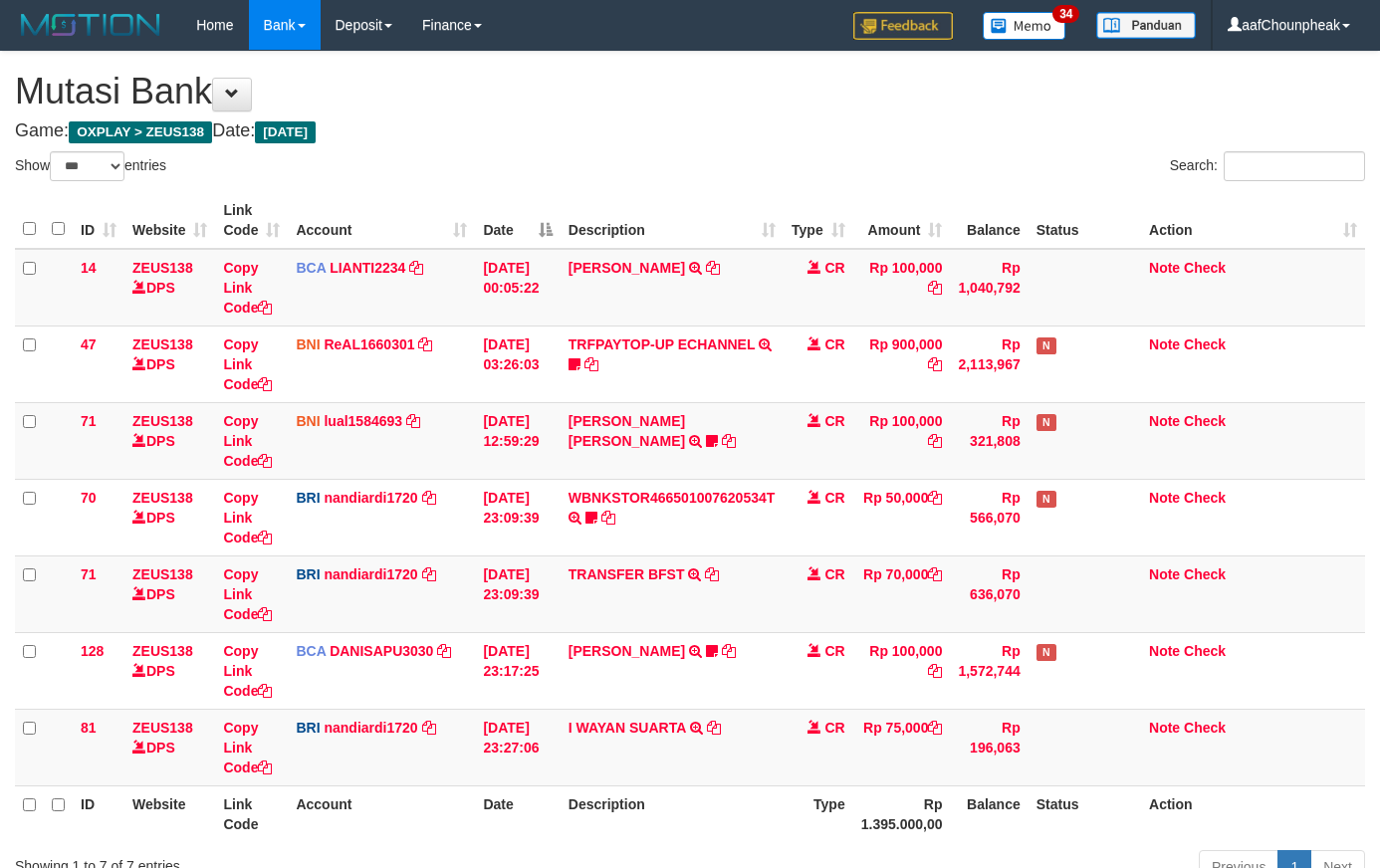 select on "***" 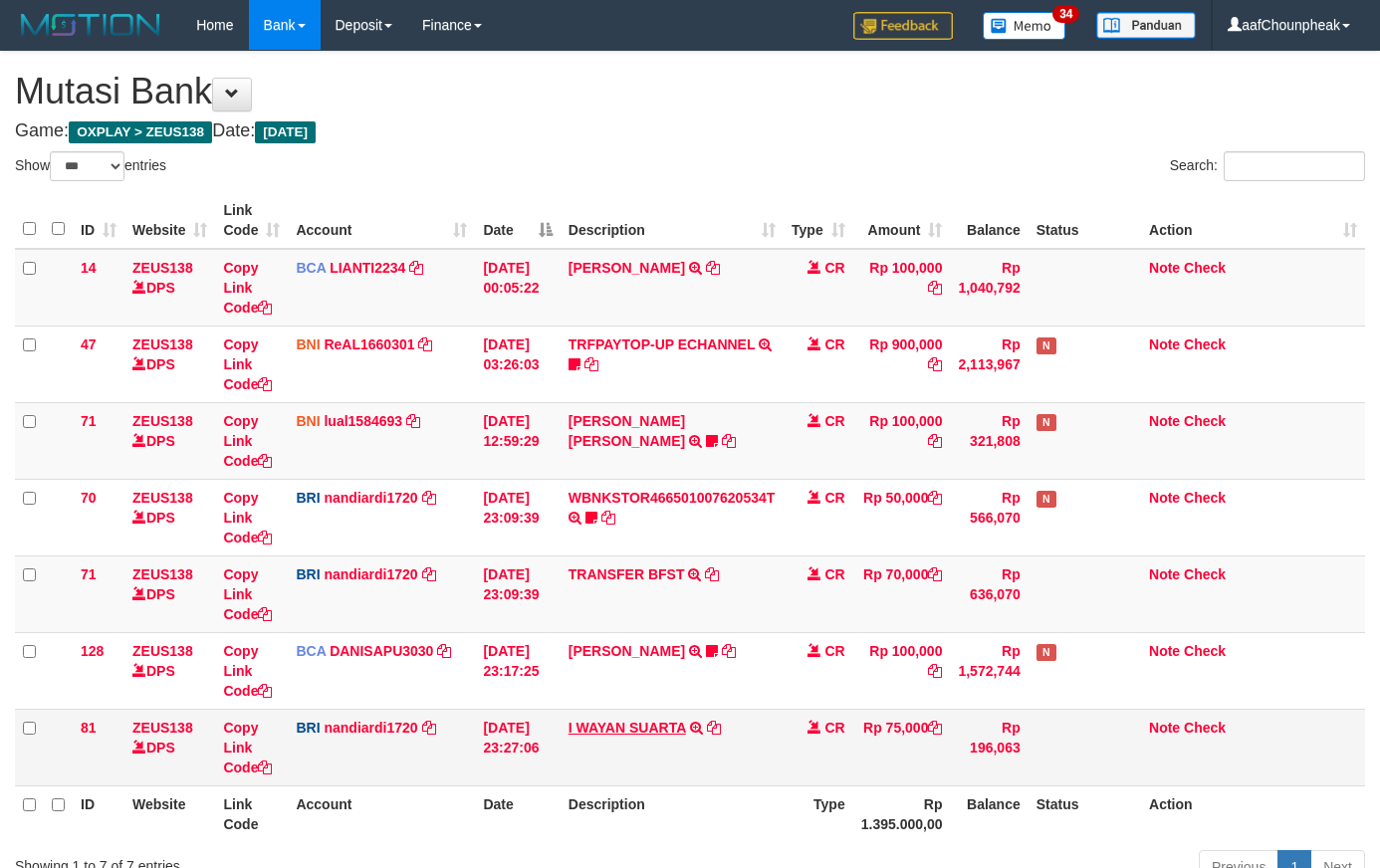 scroll, scrollTop: 160, scrollLeft: 0, axis: vertical 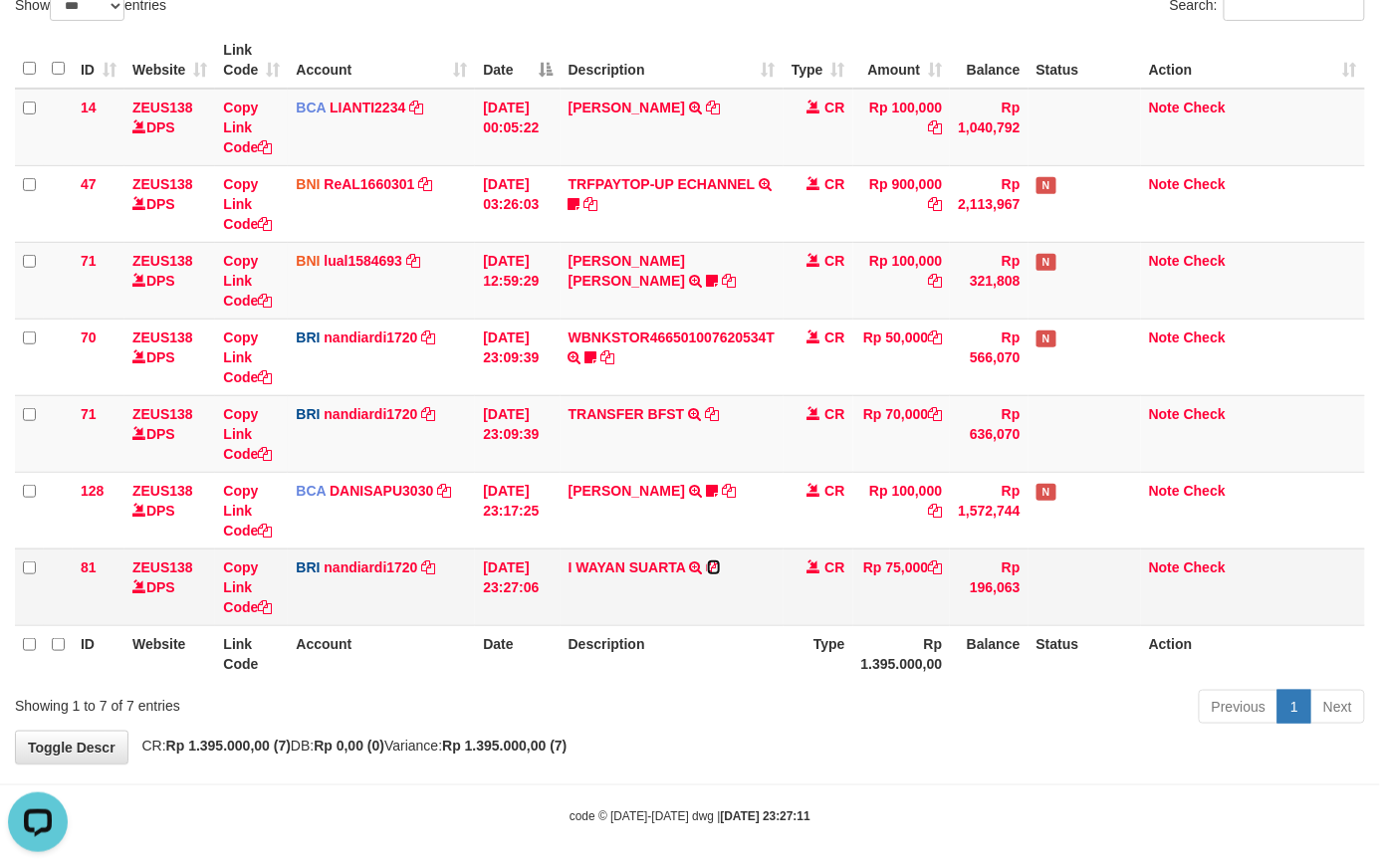 click at bounding box center [714, 567] 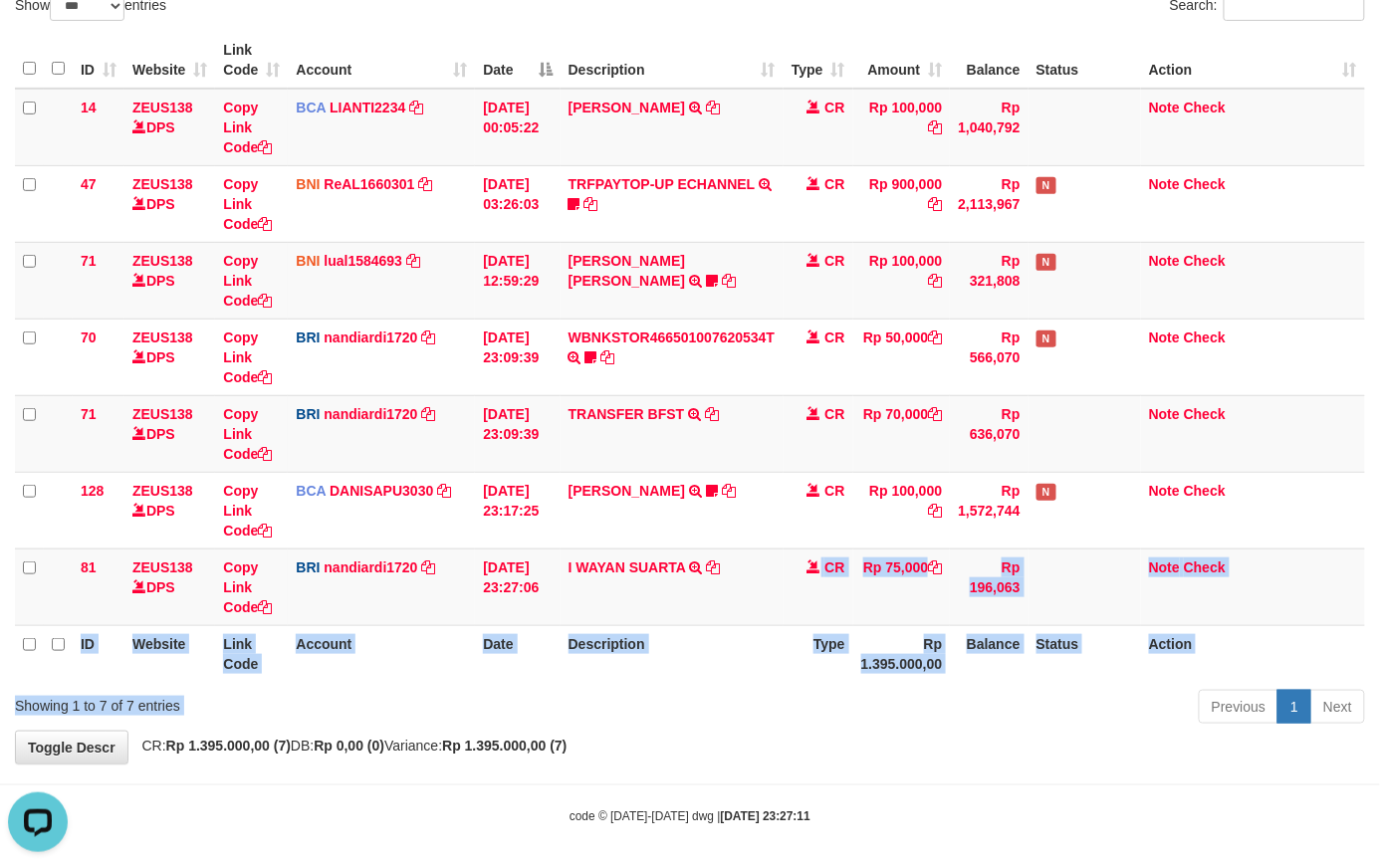 drag, startPoint x: 840, startPoint y: 669, endPoint x: 845, endPoint y: 711, distance: 42.296572 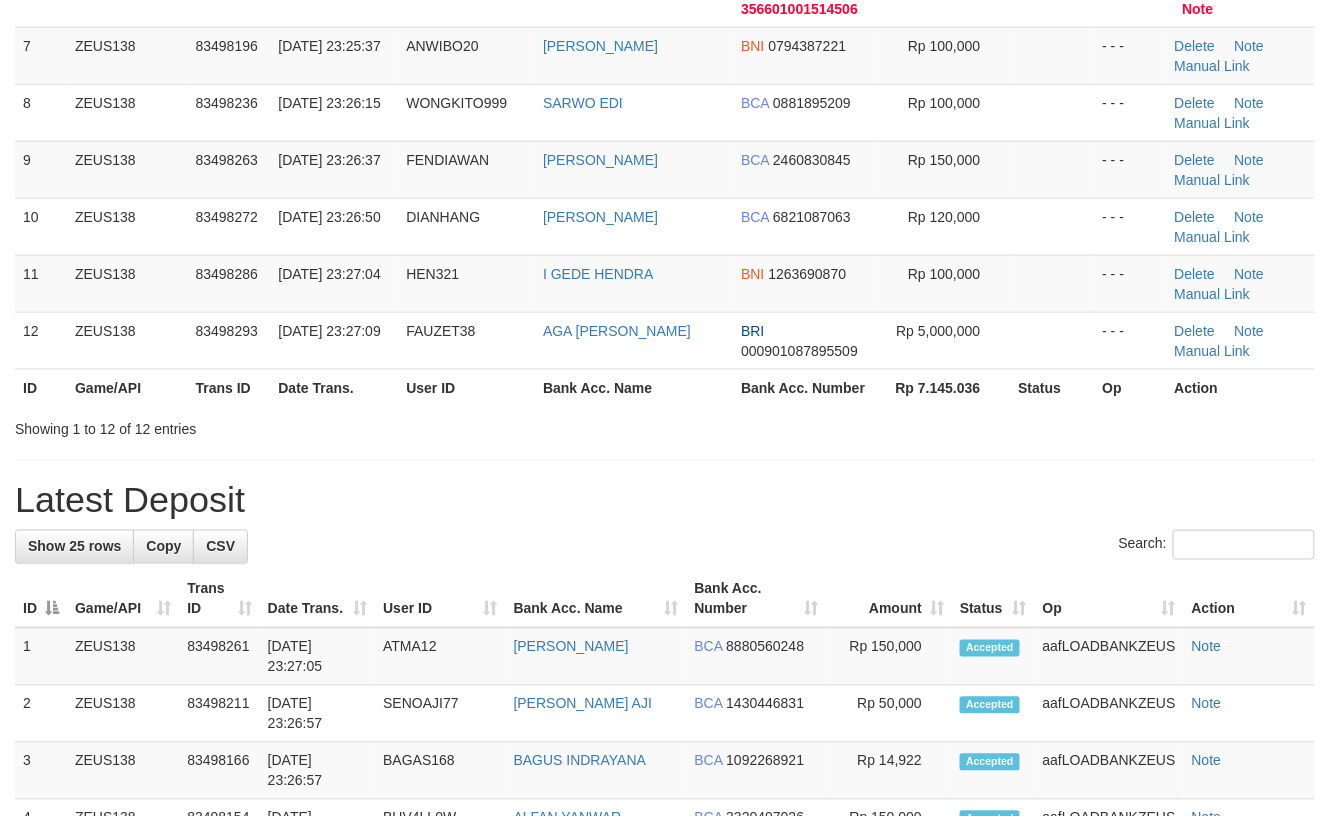scroll, scrollTop: 490, scrollLeft: 0, axis: vertical 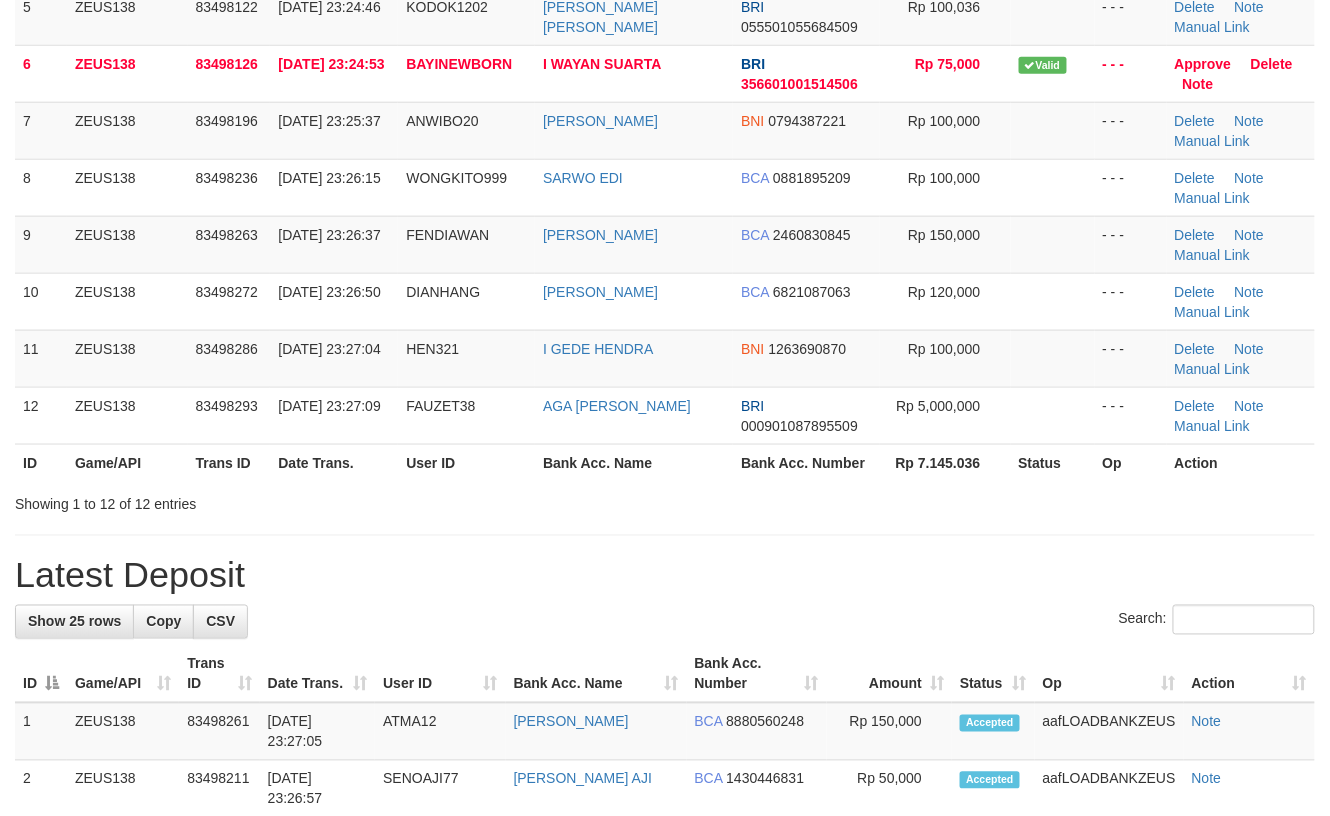 click on "Showing 1 to 12 of 12 entries" at bounding box center (665, 501) 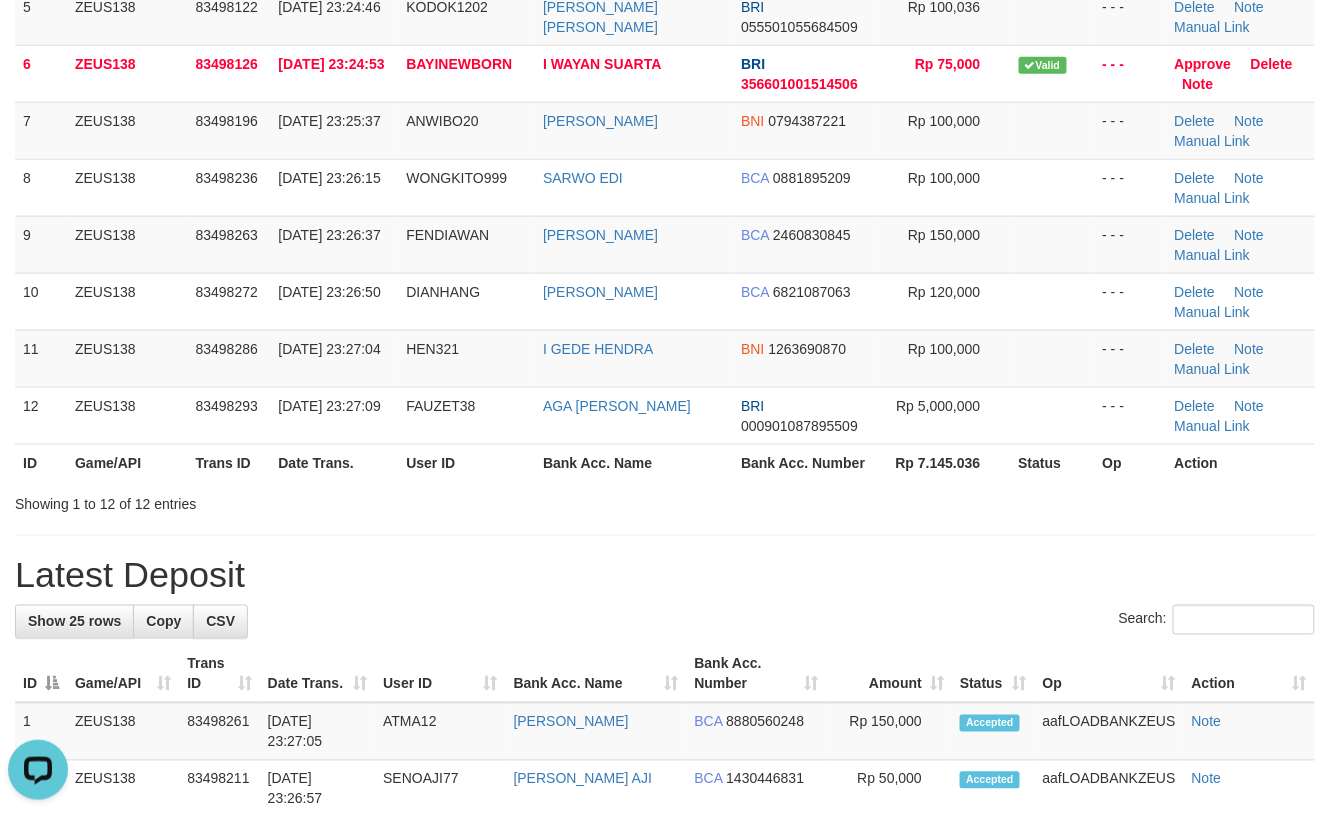 scroll, scrollTop: 0, scrollLeft: 0, axis: both 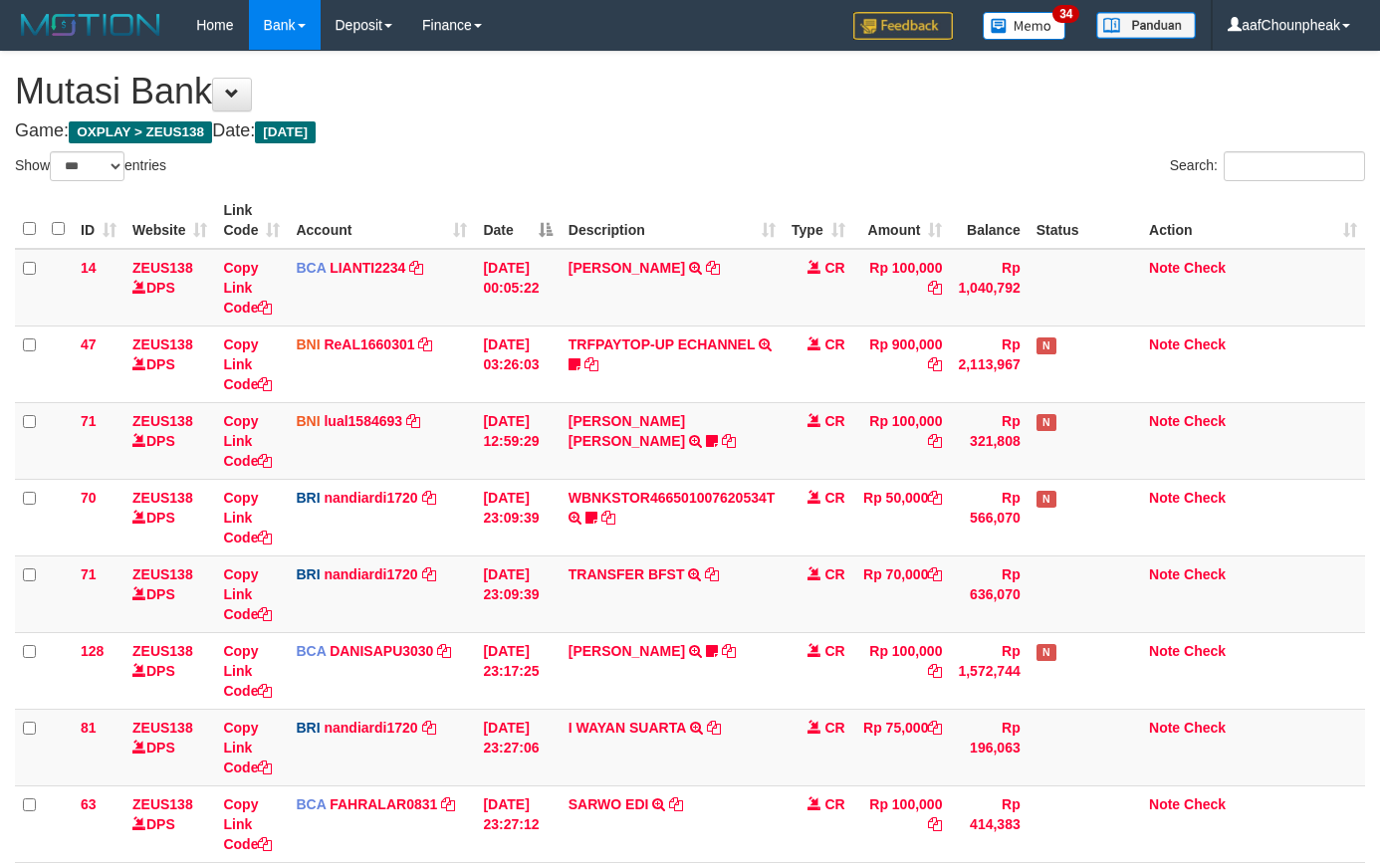 select on "***" 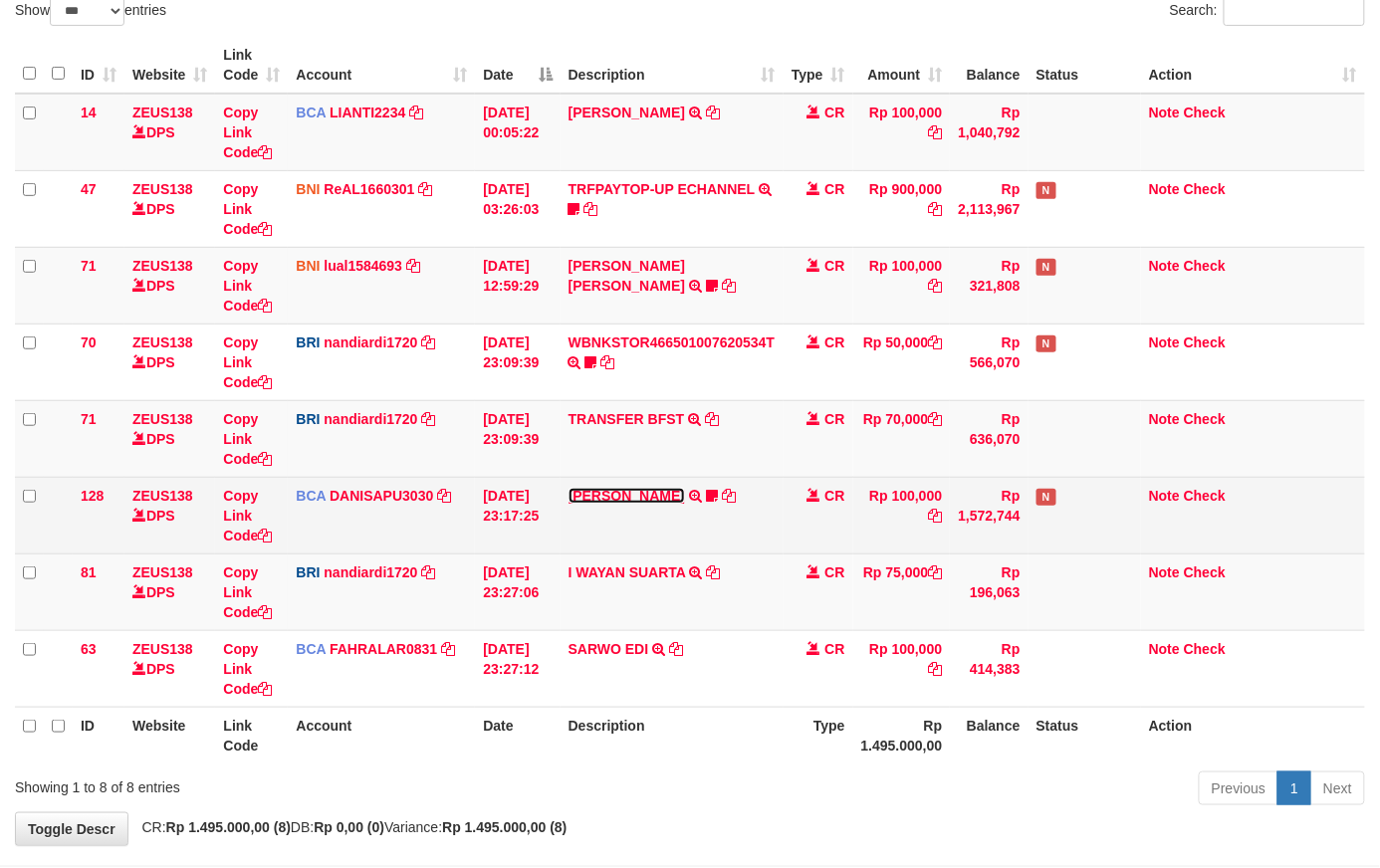 drag, startPoint x: 0, startPoint y: 0, endPoint x: 598, endPoint y: 490, distance: 773.11319 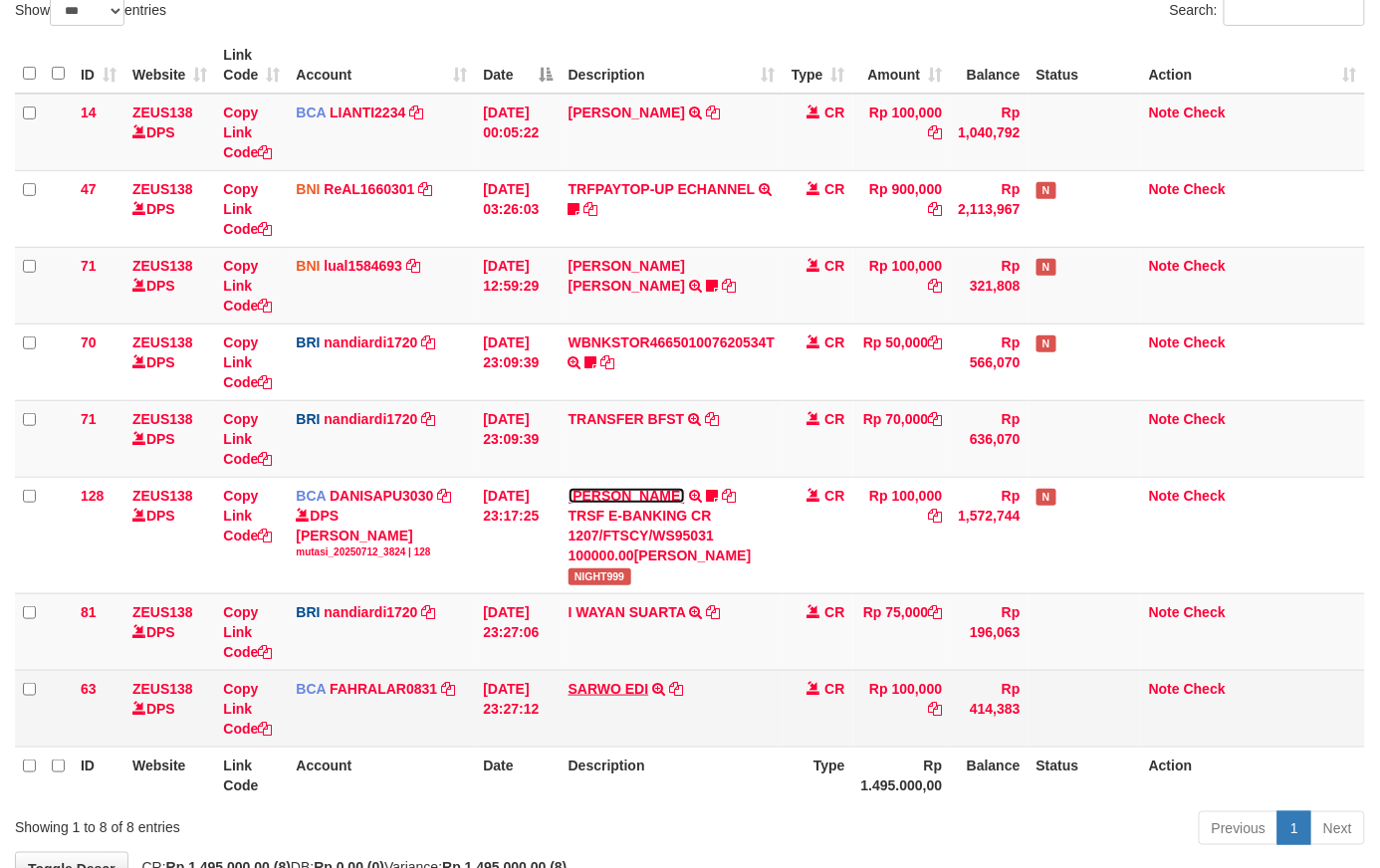 scroll, scrollTop: 160, scrollLeft: 0, axis: vertical 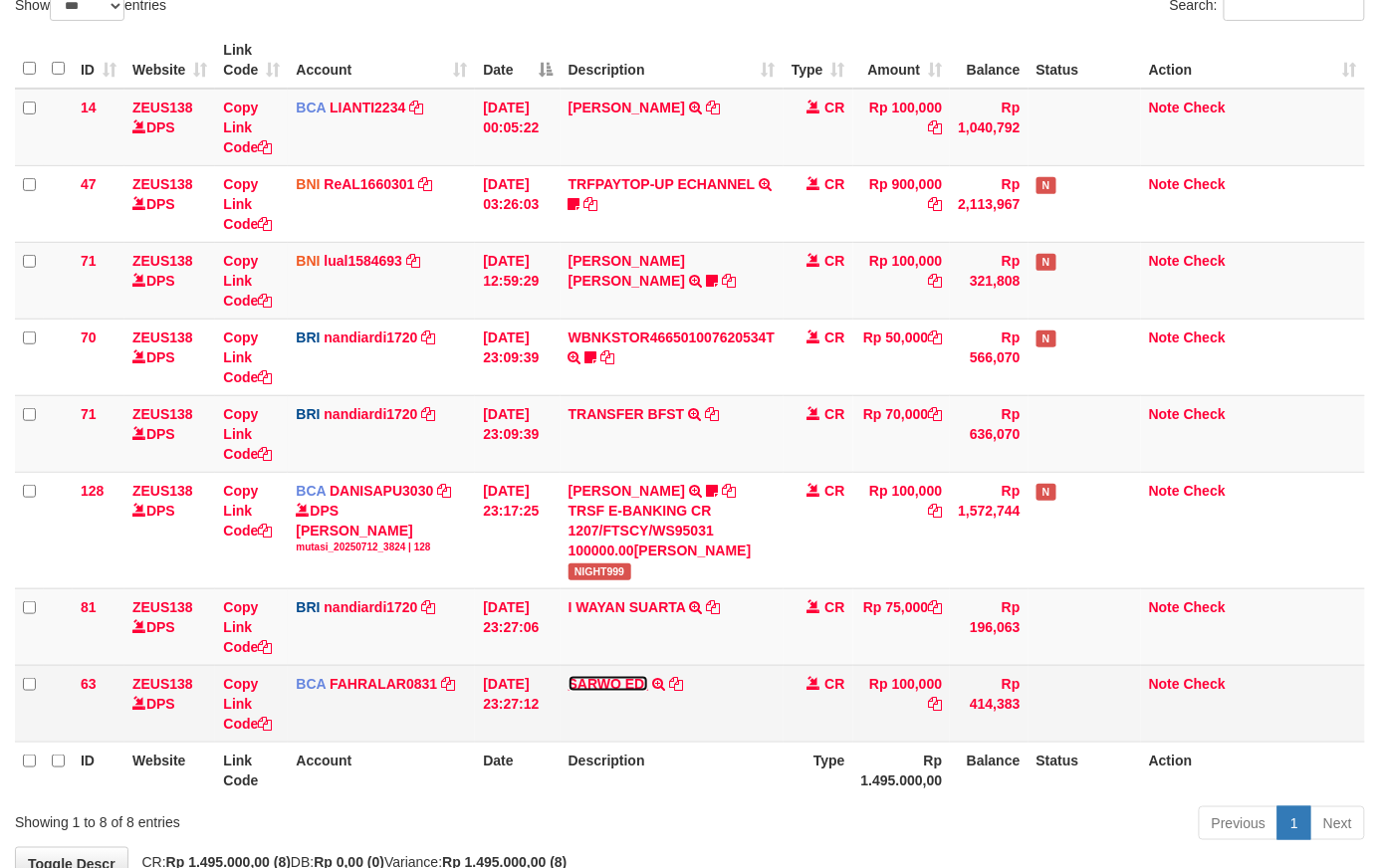 click on "SARWO EDI" at bounding box center (608, 684) 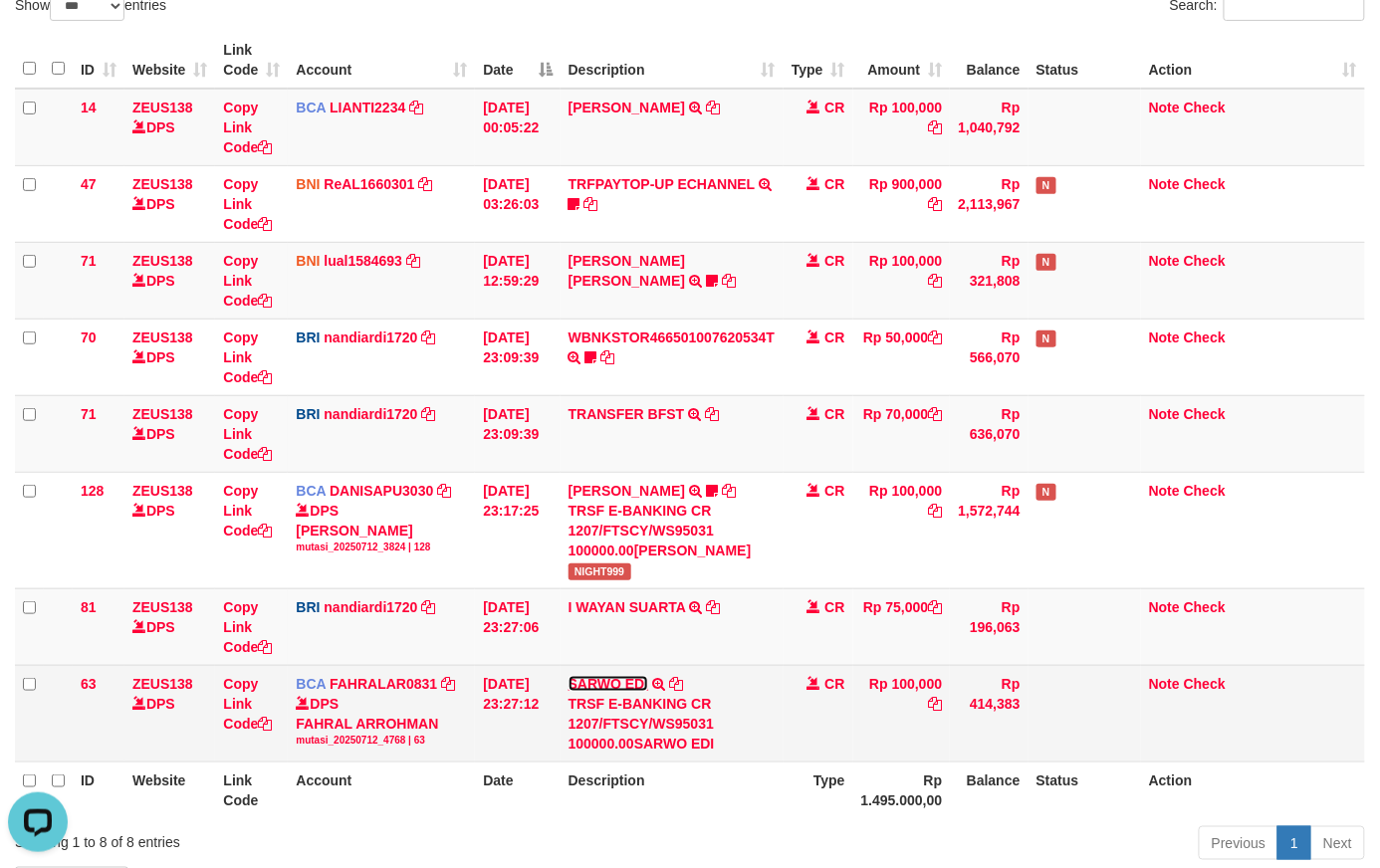 scroll, scrollTop: 0, scrollLeft: 0, axis: both 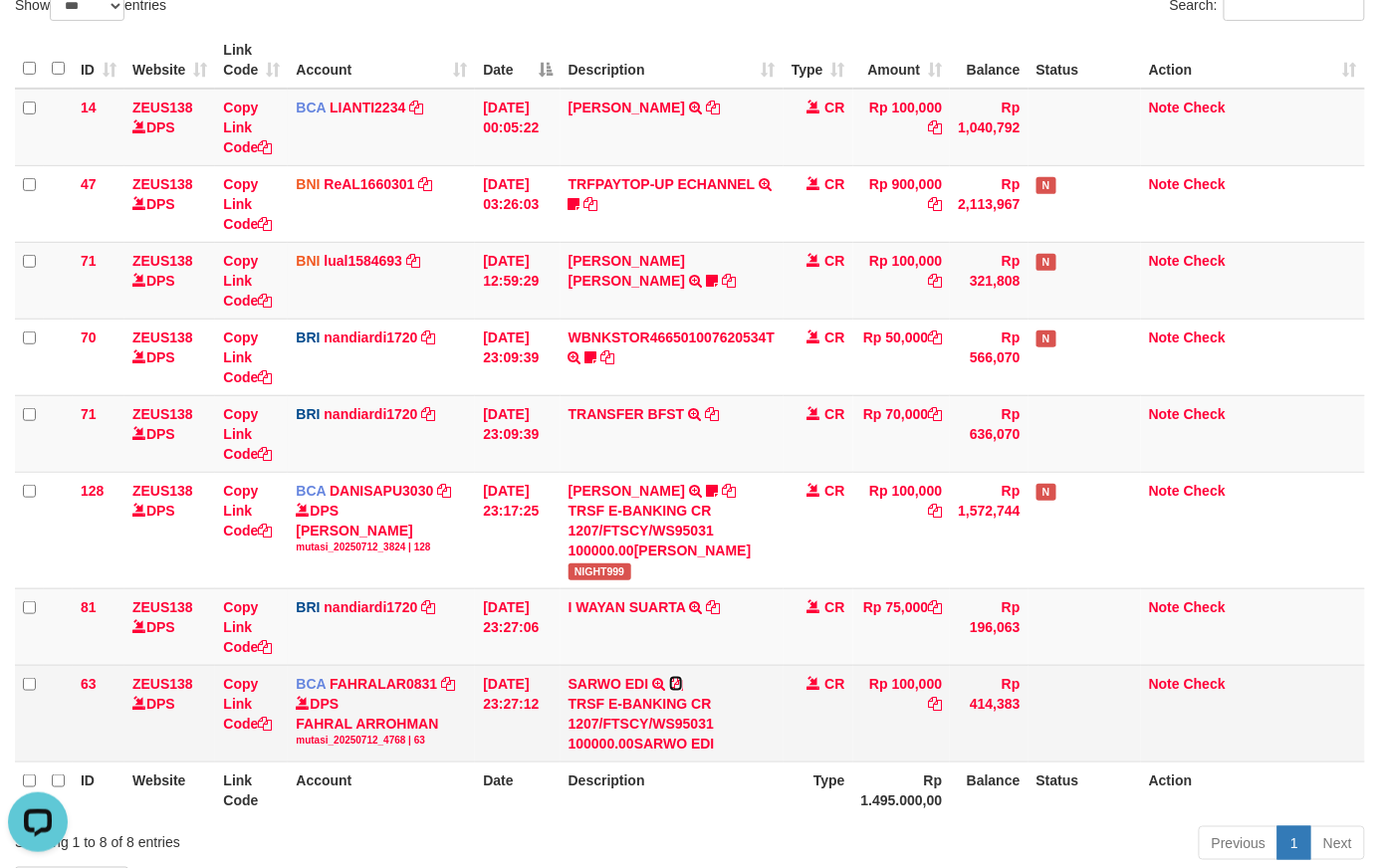 click at bounding box center [676, 684] 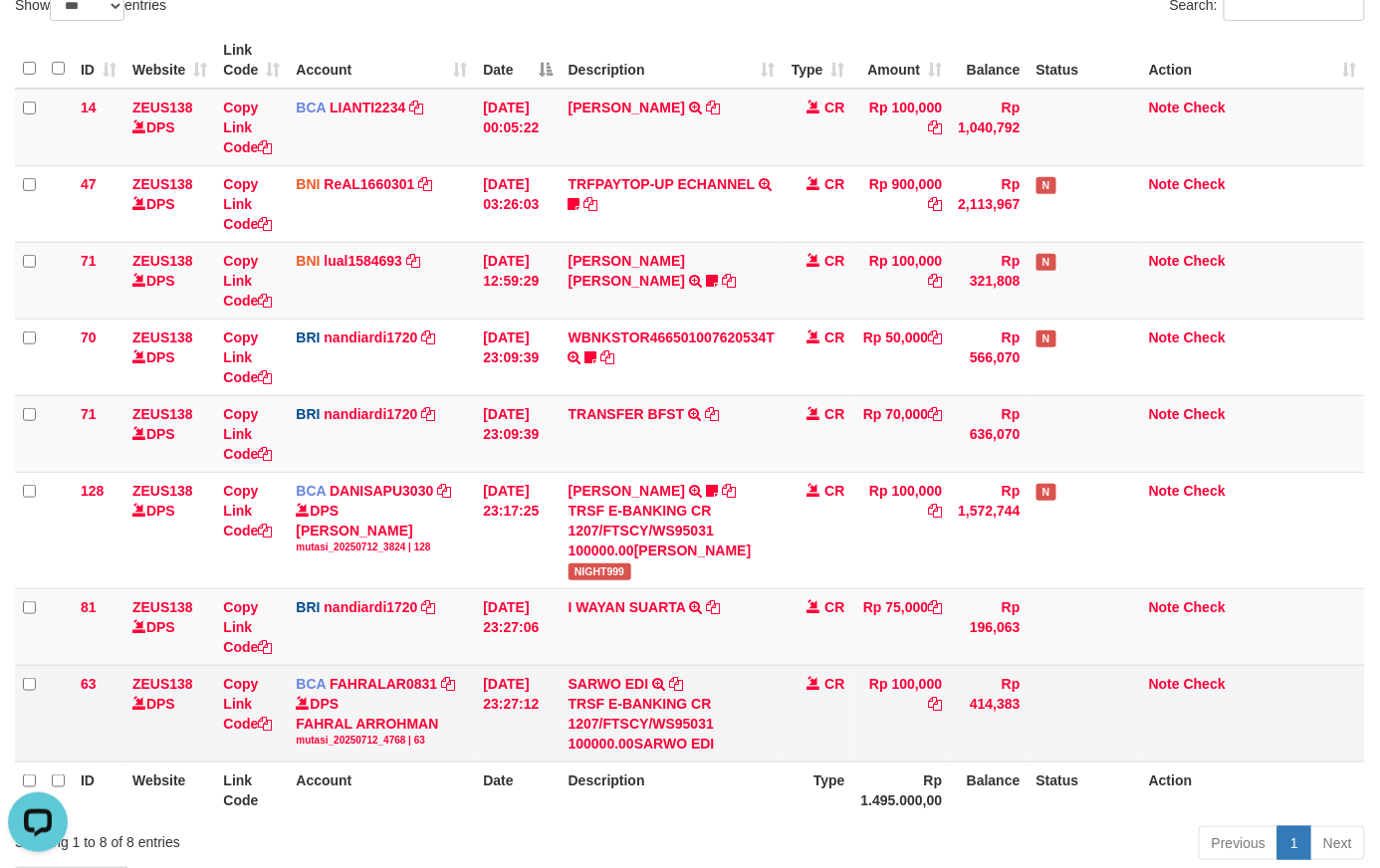 drag, startPoint x: 682, startPoint y: 666, endPoint x: 685, endPoint y: 678, distance: 12.369317 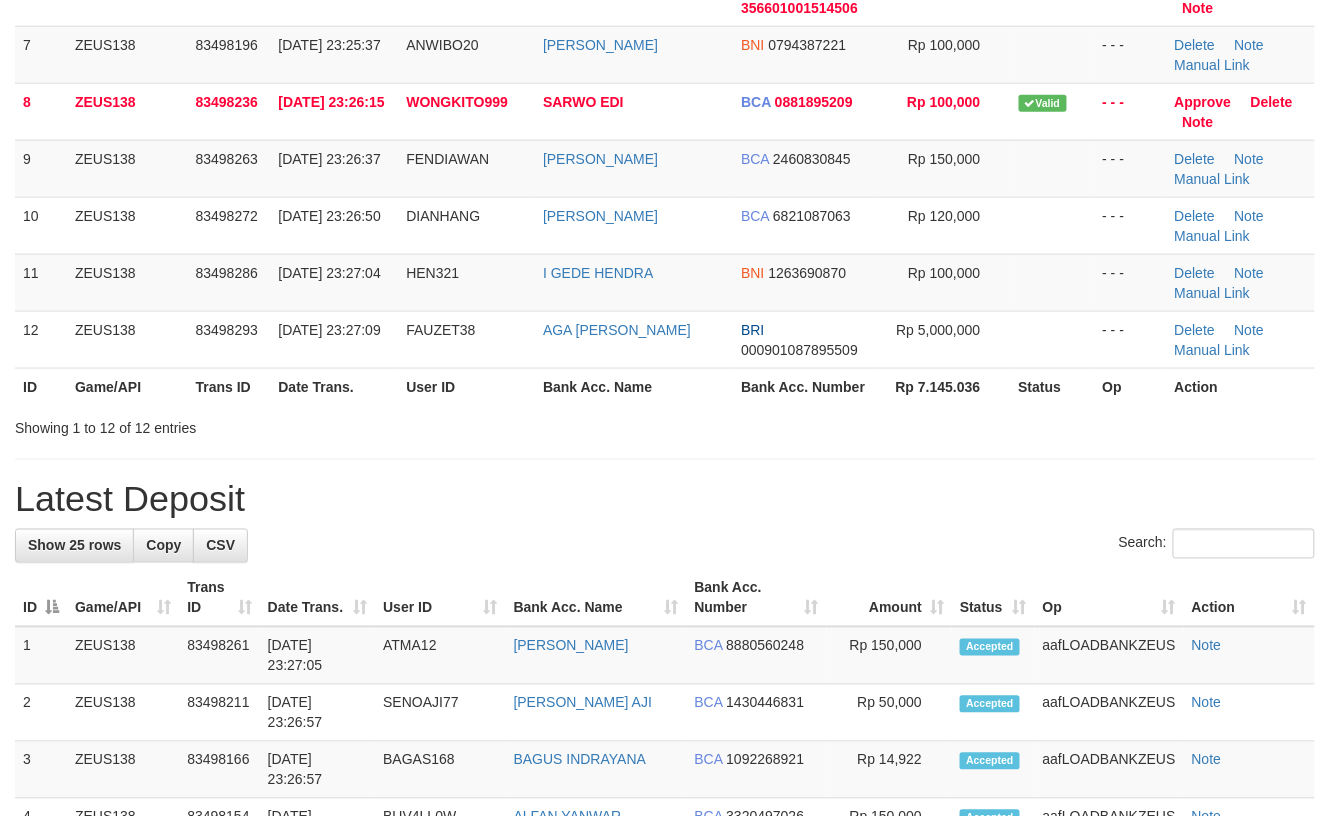 scroll, scrollTop: 490, scrollLeft: 0, axis: vertical 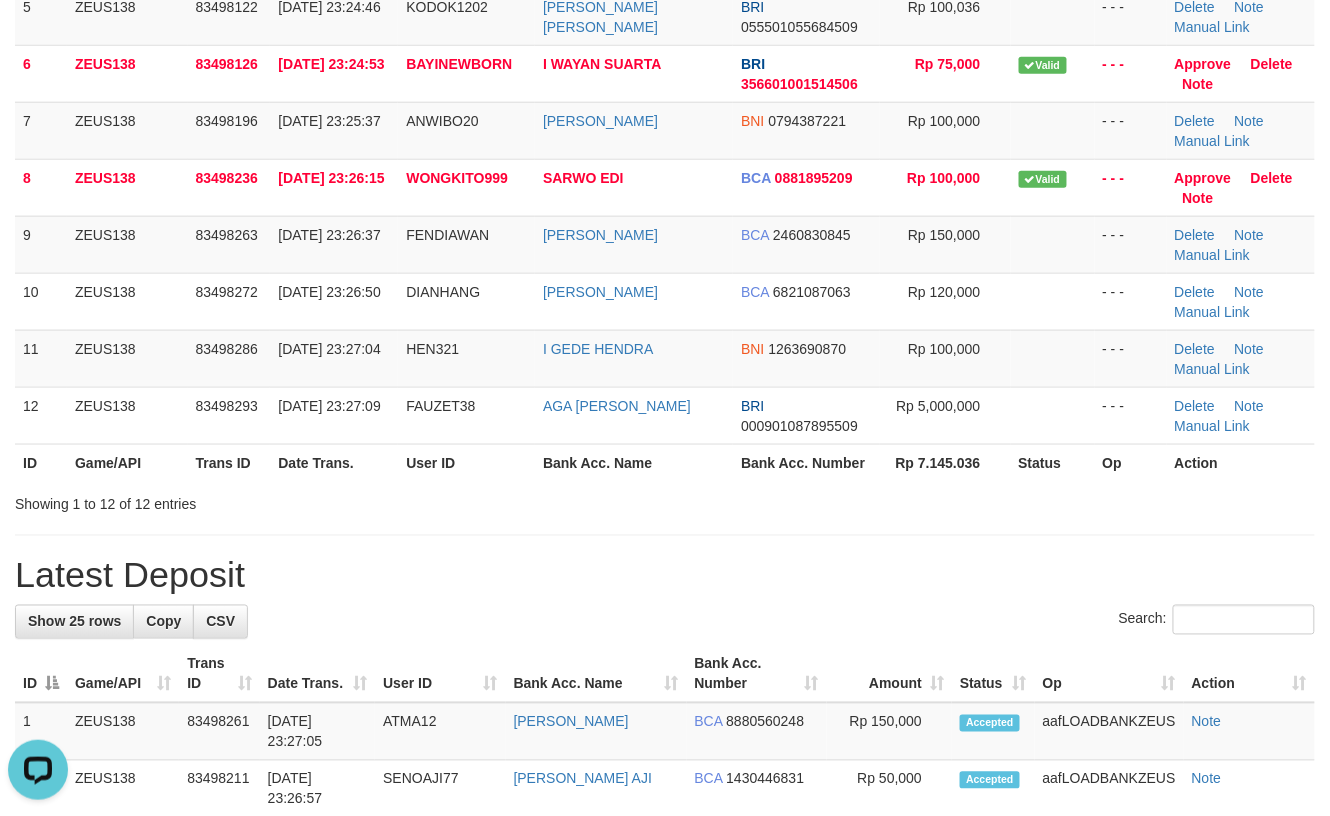 drag, startPoint x: 750, startPoint y: 546, endPoint x: 646, endPoint y: 536, distance: 104.47966 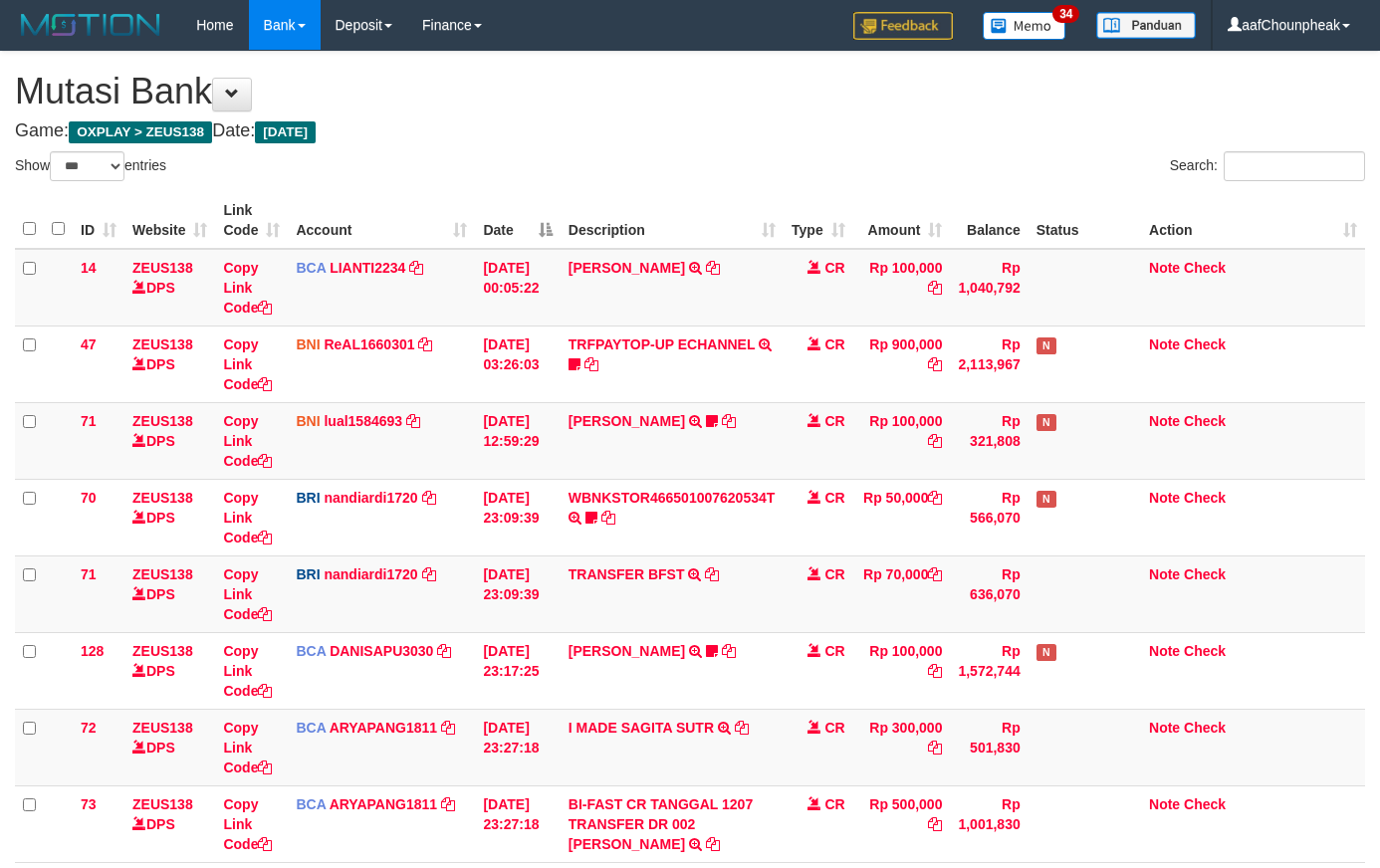 select on "***" 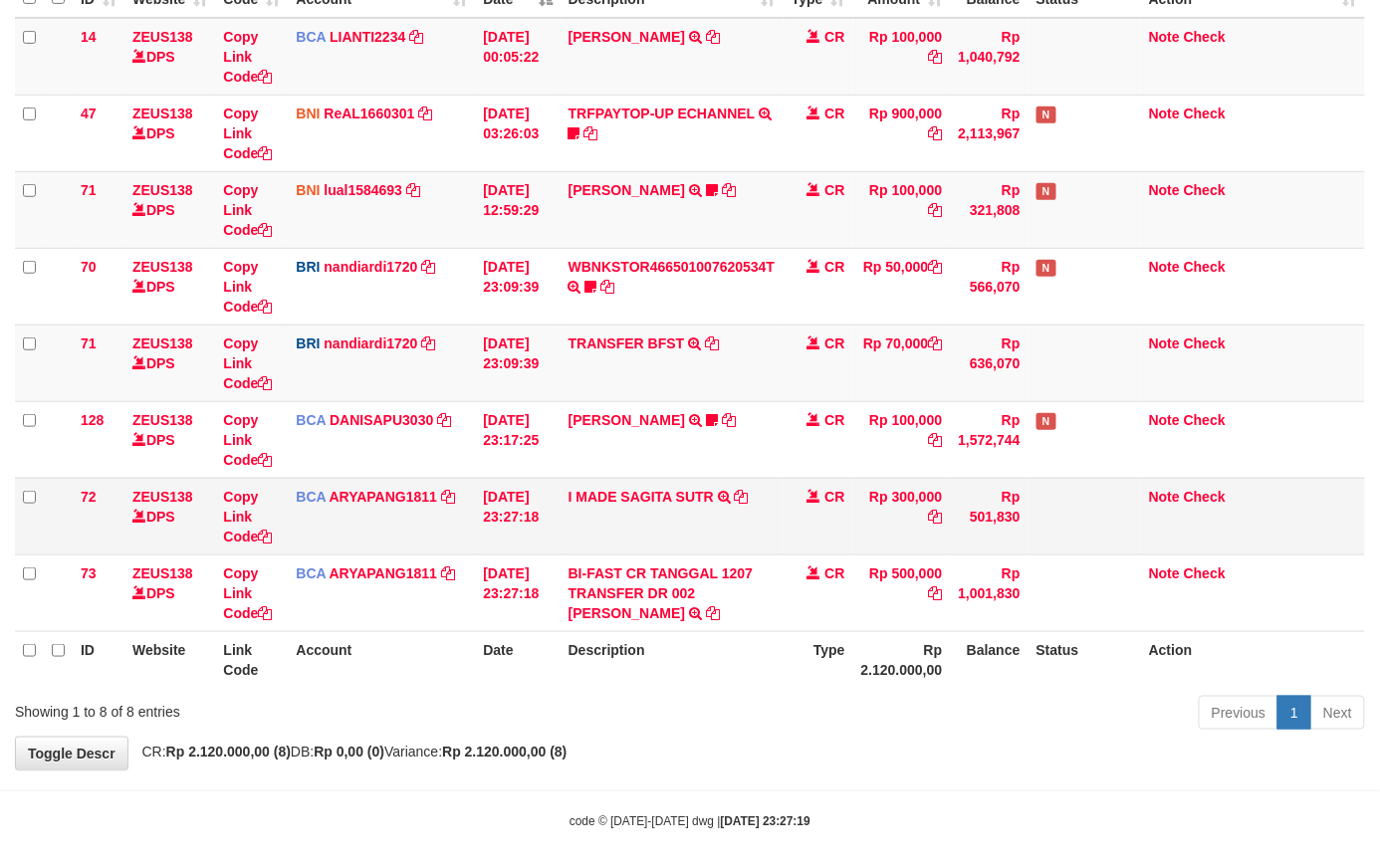 scroll, scrollTop: 160, scrollLeft: 0, axis: vertical 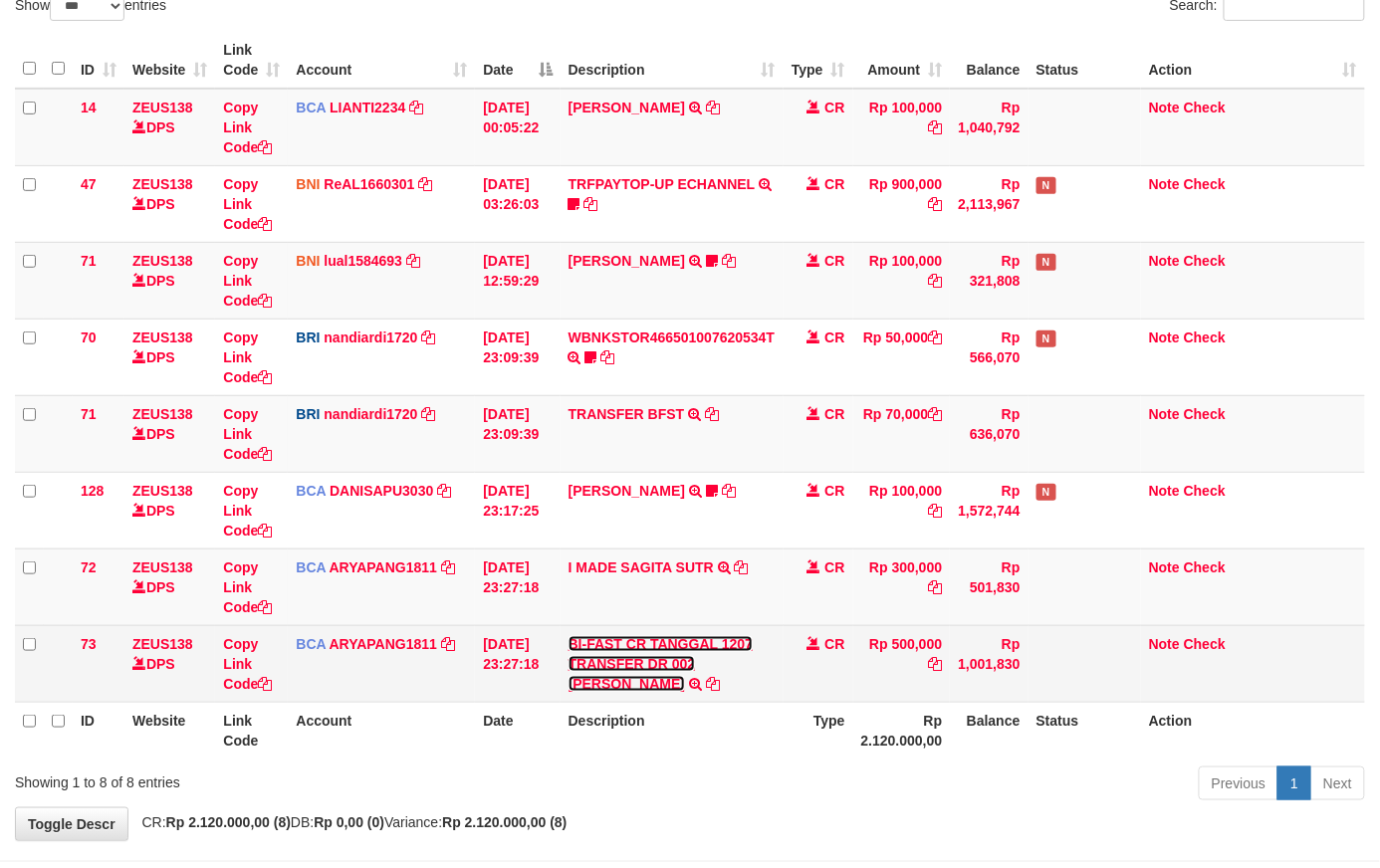 click on "BI-FAST CR TANGGAL 1207 TRANSFER DR 002 [PERSON_NAME]" at bounding box center (660, 664) 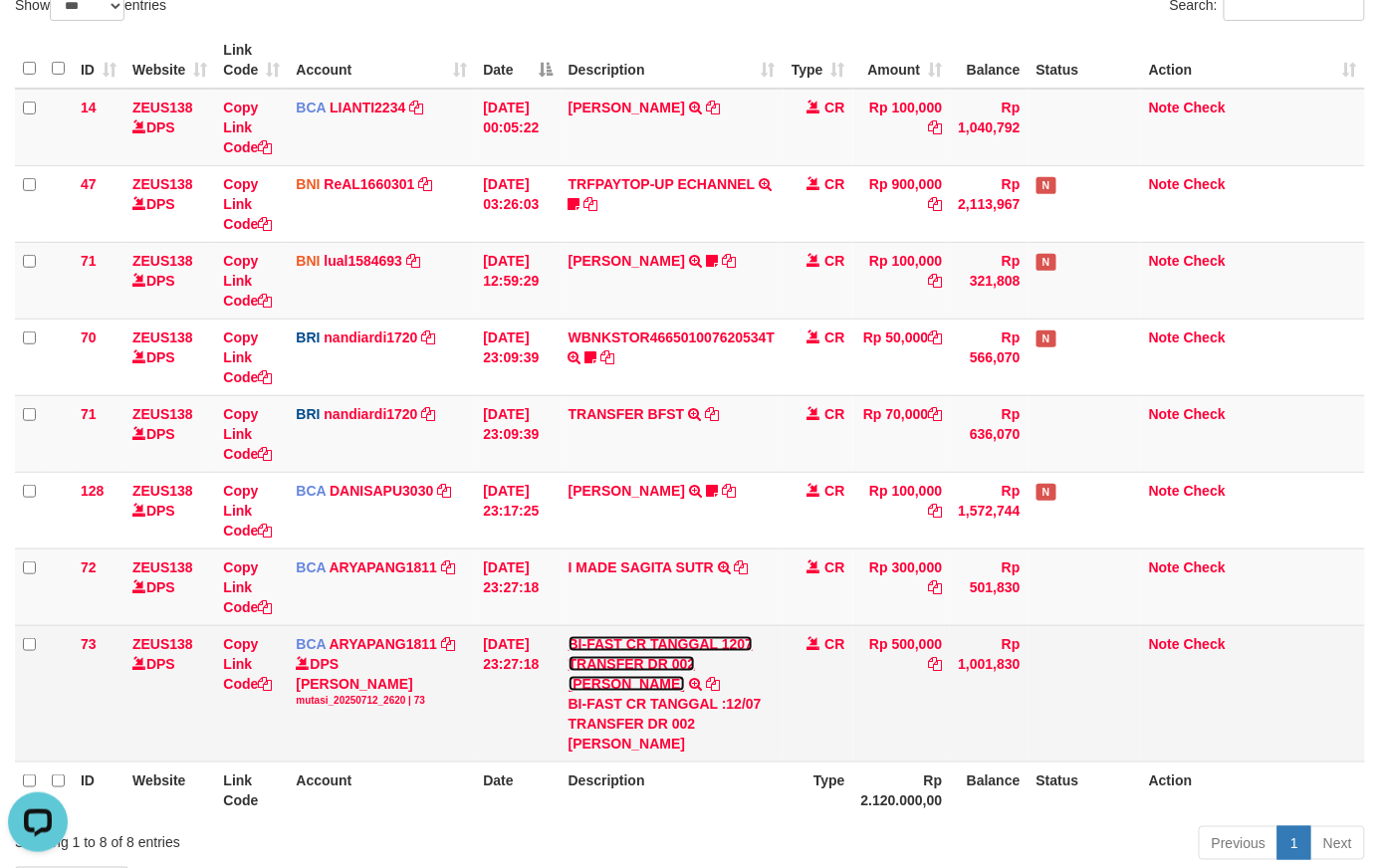 scroll, scrollTop: 0, scrollLeft: 0, axis: both 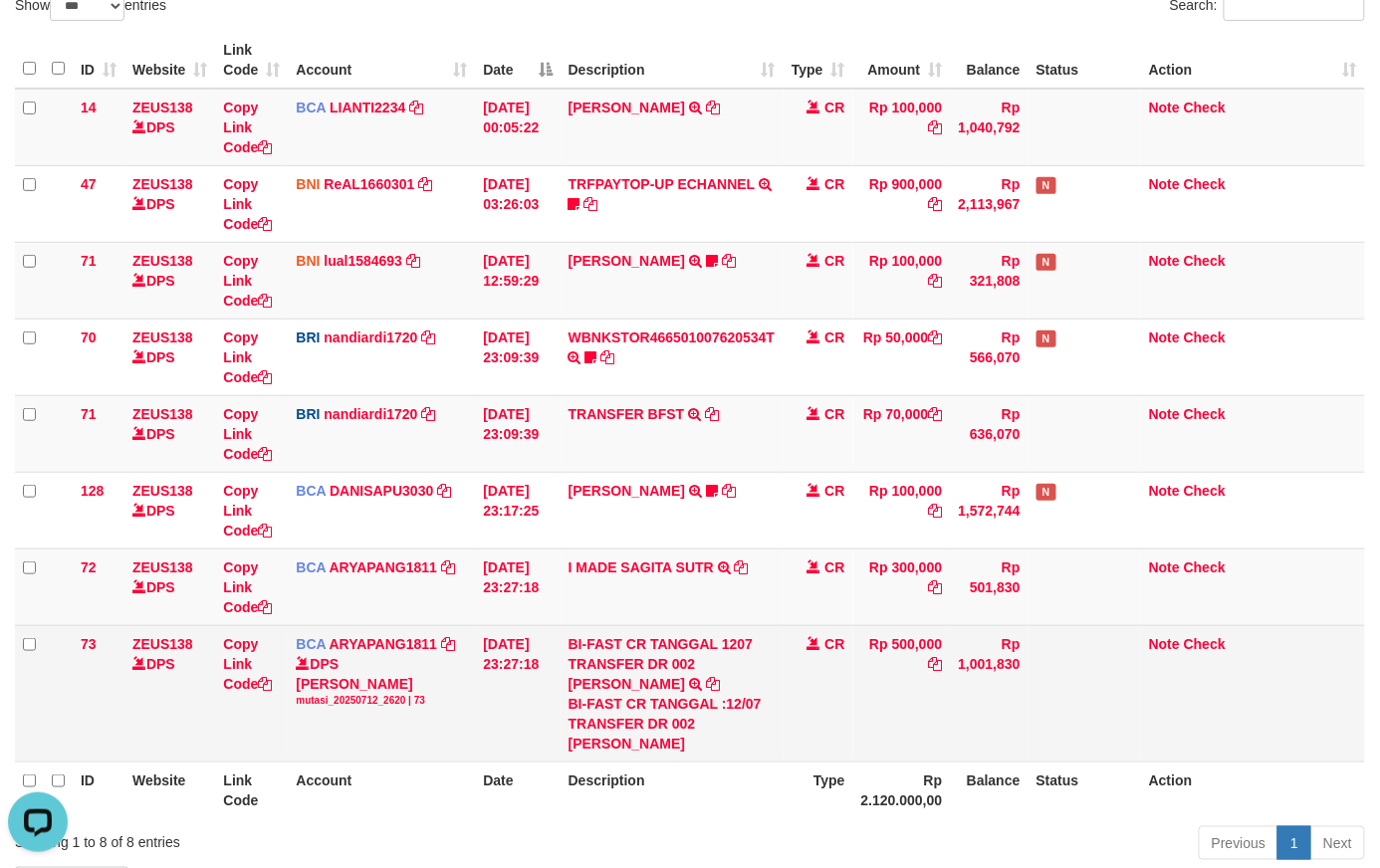 drag, startPoint x: 587, startPoint y: 747, endPoint x: 618, endPoint y: 733, distance: 34.0147 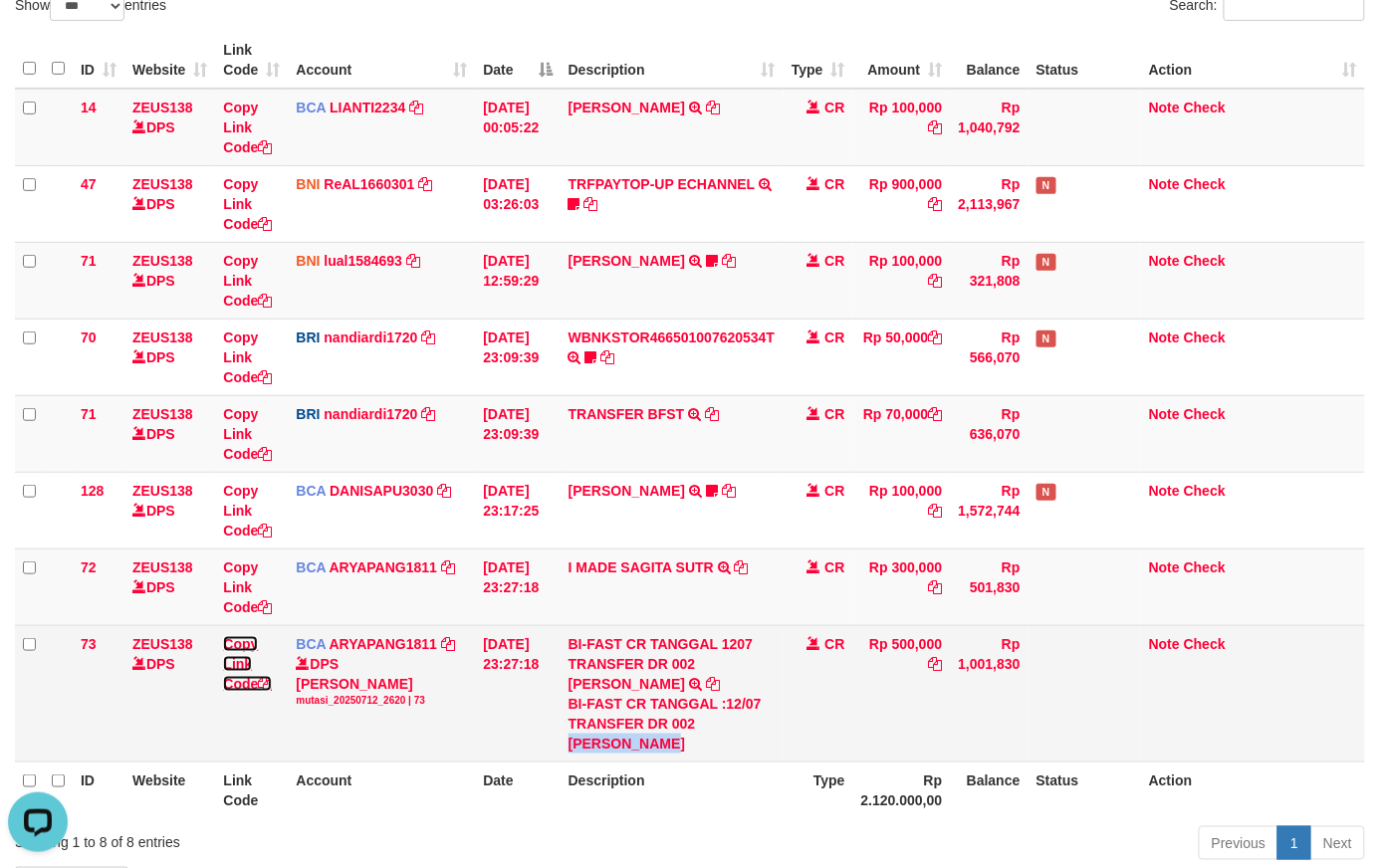 click on "Copy Link Code" at bounding box center [247, 664] 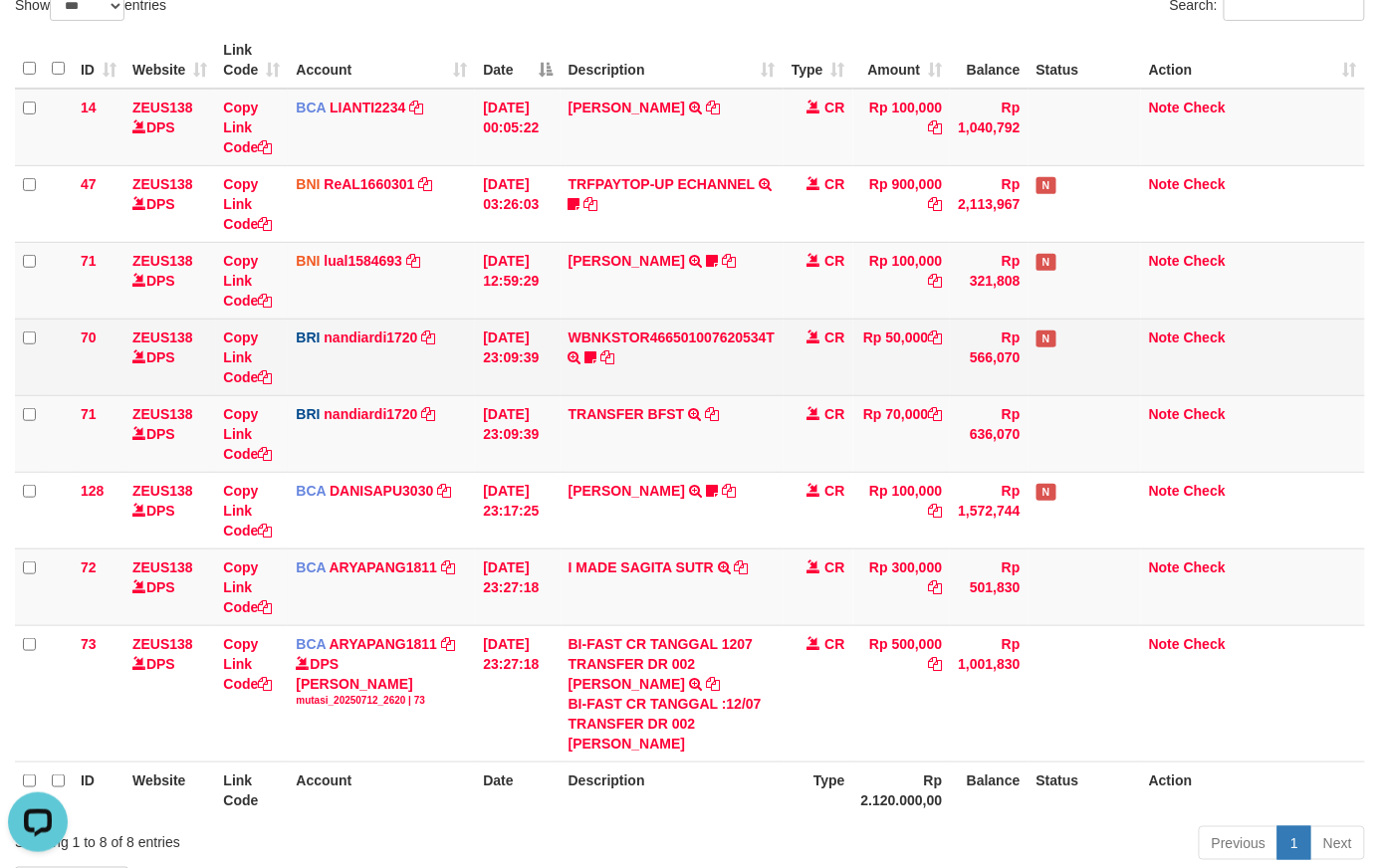 scroll, scrollTop: 251, scrollLeft: 0, axis: vertical 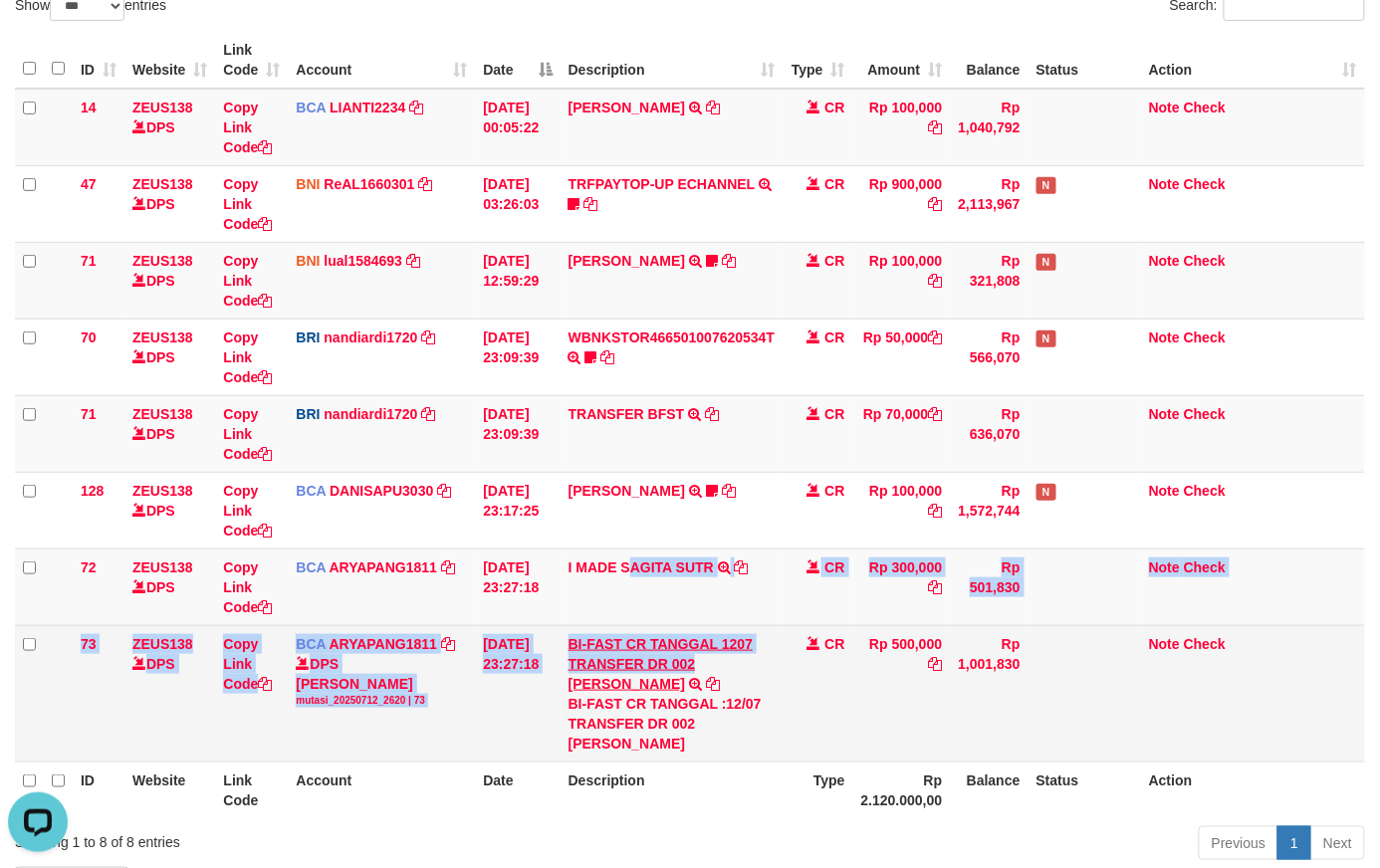 drag, startPoint x: 686, startPoint y: 661, endPoint x: 695, endPoint y: 670, distance: 12.727922 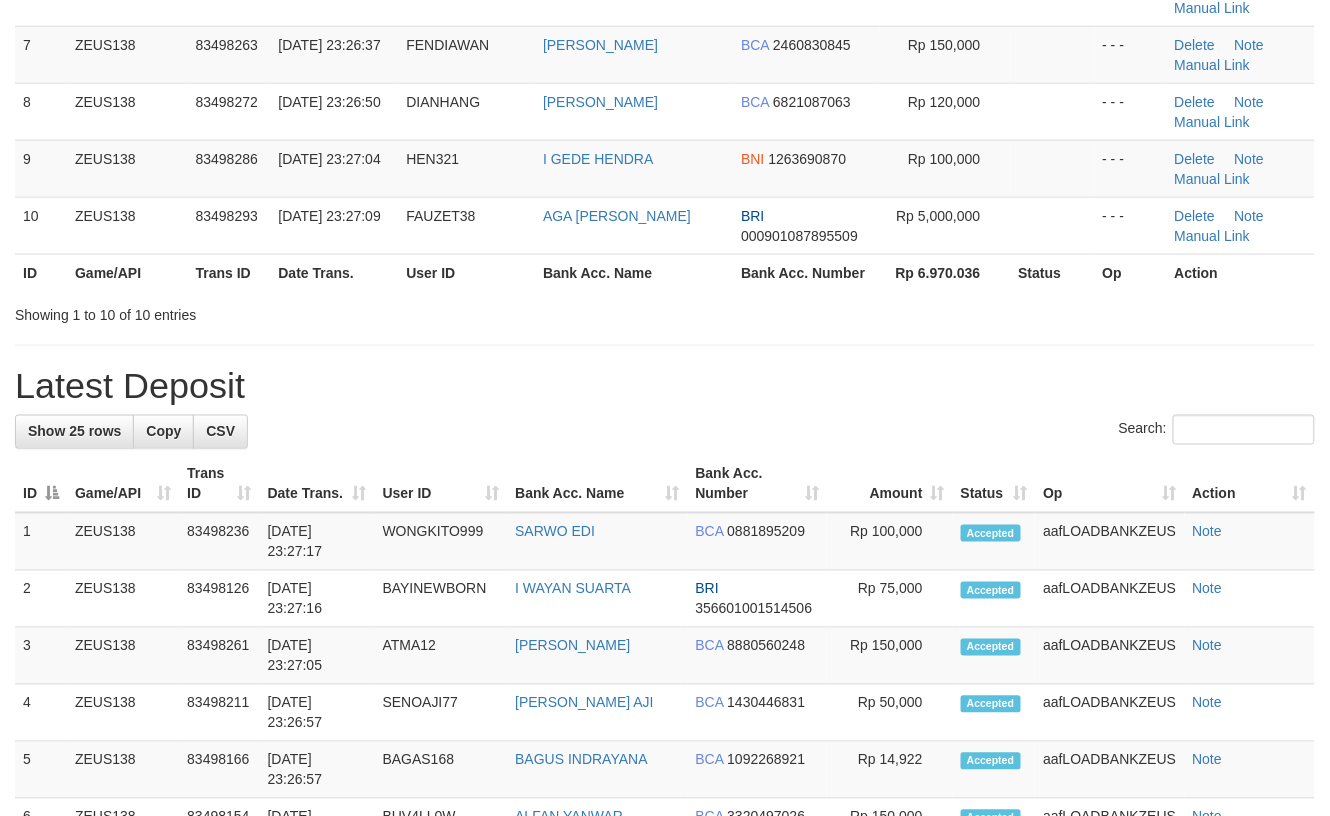 scroll, scrollTop: 490, scrollLeft: 0, axis: vertical 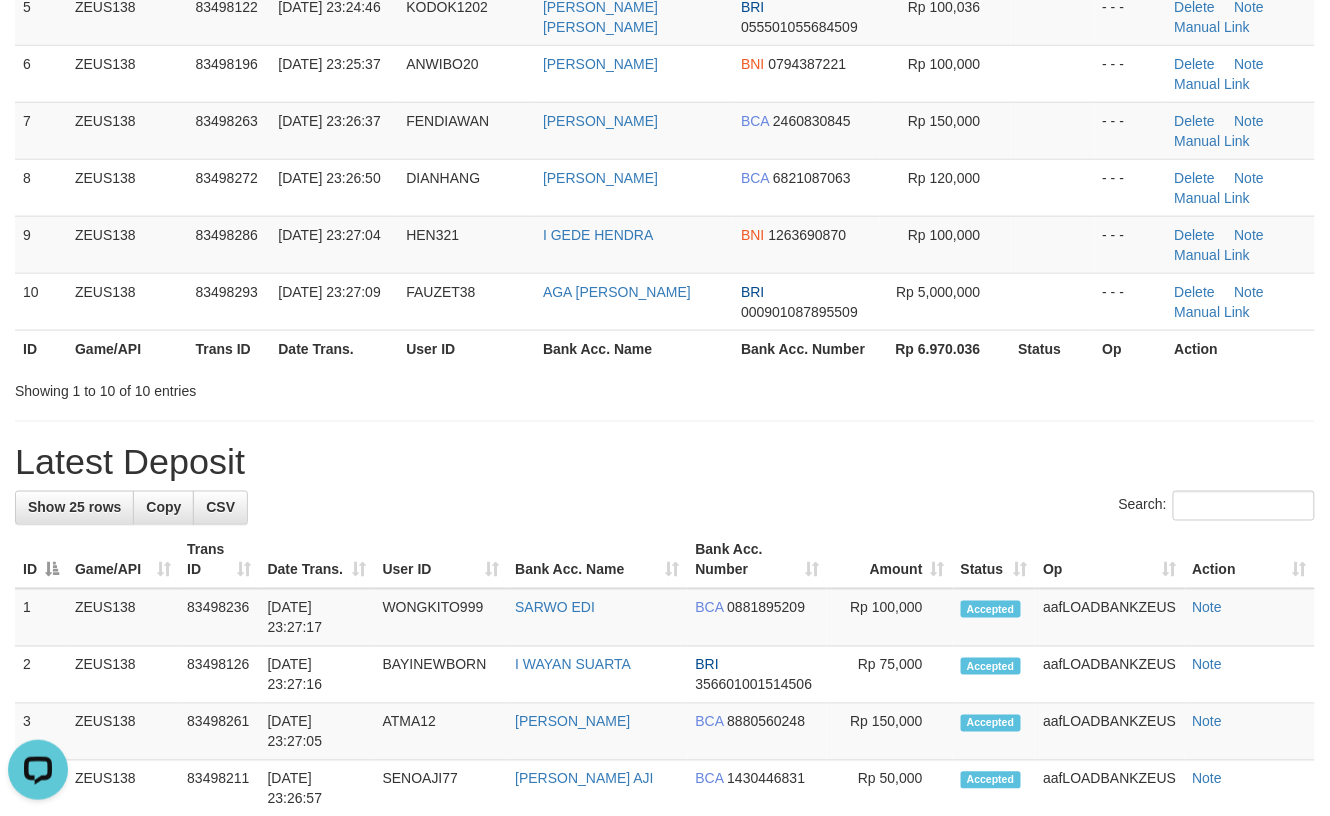 click on "Search:" at bounding box center (665, 508) 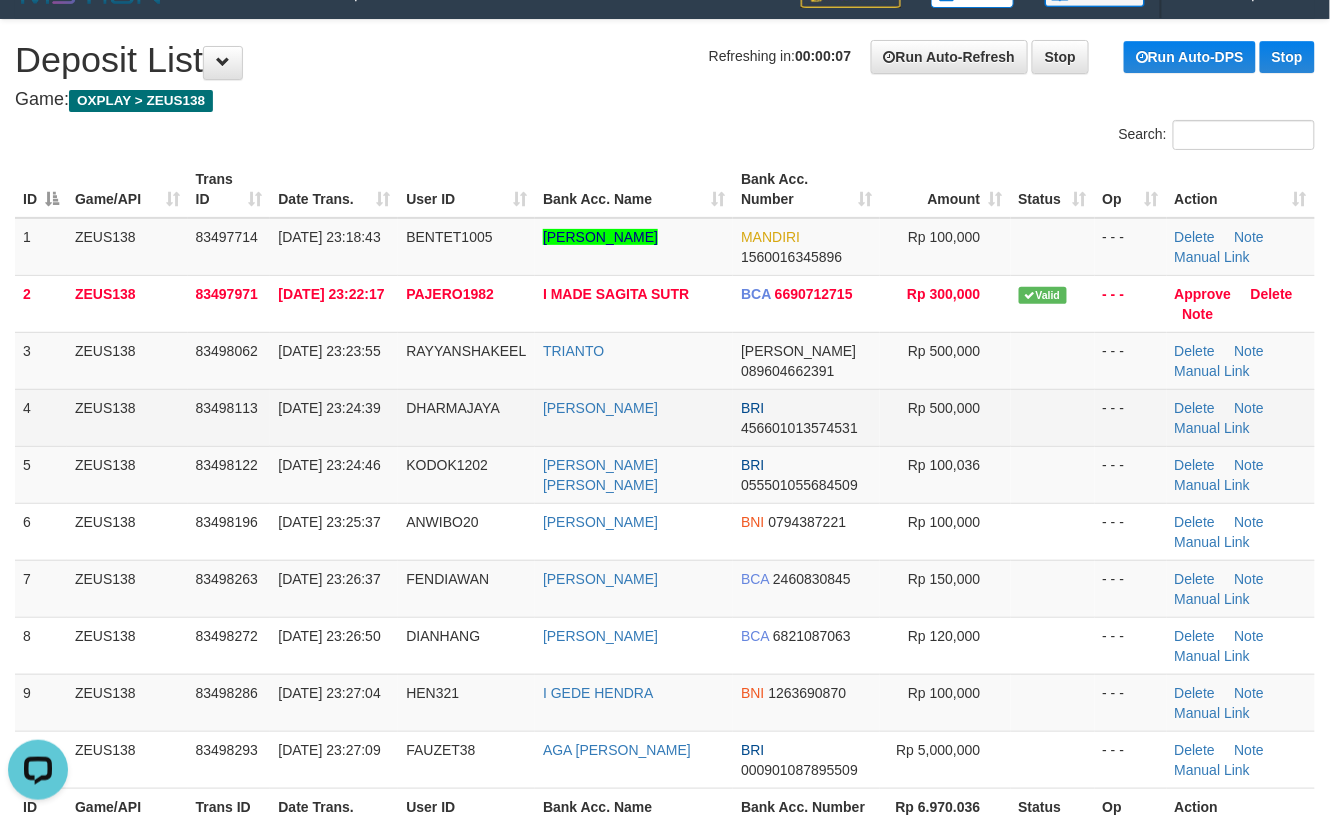 click on "4
ZEUS138
83498113
[DATE] 23:24:39
[GEOGRAPHIC_DATA]
[PERSON_NAME]
BRI
456601013574531
Rp 500,000
- - -
[GEOGRAPHIC_DATA]
Note
Manual Link" at bounding box center [665, 417] 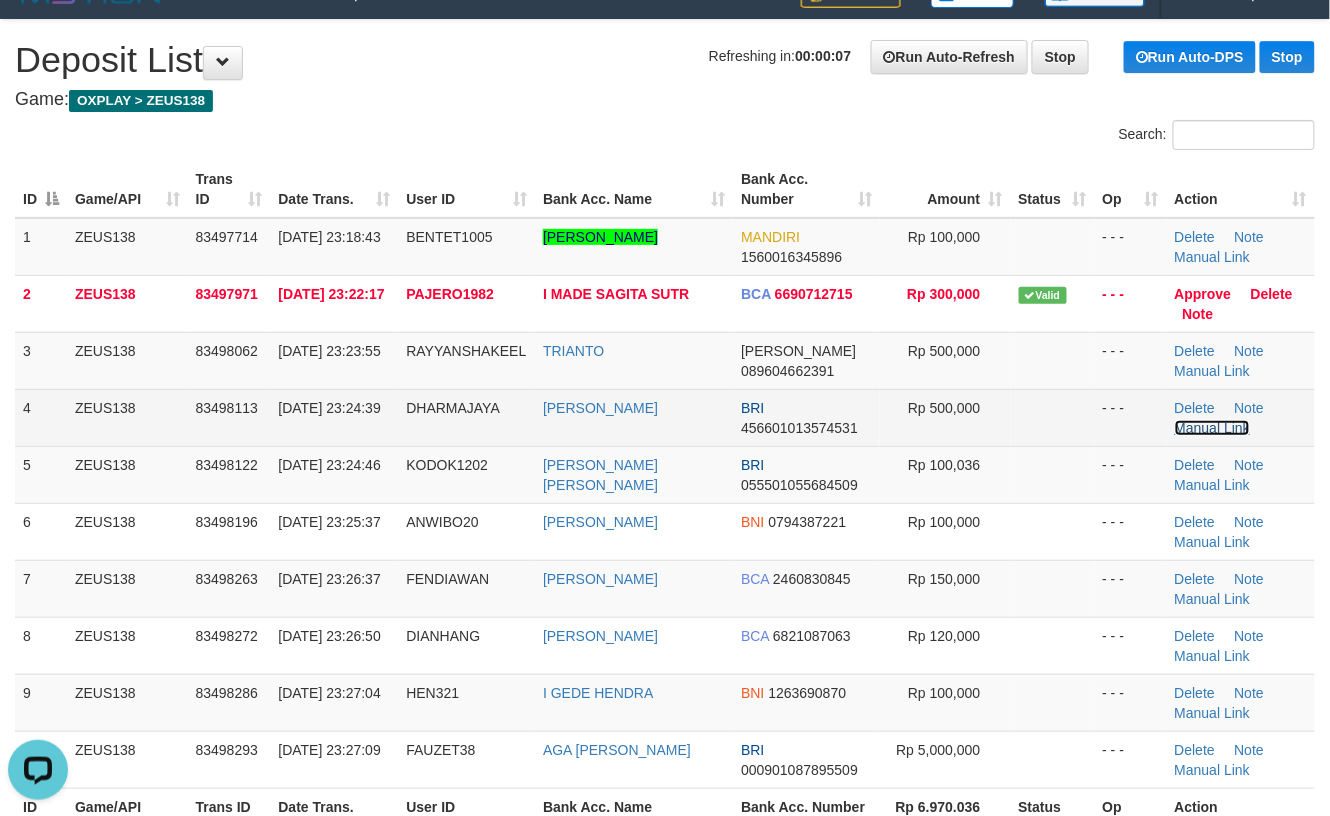 click on "Manual Link" at bounding box center (1213, 428) 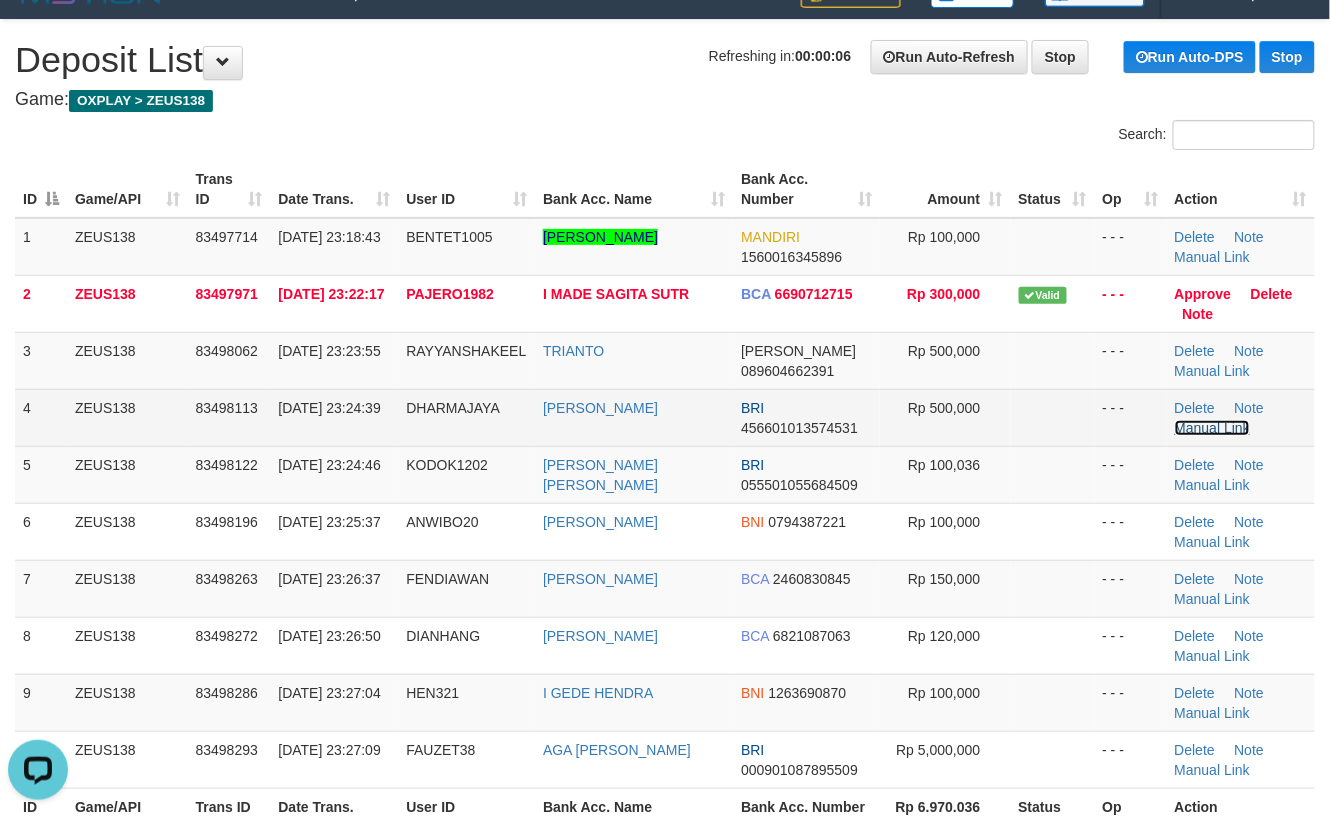 click on "Manual Link" at bounding box center [1213, 428] 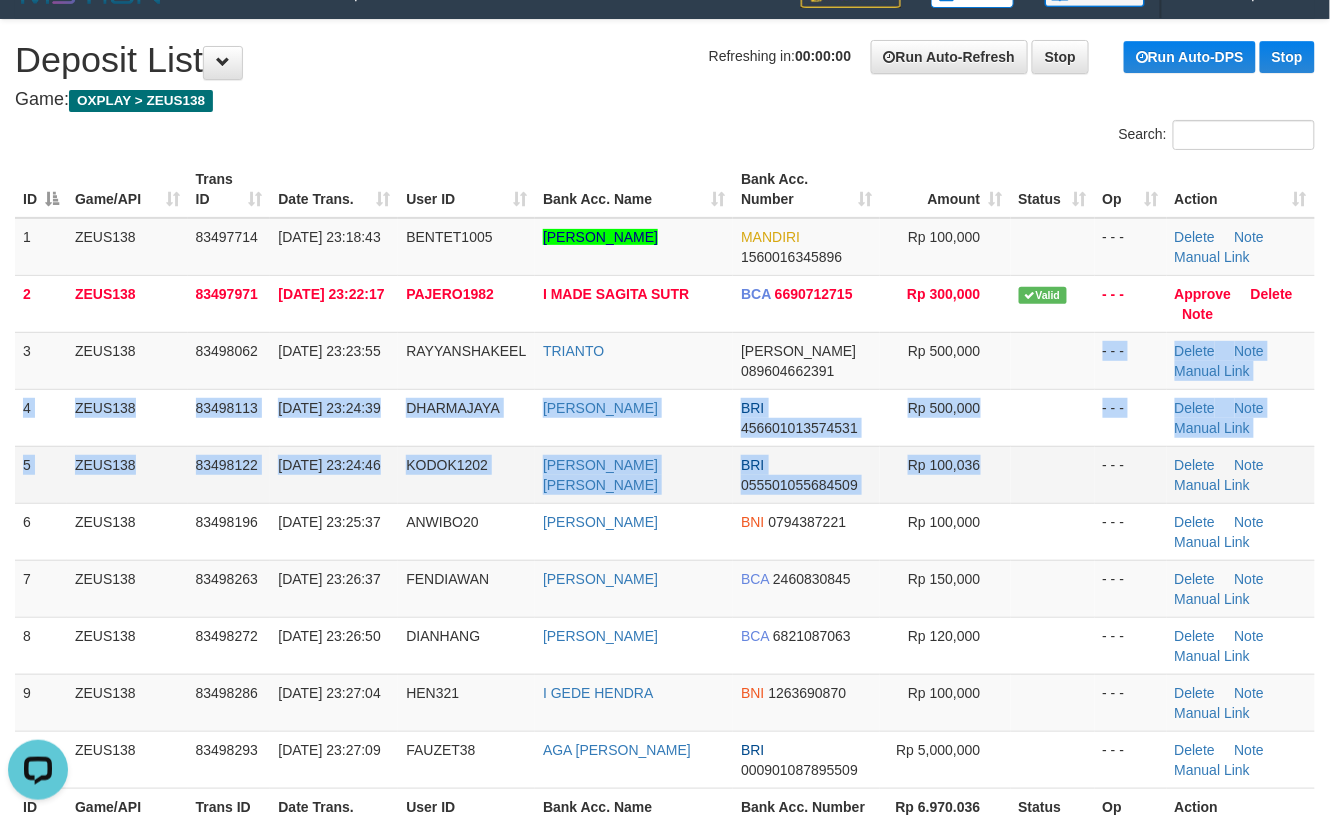 drag, startPoint x: 1013, startPoint y: 502, endPoint x: 1058, endPoint y: 498, distance: 45.17743 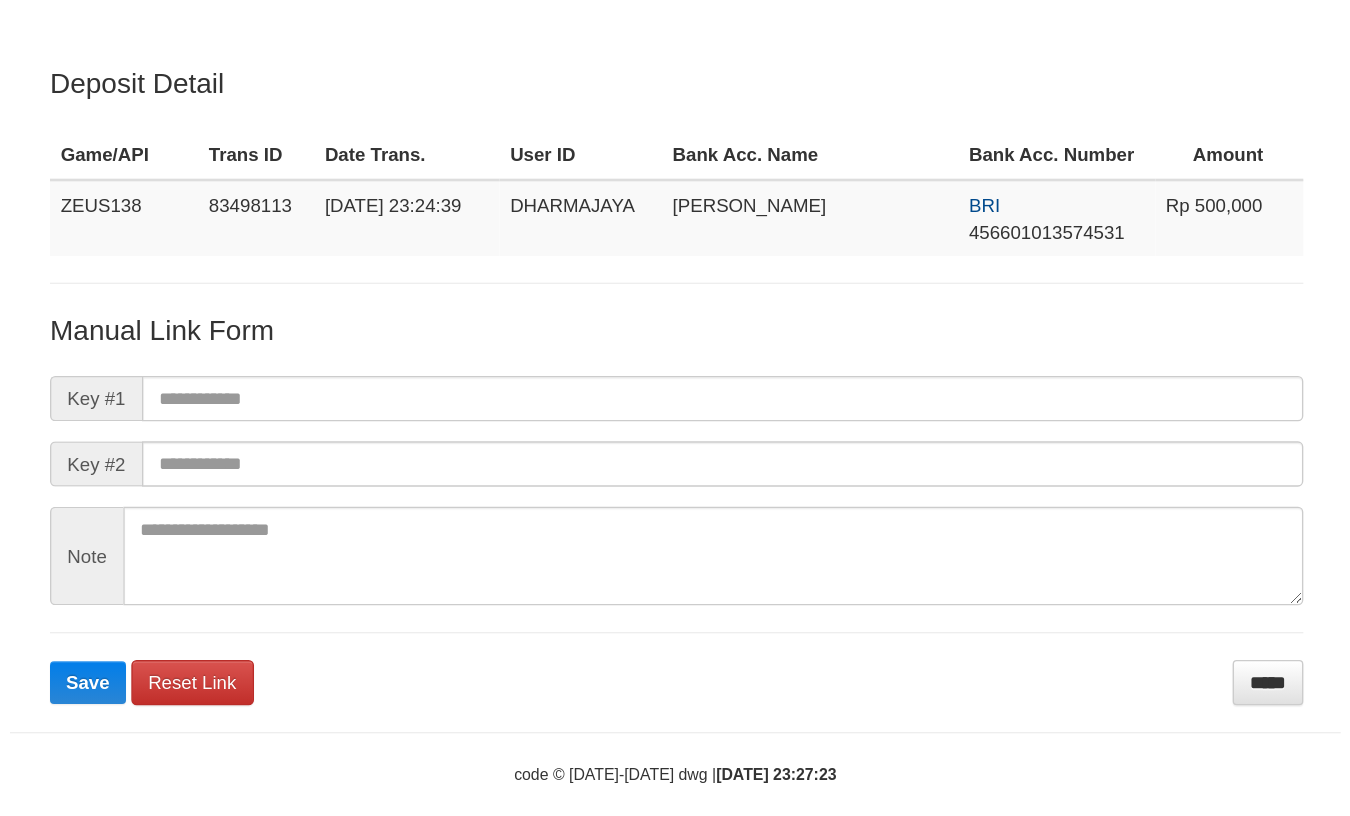 scroll, scrollTop: 0, scrollLeft: 0, axis: both 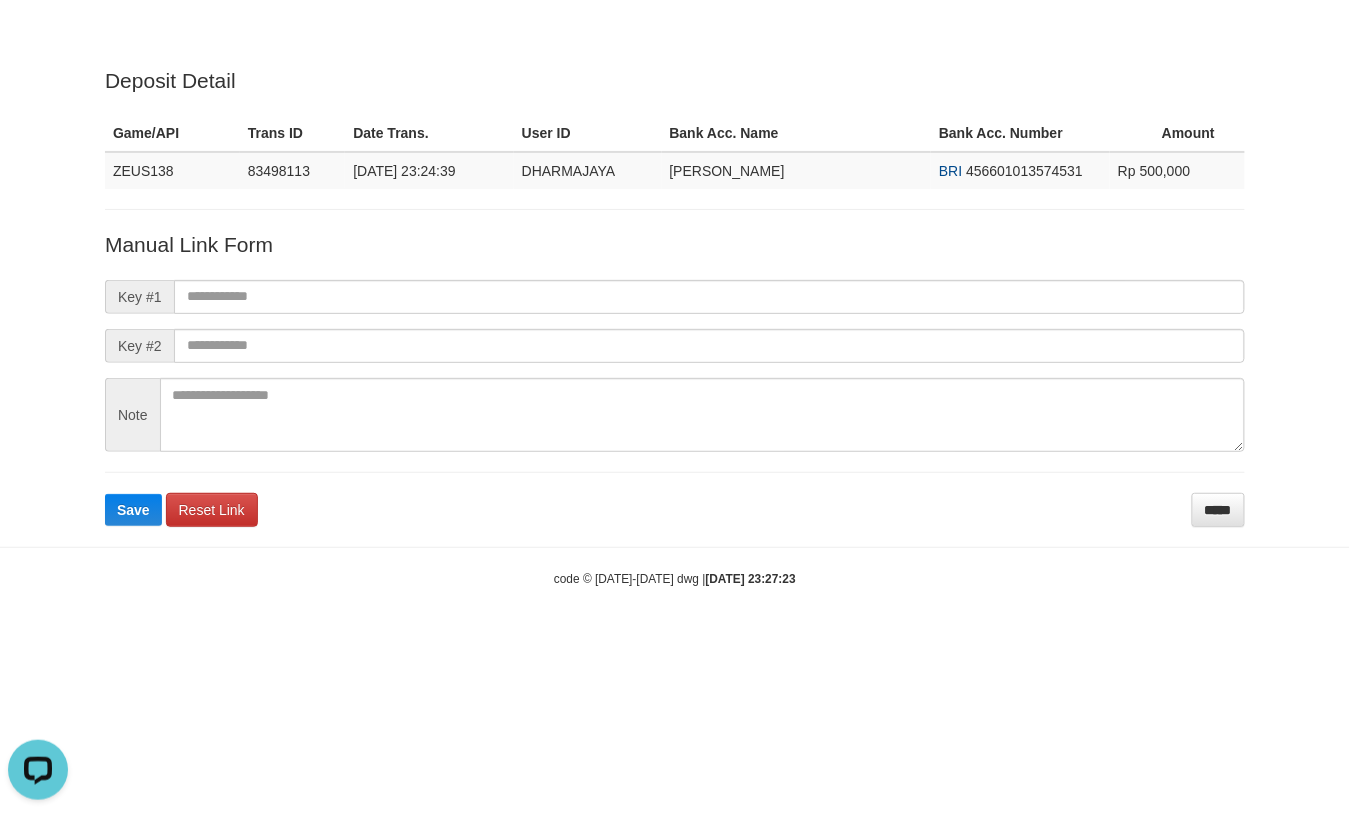 click on "Manual Link Form
Key #1
Key #2
Note
Save
Reset Link
*****" at bounding box center (675, 378) 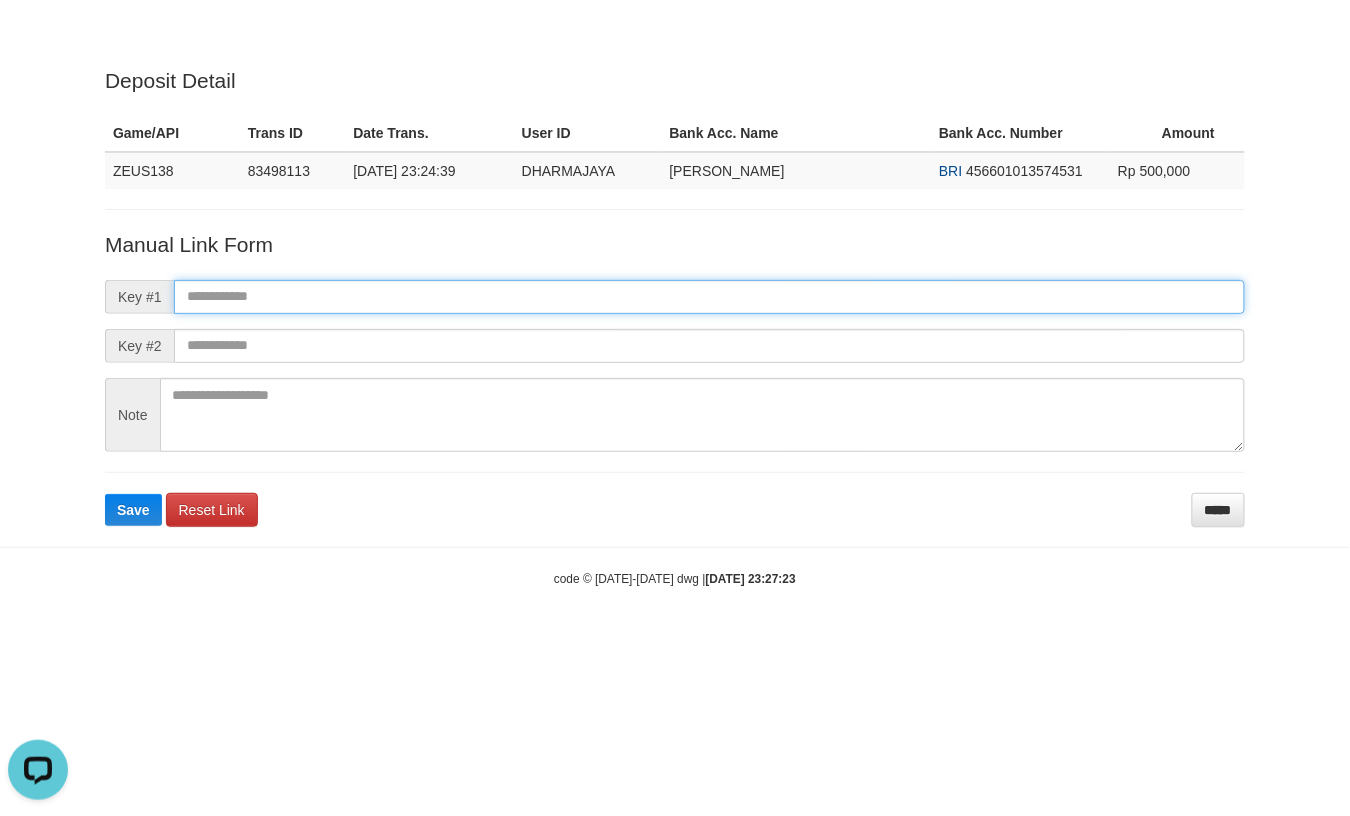 click at bounding box center (709, 297) 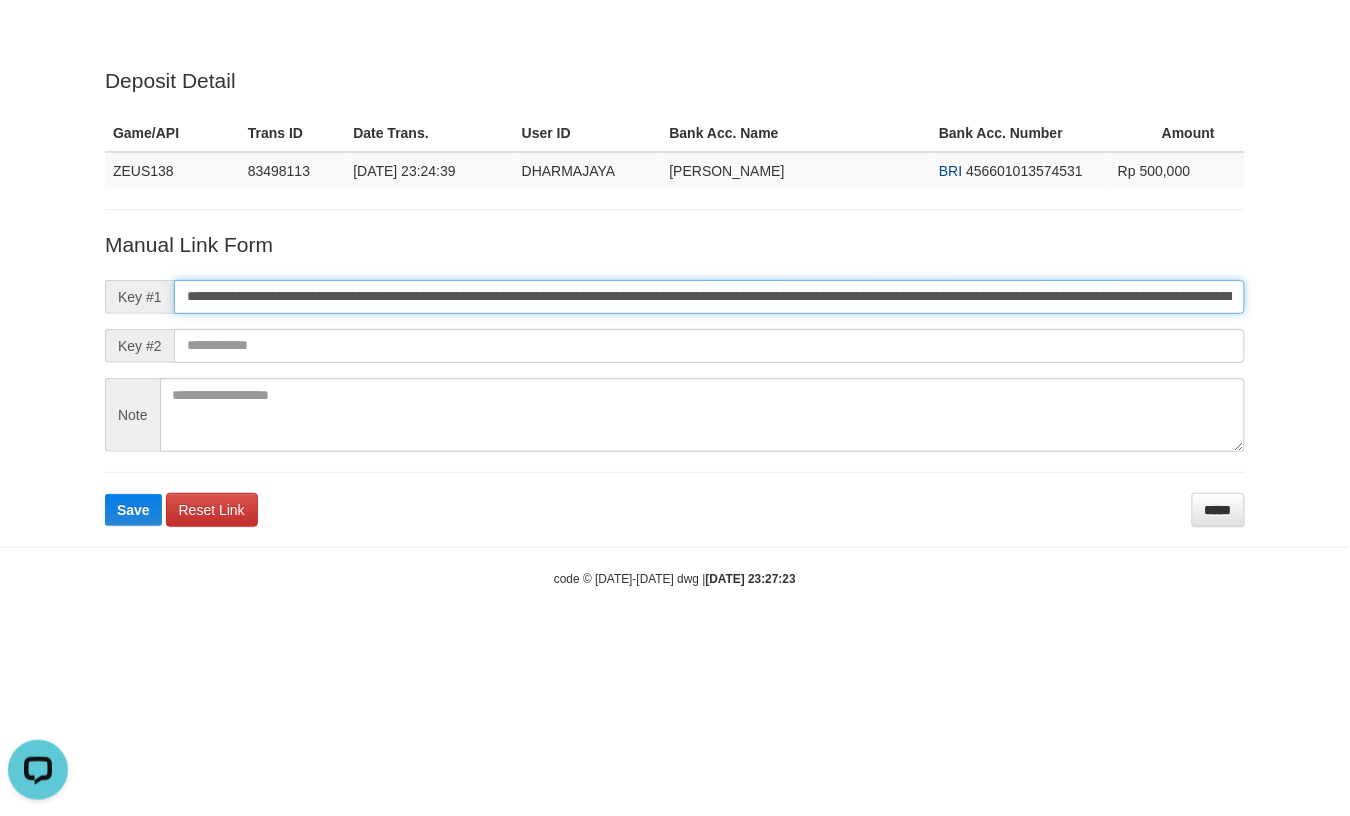 scroll, scrollTop: 0, scrollLeft: 734, axis: horizontal 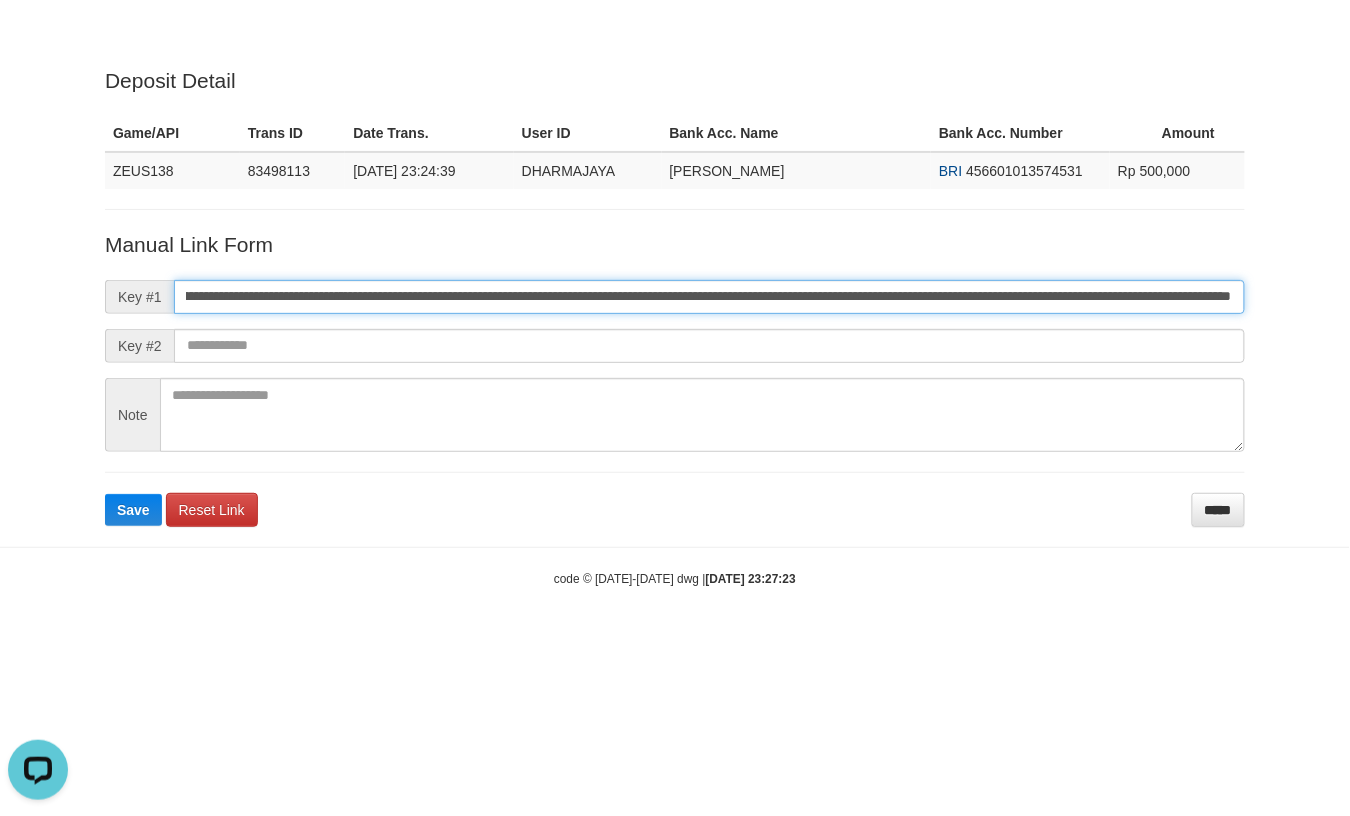 type on "**********" 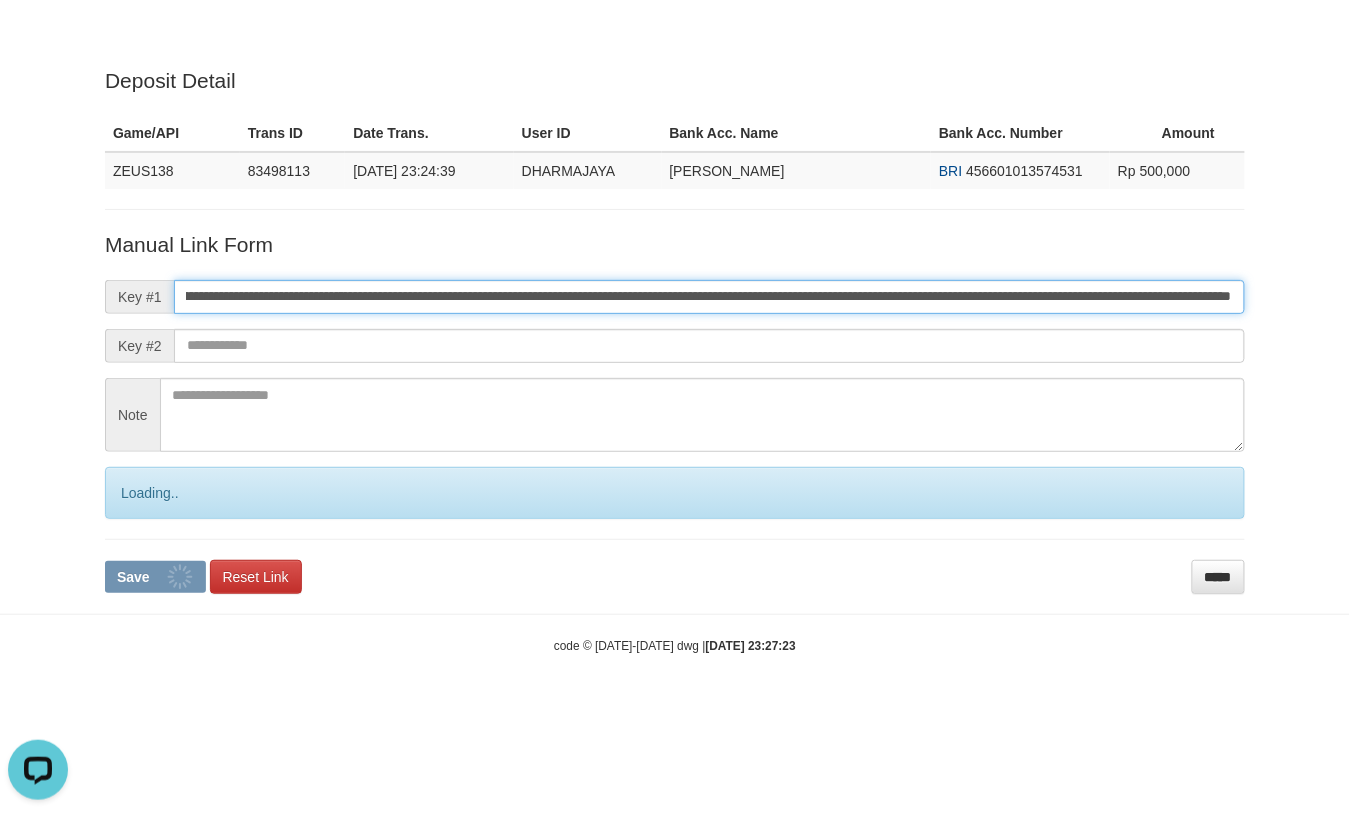 click on "Save" at bounding box center (155, 577) 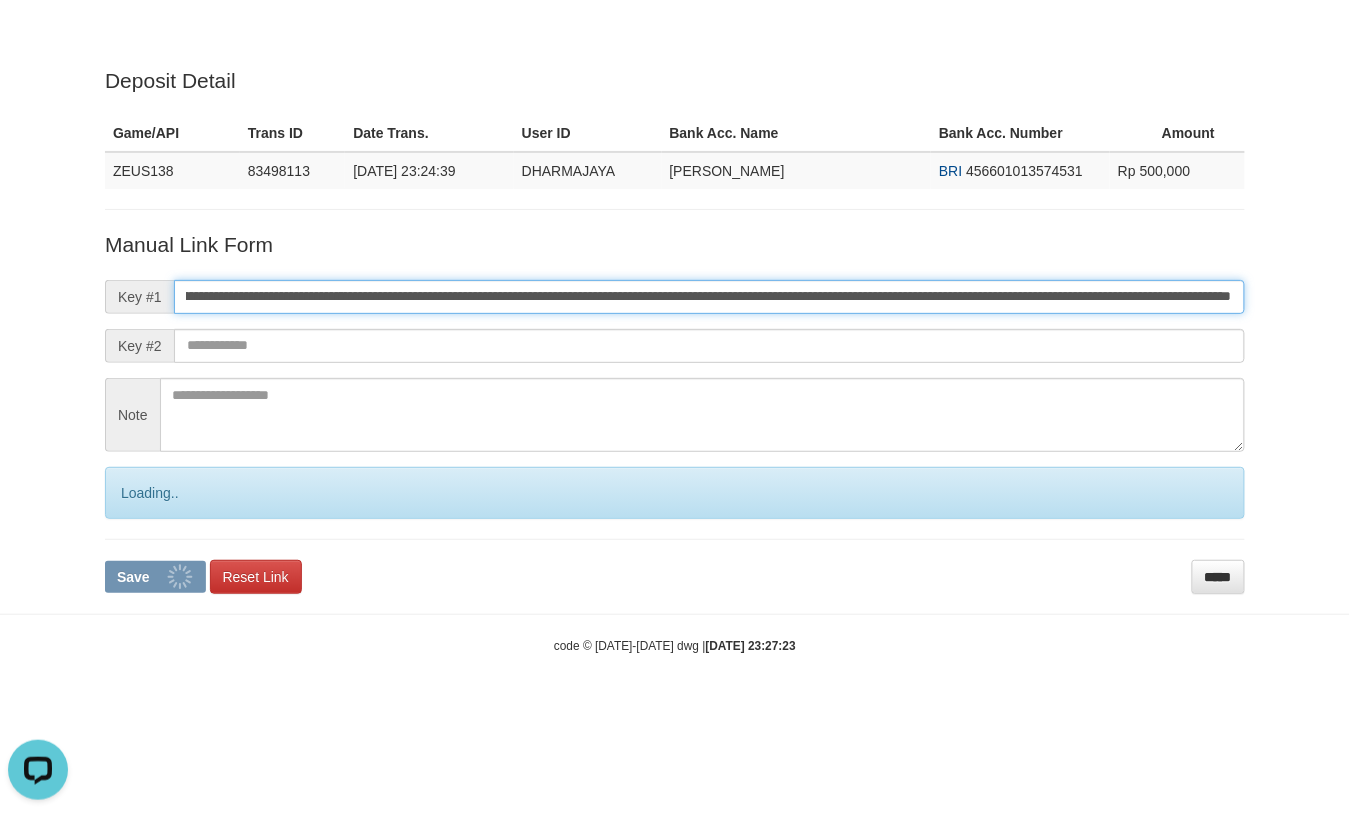 click on "Save" at bounding box center (155, 577) 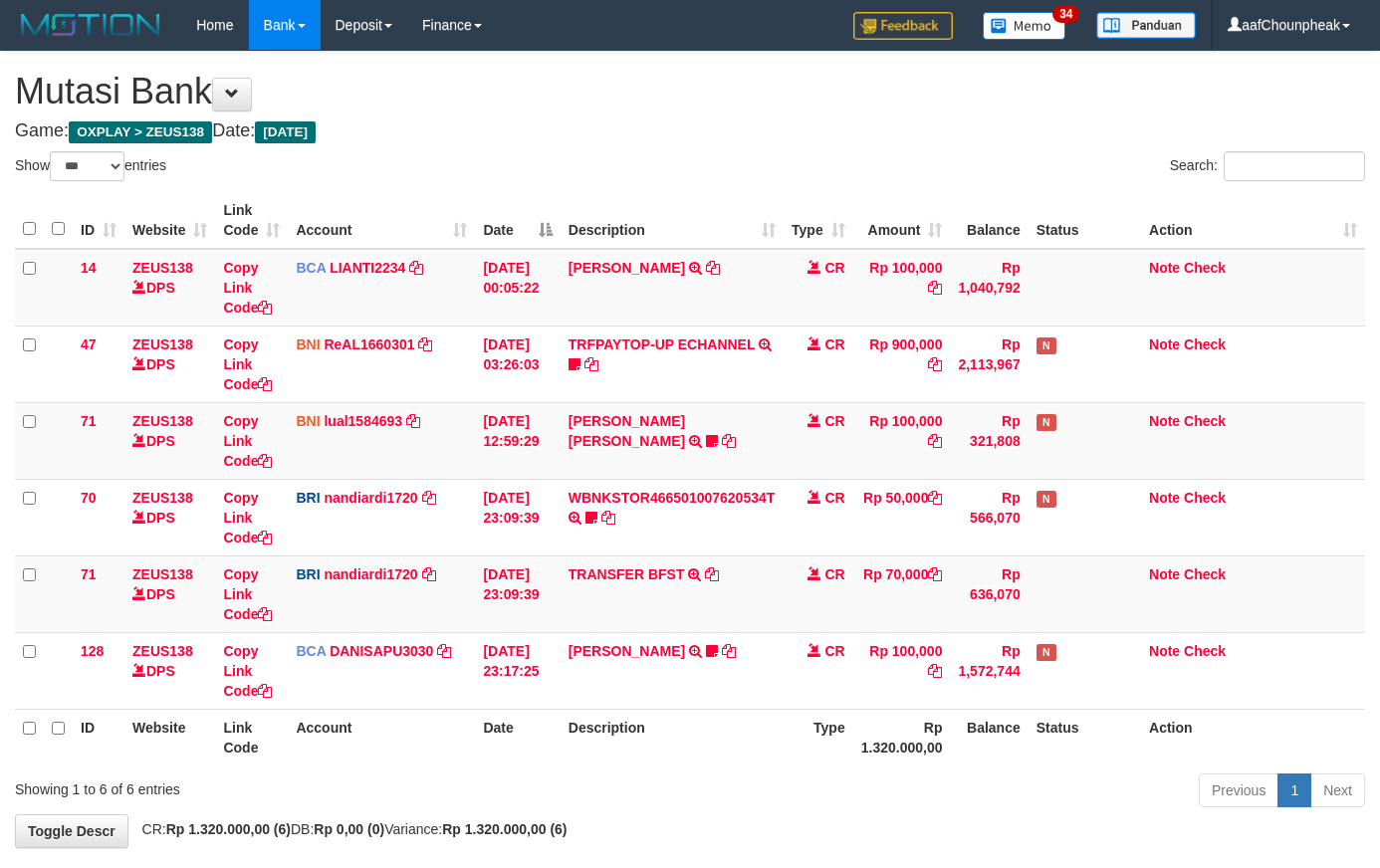 select on "***" 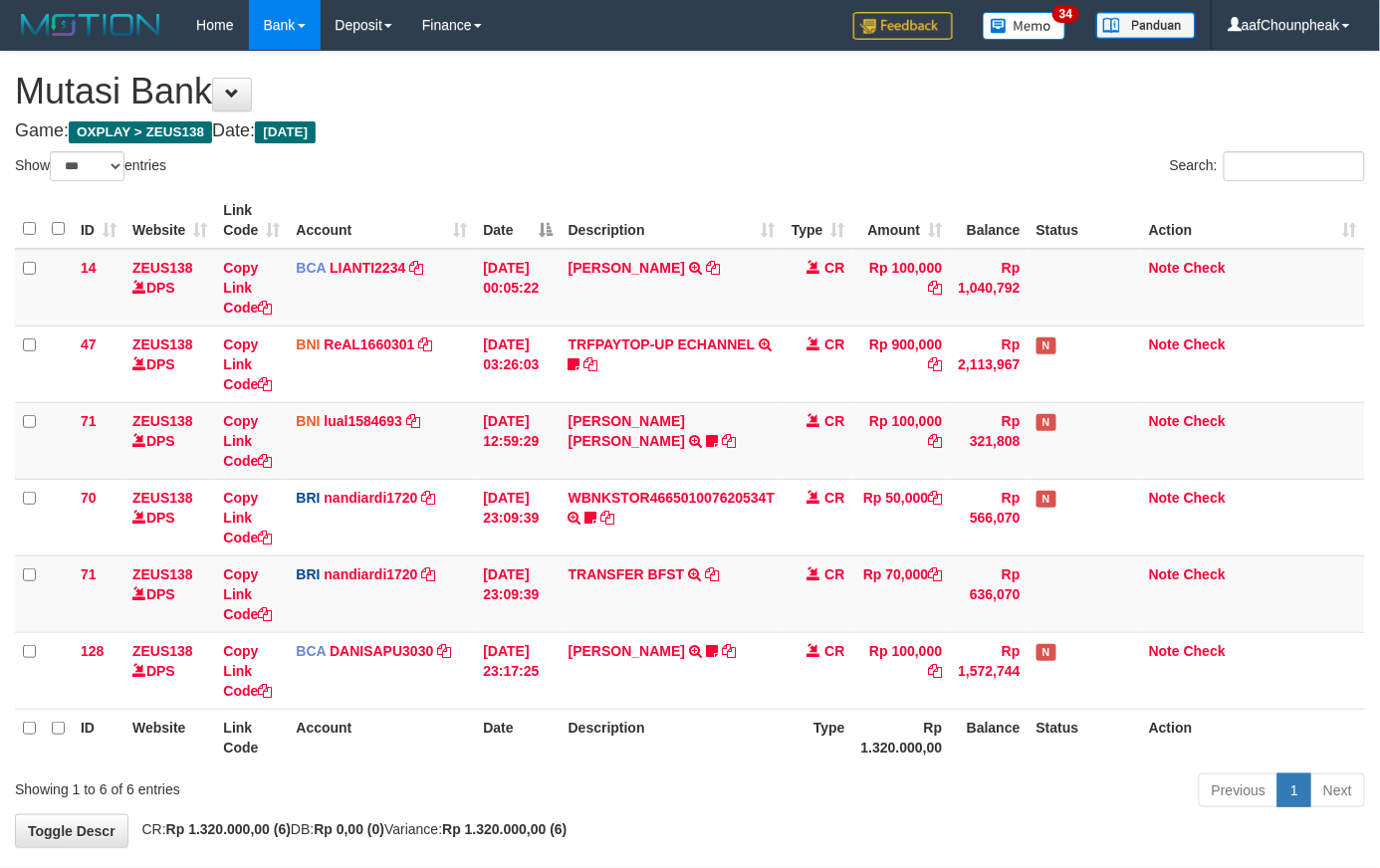 drag, startPoint x: 747, startPoint y: 705, endPoint x: 135, endPoint y: 637, distance: 615.76619 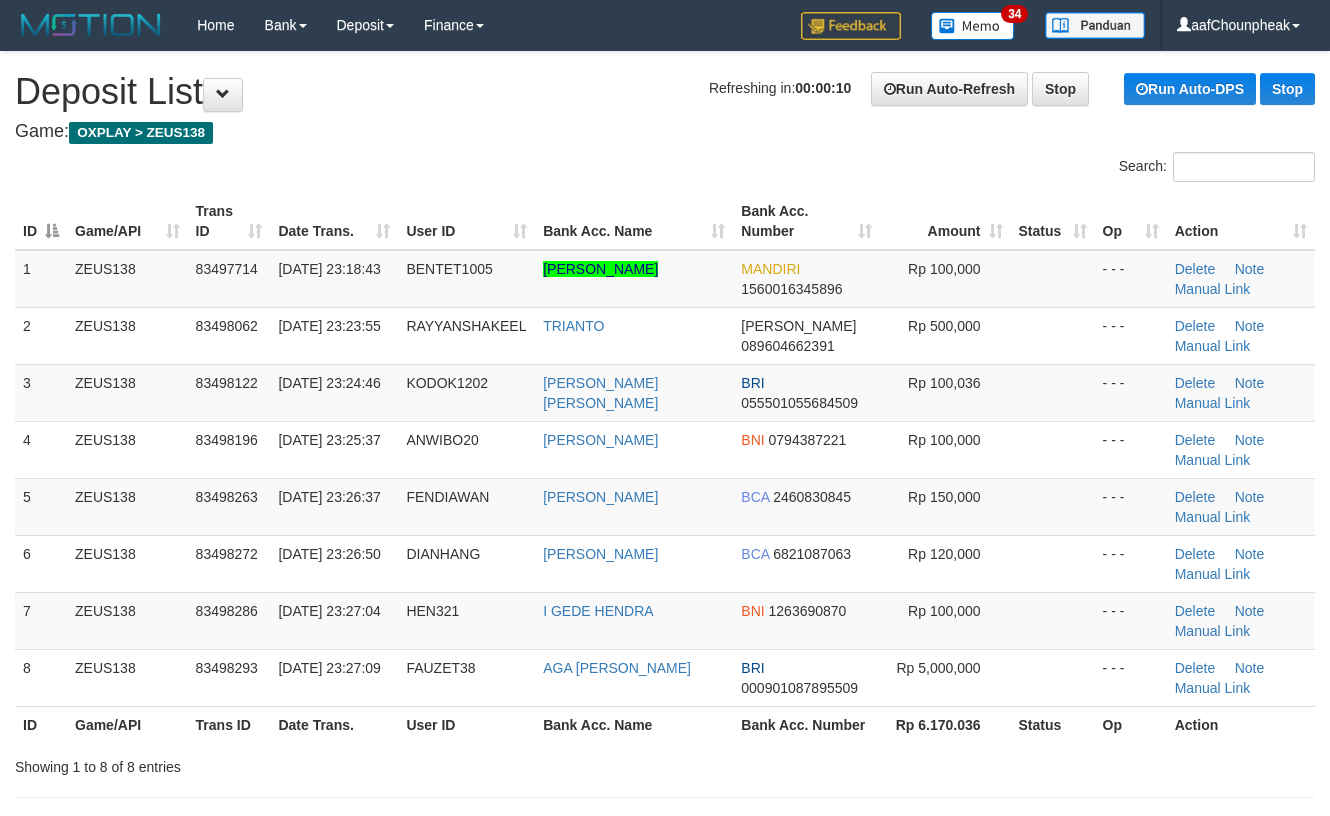 scroll, scrollTop: 32, scrollLeft: 0, axis: vertical 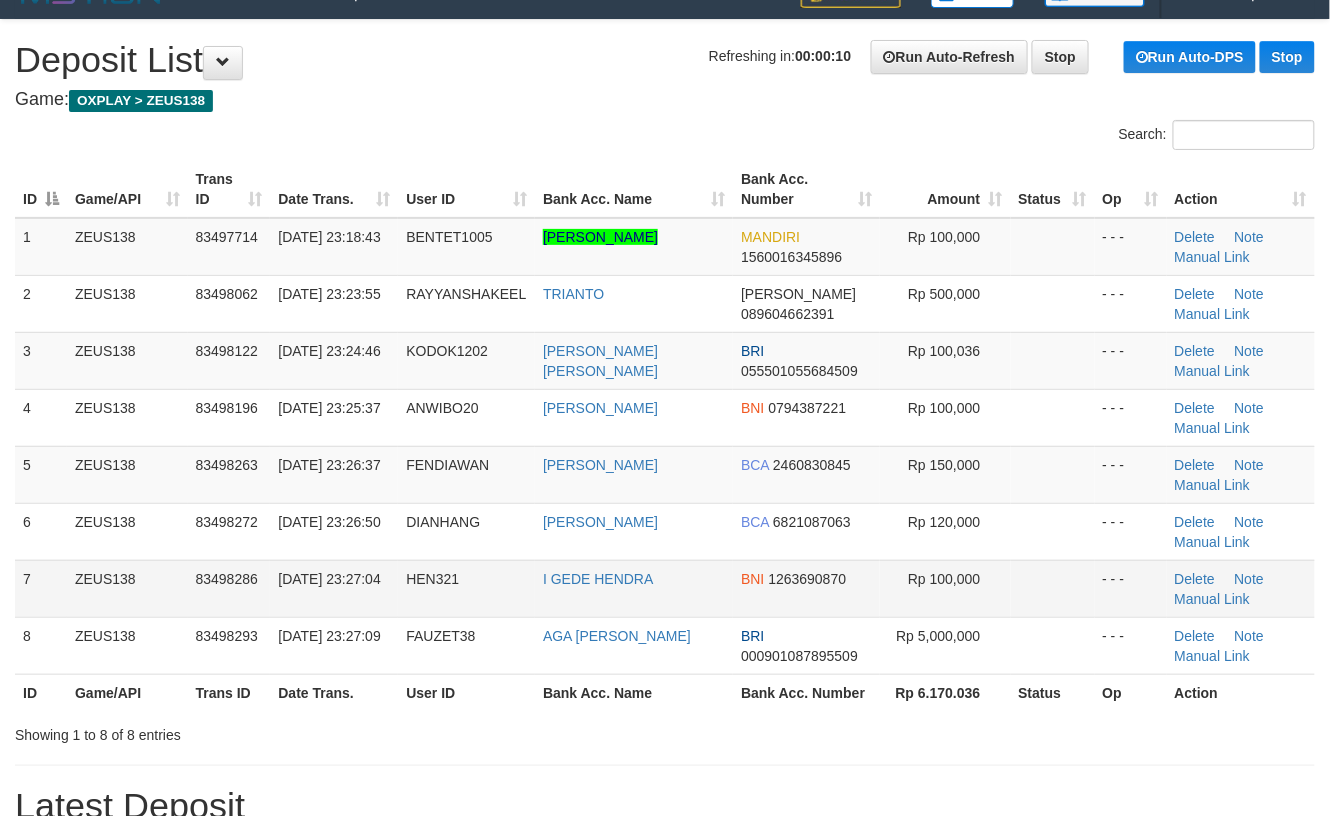 drag, startPoint x: 698, startPoint y: 564, endPoint x: 806, endPoint y: 596, distance: 112.64102 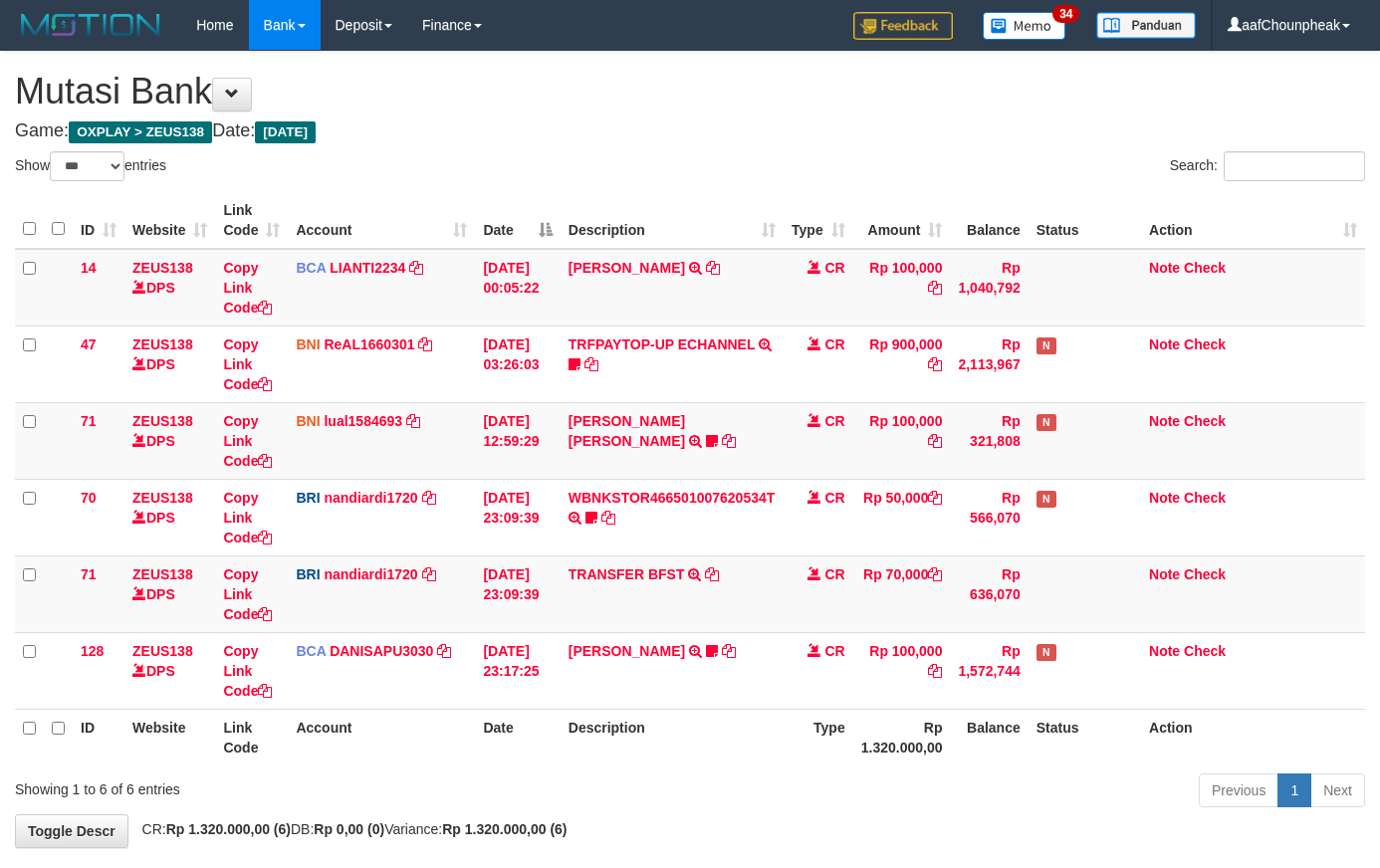 select on "***" 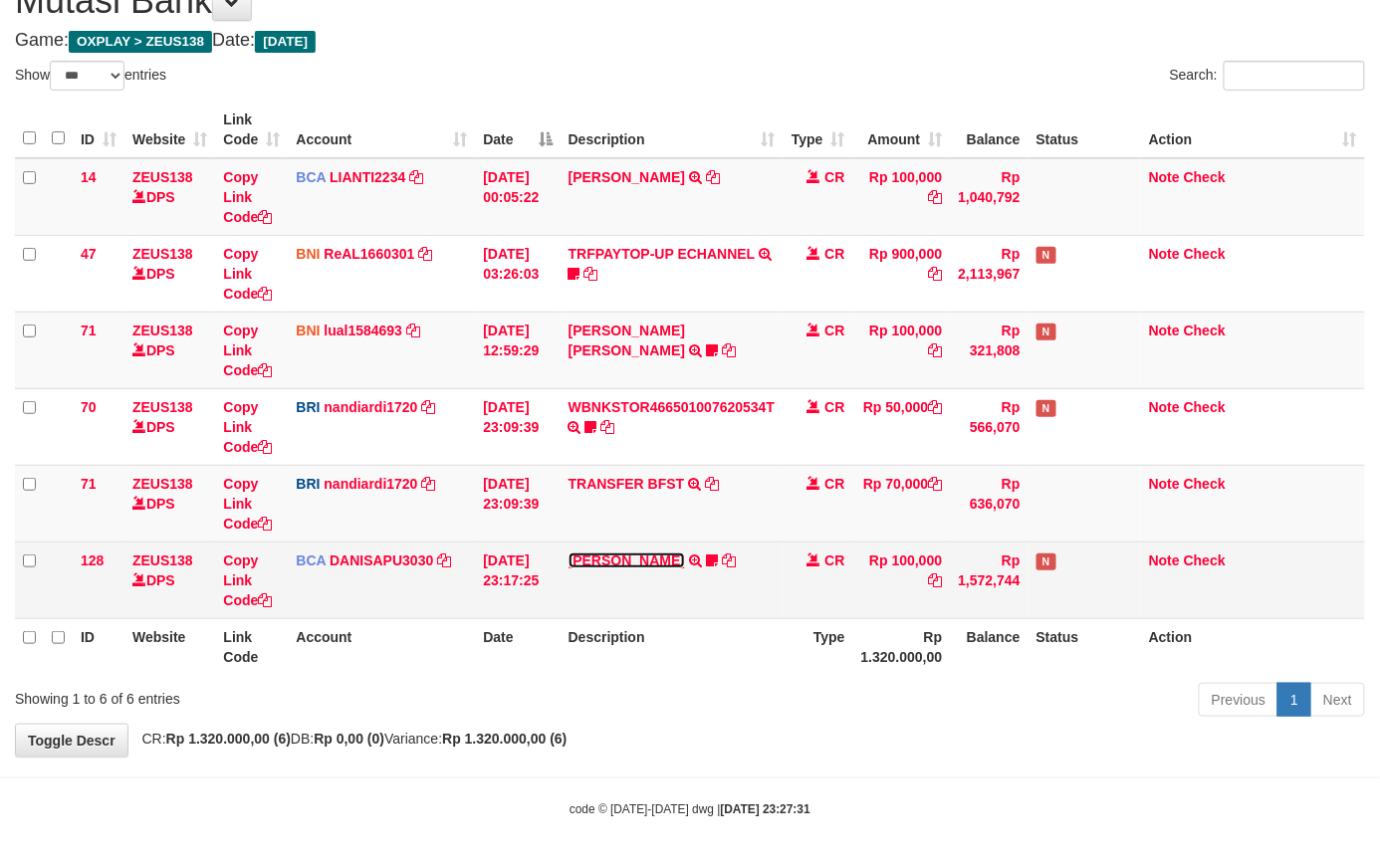 click on "[PERSON_NAME]" at bounding box center (626, 560) 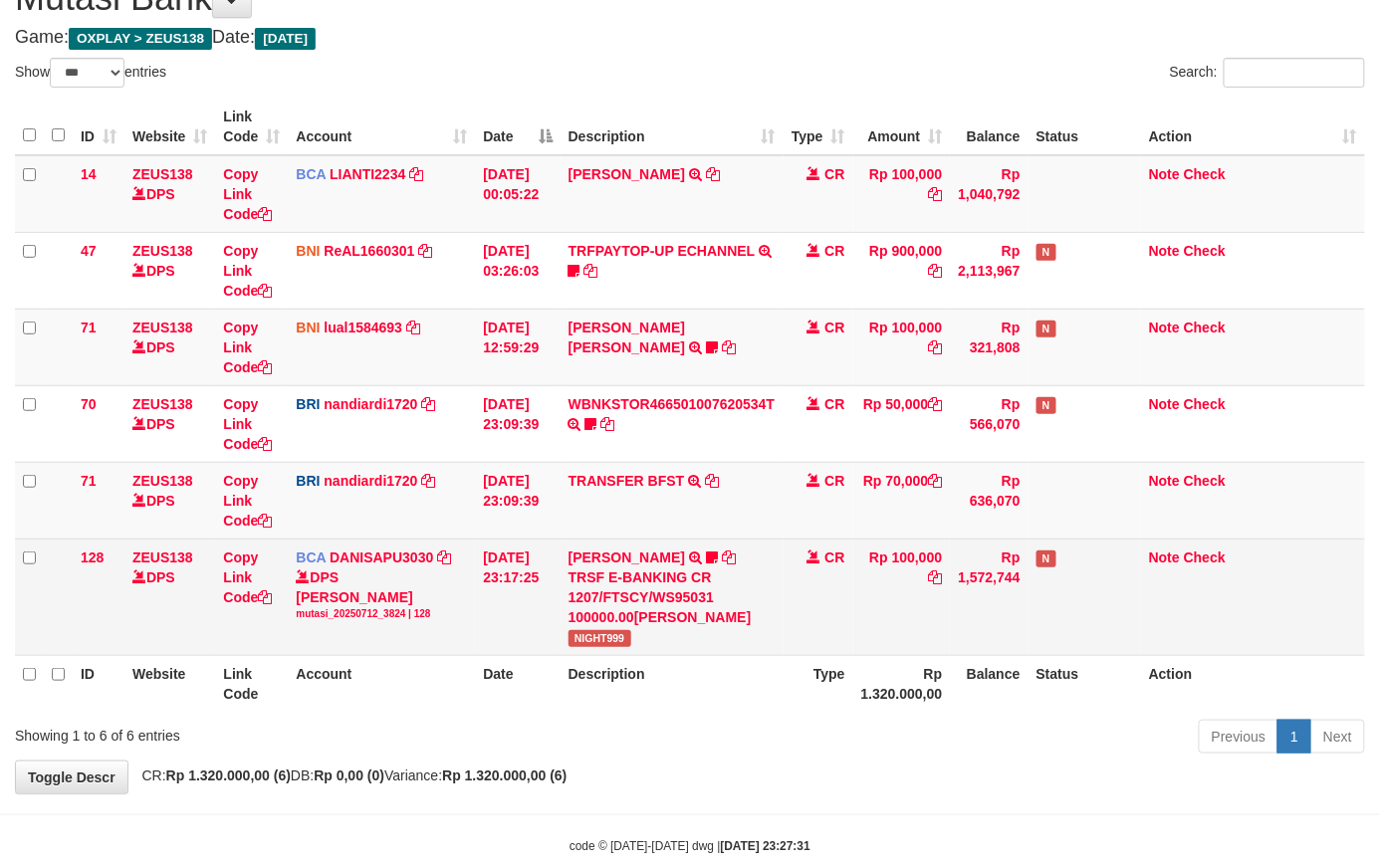 click on "NIGHT999" at bounding box center [599, 638] 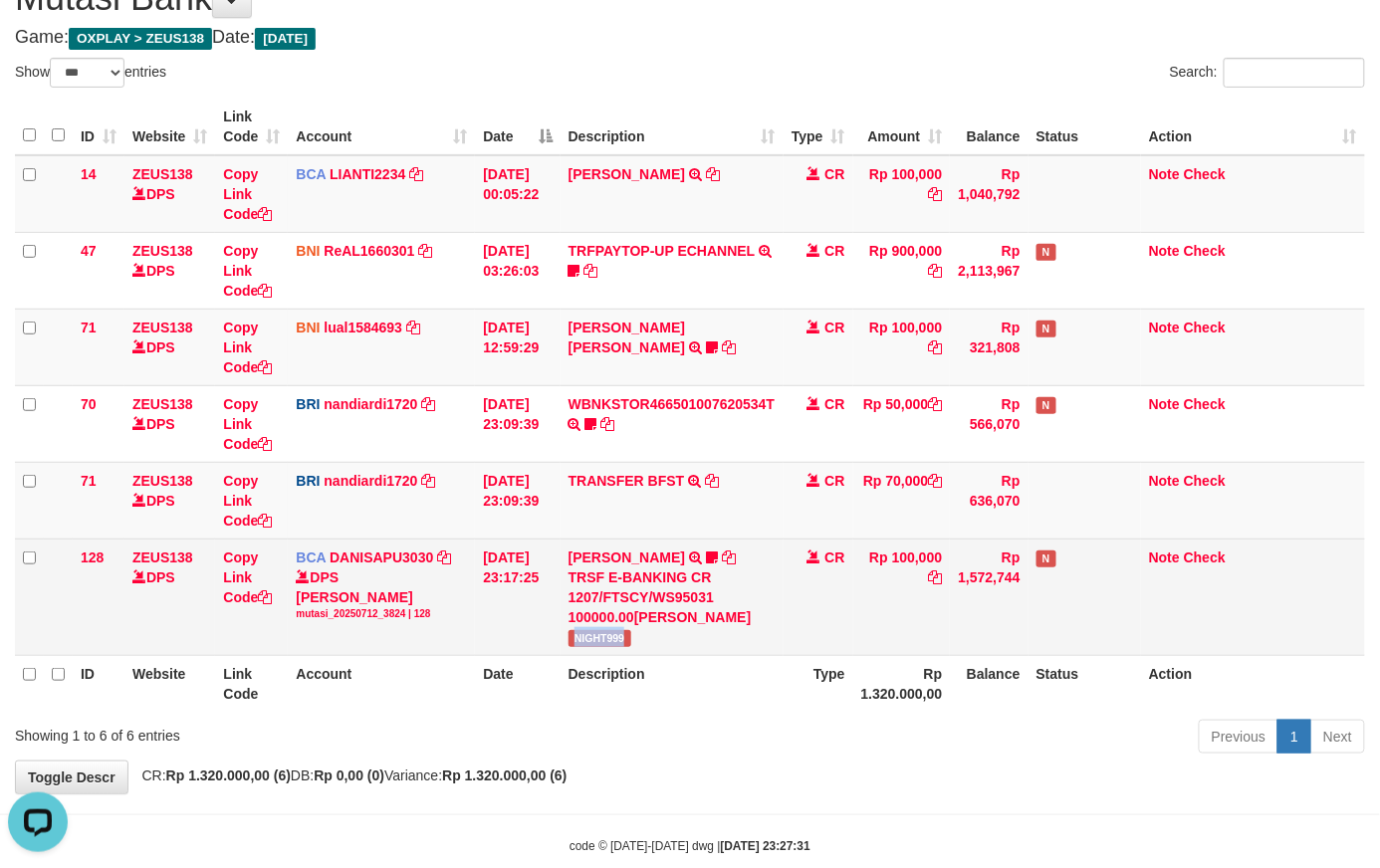 scroll, scrollTop: 0, scrollLeft: 0, axis: both 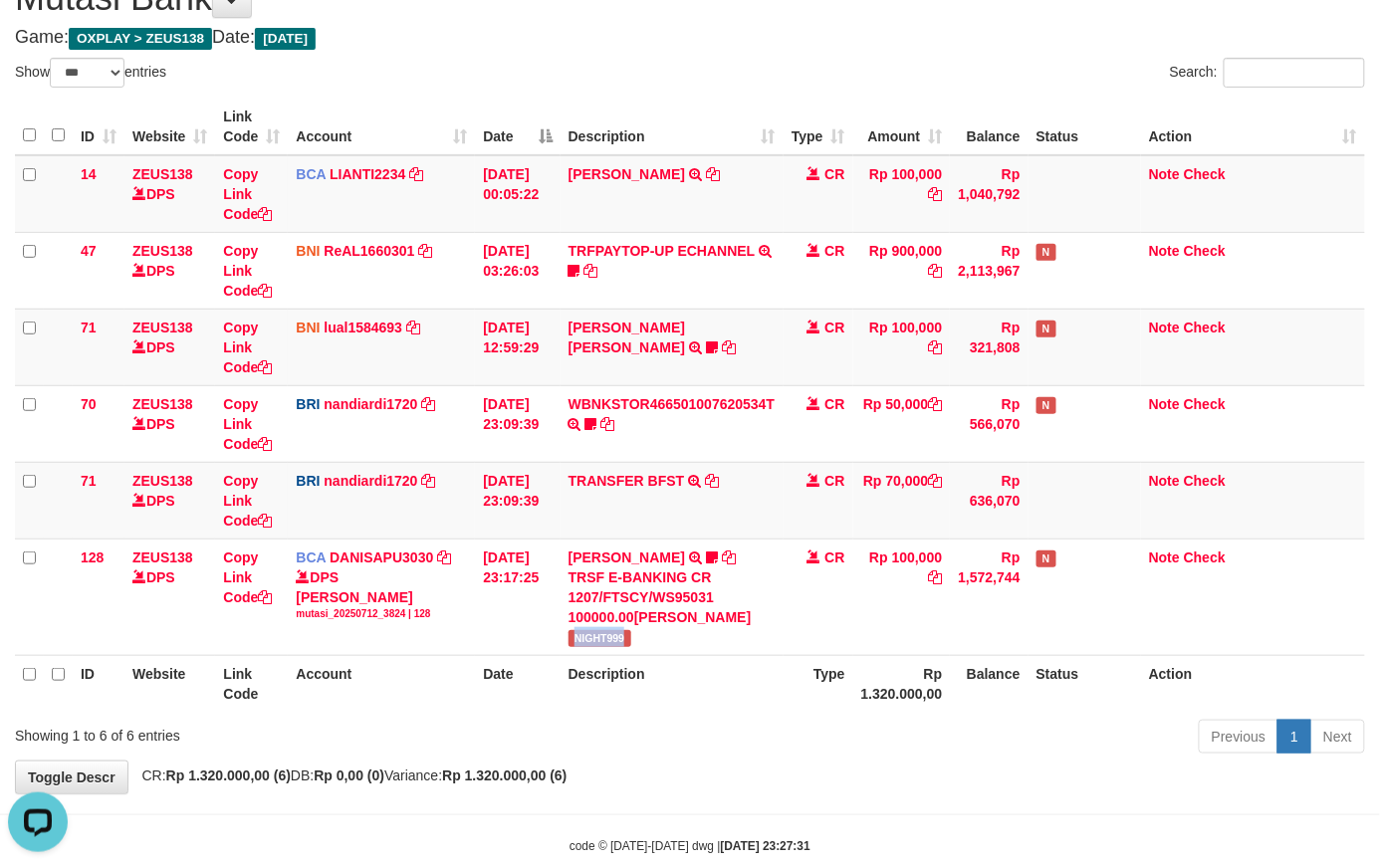 copy on "NIGHT999" 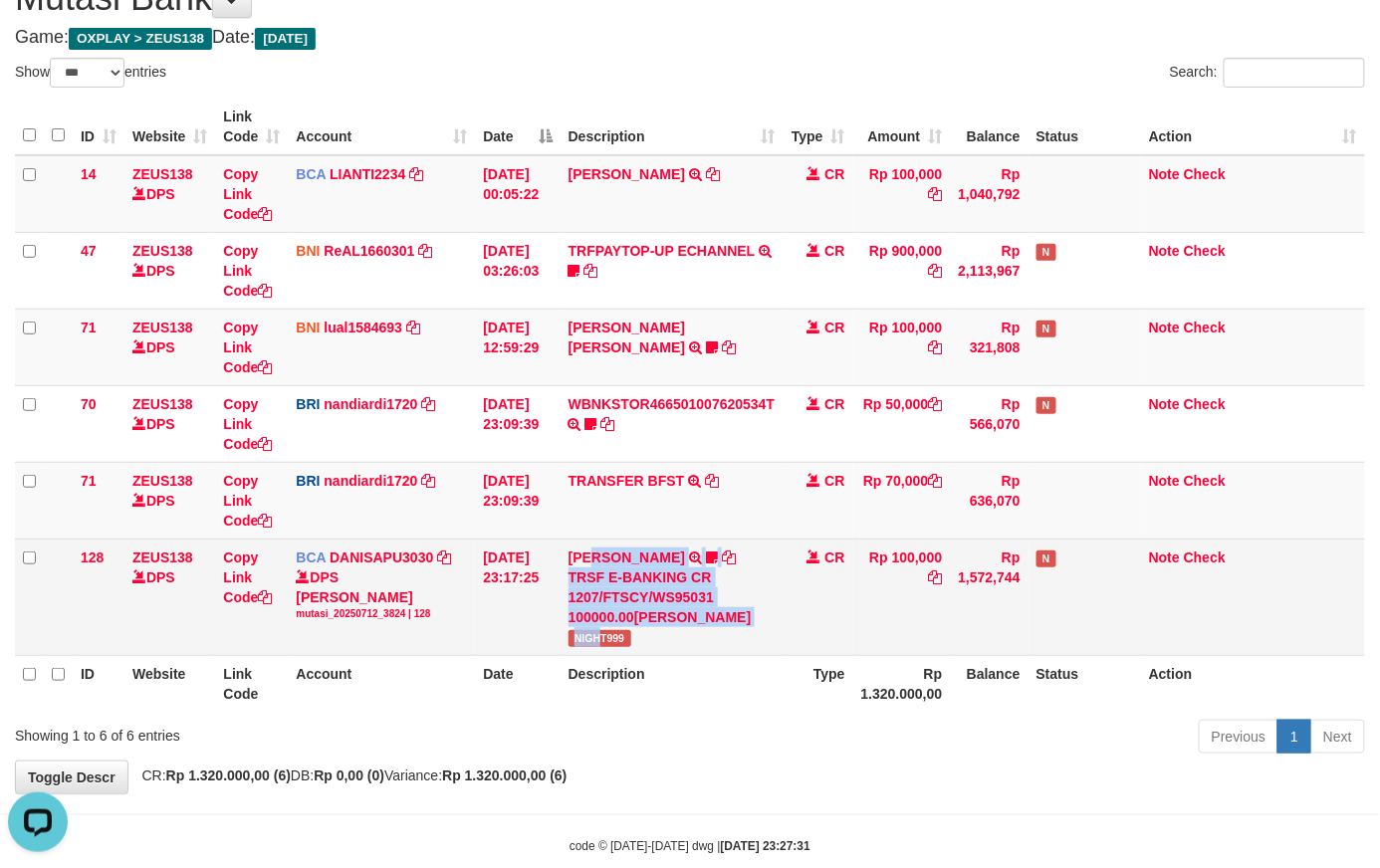 drag, startPoint x: 605, startPoint y: 626, endPoint x: 602, endPoint y: 642, distance: 16.27882 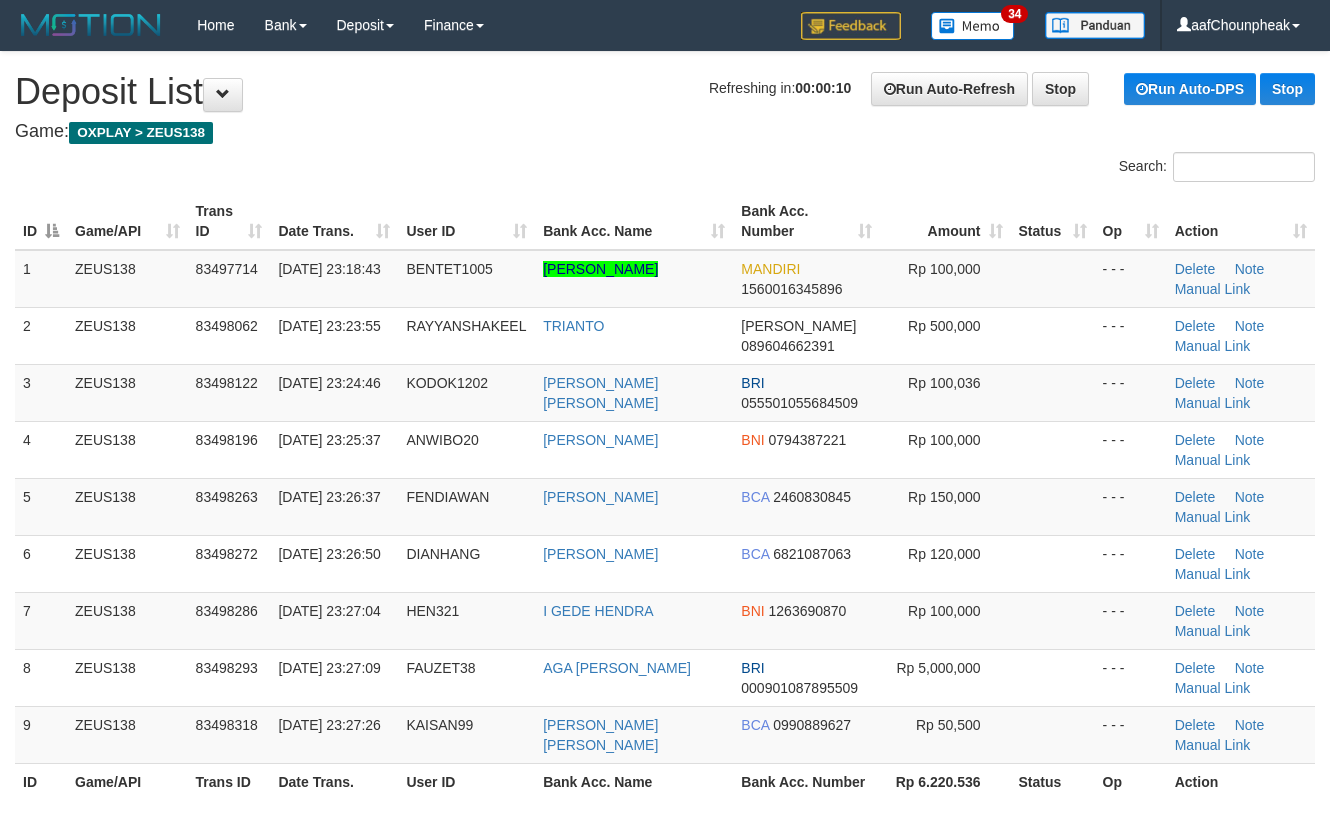 scroll, scrollTop: 32, scrollLeft: 0, axis: vertical 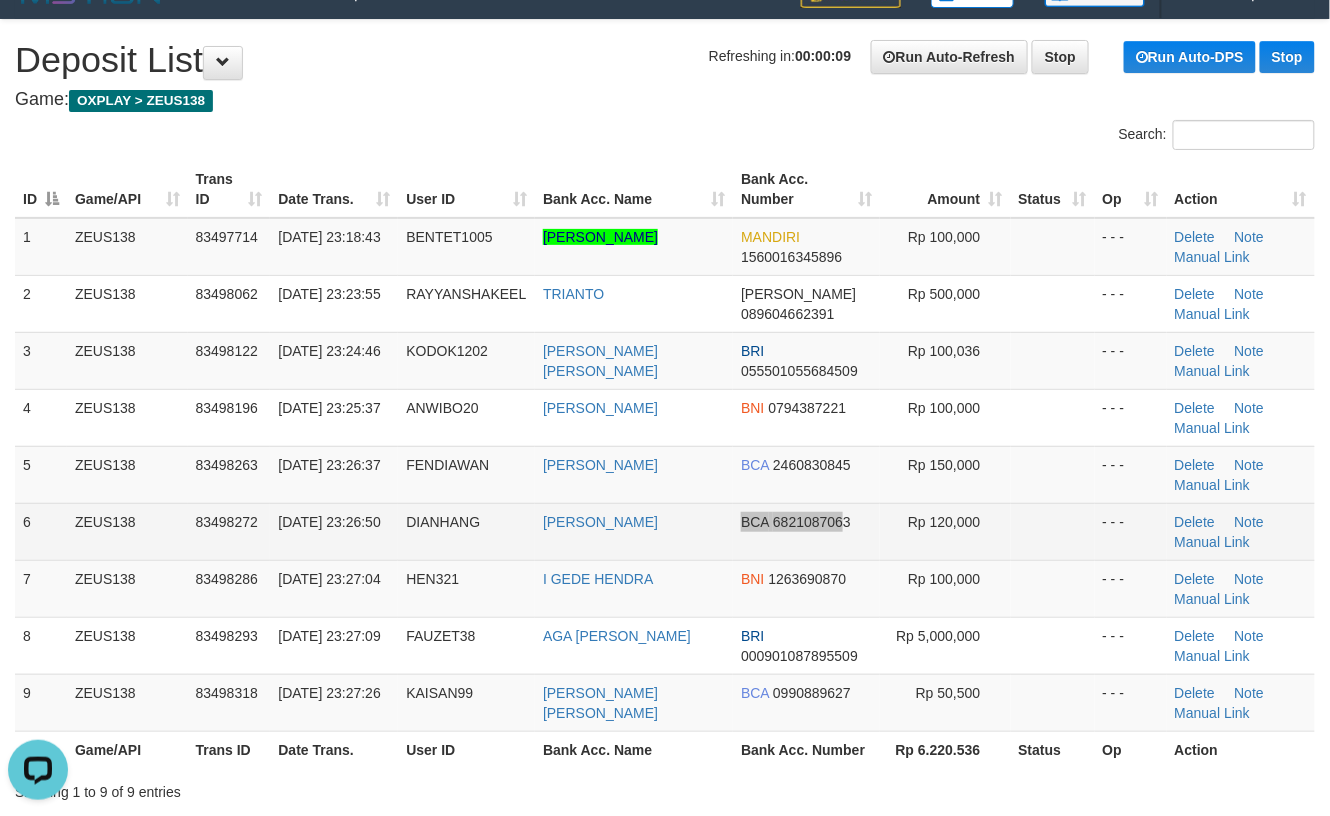 drag, startPoint x: 838, startPoint y: 553, endPoint x: 730, endPoint y: 560, distance: 108.226616 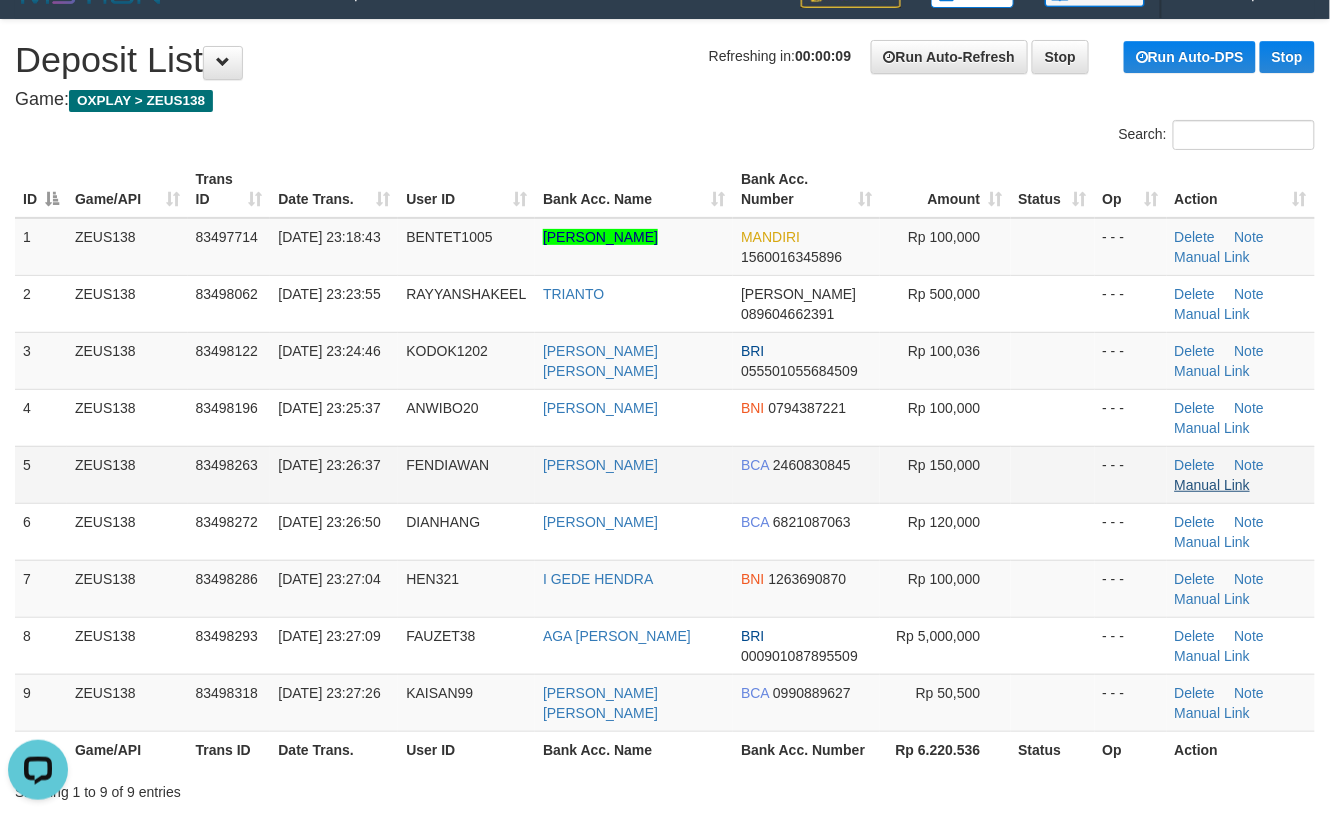drag, startPoint x: 730, startPoint y: 554, endPoint x: 1184, endPoint y: 480, distance: 459.9913 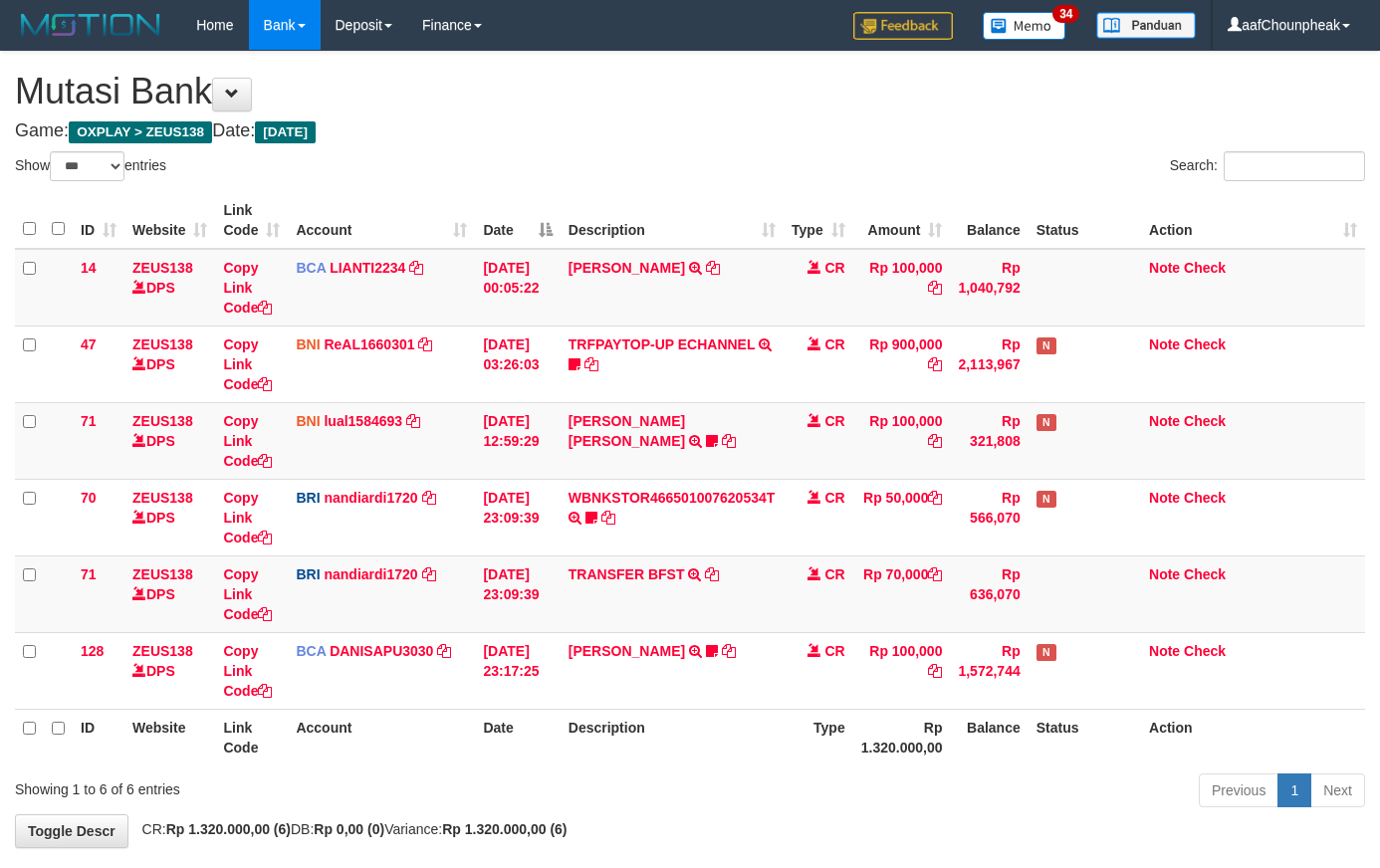 select on "***" 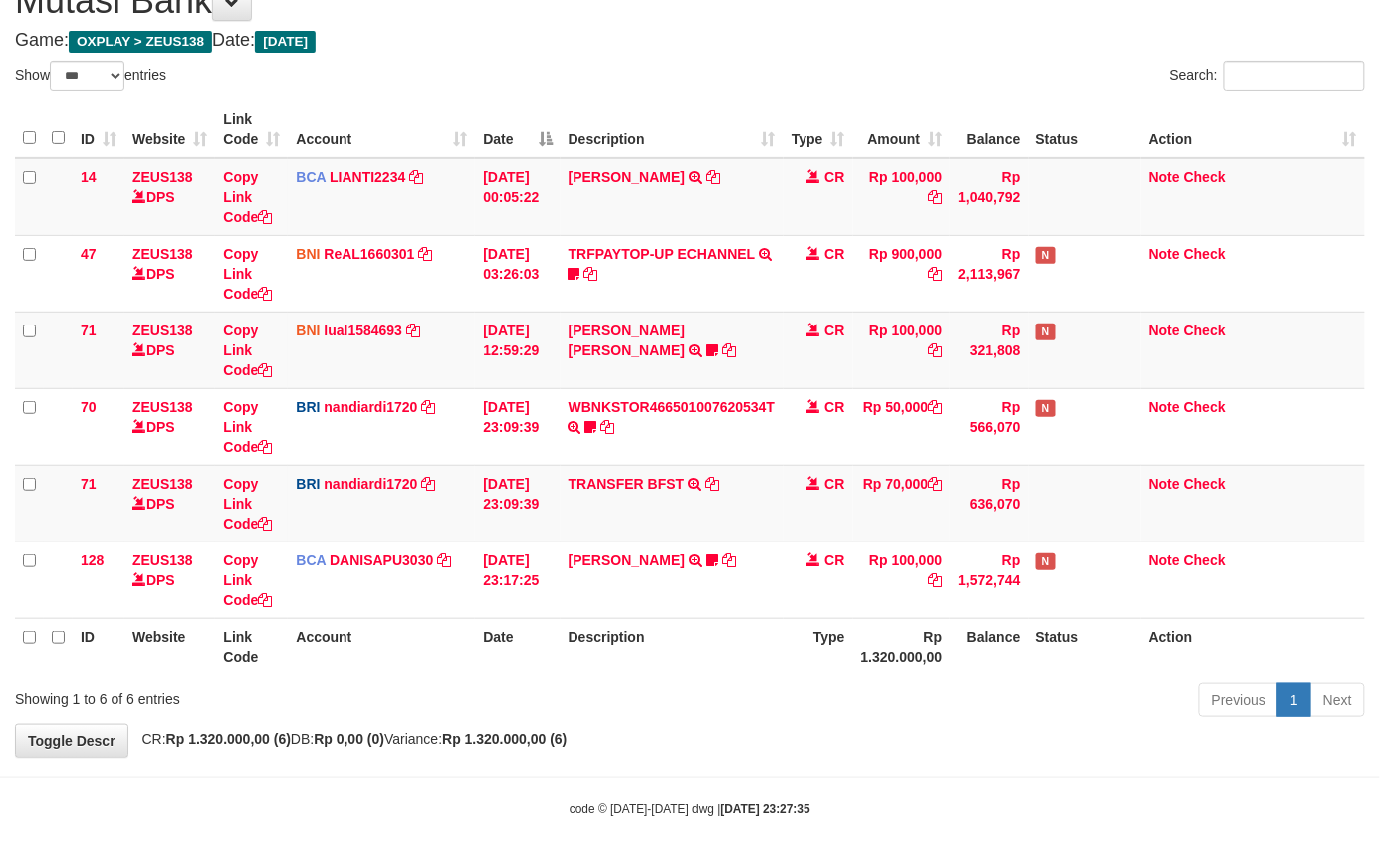 click on "Previous 1 Next" at bounding box center (978, 702) 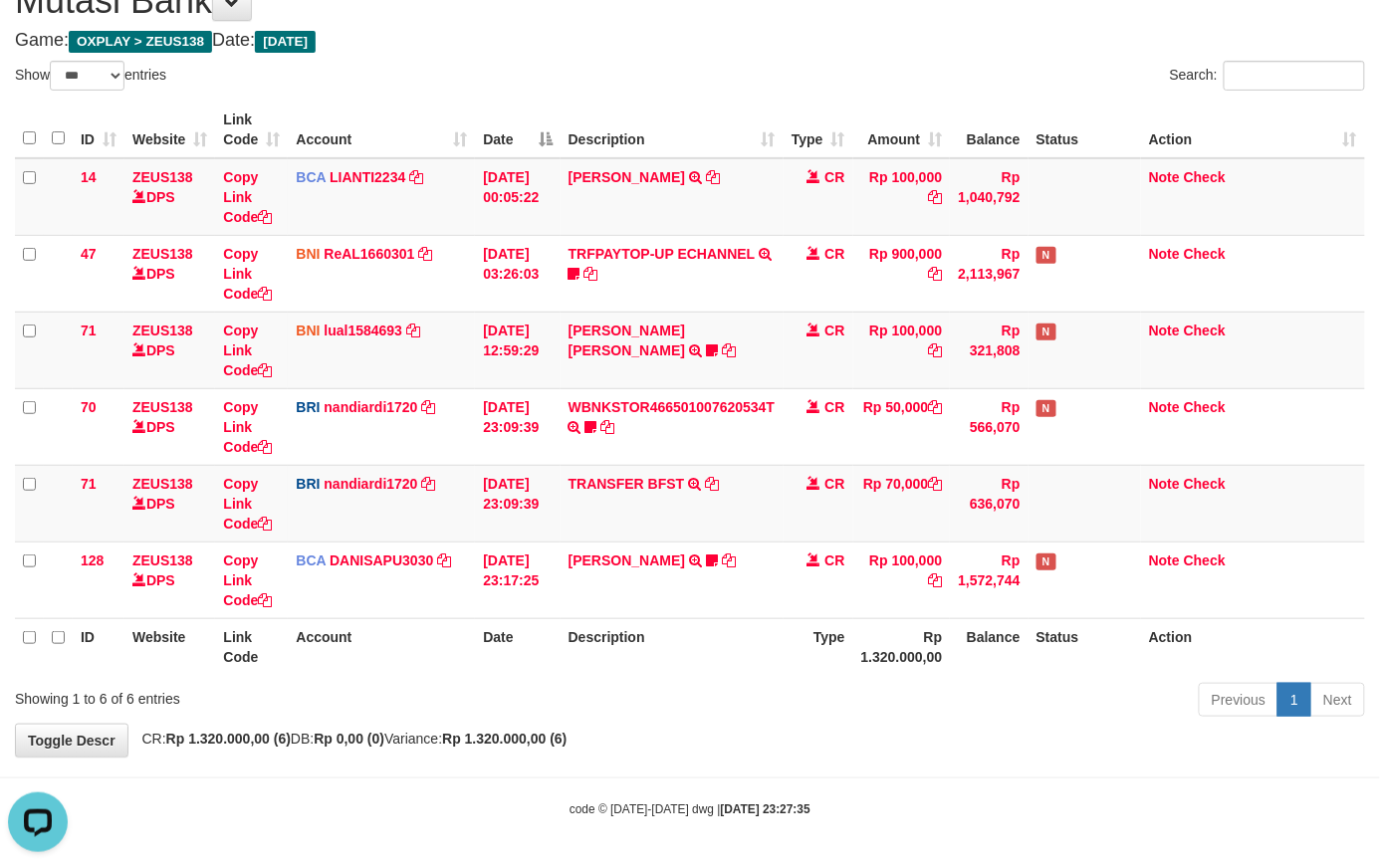 scroll, scrollTop: 0, scrollLeft: 0, axis: both 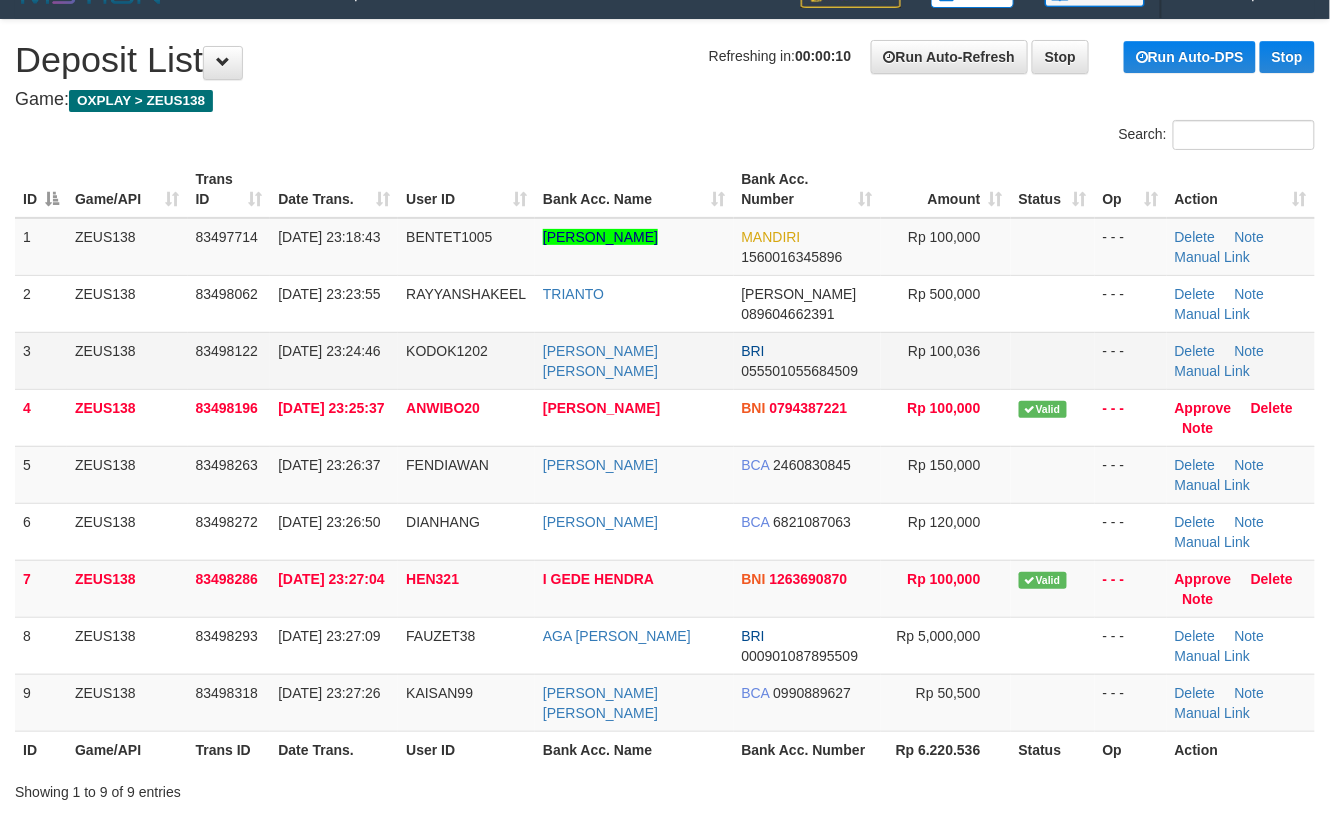 drag, startPoint x: 1052, startPoint y: 358, endPoint x: 1104, endPoint y: 373, distance: 54.120235 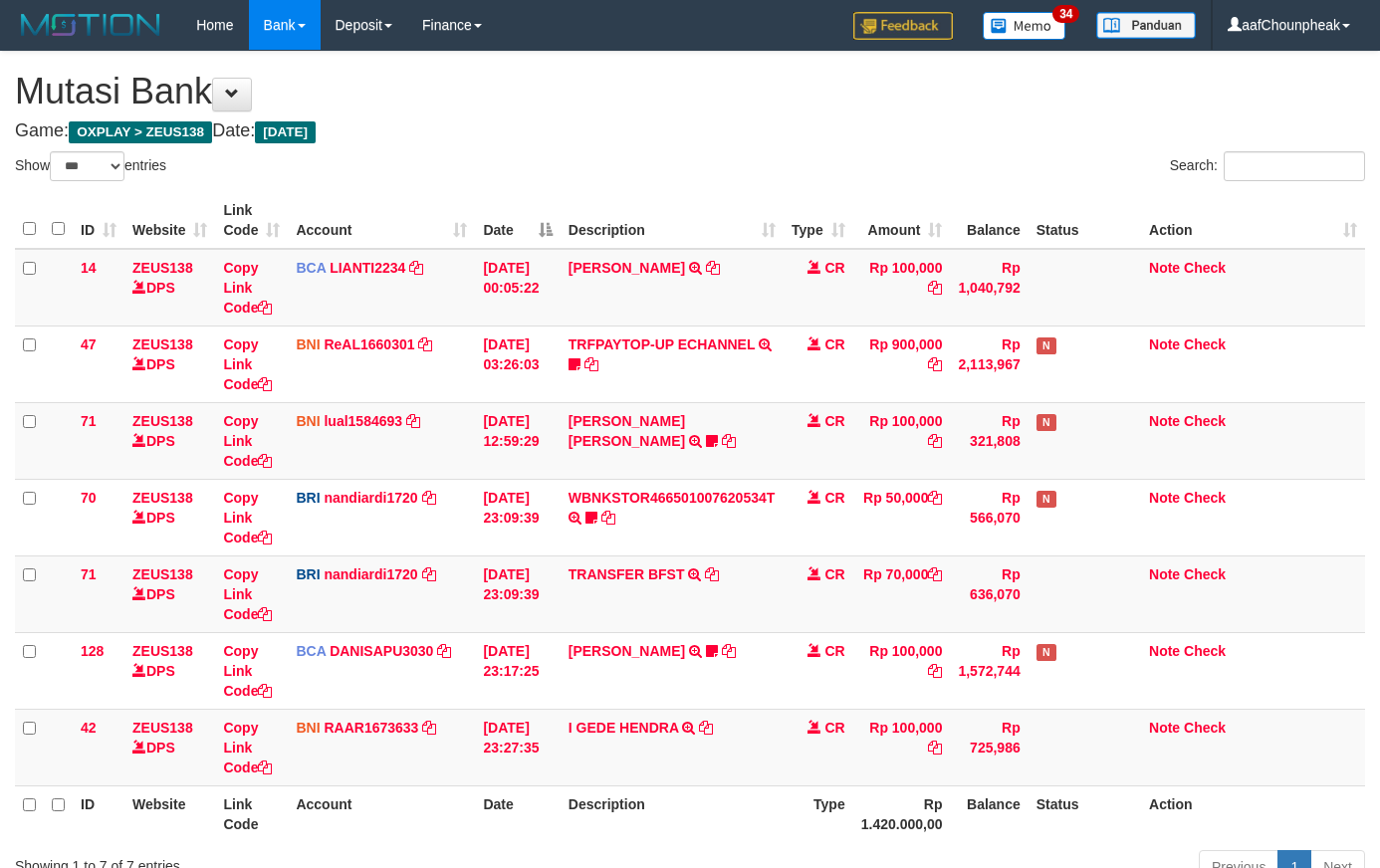 select on "***" 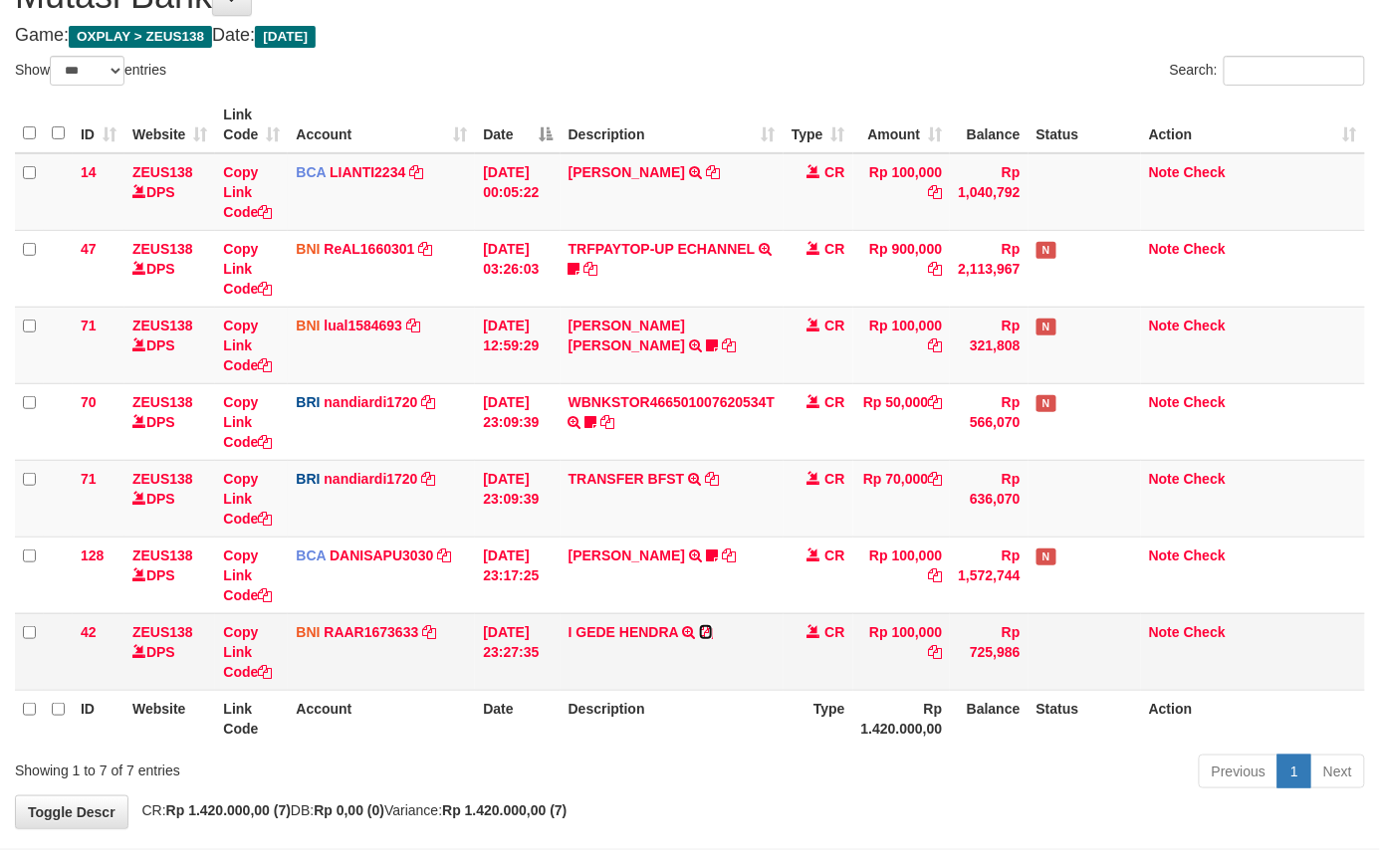 click at bounding box center [706, 632] 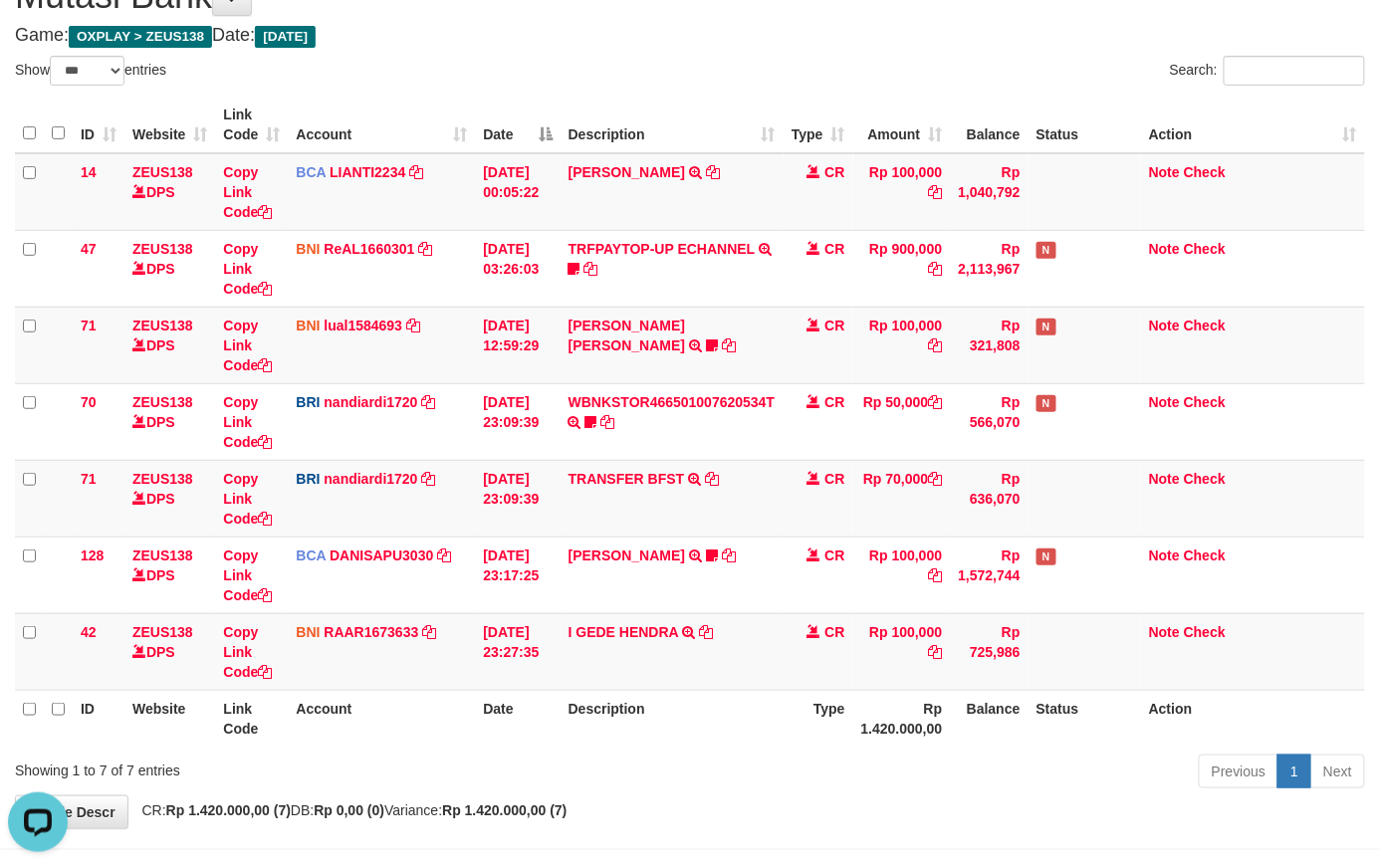 scroll, scrollTop: 0, scrollLeft: 0, axis: both 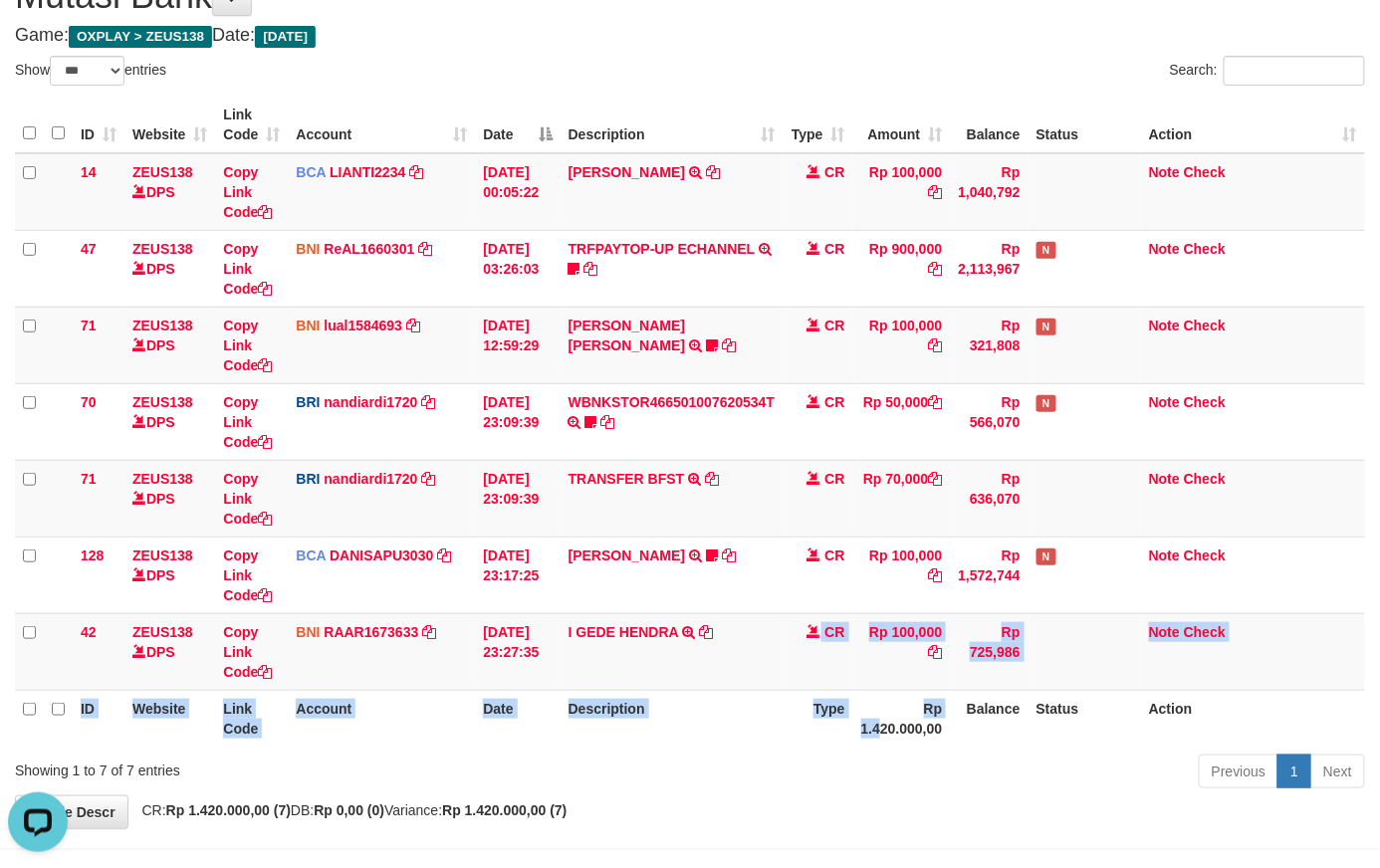 click on "ID Website Link Code Account Date Description Type Amount Balance Status Action
14
ZEUS138    DPS
Copy Link Code
BCA
LIANTI2234
DPS
YULIANTI
mutasi_20250712_4646 | 14
mutasi_20250712_4646 | 14
12/07/2025 00:05:22
YUSUP MAULAN         TRSF E-BANKING CR 1207/FTSCY/WS95051
100000.002025071262819090 TRFDN-YUSUP MAULANESPAY DEBIT INDONE
CR
Rp 100,000
Rp 1,040,792
Note
Check
47
ZEUS138    DPS
Copy Link Code
BNI
ReAL1660301" at bounding box center (690, 421) 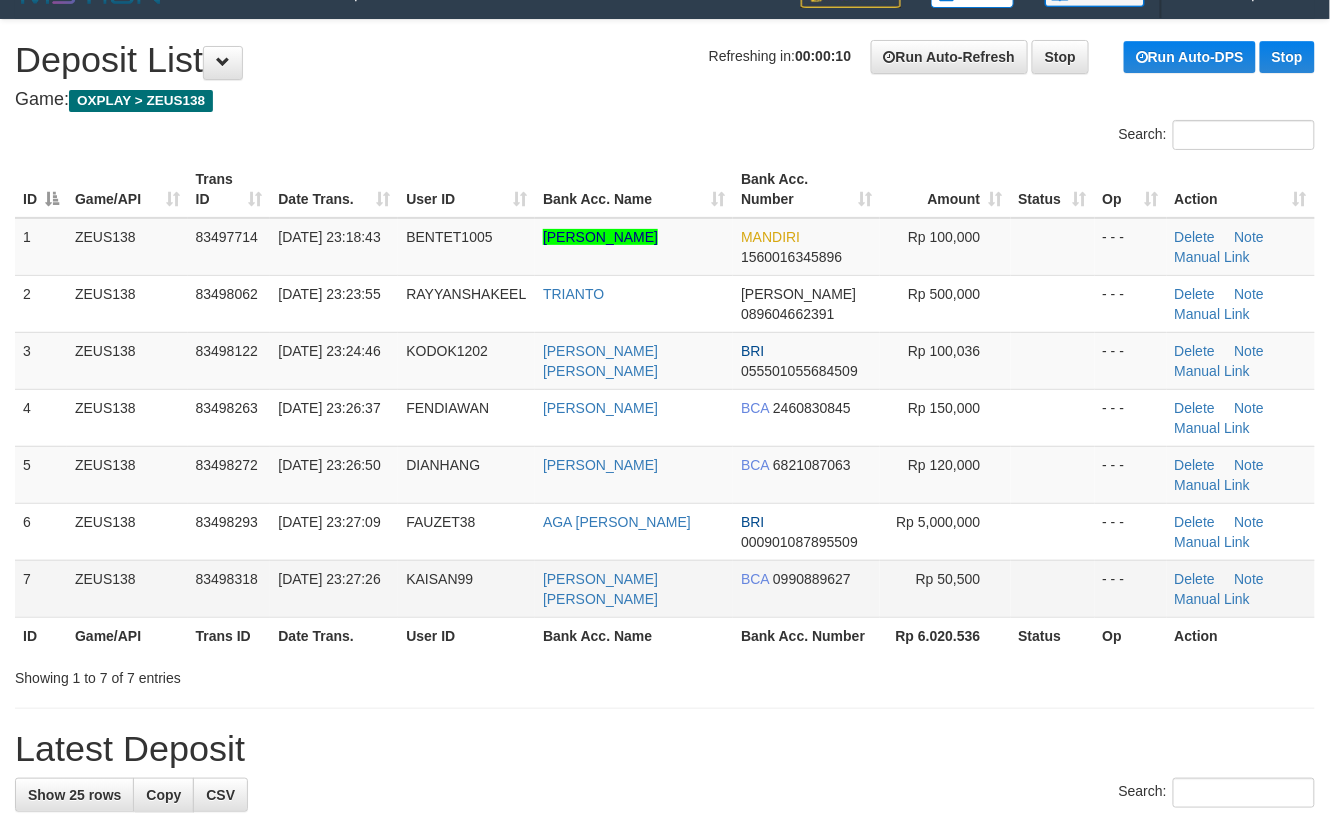 click on "7
ZEUS138
83498318
[DATE] 23:27:26
[GEOGRAPHIC_DATA]
[PERSON_NAME] [PERSON_NAME]
BCA
0990889627
Rp 50,500
- - -
[GEOGRAPHIC_DATA]
Note
Manual Link" at bounding box center [665, 588] 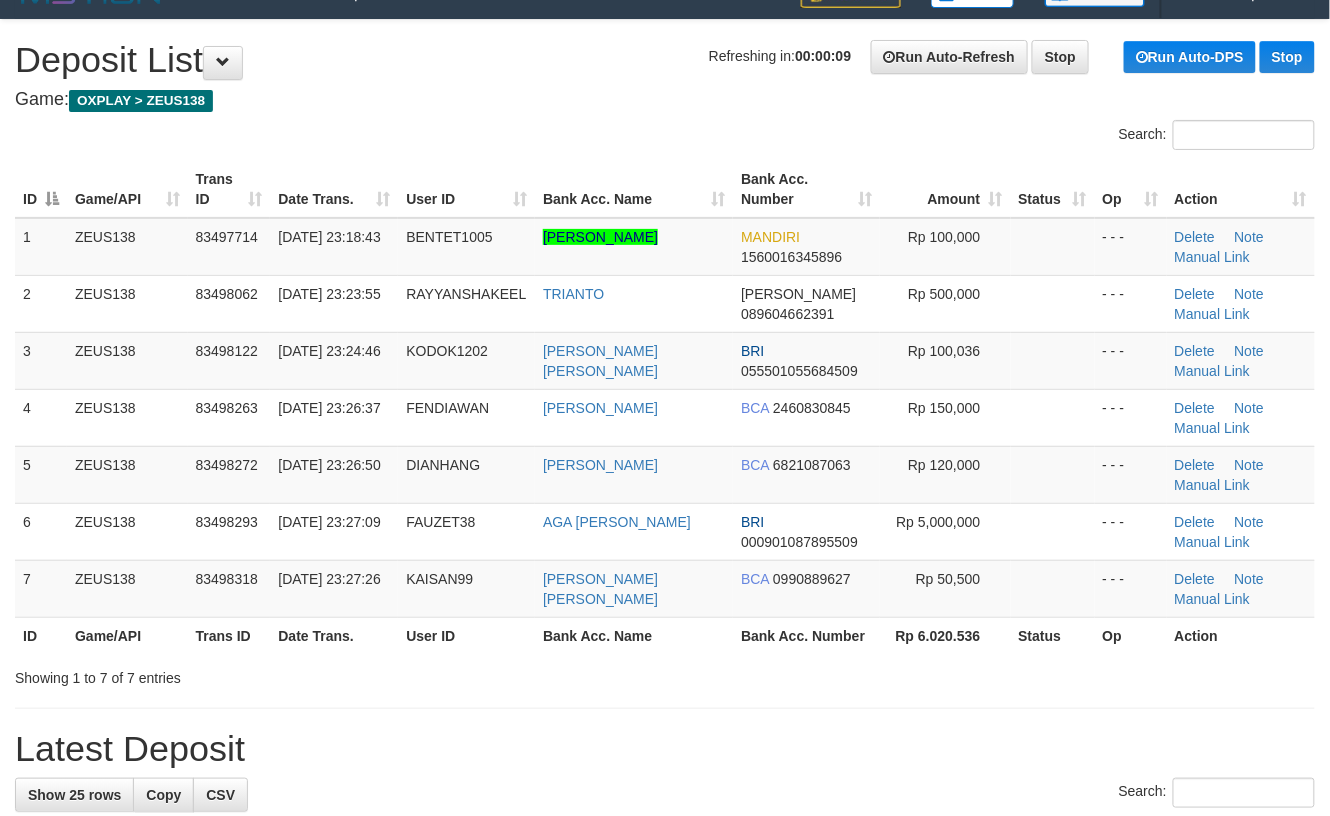 scroll, scrollTop: 521, scrollLeft: 0, axis: vertical 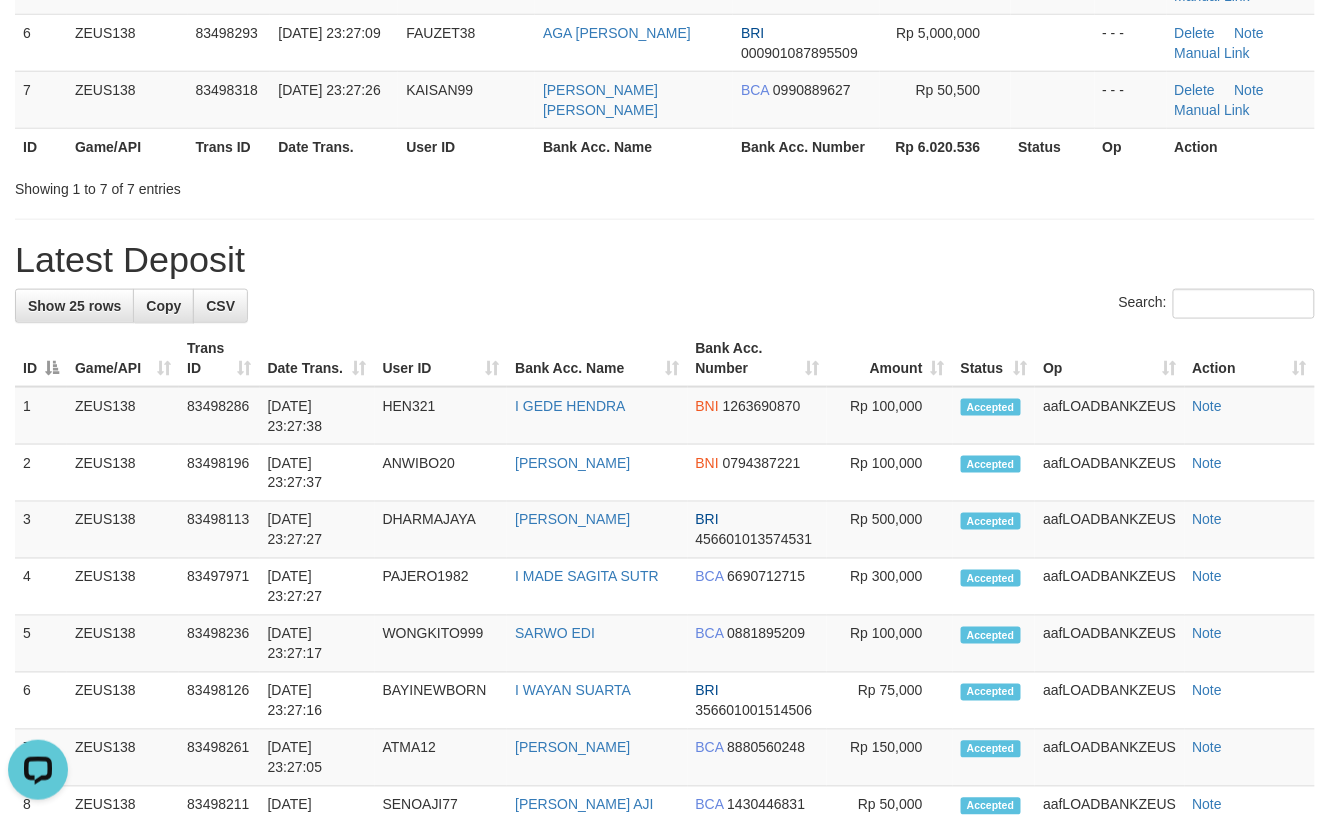 drag, startPoint x: 697, startPoint y: 256, endPoint x: 1349, endPoint y: 386, distance: 664.8338 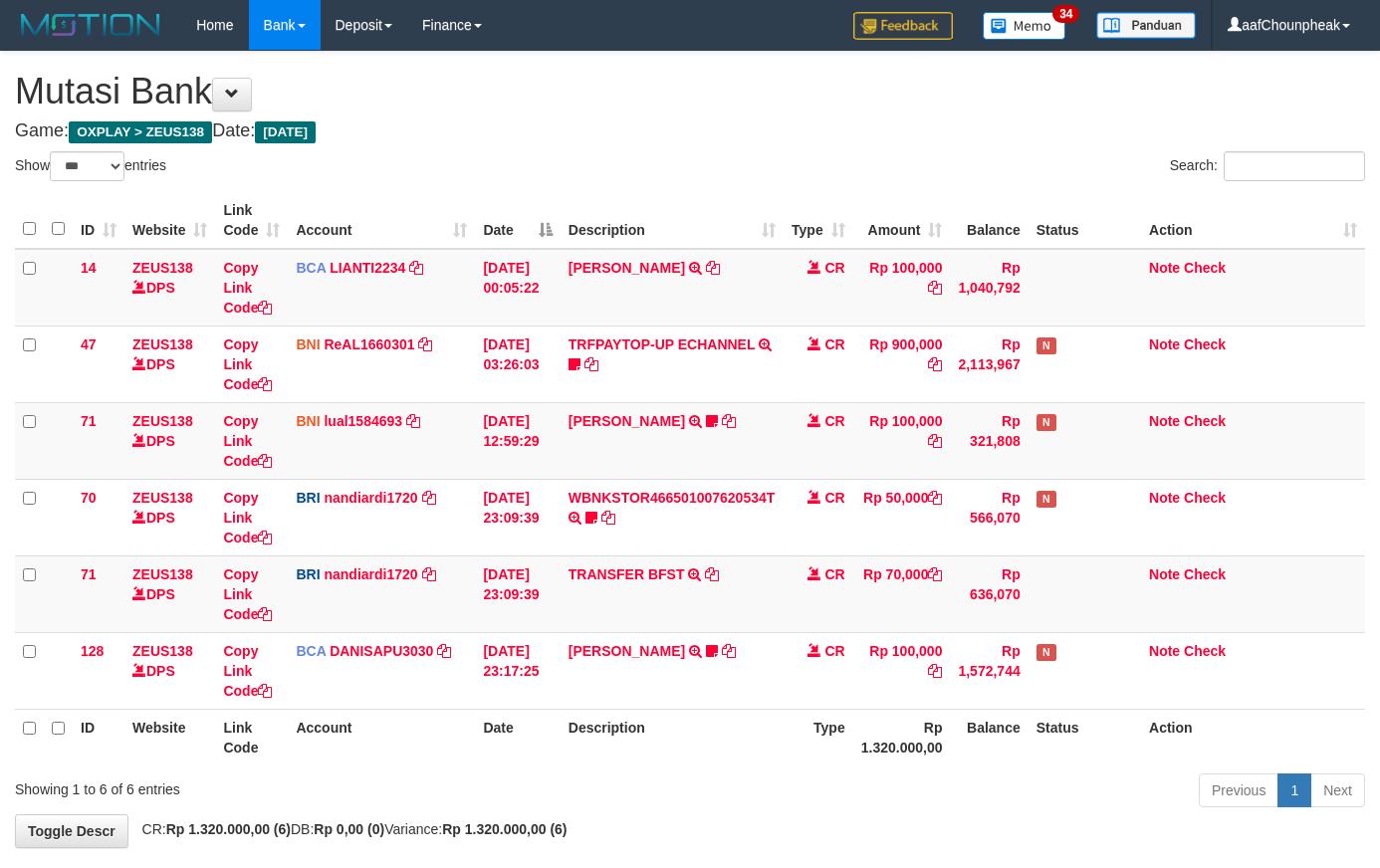 select on "***" 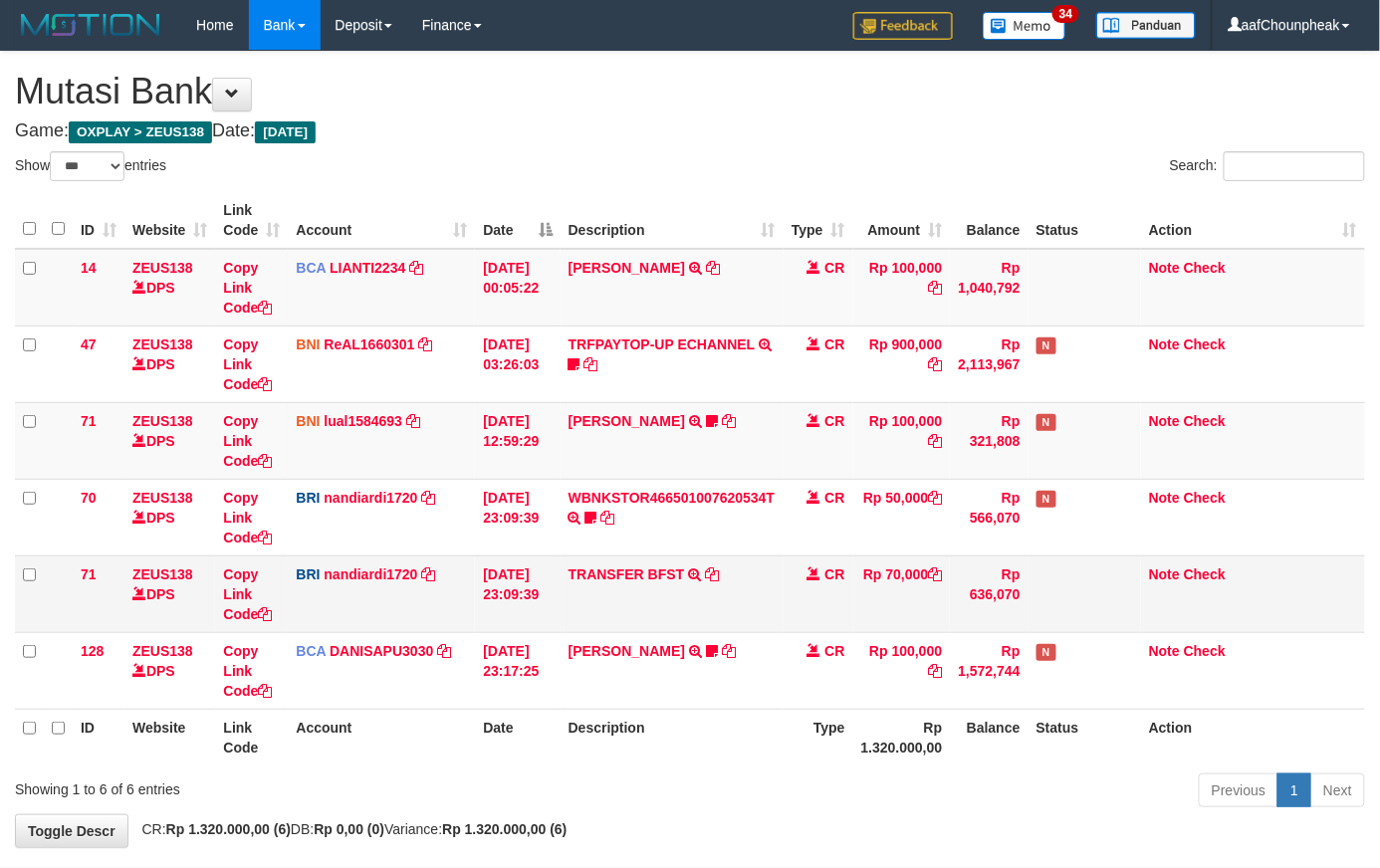 scroll, scrollTop: 94, scrollLeft: 0, axis: vertical 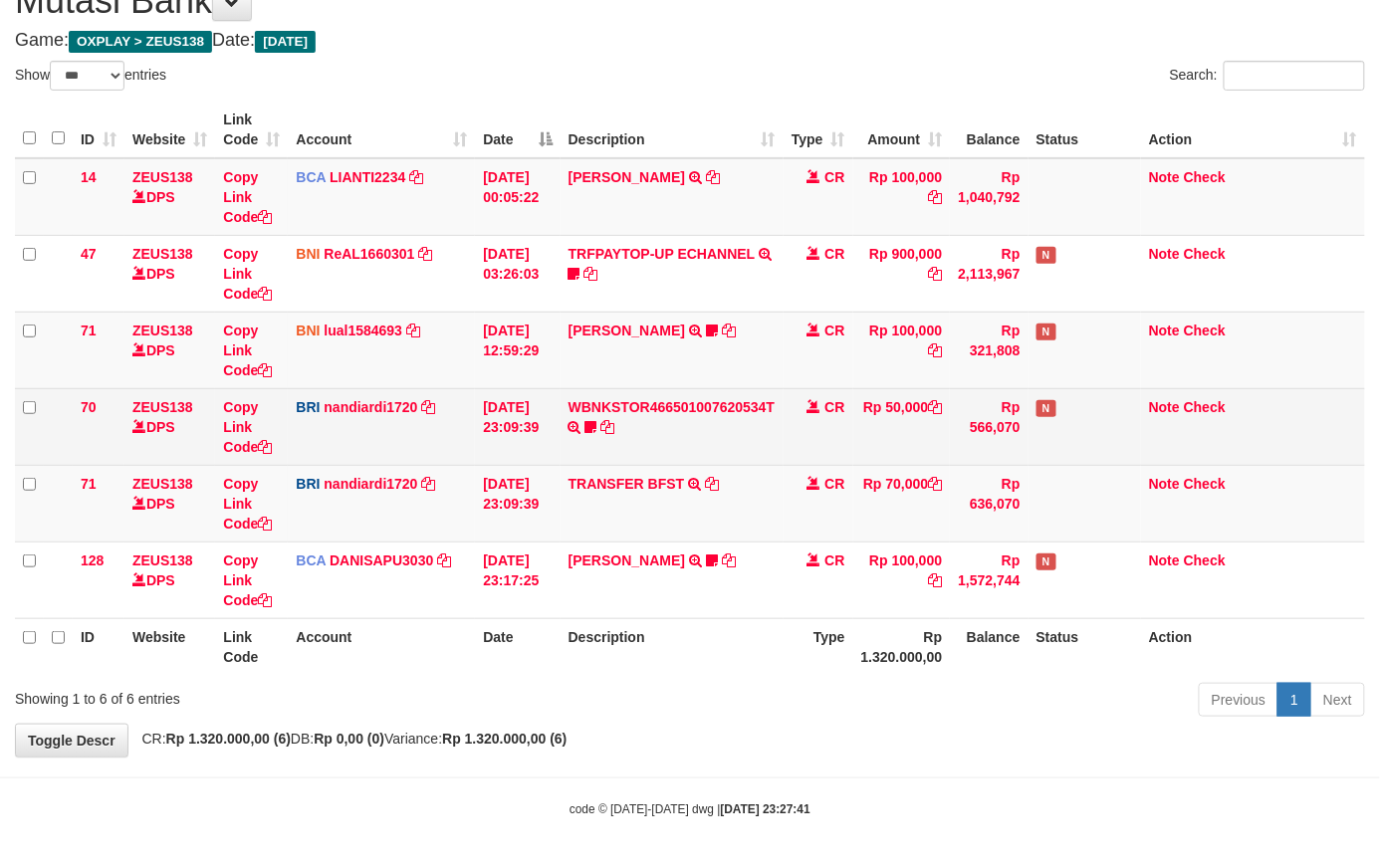 click on "WBNKSTOR466501007620534T            TRANSAKSI KREDIT DARI BANK LAIN WBNKSTOR466501007620534T    Blackdogy" at bounding box center [672, 426] 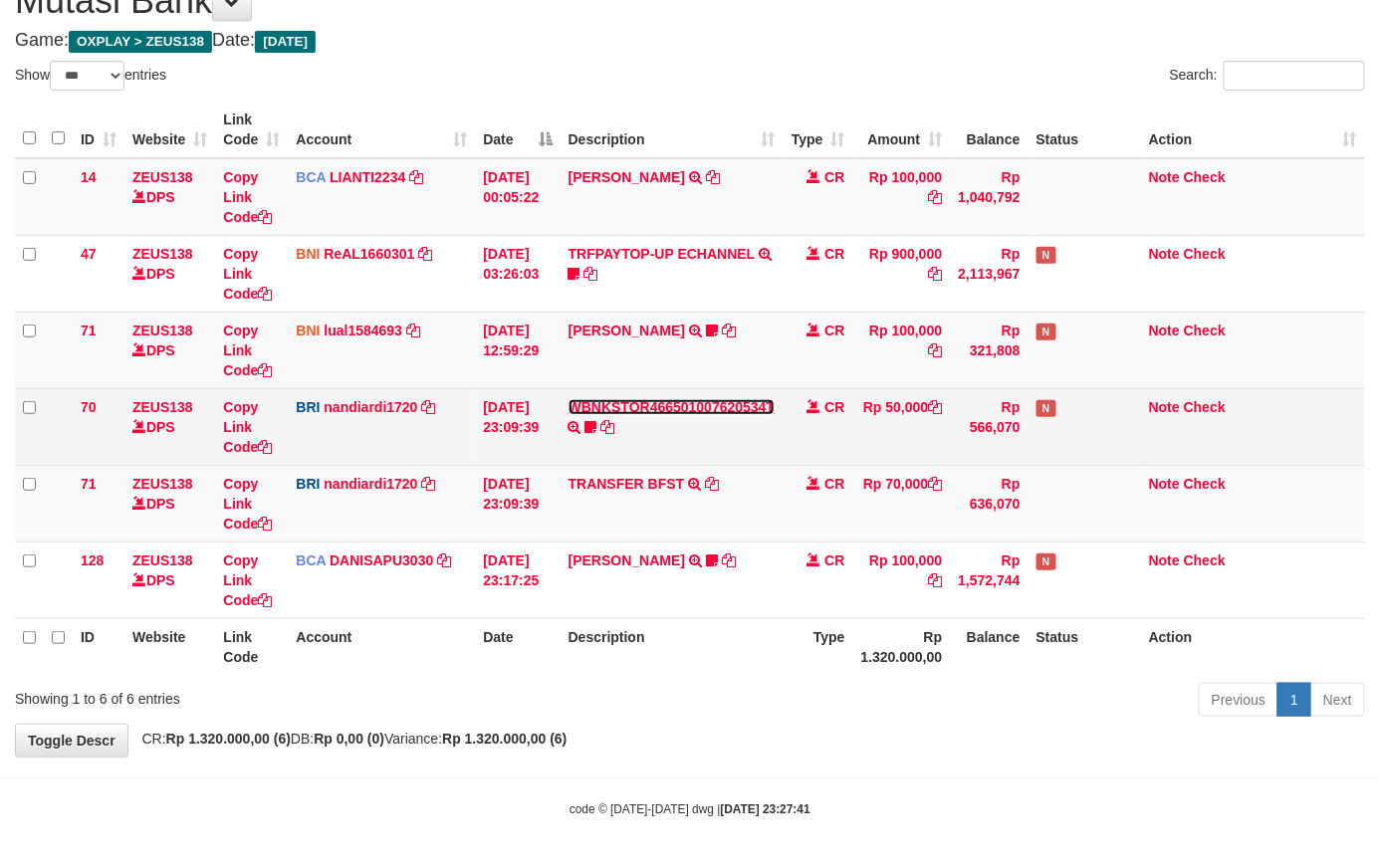 click on "WBNKSTOR466501007620534T" at bounding box center [672, 407] 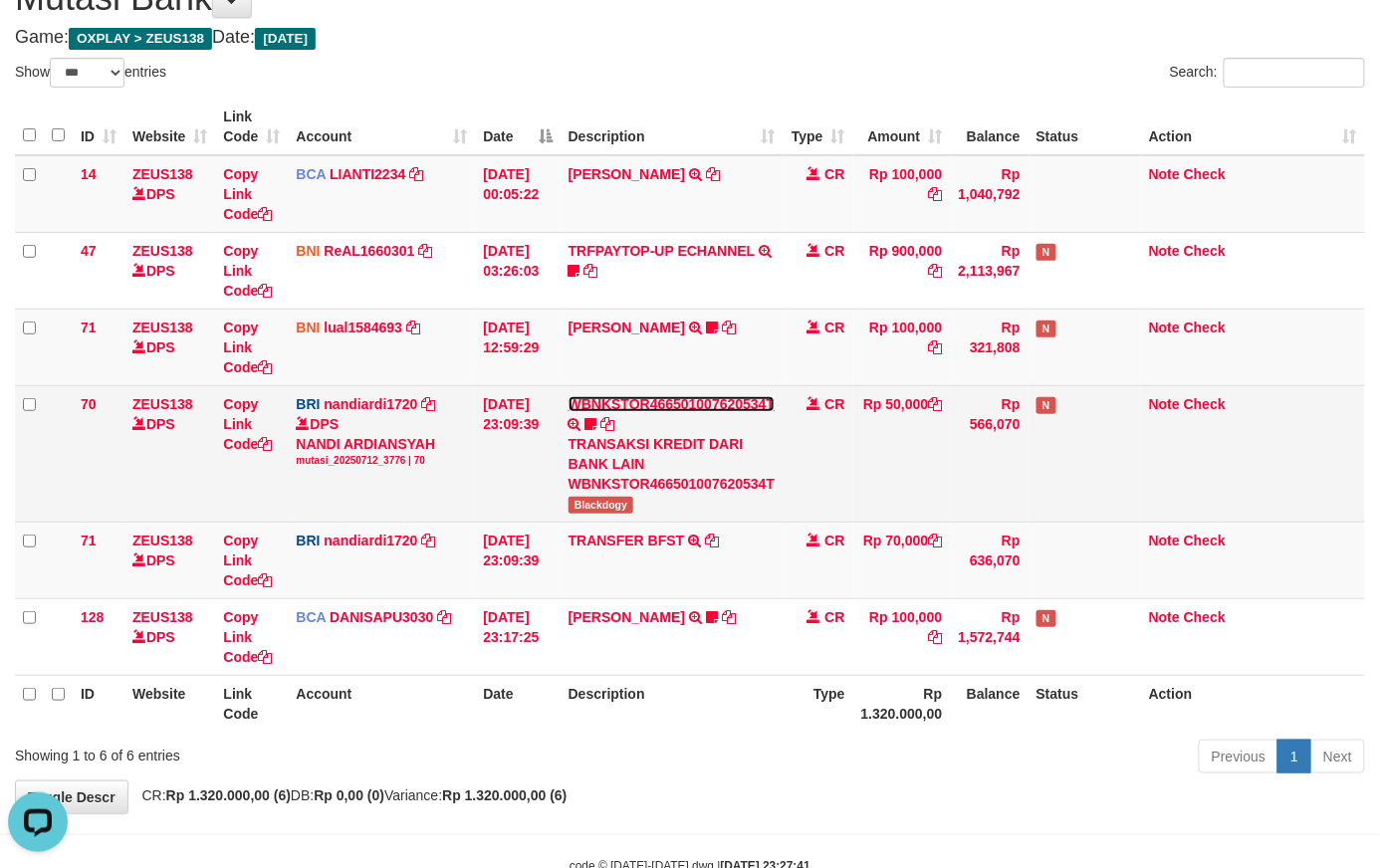 scroll, scrollTop: 0, scrollLeft: 0, axis: both 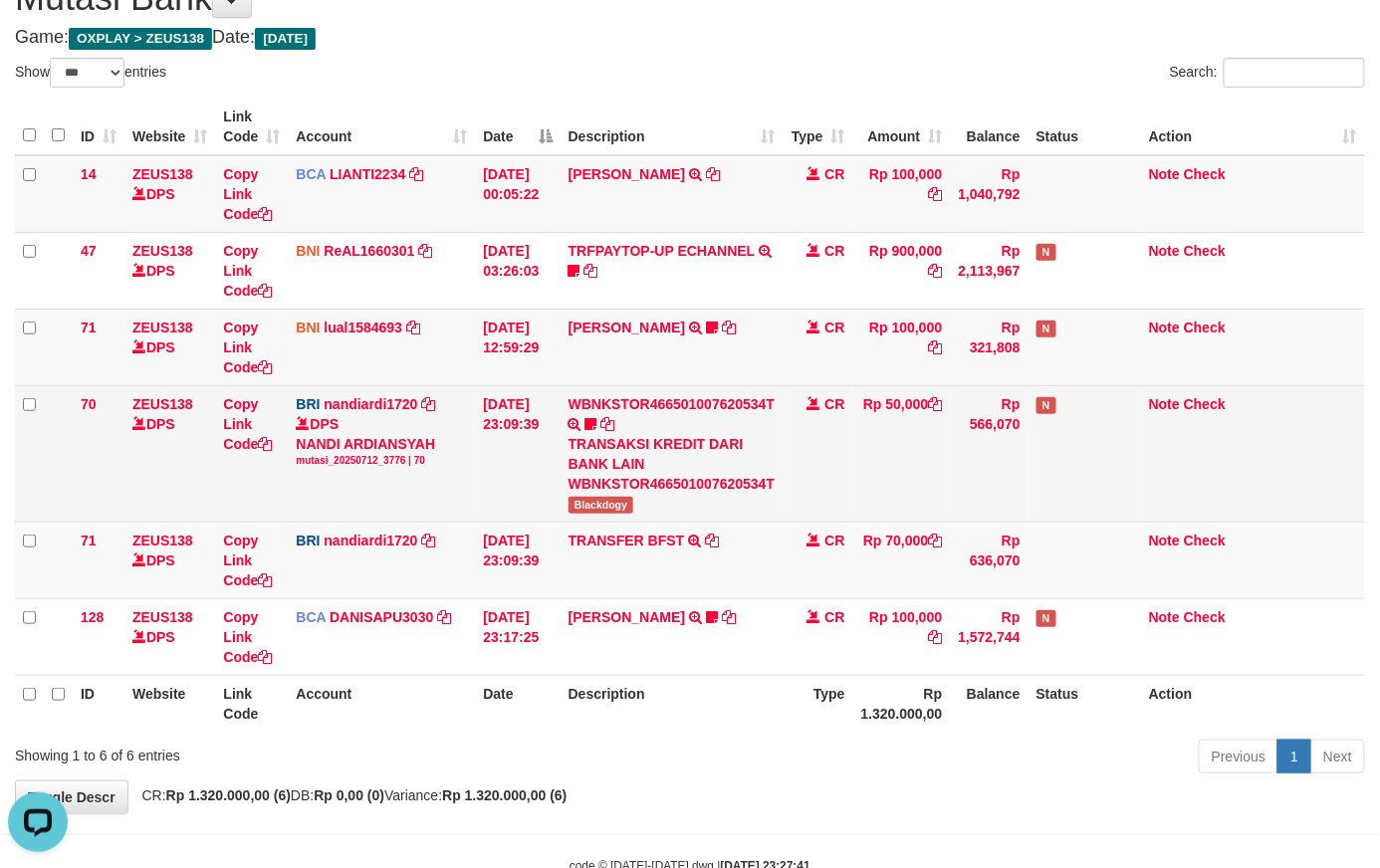 click on "Blackdogy" at bounding box center [601, 505] 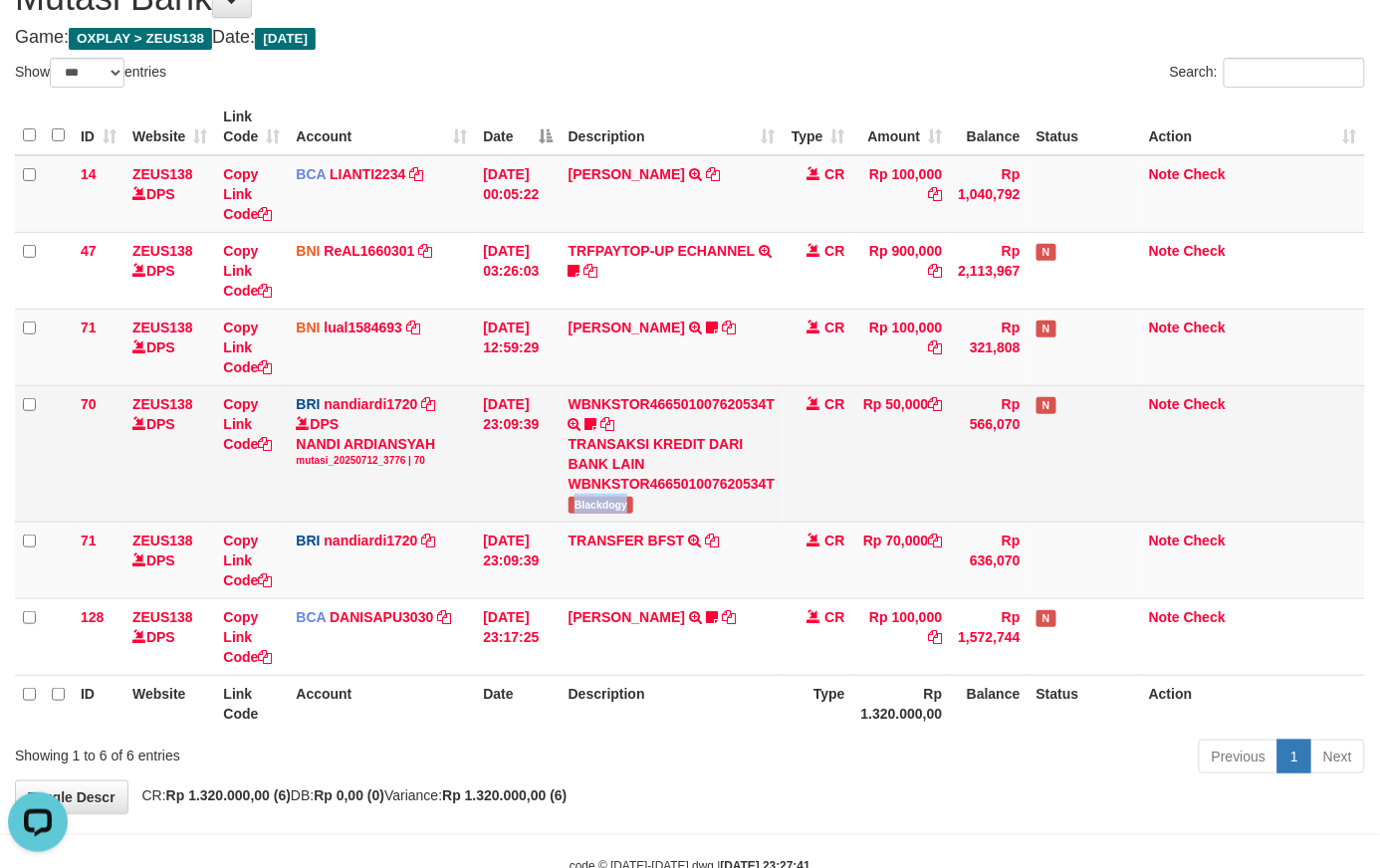 click on "Blackdogy" at bounding box center [601, 505] 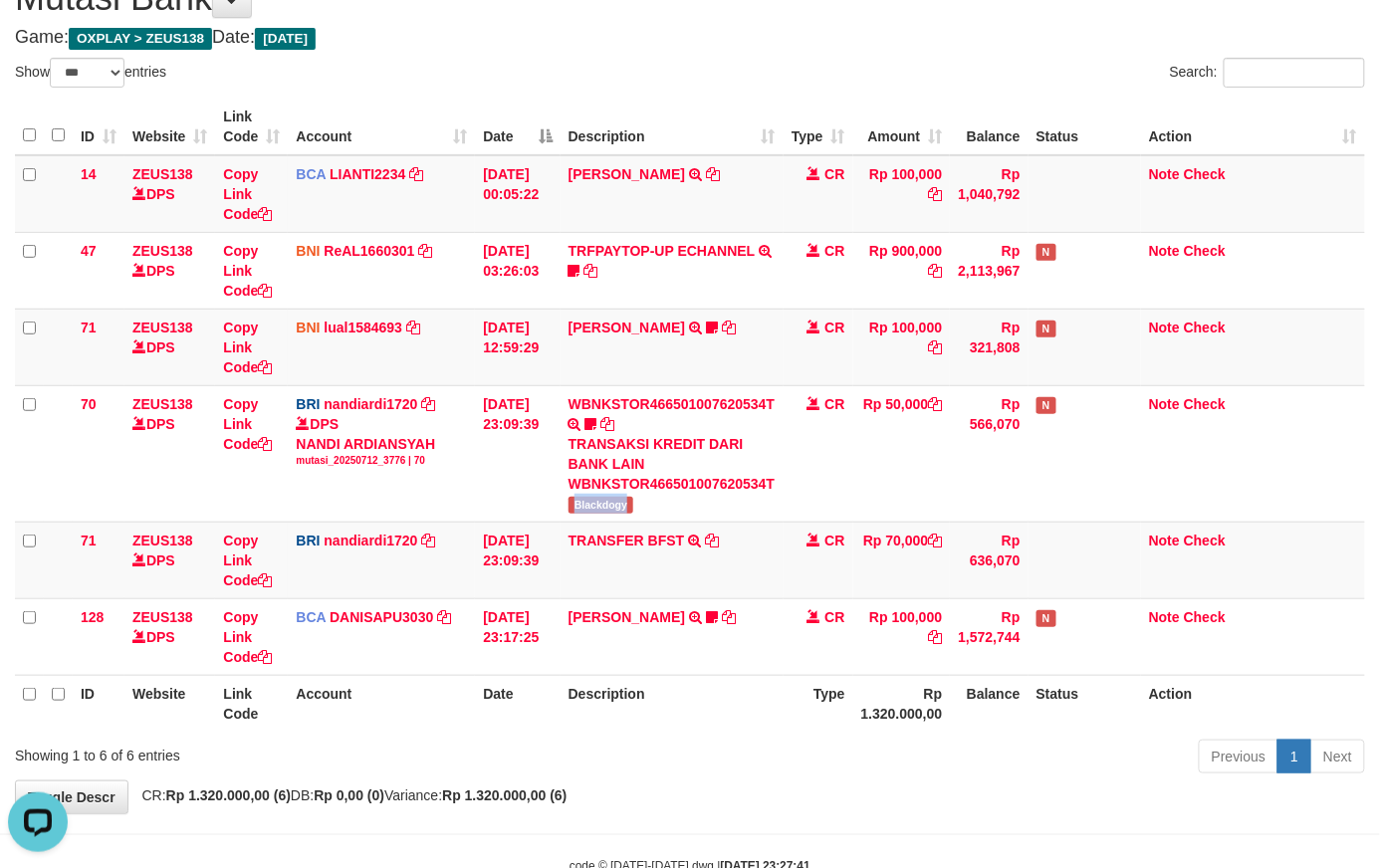 copy on "Blackdogy" 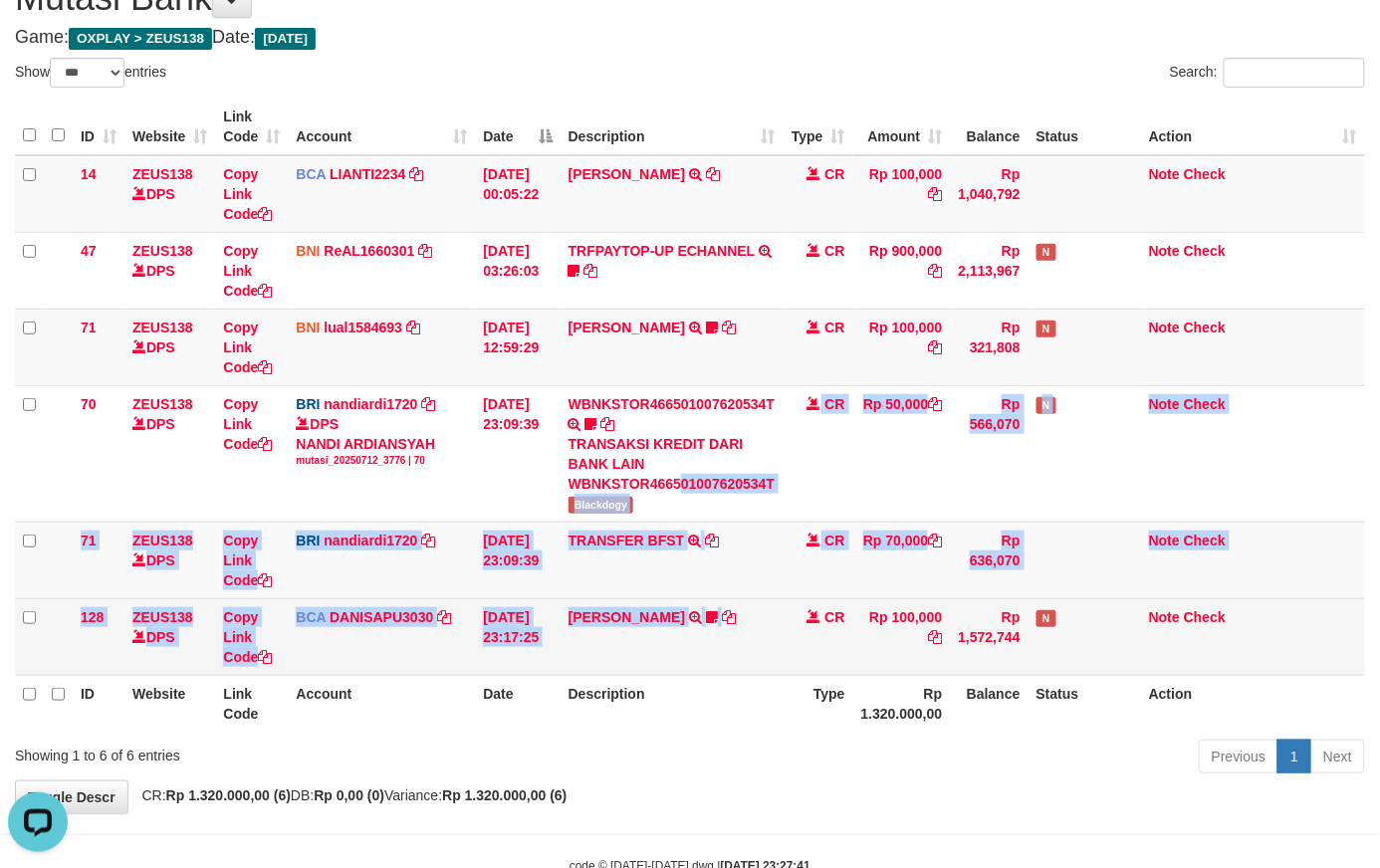 click on "14
ZEUS138    DPS
Copy Link Code
BCA
LIANTI2234
DPS
YULIANTI
mutasi_20250712_4646 | 14
mutasi_20250712_4646 | 14
12/07/2025 00:05:22
YUSUP MAULAN         TRSF E-BANKING CR 1207/FTSCY/WS95051
100000.002025071262819090 TRFDN-YUSUP MAULANESPAY DEBIT INDONE
CR
Rp 100,000
Rp 1,040,792
Note
Check
47
ZEUS138    DPS
Copy Link Code
BNI
ReAL1660301
DPS
REYHAN ALMANSYAH
mutasi_20250712_4647 | 47" at bounding box center (690, 415) 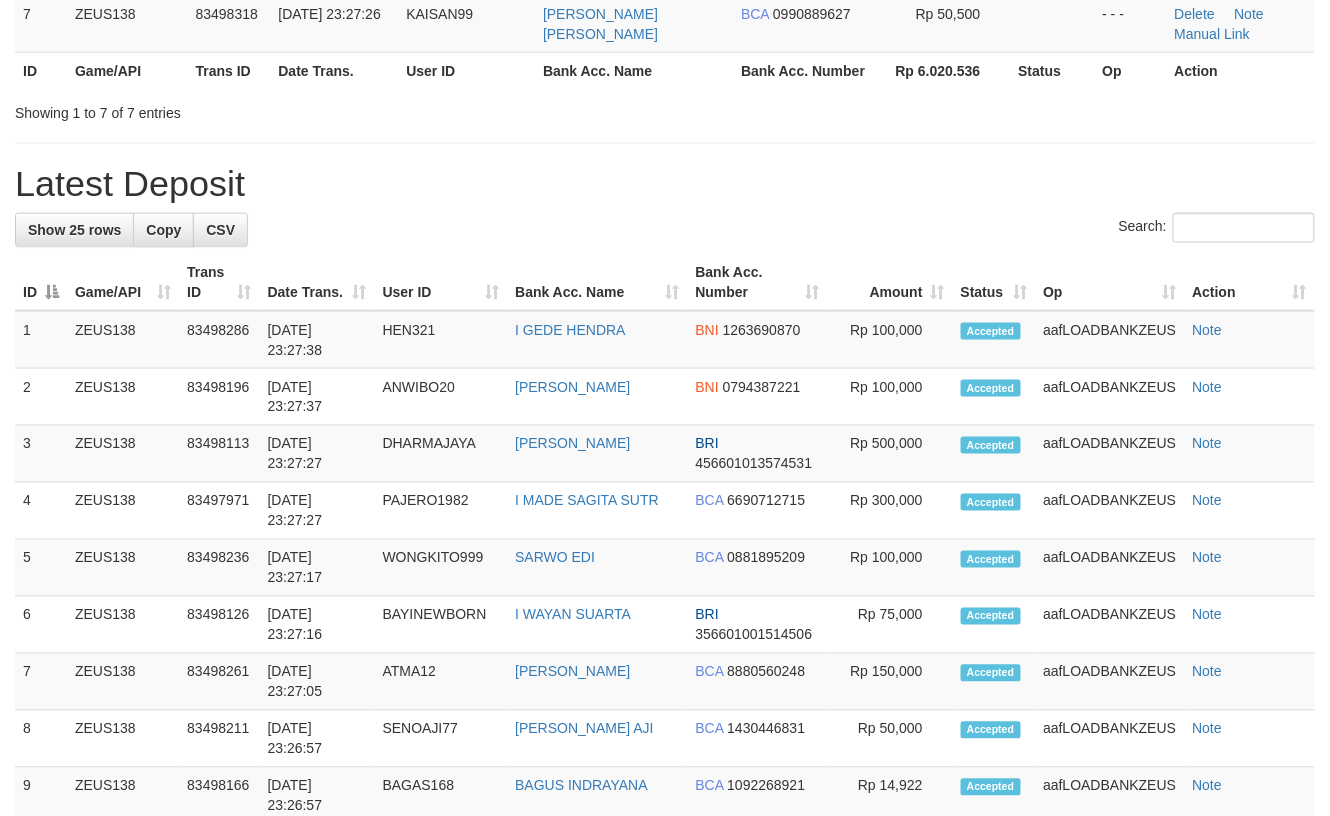 scroll, scrollTop: 521, scrollLeft: 0, axis: vertical 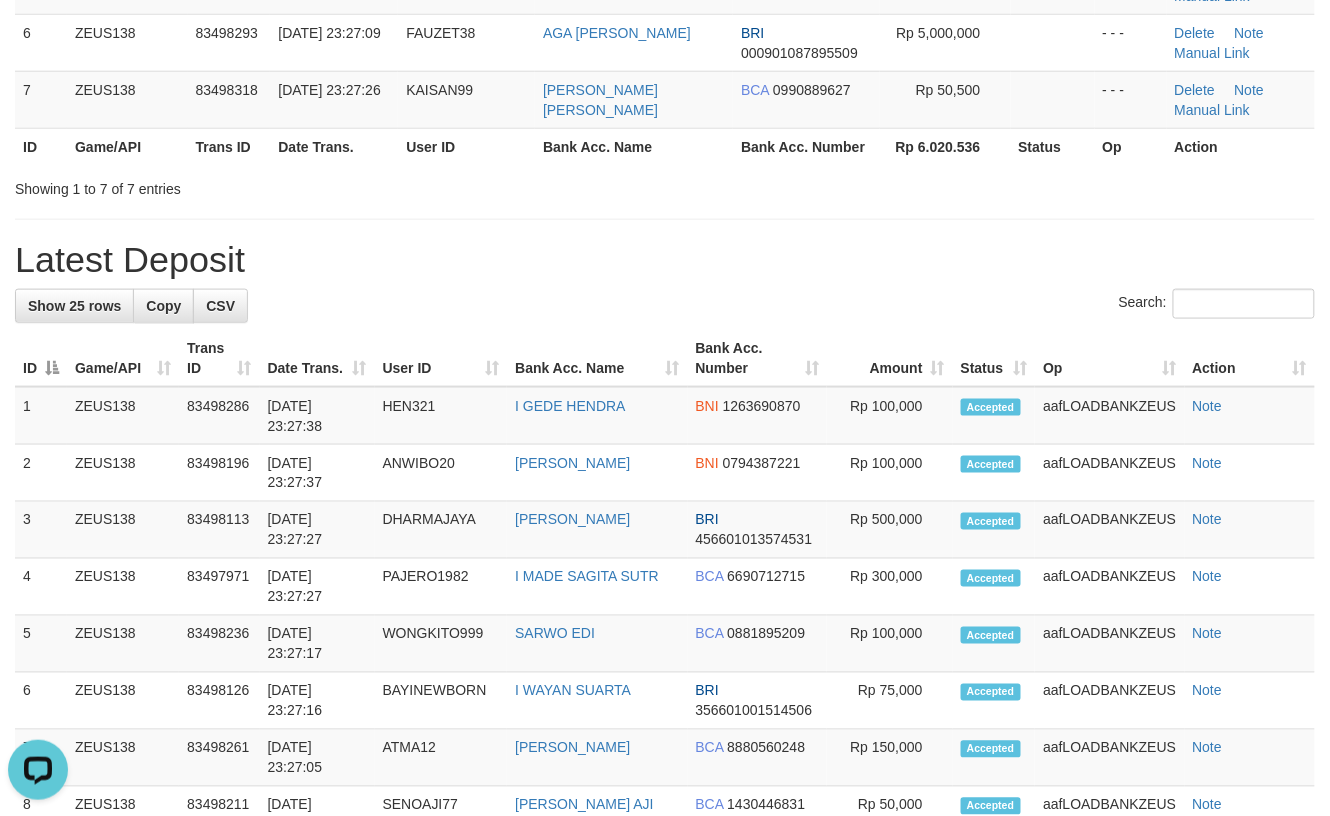 click on "Search:" at bounding box center (665, 306) 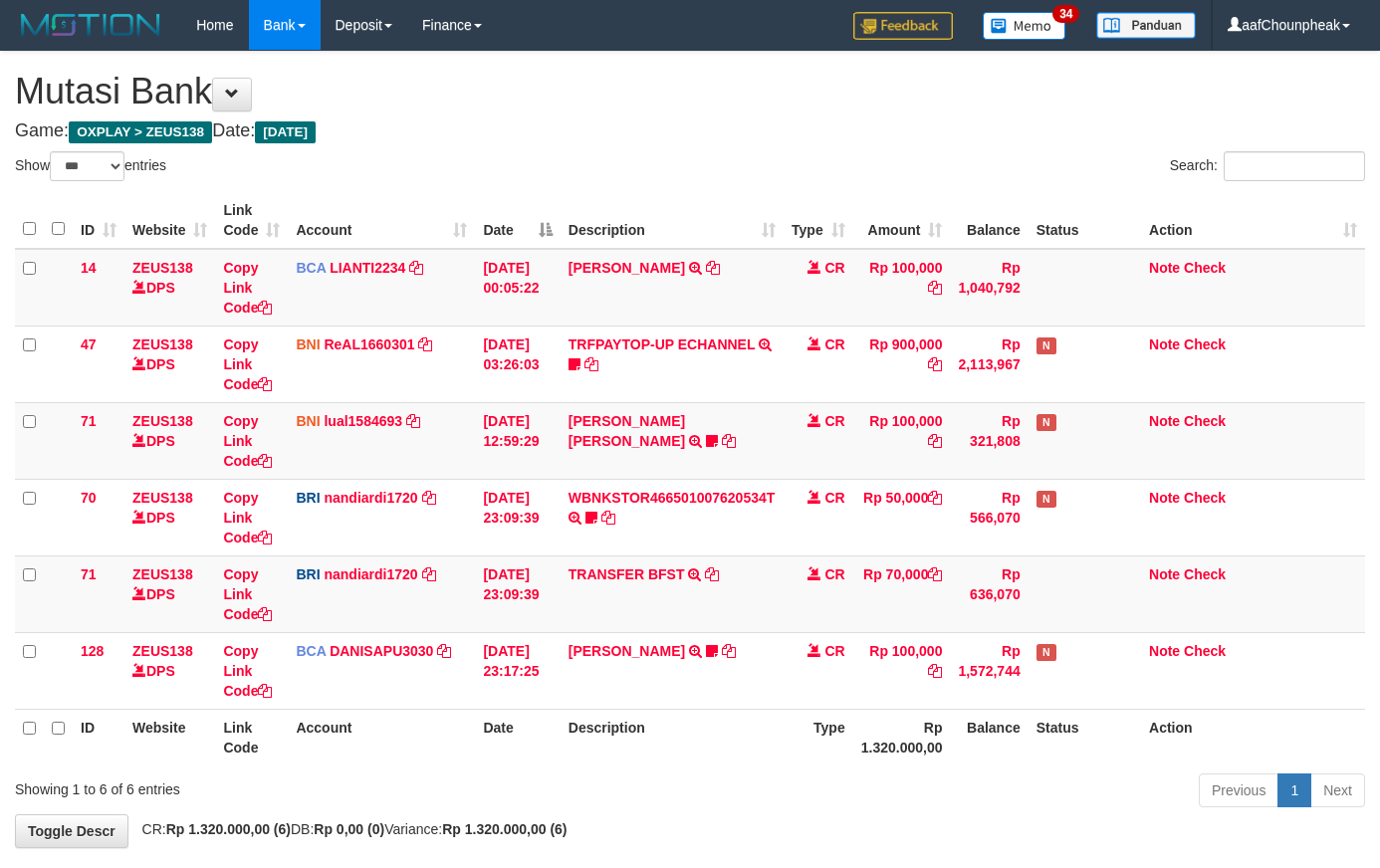 select on "***" 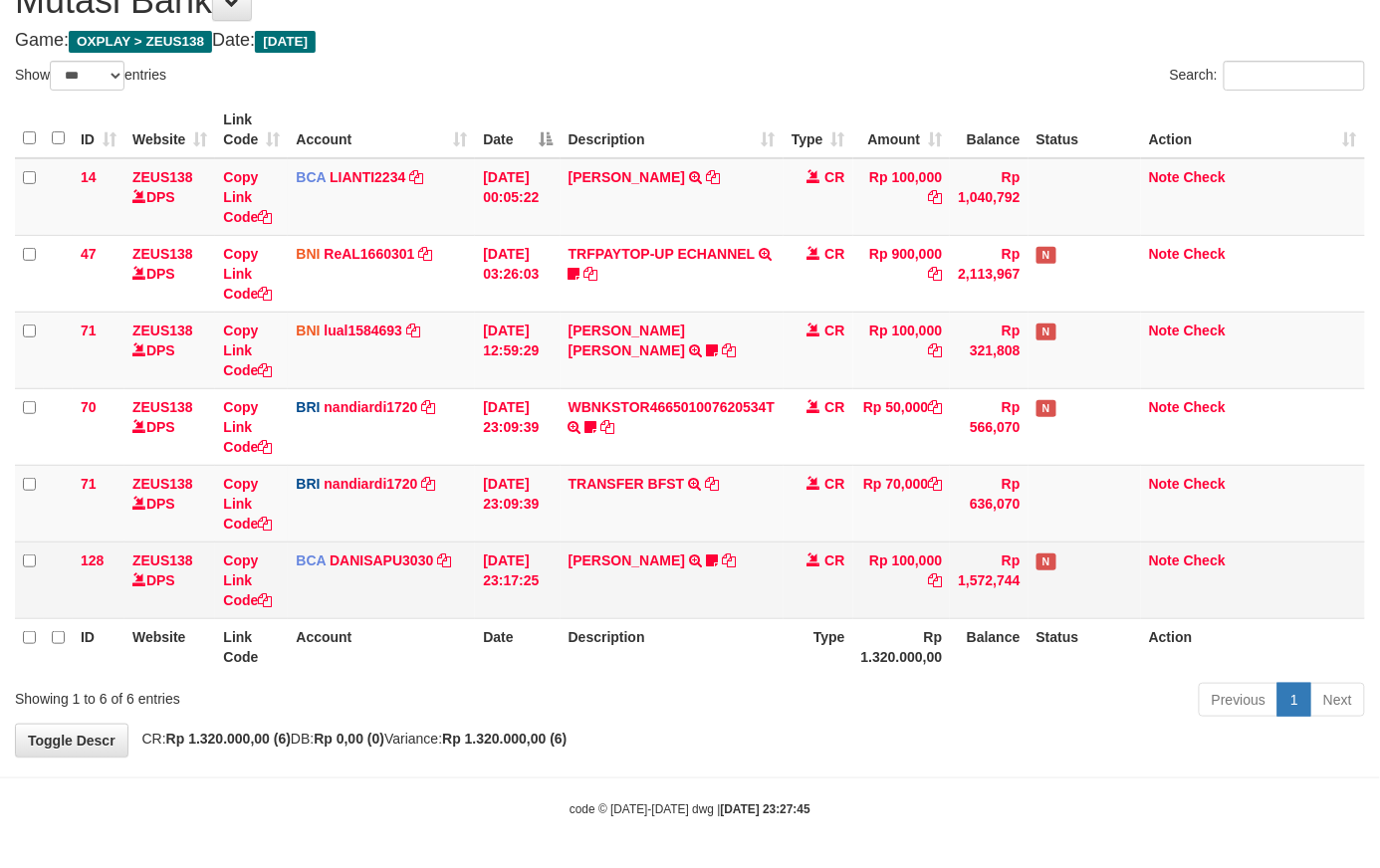 drag, startPoint x: 0, startPoint y: 0, endPoint x: 799, endPoint y: 605, distance: 1002.21056 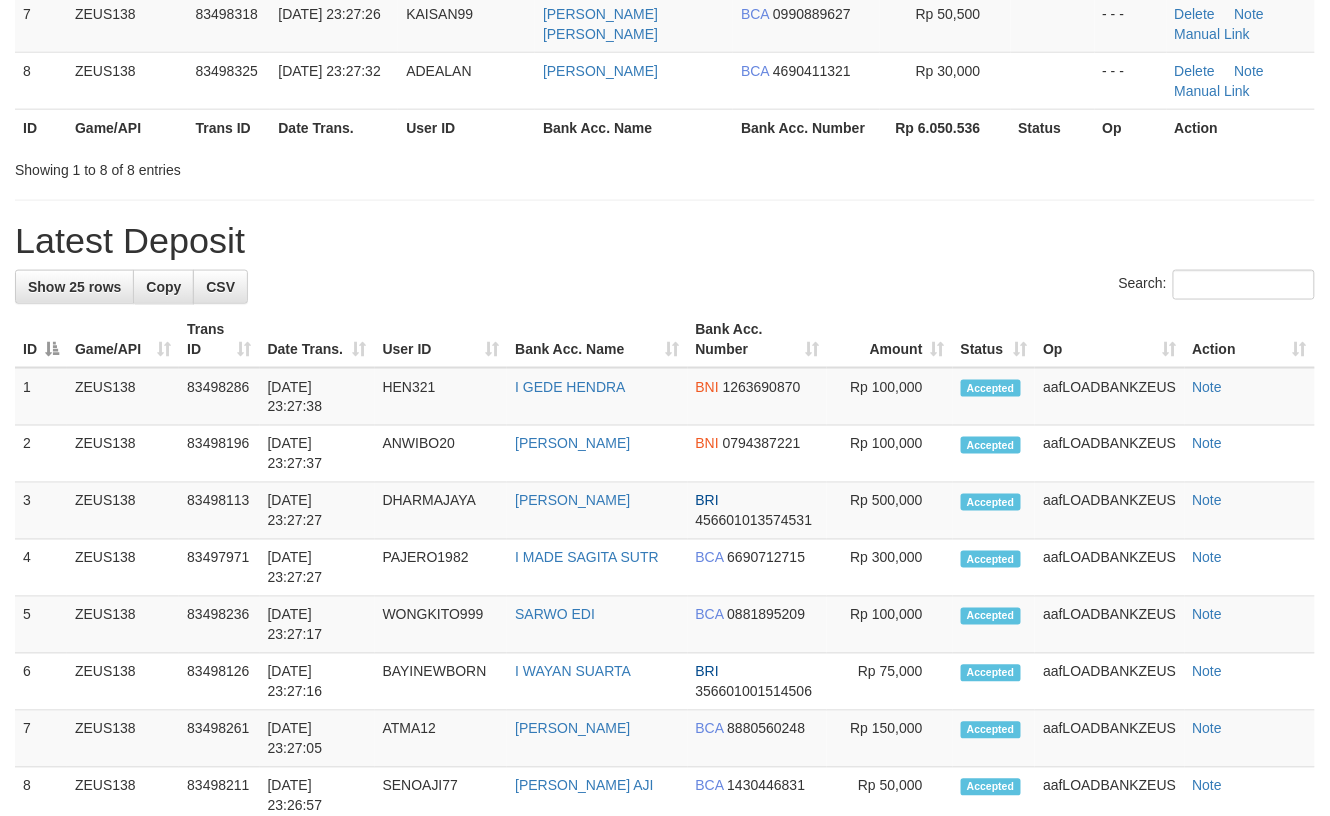scroll, scrollTop: 521, scrollLeft: 0, axis: vertical 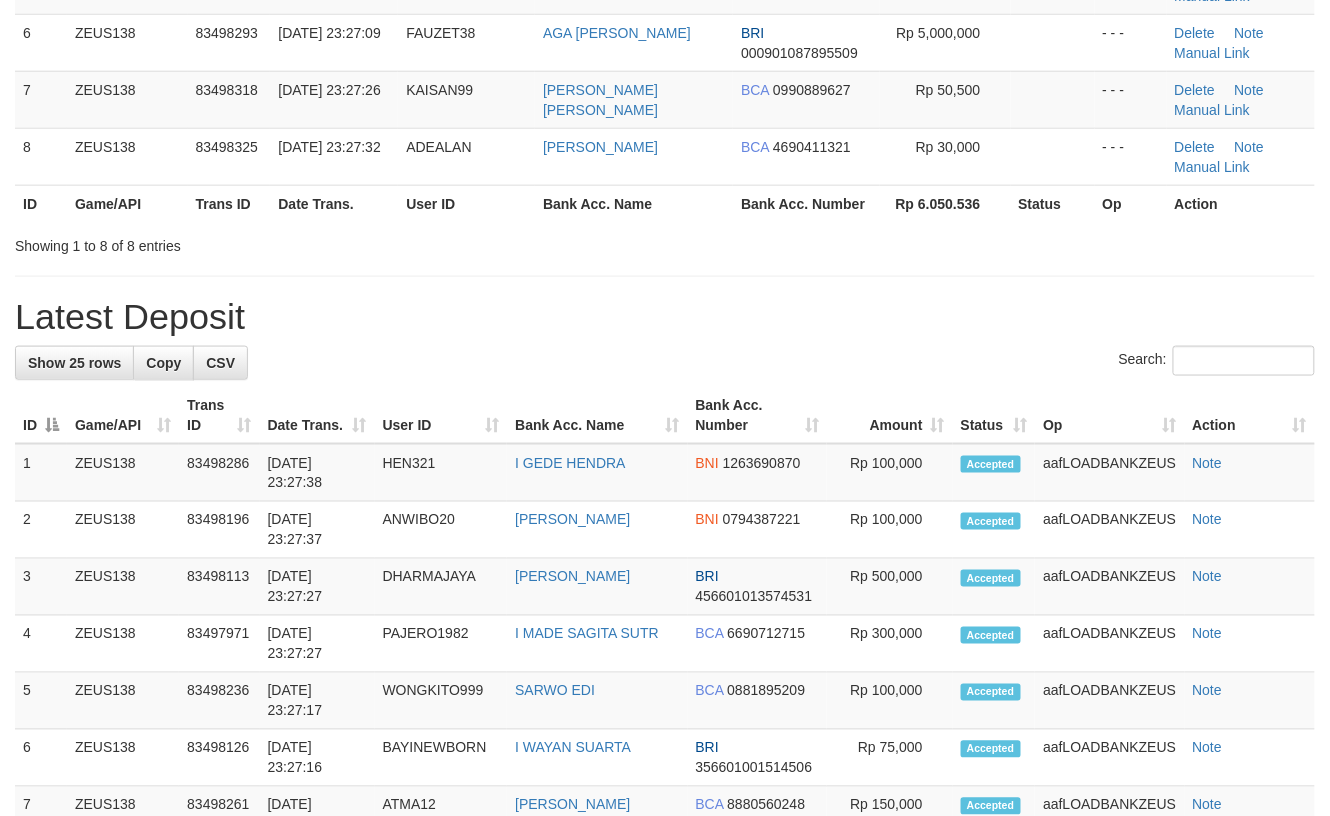 drag, startPoint x: 885, startPoint y: 292, endPoint x: 1117, endPoint y: 330, distance: 235.09148 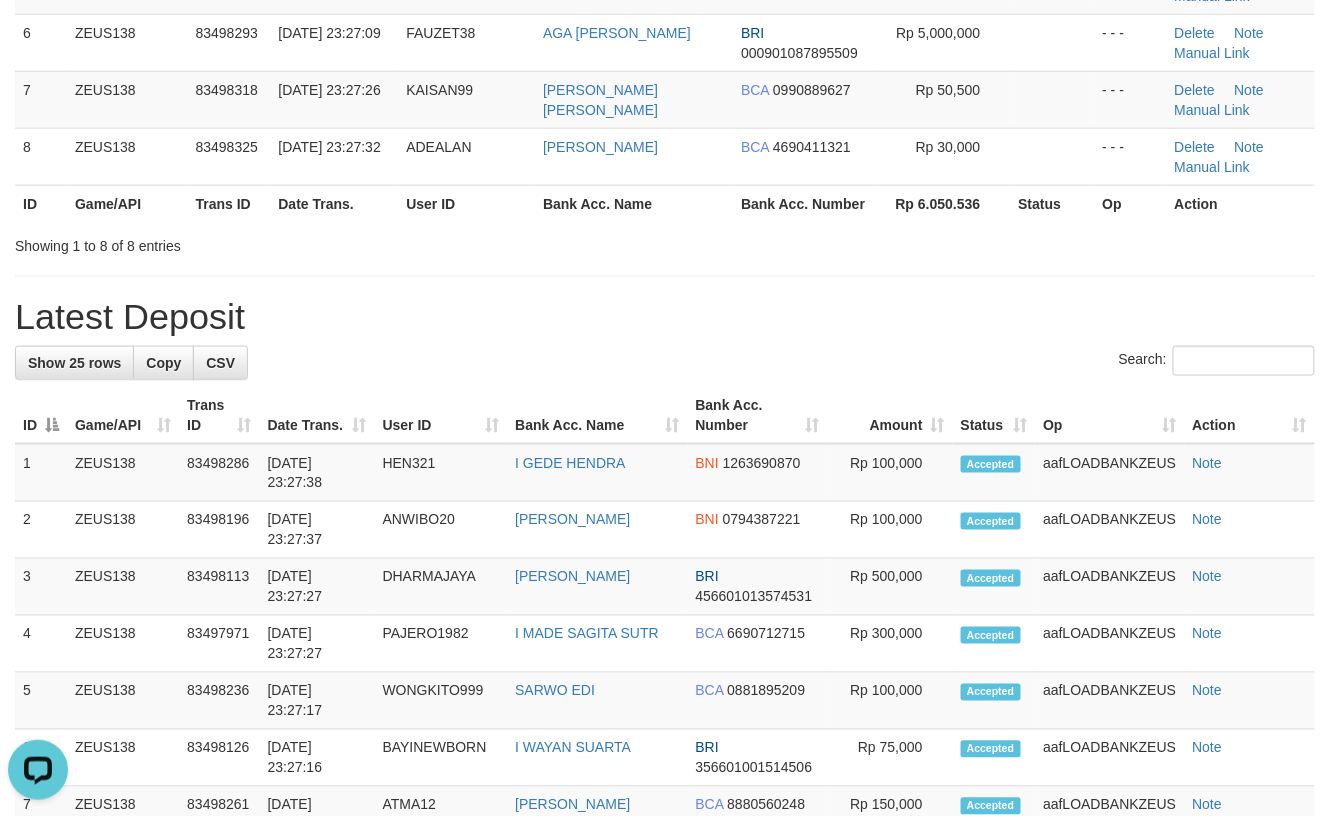 scroll, scrollTop: 0, scrollLeft: 0, axis: both 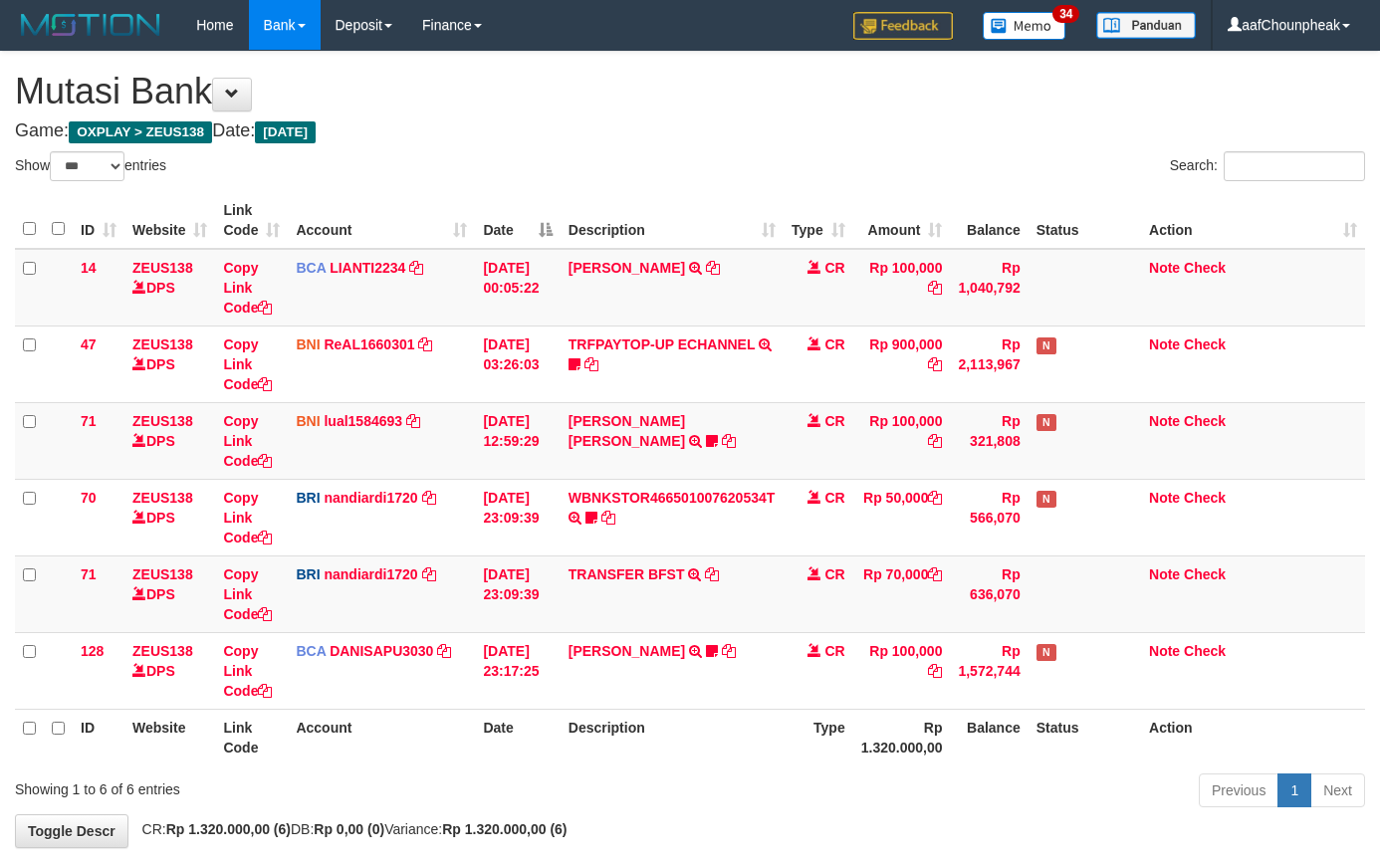 select on "***" 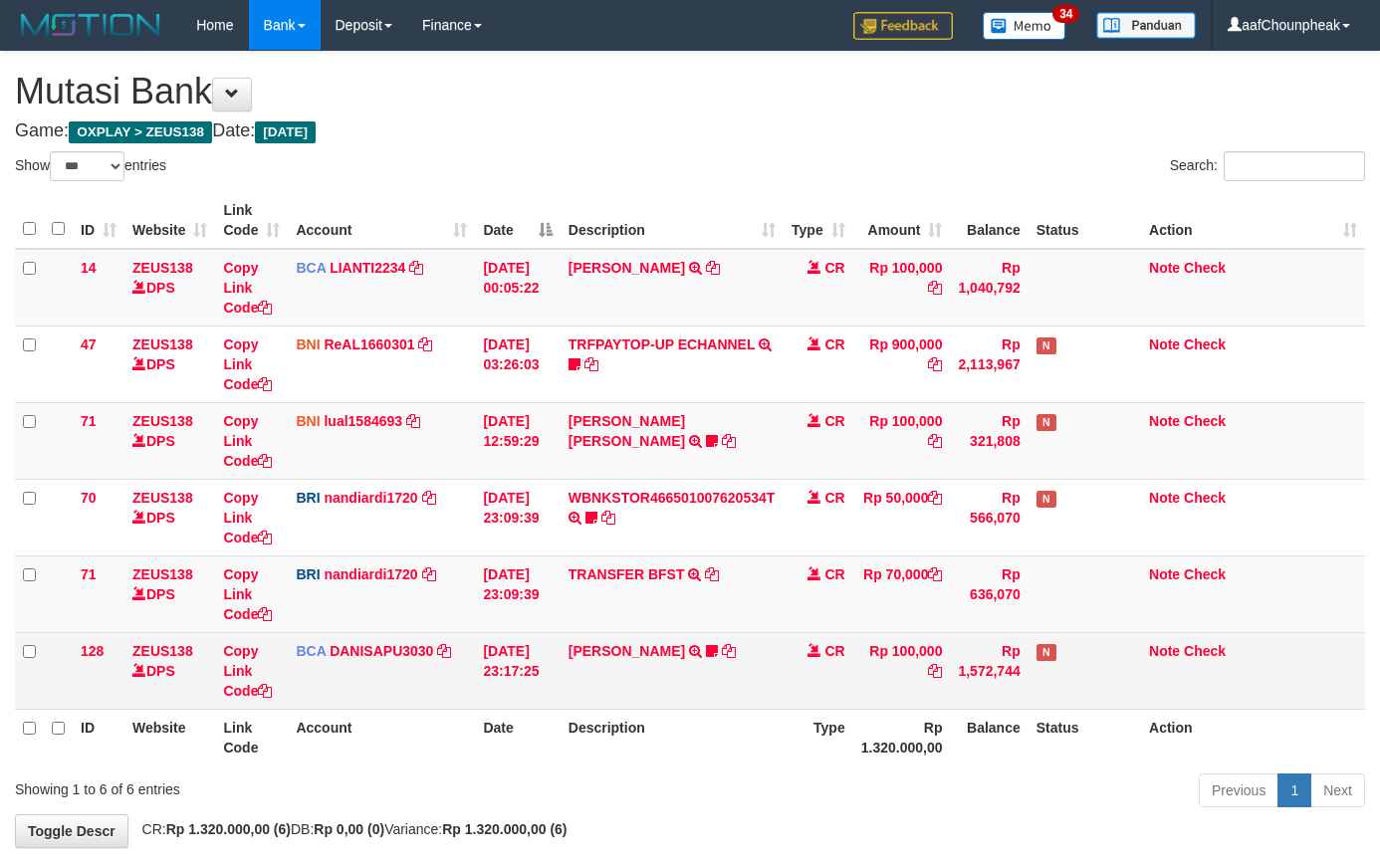 scroll, scrollTop: 94, scrollLeft: 0, axis: vertical 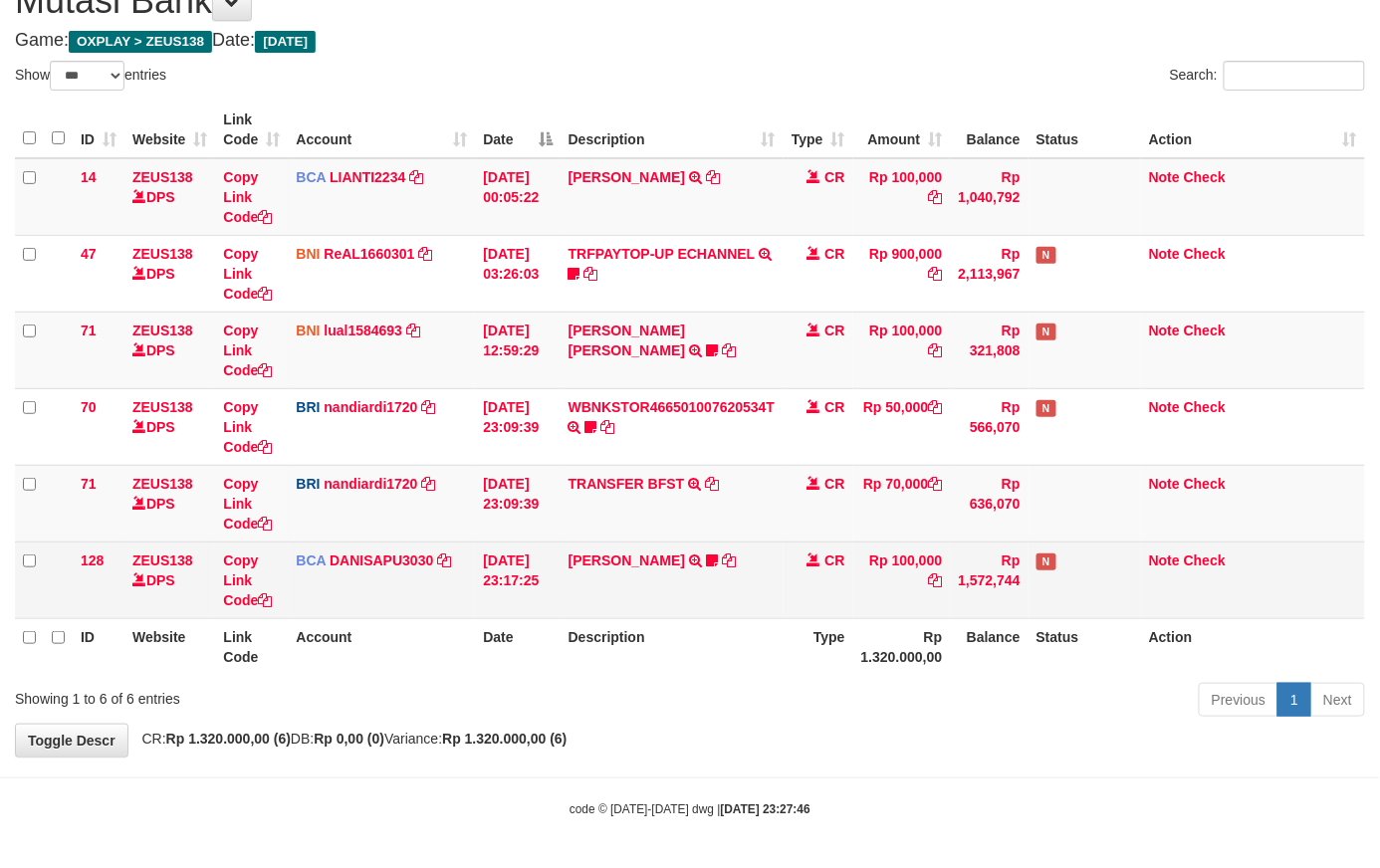 click on "ALDY WIJAYA            TRSF E-BANKING CR 1207/FTSCY/WS95031
100000.00ALDY WIJAYA    NIGHT999" at bounding box center (672, 579) 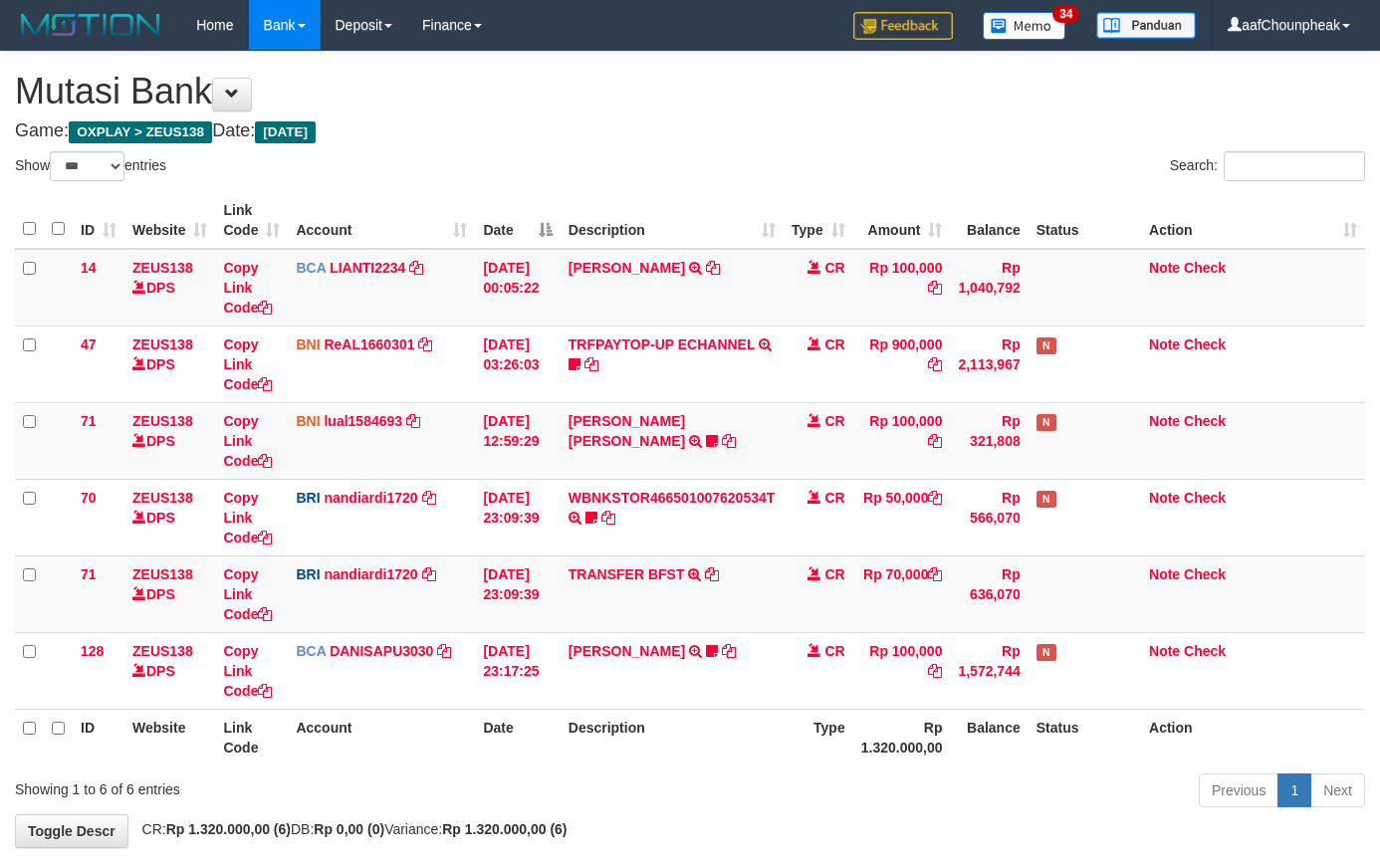 select on "***" 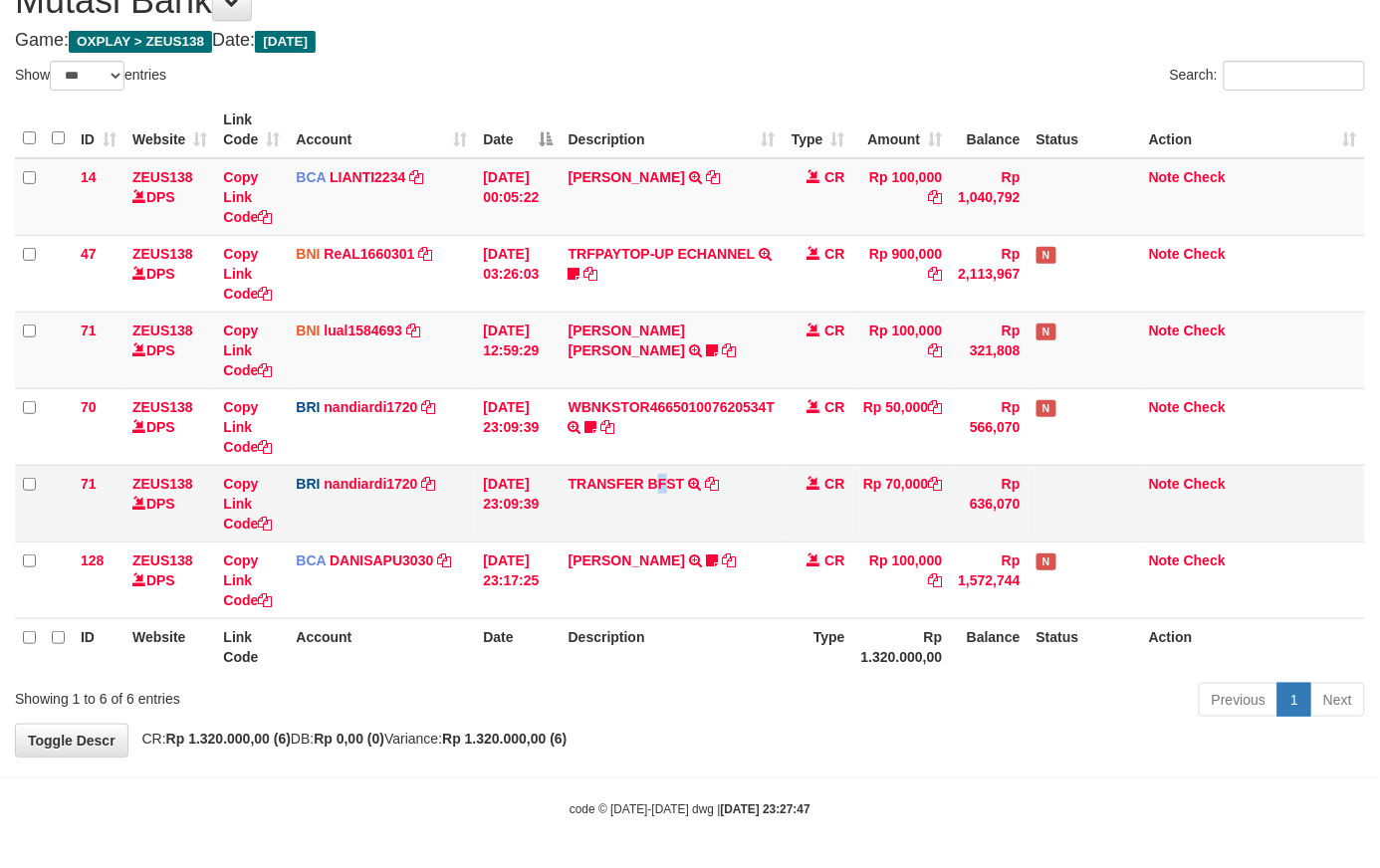 click on "TRANSFER BFST         TRANSFER BFST DESLSUSILAW TO NANDI ARDIANSYAH" at bounding box center [672, 503] 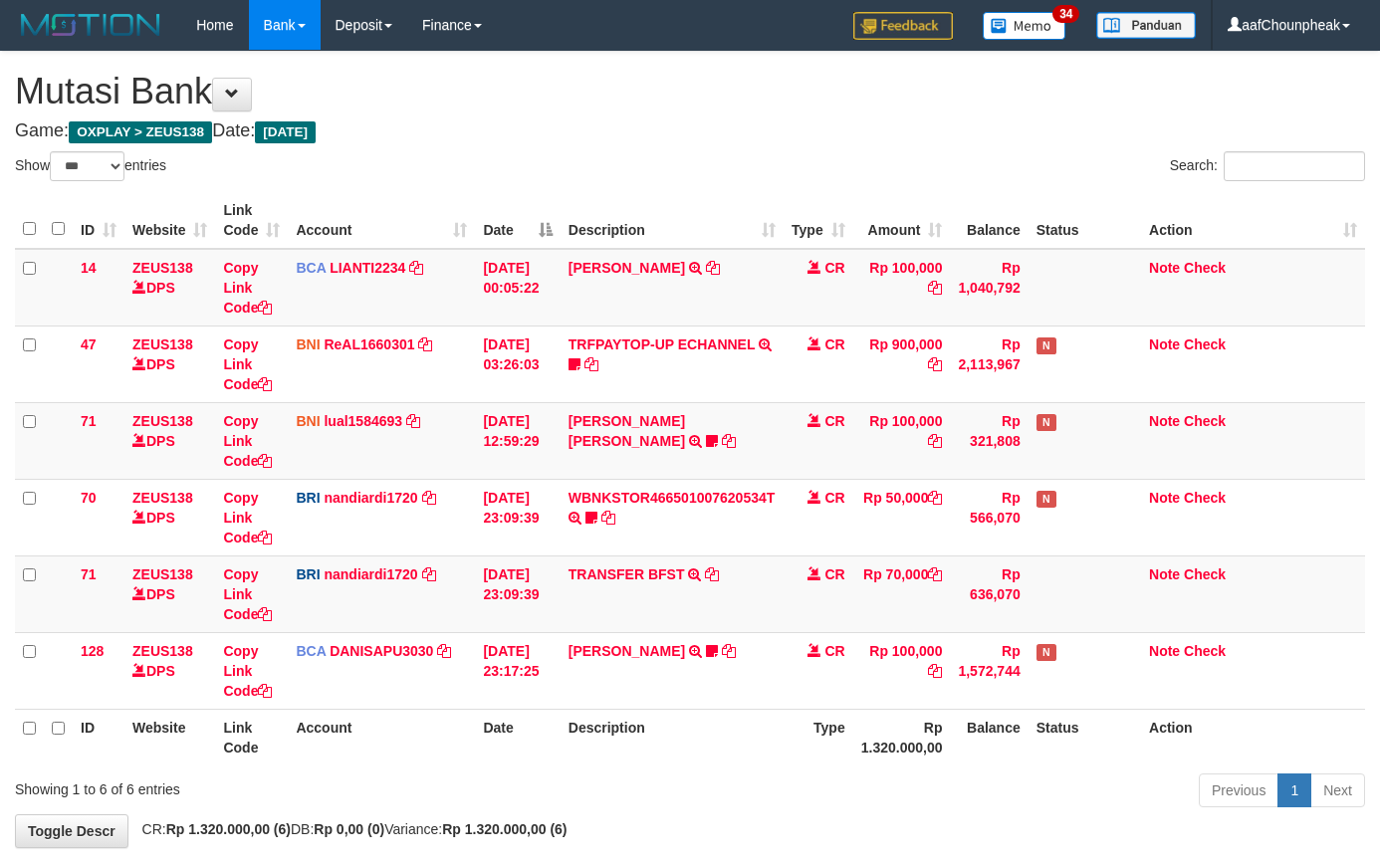 select on "***" 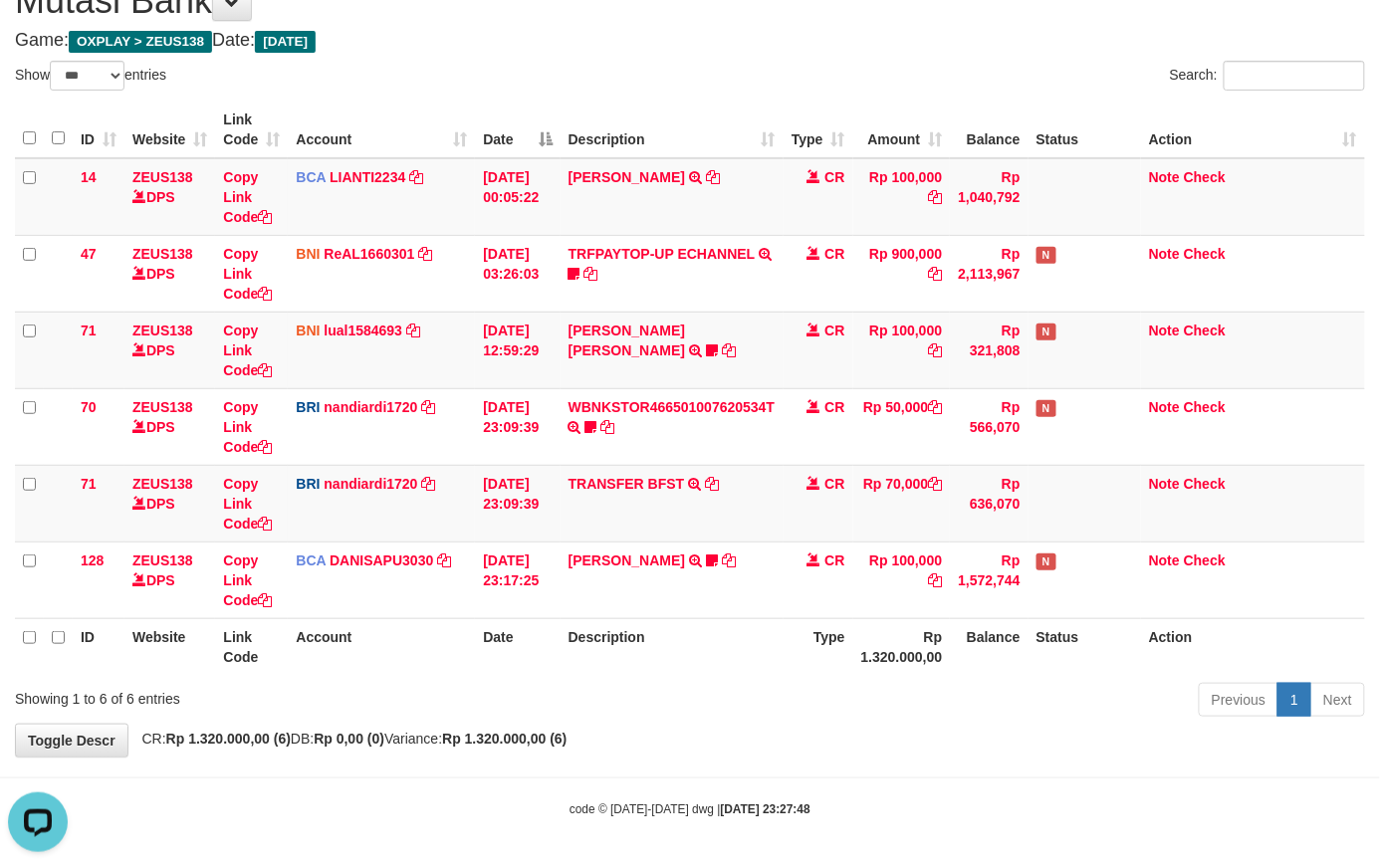 scroll, scrollTop: 0, scrollLeft: 0, axis: both 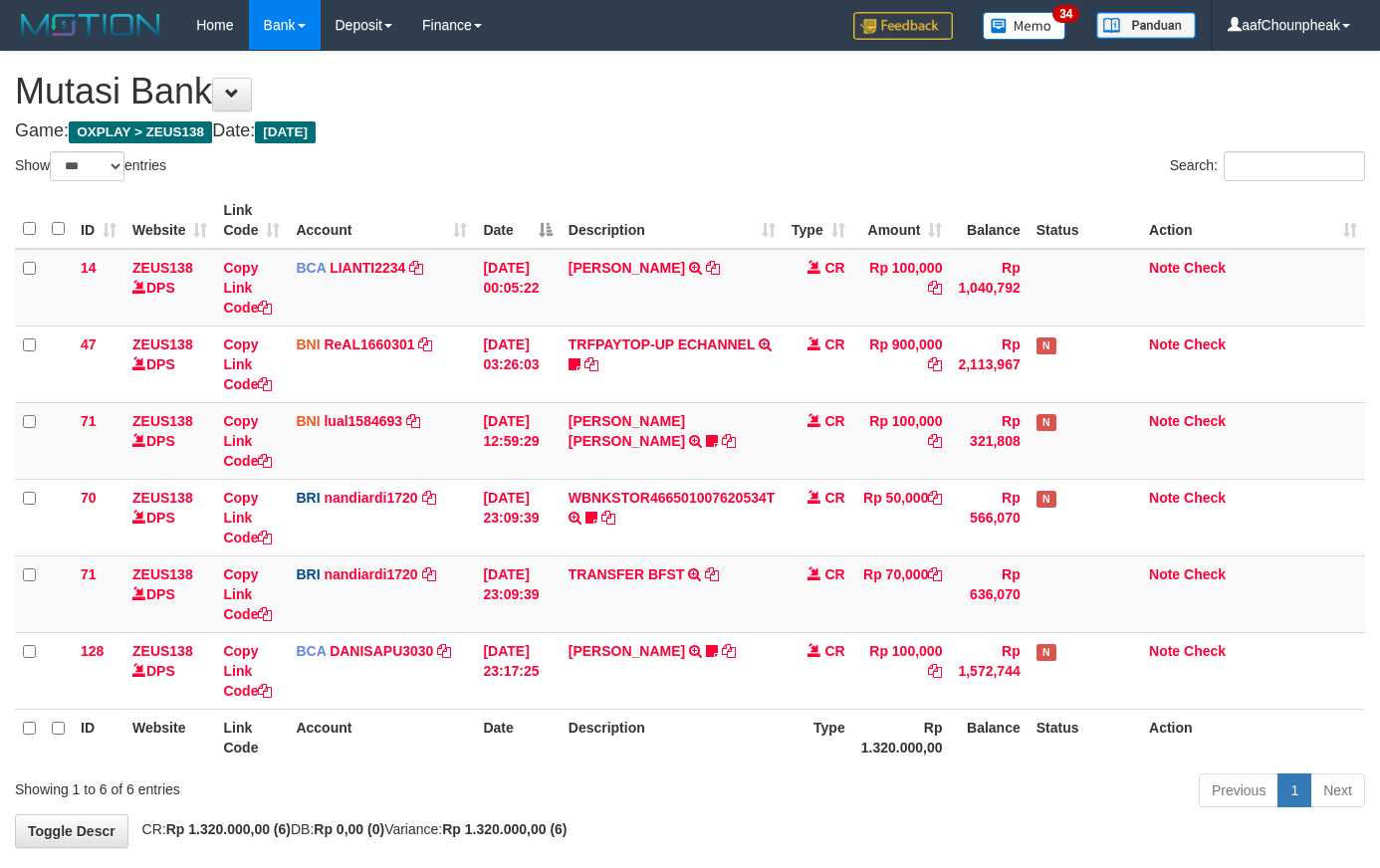 select on "***" 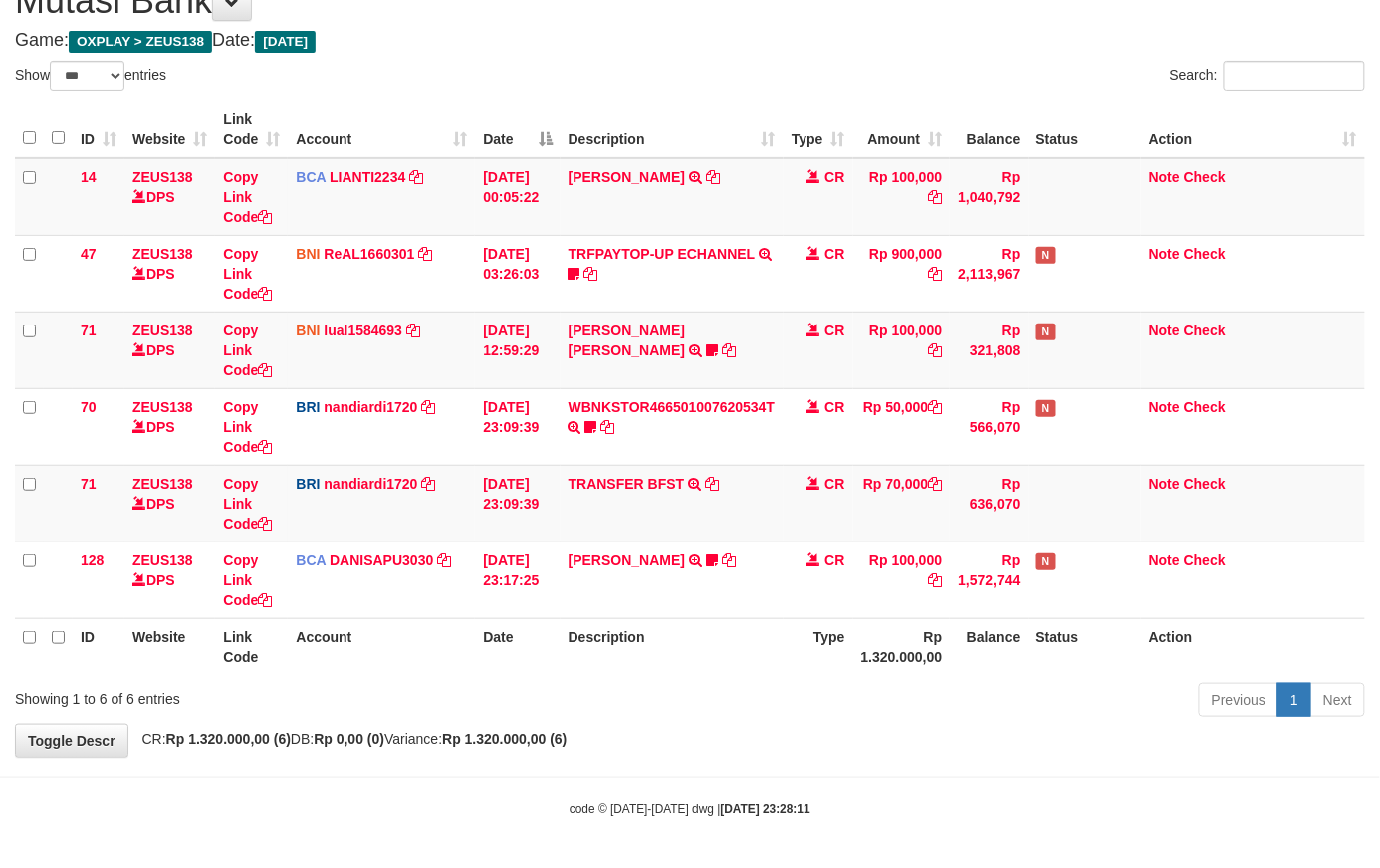 click on "**********" at bounding box center (690, 358) 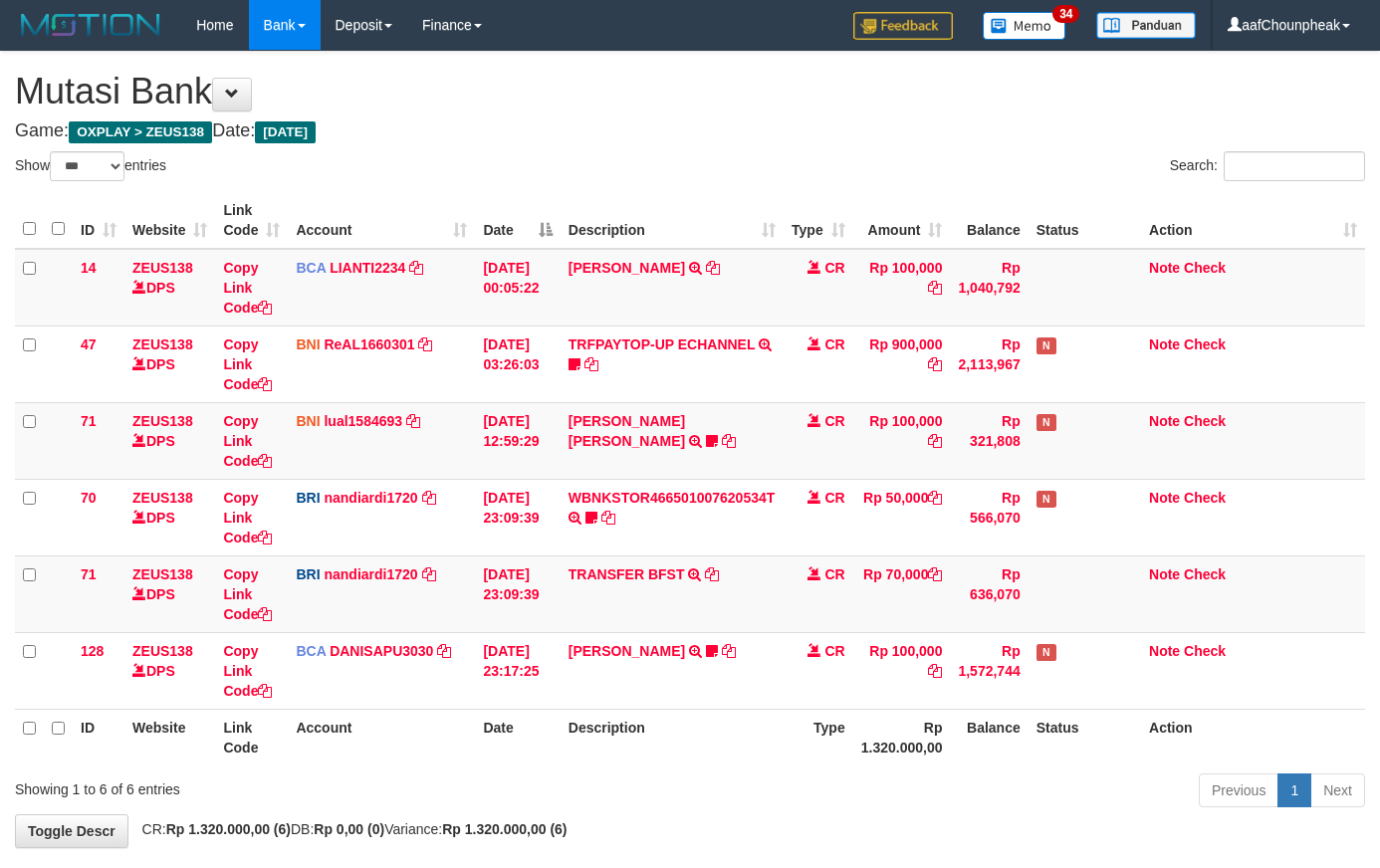 select on "***" 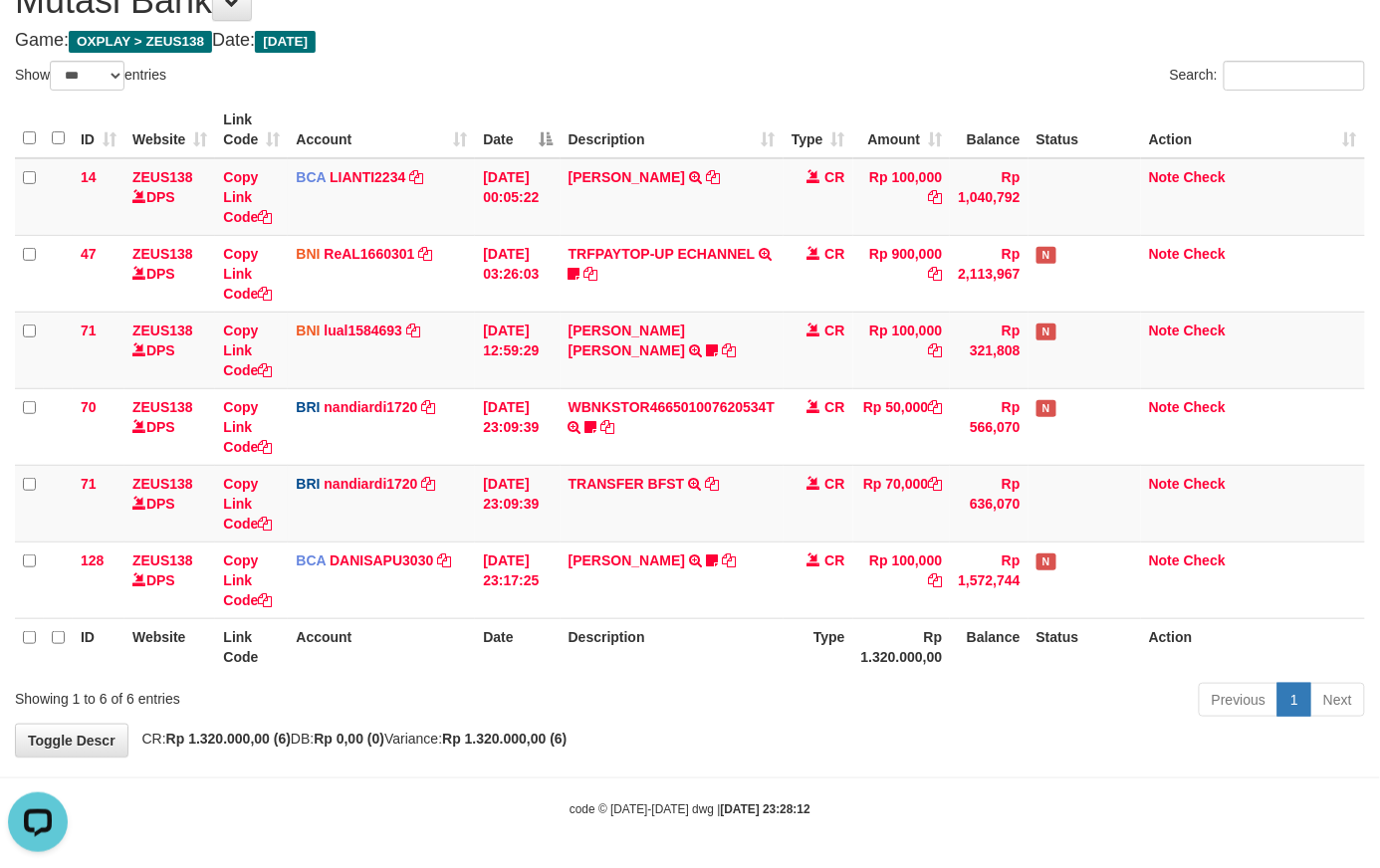 scroll, scrollTop: 0, scrollLeft: 0, axis: both 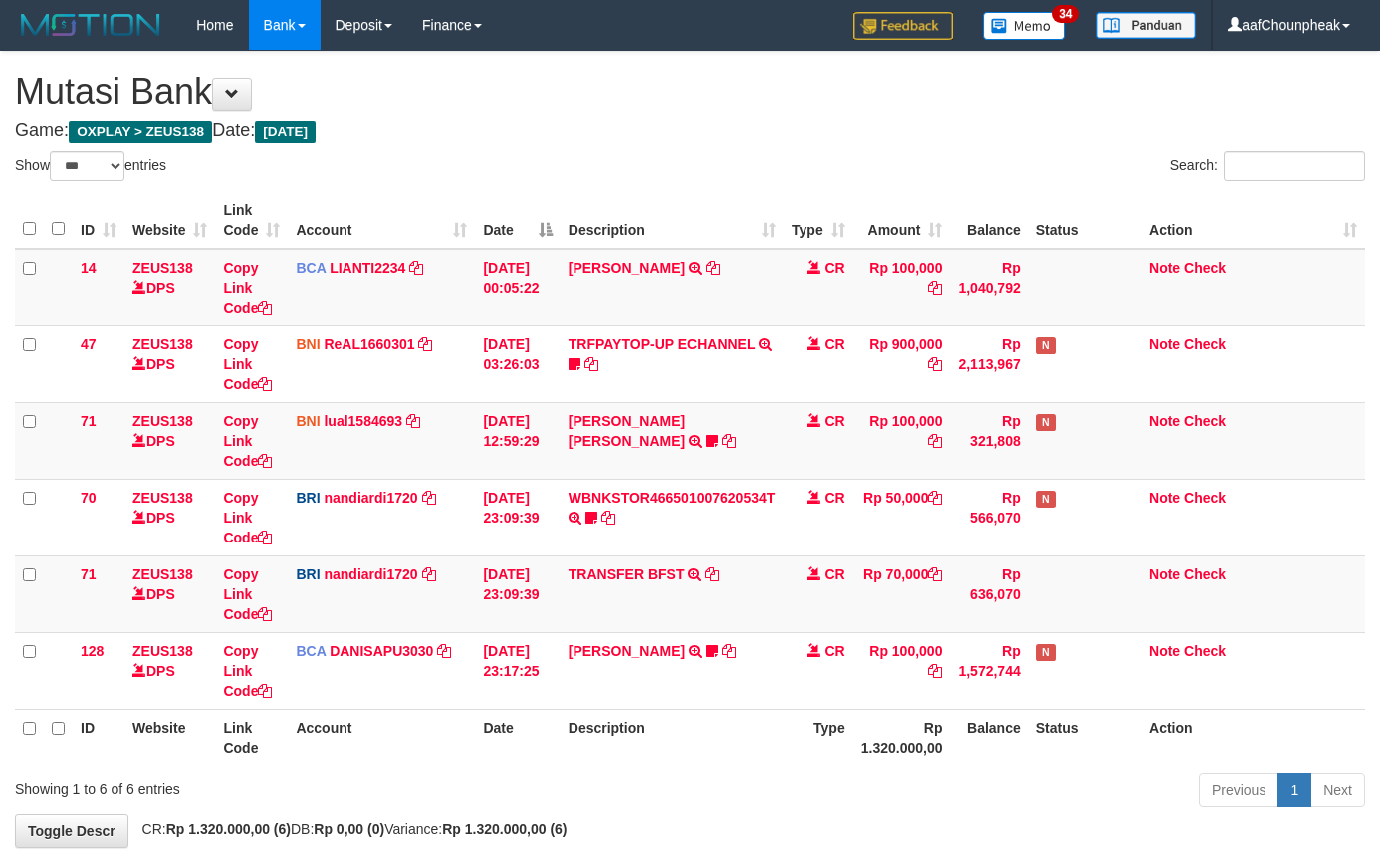 select on "***" 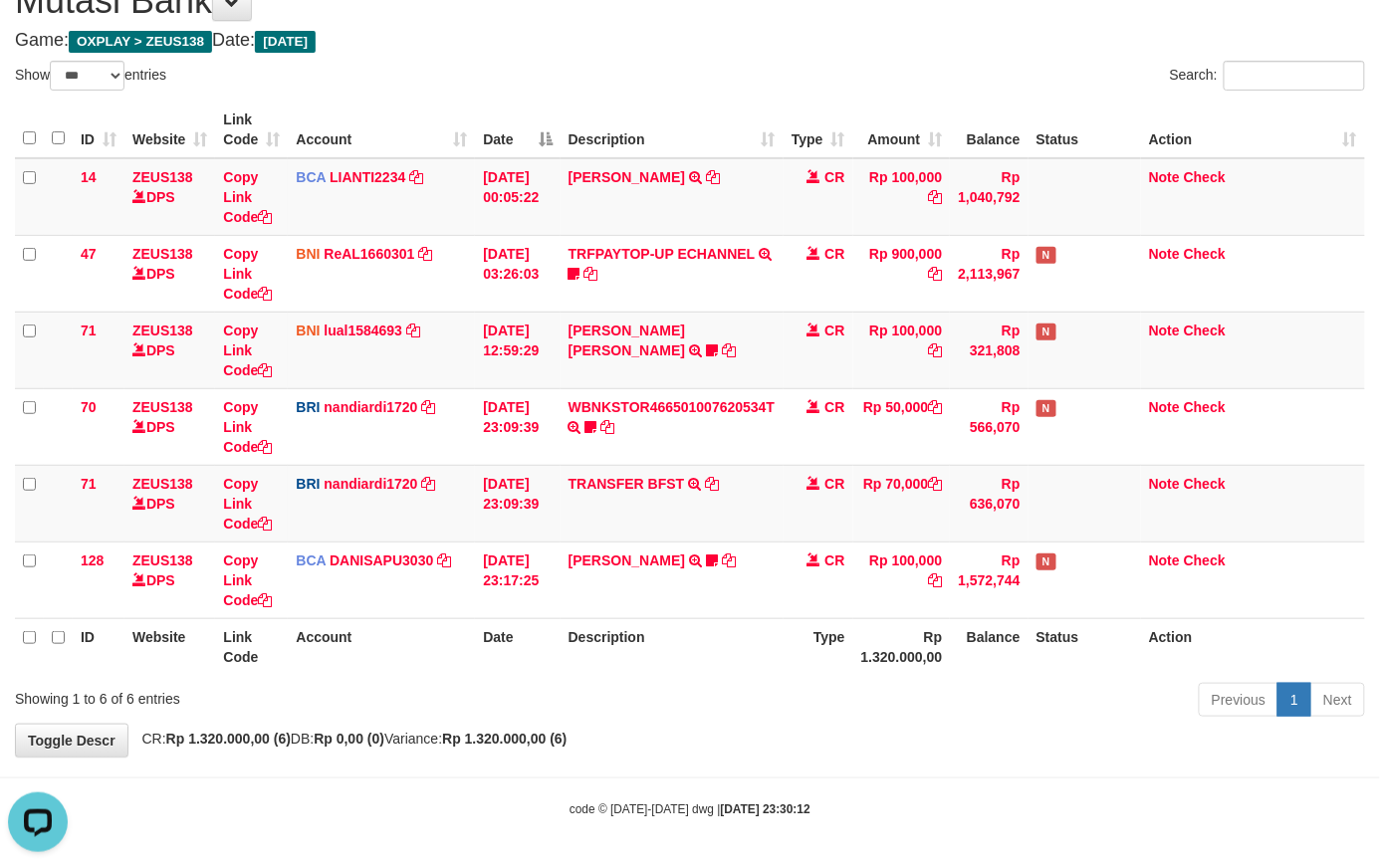scroll, scrollTop: 0, scrollLeft: 0, axis: both 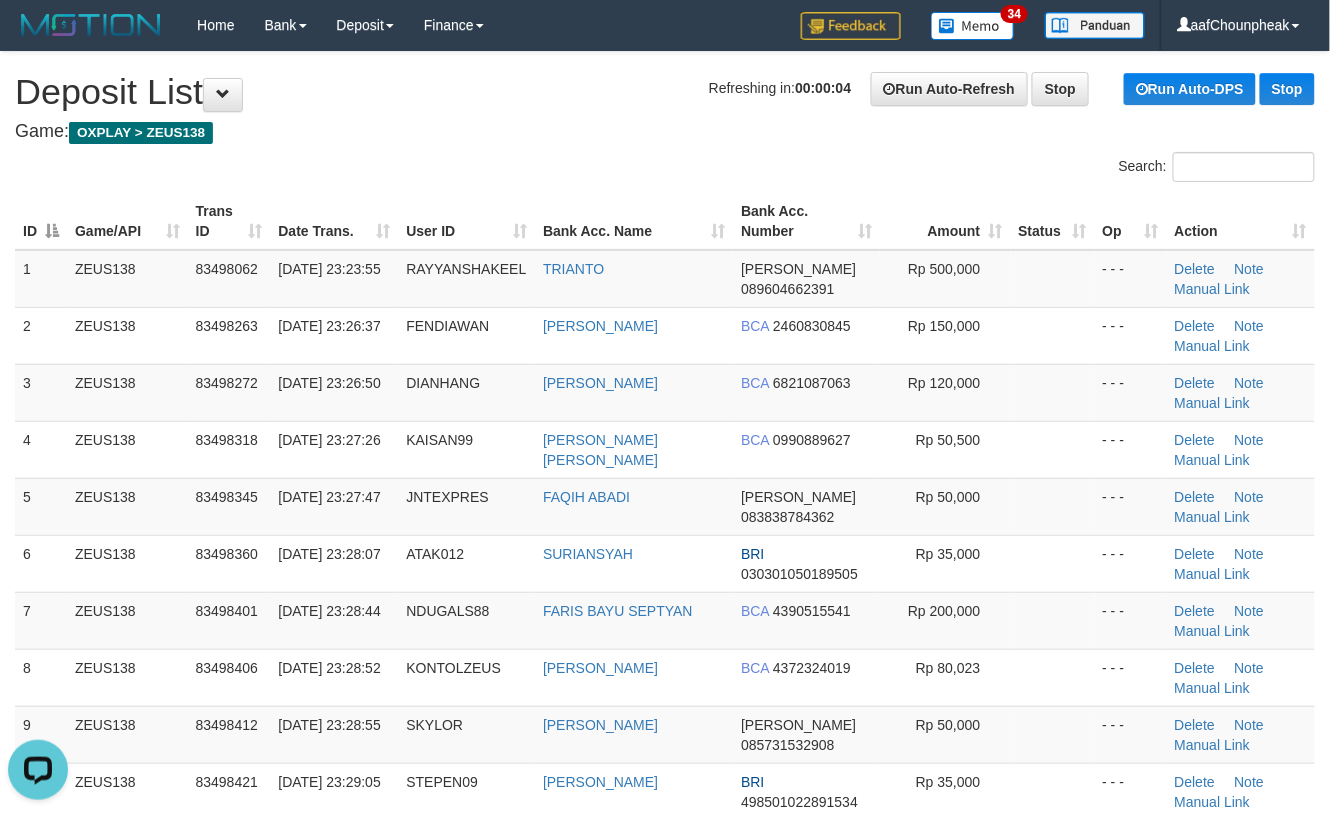 click at bounding box center [332, 152] 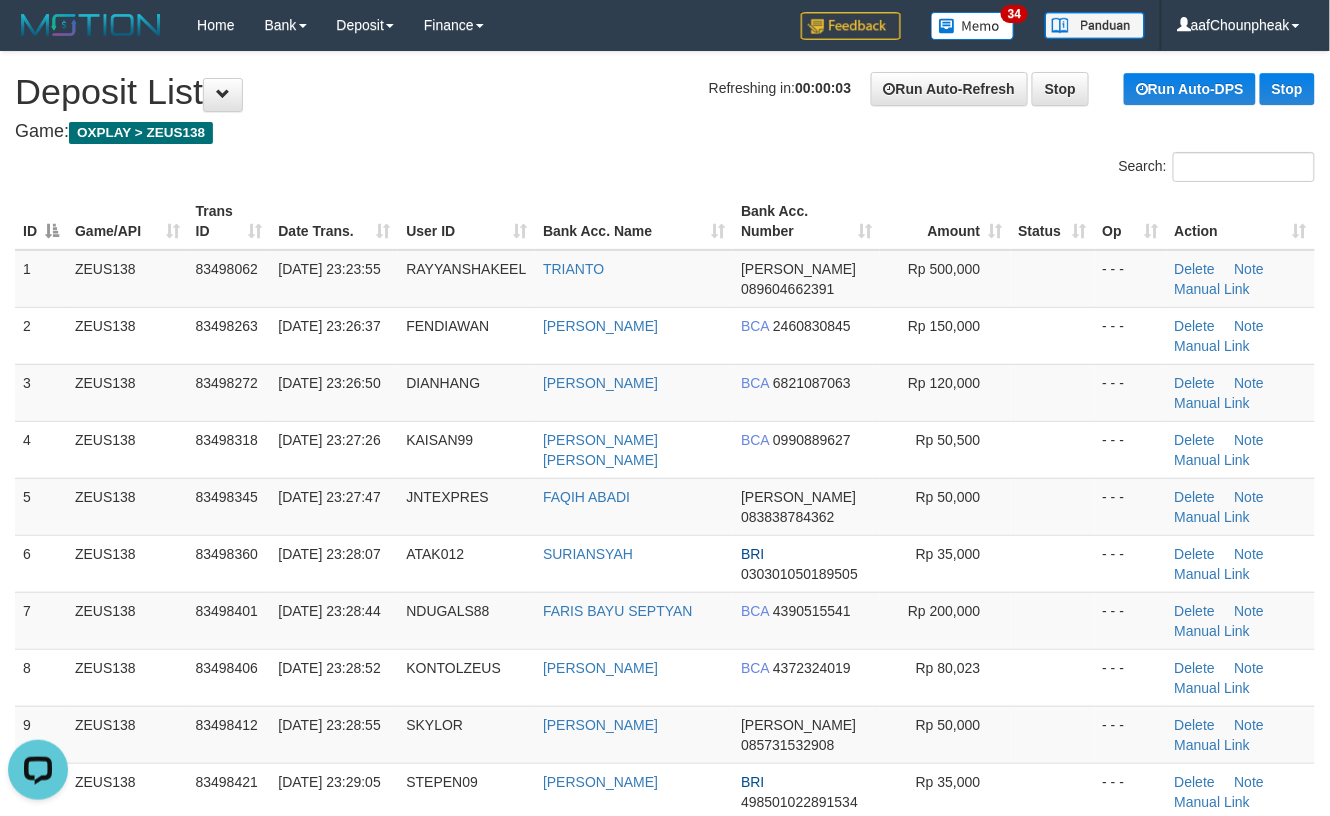 drag, startPoint x: 524, startPoint y: 152, endPoint x: 1344, endPoint y: 342, distance: 841.7244 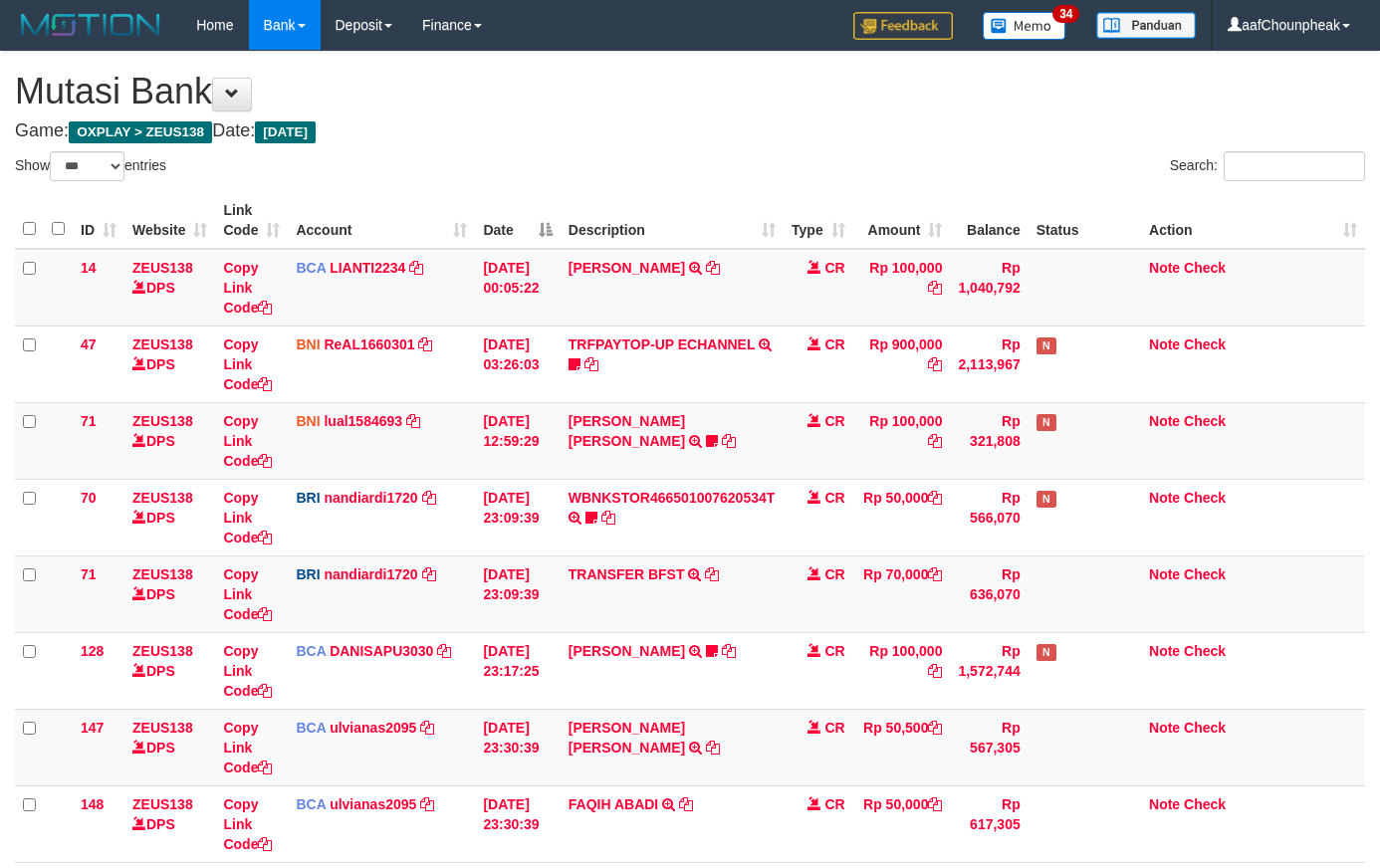 select on "***" 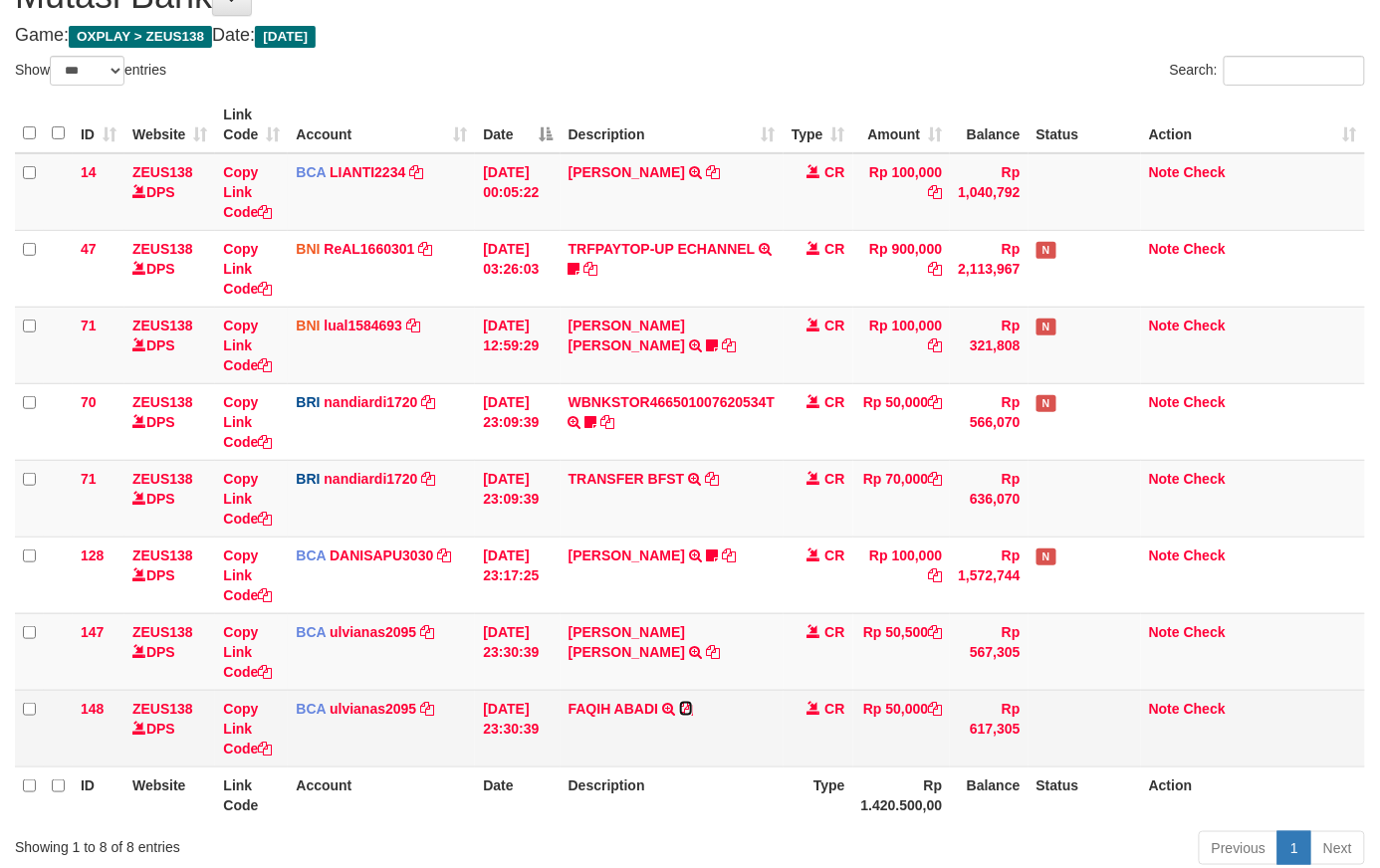 click at bounding box center [686, 709] 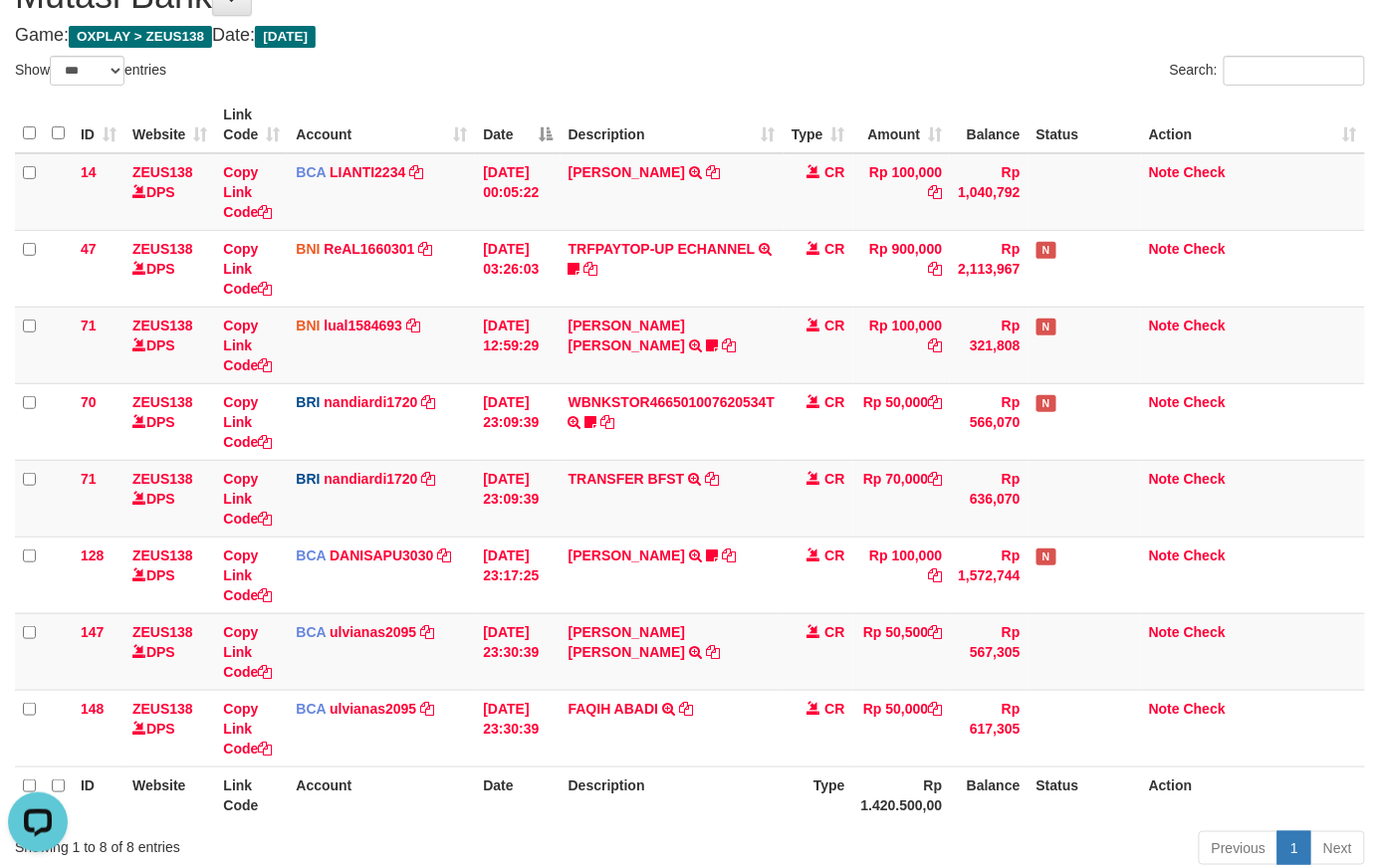 scroll, scrollTop: 0, scrollLeft: 0, axis: both 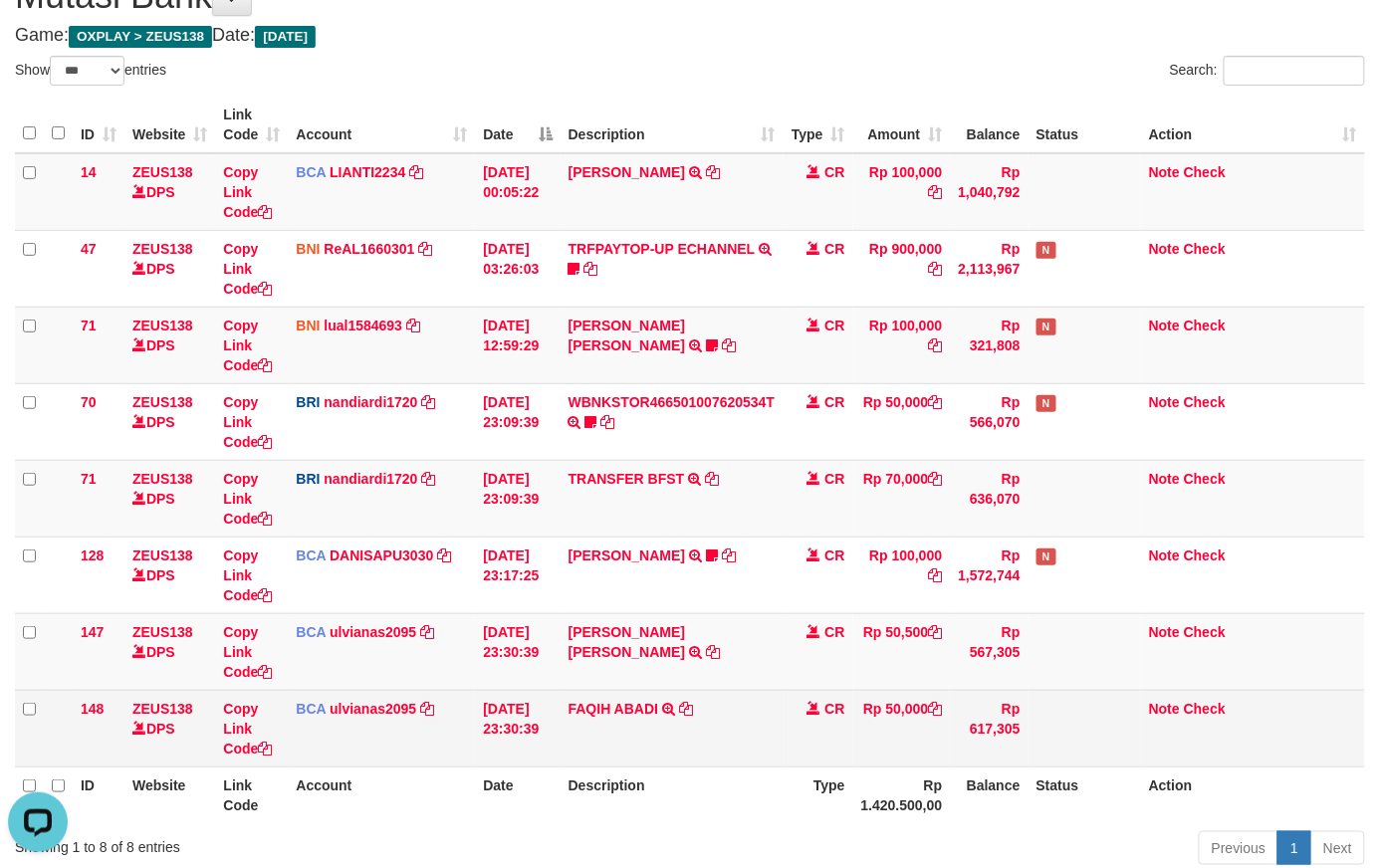 click at bounding box center (814, 708) 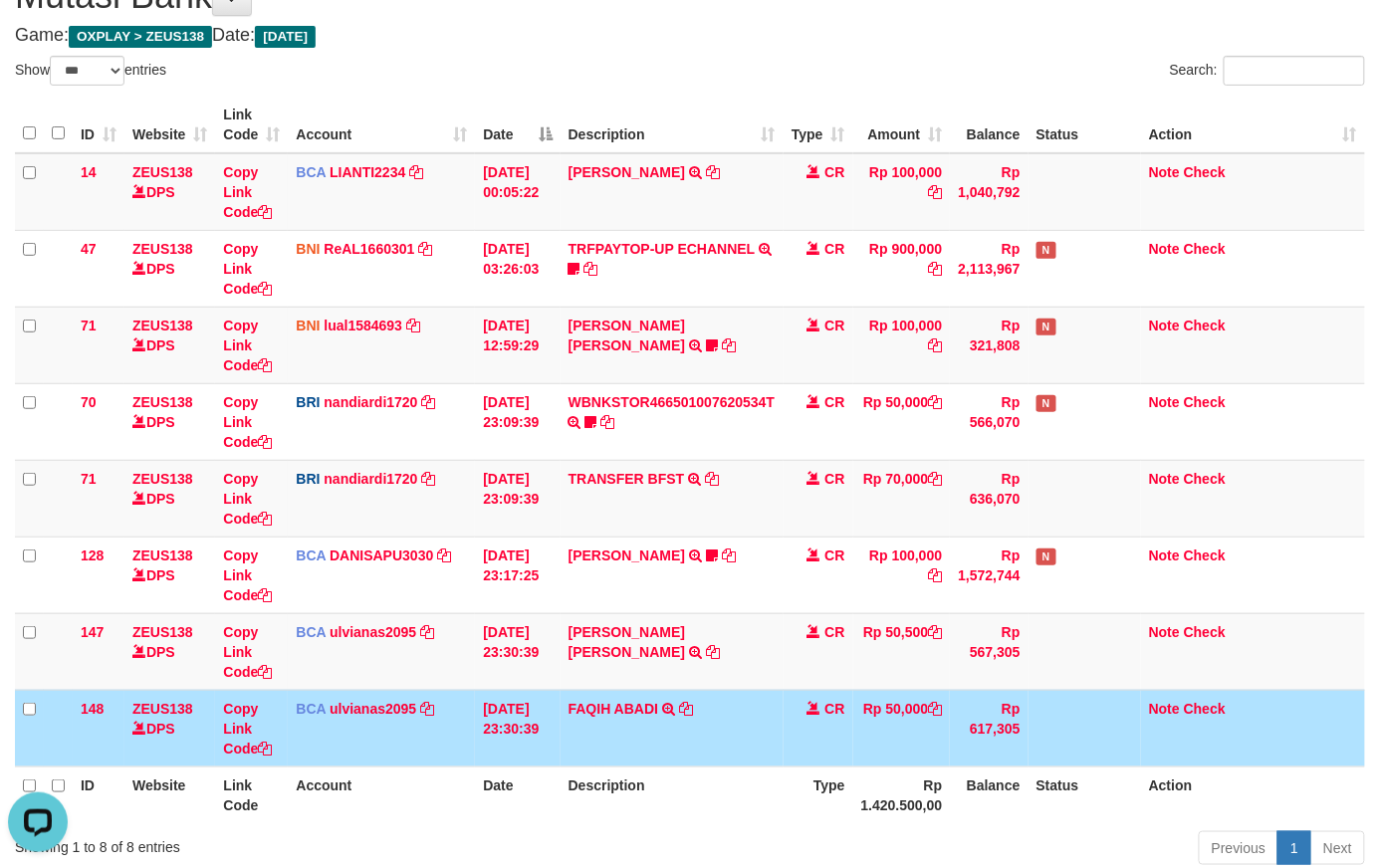 click at bounding box center (814, 708) 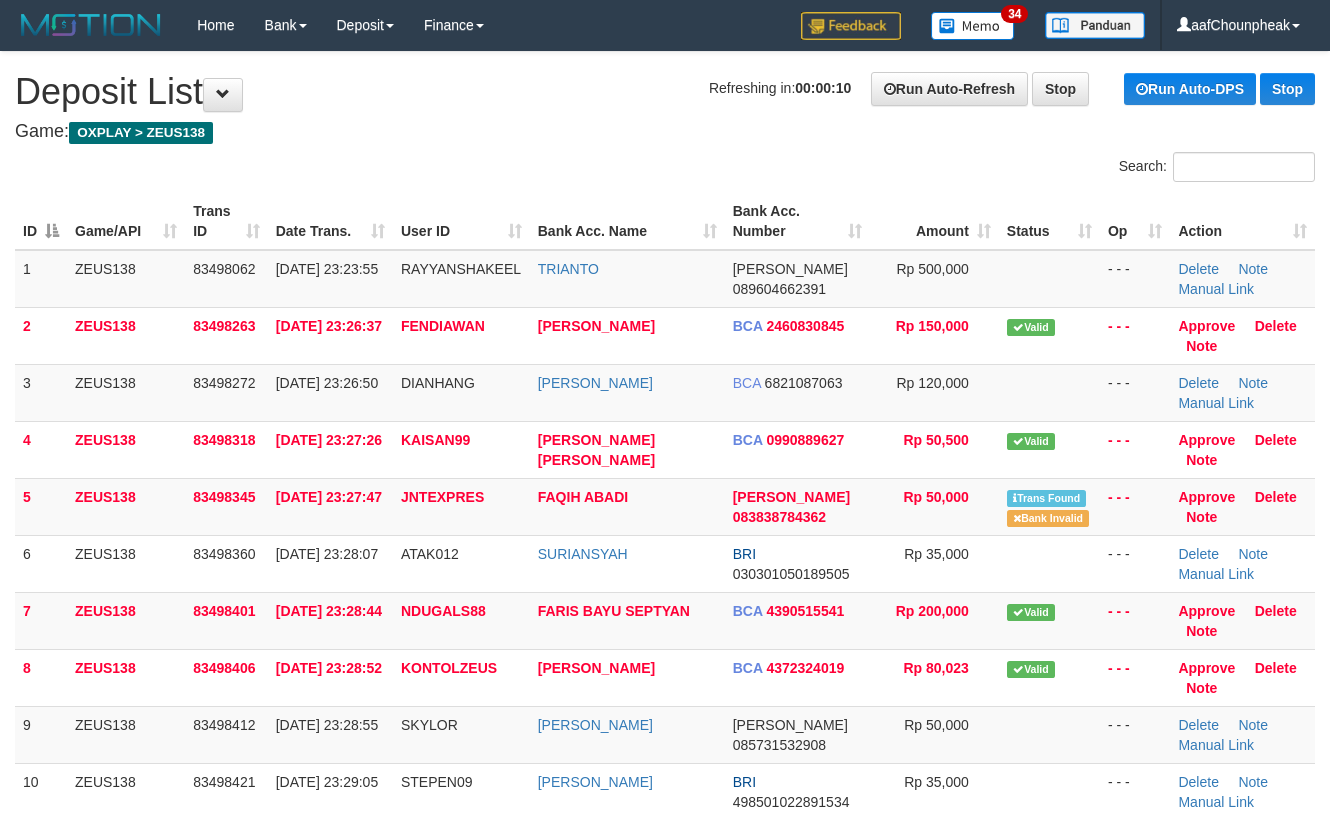 scroll, scrollTop: 0, scrollLeft: 0, axis: both 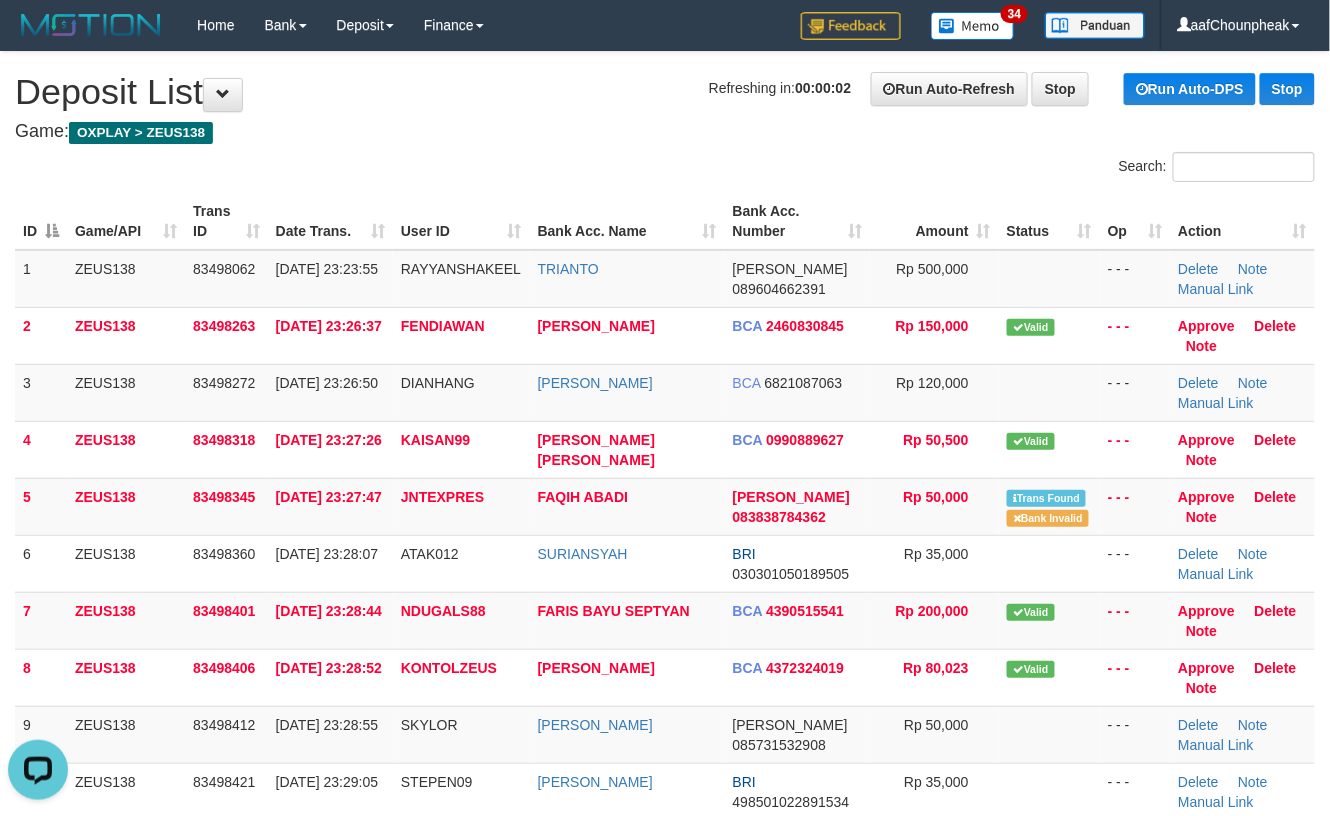 click on "Search:" at bounding box center [997, 169] 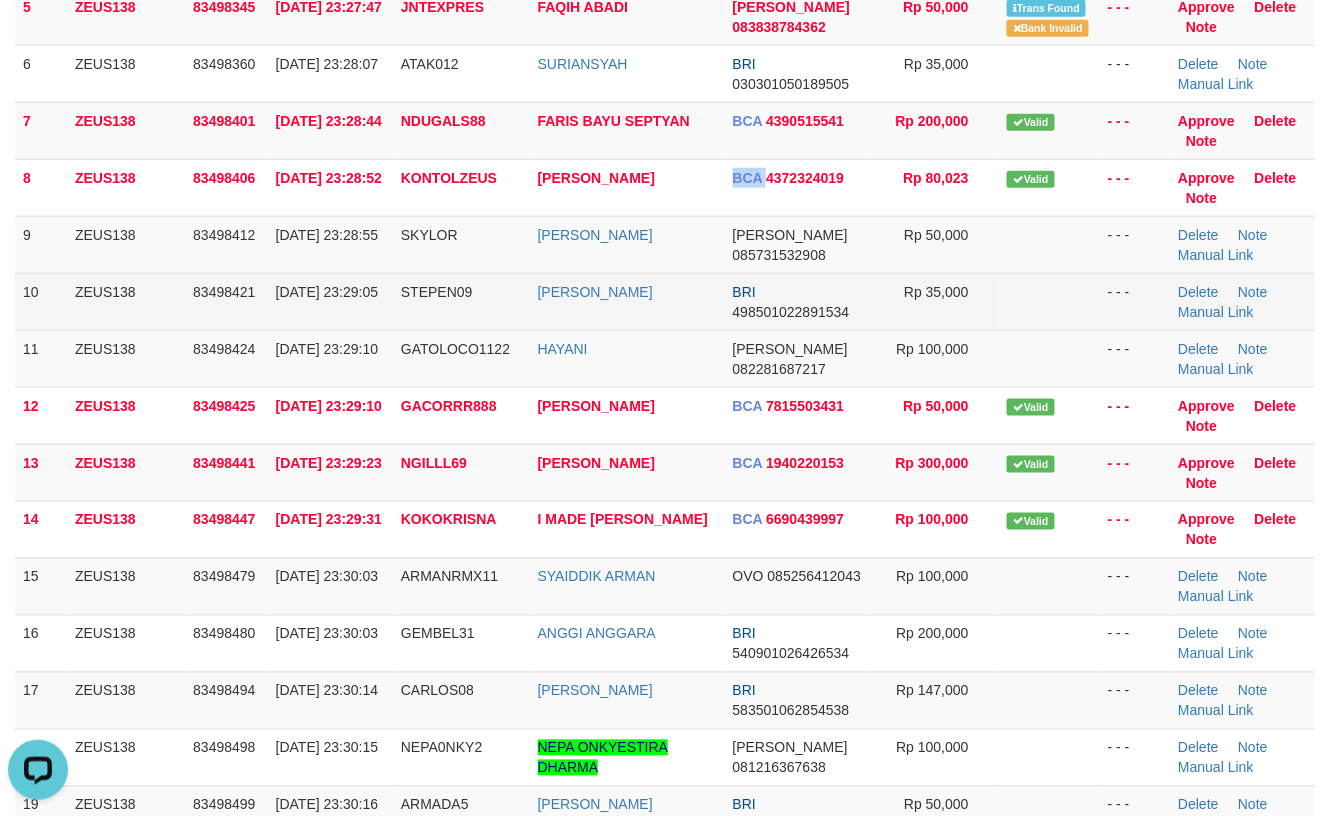 drag, startPoint x: 754, startPoint y: 180, endPoint x: 1142, endPoint y: 306, distance: 407.94608 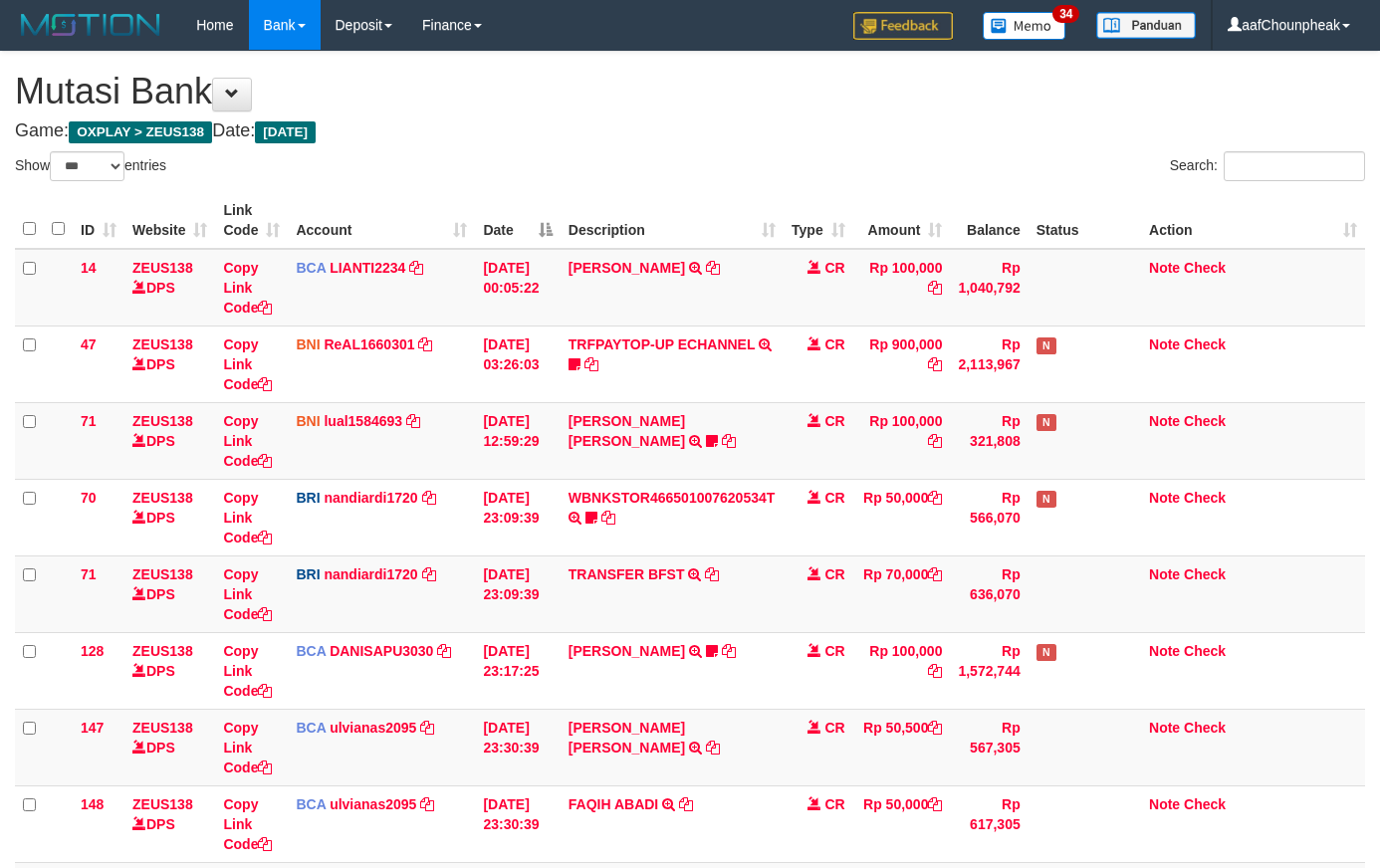select on "***" 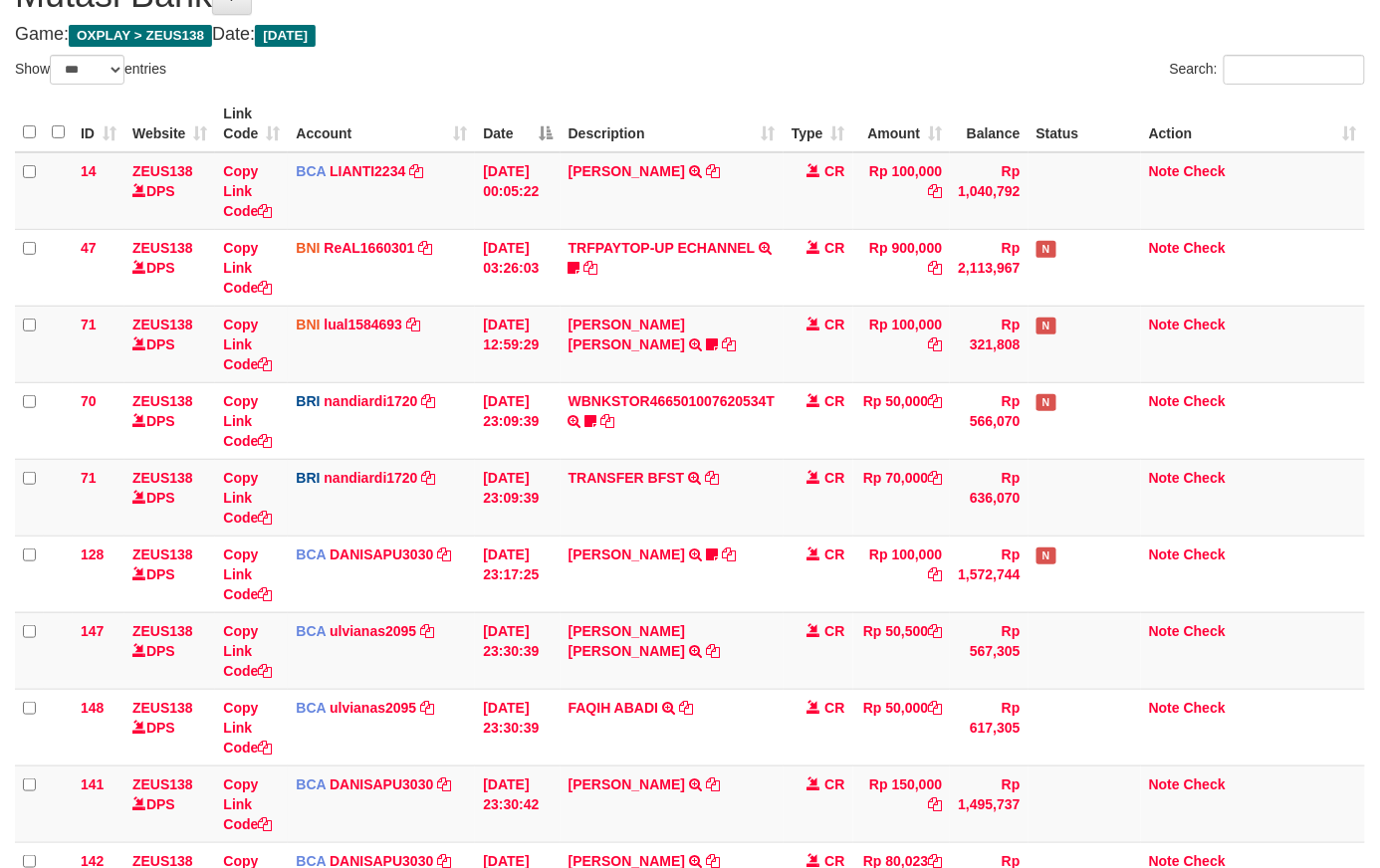 scroll, scrollTop: 710, scrollLeft: 0, axis: vertical 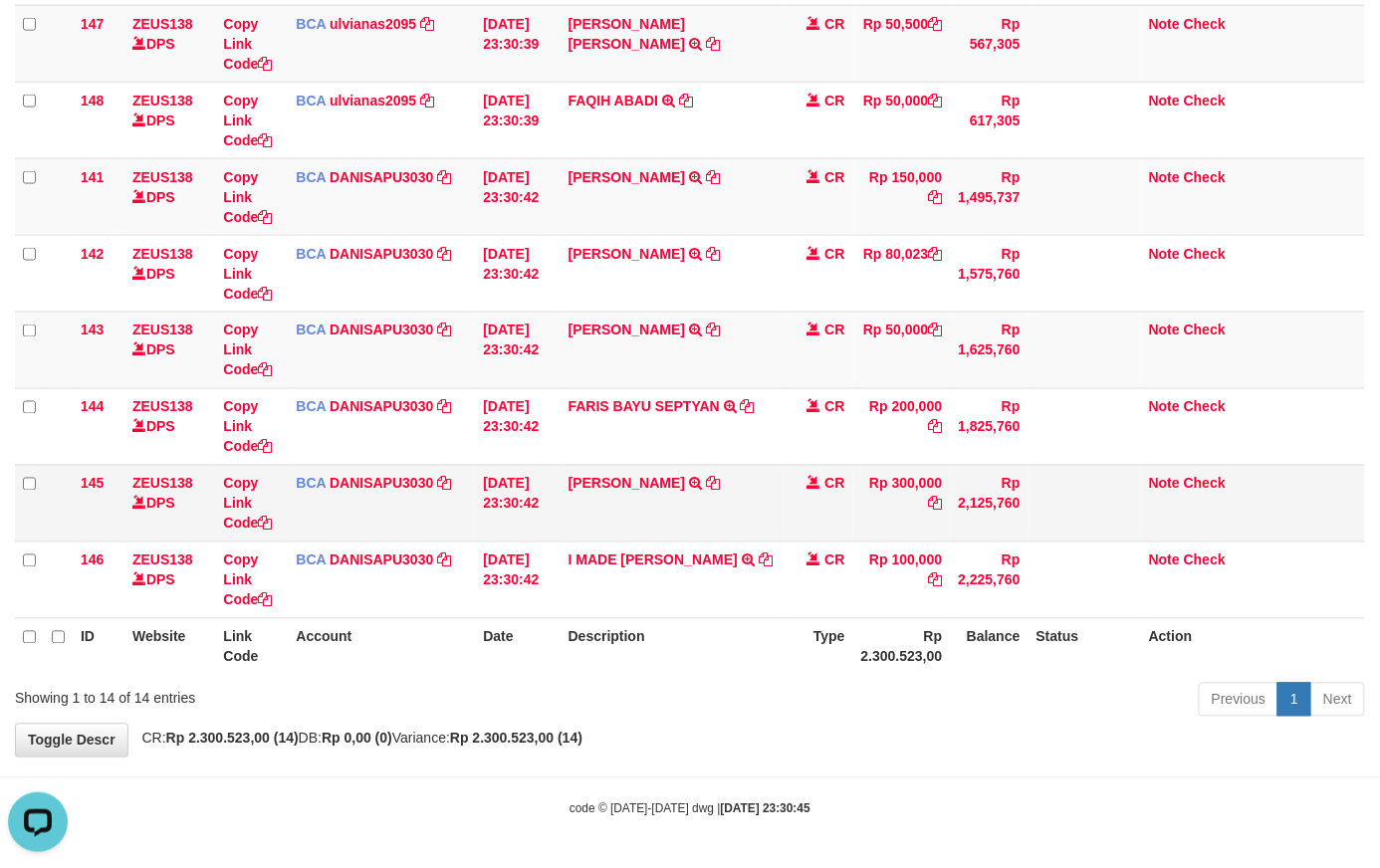 click on "MUHAMAD HELMI         TRSF E-BANKING CR 1207/FTSCY/WS95031
300000.00MUHAMAD HELMI" at bounding box center (672, 503) 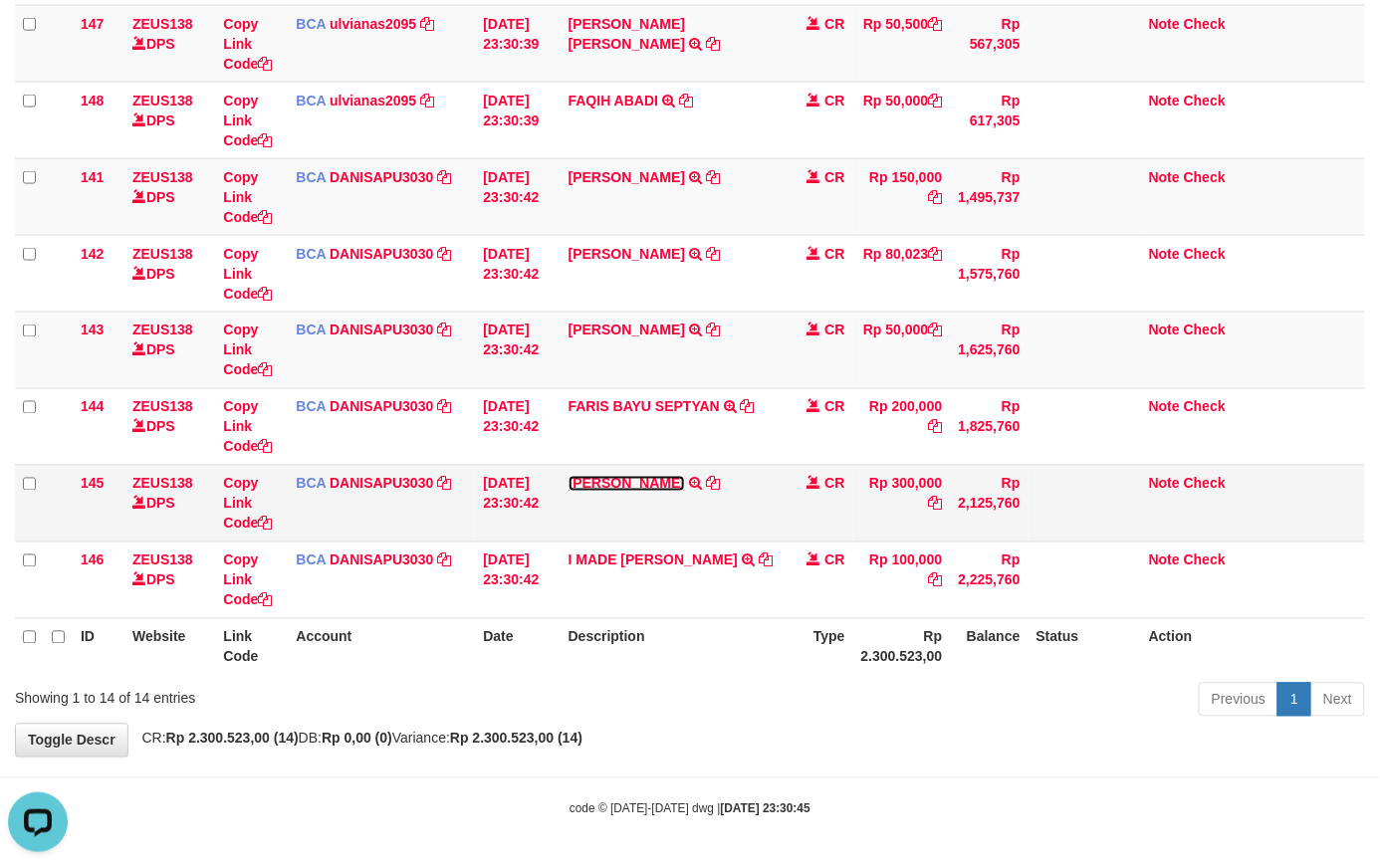 click on "MUHAMAD HELMI" at bounding box center [626, 484] 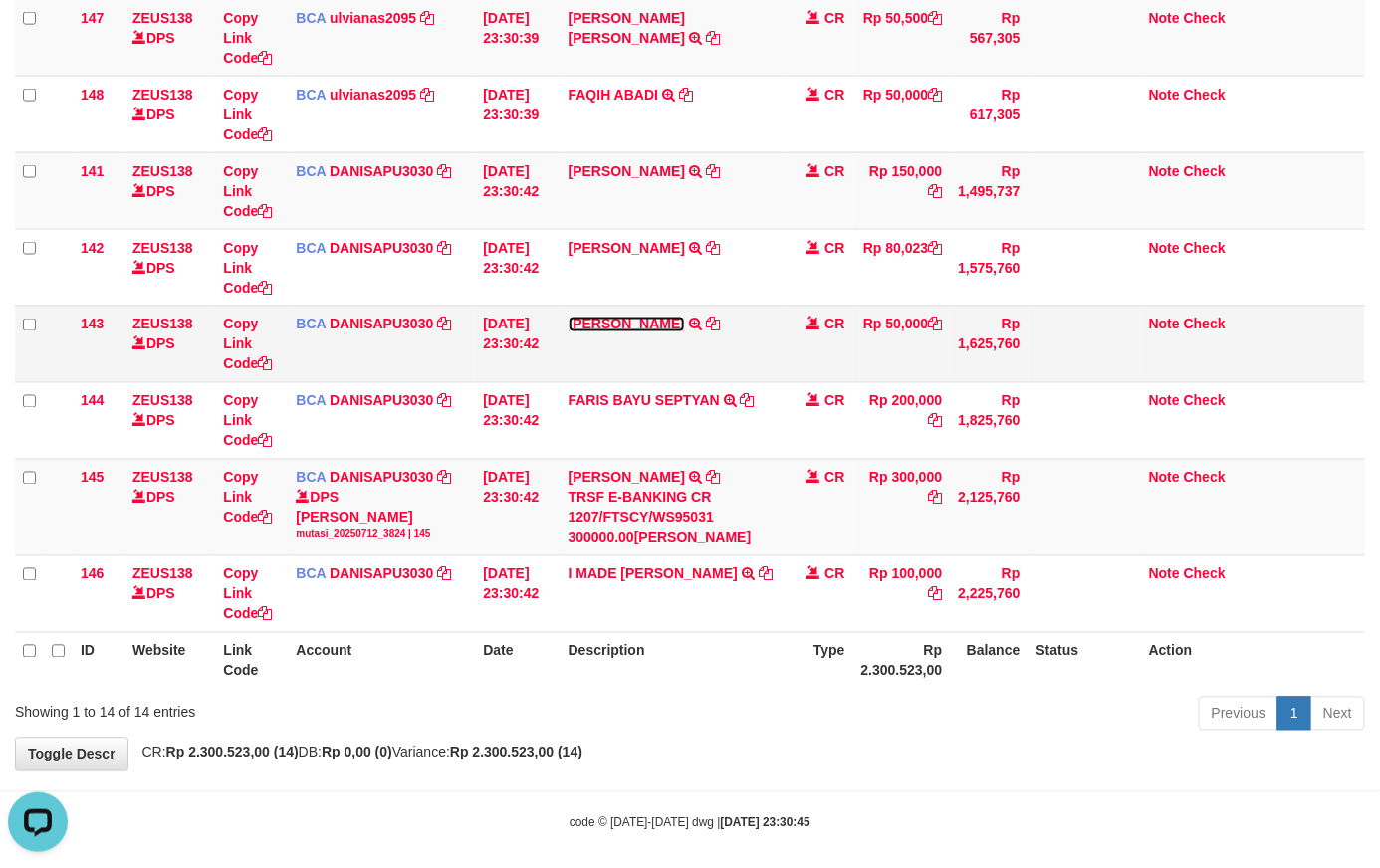 click on "DEDDY GENOLA" at bounding box center (626, 325) 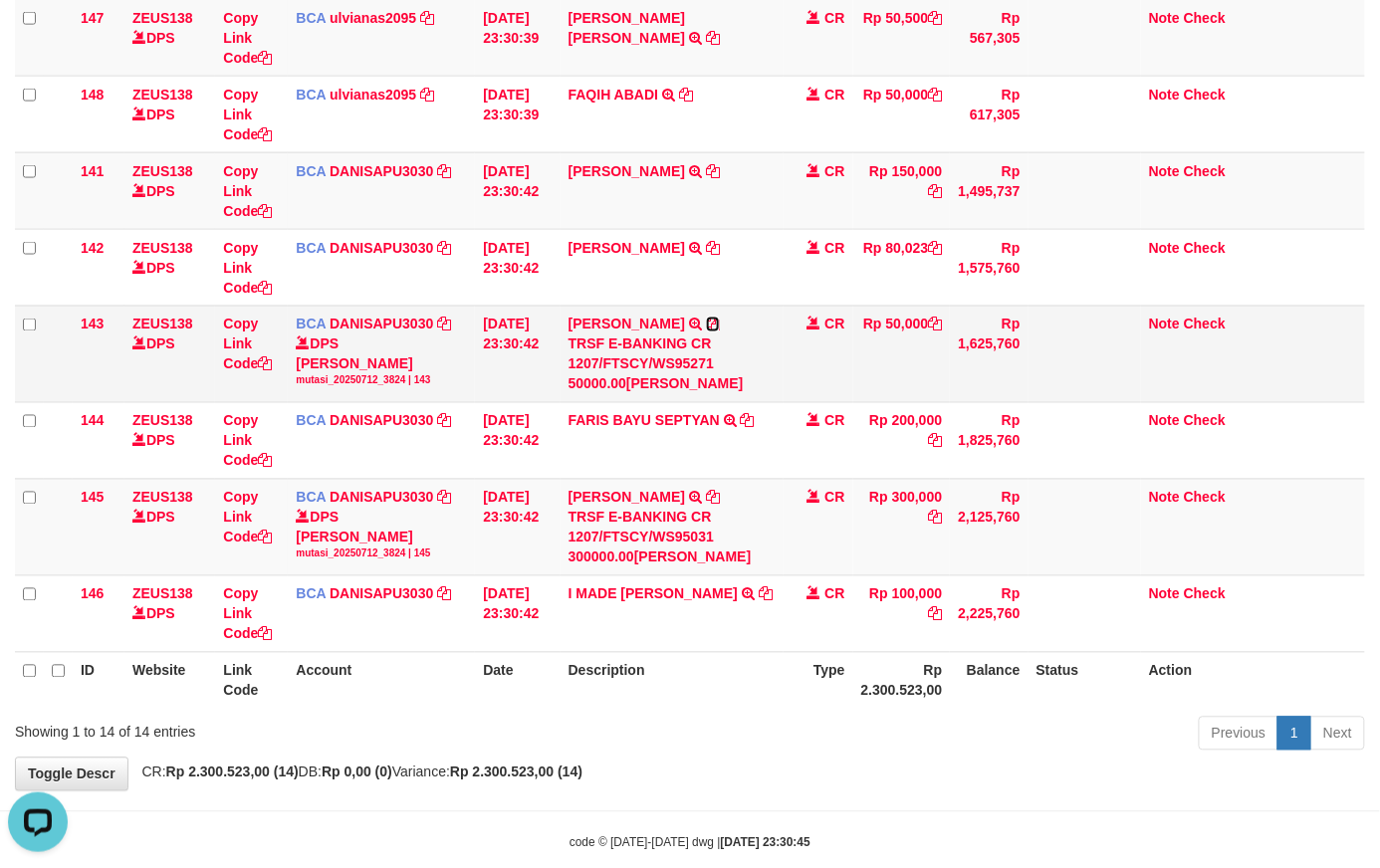 click at bounding box center [713, 325] 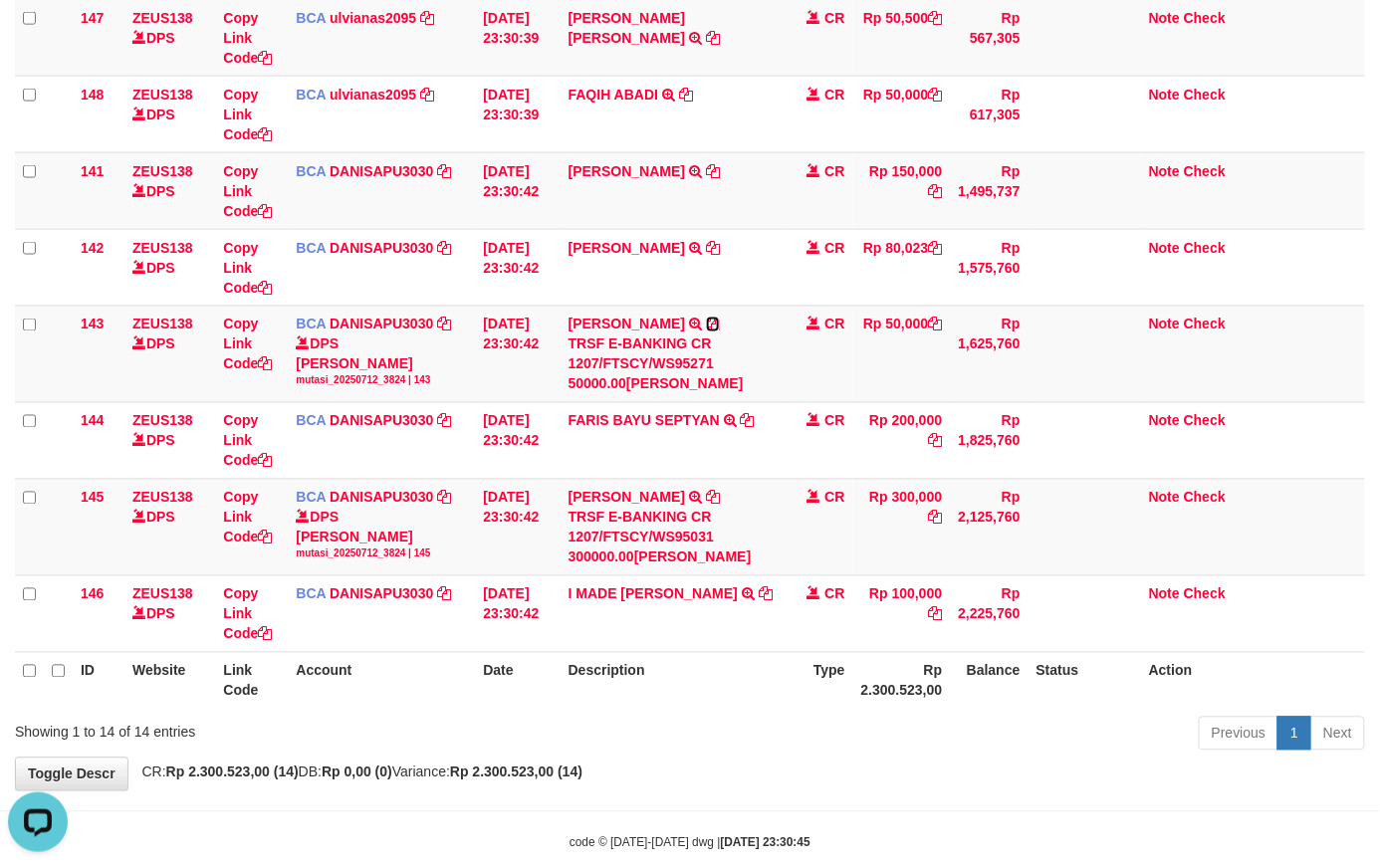 drag, startPoint x: 707, startPoint y: 323, endPoint x: 5, endPoint y: 395, distance: 705.68265 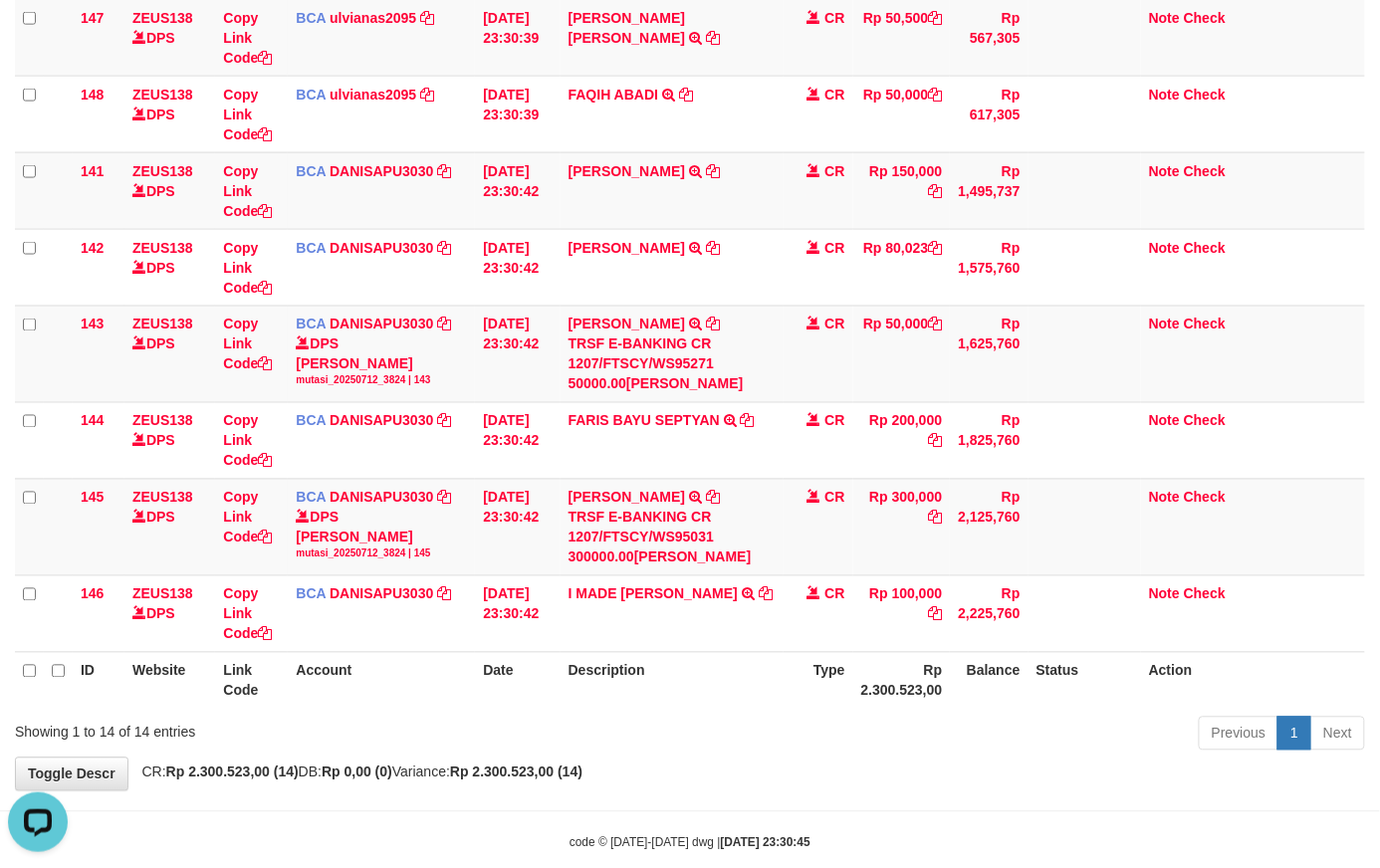 click on "Show  ** ** ** ***  entries Search:
ID Website Link Code Account Date Description Type Amount Balance Status Action
14
ZEUS138    DPS
Copy Link Code
BCA
LIANTI2234
DPS
YULIANTI
mutasi_20250712_4646 | 14
mutasi_20250712_4646 | 14
12/07/2025 00:05:22
YUSUP MAULAN         TRSF E-BANKING CR 1207/FTSCY/WS95051
100000.002025071262819090 TRFDN-YUSUP MAULANESPAY DEBIT INDONE
CR
Rp 100,000
Rp 1,040,792
Note
Check
47
ZEUS138    DPS BNI" at bounding box center [690, 100] 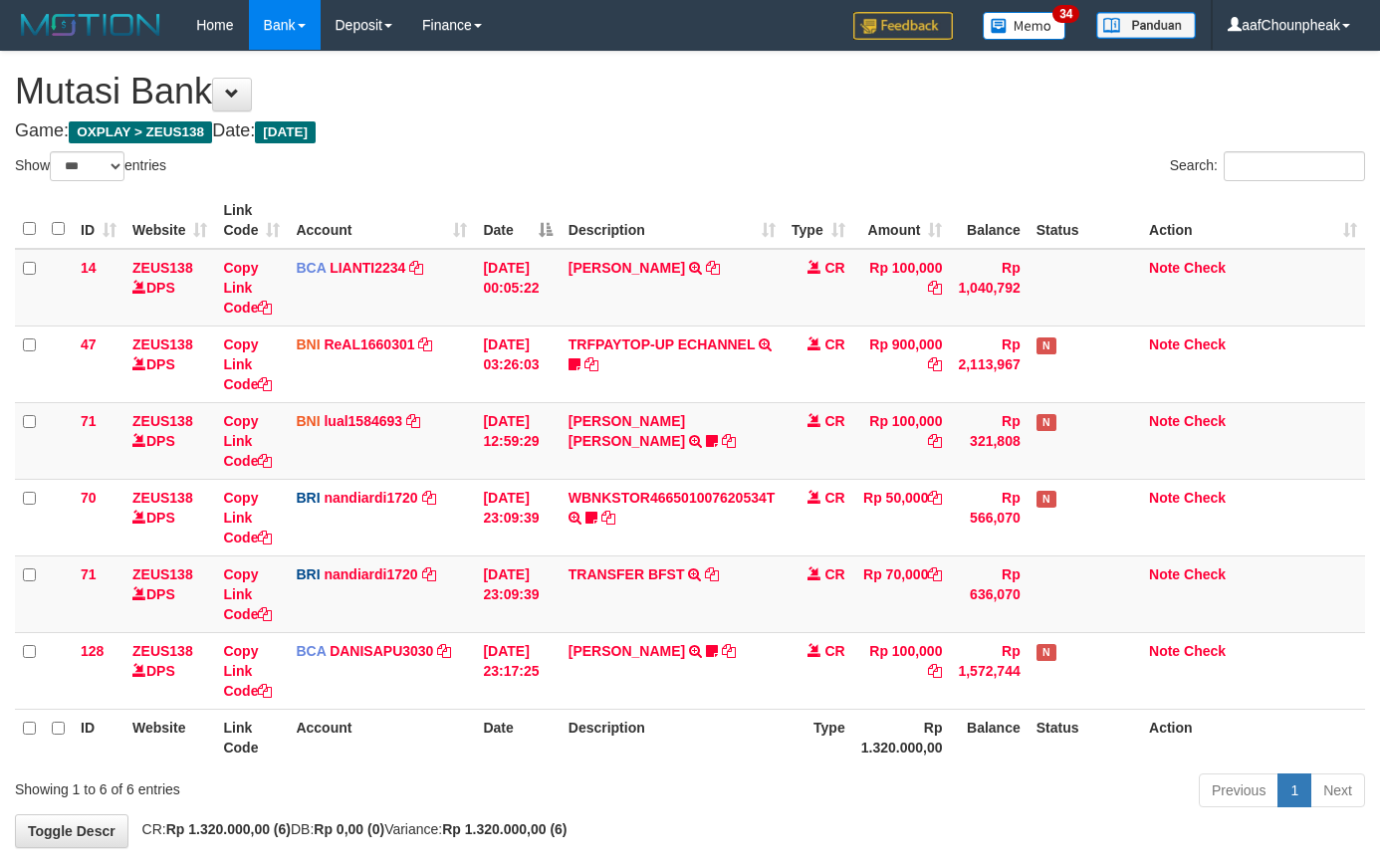 select on "***" 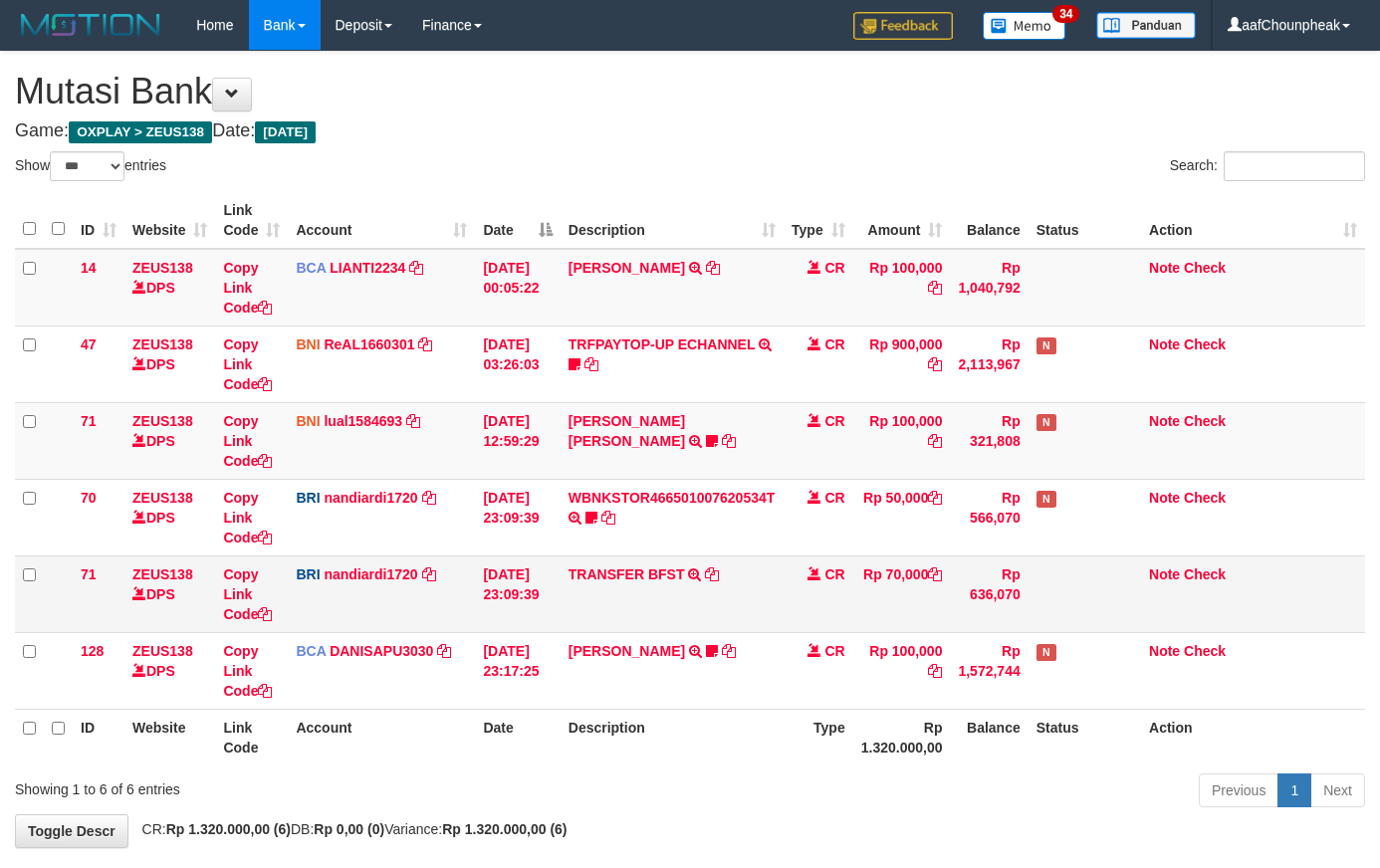scroll, scrollTop: 0, scrollLeft: 0, axis: both 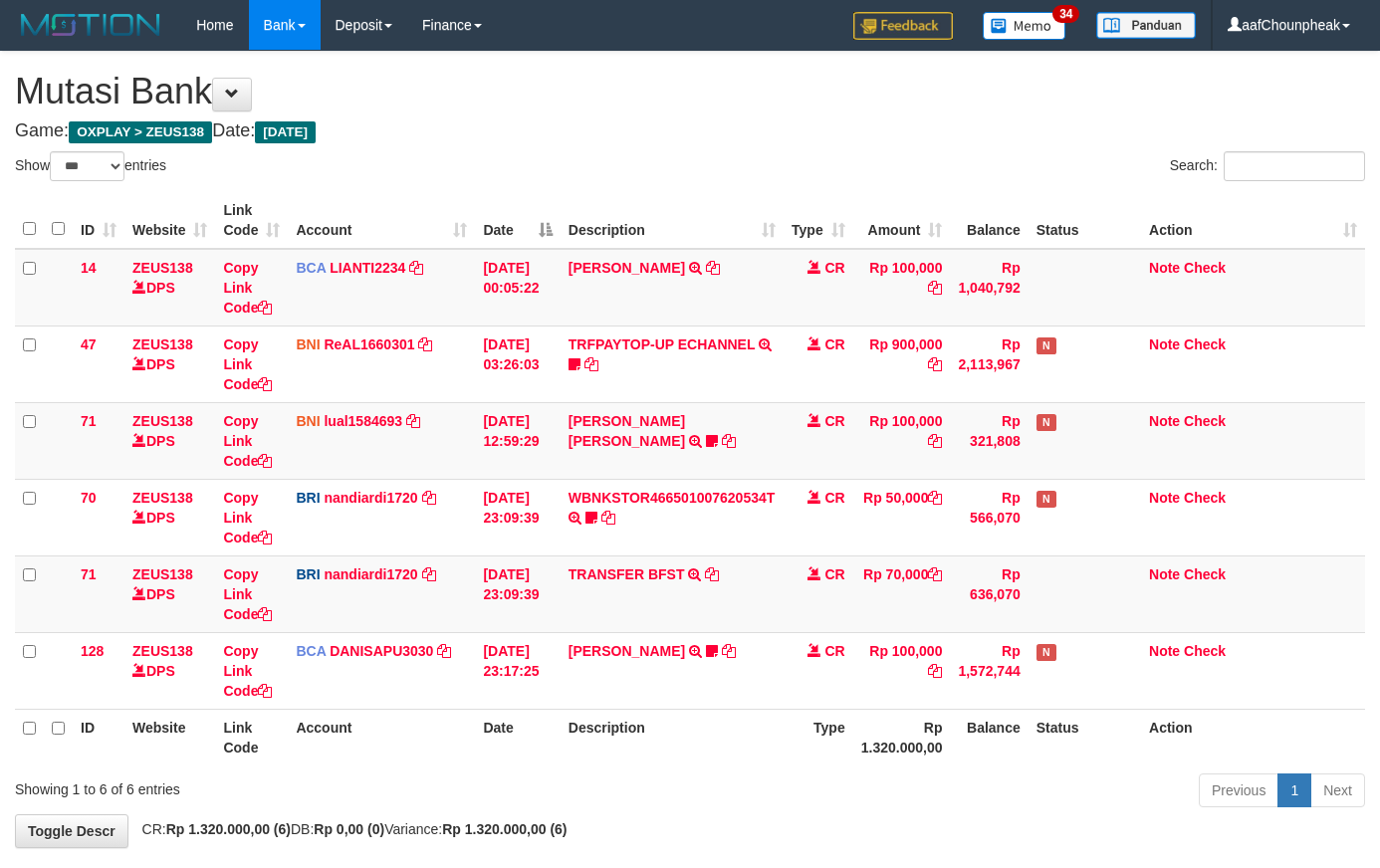 select on "***" 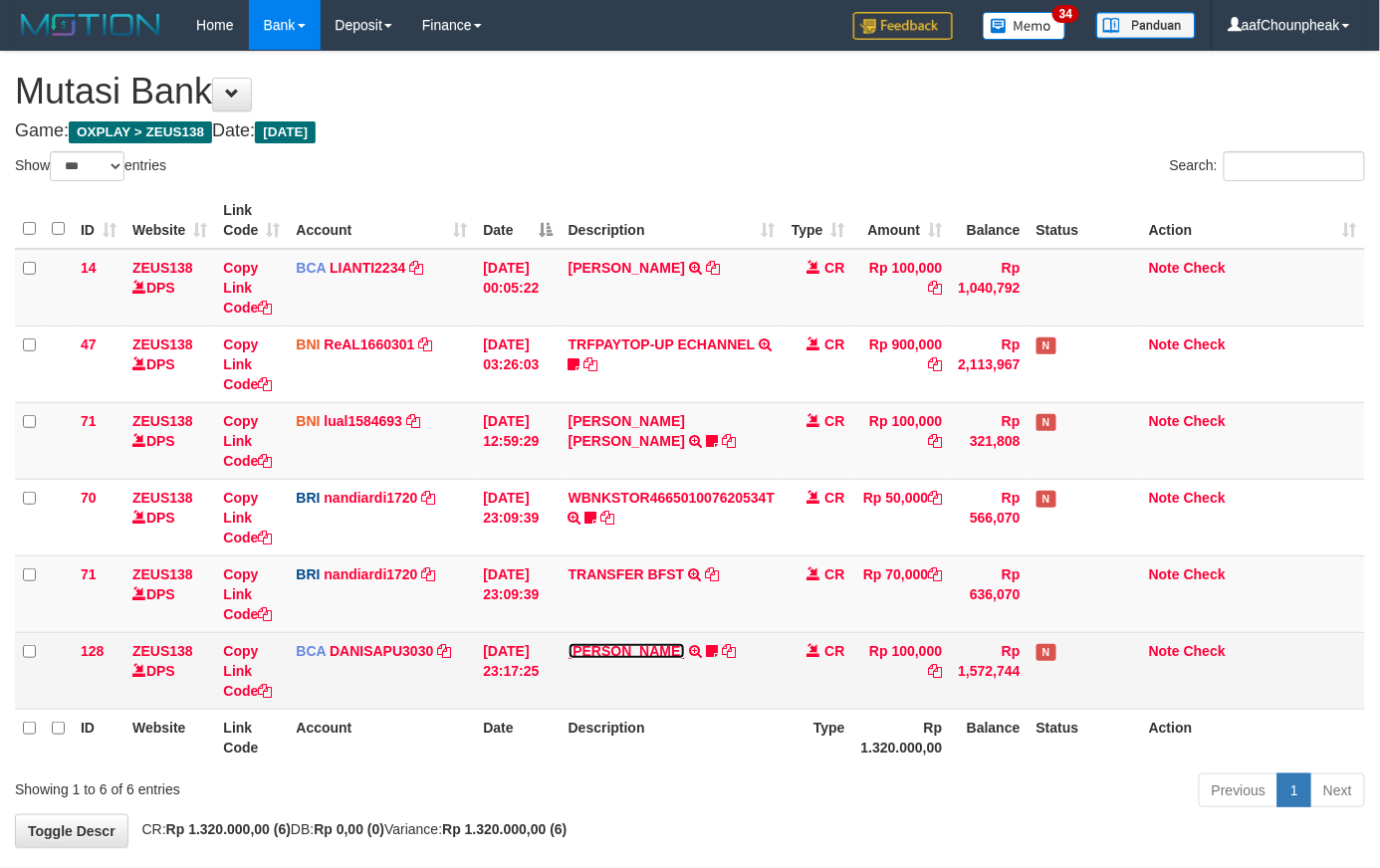 click on "ALDY WIJAYA" at bounding box center (626, 651) 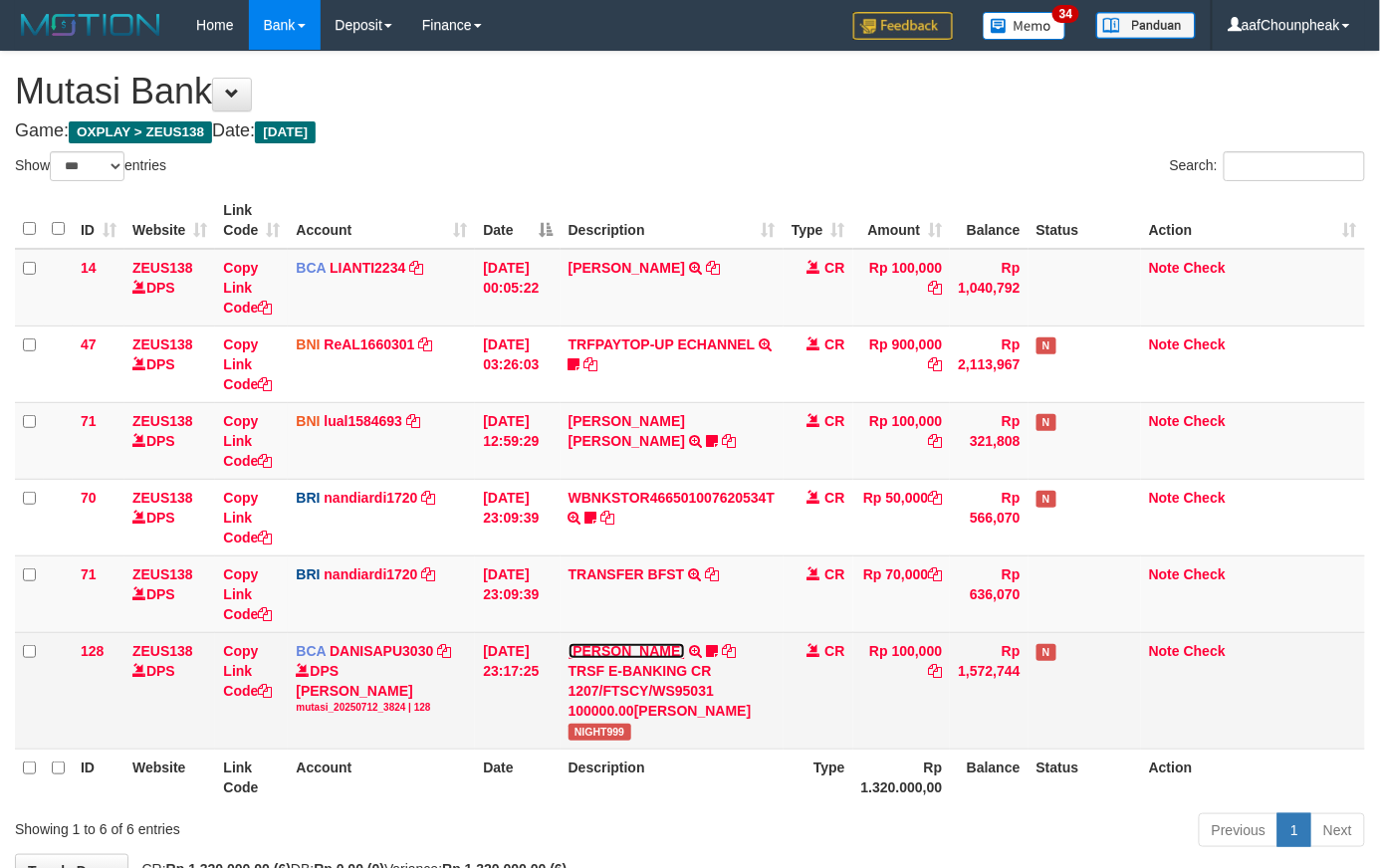 scroll, scrollTop: 133, scrollLeft: 0, axis: vertical 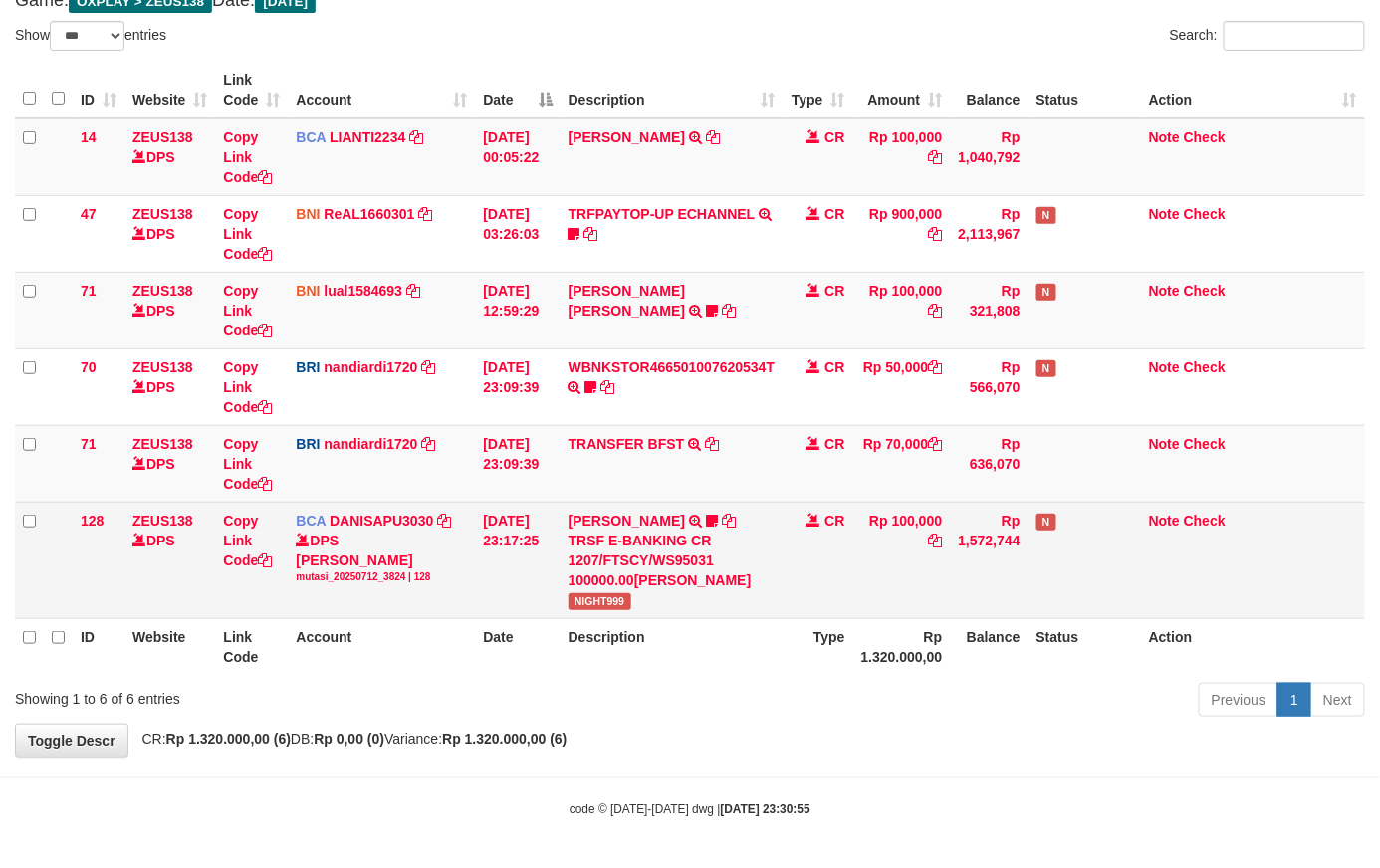 click on "ALDY WIJAYA            TRSF E-BANKING CR 1207/FTSCY/WS95031
100000.00ALDY WIJAYA    NIGHT999" at bounding box center [672, 559] 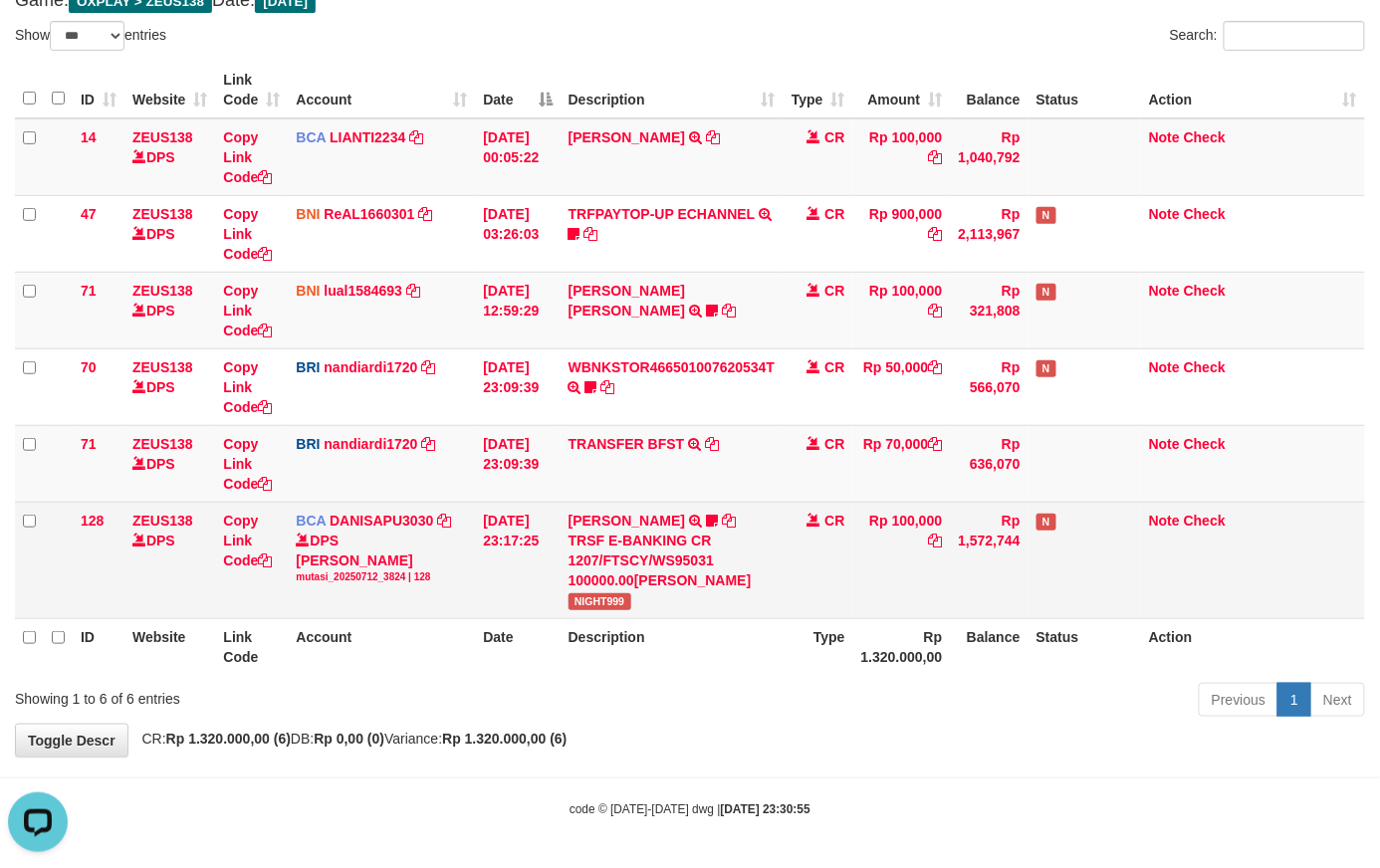 scroll, scrollTop: 0, scrollLeft: 0, axis: both 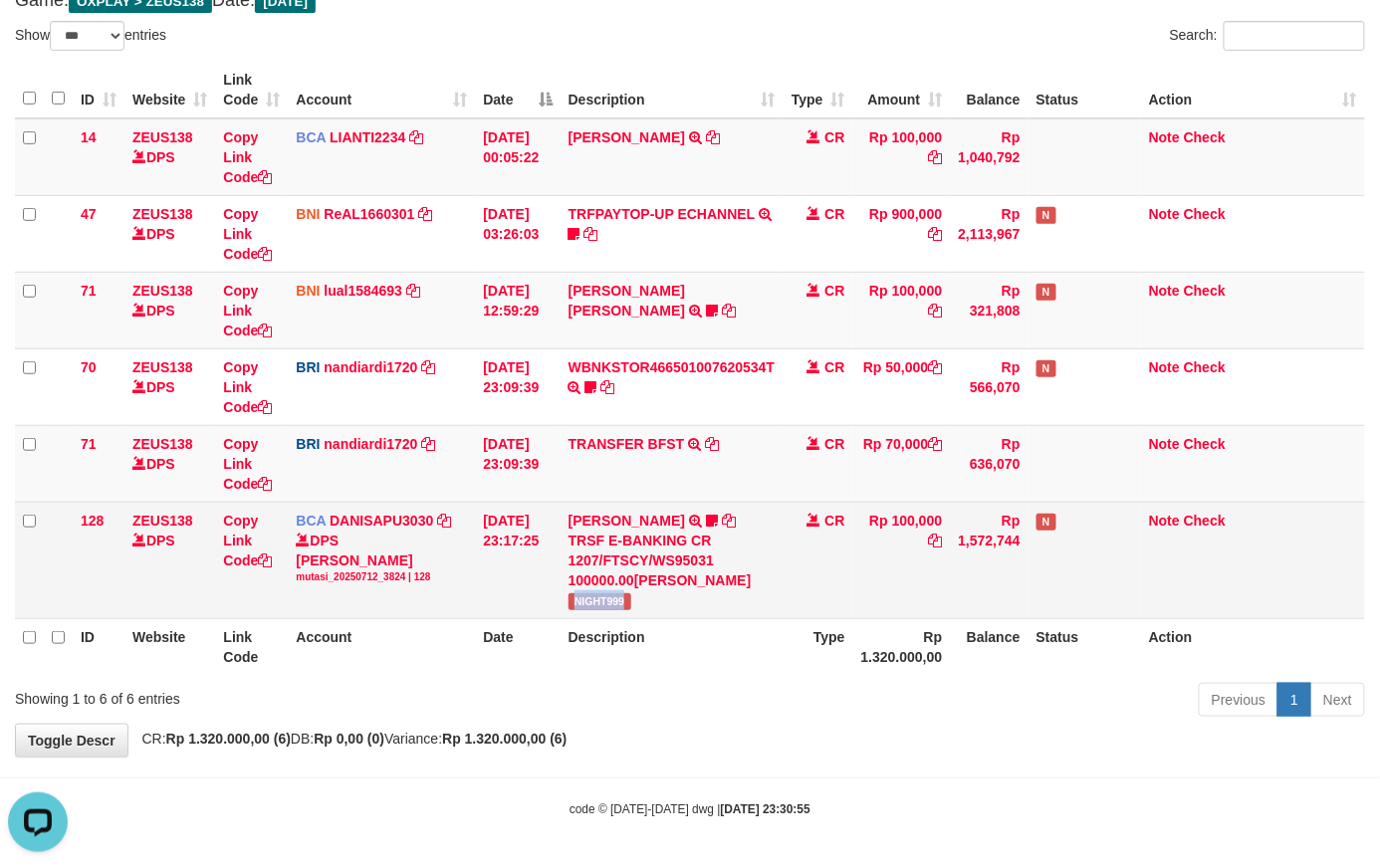 click on "ALDY WIJAYA            TRSF E-BANKING CR 1207/FTSCY/WS95031
100000.00ALDY WIJAYA    NIGHT999" at bounding box center [672, 559] 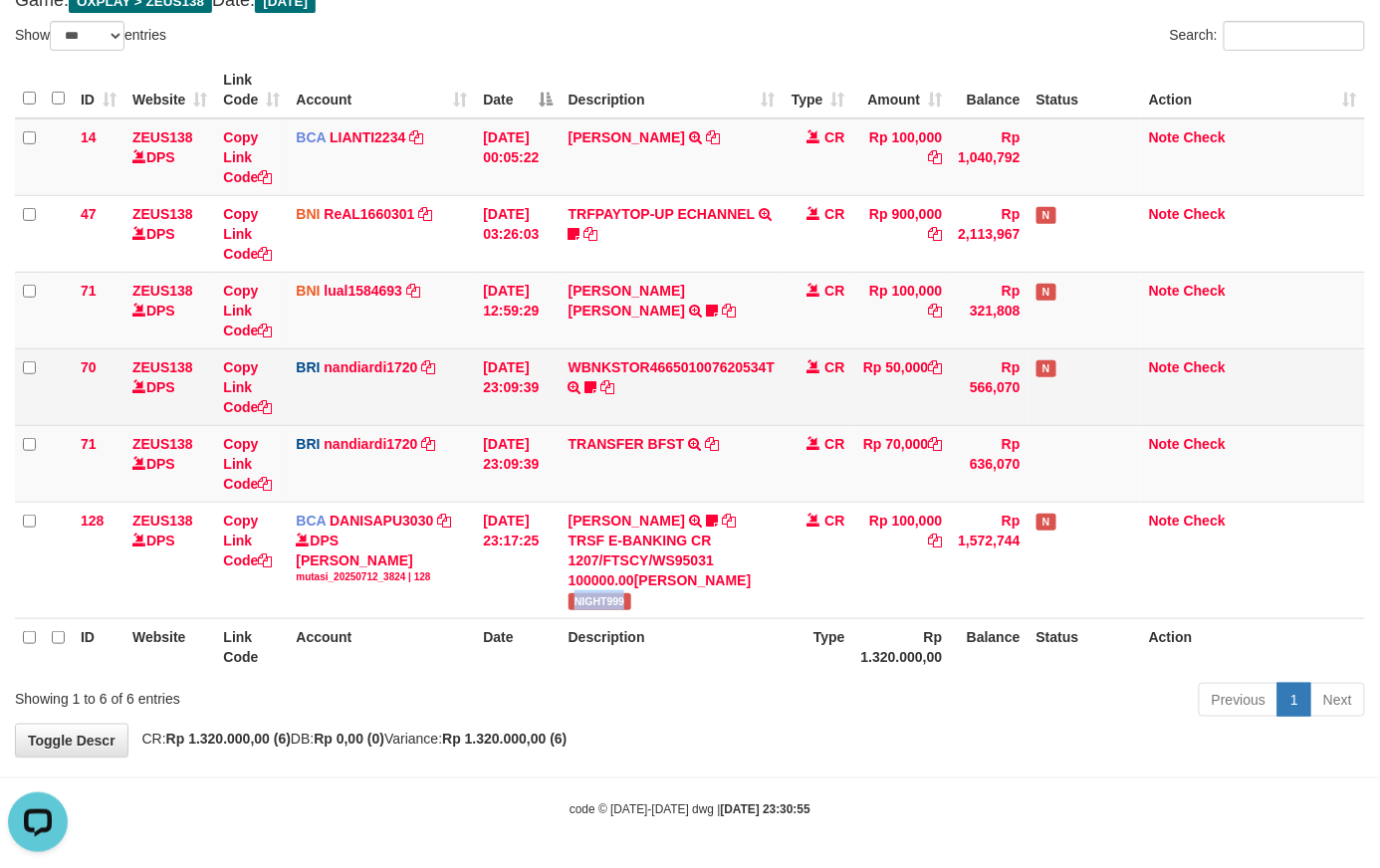 copy on "NIGHT999" 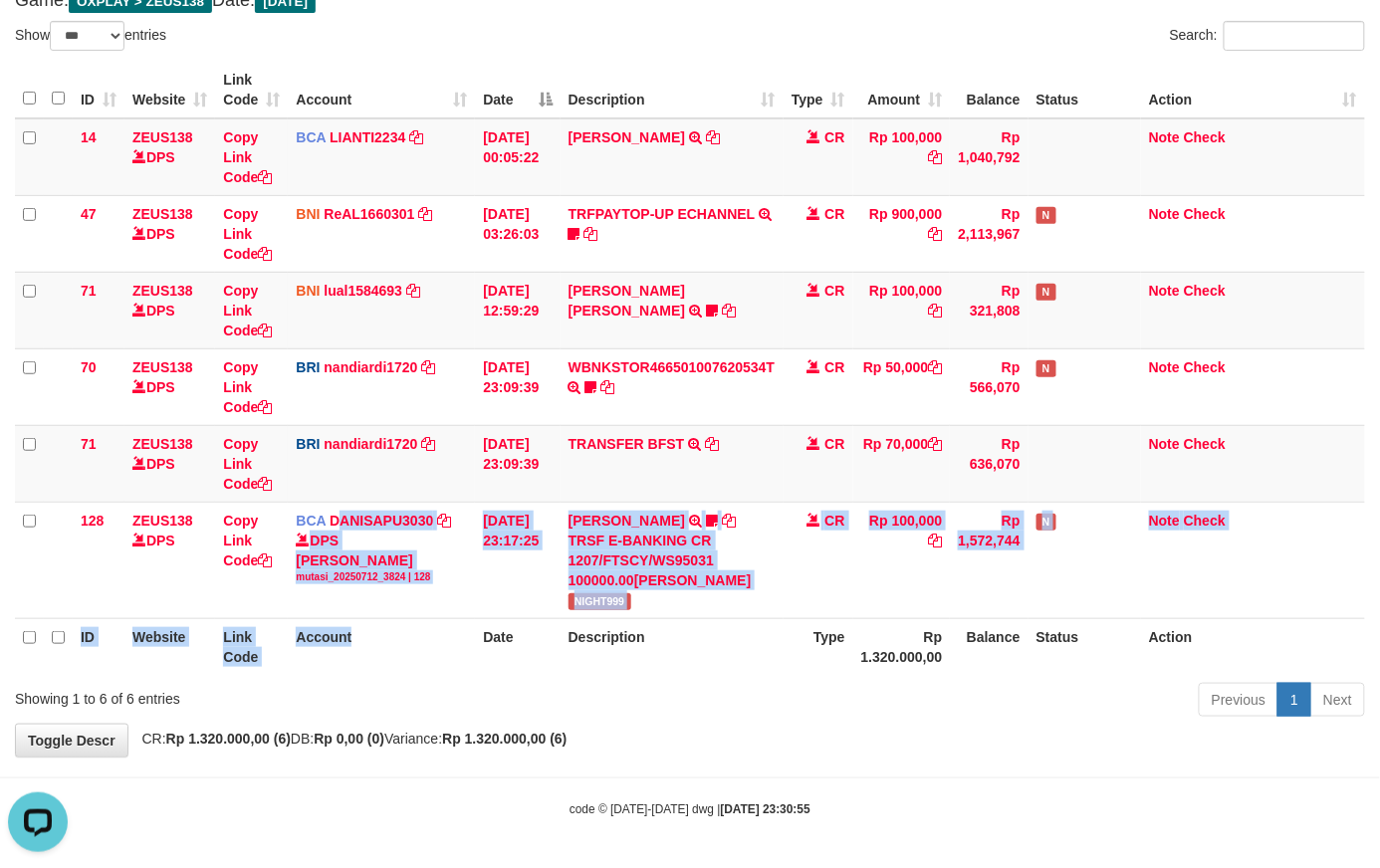 drag, startPoint x: 471, startPoint y: 621, endPoint x: 516, endPoint y: 637, distance: 47.759816 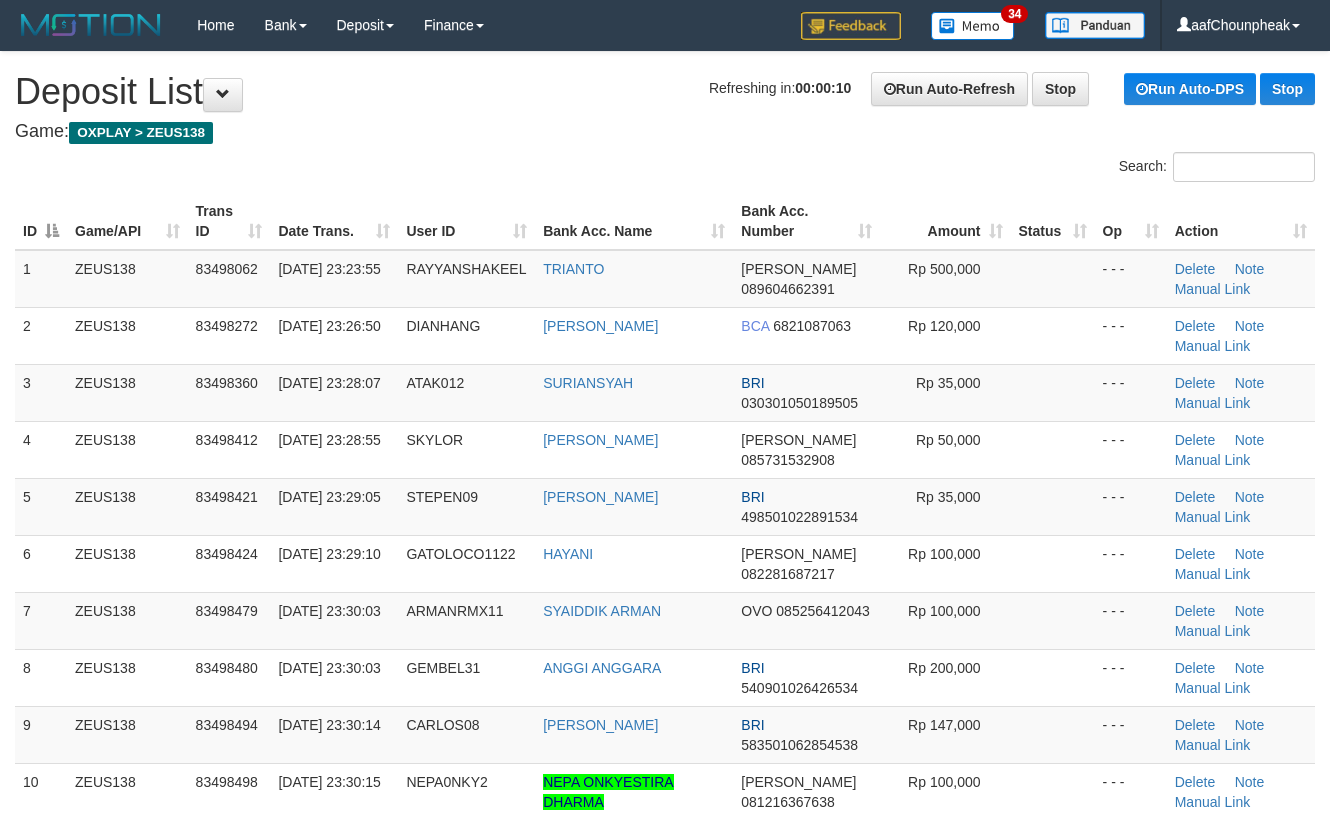 scroll, scrollTop: 566, scrollLeft: 0, axis: vertical 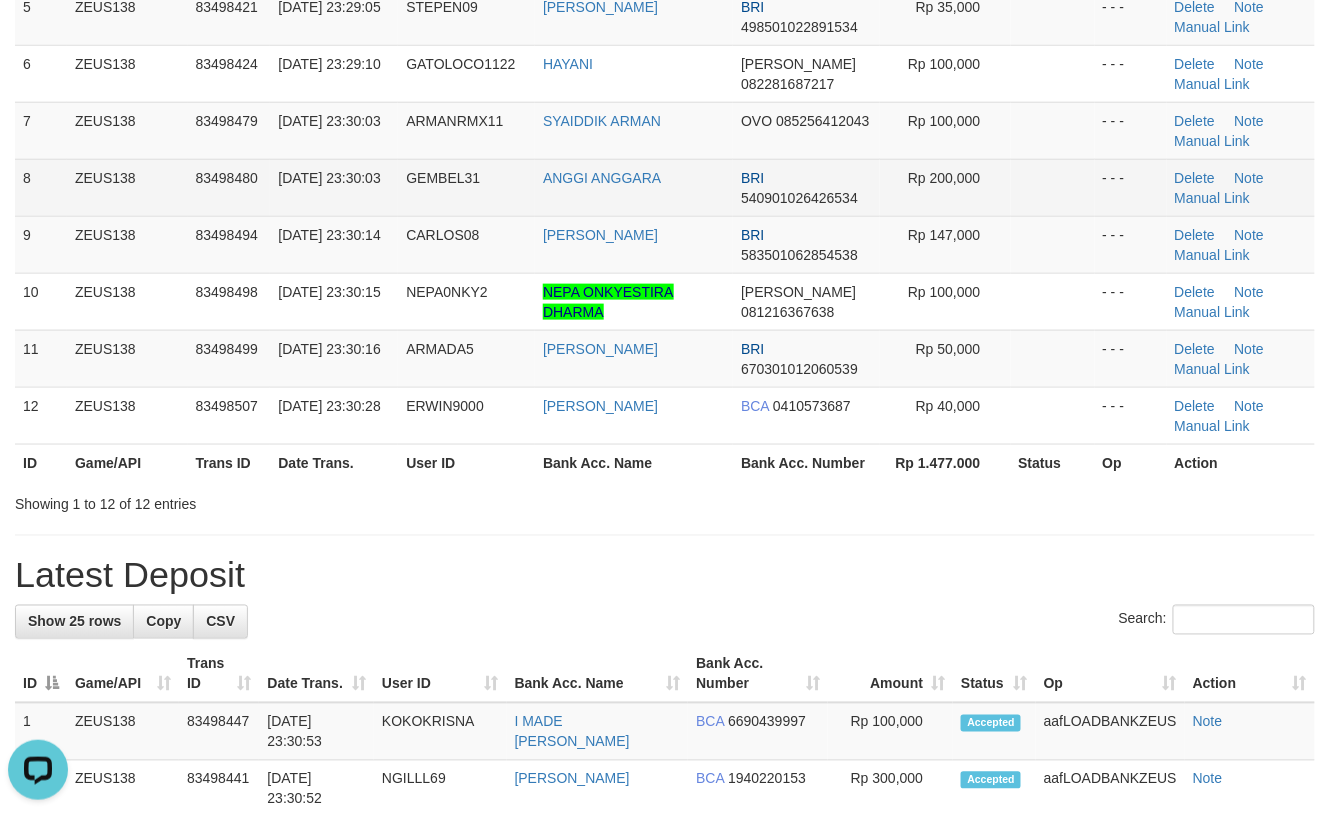 click on "GEMBEL31" at bounding box center (466, 187) 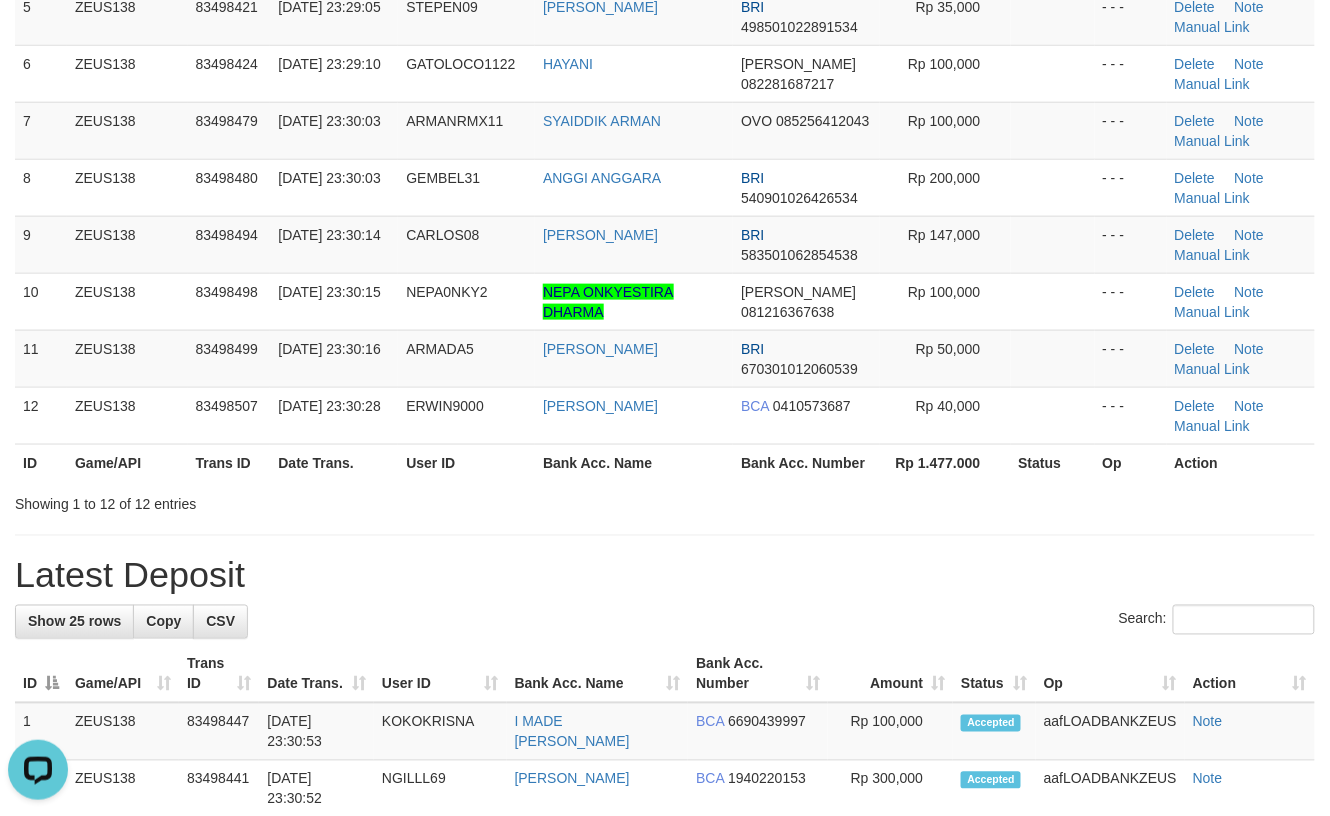 drag, startPoint x: 536, startPoint y: 208, endPoint x: 1334, endPoint y: 344, distance: 809.50604 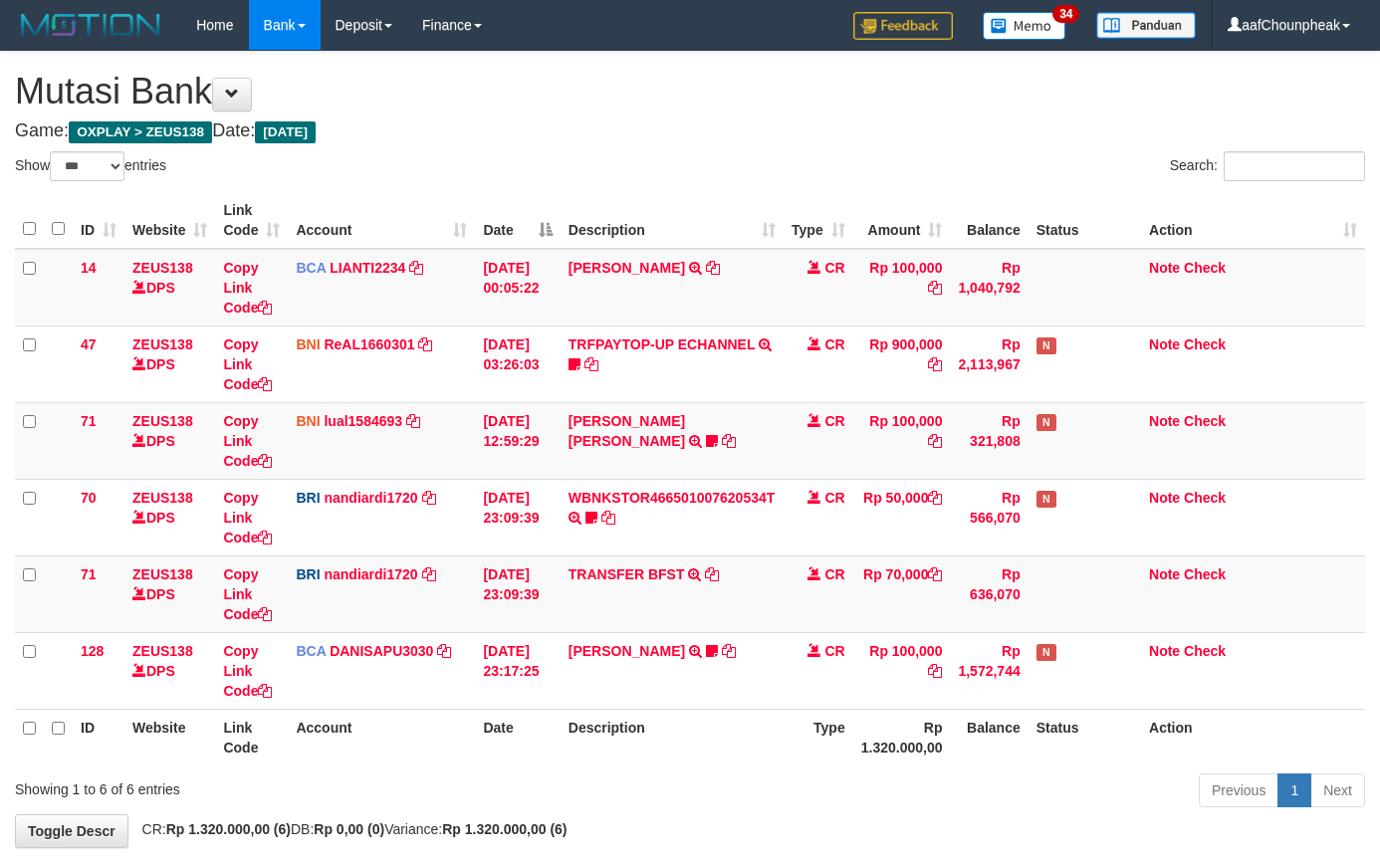 select on "***" 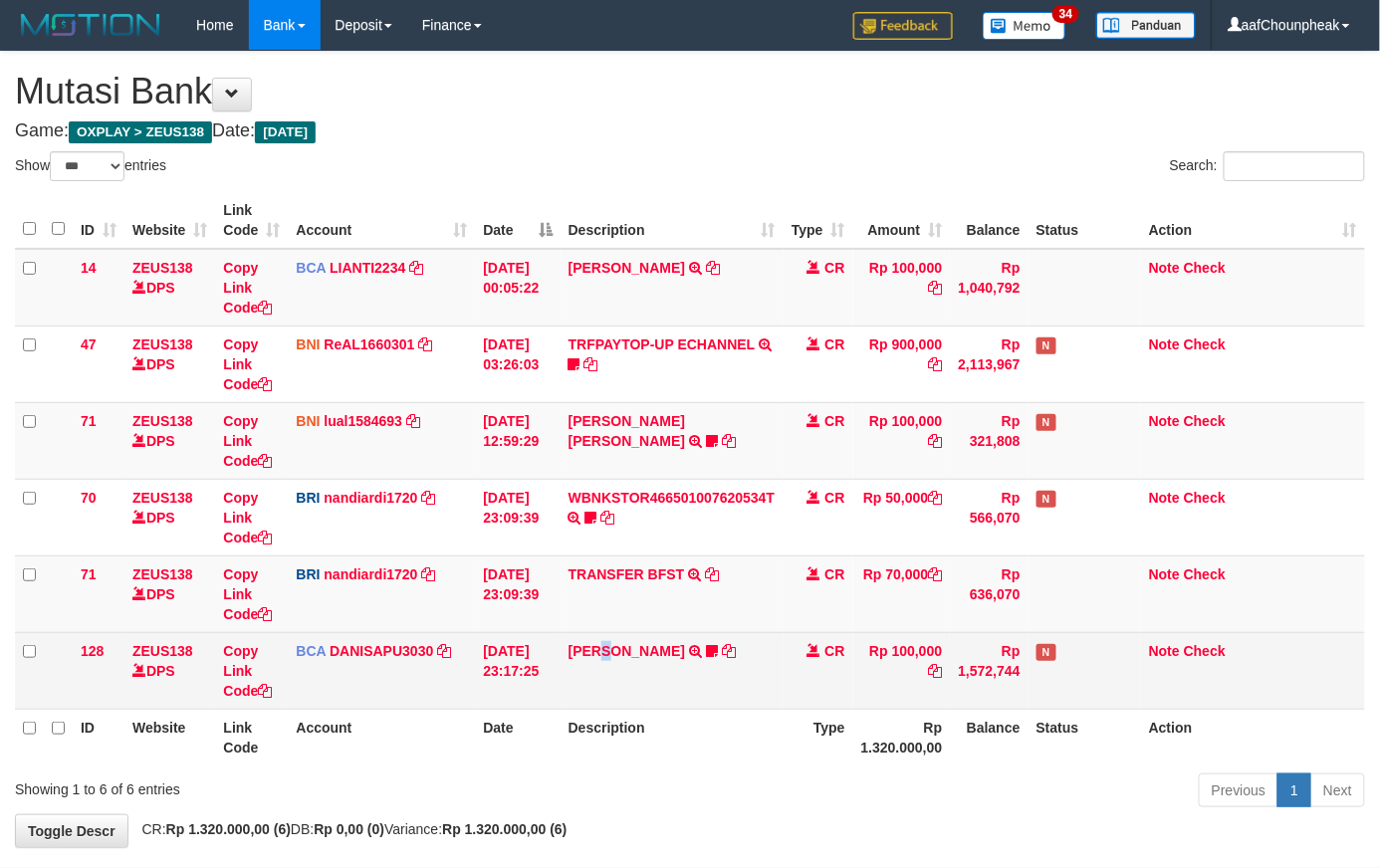 click on "[PERSON_NAME]            TRSF E-BANKING CR 1207/FTSCY/WS95031
100000.00[PERSON_NAME]    NIGHT999" at bounding box center (672, 670) 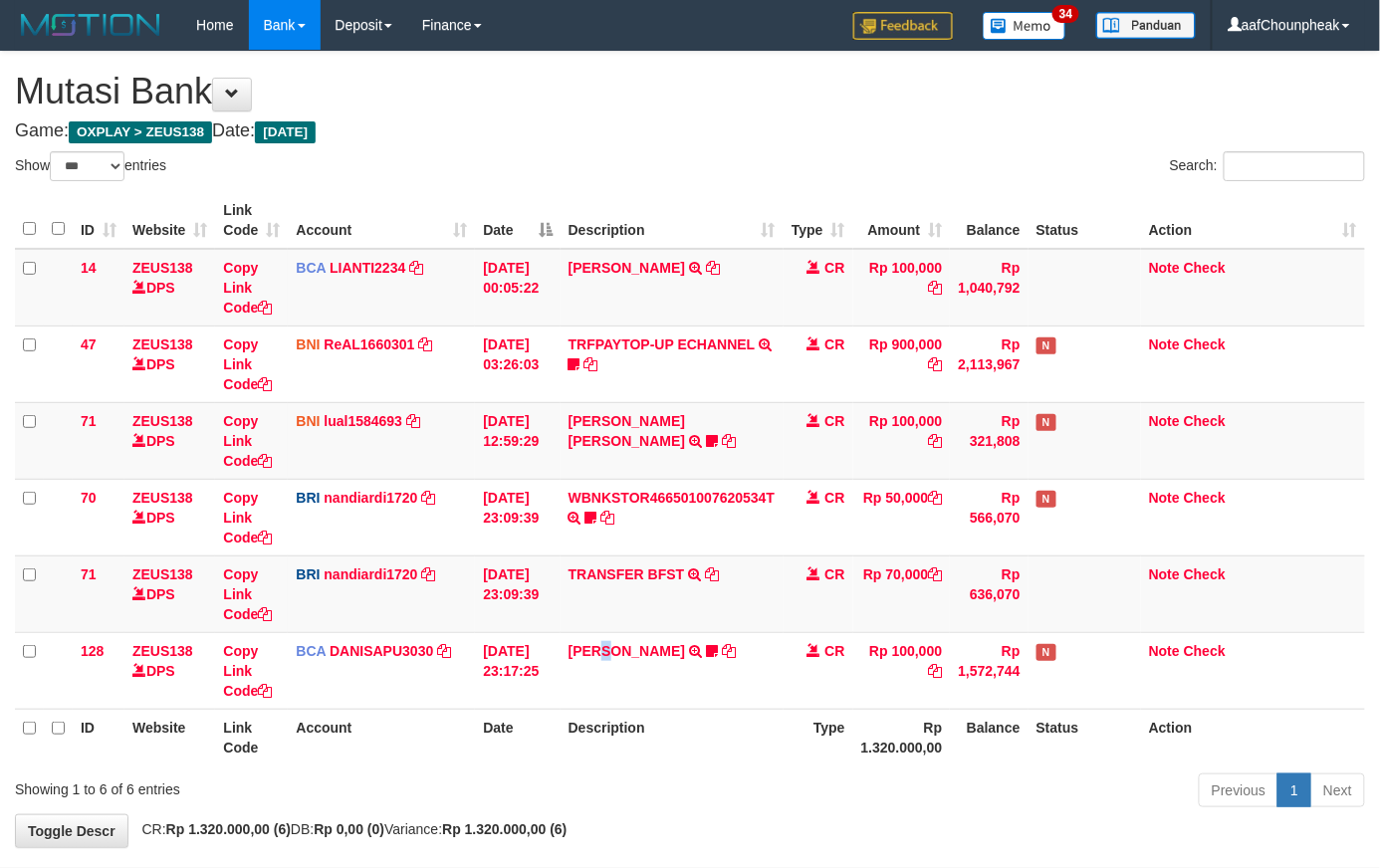 scroll, scrollTop: 94, scrollLeft: 0, axis: vertical 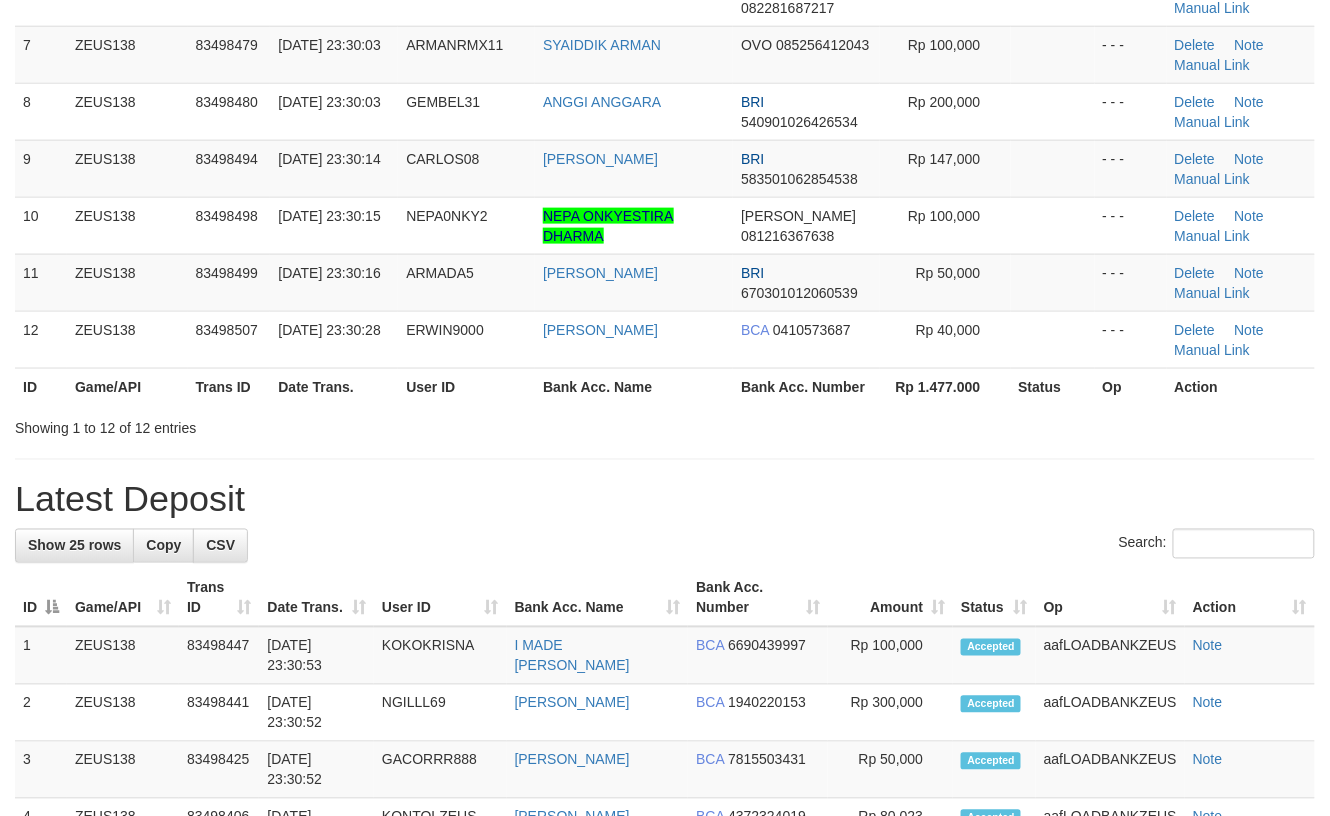 drag, startPoint x: 846, startPoint y: 492, endPoint x: 1322, endPoint y: 624, distance: 493.96356 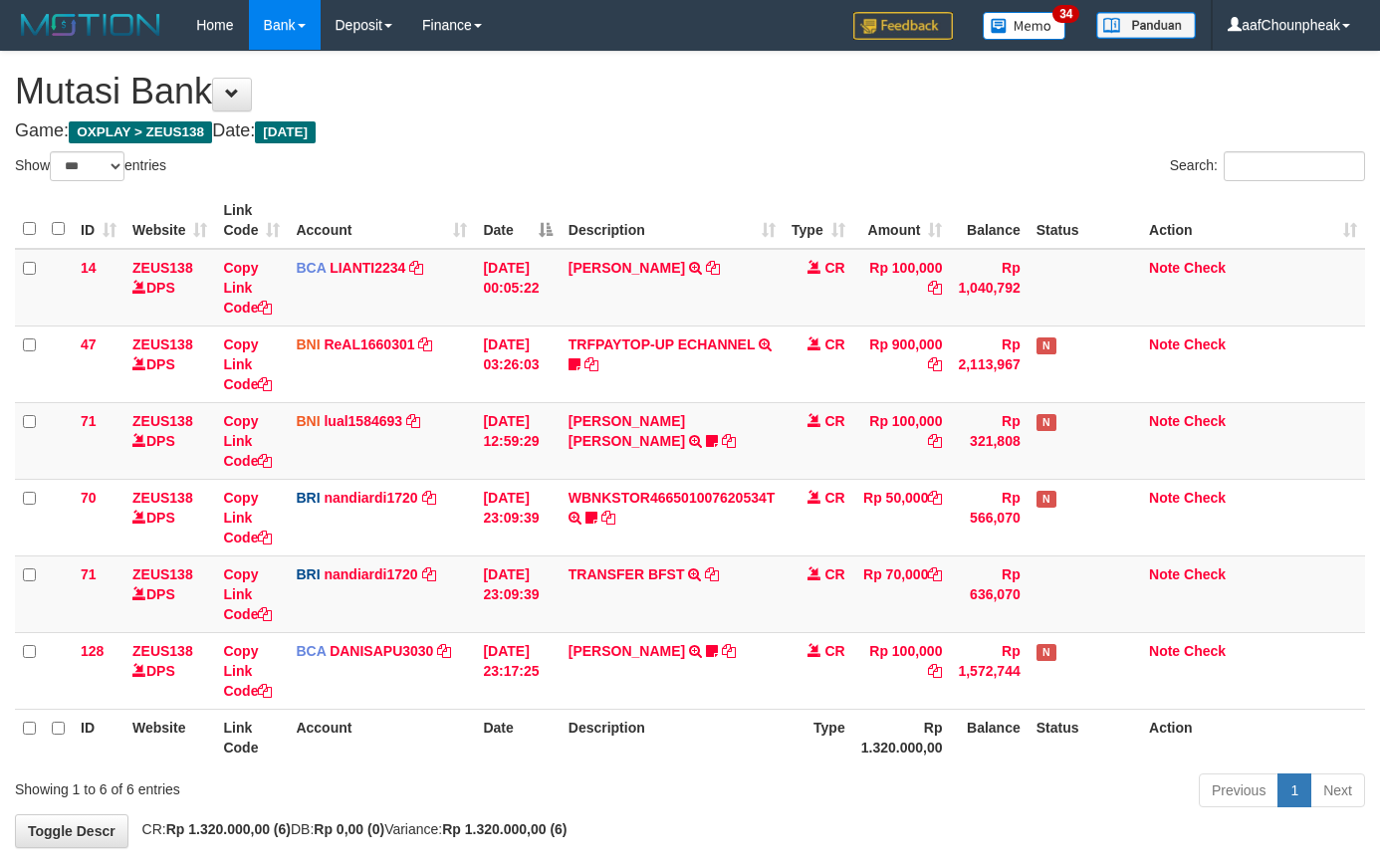 select on "***" 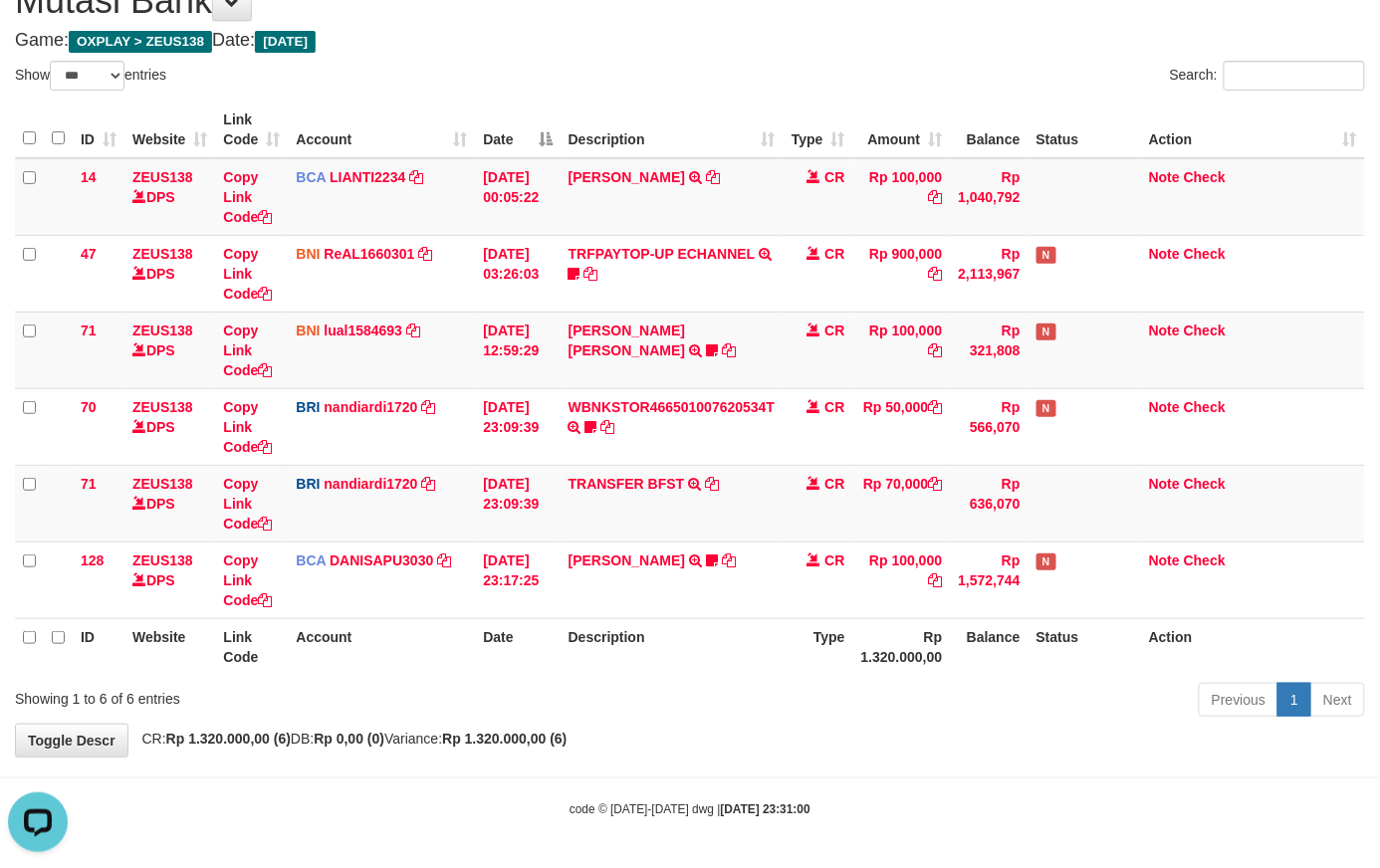 scroll, scrollTop: 0, scrollLeft: 0, axis: both 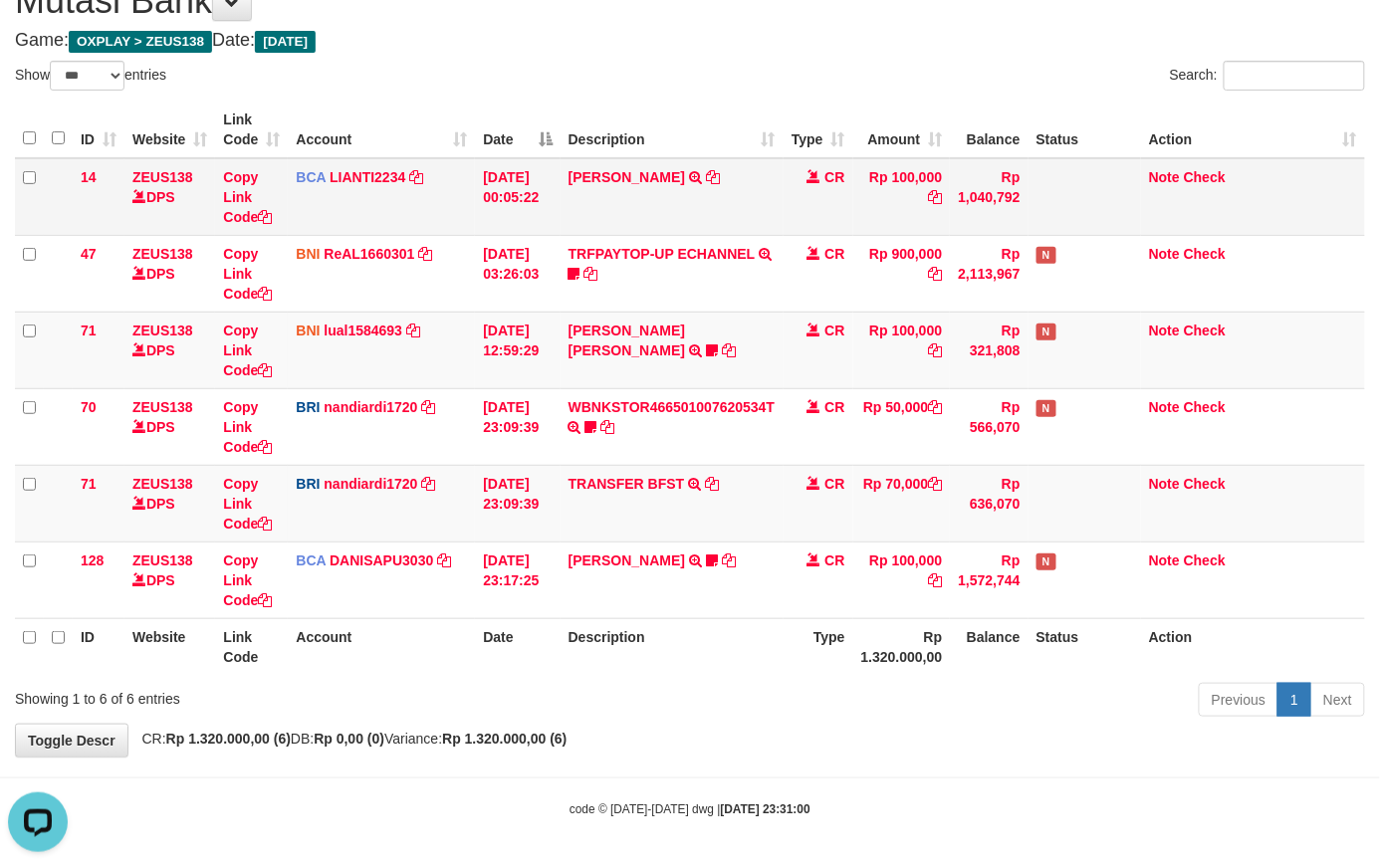 click on "[DATE] 00:05:22" at bounding box center [517, 197] 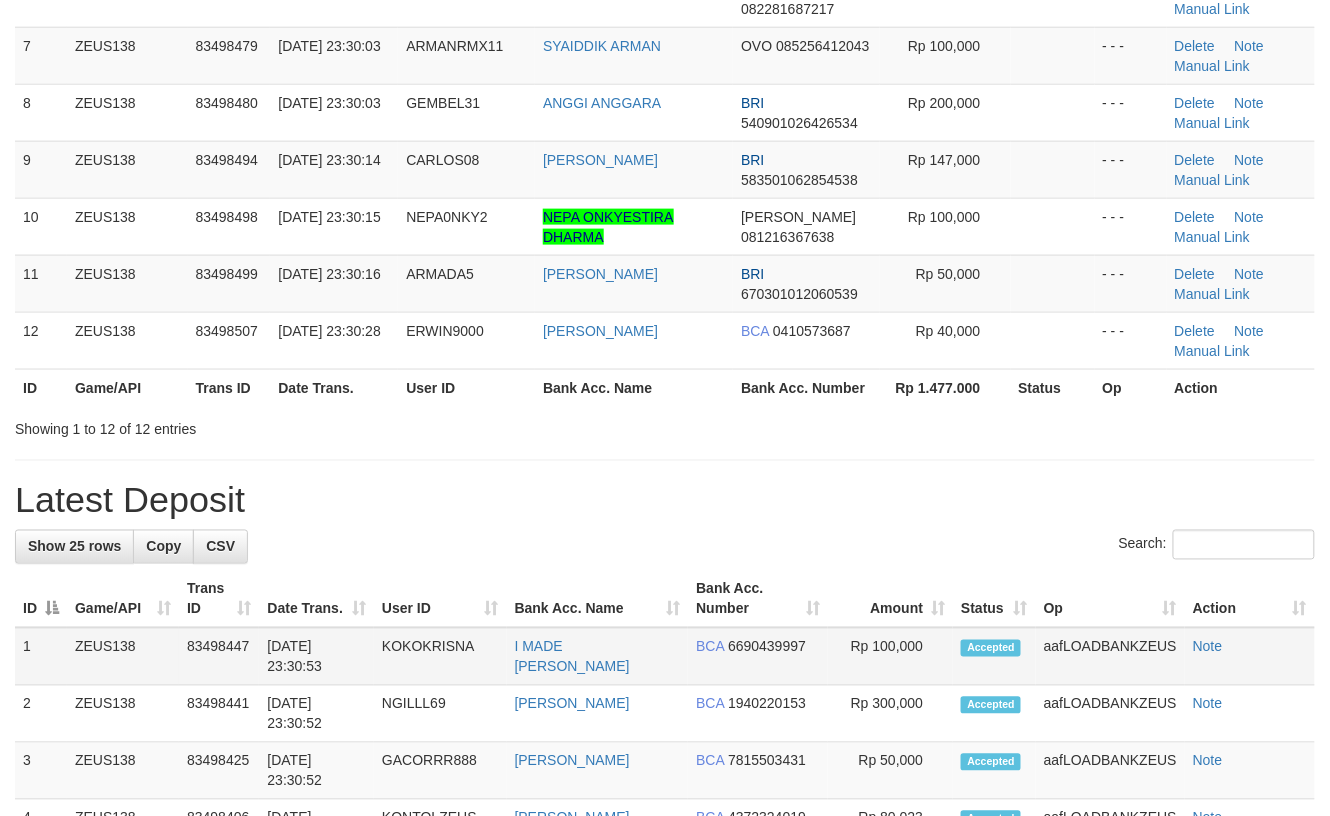 scroll, scrollTop: 490, scrollLeft: 0, axis: vertical 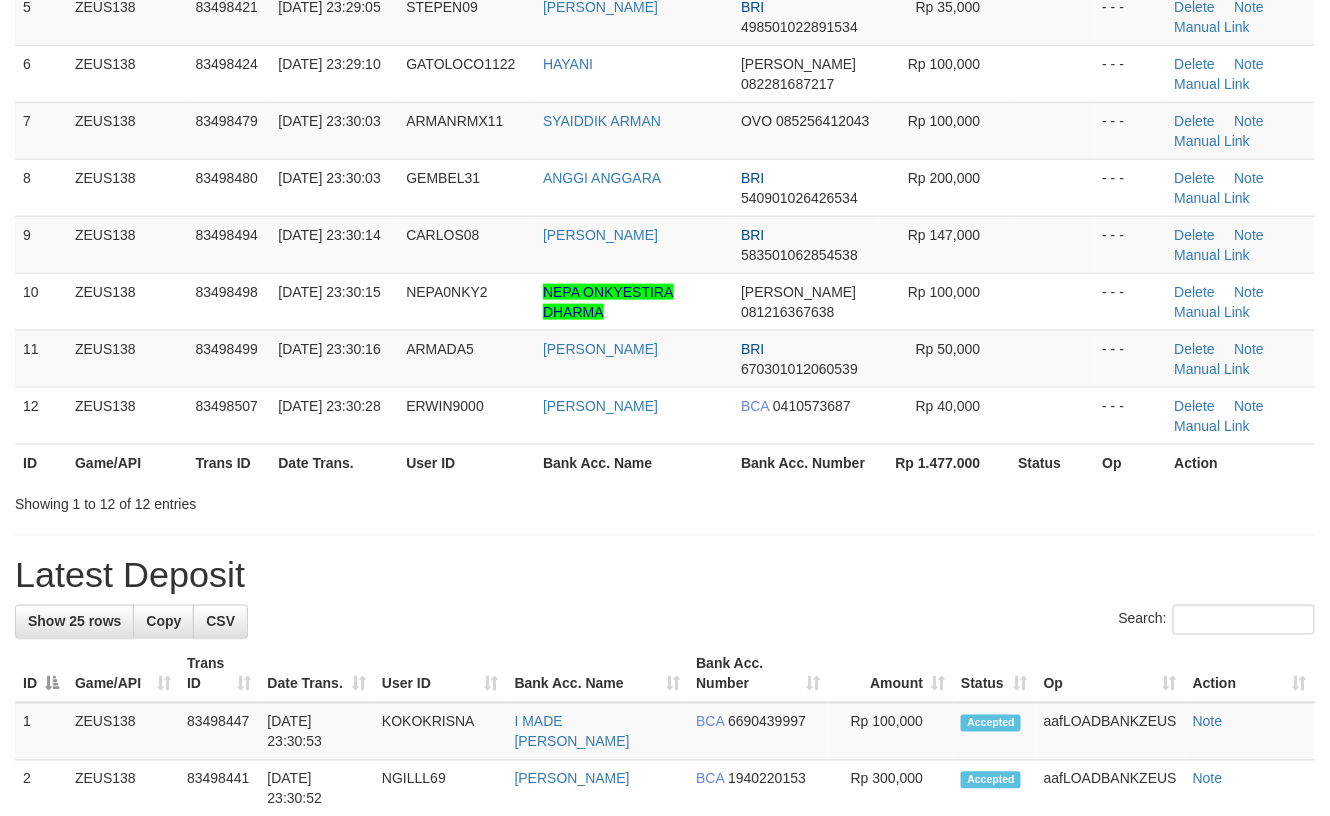 click on "Showing 1 to 12 of 12 entries" at bounding box center (665, 501) 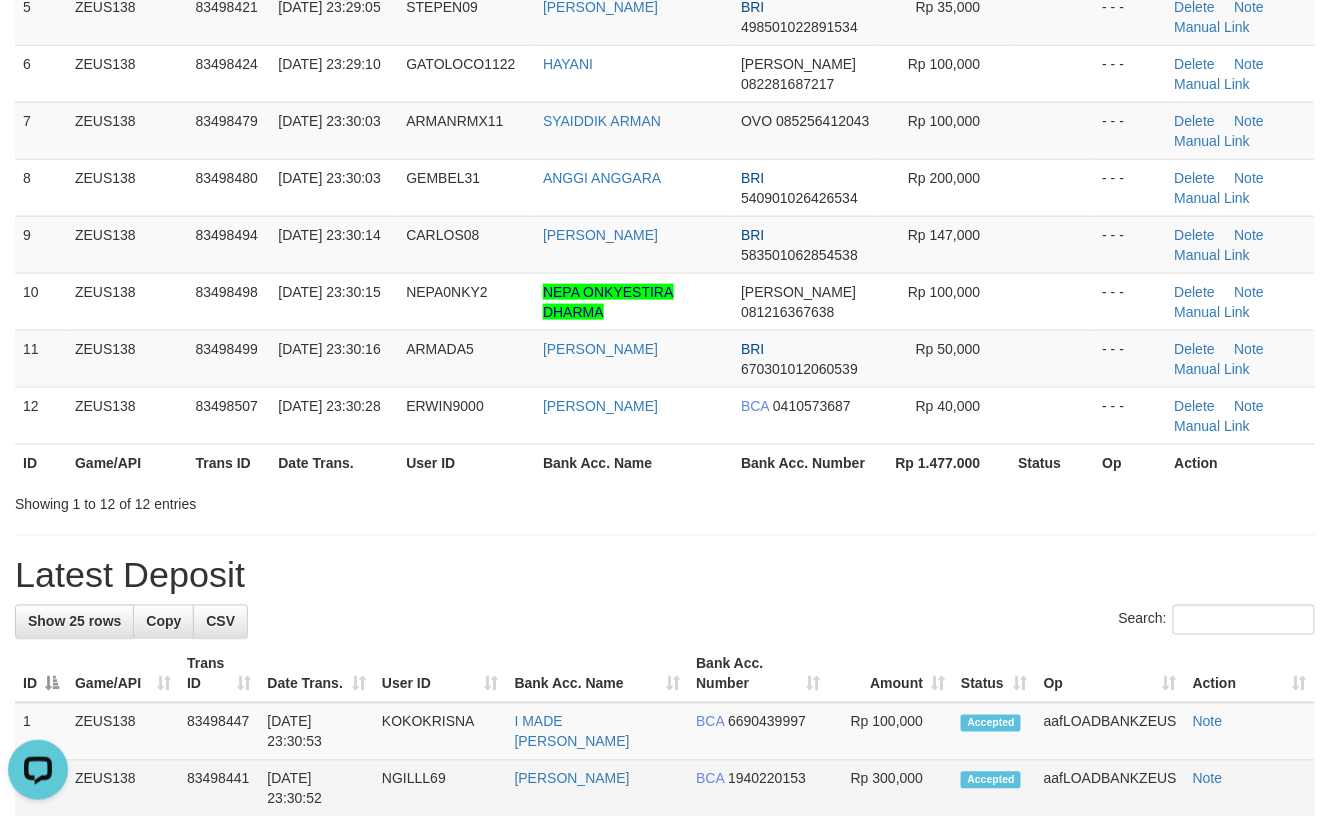scroll, scrollTop: 0, scrollLeft: 0, axis: both 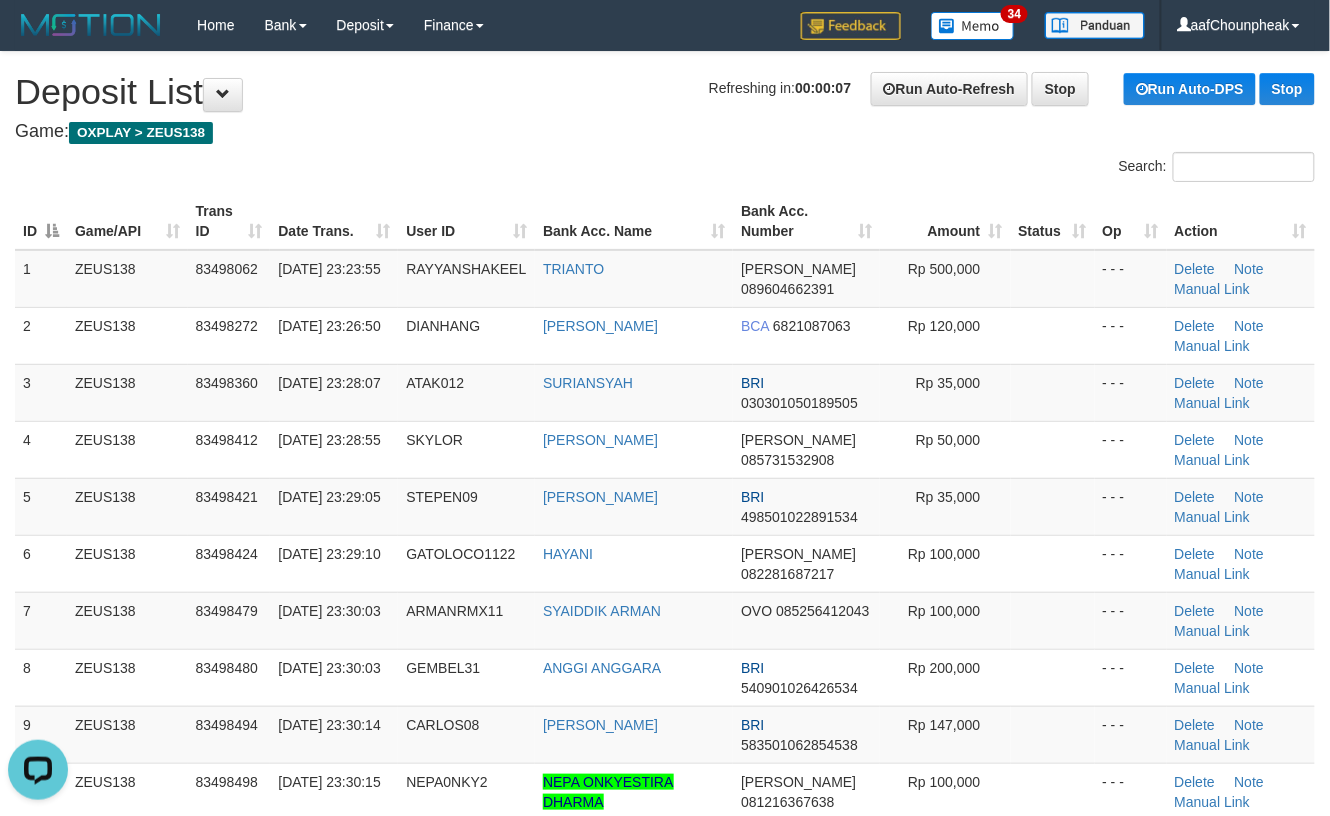 click on "**********" at bounding box center (665, 1430) 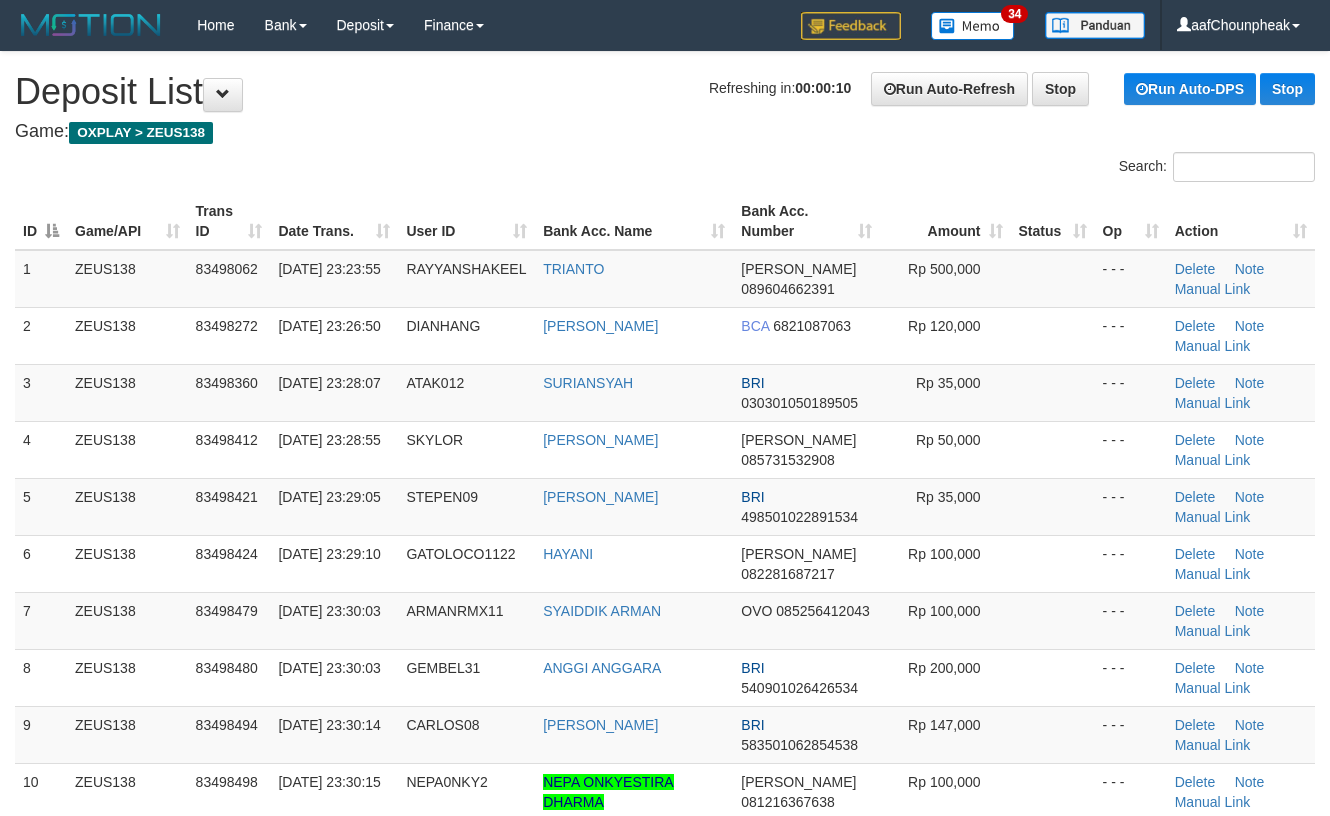scroll, scrollTop: 0, scrollLeft: 0, axis: both 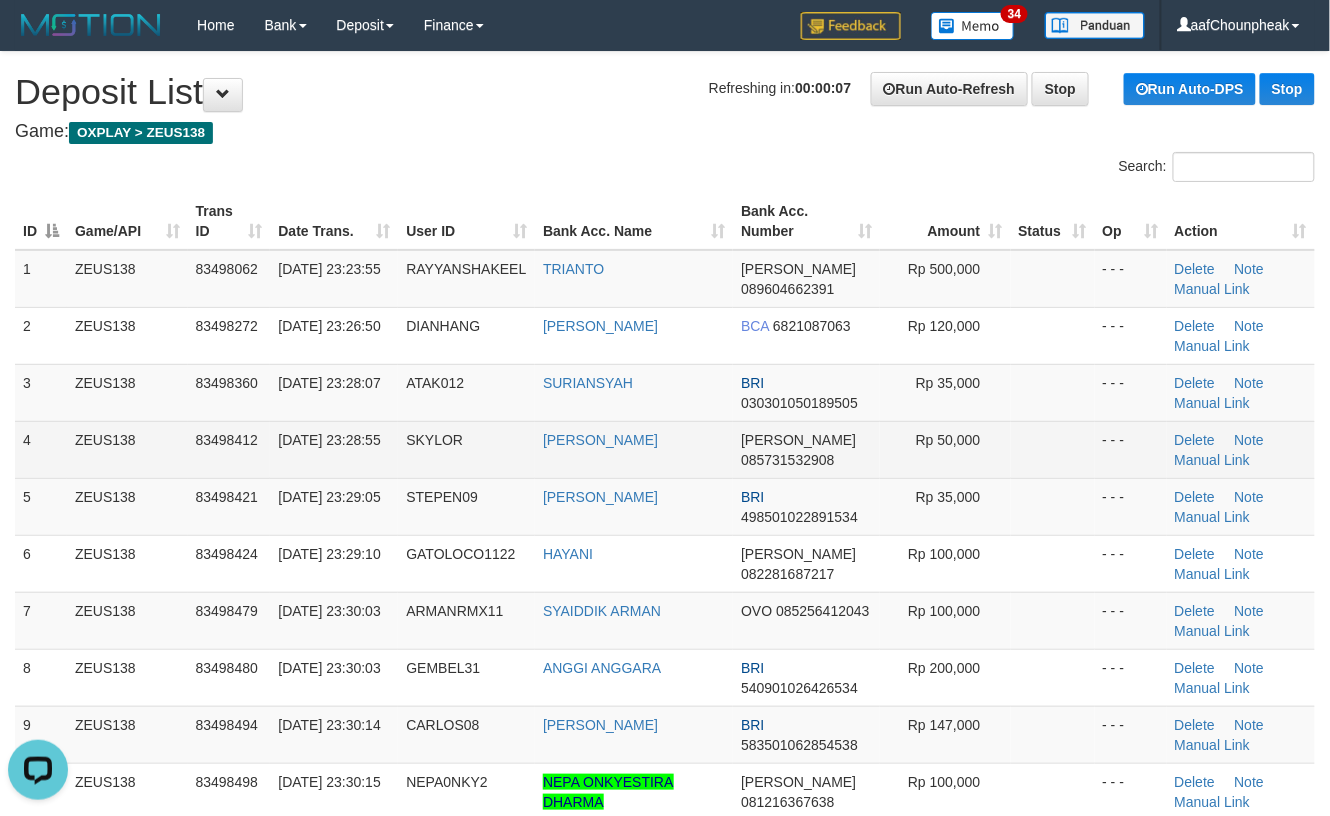click on "Rp 50,000" at bounding box center [945, 449] 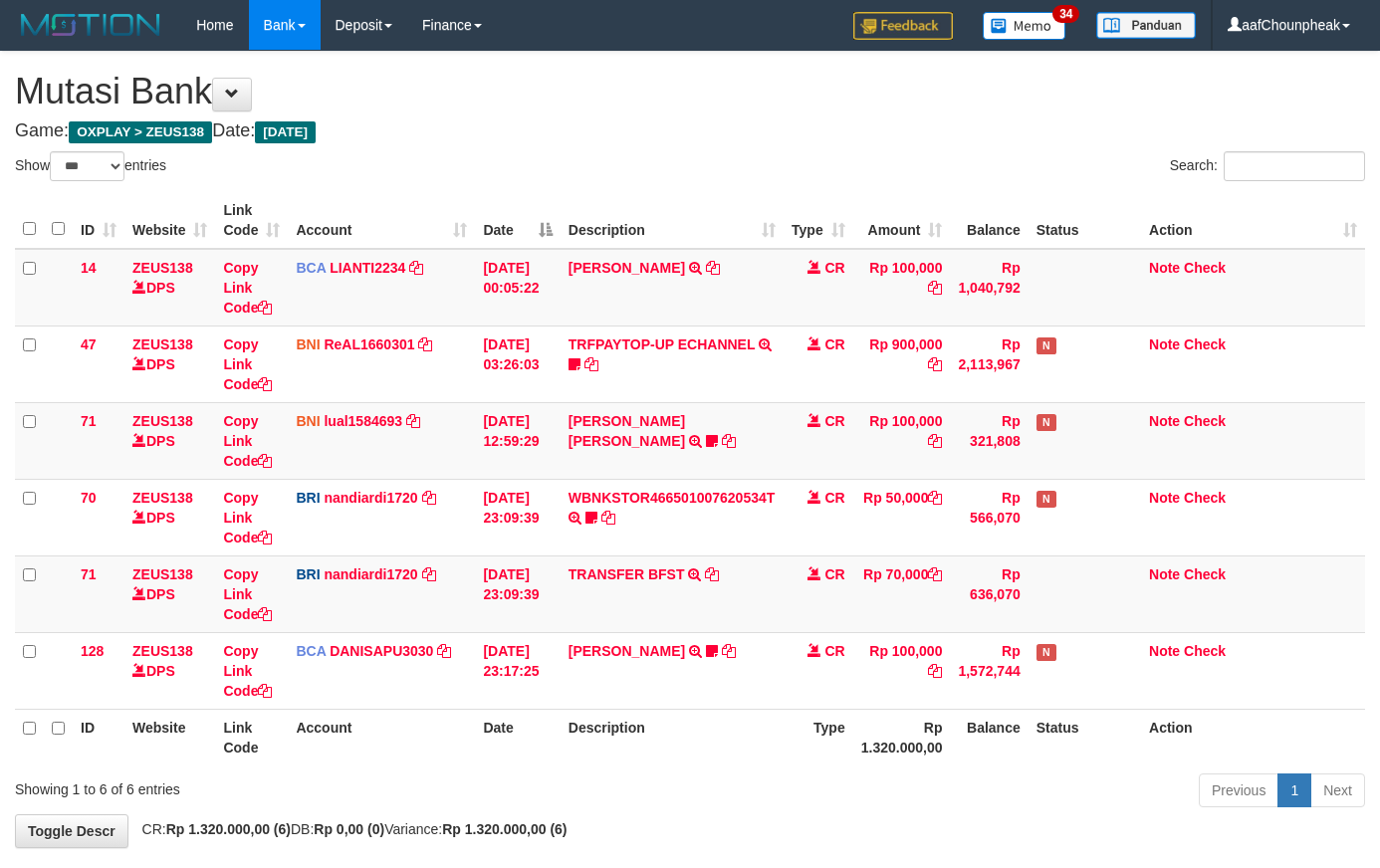 select on "***" 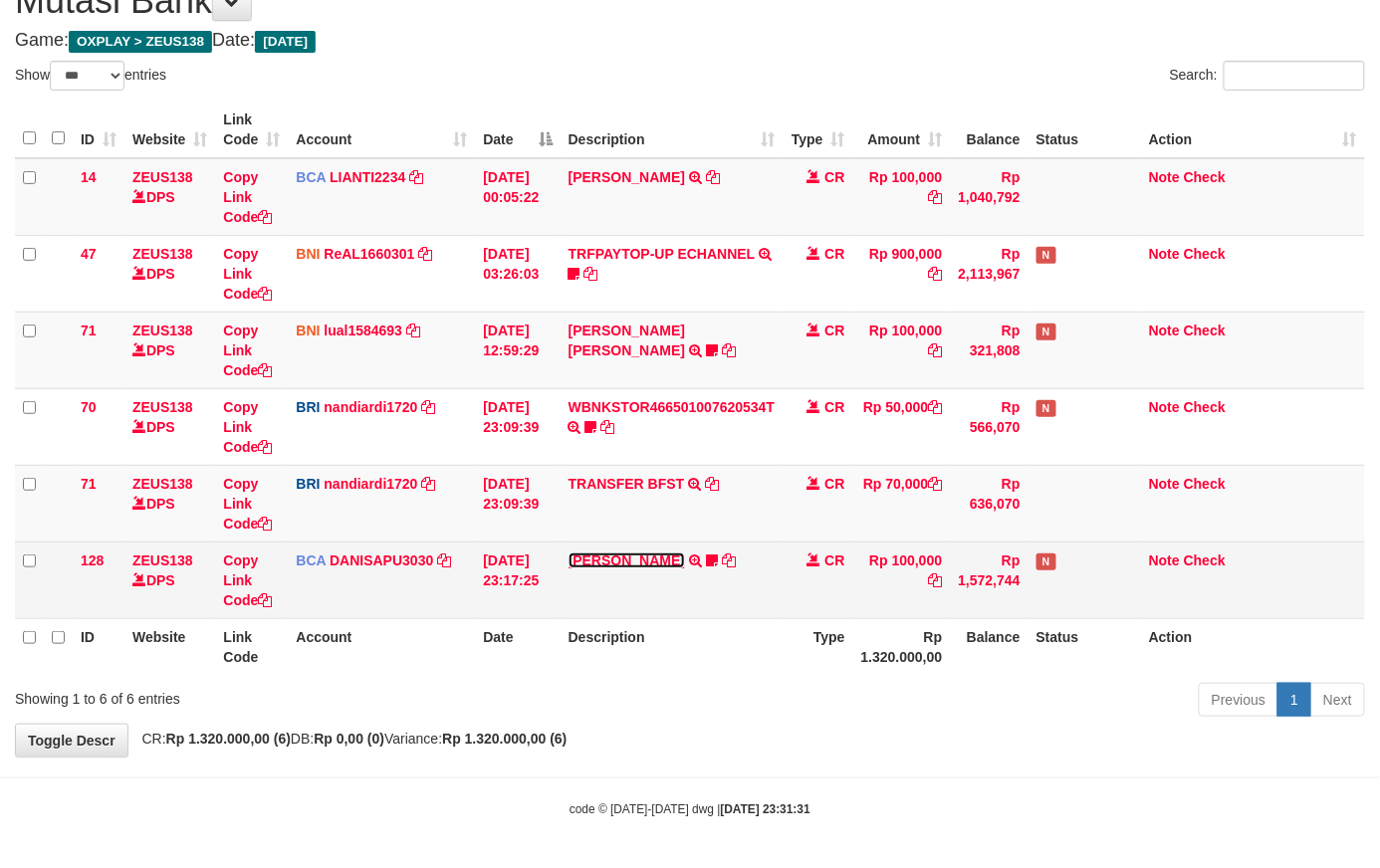 click on "[PERSON_NAME]" at bounding box center (626, 560) 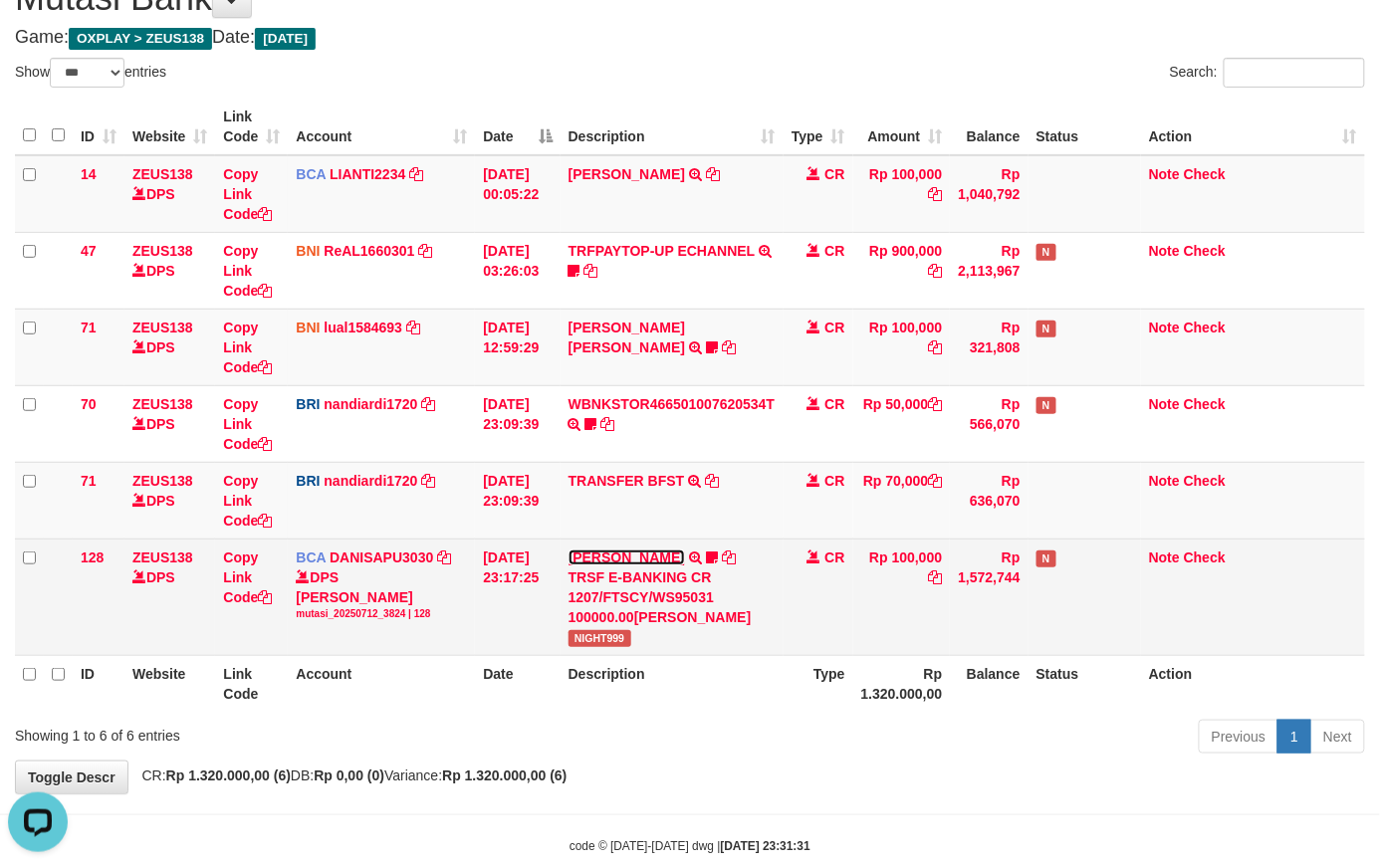 scroll, scrollTop: 0, scrollLeft: 0, axis: both 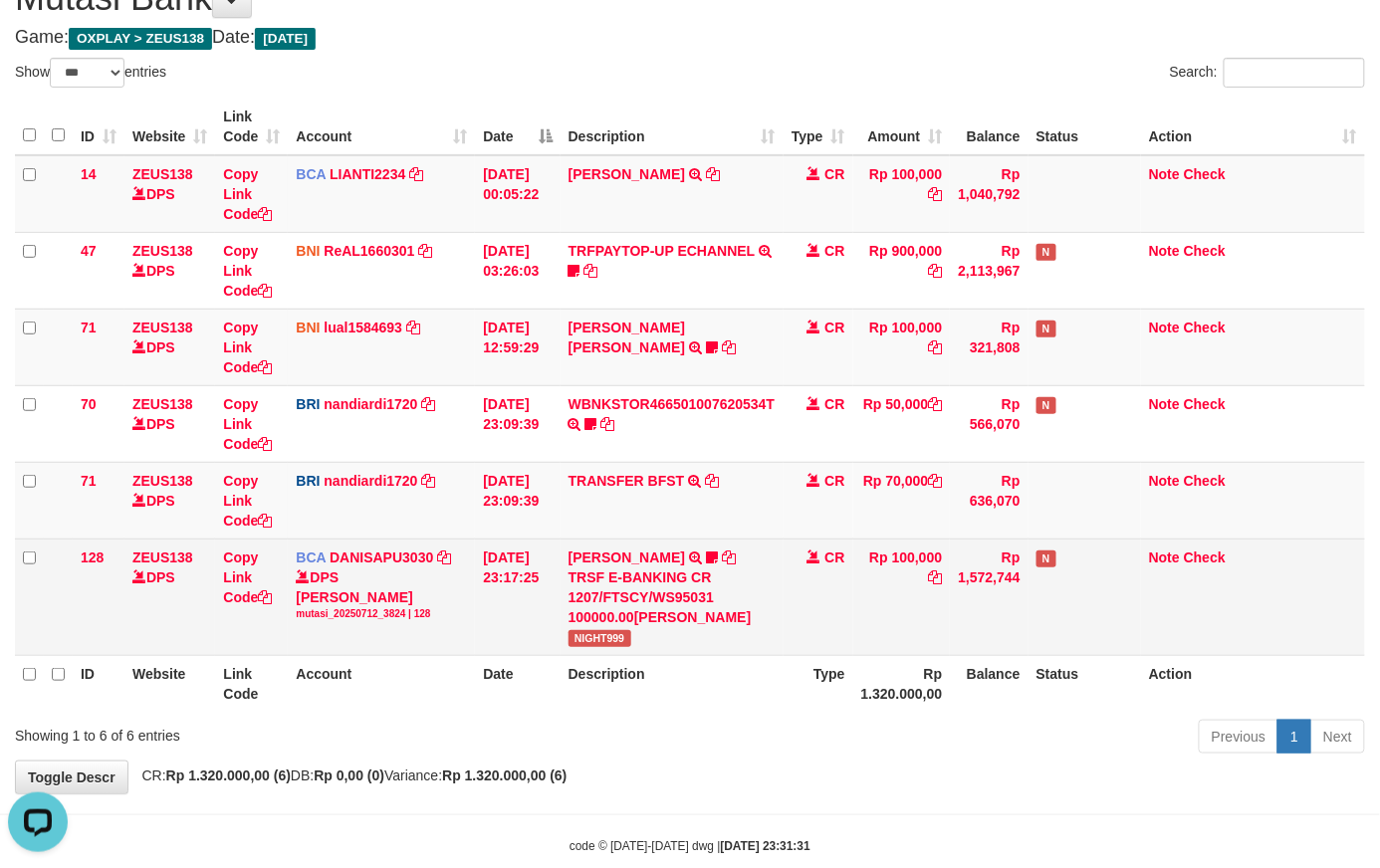 click on "NIGHT999" at bounding box center [599, 638] 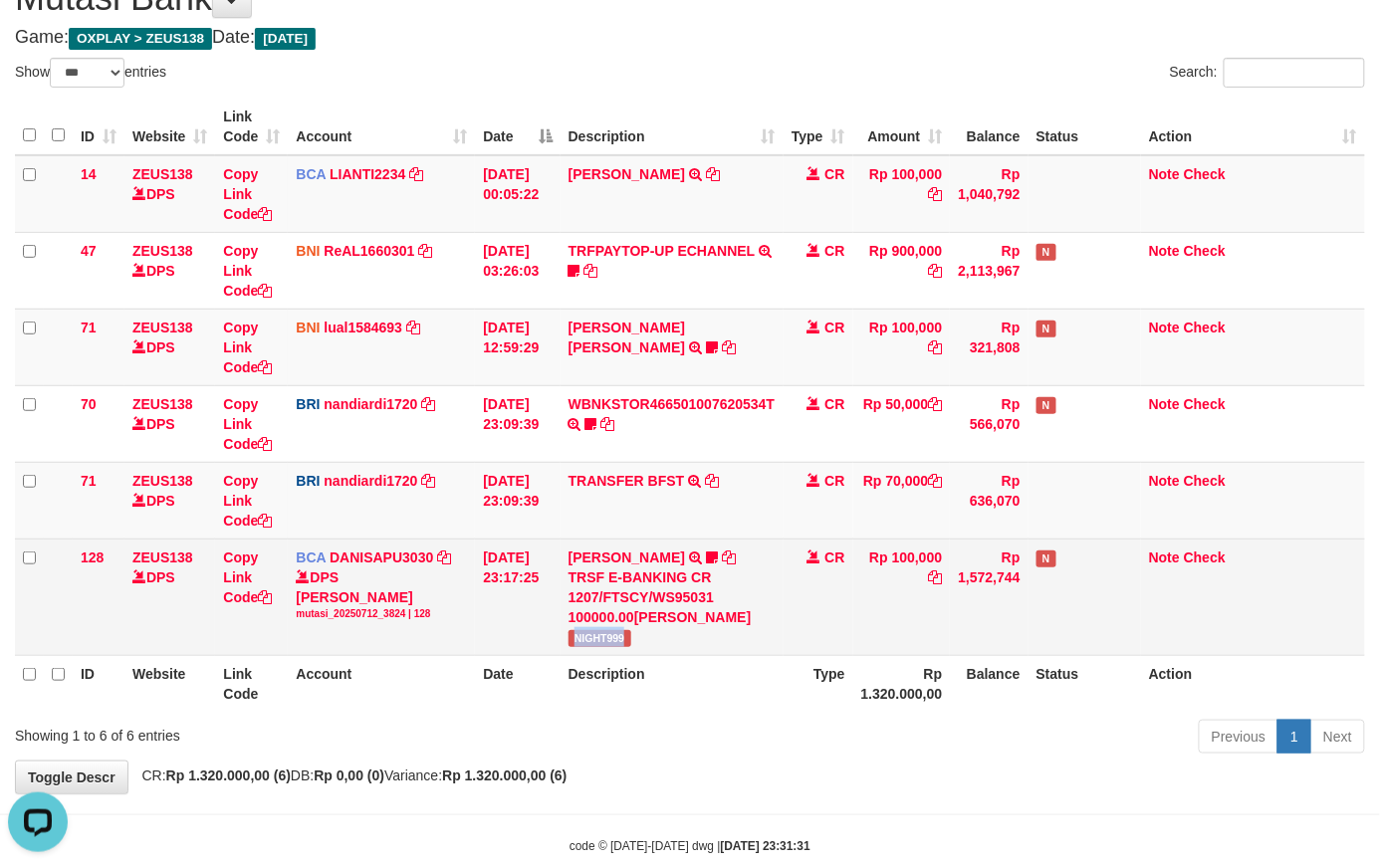 click on "NIGHT999" at bounding box center (599, 638) 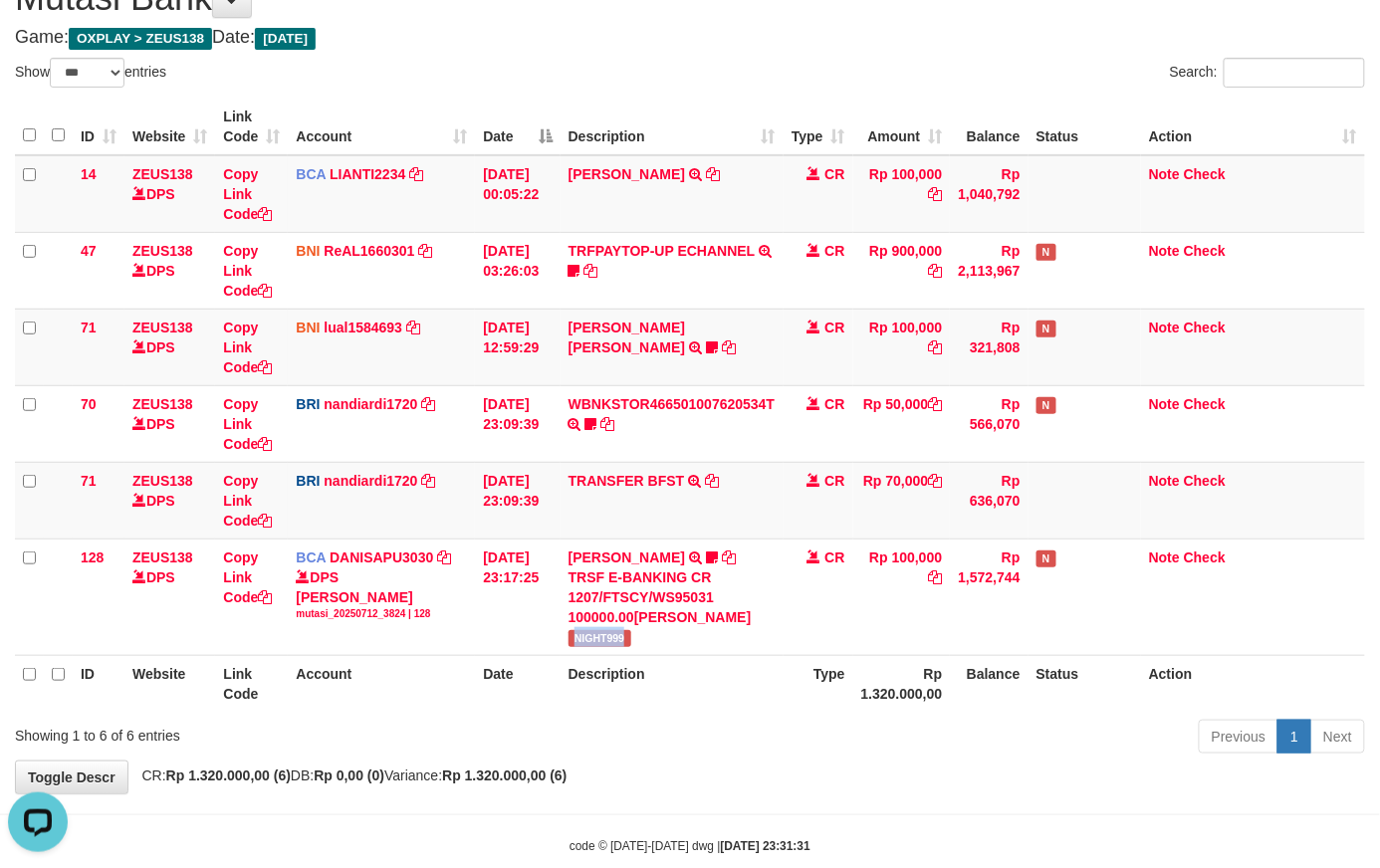 copy on "NIGHT999" 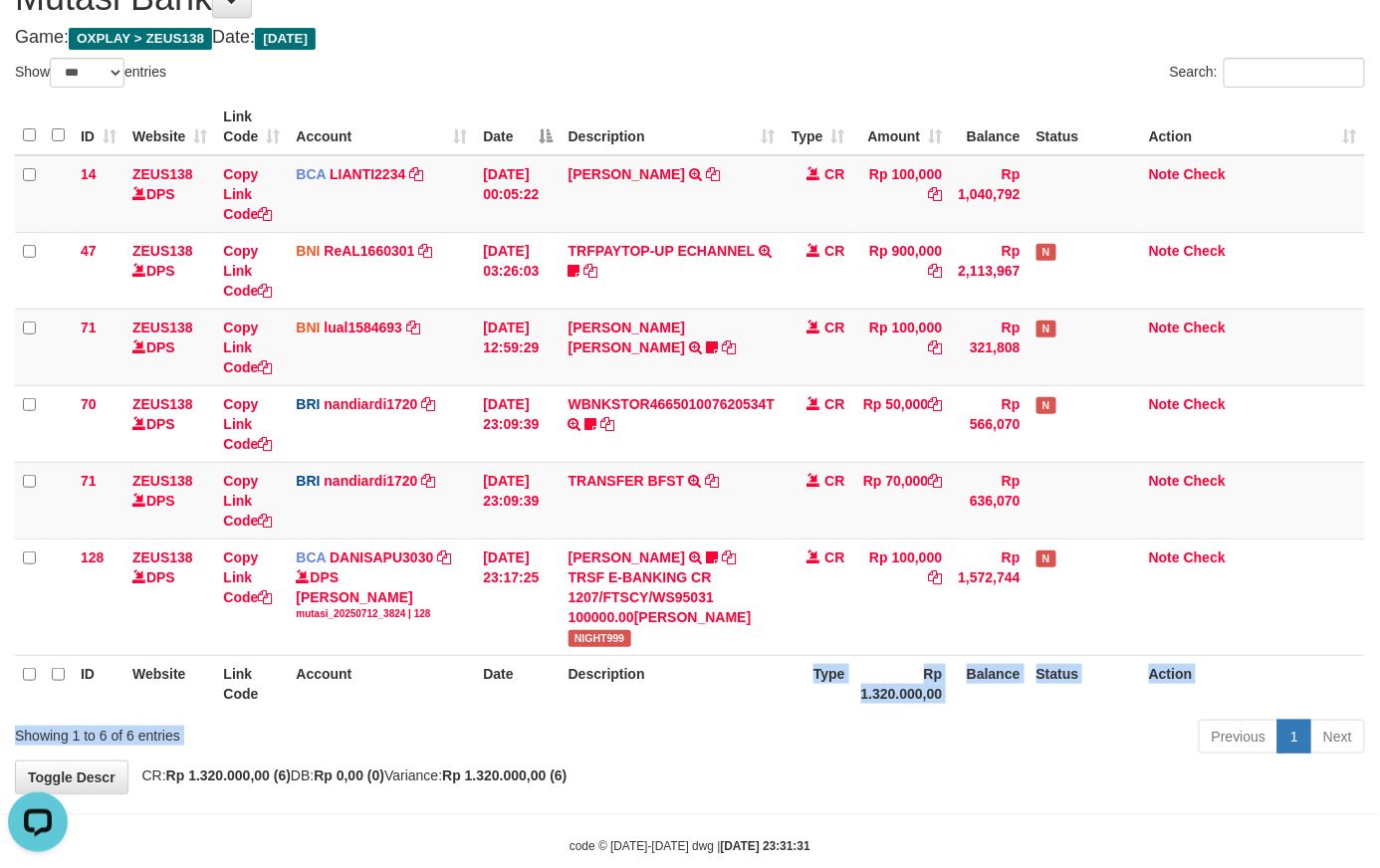 drag, startPoint x: 795, startPoint y: 707, endPoint x: 803, endPoint y: 730, distance: 24.351591 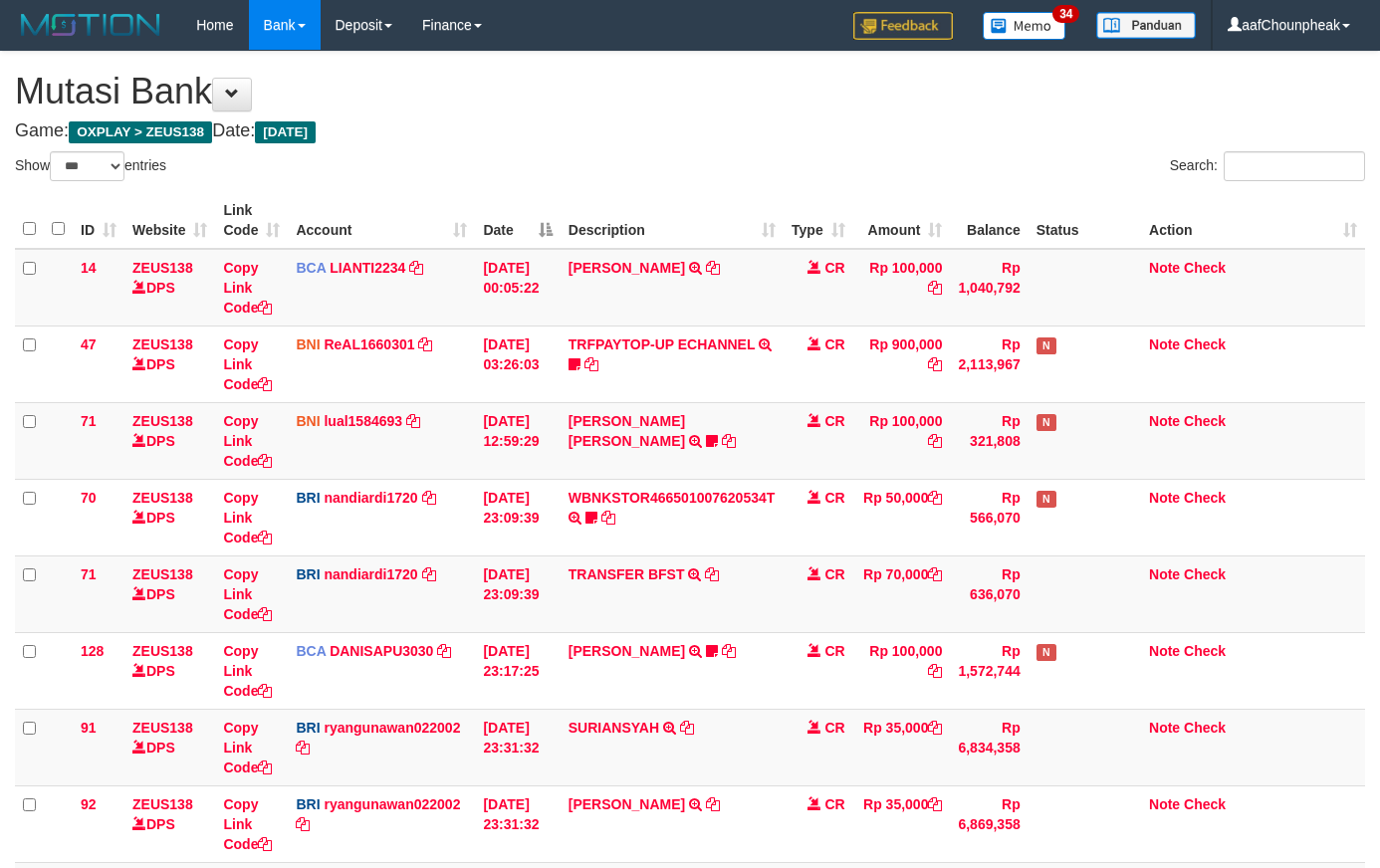 select on "***" 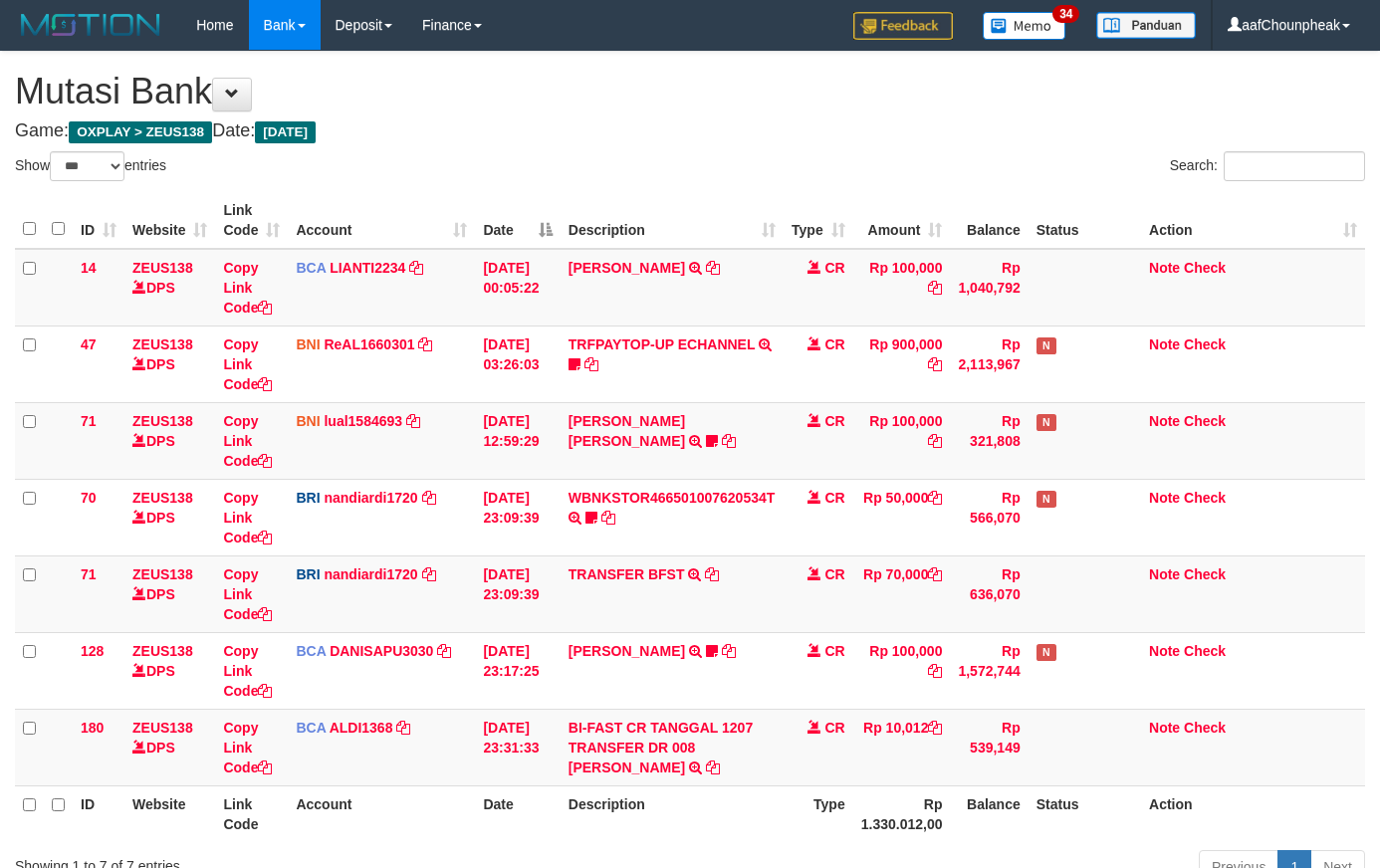 select on "***" 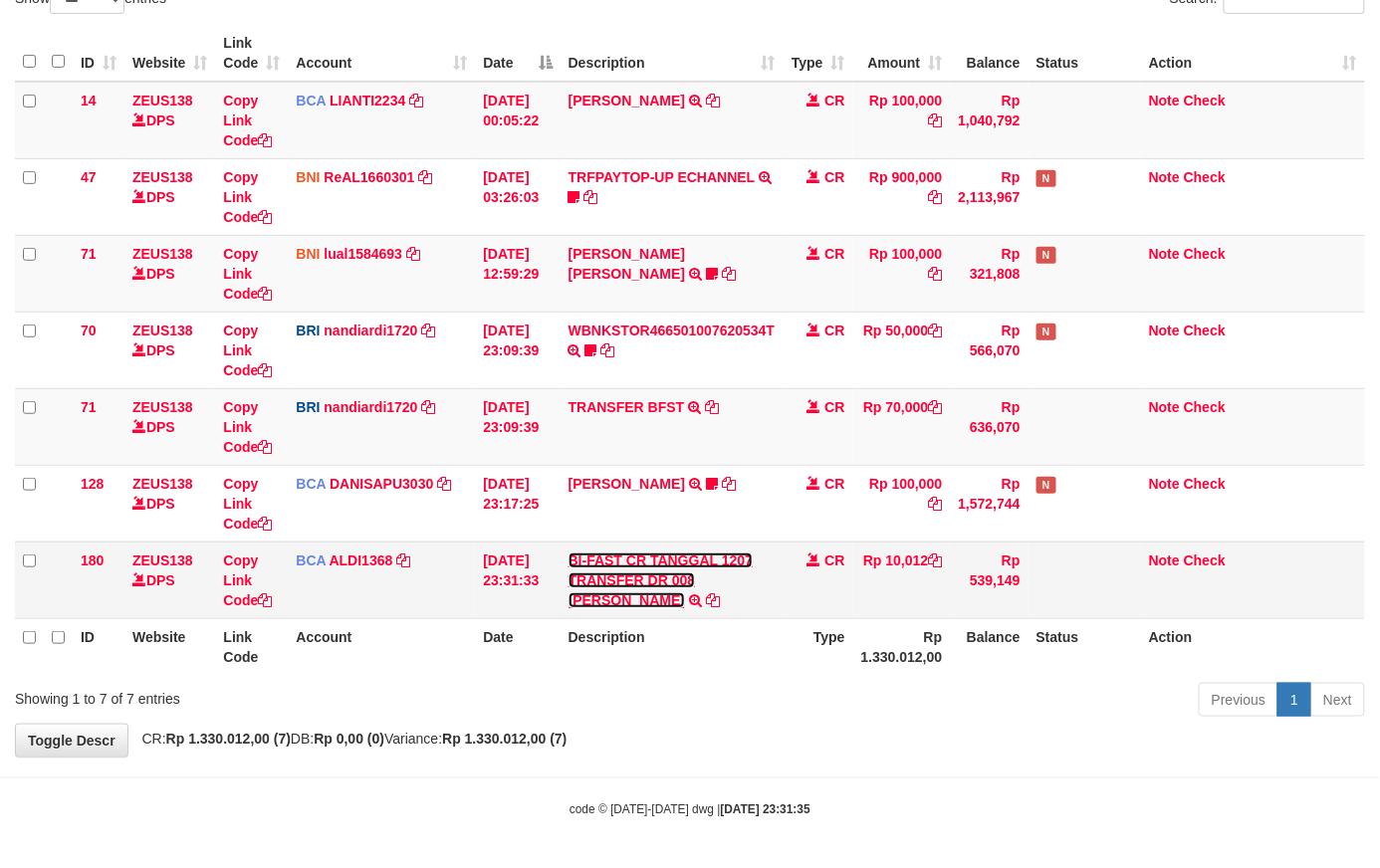 click on "BI-FAST CR TANGGAL 1207 TRANSFER DR 008 MOHAMAD ALDI" at bounding box center (660, 580) 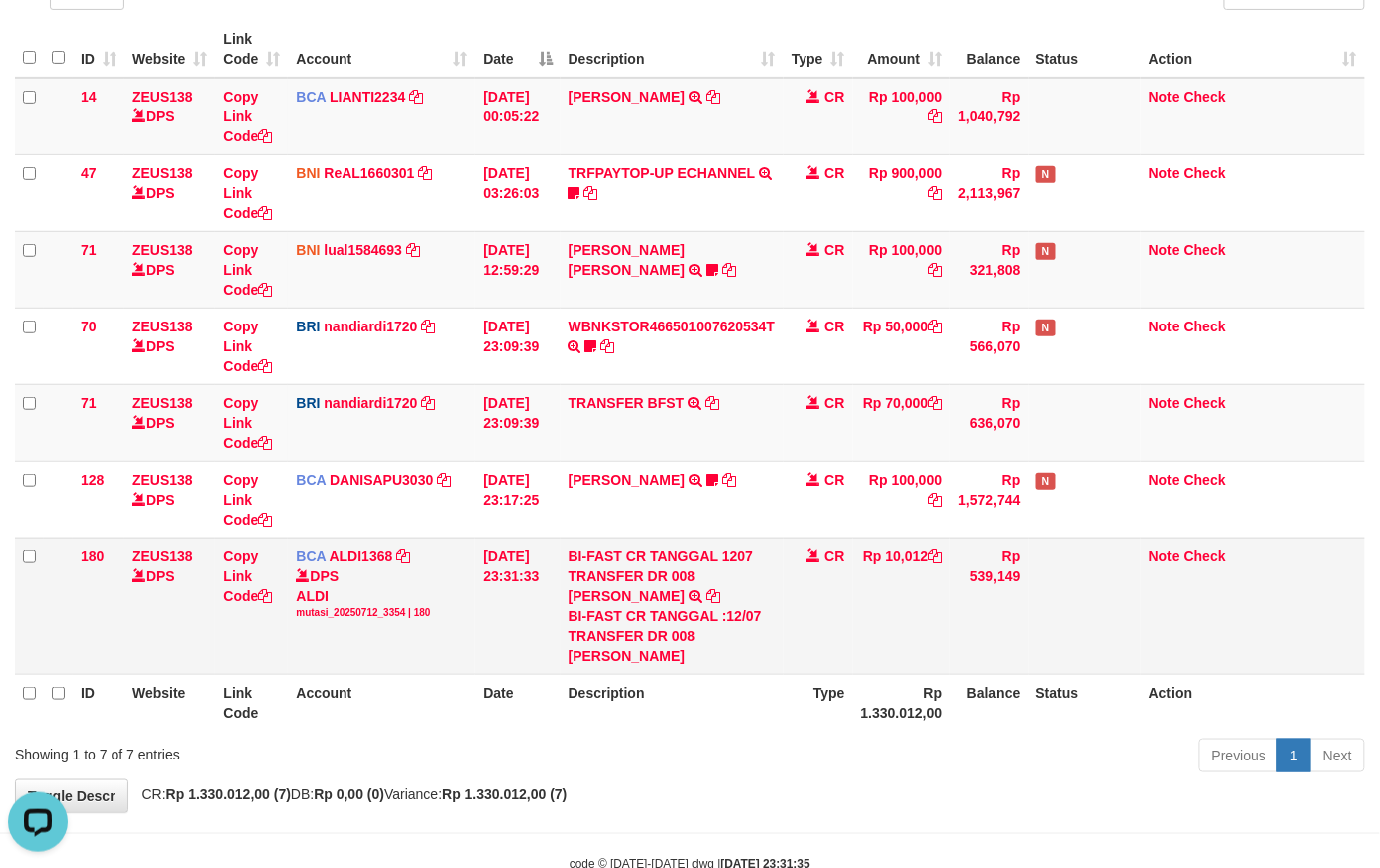 scroll, scrollTop: 0, scrollLeft: 0, axis: both 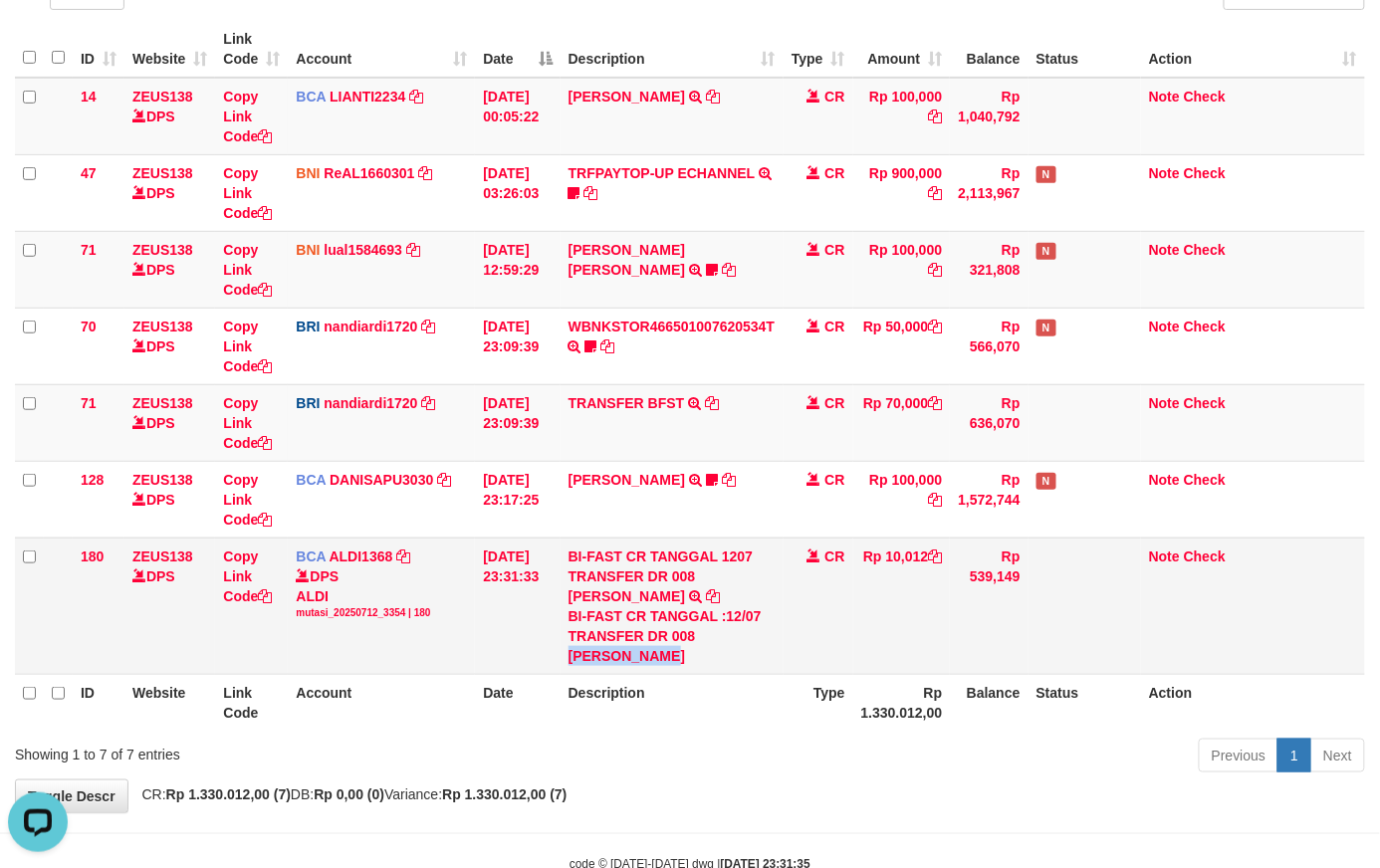 drag, startPoint x: 698, startPoint y: 630, endPoint x: 709, endPoint y: 653, distance: 25.495098 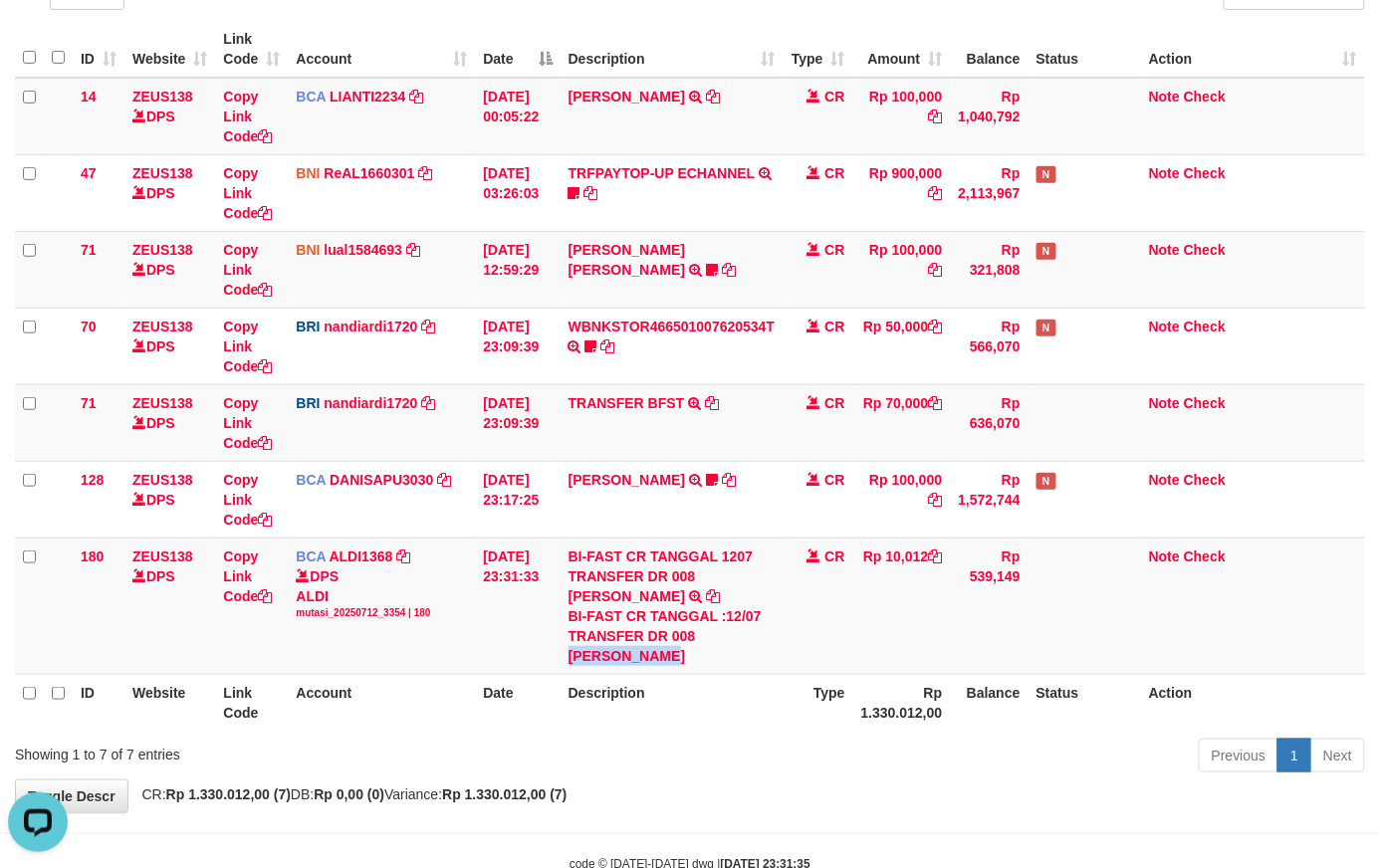 copy on "MOHAMAD ALDI" 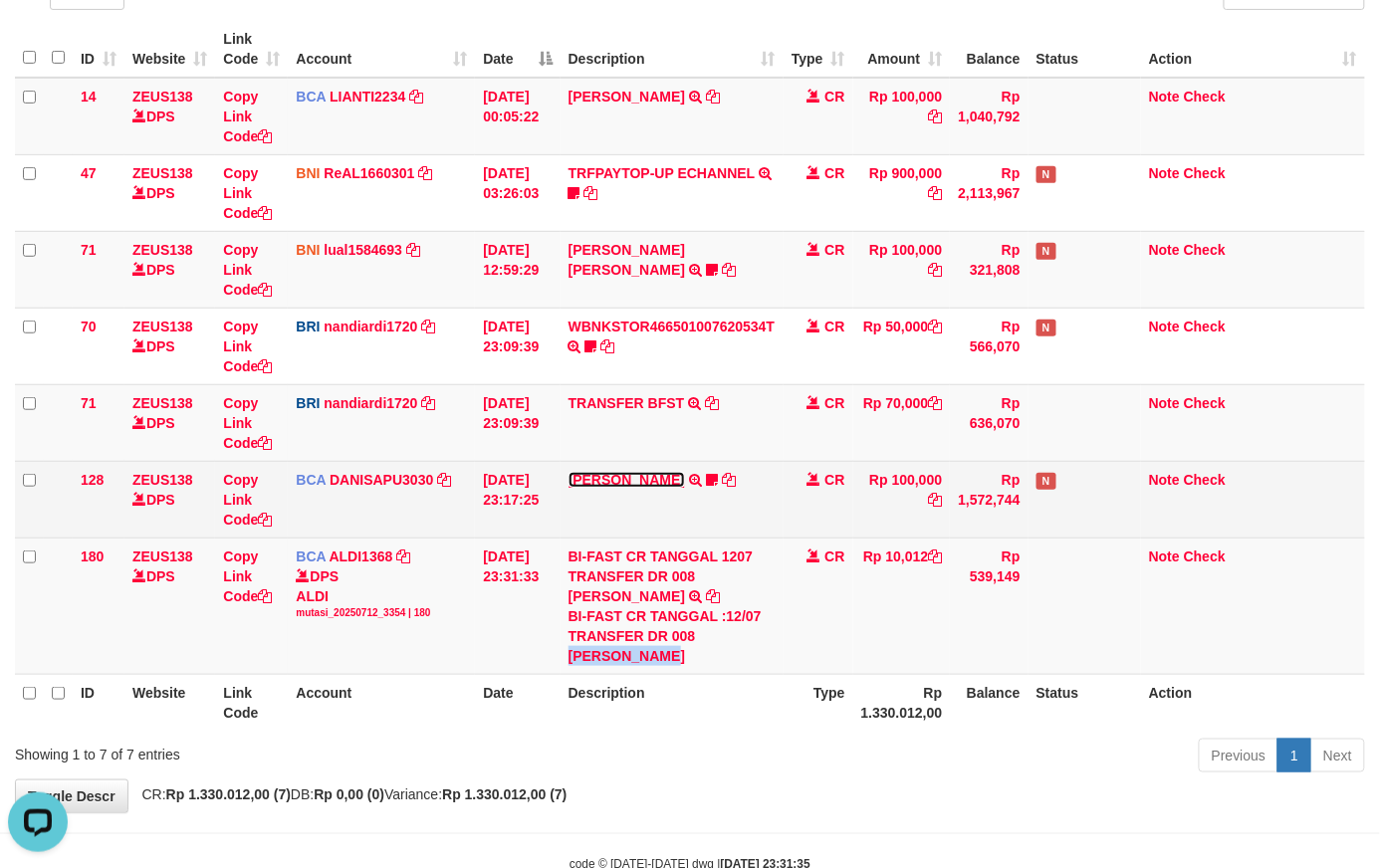 click on "[PERSON_NAME]" at bounding box center [626, 480] 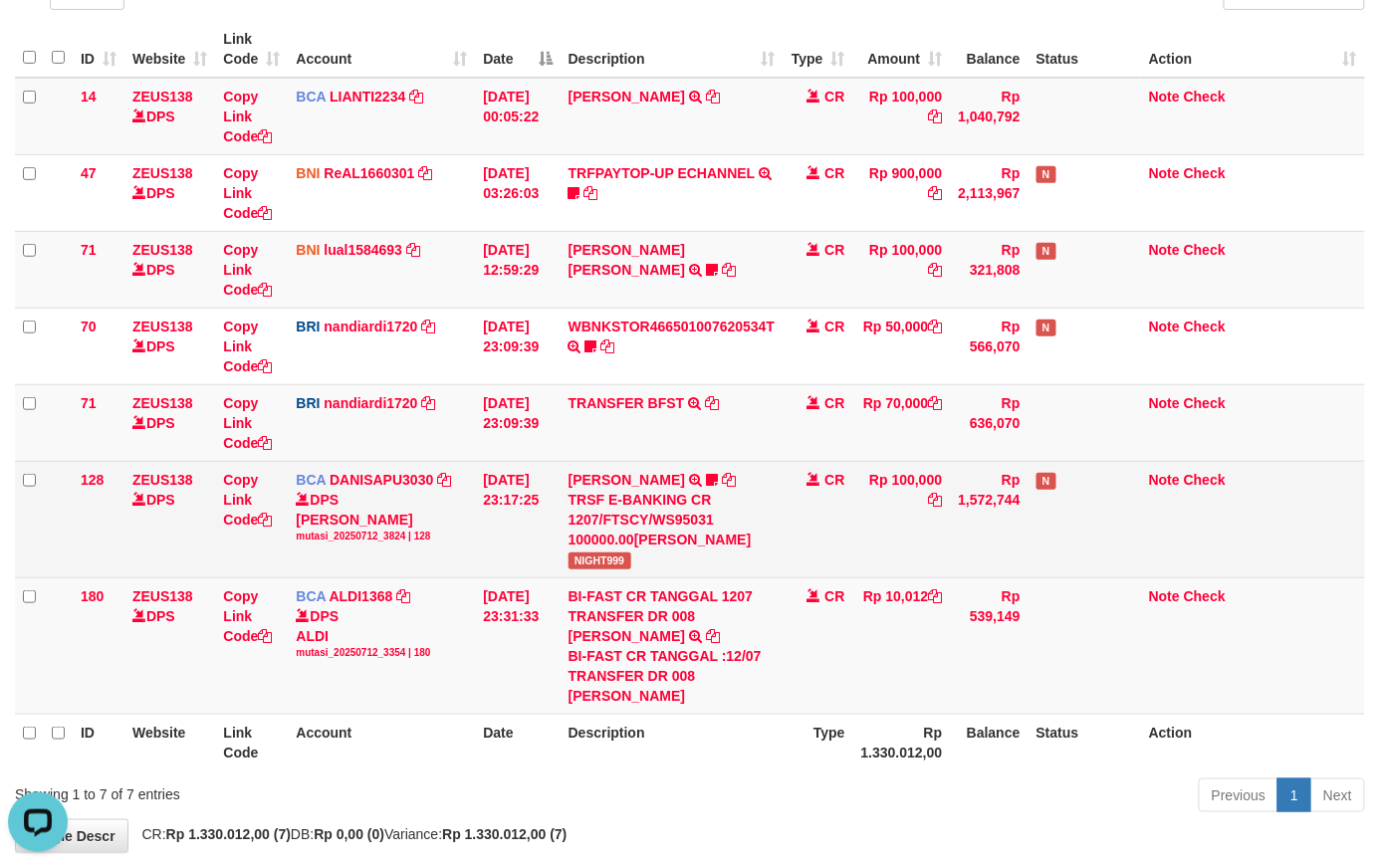 click on "NIGHT999" at bounding box center (599, 560) 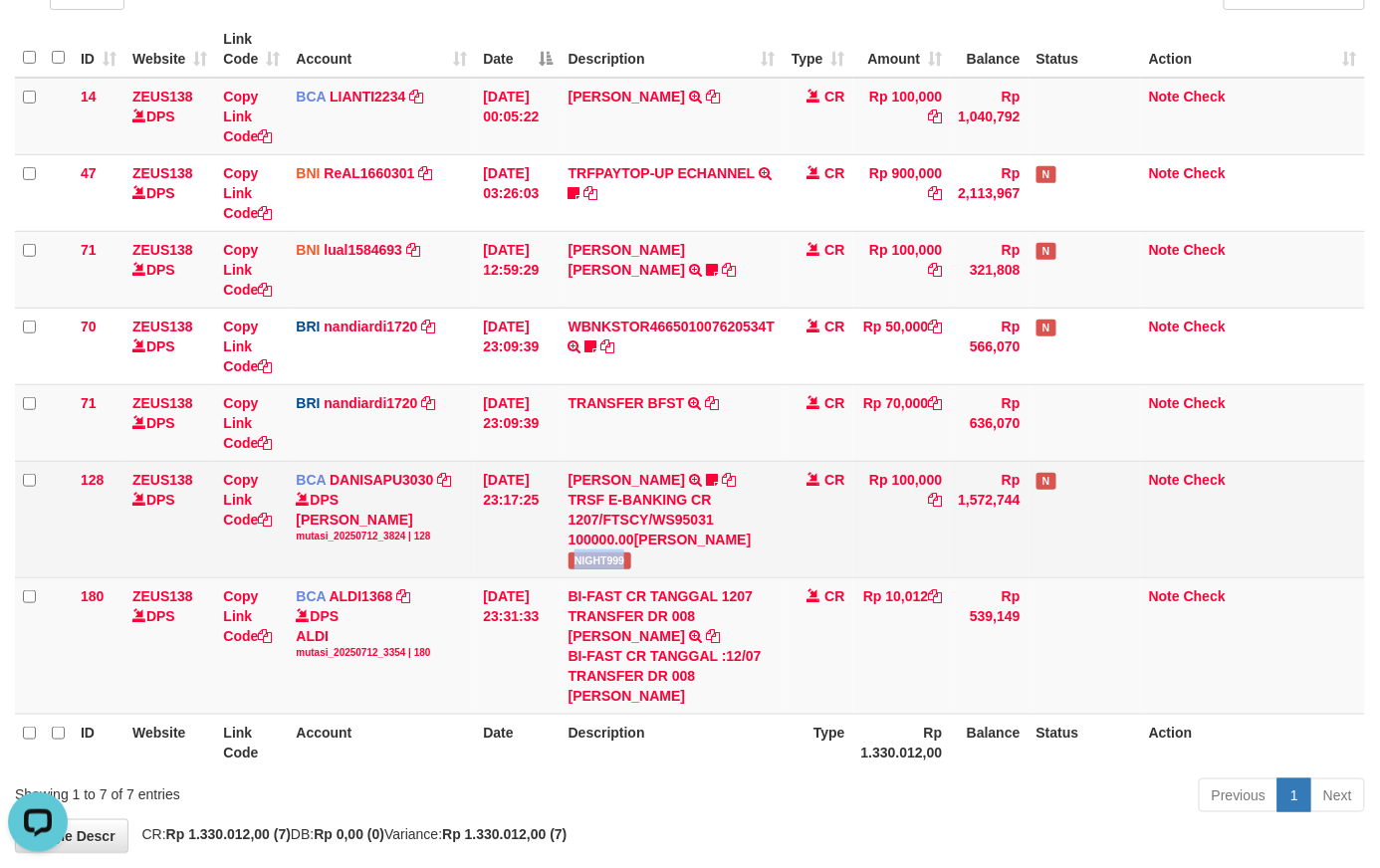 click on "NIGHT999" at bounding box center (599, 560) 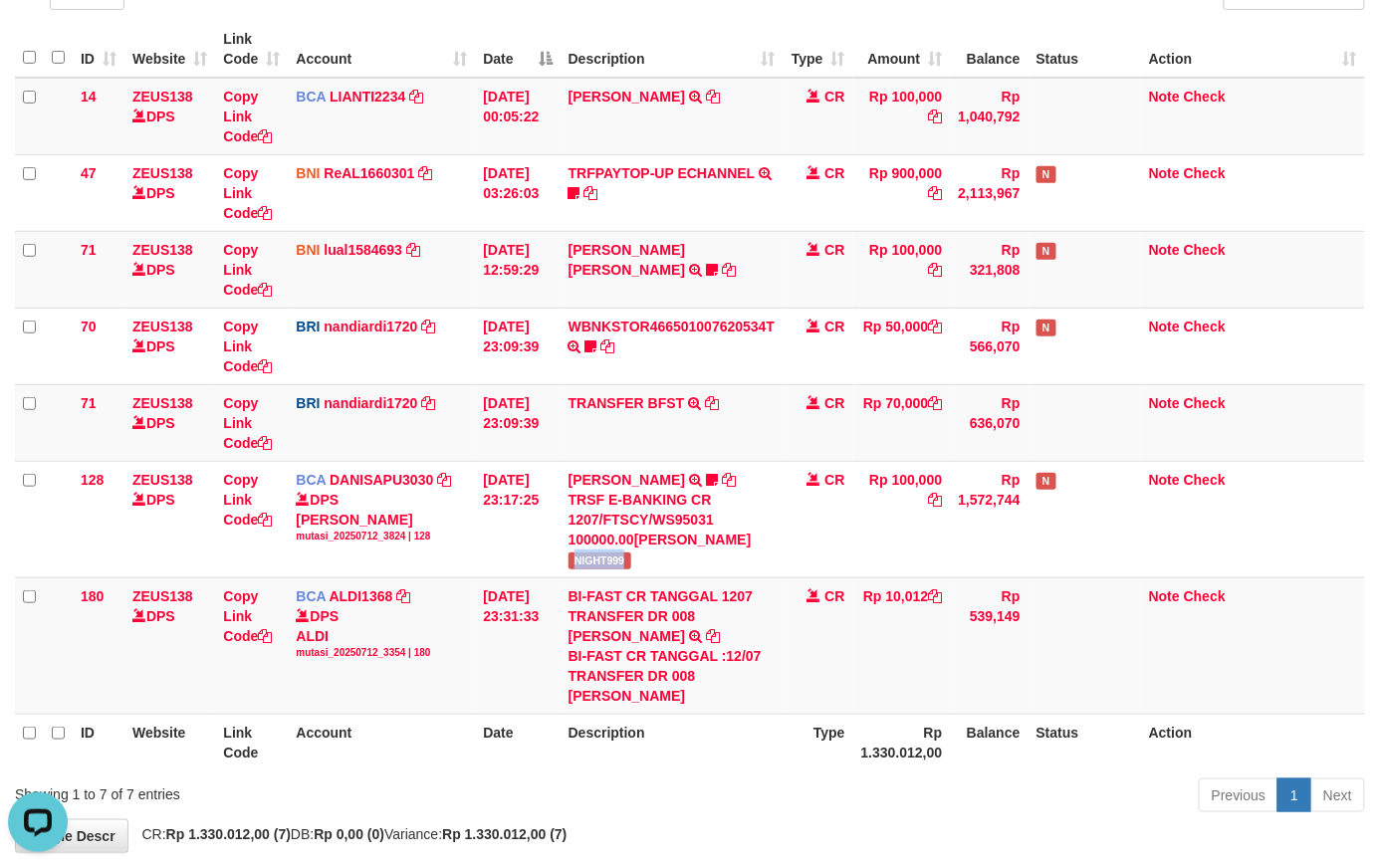 copy on "NIGHT999" 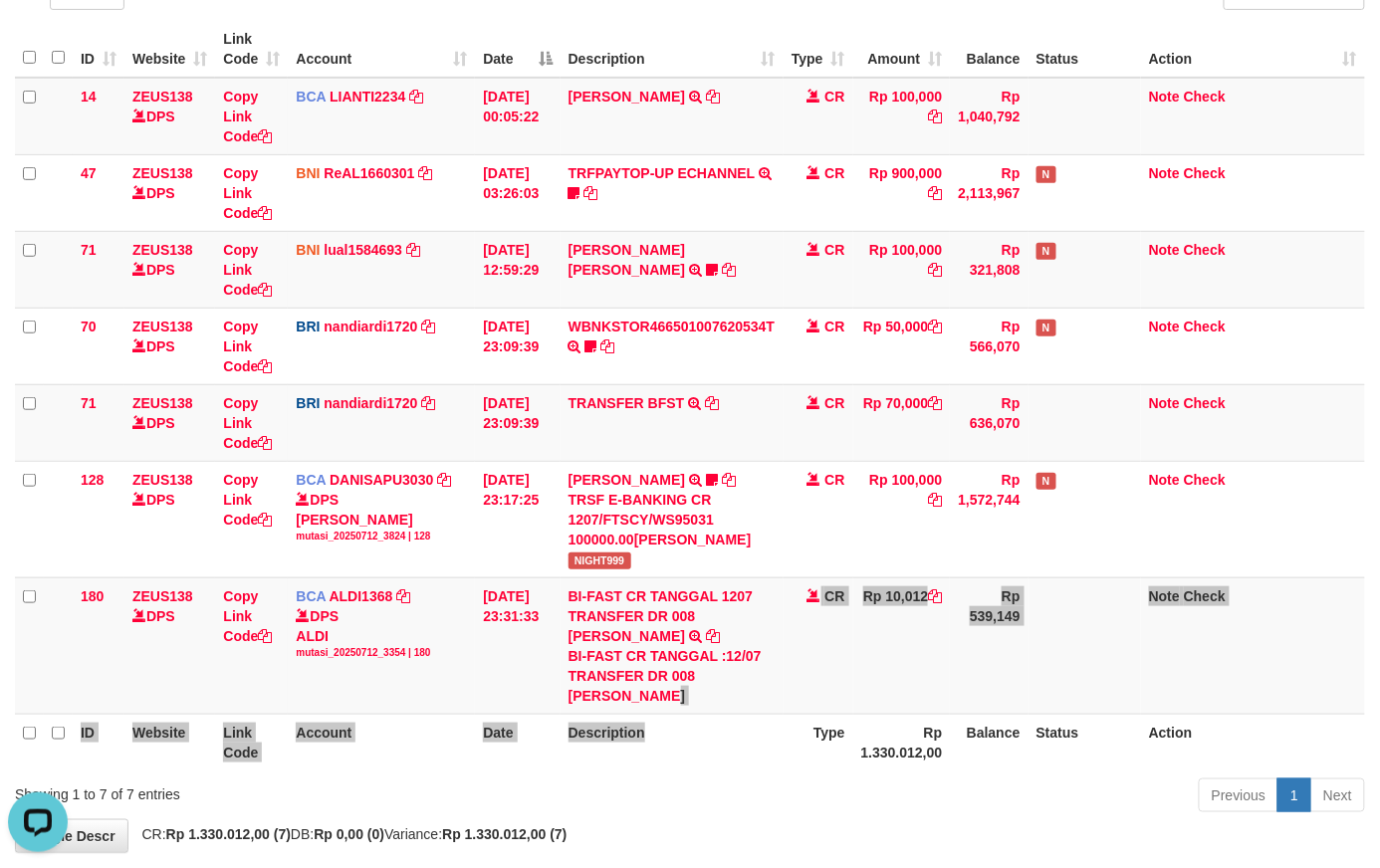 drag, startPoint x: 675, startPoint y: 711, endPoint x: 482, endPoint y: 725, distance: 193.5071 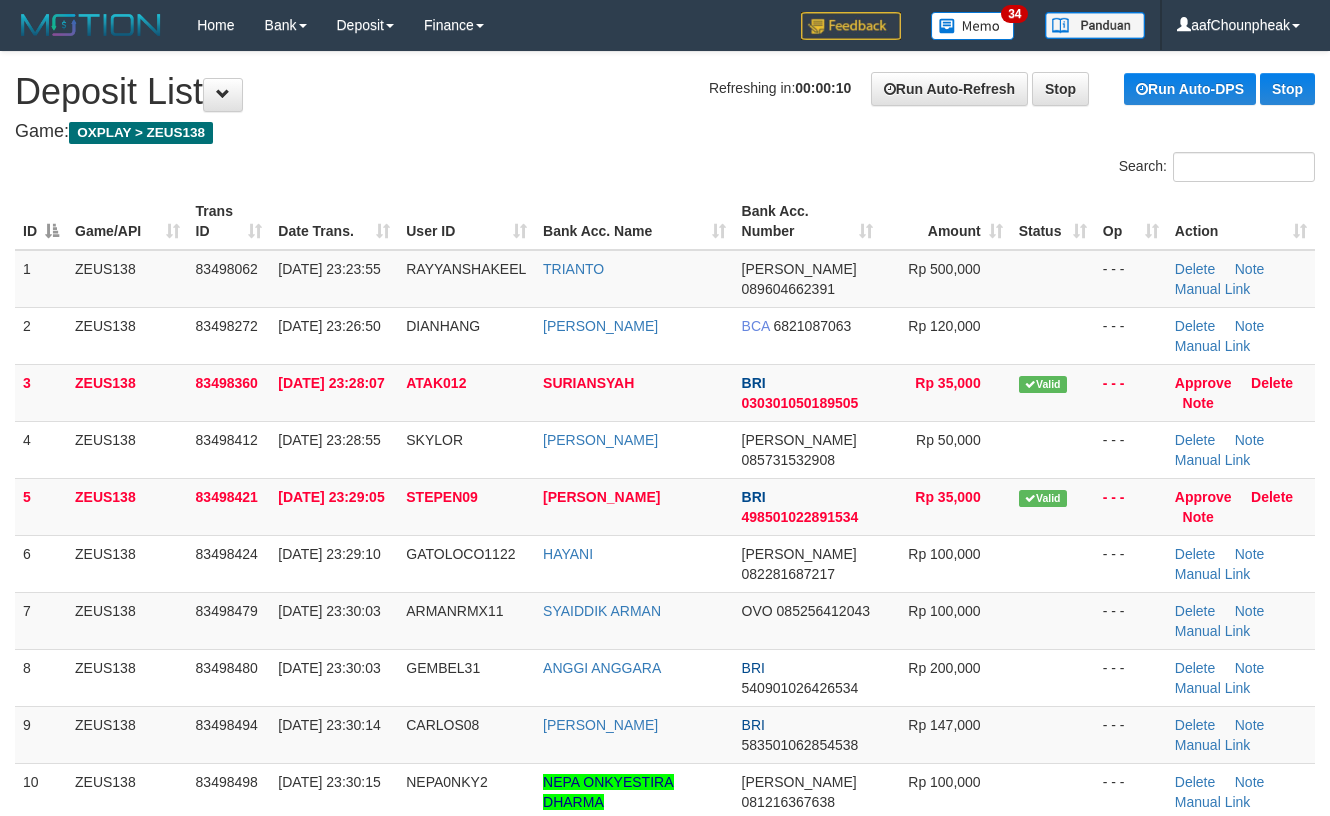 scroll, scrollTop: 0, scrollLeft: 0, axis: both 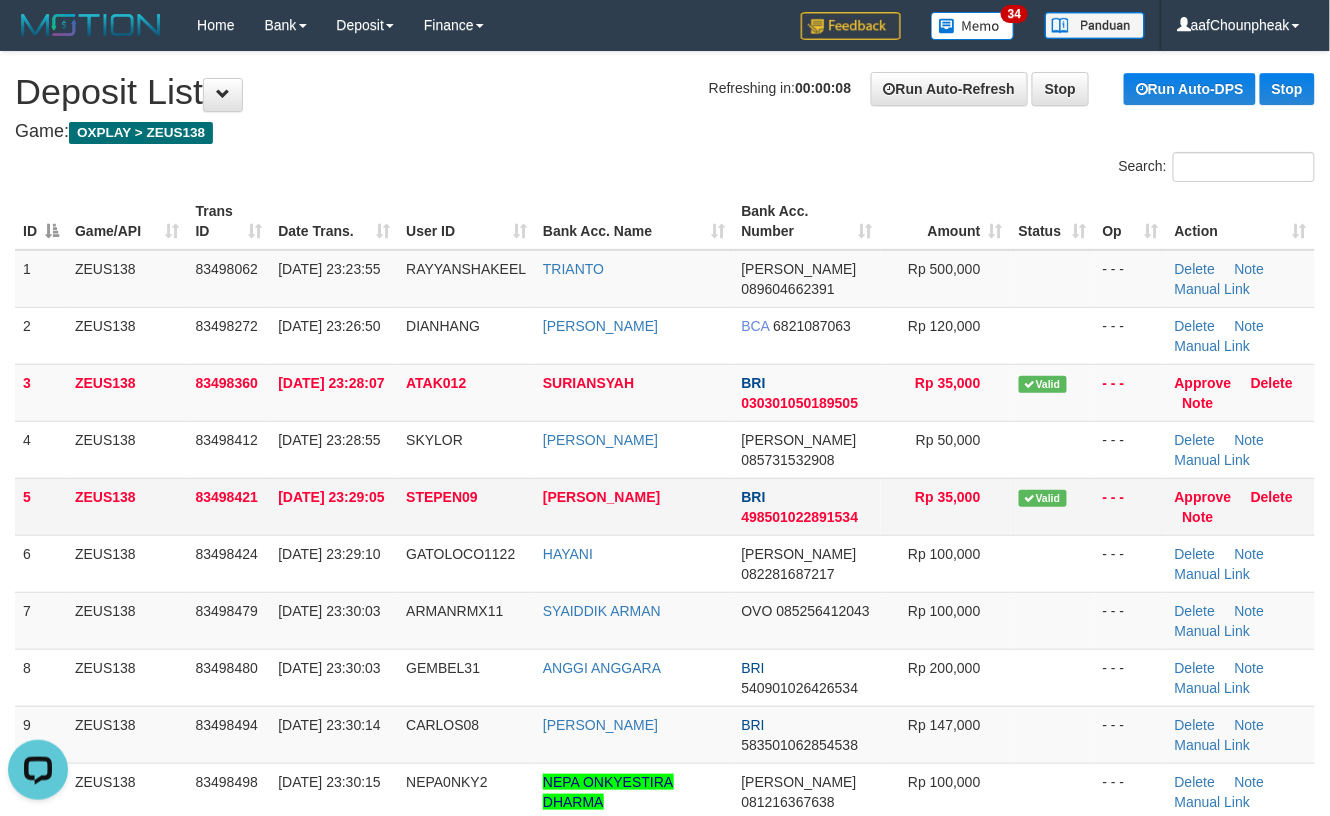 click on "Rp 35,000" at bounding box center (946, 506) 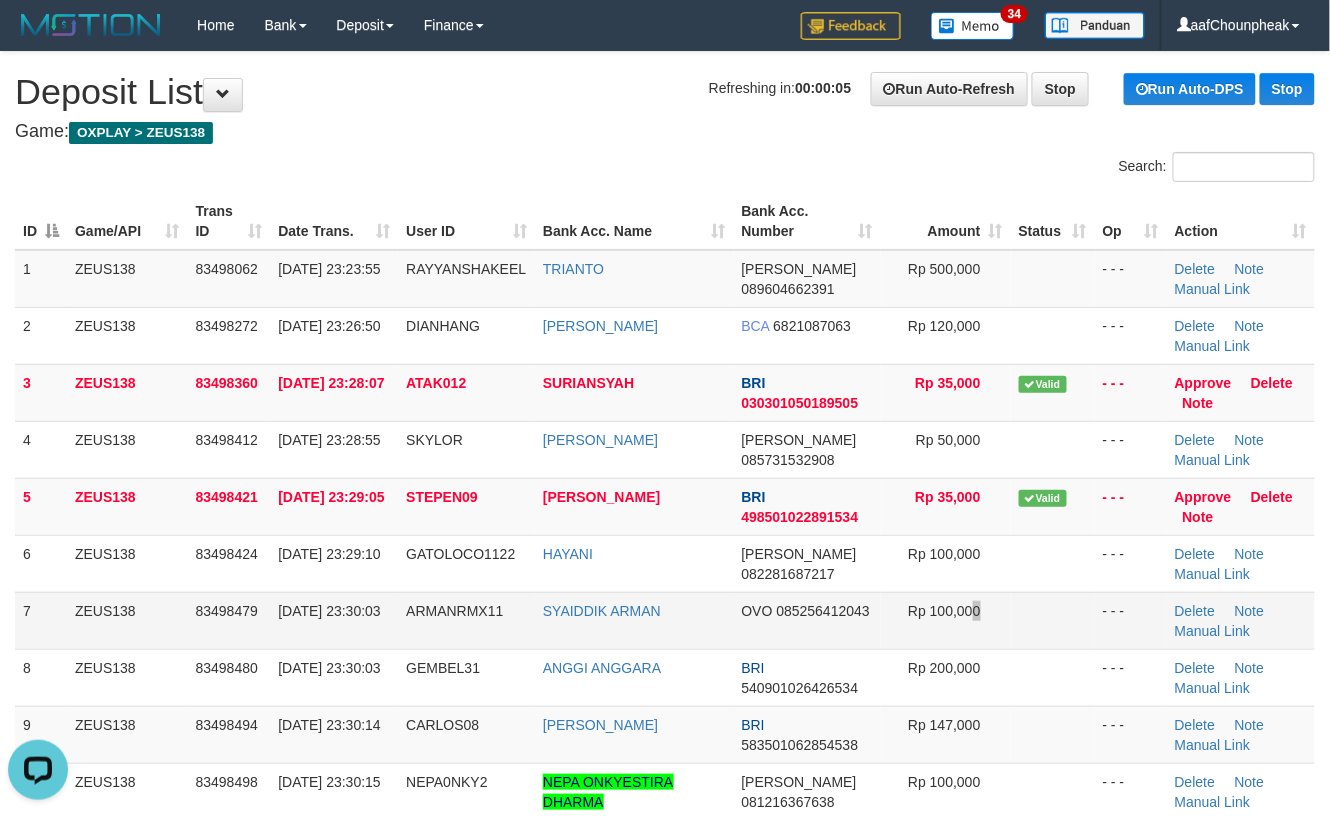 click on "Rp 100,000" at bounding box center (946, 620) 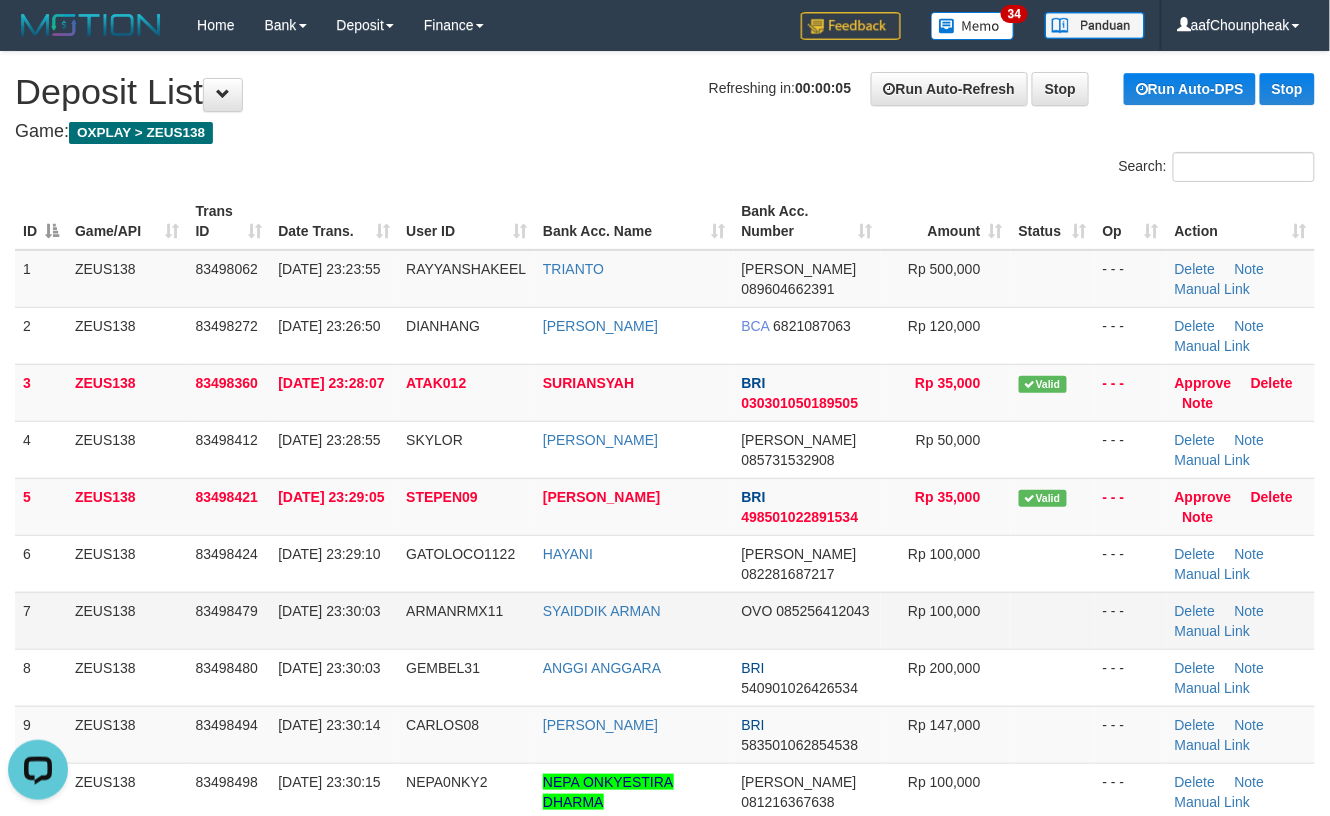 drag, startPoint x: 981, startPoint y: 605, endPoint x: 1018, endPoint y: 598, distance: 37.65634 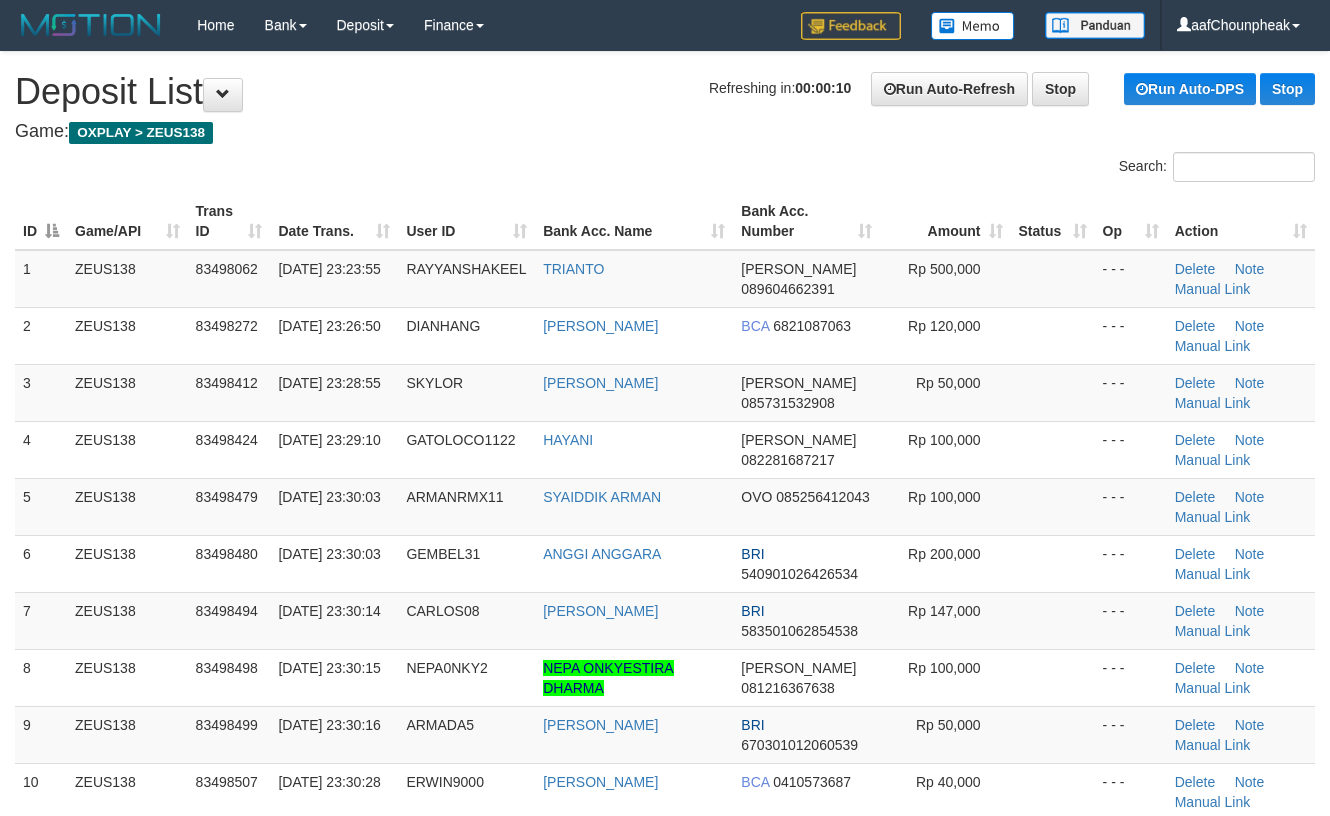 scroll, scrollTop: 0, scrollLeft: 0, axis: both 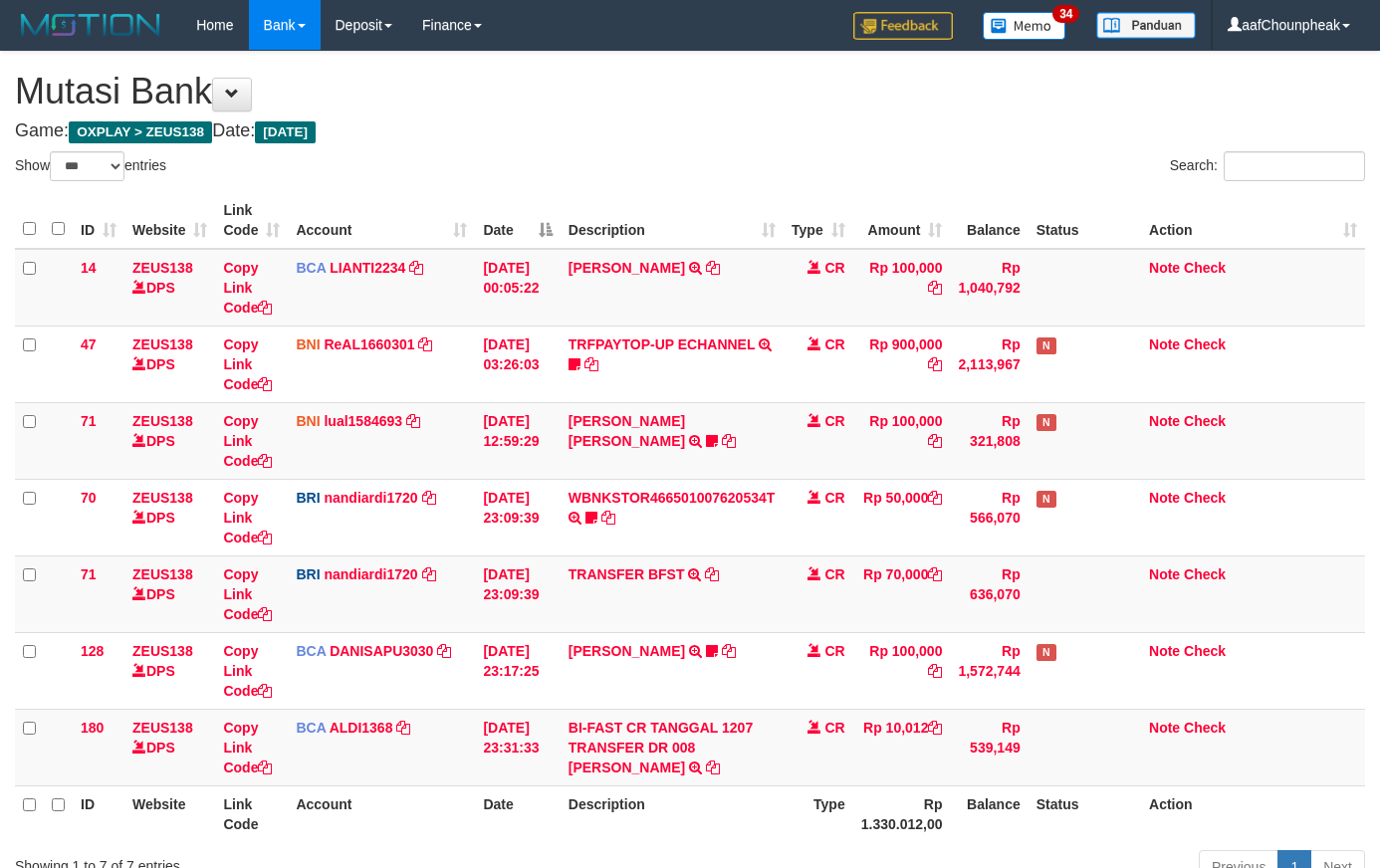 select on "***" 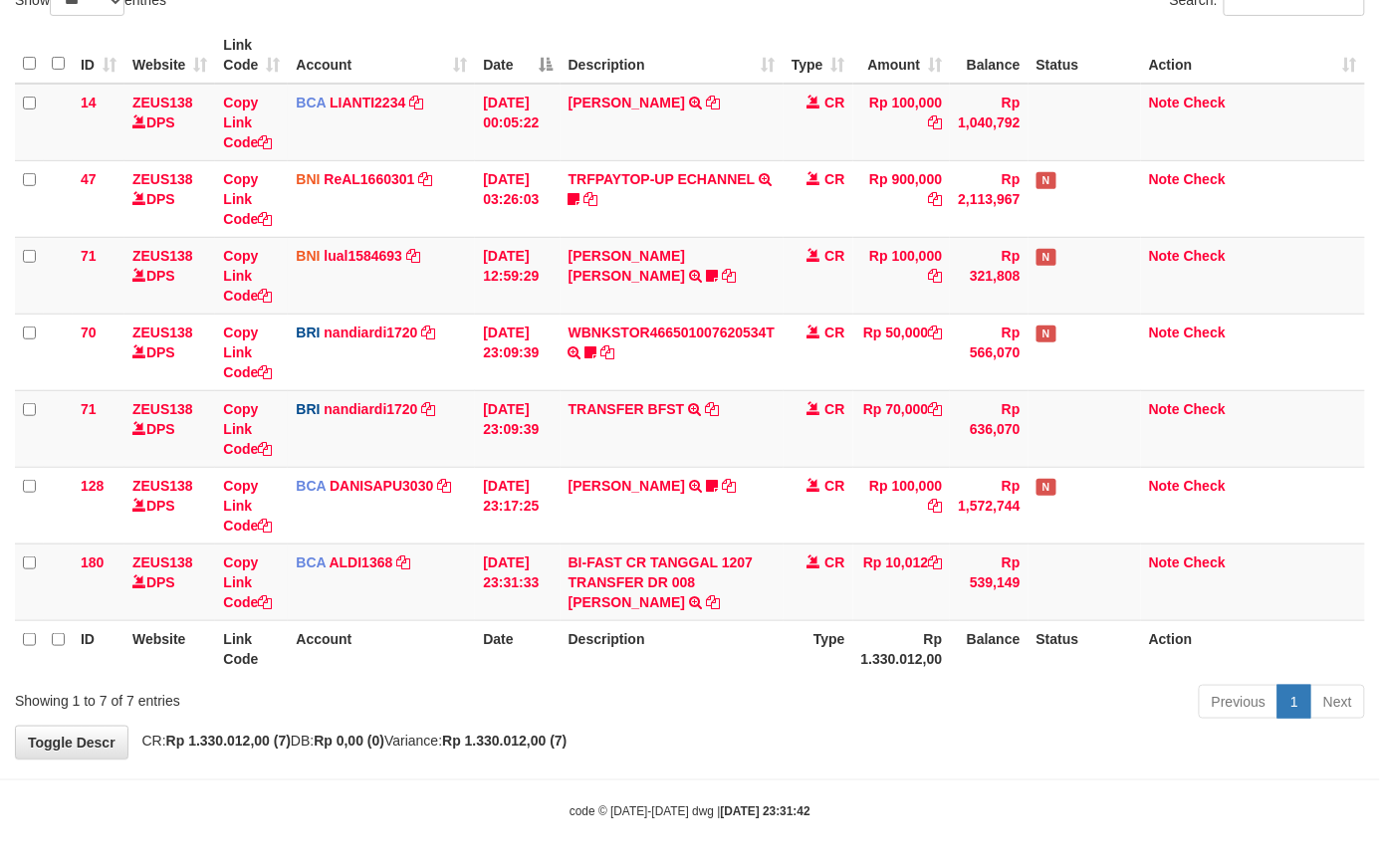 click on "Description" at bounding box center (672, 648) 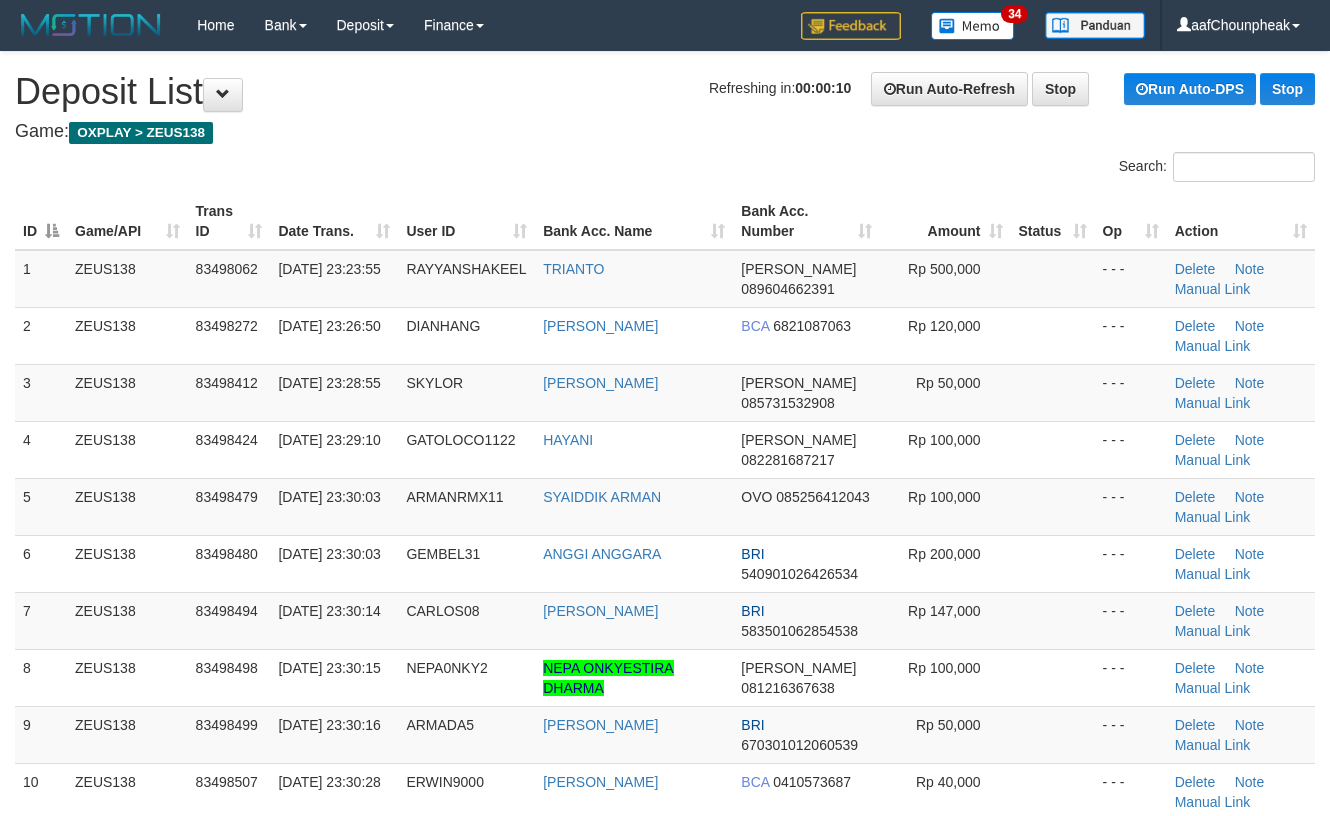 scroll, scrollTop: 0, scrollLeft: 0, axis: both 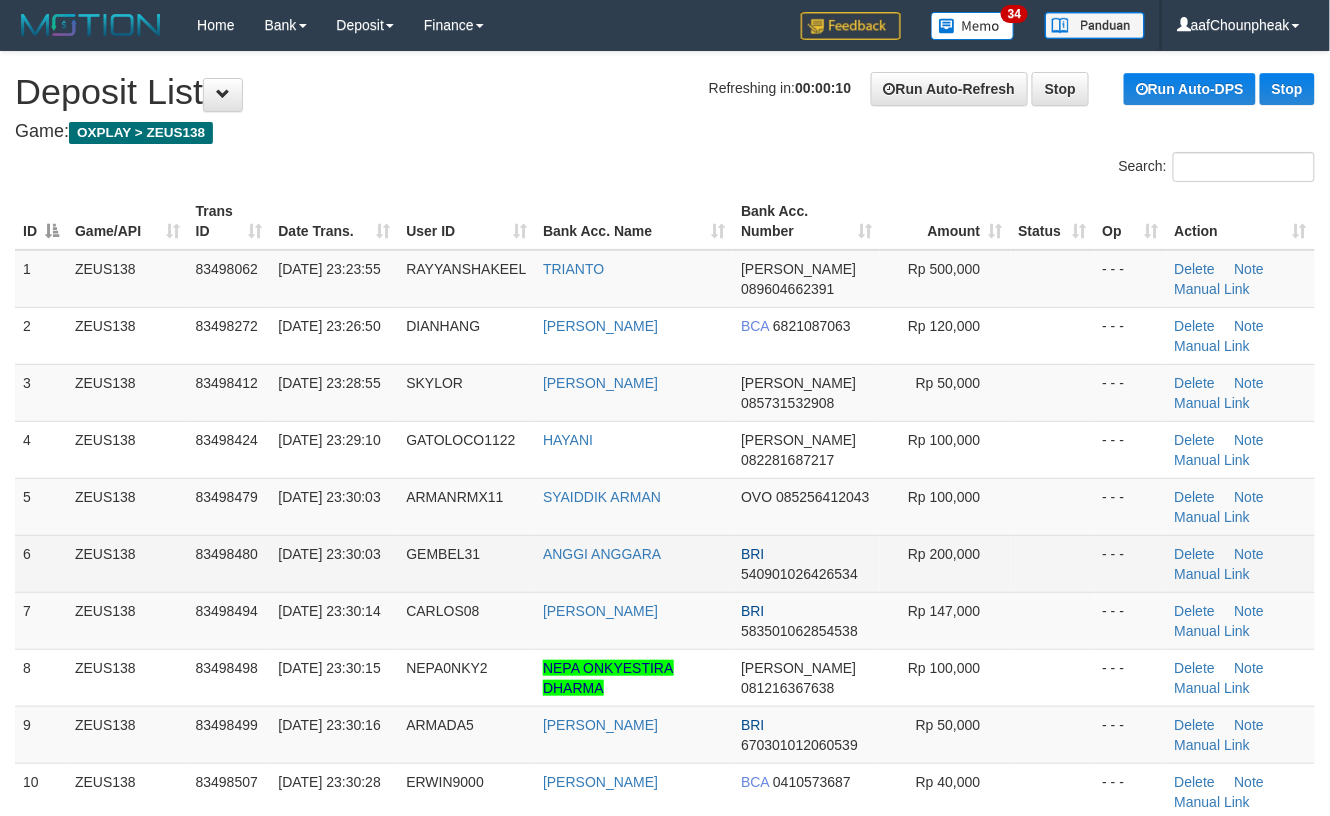 click on "- - -" at bounding box center [1131, 563] 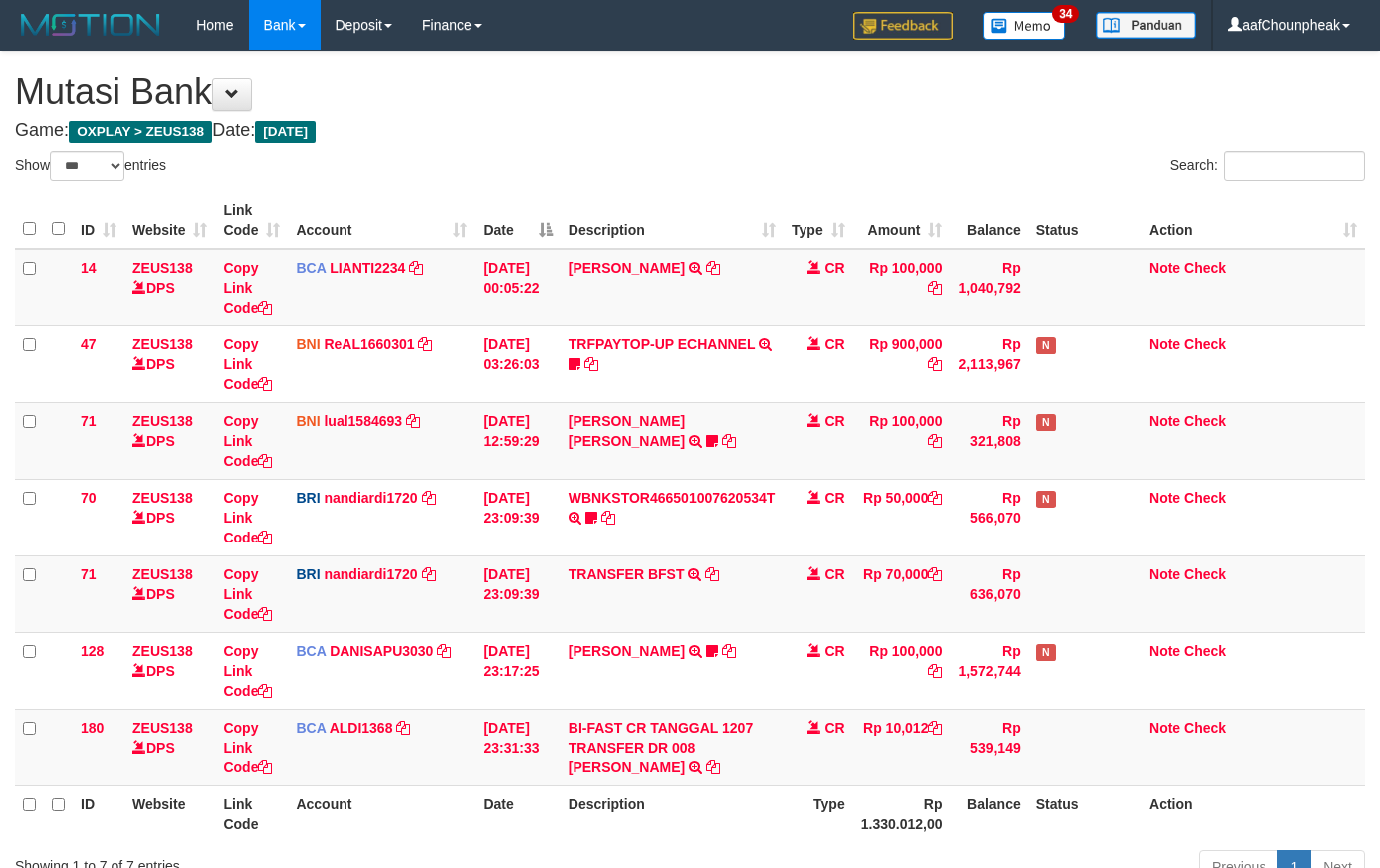 select on "***" 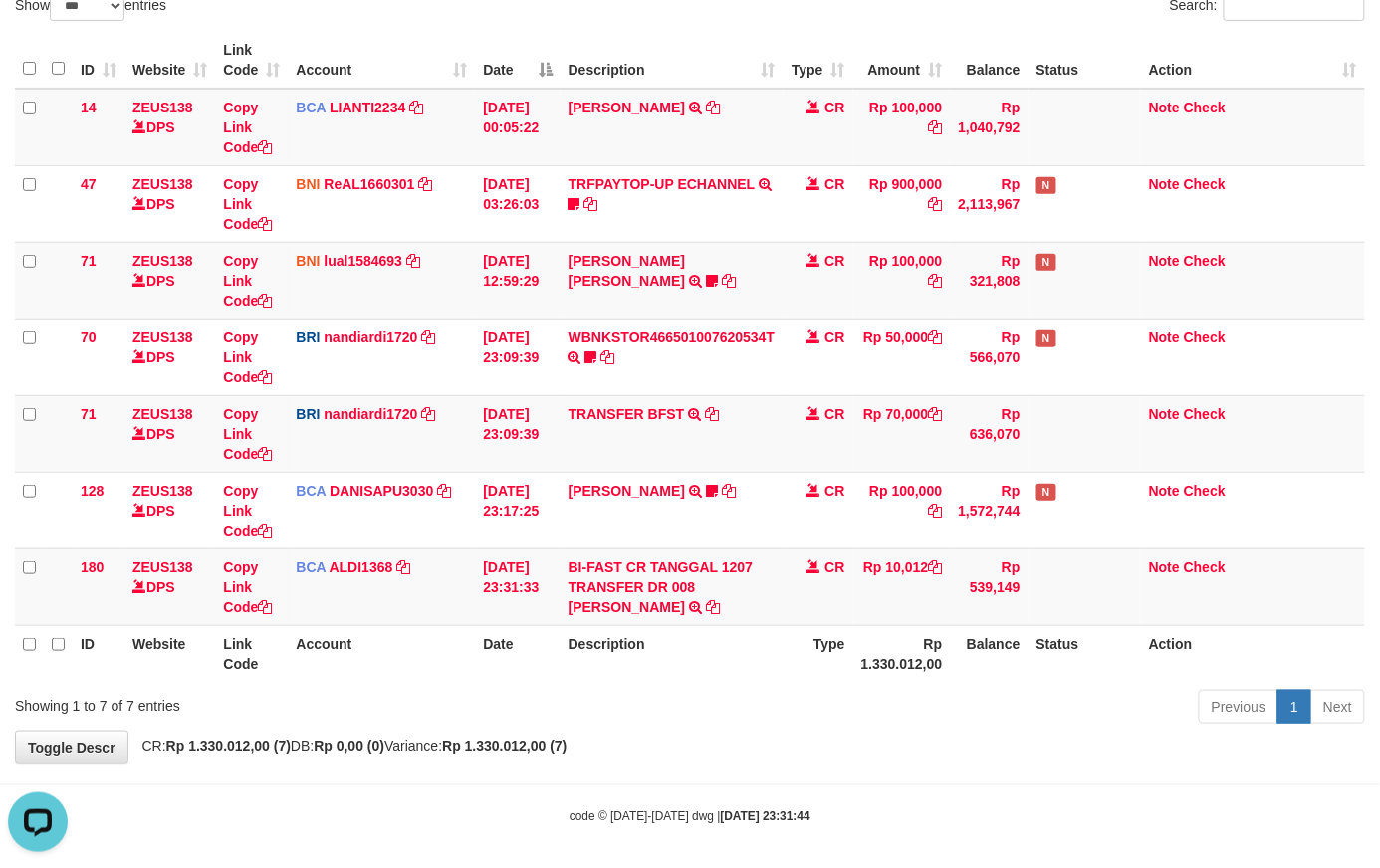 scroll, scrollTop: 0, scrollLeft: 0, axis: both 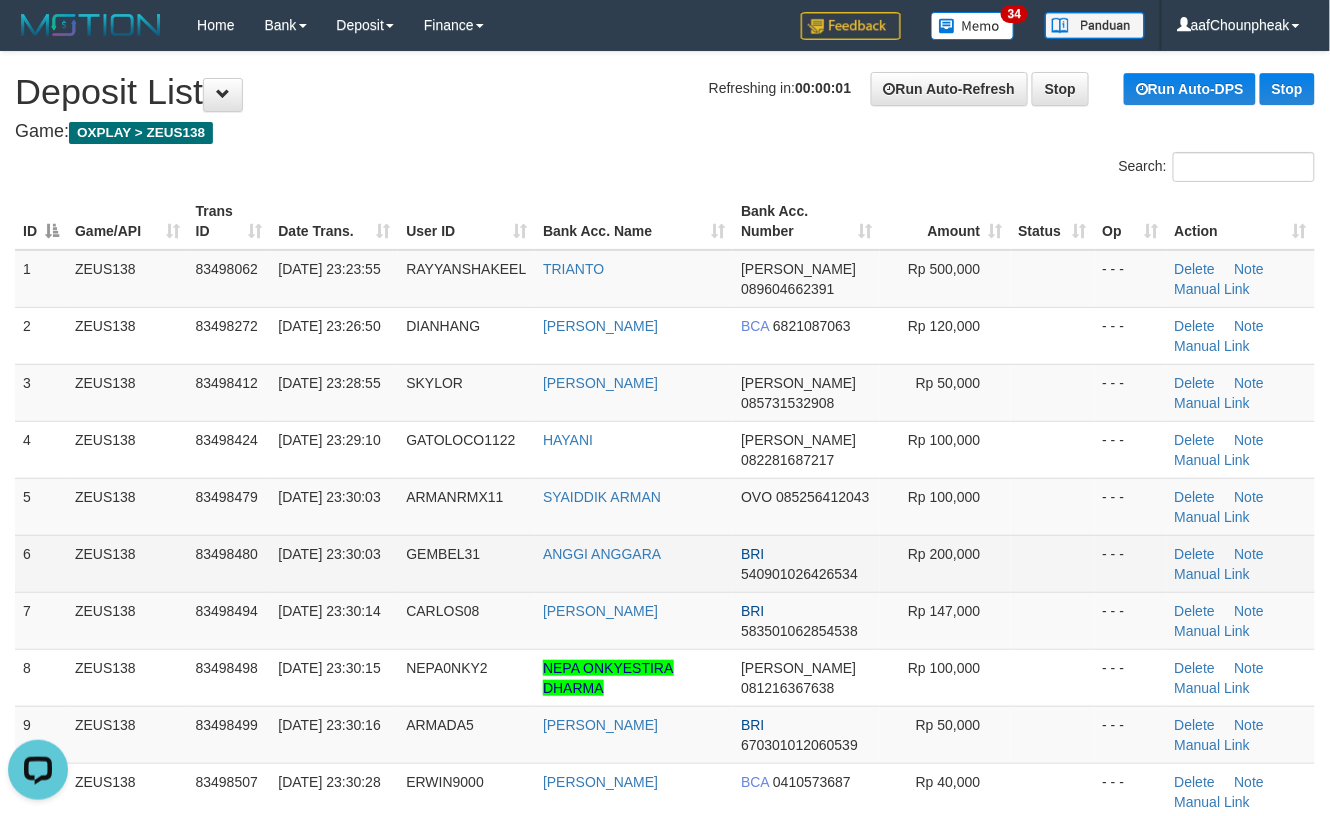 click on "ANGGI ANGGARA" at bounding box center [634, 563] 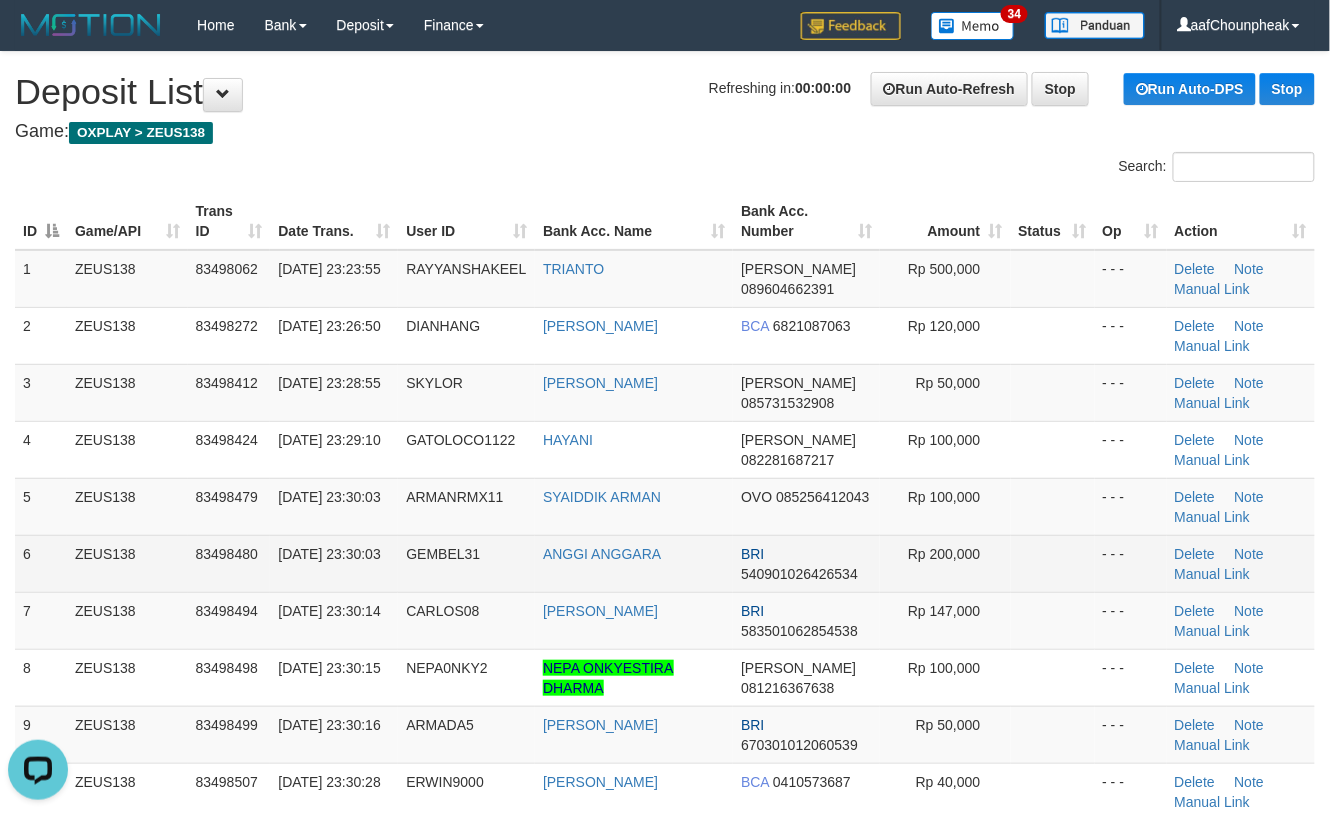 drag, startPoint x: 737, startPoint y: 548, endPoint x: 1341, endPoint y: 506, distance: 605.4585 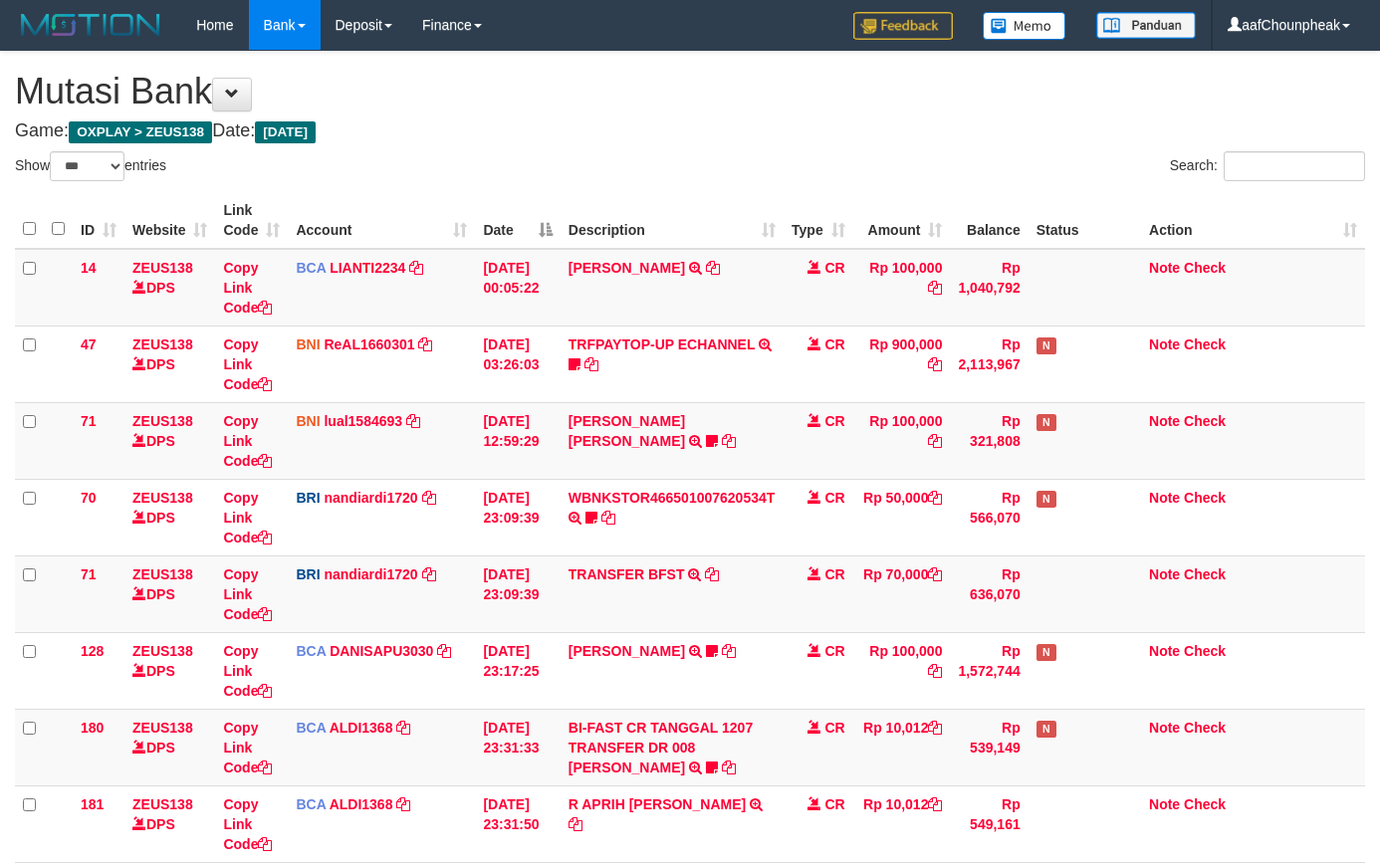 select on "***" 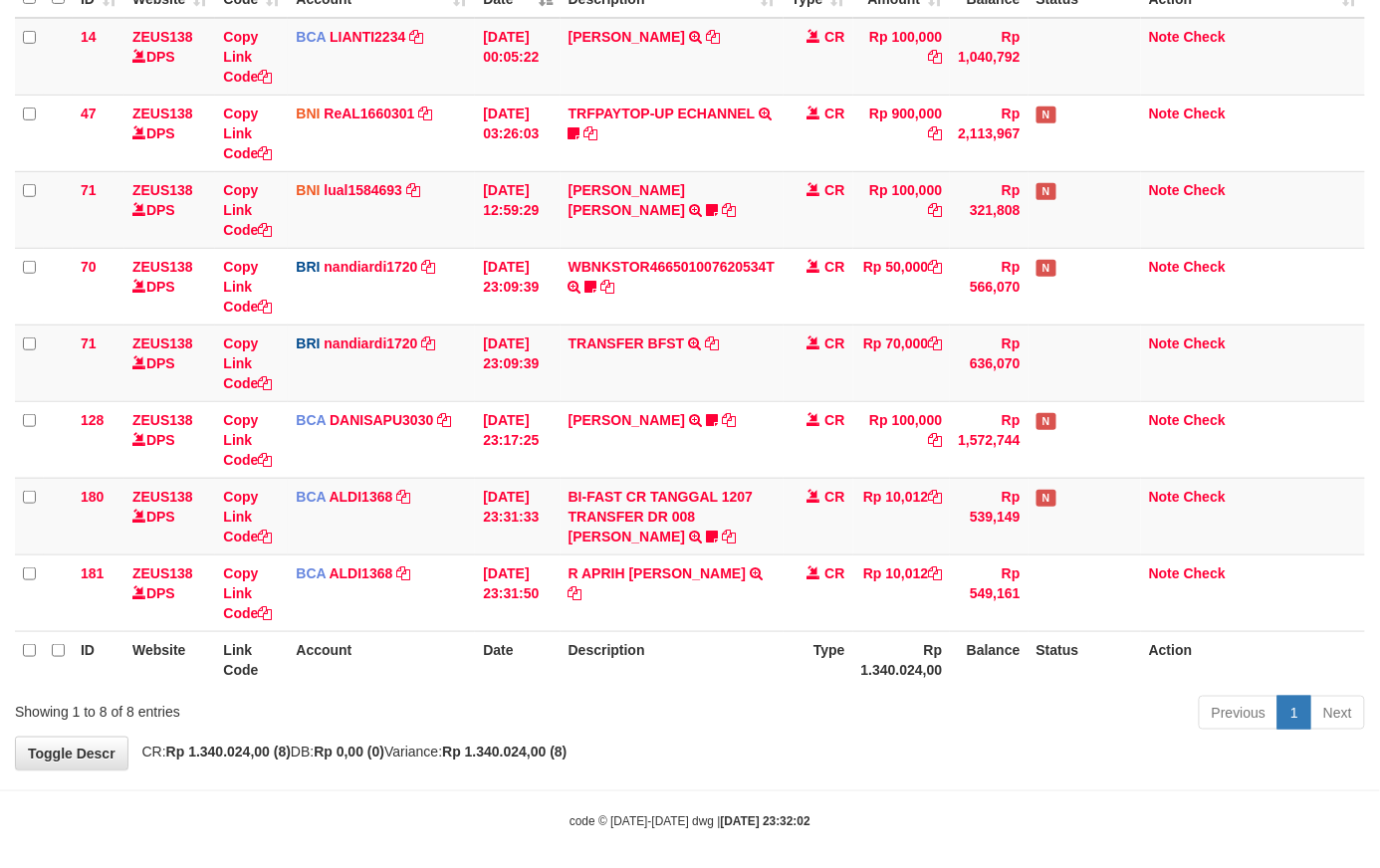 click on "Previous 1 Next" at bounding box center (978, 715) 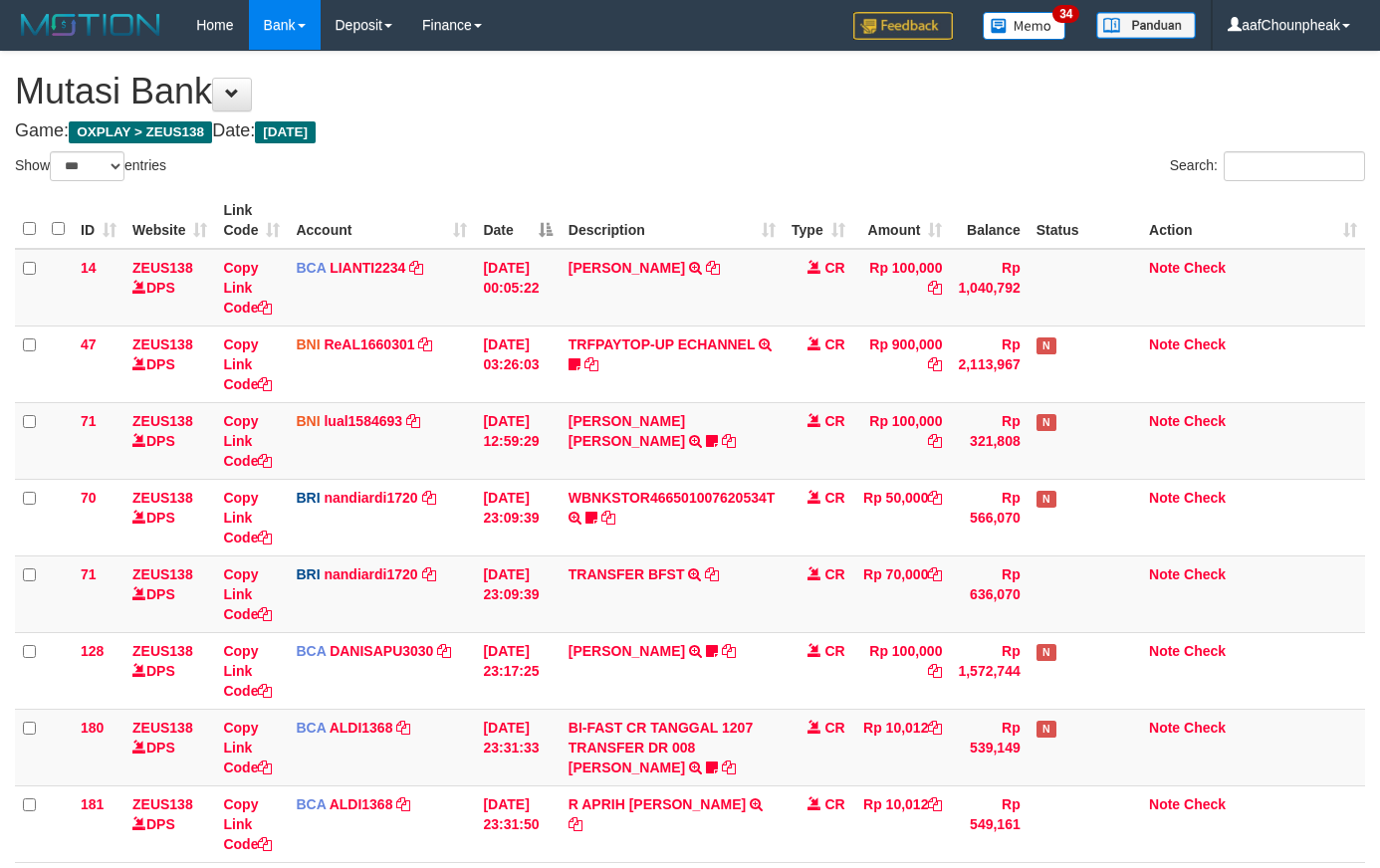select on "***" 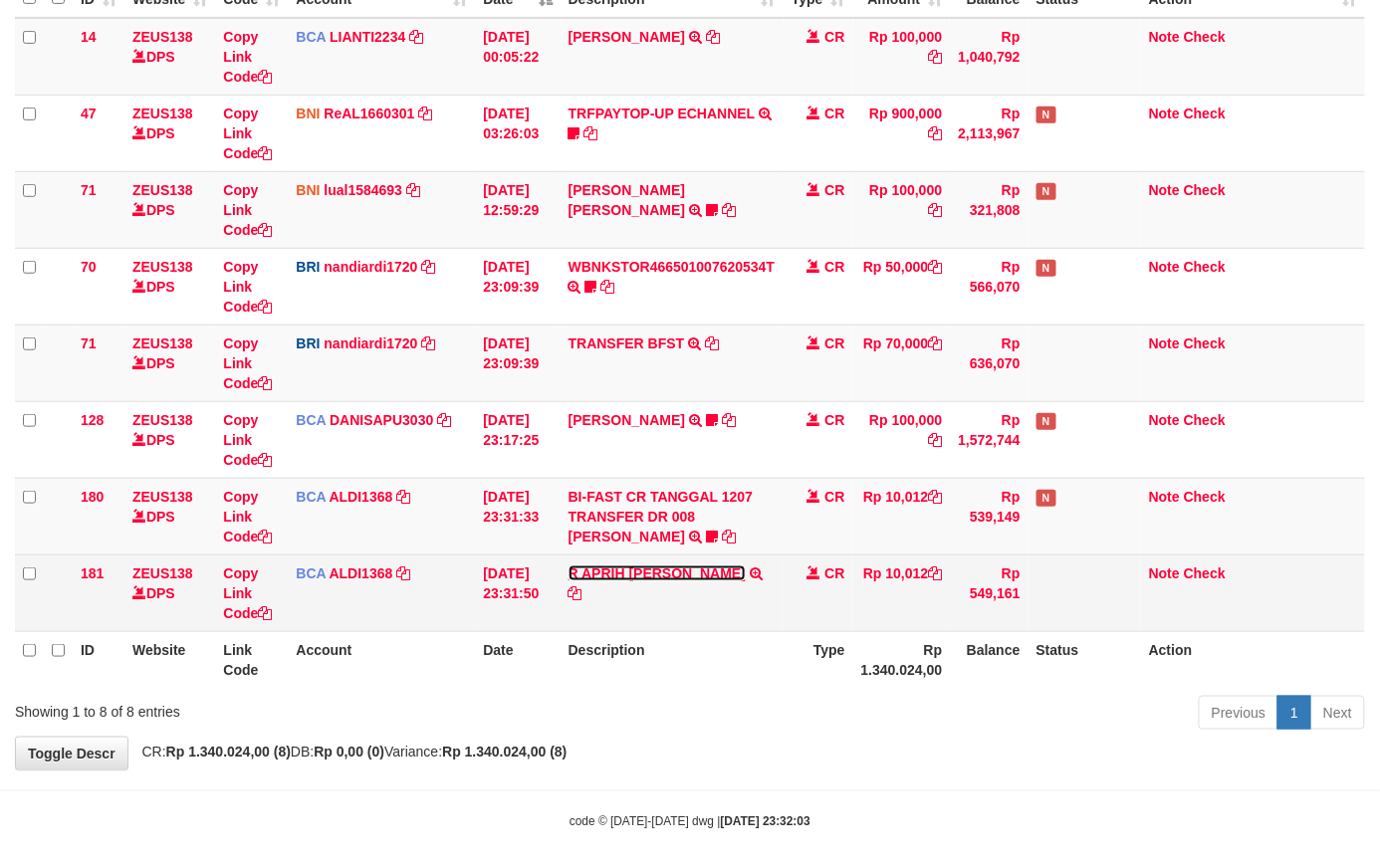 click on "R APRIH [PERSON_NAME]" at bounding box center [657, 573] 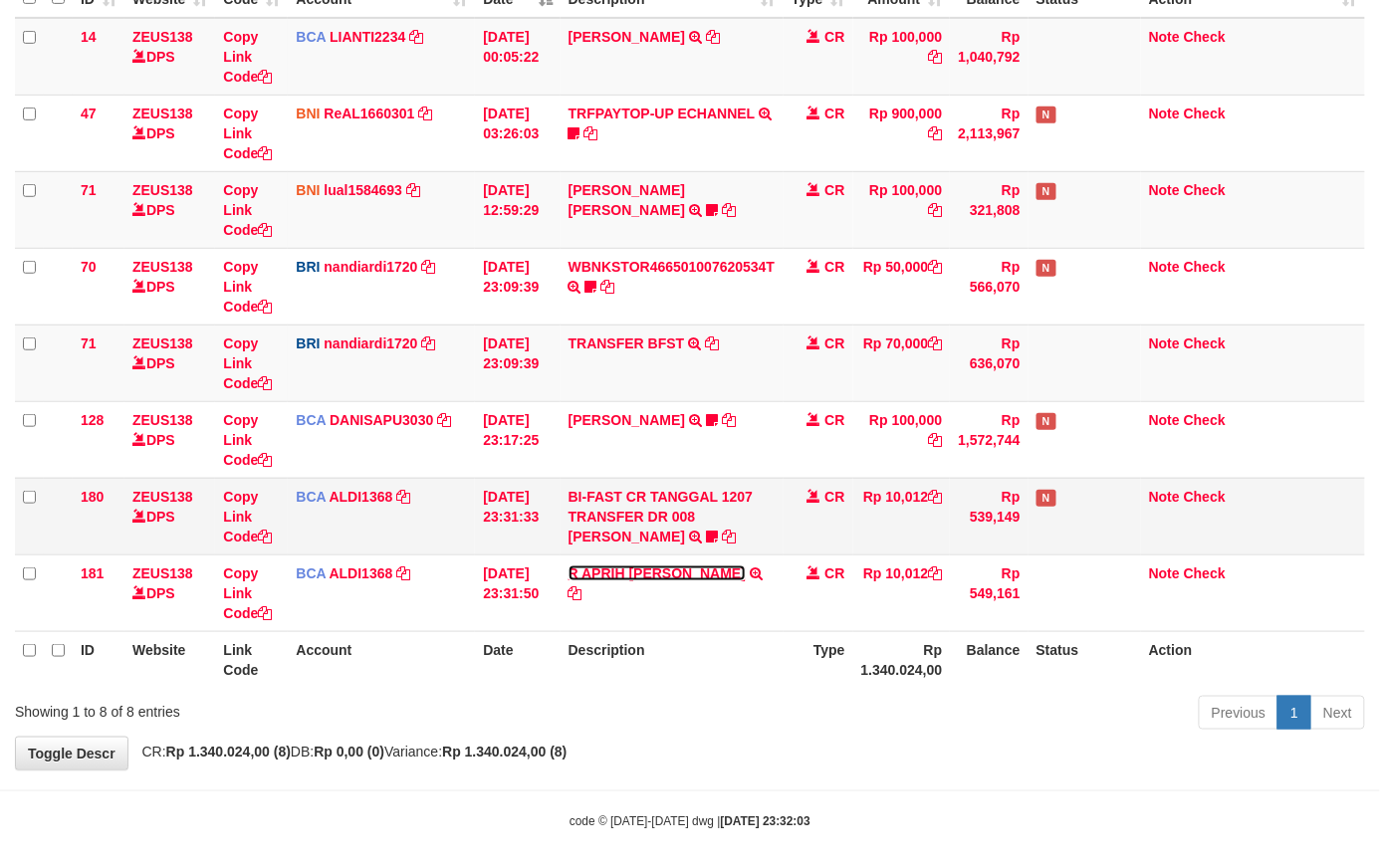 scroll, scrollTop: 160, scrollLeft: 0, axis: vertical 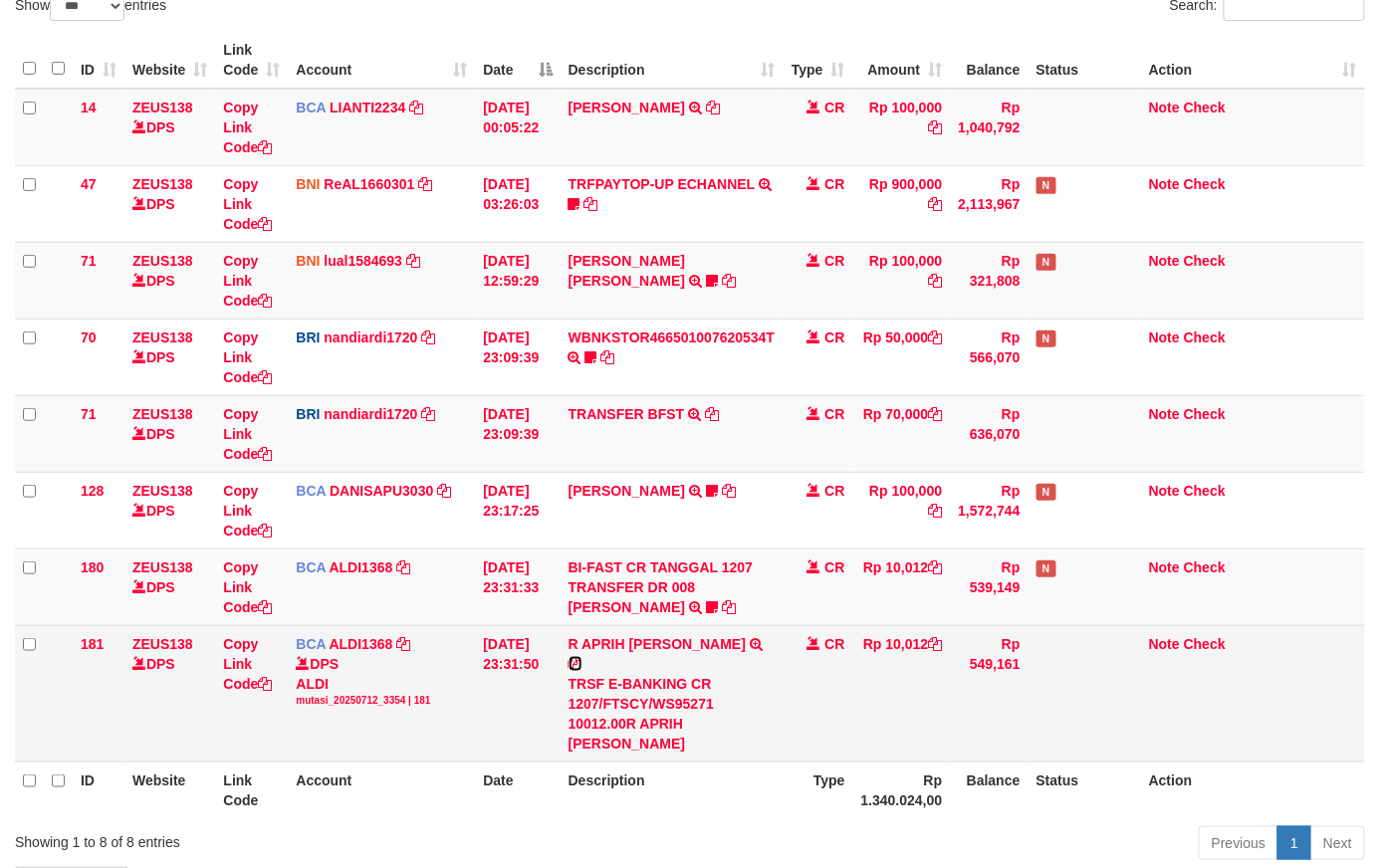 click at bounding box center (575, 664) 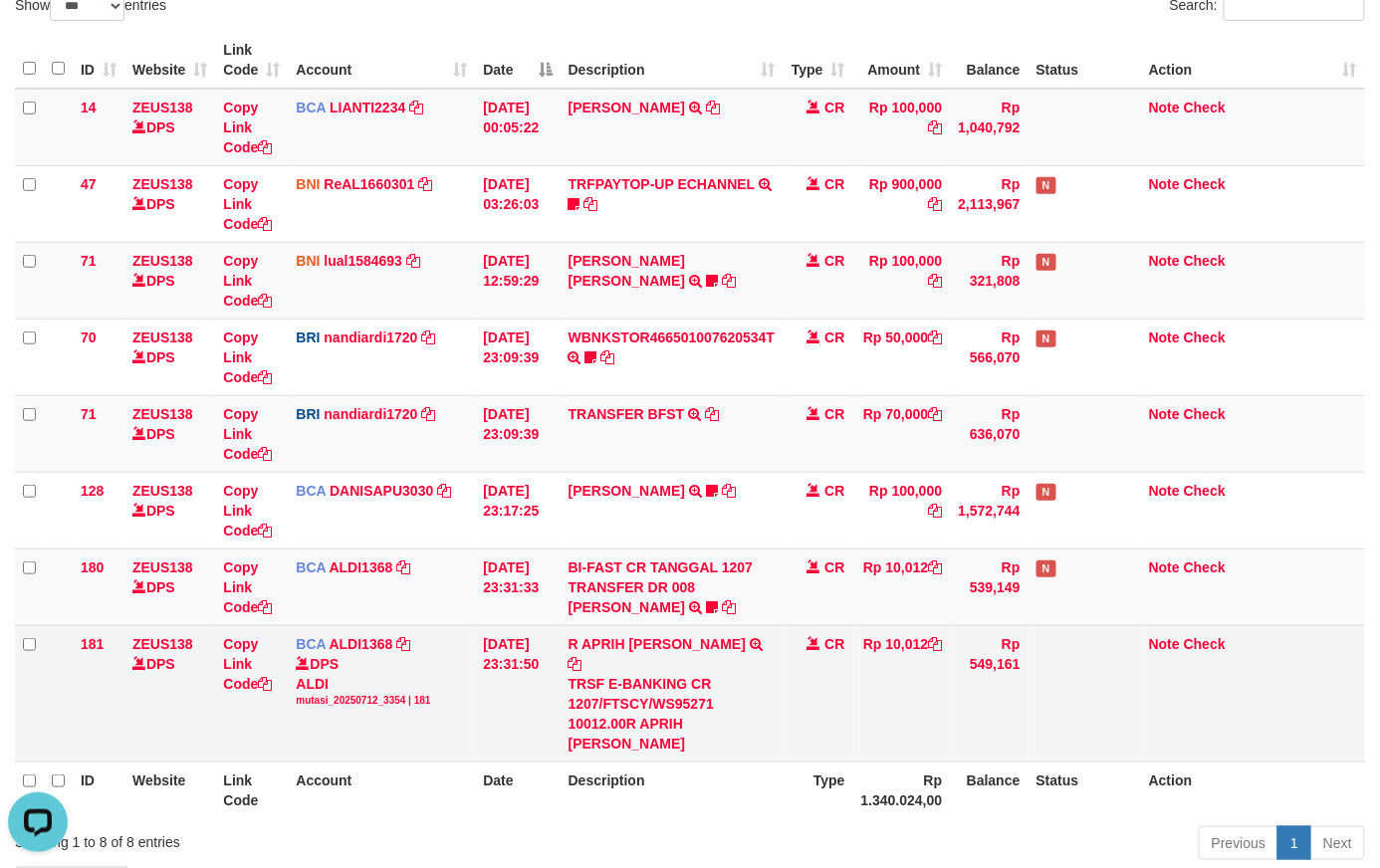 scroll, scrollTop: 0, scrollLeft: 0, axis: both 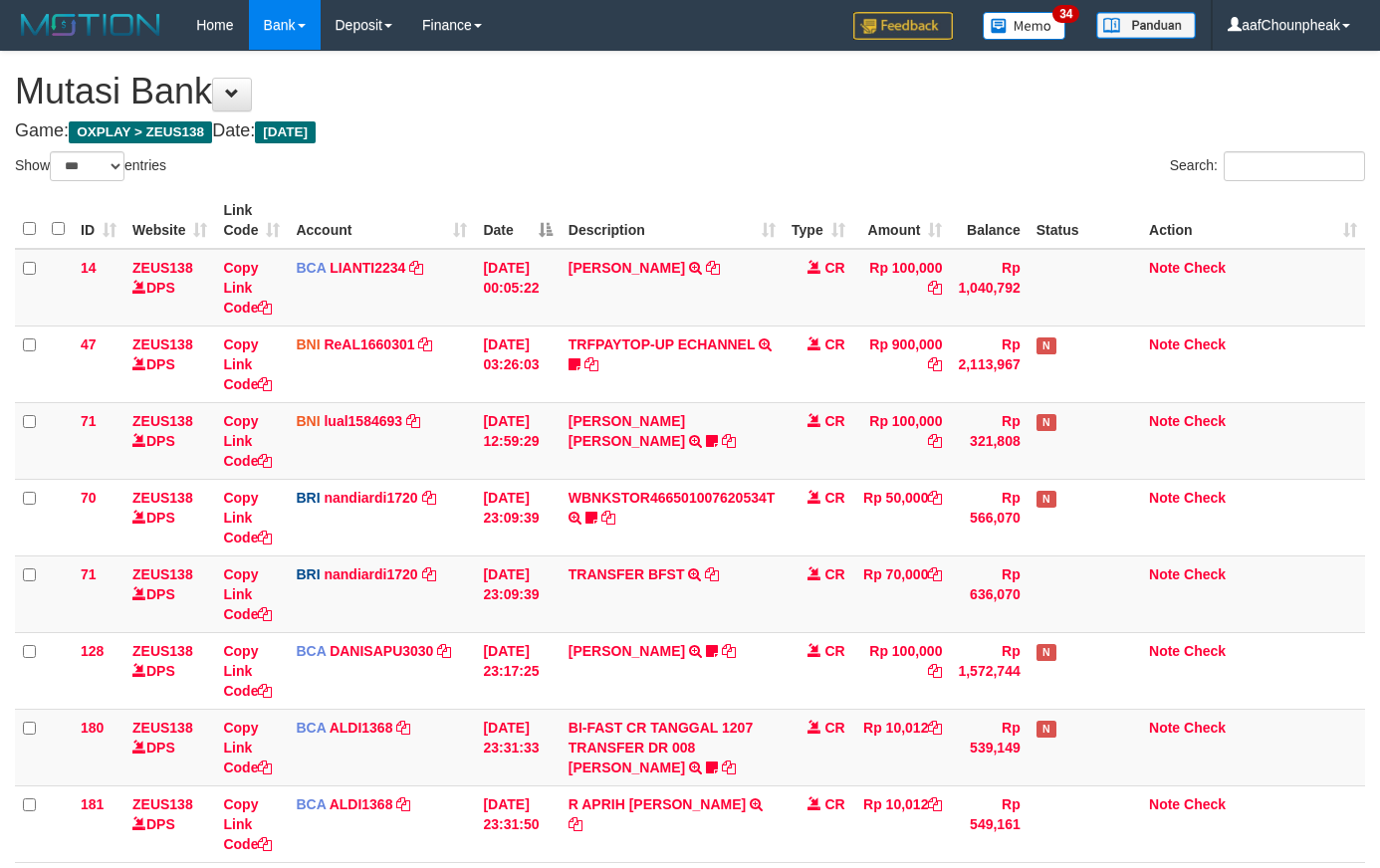 select on "***" 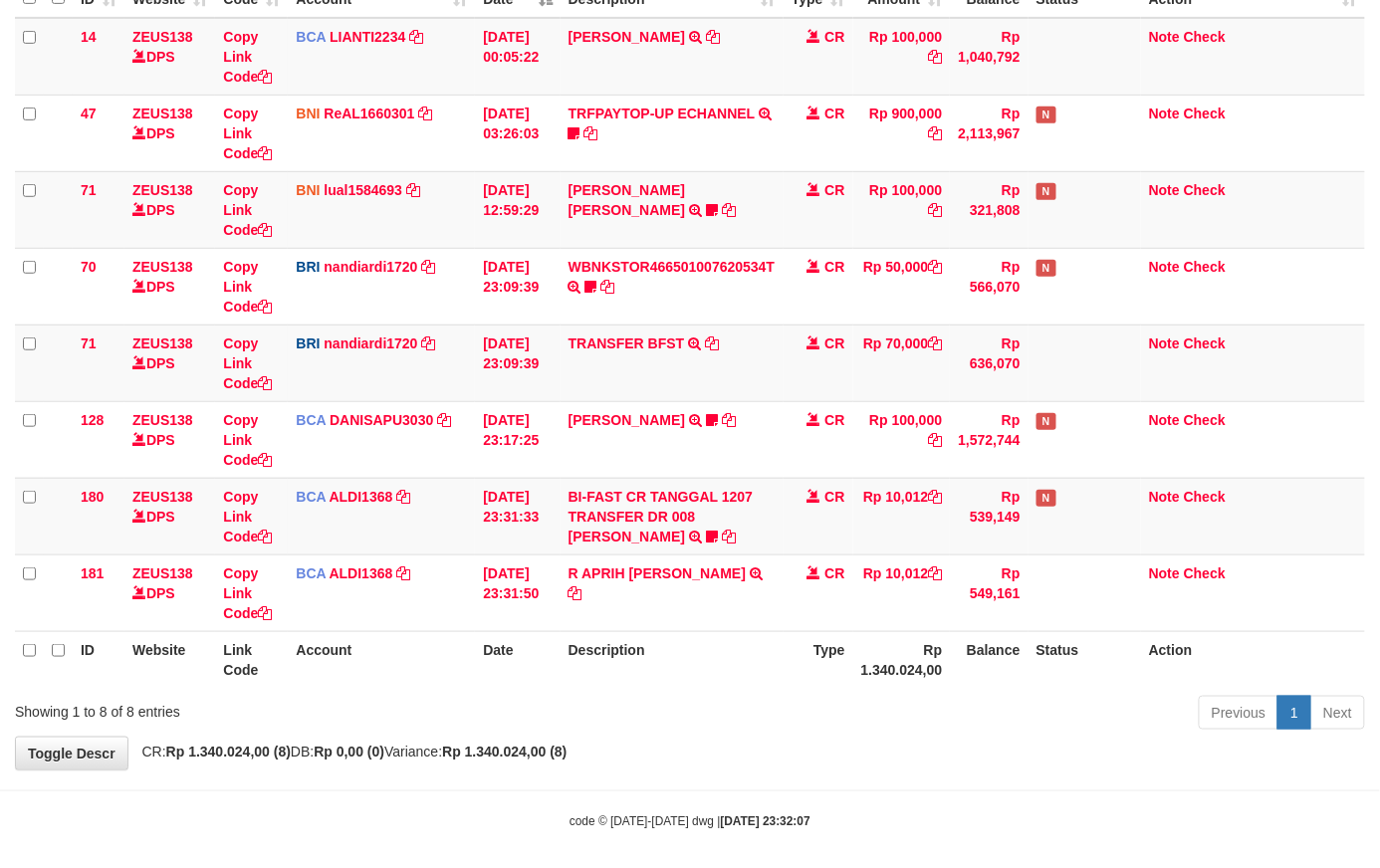 scroll, scrollTop: 160, scrollLeft: 0, axis: vertical 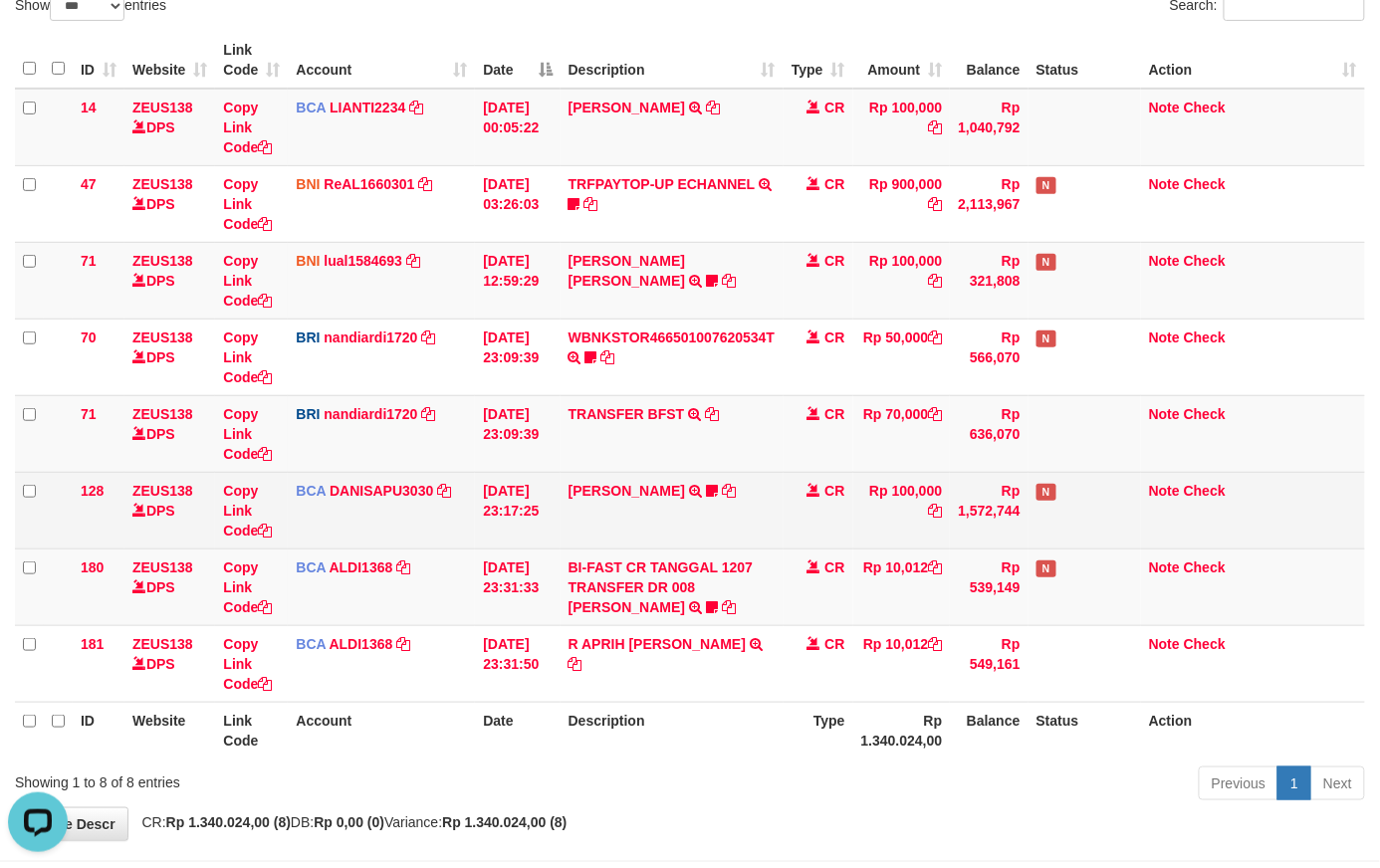 drag, startPoint x: 1068, startPoint y: 532, endPoint x: 1079, endPoint y: 543, distance: 15.55635 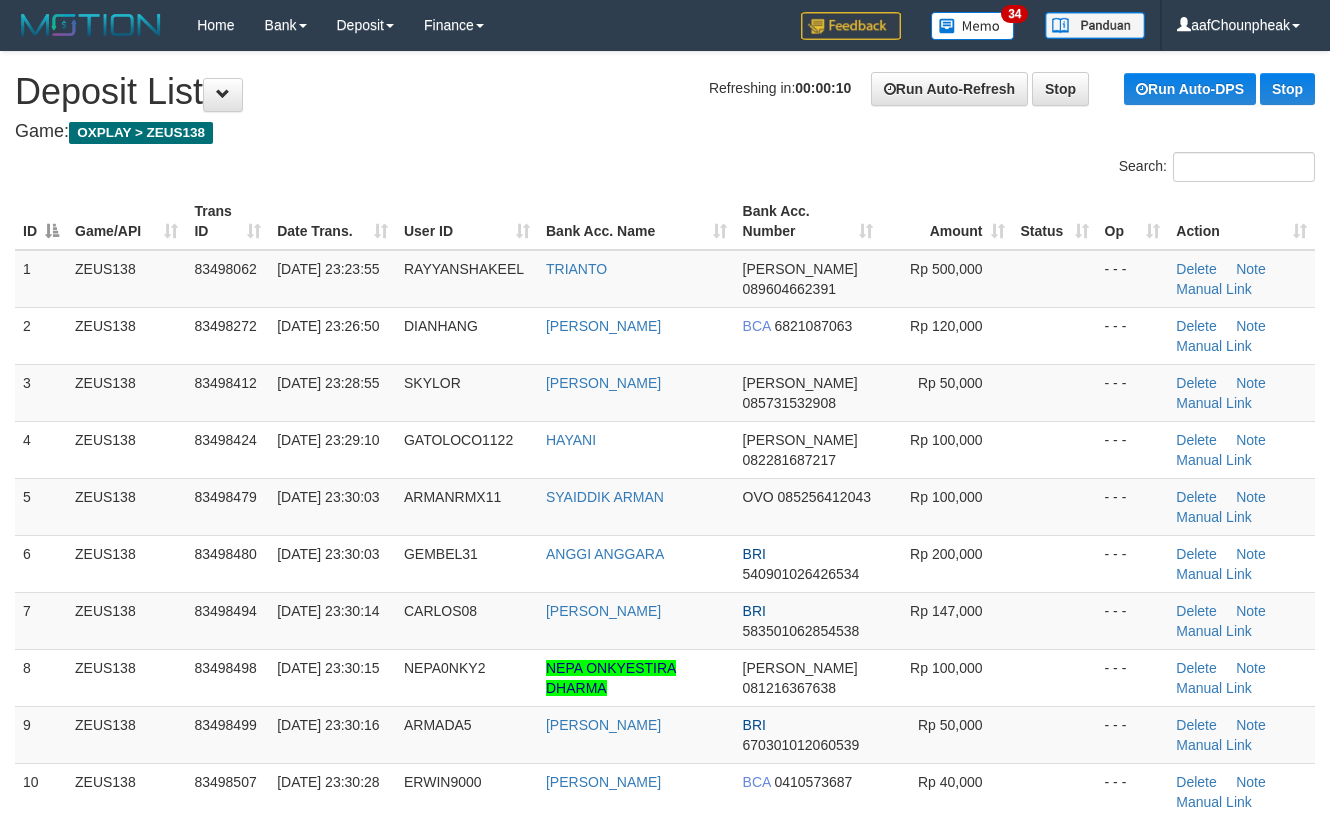scroll, scrollTop: 0, scrollLeft: 0, axis: both 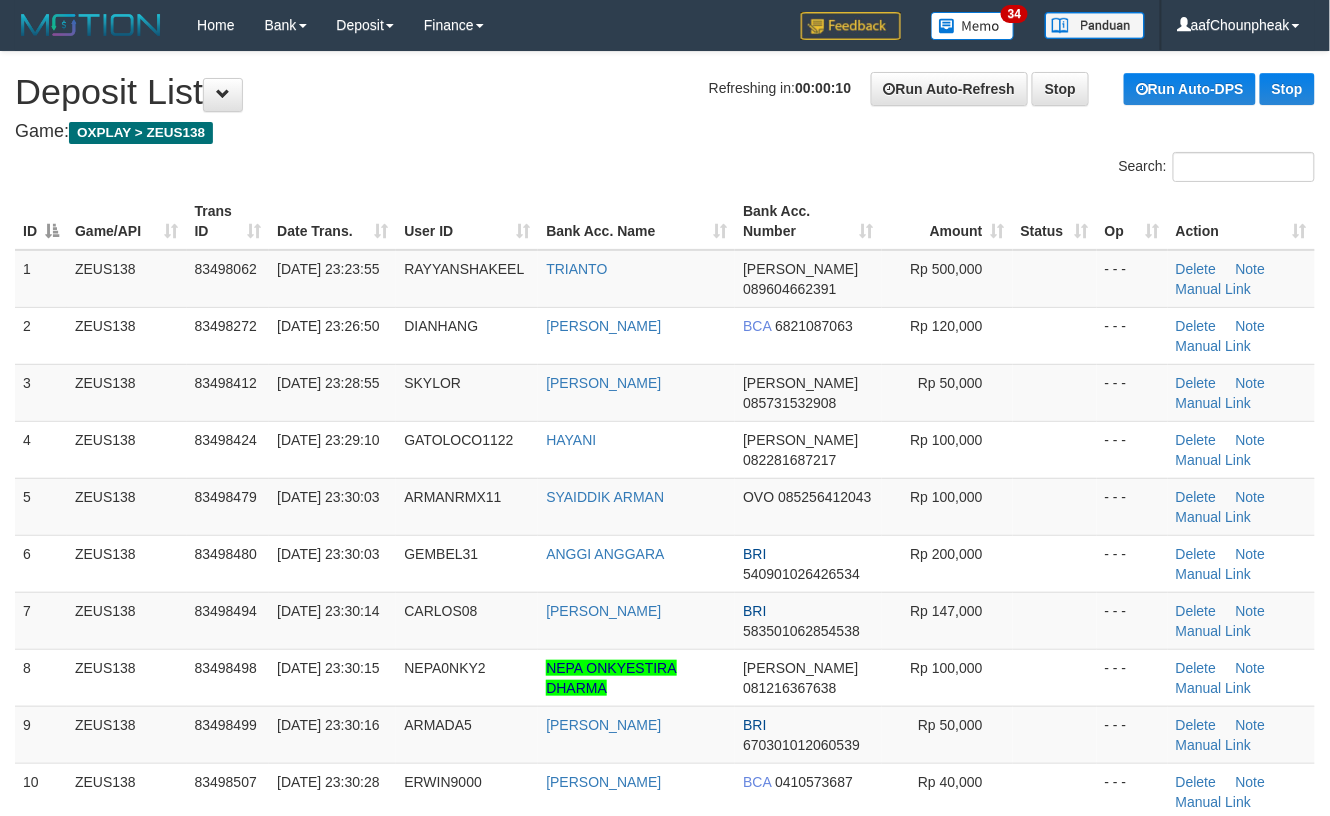 click on "Search:" at bounding box center [665, 169] 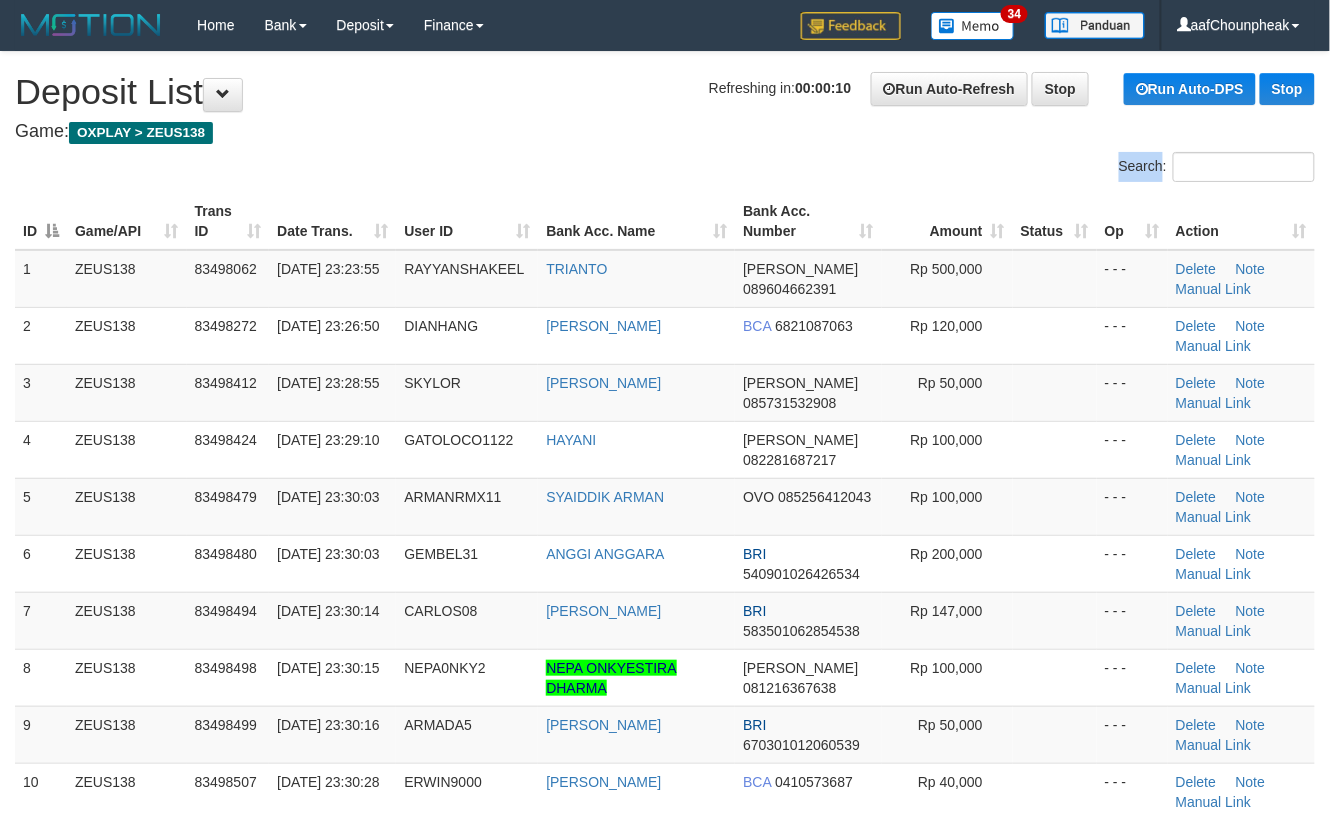 click on "Search:" at bounding box center (665, 169) 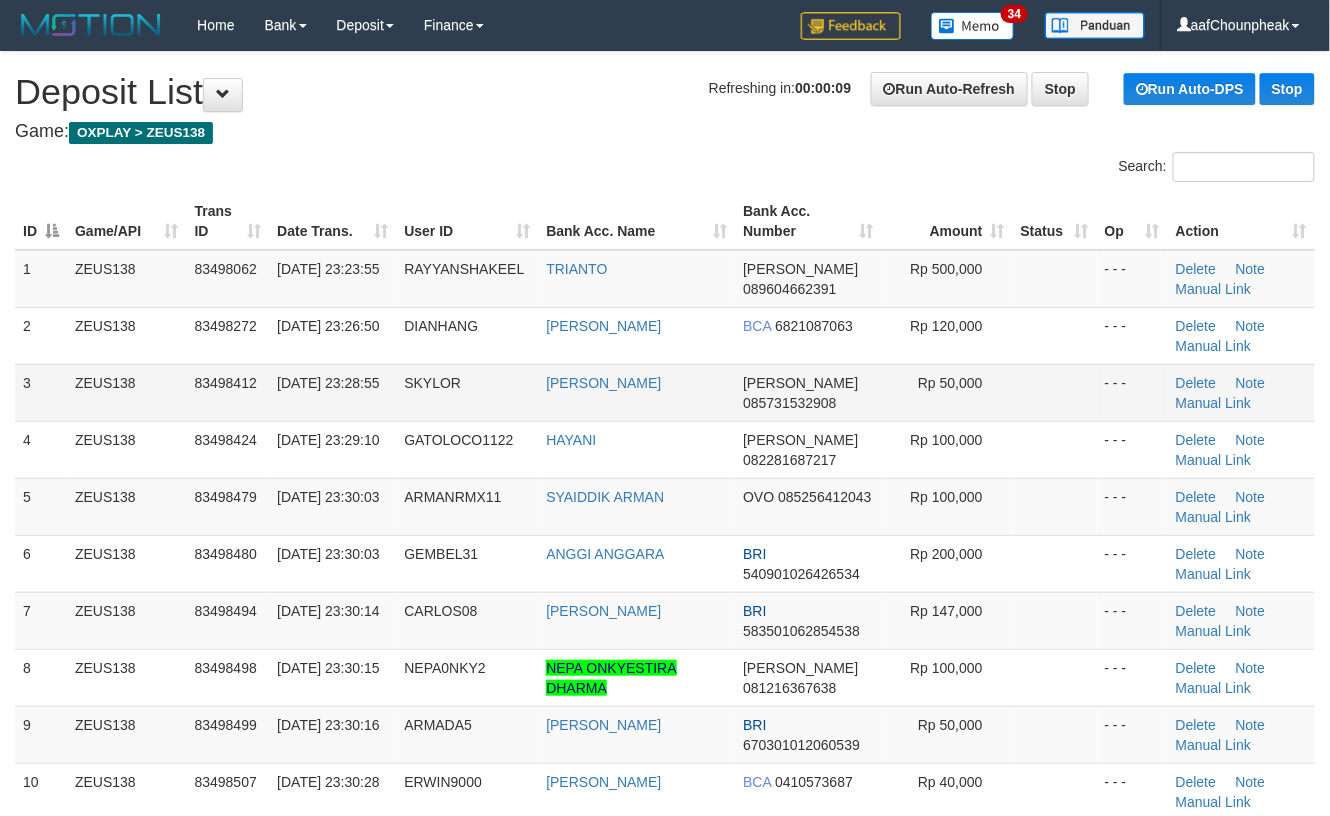 click on "EDO RAYHAN ANANTA" at bounding box center [636, 392] 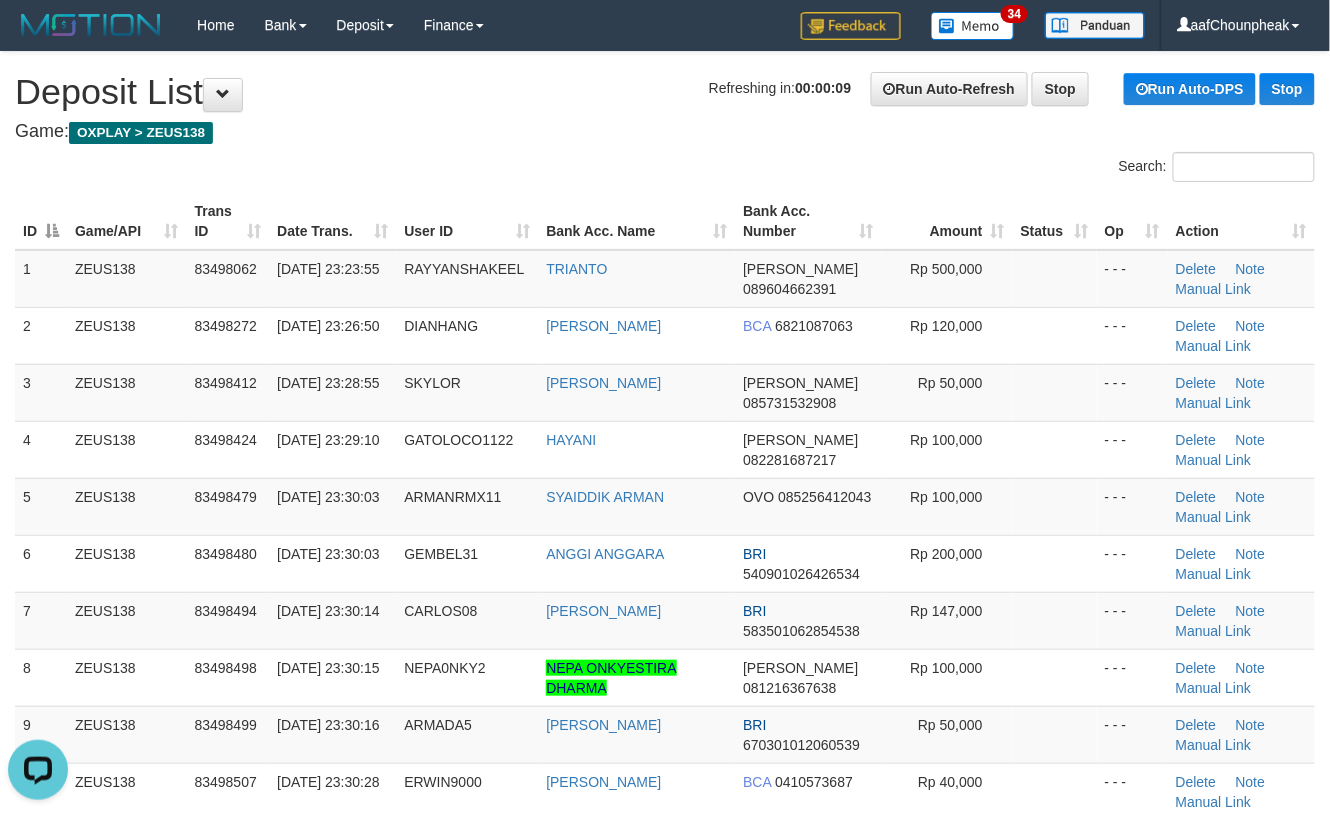 scroll, scrollTop: 0, scrollLeft: 0, axis: both 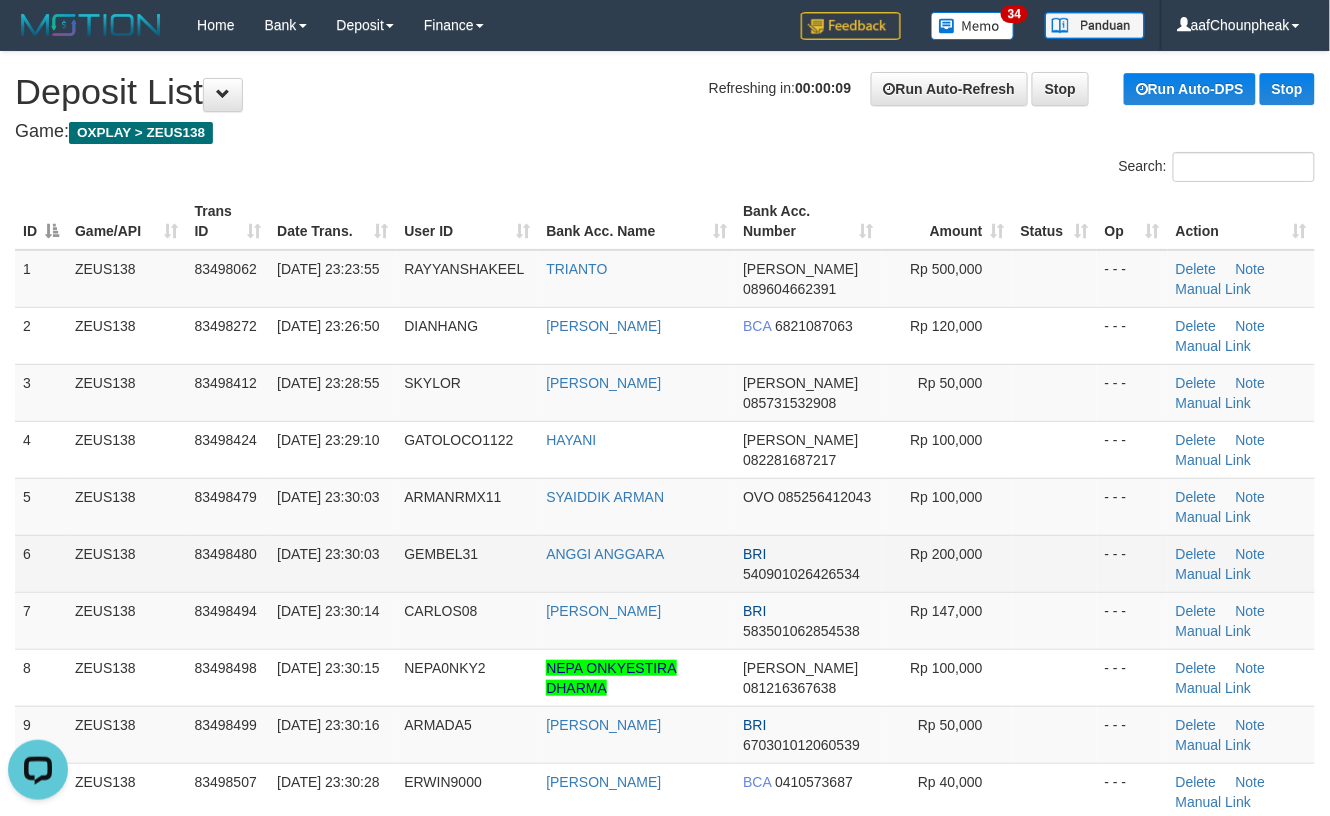 click on "ANGGI ANGGARA" at bounding box center (636, 563) 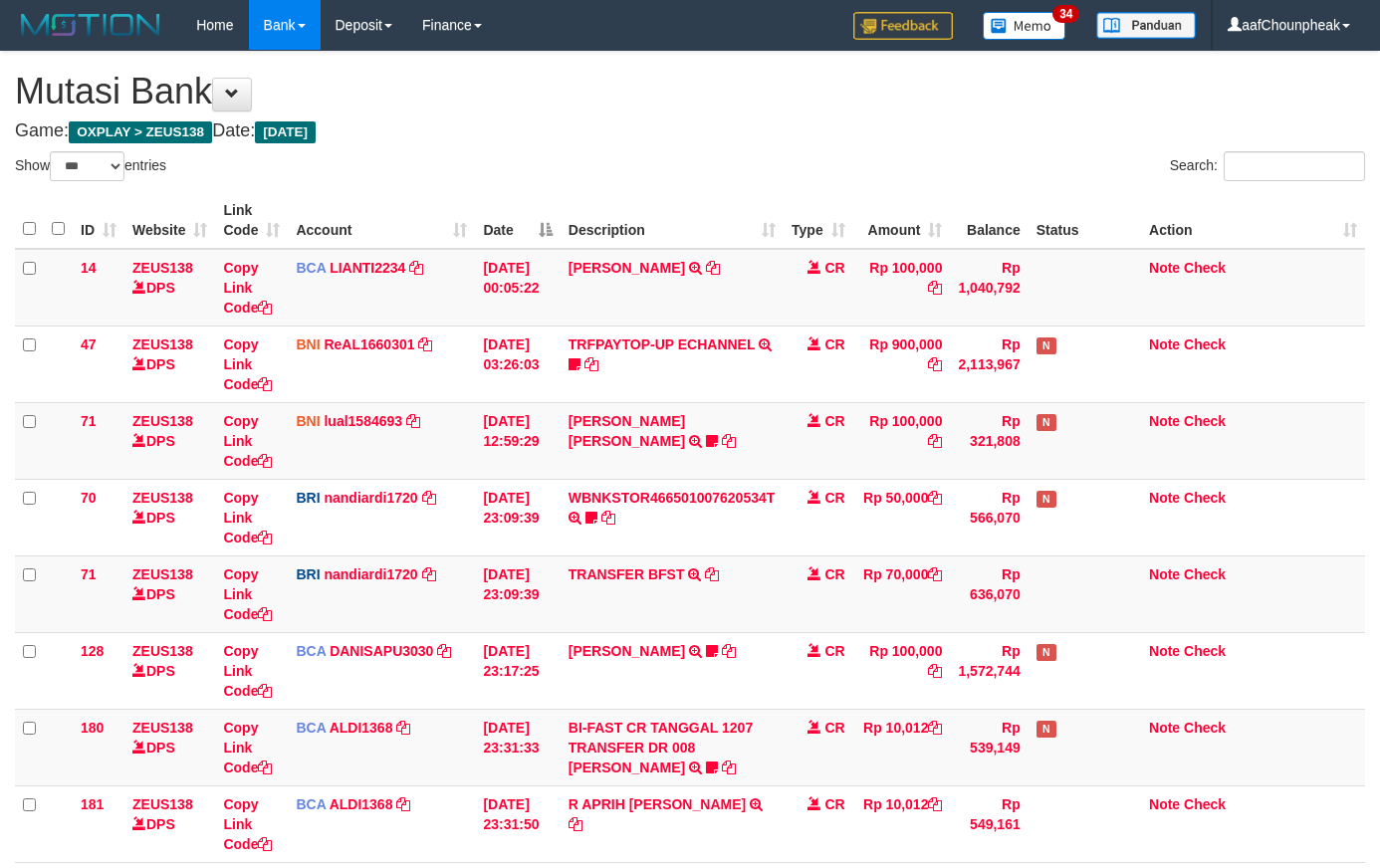 select on "***" 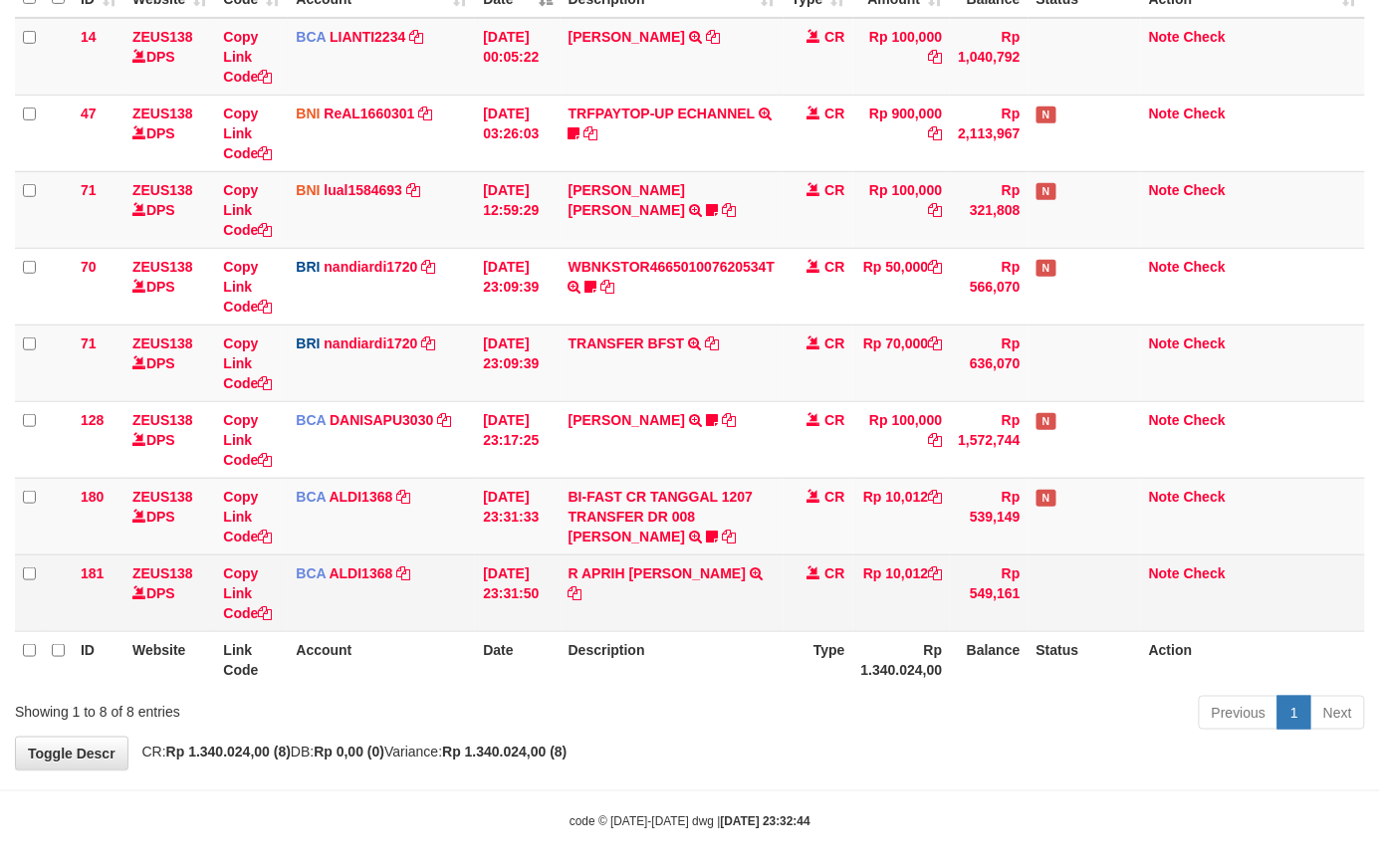 scroll, scrollTop: 160, scrollLeft: 0, axis: vertical 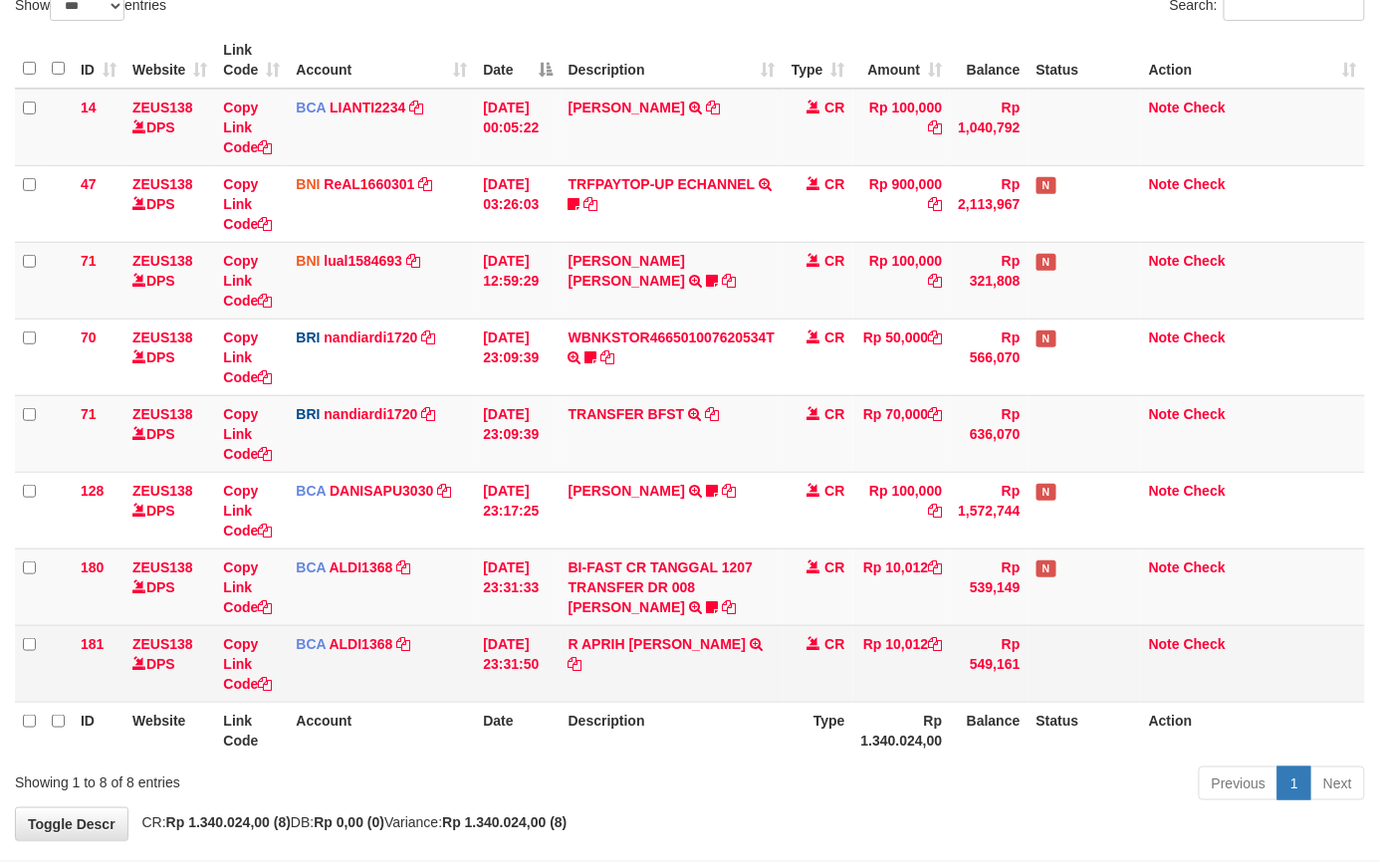 click on "R APRIH [PERSON_NAME]         TRSF E-BANKING CR 1207/FTSCY/WS95271
10012.00R APRIH [PERSON_NAME]" at bounding box center [672, 663] 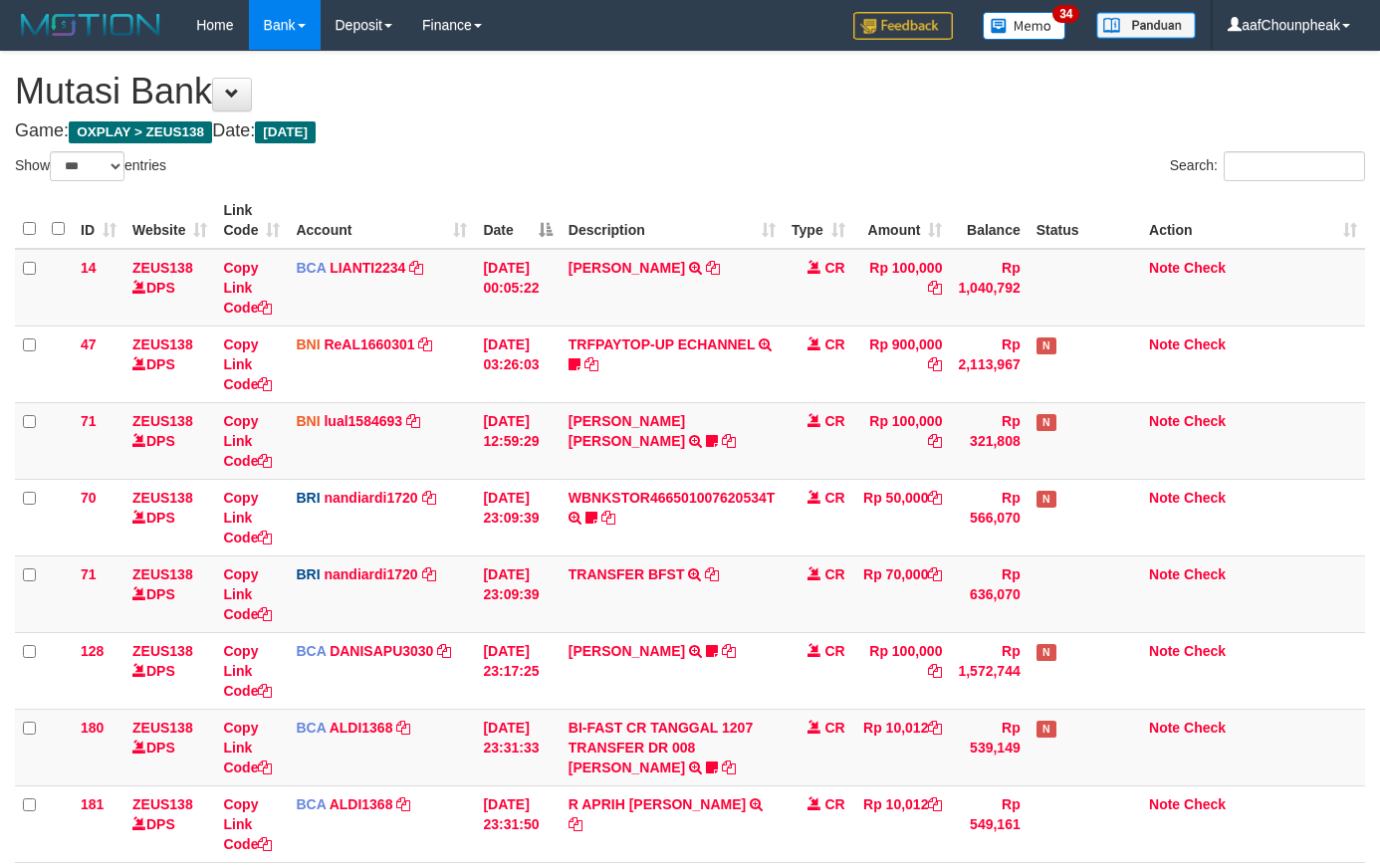 select on "***" 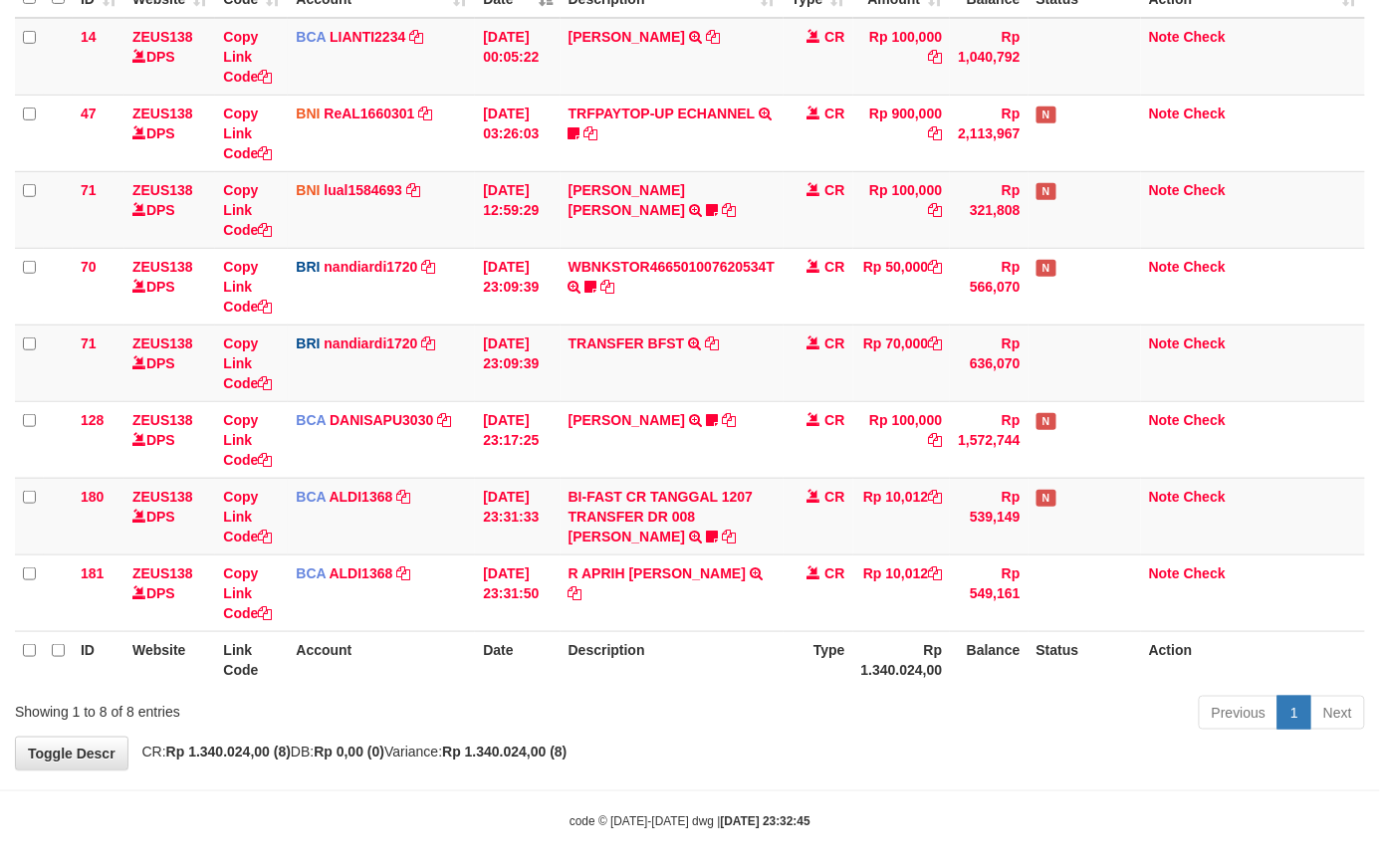 scroll, scrollTop: 160, scrollLeft: 0, axis: vertical 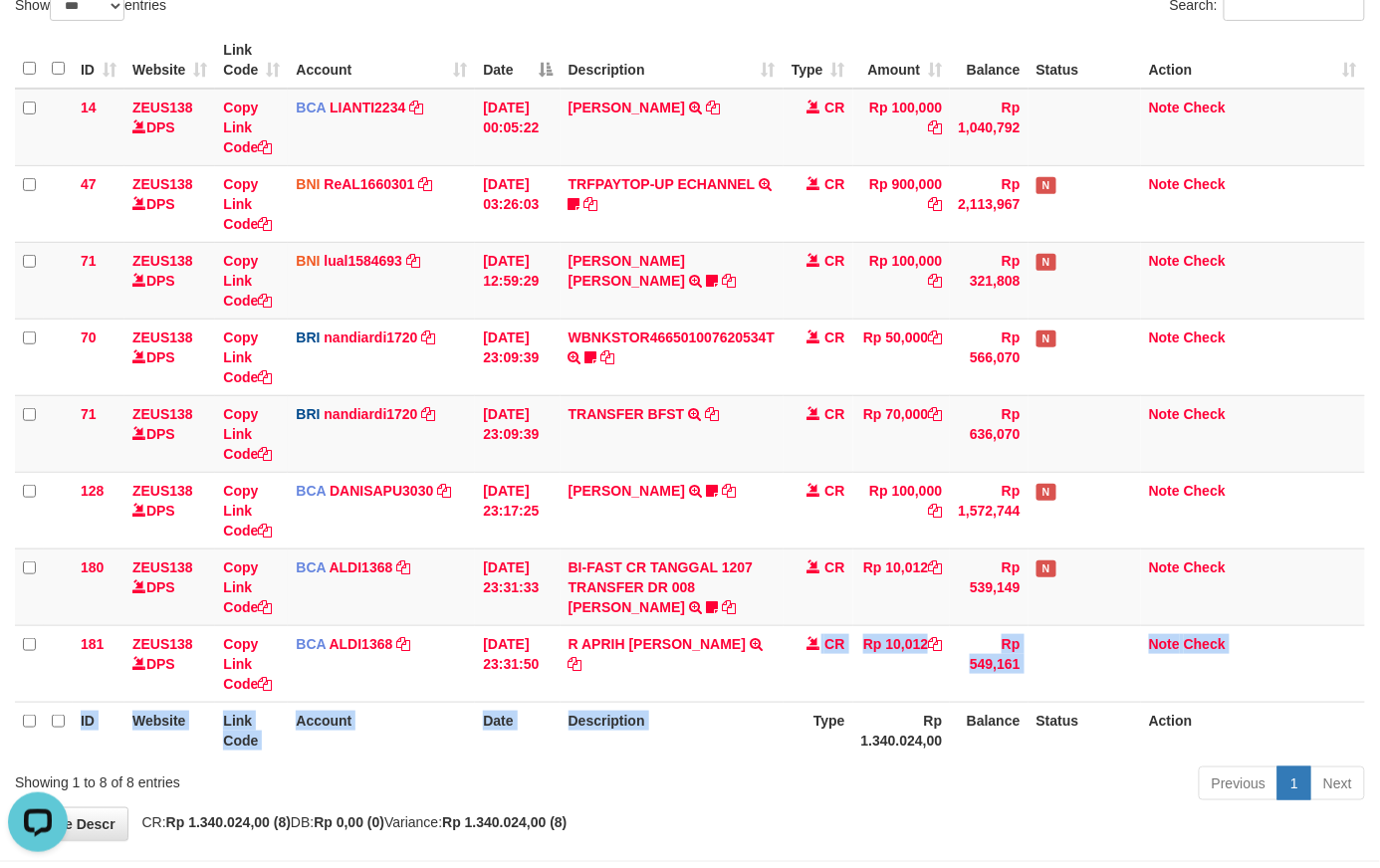 click on "ID Website Link Code Account Date Description Type Amount Balance Status Action
14
ZEUS138    DPS
Copy Link Code
BCA
LIANTI2234
DPS
YULIANTI
mutasi_20250712_4646 | 14
mutasi_20250712_4646 | 14
12/07/2025 00:05:22
YUSUP MAULAN         TRSF E-BANKING CR 1207/FTSCY/WS95051
100000.002025071262819090 TRFDN-YUSUP MAULANESPAY DEBIT INDONE
CR
Rp 100,000
Rp 1,040,792
Note
Check
47
ZEUS138    DPS
Copy Link Code
BNI
ReAL1660301" at bounding box center (690, 395) 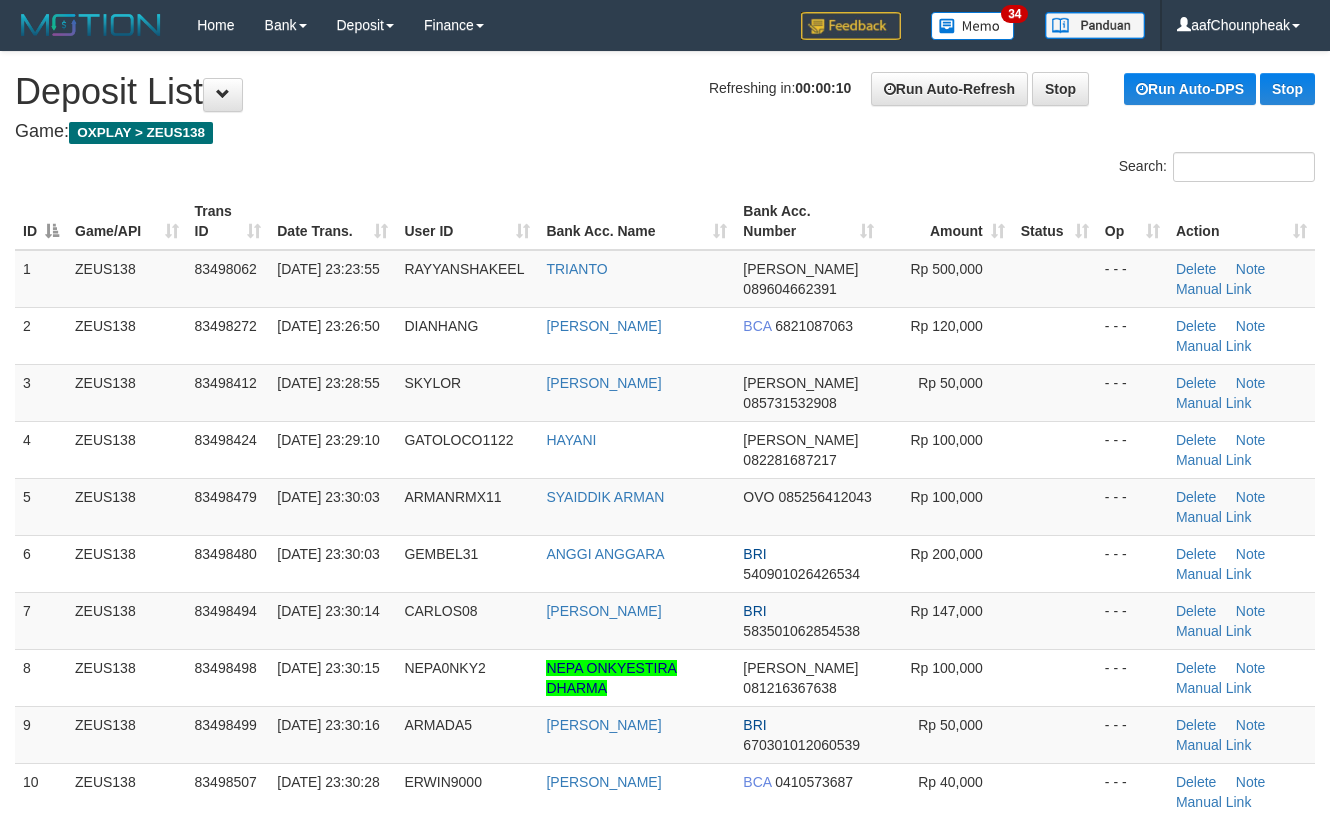 scroll, scrollTop: 0, scrollLeft: 0, axis: both 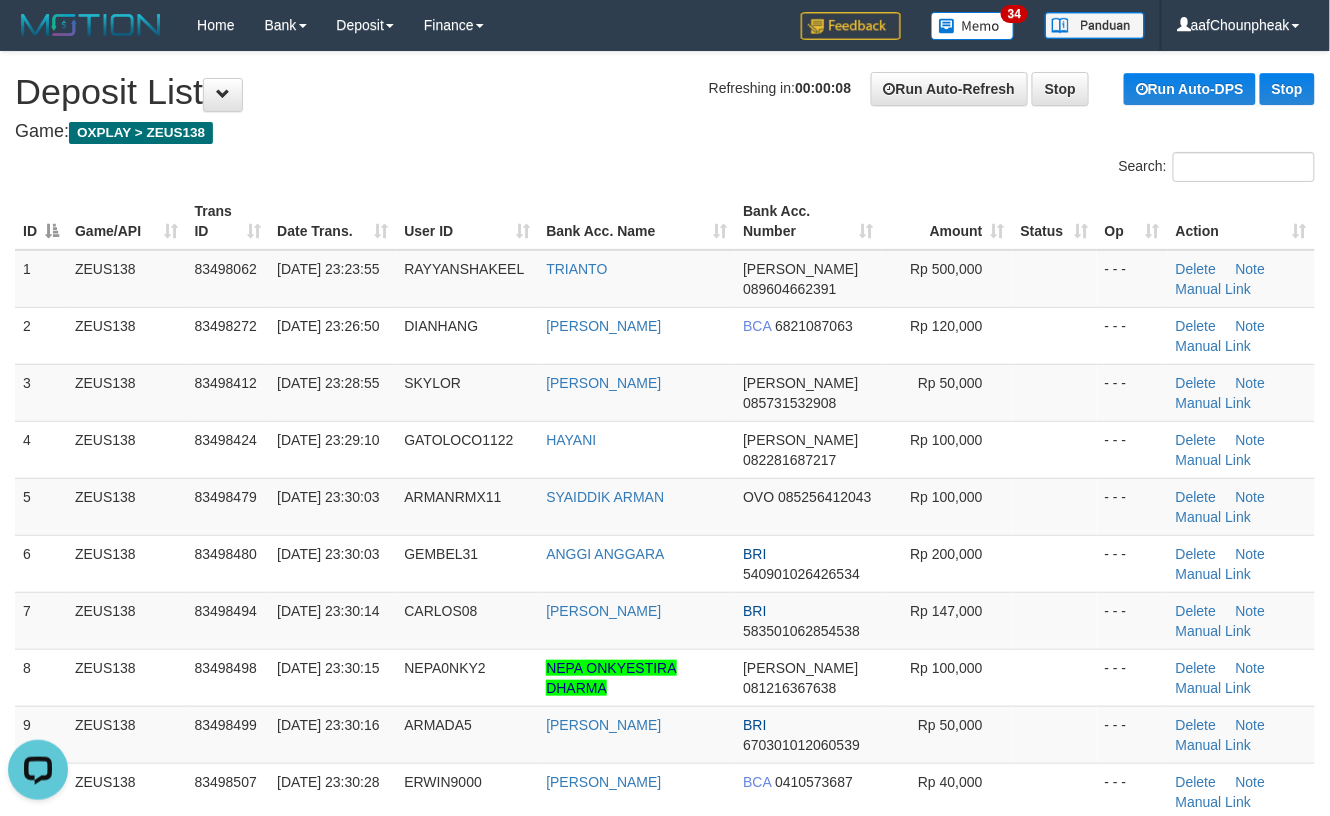 drag, startPoint x: 702, startPoint y: 577, endPoint x: 1348, endPoint y: 594, distance: 646.22363 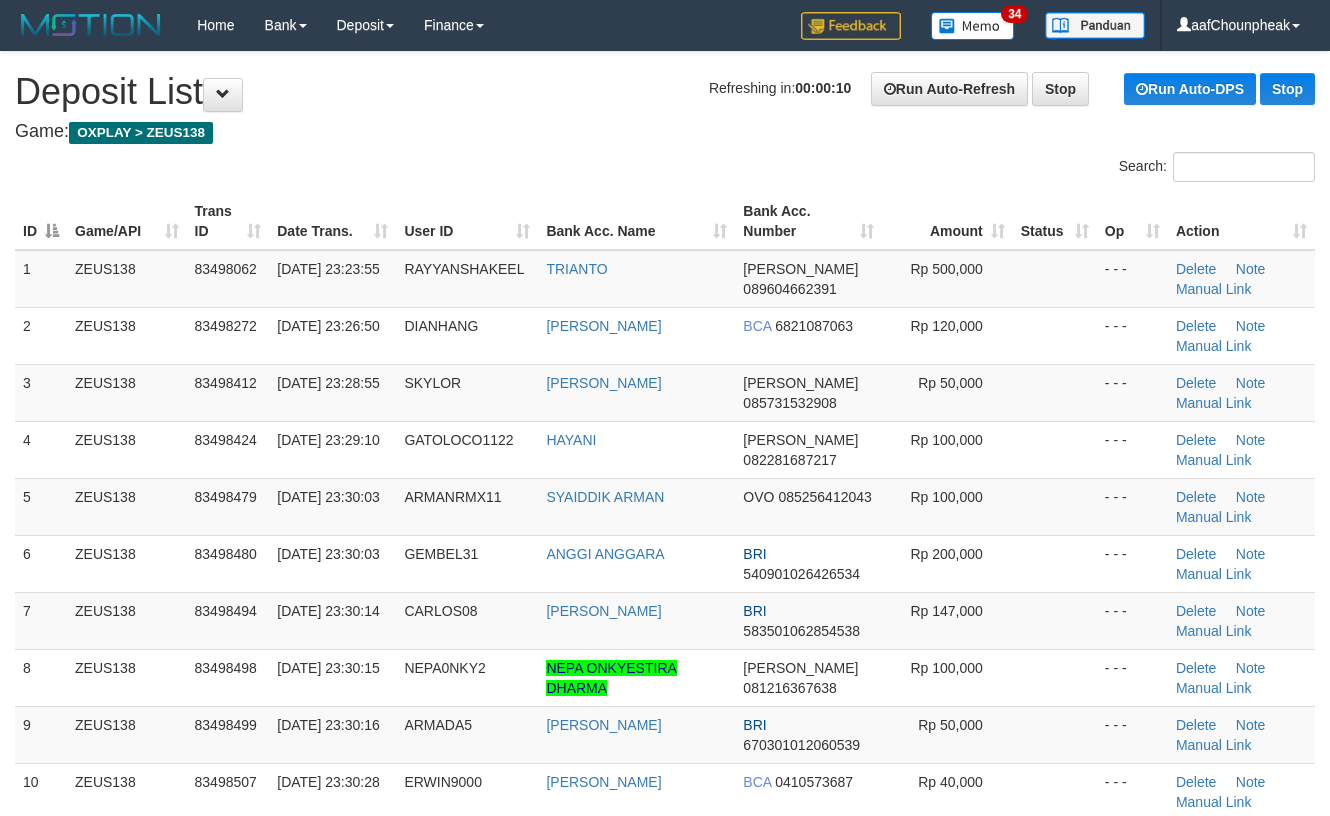 scroll, scrollTop: 0, scrollLeft: 0, axis: both 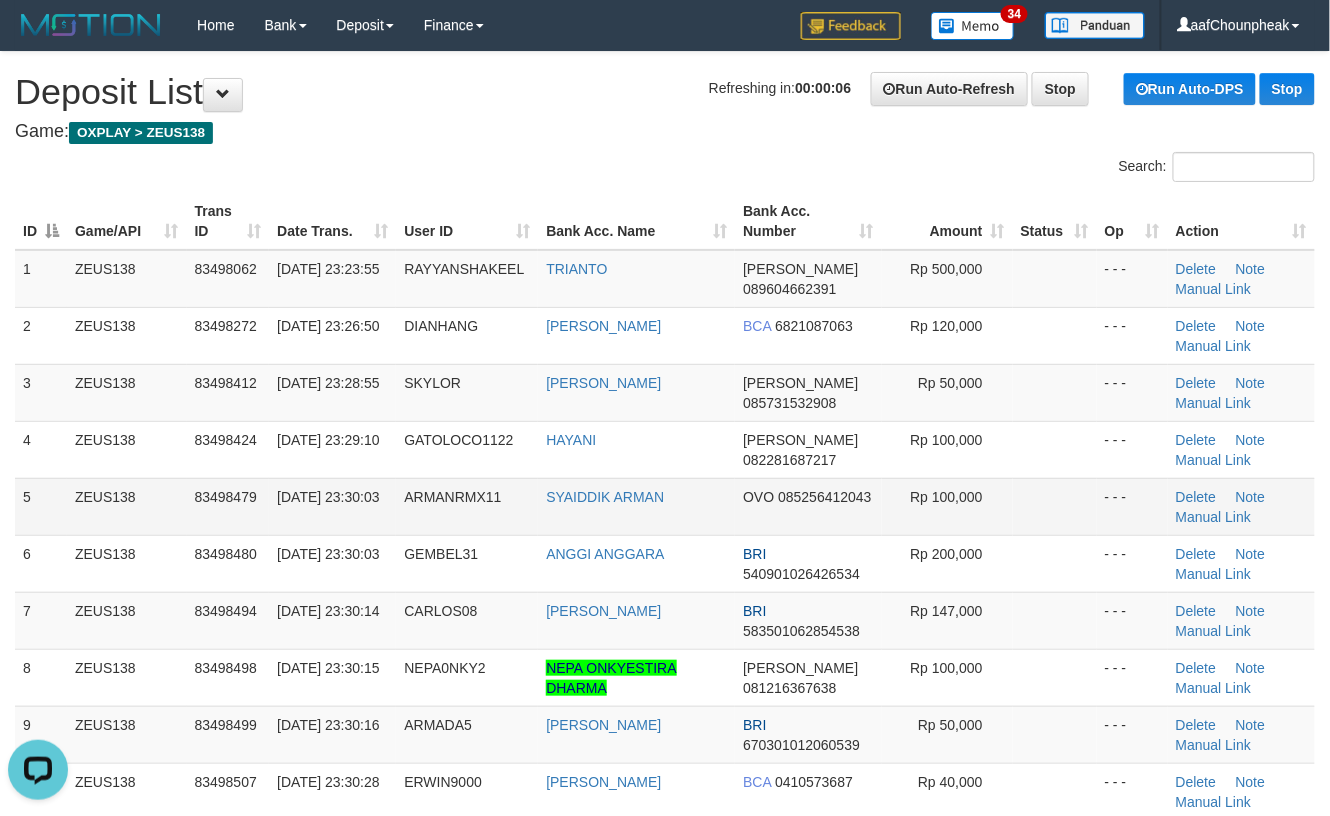 click on "SYAIDDIK ARMAN" at bounding box center (636, 506) 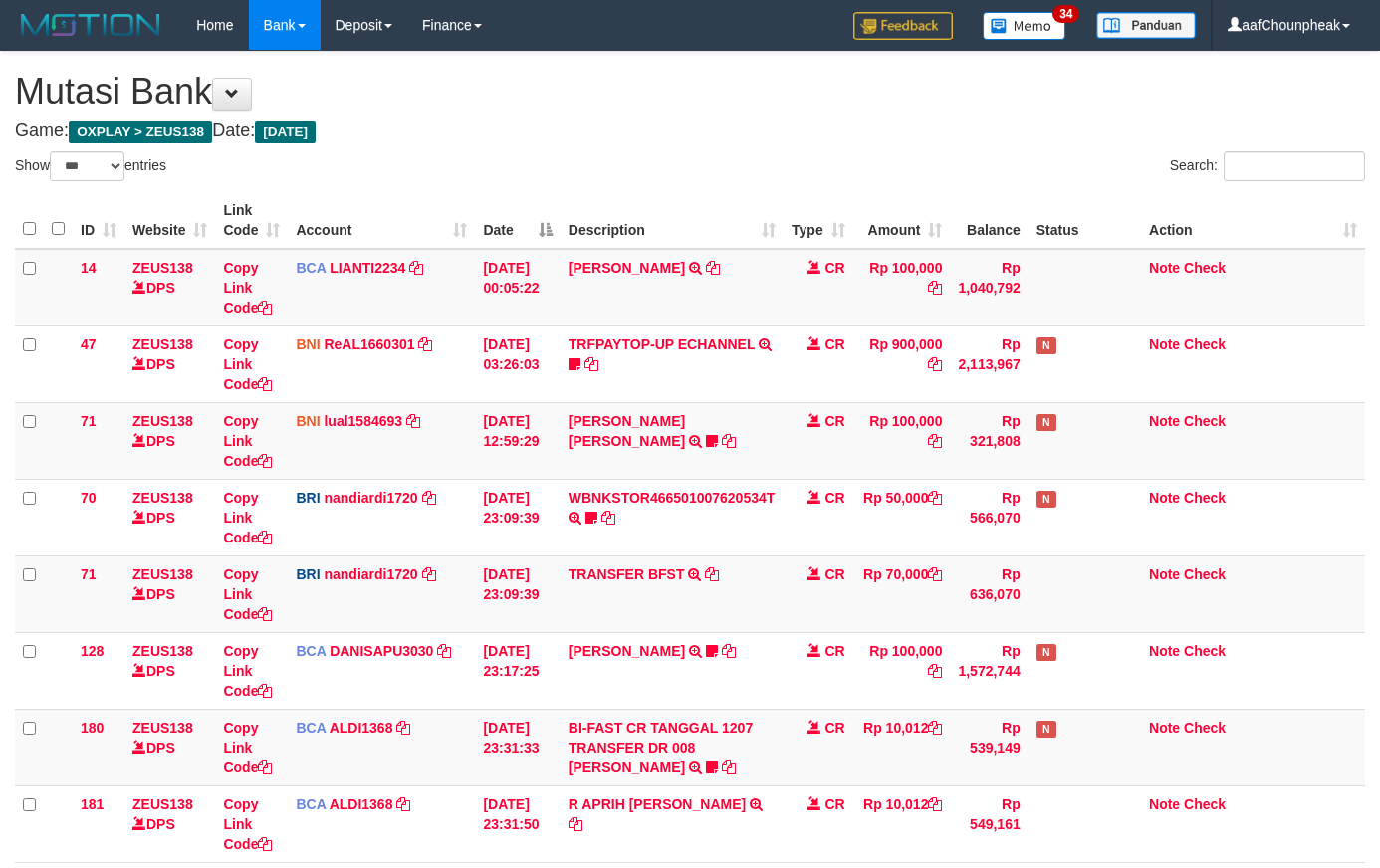 select on "***" 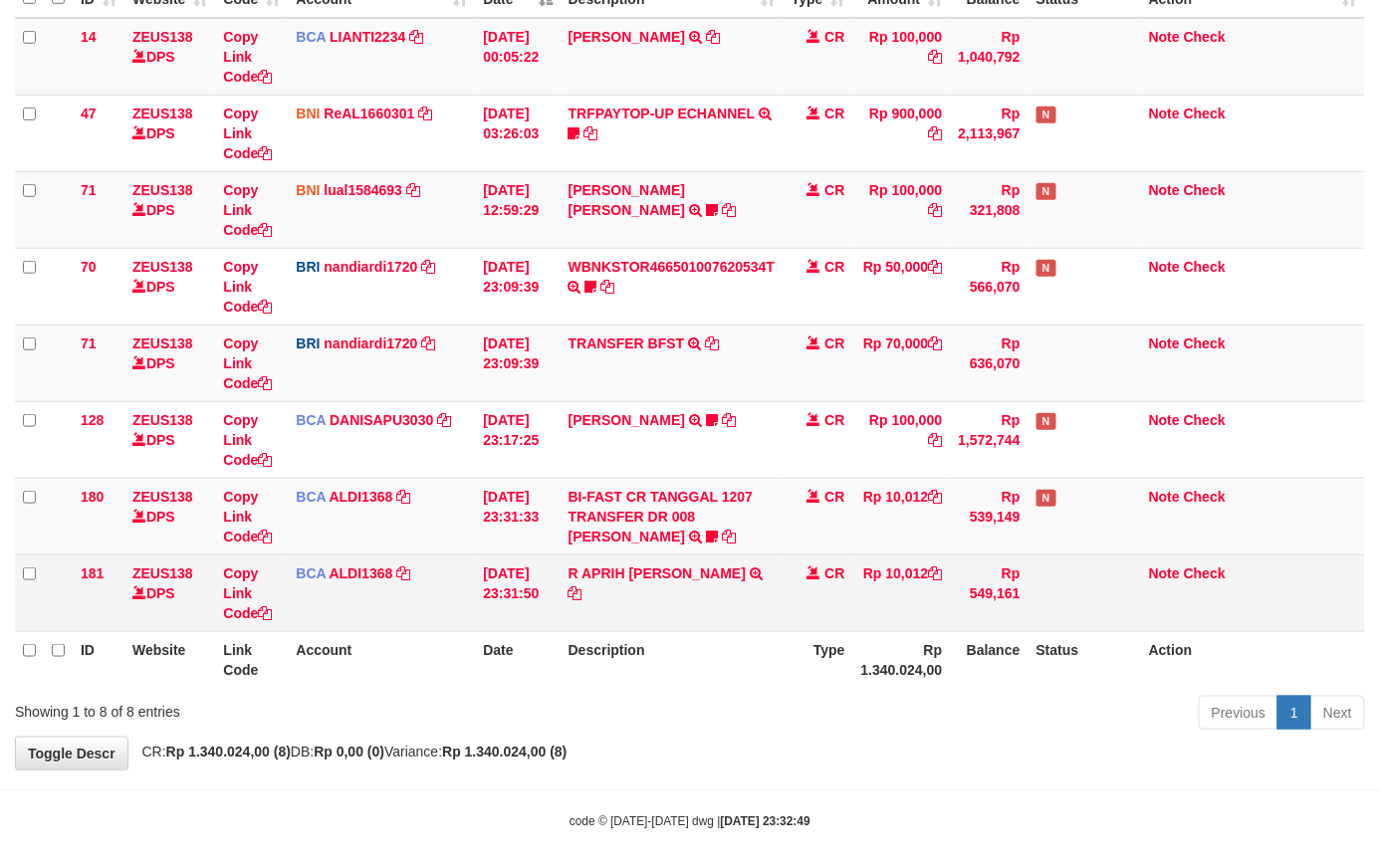 scroll, scrollTop: 160, scrollLeft: 0, axis: vertical 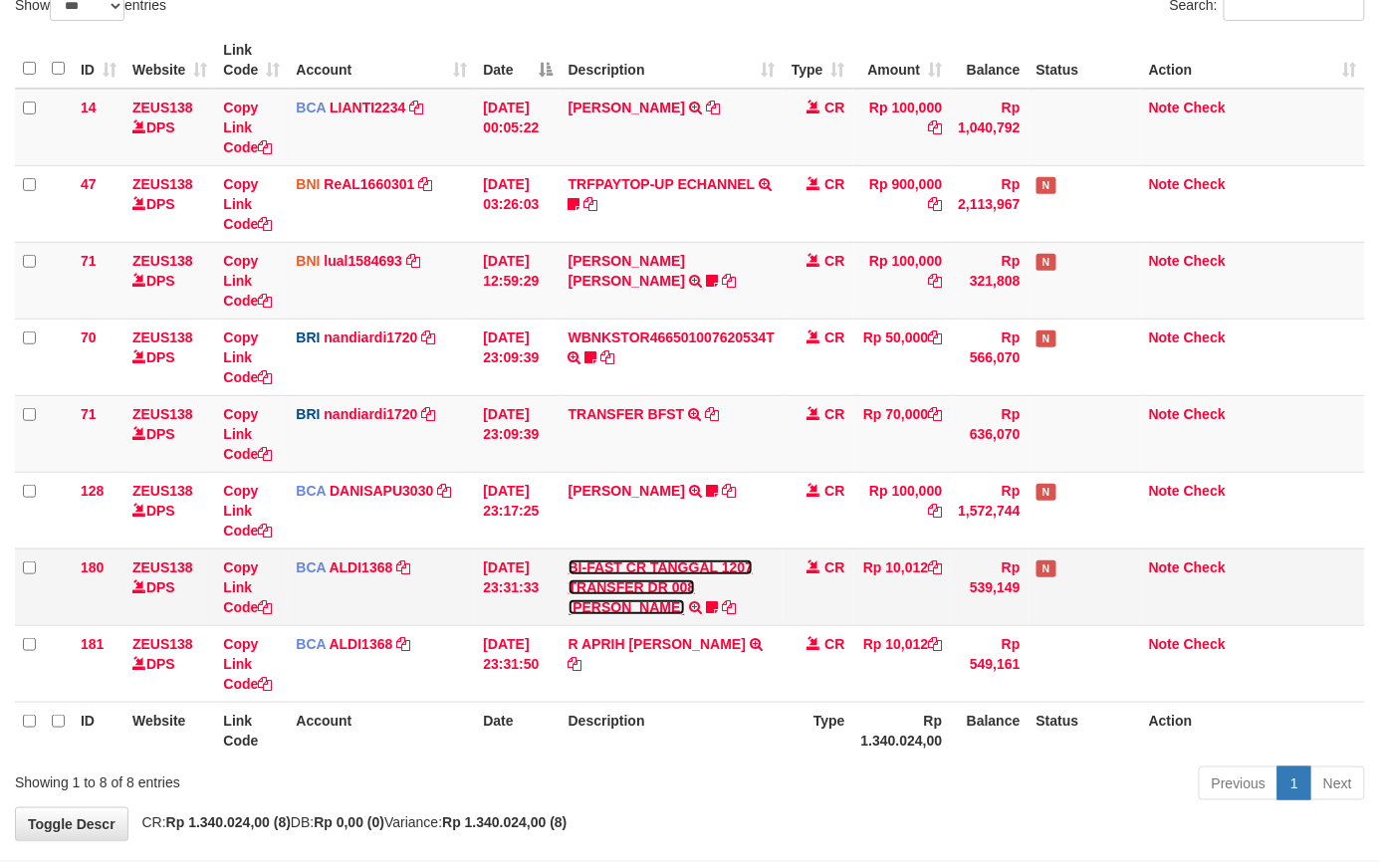 click on "BI-FAST CR TANGGAL 1207 TRANSFER DR 008 [PERSON_NAME]" at bounding box center [660, 587] 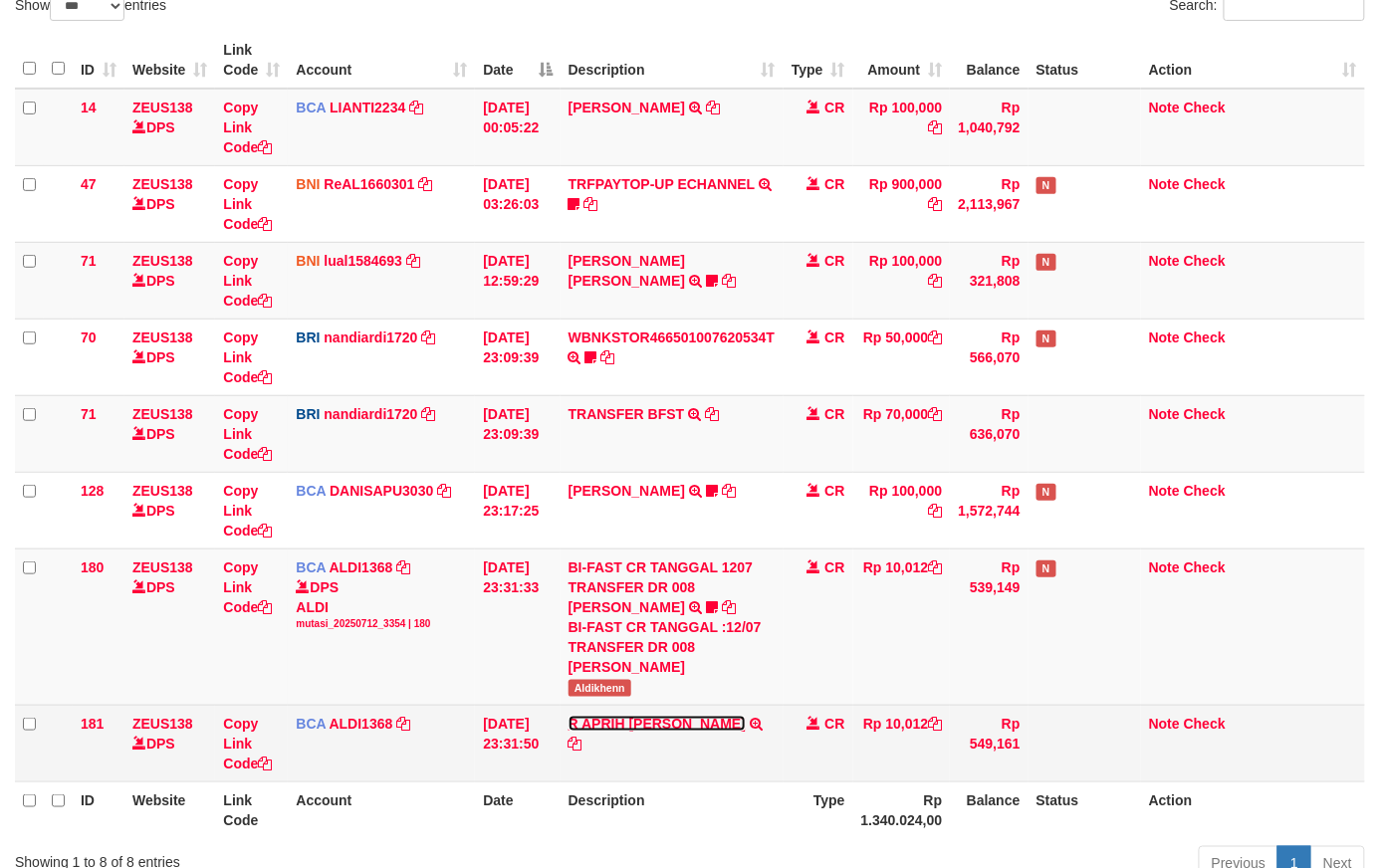 click on "R APRIH DIANA" at bounding box center (657, 724) 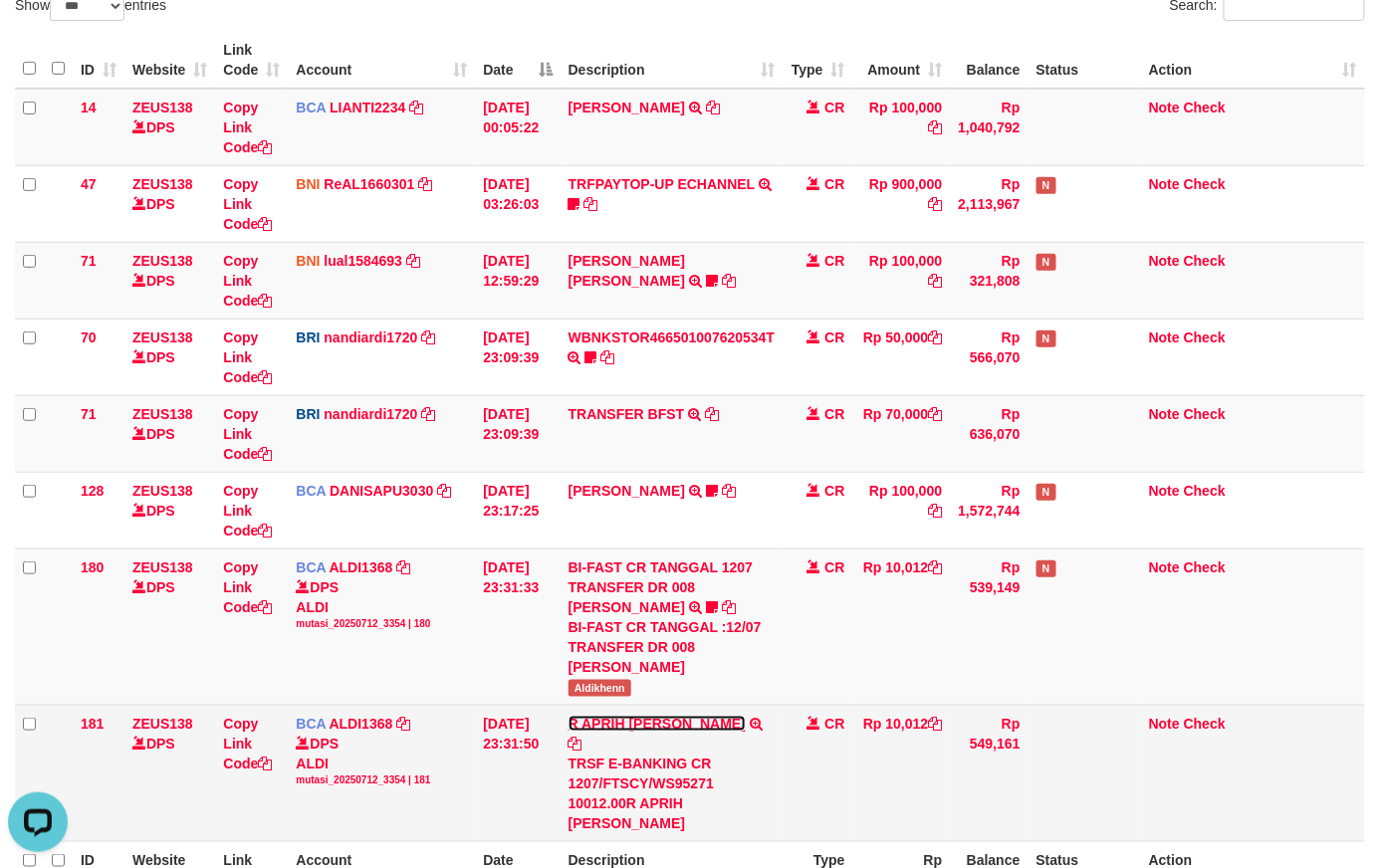 scroll, scrollTop: 0, scrollLeft: 0, axis: both 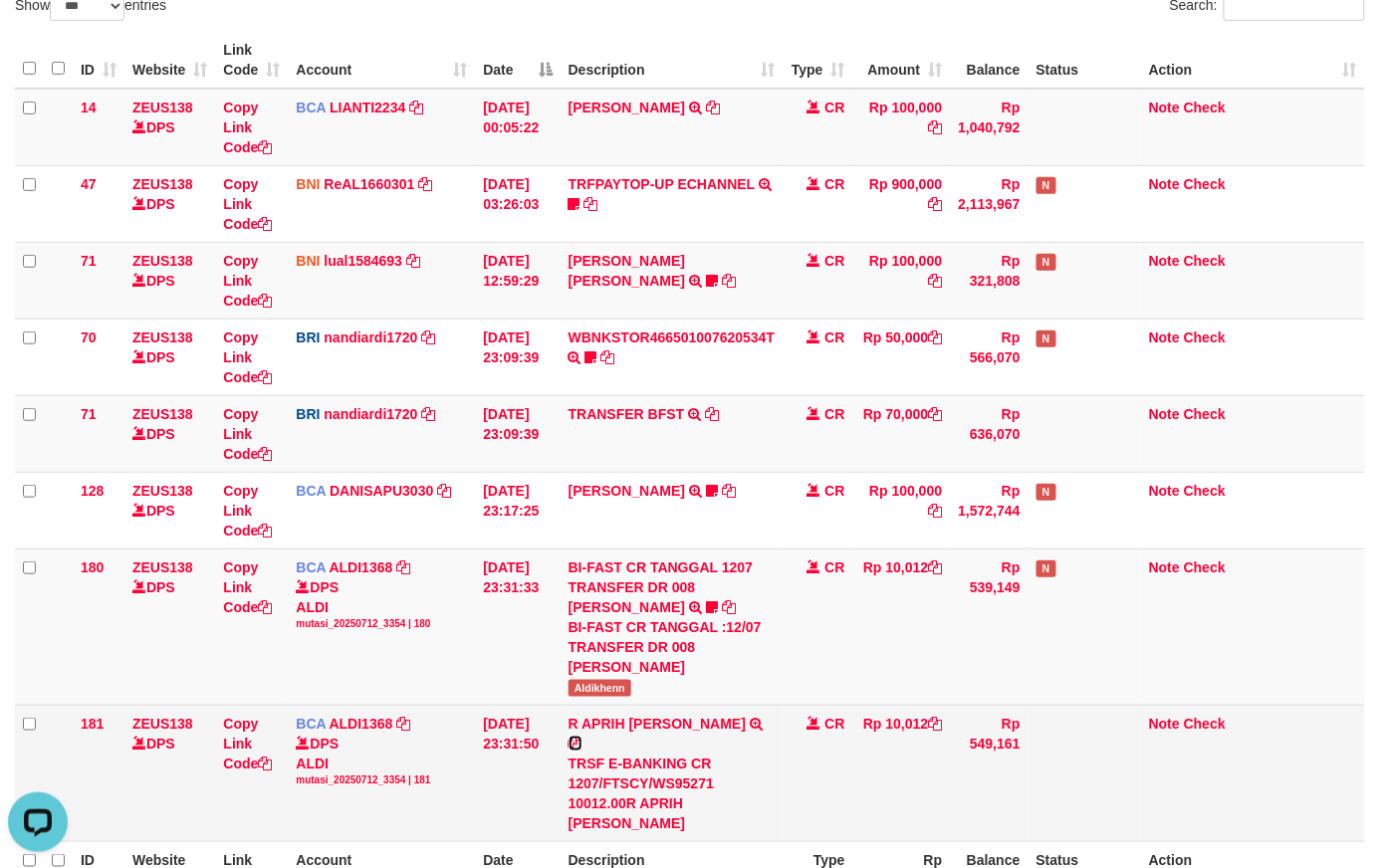 click at bounding box center [575, 744] 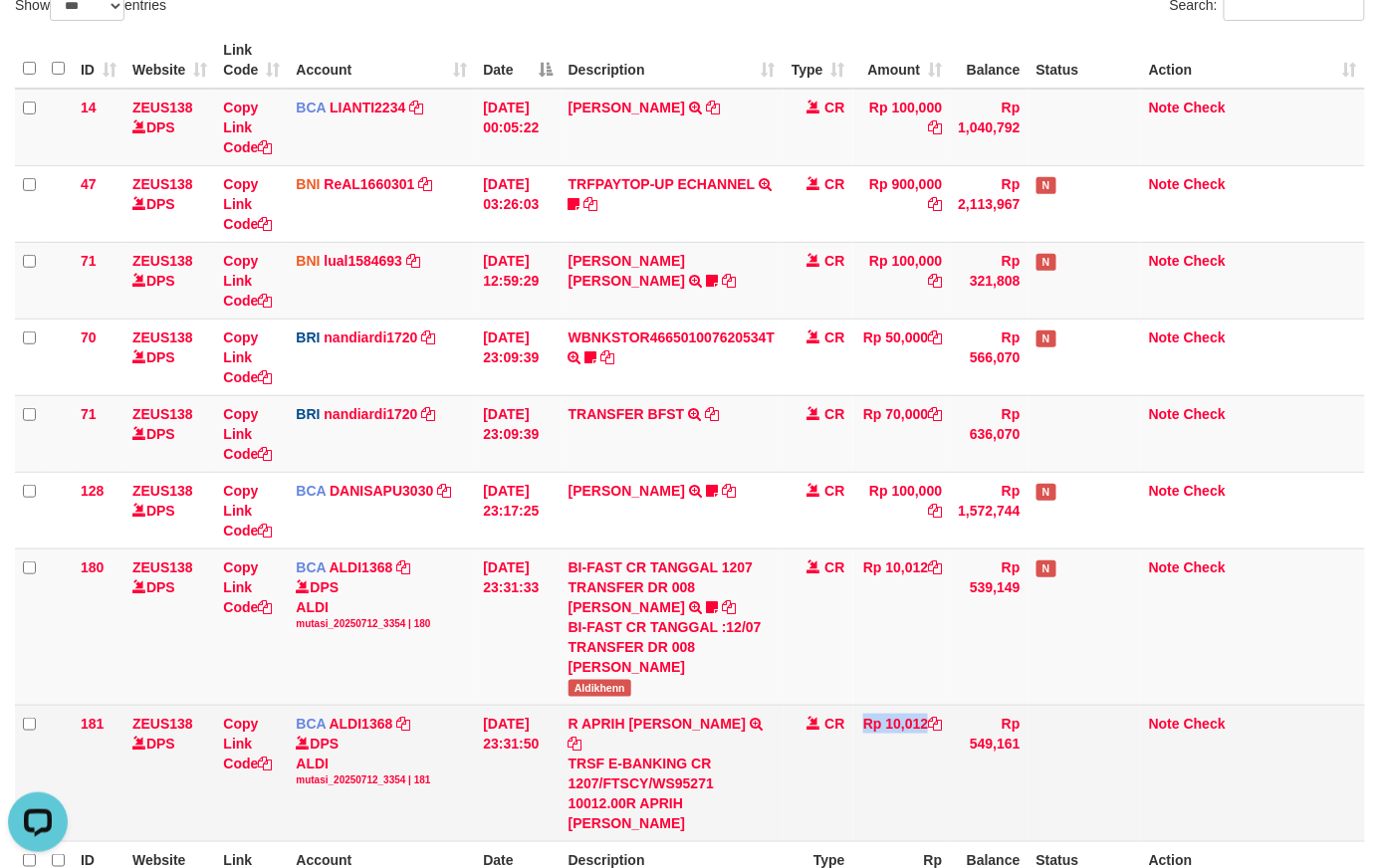drag, startPoint x: 858, startPoint y: 786, endPoint x: 861, endPoint y: 797, distance: 11.401754 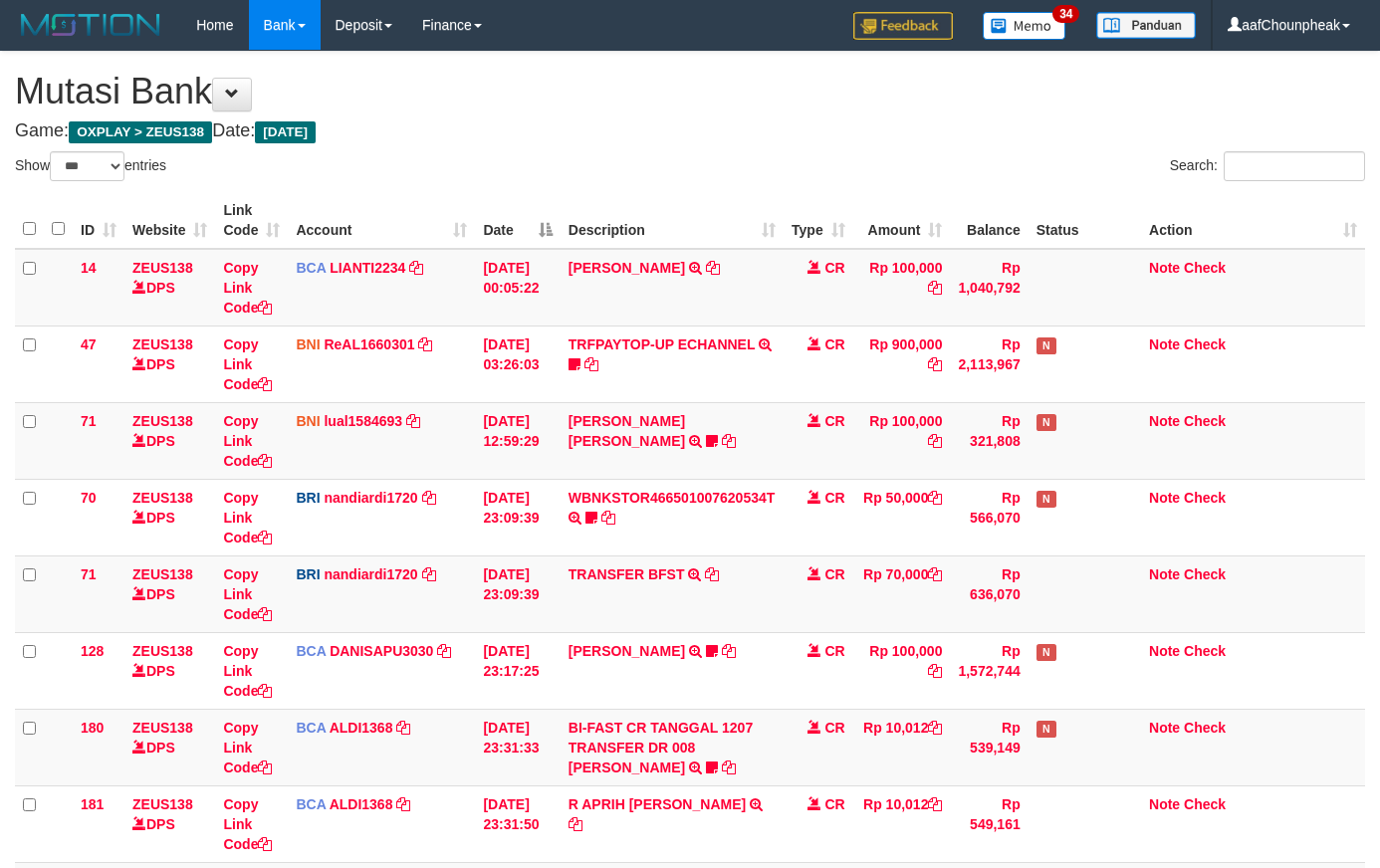 select on "***" 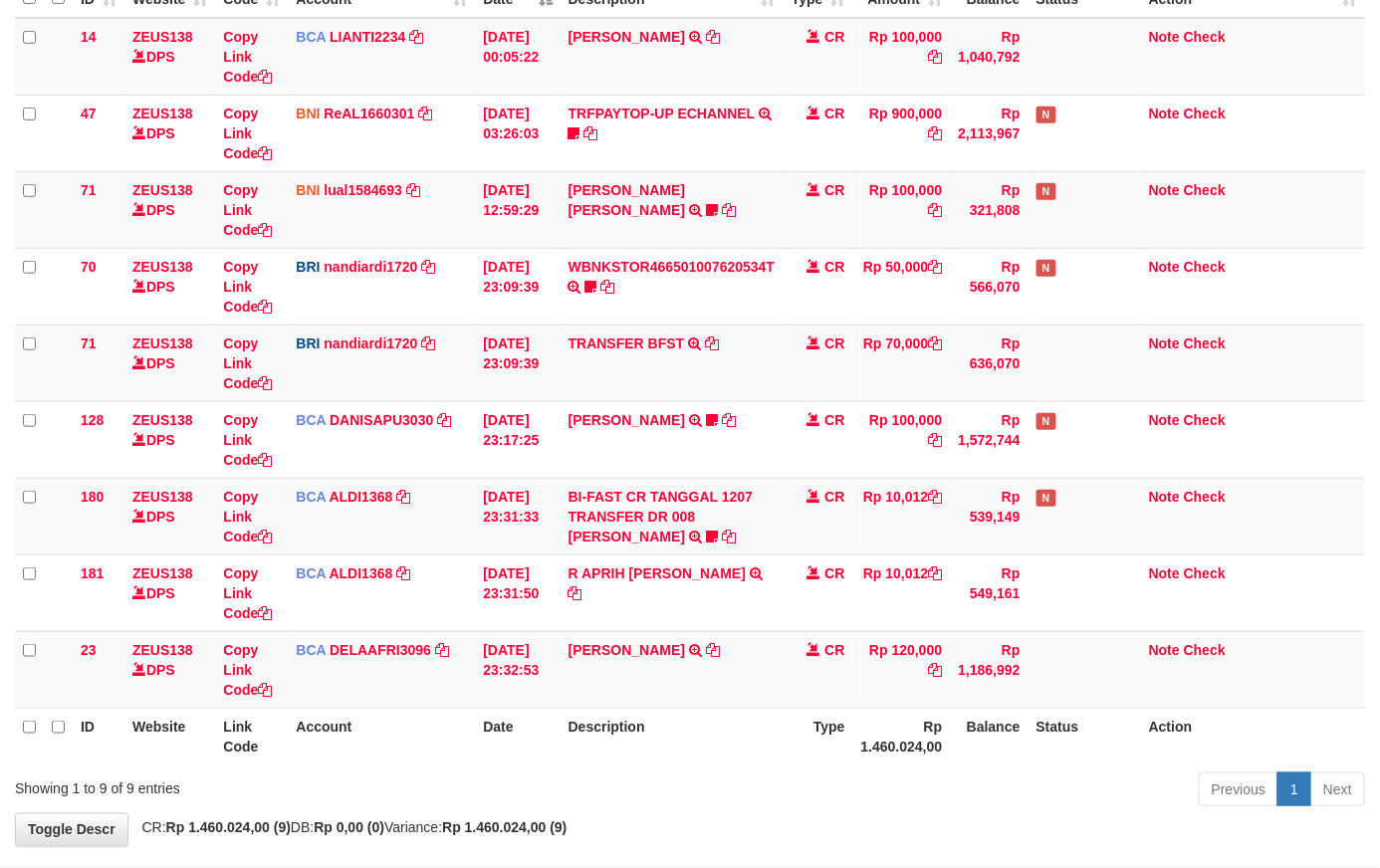 scroll, scrollTop: 160, scrollLeft: 0, axis: vertical 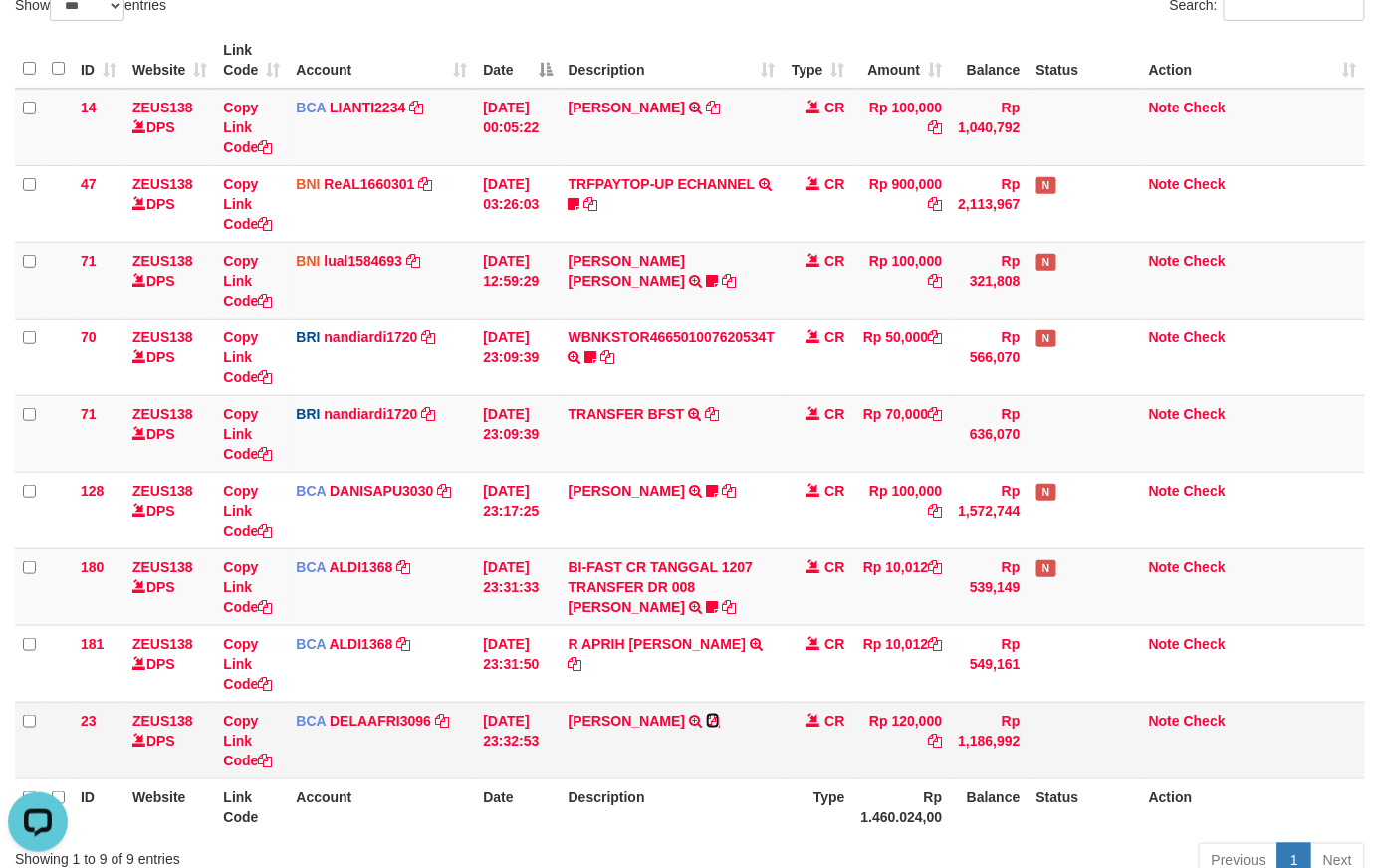 click at bounding box center [713, 721] 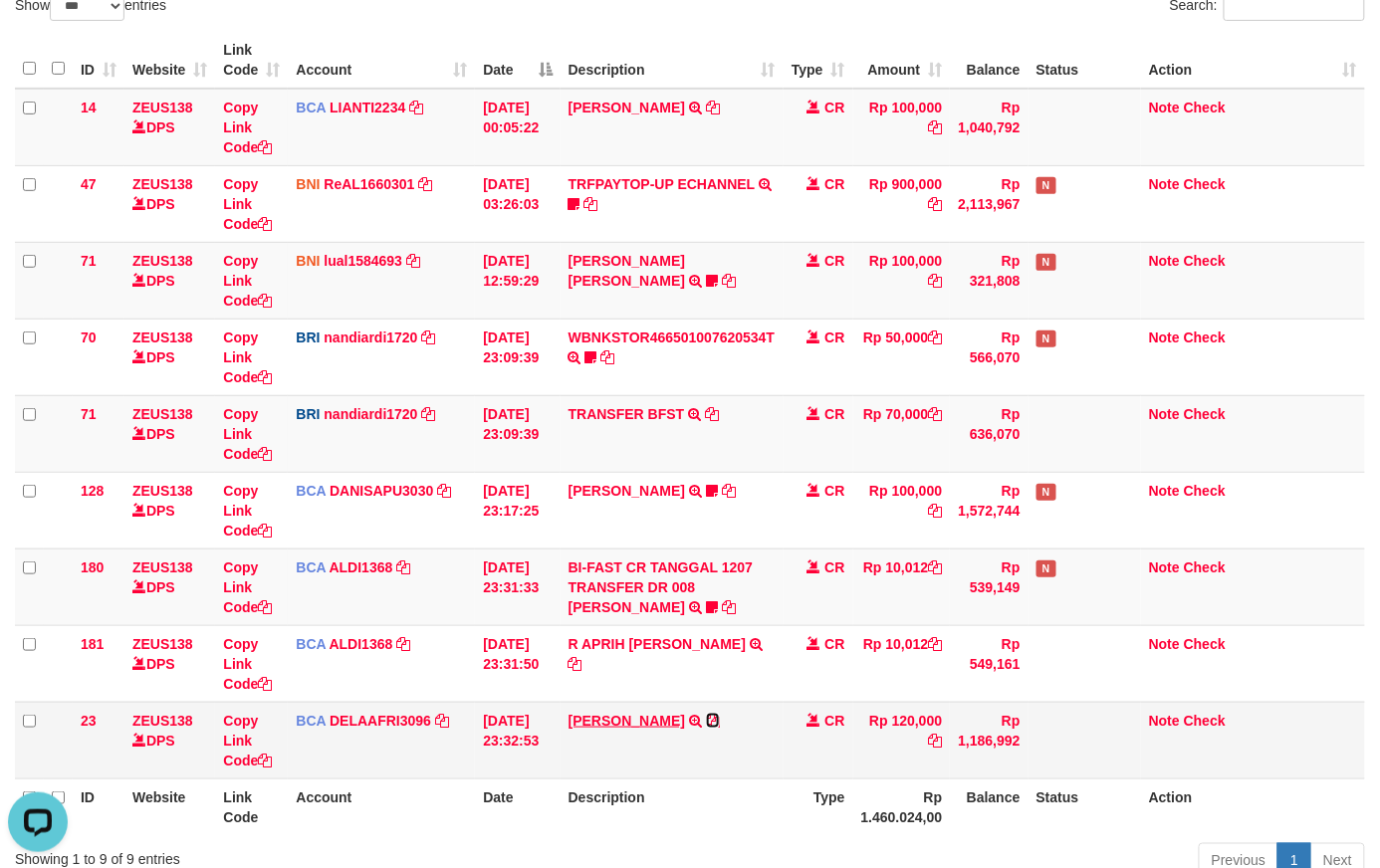 drag, startPoint x: 703, startPoint y: 717, endPoint x: 635, endPoint y: 721, distance: 68.117545 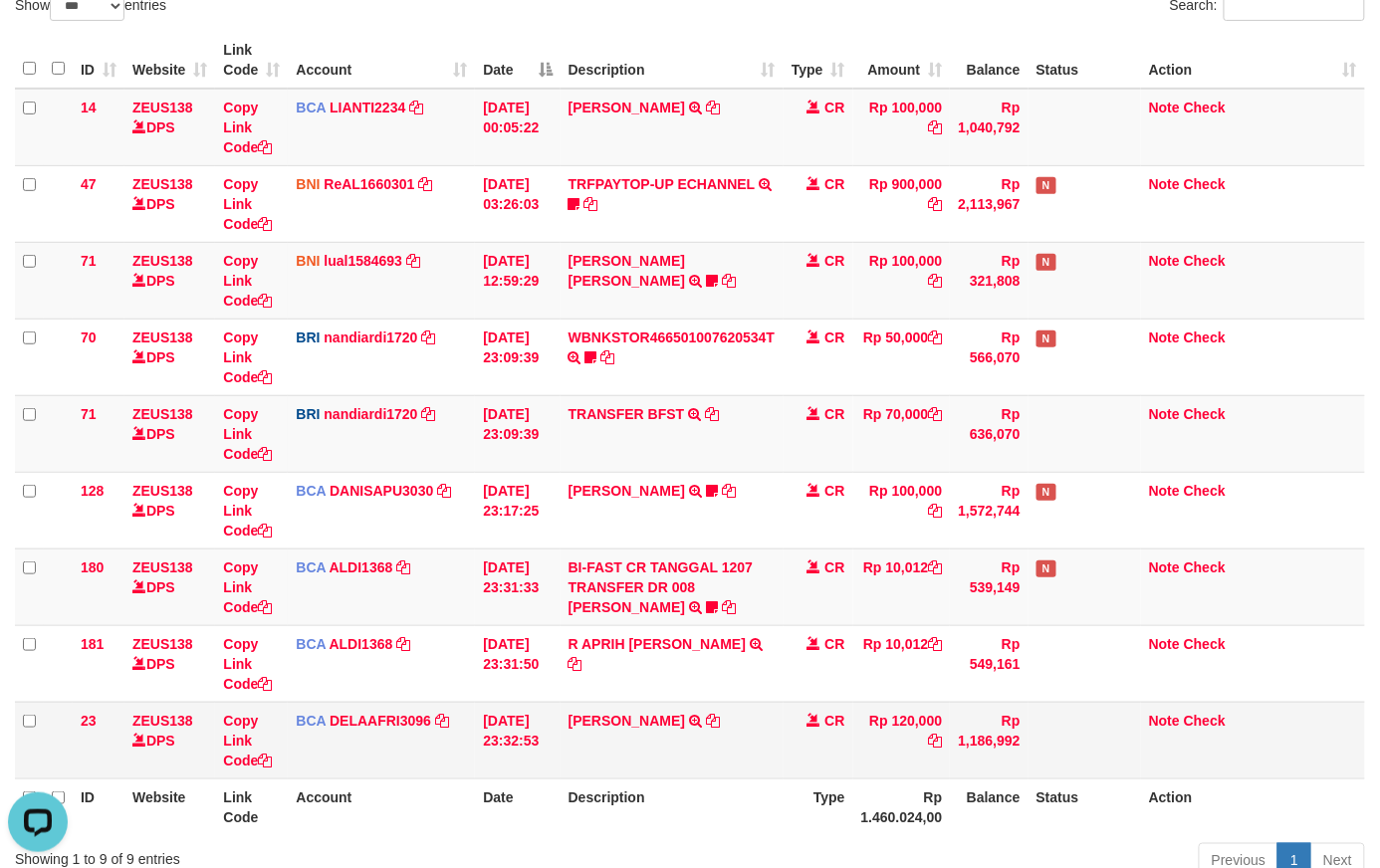 drag, startPoint x: 918, startPoint y: 726, endPoint x: 929, endPoint y: 746, distance: 22.825424 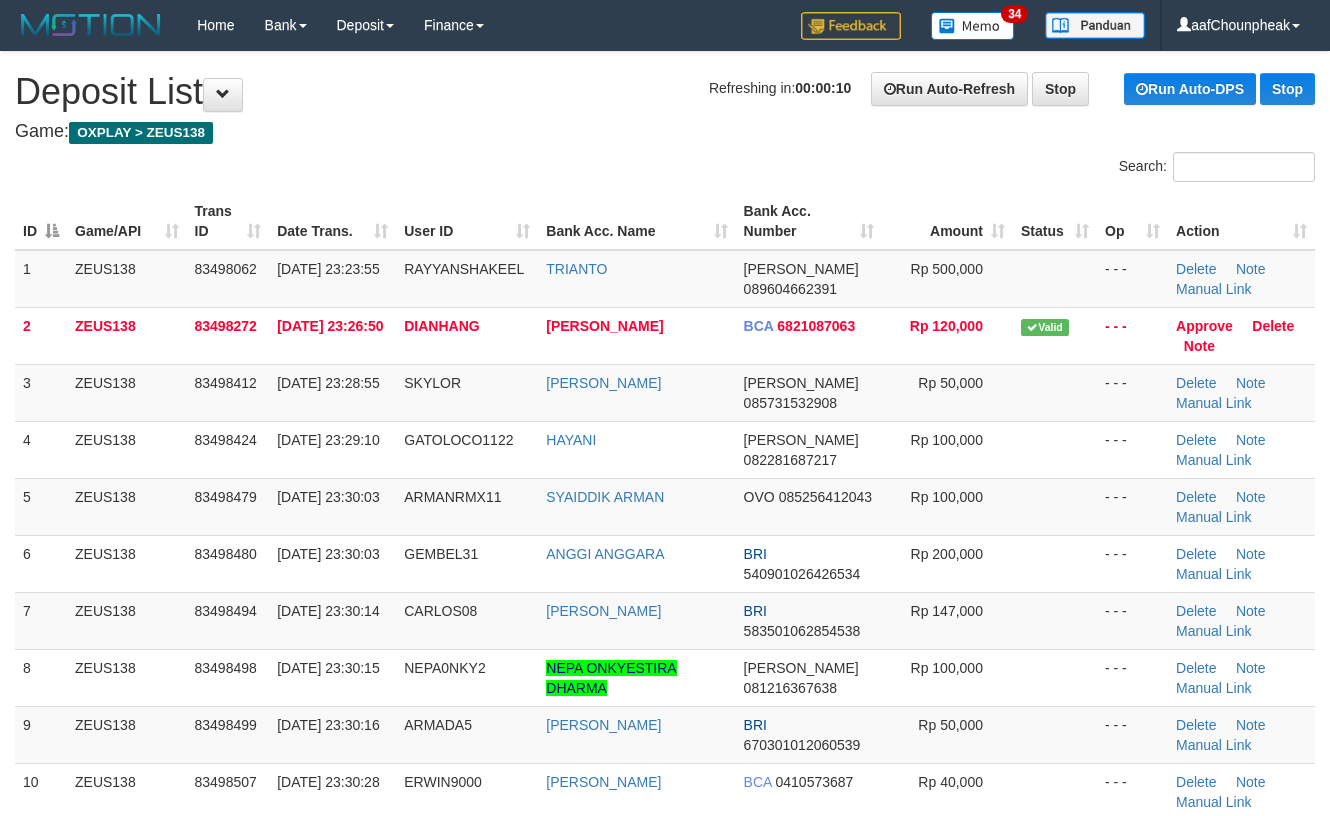 scroll, scrollTop: 0, scrollLeft: 0, axis: both 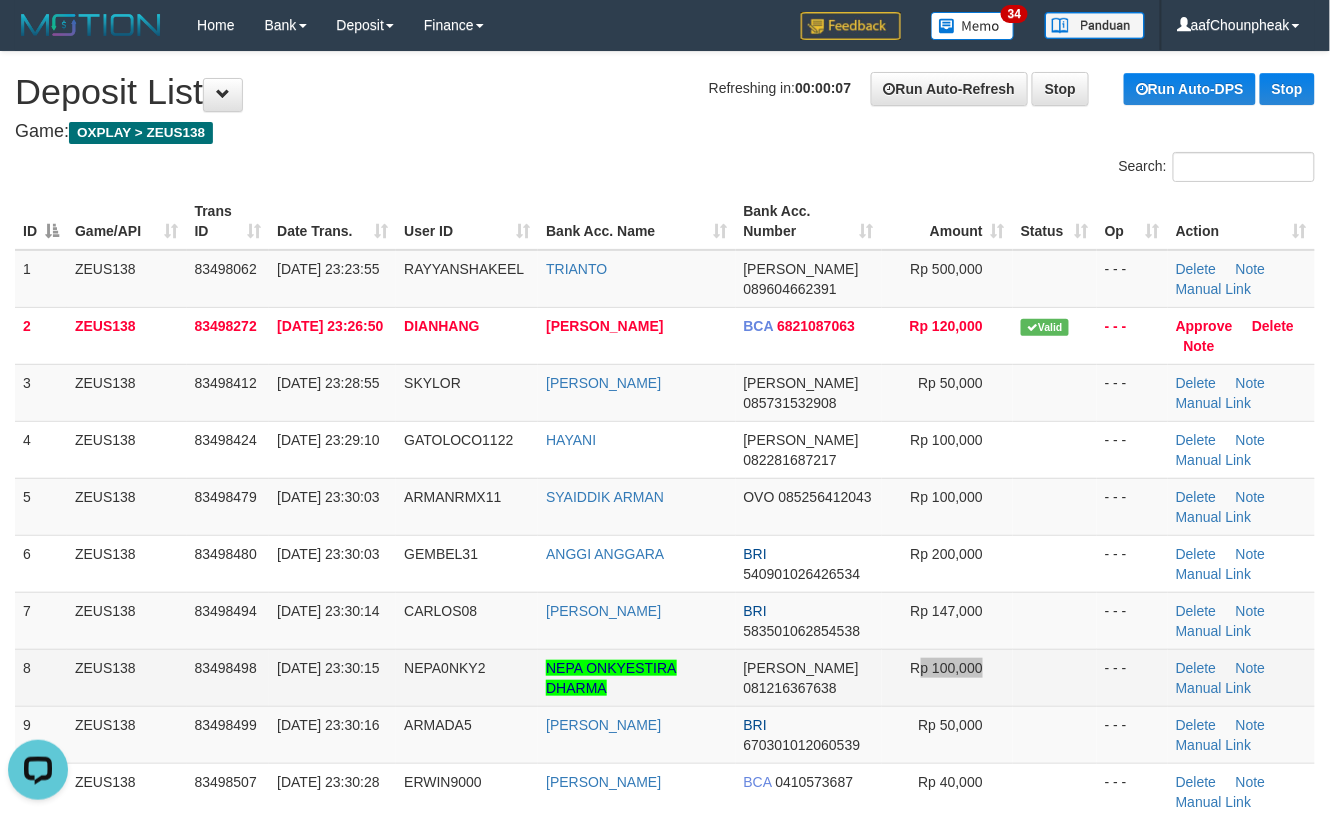 click on "Rp 100,000" at bounding box center [947, 677] 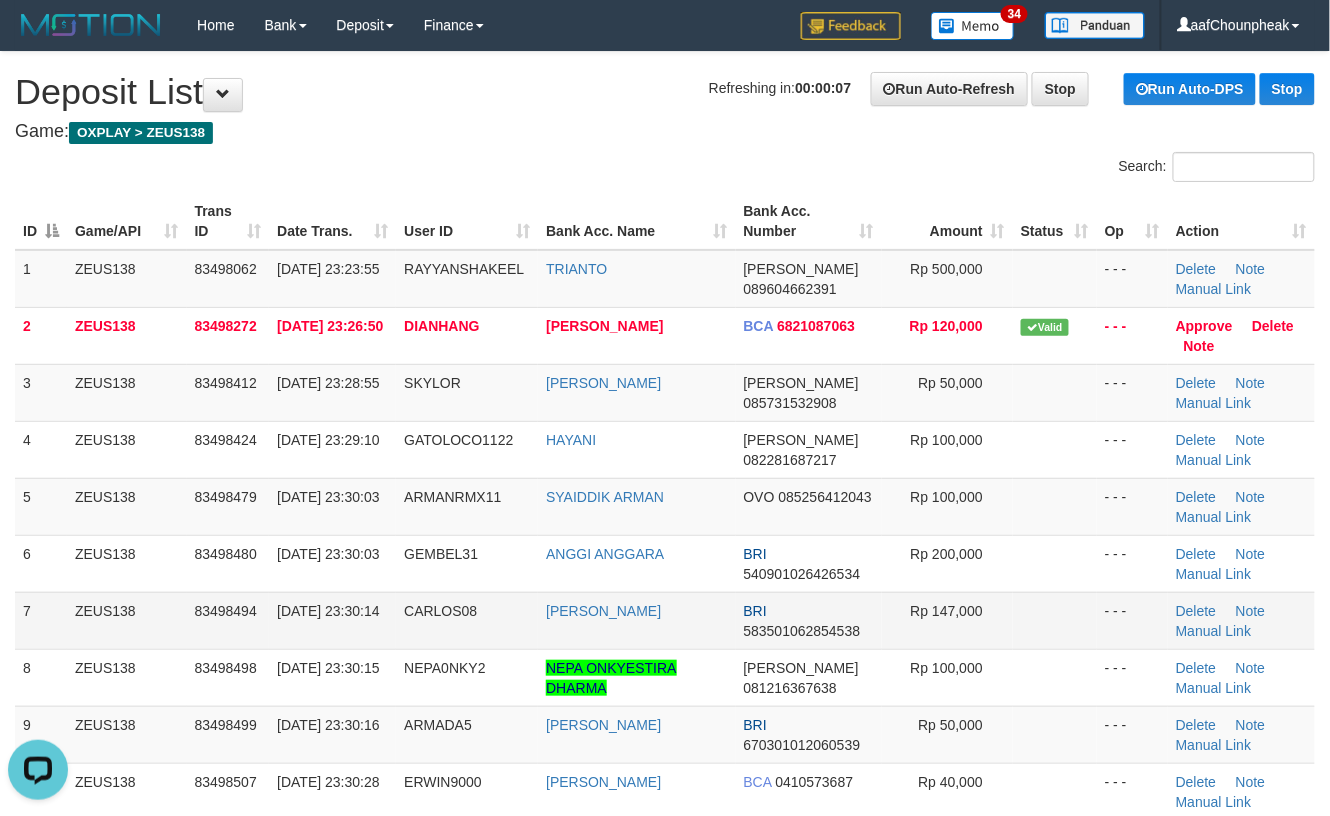 drag, startPoint x: 1097, startPoint y: 609, endPoint x: 1124, endPoint y: 605, distance: 27.294687 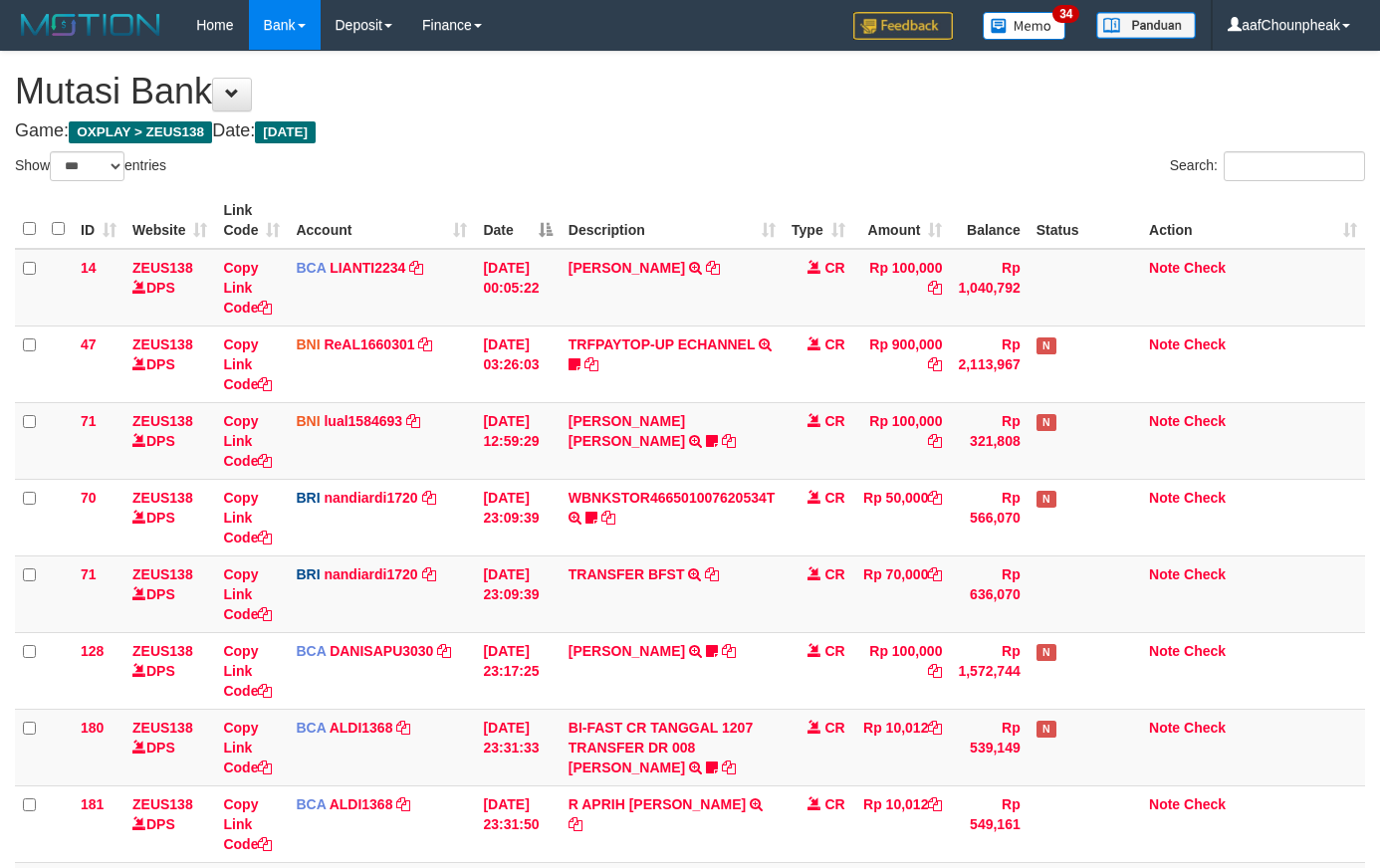 select on "***" 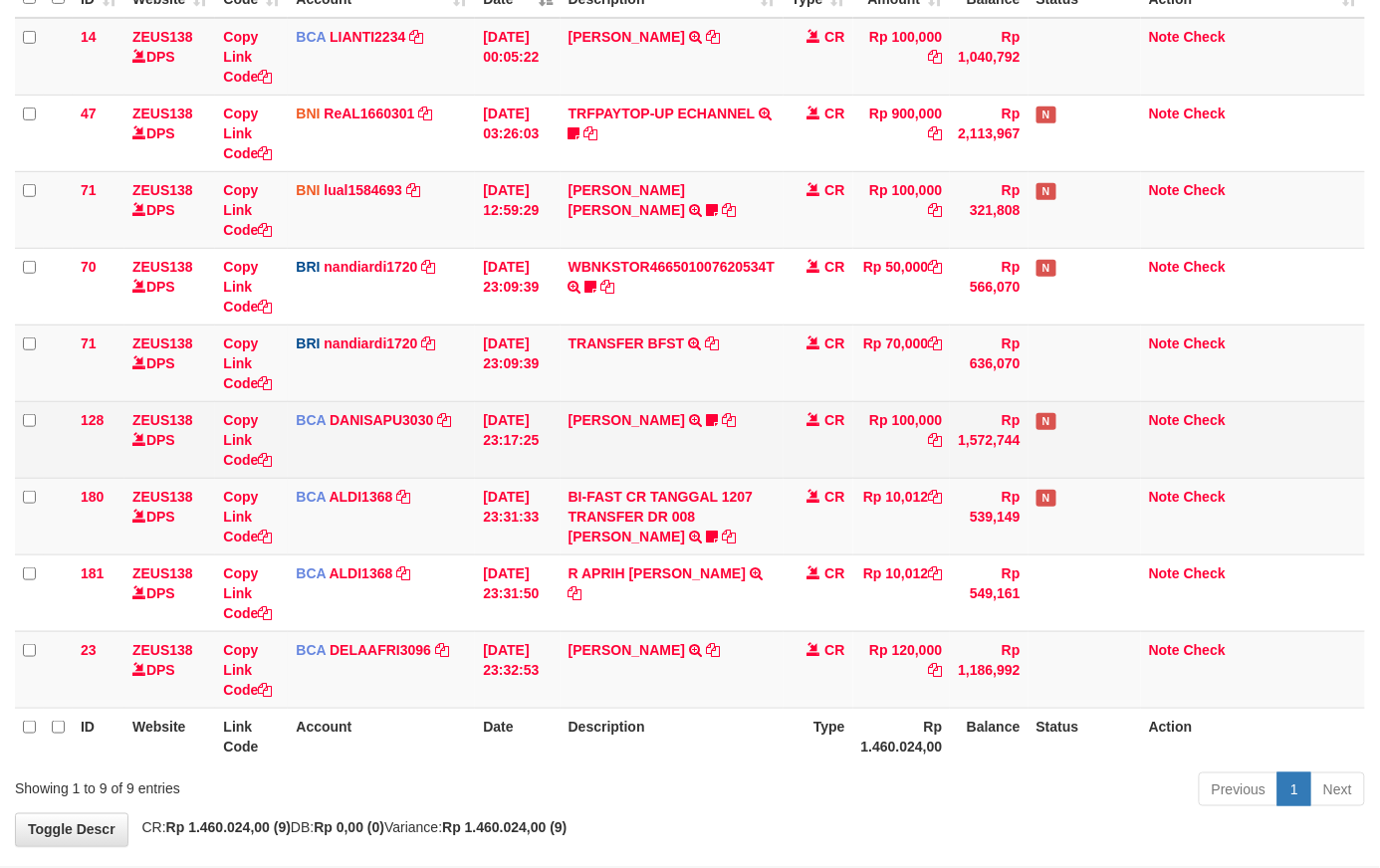 scroll, scrollTop: 160, scrollLeft: 0, axis: vertical 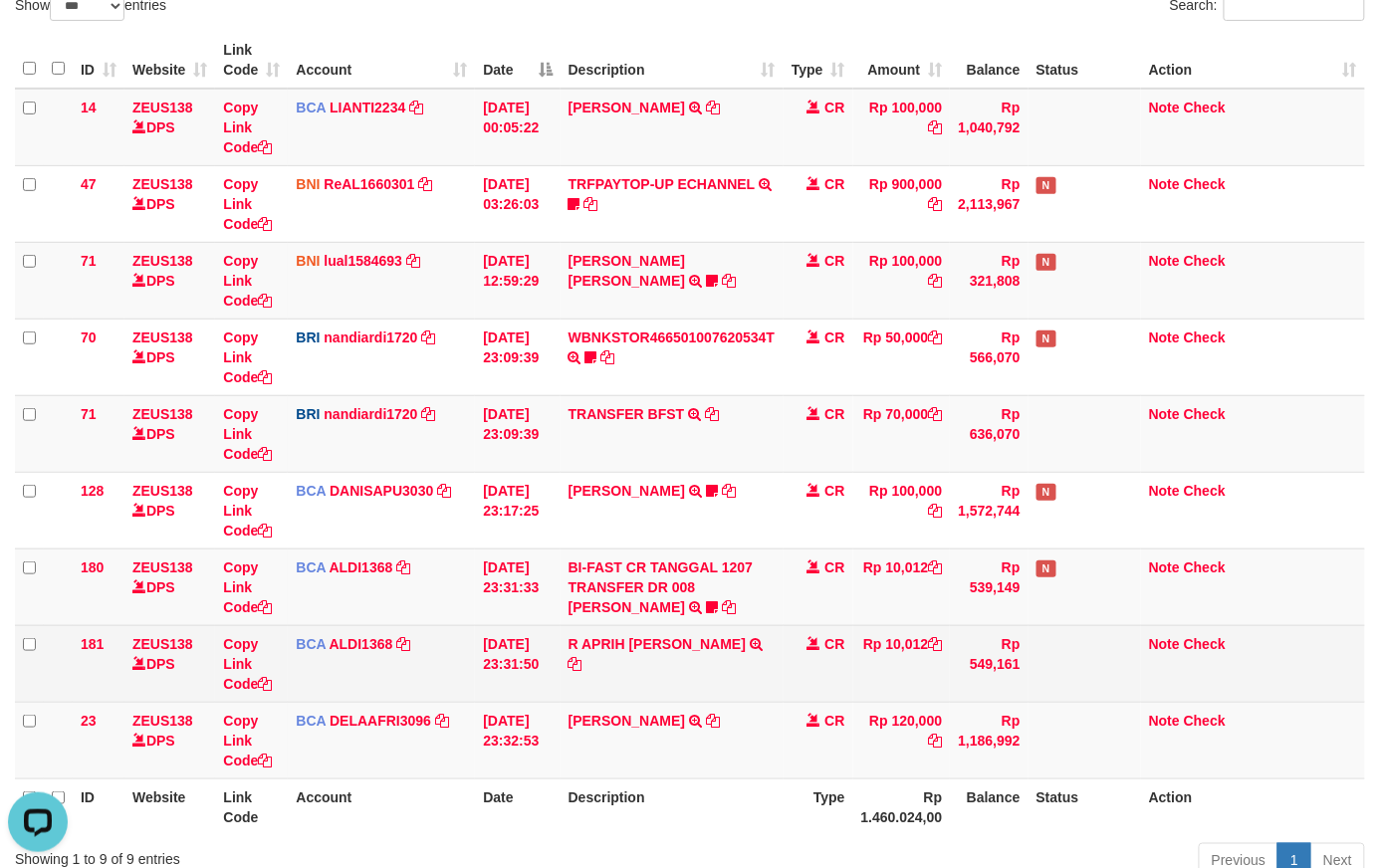 drag, startPoint x: 753, startPoint y: 663, endPoint x: 750, endPoint y: 675, distance: 12.369317 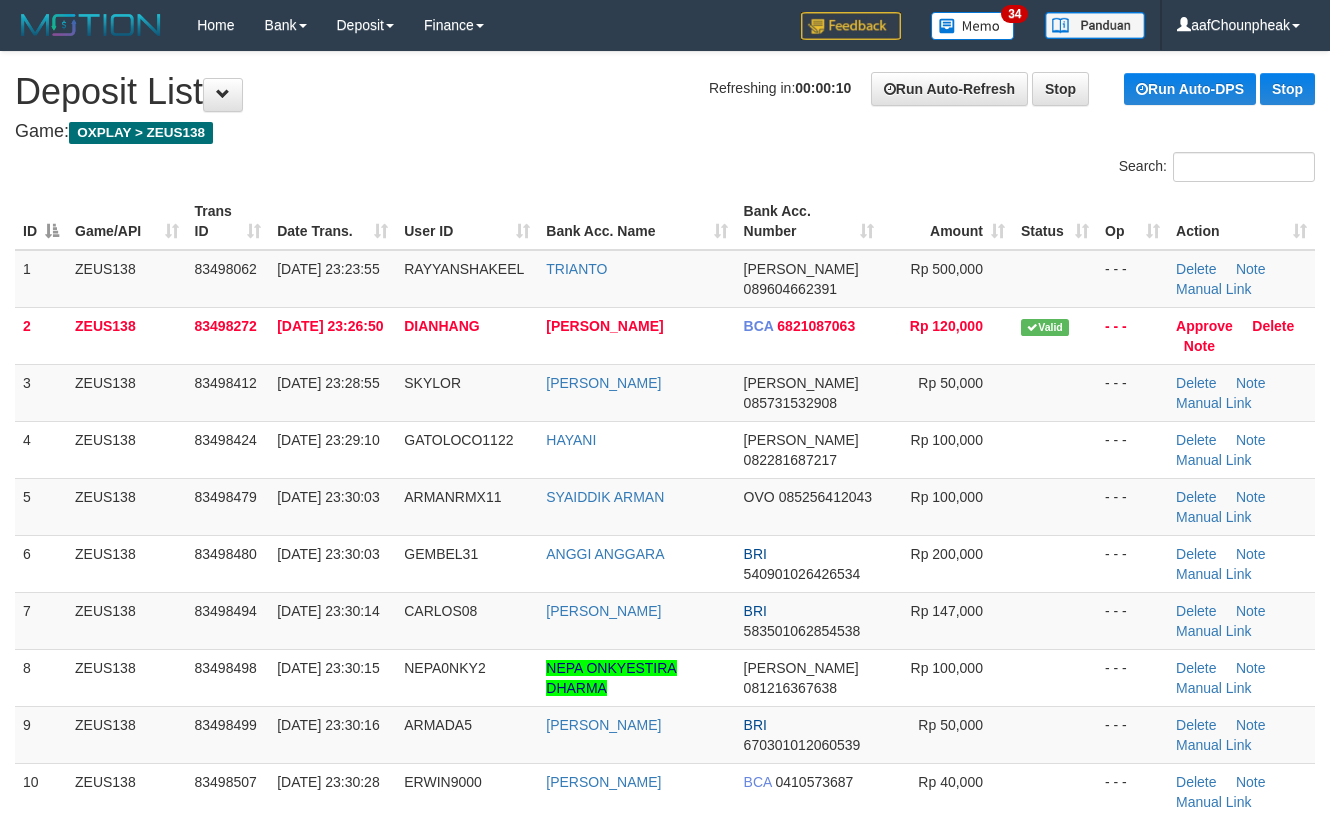 scroll, scrollTop: 0, scrollLeft: 0, axis: both 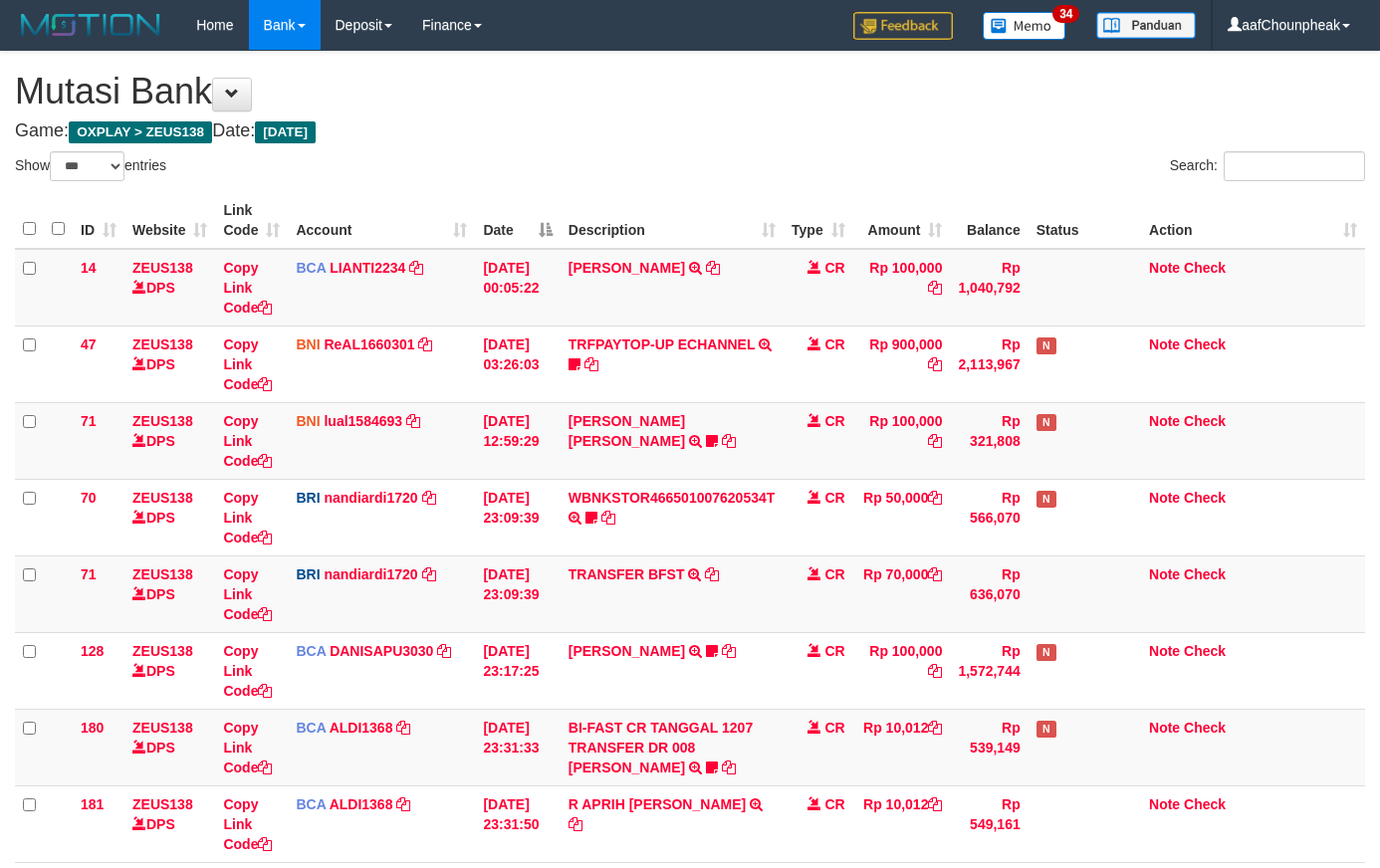 select on "***" 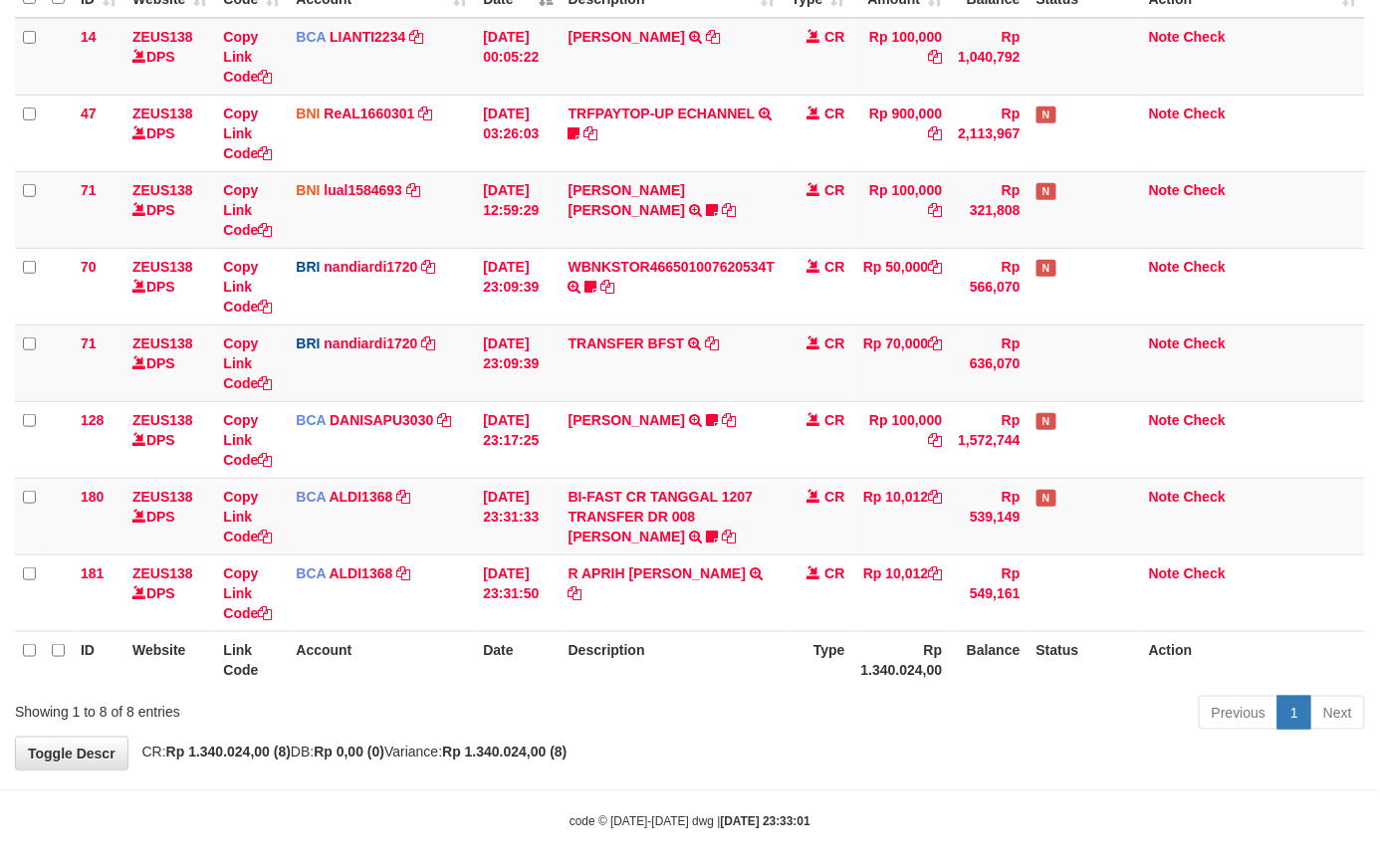 scroll, scrollTop: 160, scrollLeft: 0, axis: vertical 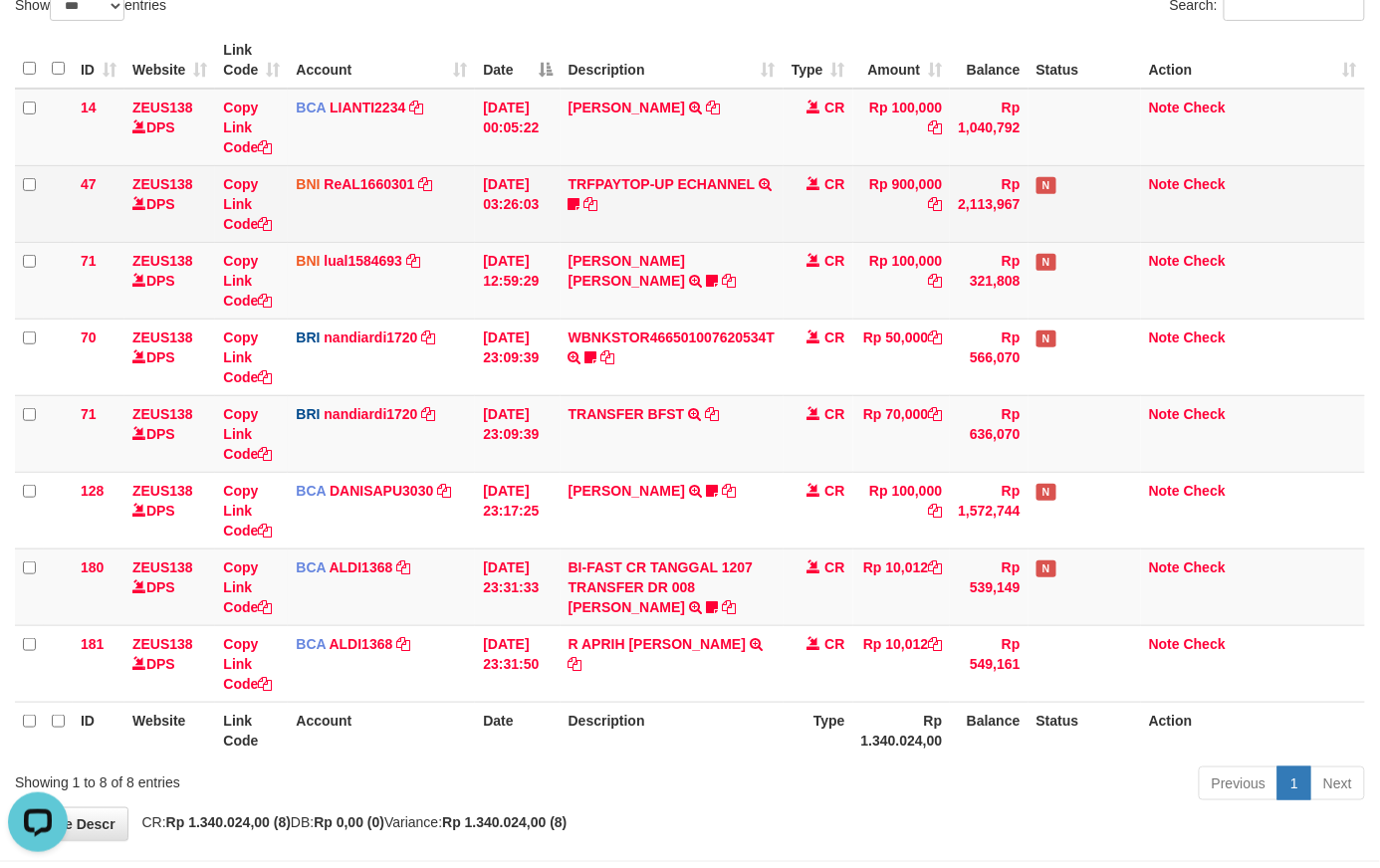 click on "TRFPAYTOP-UP ECHANNEL            TRF/PAY/TOP-UP ECHANNEL    Egoythea" at bounding box center [672, 203] 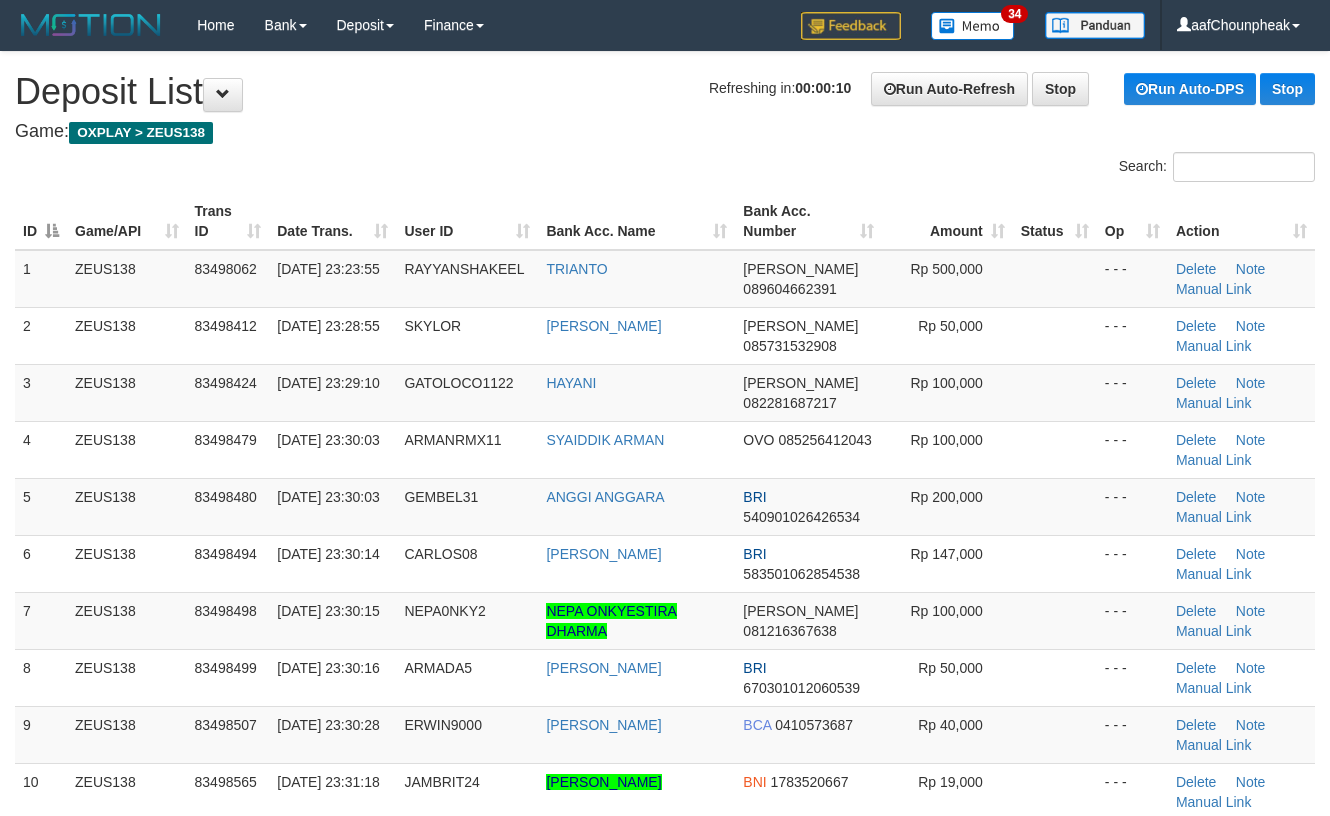 scroll, scrollTop: 0, scrollLeft: 0, axis: both 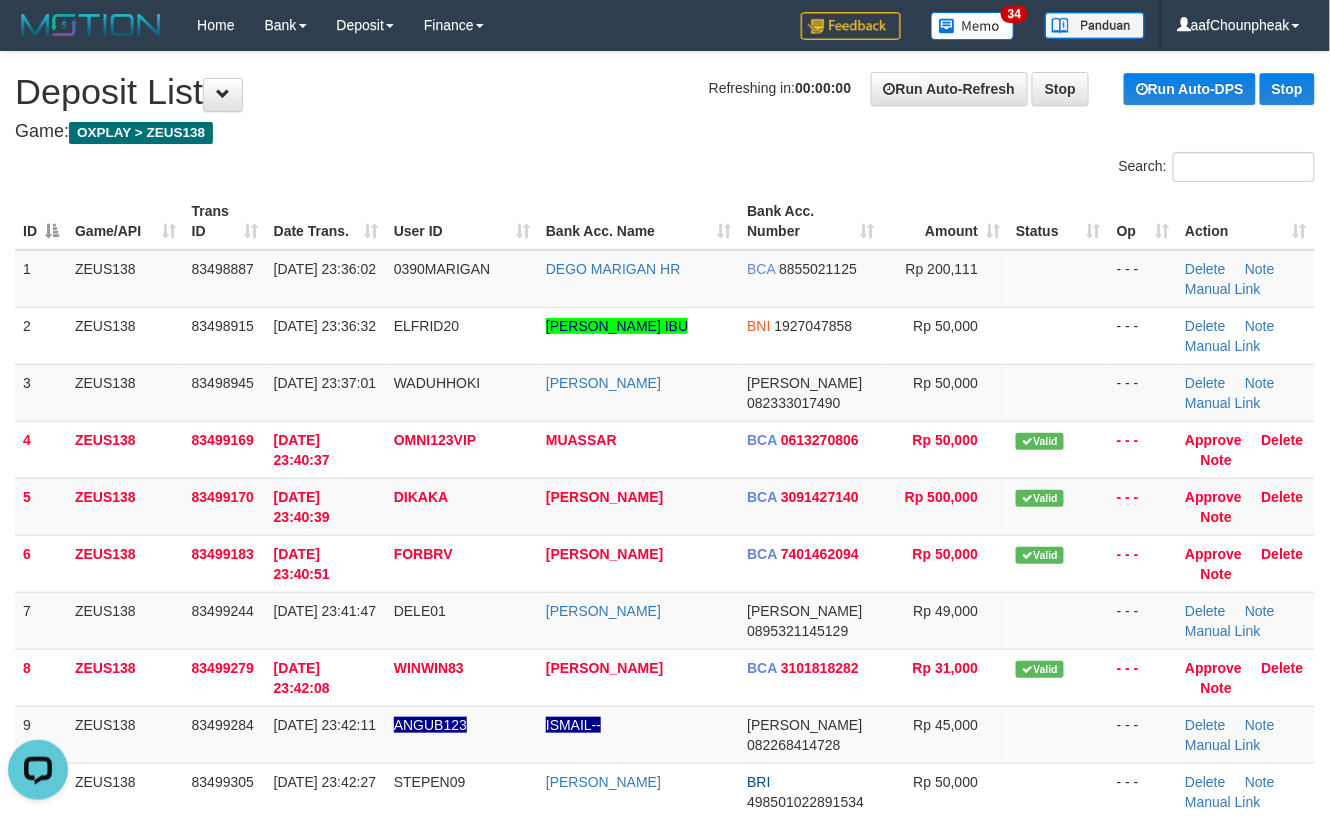 drag, startPoint x: 574, startPoint y: 152, endPoint x: 646, endPoint y: 169, distance: 73.97973 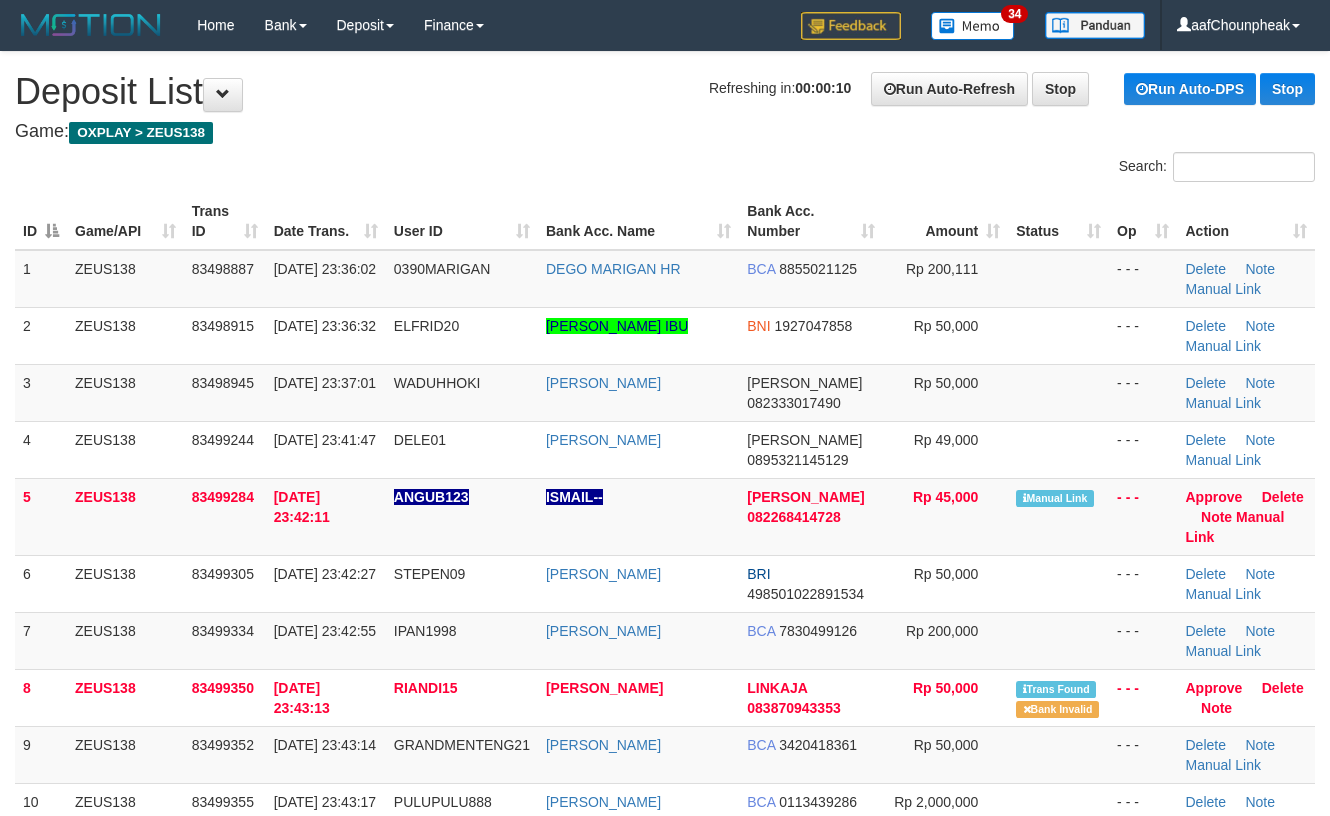 scroll, scrollTop: 0, scrollLeft: 0, axis: both 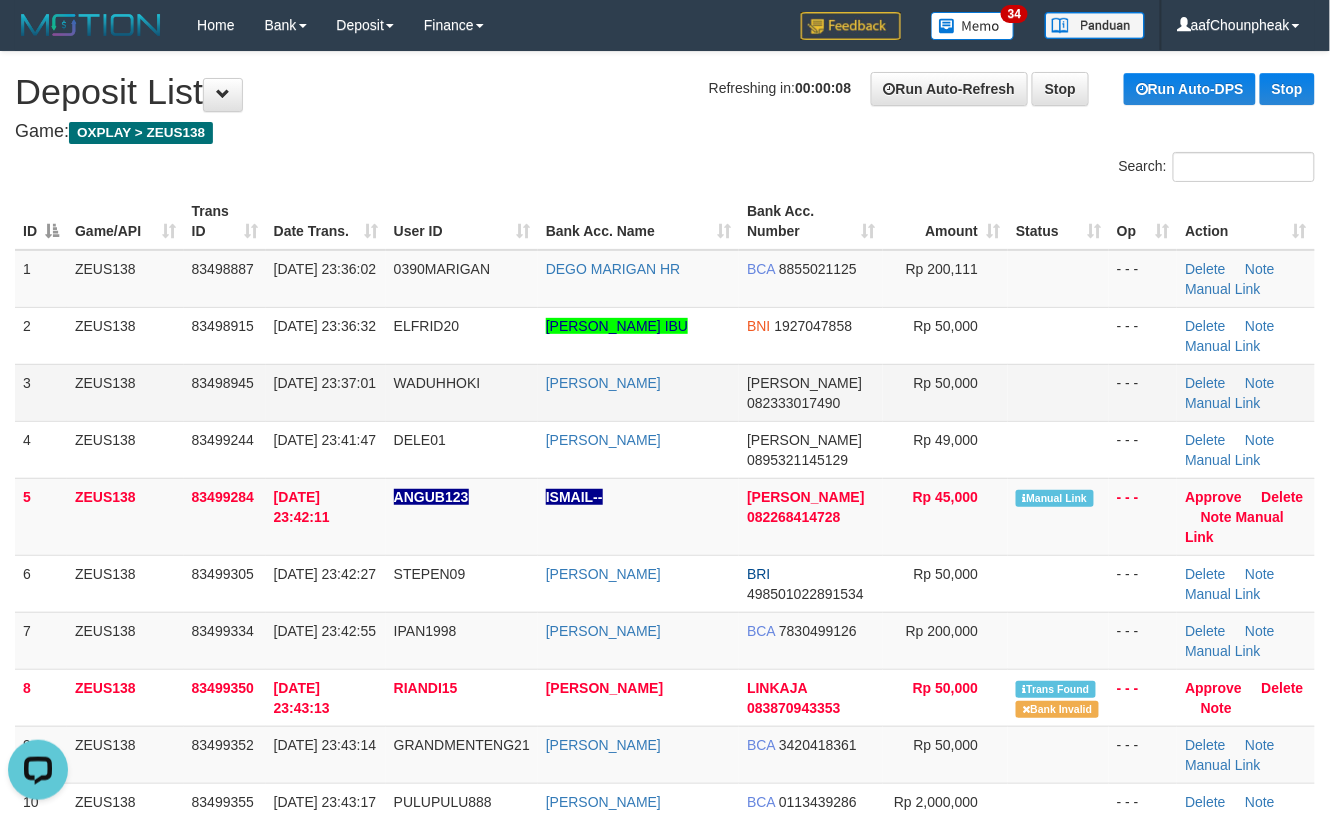 click at bounding box center (1058, 392) 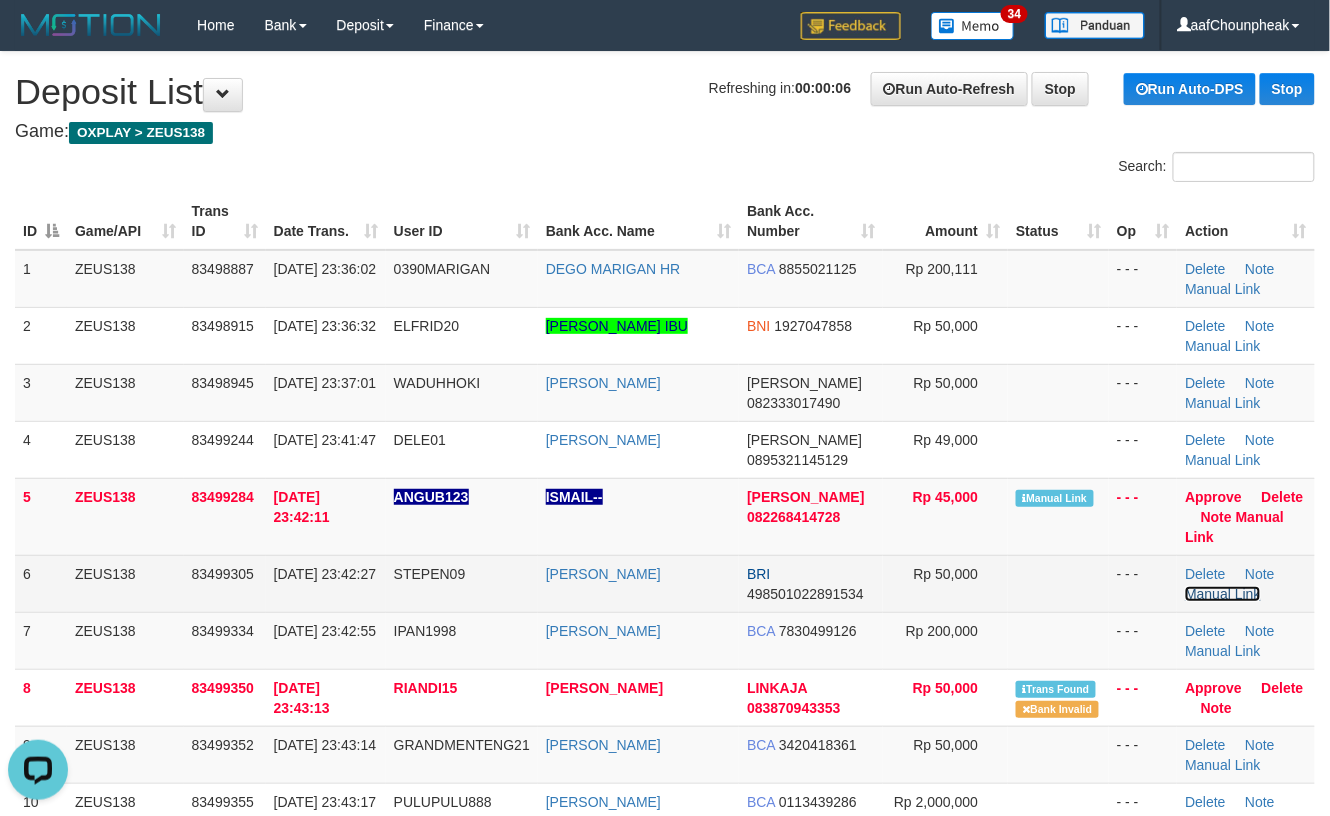 click on "Manual Link" at bounding box center (1223, 594) 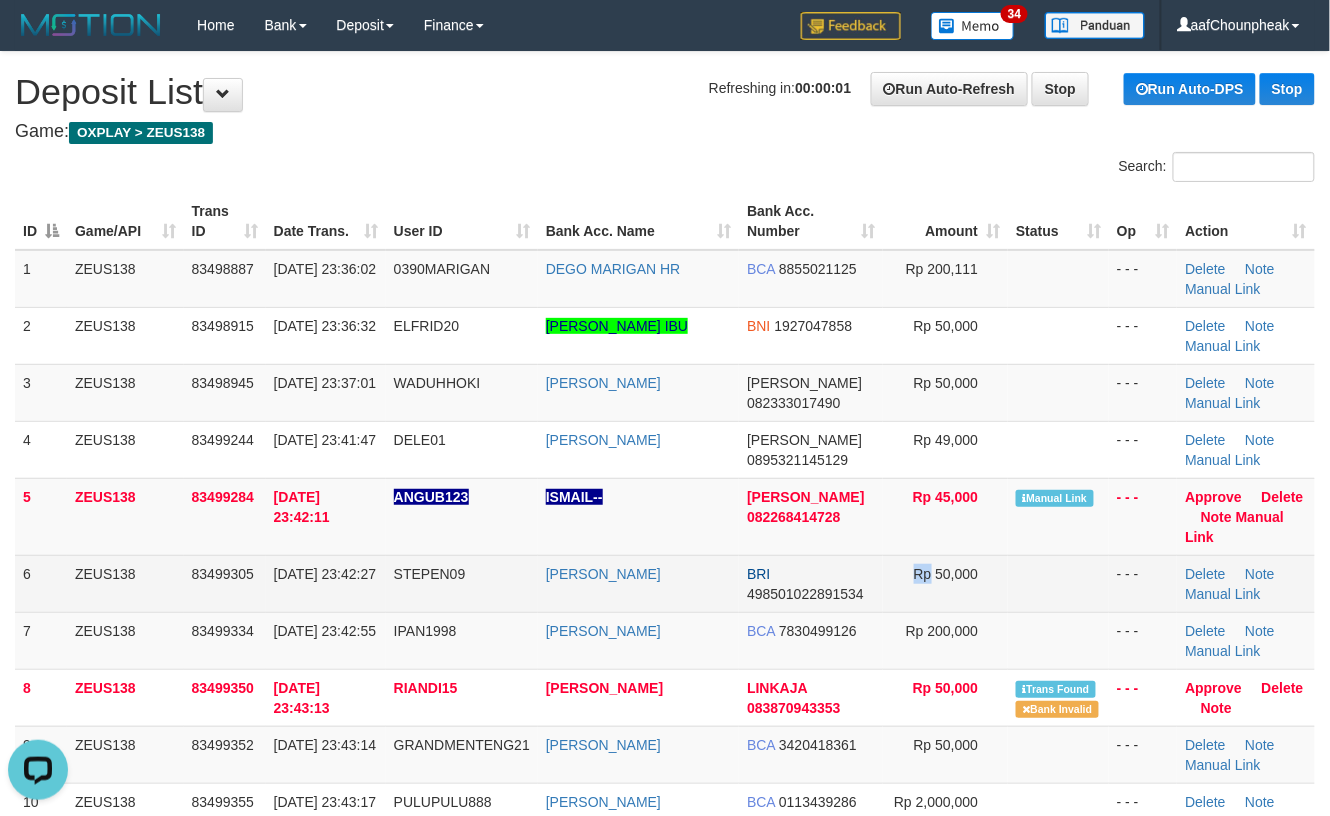 drag, startPoint x: 897, startPoint y: 565, endPoint x: 992, endPoint y: 556, distance: 95.42536 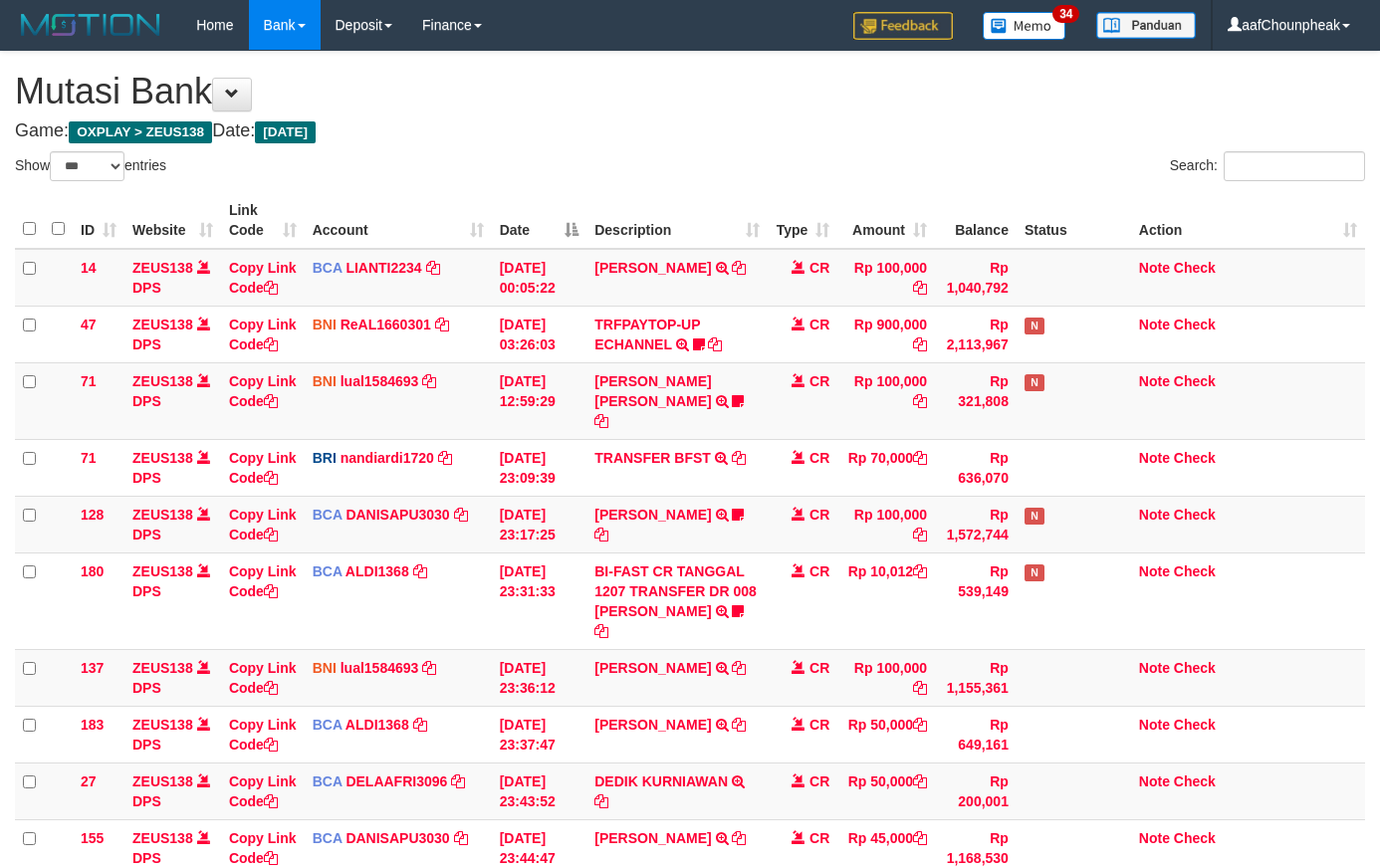 select on "***" 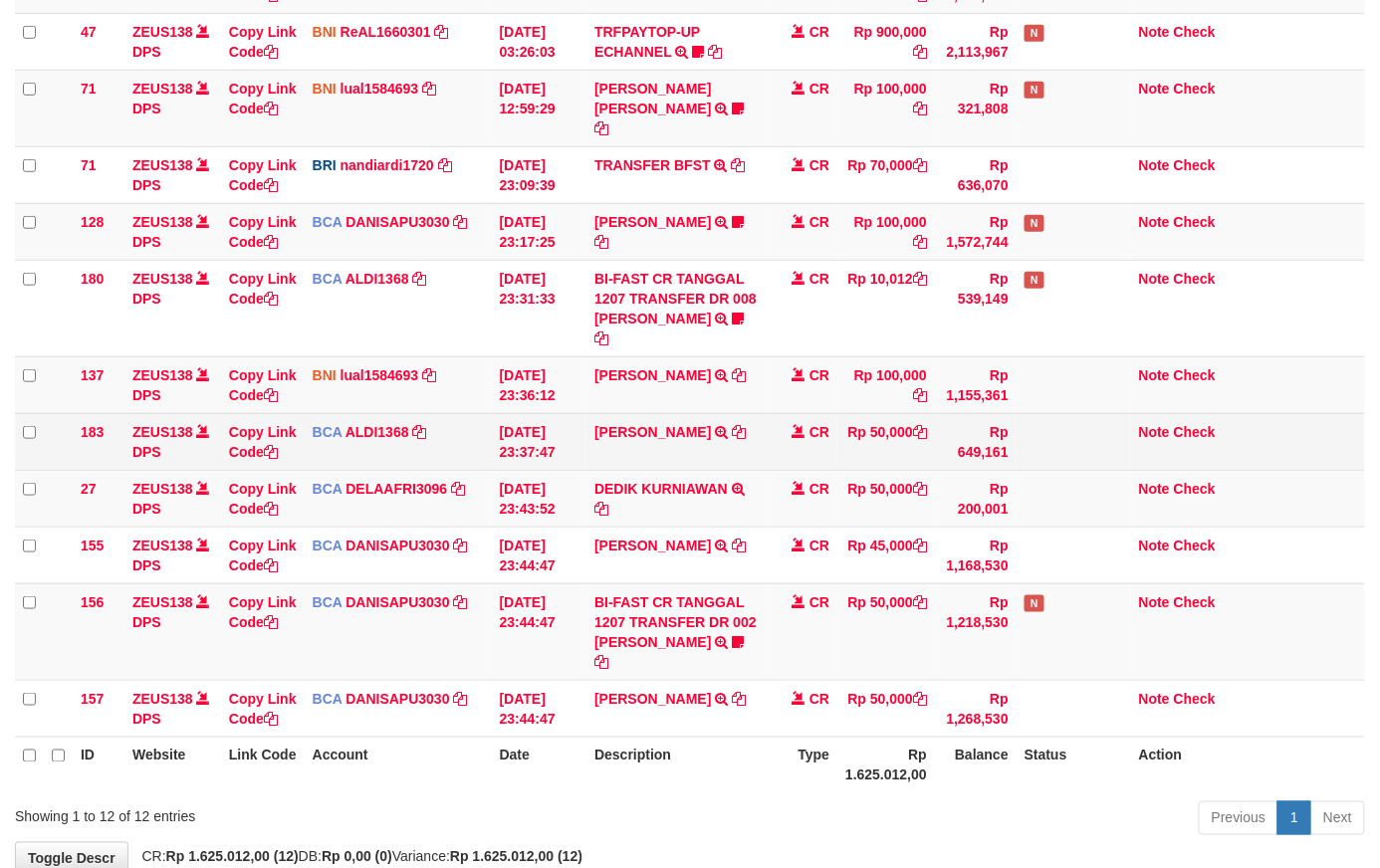 scroll, scrollTop: 376, scrollLeft: 0, axis: vertical 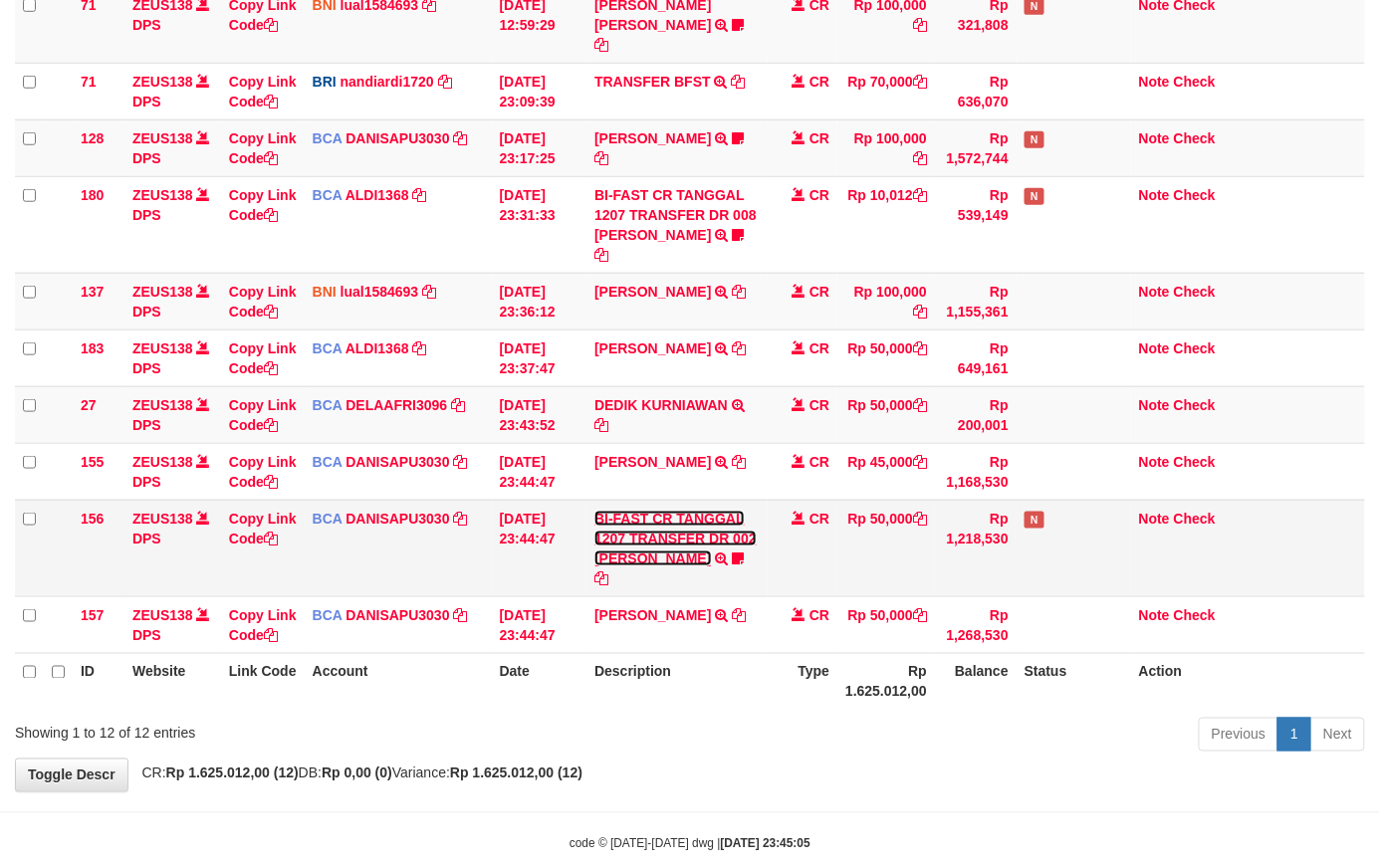 click on "BI-FAST CR TANGGAL 1207 TRANSFER DR 002 STEPHEN ANUGRAH TA" at bounding box center [675, 539] 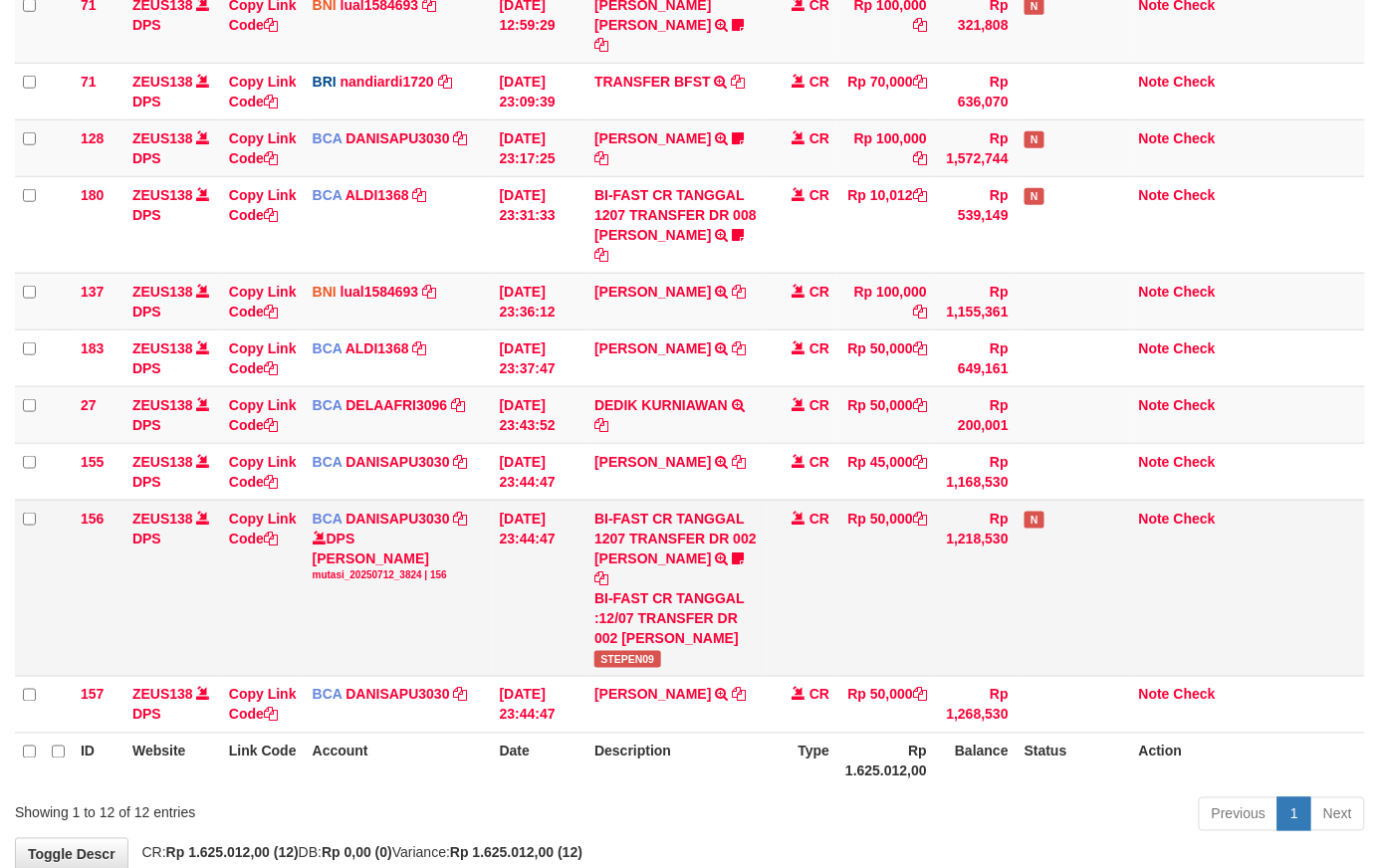 click on "STEPEN09" at bounding box center [627, 659] 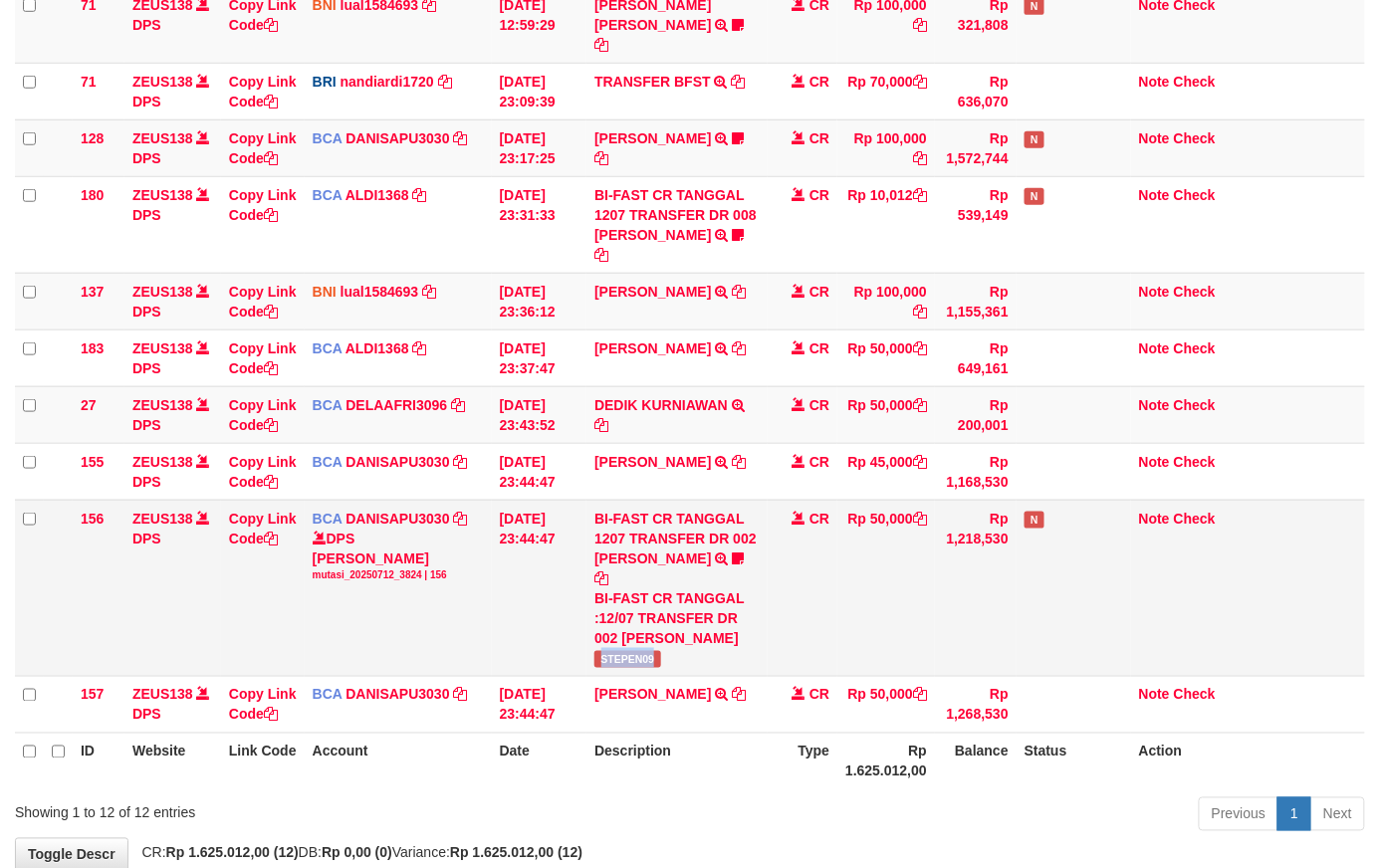 click on "STEPEN09" at bounding box center (627, 659) 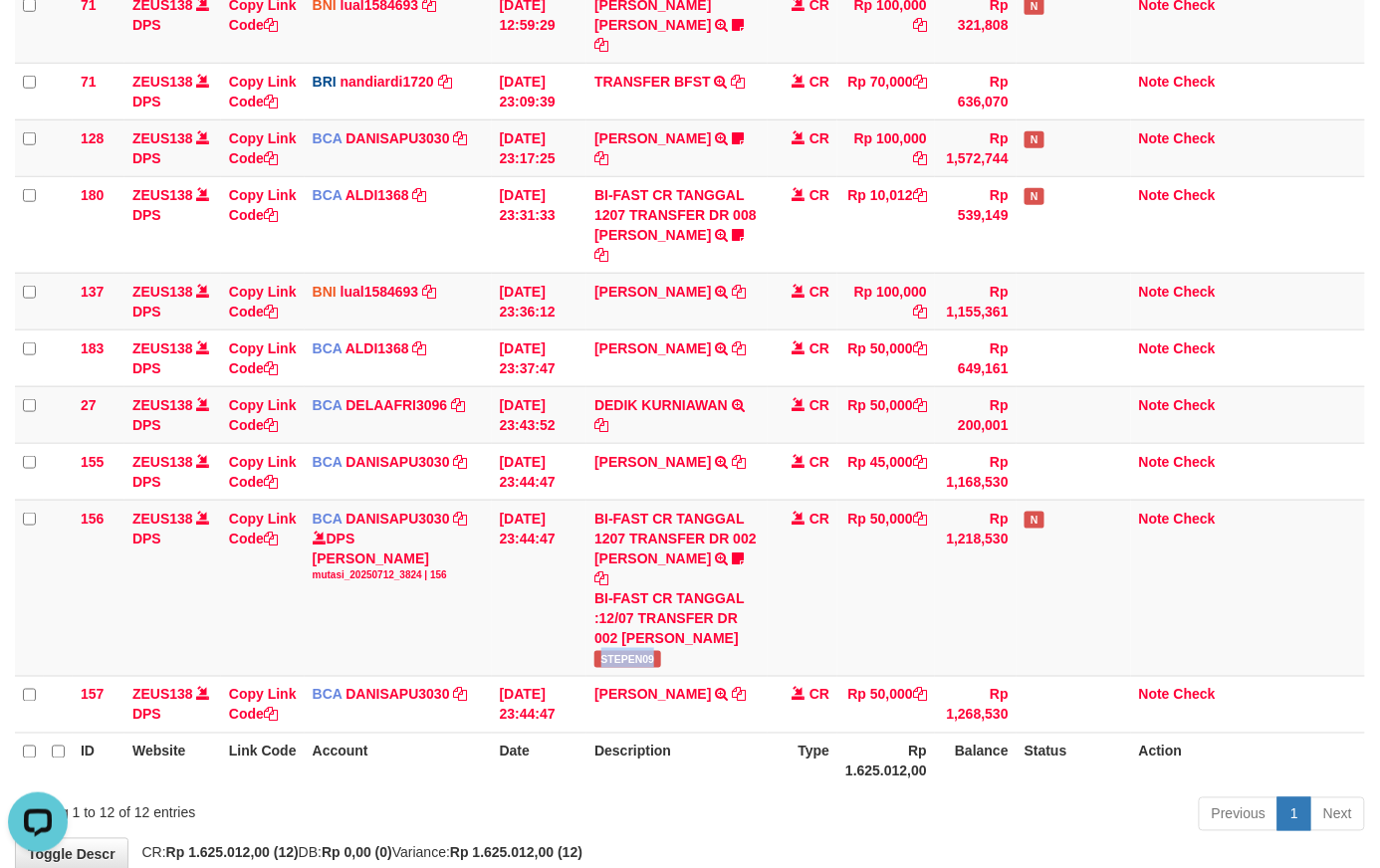 scroll, scrollTop: 0, scrollLeft: 0, axis: both 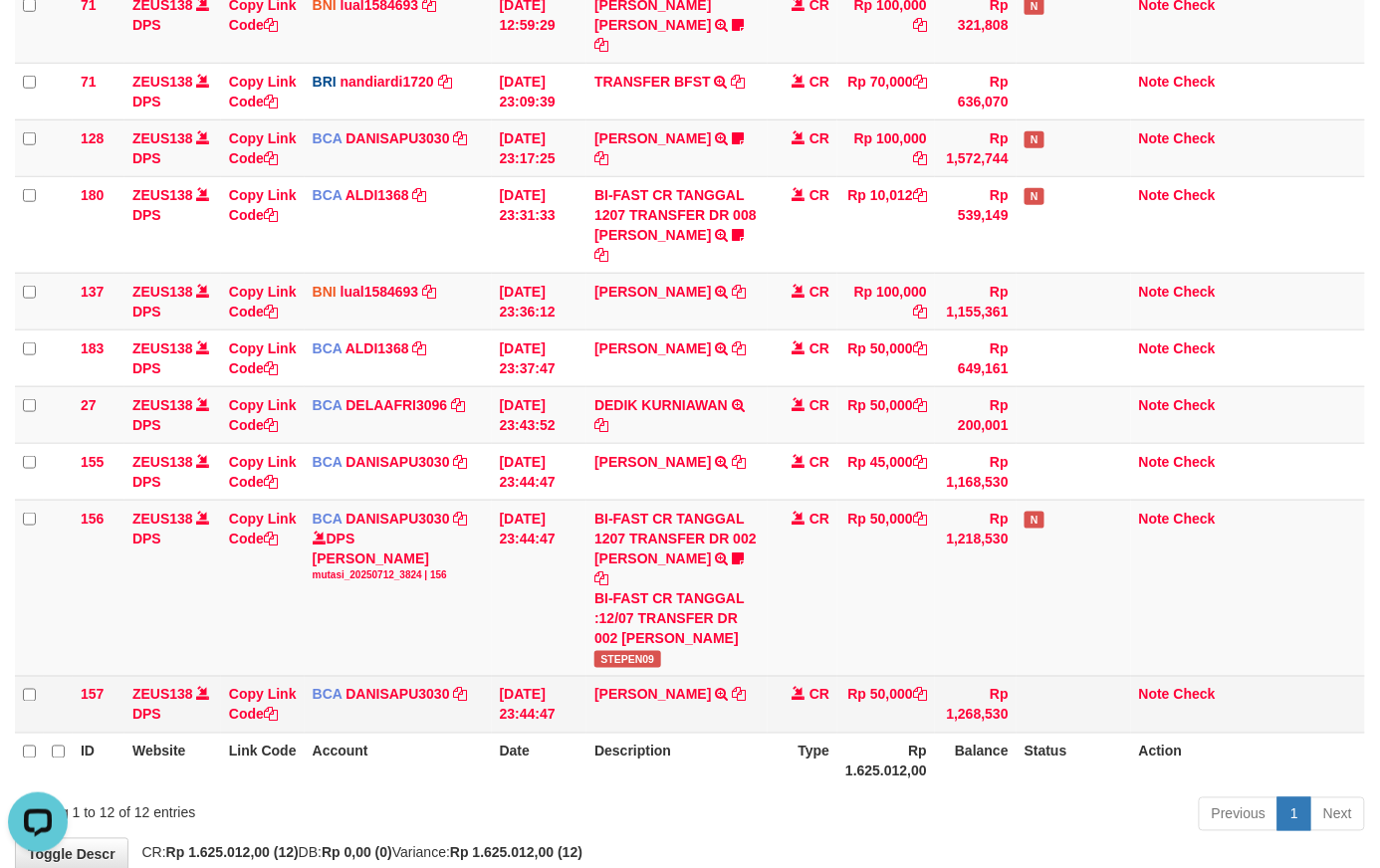 click on "CR" at bounding box center (803, 704) 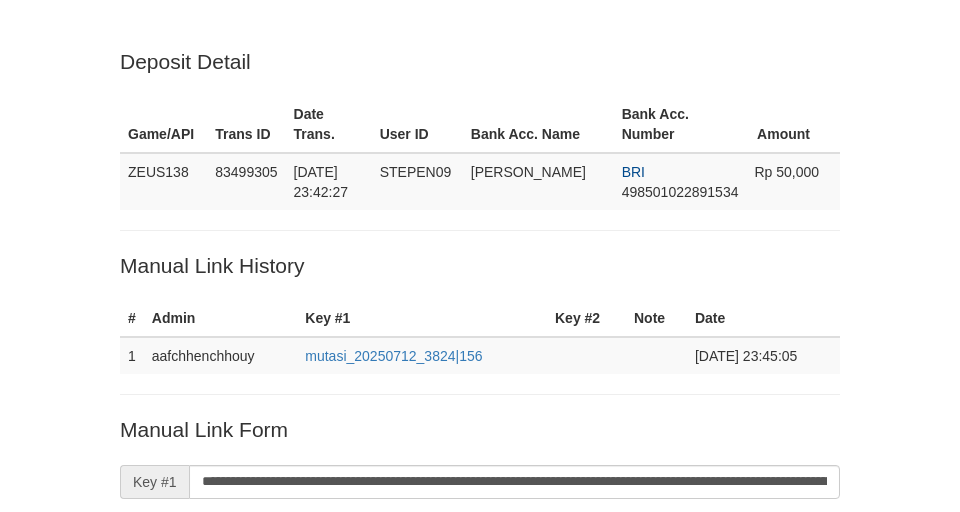 scroll, scrollTop: 445, scrollLeft: 0, axis: vertical 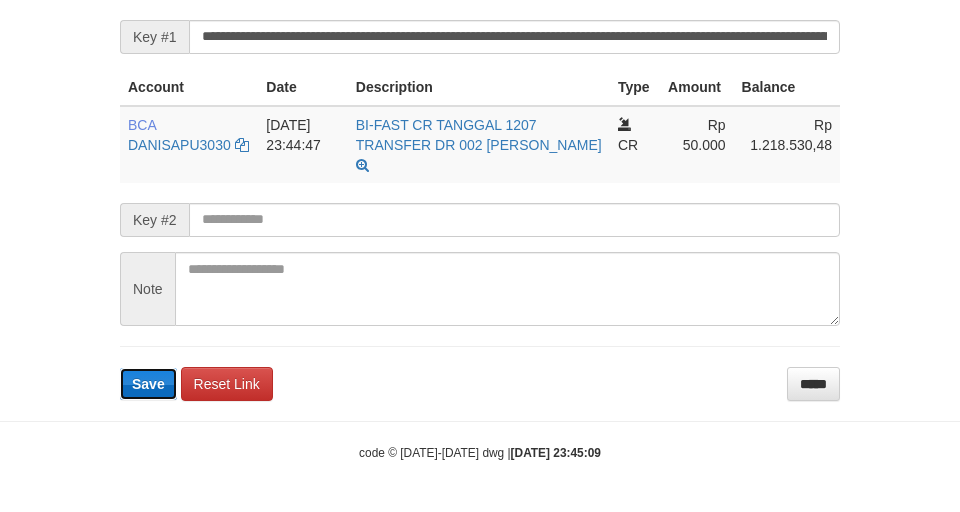 type 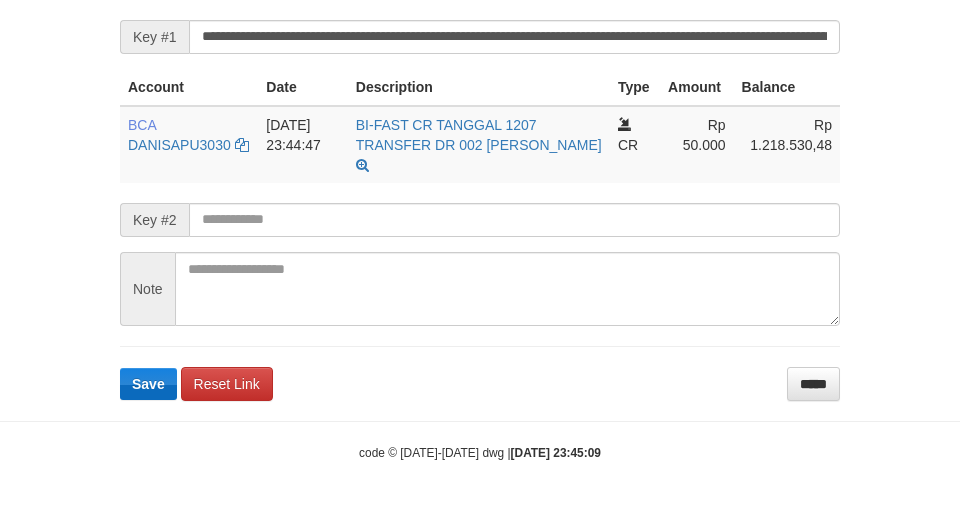 scroll, scrollTop: 0, scrollLeft: 0, axis: both 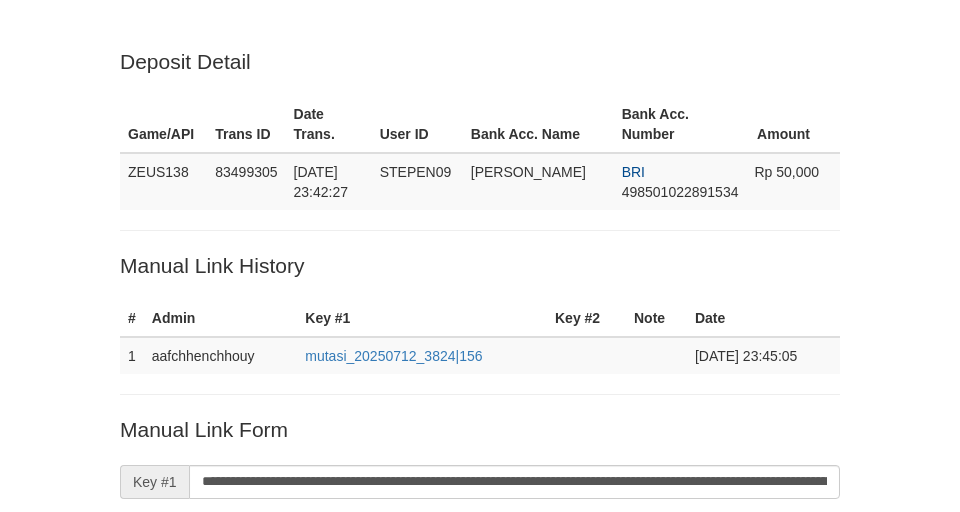 click on "Deposit Detail
Game/API
Trans ID
Date Trans.
User ID
Bank Acc. Name
Bank Acc. Number
Amount
ZEUS138
83499305
[DATE] 23:42:27
STEPEN09
[PERSON_NAME]
BRI
498501022891534
Rp 50,000
Manual Link History
#
Admin
Key #1
Key #2
Note
Date
1
aafchhenchhouy
mutasi_20250712_3824|156
[DATE] 23:45:05
Account
Date
Description
Type
Amount
Balance
BCA
DANISAPU3030
DPS 																																	 CR" at bounding box center (480, 446) 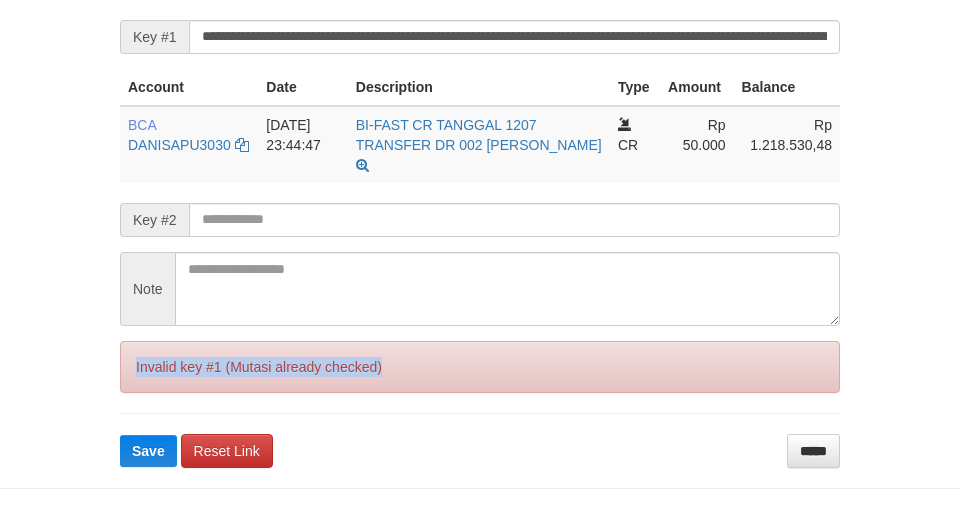 click on "Invalid key #1 (Mutasi already checked)" at bounding box center [480, 367] 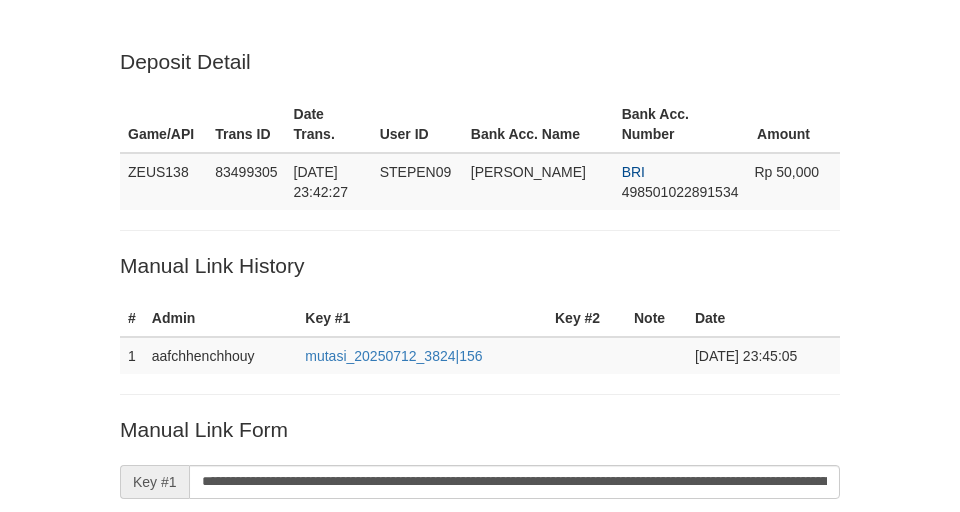 scroll, scrollTop: 445, scrollLeft: 0, axis: vertical 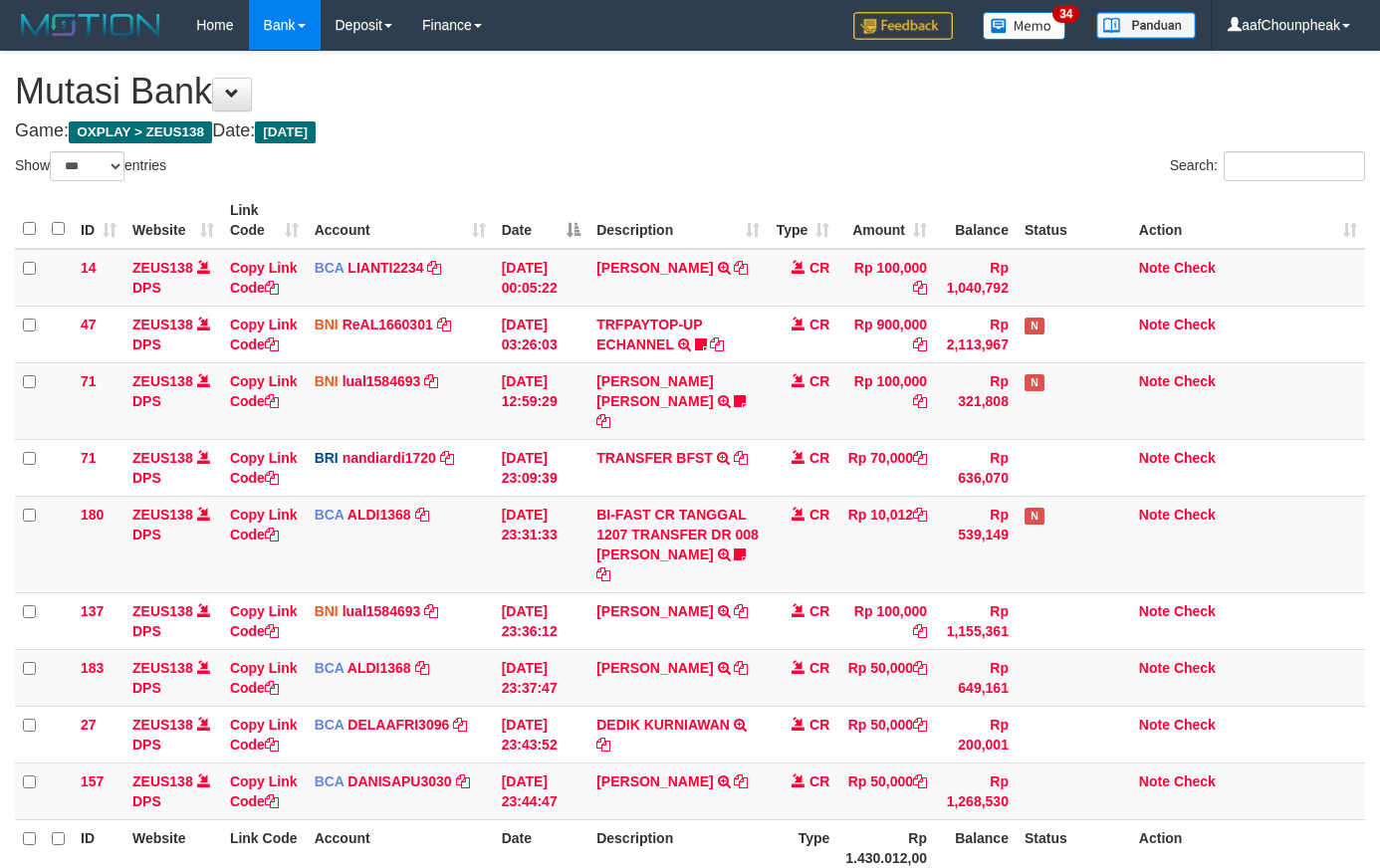 select on "***" 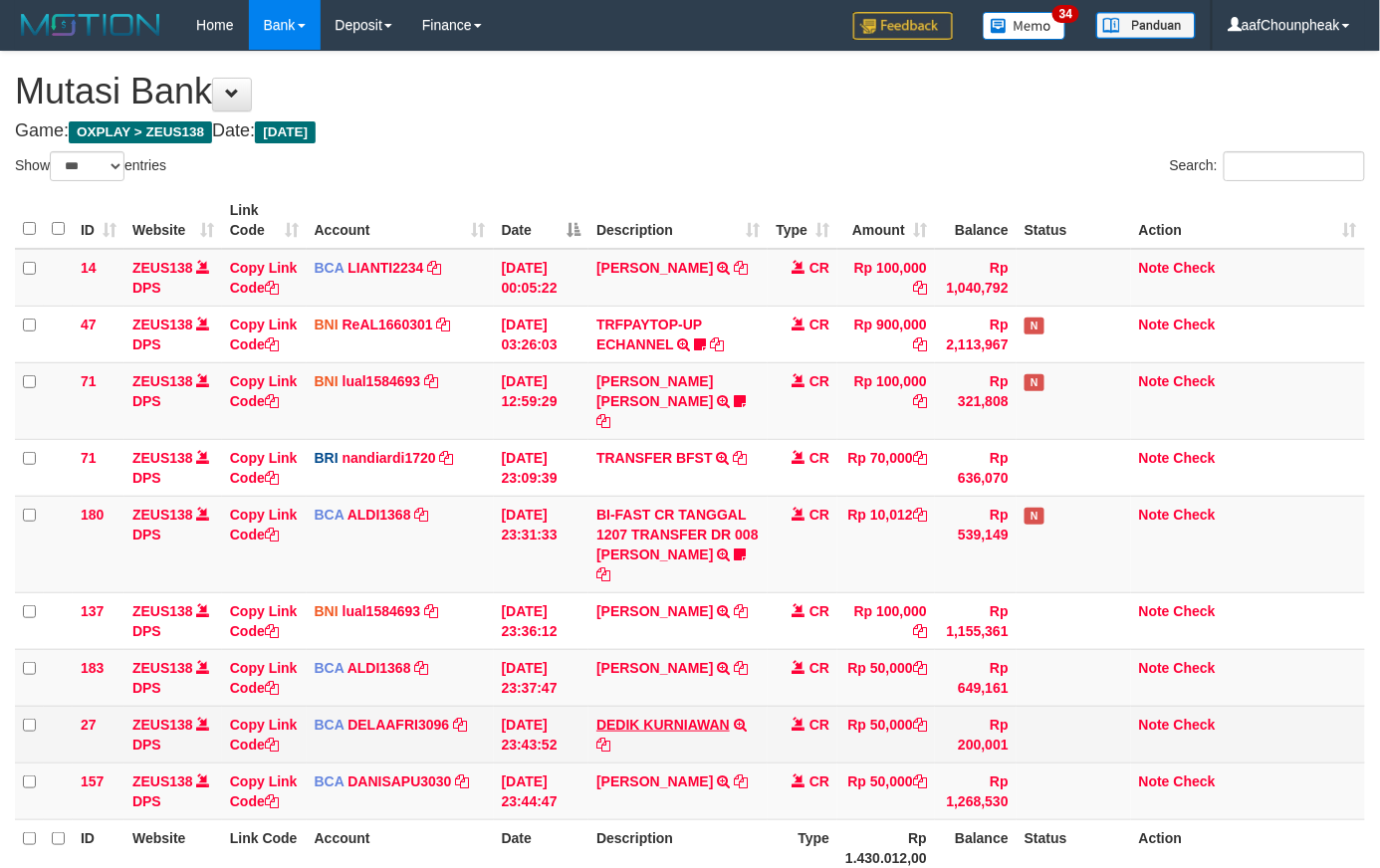 scroll, scrollTop: 165, scrollLeft: 0, axis: vertical 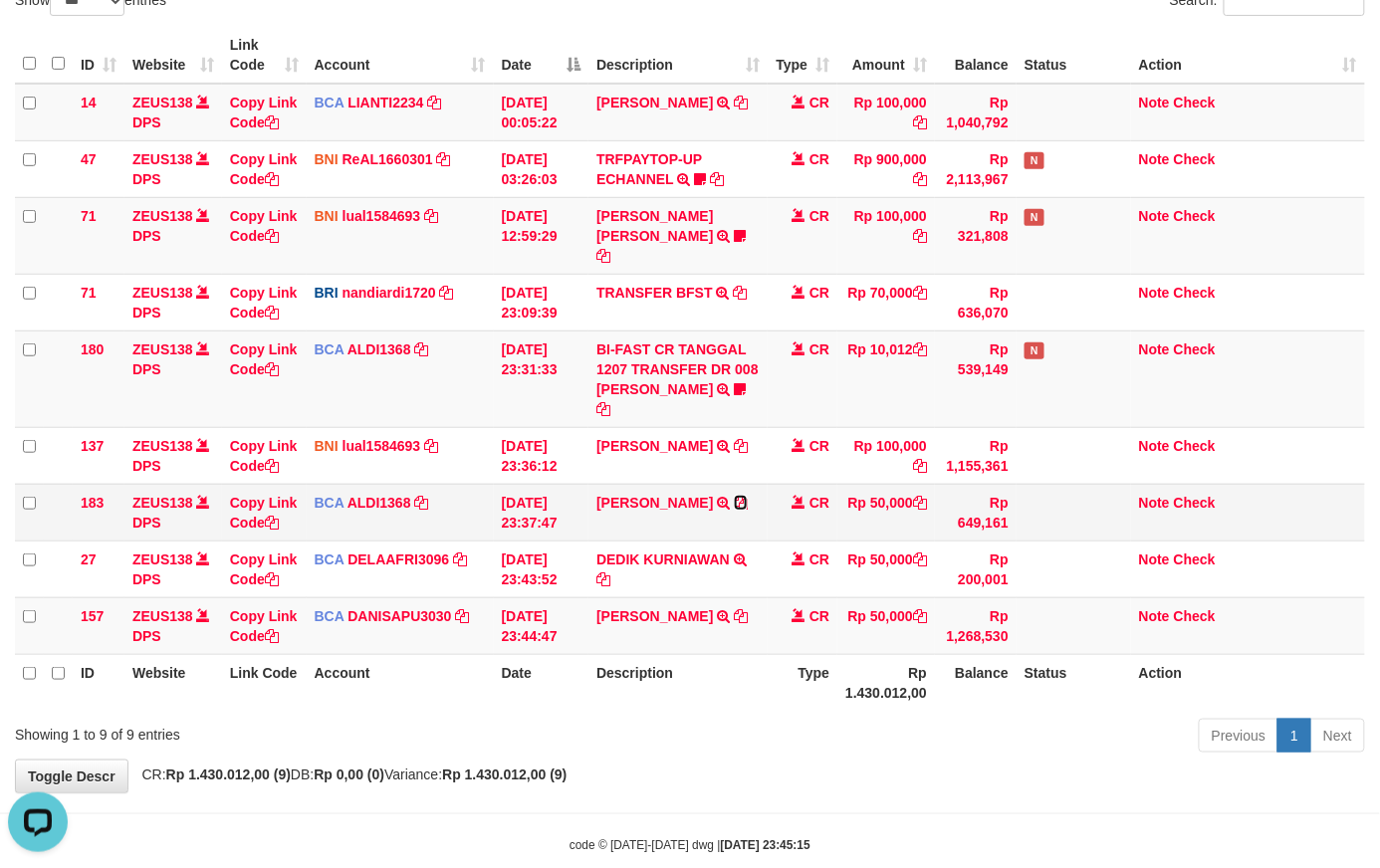 click at bounding box center [741, 503] 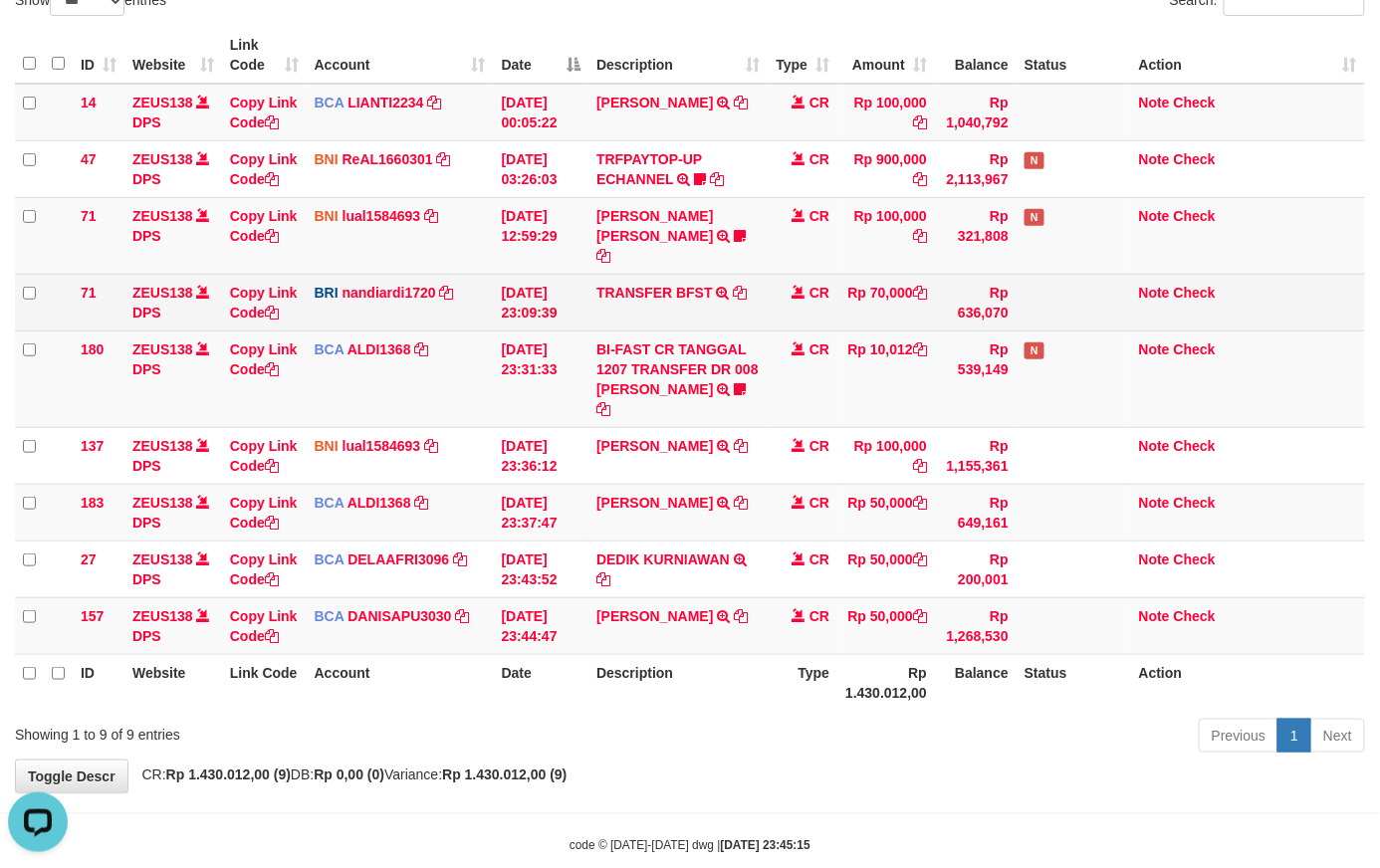 click on "BRI
nandiardi1720
DPS
NANDI ARDIANSYAH
mutasi_20250712_3776 | 71
mutasi_20250712_3776 | 71" at bounding box center (400, 302) 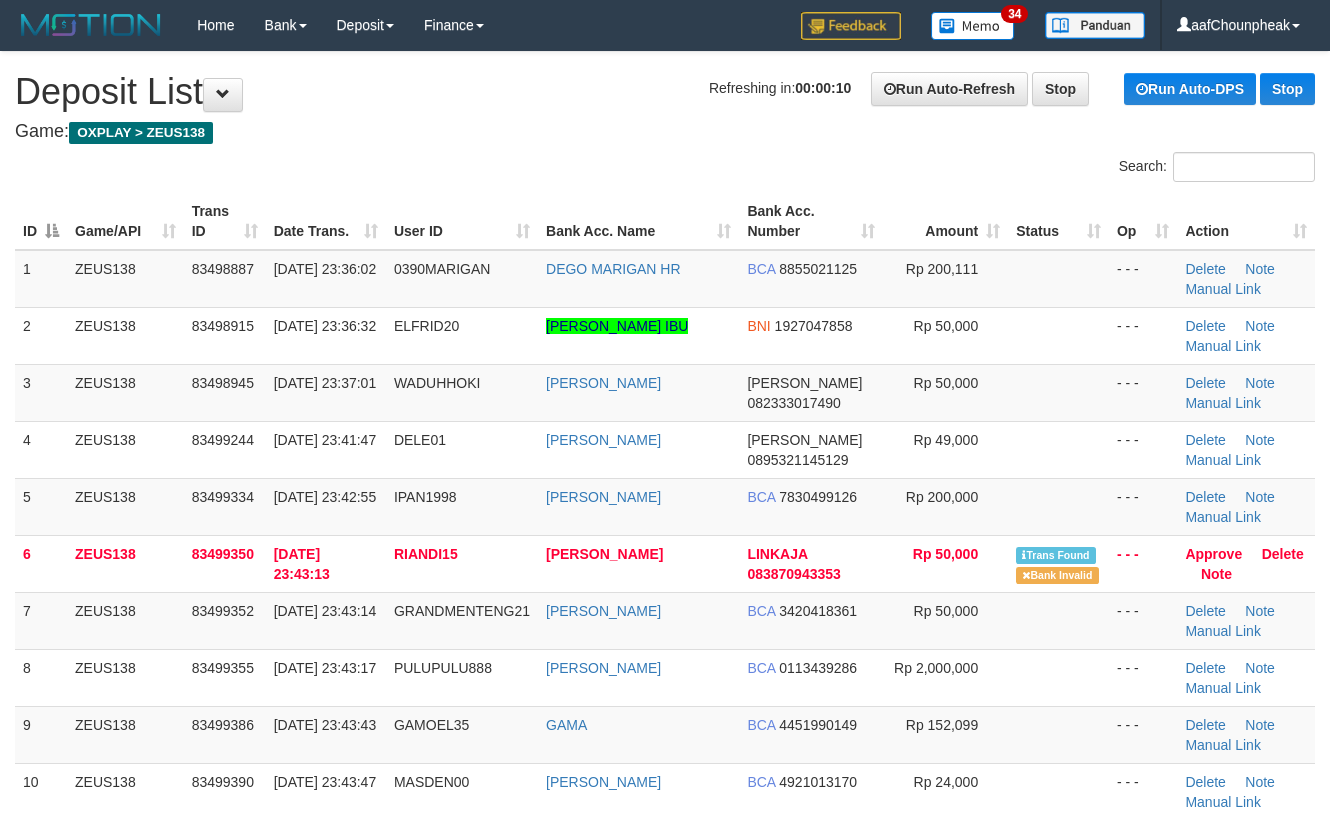 scroll, scrollTop: 0, scrollLeft: 0, axis: both 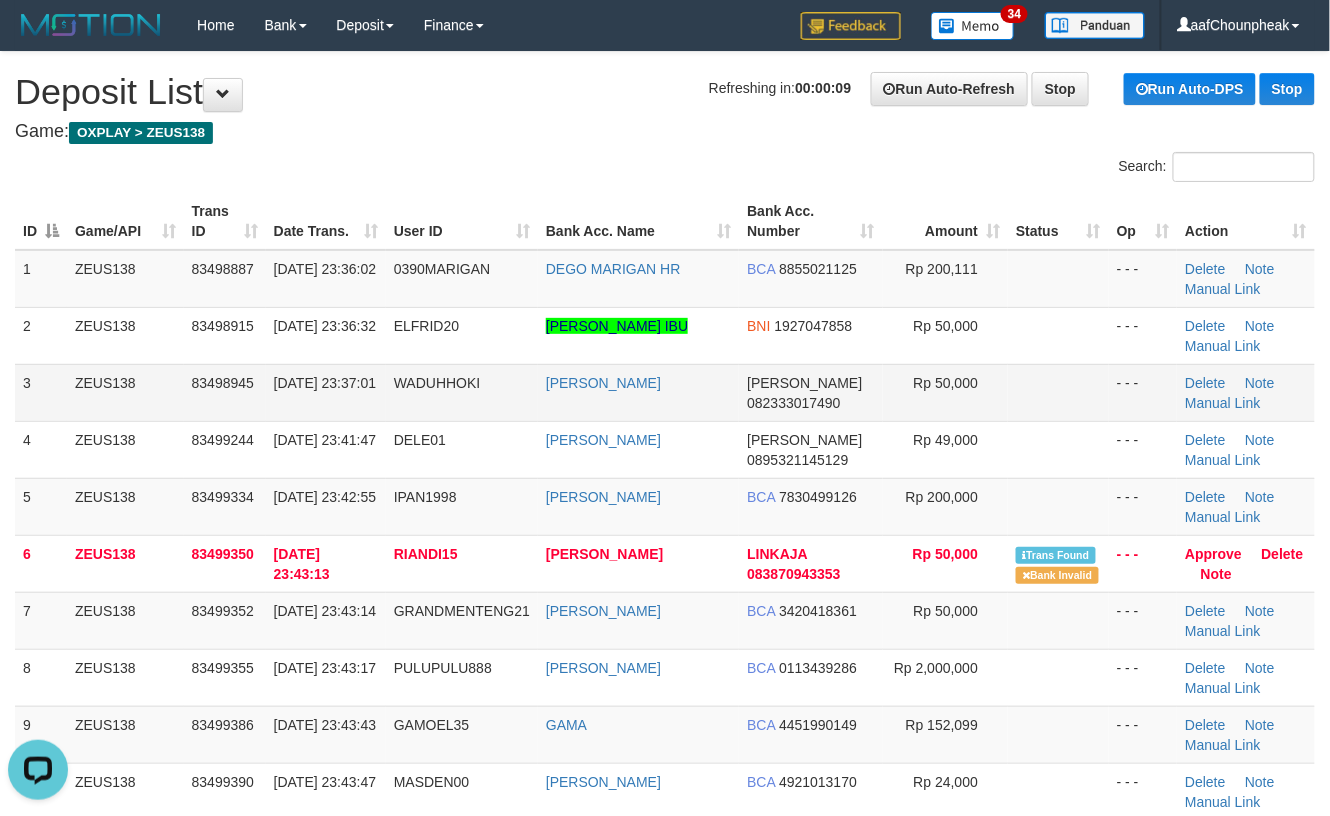 click at bounding box center [1058, 392] 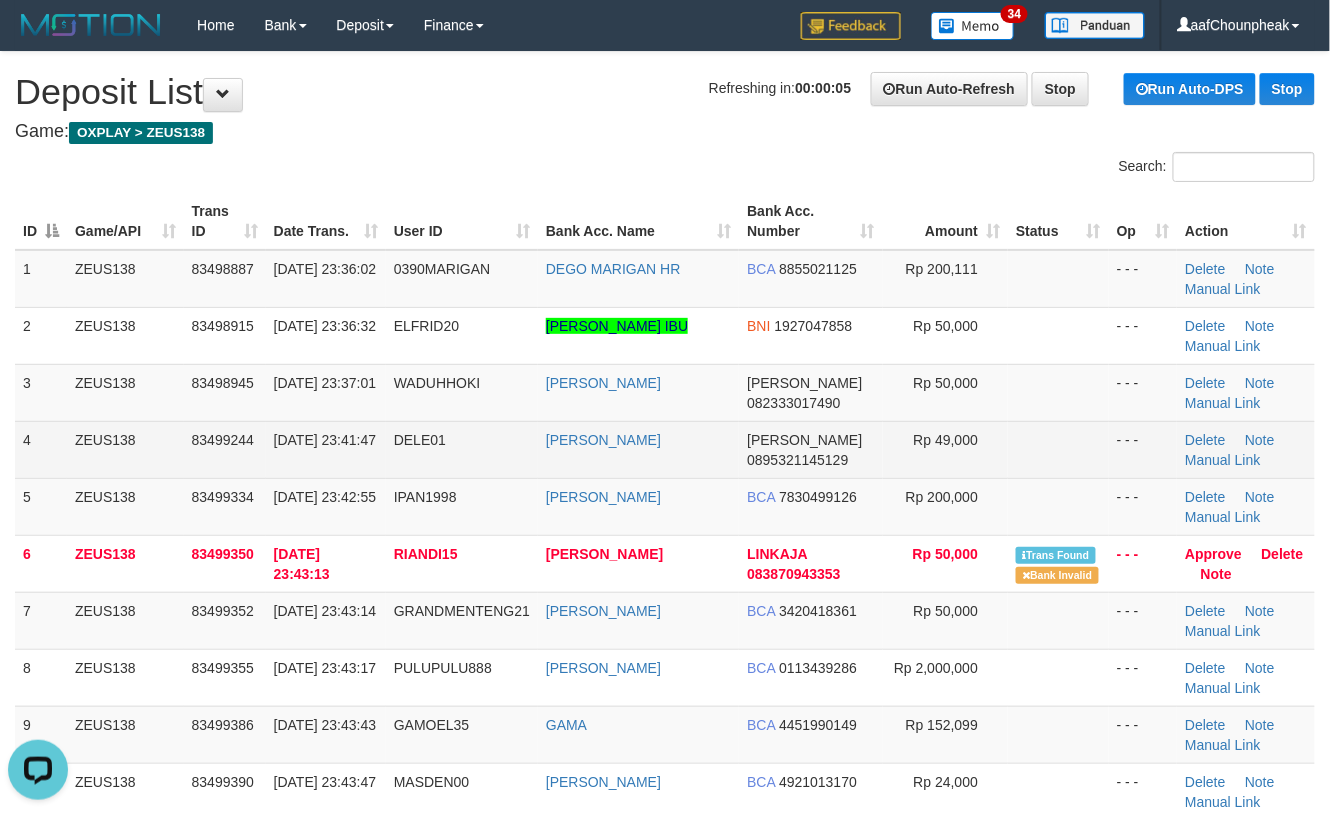 drag, startPoint x: 1016, startPoint y: 446, endPoint x: 1021, endPoint y: 464, distance: 18.681541 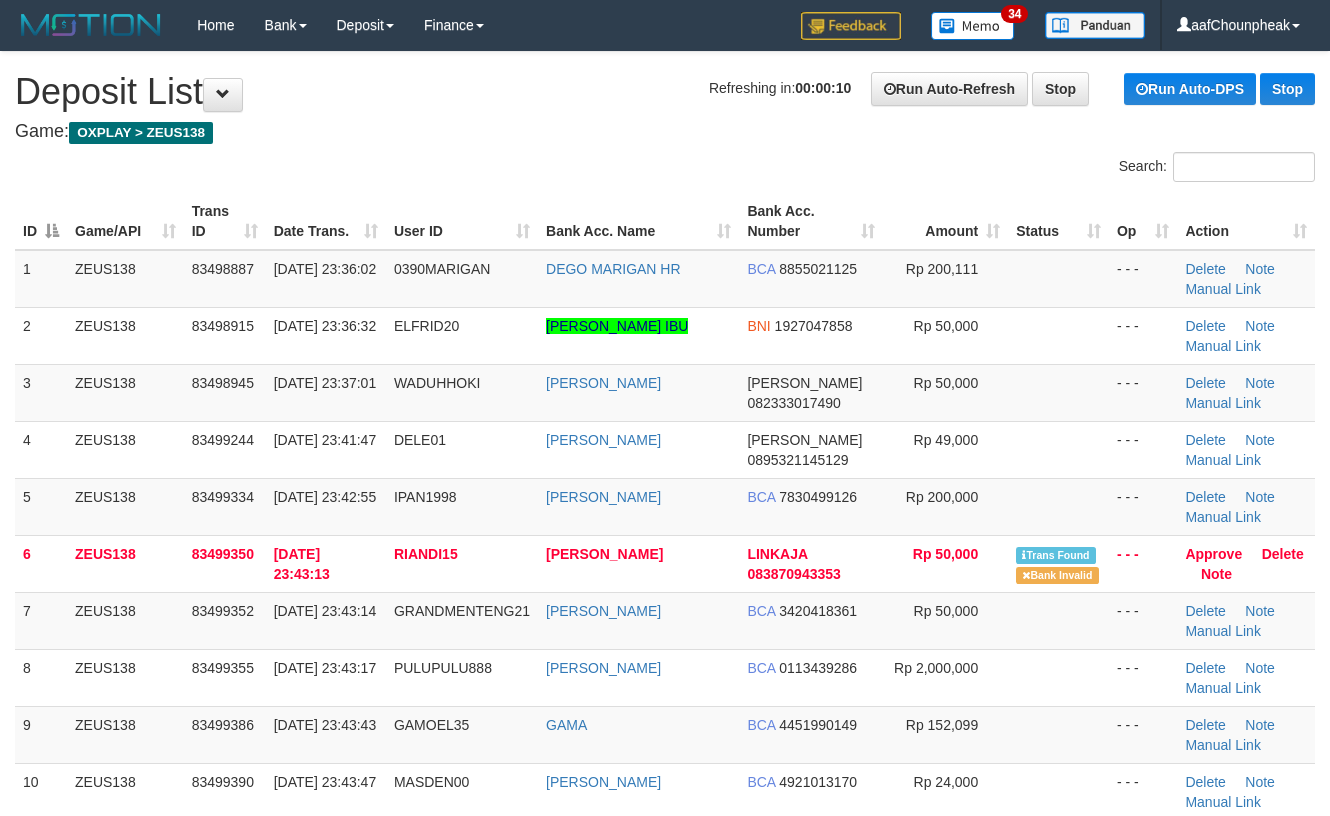 scroll, scrollTop: 0, scrollLeft: 0, axis: both 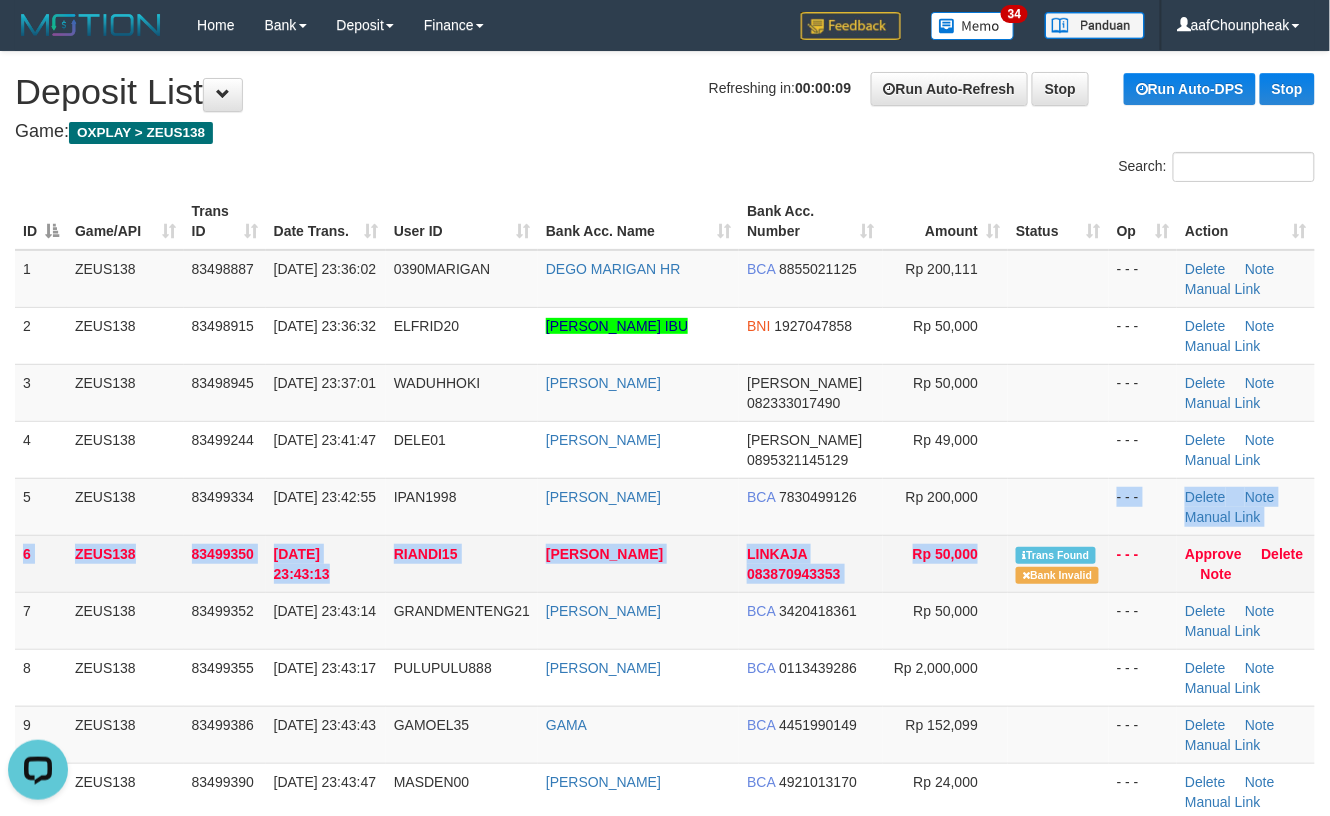 click on "1
ZEUS138
83498887
12/07/2025 23:36:02
0390MARIGAN
DEGO MARIGAN HR
BCA
8855021125
Rp 200,111
- - -
Delete
Note
Manual Link
2
ZEUS138
83498915
12/07/2025 23:36:32
ELFRID20
PHILIPUS ELFRIDUS IBU
BNI
1927047858
Rp 50,000
- - -
Delete Note" at bounding box center (665, 678) 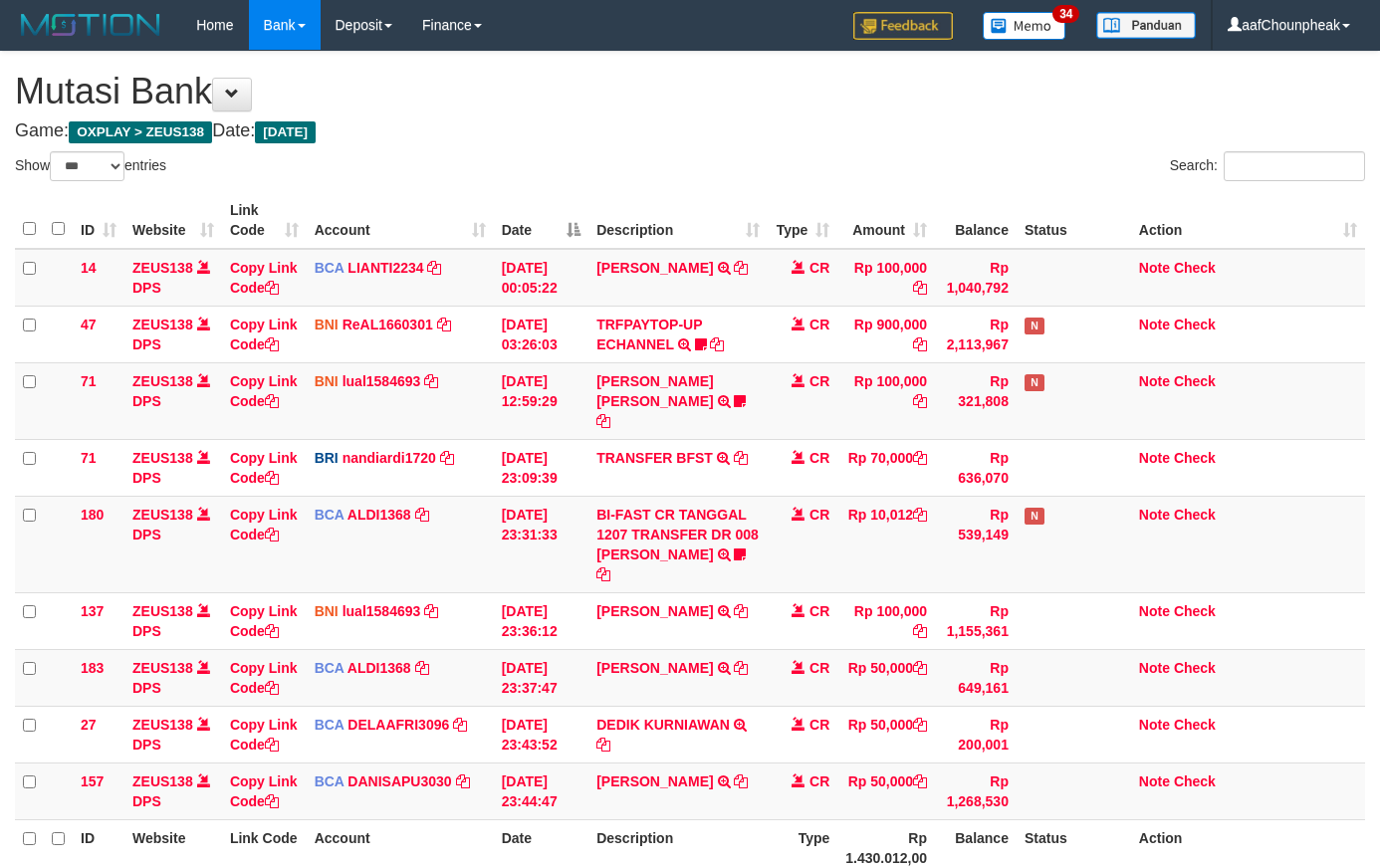 select on "***" 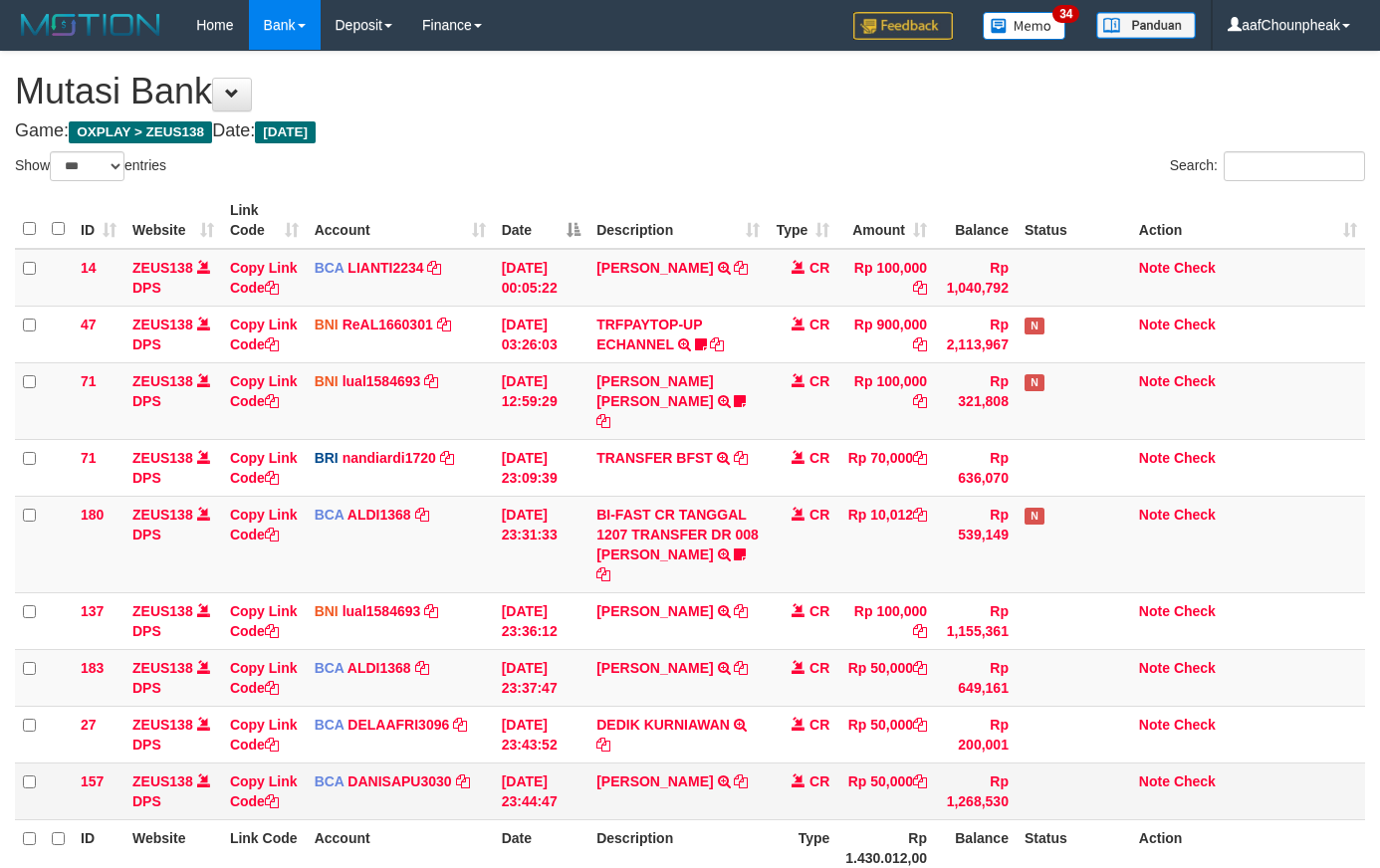 scroll, scrollTop: 160, scrollLeft: 0, axis: vertical 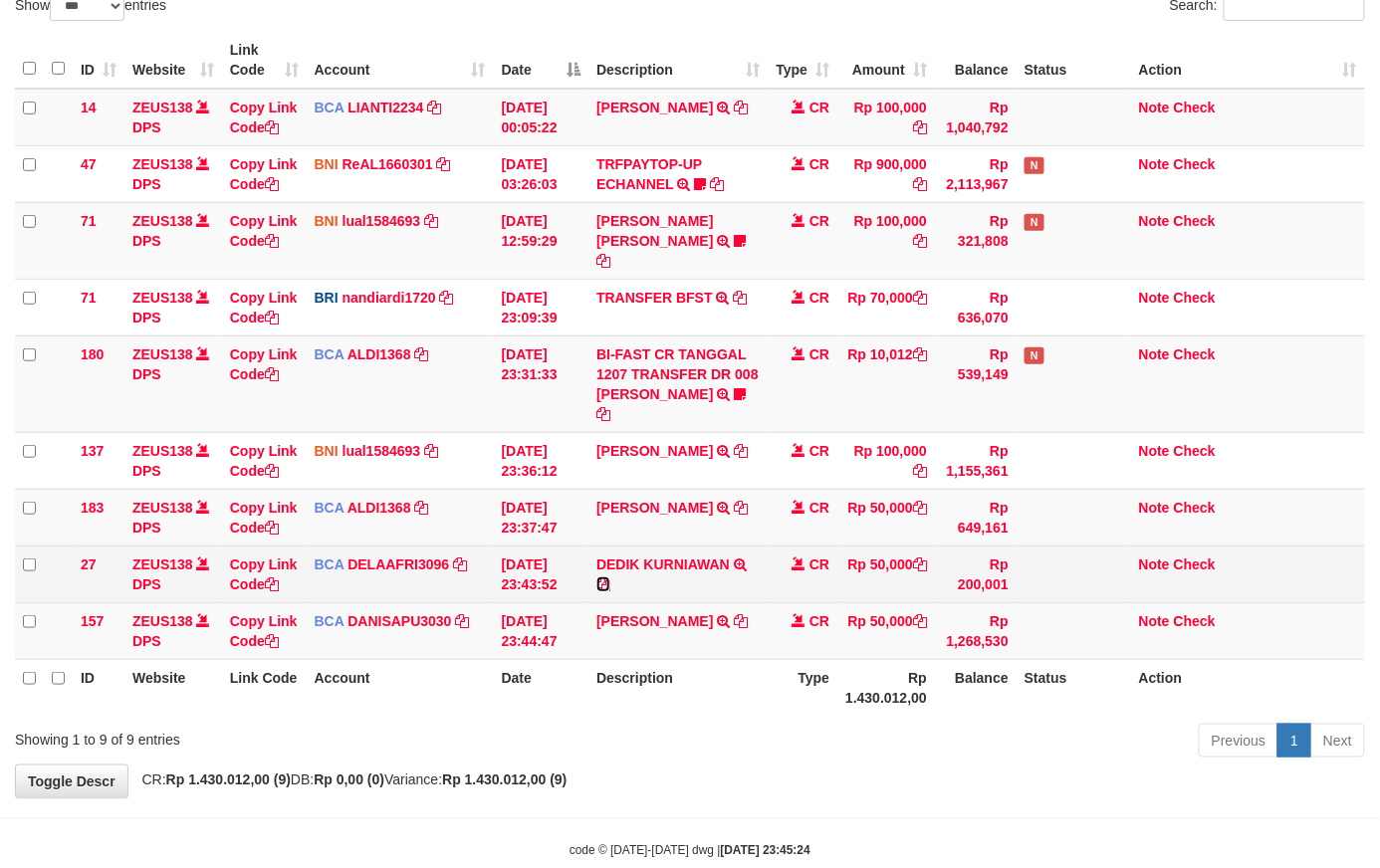 click at bounding box center [603, 584] 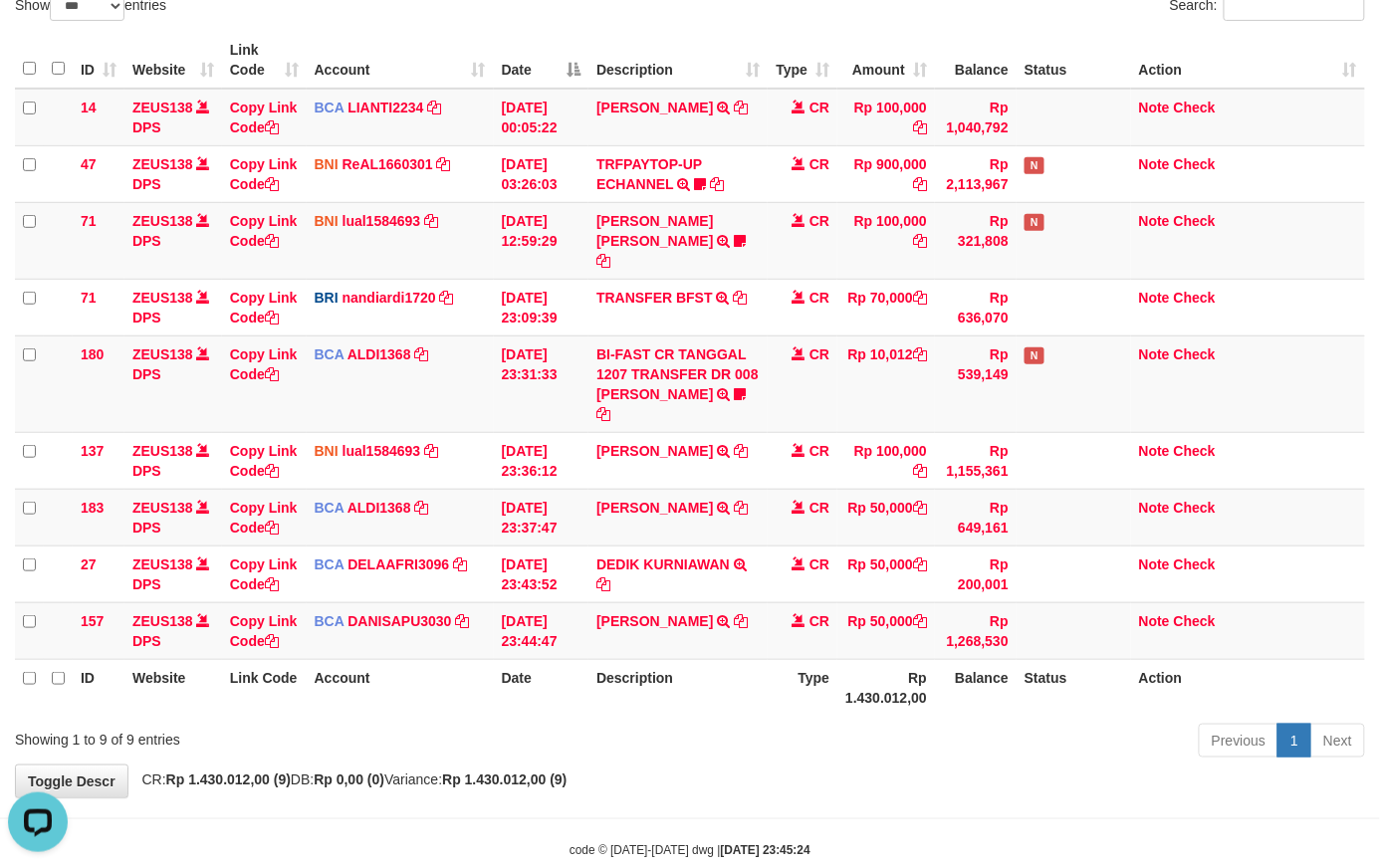 scroll, scrollTop: 0, scrollLeft: 0, axis: both 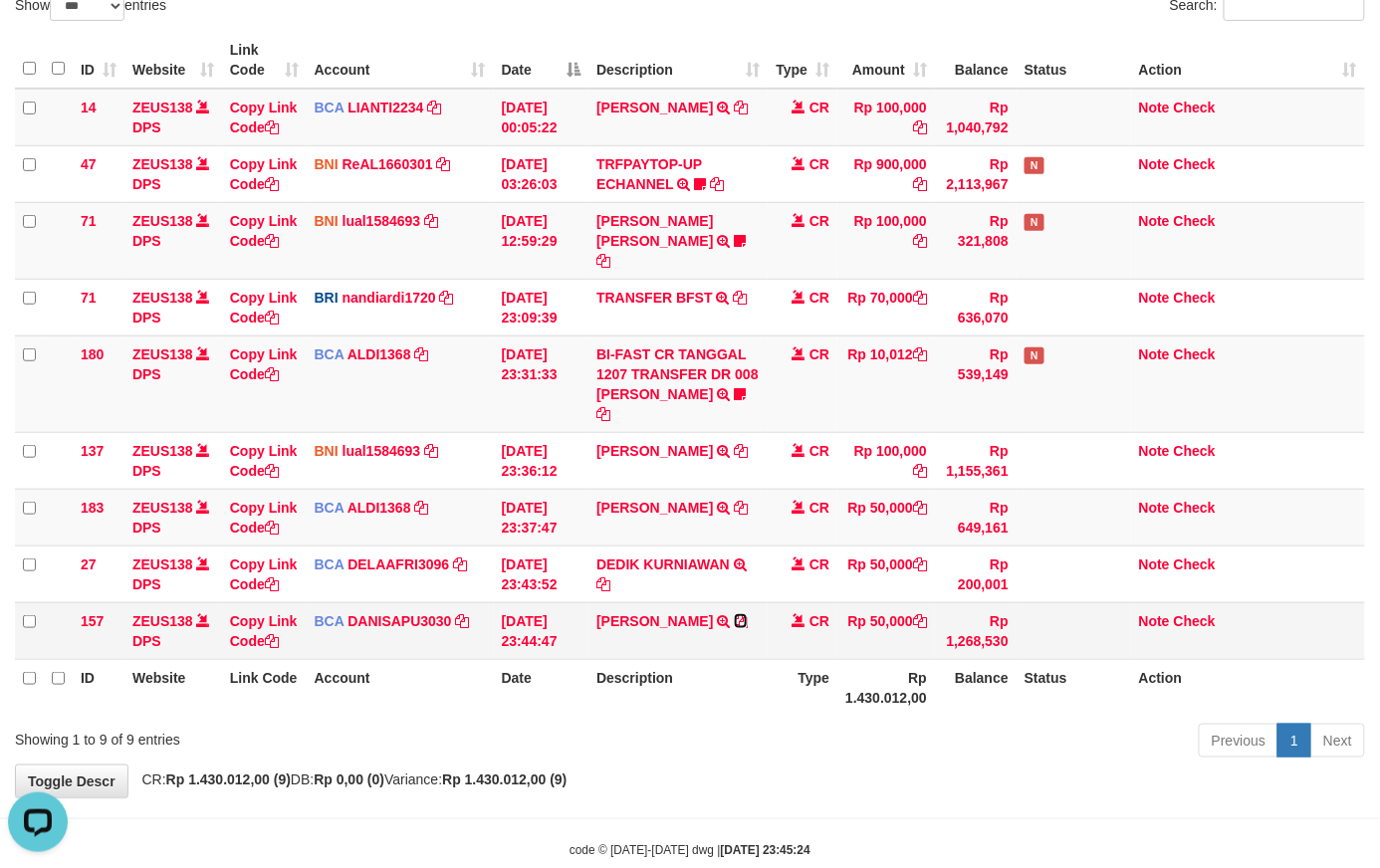 click at bounding box center [741, 621] 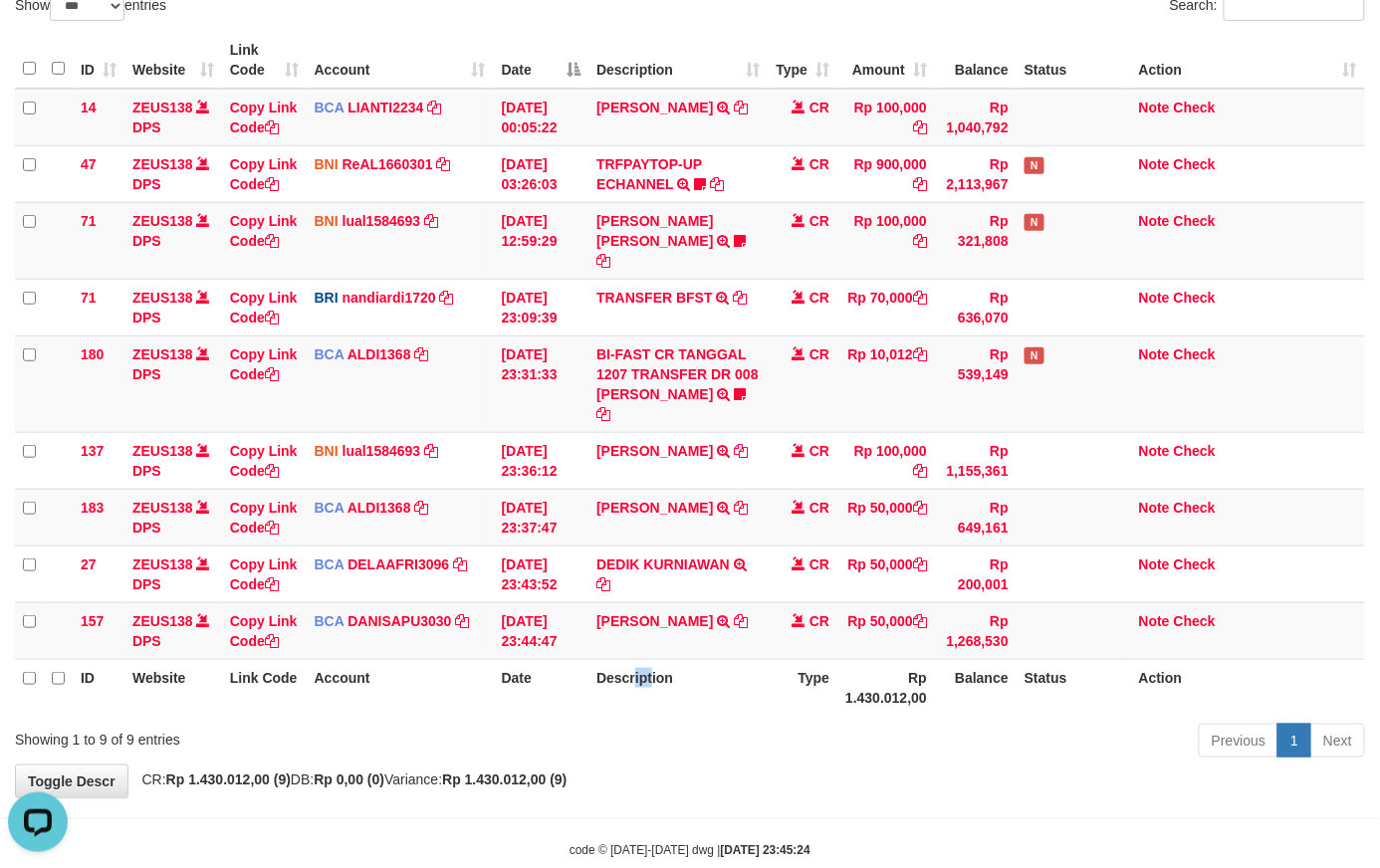 drag, startPoint x: 642, startPoint y: 650, endPoint x: 650, endPoint y: 675, distance: 26.24881 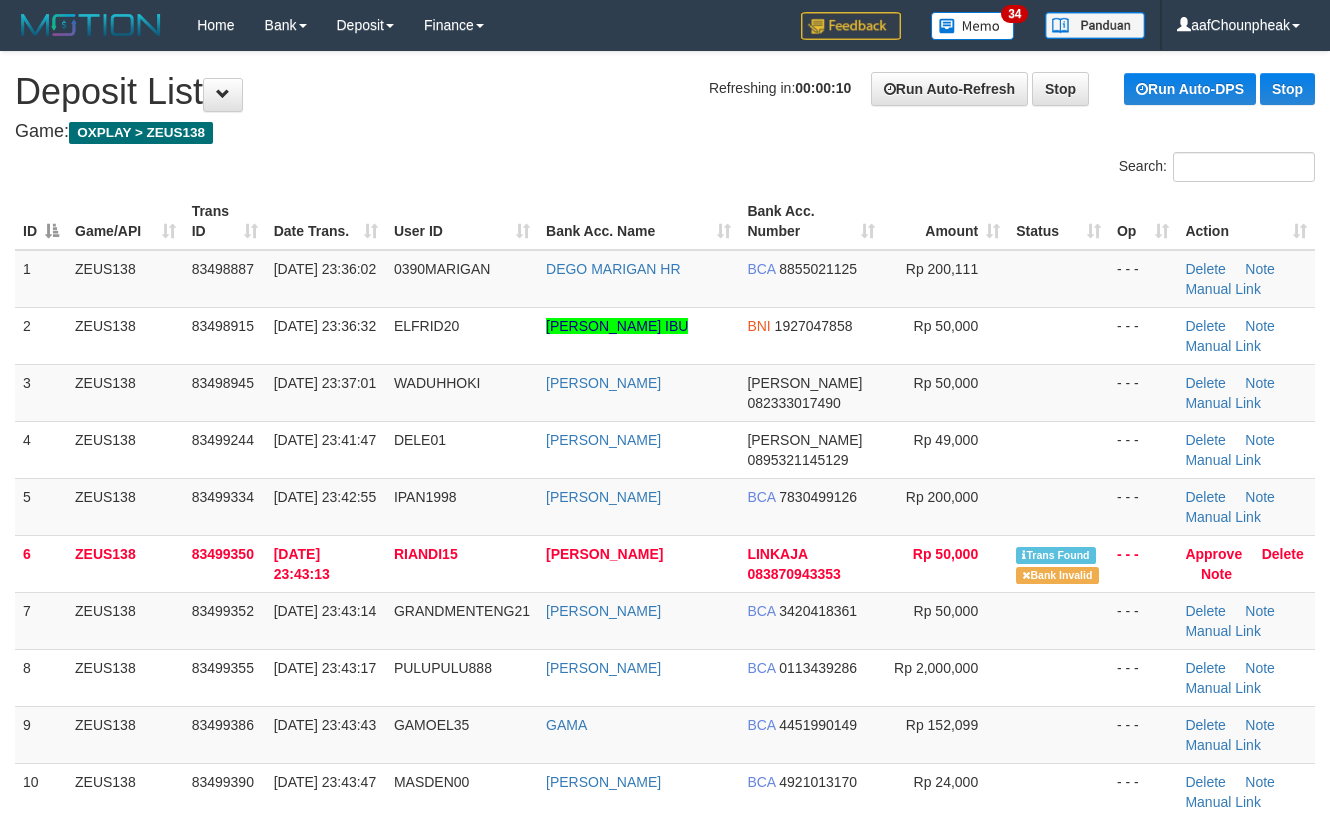 scroll, scrollTop: 0, scrollLeft: 0, axis: both 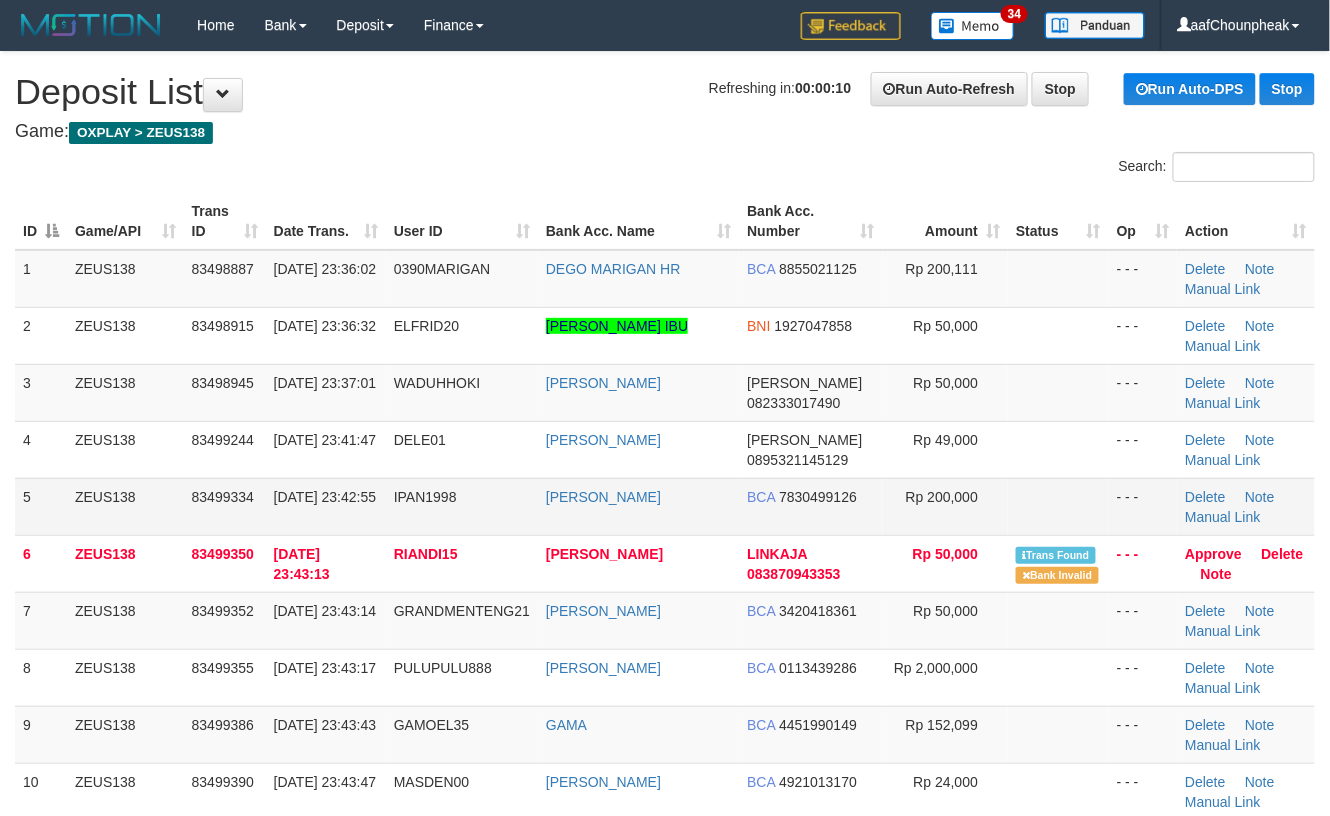 click on "[PERSON_NAME]" at bounding box center [638, 506] 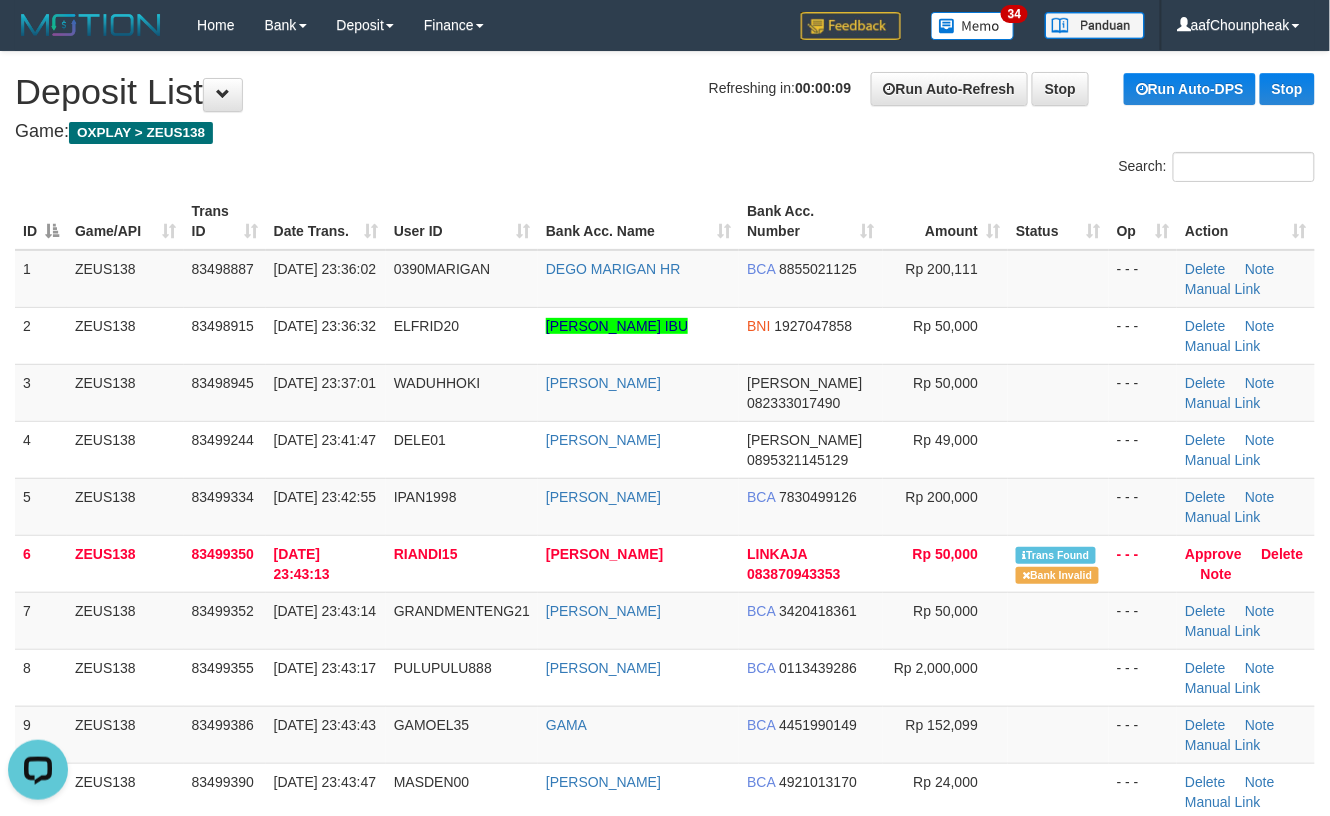 scroll, scrollTop: 0, scrollLeft: 0, axis: both 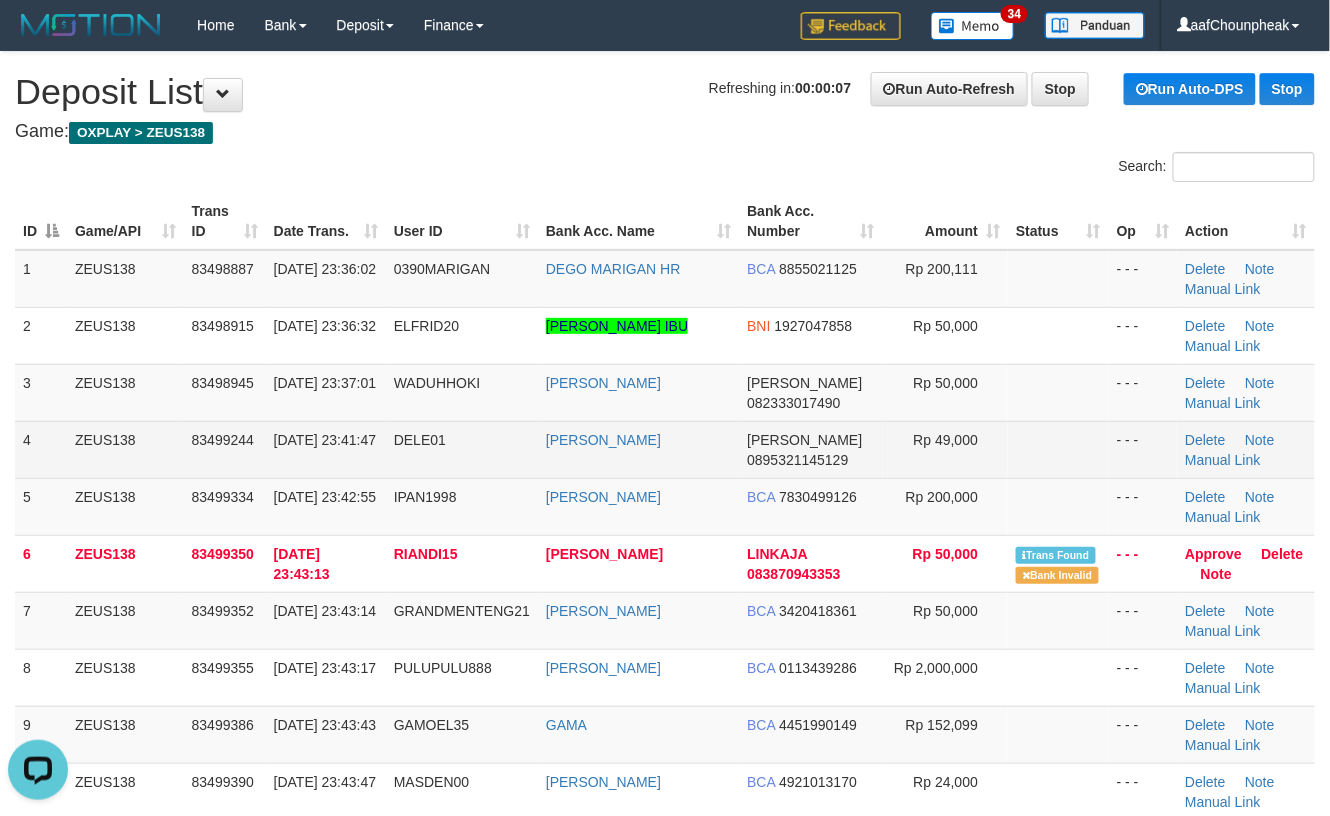 click on "[PERSON_NAME]" at bounding box center [638, 449] 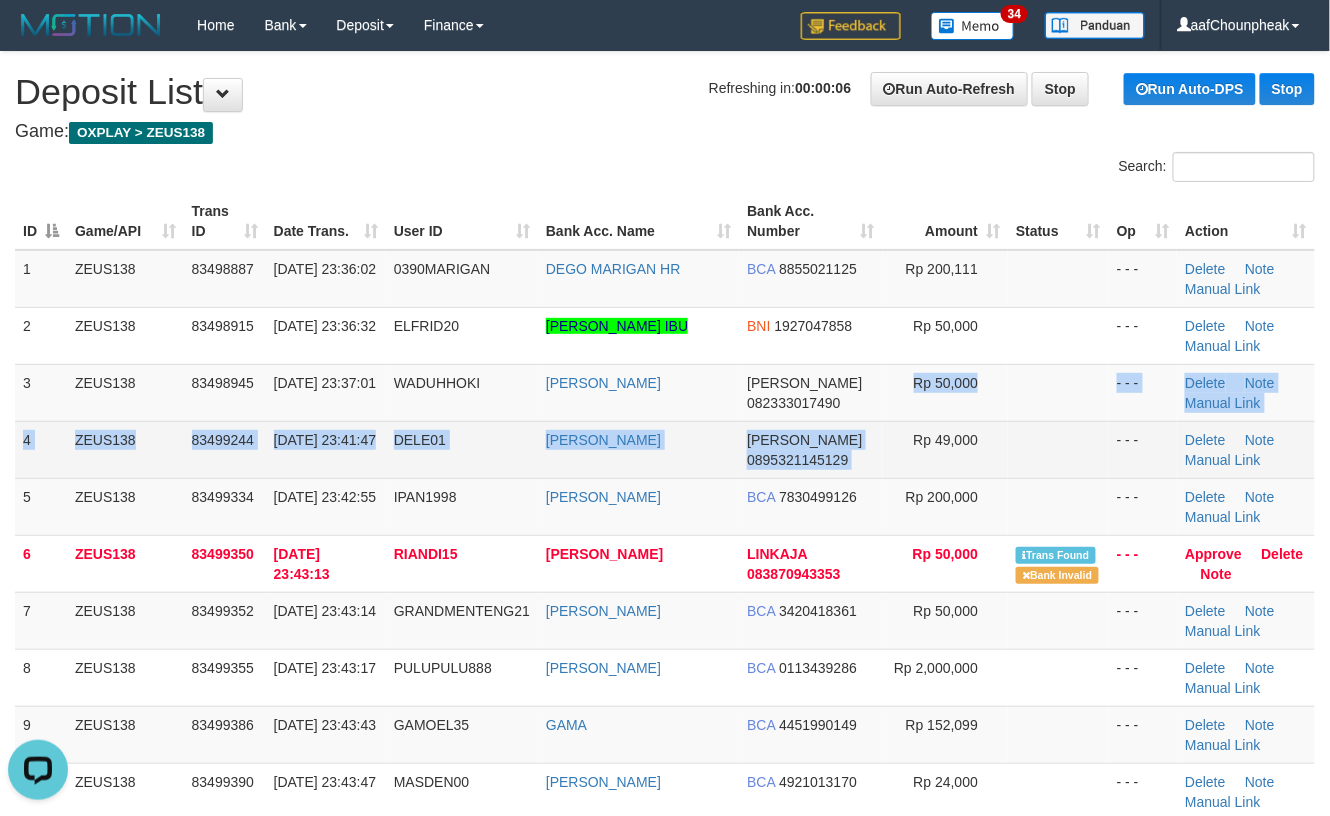 drag, startPoint x: 876, startPoint y: 416, endPoint x: 905, endPoint y: 425, distance: 30.364452 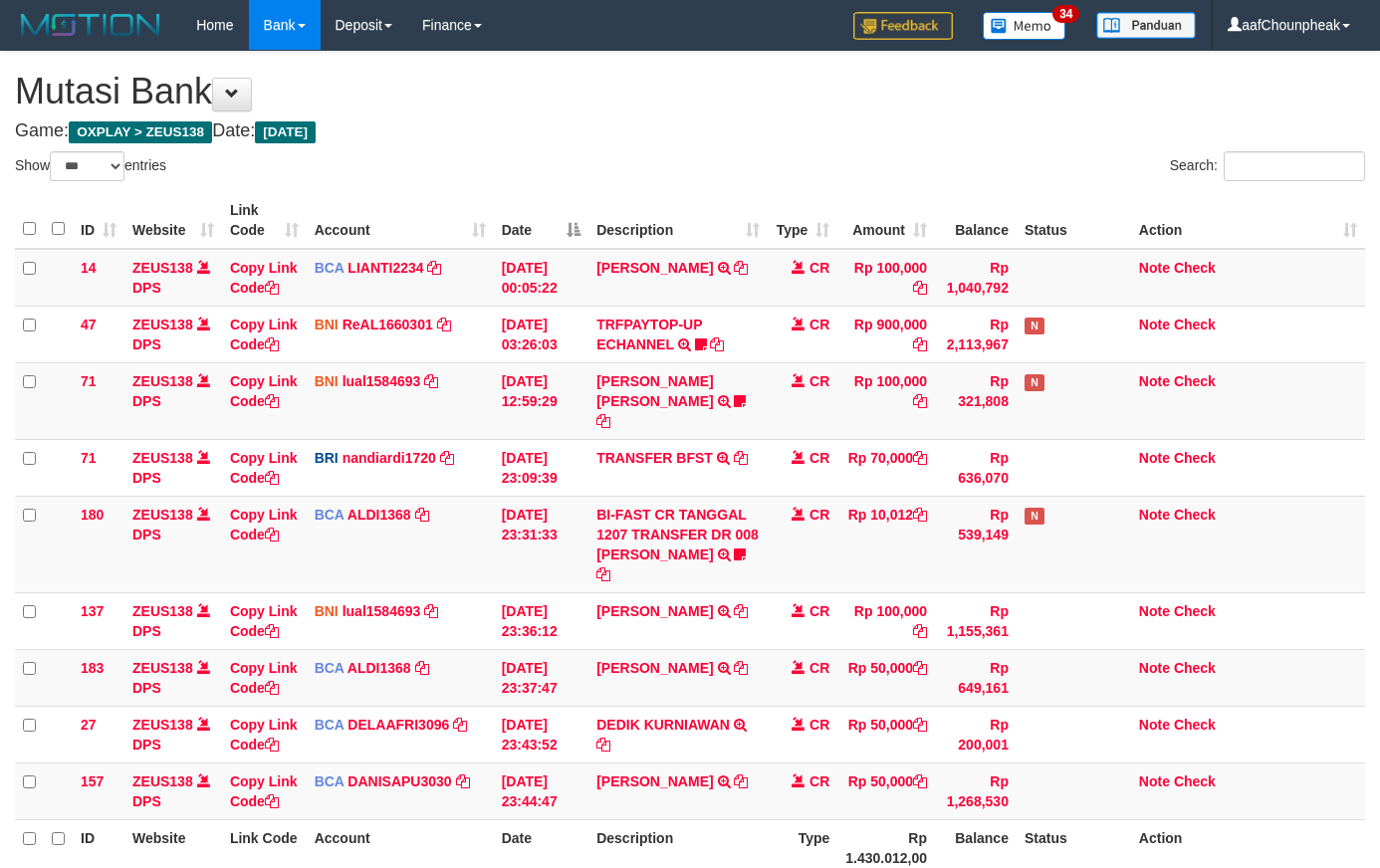 select on "***" 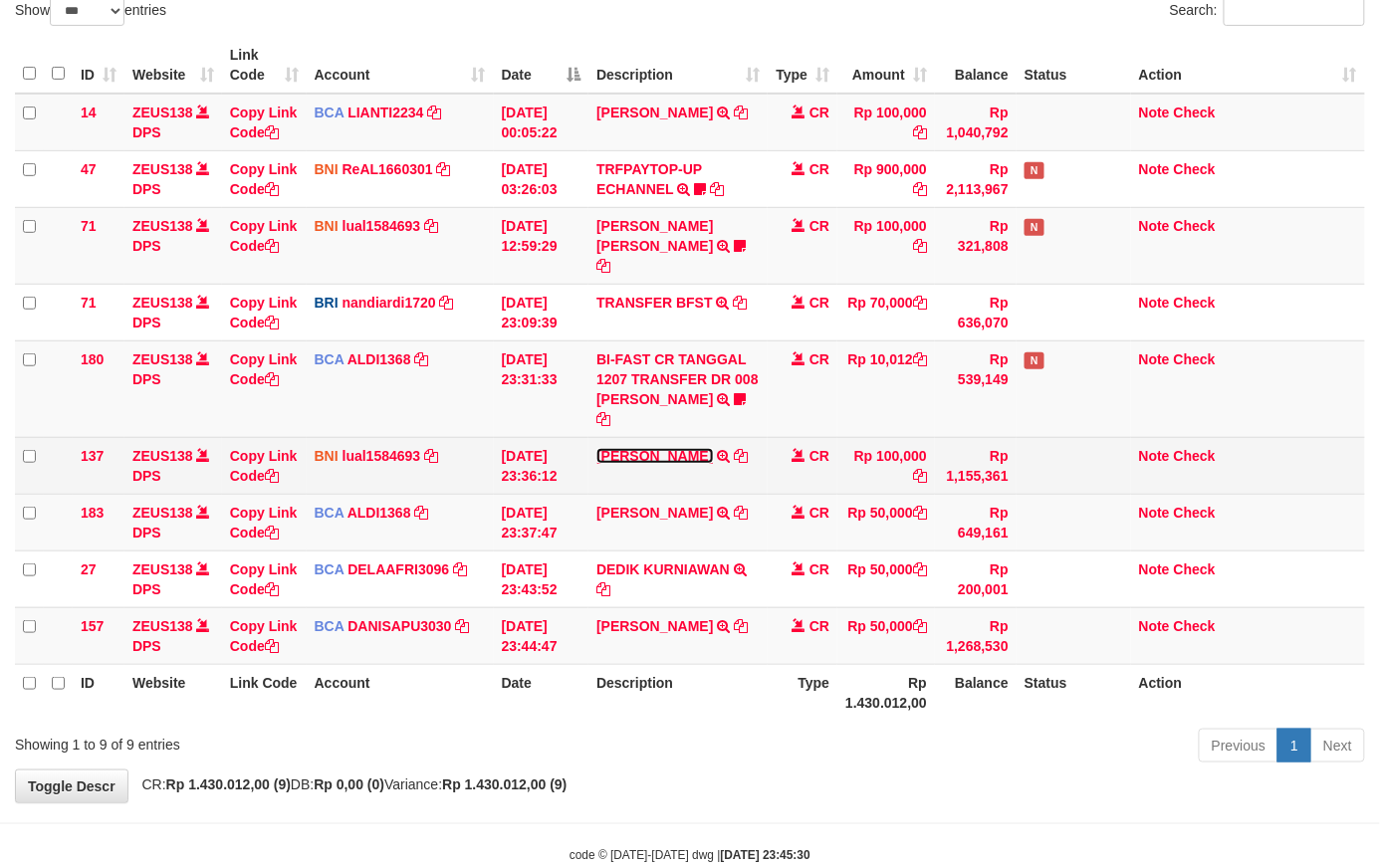 click on "RIZKY MARCELLINO" at bounding box center (654, 456) 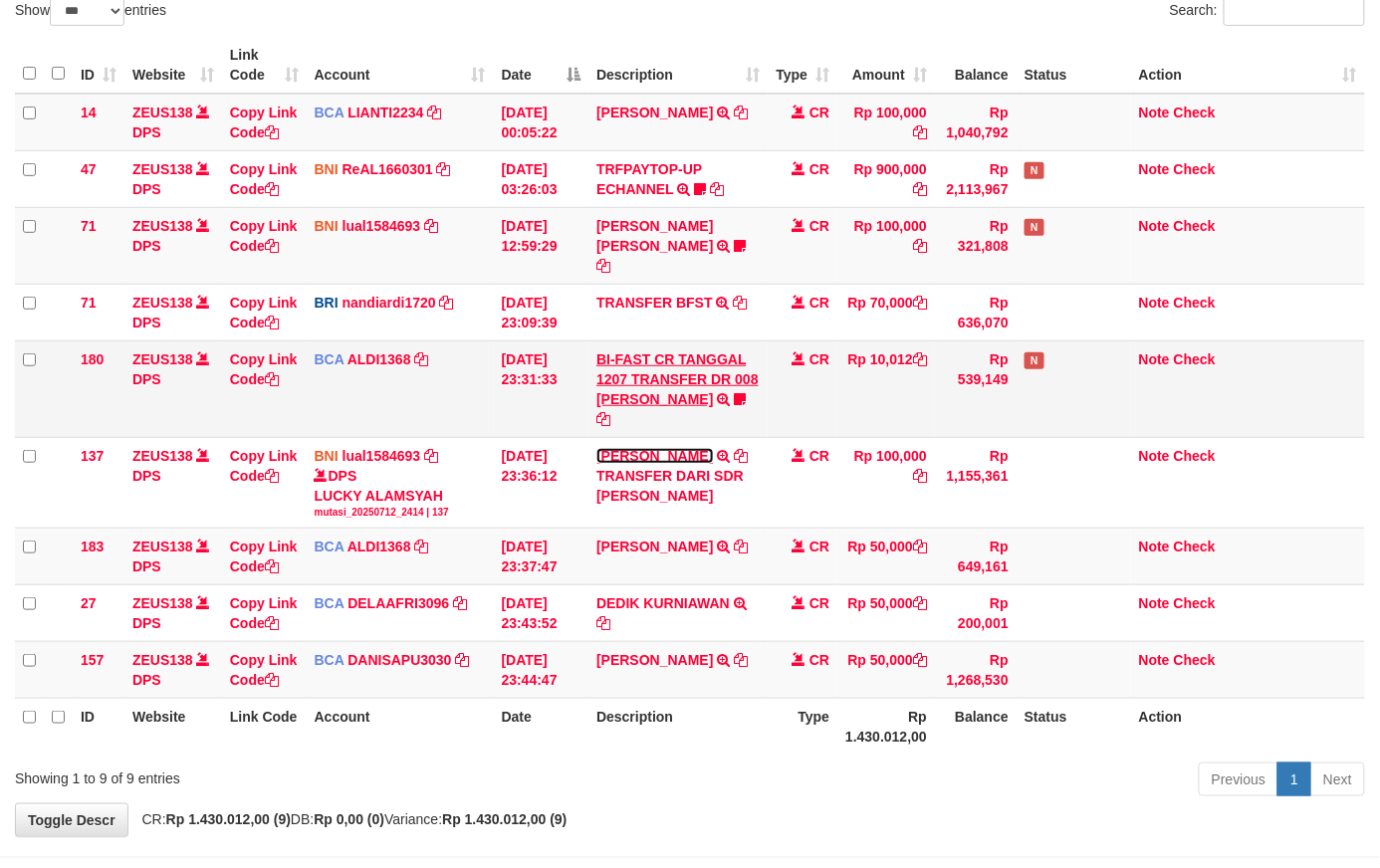 scroll, scrollTop: 160, scrollLeft: 0, axis: vertical 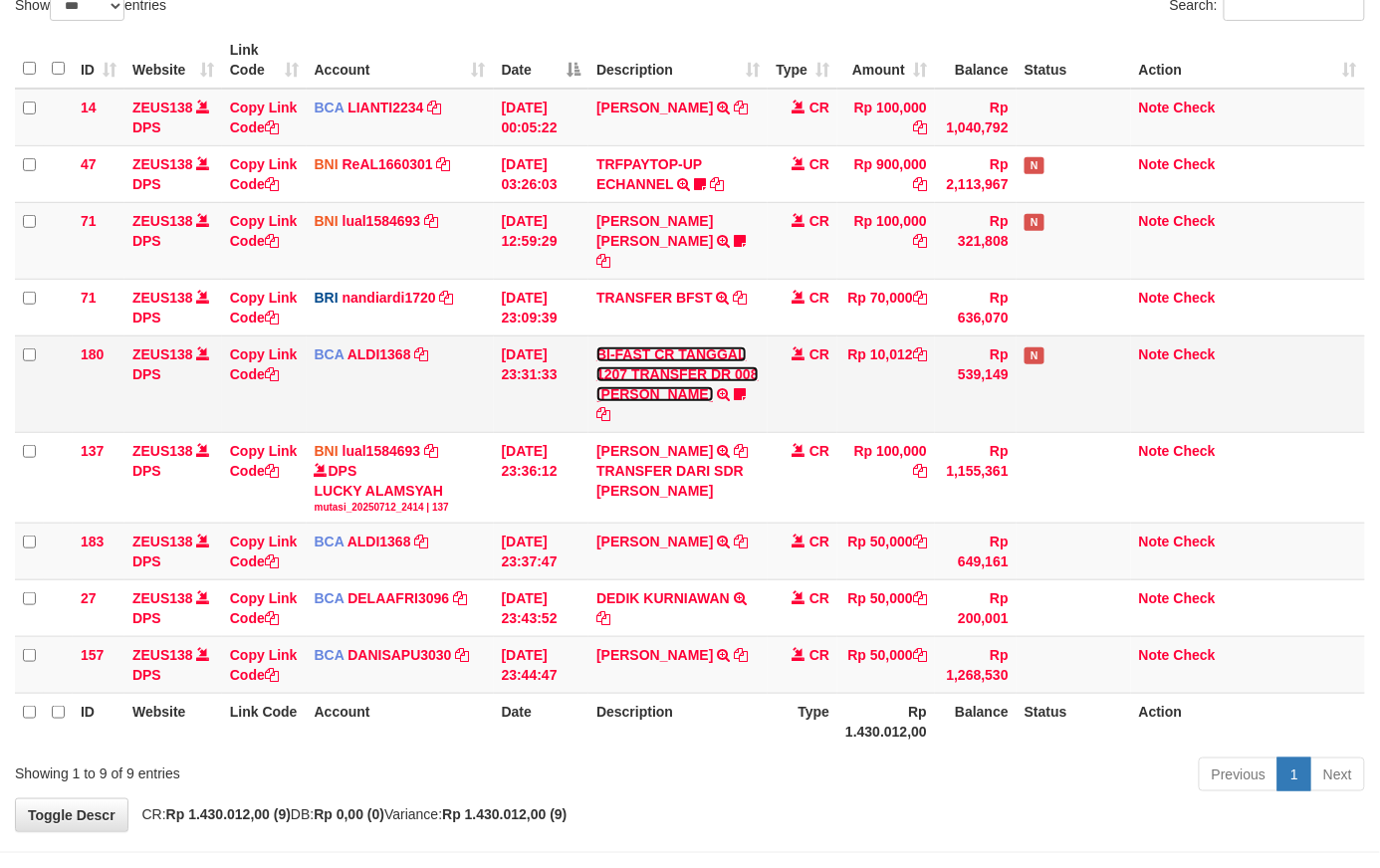 click on "BI-FAST CR TANGGAL 1207 TRANSFER DR 008 MOHAMAD ALDI" at bounding box center (677, 374) 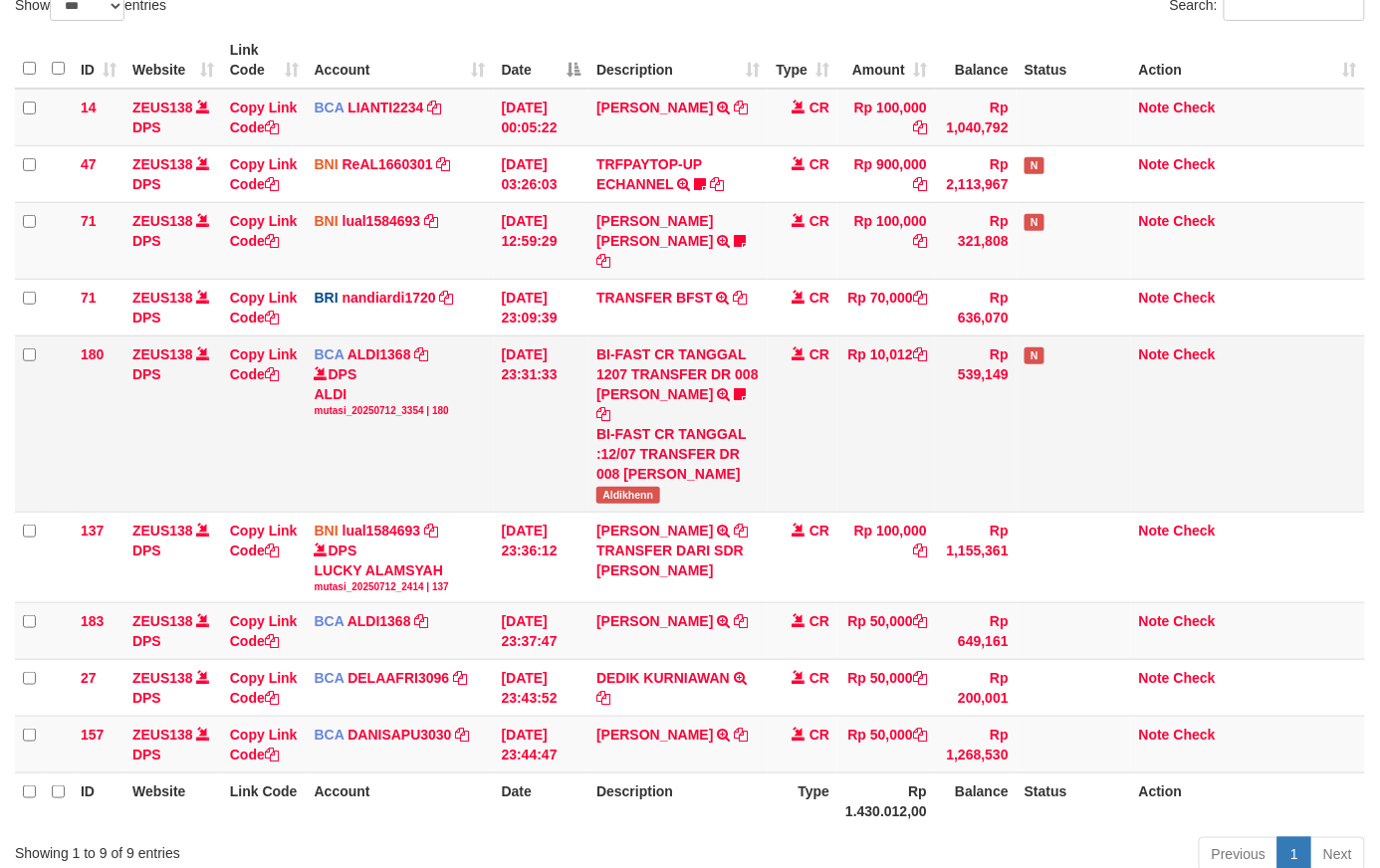 click on "Aldikhenn" at bounding box center (627, 495) 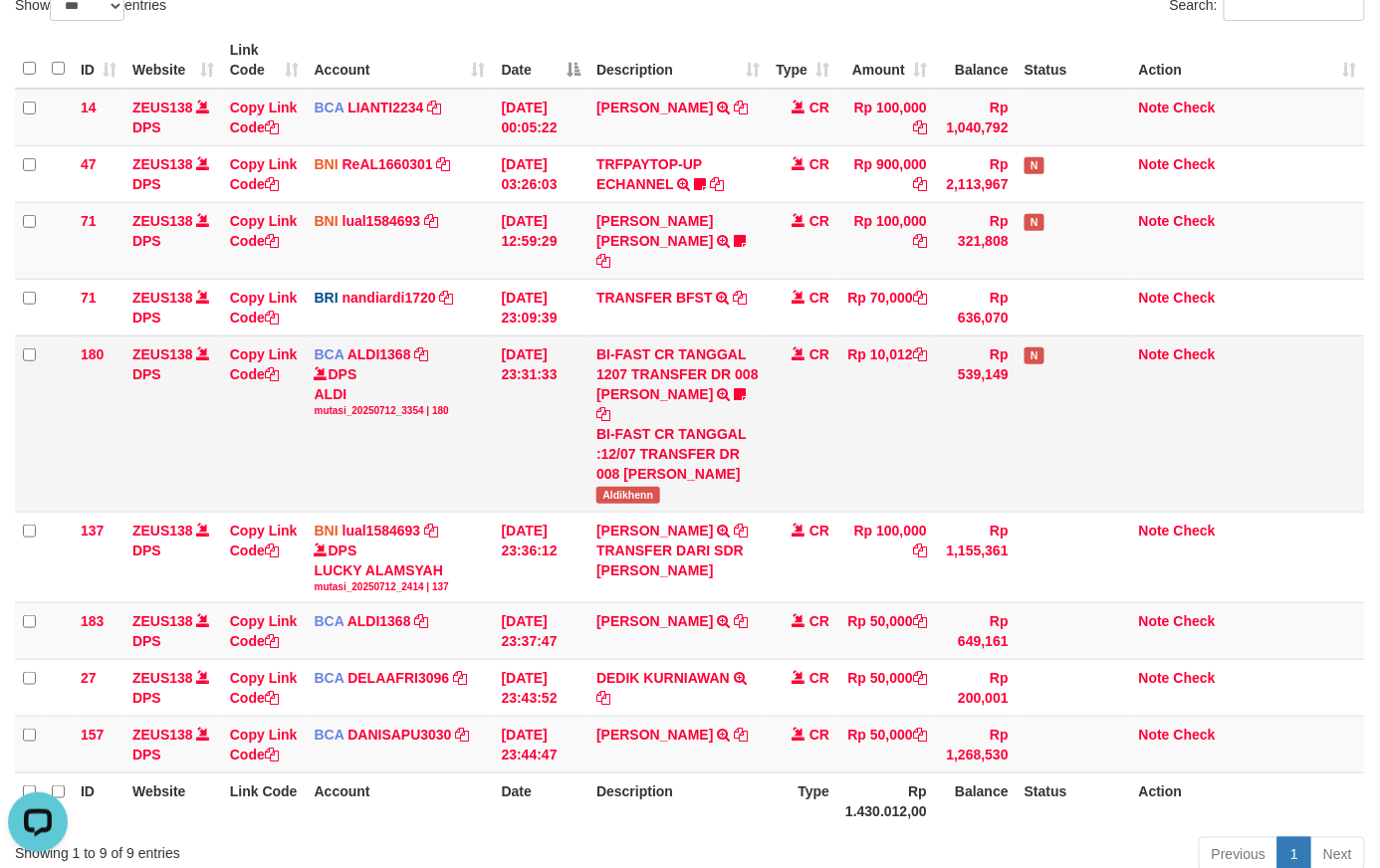 scroll, scrollTop: 0, scrollLeft: 0, axis: both 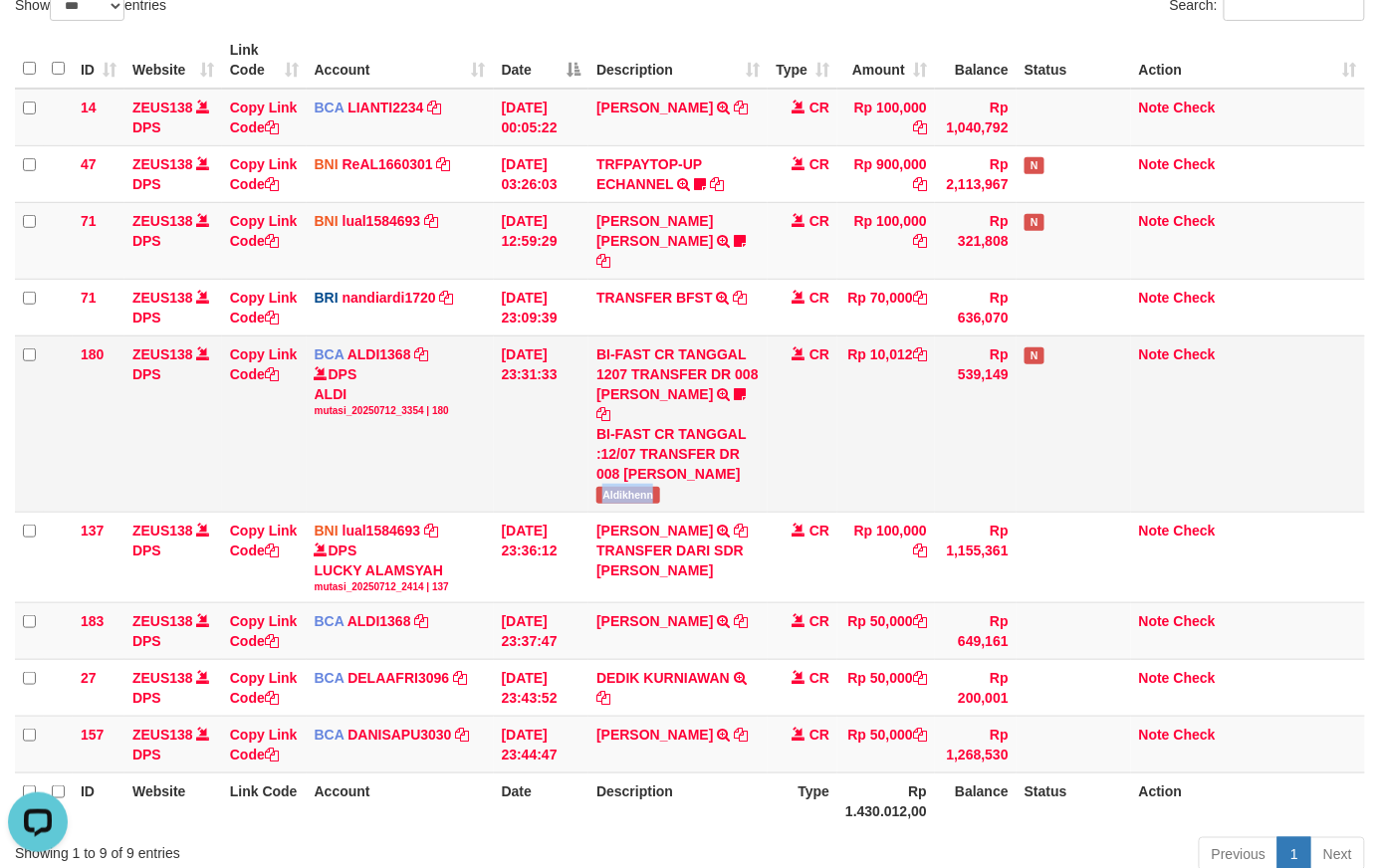 click on "Aldikhenn" at bounding box center [627, 495] 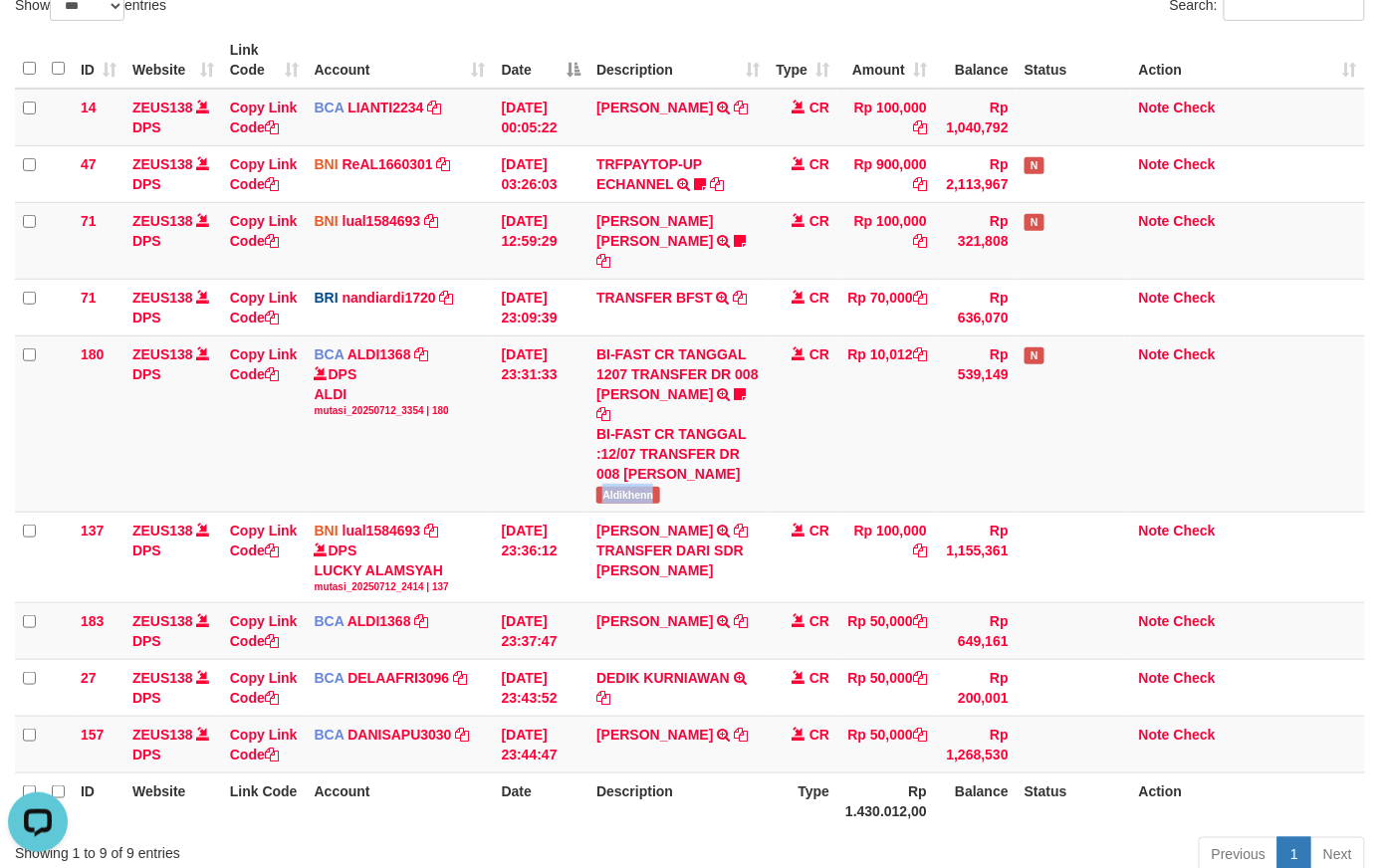 copy on "Aldikhenn" 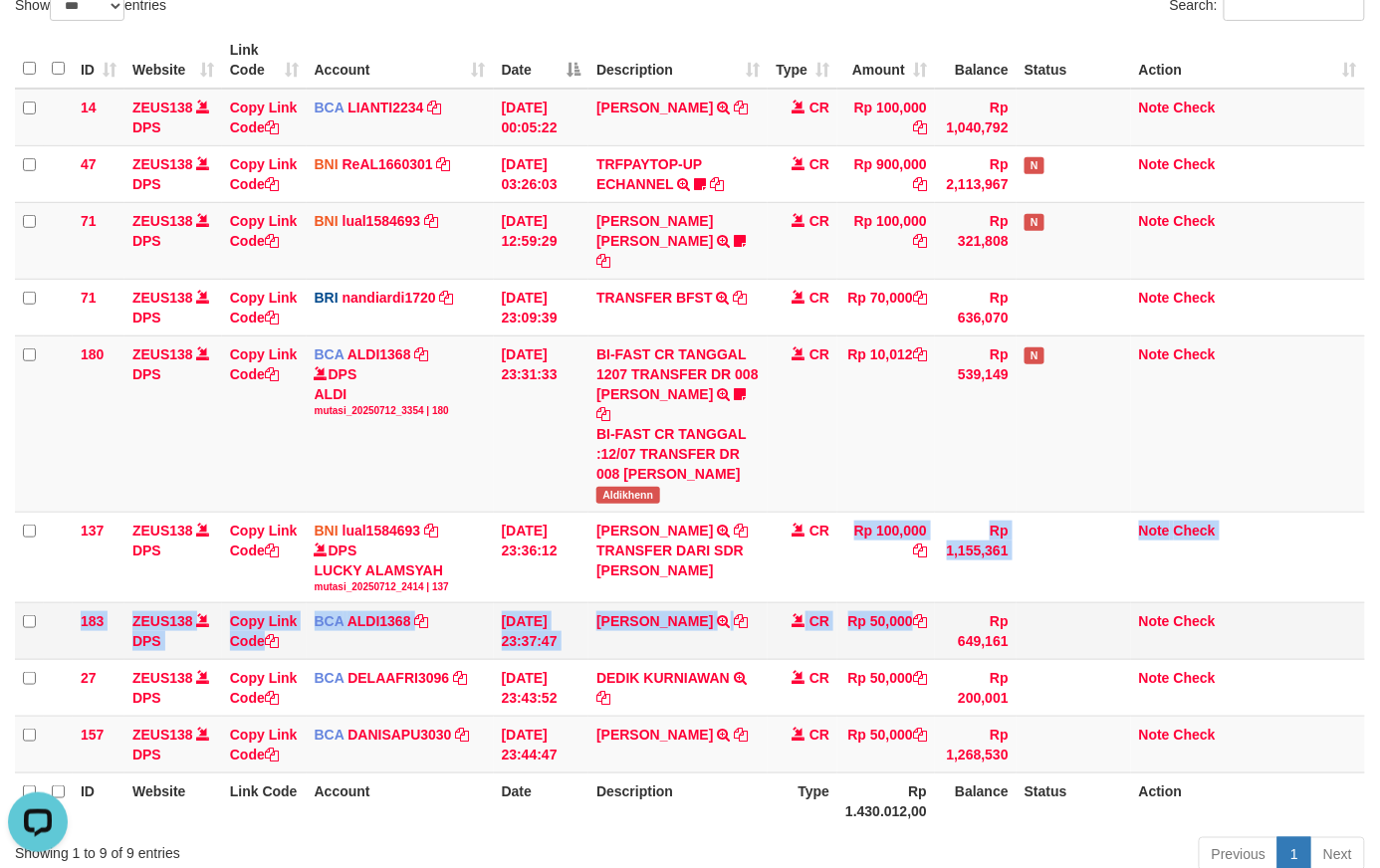 click on "14
ZEUS138    DPS
Copy Link Code
BCA
LIANTI2234
DPS
YULIANTI
mutasi_20250712_4646 | 14
mutasi_20250712_4646 | 14
12/07/2025 00:05:22
YUSUP MAULAN         TRSF E-BANKING CR 1207/FTSCY/WS95051
100000.002025071262819090 TRFDN-YUSUP MAULANESPAY DEBIT INDONE
CR
Rp 100,000
Rp 1,040,792
Note
Check
47
ZEUS138    DPS
Copy Link Code
BNI
ReAL1660301
DPS
REYHAN ALMANSYAH
mutasi_20250712_4647 | 47" at bounding box center (690, 431) 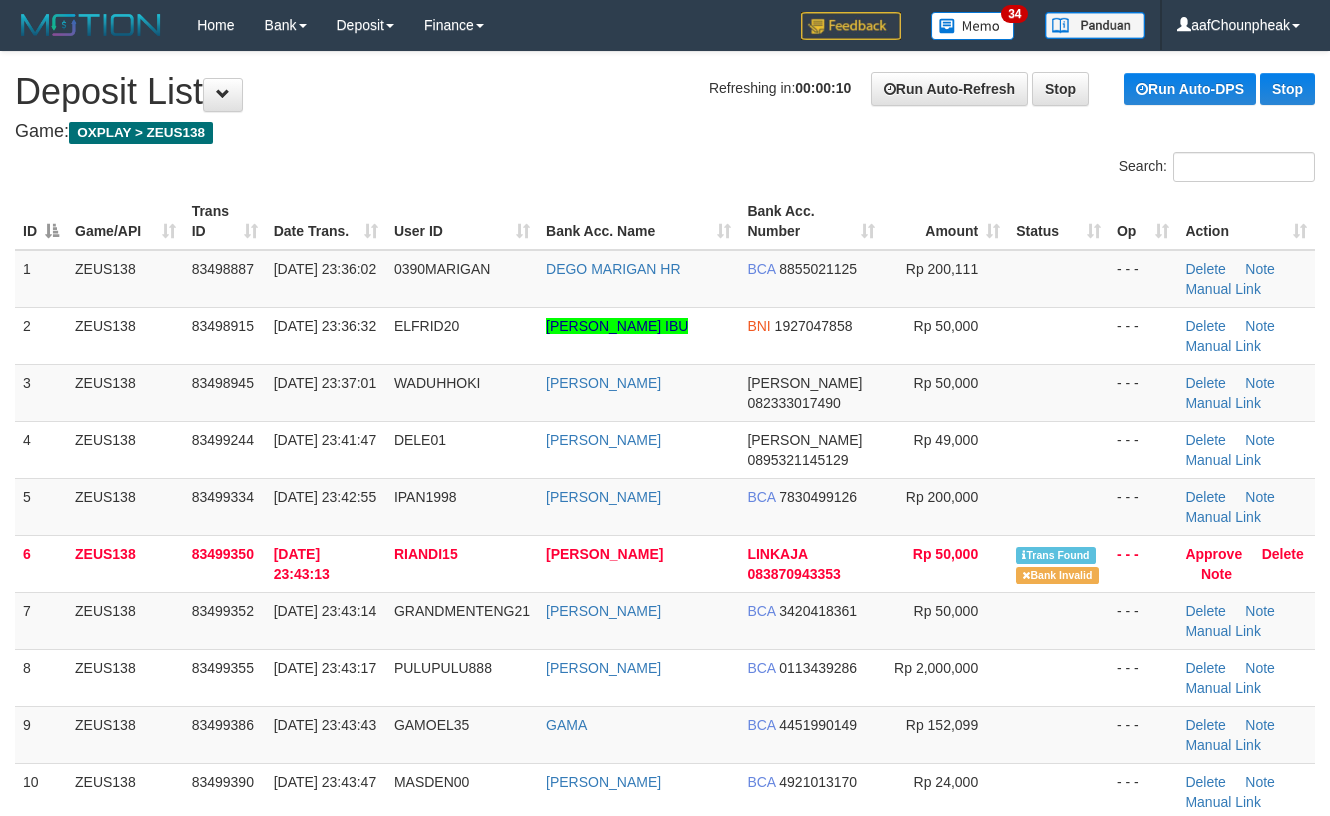 scroll, scrollTop: 0, scrollLeft: 0, axis: both 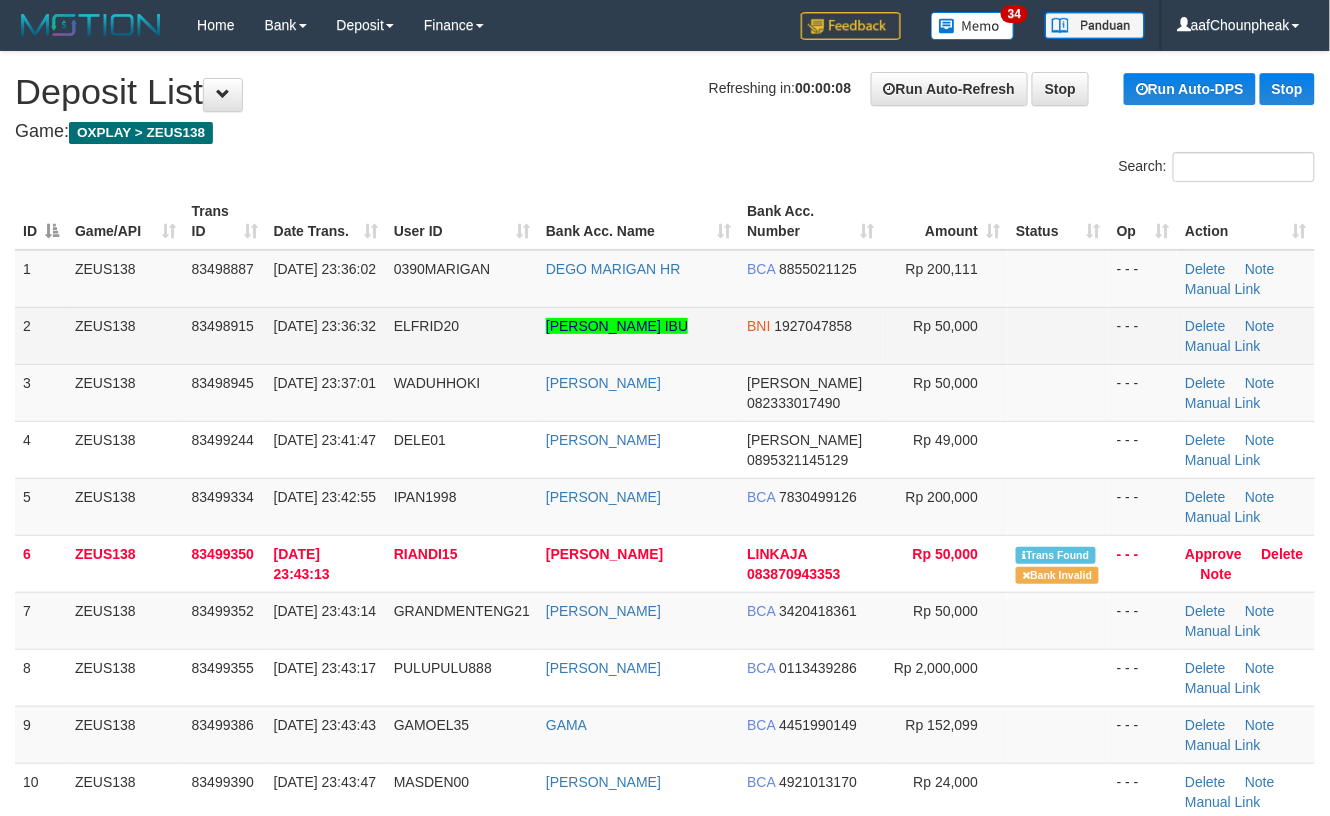 click on "Rp 50,000" at bounding box center (945, 335) 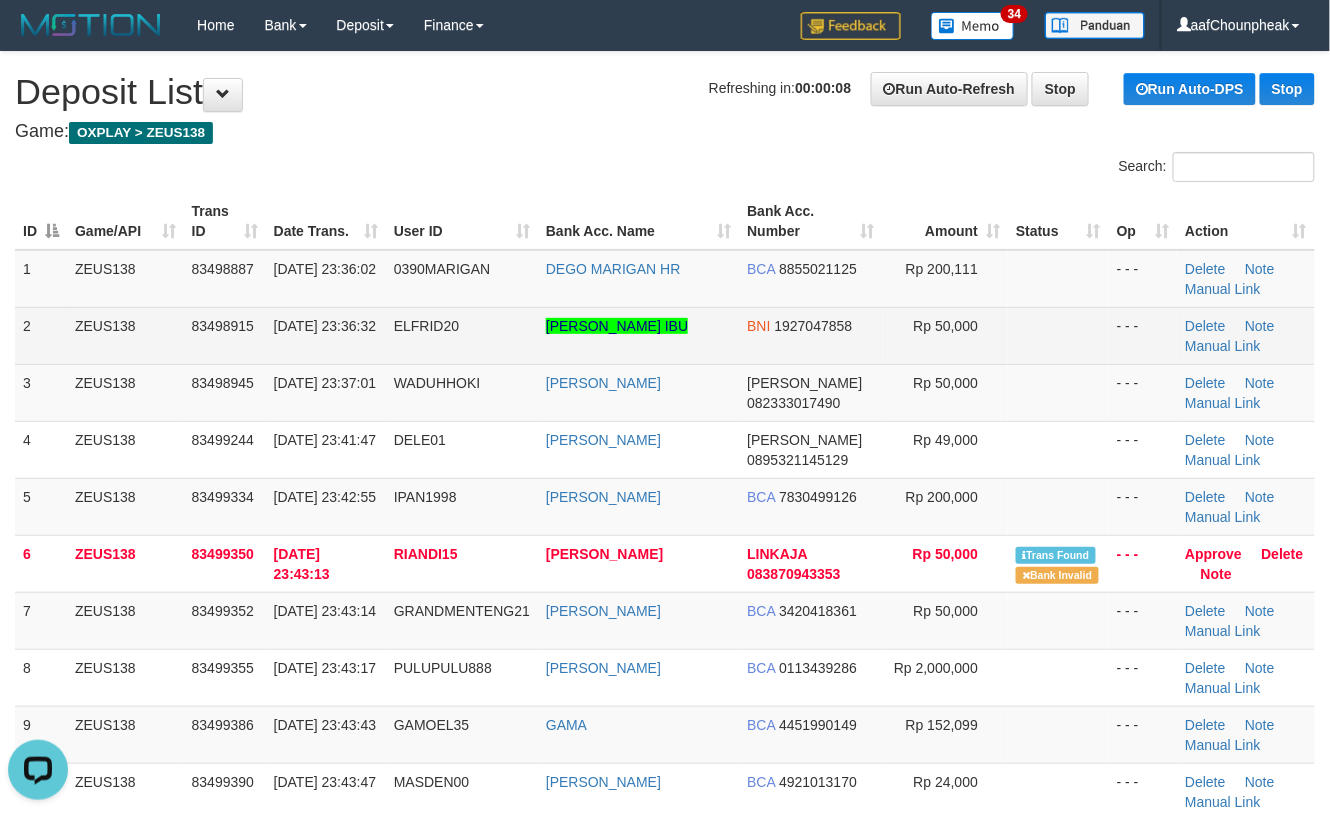 scroll, scrollTop: 0, scrollLeft: 0, axis: both 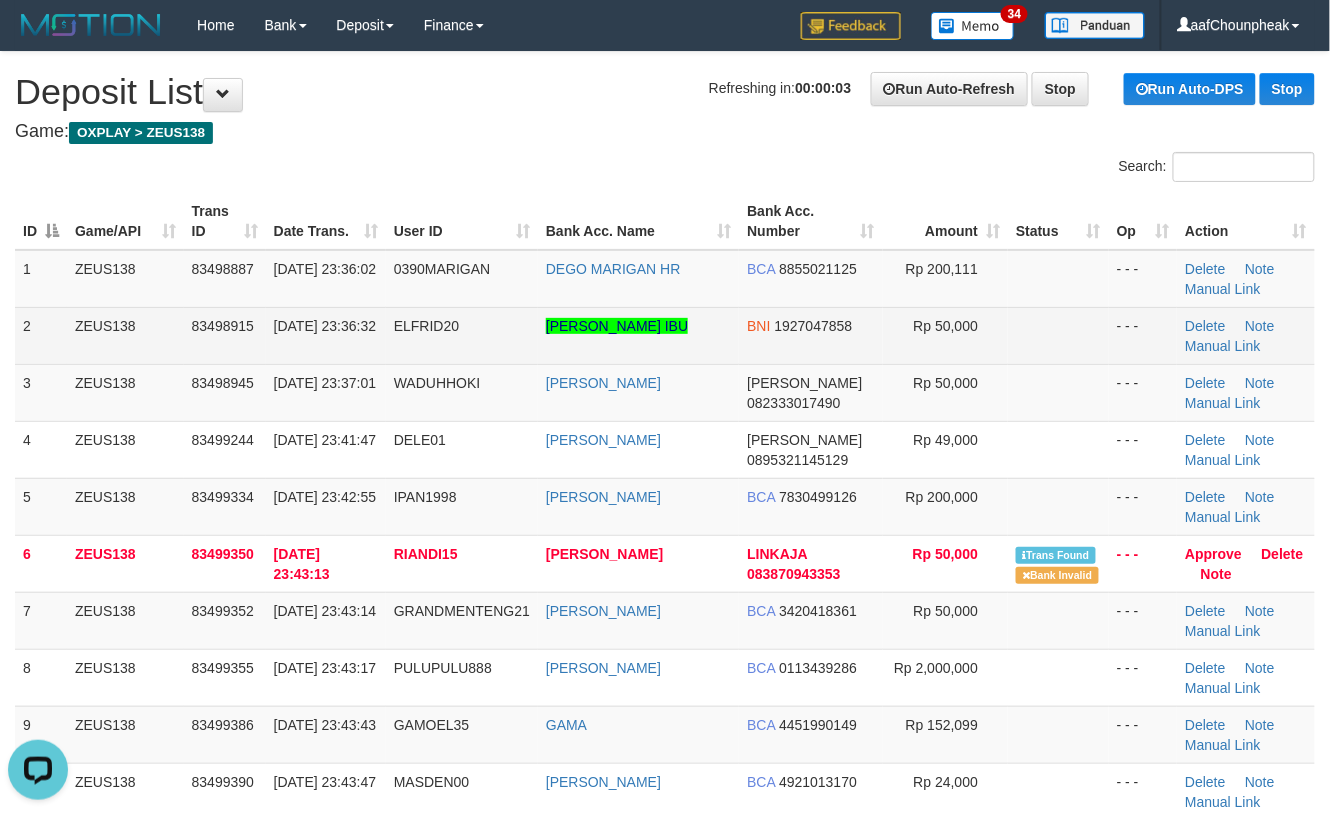 click on "Rp 50,000" at bounding box center (945, 335) 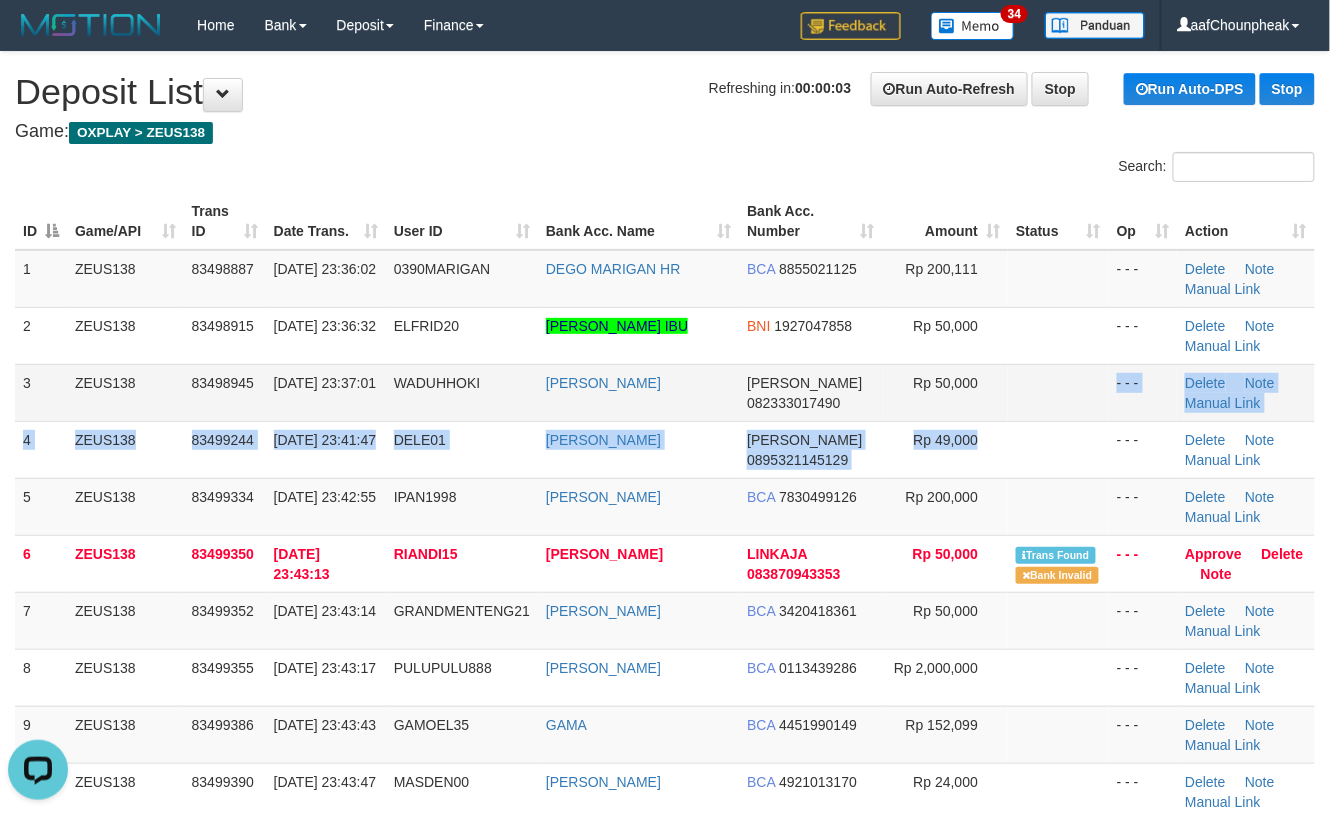 drag, startPoint x: 1057, startPoint y: 436, endPoint x: 1150, endPoint y: 396, distance: 101.23734 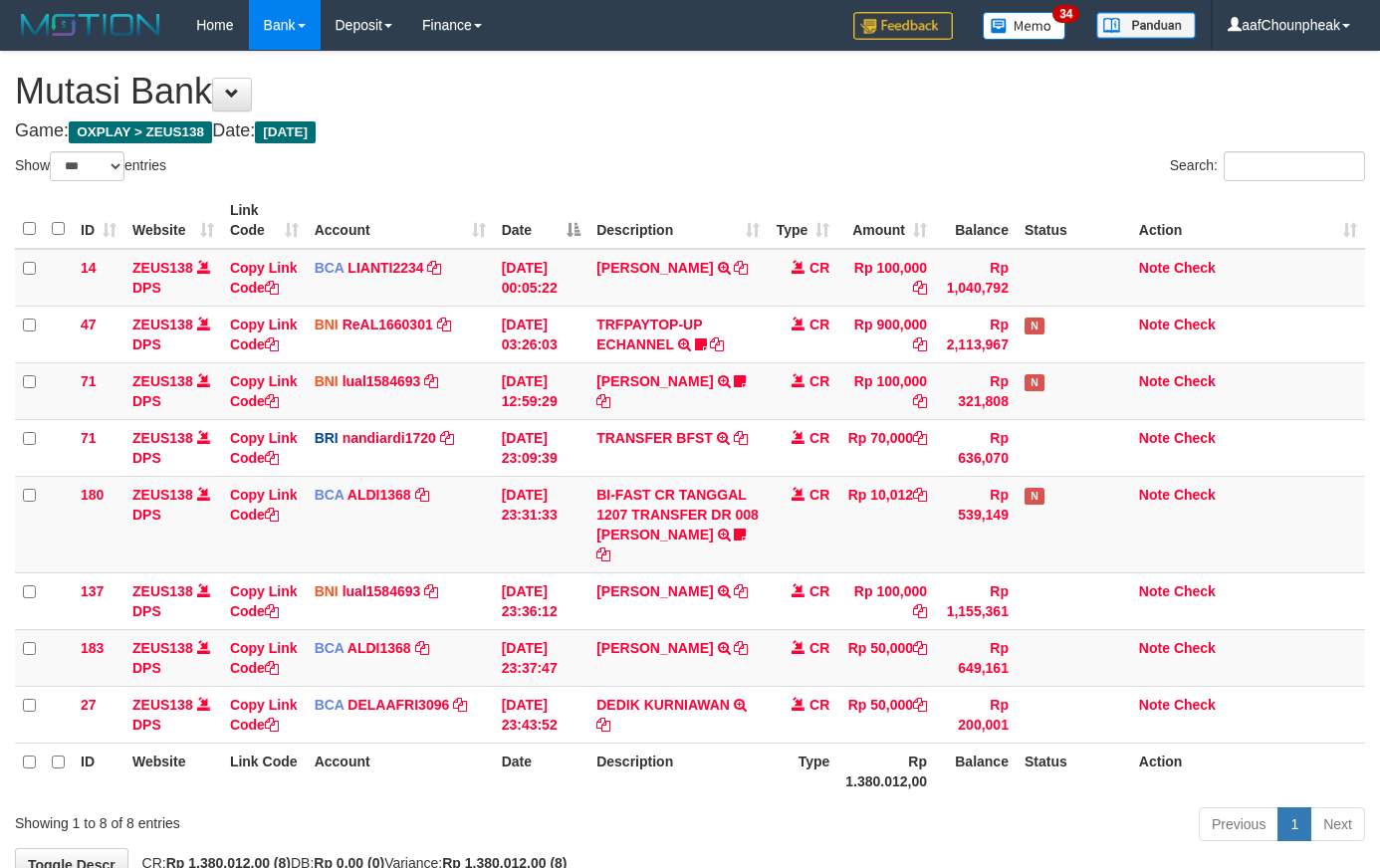 select on "***" 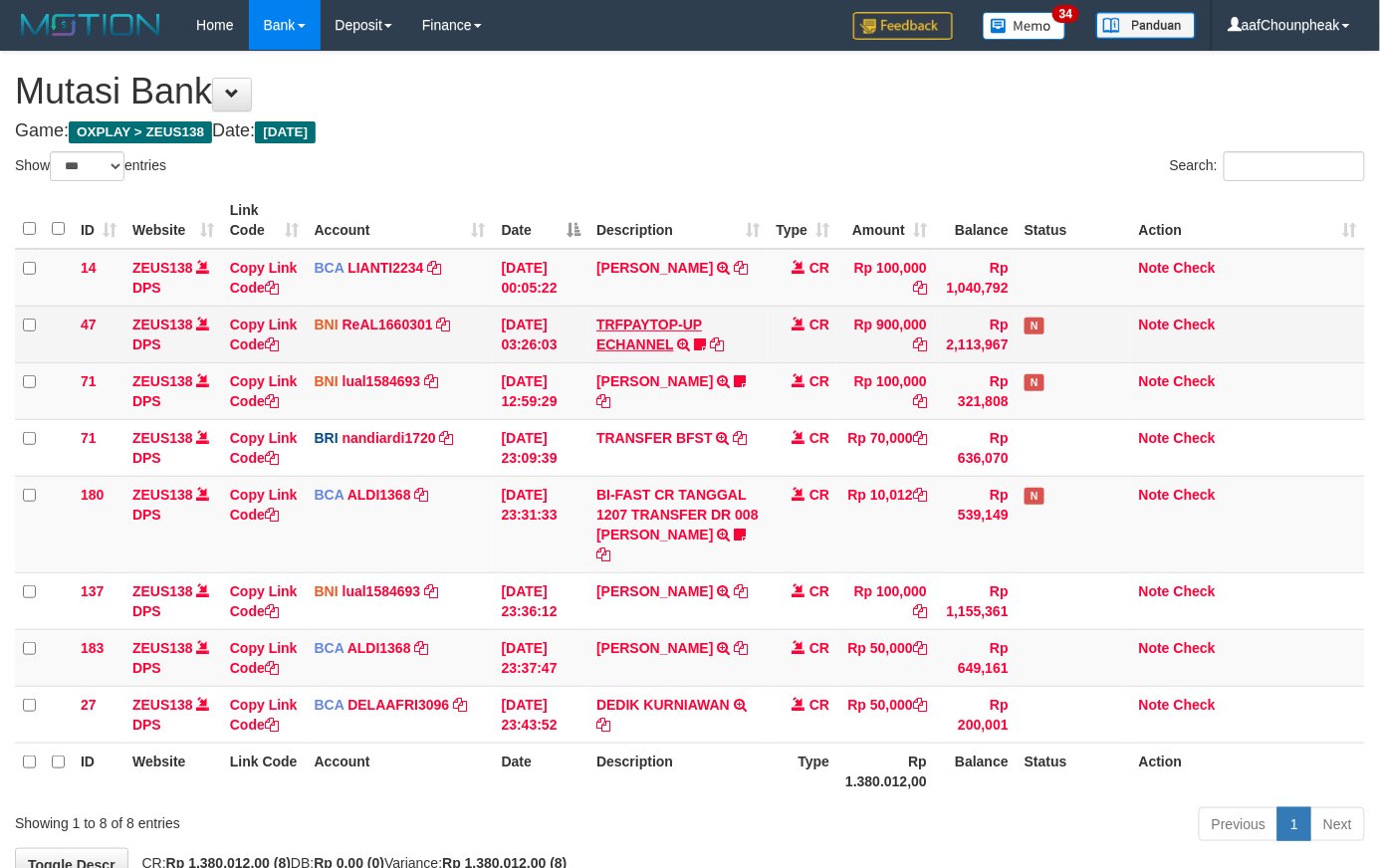 scroll, scrollTop: 108, scrollLeft: 0, axis: vertical 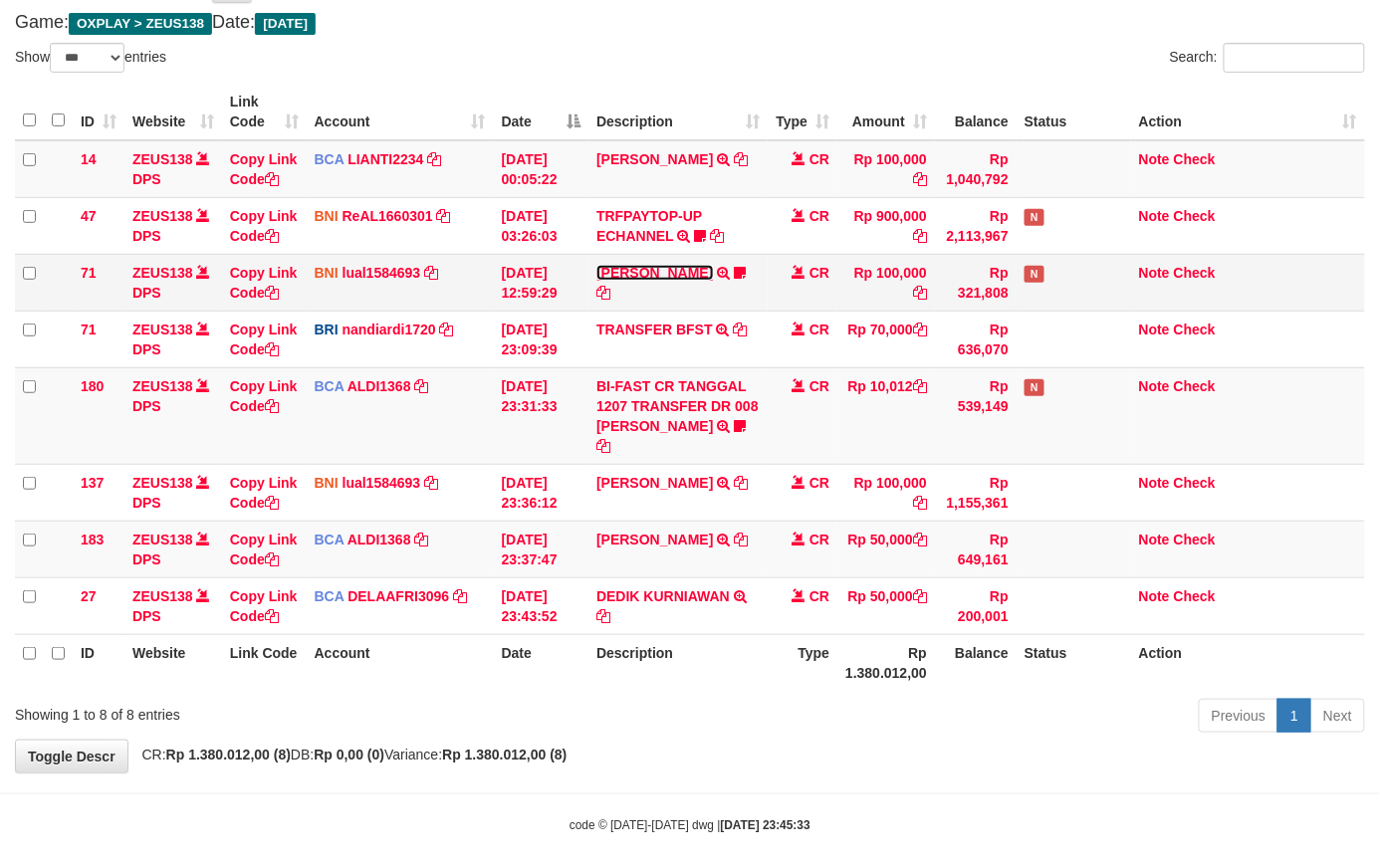 click on "[PERSON_NAME]" at bounding box center [654, 273] 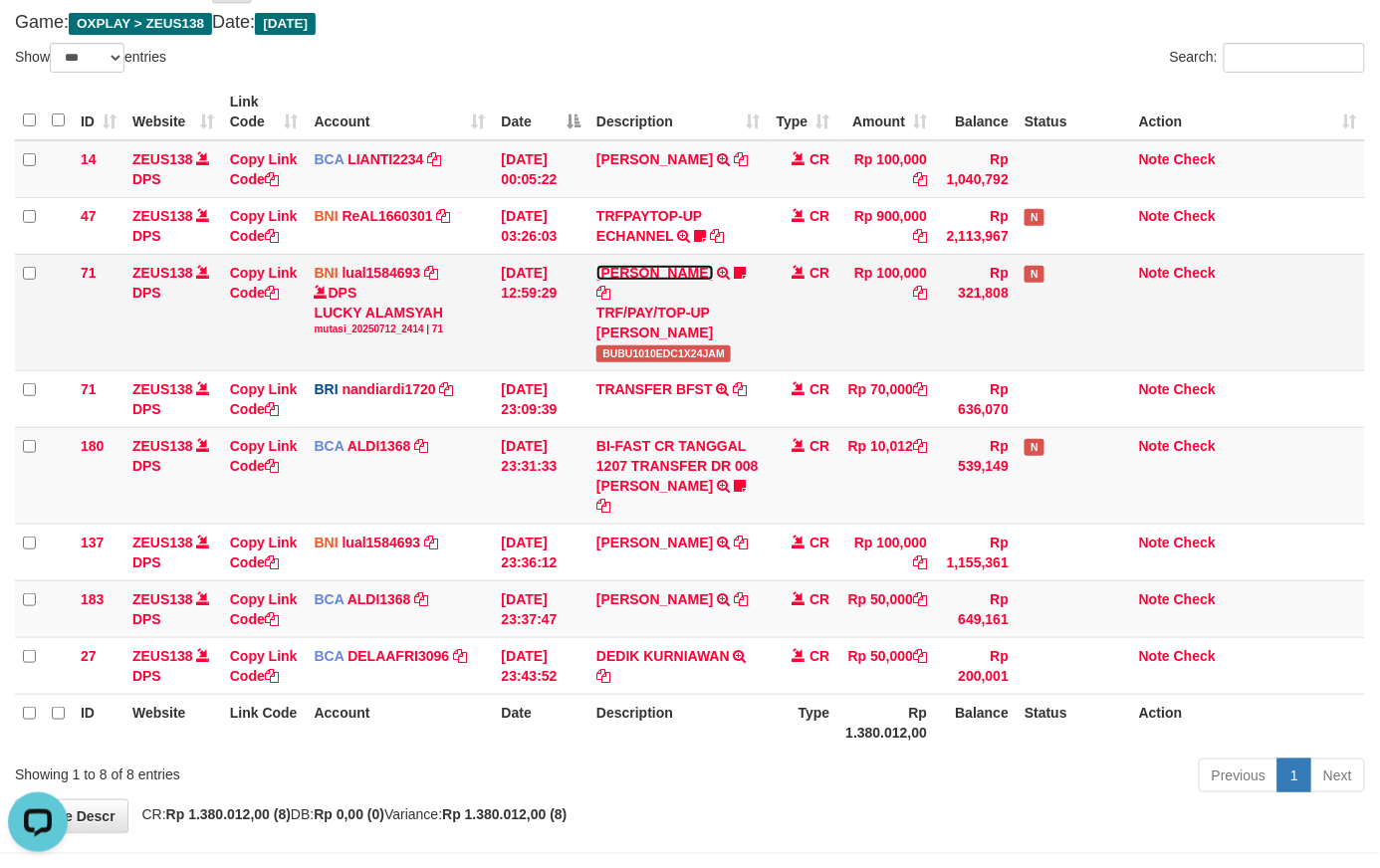 scroll, scrollTop: 0, scrollLeft: 0, axis: both 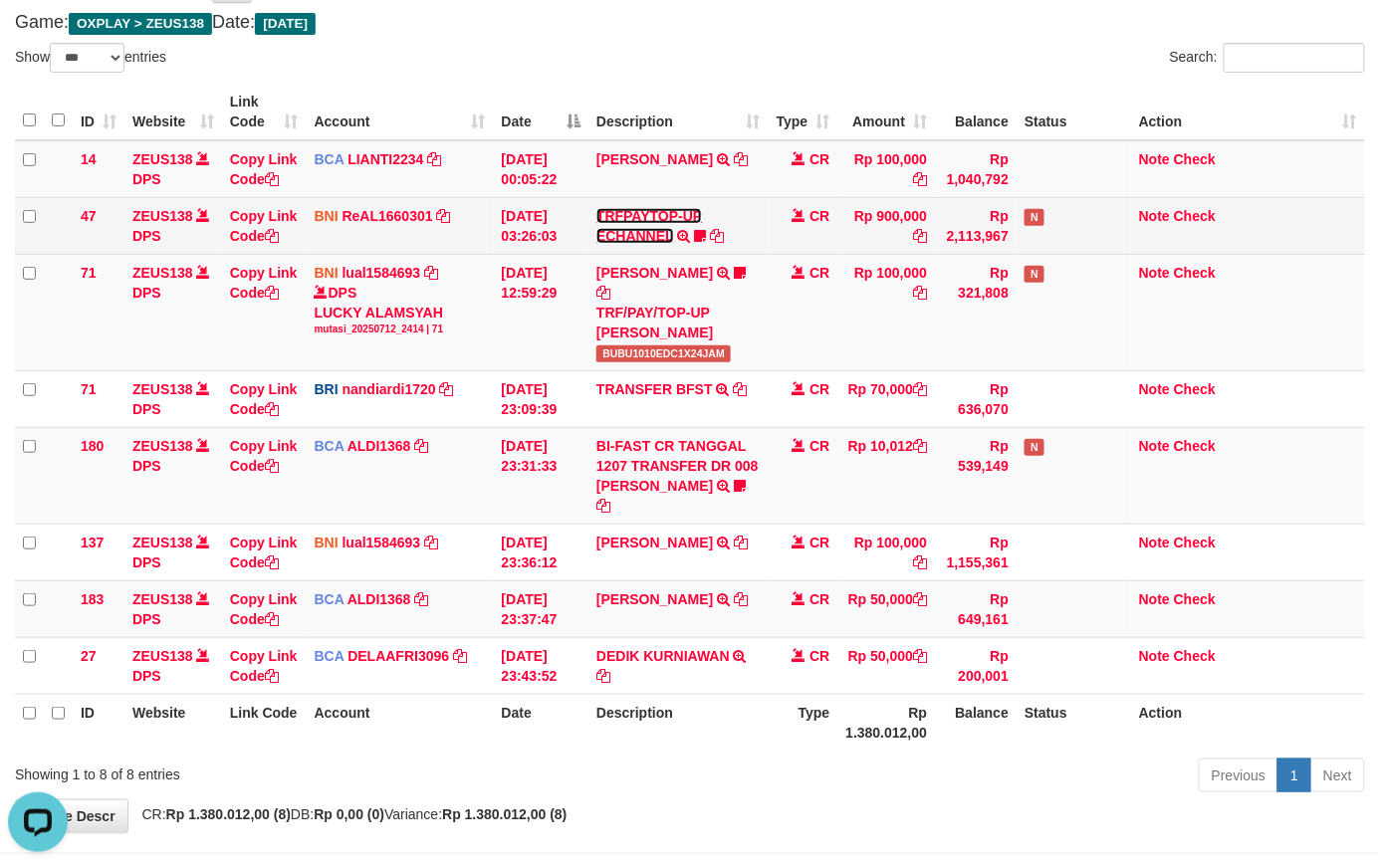 click on "TRFPAYTOP-UP ECHANNEL" at bounding box center (649, 226) 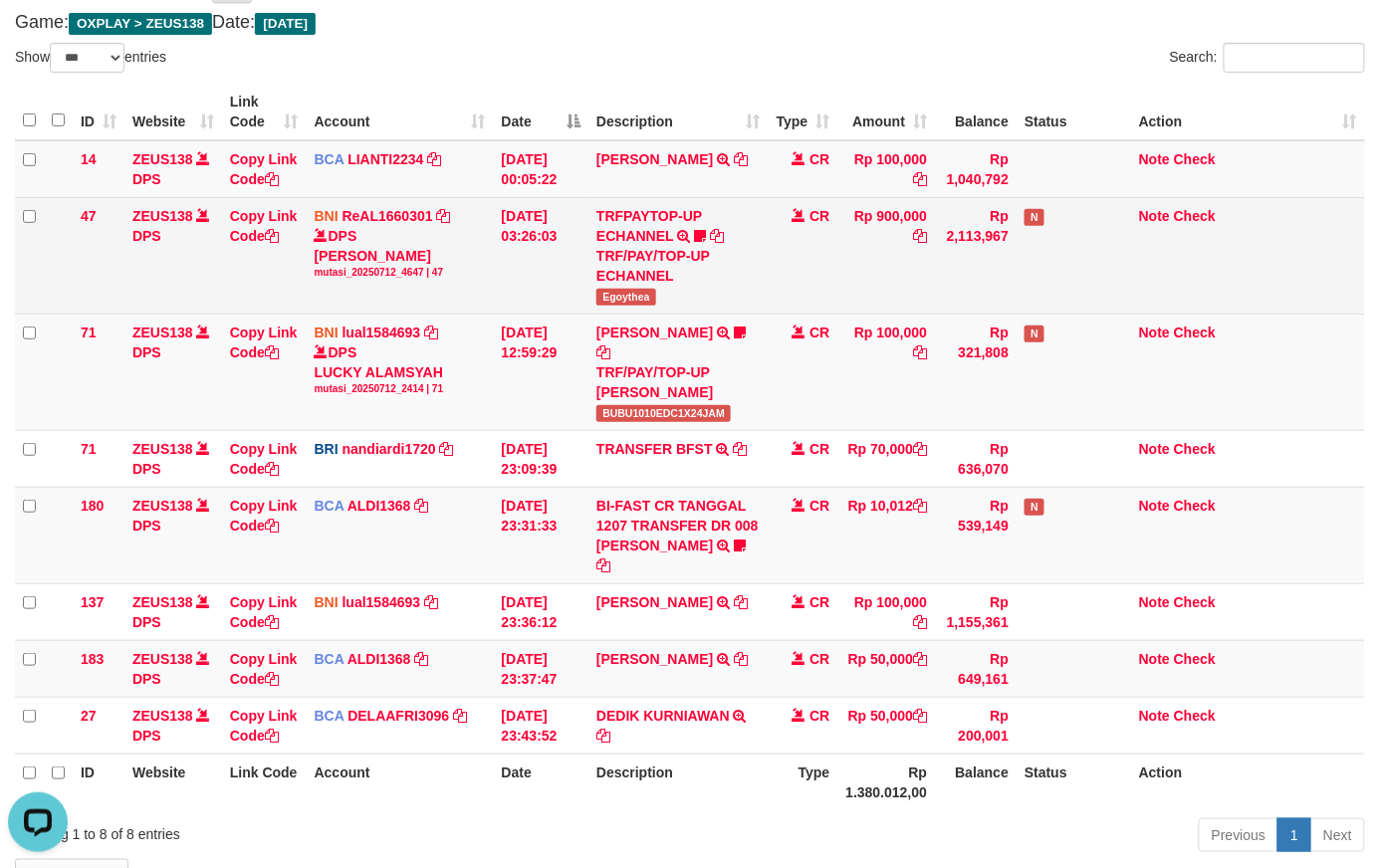 click on "Egoythea" at bounding box center (626, 297) 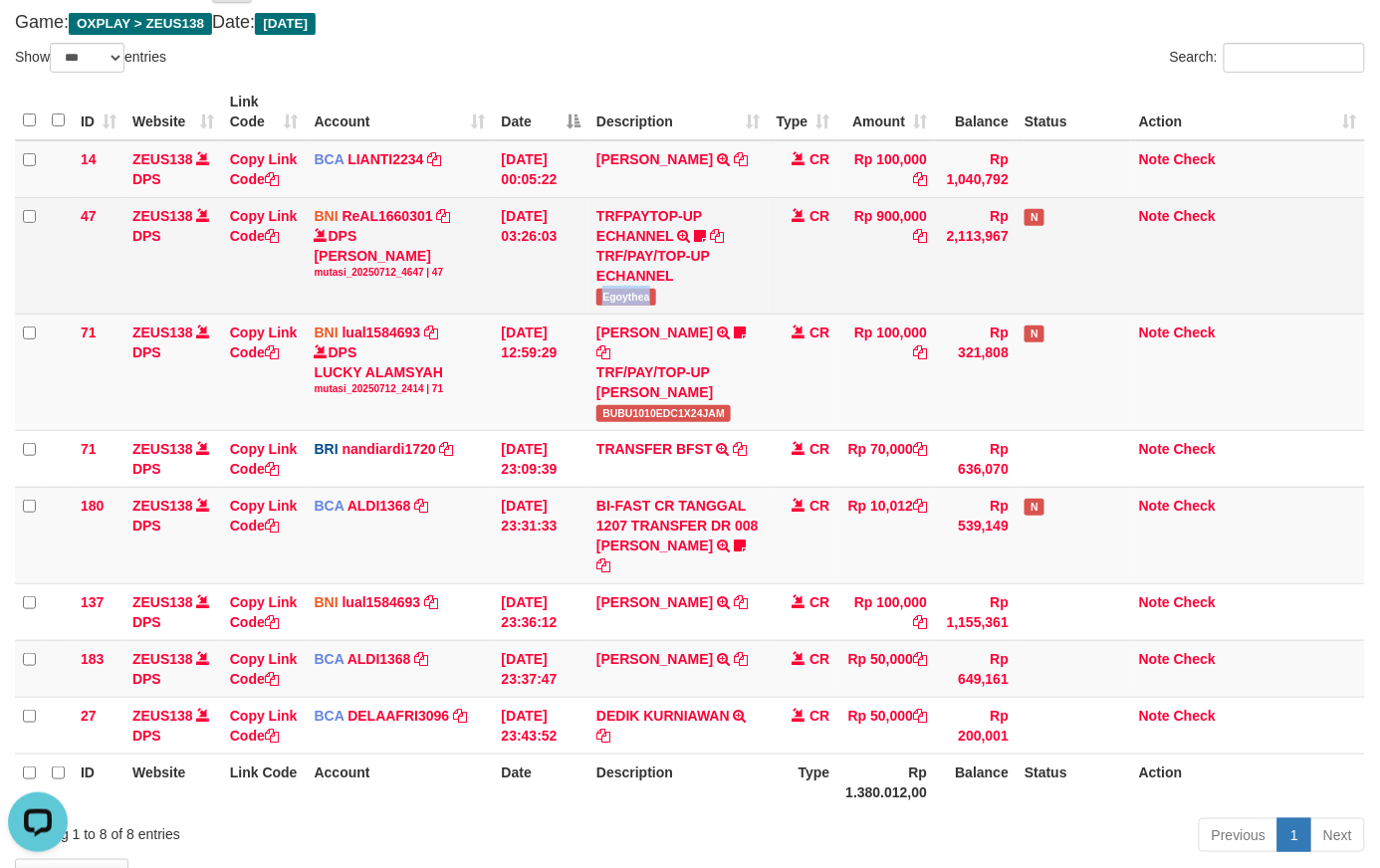 click on "Egoythea" at bounding box center (626, 297) 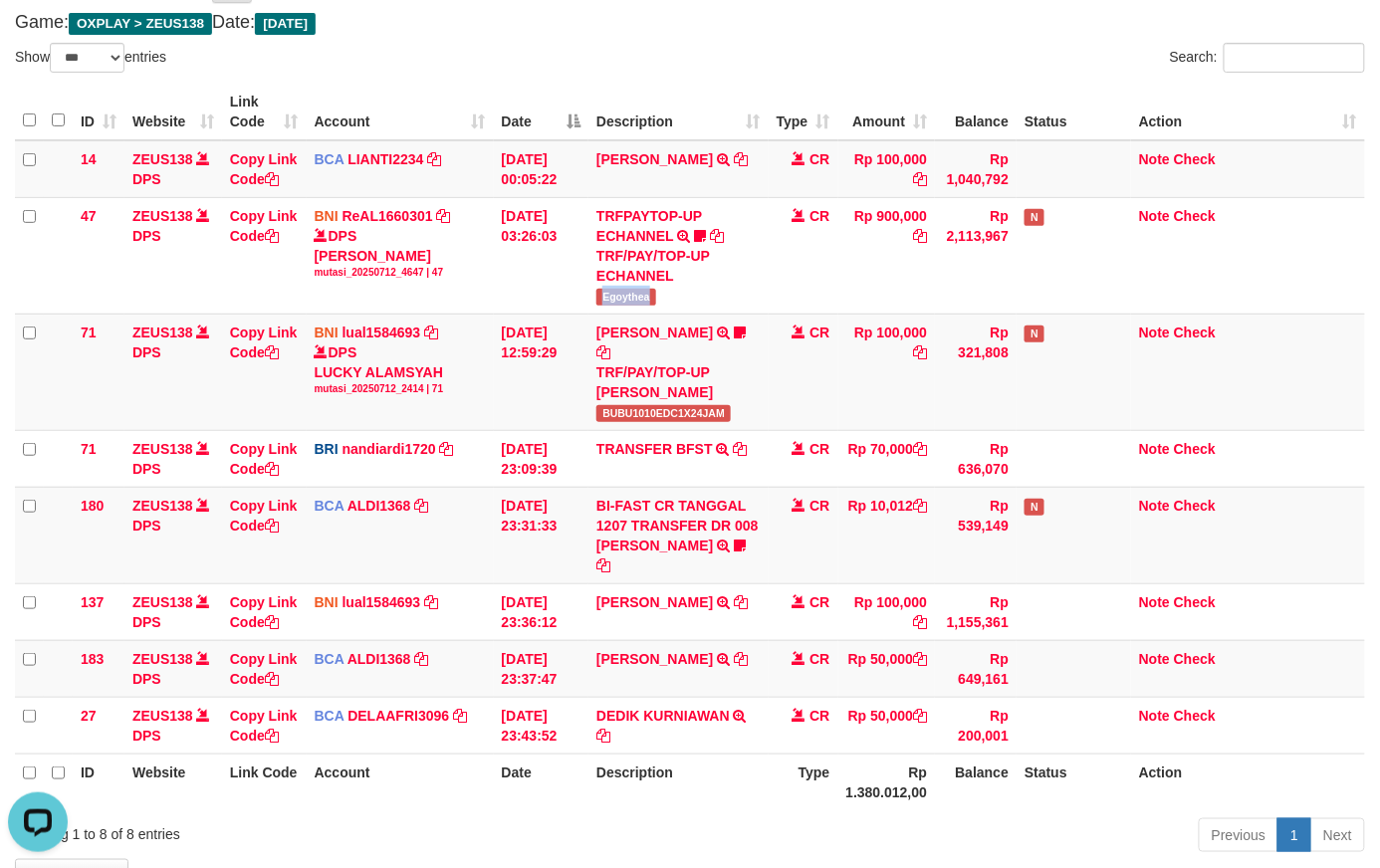 copy on "Egoythea" 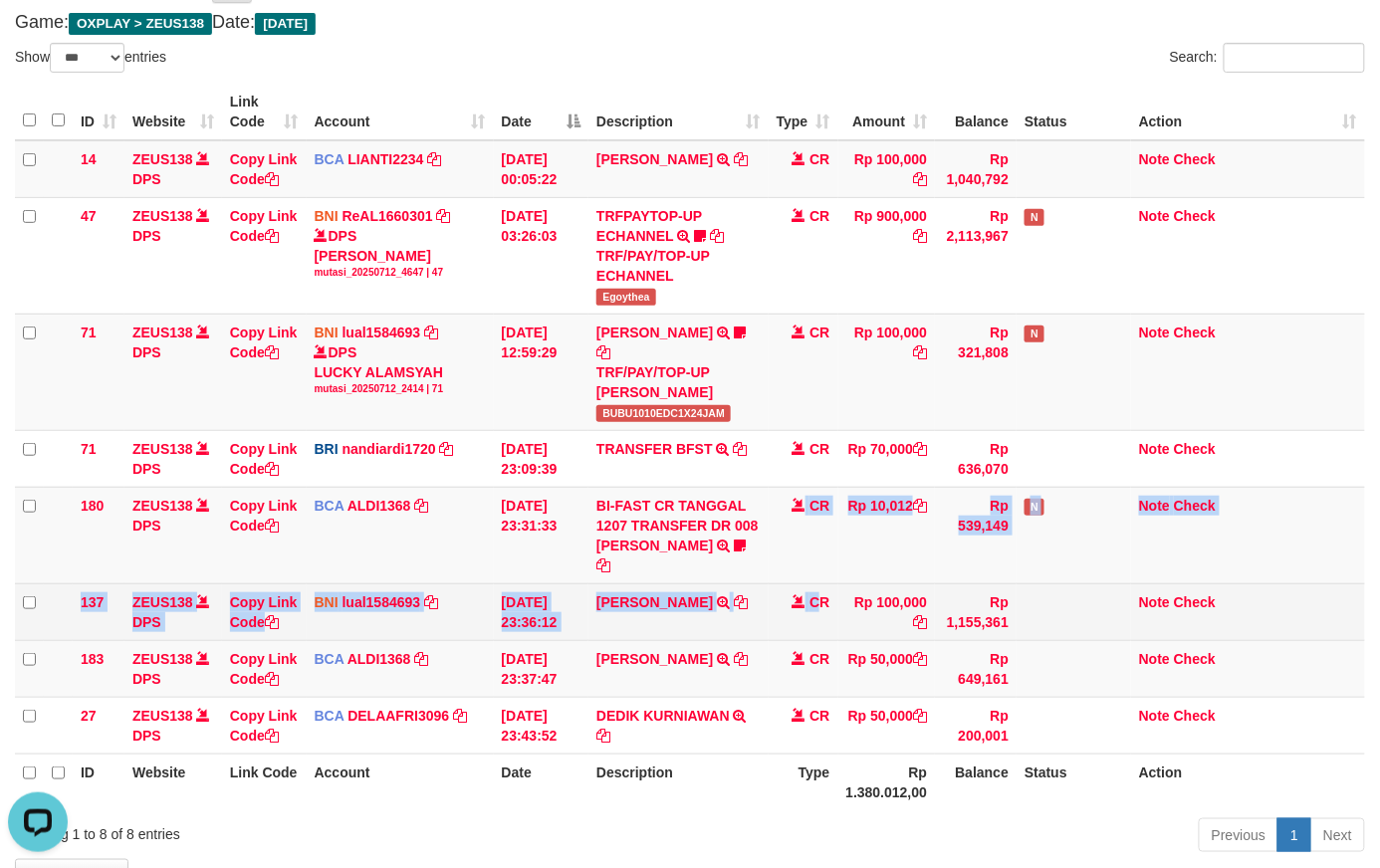 drag, startPoint x: 817, startPoint y: 621, endPoint x: 822, endPoint y: 633, distance: 13 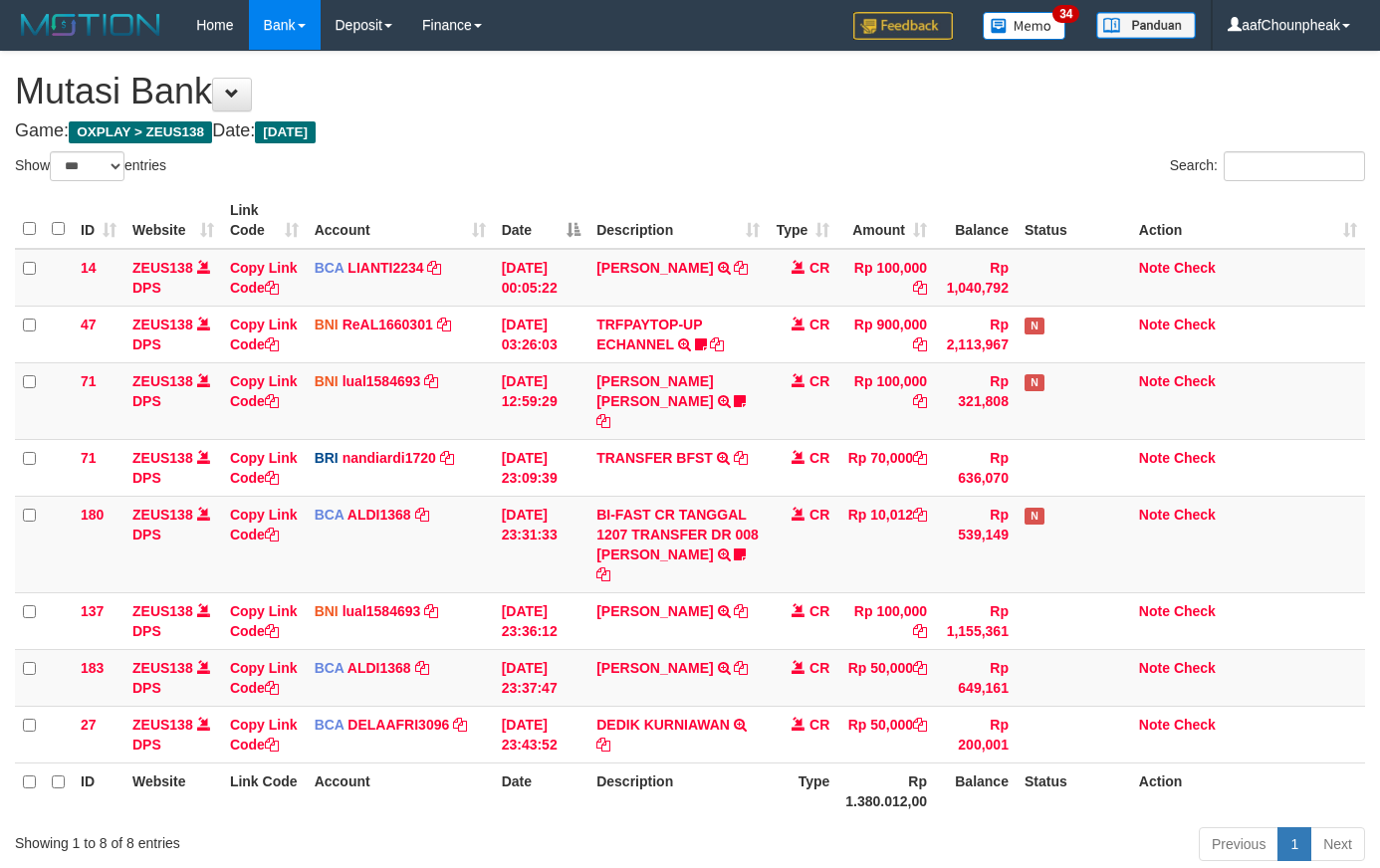 select on "***" 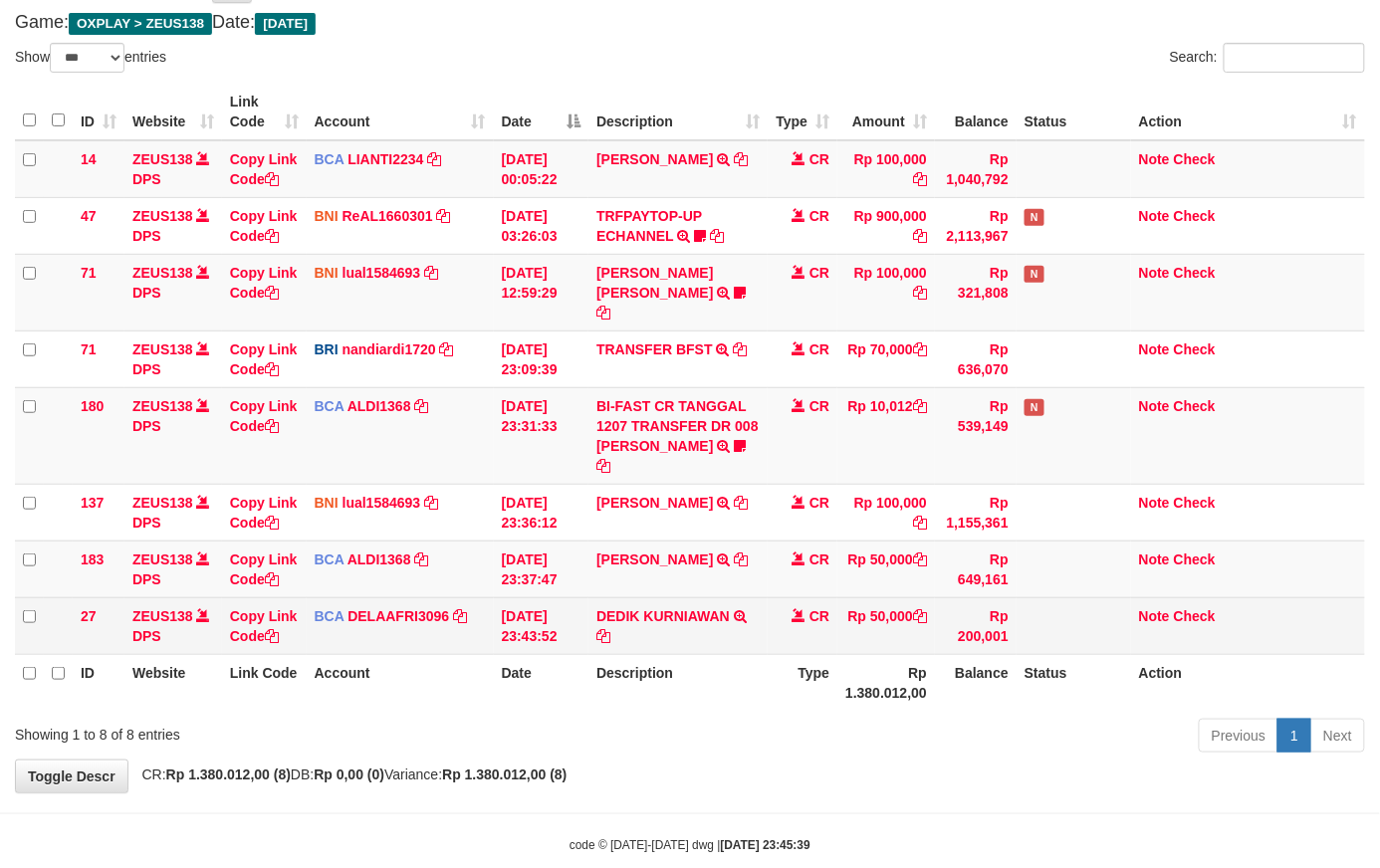 click on "DEDIK KURNIAWAN         TRSF E-BANKING CR 1207/FTSCY/WS95031
50000.00DEDIK [GEOGRAPHIC_DATA]" at bounding box center [678, 625] 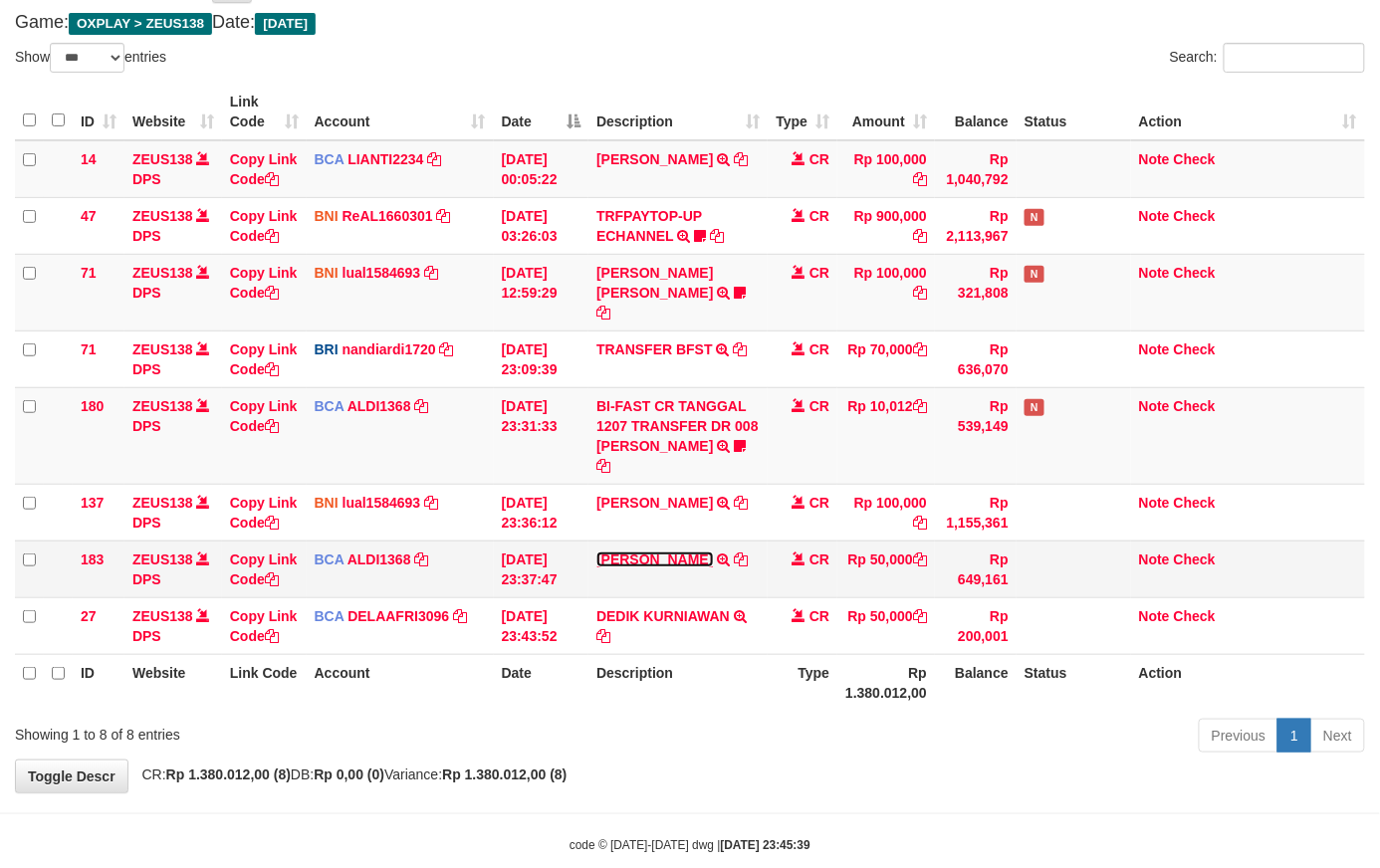click on "[PERSON_NAME]" at bounding box center [654, 559] 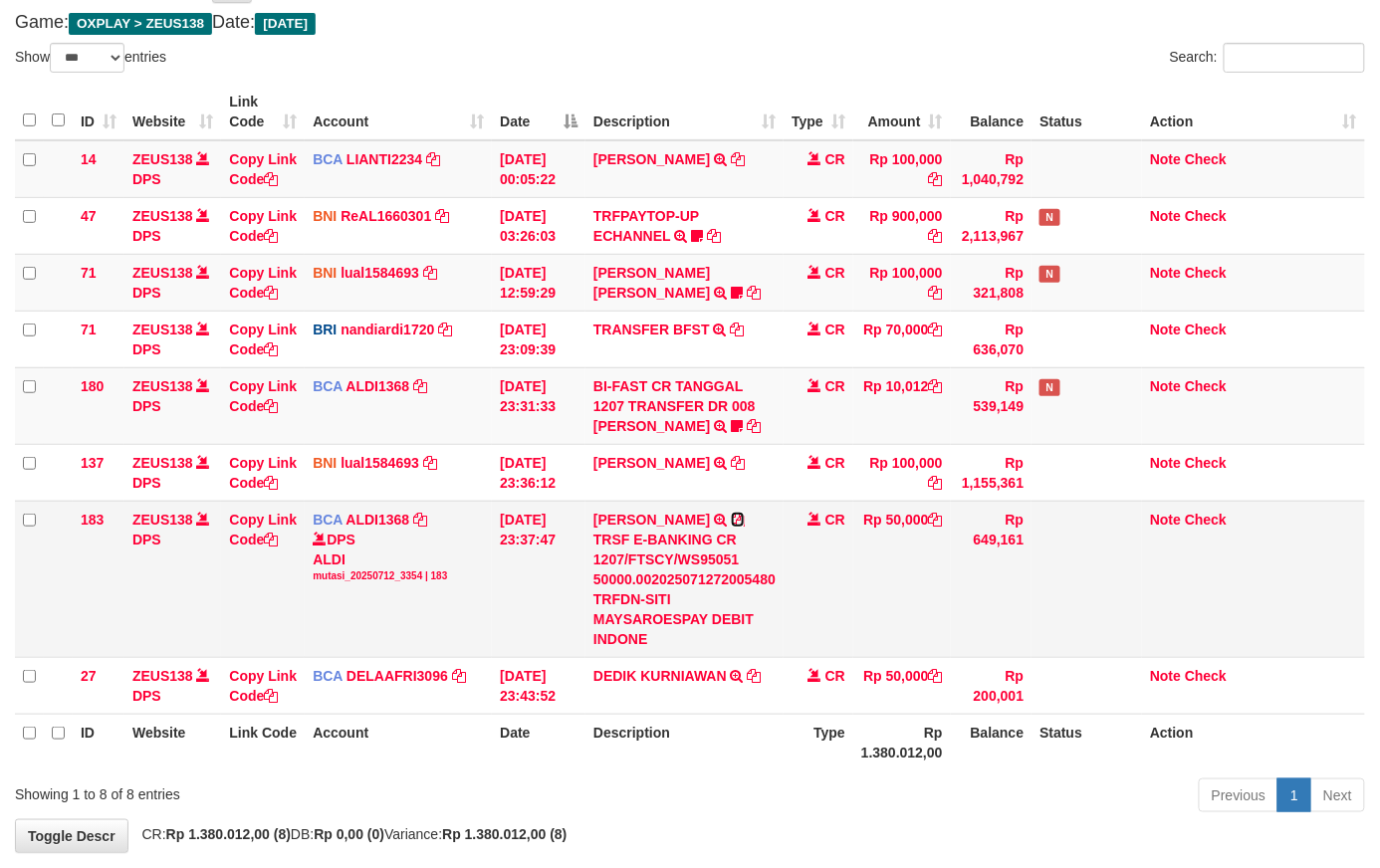 click at bounding box center (738, 520) 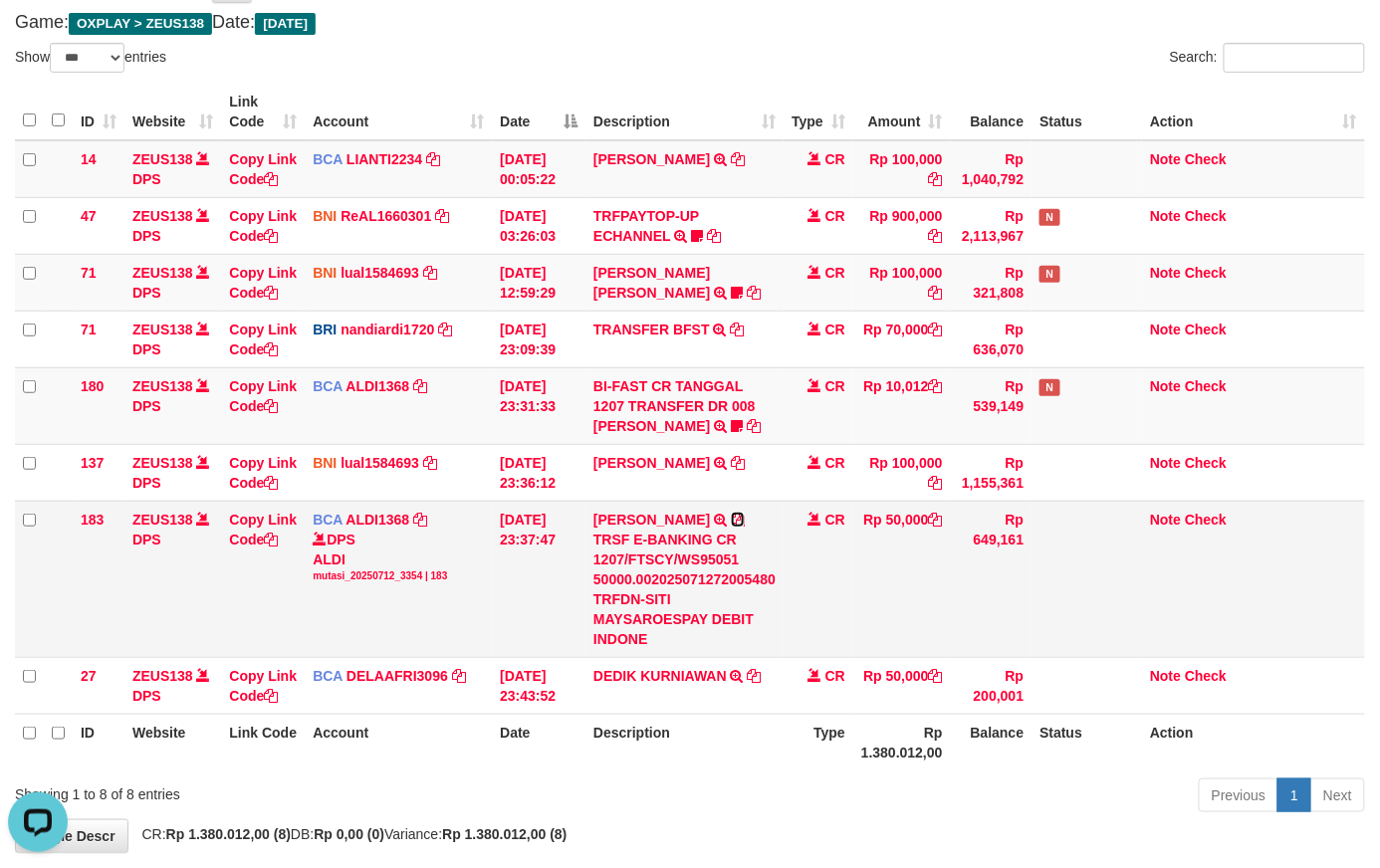 scroll, scrollTop: 0, scrollLeft: 0, axis: both 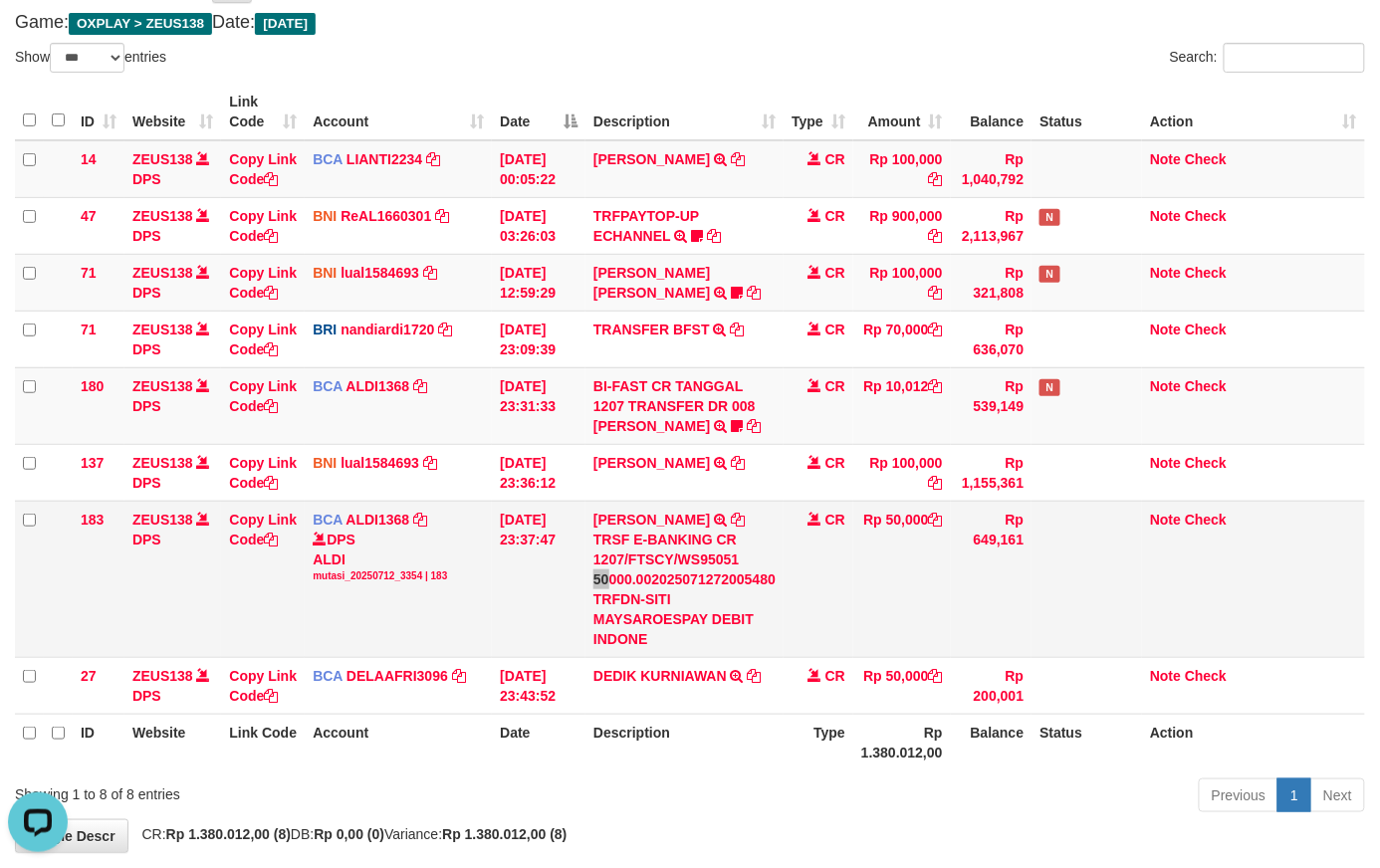 click on "TRSF E-BANKING CR 1207/FTSCY/WS95051
50000.002025071272005480 TRFDN-SITI MAYSAROESPAY DEBIT INDONE" at bounding box center [684, 589] 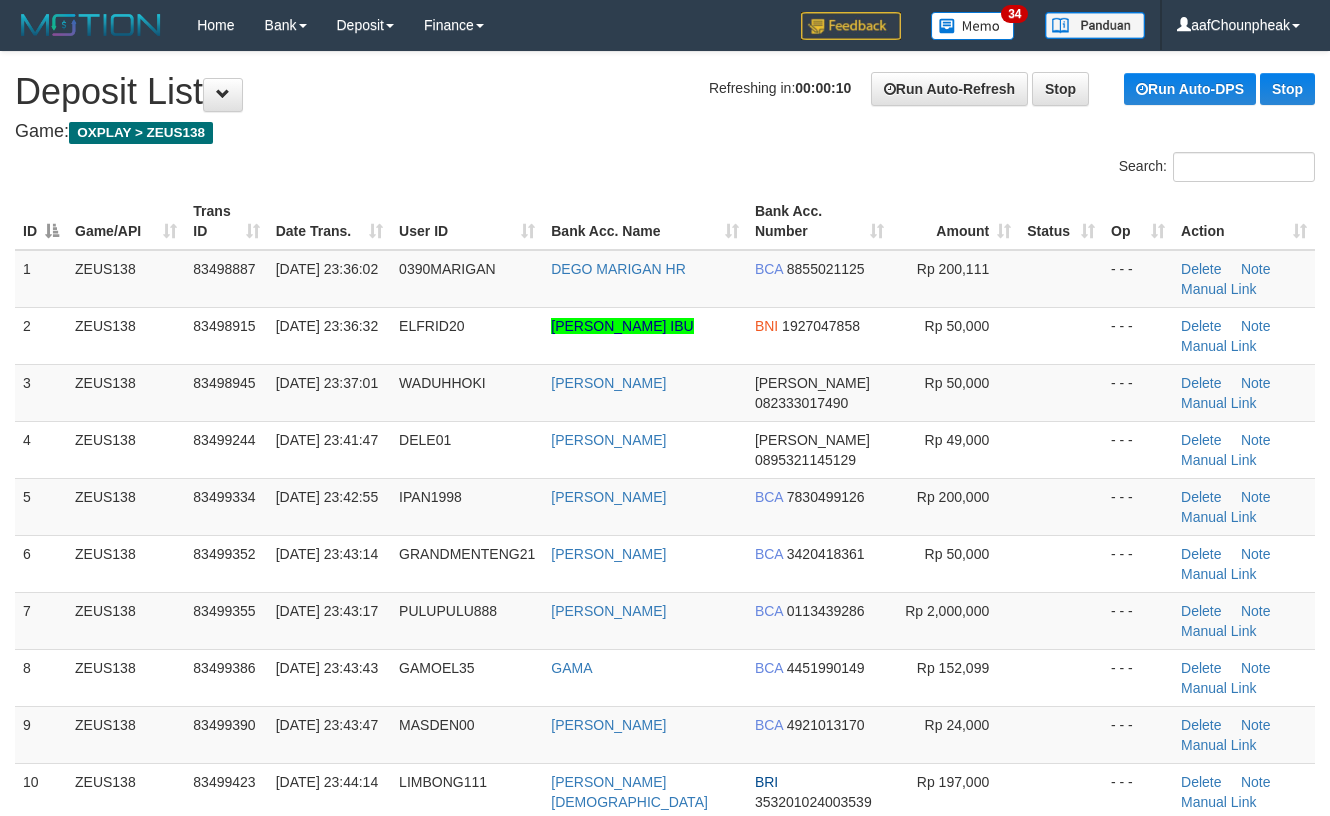 scroll, scrollTop: 0, scrollLeft: 0, axis: both 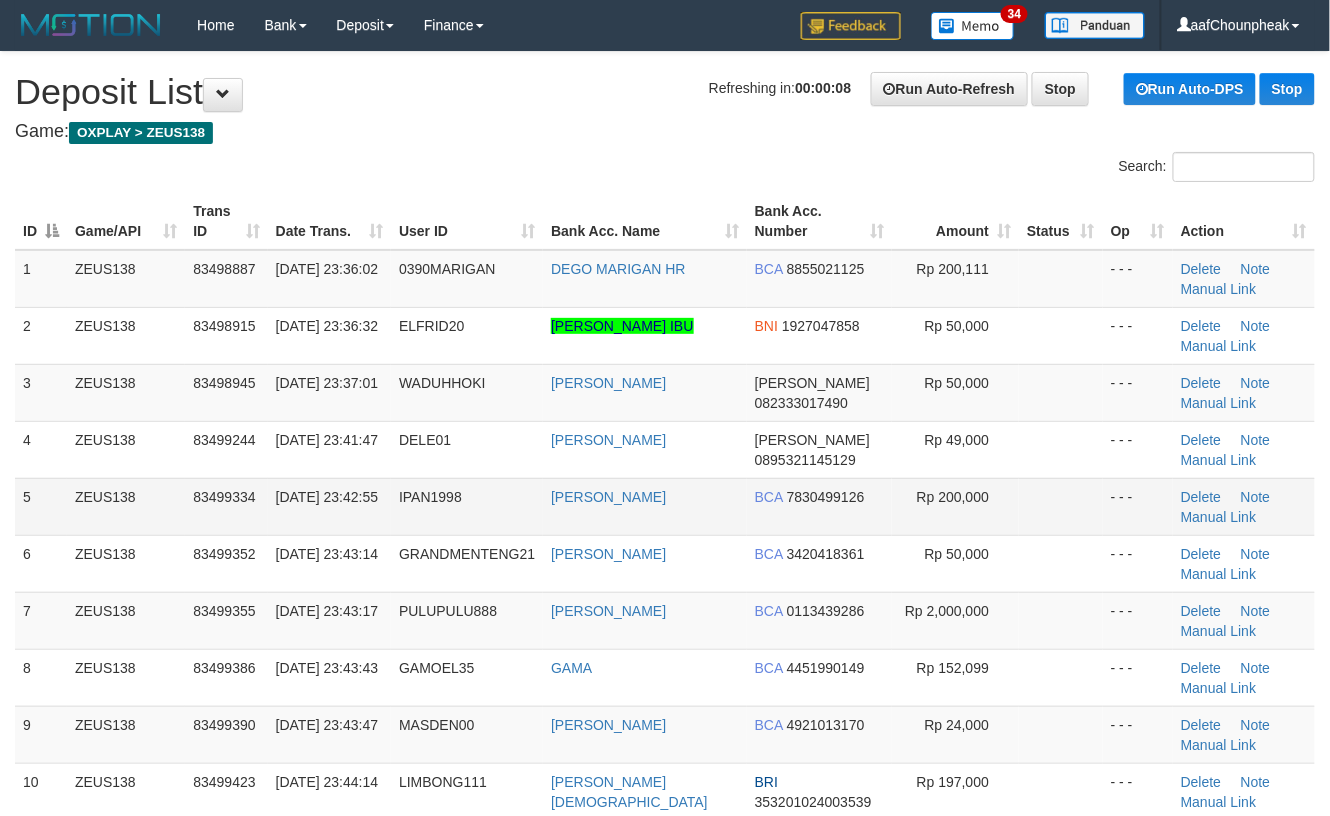 click at bounding box center [1061, 506] 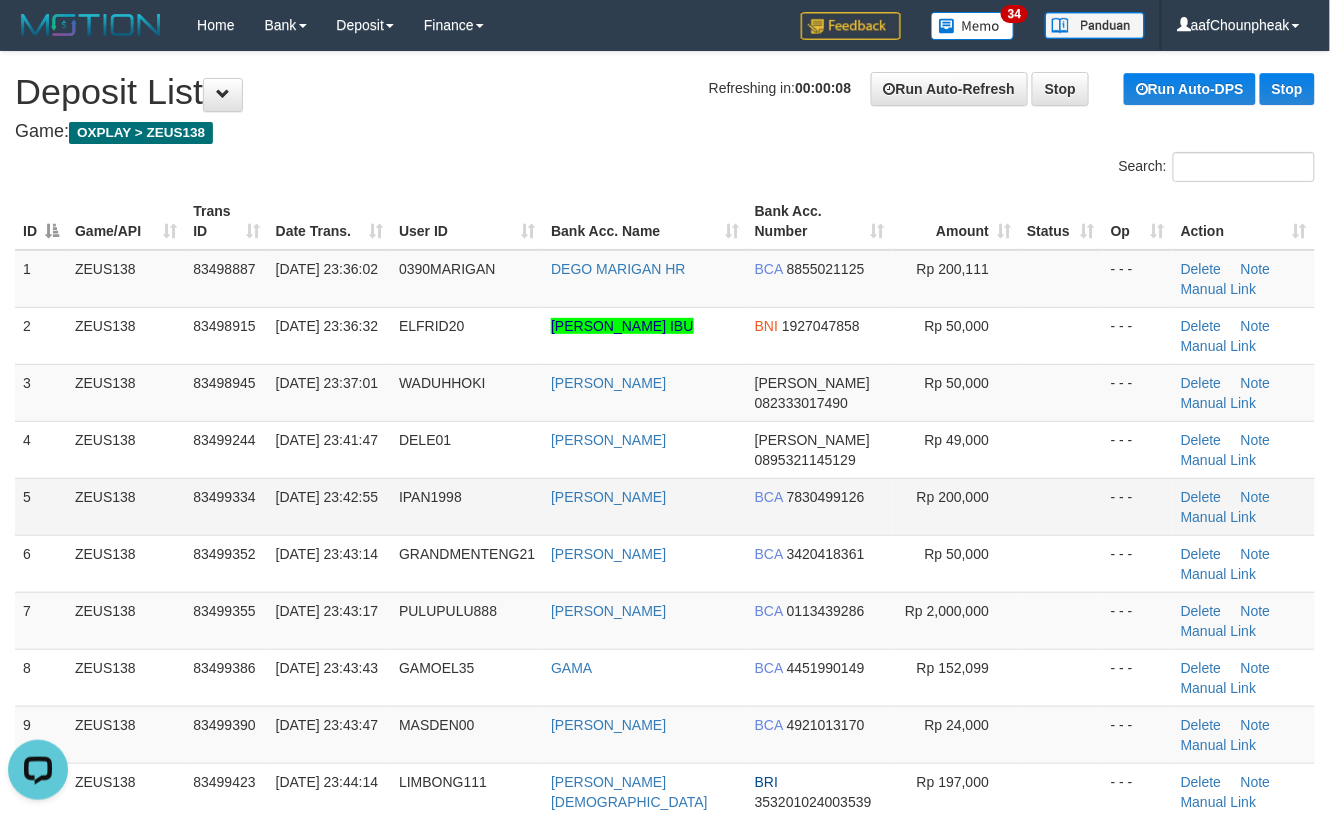 scroll, scrollTop: 0, scrollLeft: 0, axis: both 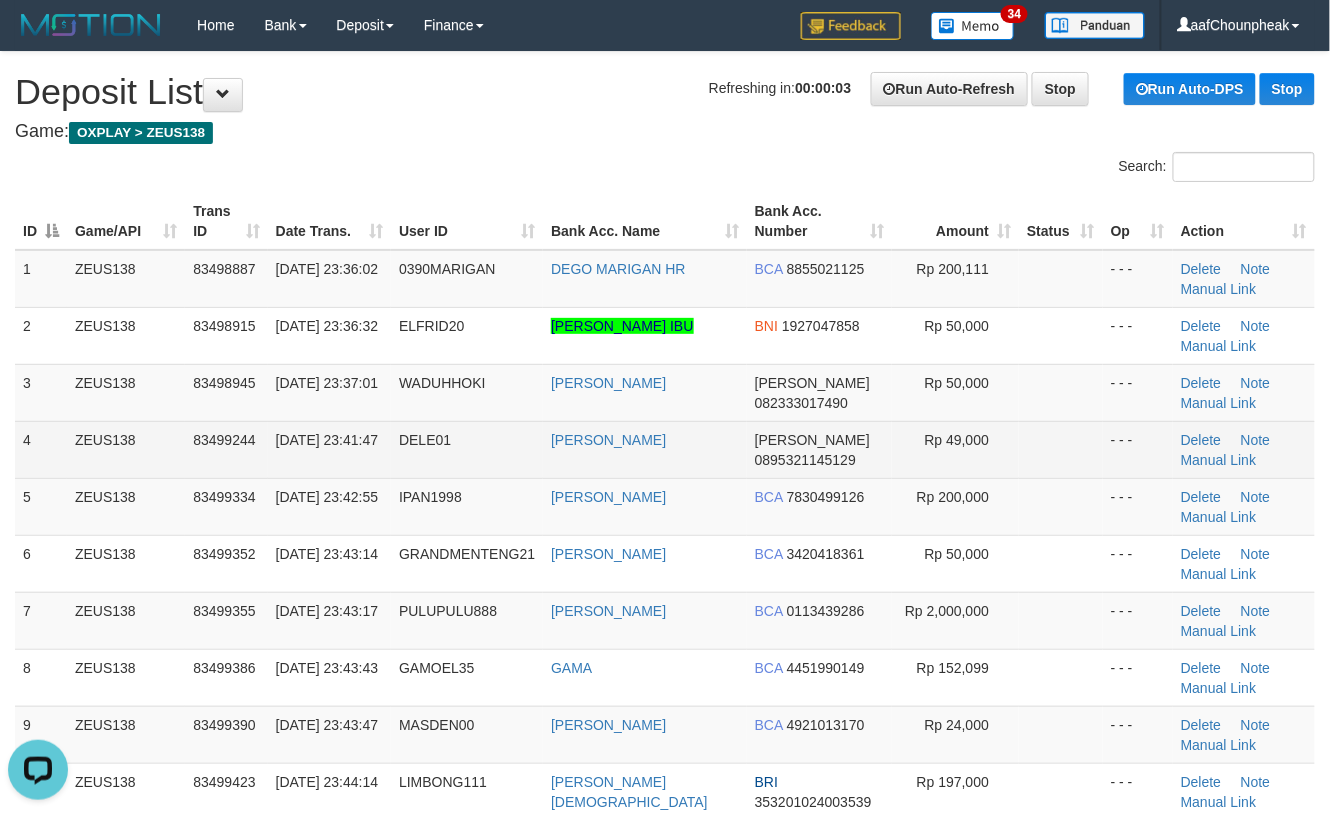 click on "4
ZEUS138
83499244
12/07/2025 23:41:47
DELE01
FADLI ISRAFAN
DANA
0895321145129
Rp 49,000
- - -
Delete
Note
Manual Link" at bounding box center [665, 449] 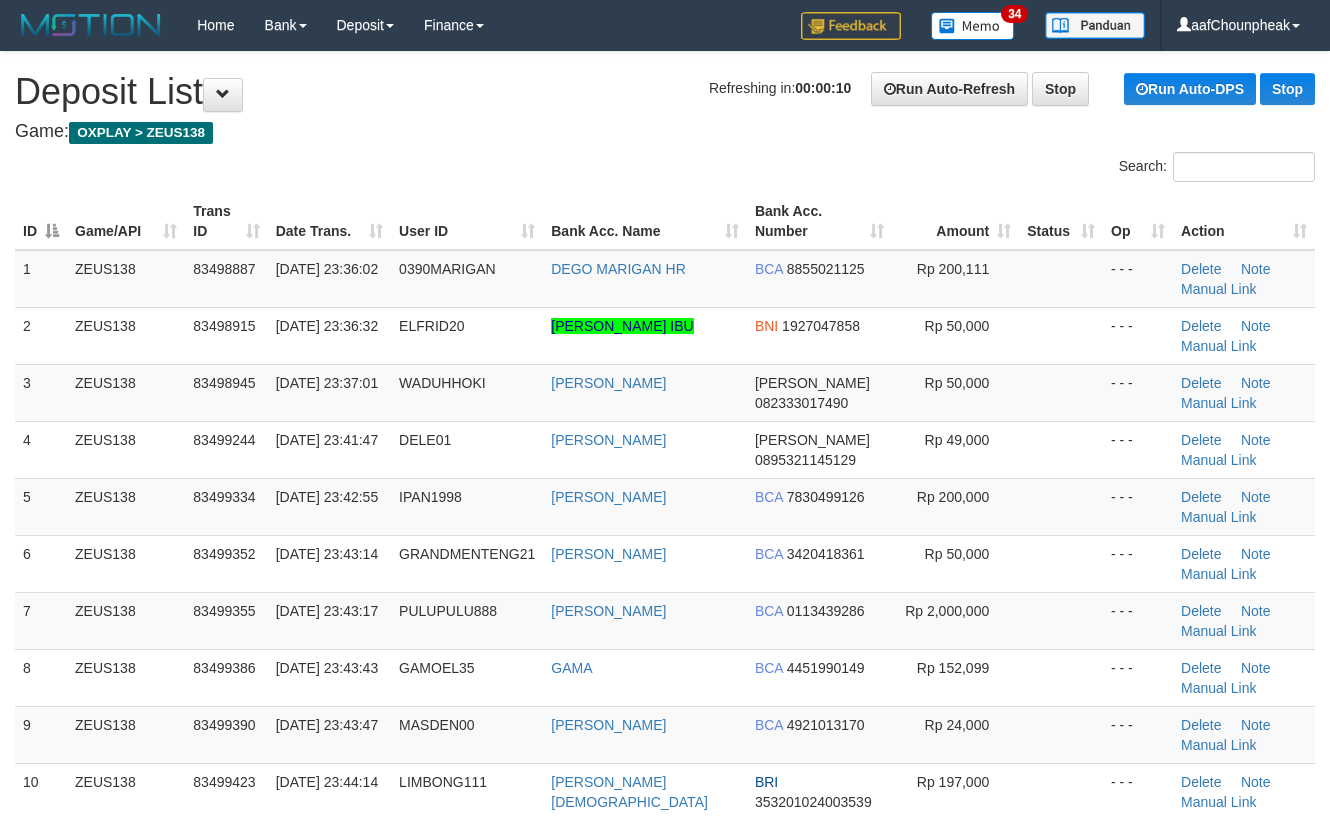 scroll, scrollTop: 0, scrollLeft: 0, axis: both 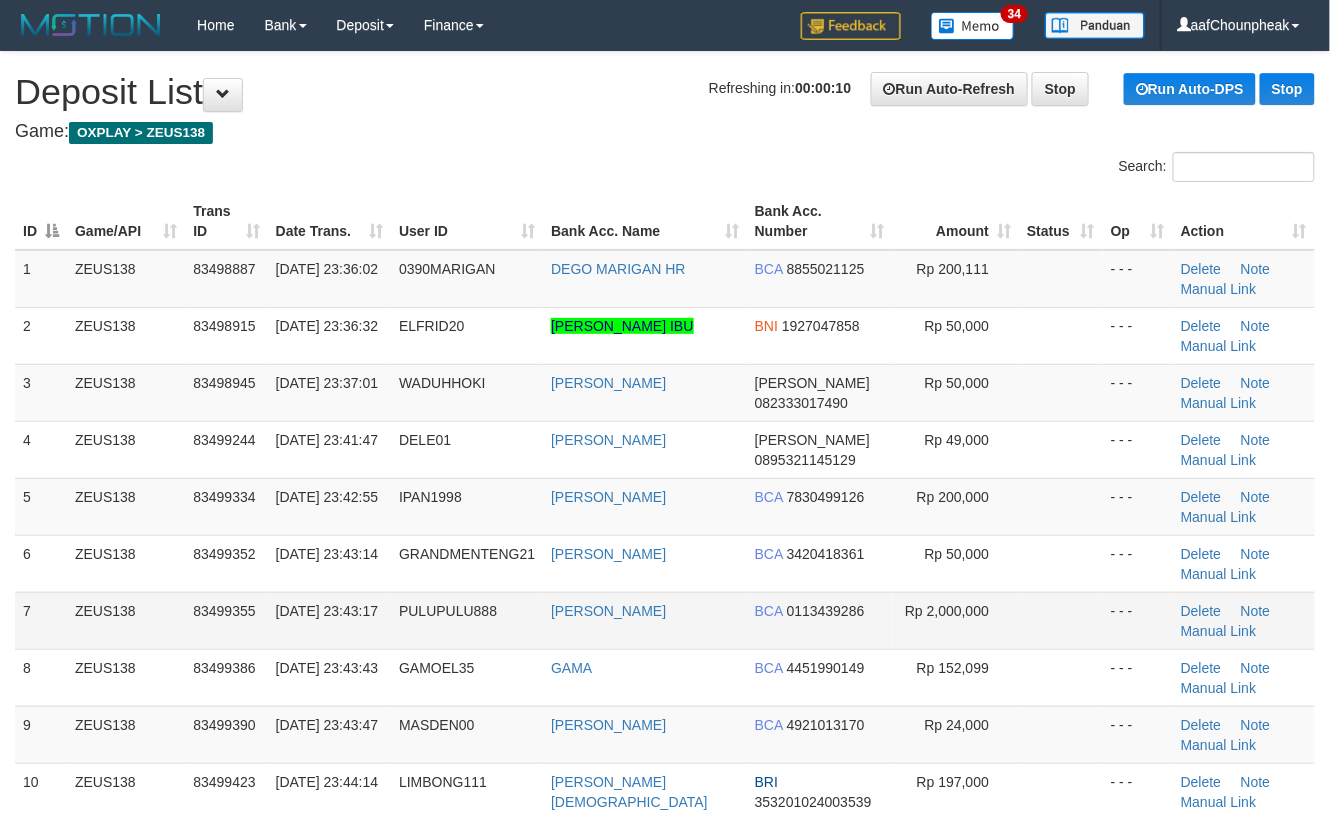 click on "- - -" at bounding box center (1138, 620) 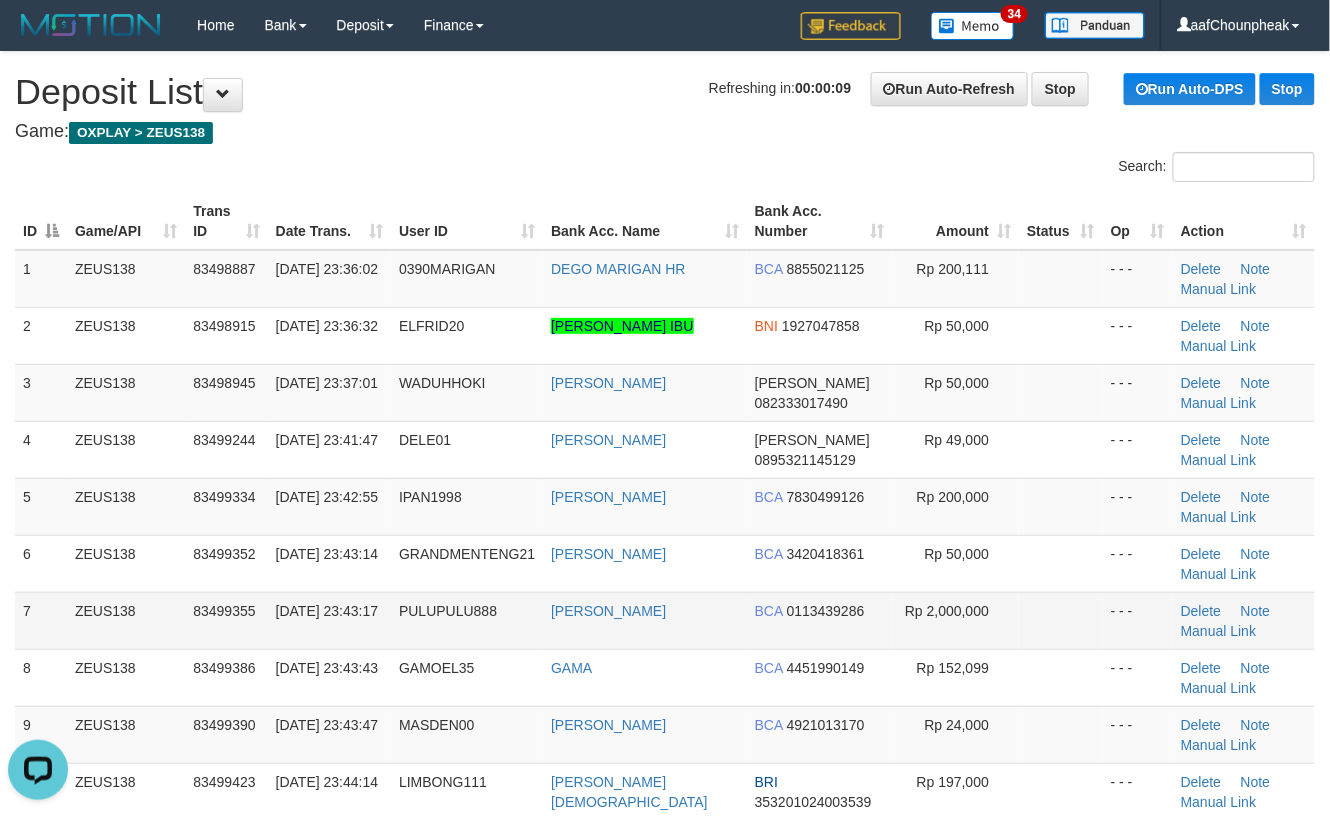 scroll, scrollTop: 0, scrollLeft: 0, axis: both 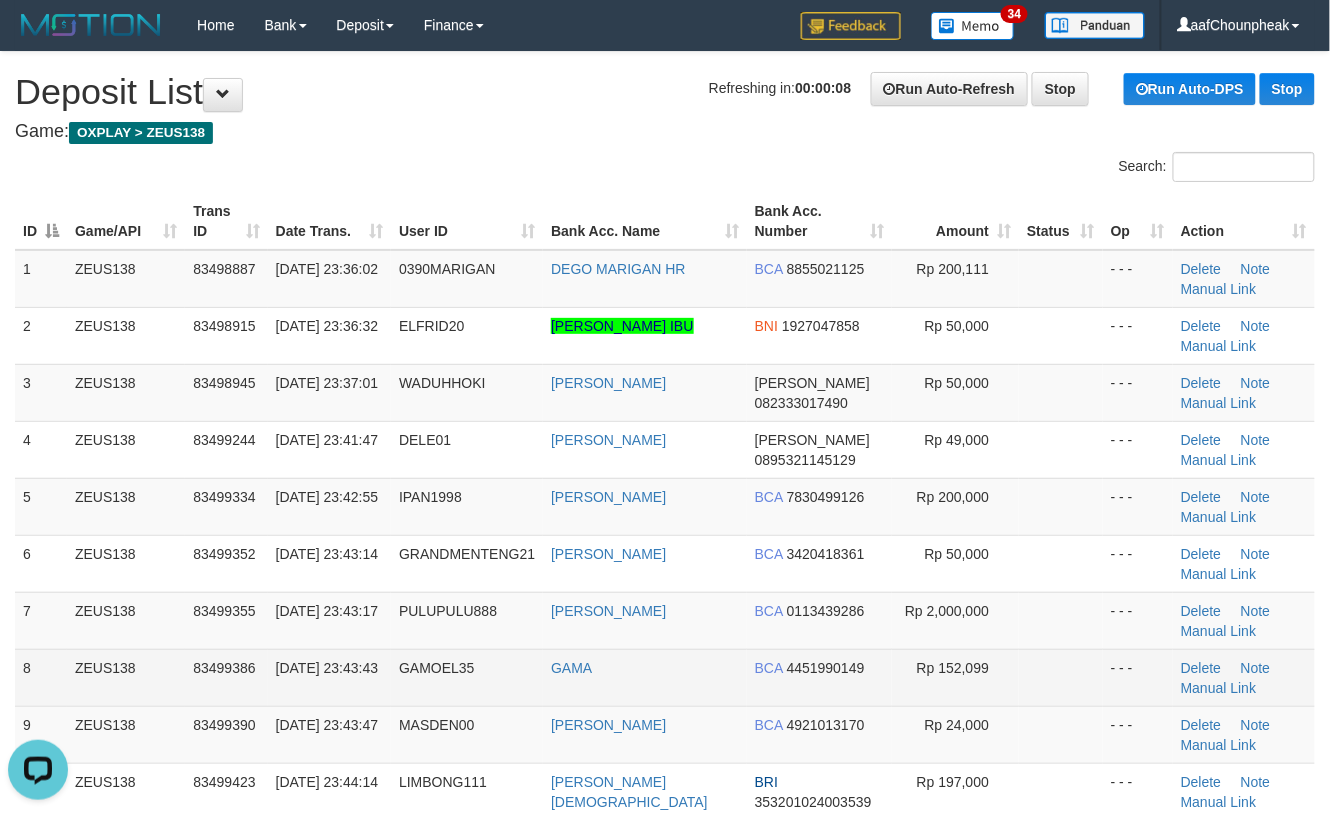 drag, startPoint x: 1132, startPoint y: 646, endPoint x: 1180, endPoint y: 658, distance: 49.47727 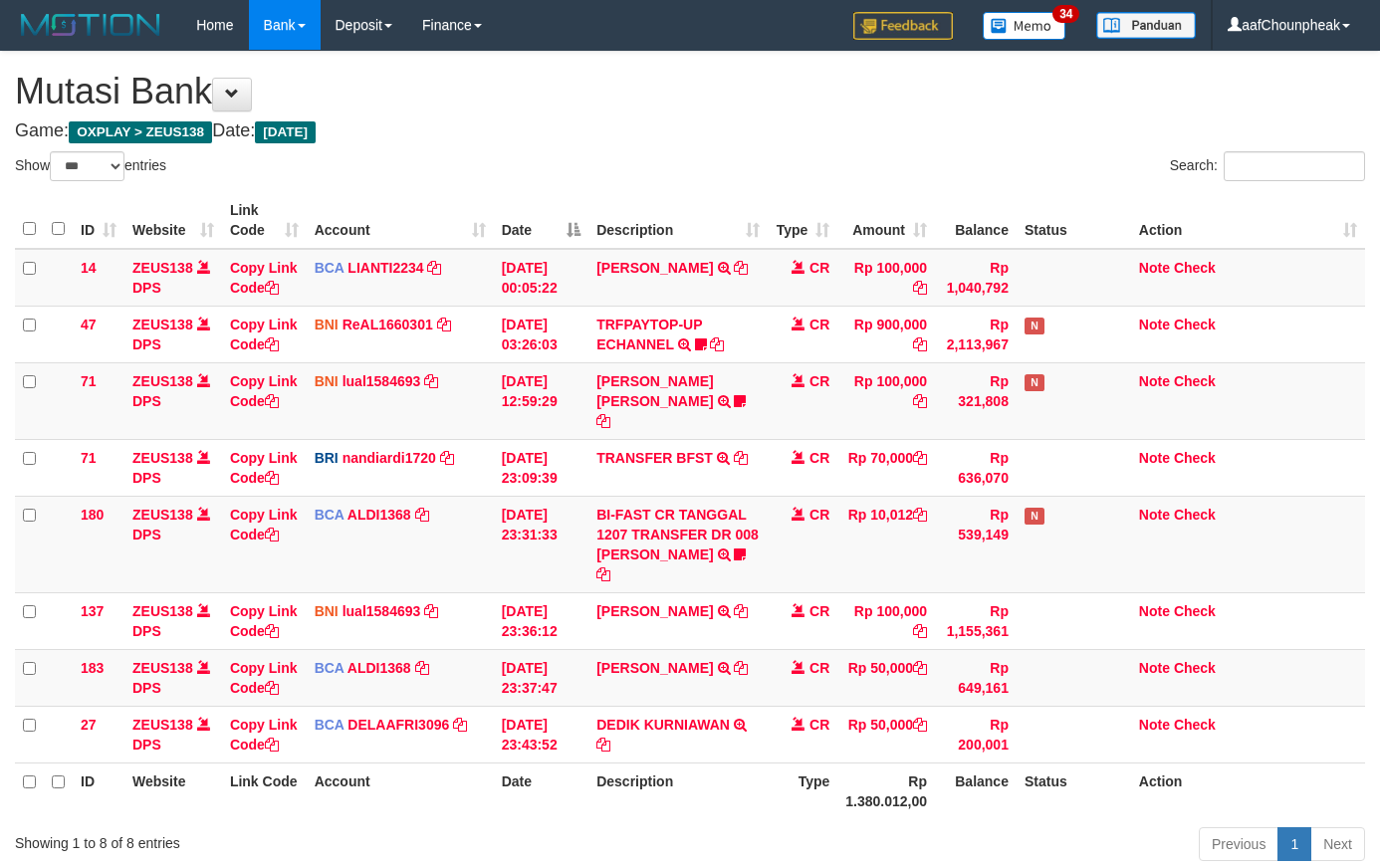 select on "***" 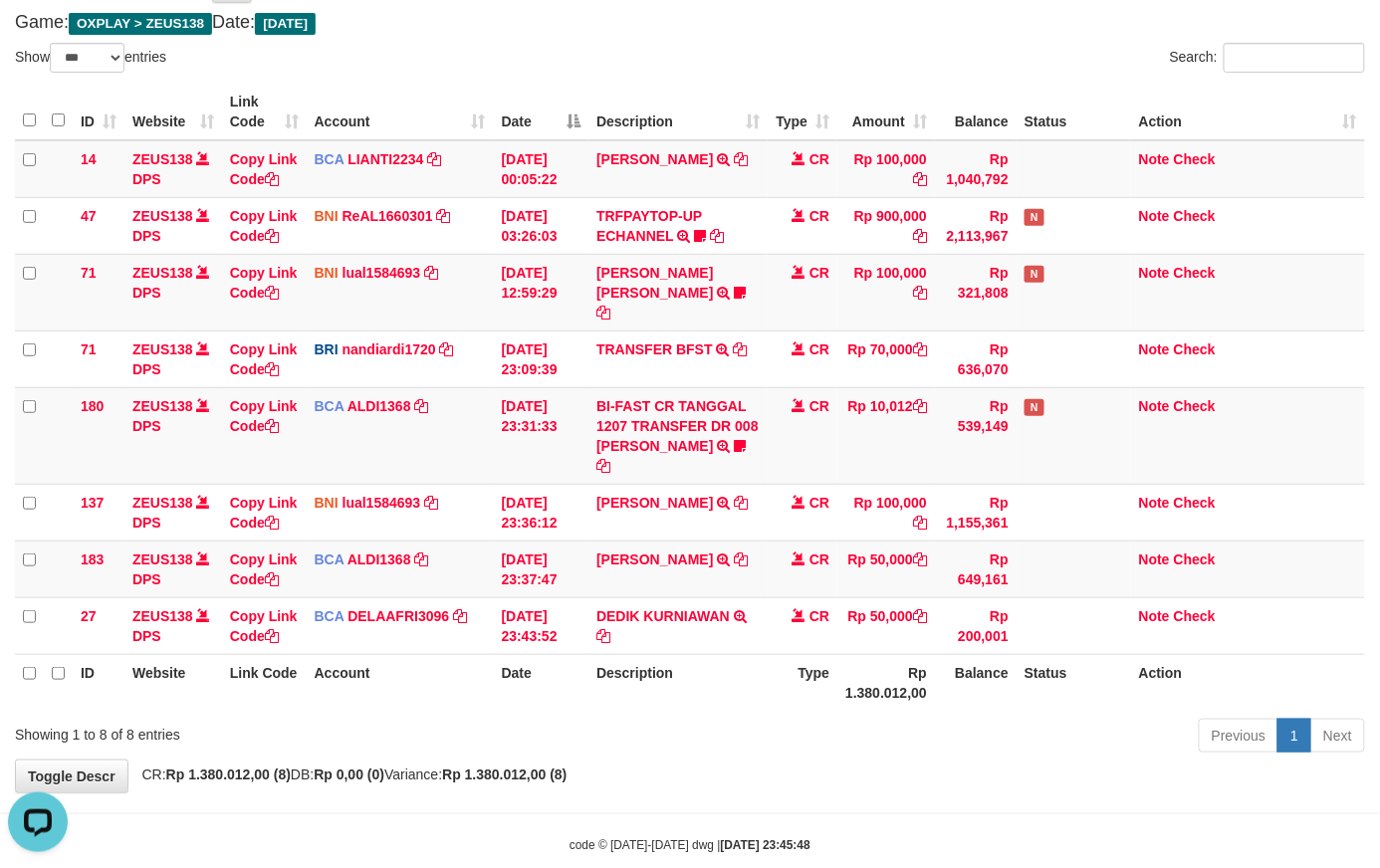 scroll, scrollTop: 0, scrollLeft: 0, axis: both 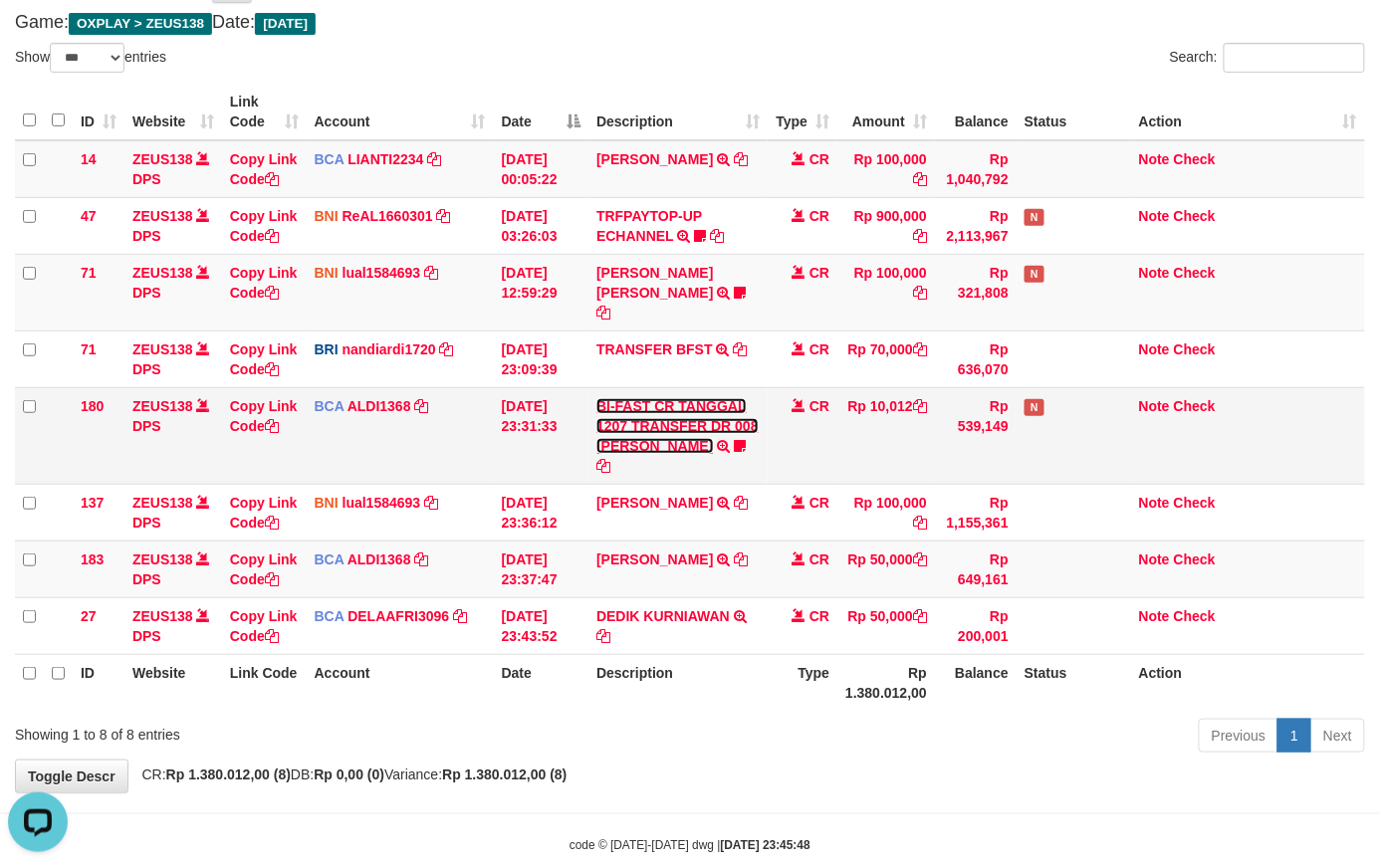 click on "BI-FAST CR TANGGAL 1207 TRANSFER DR 008 MOHAMAD ALDI" at bounding box center (677, 426) 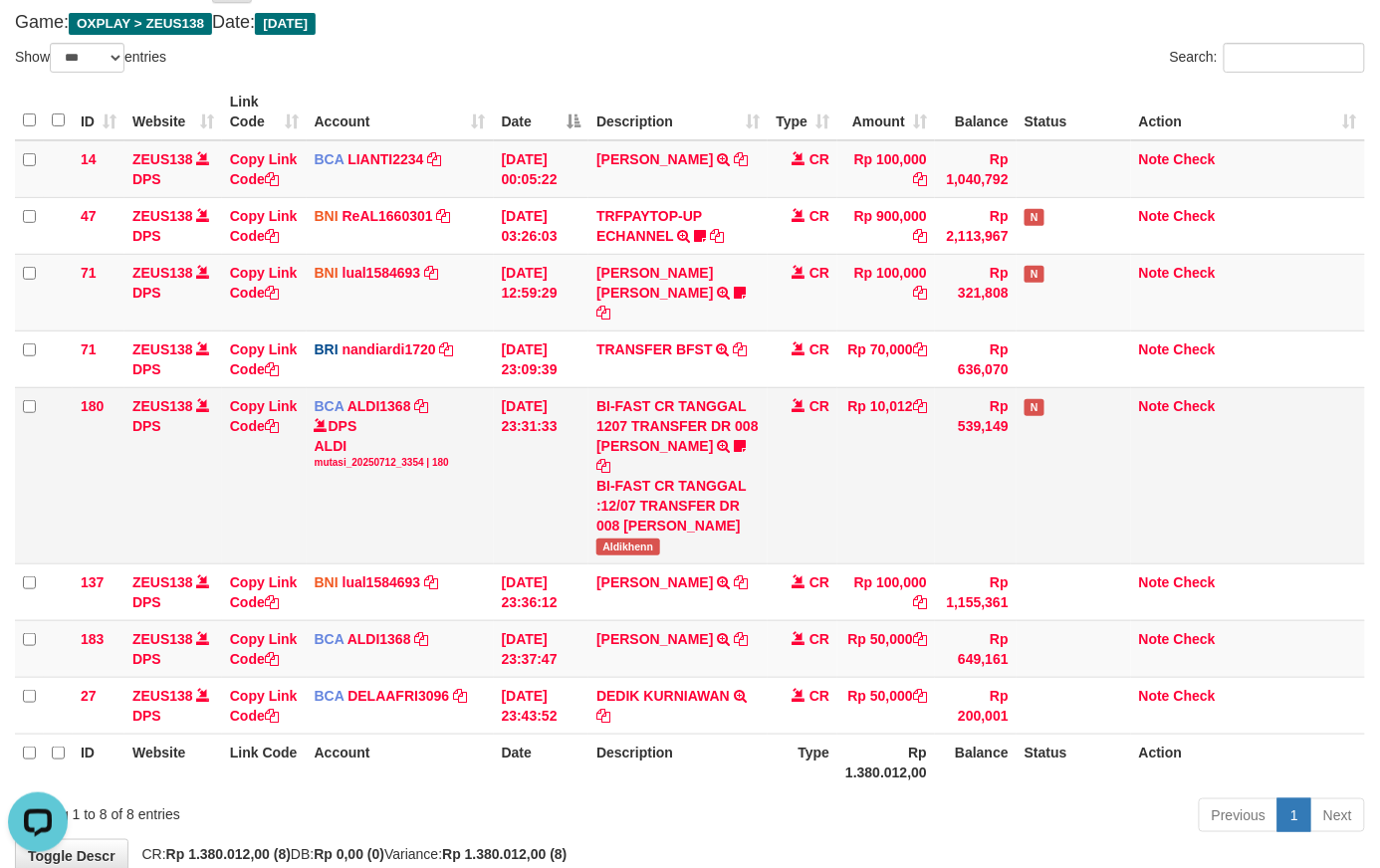 click on "Aldikhenn" at bounding box center (627, 546) 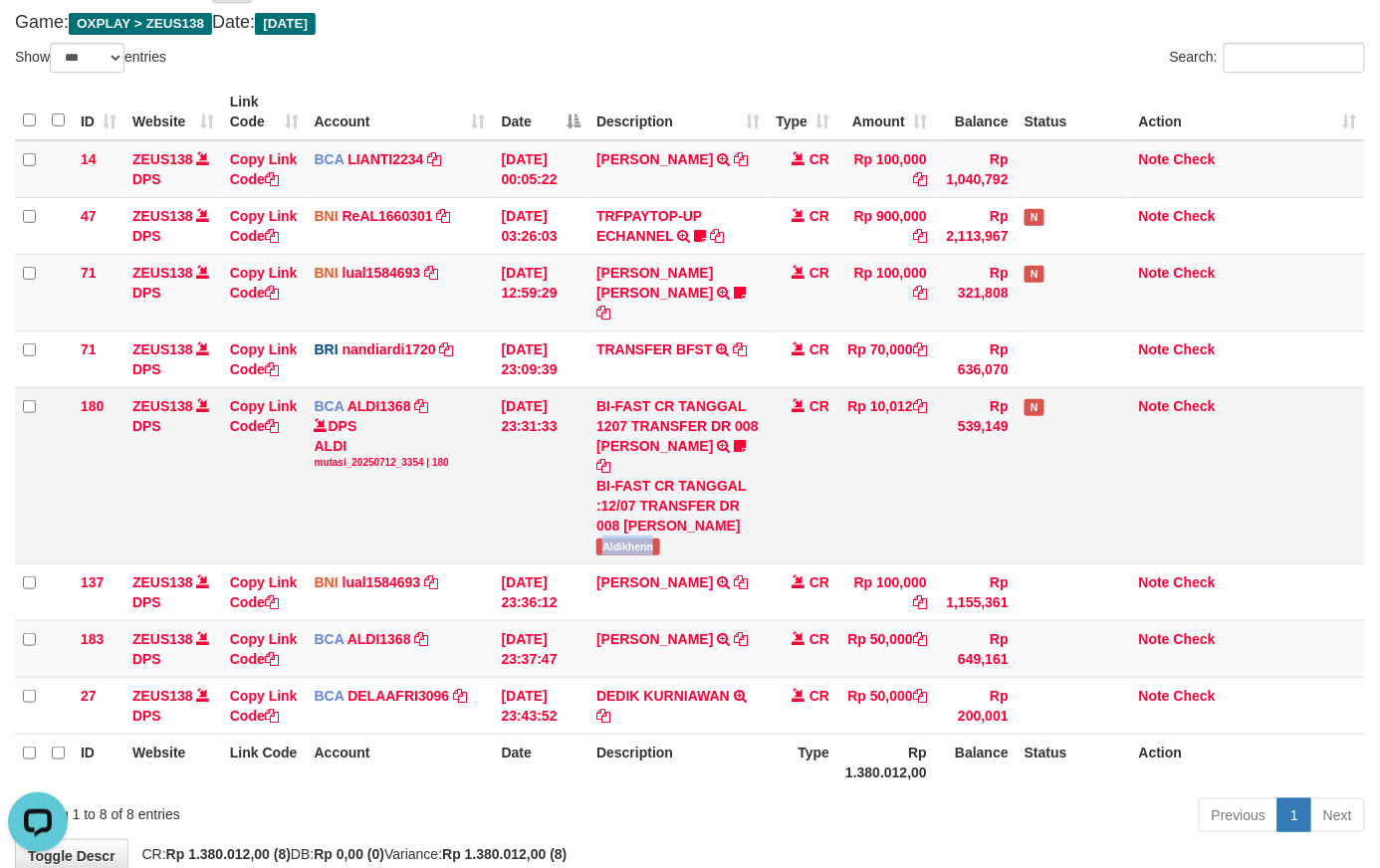 click on "Aldikhenn" at bounding box center [627, 546] 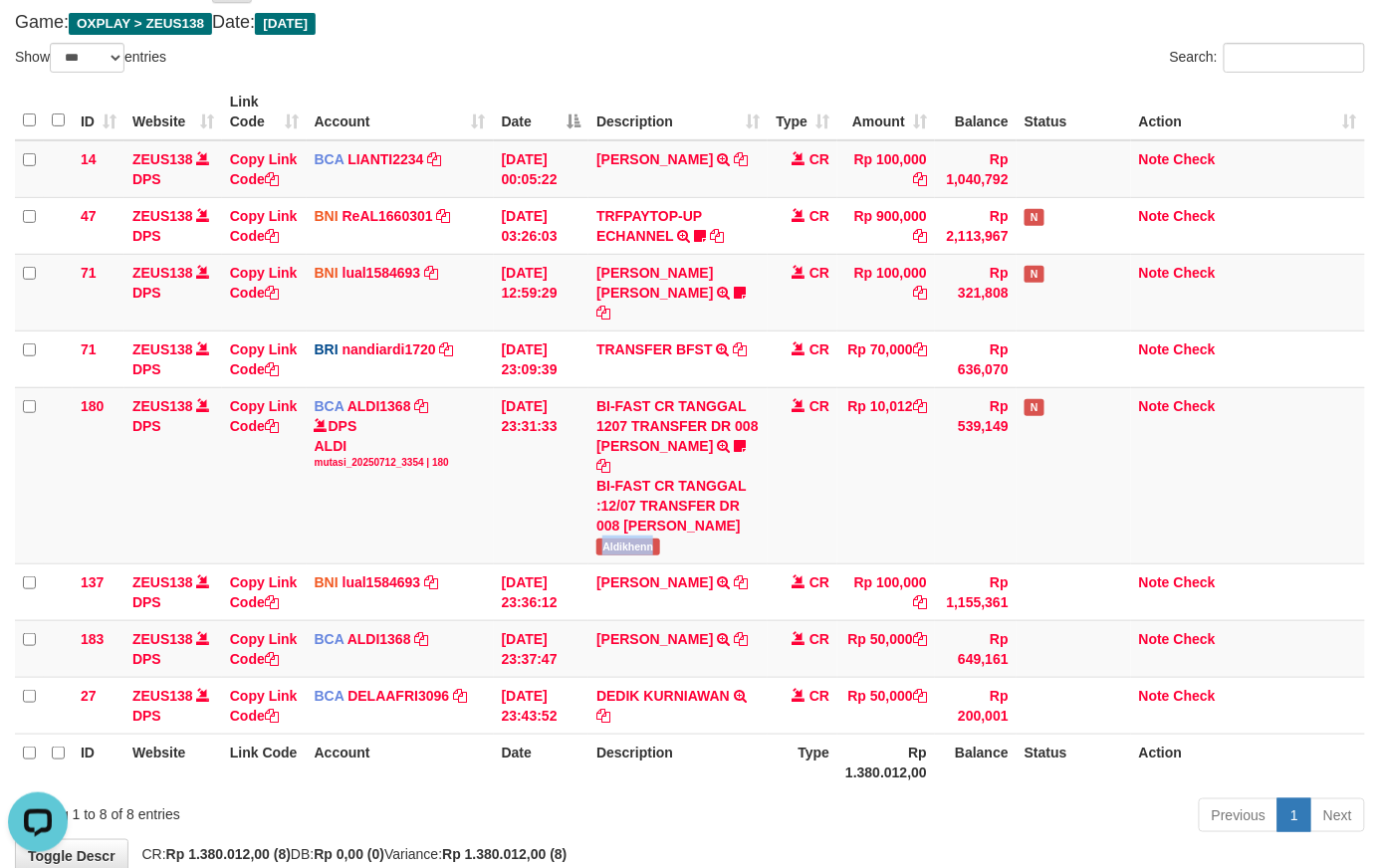 copy on "Aldikhenn" 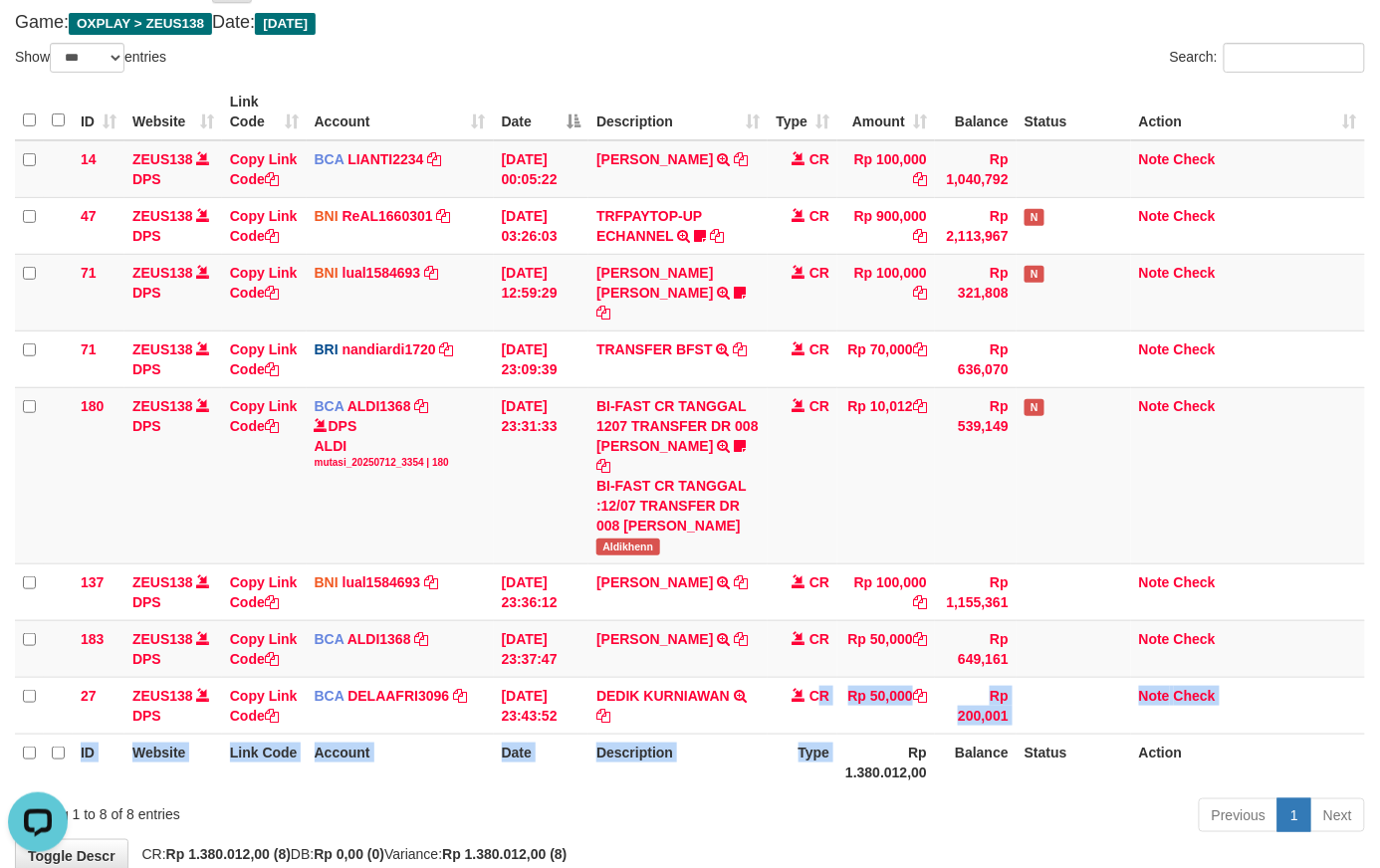 drag, startPoint x: 894, startPoint y: 687, endPoint x: 898, endPoint y: 701, distance: 14.56022 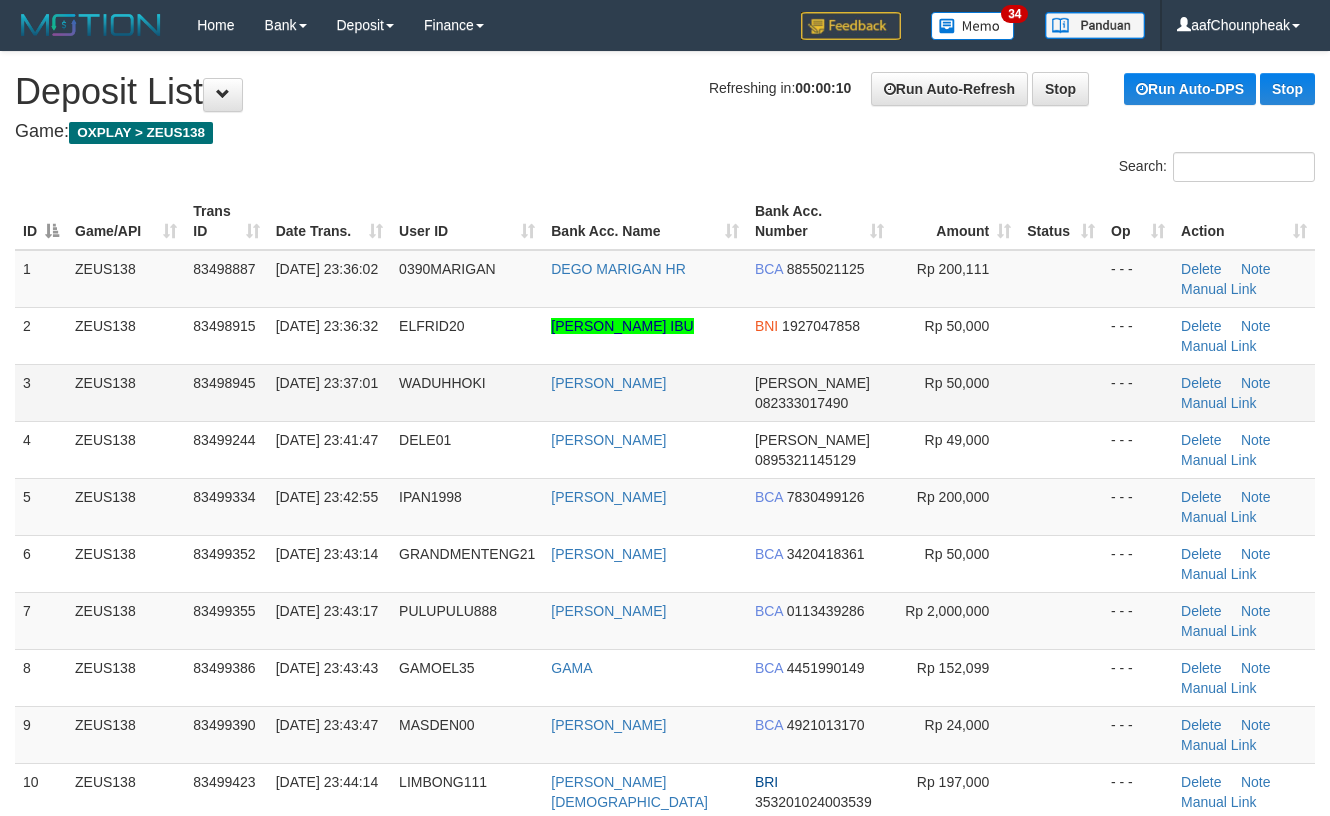 scroll, scrollTop: 0, scrollLeft: 0, axis: both 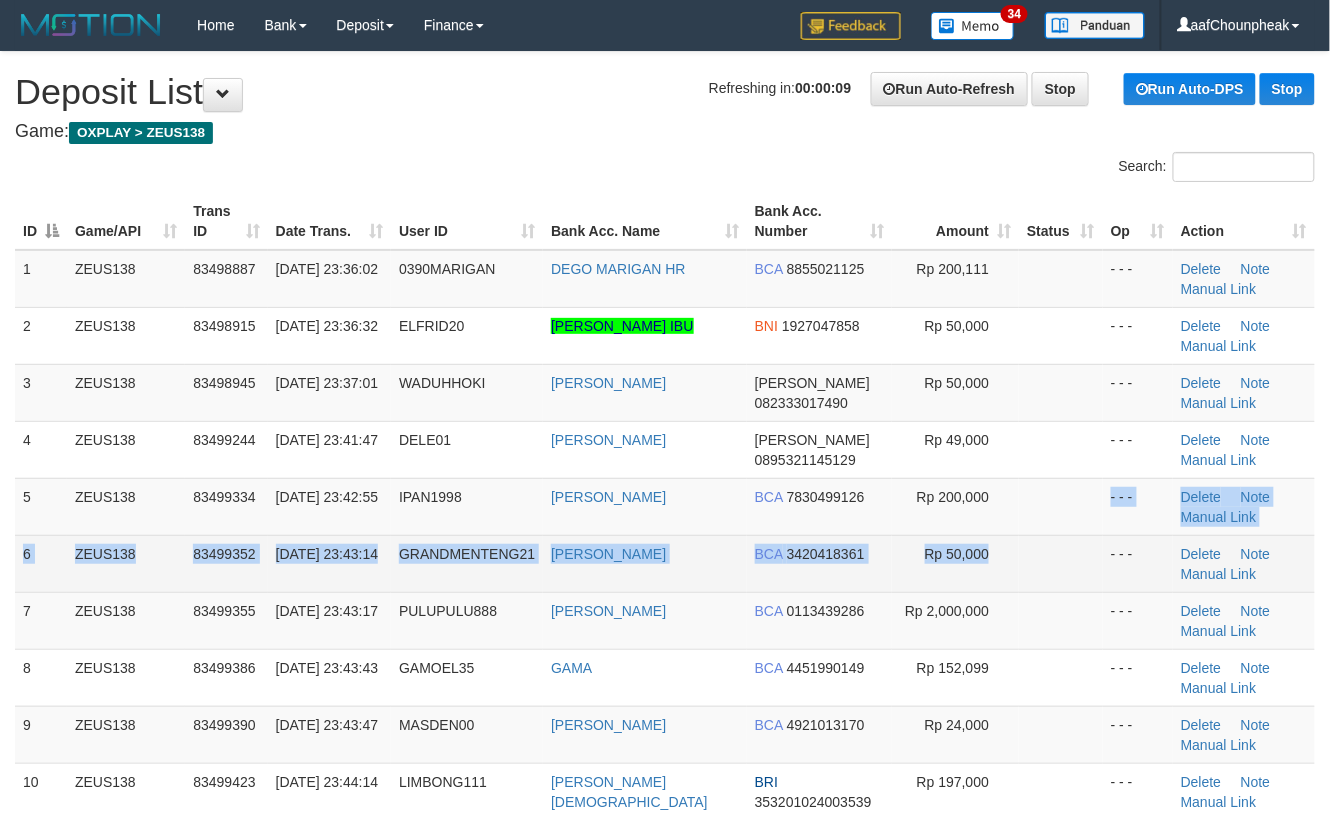 drag, startPoint x: 1002, startPoint y: 565, endPoint x: 1008, endPoint y: 576, distance: 12.529964 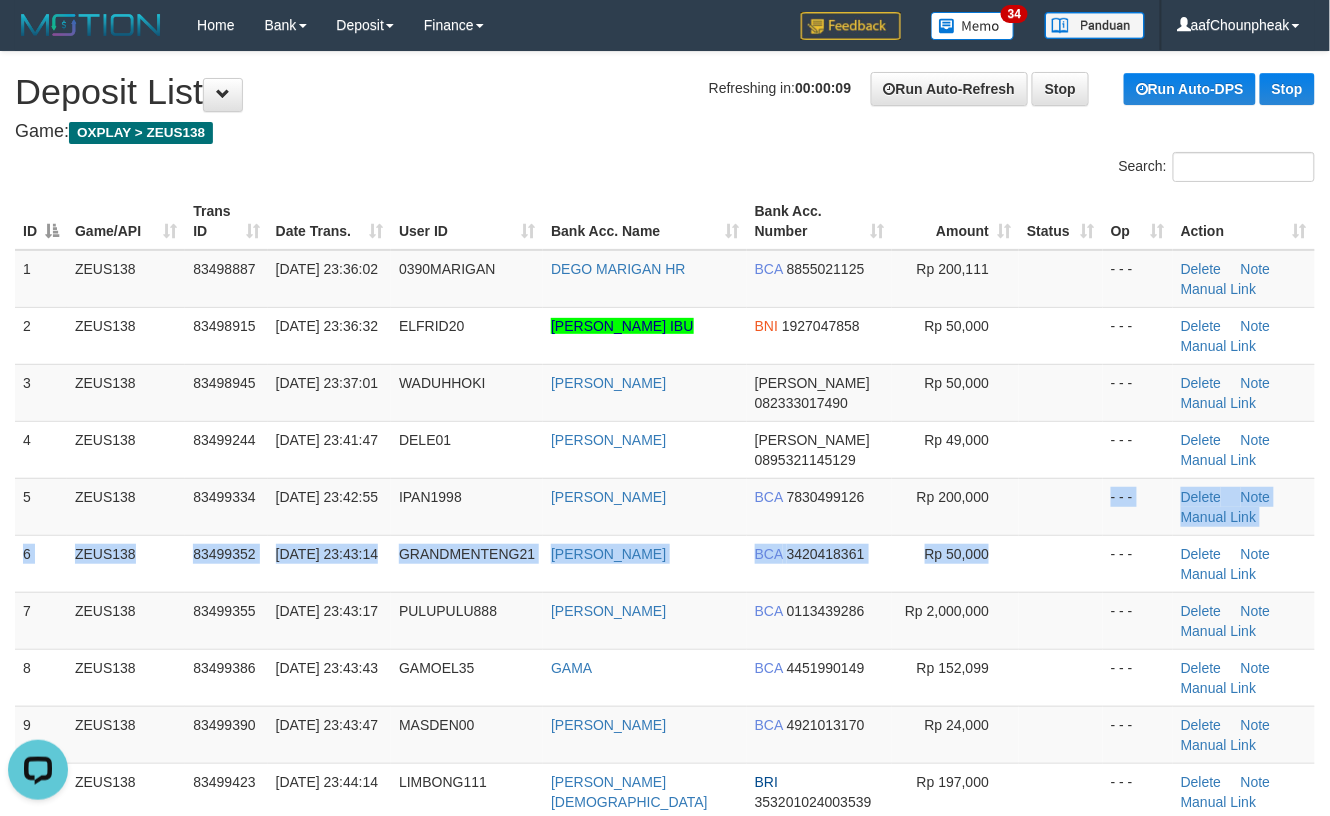 scroll, scrollTop: 0, scrollLeft: 0, axis: both 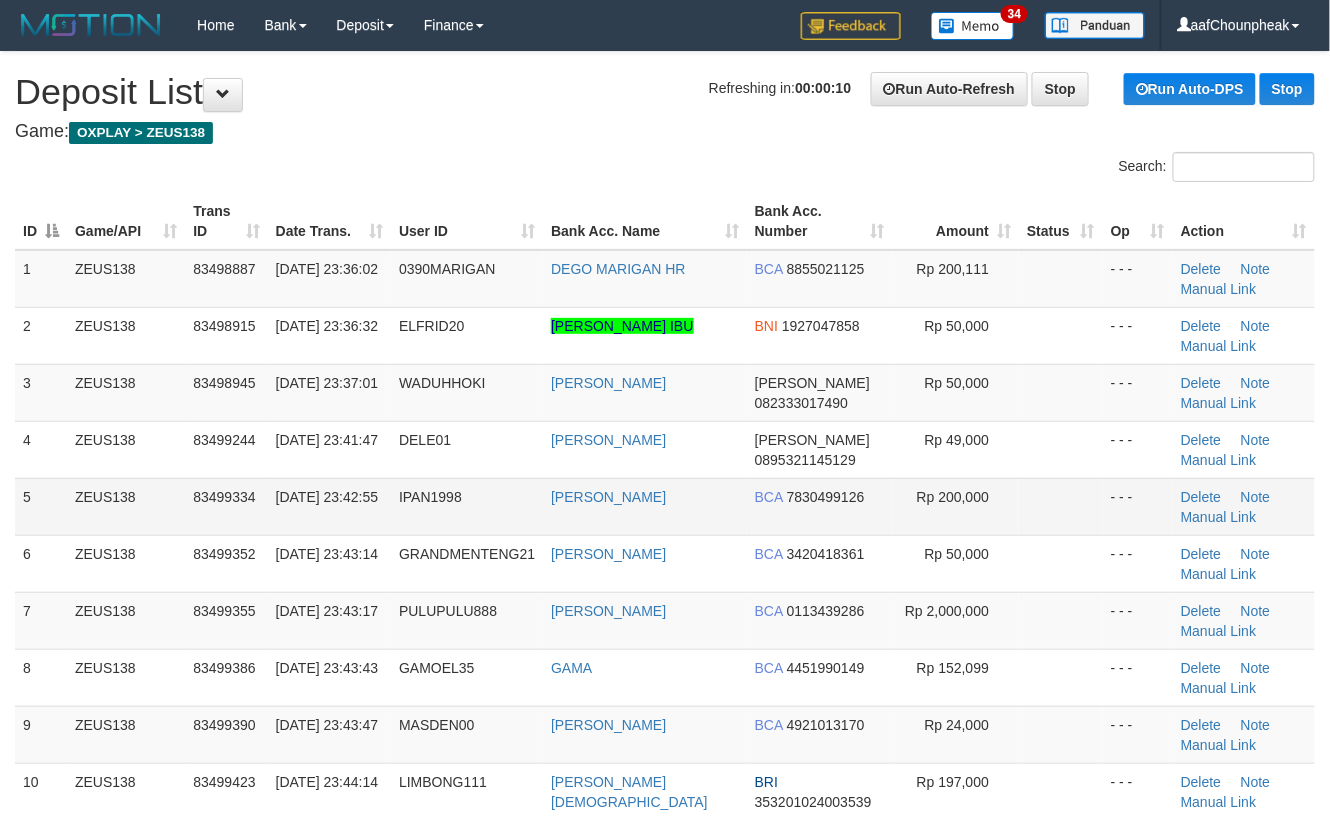 click on "Rp 200,000" at bounding box center [955, 506] 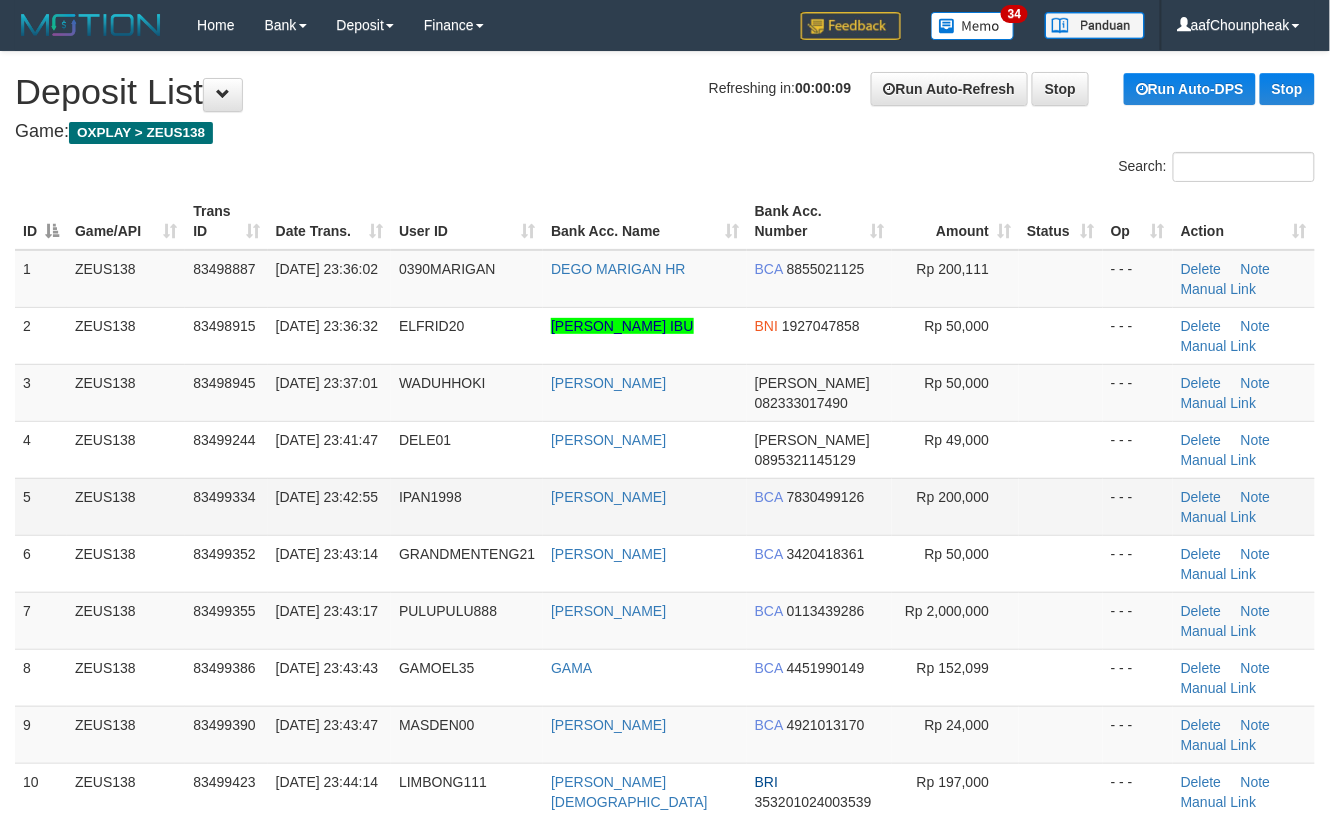 drag, startPoint x: 960, startPoint y: 481, endPoint x: 1005, endPoint y: 486, distance: 45.276924 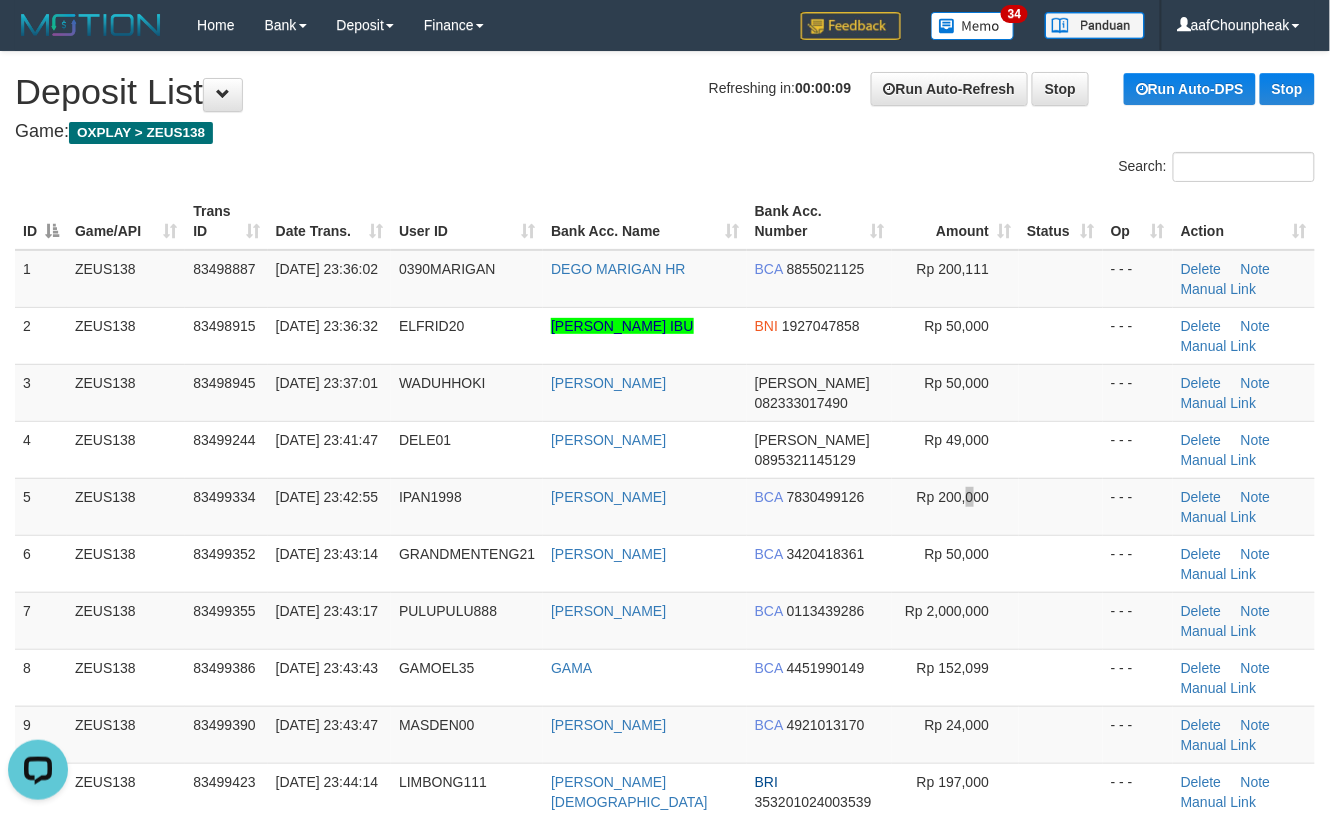 scroll, scrollTop: 0, scrollLeft: 0, axis: both 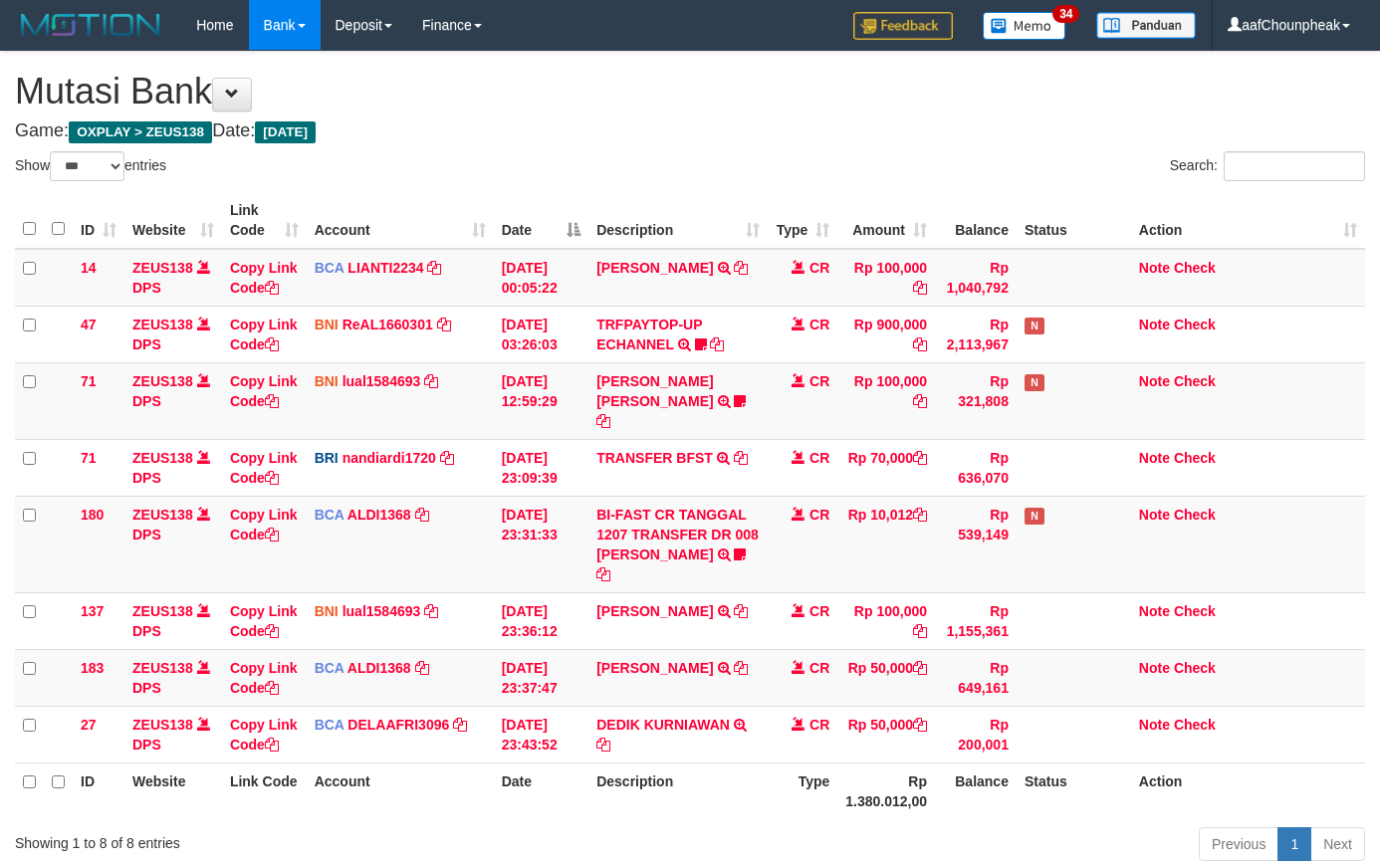 select on "***" 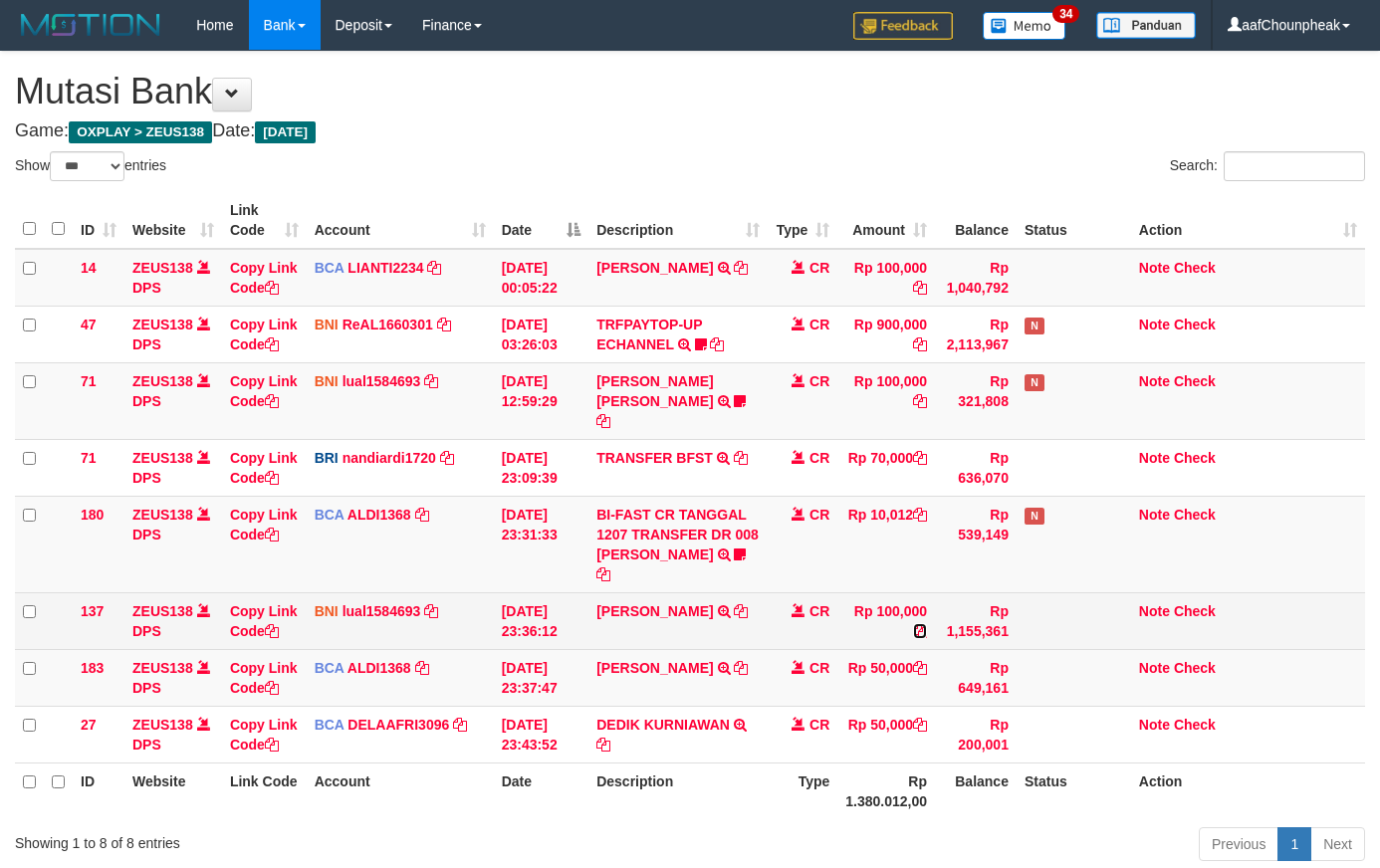 scroll, scrollTop: 108, scrollLeft: 0, axis: vertical 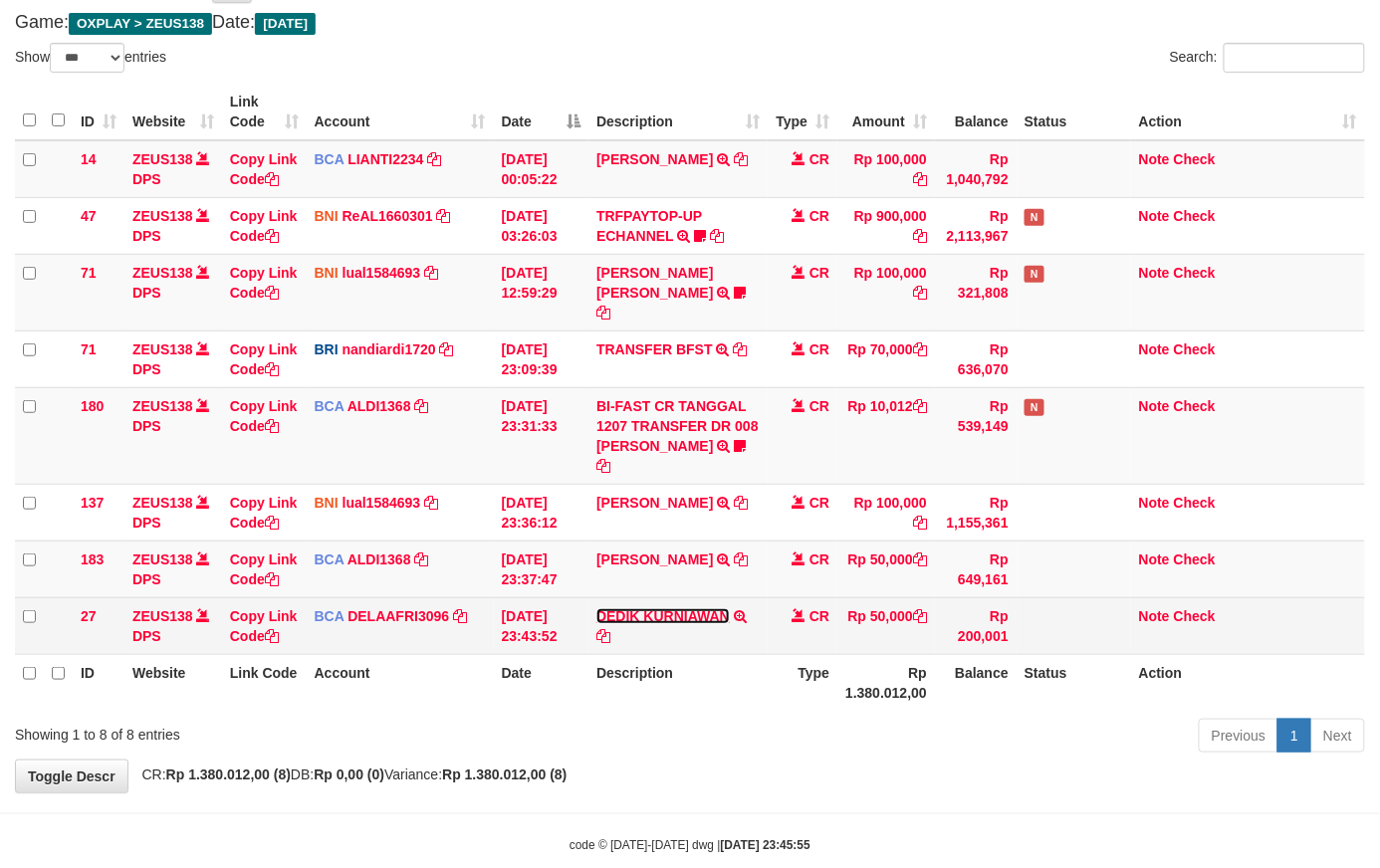 click on "DEDIK KURNIAWAN" at bounding box center (663, 616) 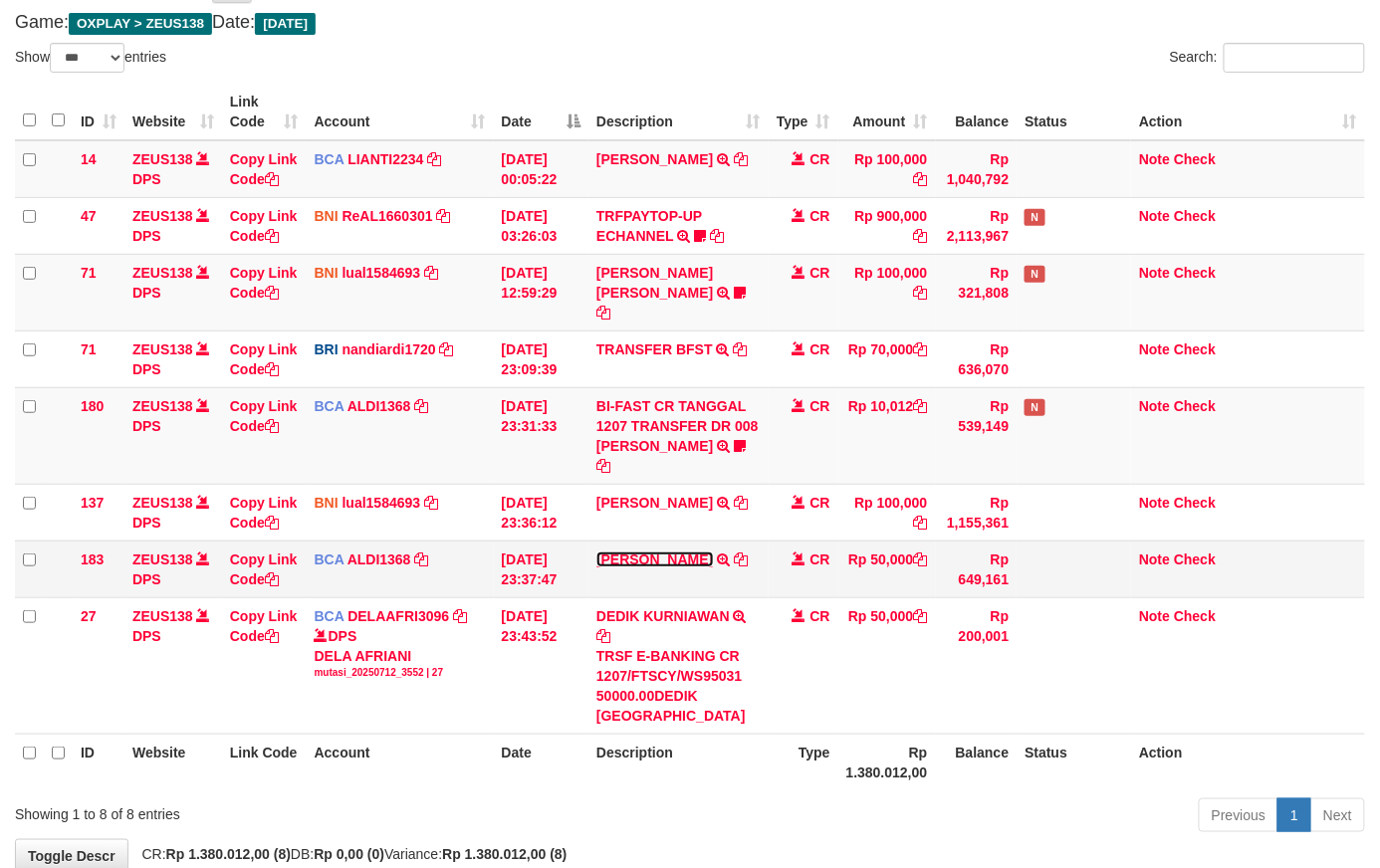 click on "[PERSON_NAME]" at bounding box center [654, 559] 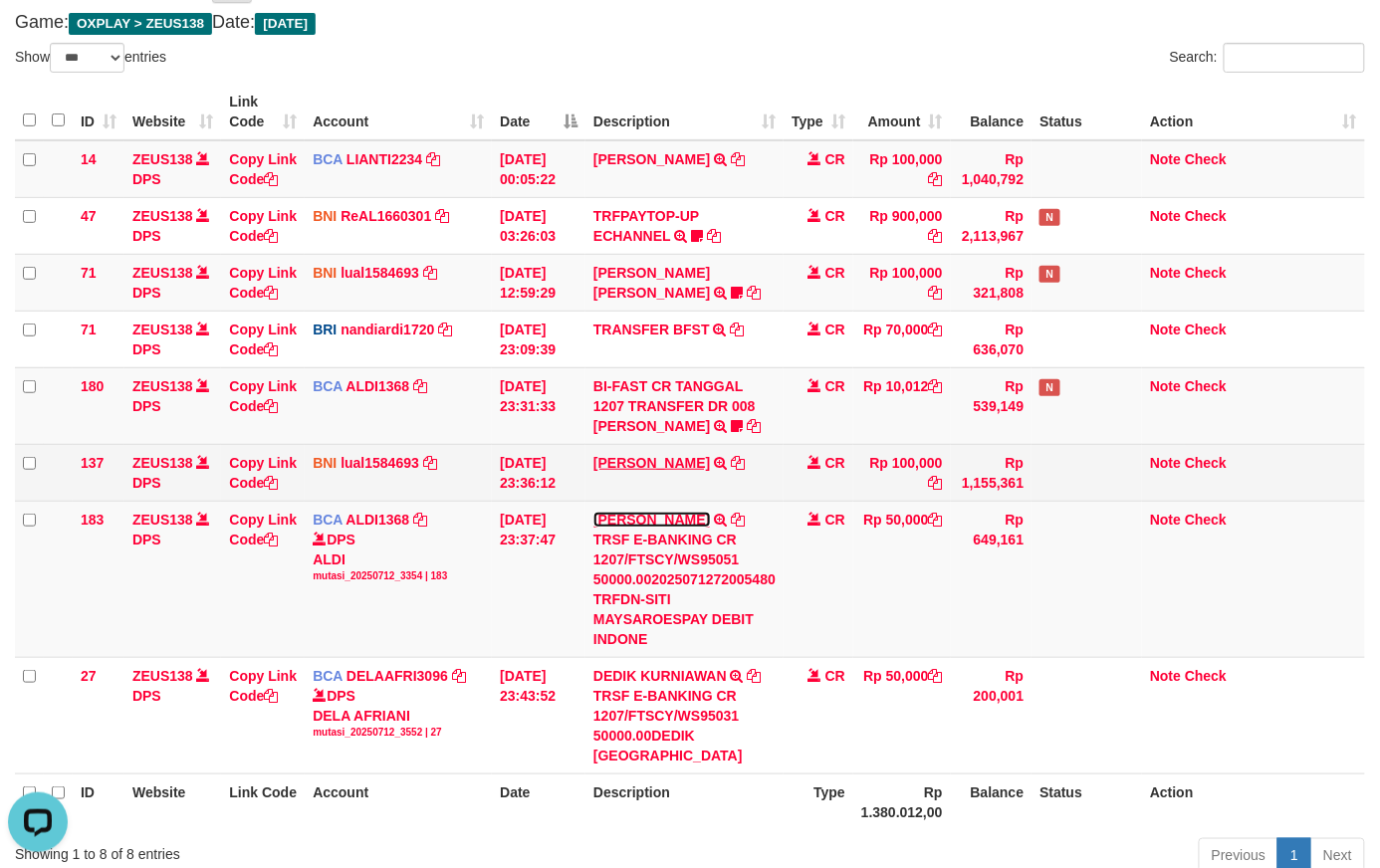 scroll, scrollTop: 0, scrollLeft: 0, axis: both 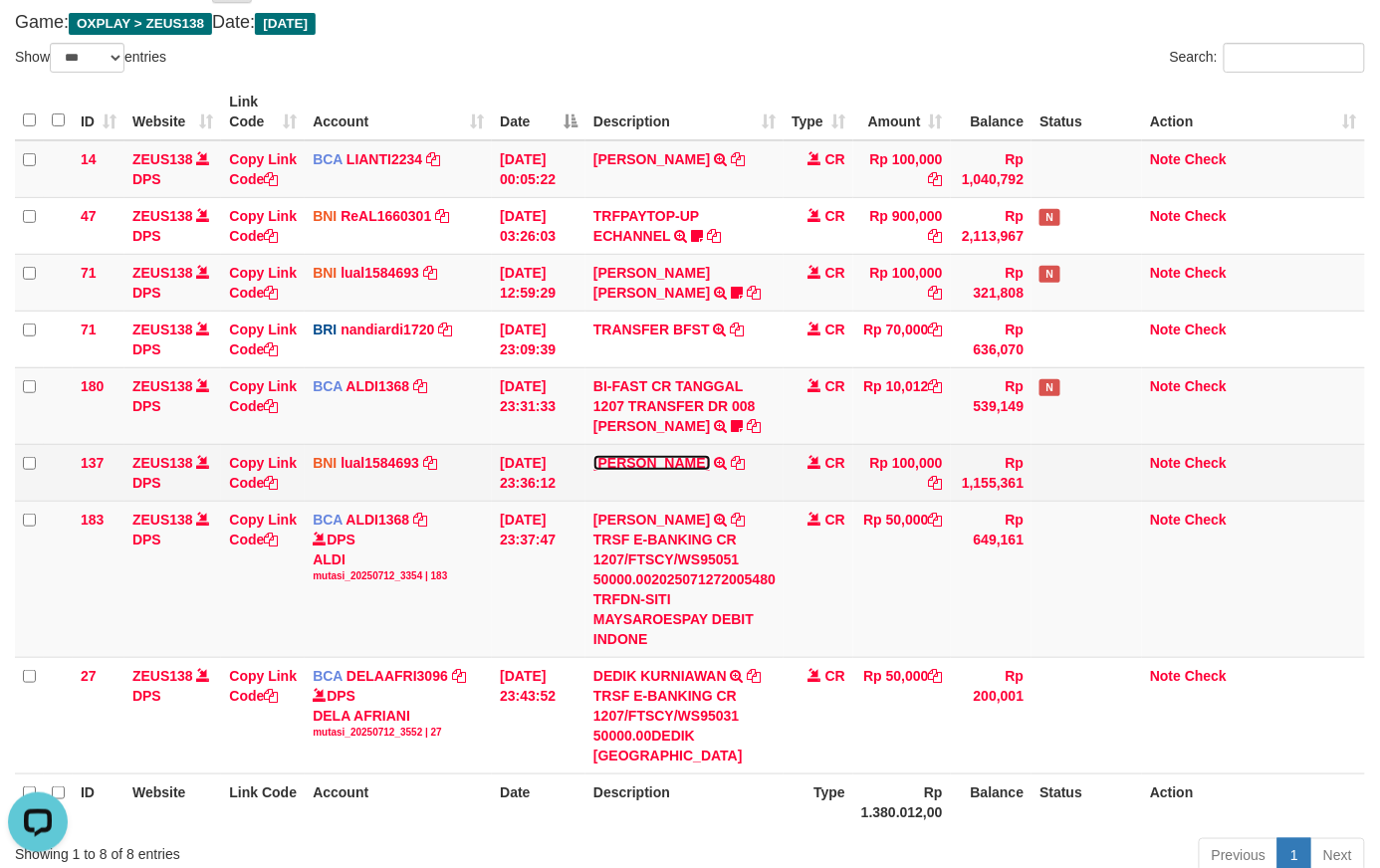 click on "RIZKY MARCELLINO" at bounding box center [651, 463] 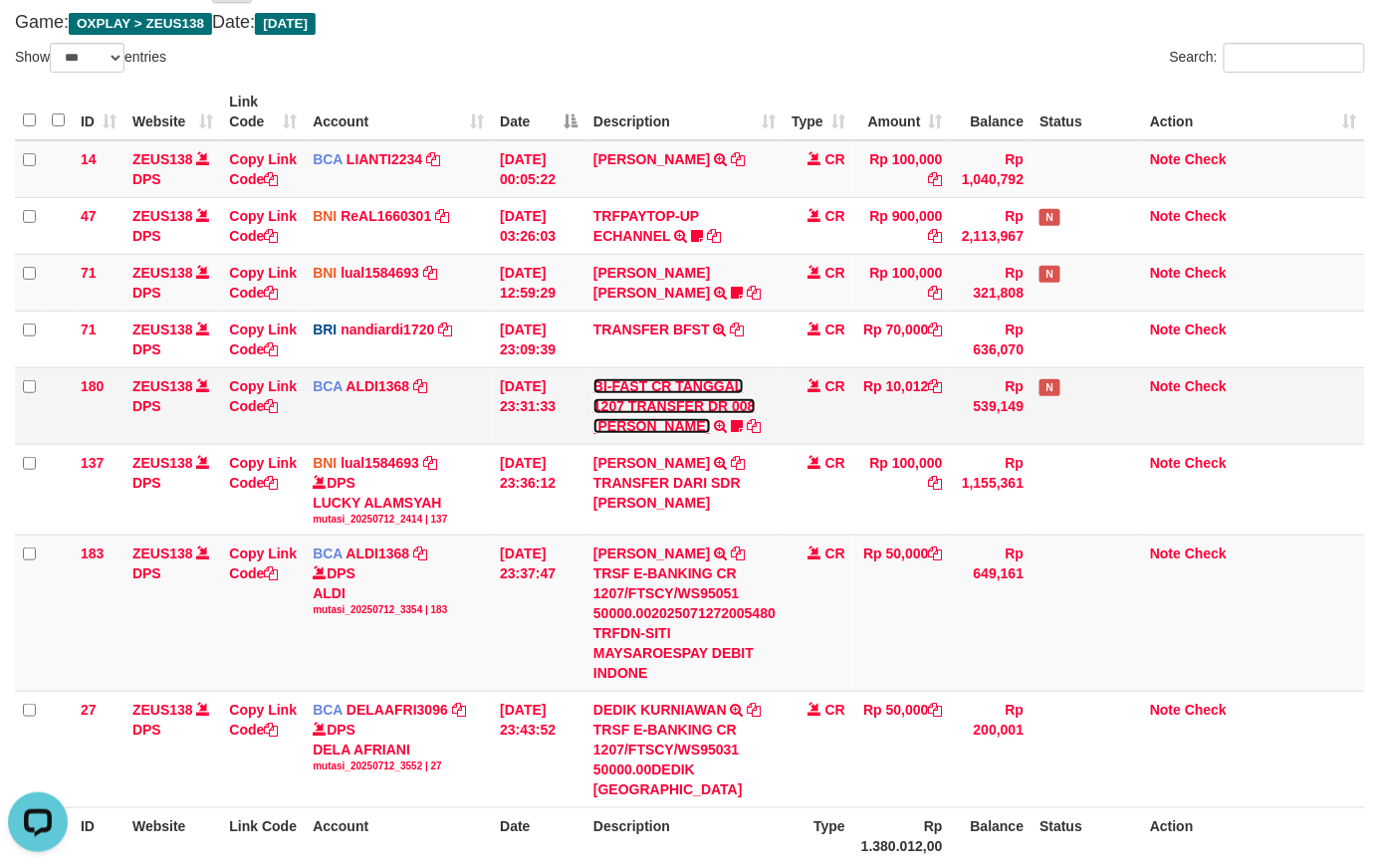 click on "BI-FAST CR TANGGAL 1207 TRANSFER DR 008 MOHAMAD ALDI" at bounding box center (674, 406) 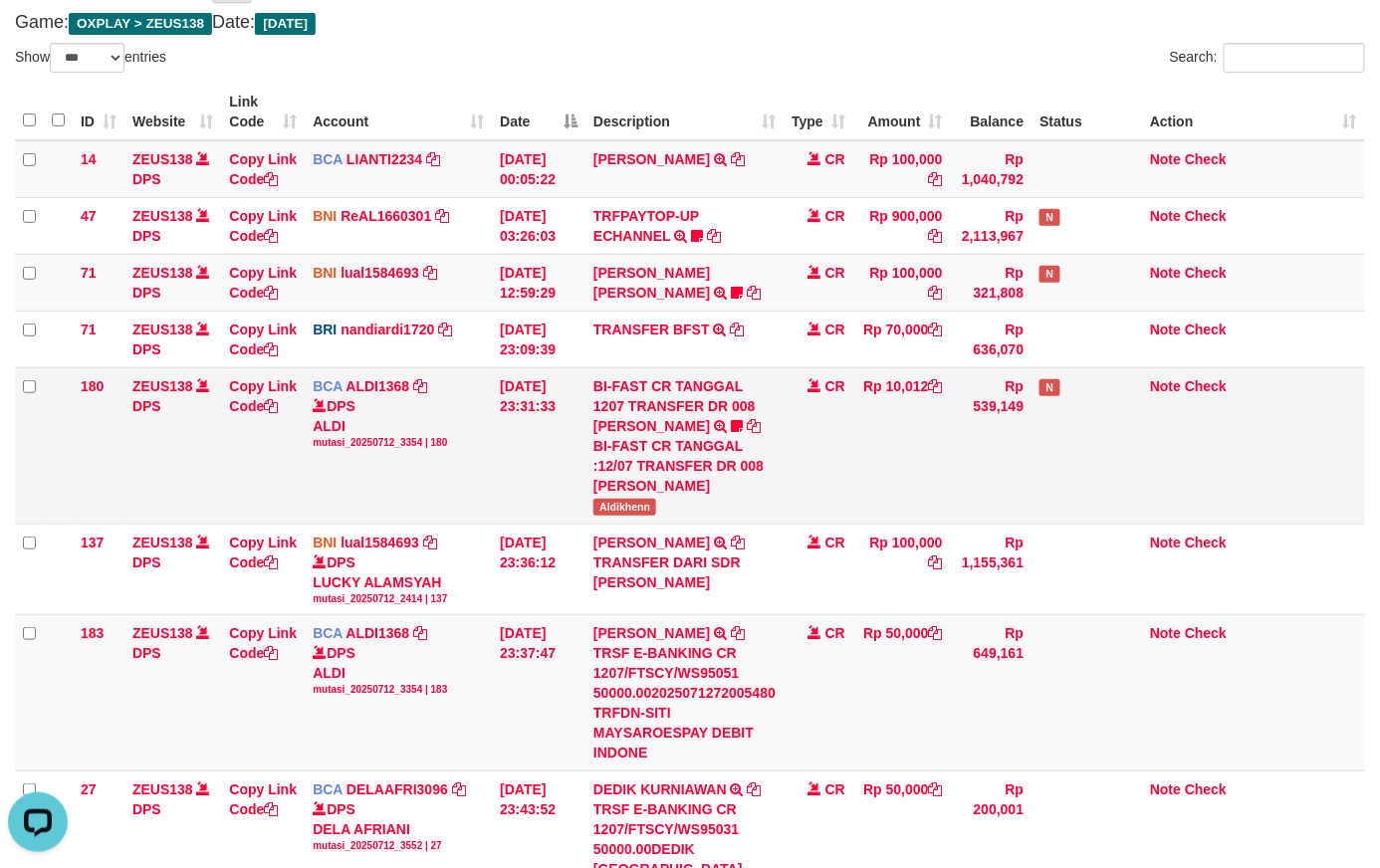 click on "Aldikhenn" at bounding box center (624, 507) 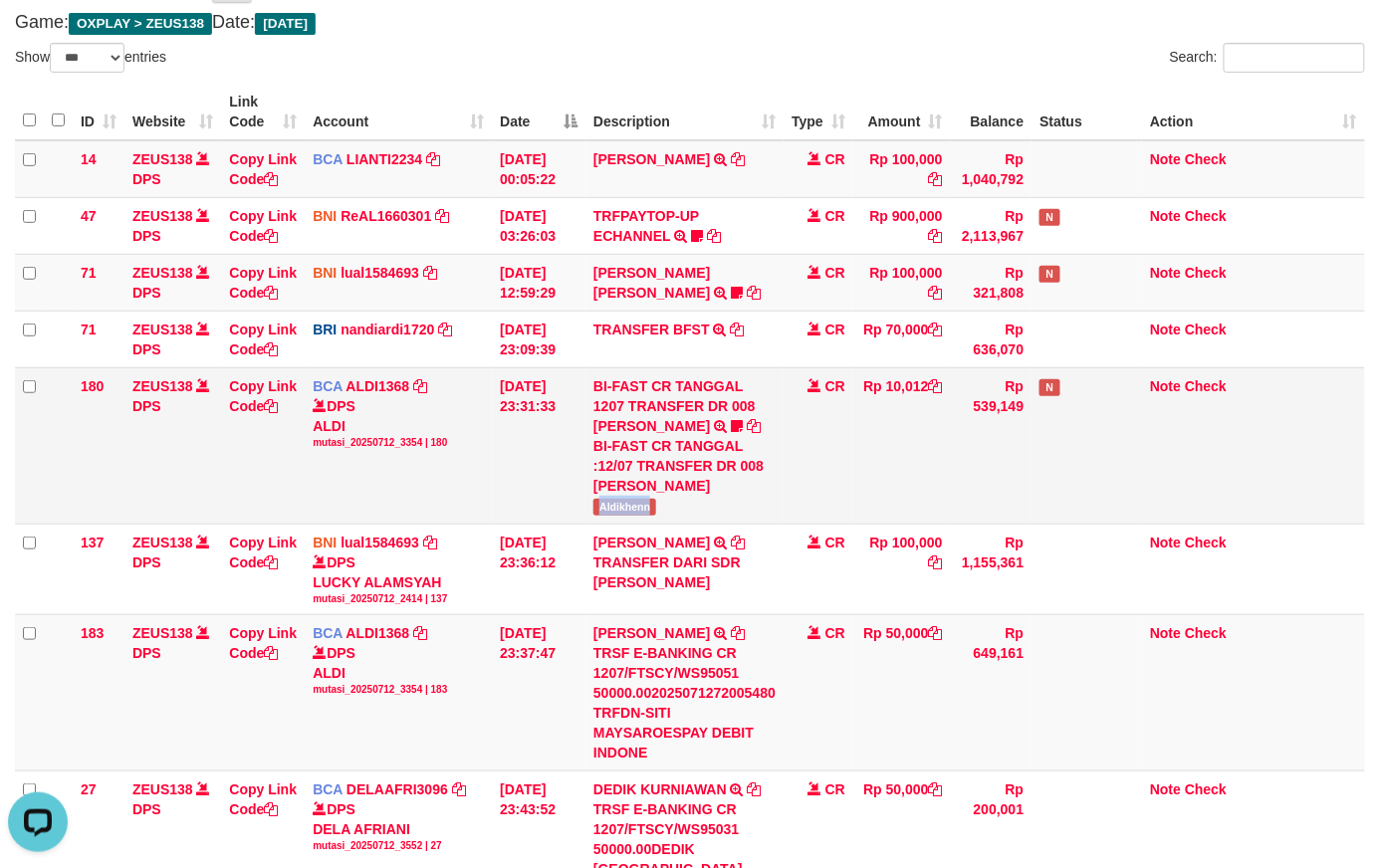 click on "Aldikhenn" at bounding box center [624, 507] 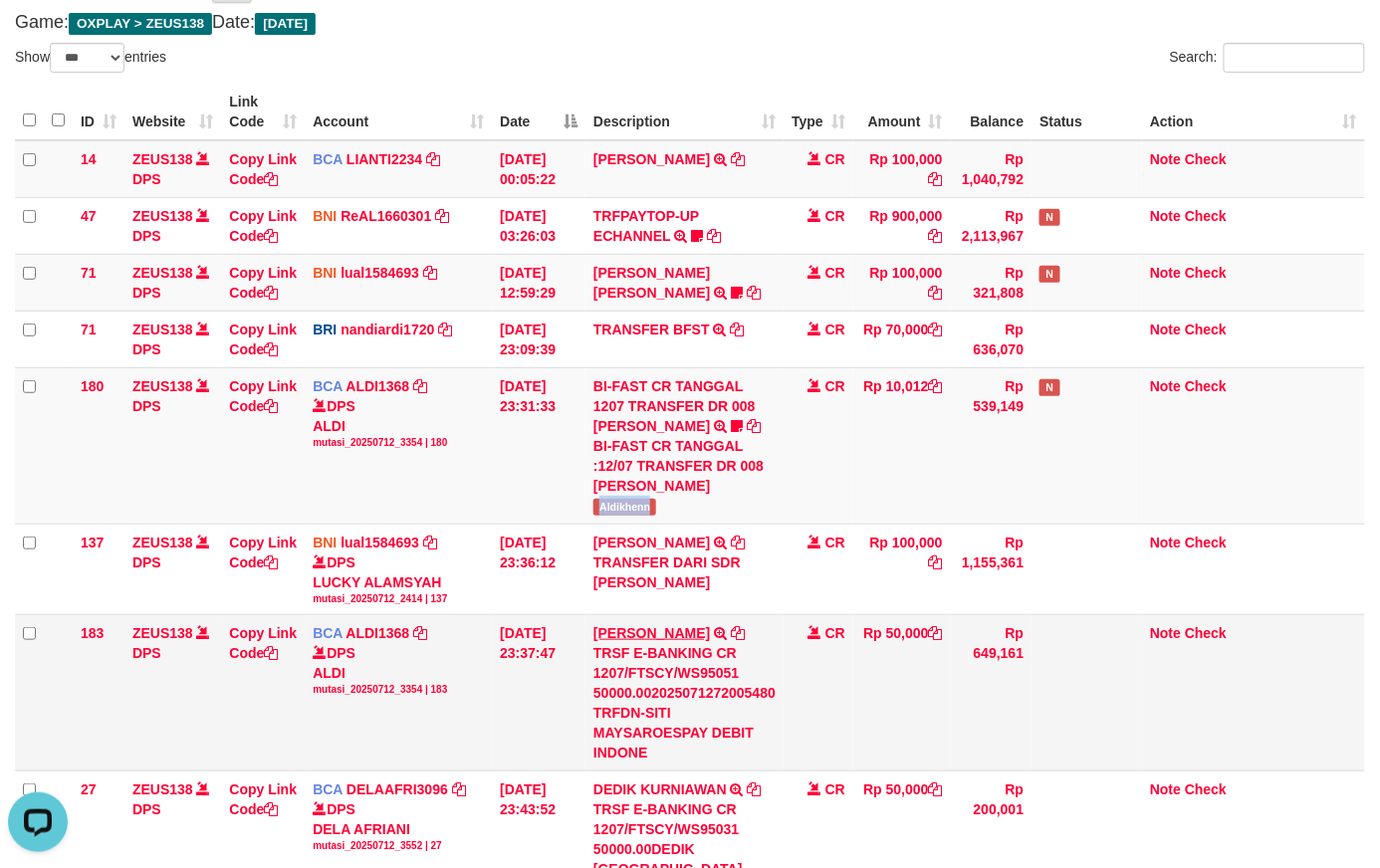 drag, startPoint x: 651, startPoint y: 590, endPoint x: 654, endPoint y: 626, distance: 36.124784 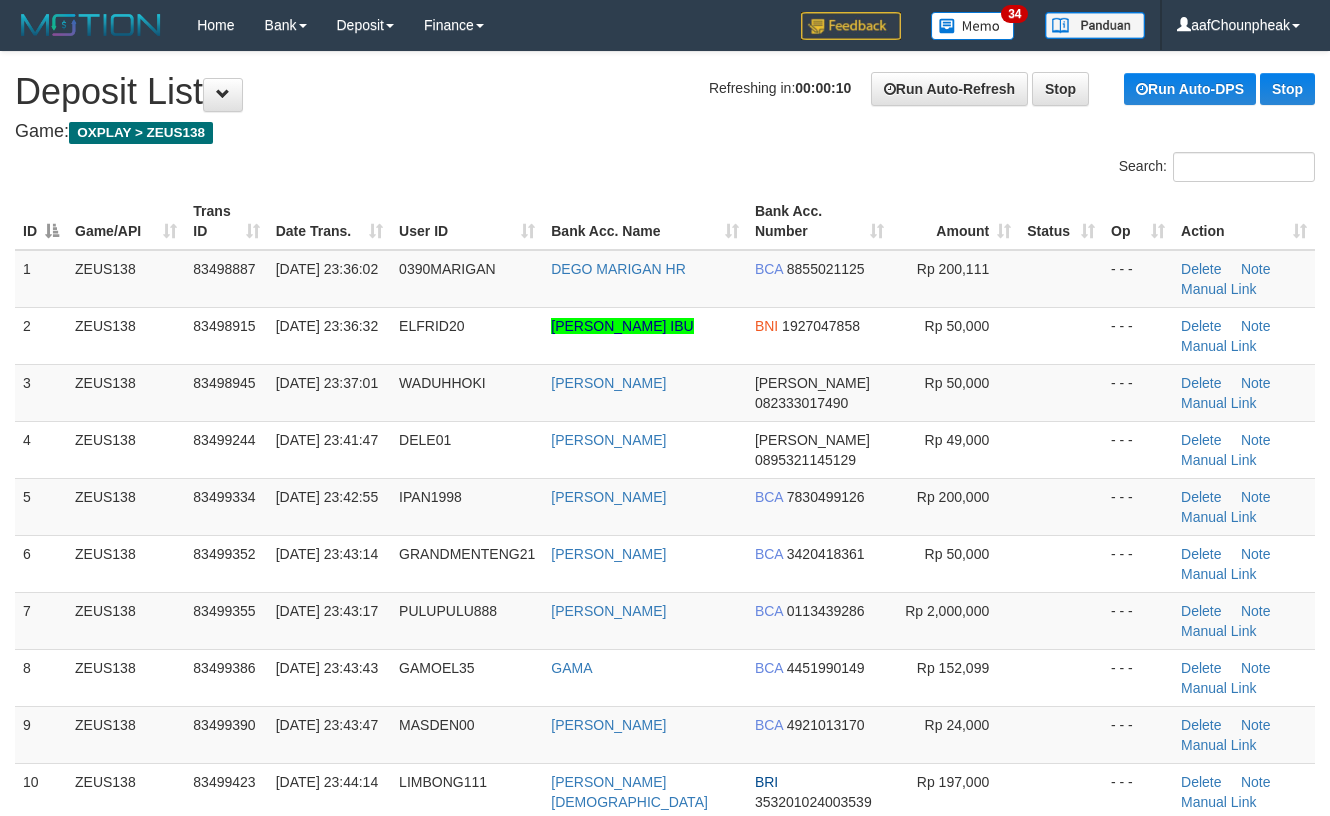 scroll, scrollTop: 0, scrollLeft: 0, axis: both 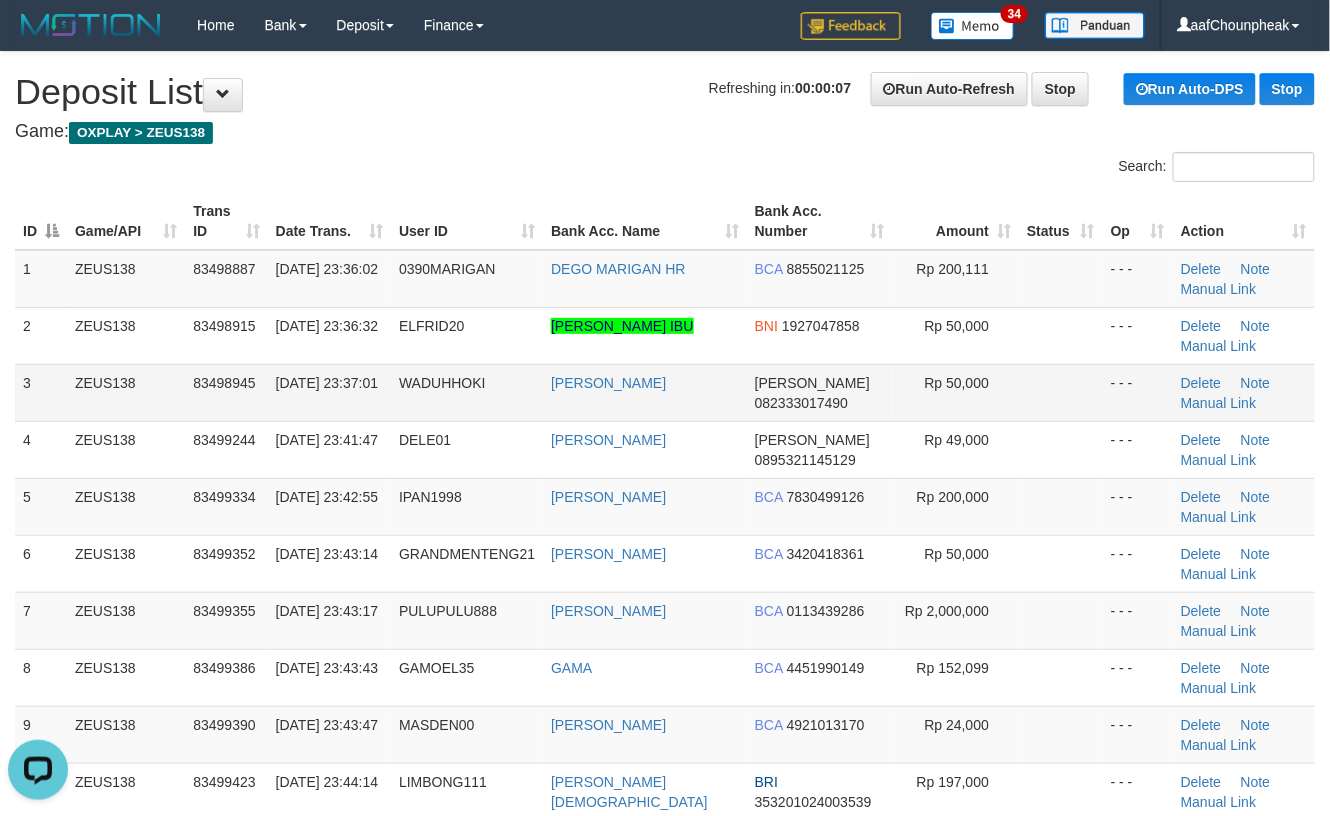 click at bounding box center (1061, 392) 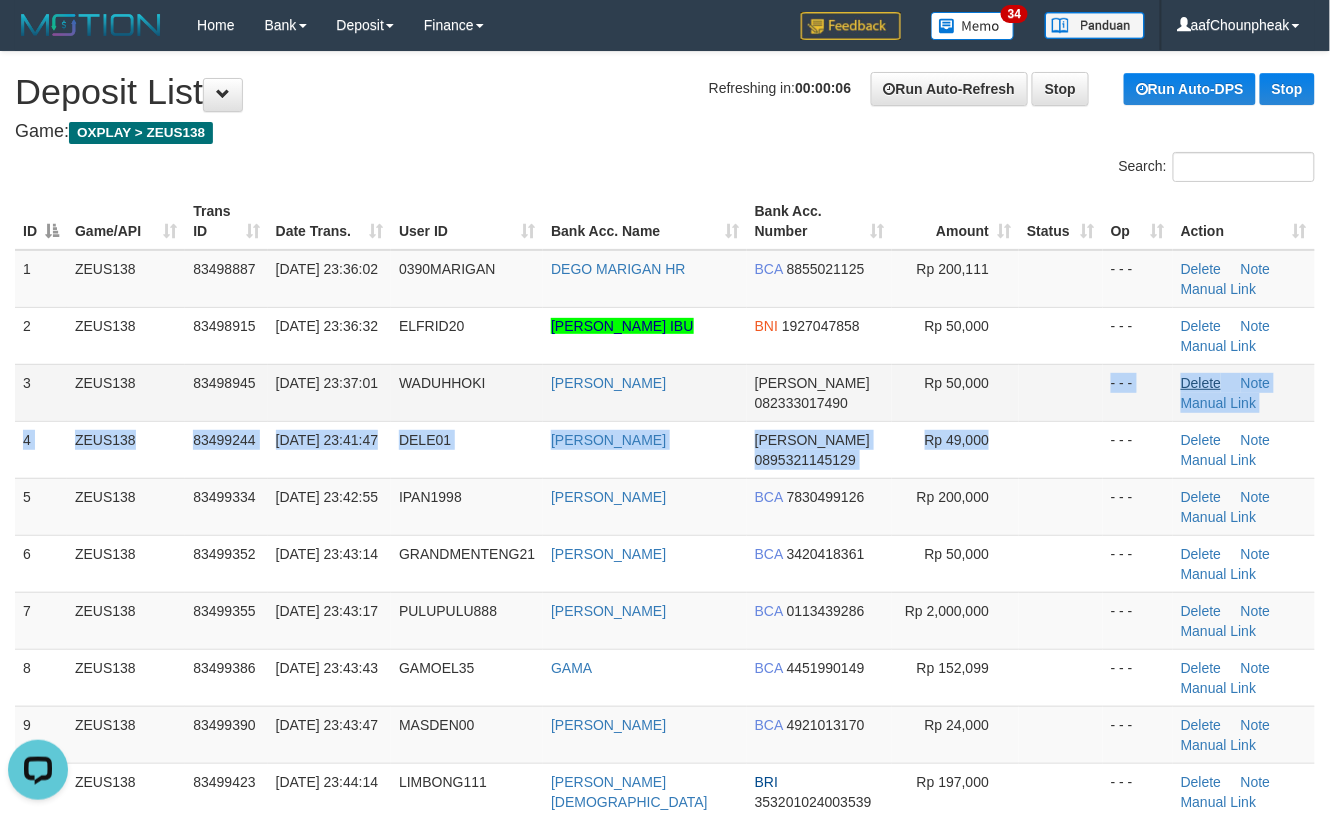 drag, startPoint x: 1060, startPoint y: 424, endPoint x: 1198, endPoint y: 389, distance: 142.36923 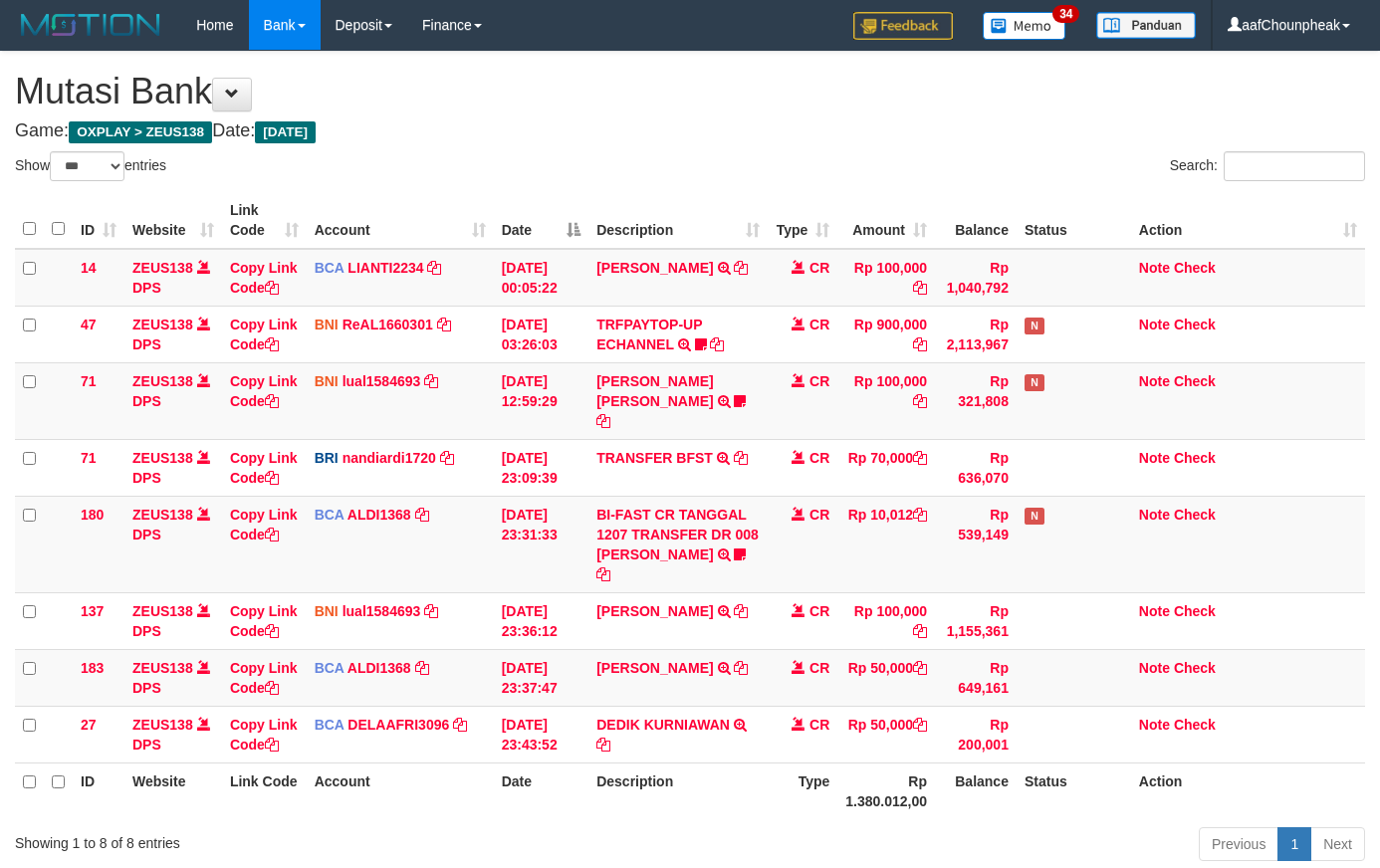select on "***" 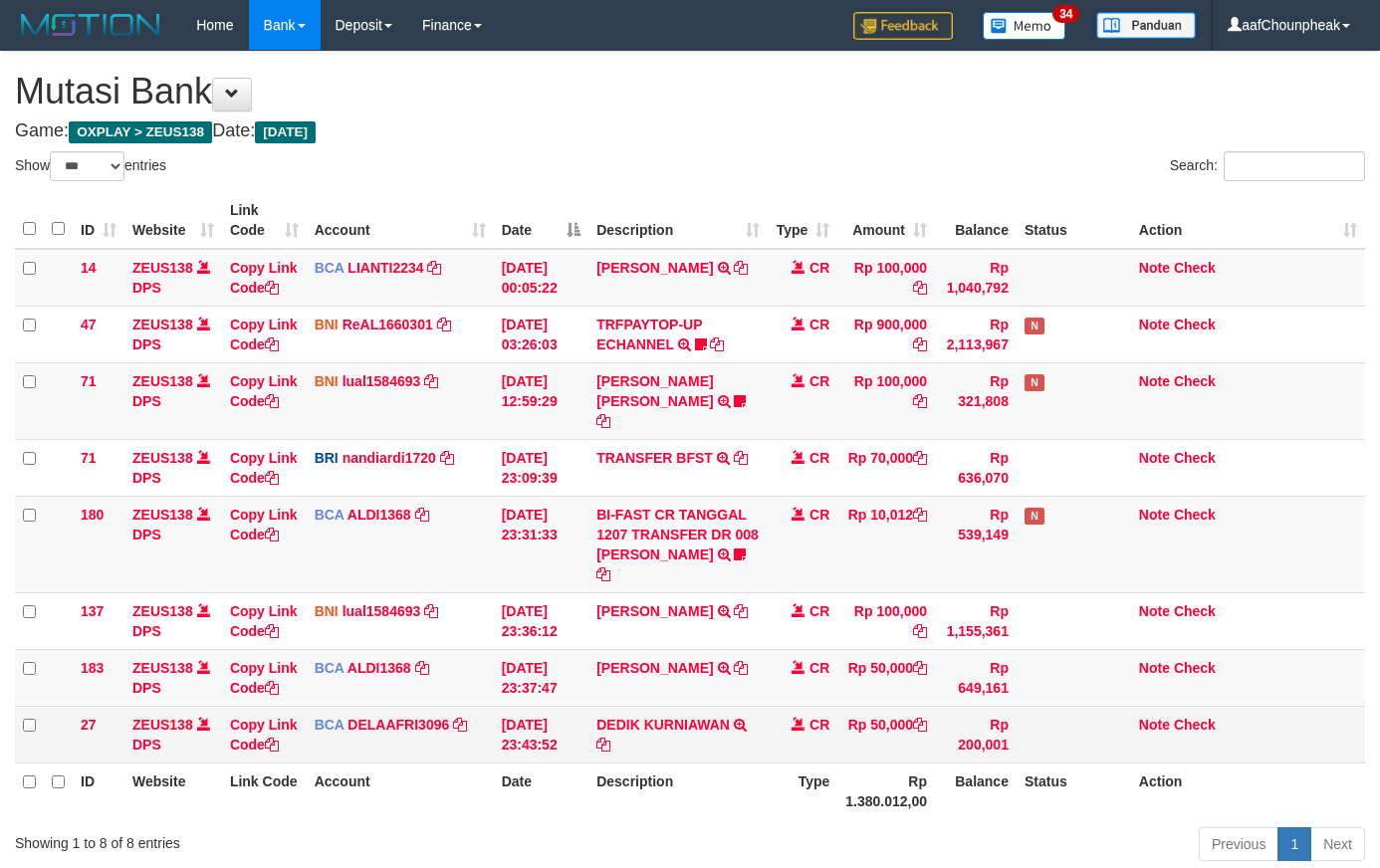 scroll, scrollTop: 108, scrollLeft: 0, axis: vertical 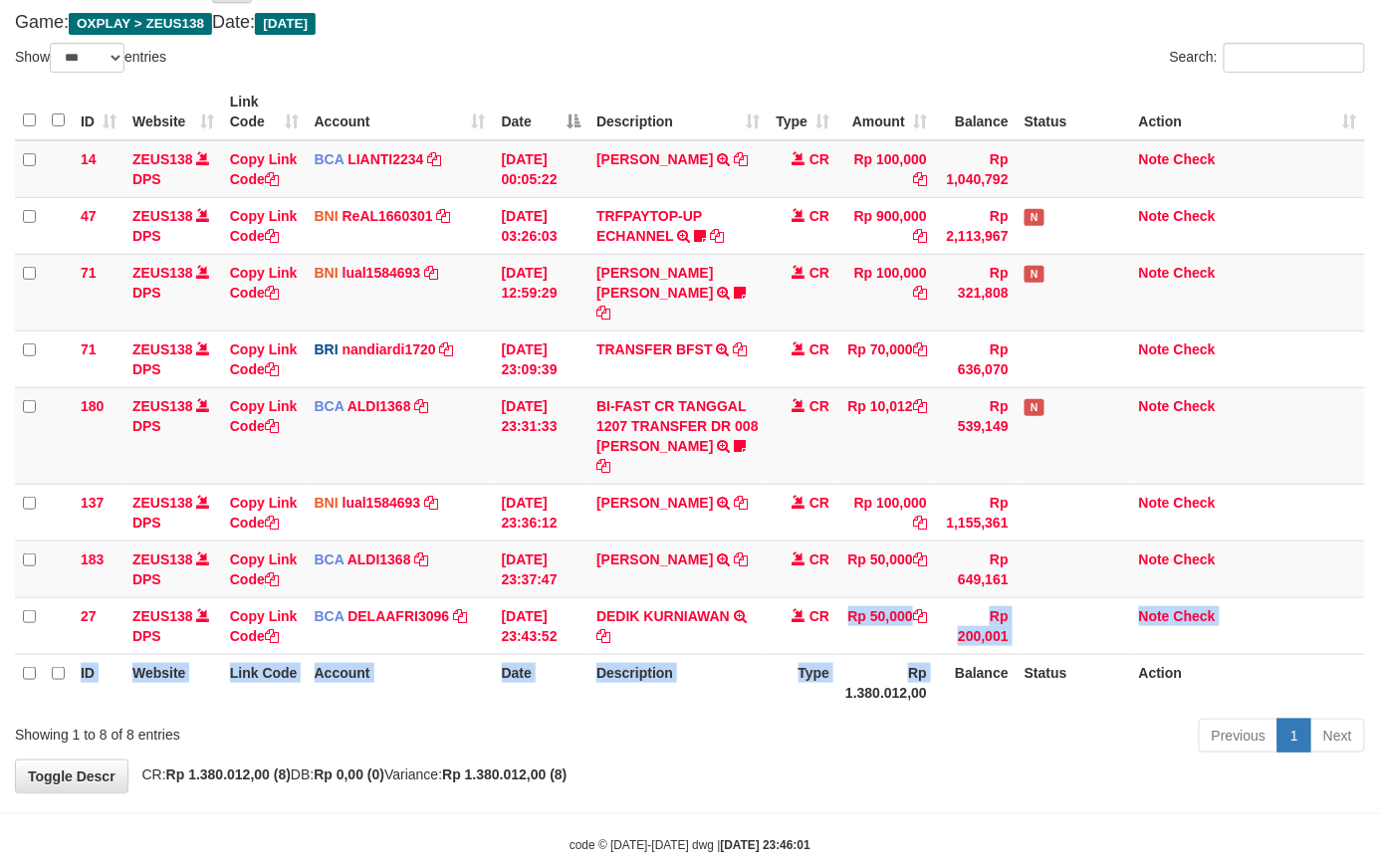 drag, startPoint x: 837, startPoint y: 649, endPoint x: 795, endPoint y: 626, distance: 47.88528 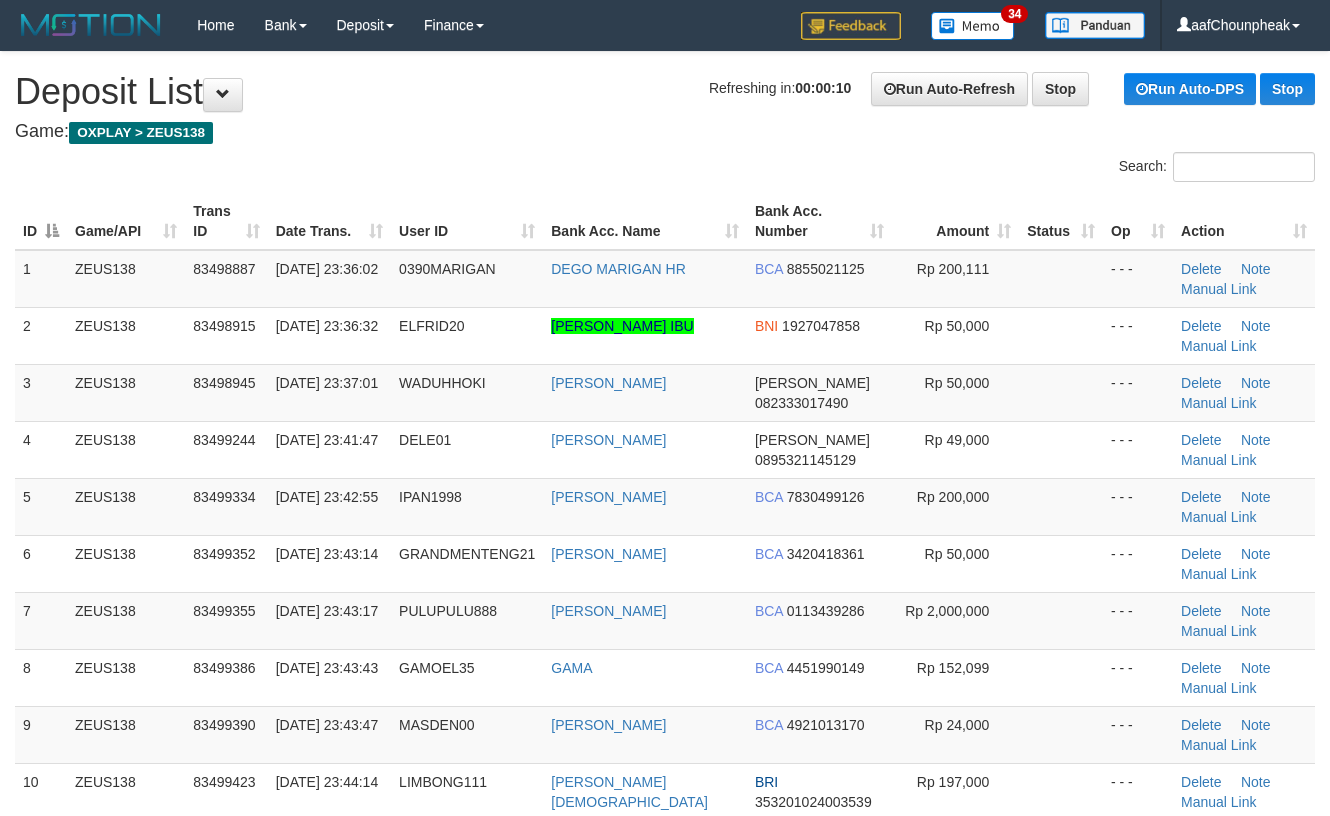 scroll, scrollTop: 0, scrollLeft: 0, axis: both 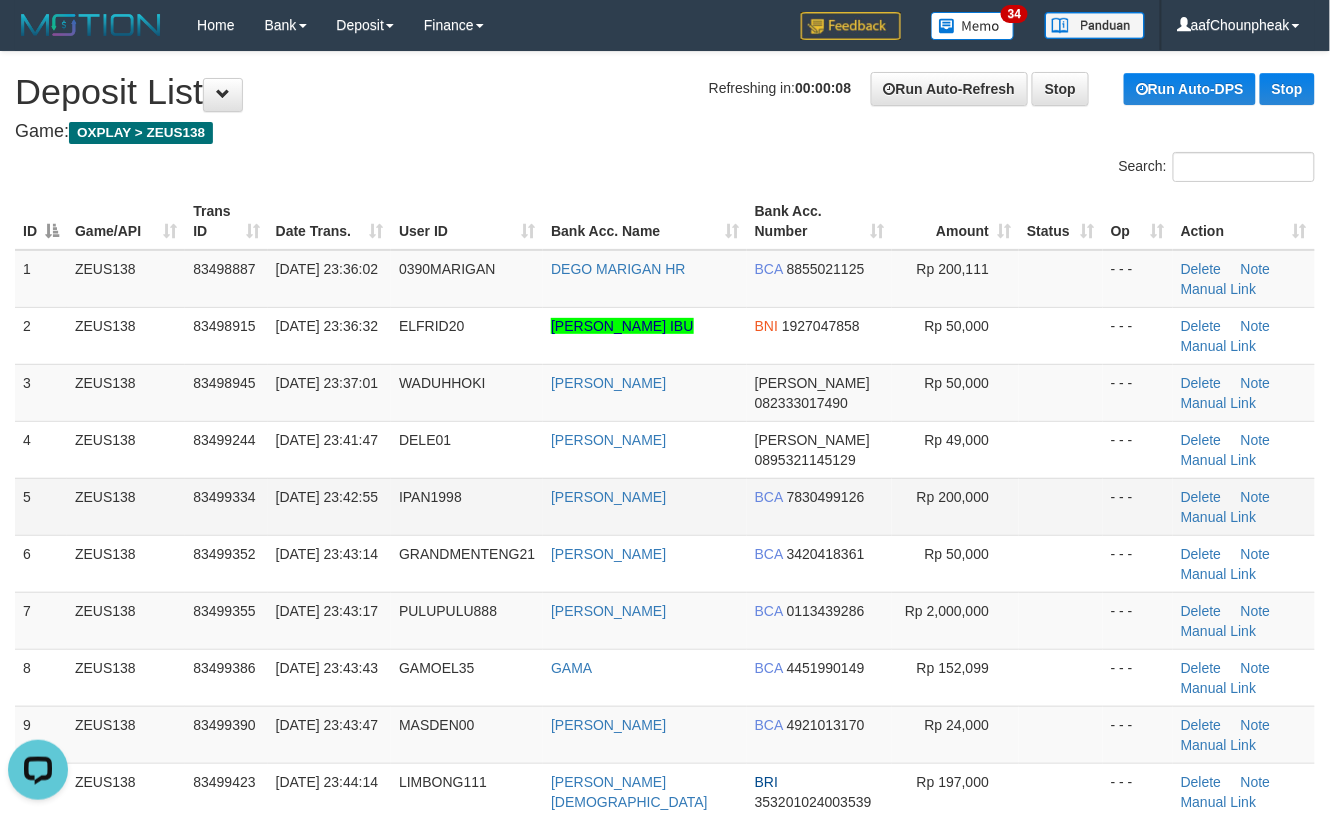 click on "Rp 200,000" at bounding box center [955, 506] 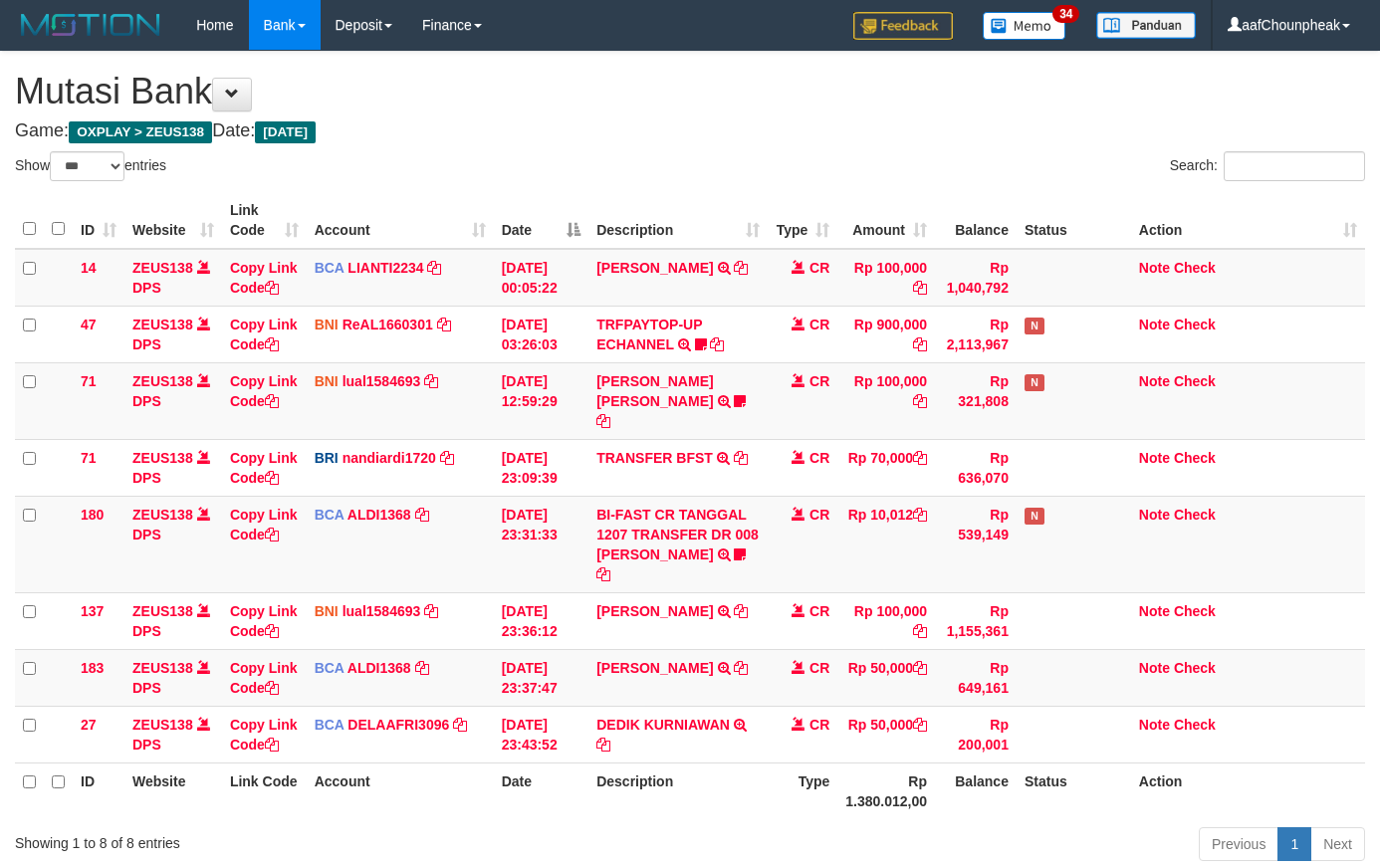 select on "***" 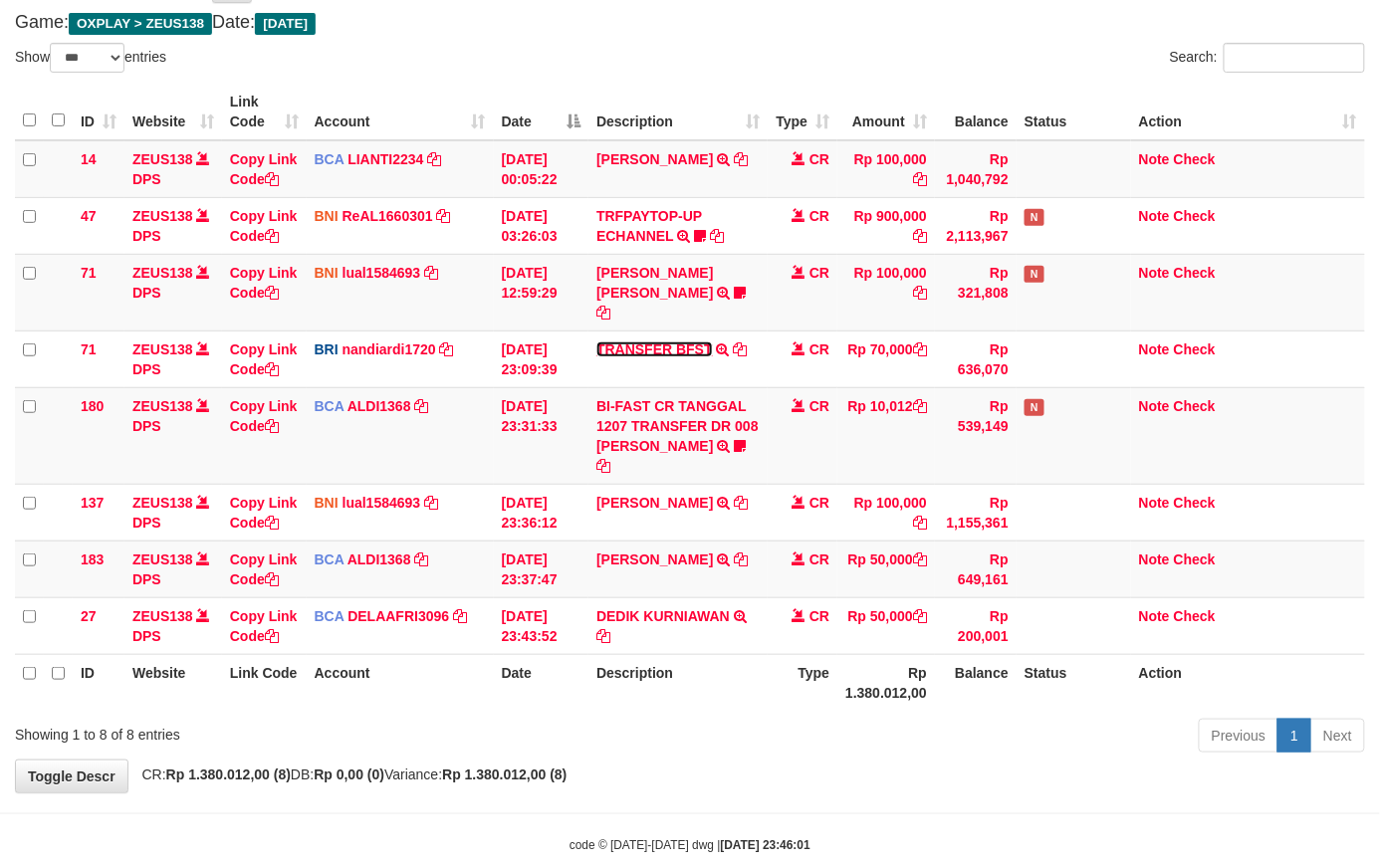 drag, startPoint x: 0, startPoint y: 0, endPoint x: 622, endPoint y: 305, distance: 692.7546 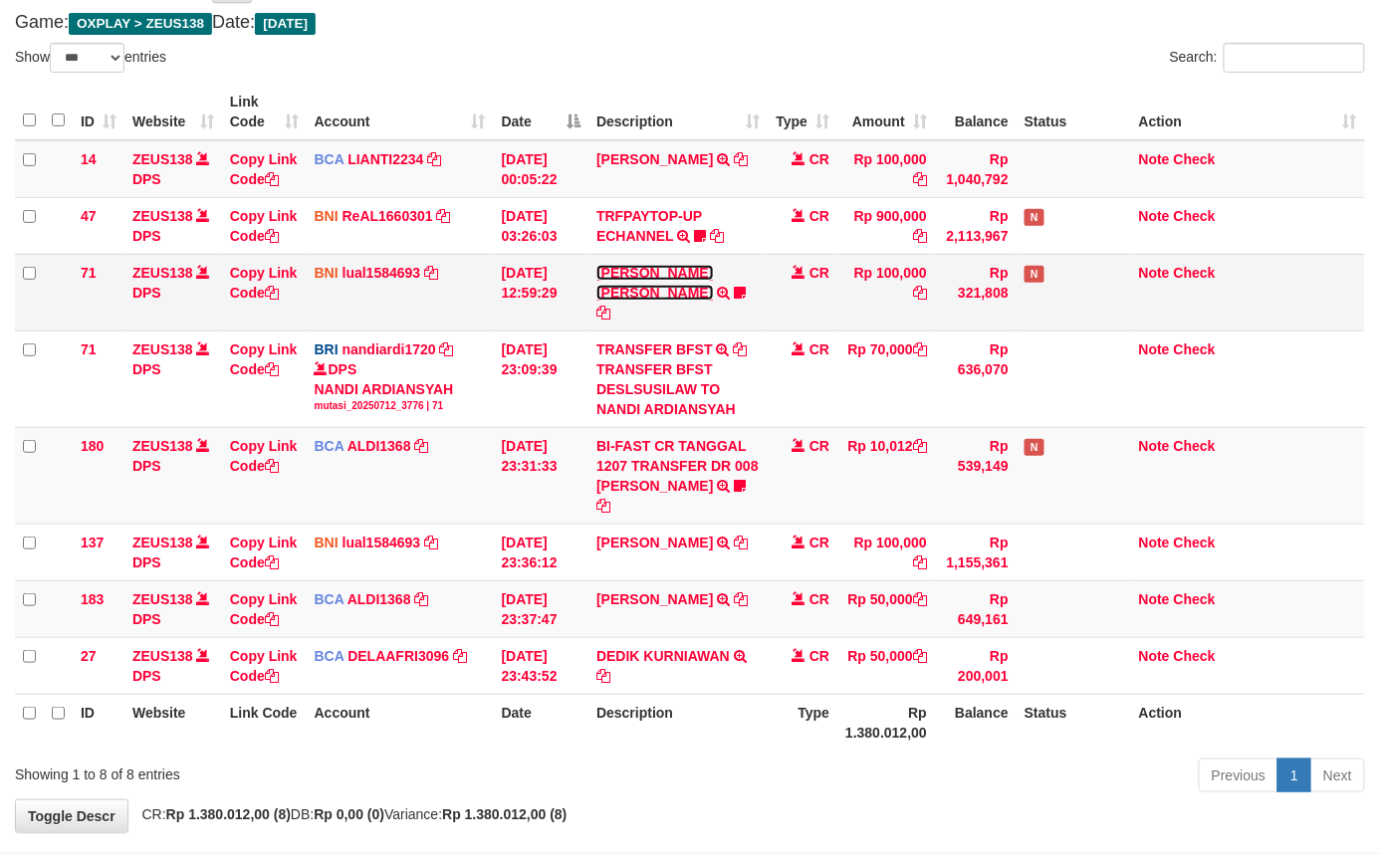 click on "[PERSON_NAME] [PERSON_NAME]" at bounding box center [654, 283] 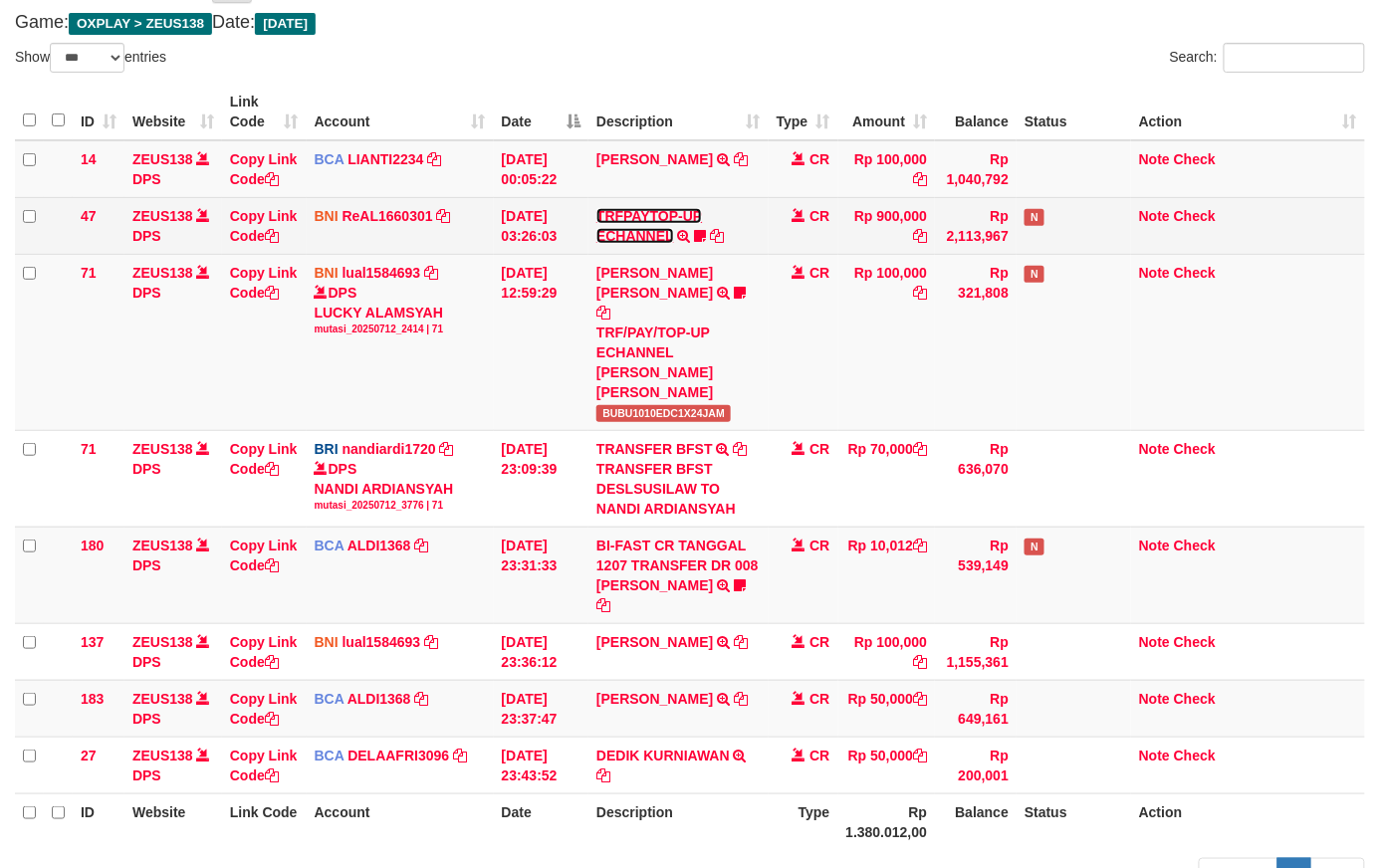 click on "TRFPAYTOP-UP ECHANNEL" at bounding box center (649, 226) 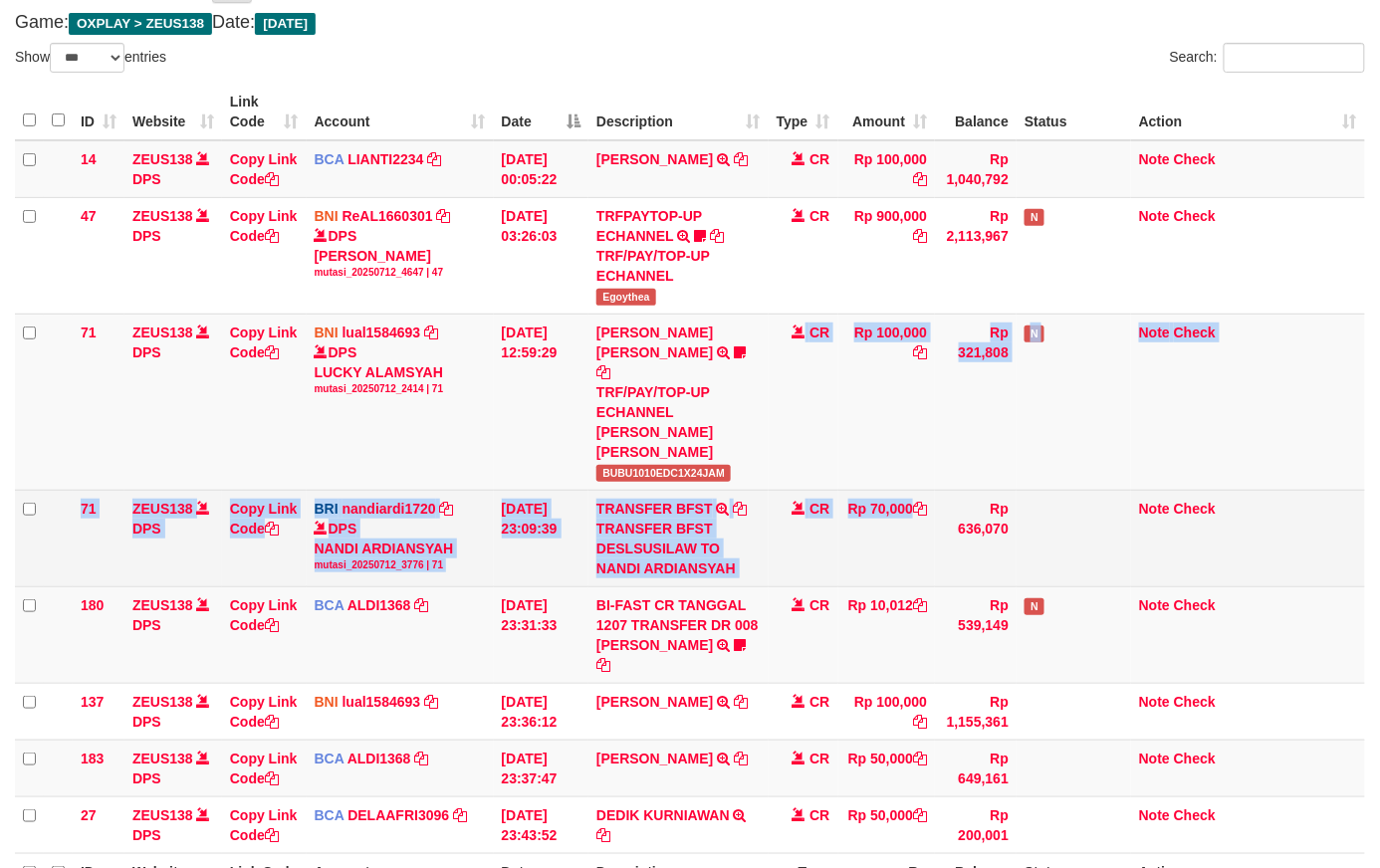 drag, startPoint x: 829, startPoint y: 519, endPoint x: 844, endPoint y: 535, distance: 21.931712 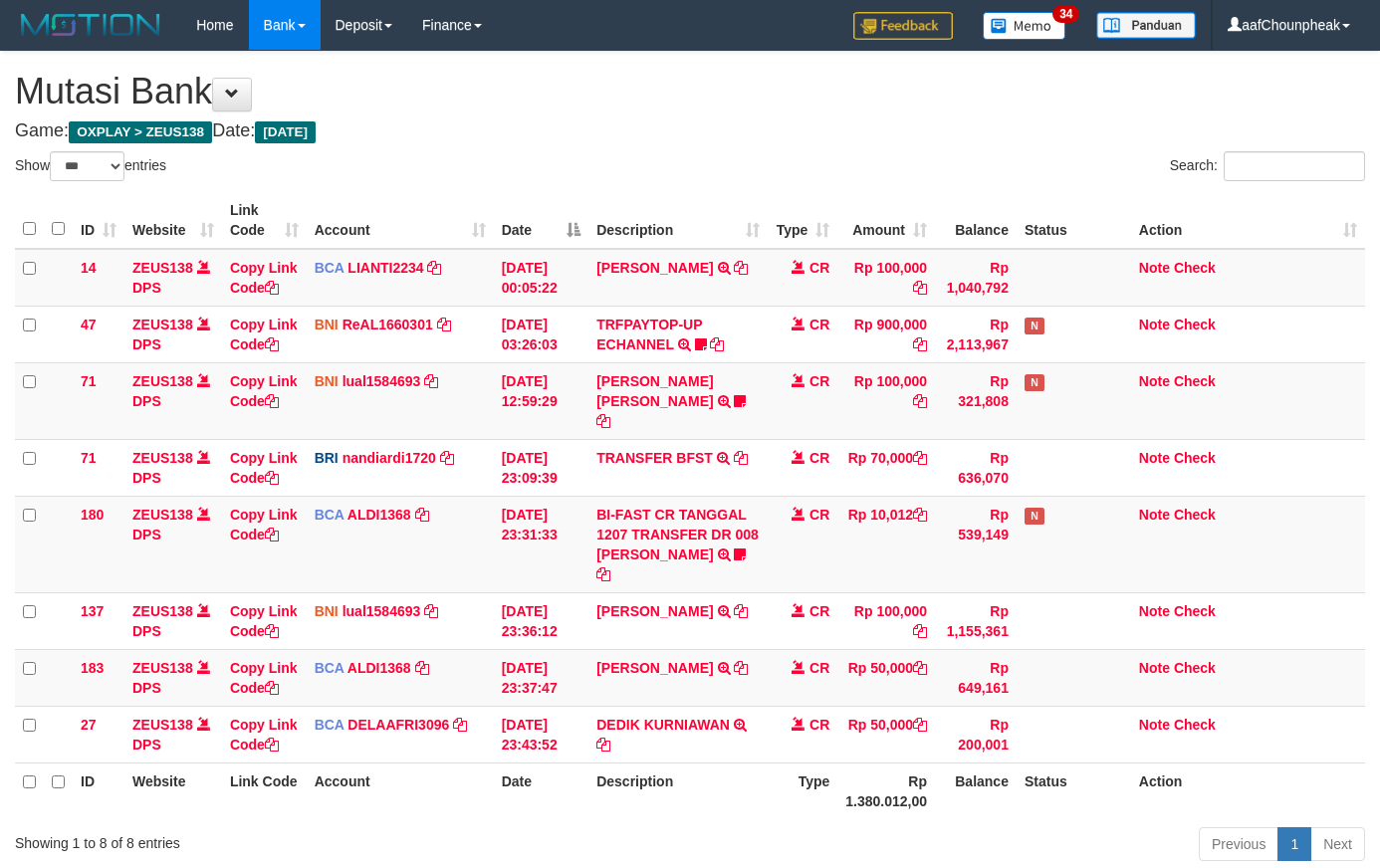 select on "***" 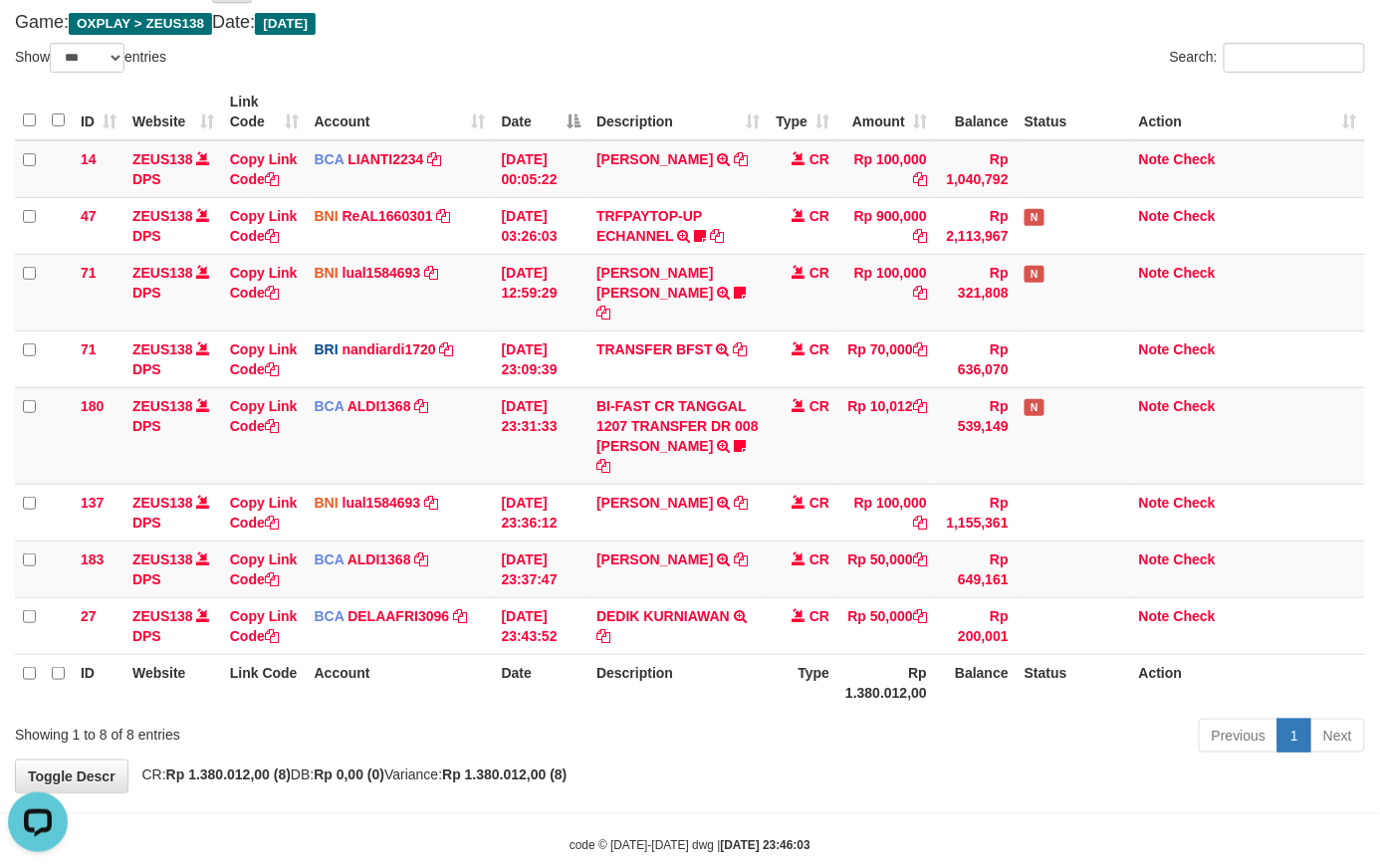 scroll, scrollTop: 0, scrollLeft: 0, axis: both 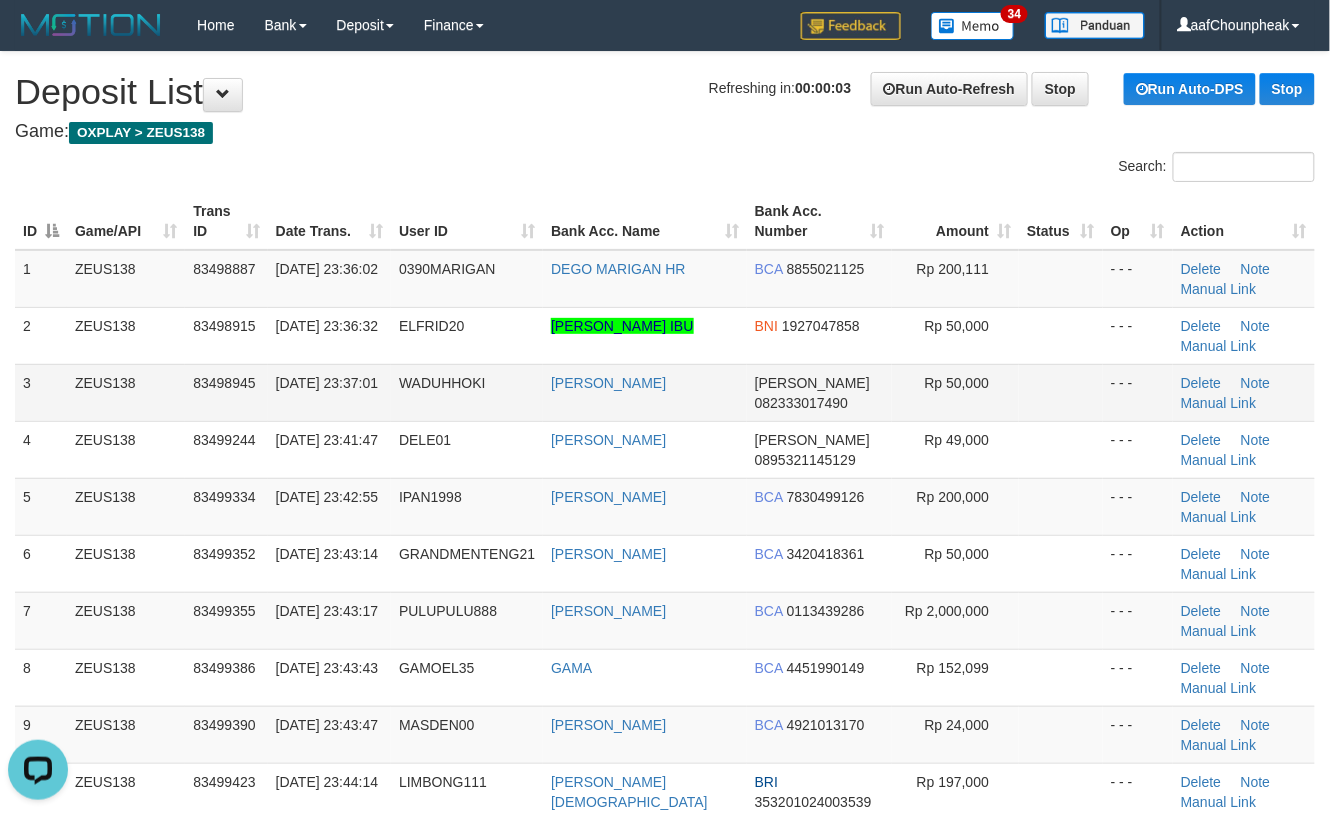 click on "SITI MAISAROH" at bounding box center (645, 392) 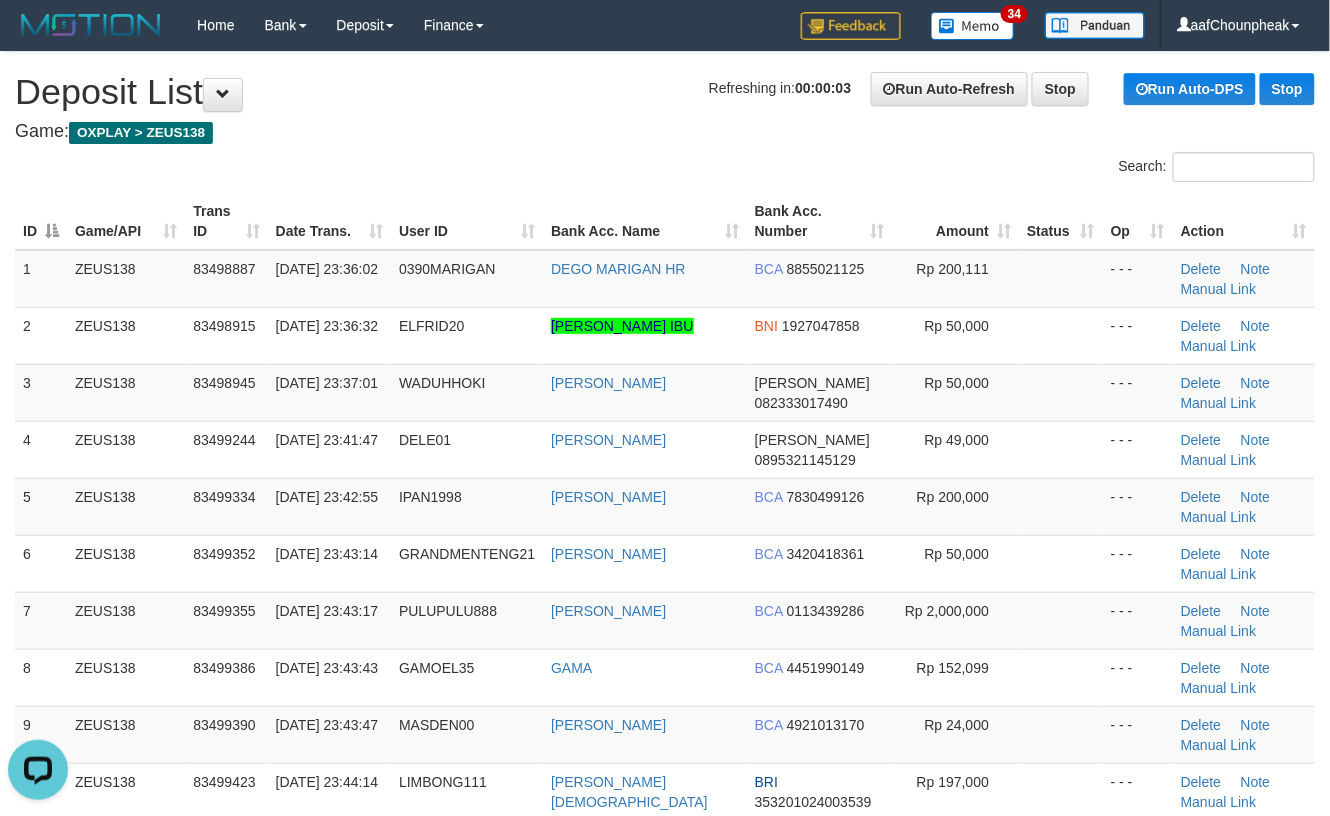 drag, startPoint x: 718, startPoint y: 373, endPoint x: 1344, endPoint y: 364, distance: 626.0647 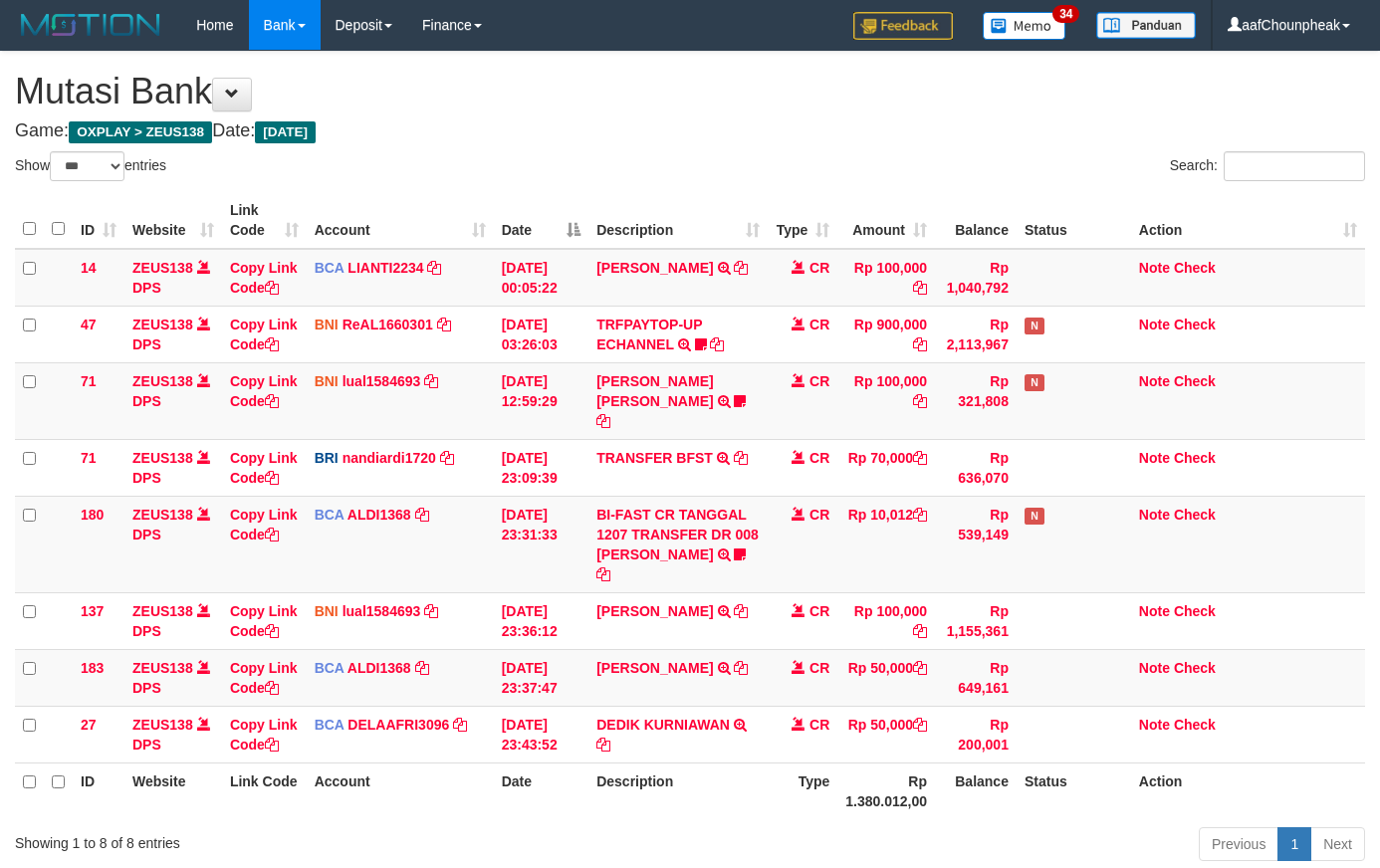 select on "***" 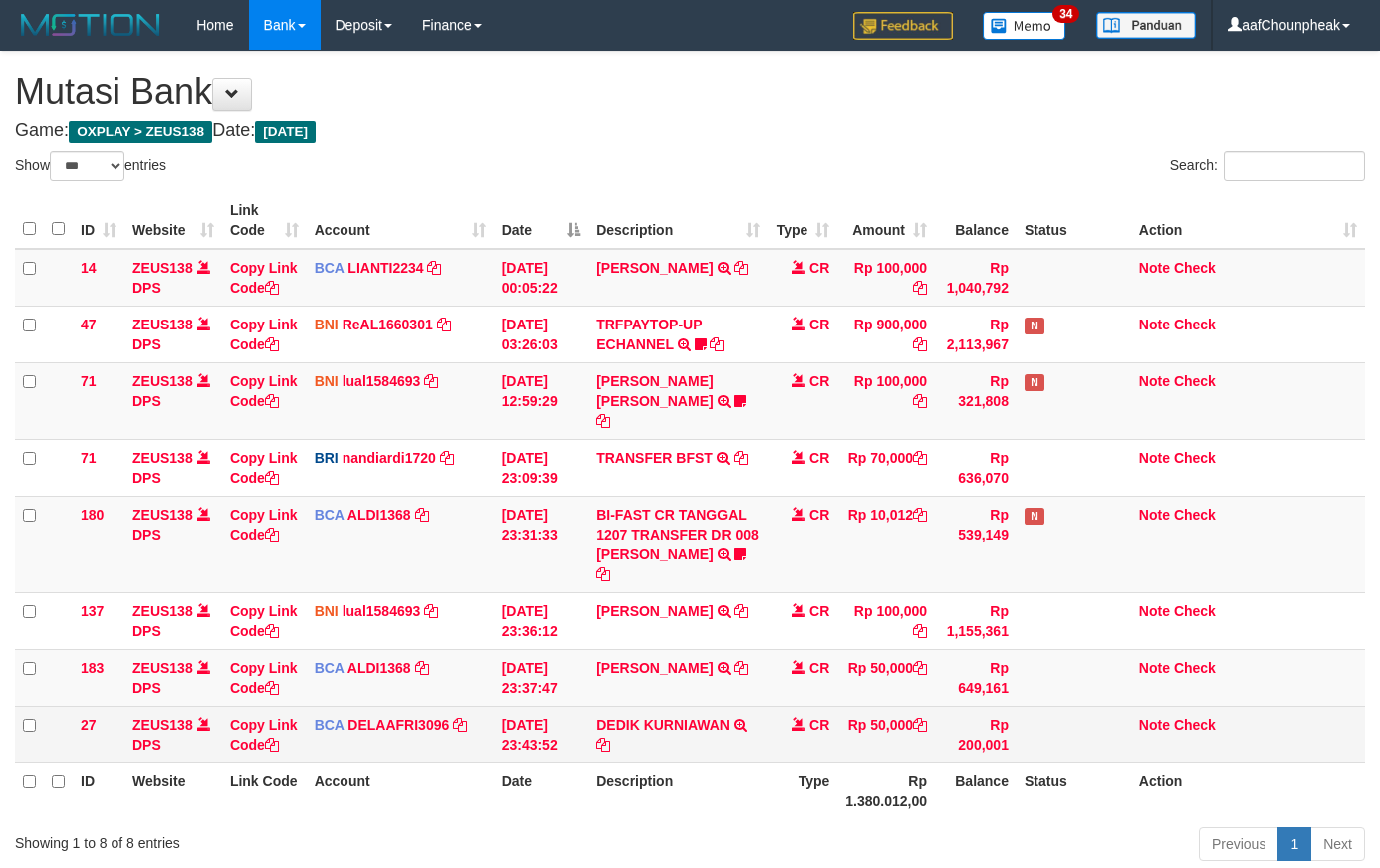 scroll, scrollTop: 108, scrollLeft: 0, axis: vertical 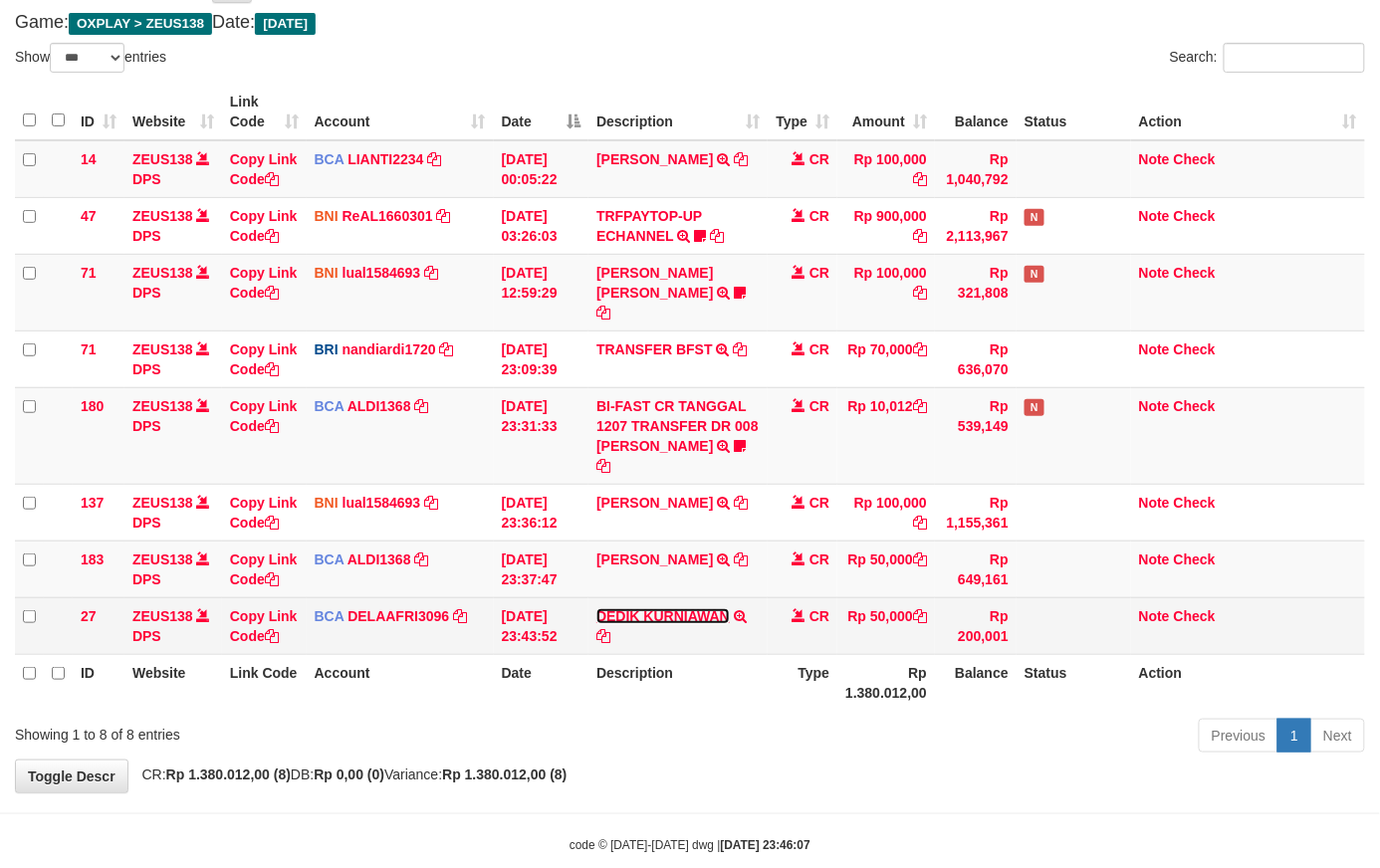 click on "DEDIK KURNIAWAN" at bounding box center (663, 616) 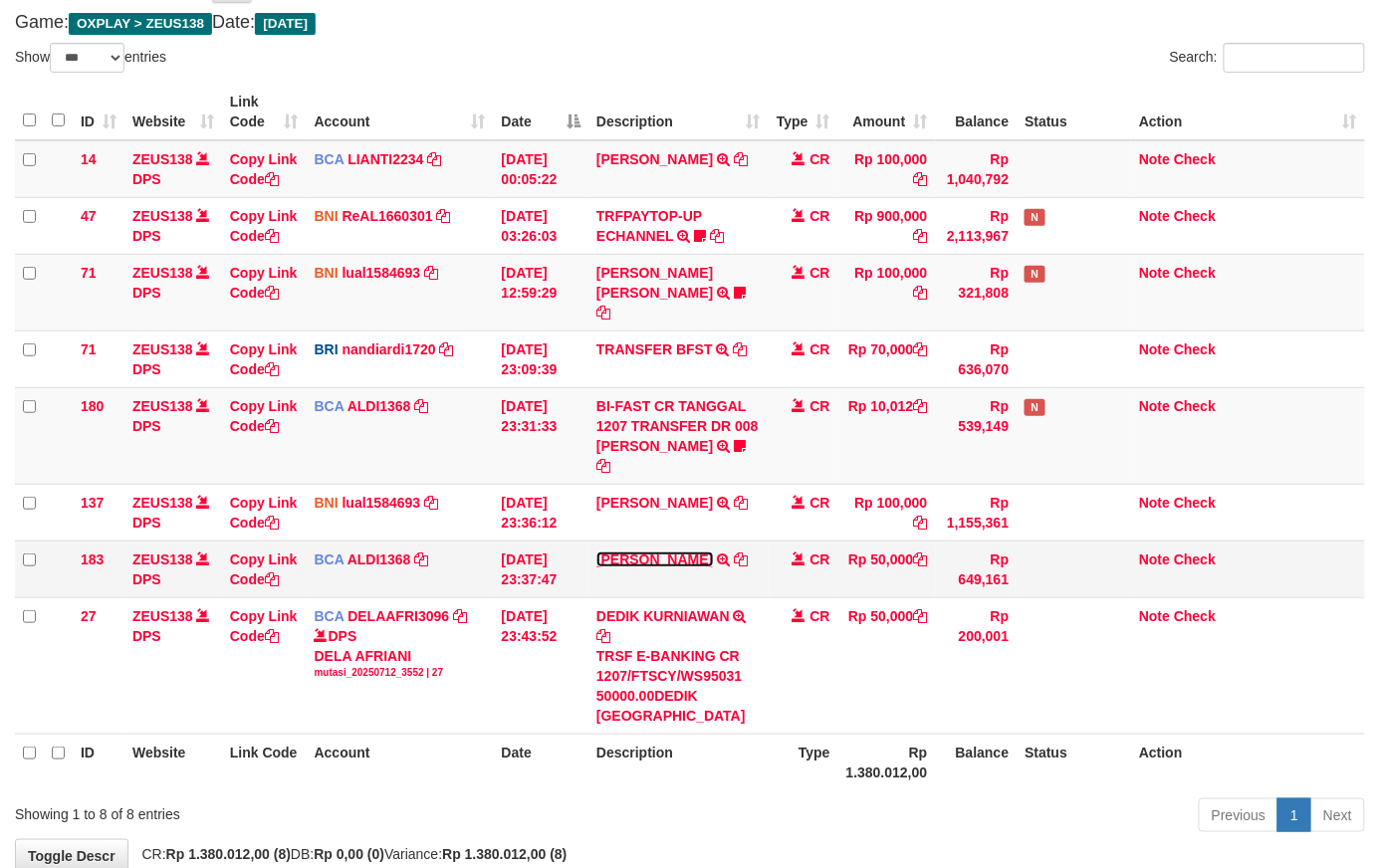 click on "[PERSON_NAME]" at bounding box center (654, 559) 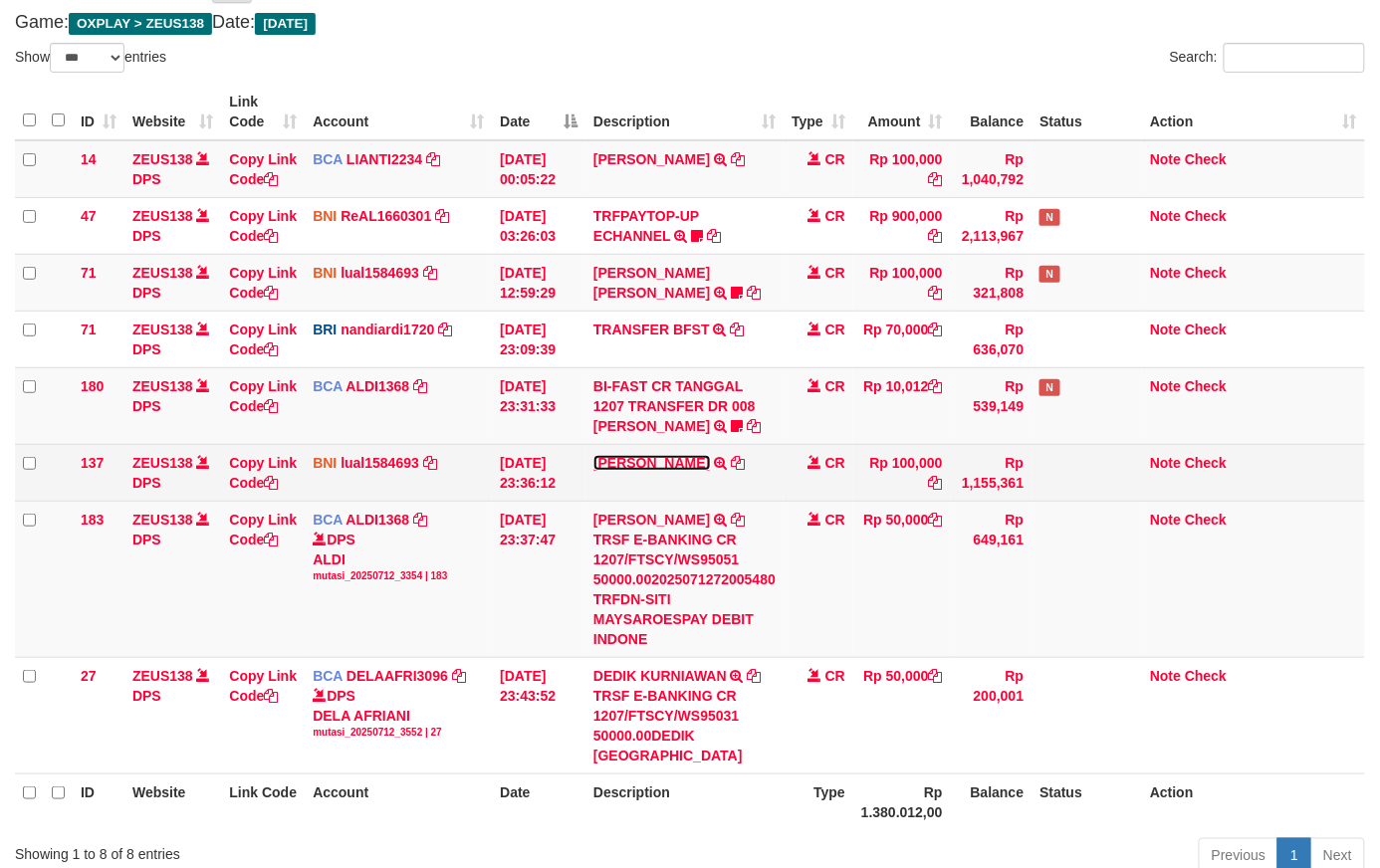 click on "[PERSON_NAME]" at bounding box center (651, 463) 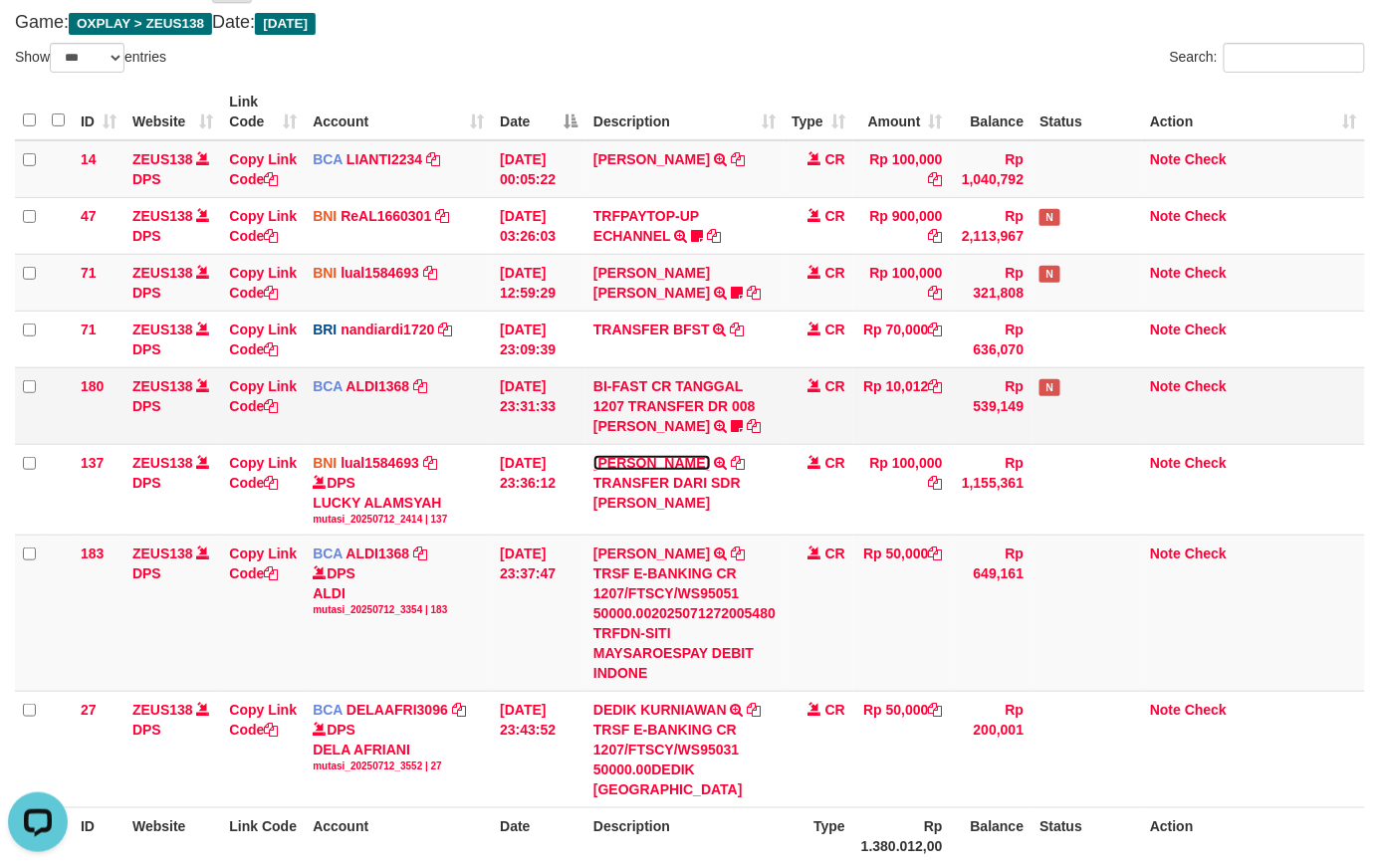 scroll, scrollTop: 0, scrollLeft: 0, axis: both 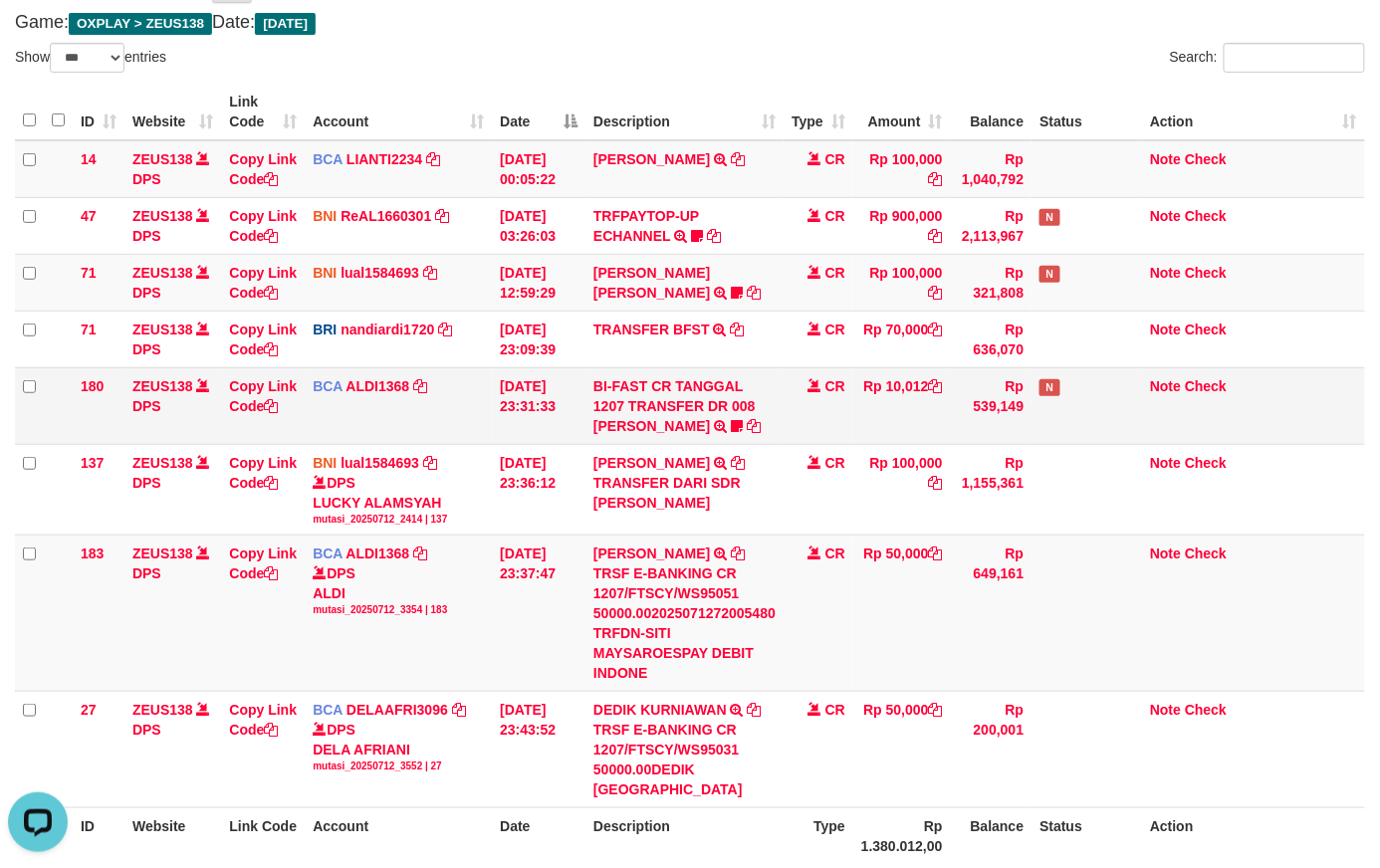 click on "BI-FAST CR TANGGAL 1207 TRANSFER DR 008 MOHAMAD ALDI            BI-FAST CR TANGGAL :12/07 TRANSFER DR 008 MOHAMAD ALDI    Aldikhenn" at bounding box center [684, 405] 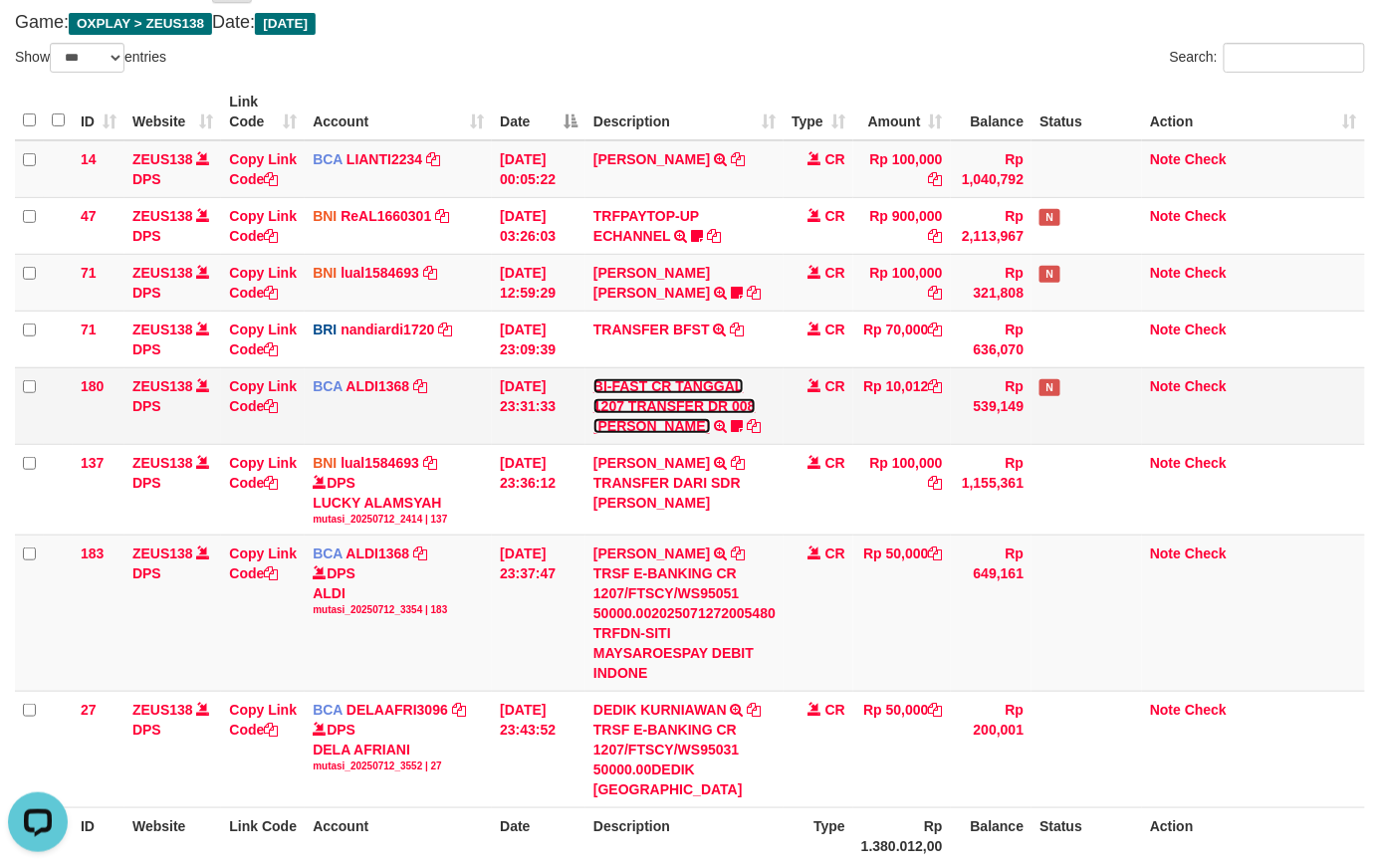 click on "BI-FAST CR TANGGAL 1207 TRANSFER DR 008 MOHAMAD ALDI" at bounding box center [674, 406] 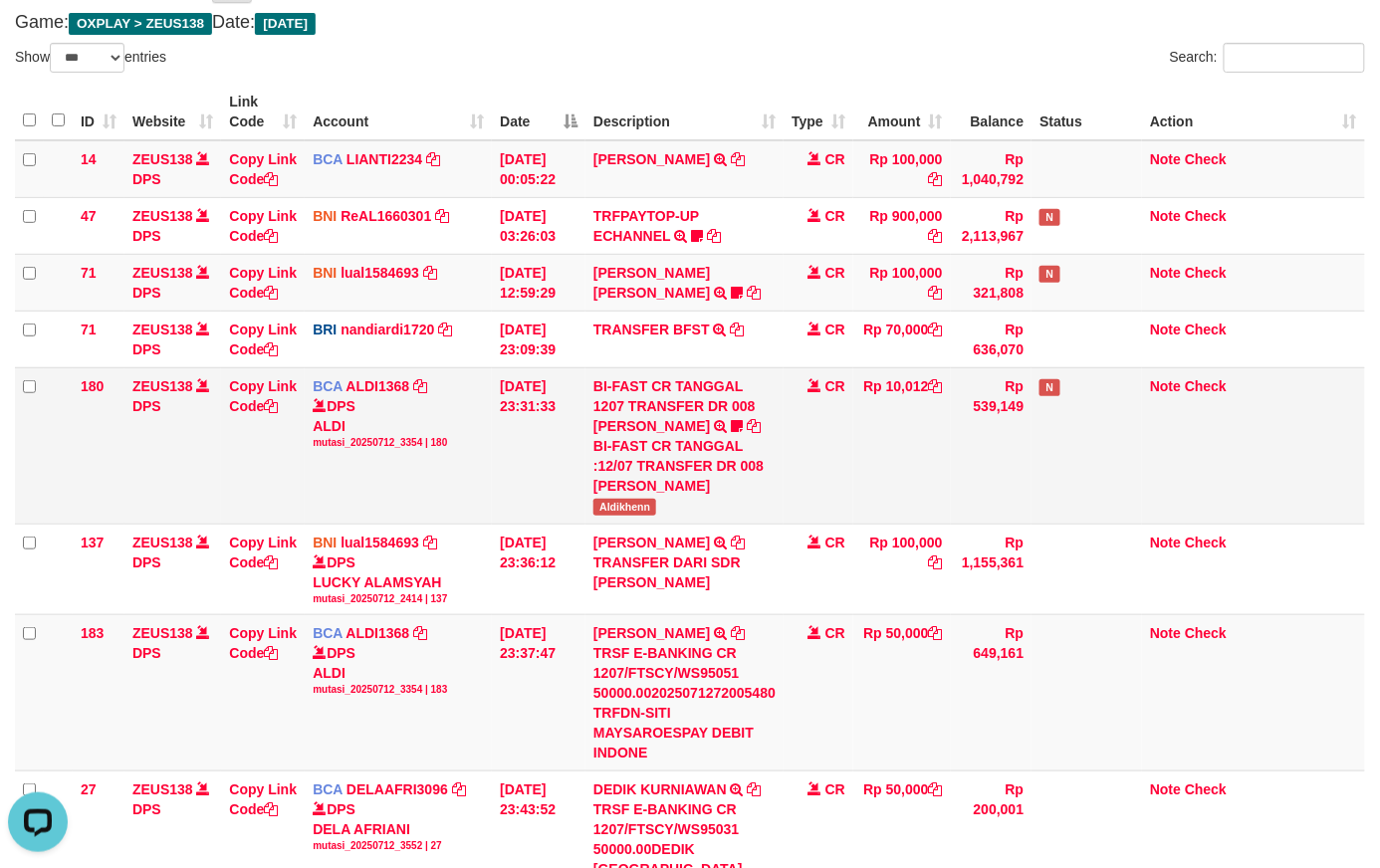 click on "Aldikhenn" at bounding box center (624, 507) 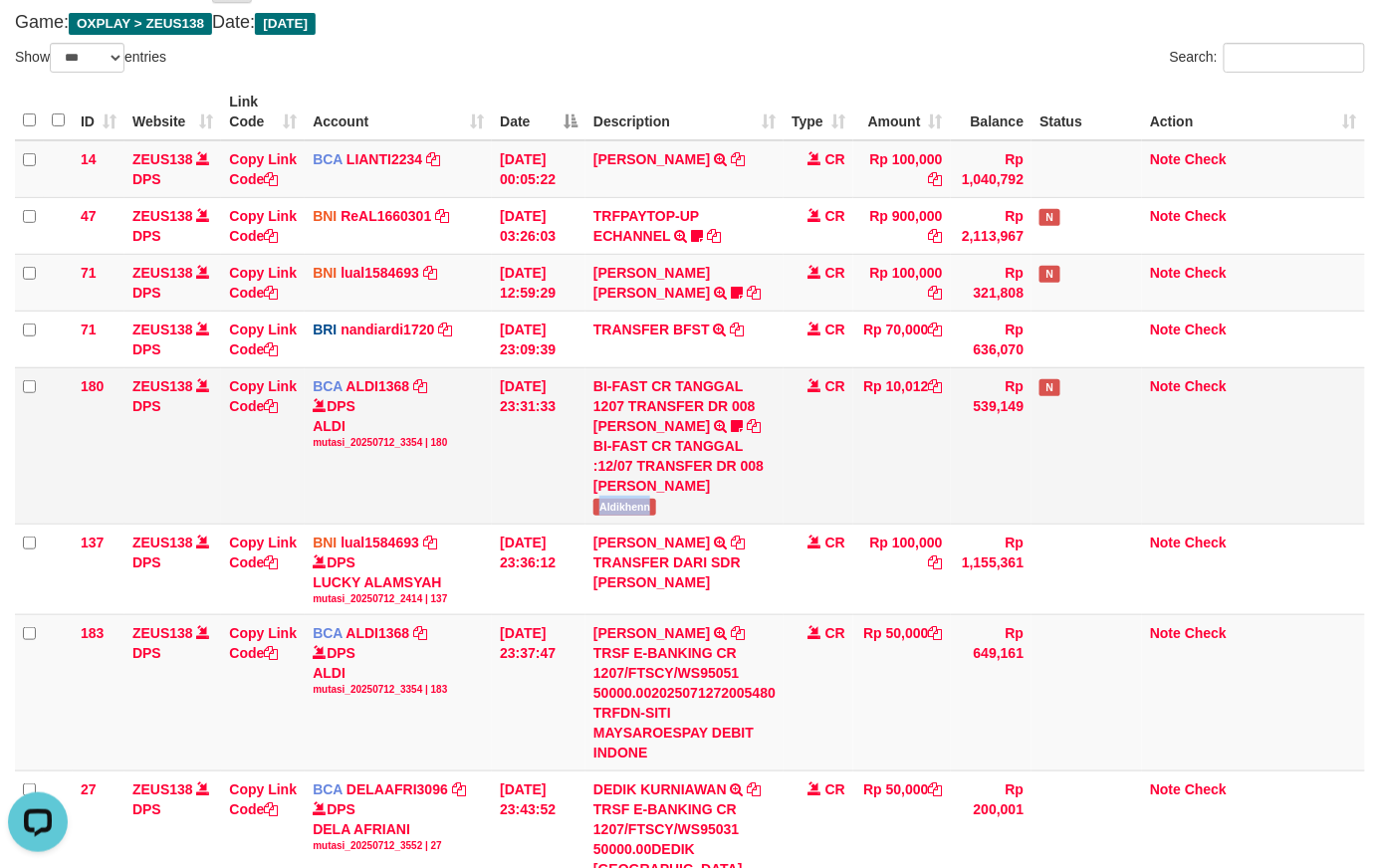 click on "Aldikhenn" at bounding box center (624, 507) 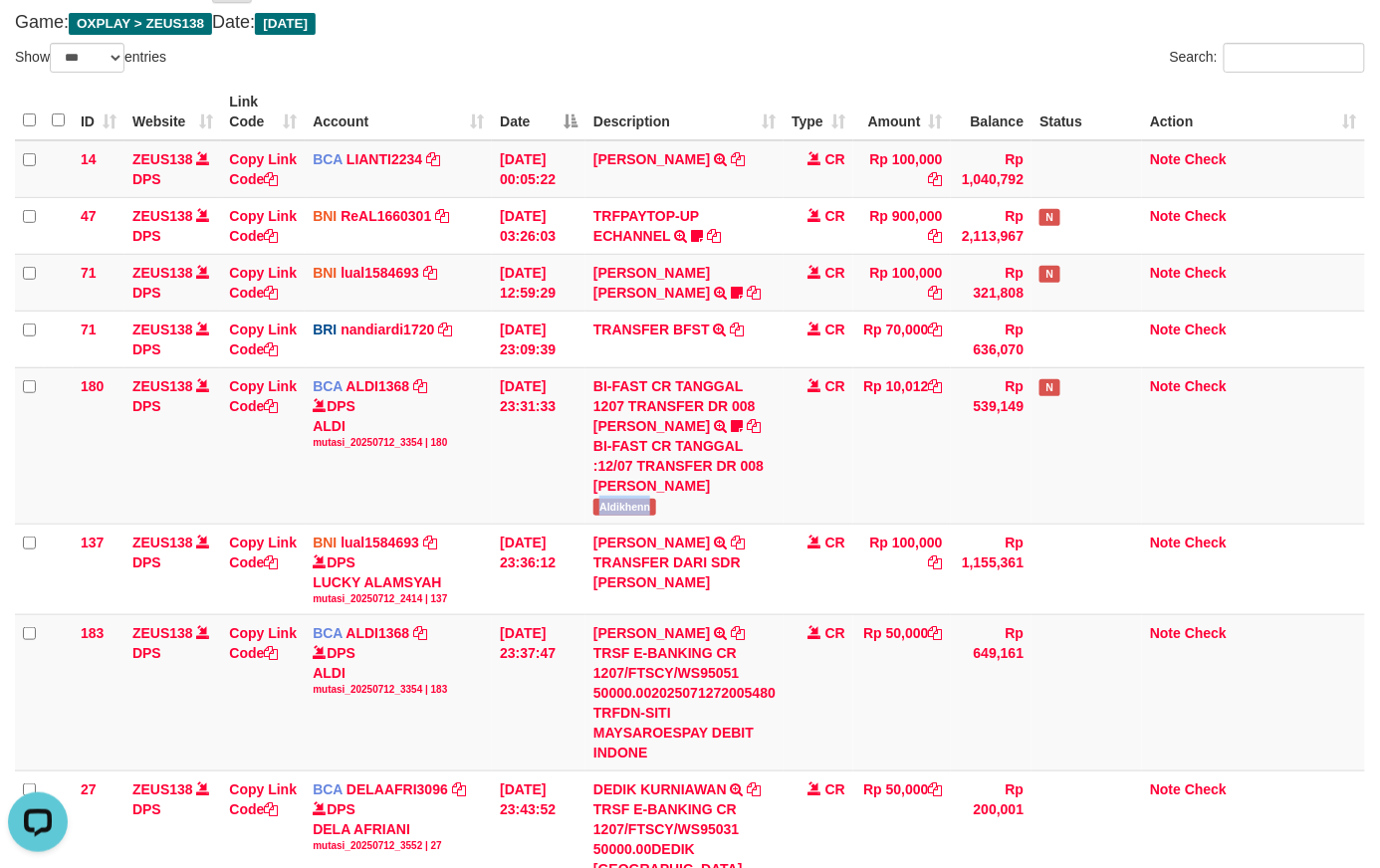 copy on "Aldikhenn" 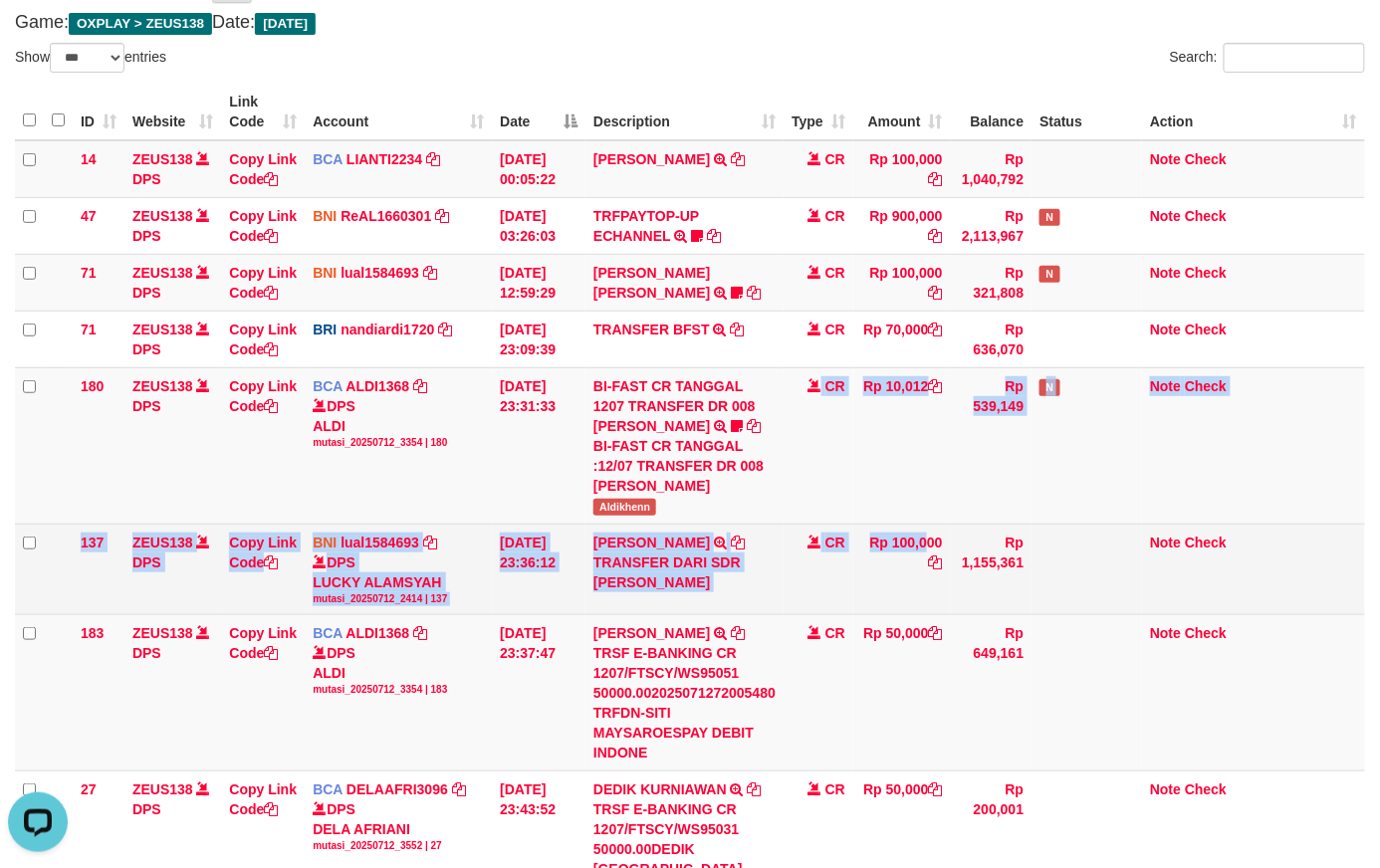 drag, startPoint x: 874, startPoint y: 511, endPoint x: 885, endPoint y: 526, distance: 18.601075 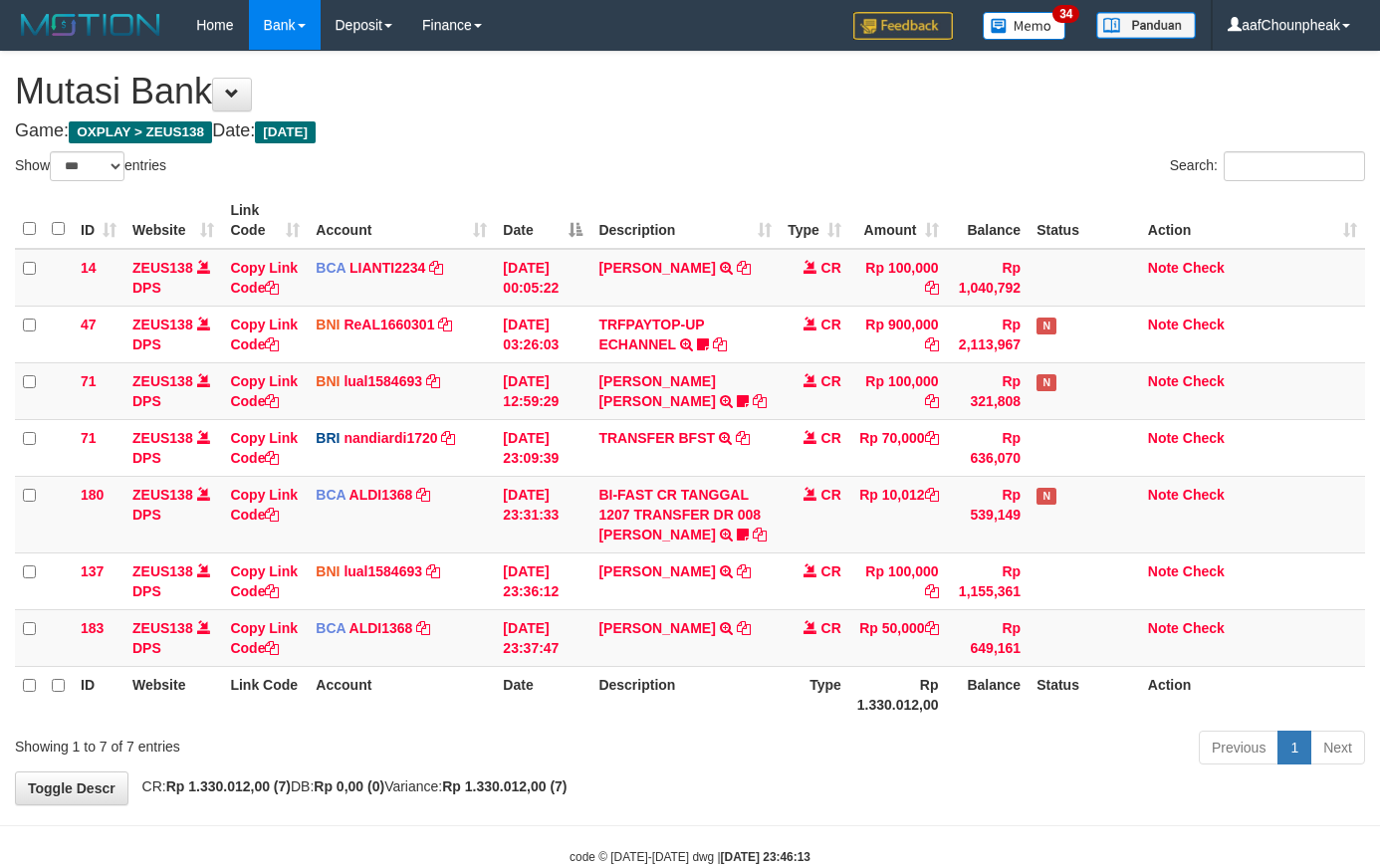 select on "***" 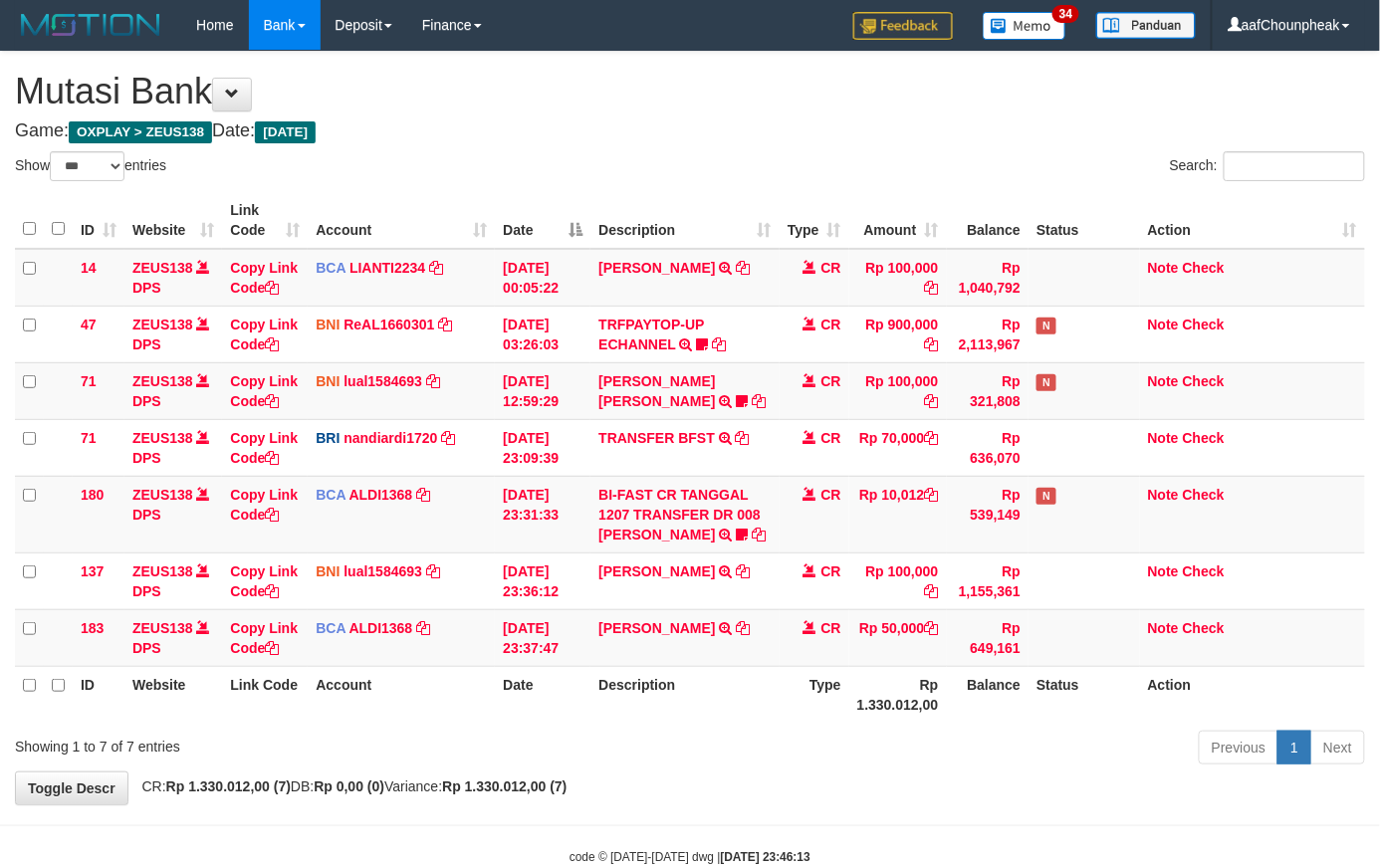 scroll, scrollTop: 52, scrollLeft: 0, axis: vertical 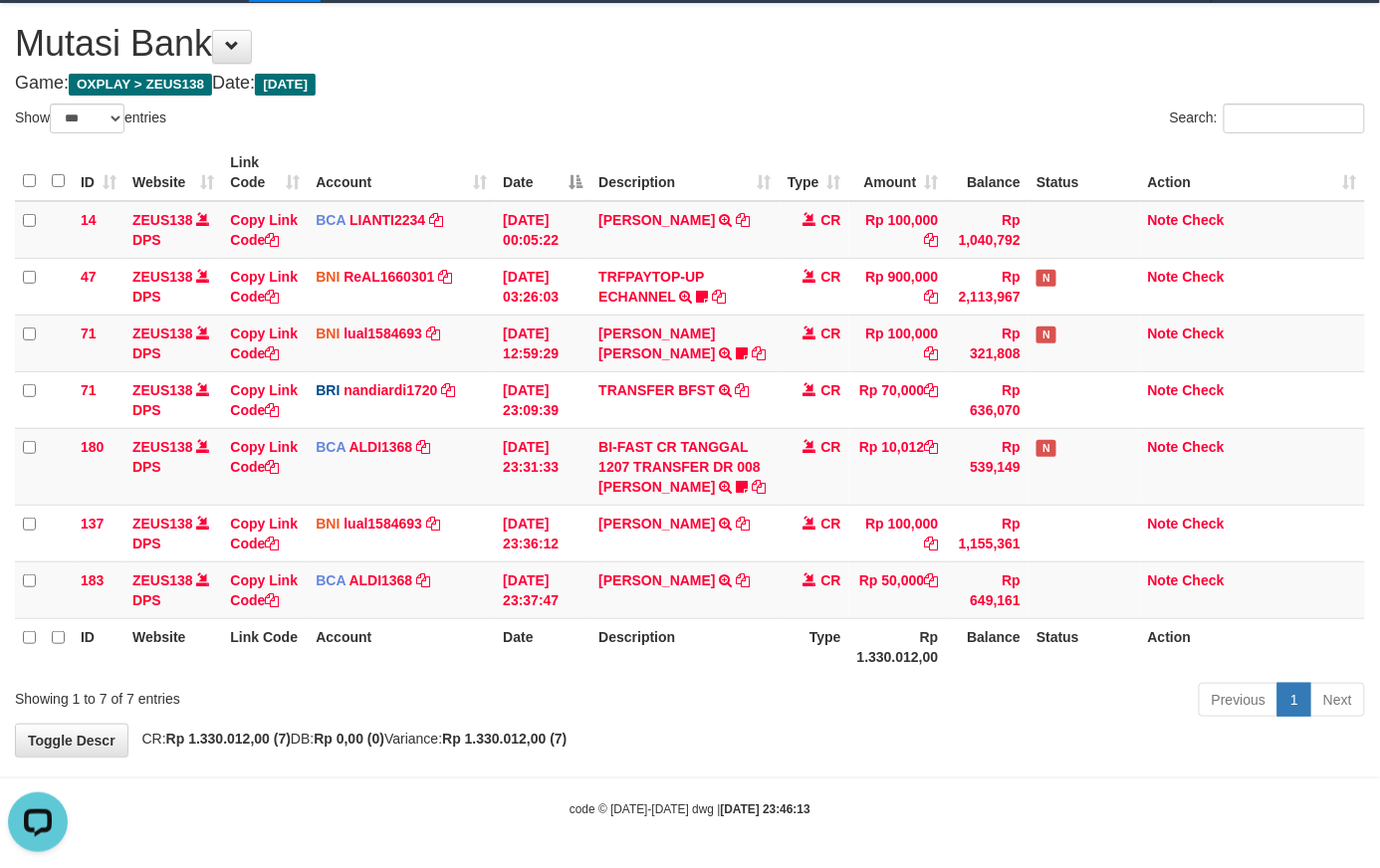 click on "Account" at bounding box center (401, 646) 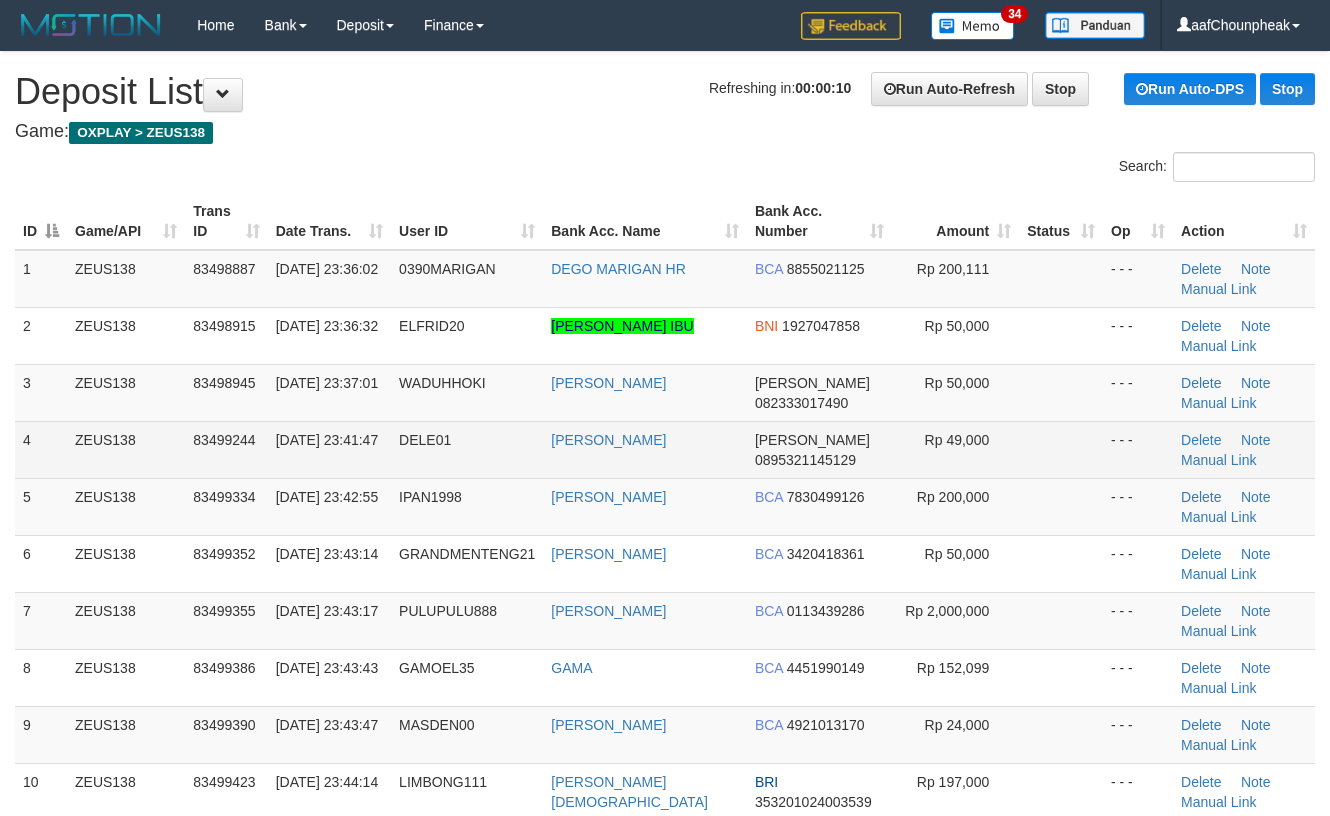 scroll, scrollTop: 0, scrollLeft: 0, axis: both 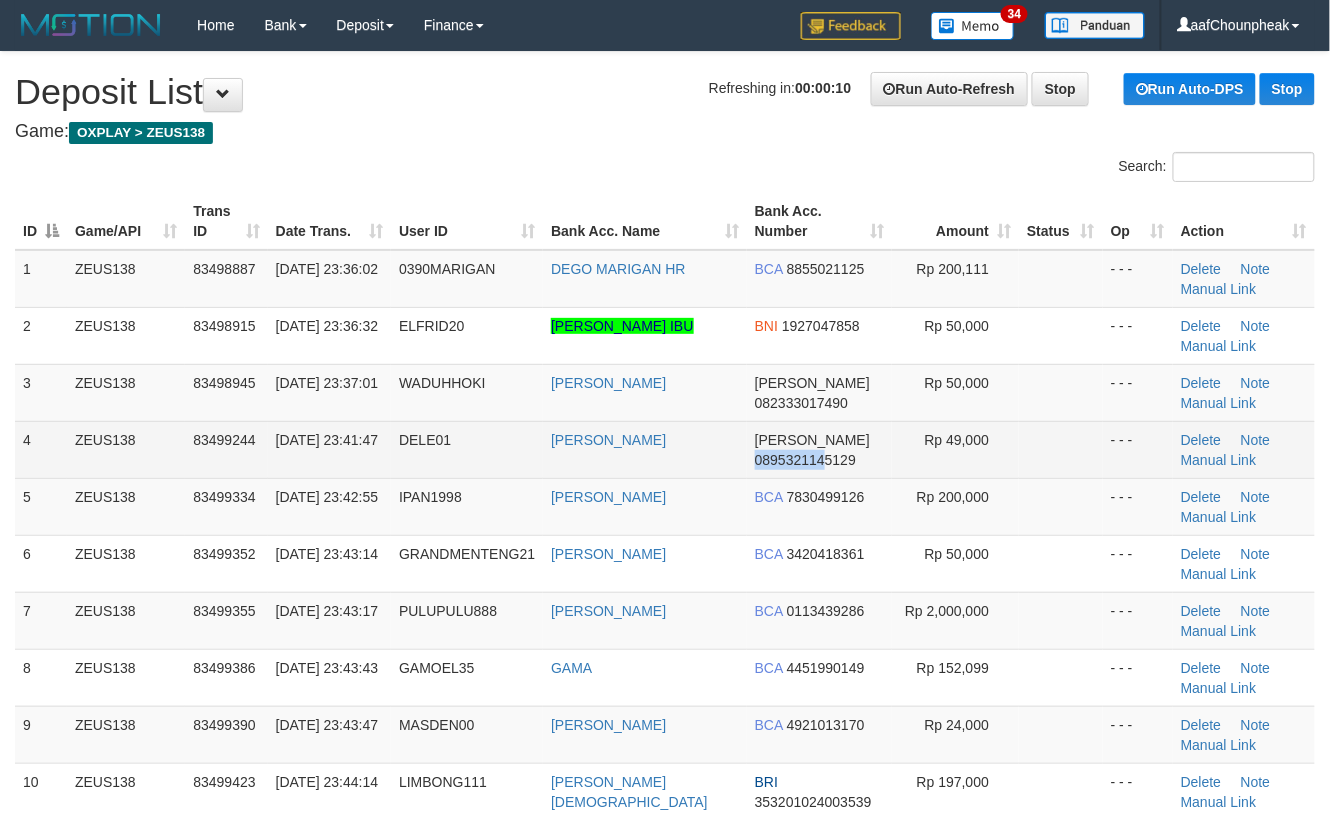 drag, startPoint x: 817, startPoint y: 462, endPoint x: 798, endPoint y: 462, distance: 19 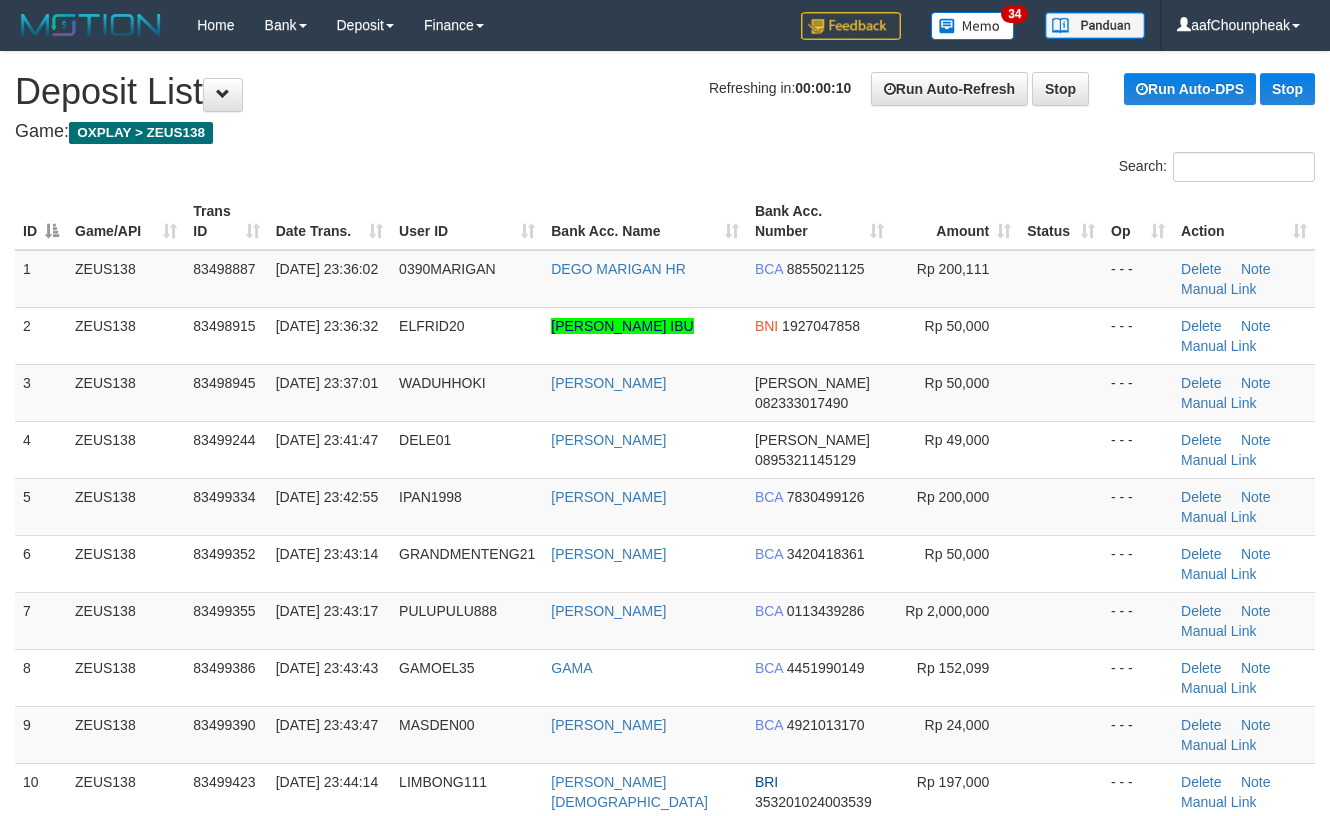 scroll, scrollTop: 0, scrollLeft: 0, axis: both 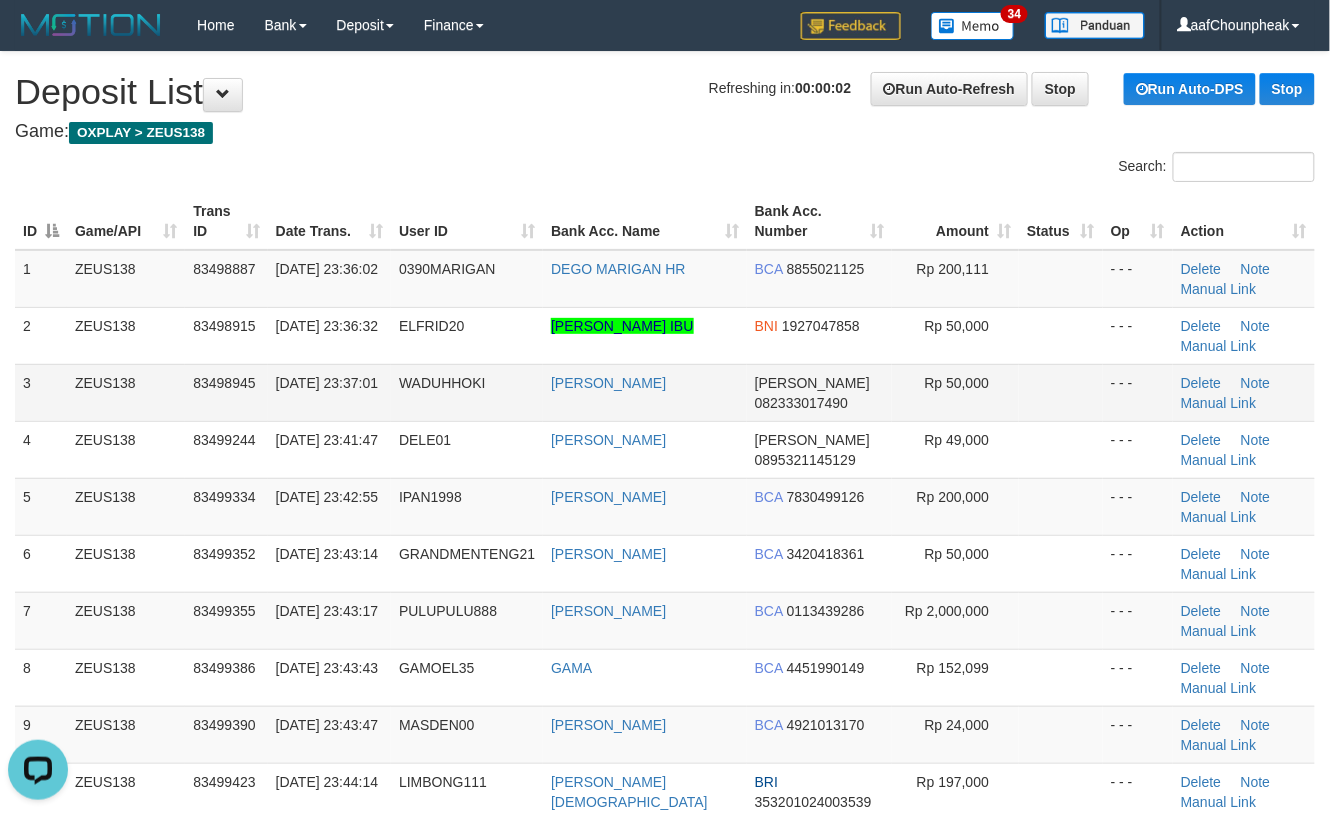 click at bounding box center (1061, 392) 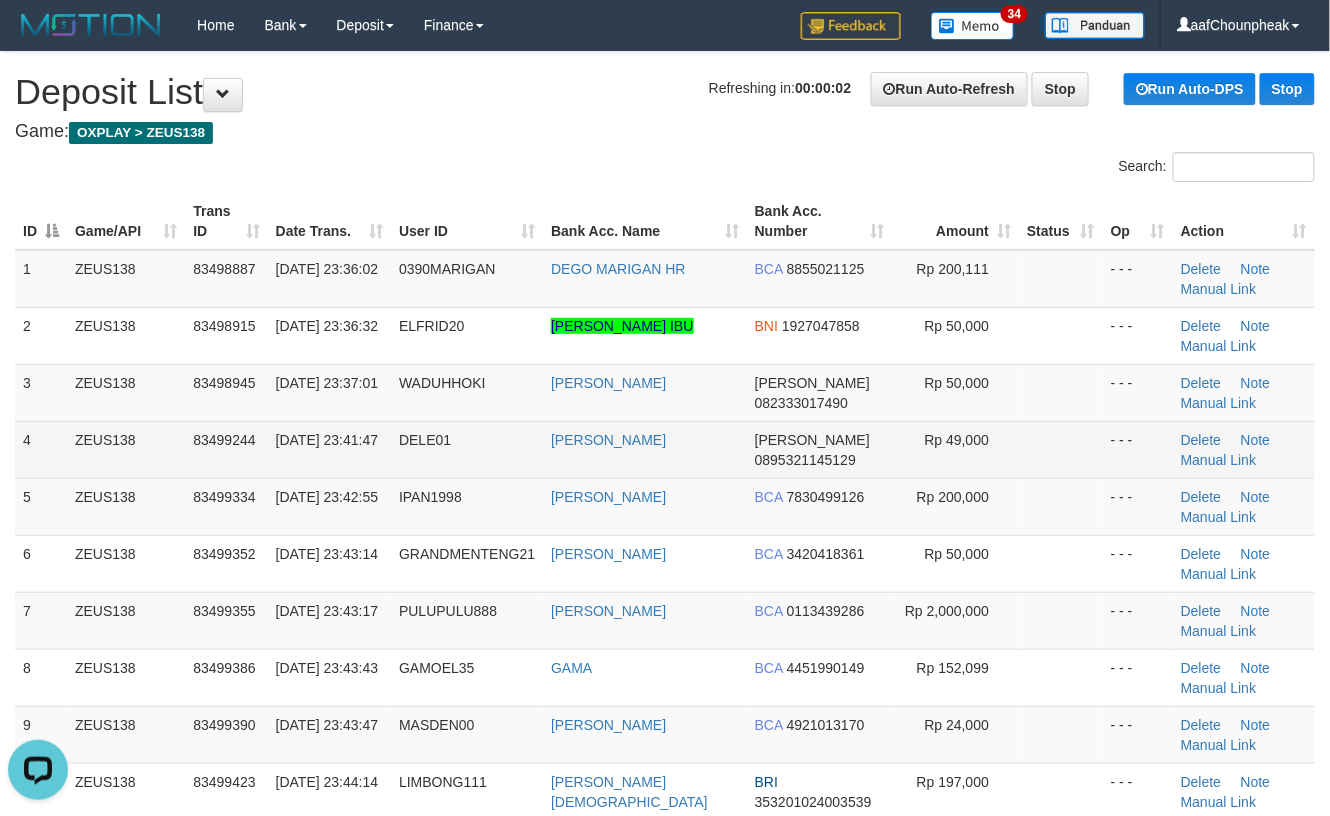drag, startPoint x: 1054, startPoint y: 472, endPoint x: 1121, endPoint y: 453, distance: 69.641945 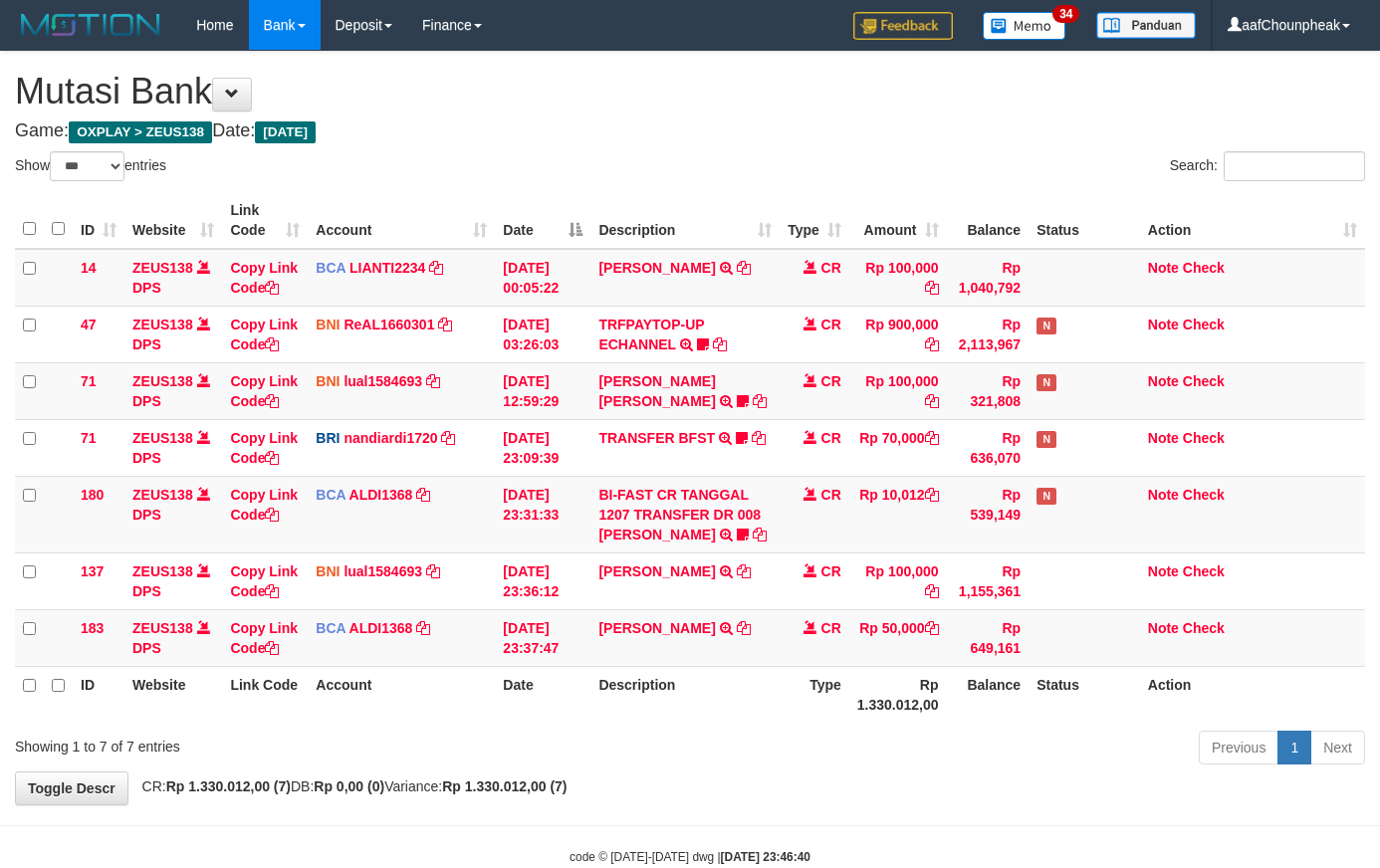 select on "***" 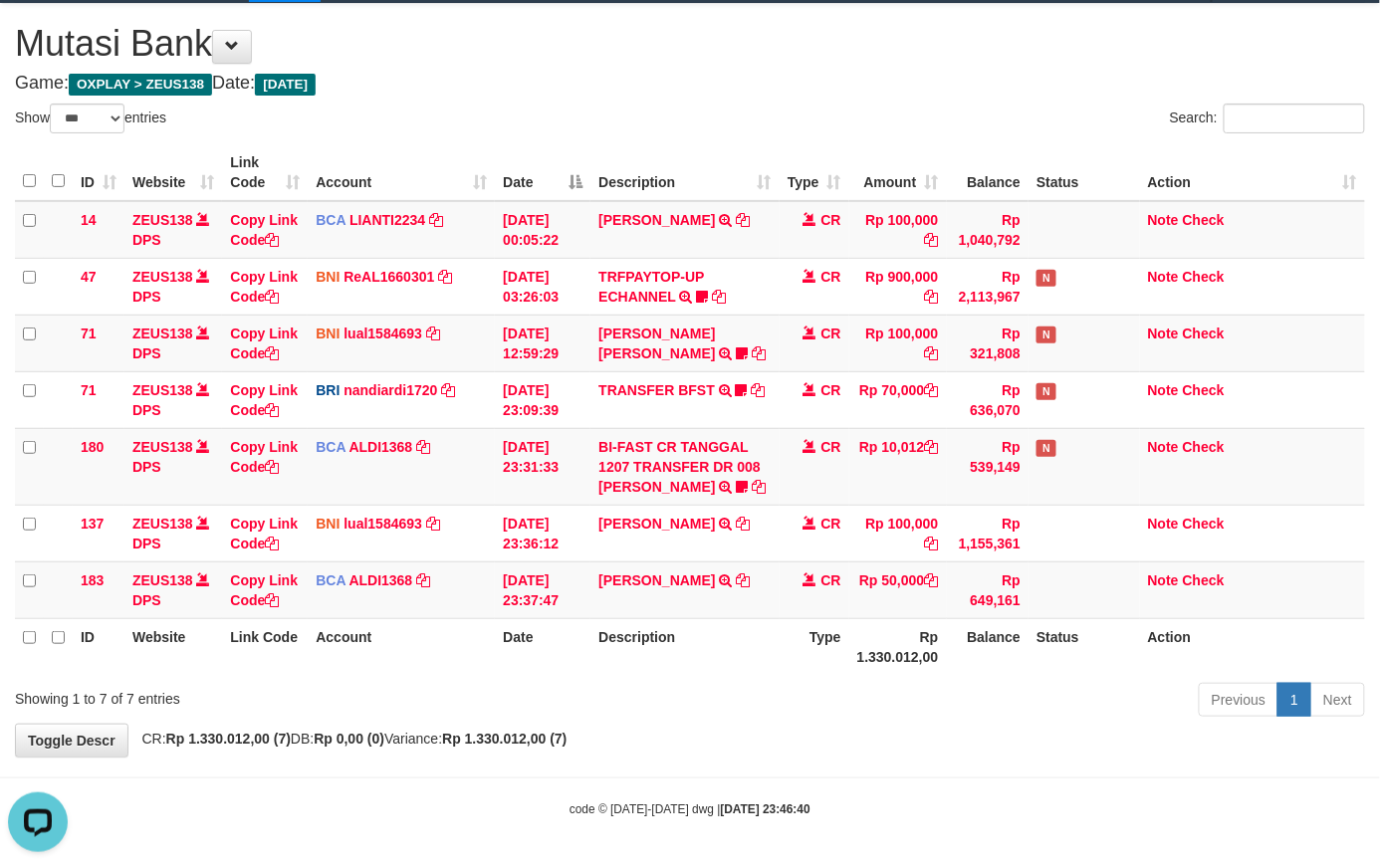 scroll, scrollTop: 0, scrollLeft: 0, axis: both 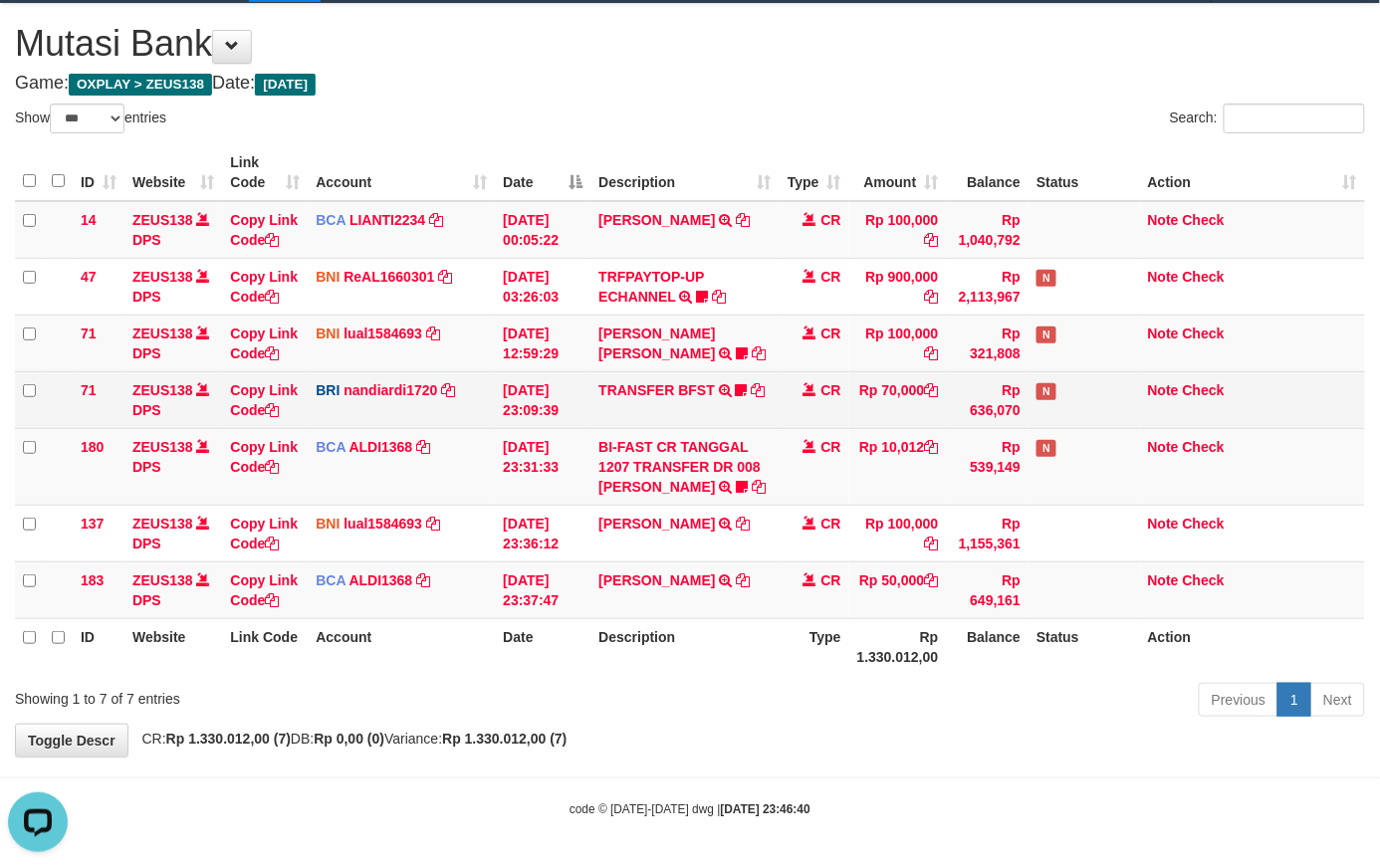 click on "TRANSFER BFST            TRANSFER BFST DESLSUSILAW TO NANDI ARDIANSYAH    Tiara78" at bounding box center (684, 399) 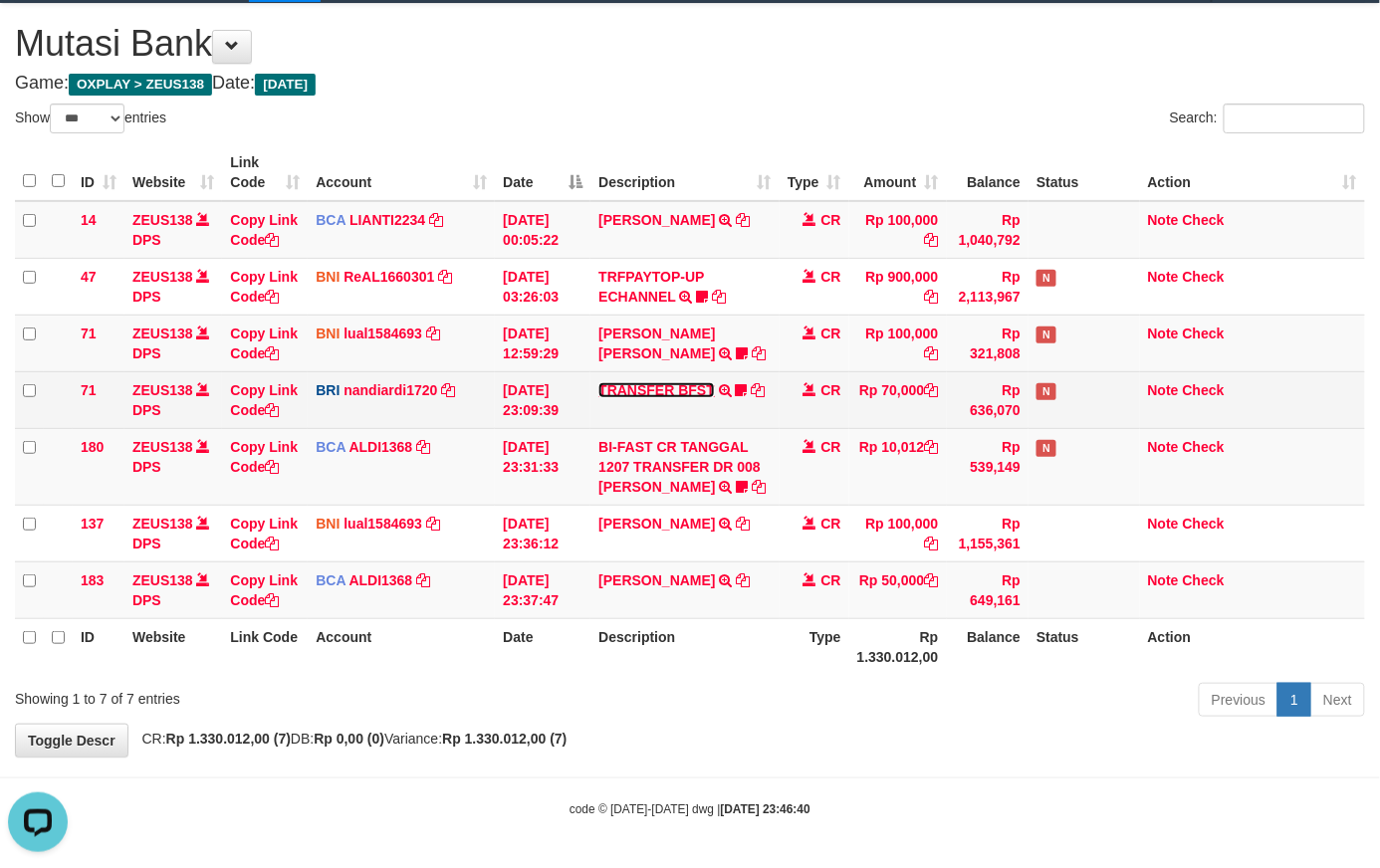 click on "TRANSFER BFST" at bounding box center [656, 390] 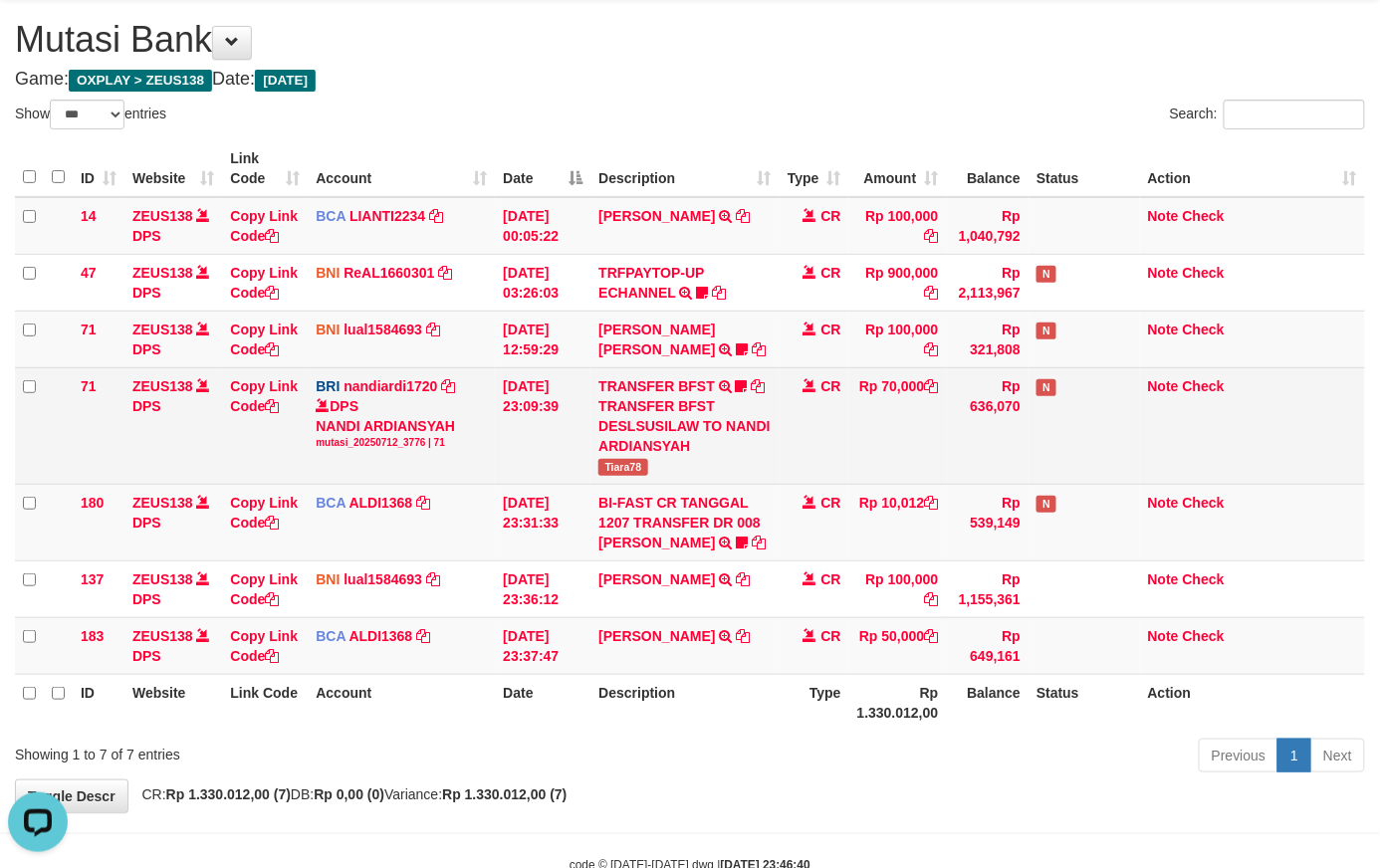 click on "Tiara78" at bounding box center [622, 467] 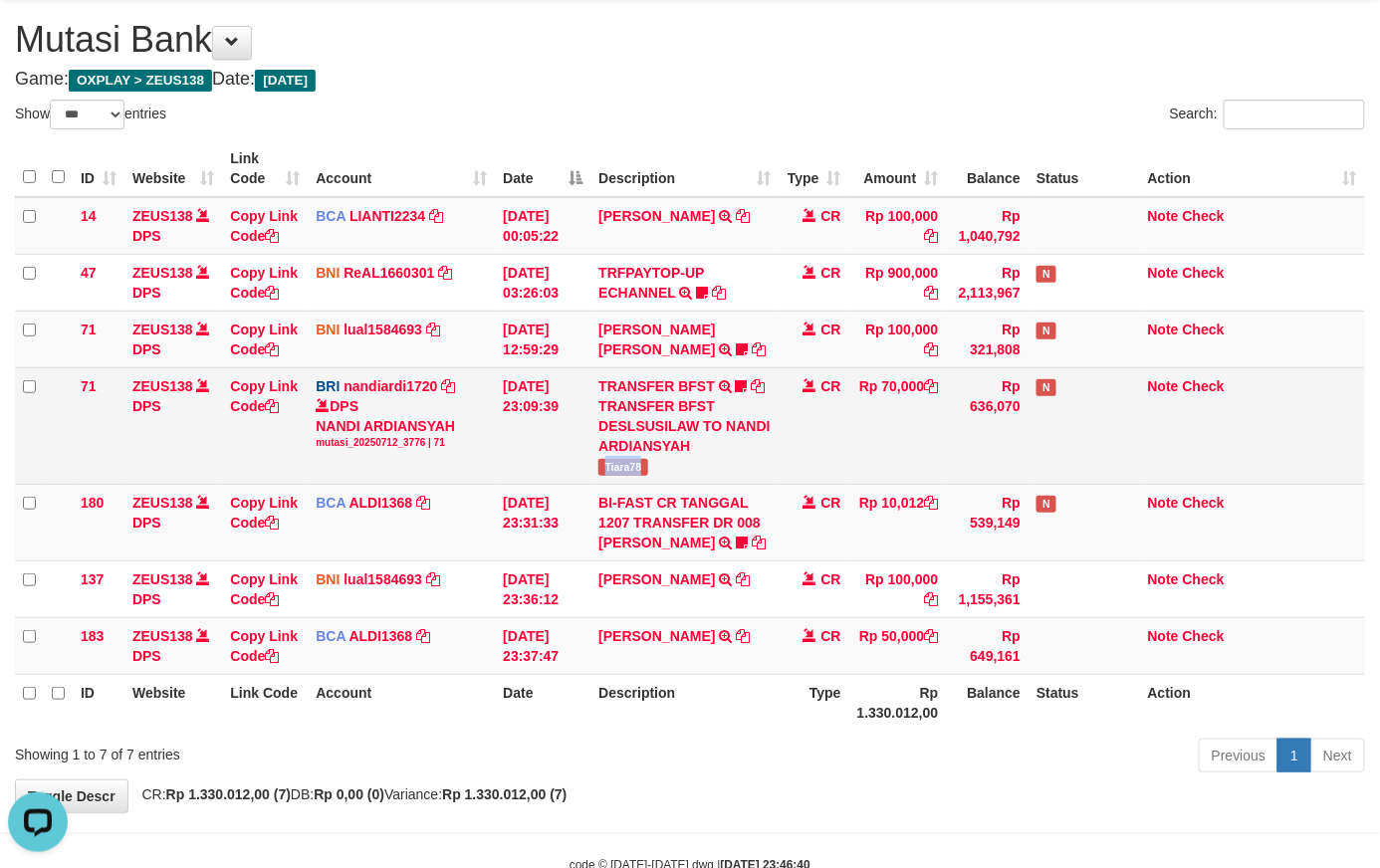 click on "Tiara78" at bounding box center [622, 467] 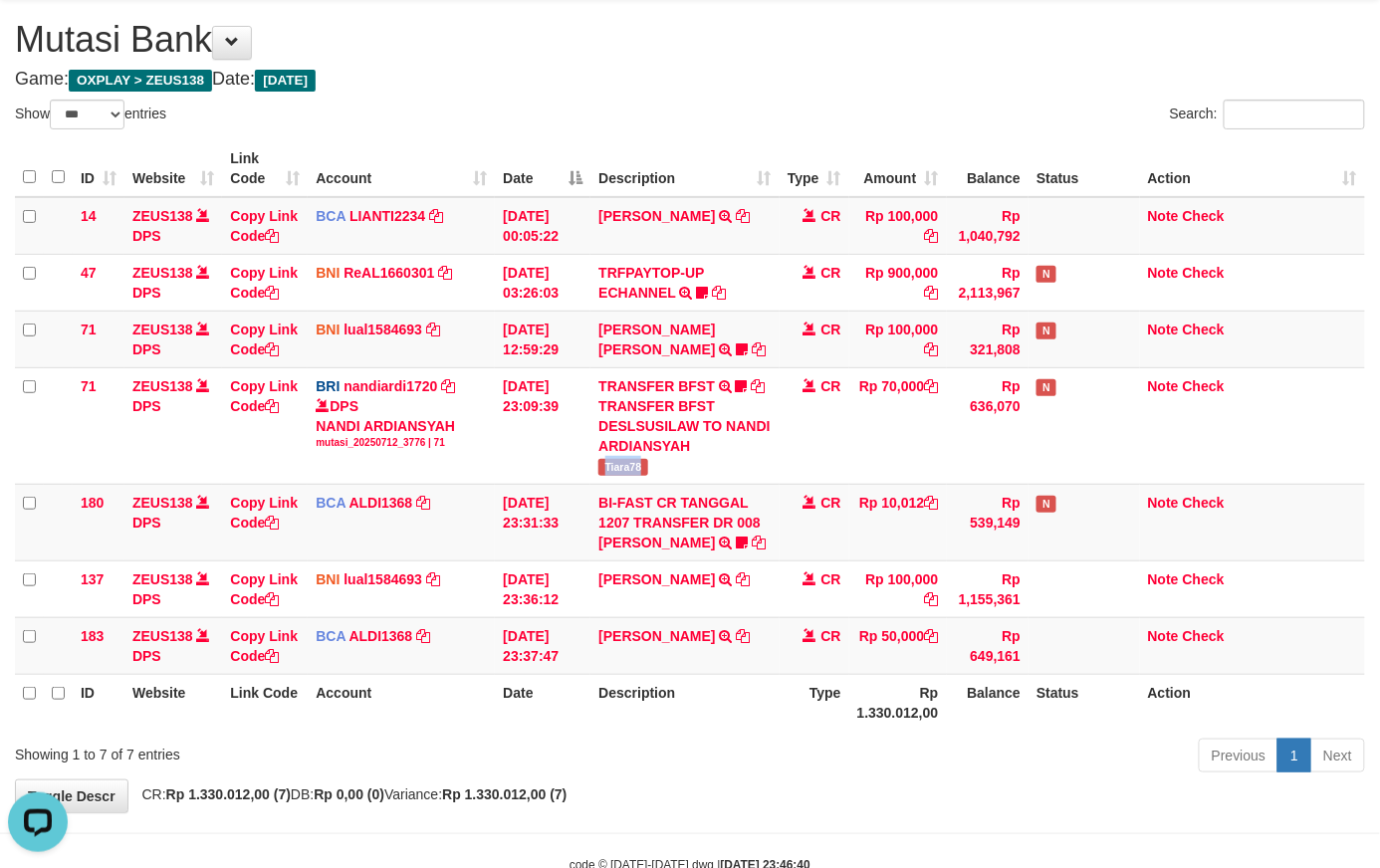 copy on "Tiara78" 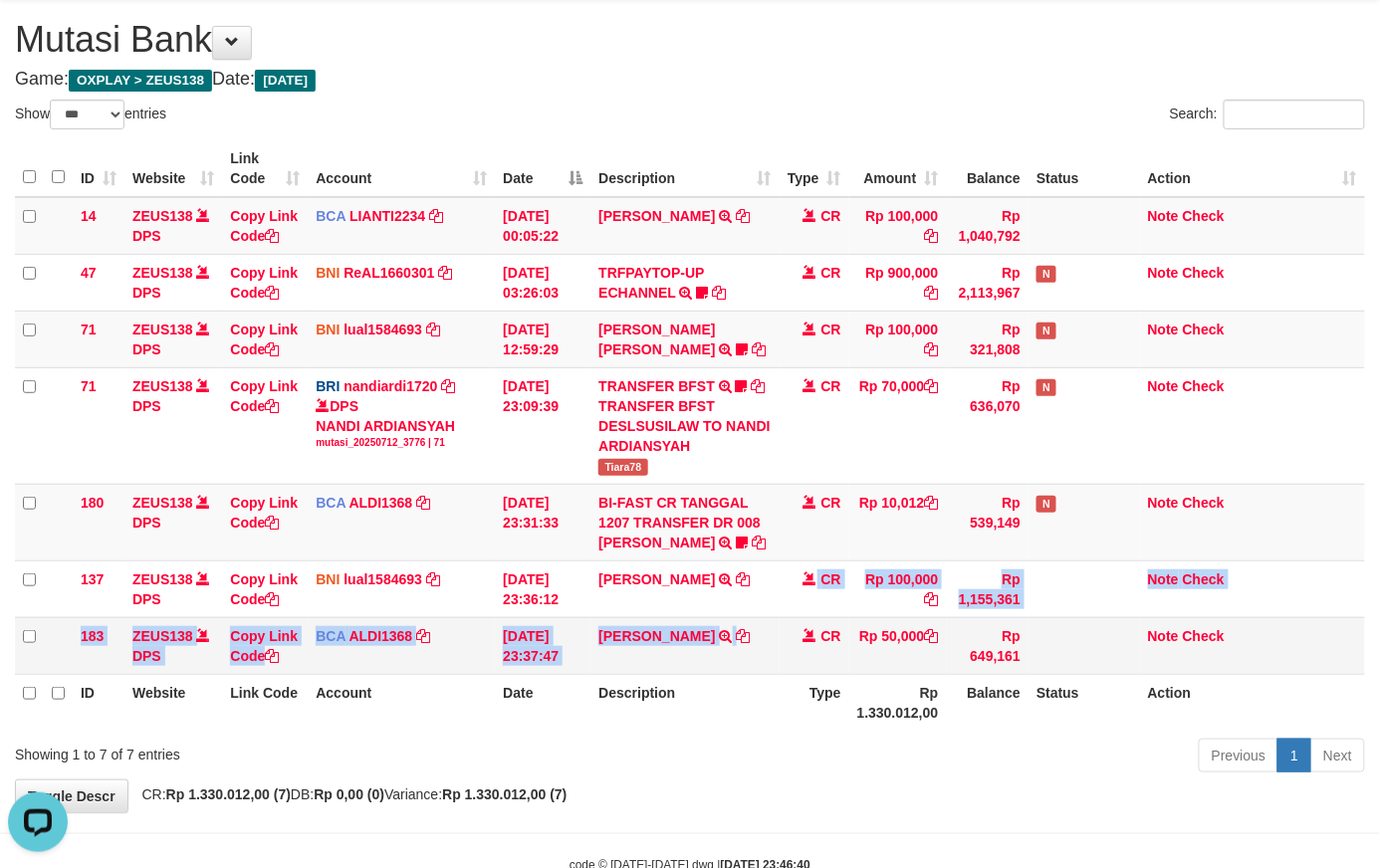 click on "14
ZEUS138    DPS
Copy Link Code
BCA
LIANTI2234
DPS
YULIANTI
mutasi_20250712_4646 | 14
mutasi_20250712_4646 | 14
12/07/2025 00:05:22
YUSUP MAULAN         TRSF E-BANKING CR 1207/FTSCY/WS95051
100000.002025071262819090 TRFDN-YUSUP MAULANESPAY DEBIT INDONE
CR
Rp 100,000
Rp 1,040,792
Note
Check
47
ZEUS138    DPS
Copy Link Code
BNI
ReAL1660301
DPS
REYHAN ALMANSYAH
mutasi_20250712_4647 | 47" at bounding box center (690, 436) 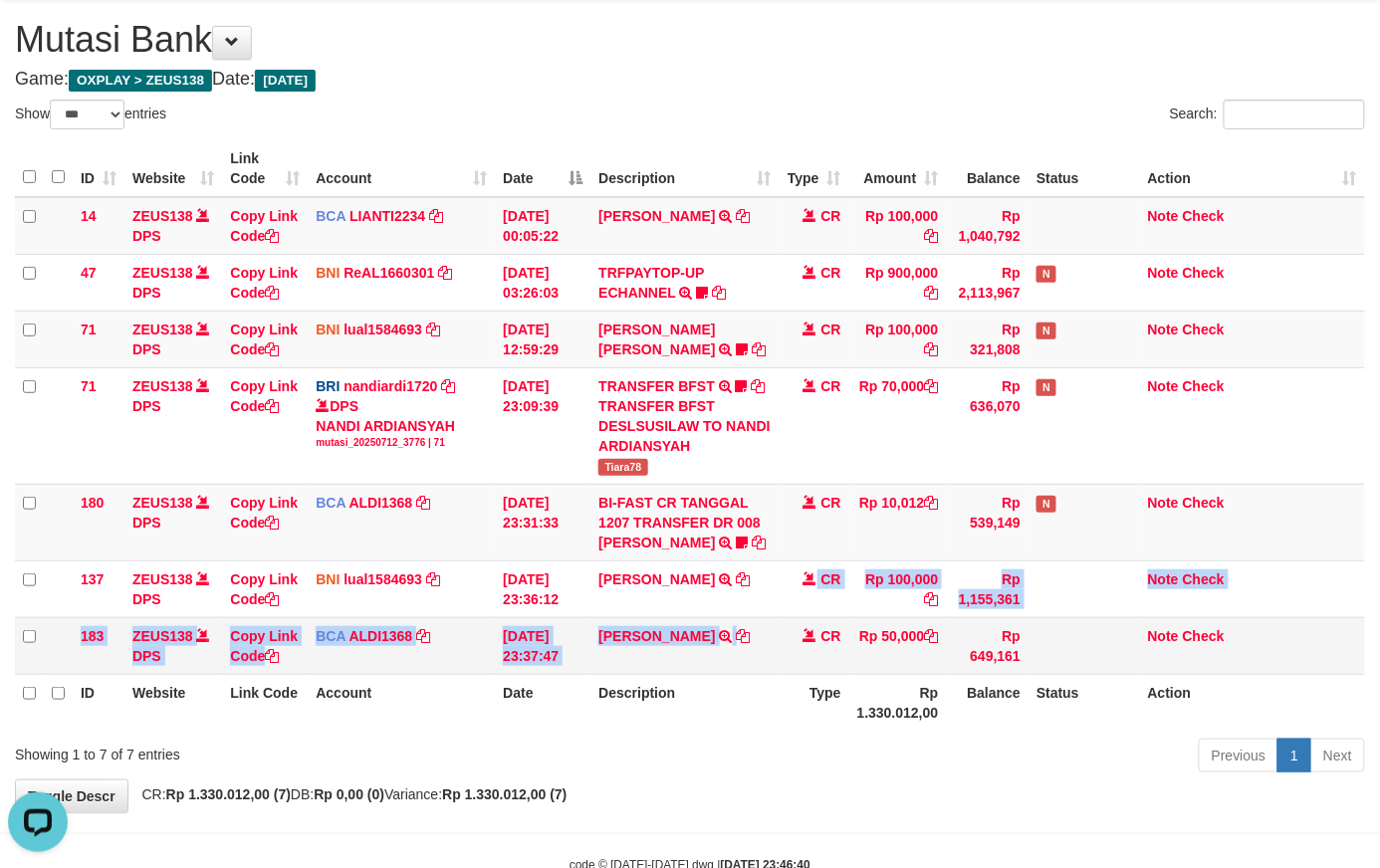 click on "SITI MAYSARO         TRSF E-BANKING CR 1207/FTSCY/WS95051
50000.002025071272005480 TRFDN-SITI MAYSAROESPAY DEBIT INDONE" at bounding box center [684, 645] 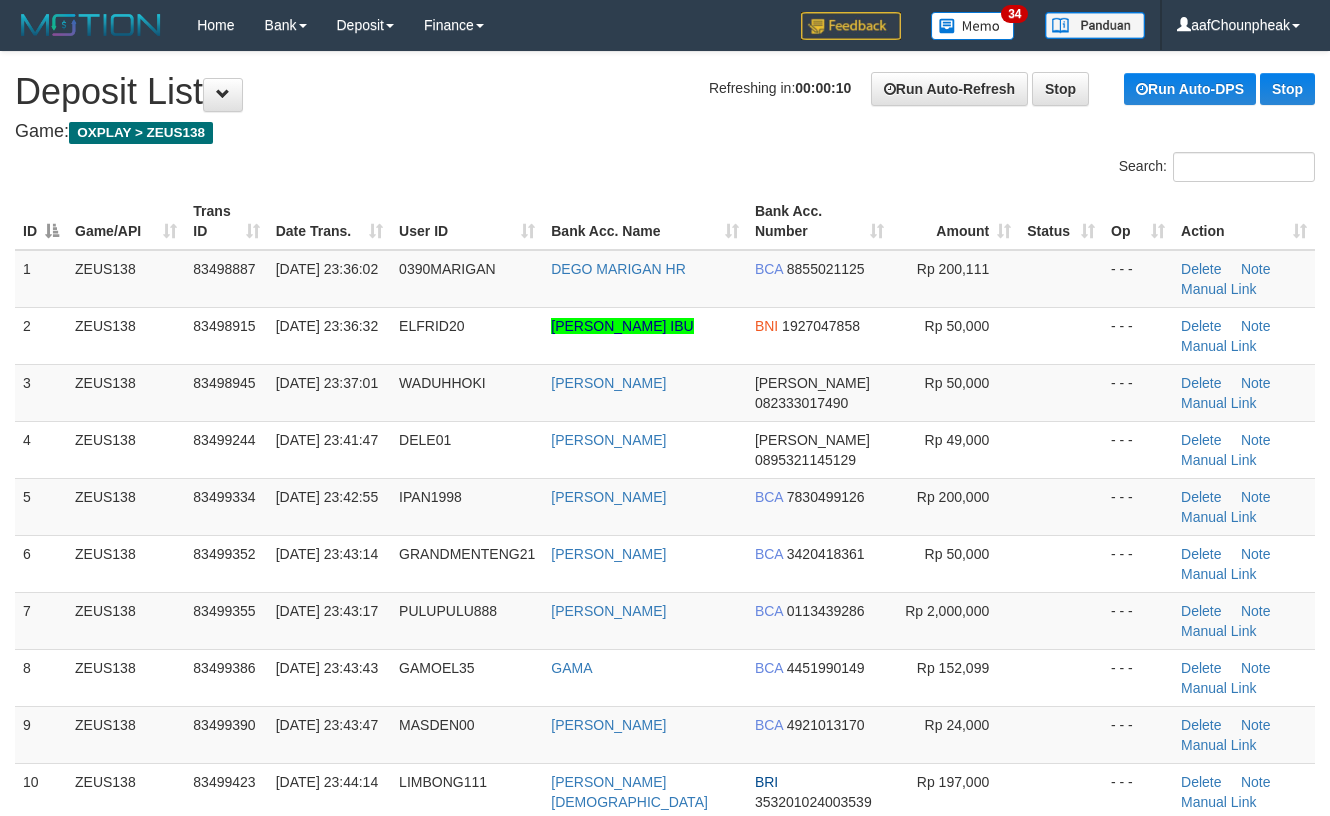 scroll, scrollTop: 0, scrollLeft: 0, axis: both 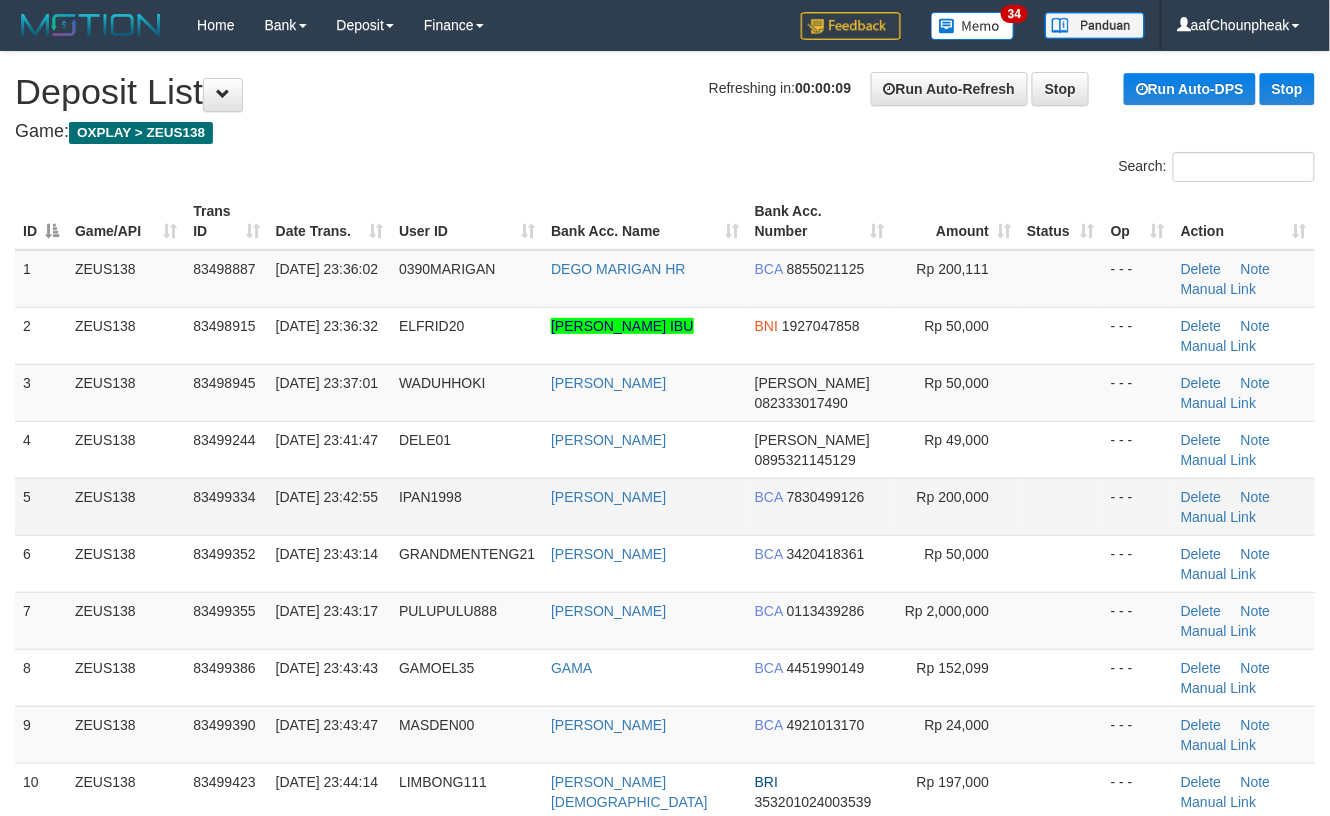 click at bounding box center (1061, 506) 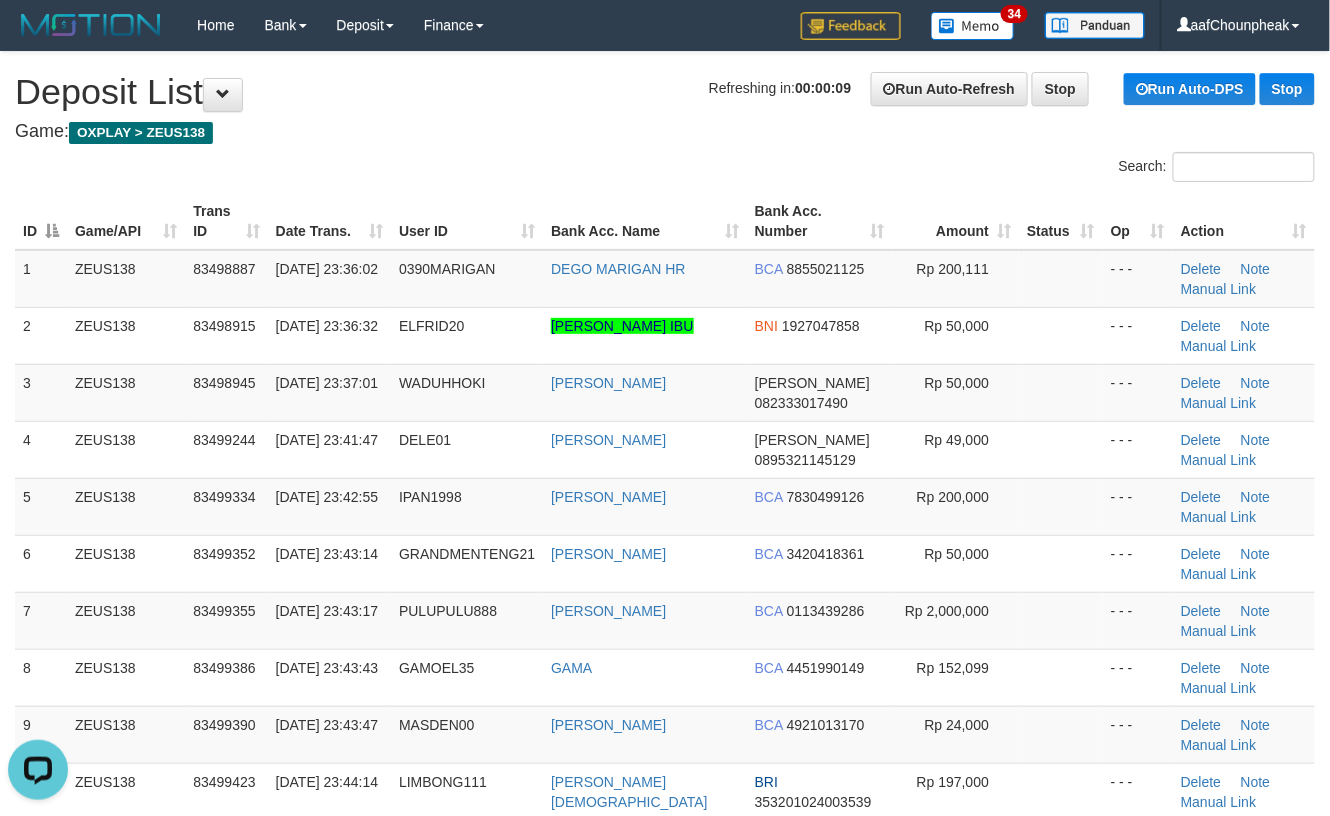 scroll, scrollTop: 0, scrollLeft: 0, axis: both 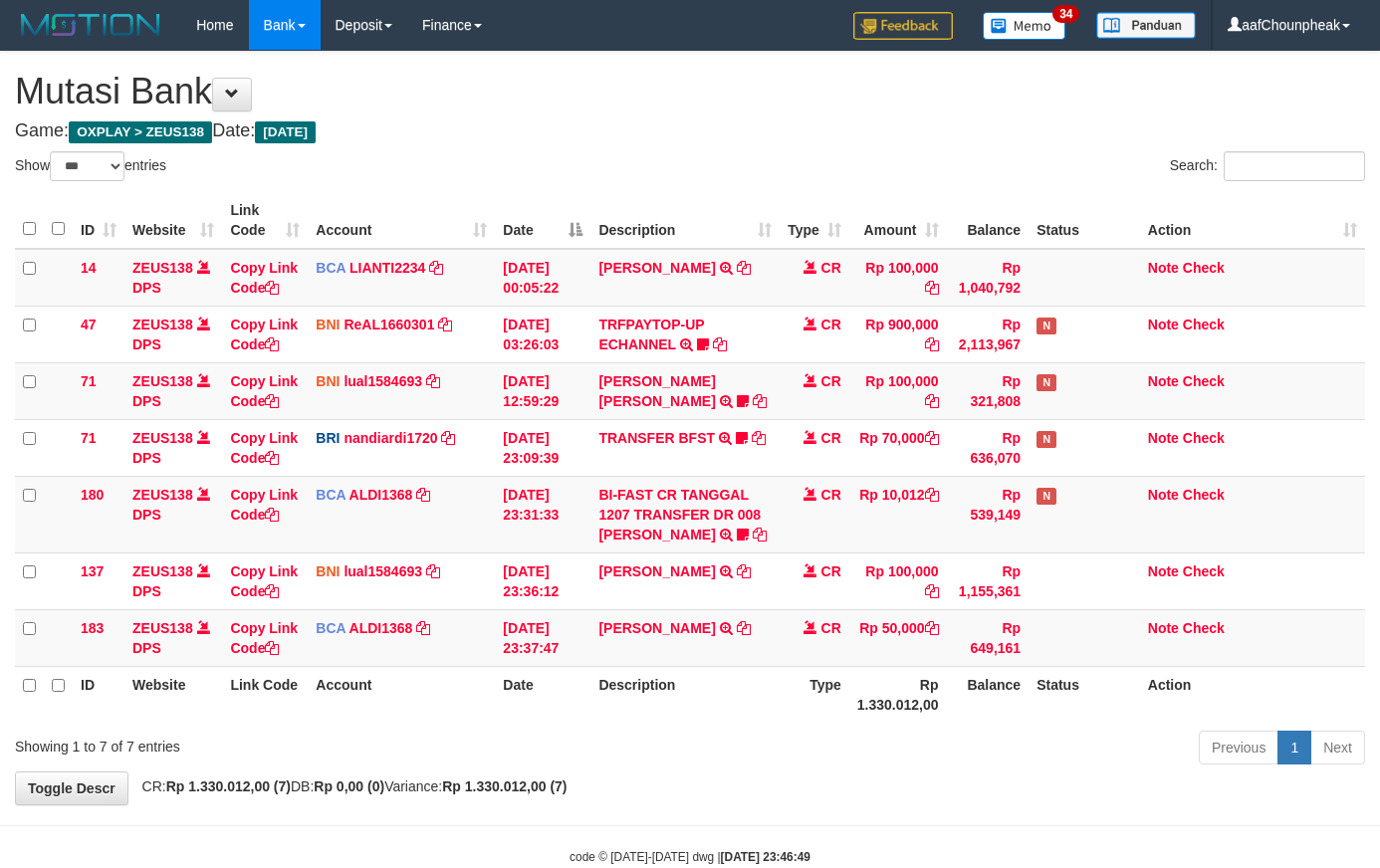select on "***" 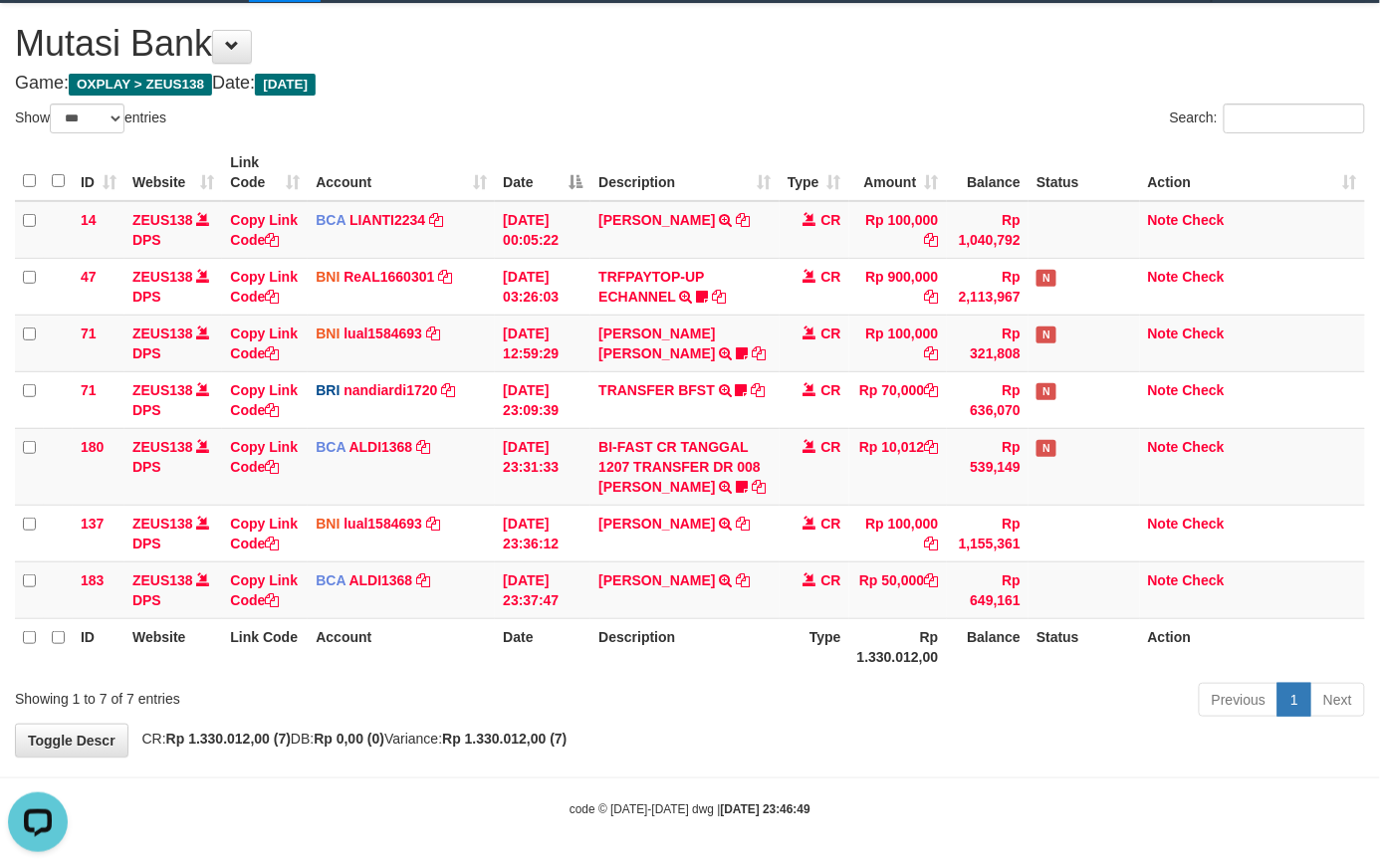 scroll, scrollTop: 0, scrollLeft: 0, axis: both 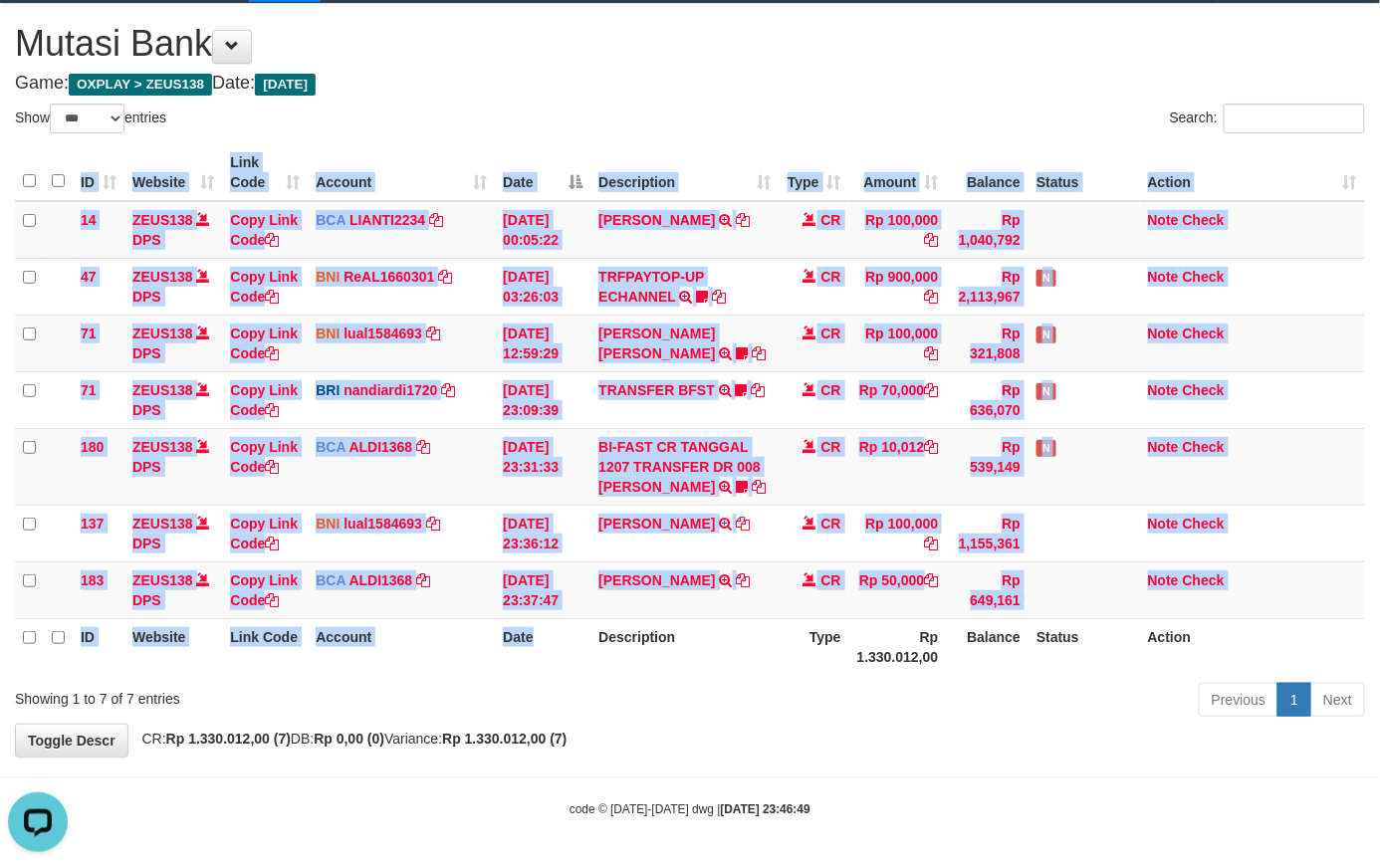 click on "ID Website Link Code Account Date Description Type Amount Balance Status Action
14
ZEUS138    DPS
Copy Link Code
BCA
LIANTI2234
DPS
YULIANTI
mutasi_20250712_4646 | 14
mutasi_20250712_4646 | 14
12/07/2025 00:05:22
YUSUP MAULAN         TRSF E-BANKING CR 1207/FTSCY/WS95051
100000.002025071262819090 TRFDN-YUSUP MAULANESPAY DEBIT INDONE
CR
Rp 100,000
Rp 1,040,792
Note
Check
47
ZEUS138    DPS
Copy Link Code
BNI
ReAL1660301" at bounding box center [690, 409] 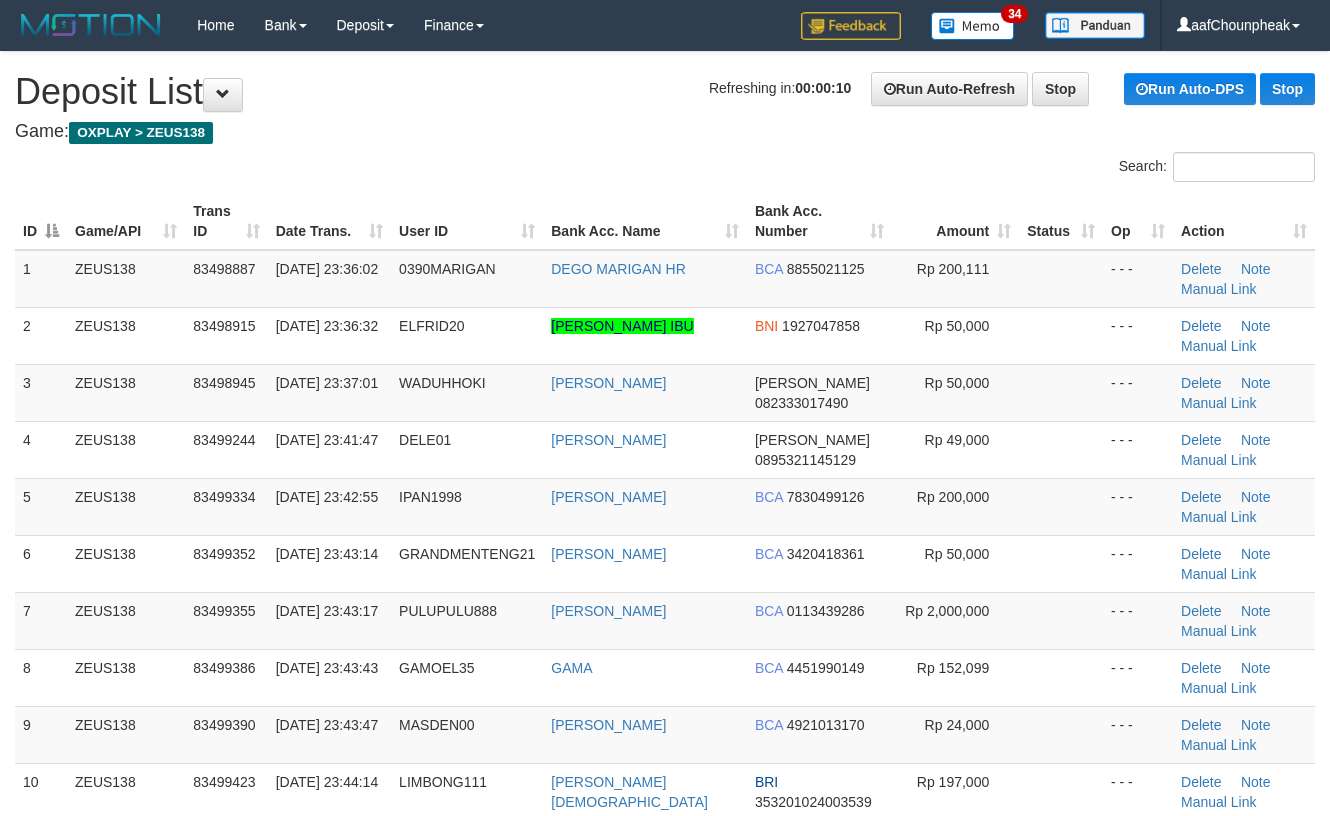scroll, scrollTop: 0, scrollLeft: 0, axis: both 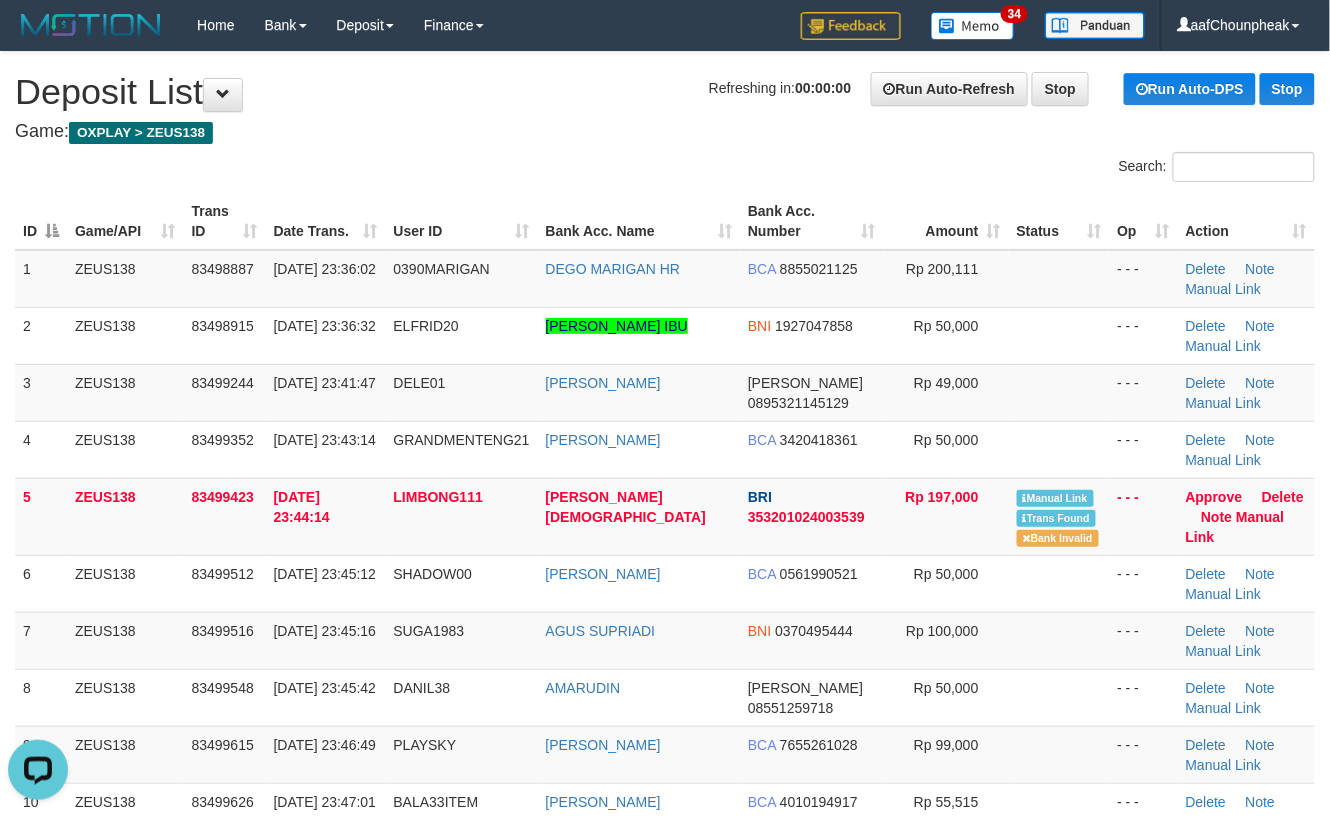 click on "Bank Acc. Name" at bounding box center (639, 221) 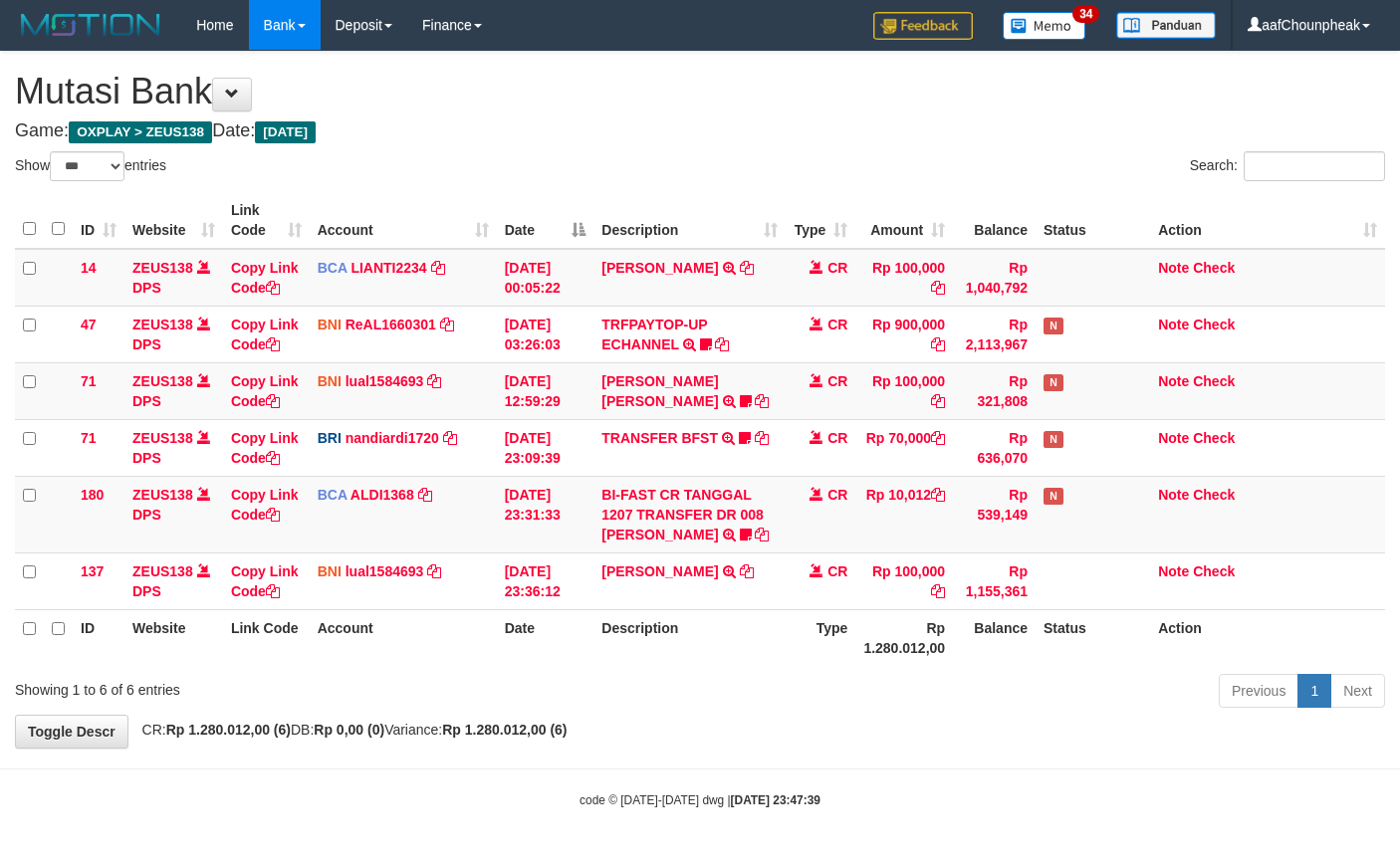 select on "***" 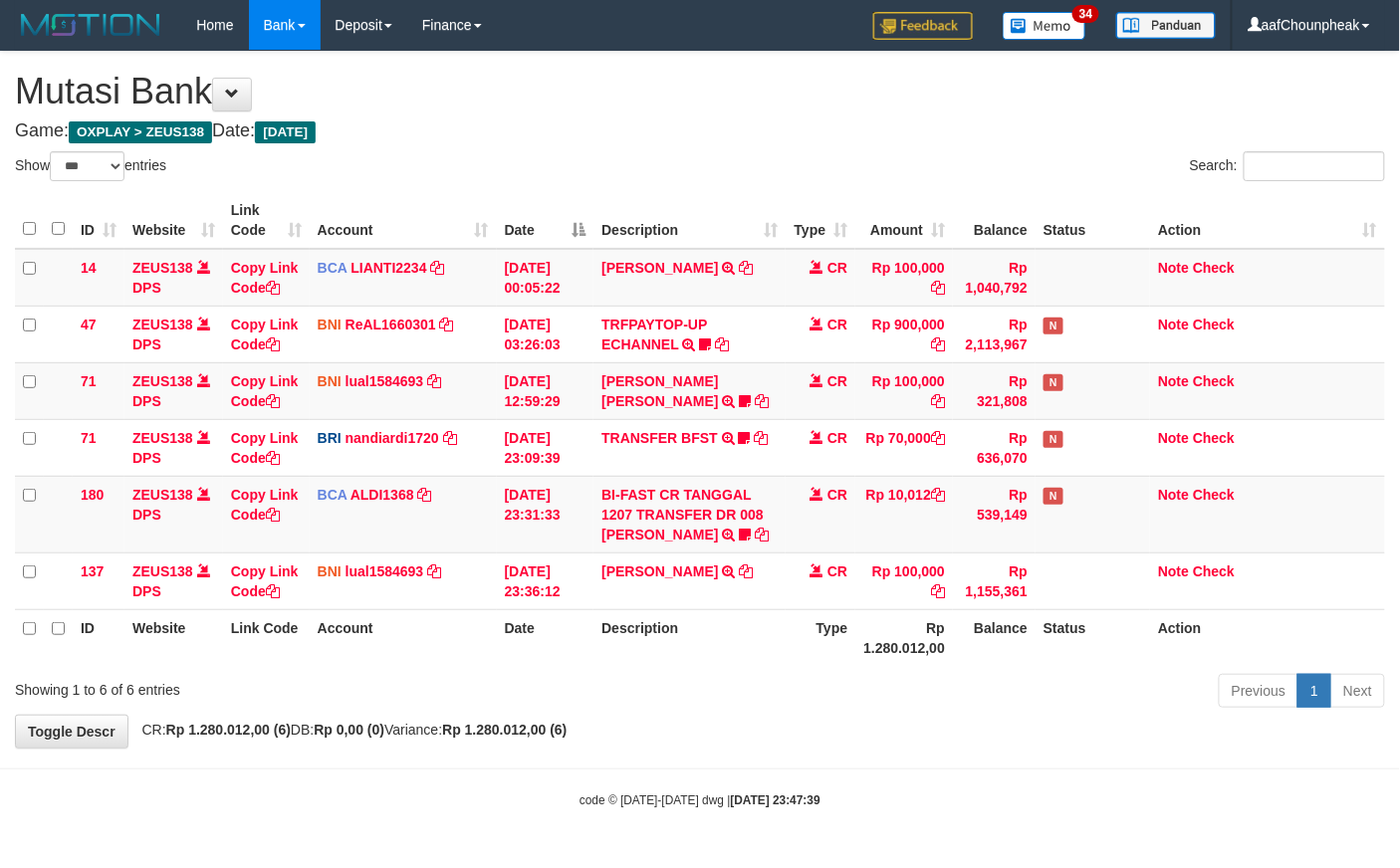 click on "**********" at bounding box center (700, 399) 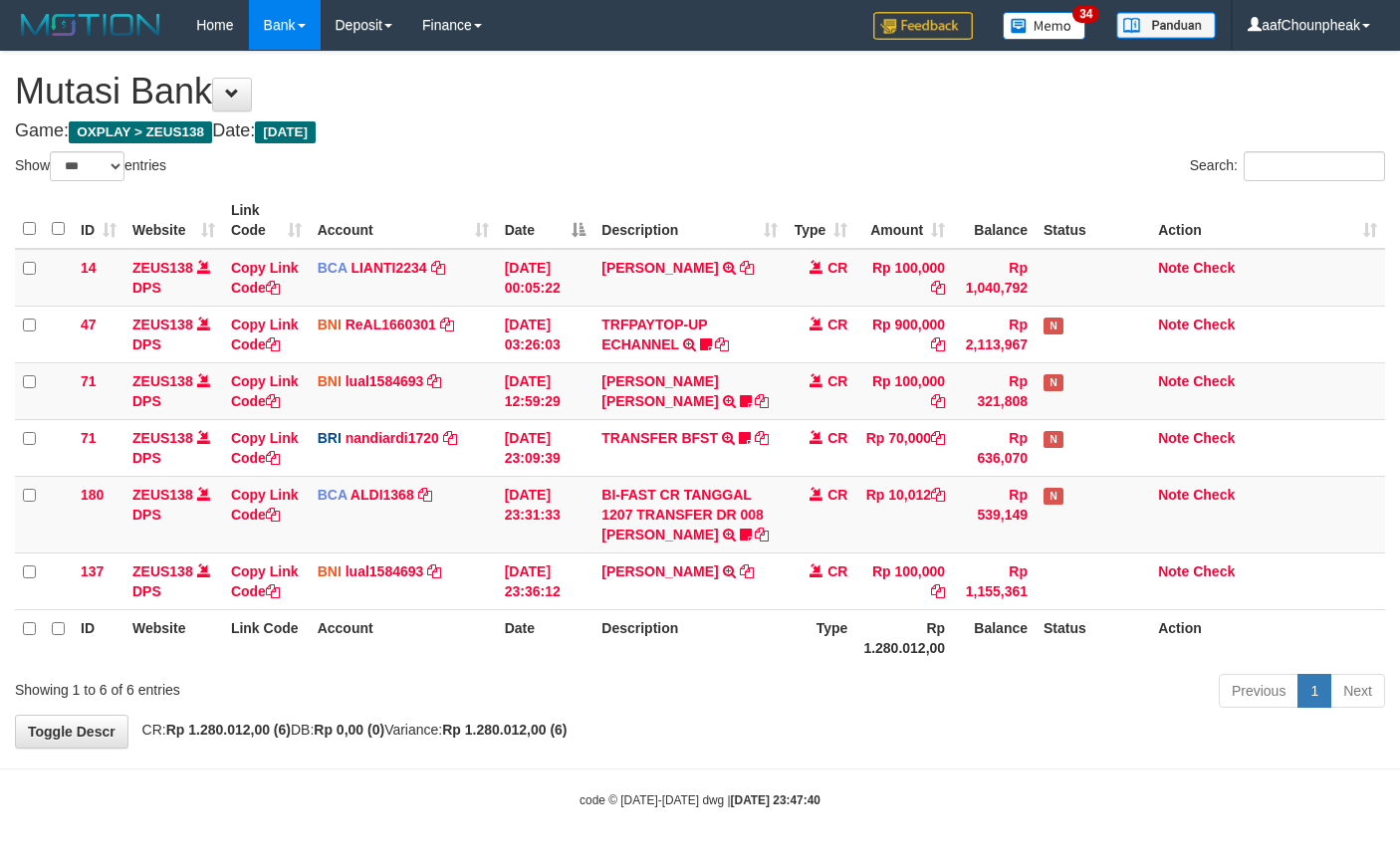 select on "***" 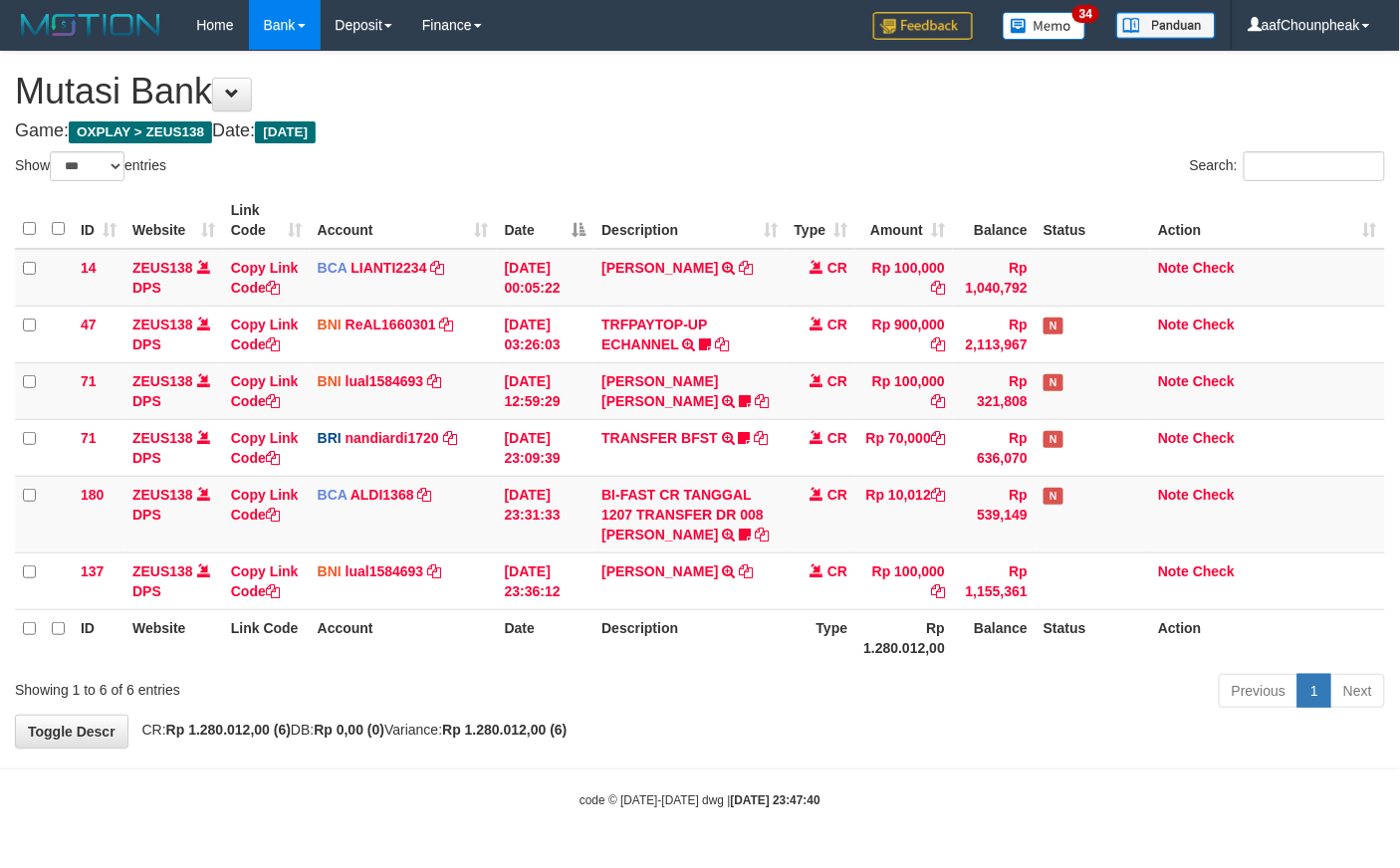 click on "Previous 1 Next" at bounding box center (992, 693) 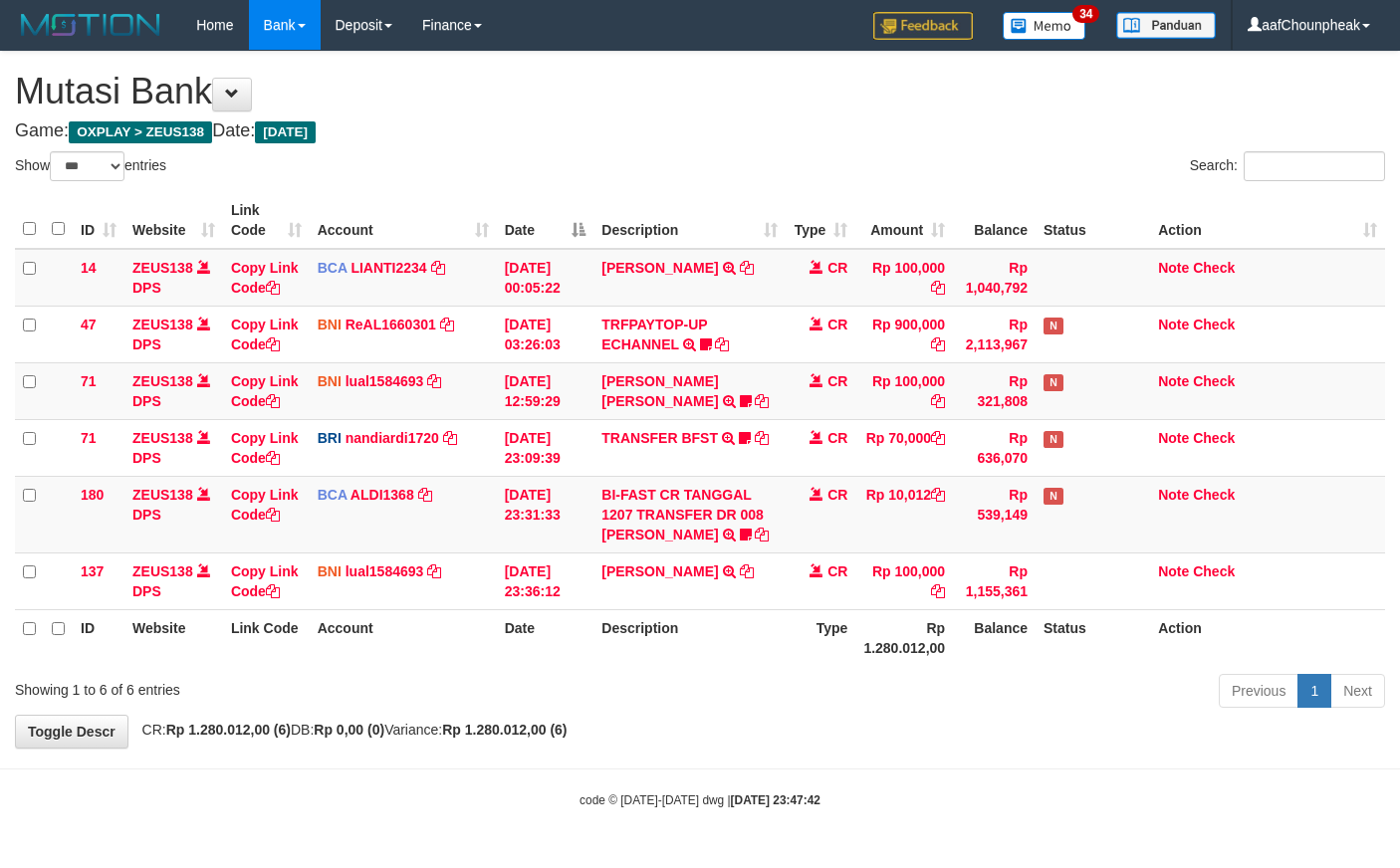 select on "***" 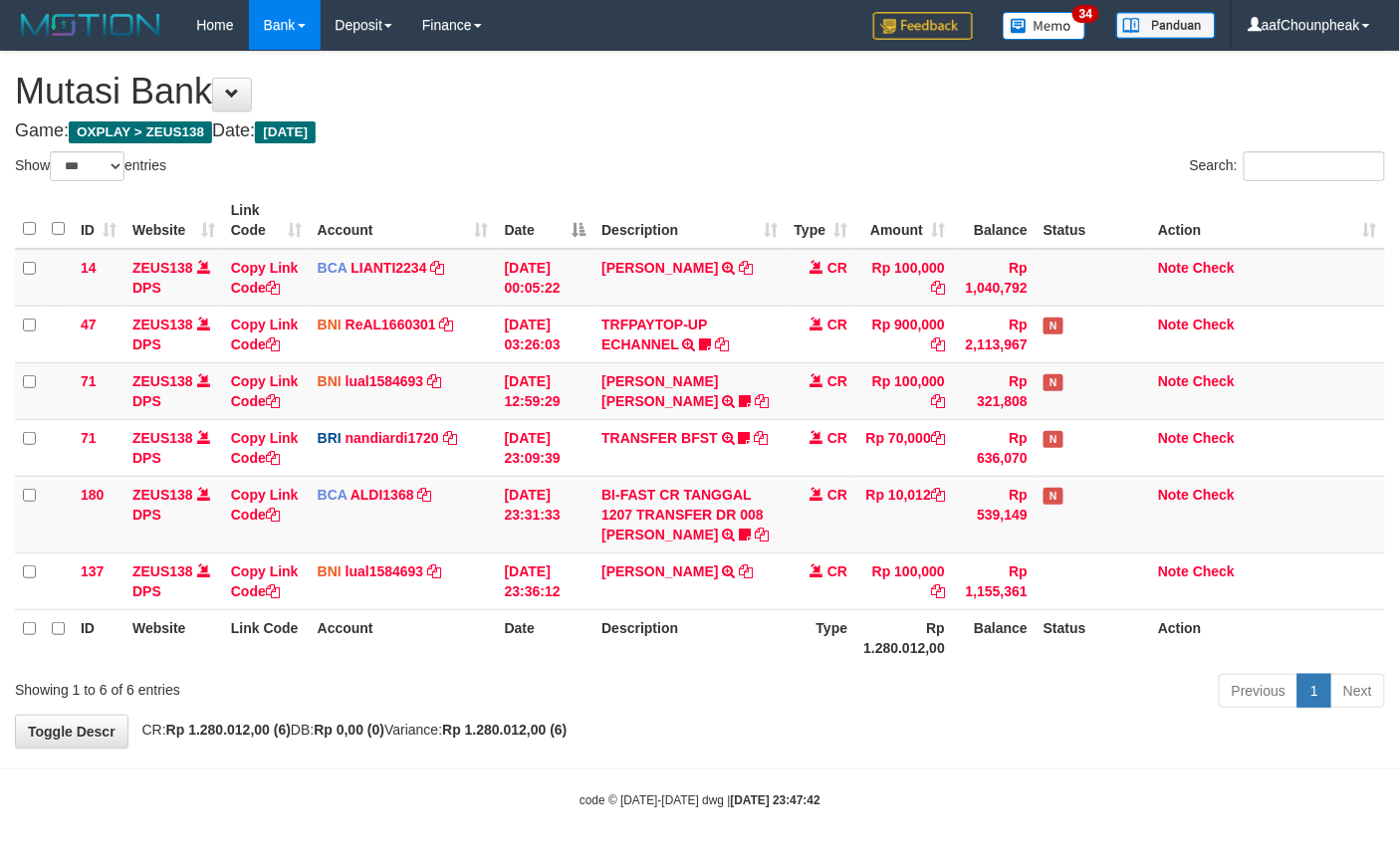 click on "Previous 1 Next" at bounding box center [992, 693] 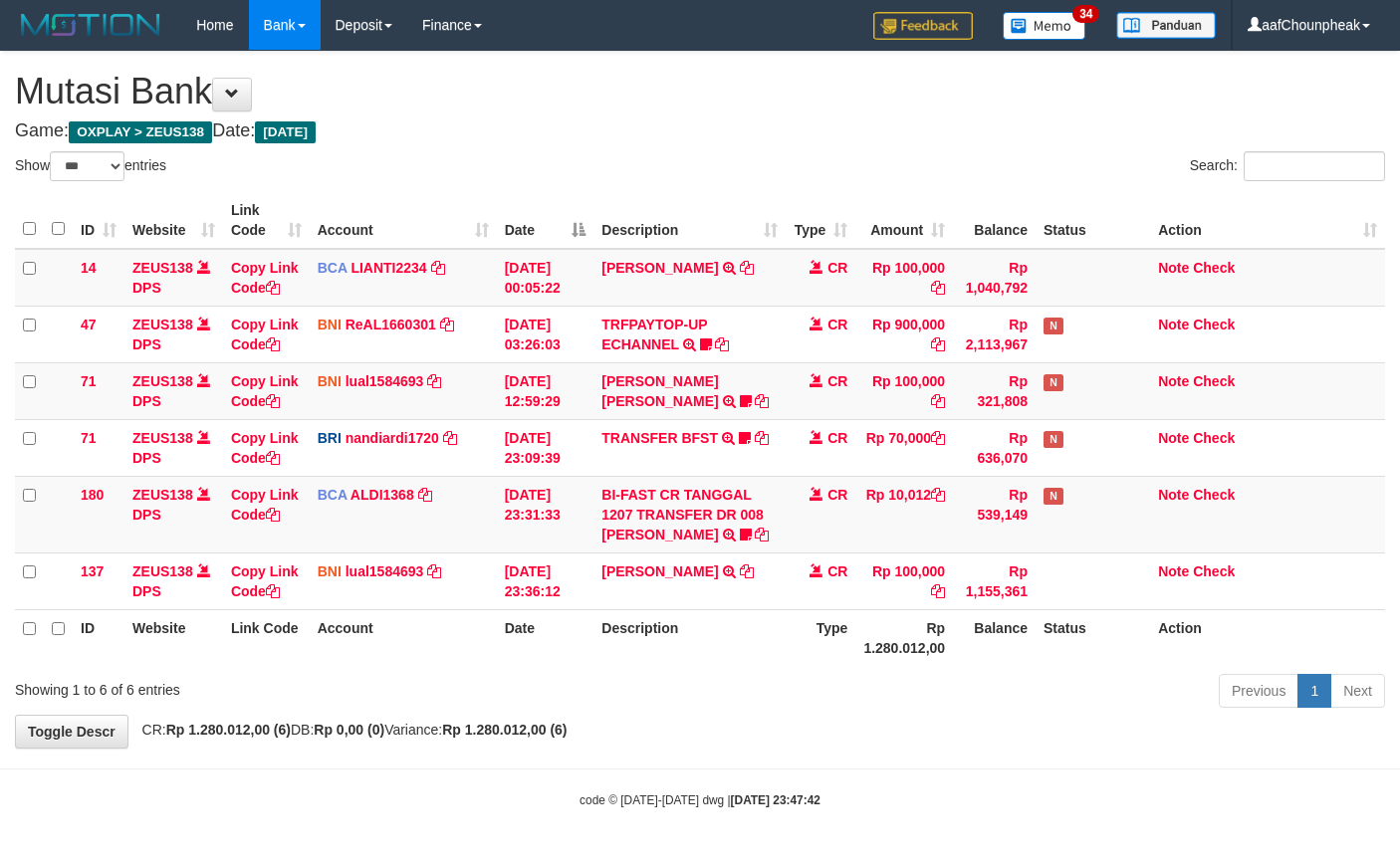 select on "***" 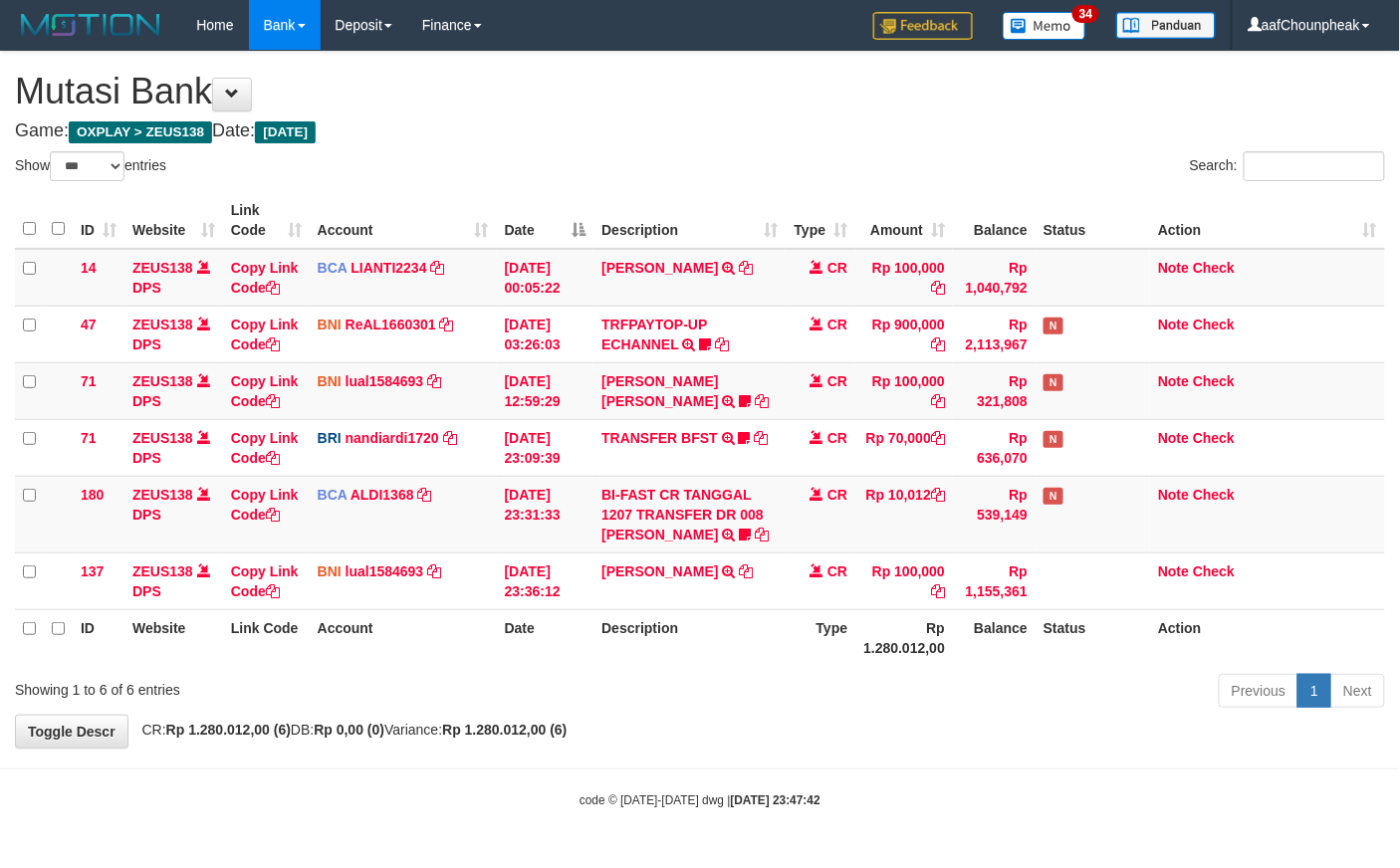 click on "ID Website Link Code Account Date Description Type Amount Balance Status Action
14
ZEUS138    DPS
Copy Link Code
BCA
LIANTI2234
DPS
YULIANTI
mutasi_20250712_4646 | 14
mutasi_20250712_4646 | 14
12/07/2025 00:05:22
YUSUP MAULAN         TRSF E-BANKING CR 1207/FTSCY/WS95051
100000.002025071262819090 TRFDN-YUSUP MAULANESPAY DEBIT INDONE
CR
Rp 100,000
Rp 1,040,792
Note
Check
47
ZEUS138    DPS
Copy Link Code
BNI
ReAL1660301" at bounding box center [700, 429] 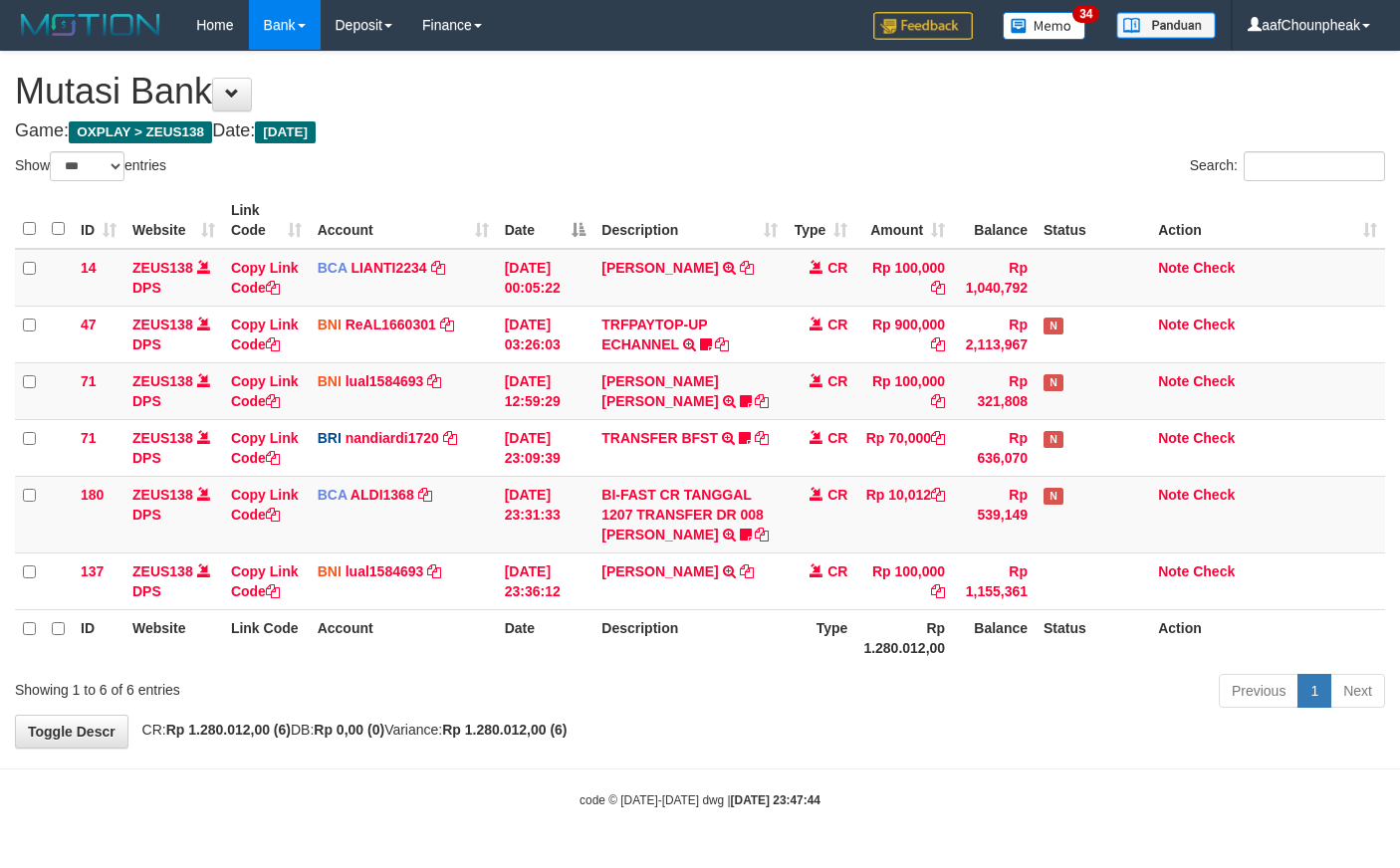 select on "***" 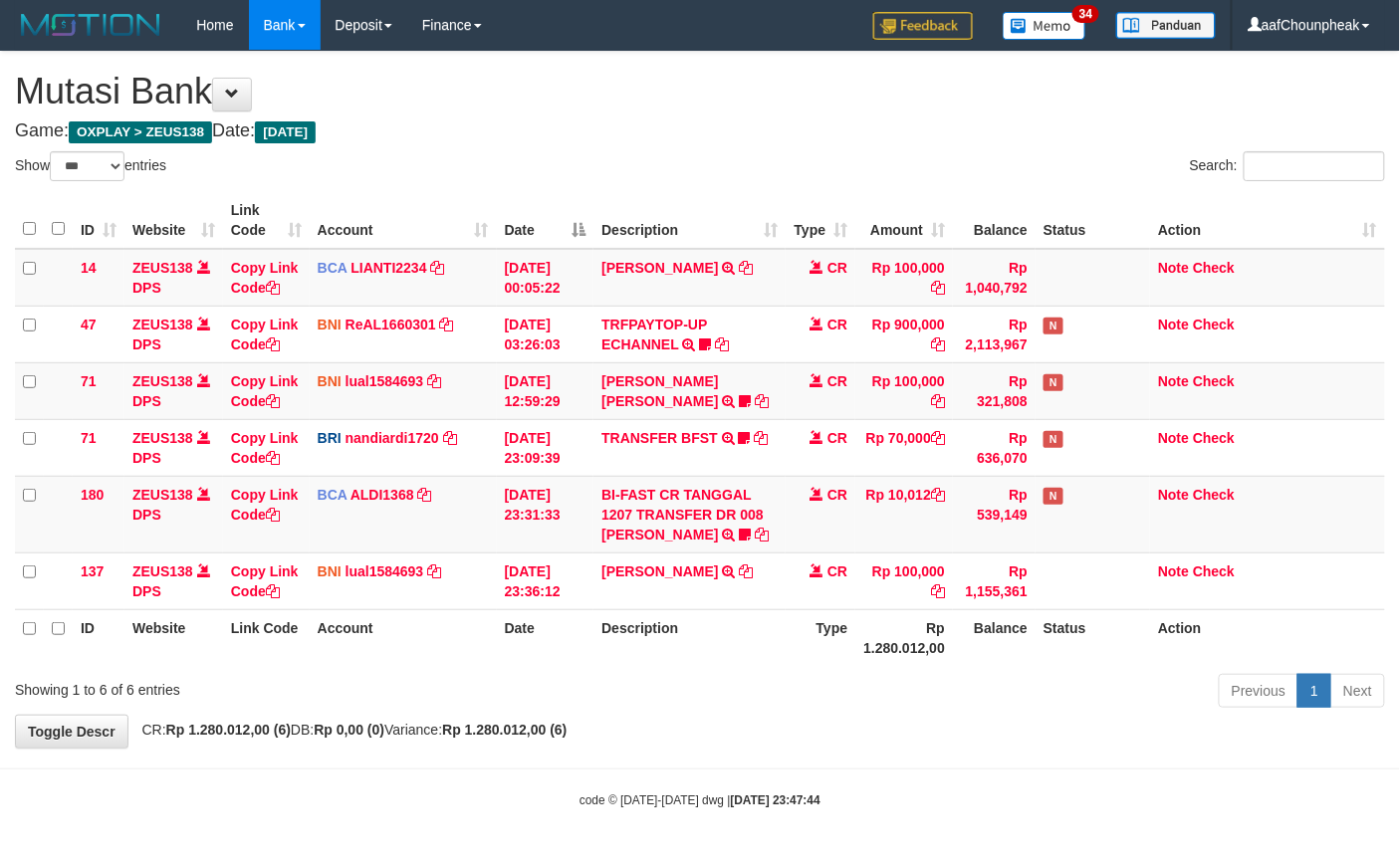 drag, startPoint x: 0, startPoint y: 0, endPoint x: 789, endPoint y: 623, distance: 1005.3109 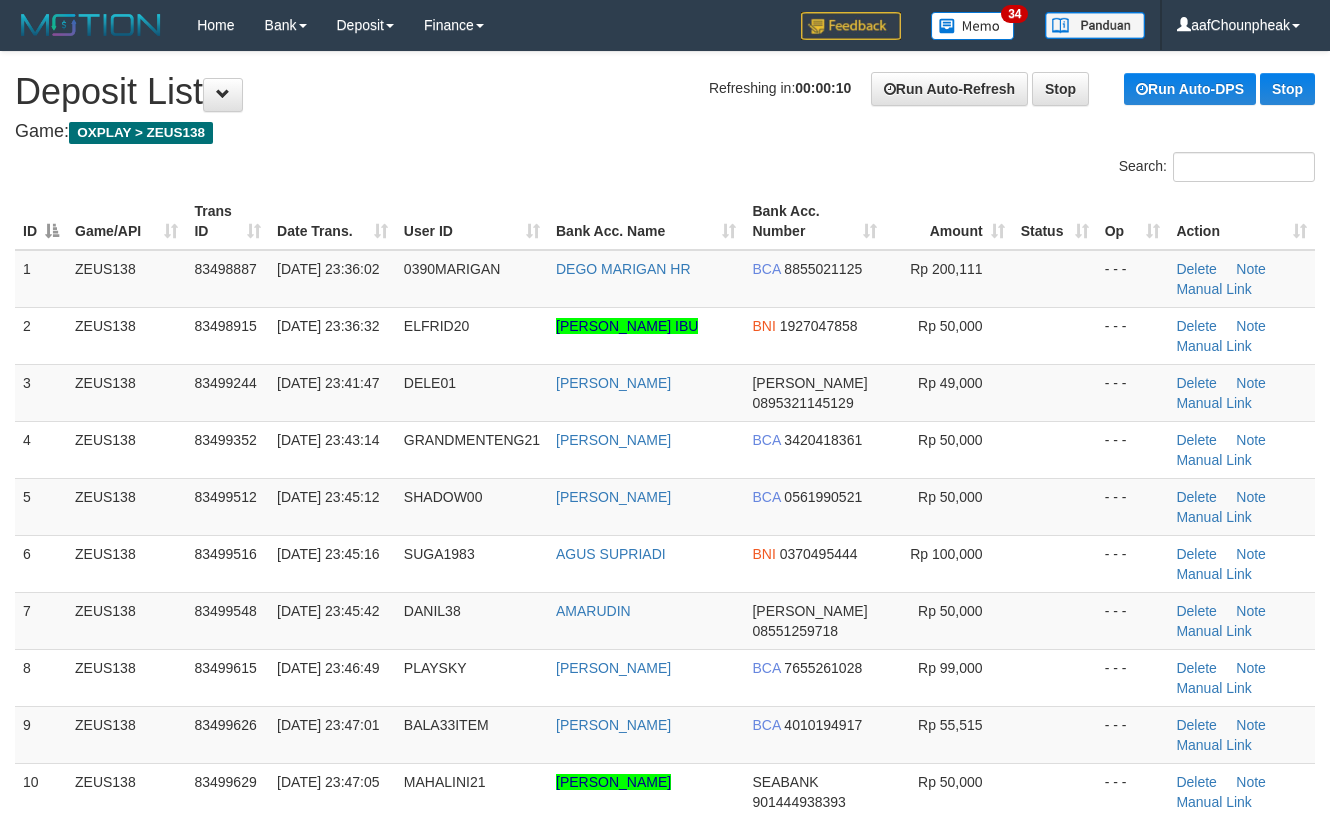 scroll, scrollTop: 0, scrollLeft: 0, axis: both 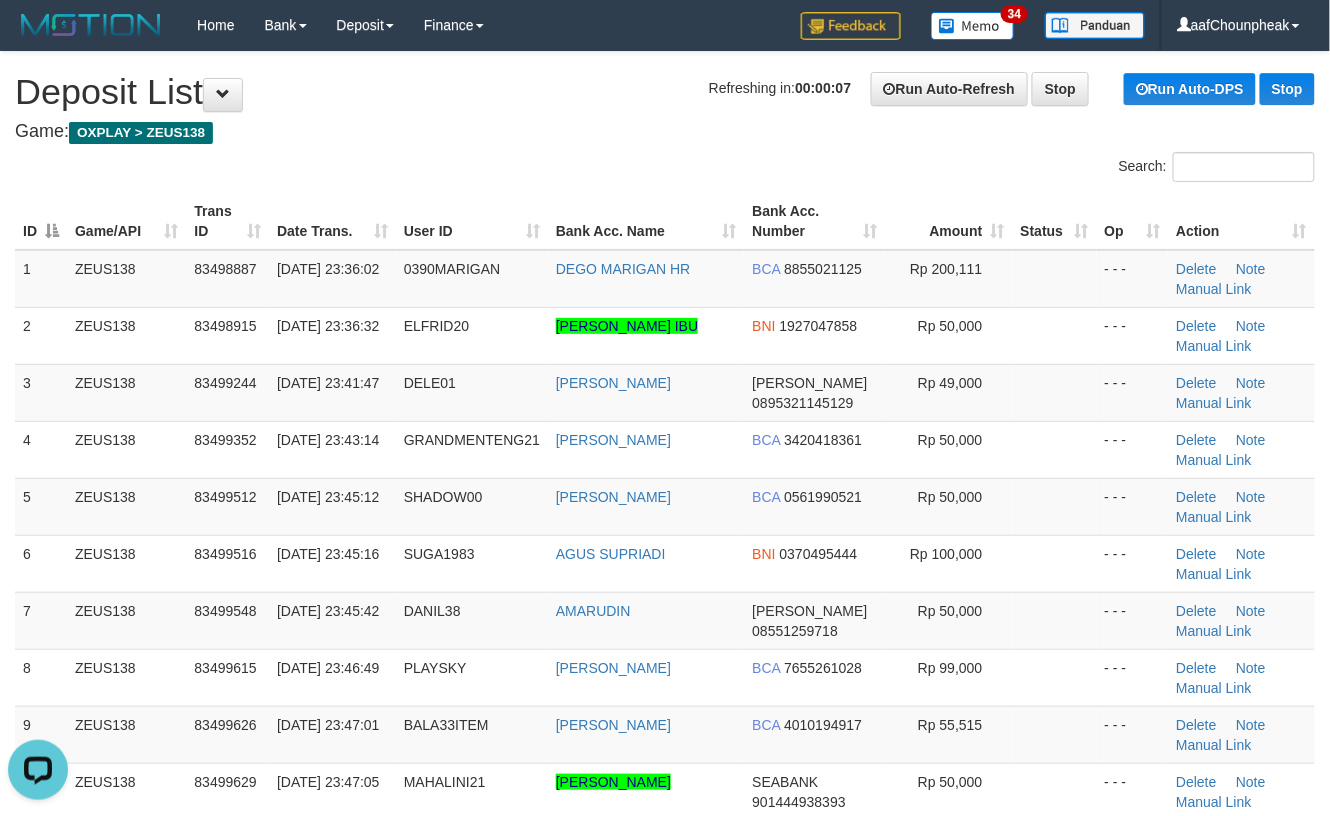 click on "**********" at bounding box center [665, 1430] 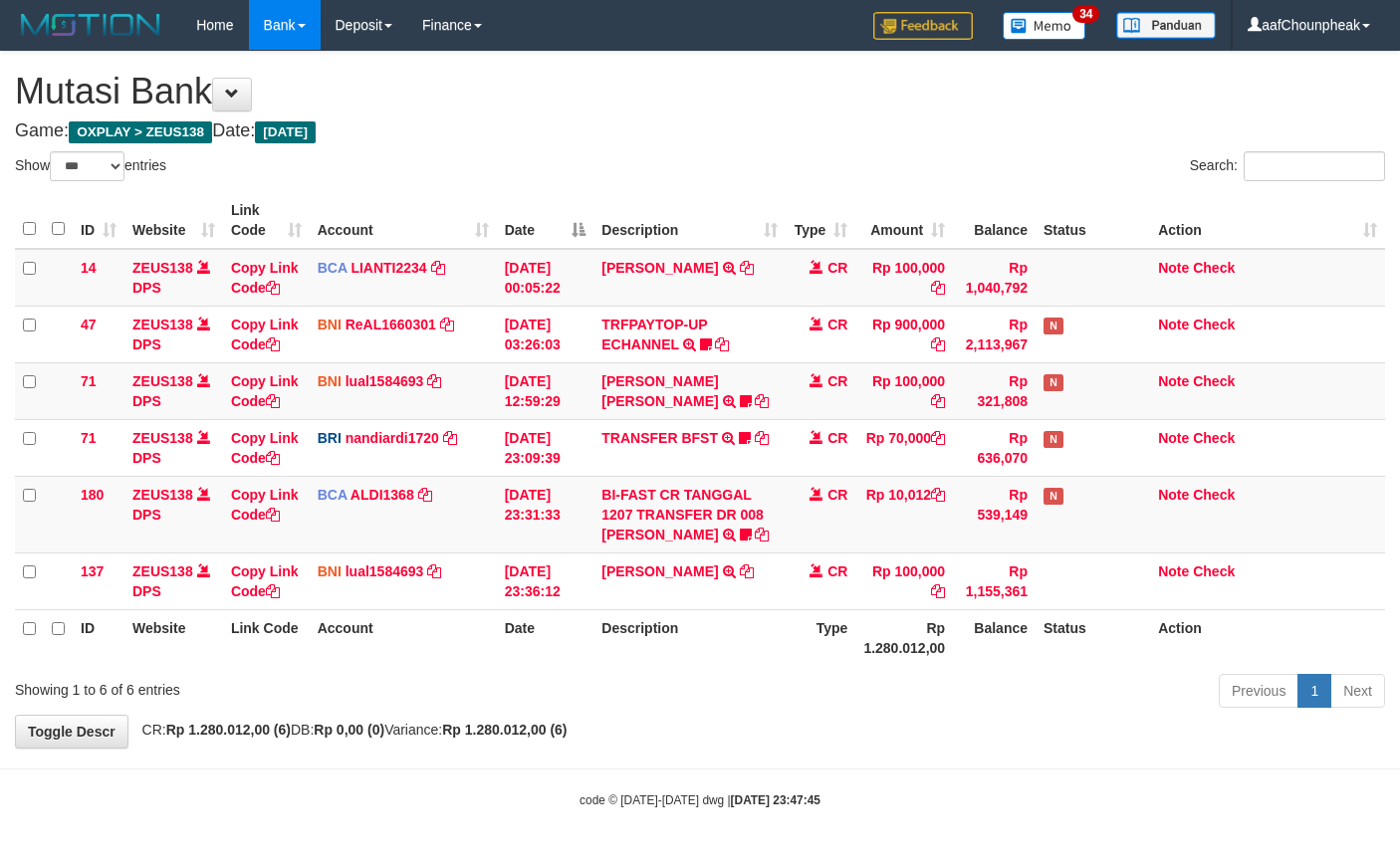 select on "***" 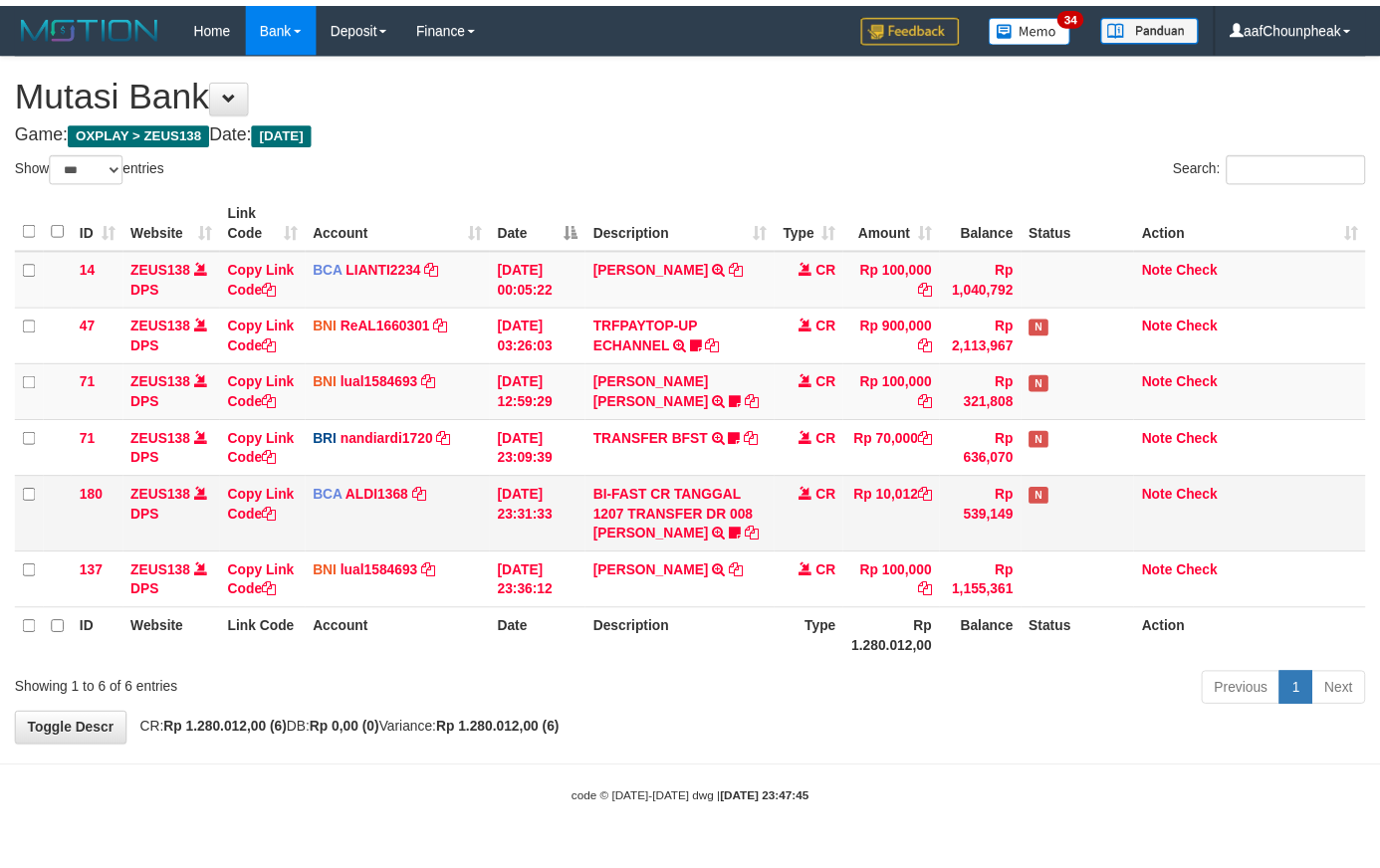 scroll, scrollTop: 0, scrollLeft: 0, axis: both 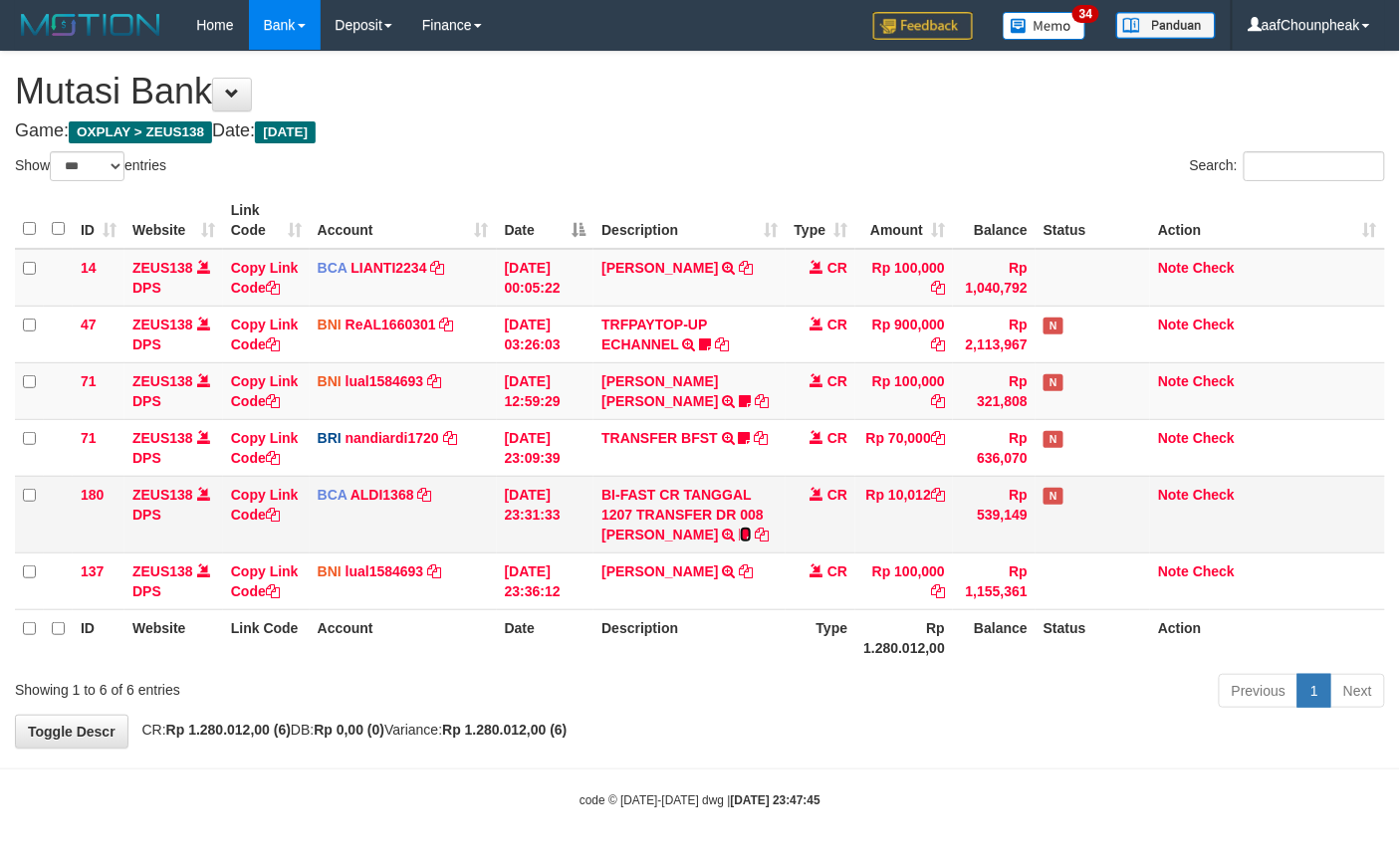 click at bounding box center [746, 535] 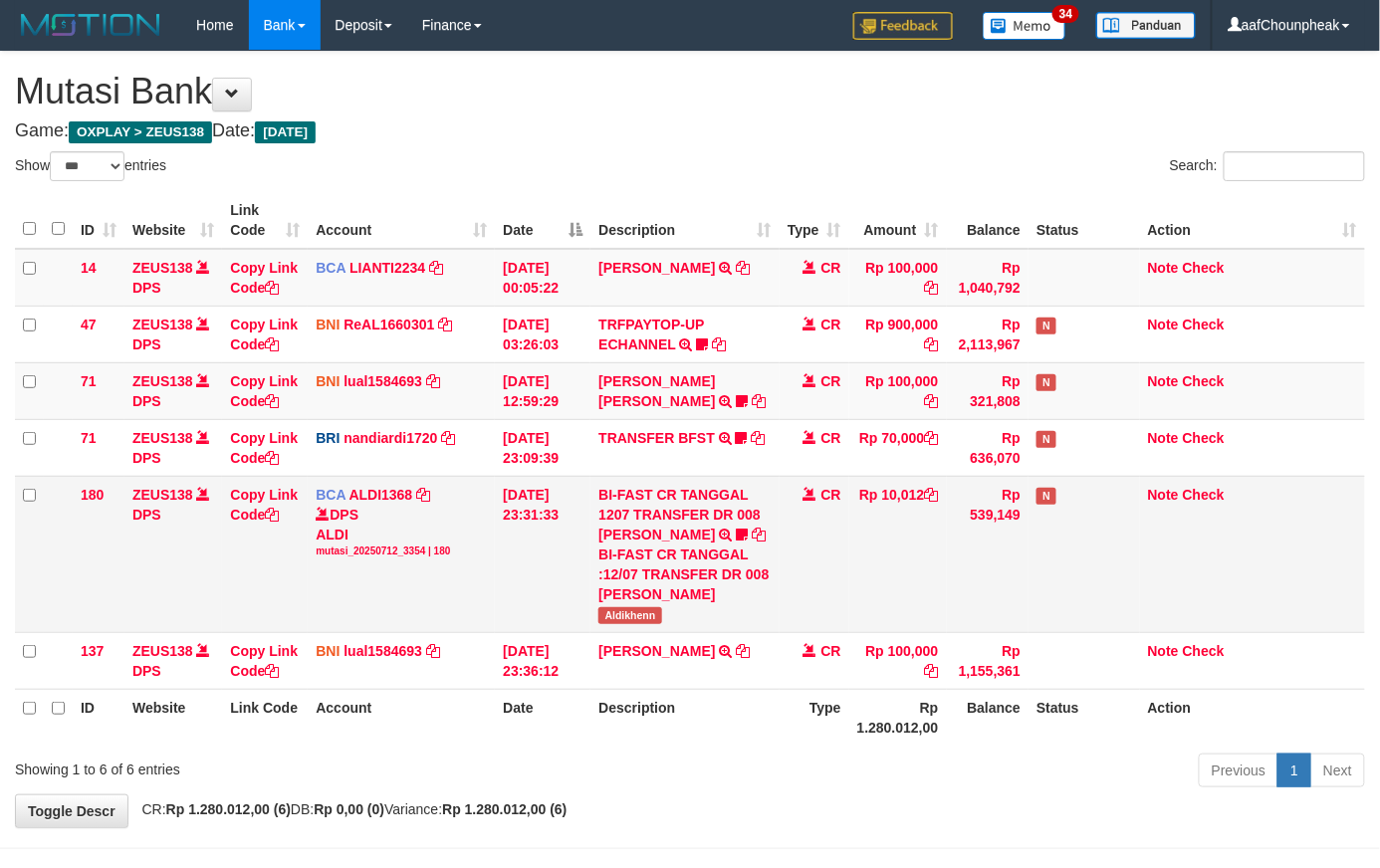 click on "Aldikhenn" at bounding box center (629, 615) 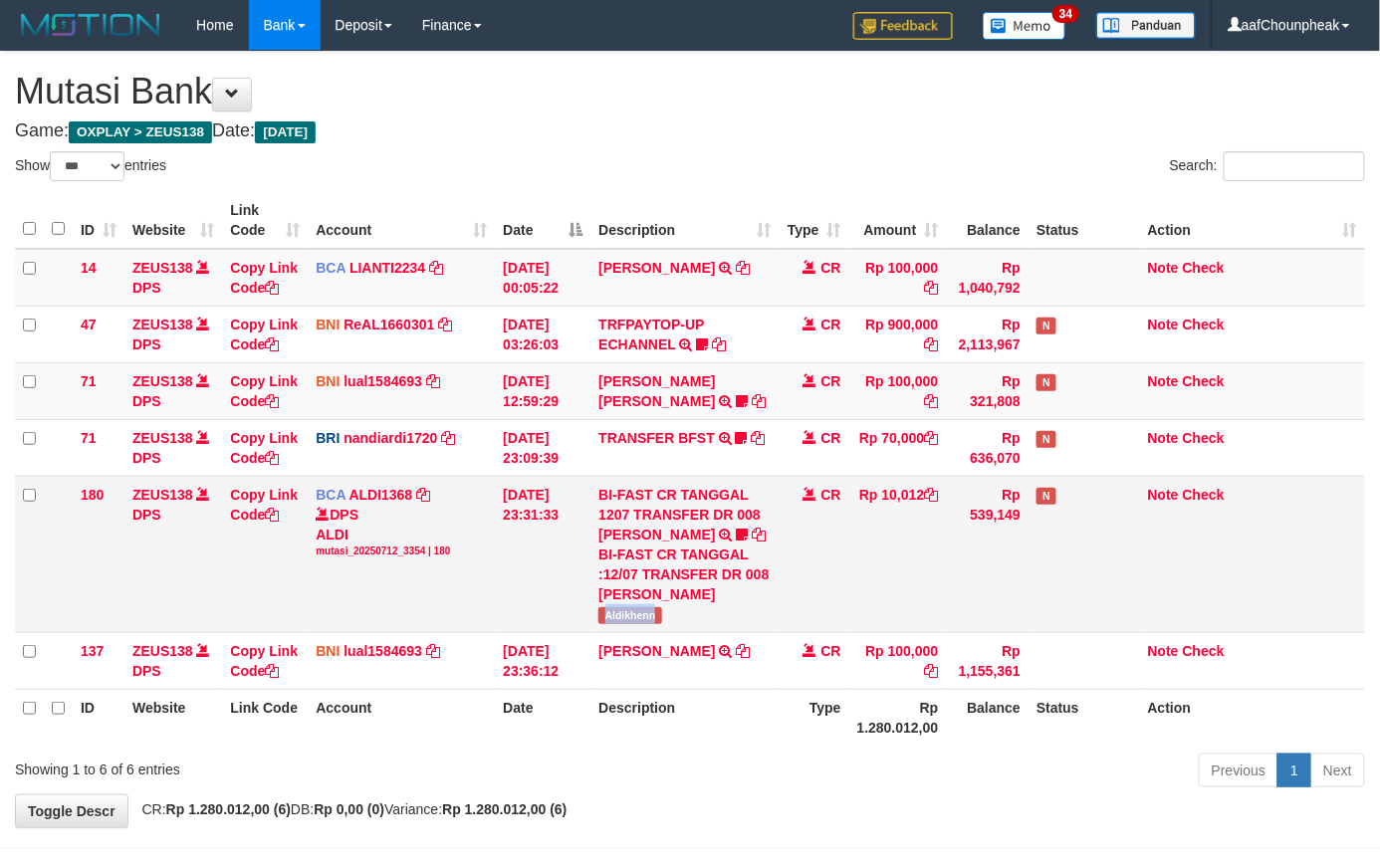 click on "Aldikhenn" at bounding box center [629, 615] 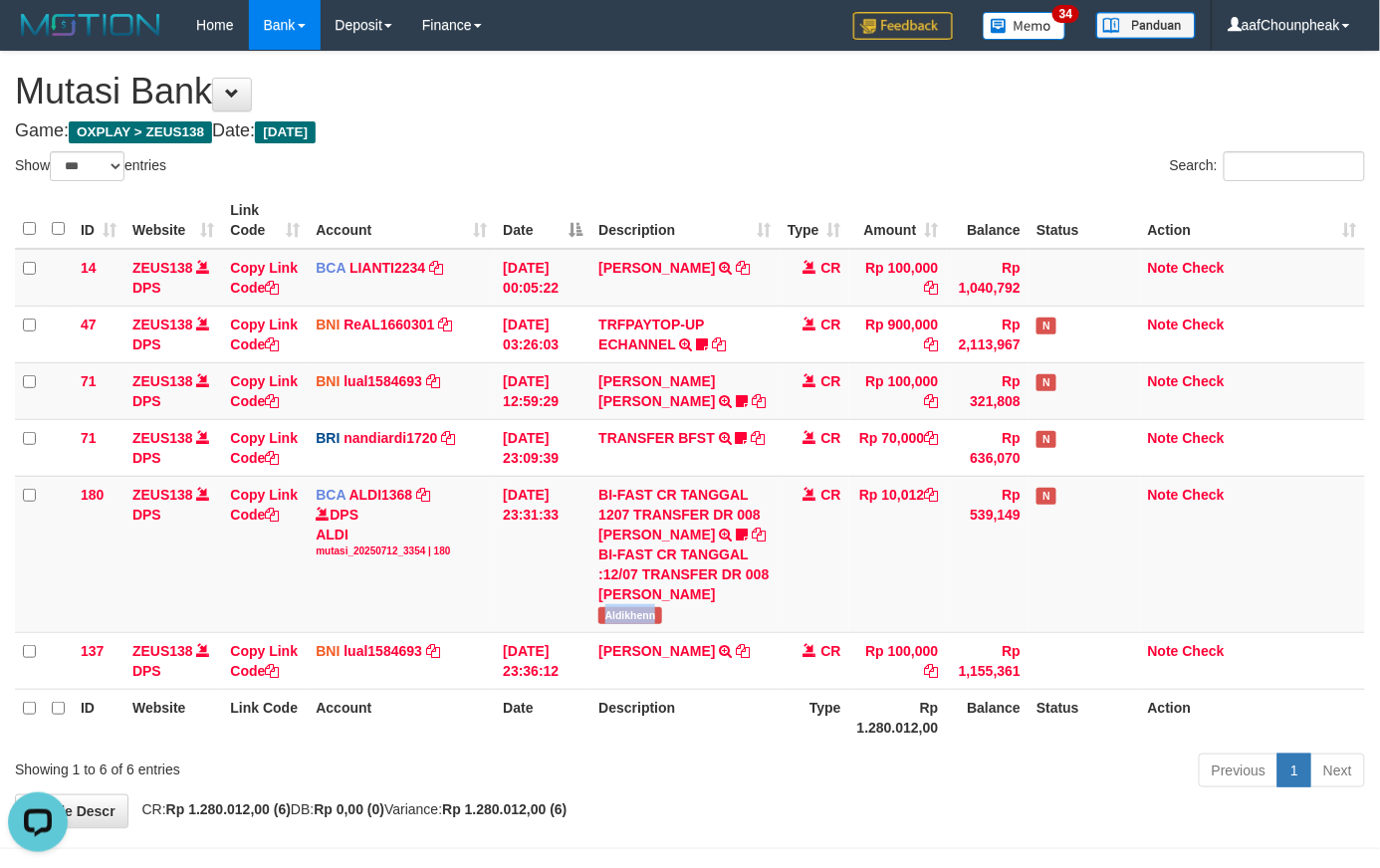 scroll, scrollTop: 0, scrollLeft: 0, axis: both 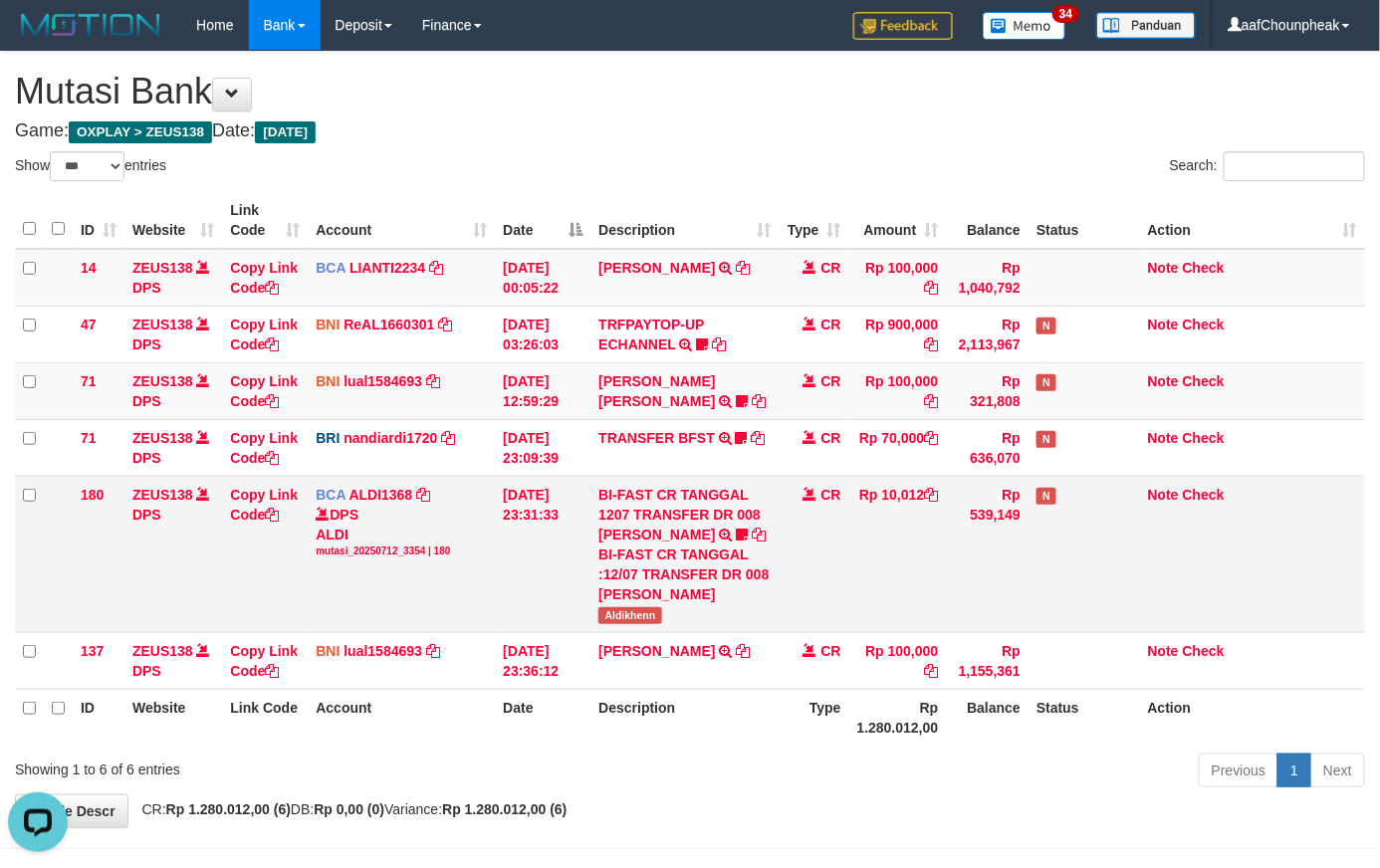click on "Rp 10,012" at bounding box center (898, 553) 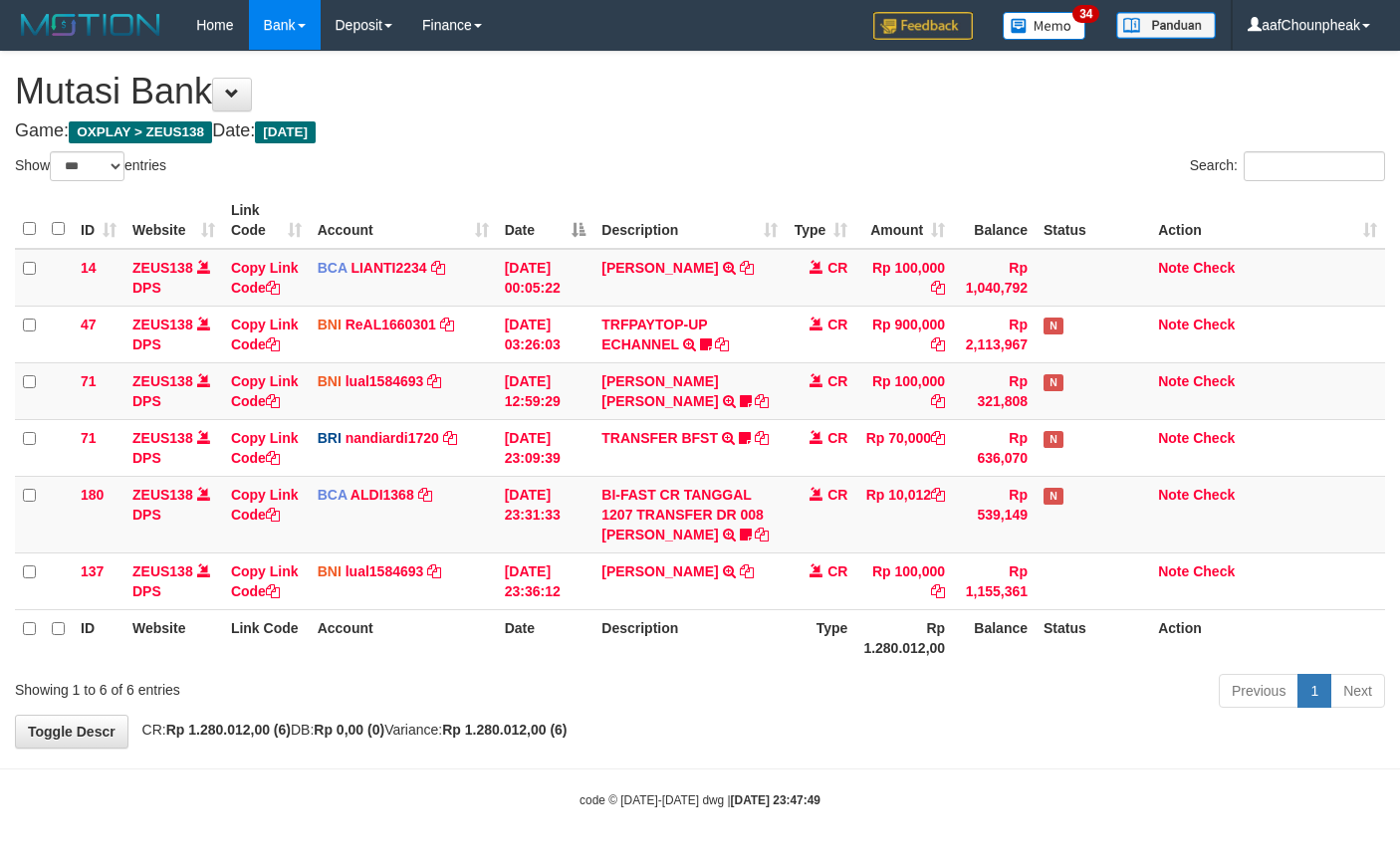 select on "***" 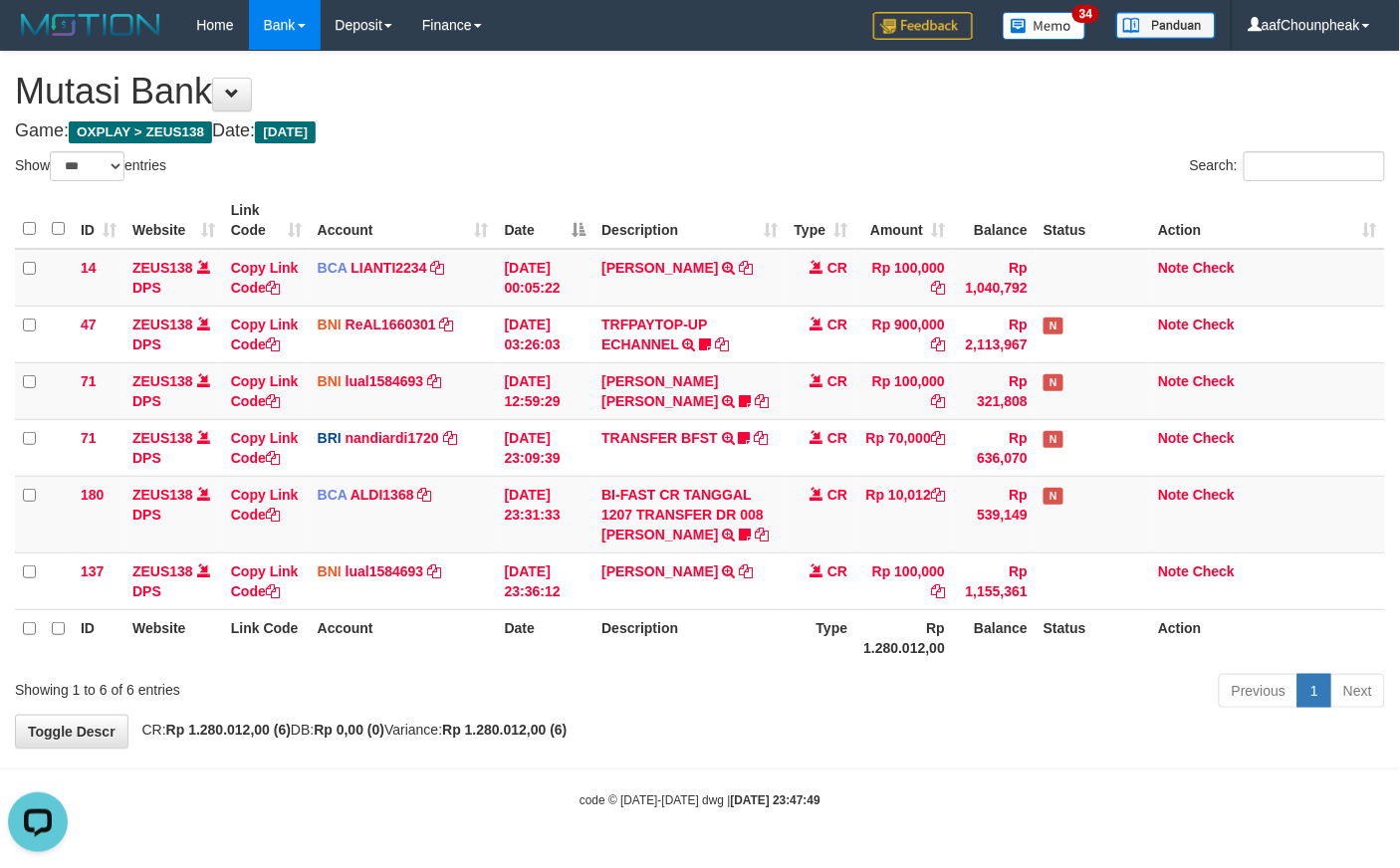 scroll, scrollTop: 0, scrollLeft: 0, axis: both 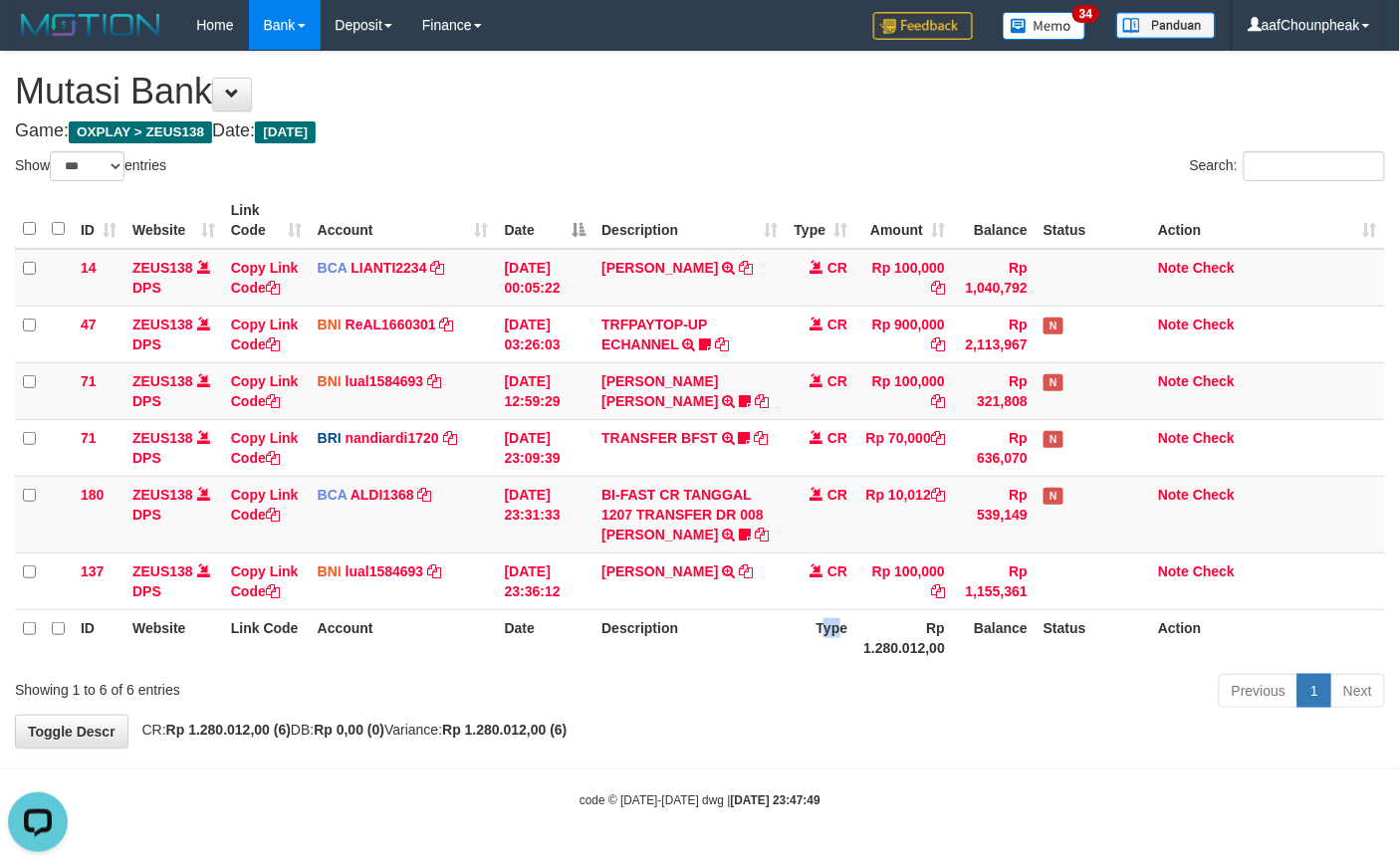drag, startPoint x: 826, startPoint y: 638, endPoint x: 840, endPoint y: 646, distance: 16.124515 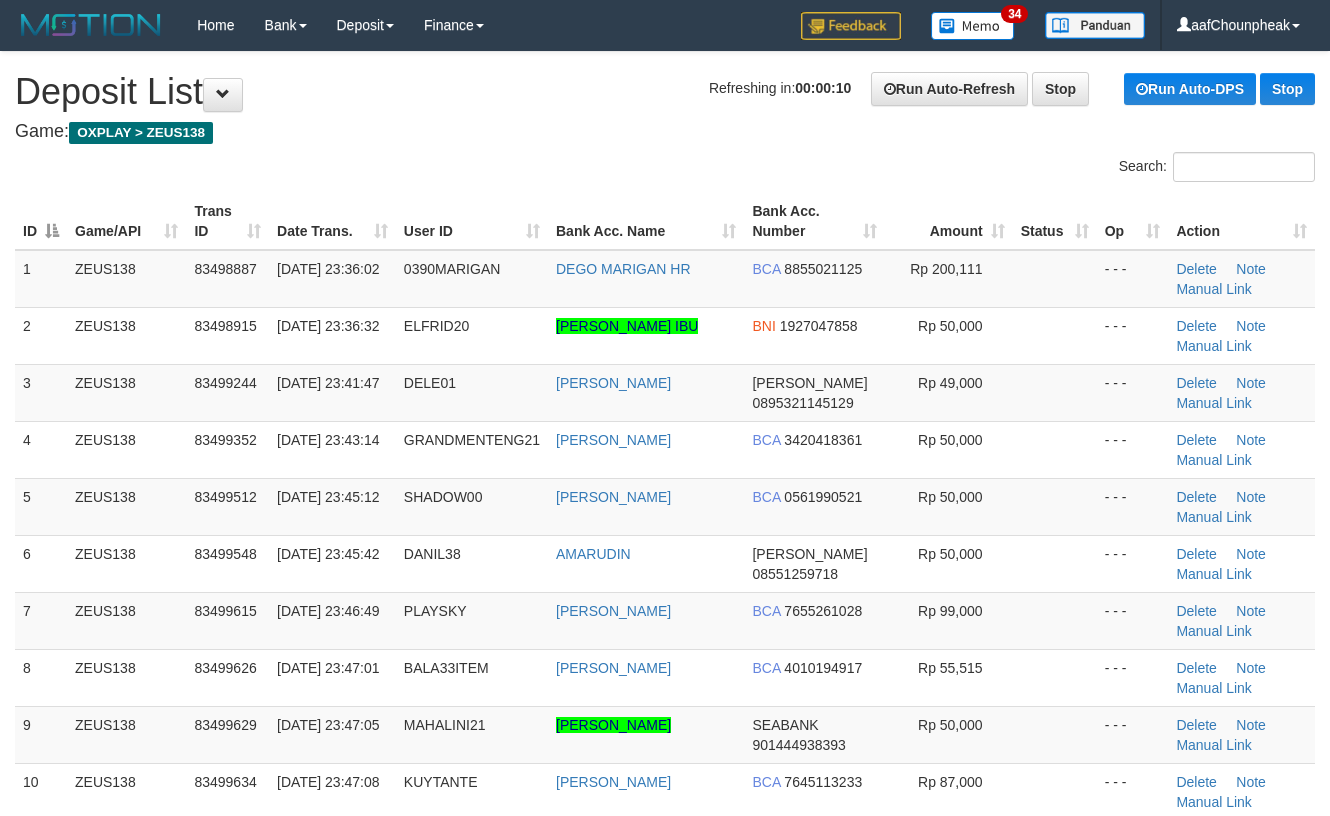 scroll, scrollTop: 0, scrollLeft: 0, axis: both 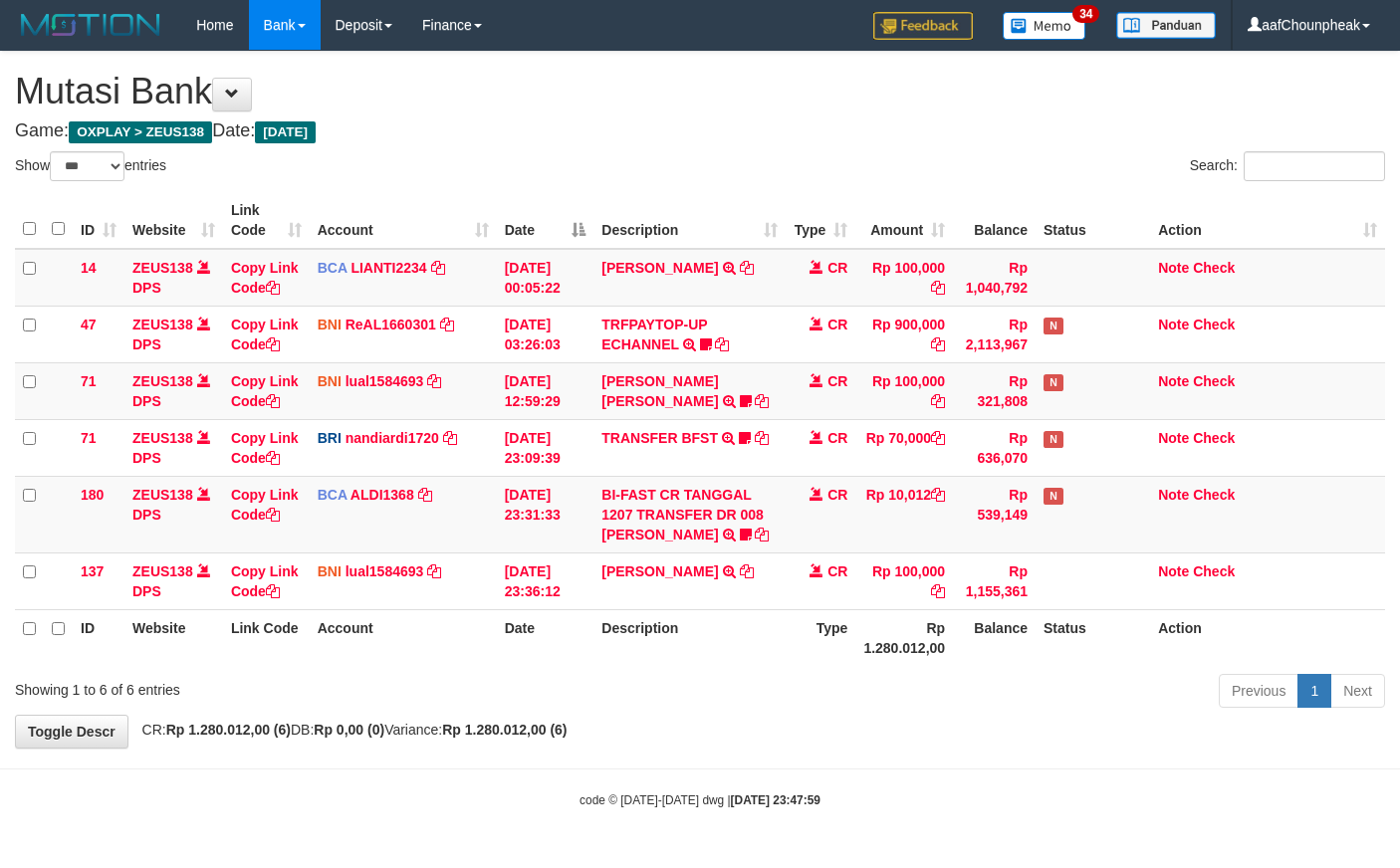 select on "***" 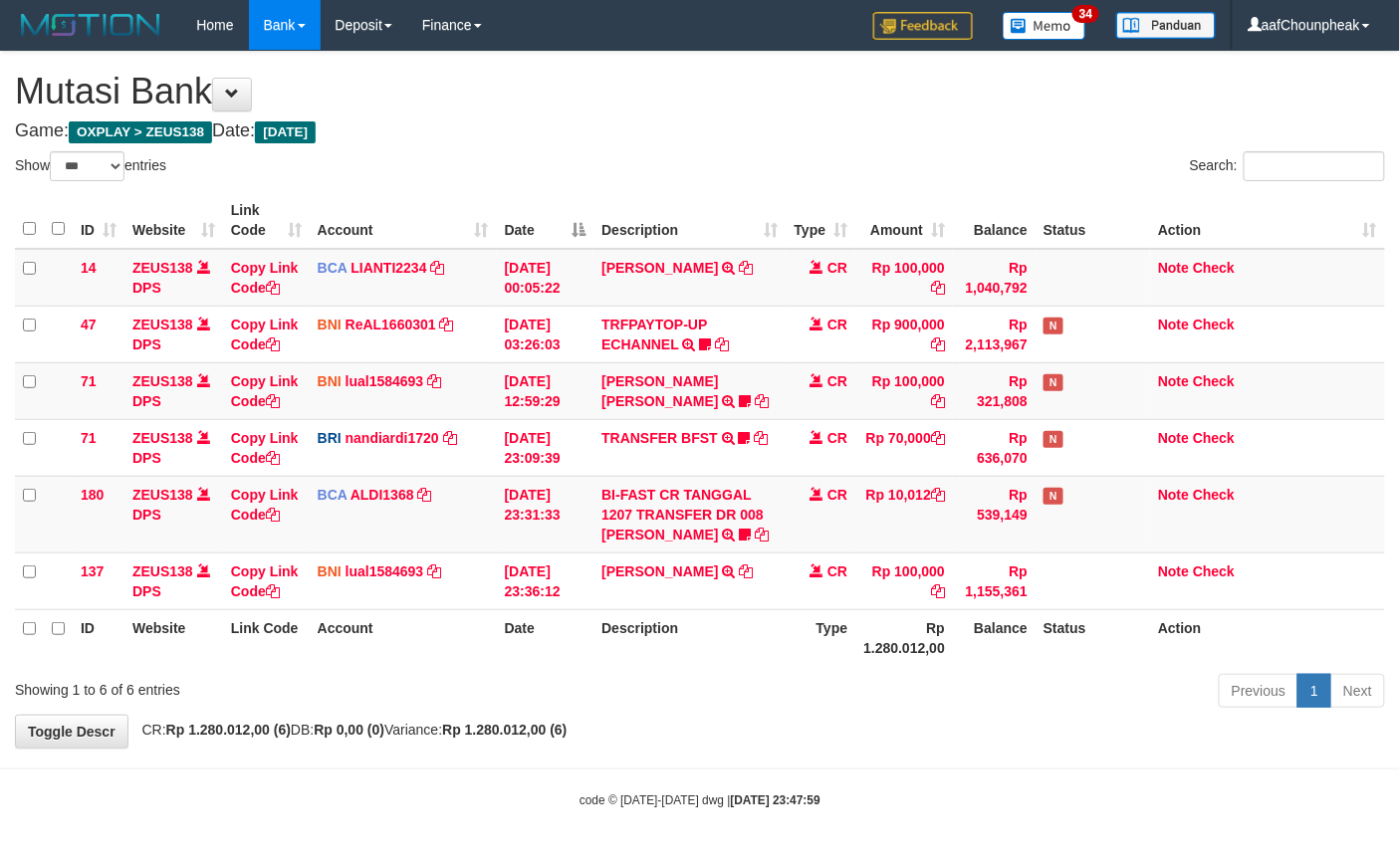 click on "Type" at bounding box center [820, 637] 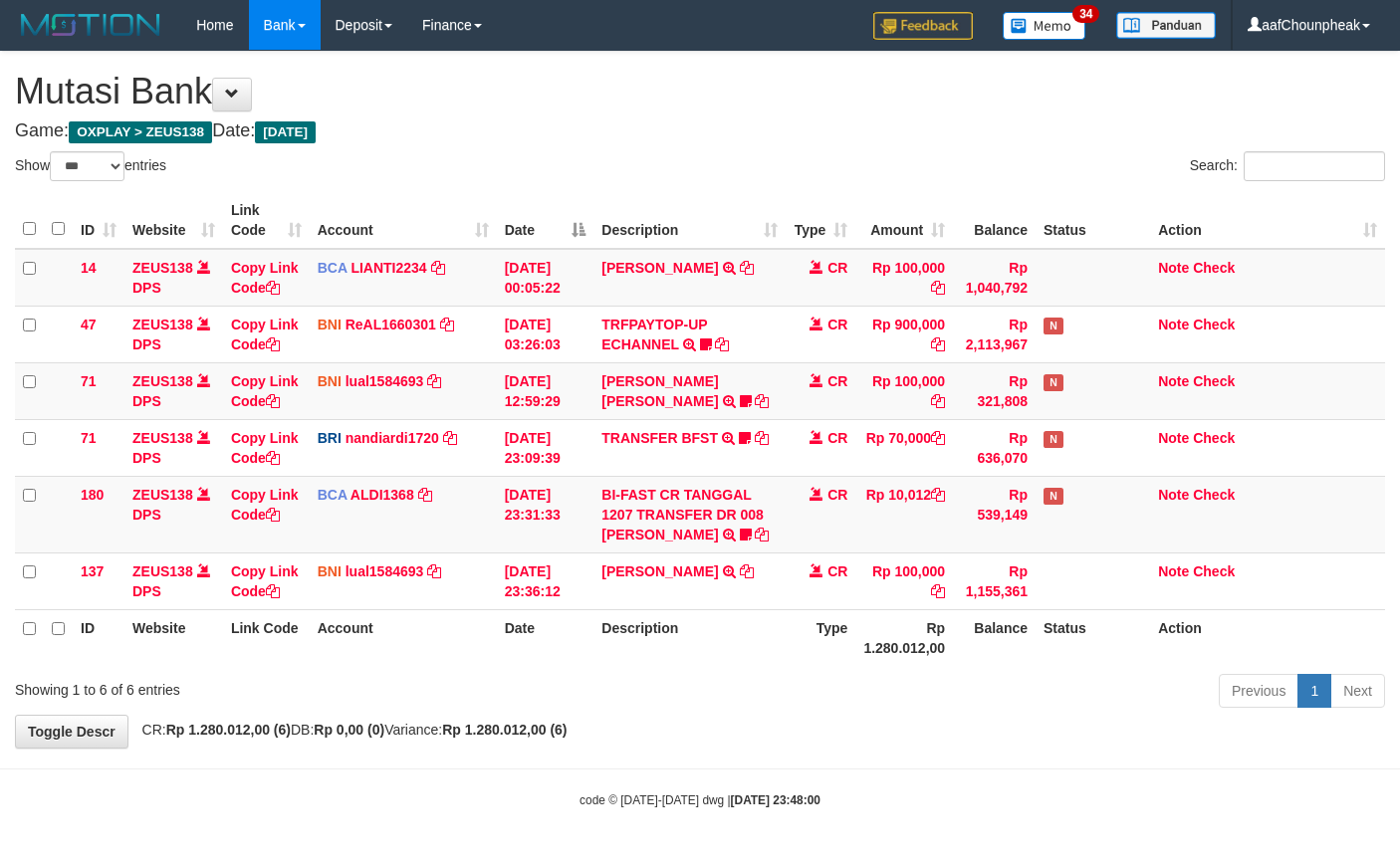 select on "***" 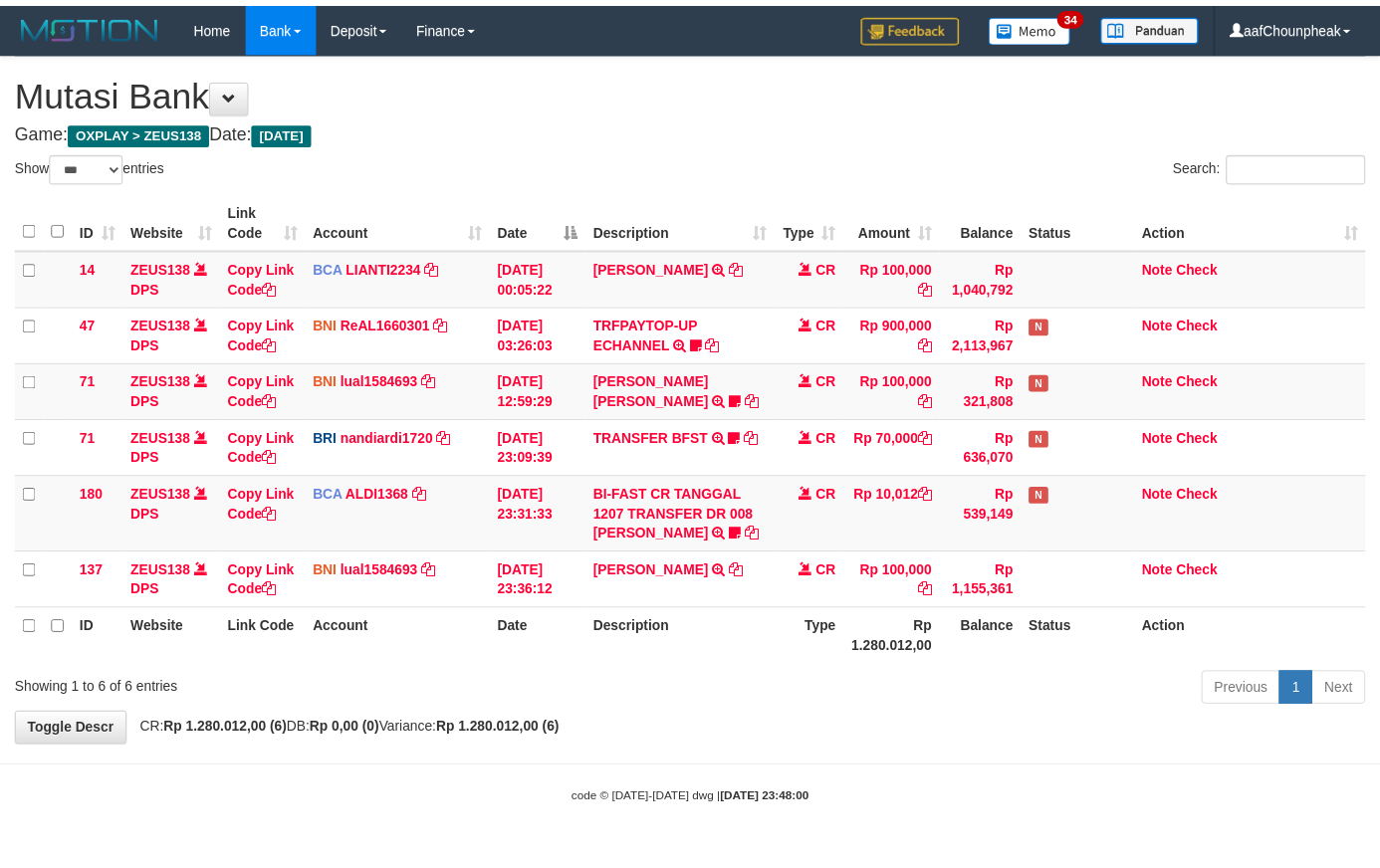 scroll, scrollTop: 0, scrollLeft: 0, axis: both 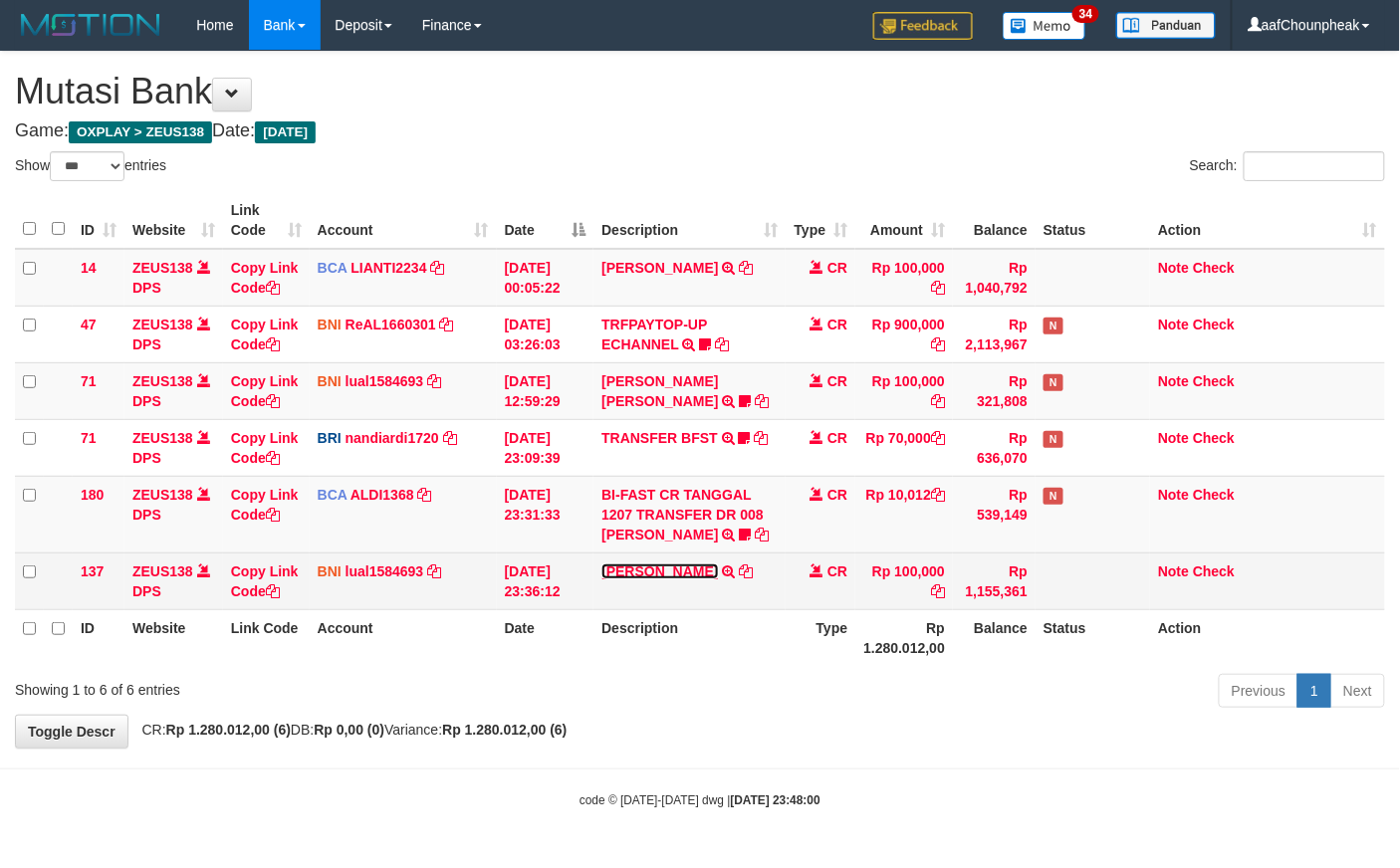 click on "[PERSON_NAME]" at bounding box center (659, 571) 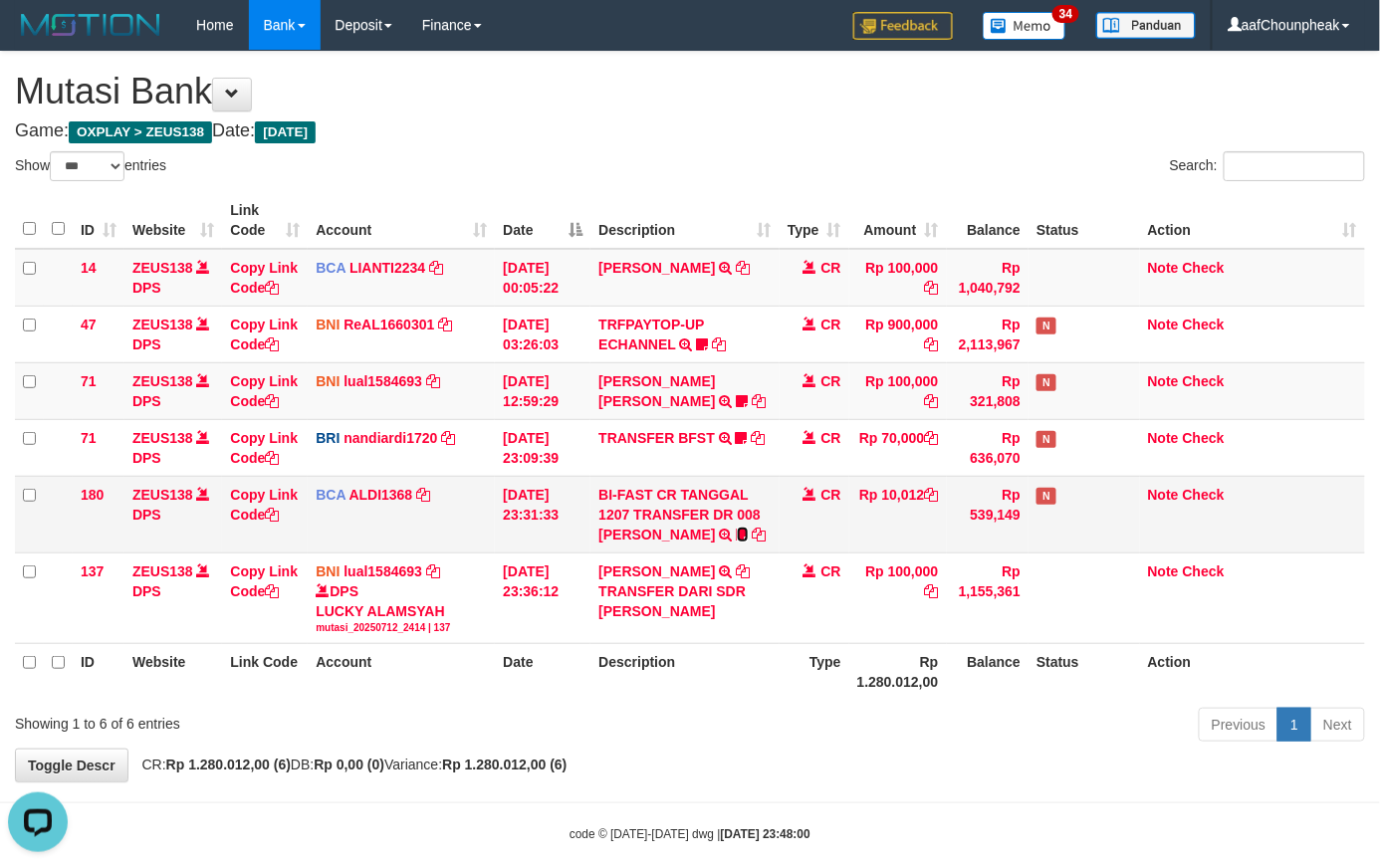 scroll, scrollTop: 0, scrollLeft: 0, axis: both 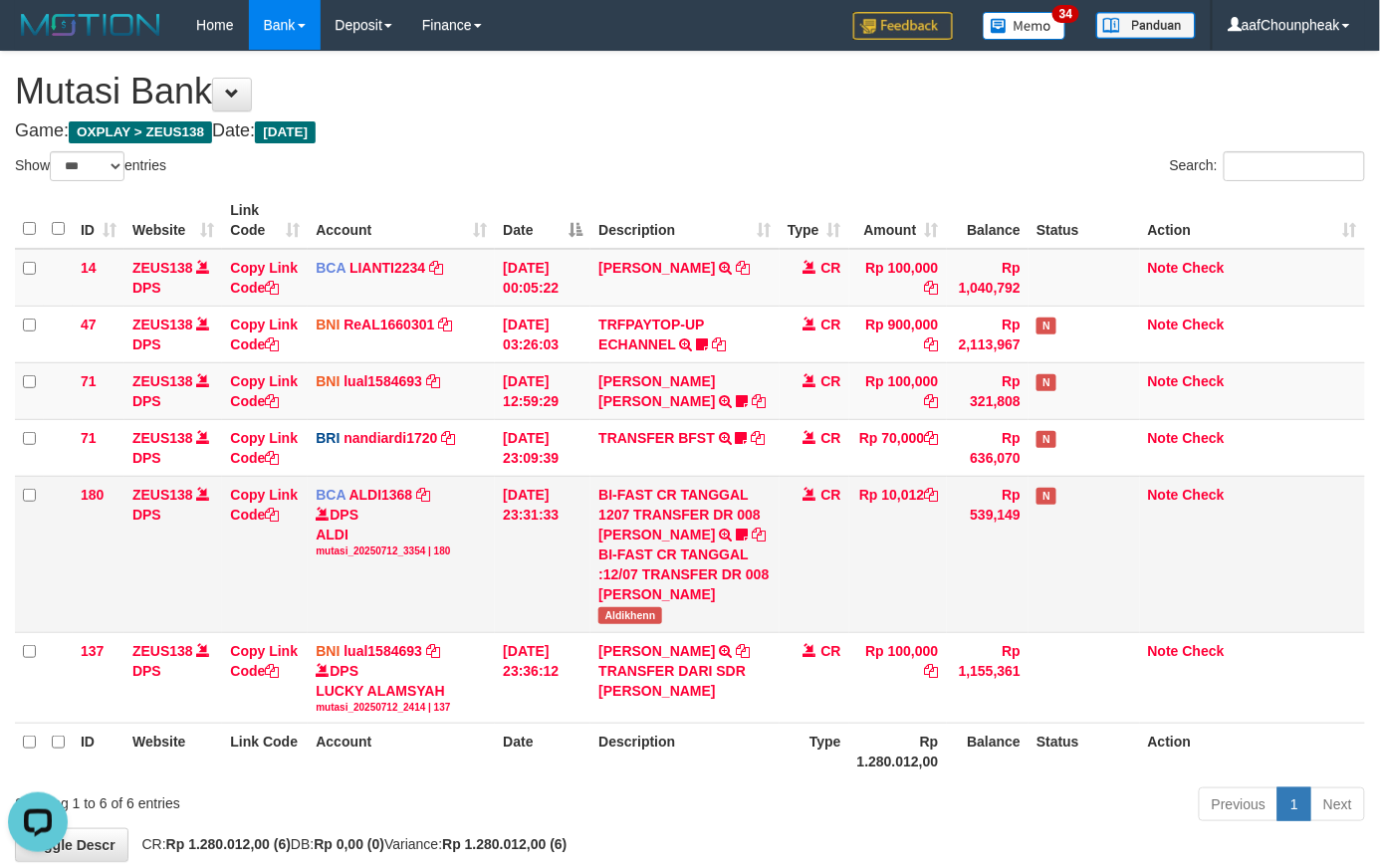 click on "Aldikhenn" at bounding box center [629, 615] 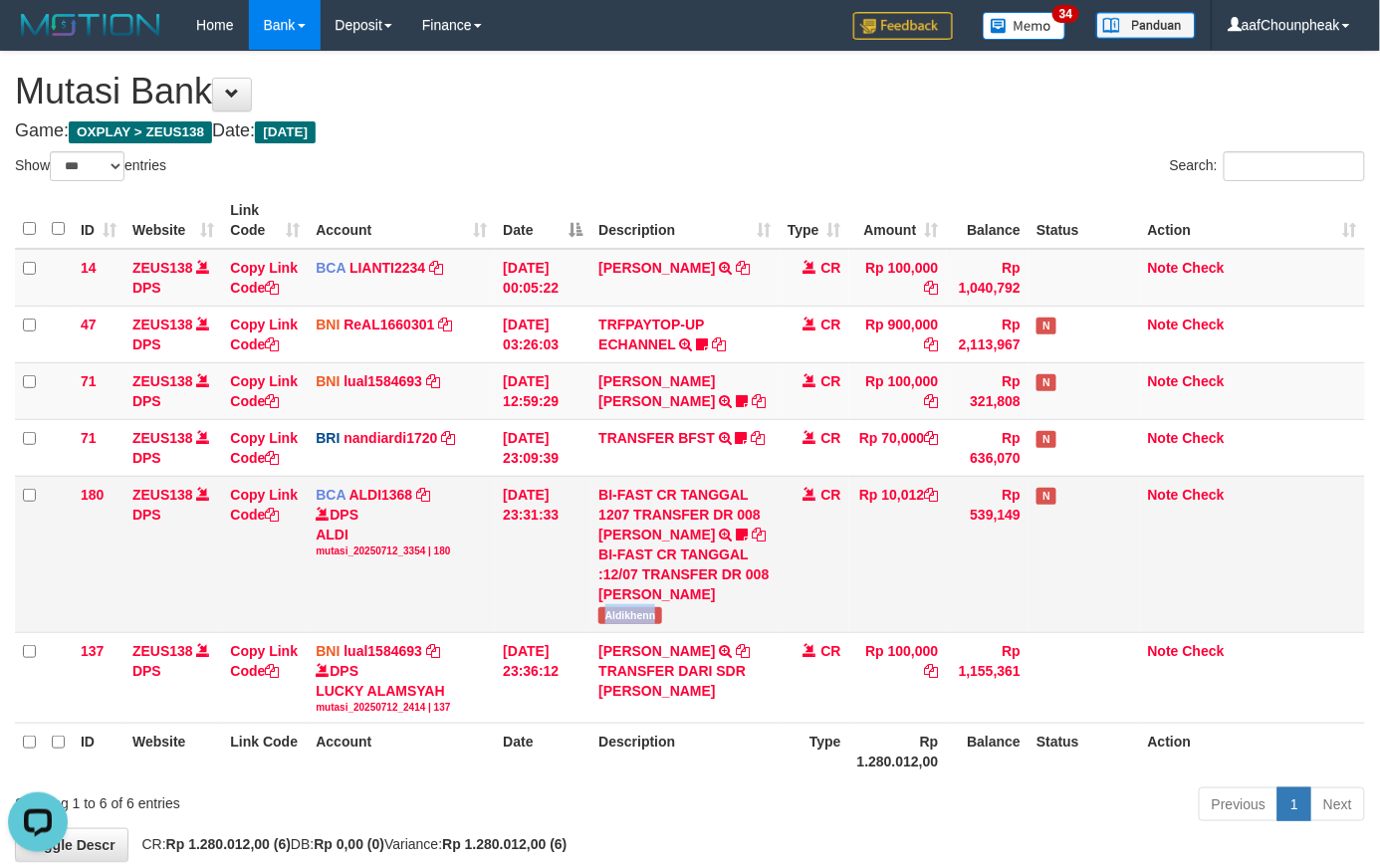 click on "Aldikhenn" at bounding box center (629, 615) 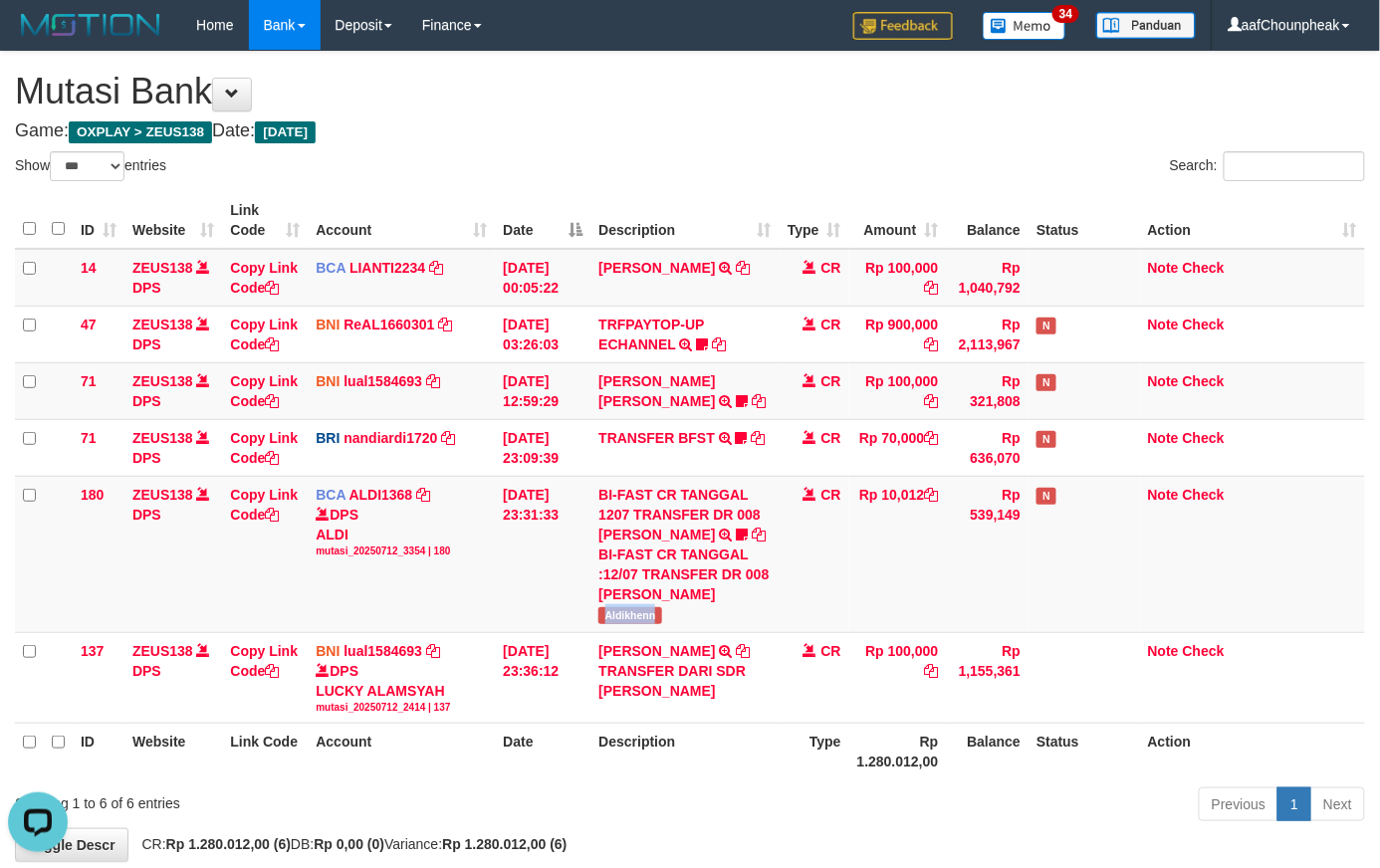 copy on "Aldikhenn" 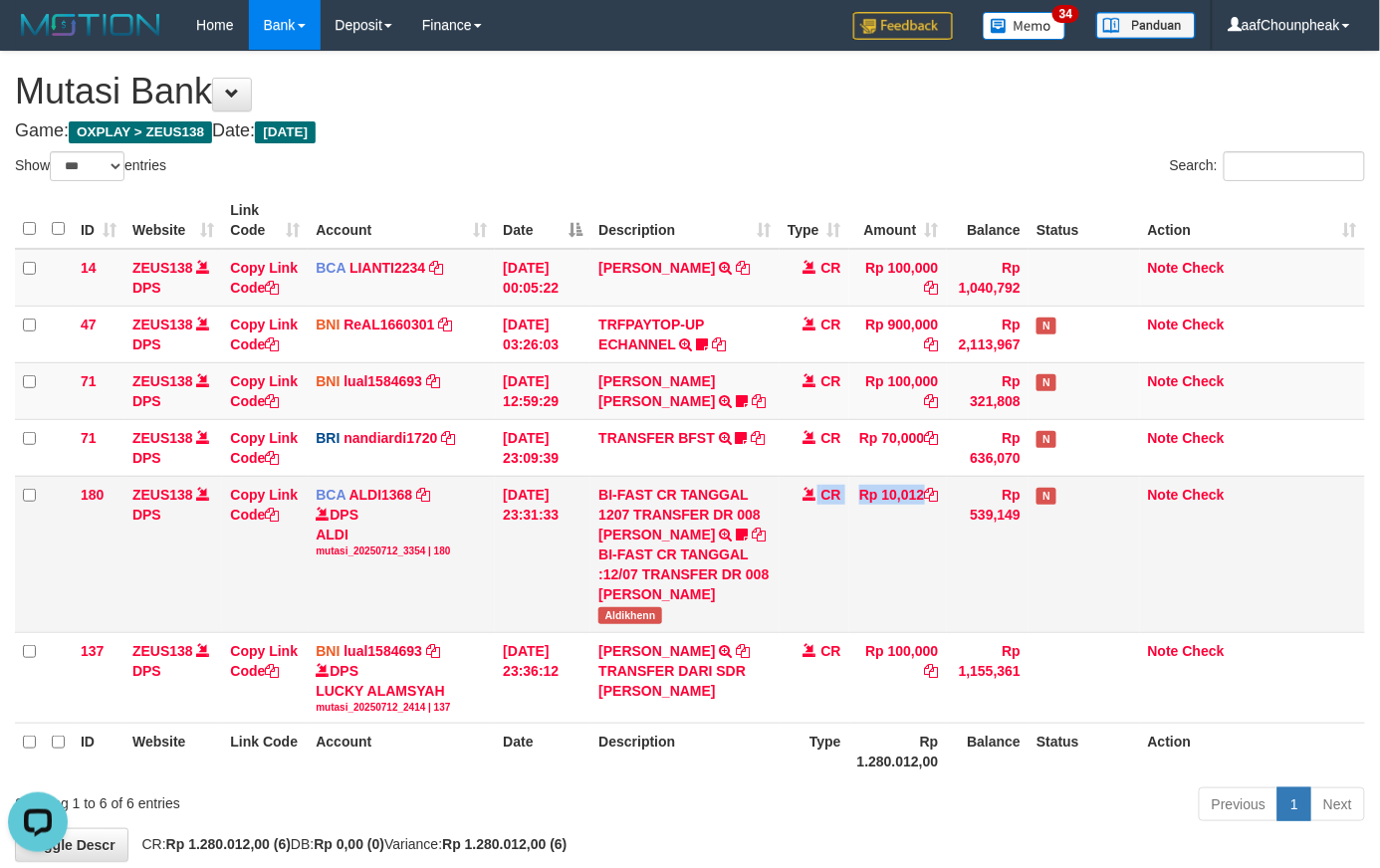 click on "180
ZEUS138    DPS
Copy Link Code
BCA
ALDI1368
DPS
ALDI
mutasi_20250712_3354 | 180
mutasi_20250712_3354 | 180
12/07/2025 23:31:33
BI-FAST CR TANGGAL 1207 TRANSFER DR 008 MOHAMAD ALDI            BI-FAST CR TANGGAL :12/07 TRANSFER DR 008 MOHAMAD ALDI    Aldikhenn
CR
Rp 10,012
Rp 539,149
N
Note
Check" at bounding box center (690, 553) 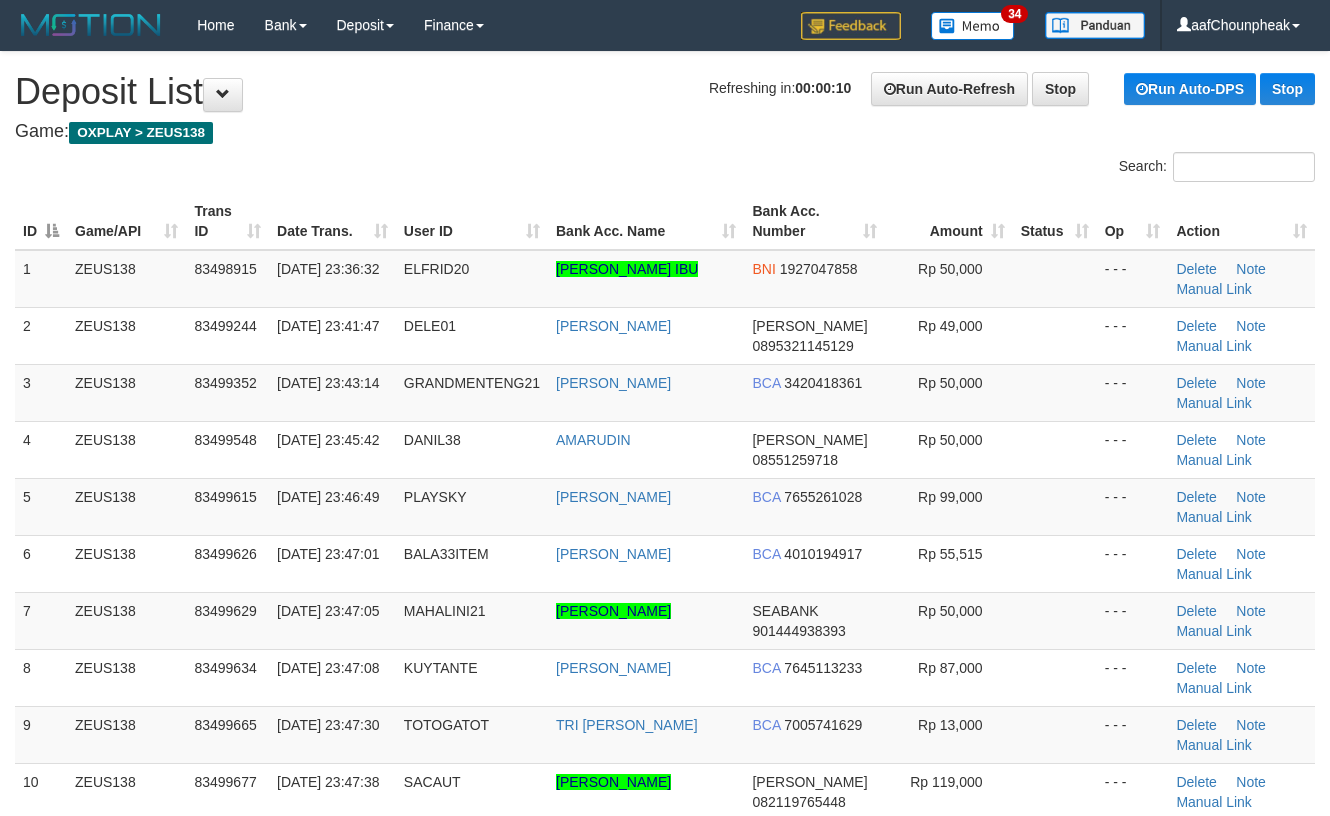 scroll, scrollTop: 0, scrollLeft: 0, axis: both 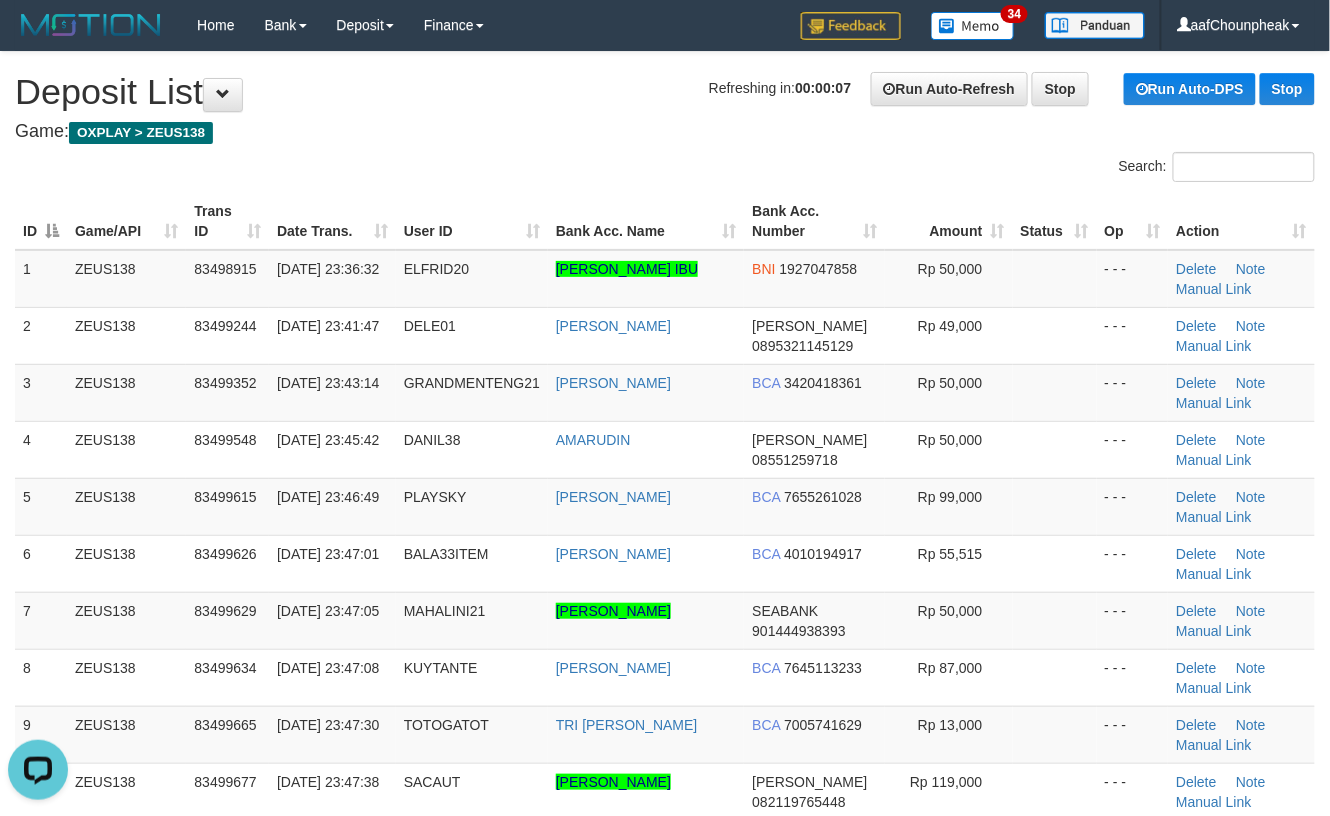 click on "Game:   OXPLAY > ZEUS138" at bounding box center [665, 132] 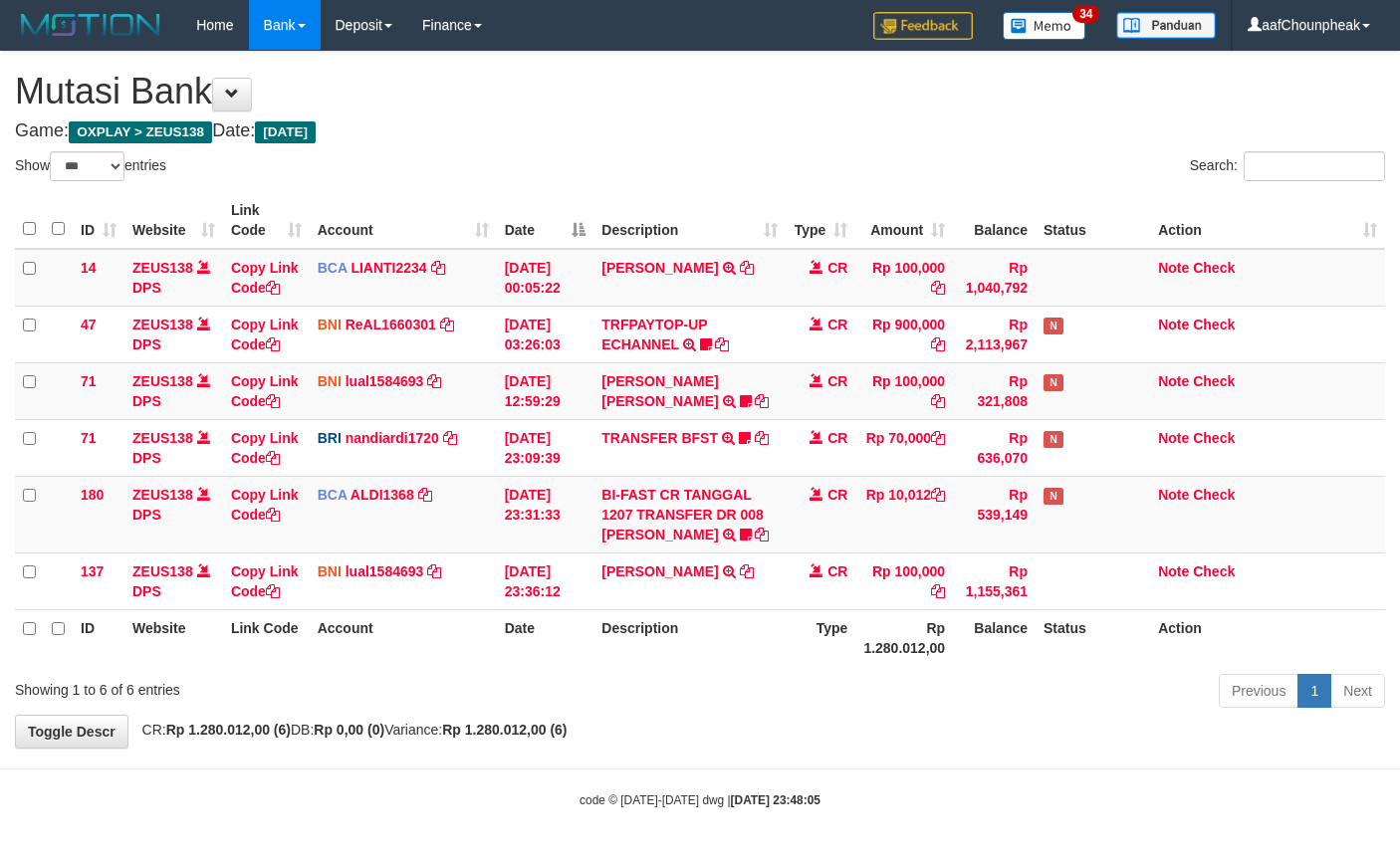 select on "***" 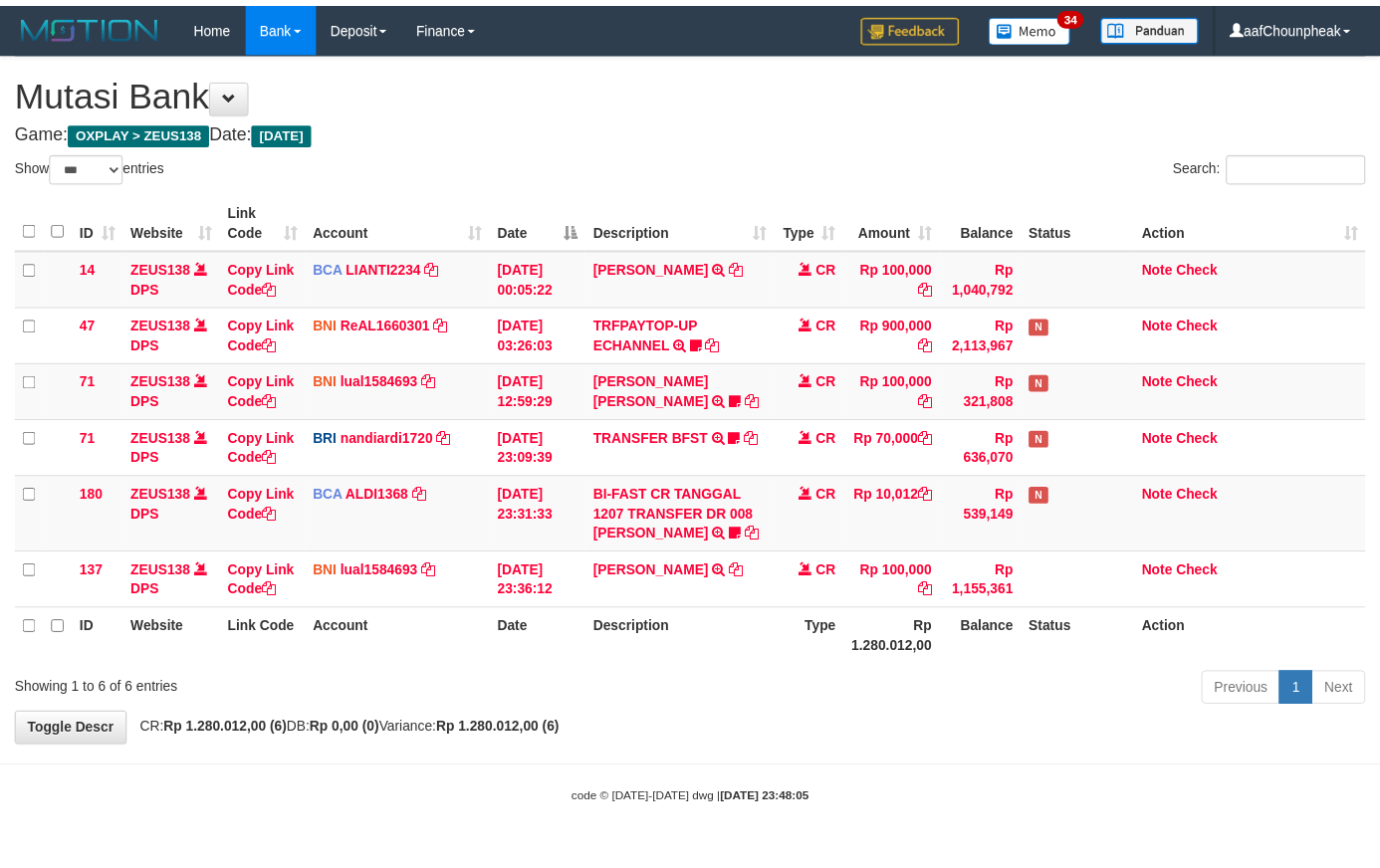 scroll, scrollTop: 0, scrollLeft: 0, axis: both 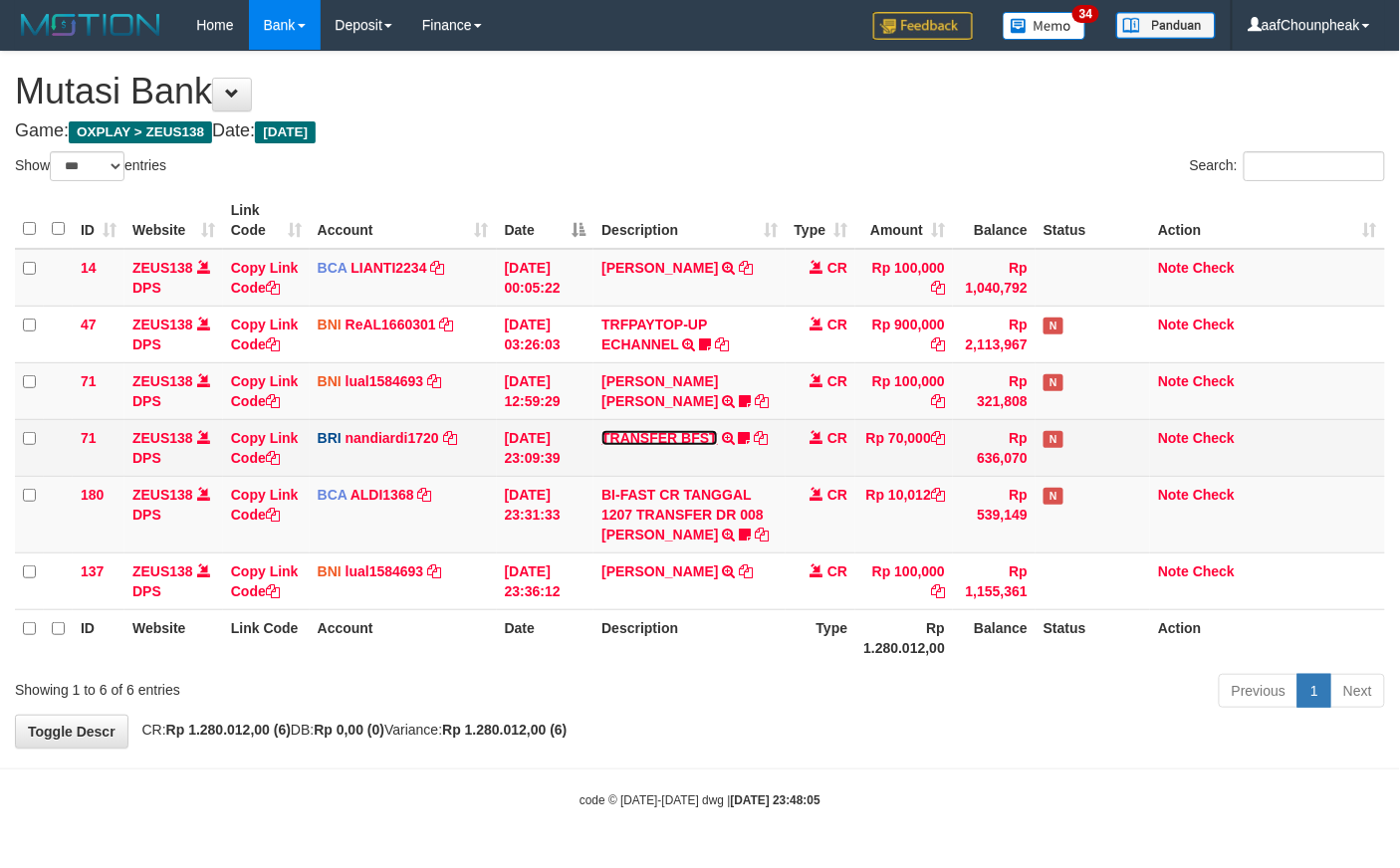 drag, startPoint x: 0, startPoint y: 0, endPoint x: 631, endPoint y: 438, distance: 768.1178 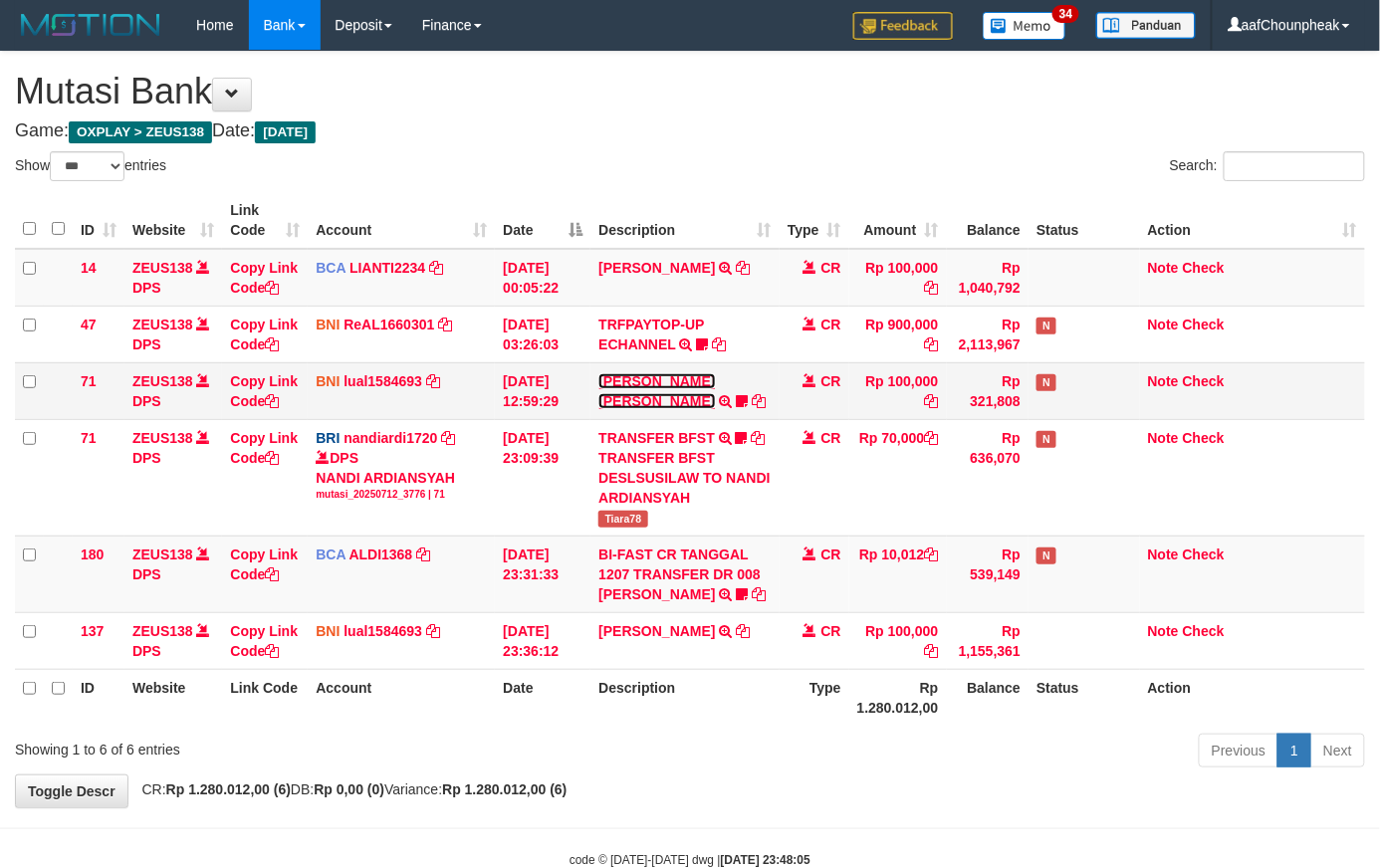 click on "[PERSON_NAME]" at bounding box center [656, 391] 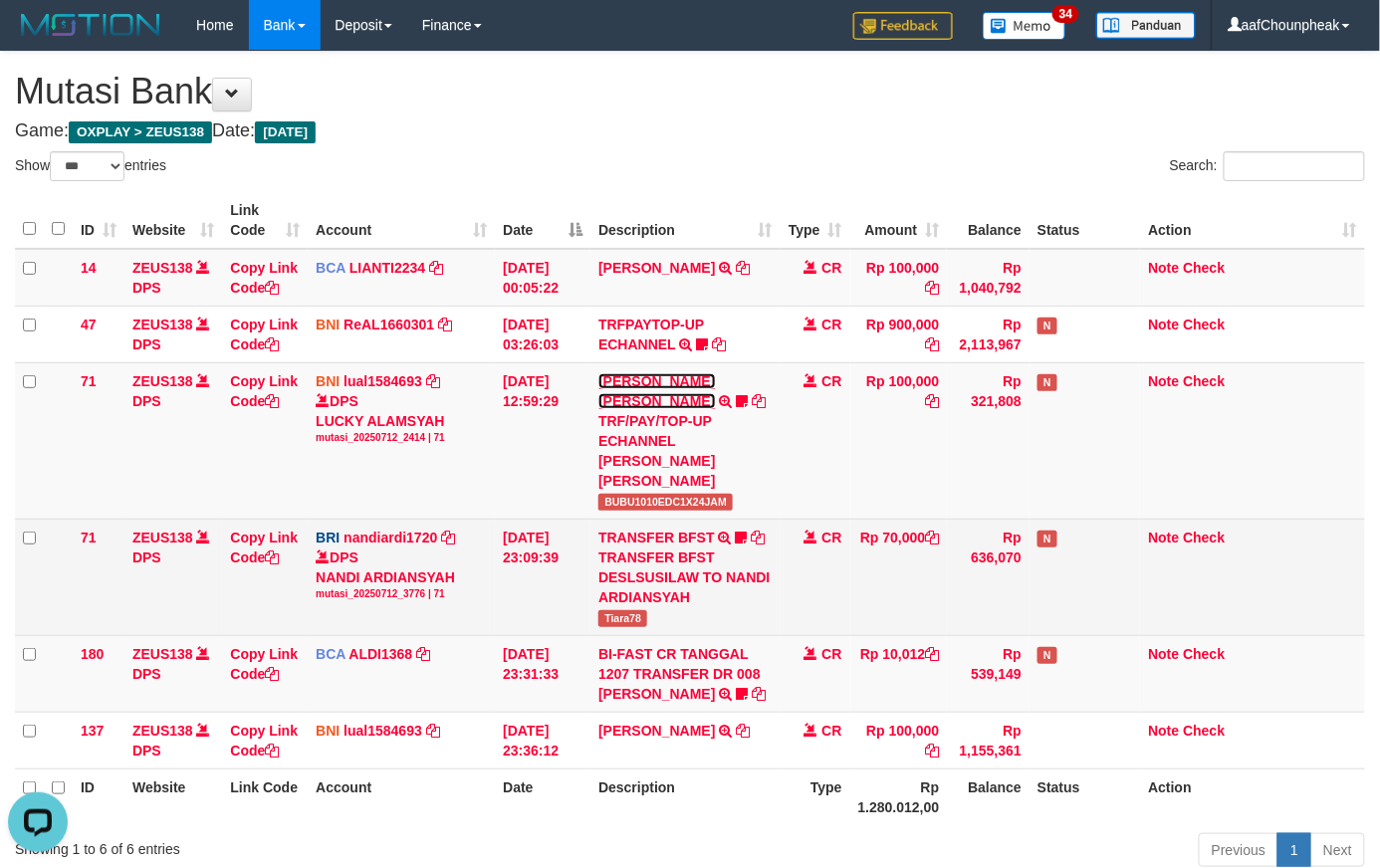 scroll, scrollTop: 0, scrollLeft: 0, axis: both 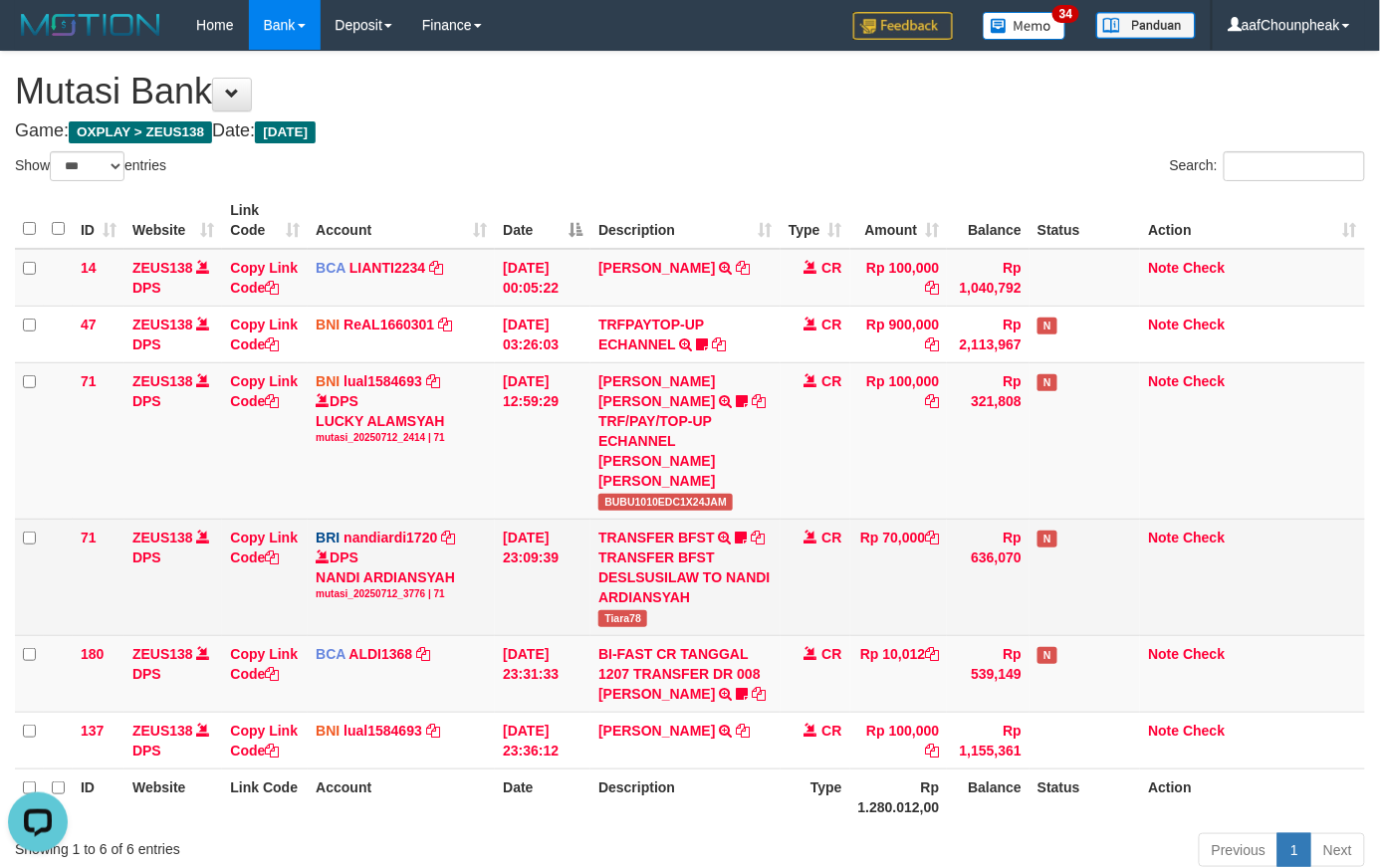 click on "Tiara78" at bounding box center [622, 618] 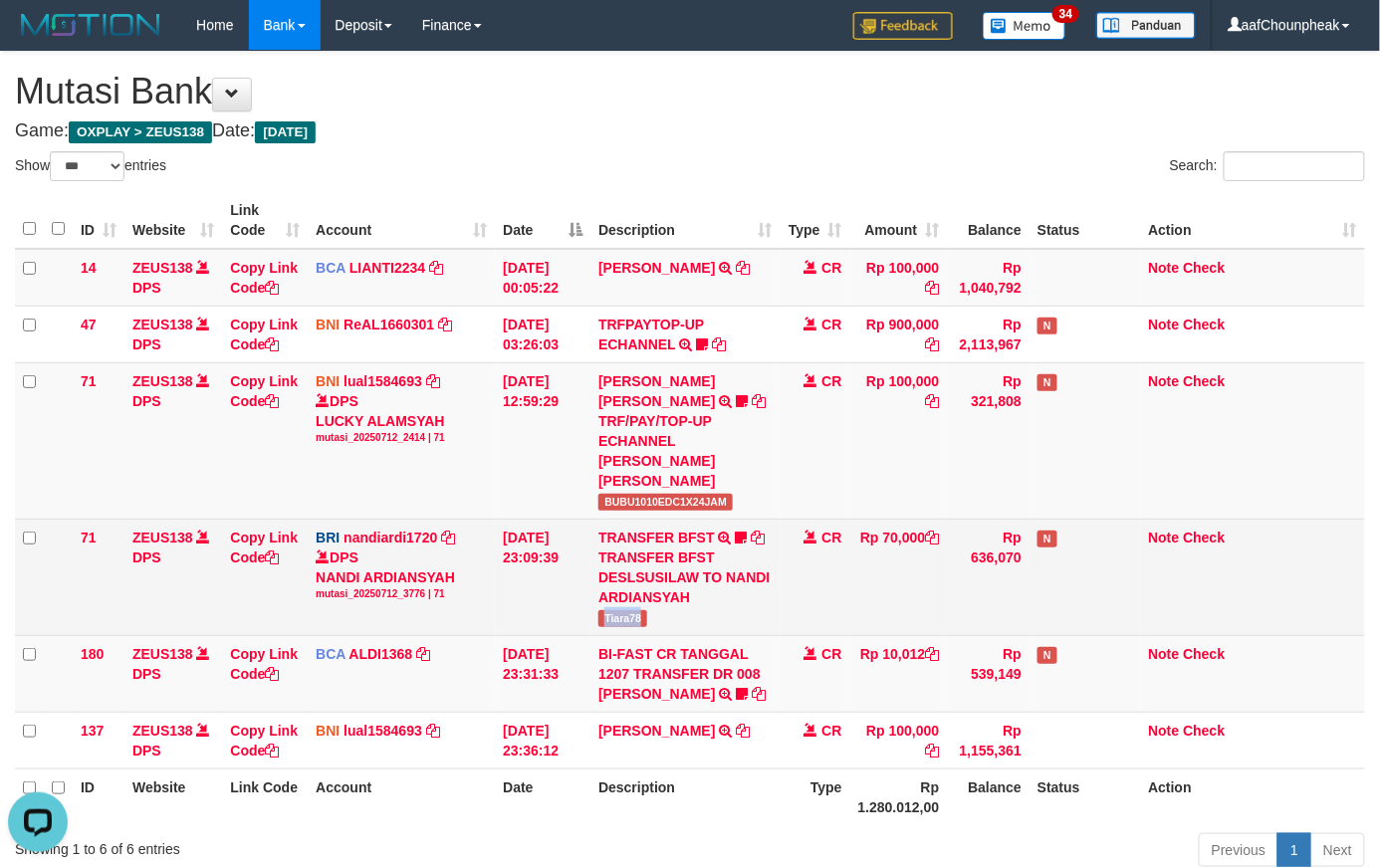 click on "Tiara78" at bounding box center [622, 618] 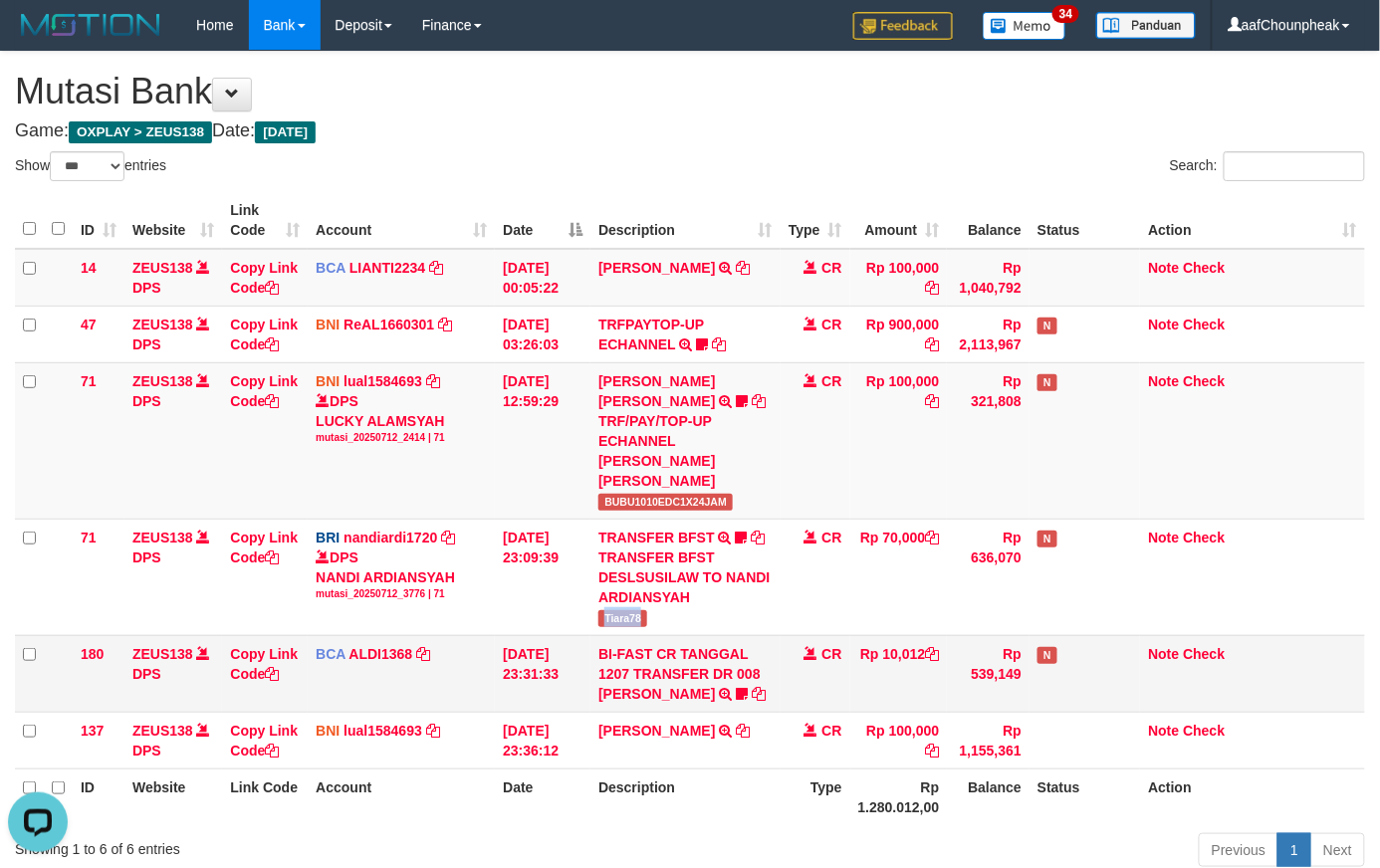 copy on "Tiara78" 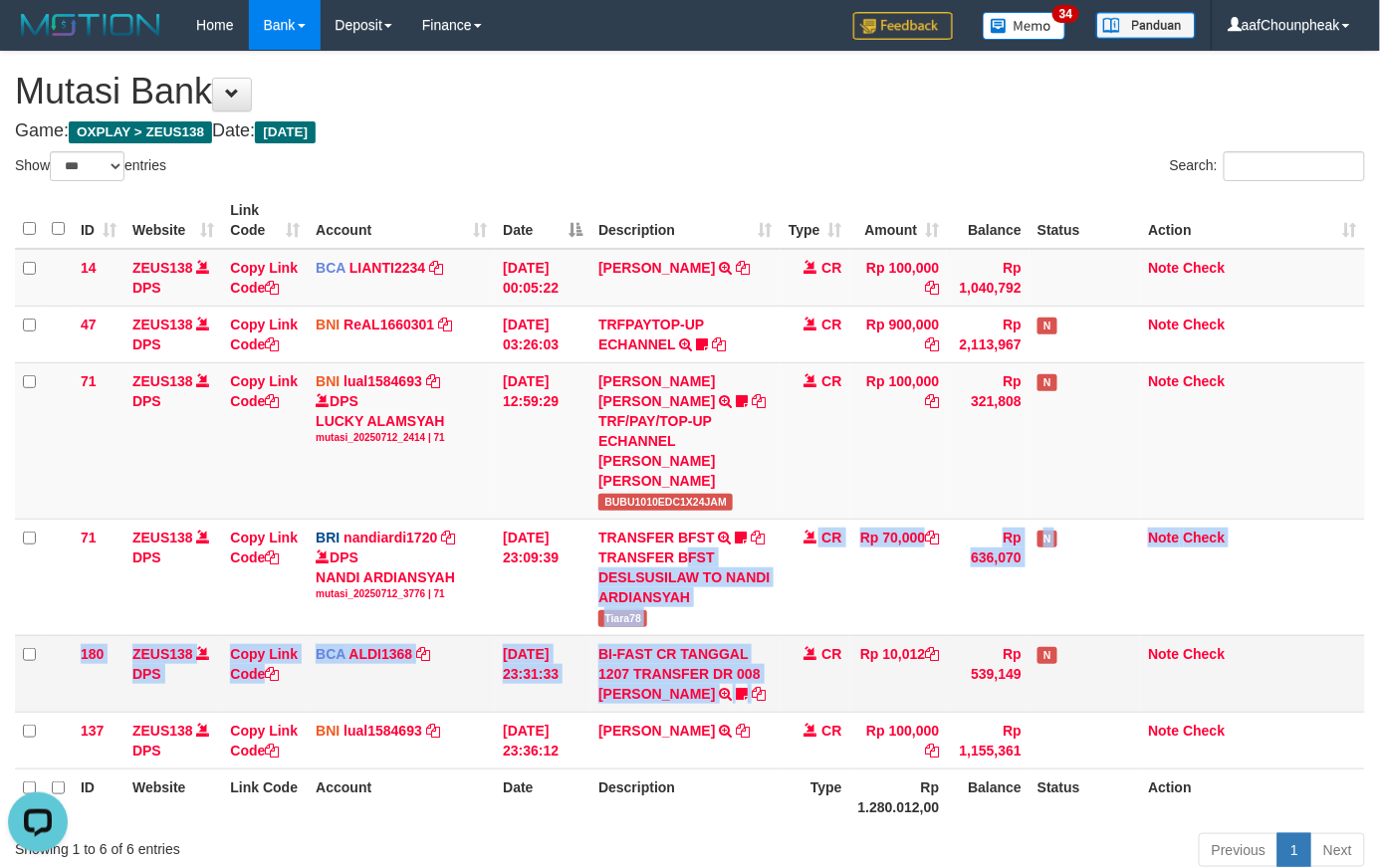 drag, startPoint x: 795, startPoint y: 610, endPoint x: 816, endPoint y: 633, distance: 31.144823 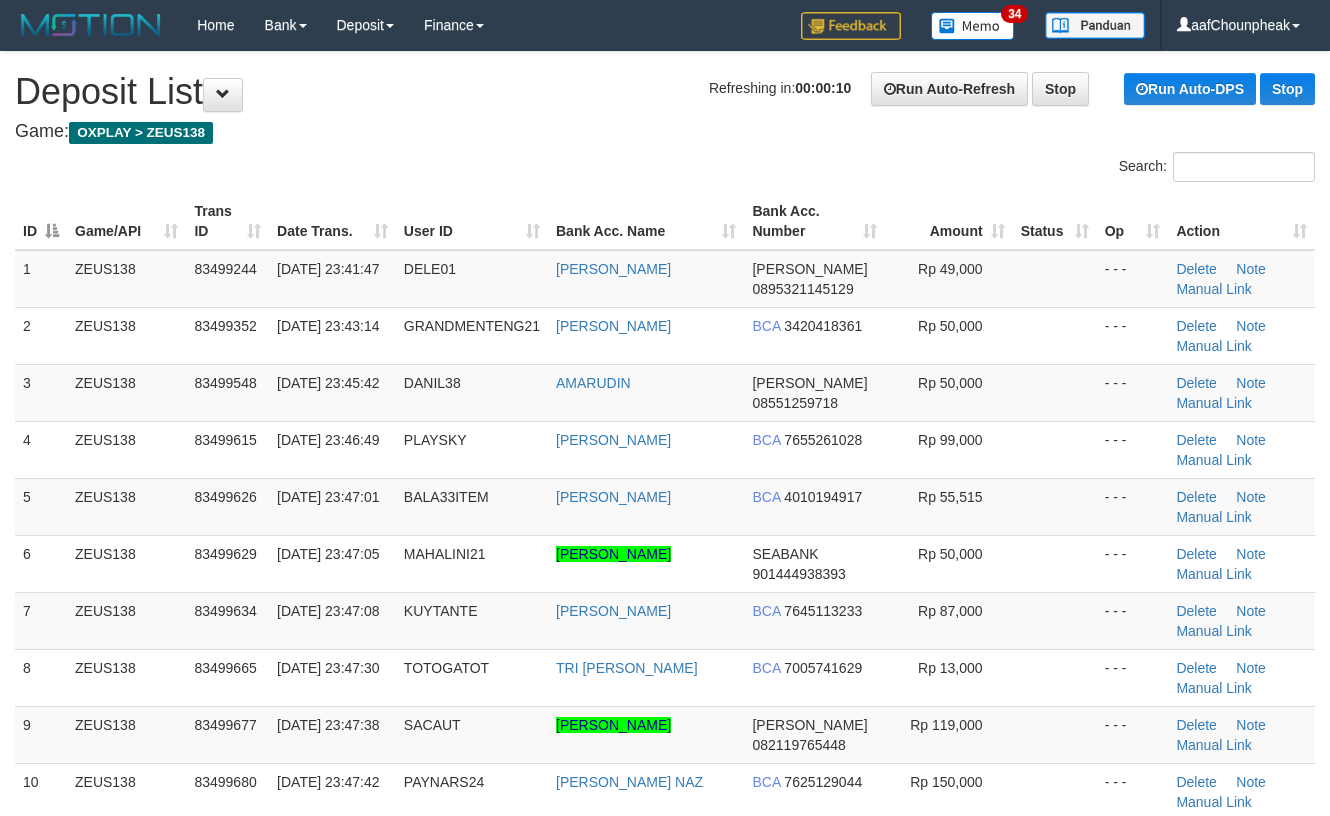 scroll, scrollTop: 0, scrollLeft: 0, axis: both 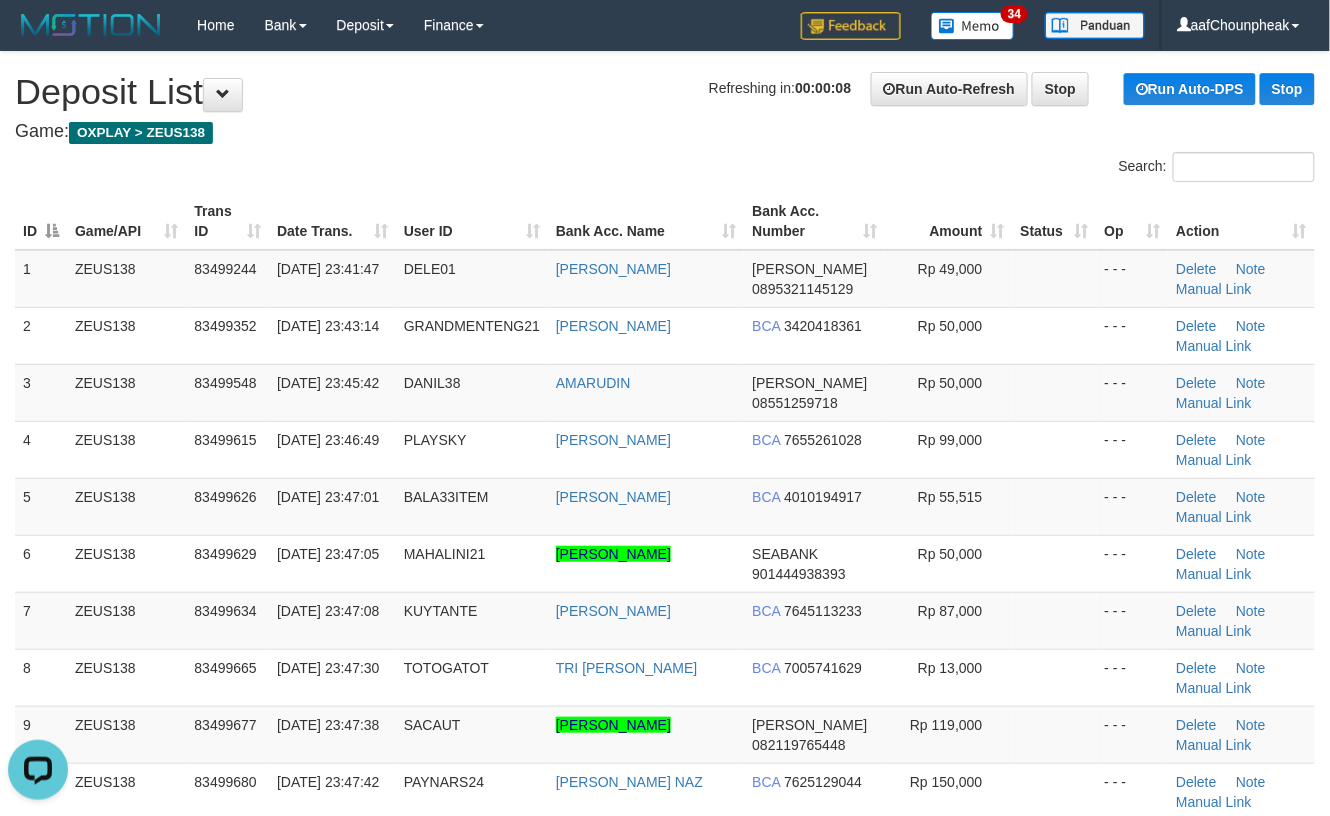 click on "Search:" at bounding box center (665, 169) 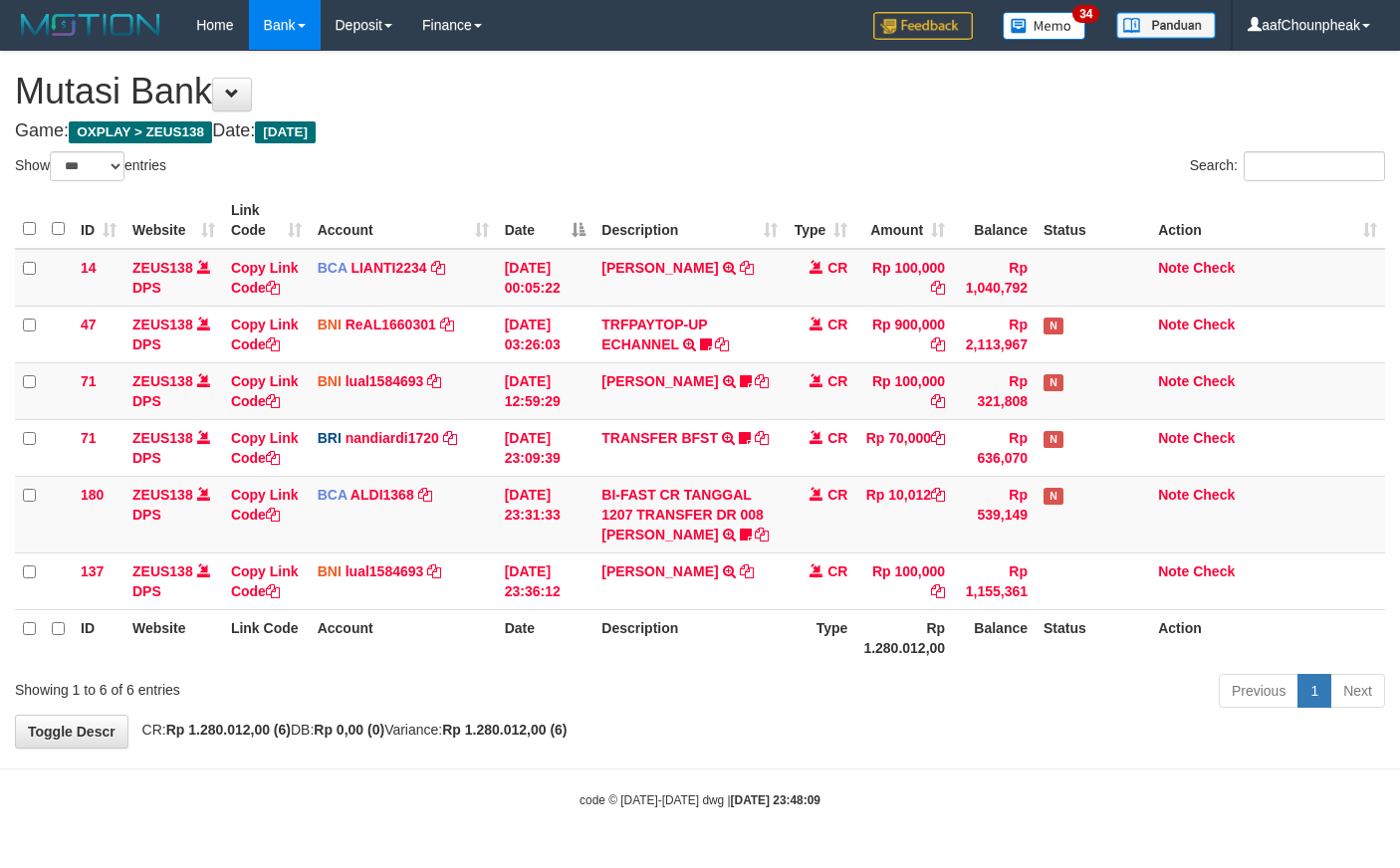 select on "***" 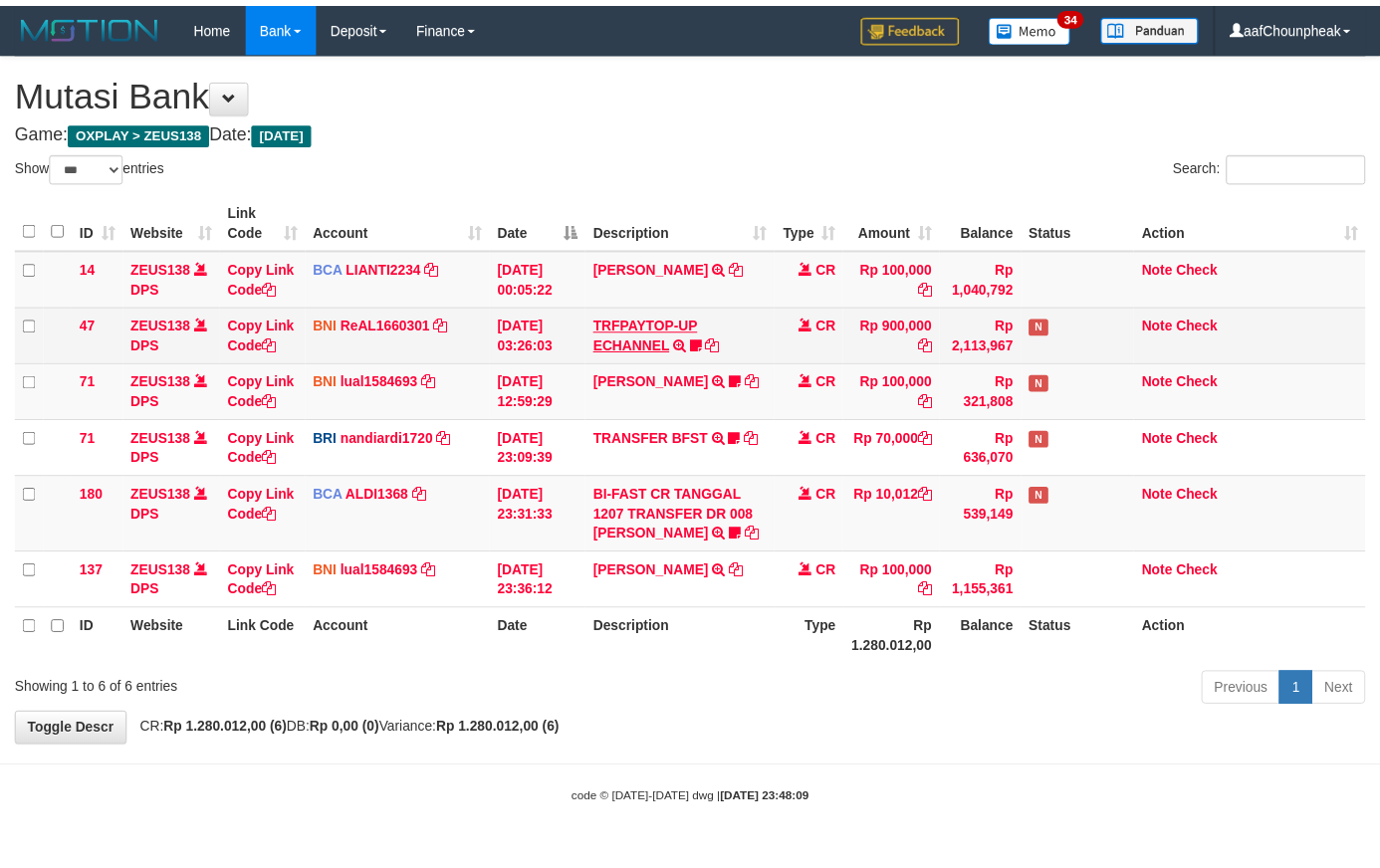 scroll, scrollTop: 0, scrollLeft: 0, axis: both 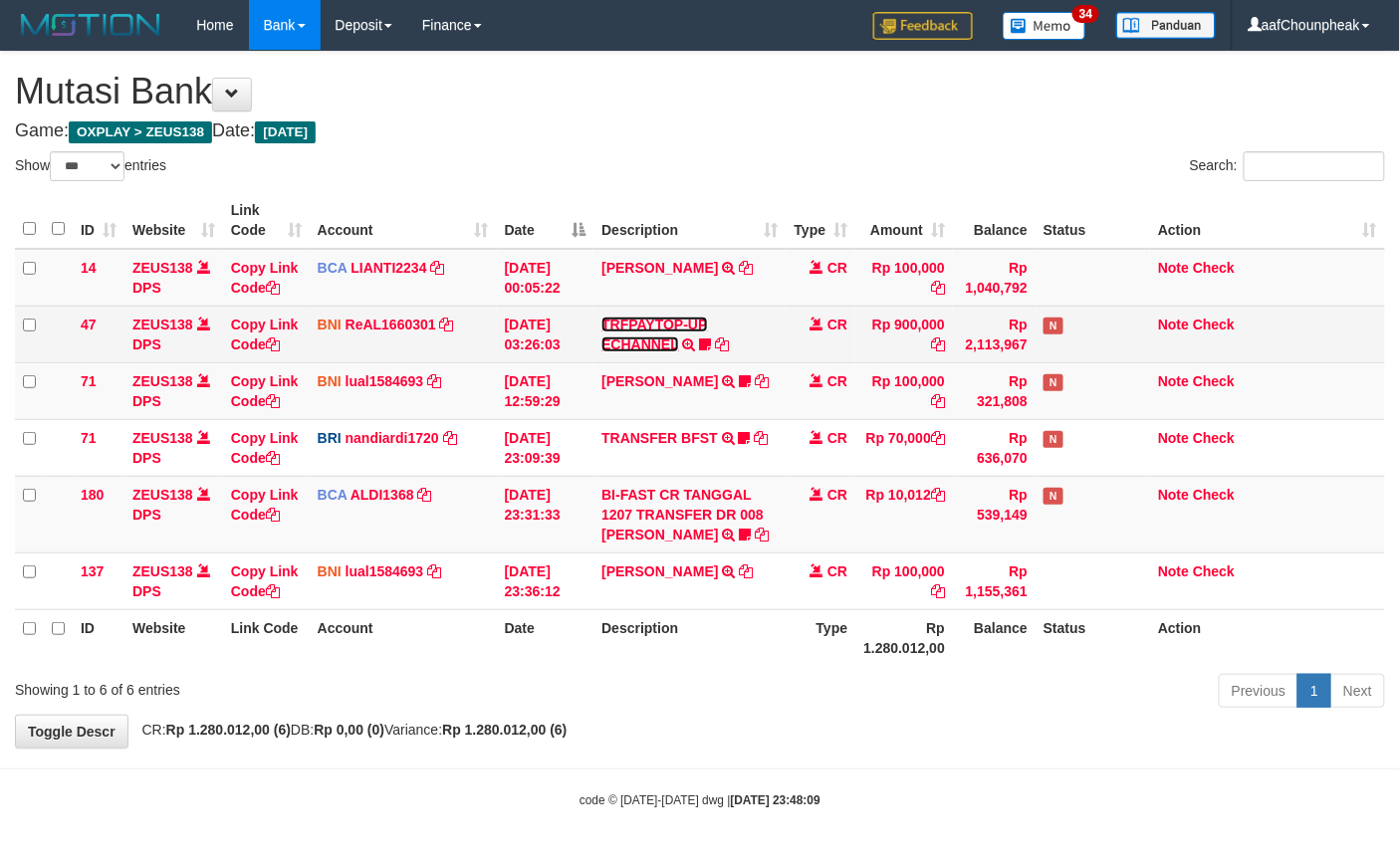click on "TRFPAYTOP-UP ECHANNEL" at bounding box center [654, 334] 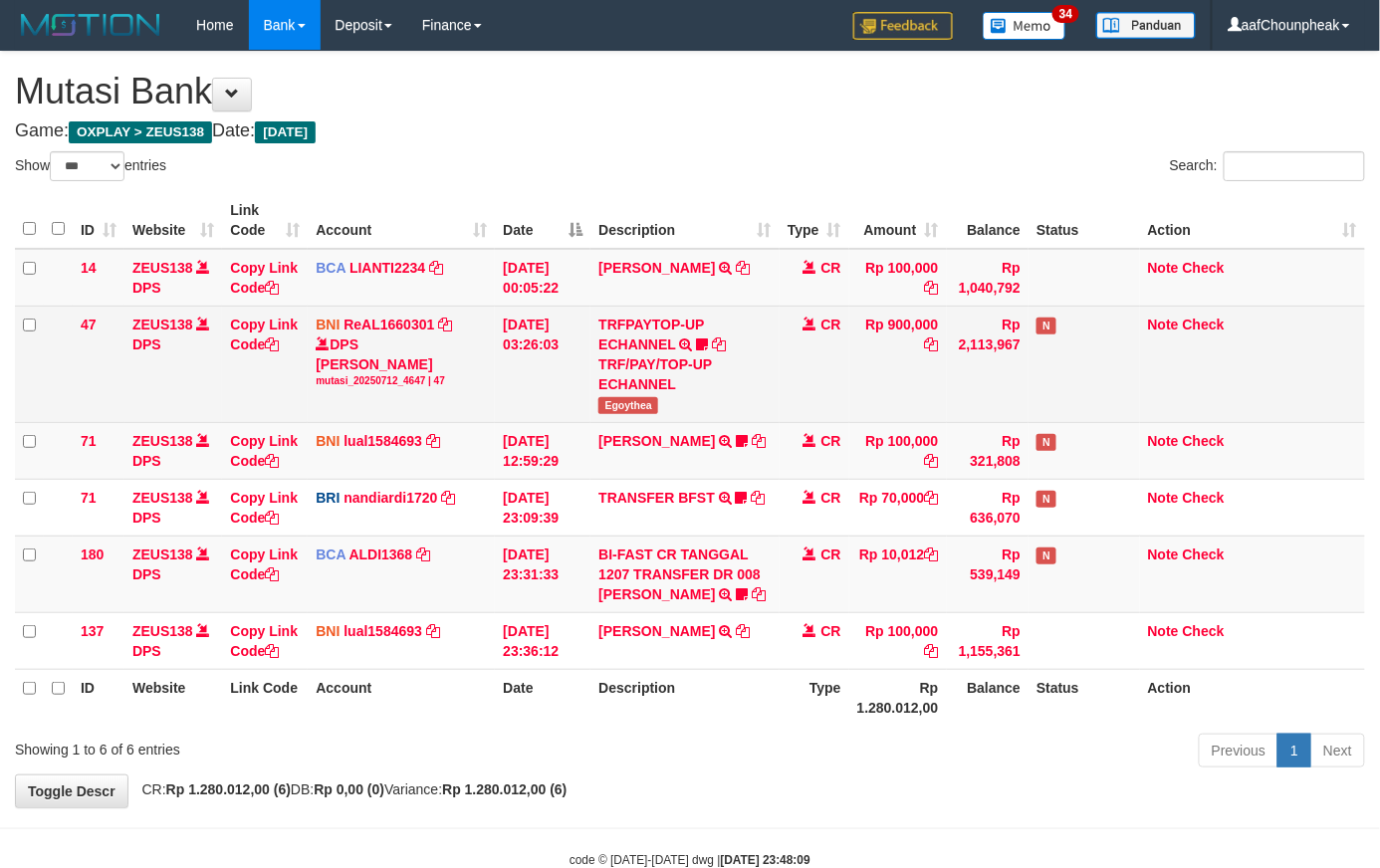 click on "Egoythea" at bounding box center [628, 405] 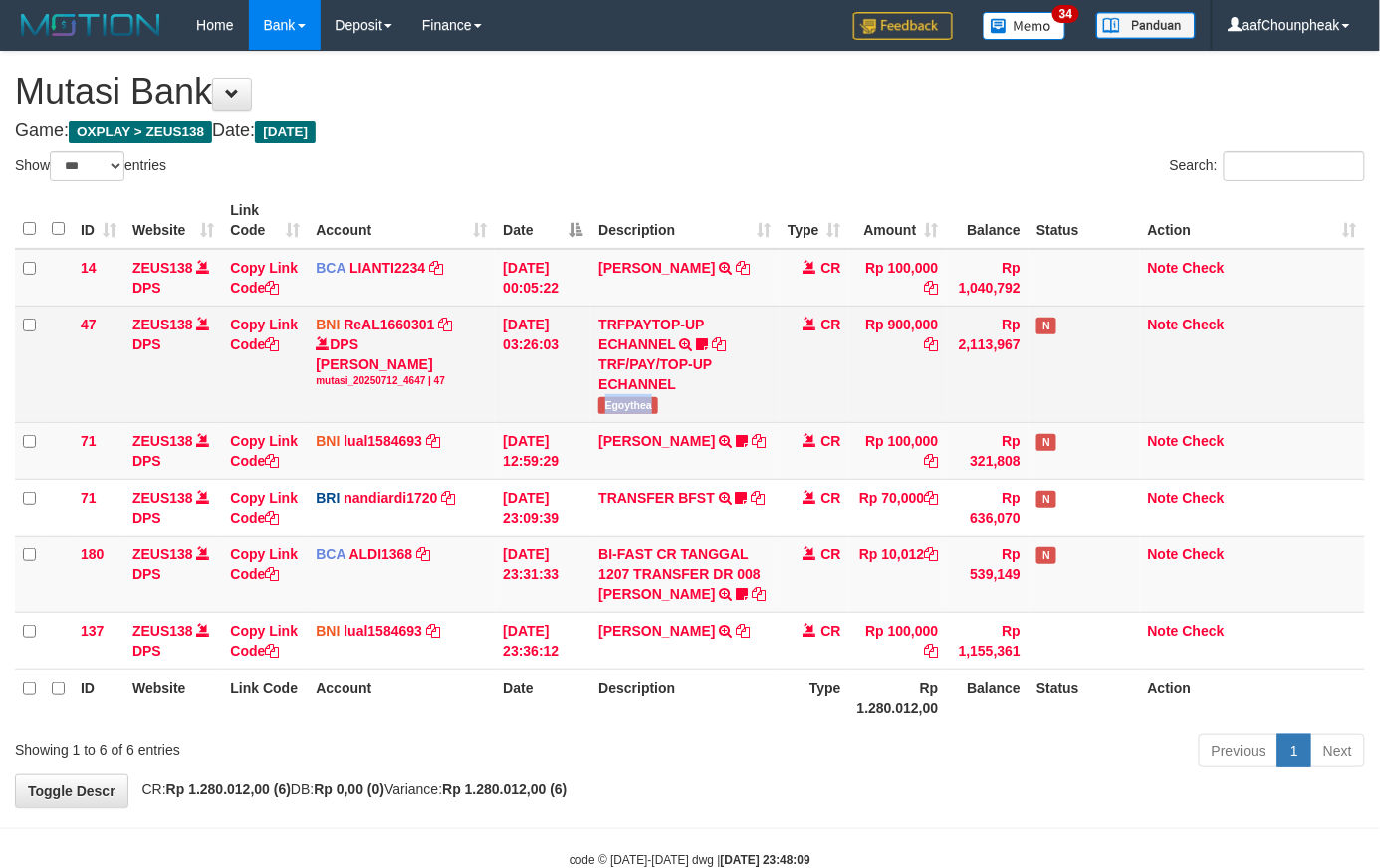 drag, startPoint x: 618, startPoint y: 402, endPoint x: 458, endPoint y: 423, distance: 161.37224 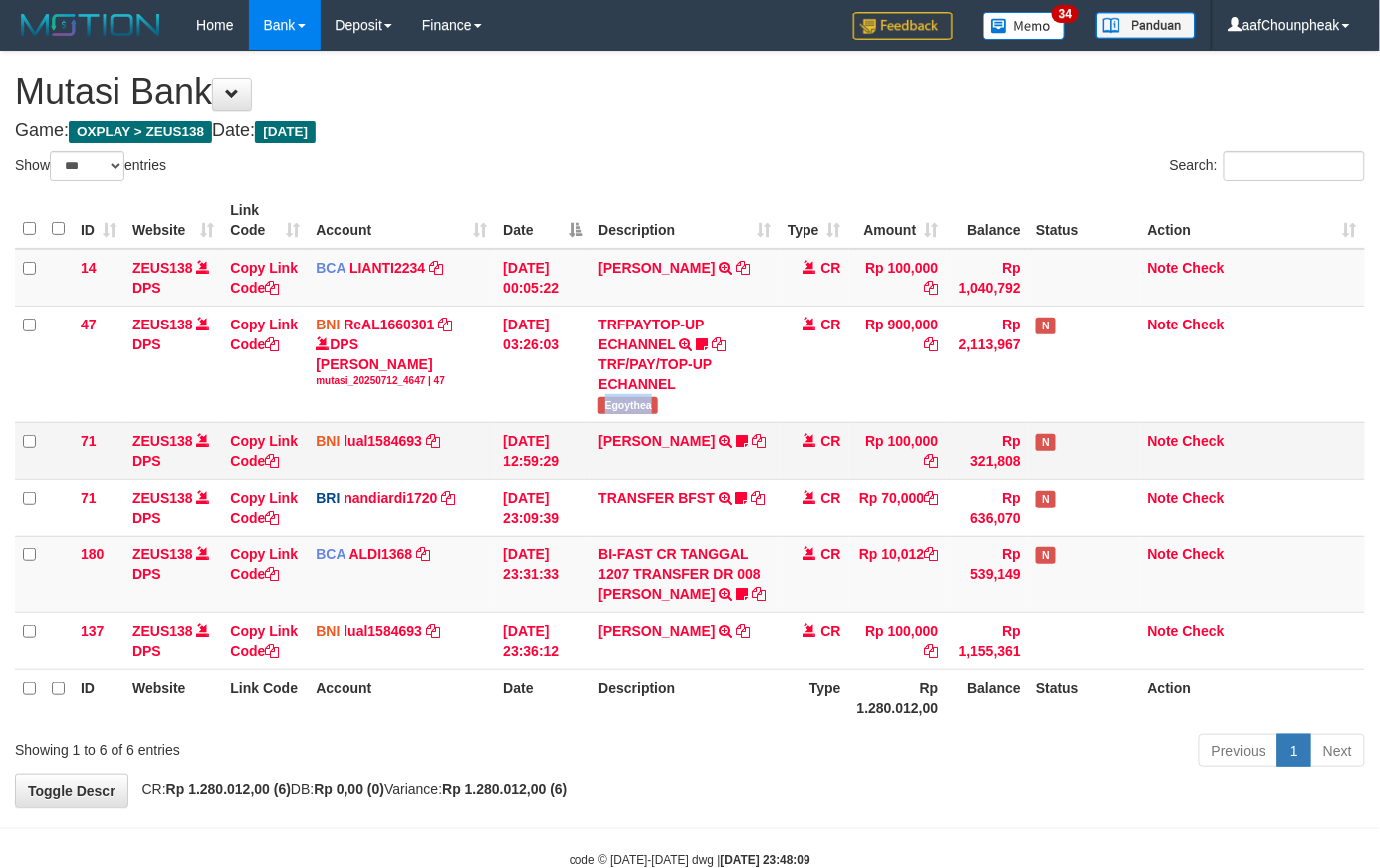 copy on "Egoythea" 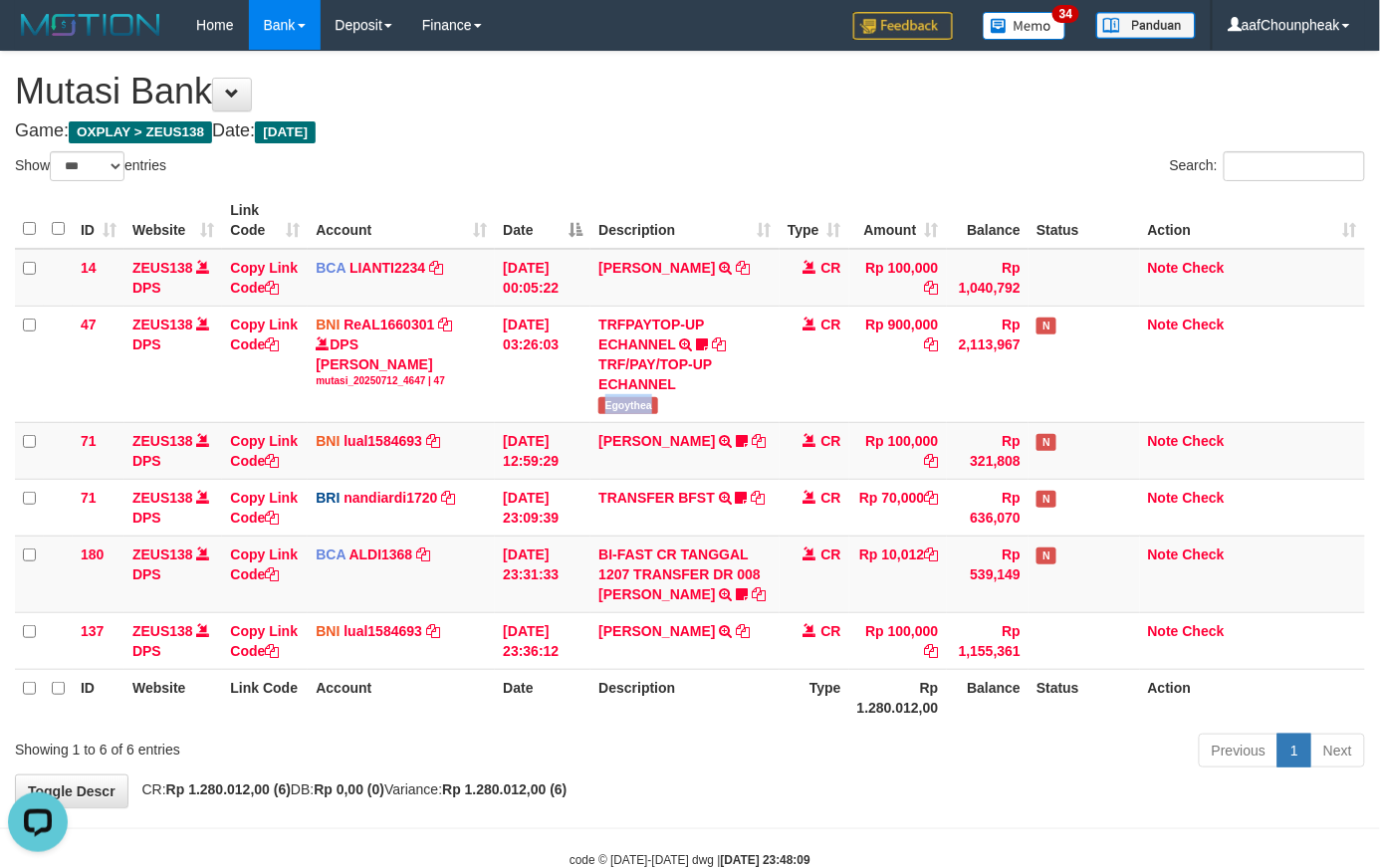scroll, scrollTop: 0, scrollLeft: 0, axis: both 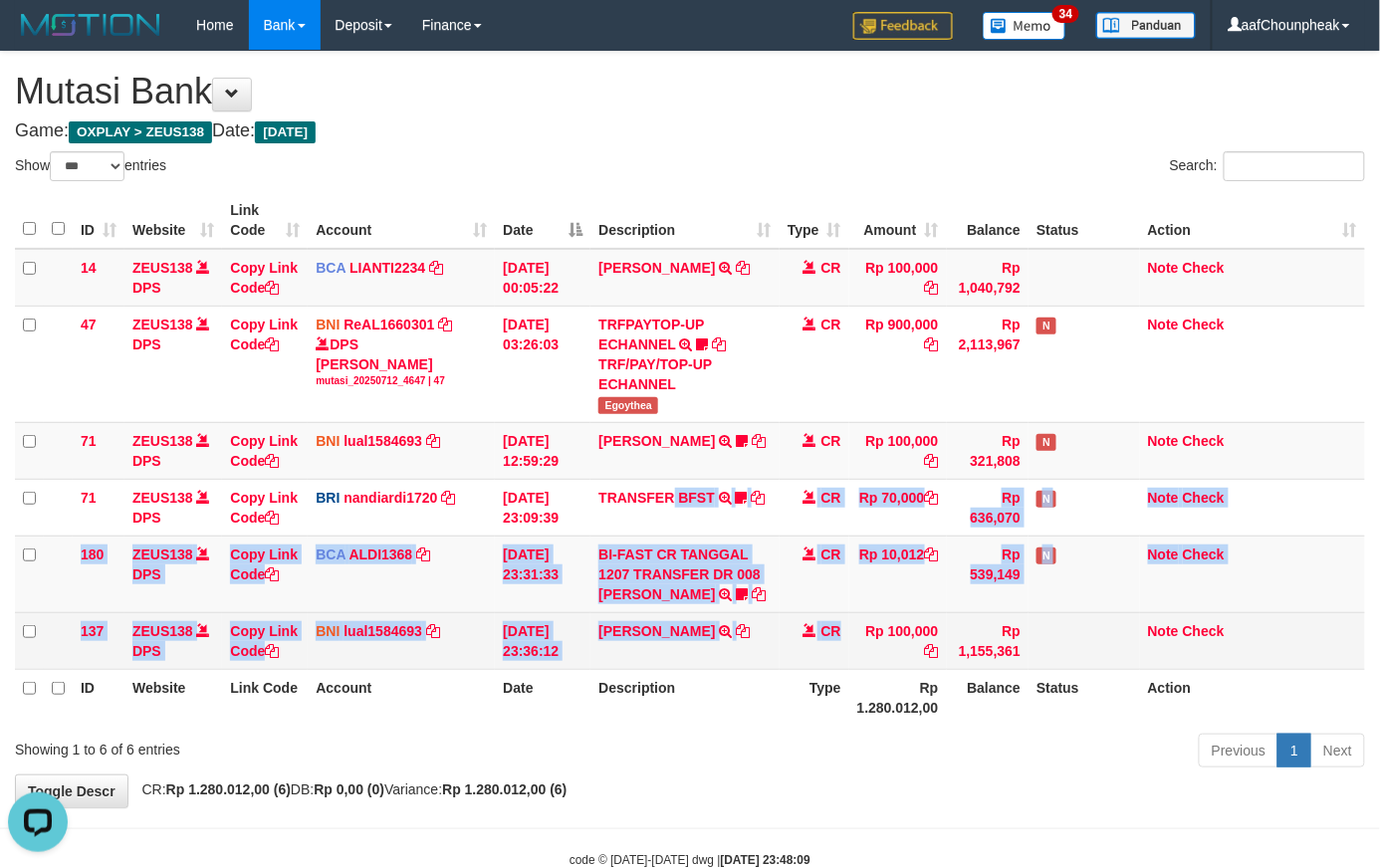 drag, startPoint x: 828, startPoint y: 629, endPoint x: 845, endPoint y: 646, distance: 24.04163 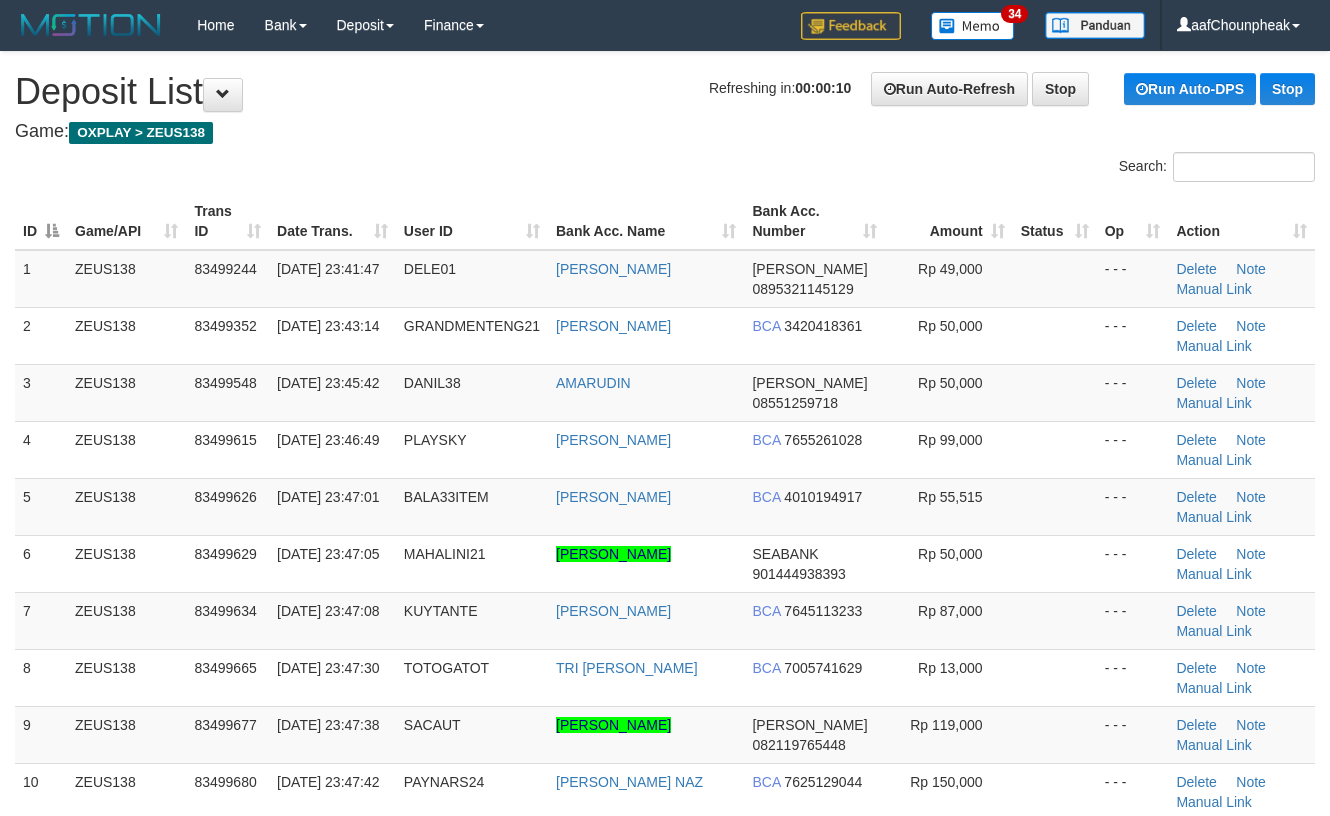 scroll, scrollTop: 0, scrollLeft: 0, axis: both 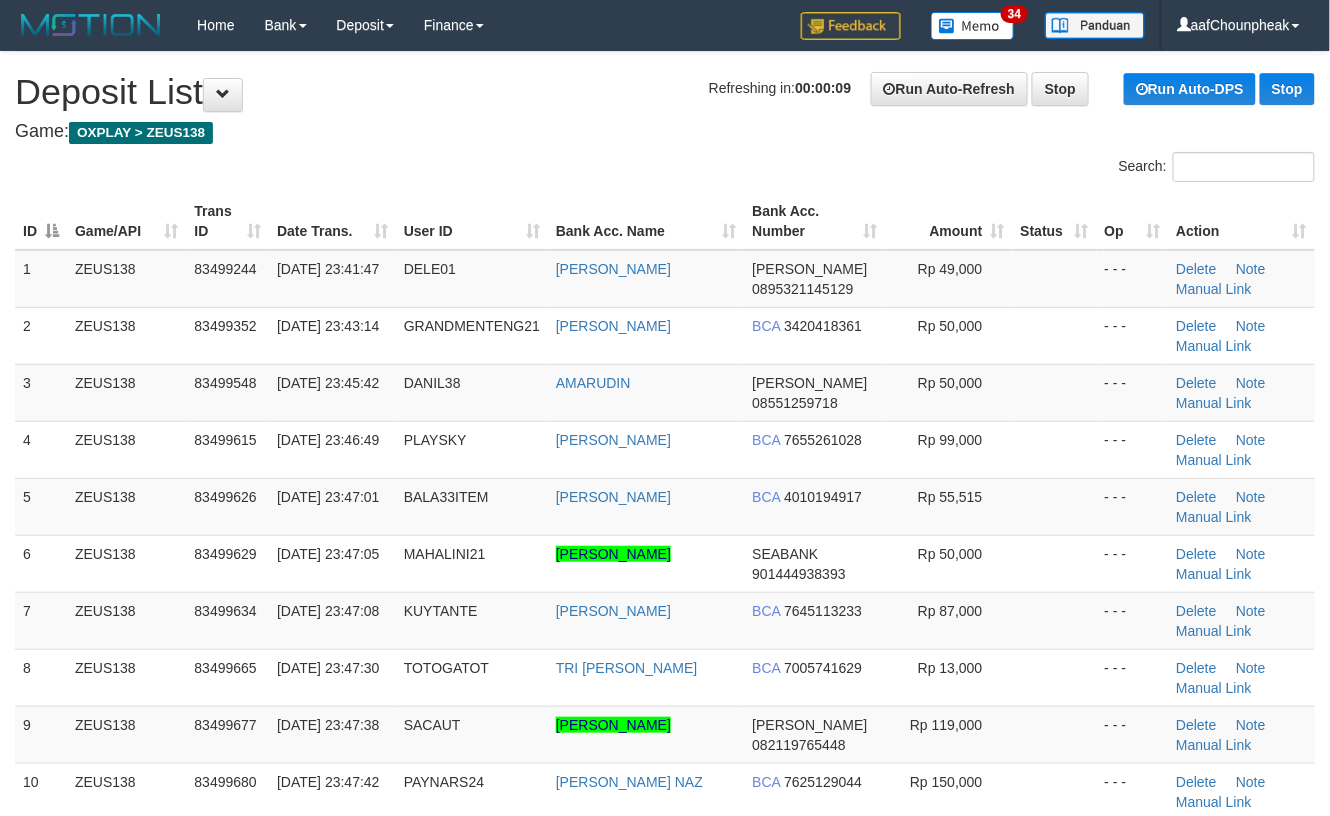 click on "Bank Acc. Name" at bounding box center (646, 221) 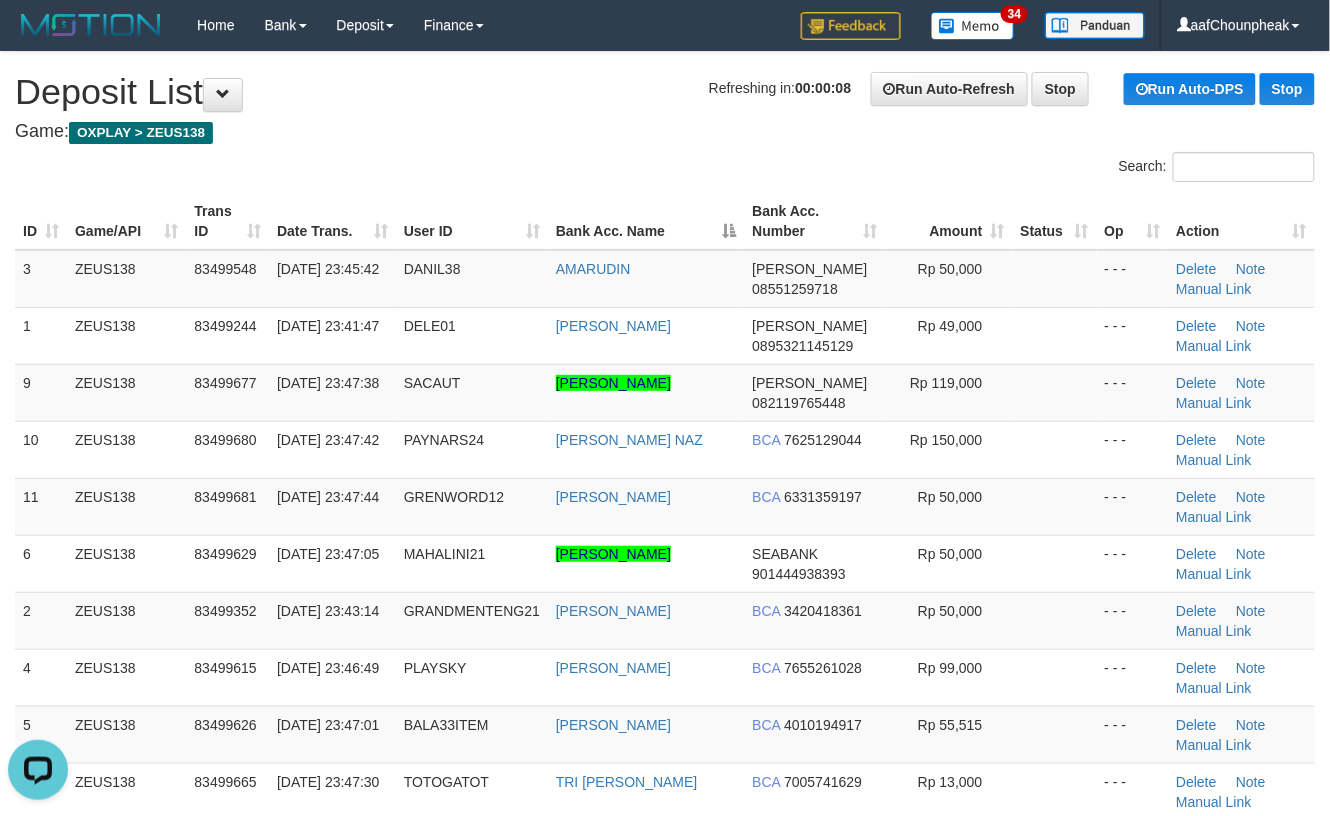drag, startPoint x: 661, startPoint y: 150, endPoint x: 720, endPoint y: 157, distance: 59.413803 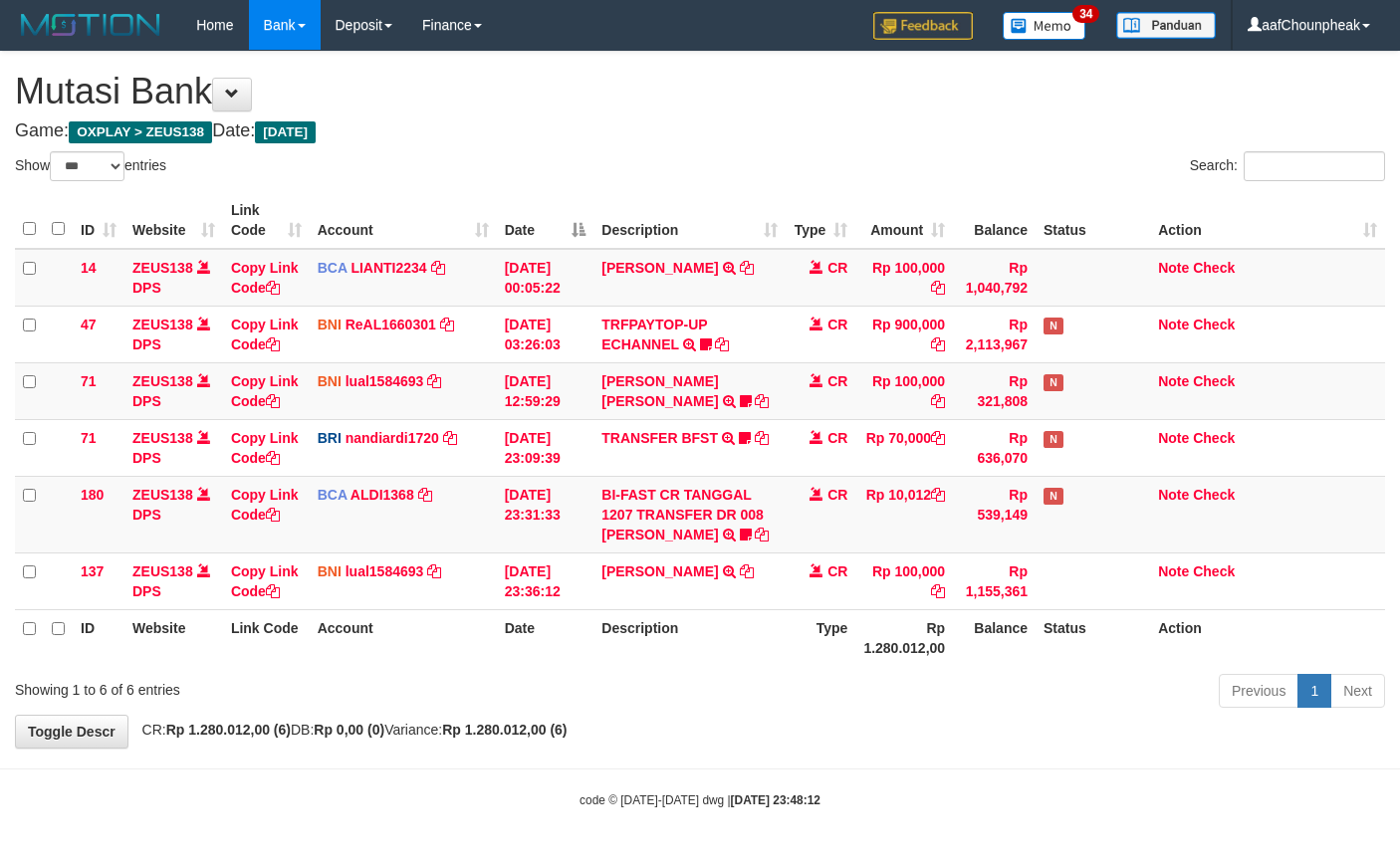 select on "***" 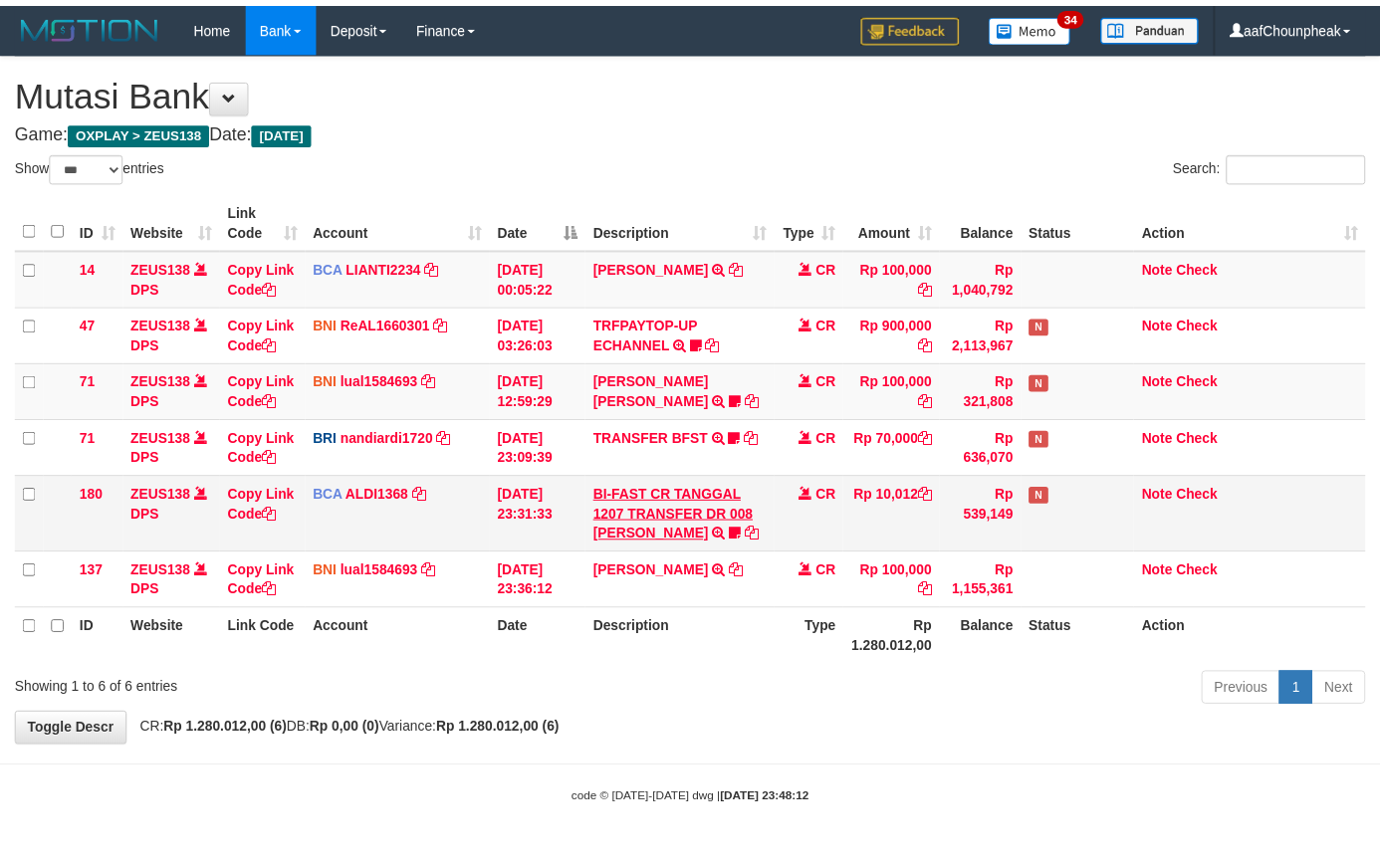 scroll, scrollTop: 0, scrollLeft: 0, axis: both 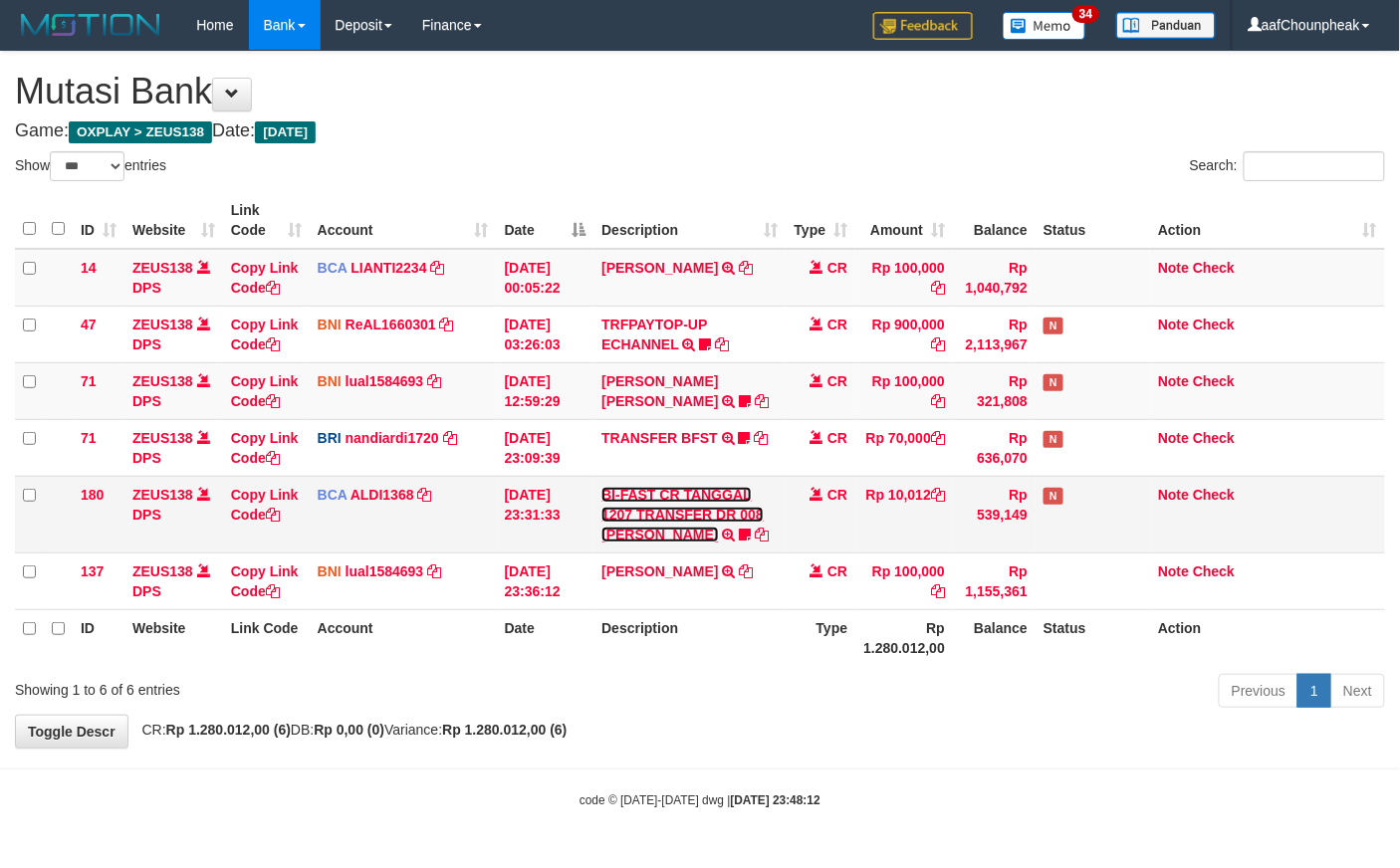 click on "BI-FAST CR TANGGAL 1207 TRANSFER DR 008 [PERSON_NAME]" at bounding box center (682, 515) 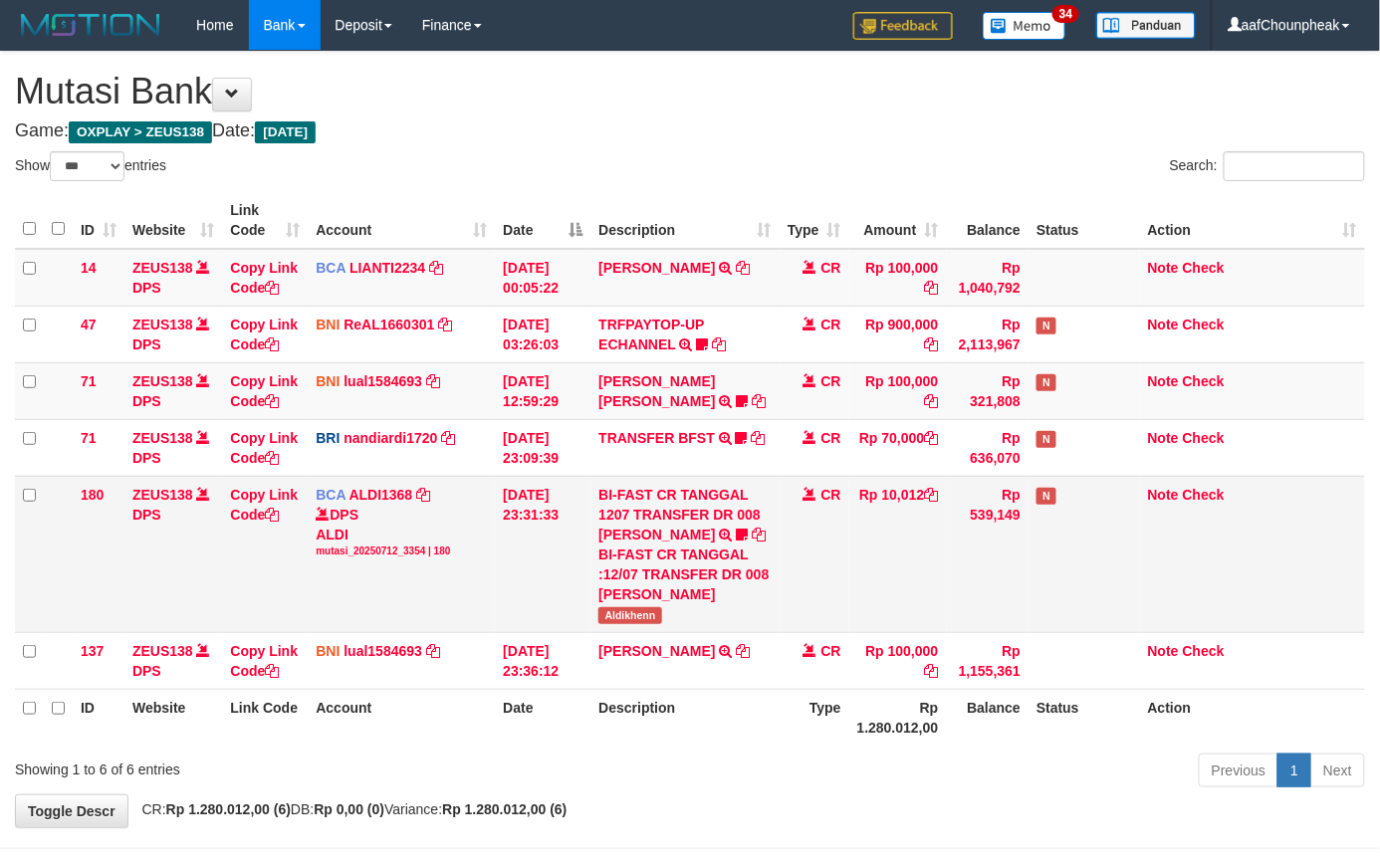 click on "Aldikhenn" at bounding box center (629, 615) 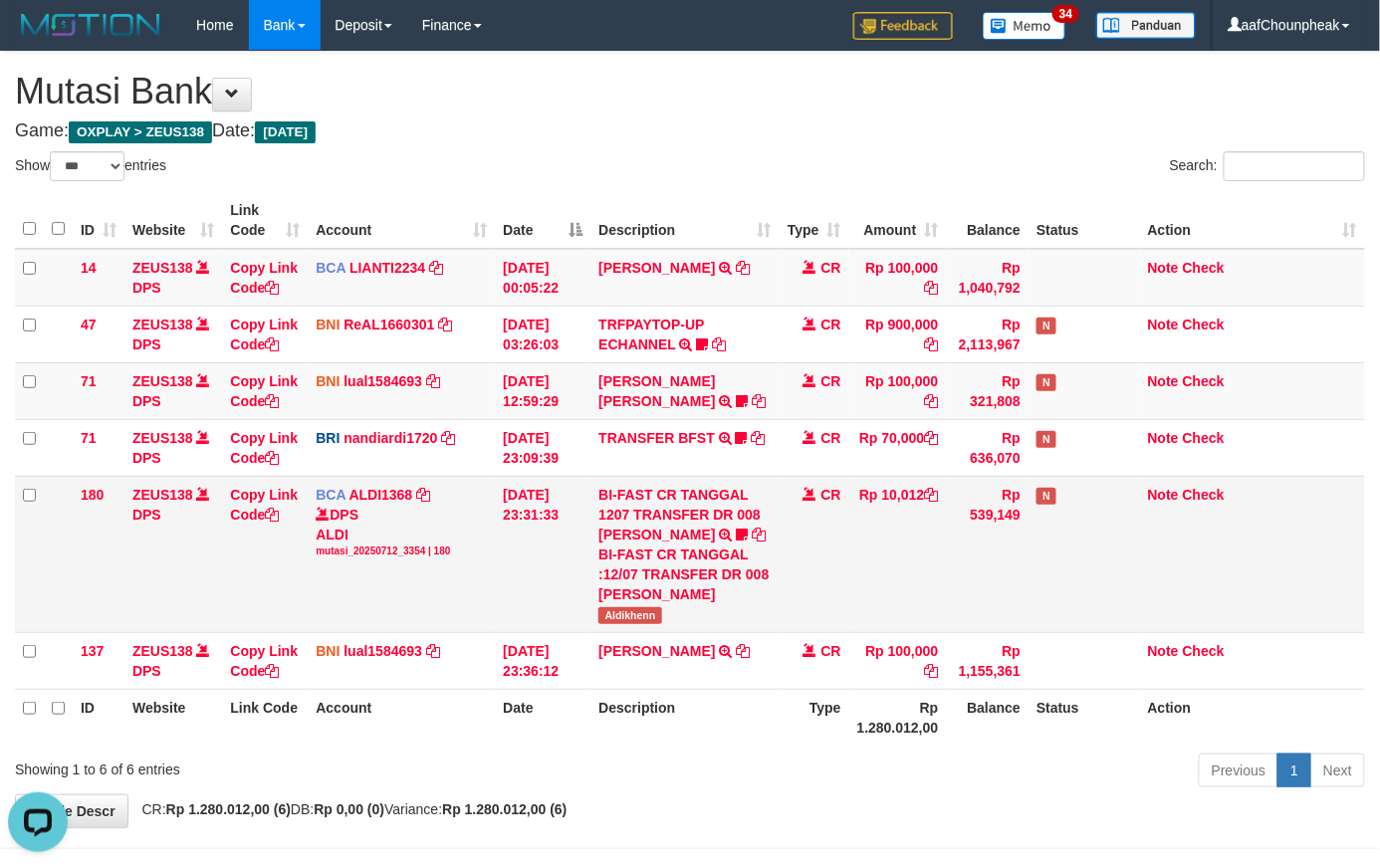 scroll, scrollTop: 0, scrollLeft: 0, axis: both 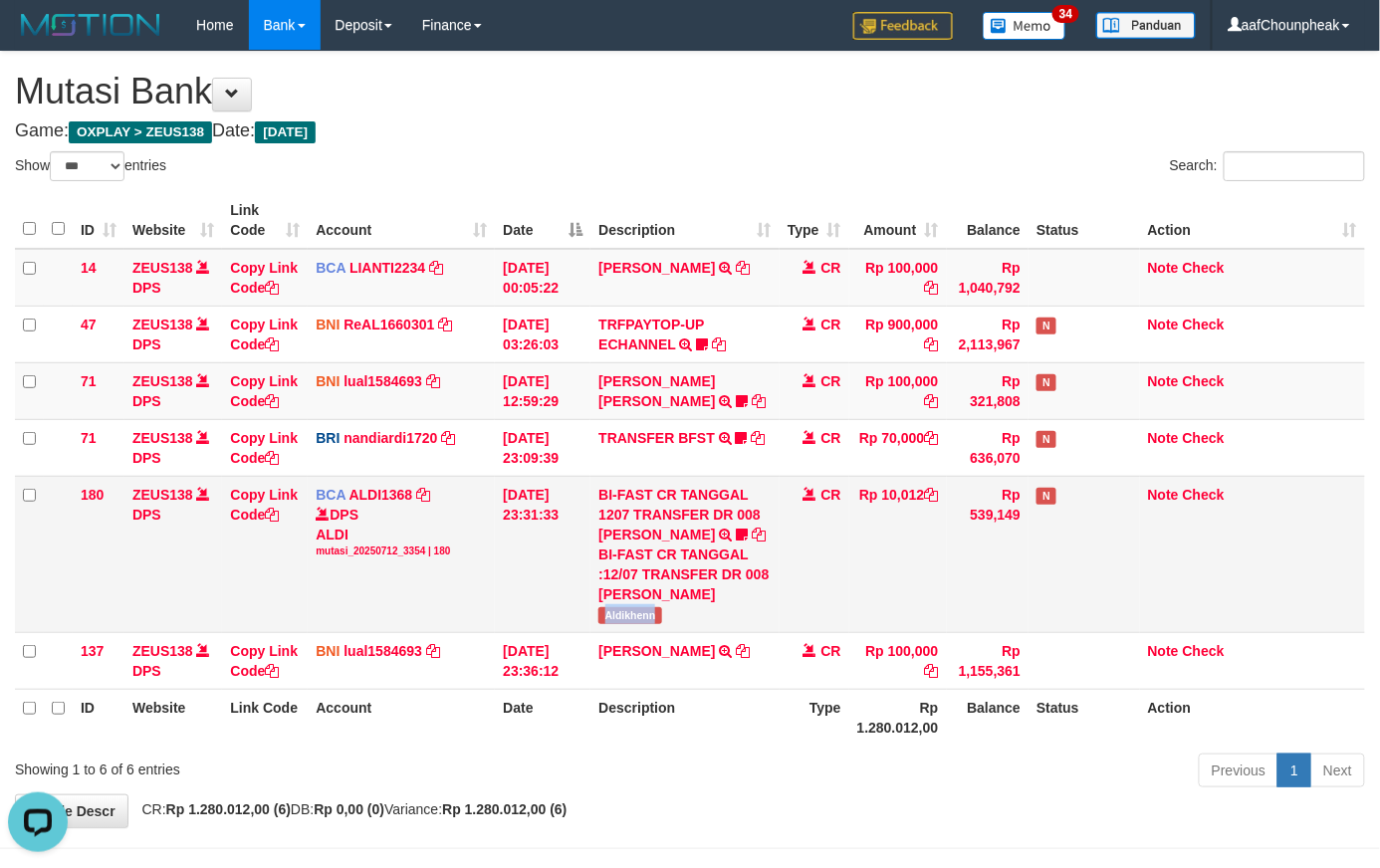 click on "Aldikhenn" at bounding box center (629, 615) 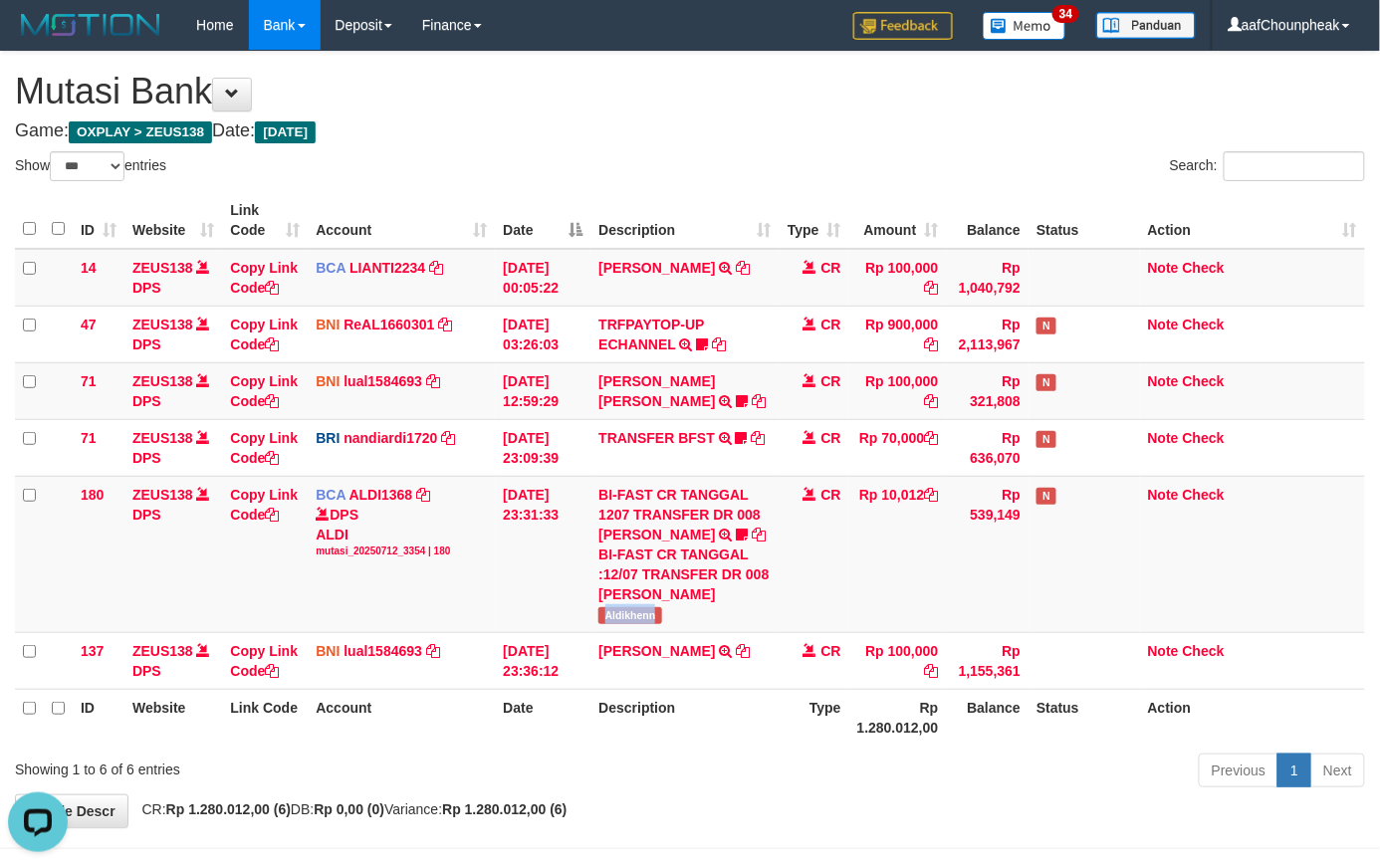 copy on "Aldikhenn" 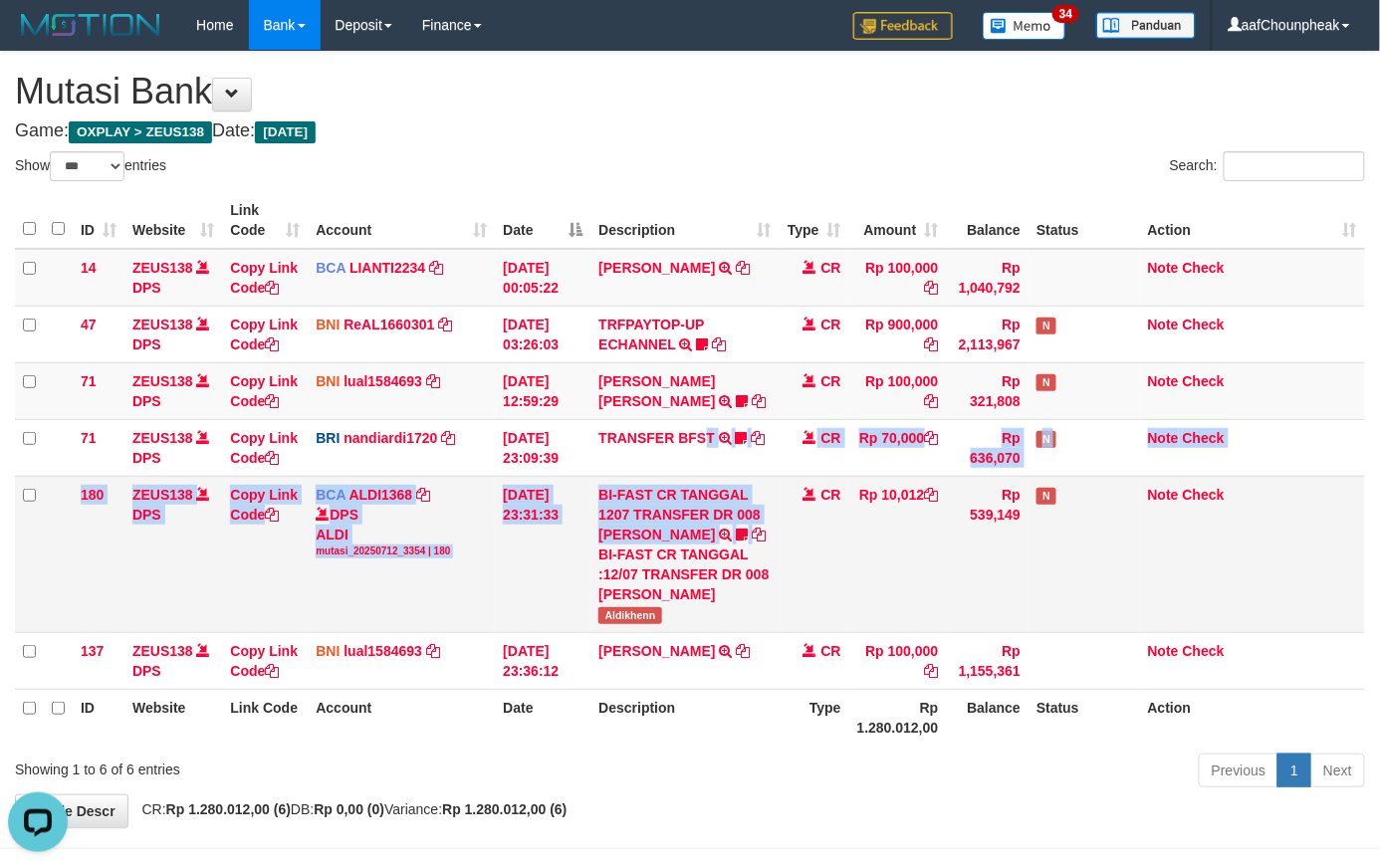 click on "14
ZEUS138    DPS
Copy Link Code
BCA
LIANTI2234
DPS
YULIANTI
mutasi_20250712_4646 | 14
mutasi_20250712_4646 | 14
12/07/2025 00:05:22
YUSUP MAULAN         TRSF E-BANKING CR 1207/FTSCY/WS95051
100000.002025071262819090 TRFDN-YUSUP MAULANESPAY DEBIT INDONE
CR
Rp 100,000
Rp 1,040,792
Note
Check
47
ZEUS138    DPS
Copy Link Code
BNI
ReAL1660301
DPS
REYHAN ALMANSYAH
mutasi_20250712_4647 | 47" at bounding box center [690, 469] 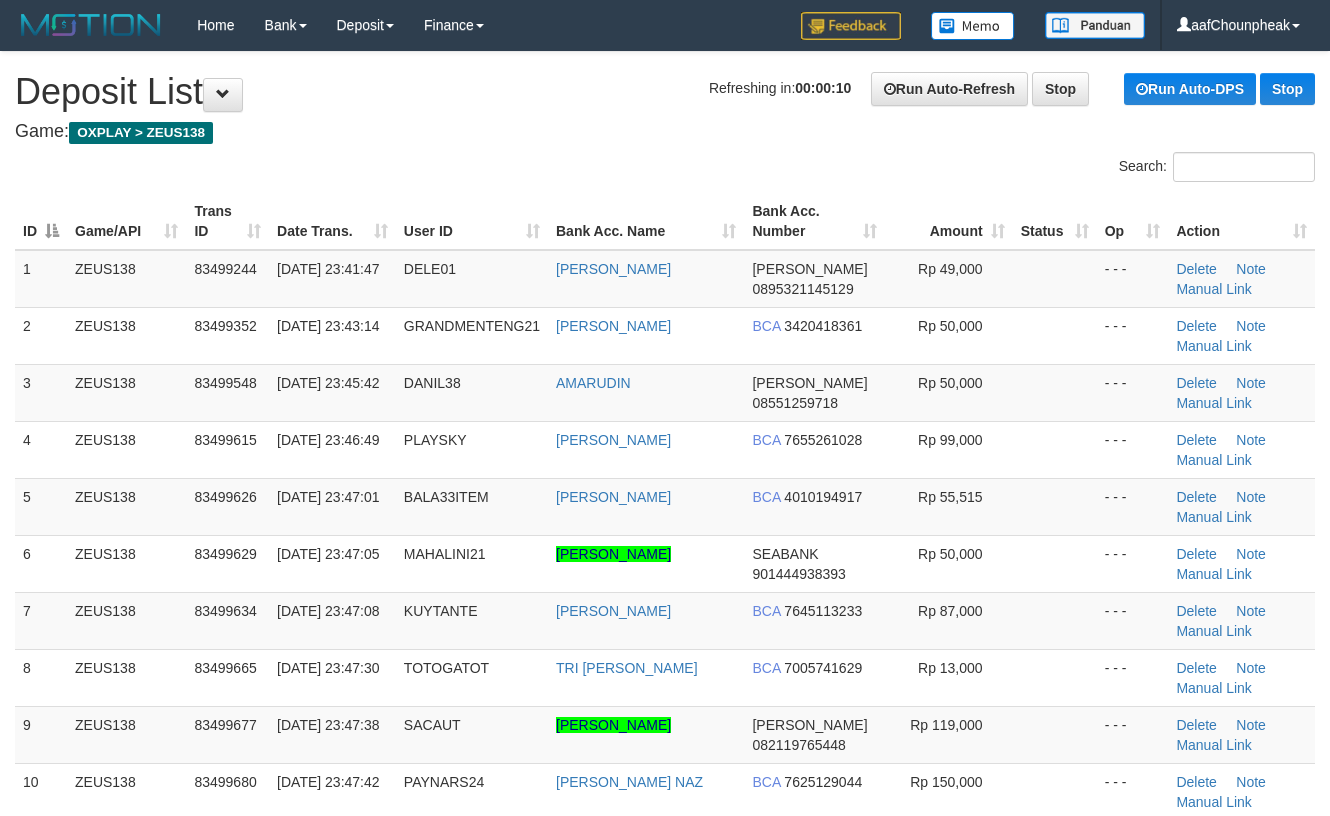 scroll, scrollTop: 0, scrollLeft: 0, axis: both 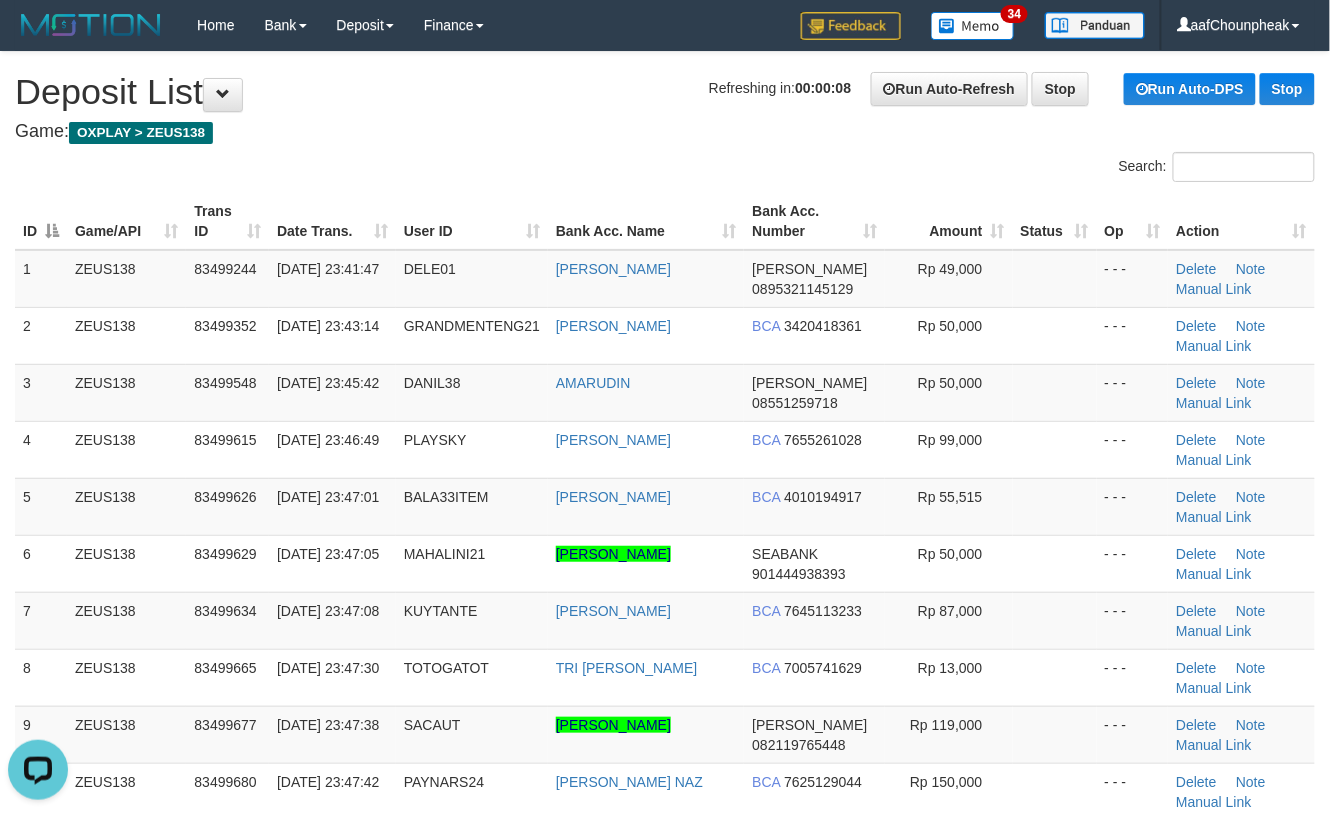 click on "Refreshing in:  00:00:08
Run Auto-Refresh
Stop
Run Auto-DPS
Stop
Deposit List" at bounding box center (665, 92) 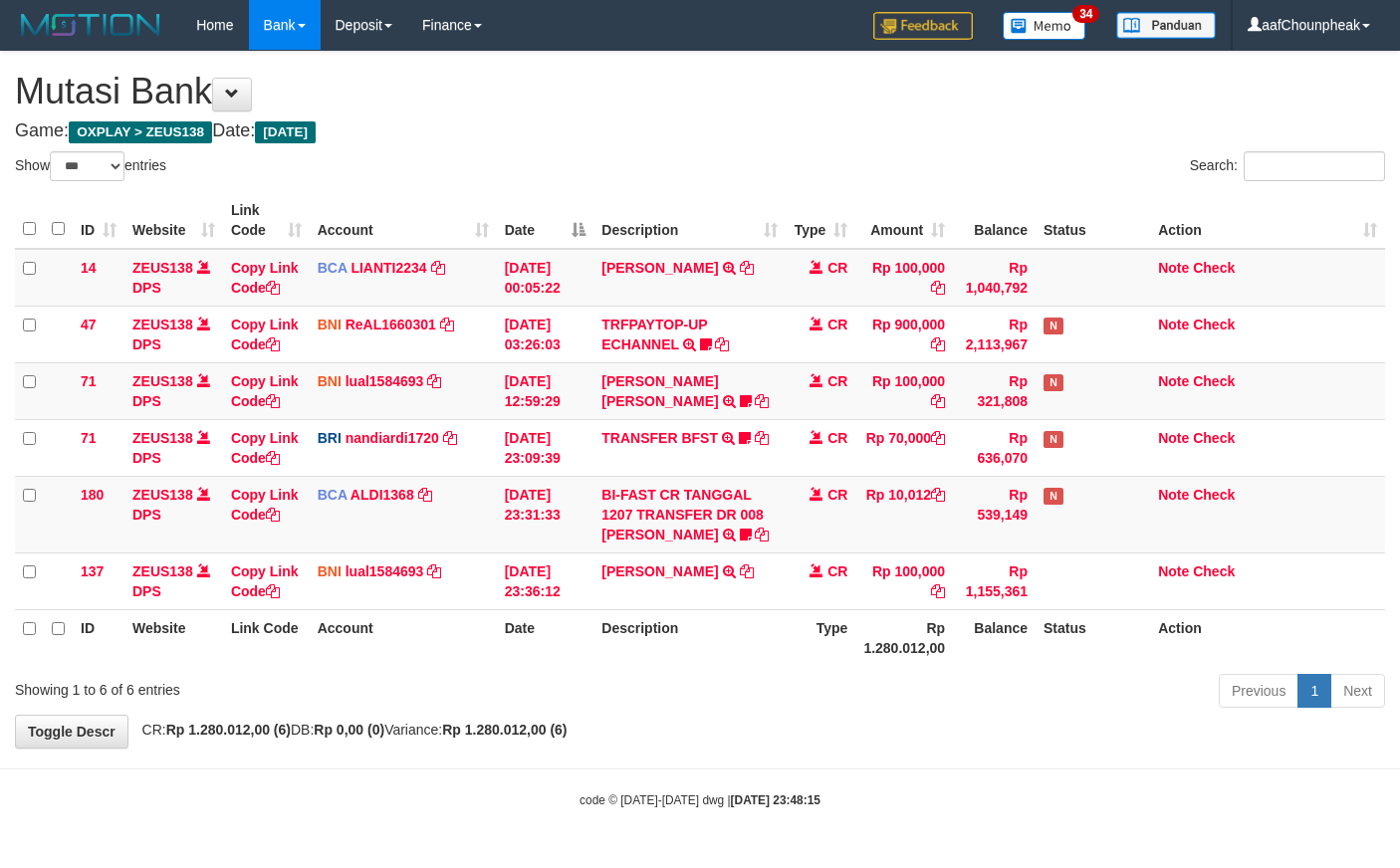 select on "***" 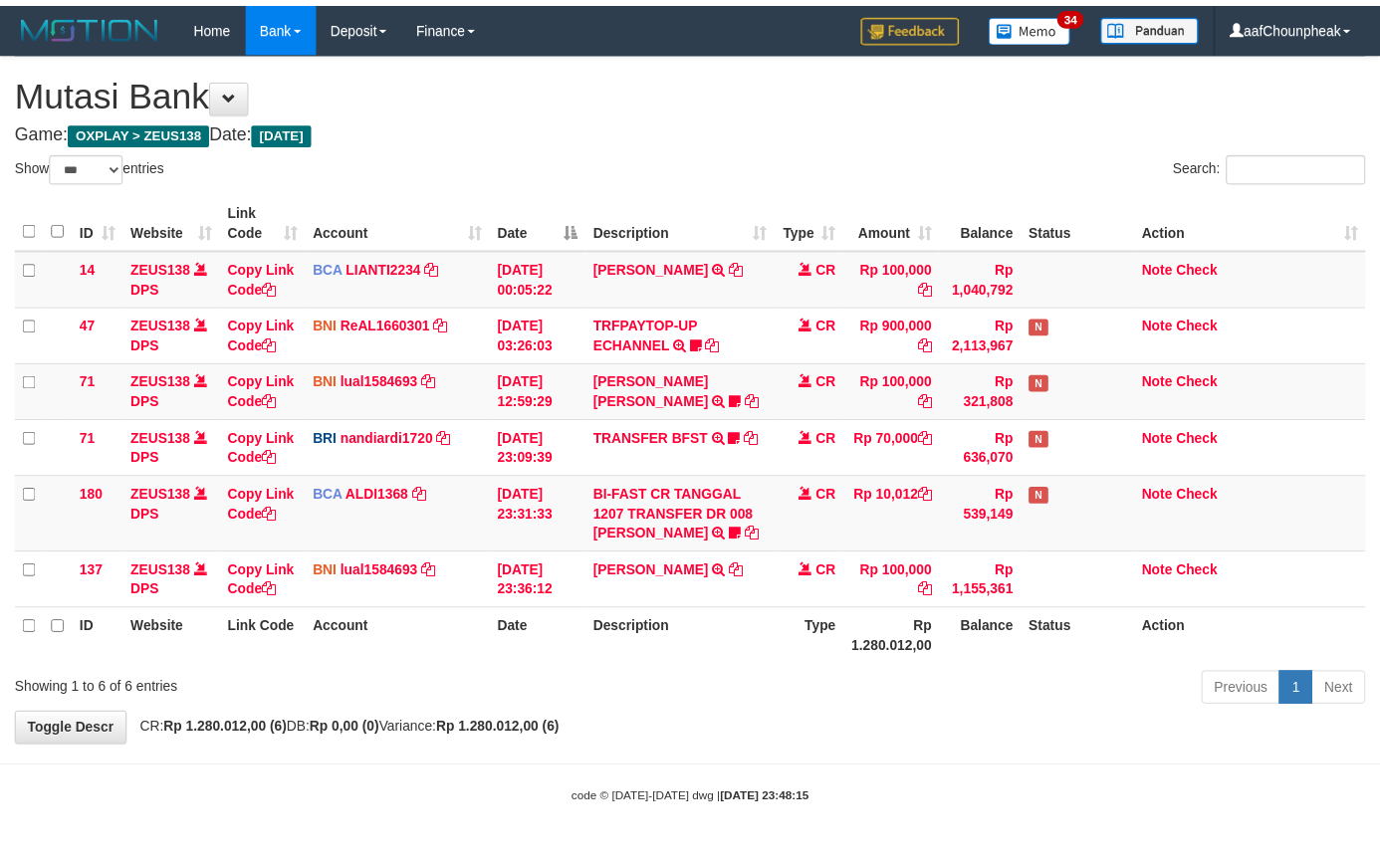 scroll, scrollTop: 0, scrollLeft: 0, axis: both 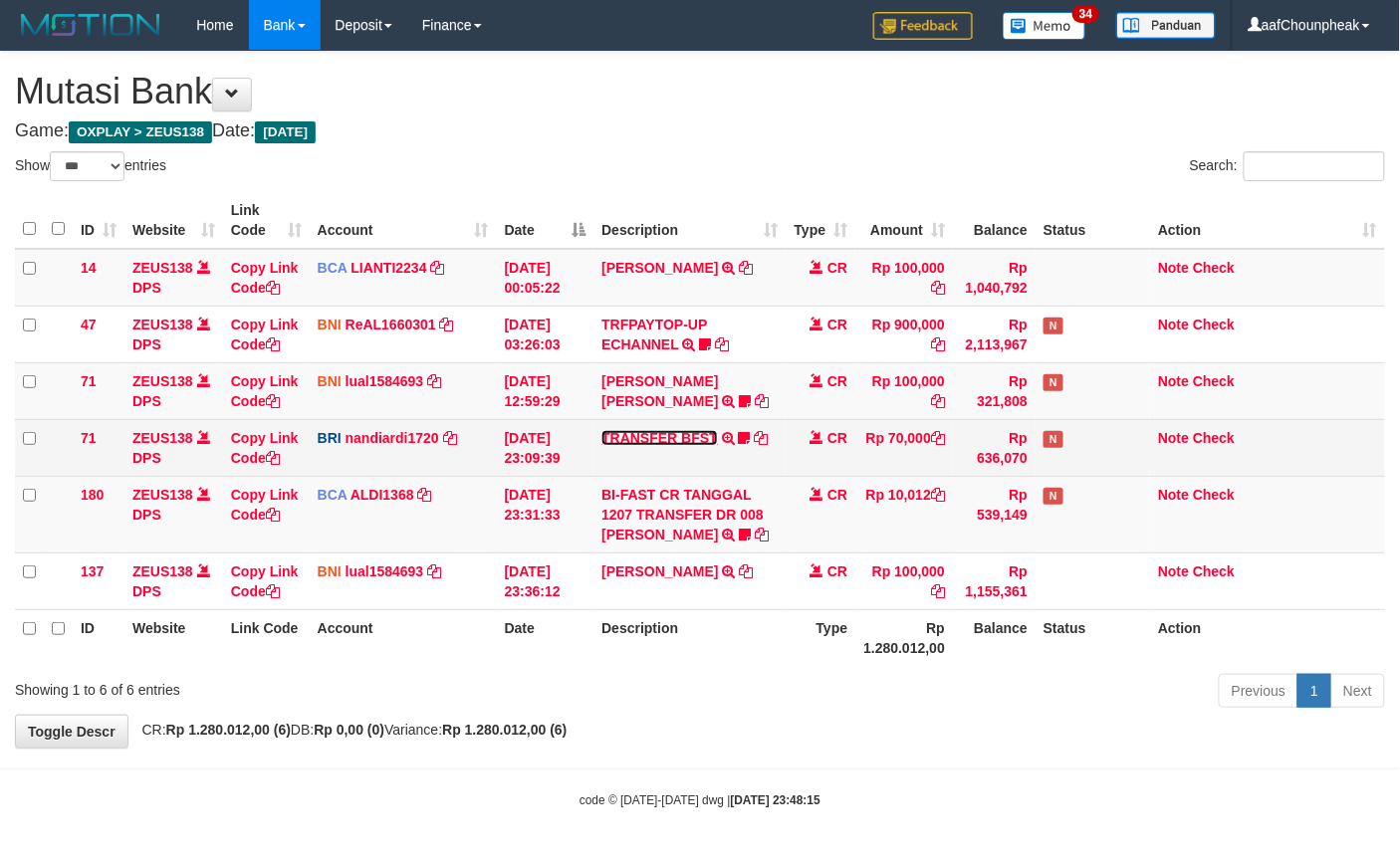 drag, startPoint x: 0, startPoint y: 0, endPoint x: 638, endPoint y: 438, distance: 773.87854 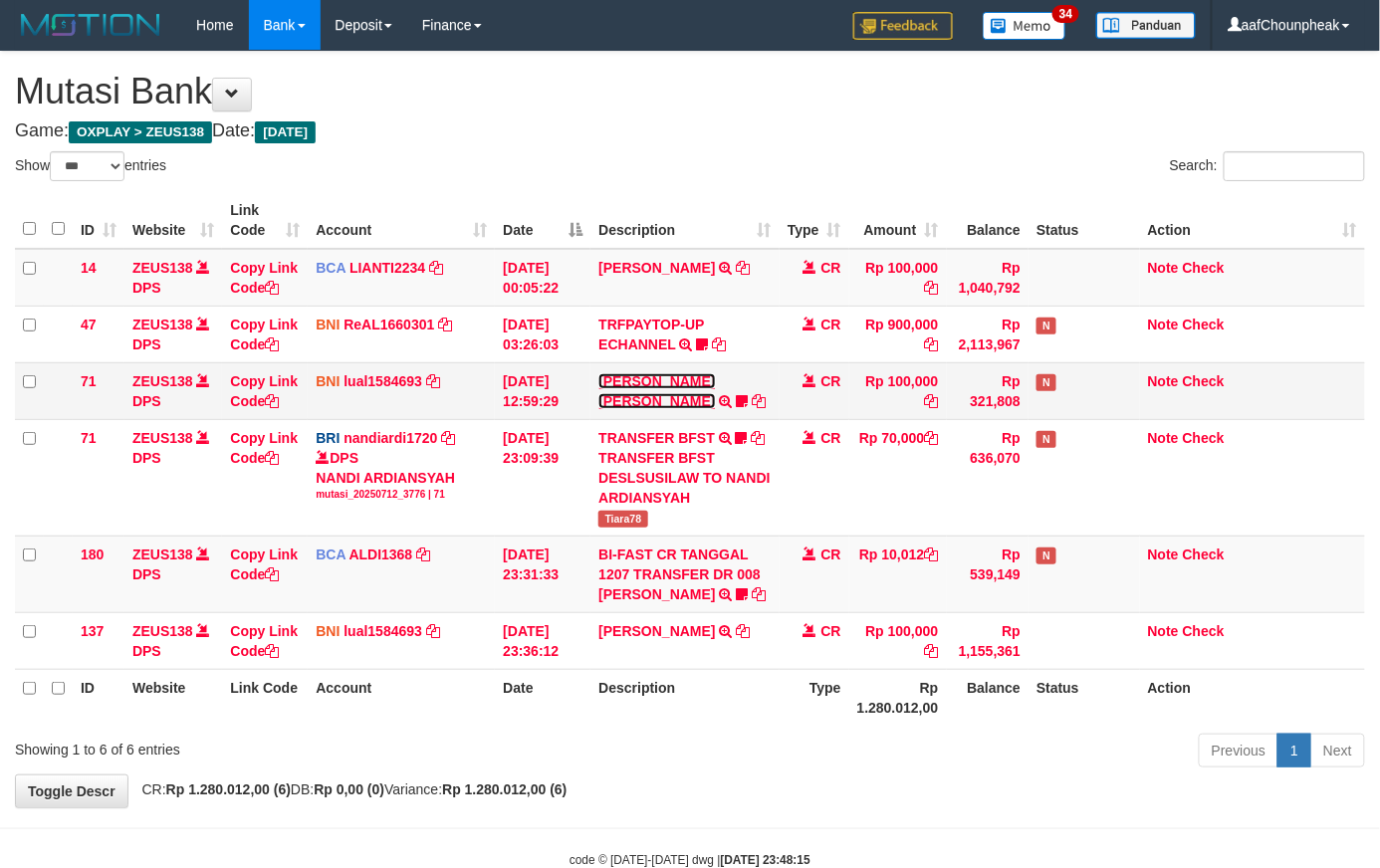 click on "MUHAMMAD IQBAL FARHAN" at bounding box center [656, 391] 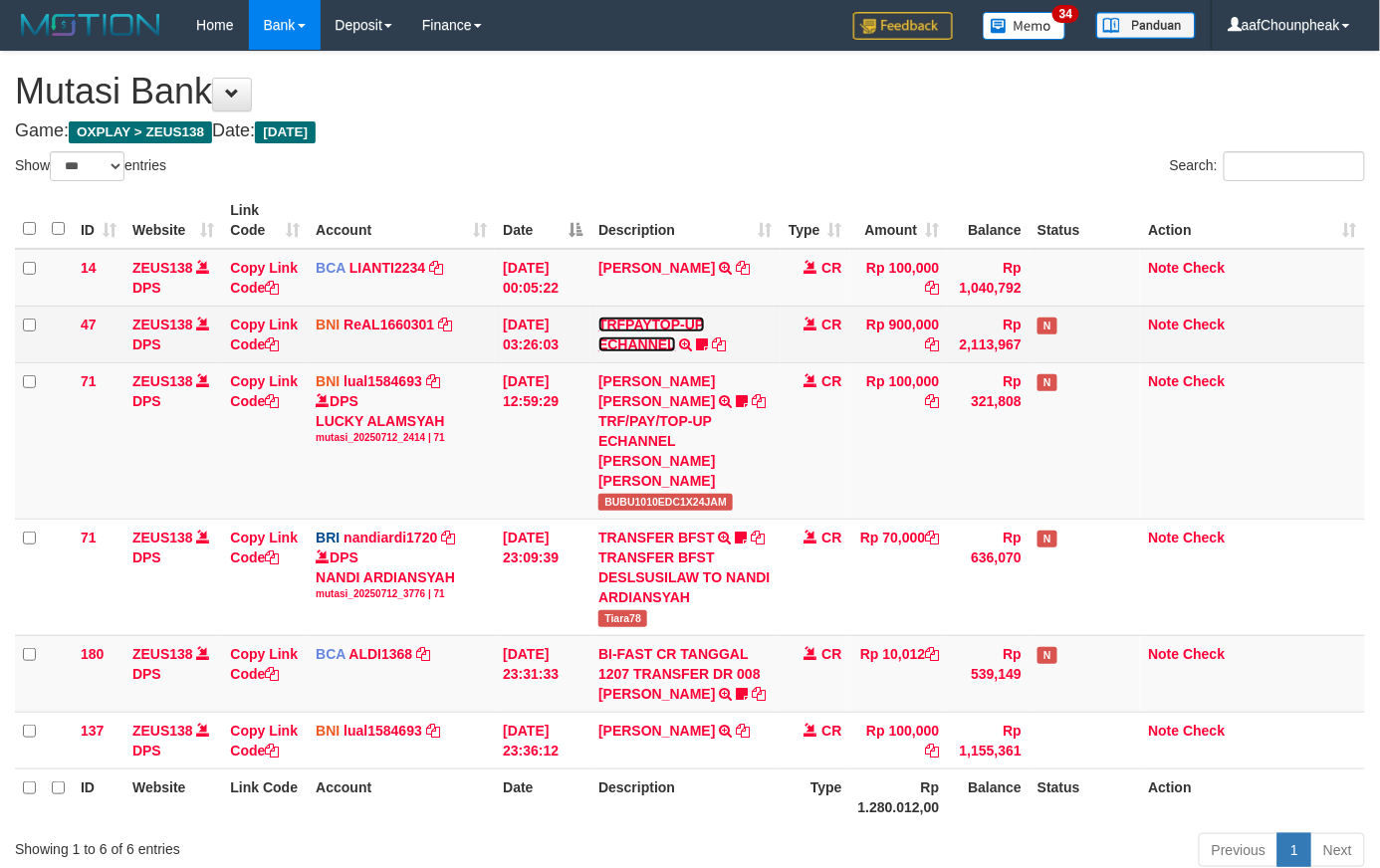click on "TRFPAYTOP-UP ECHANNEL" at bounding box center (651, 334) 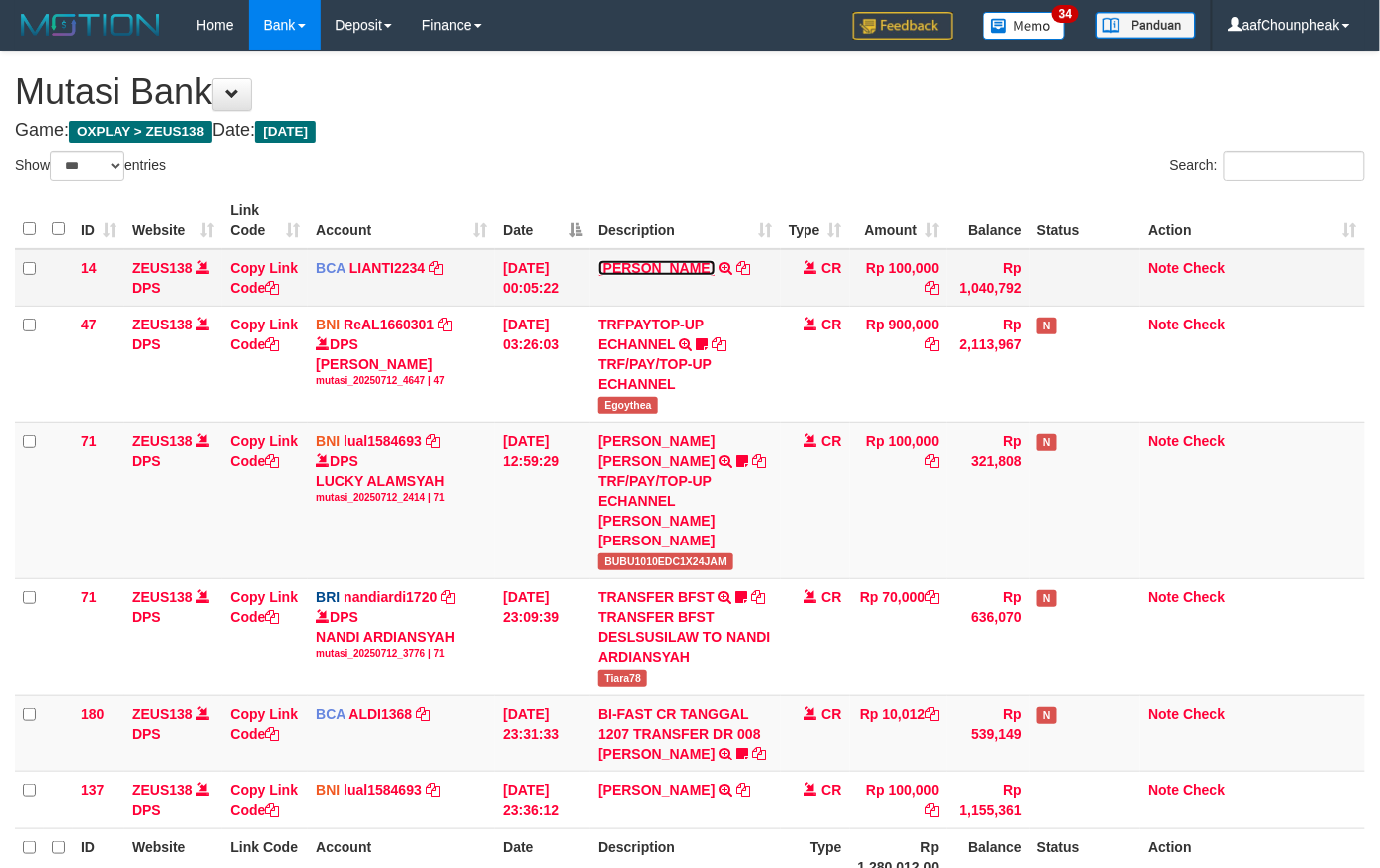 click on "[PERSON_NAME]" at bounding box center [656, 268] 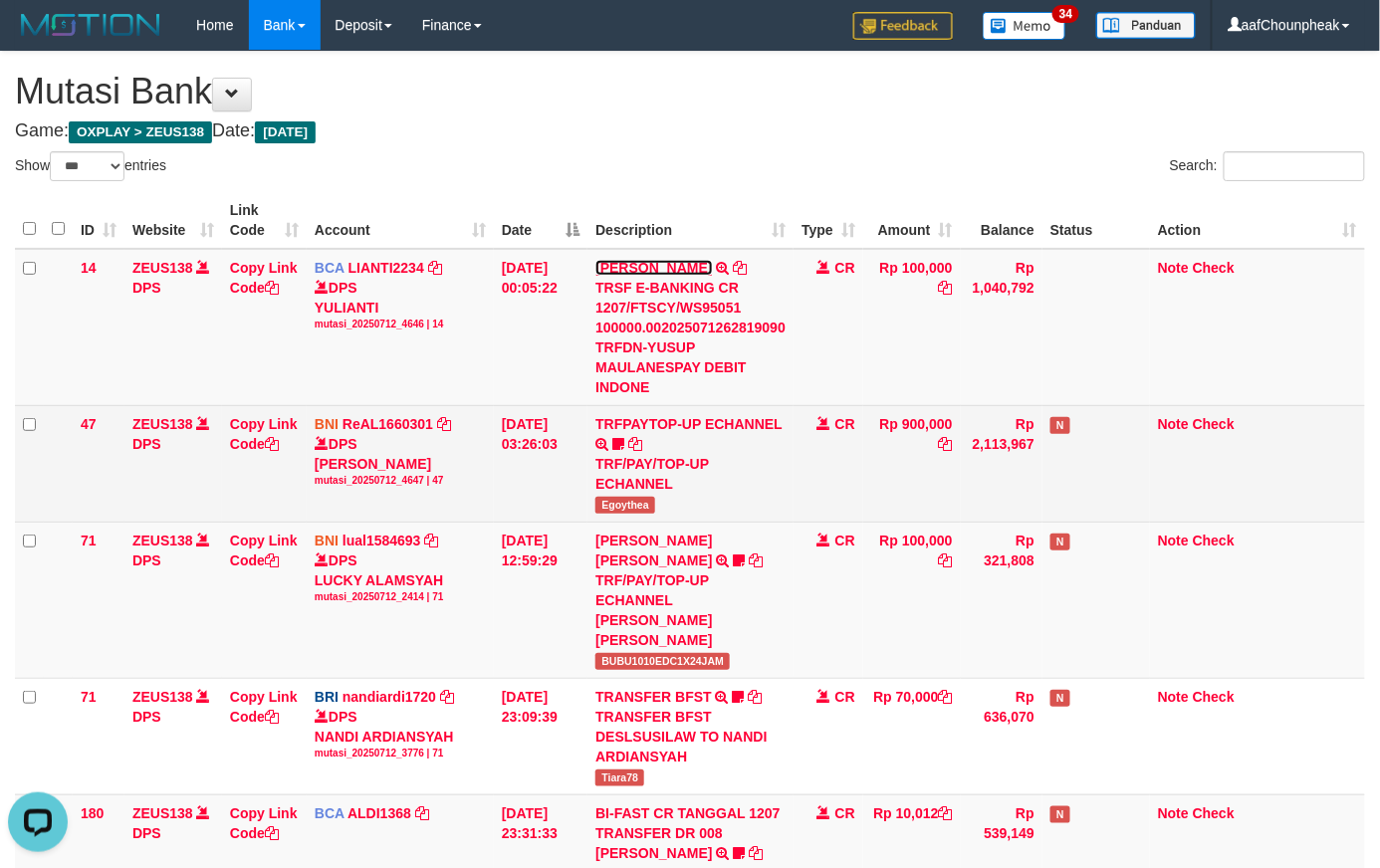 scroll, scrollTop: 0, scrollLeft: 0, axis: both 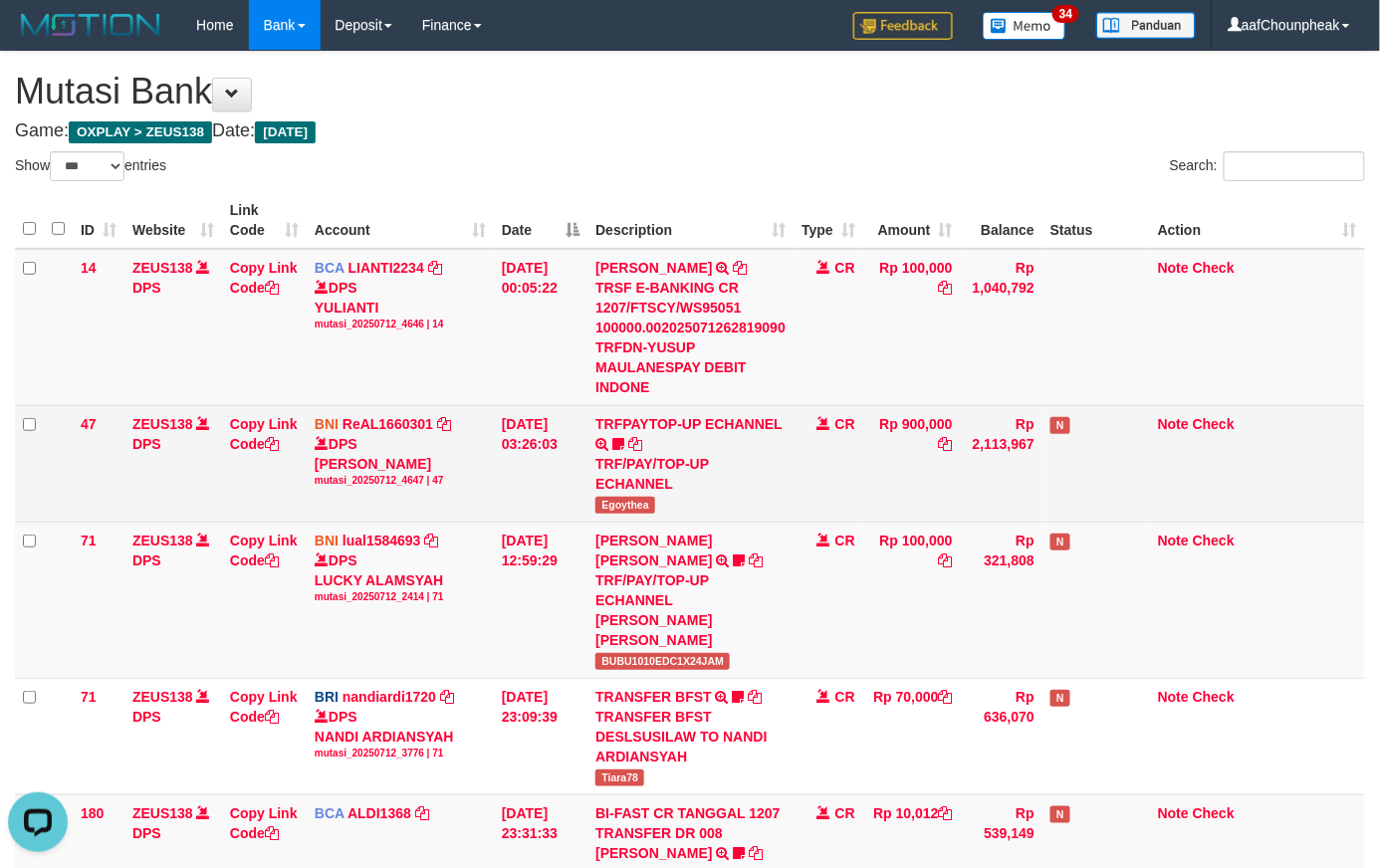 click on "Egoythea" at bounding box center (625, 505) 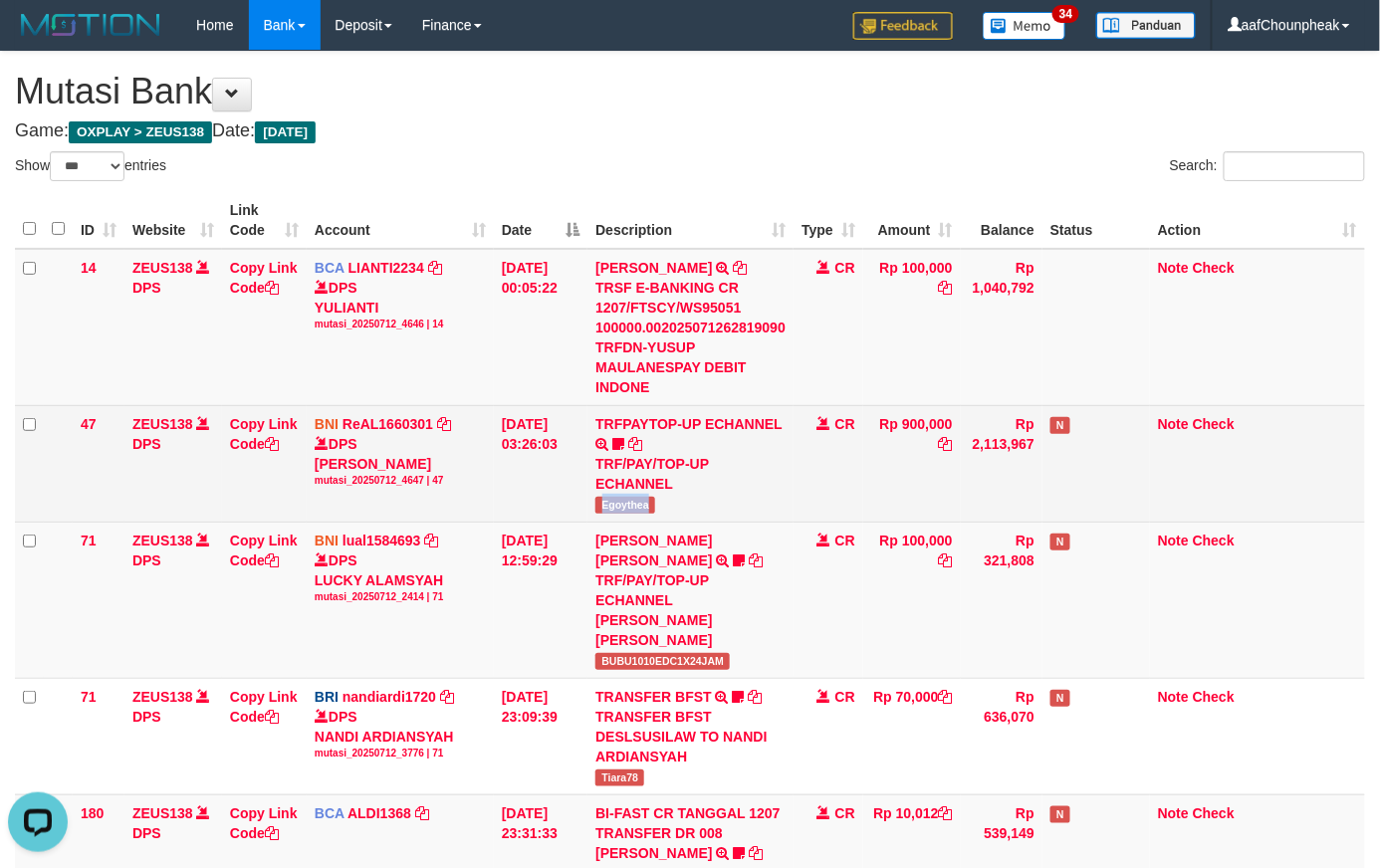 click on "Egoythea" at bounding box center [625, 505] 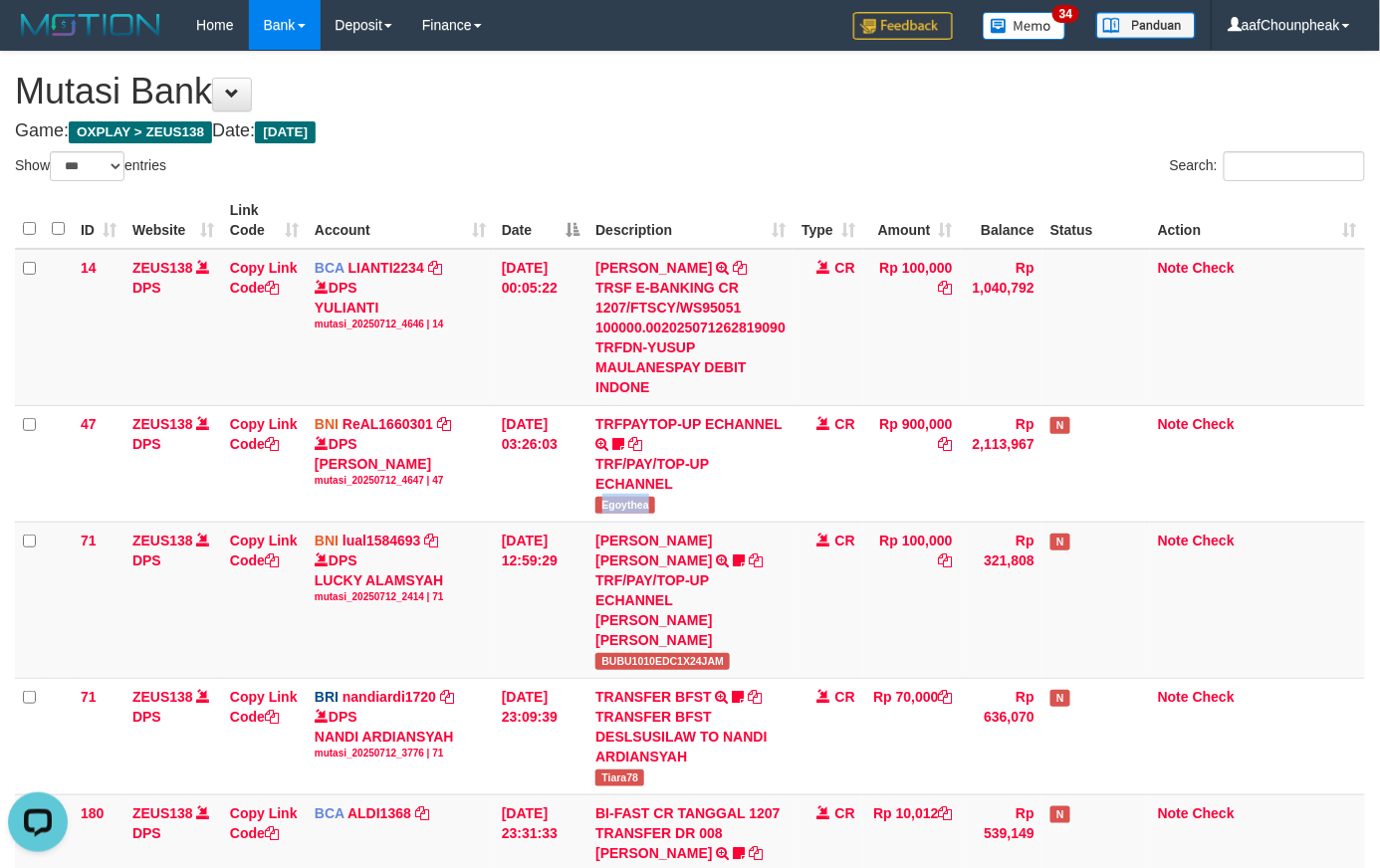 copy on "Egoythea" 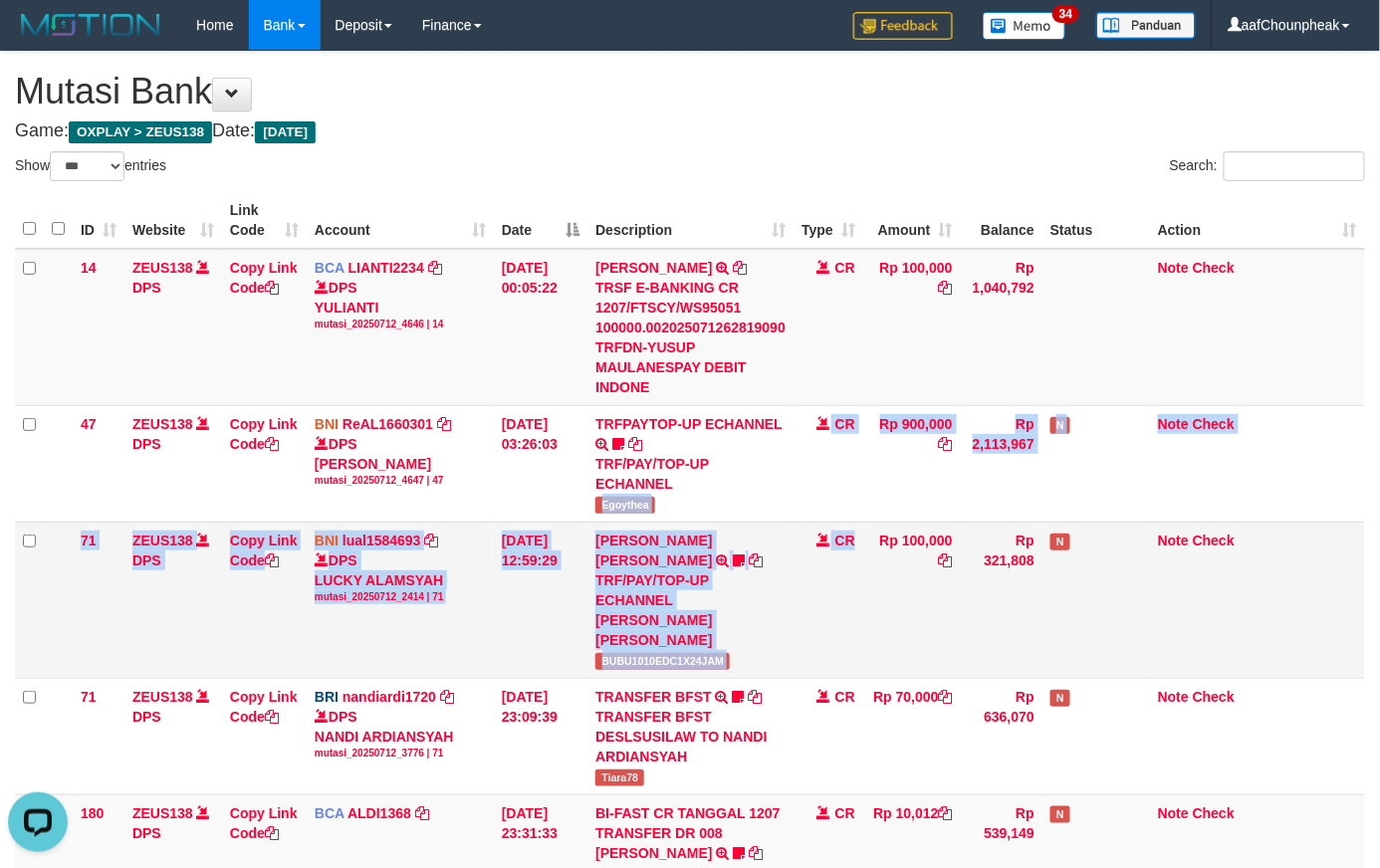 click on "14
ZEUS138    DPS
Copy Link Code
BCA
LIANTI2234
DPS
YULIANTI
mutasi_20250712_4646 | 14
mutasi_20250712_4646 | 14
12/07/2025 00:05:22
YUSUP MAULAN         TRSF E-BANKING CR 1207/FTSCY/WS95051
100000.002025071262819090 TRFDN-YUSUP MAULANESPAY DEBIT INDONE
CR
Rp 100,000
Rp 1,040,792
Note
Check
47
ZEUS138    DPS
Copy Link Code
BNI
ReAL1660301
DPS
REYHAN ALMANSYAH
mutasi_20250712_4647 | 47" at bounding box center [690, 588] 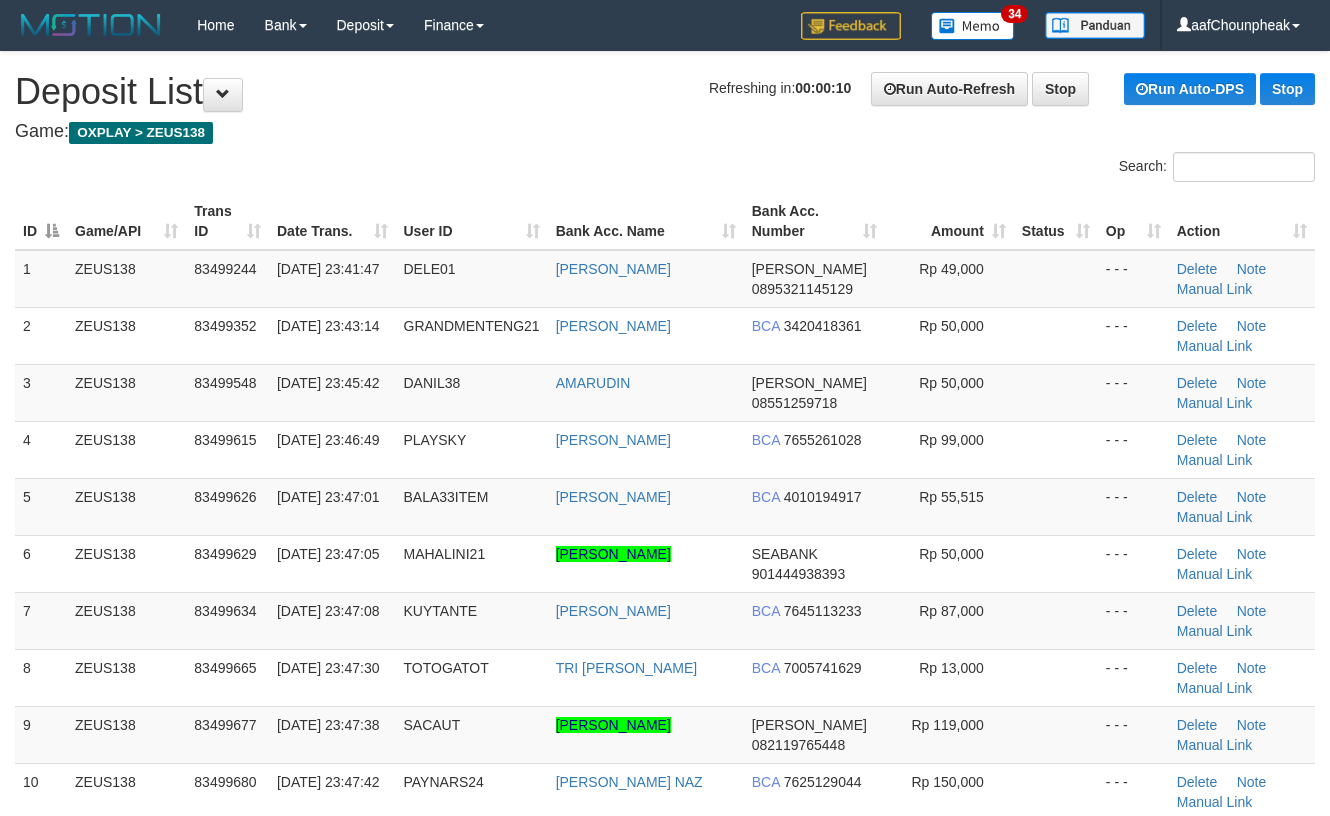scroll, scrollTop: 0, scrollLeft: 0, axis: both 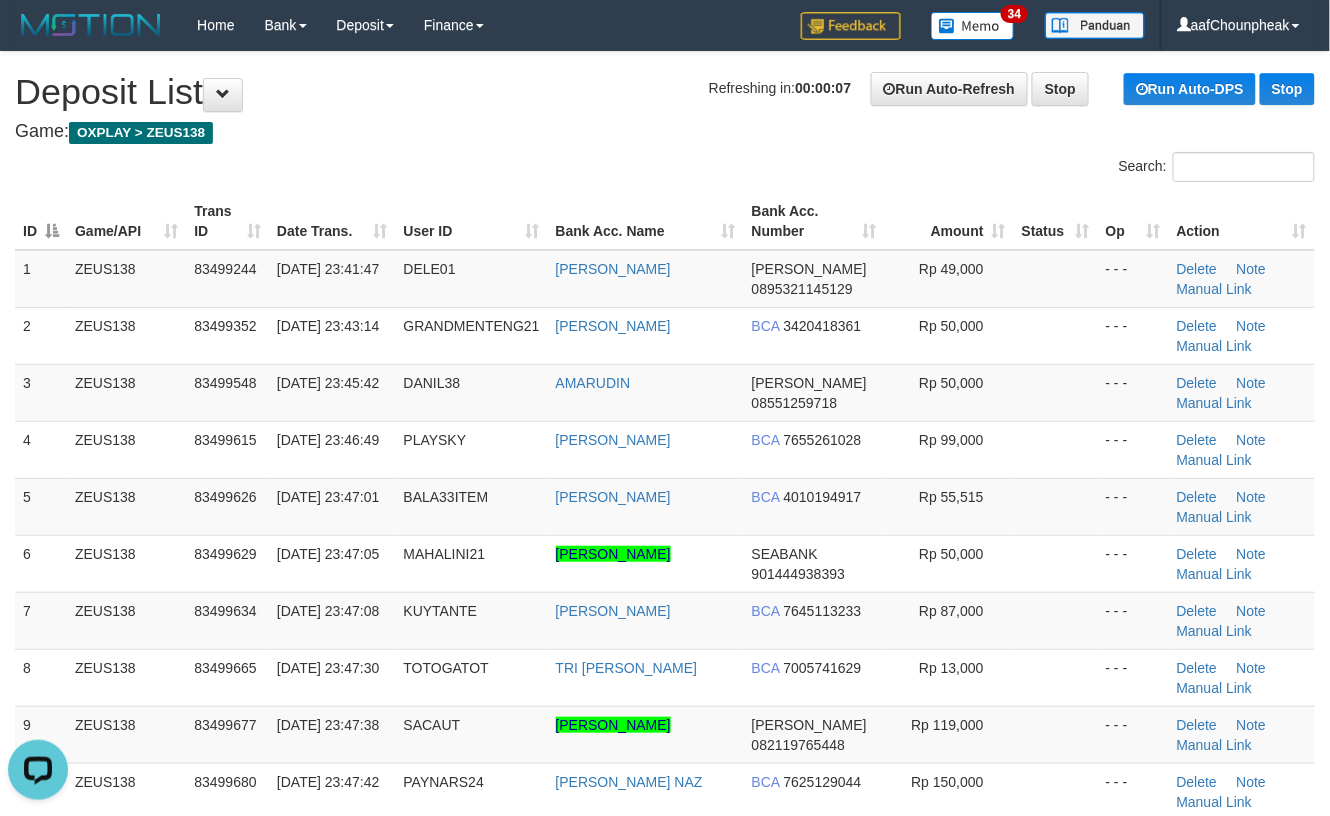 click on "User ID" at bounding box center [472, 221] 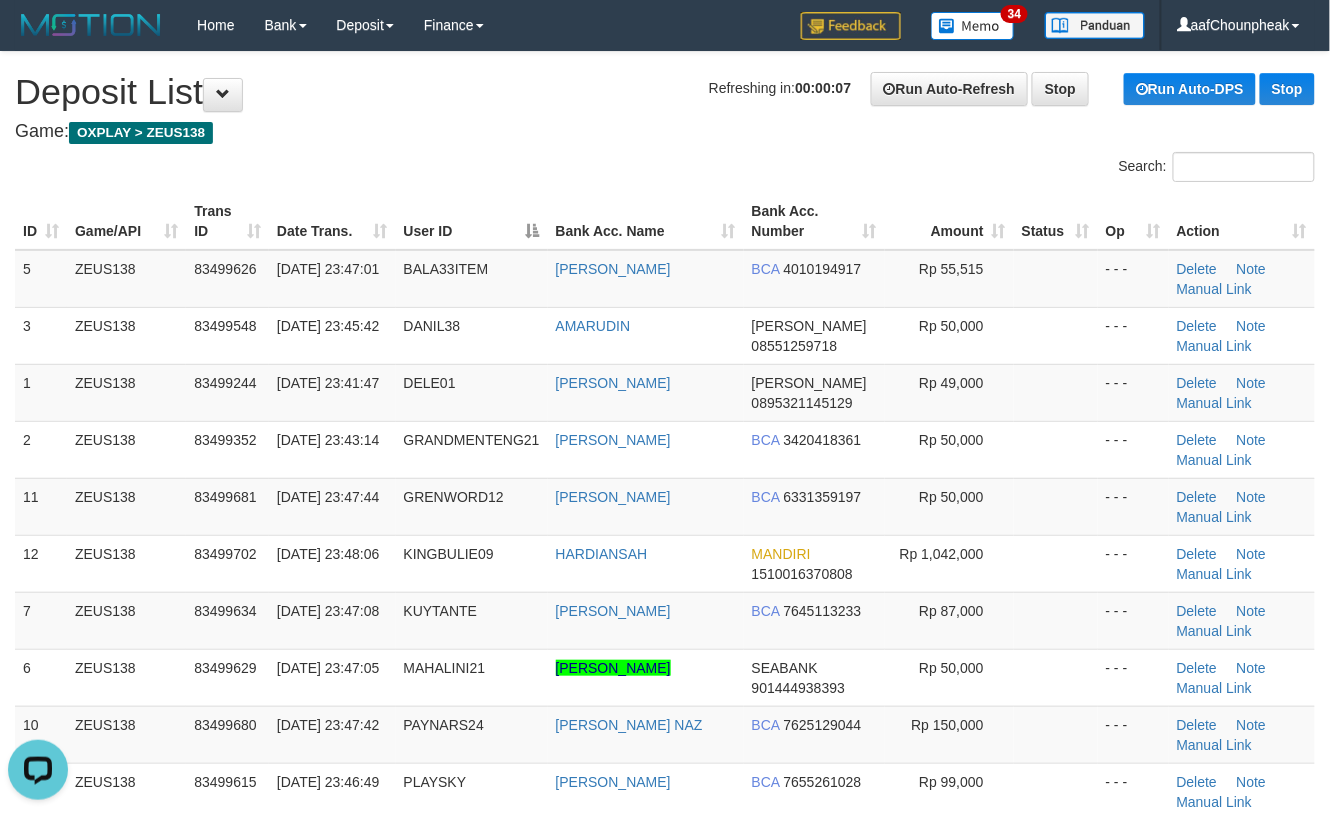 drag, startPoint x: 616, startPoint y: 158, endPoint x: 697, endPoint y: 158, distance: 81 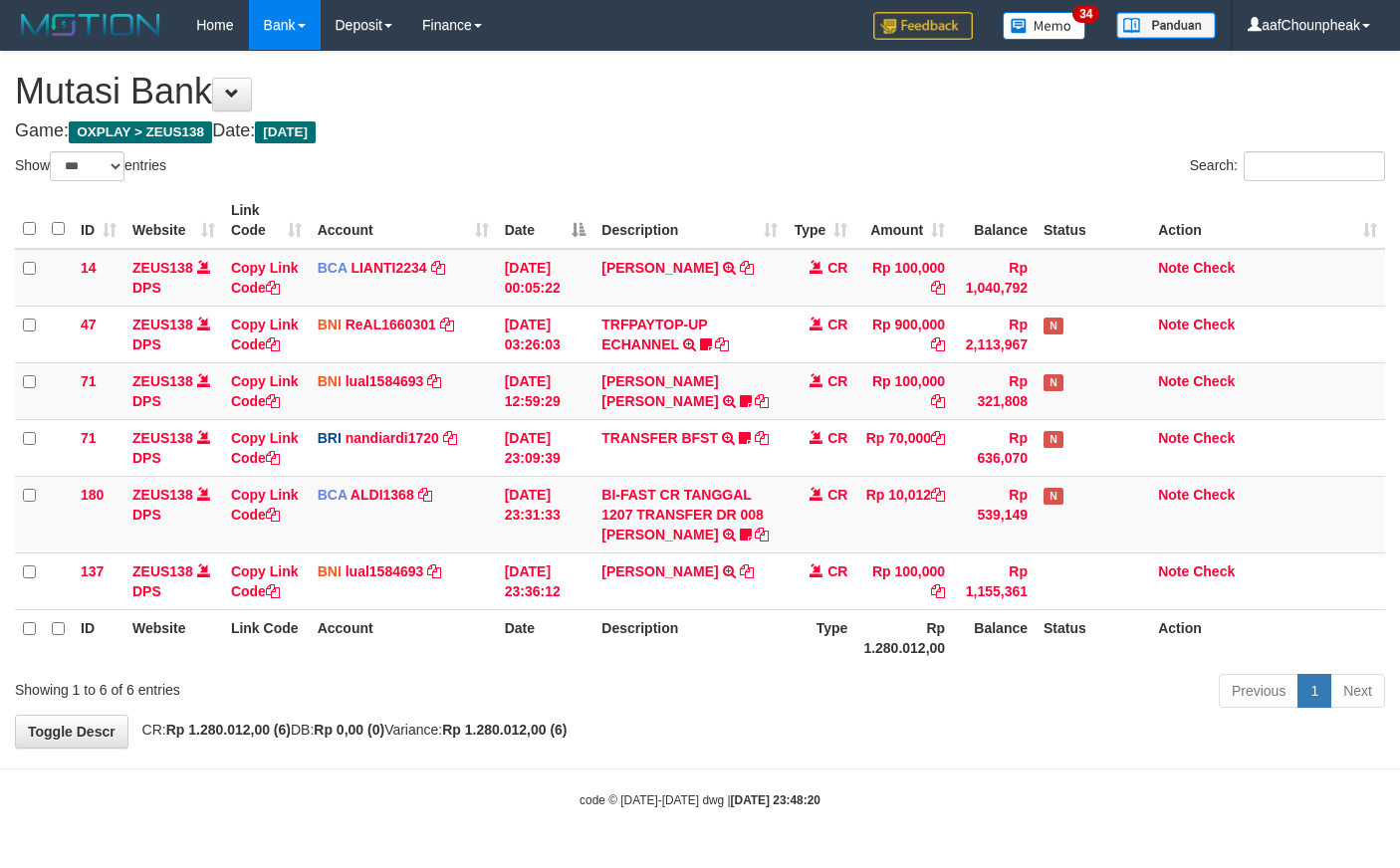 select on "***" 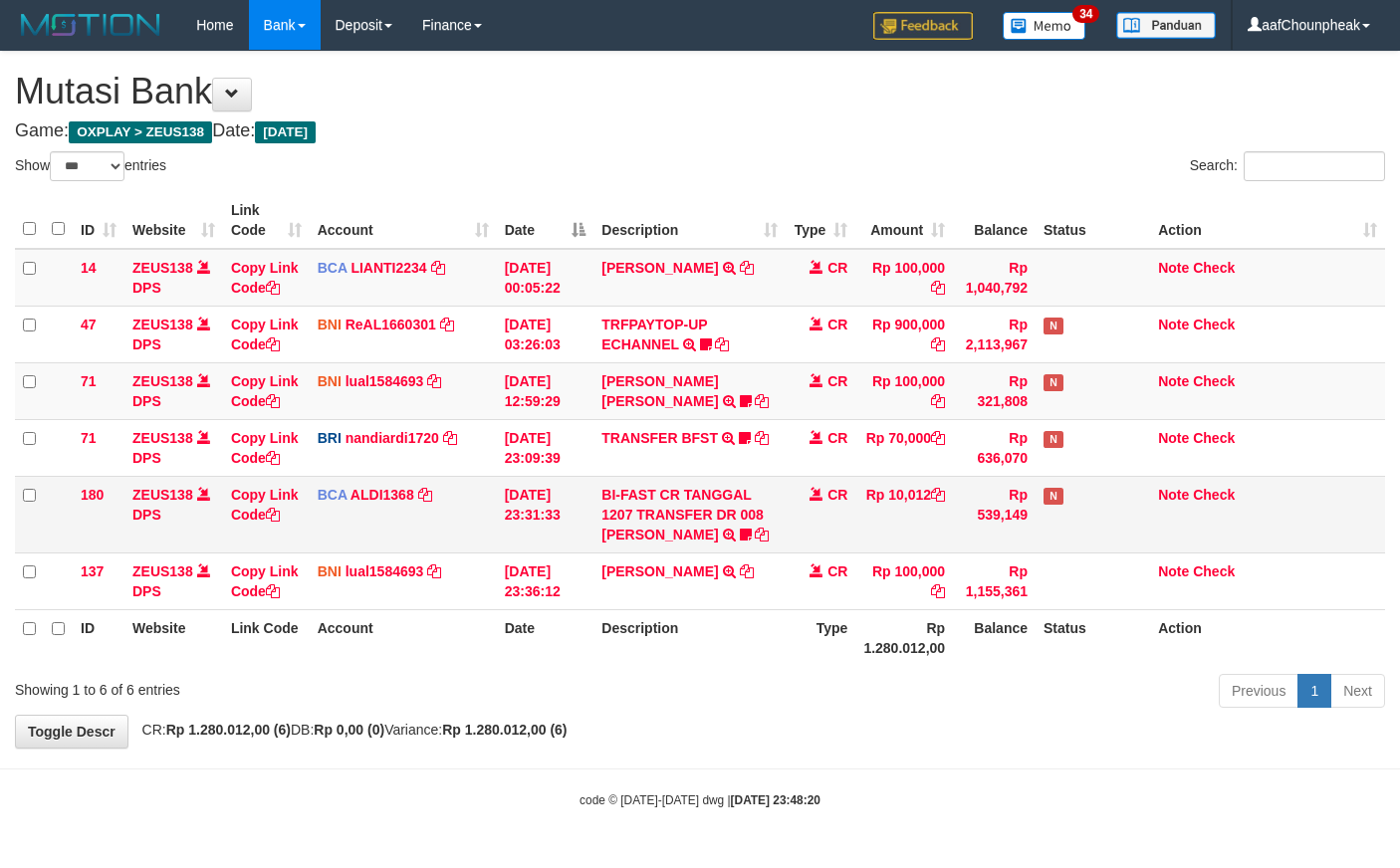 scroll, scrollTop: 0, scrollLeft: 0, axis: both 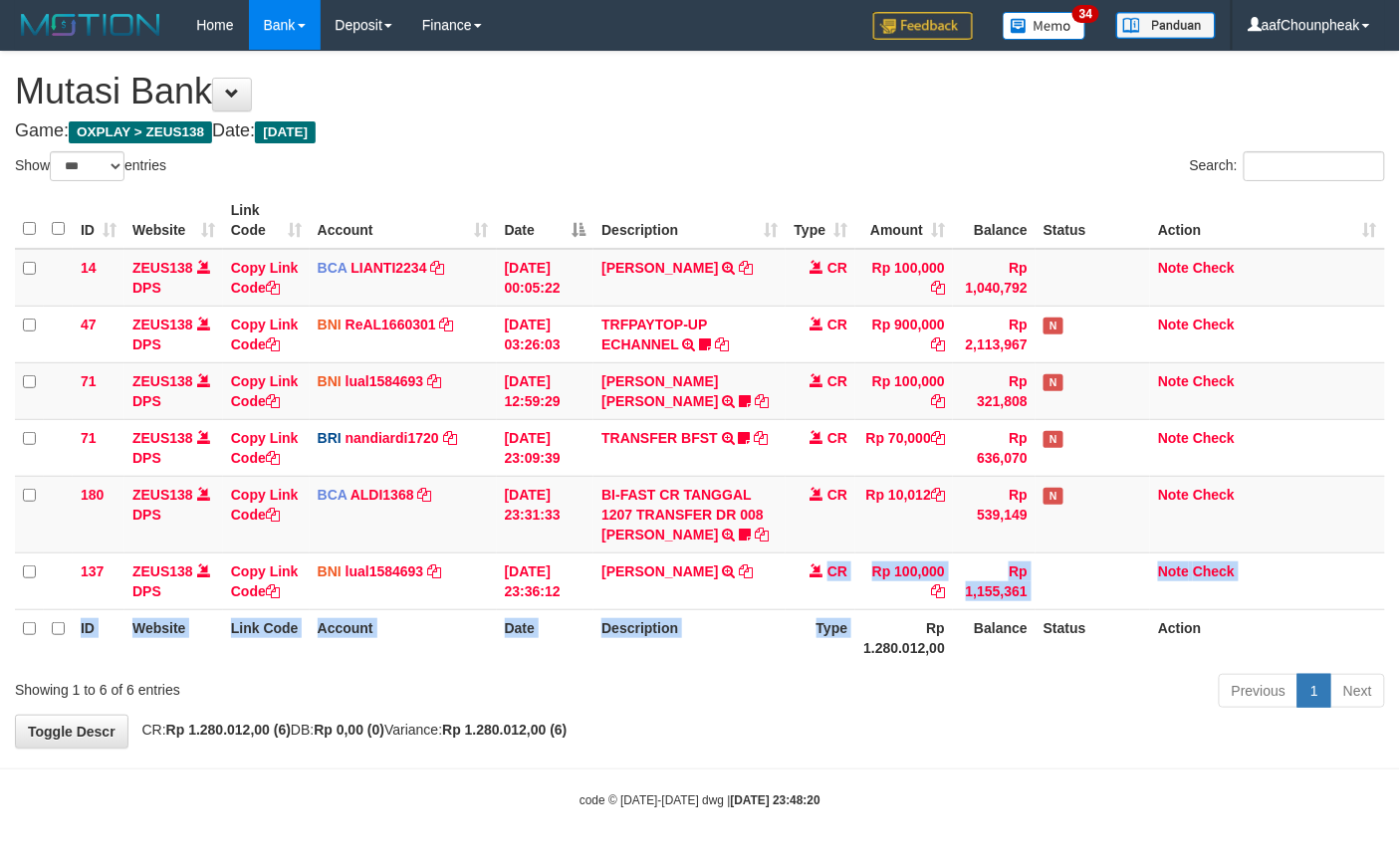 drag, startPoint x: 848, startPoint y: 599, endPoint x: 817, endPoint y: 615, distance: 34.88553 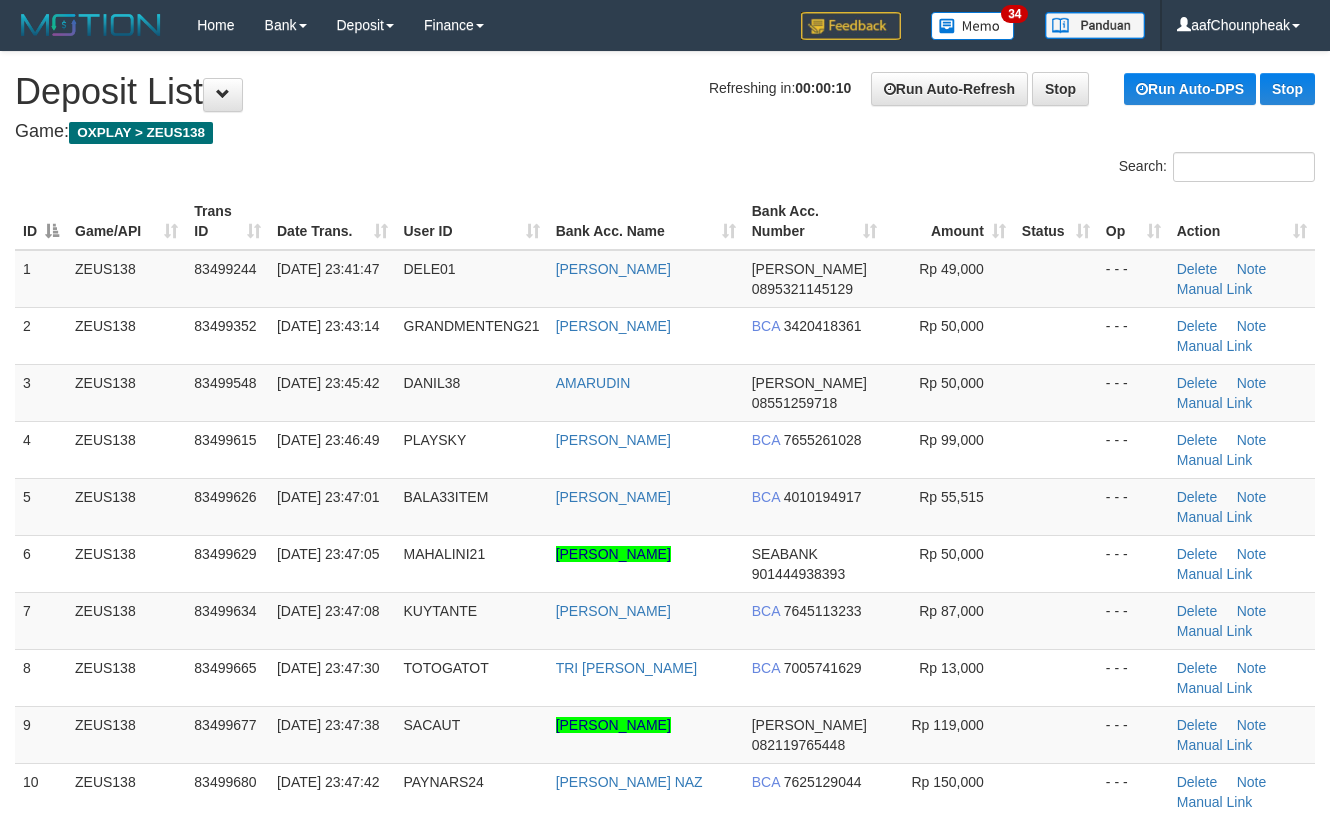 scroll, scrollTop: 0, scrollLeft: 0, axis: both 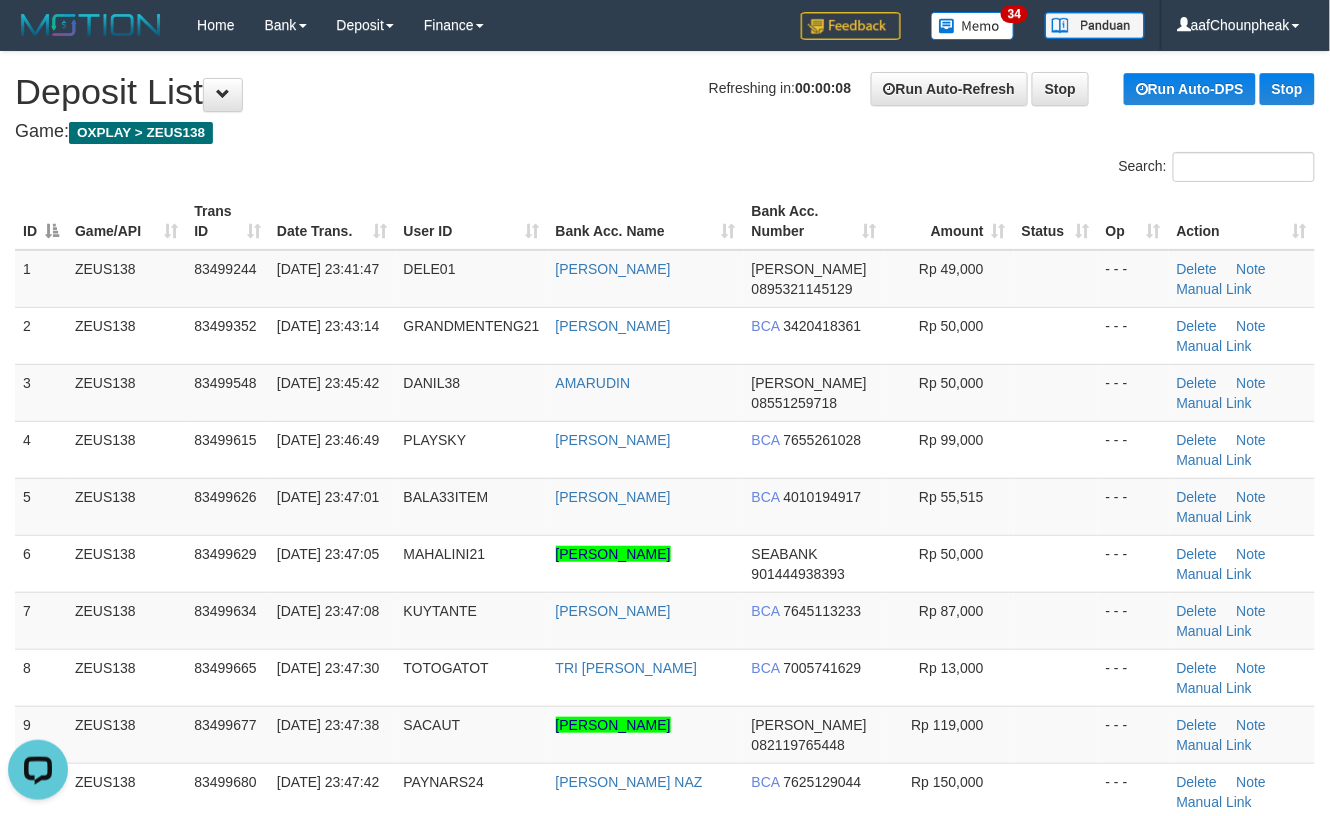 click on "User ID" at bounding box center (472, 221) 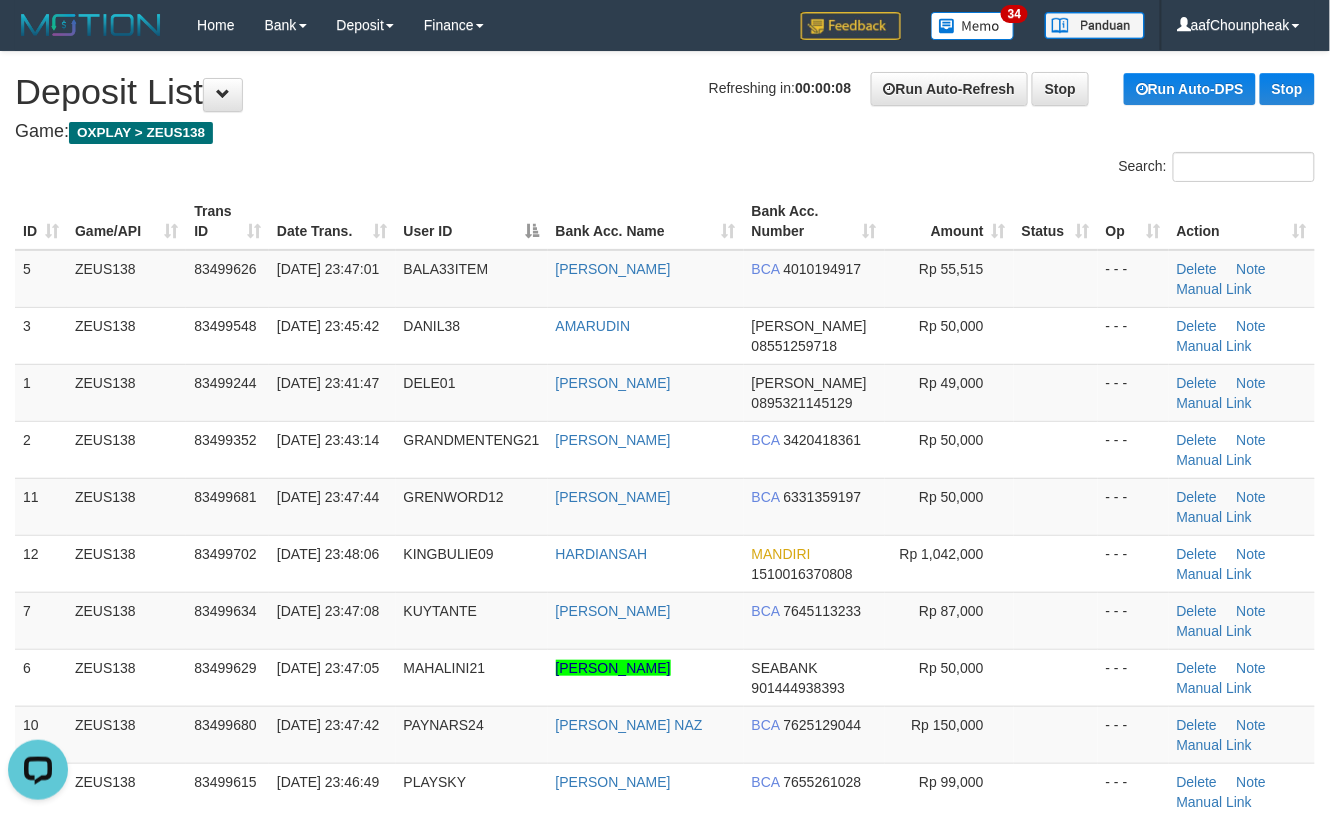 drag, startPoint x: 573, startPoint y: 210, endPoint x: 738, endPoint y: 198, distance: 165.43579 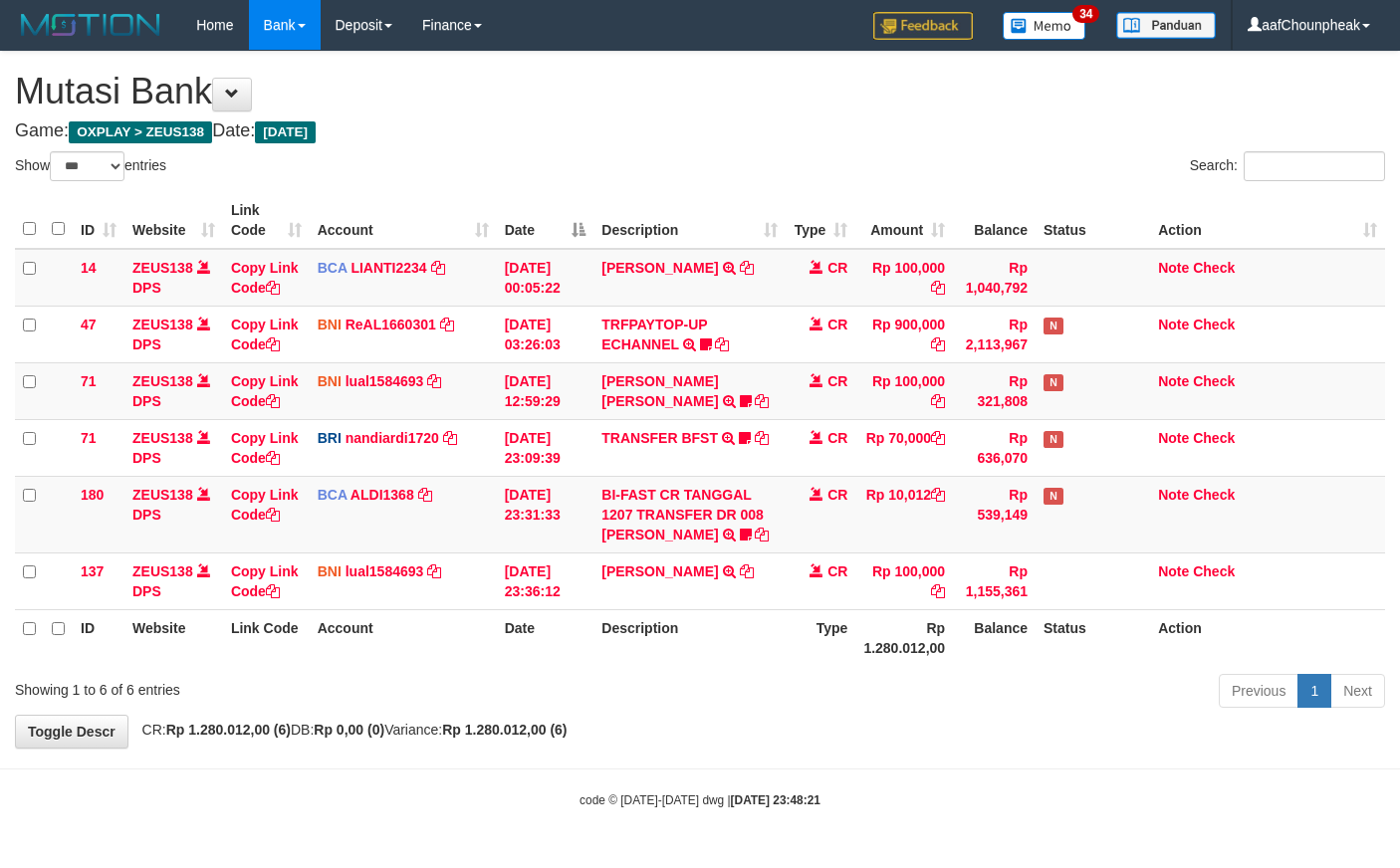 select on "***" 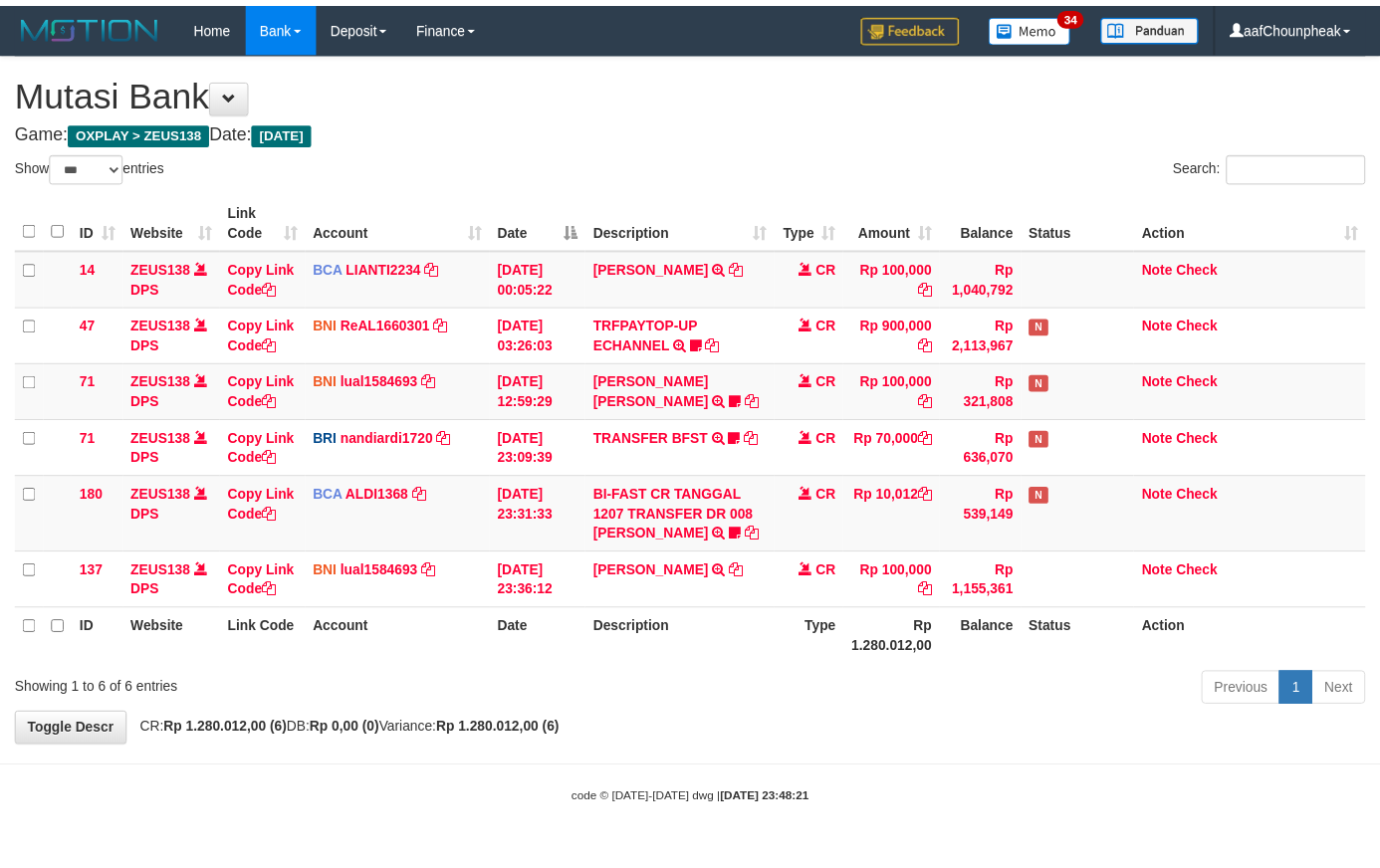 scroll, scrollTop: 0, scrollLeft: 0, axis: both 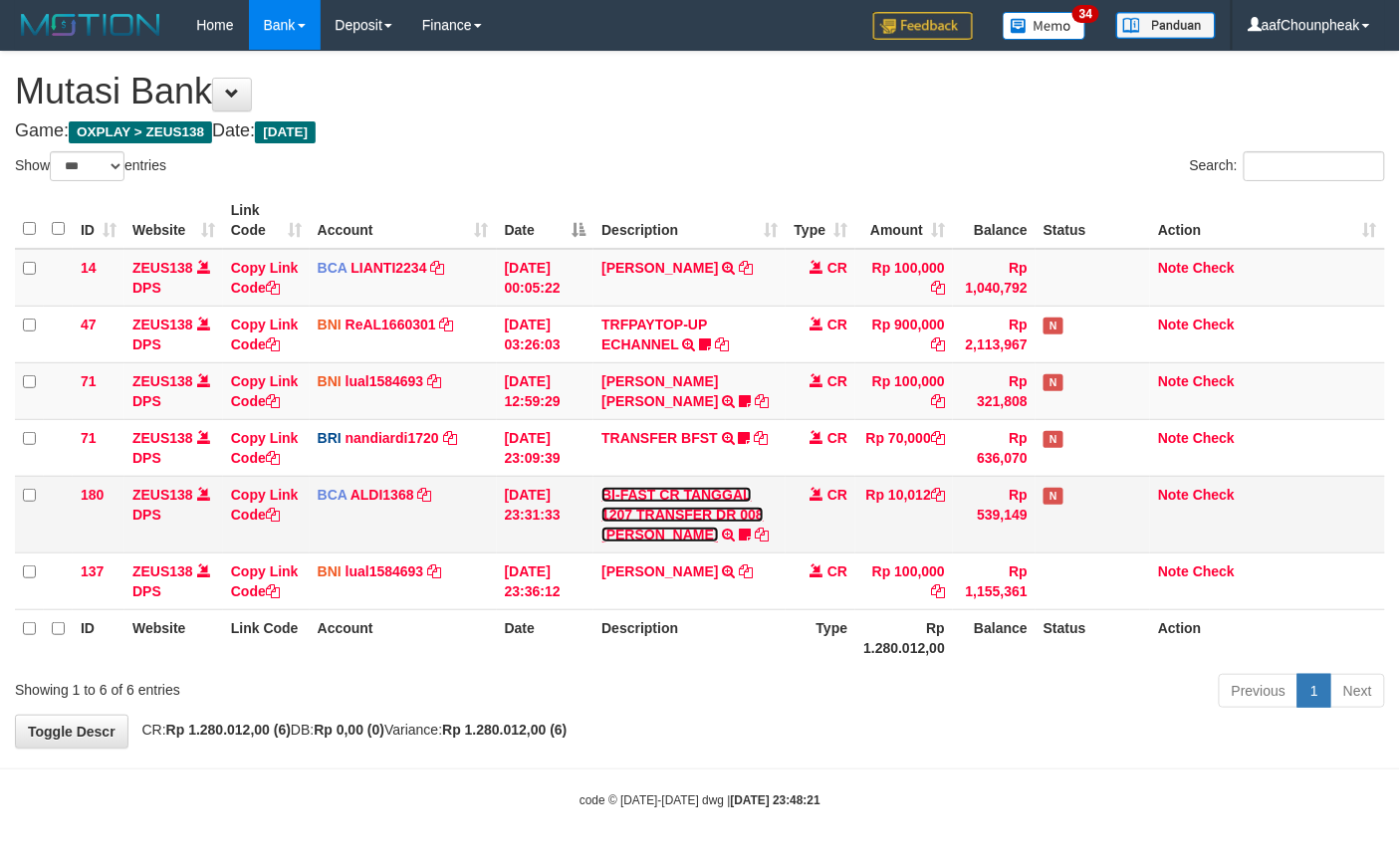 click on "BI-FAST CR TANGGAL 1207 TRANSFER DR 008 MOHAMAD ALDI" at bounding box center [682, 515] 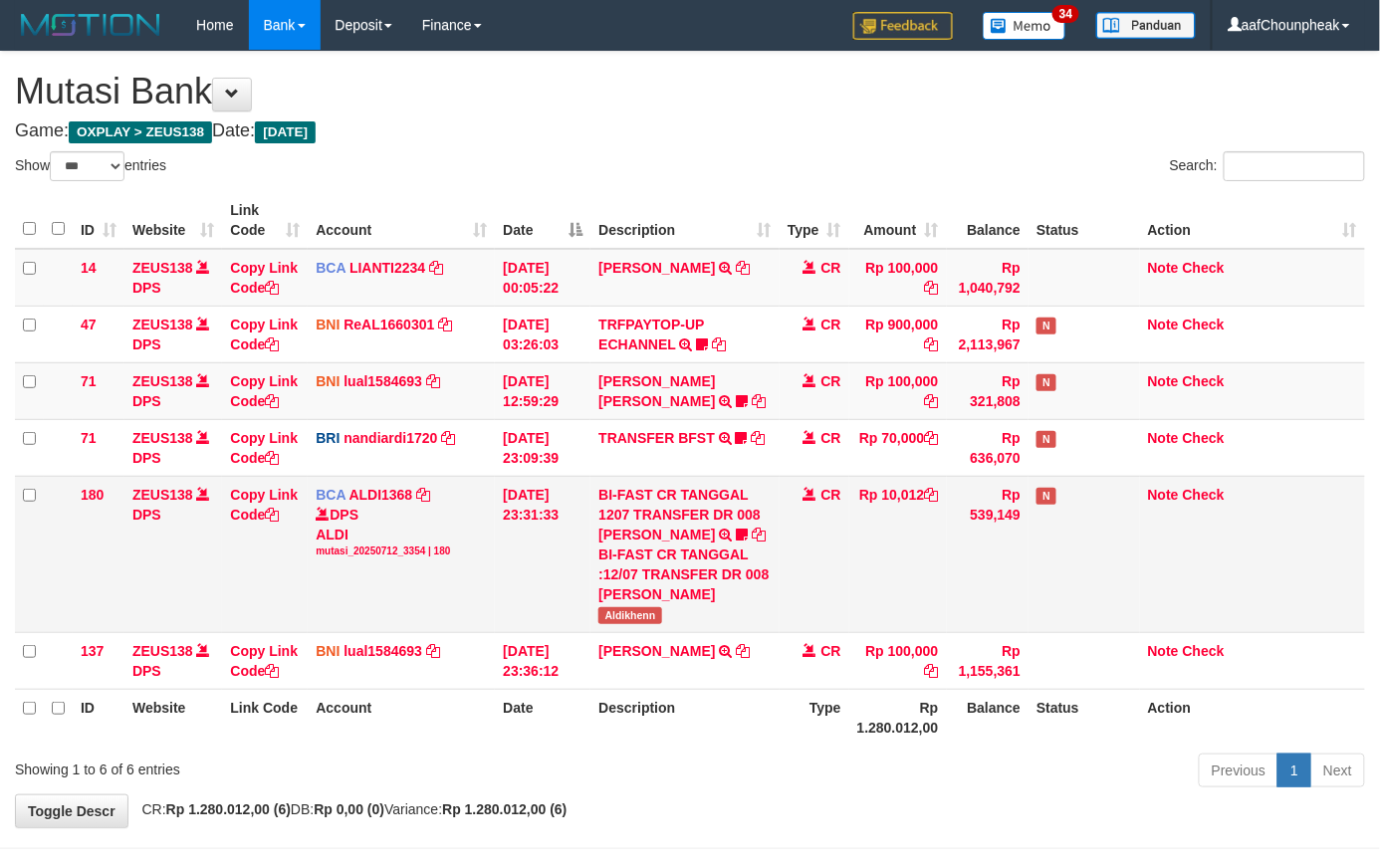 click on "BI-FAST CR TANGGAL 1207 TRANSFER DR 008 MOHAMAD ALDI            BI-FAST CR TANGGAL :12/07 TRANSFER DR 008 MOHAMAD ALDI    Aldikhenn" at bounding box center (684, 553) 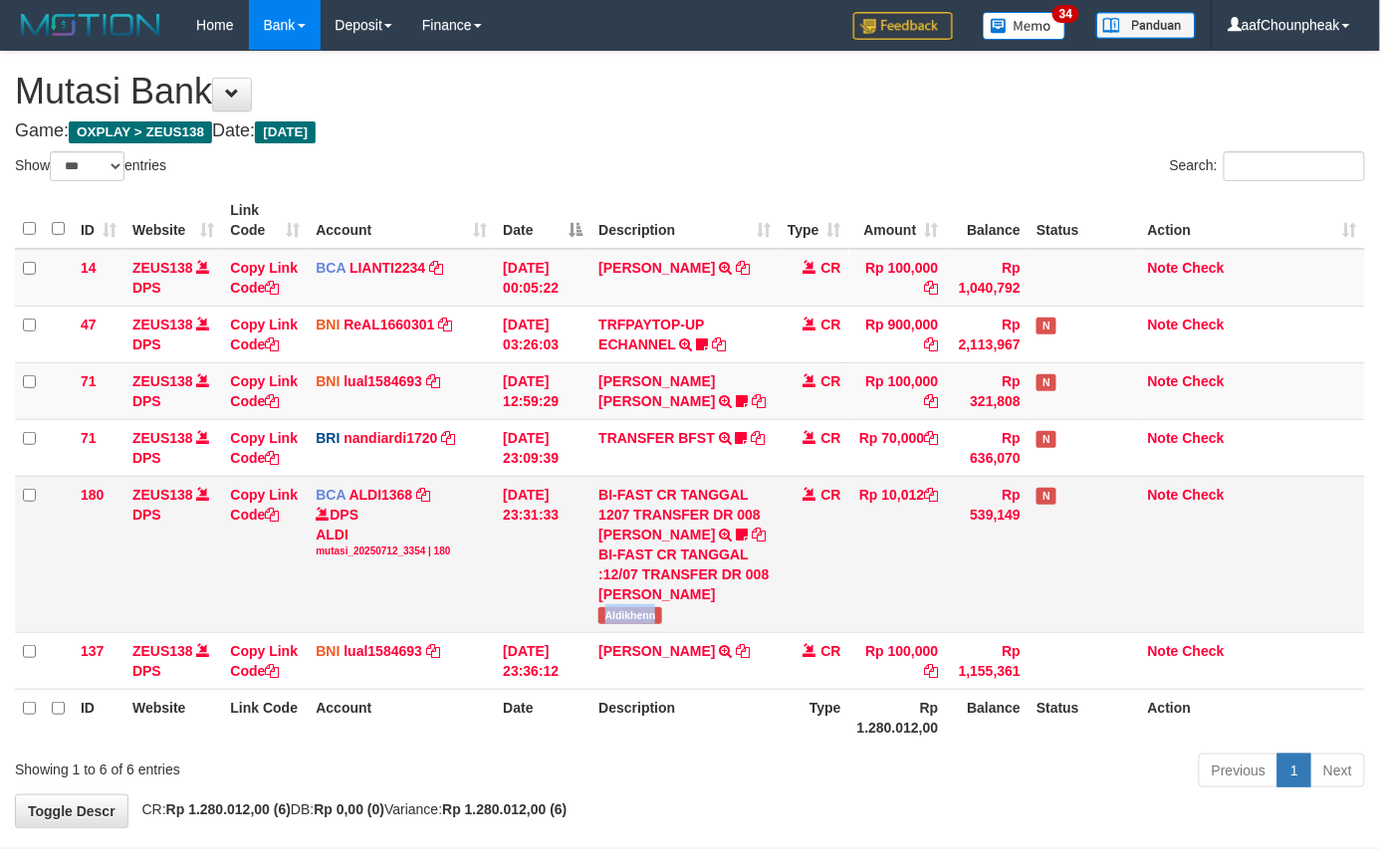 click on "BI-FAST CR TANGGAL 1207 TRANSFER DR 008 MOHAMAD ALDI            BI-FAST CR TANGGAL :12/07 TRANSFER DR 008 MOHAMAD ALDI    Aldikhenn" at bounding box center (684, 553) 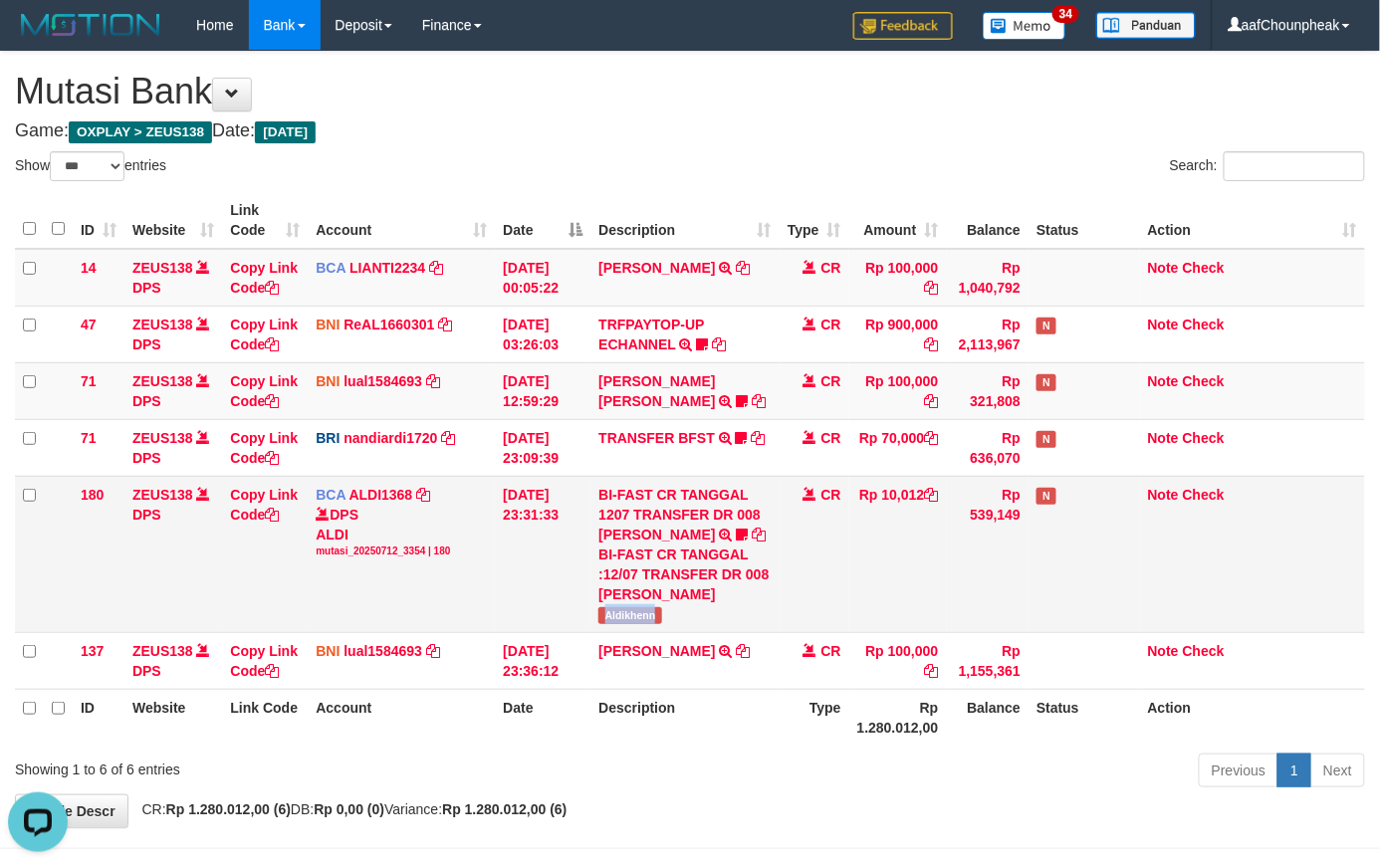 scroll, scrollTop: 0, scrollLeft: 0, axis: both 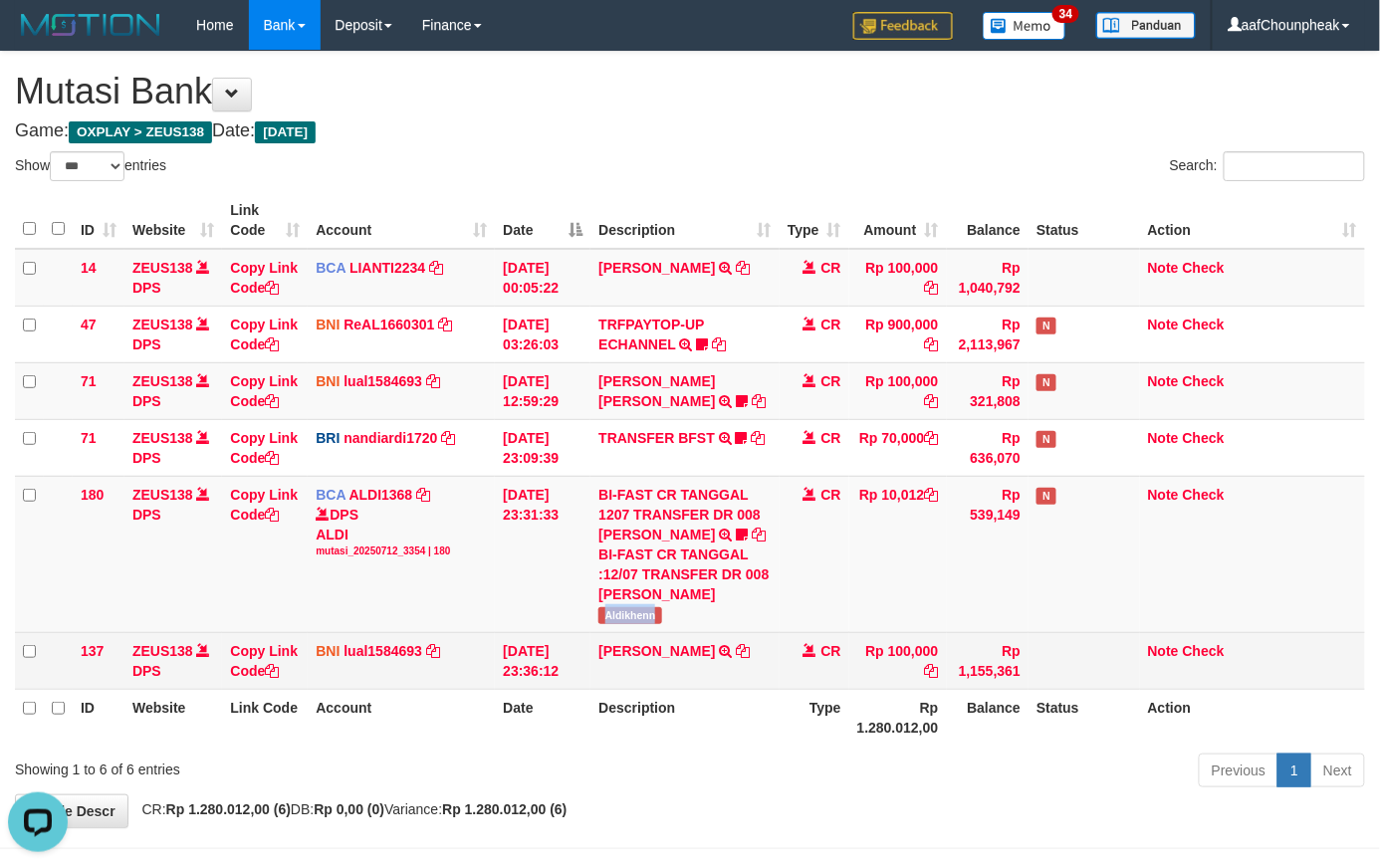 click on "14
ZEUS138    DPS
Copy Link Code
BCA
LIANTI2234
DPS
YULIANTI
mutasi_20250712_4646 | 14
mutasi_20250712_4646 | 14
12/07/2025 00:05:22
YUSUP MAULAN         TRSF E-BANKING CR 1207/FTSCY/WS95051
100000.002025071262819090 TRFDN-YUSUP MAULANESPAY DEBIT INDONE
CR
Rp 100,000
Rp 1,040,792
Note
Check
47
ZEUS138    DPS
Copy Link Code
BNI
ReAL1660301
DPS
REYHAN ALMANSYAH
mutasi_20250712_4647 | 47" at bounding box center [690, 469] 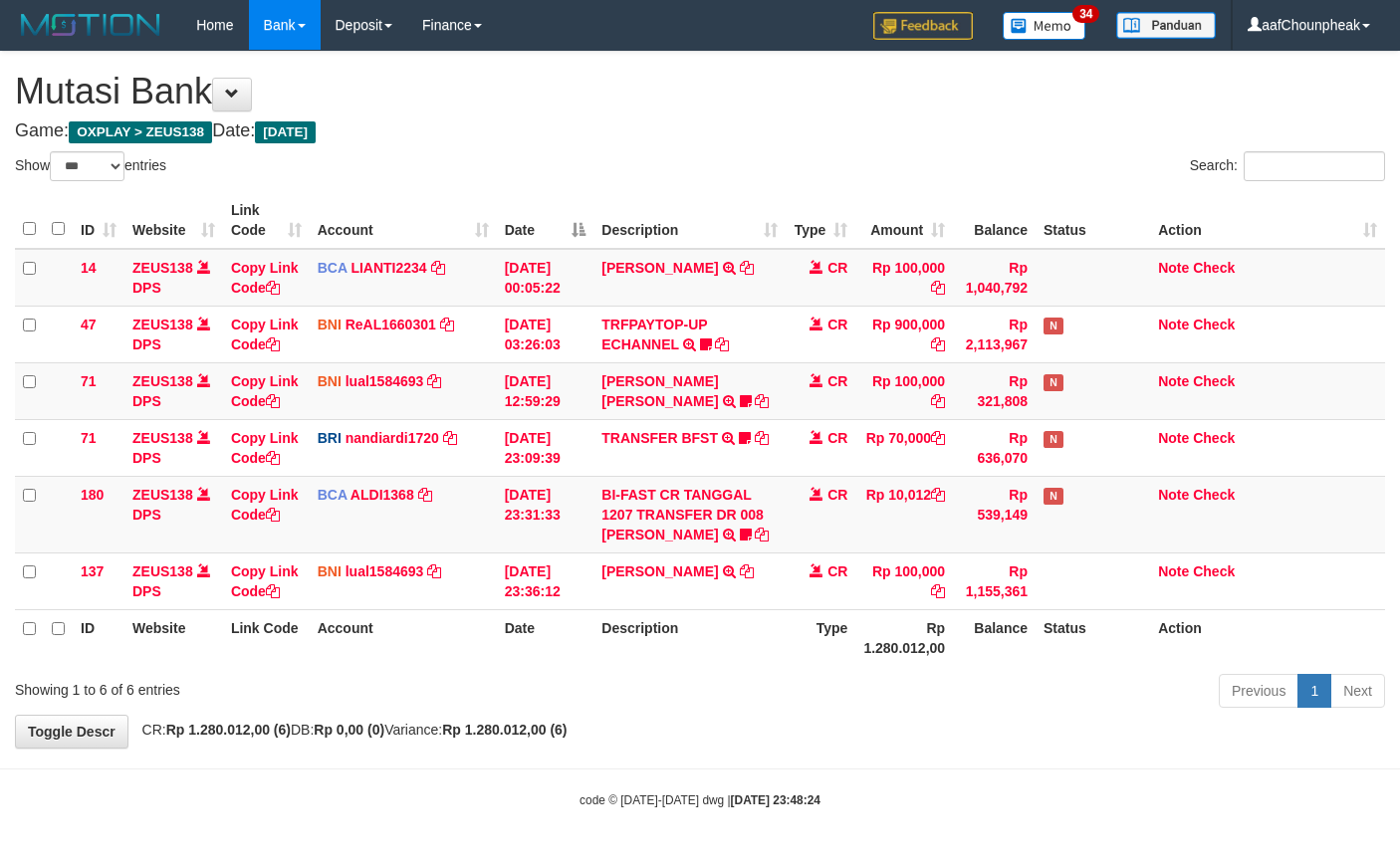 select on "***" 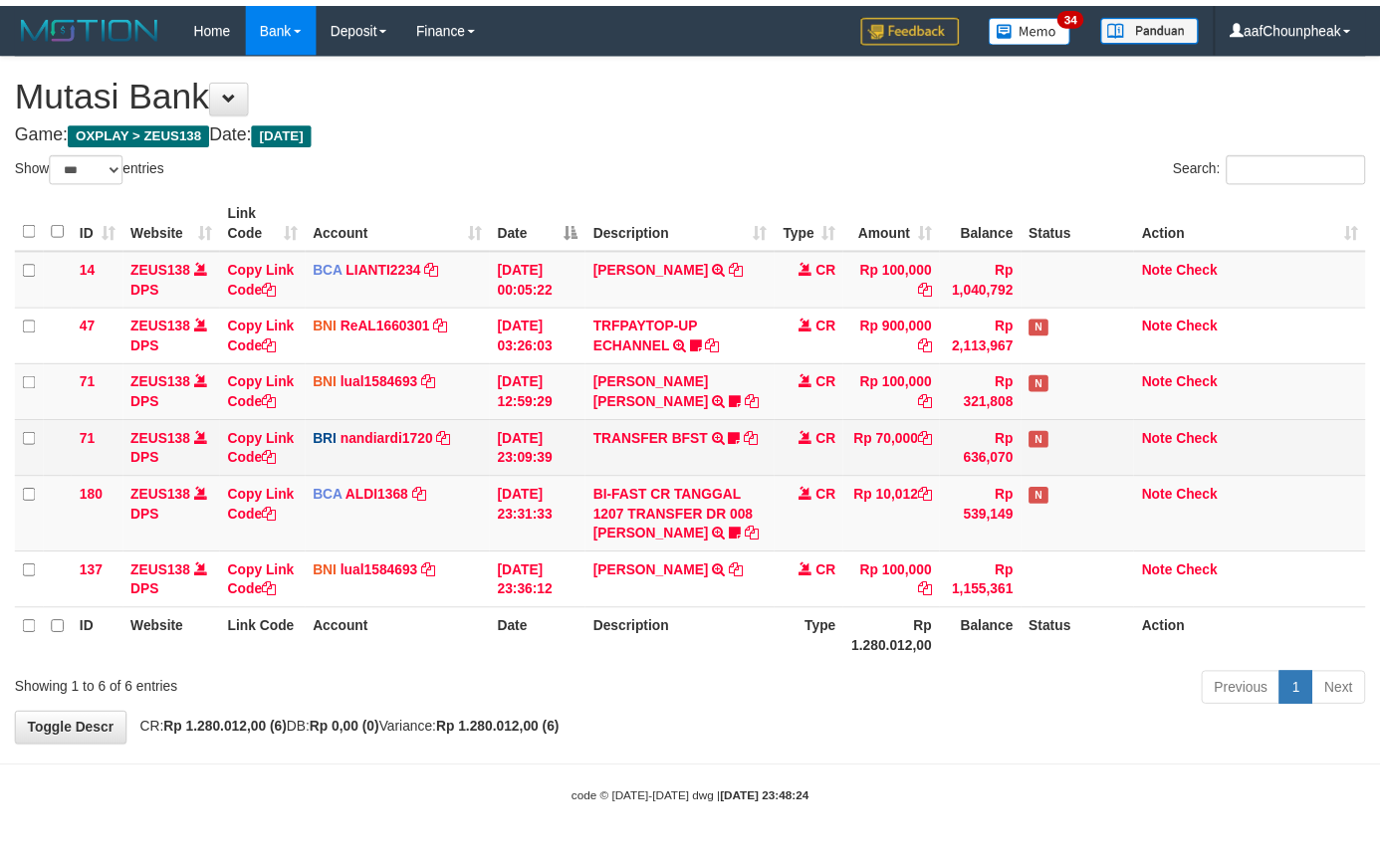 scroll, scrollTop: 0, scrollLeft: 0, axis: both 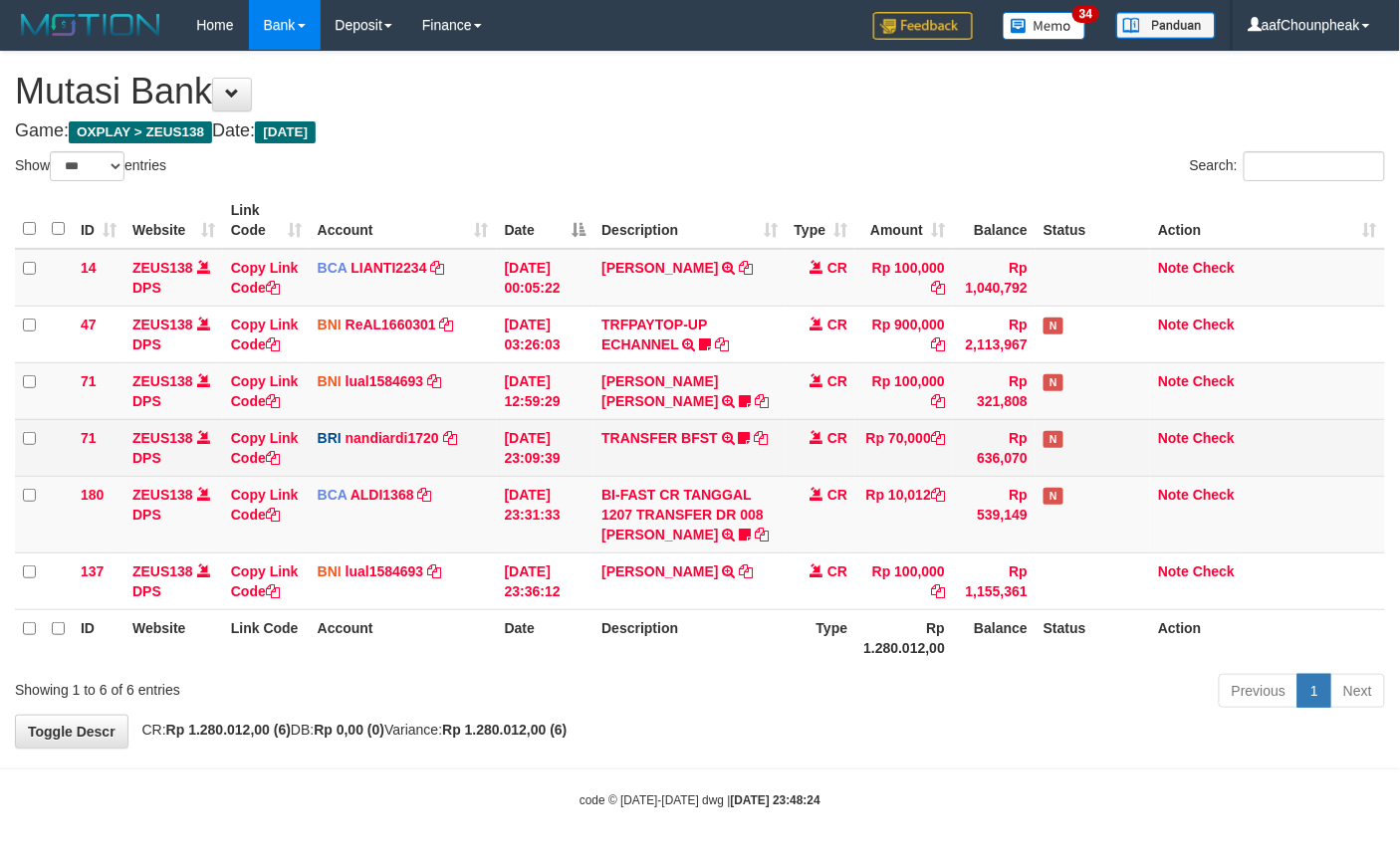 drag, startPoint x: 0, startPoint y: 0, endPoint x: 631, endPoint y: 422, distance: 759.10803 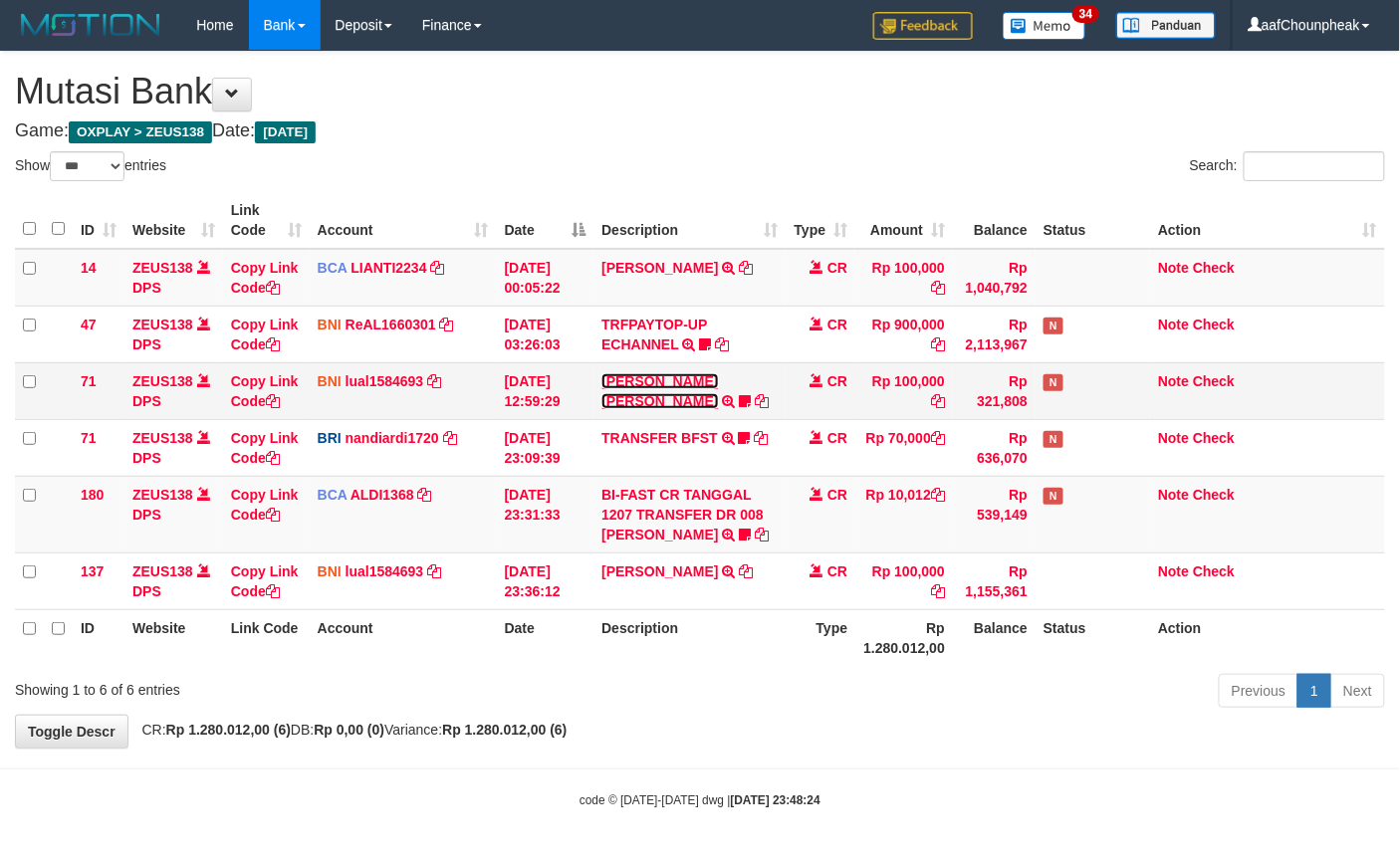 click on "MUHAMMAD IQBAL FARHAN" at bounding box center (659, 391) 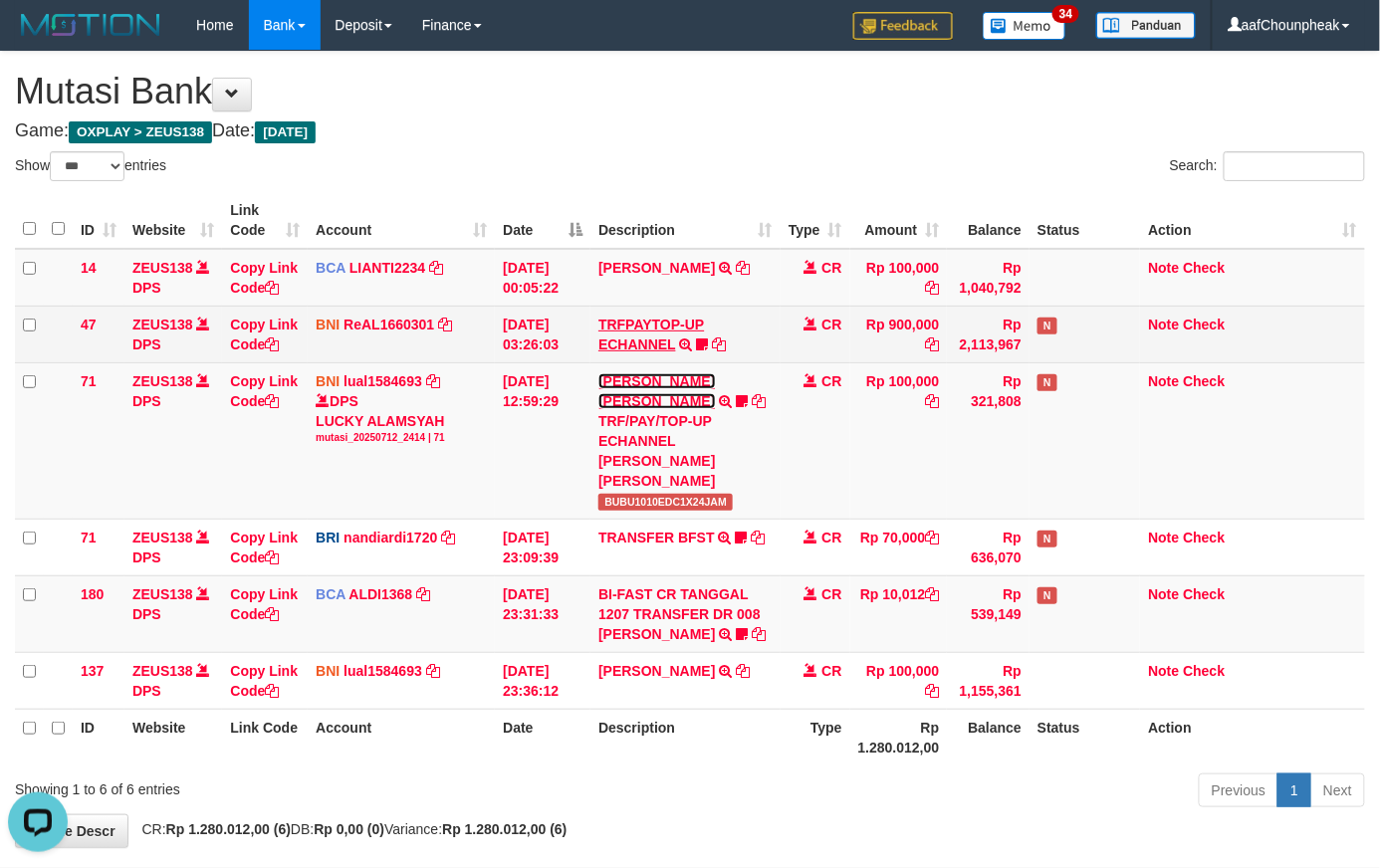 scroll, scrollTop: 0, scrollLeft: 0, axis: both 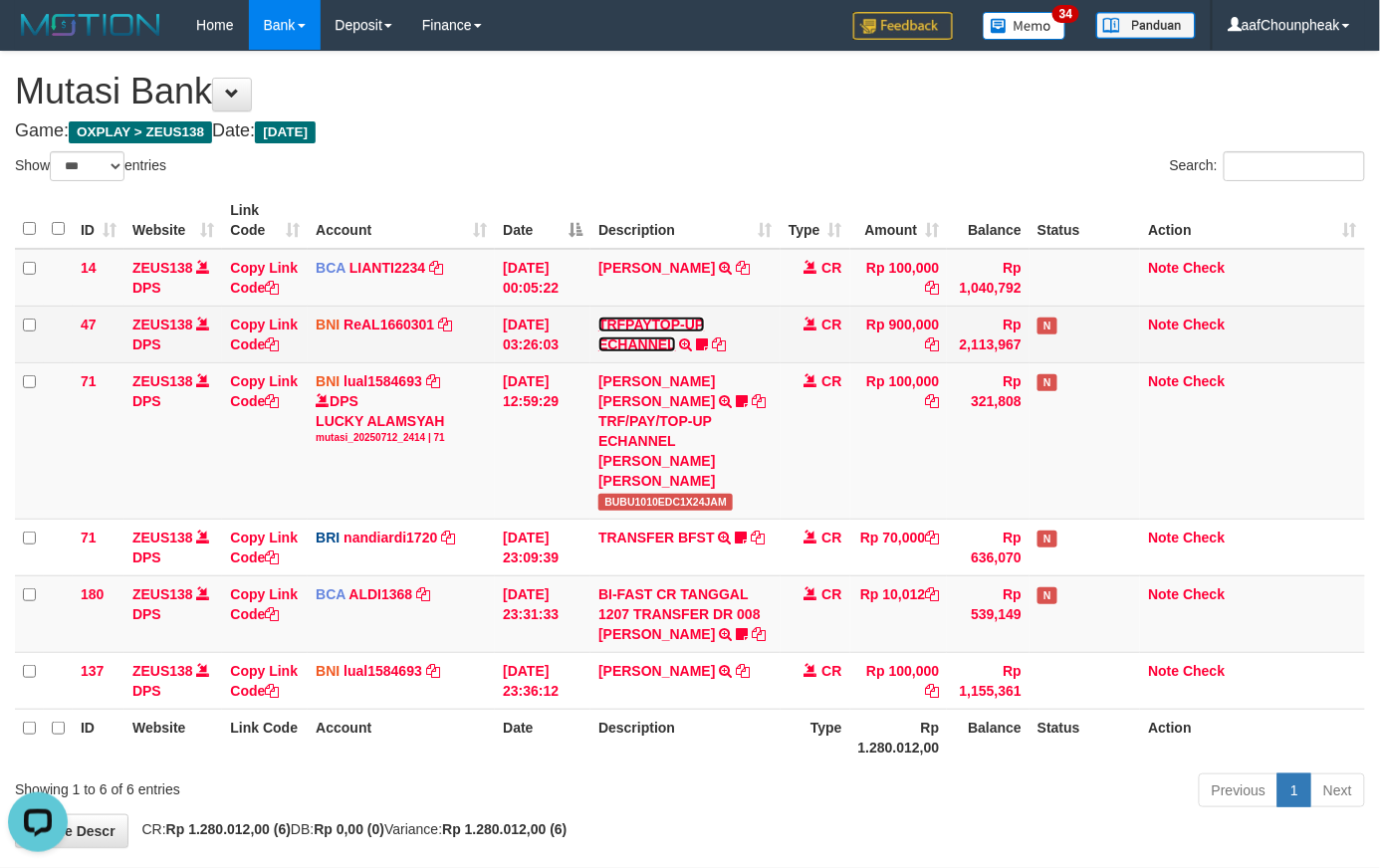 click on "TRFPAYTOP-UP ECHANNEL" at bounding box center [651, 334] 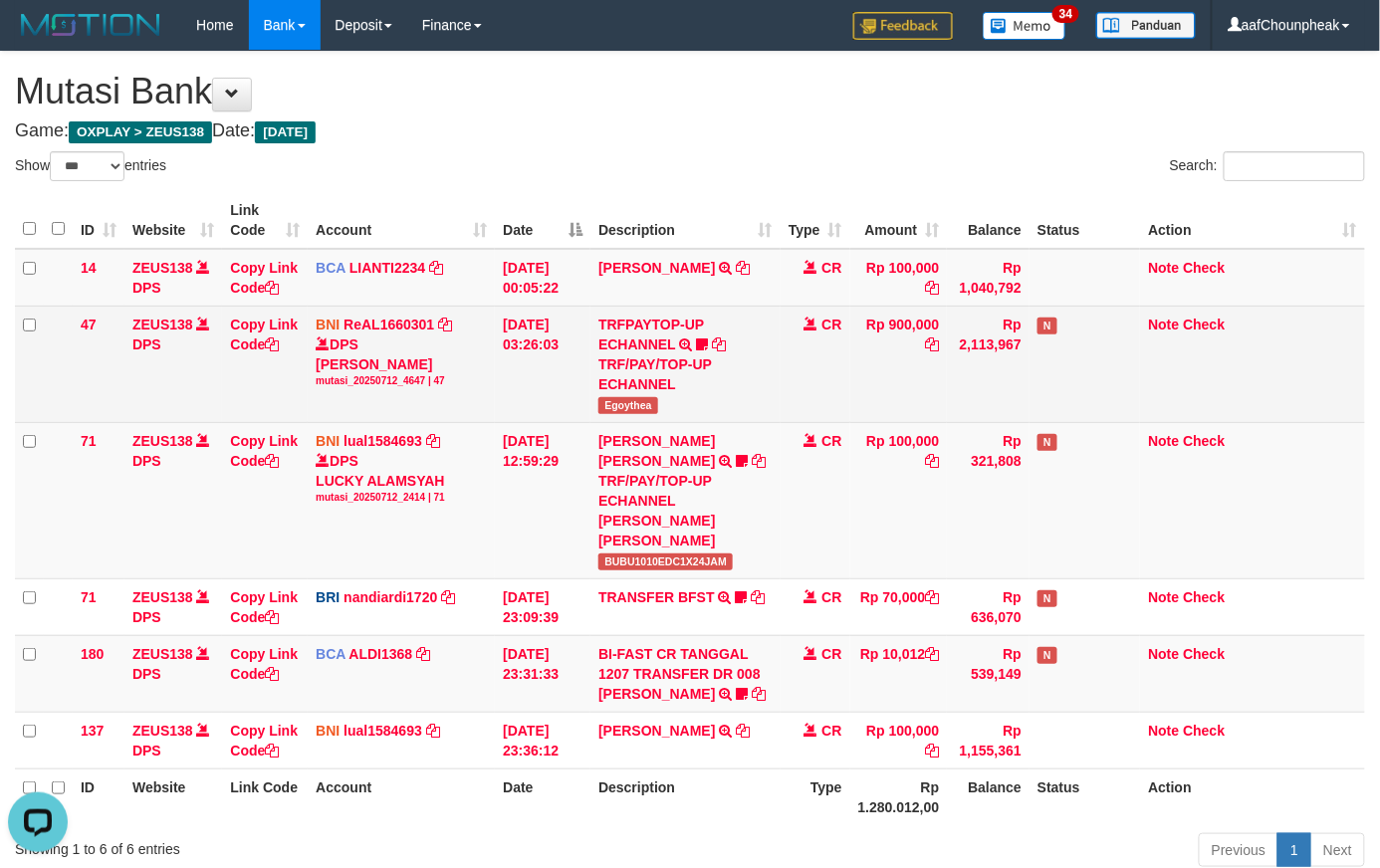 click on "Egoythea" at bounding box center [628, 405] 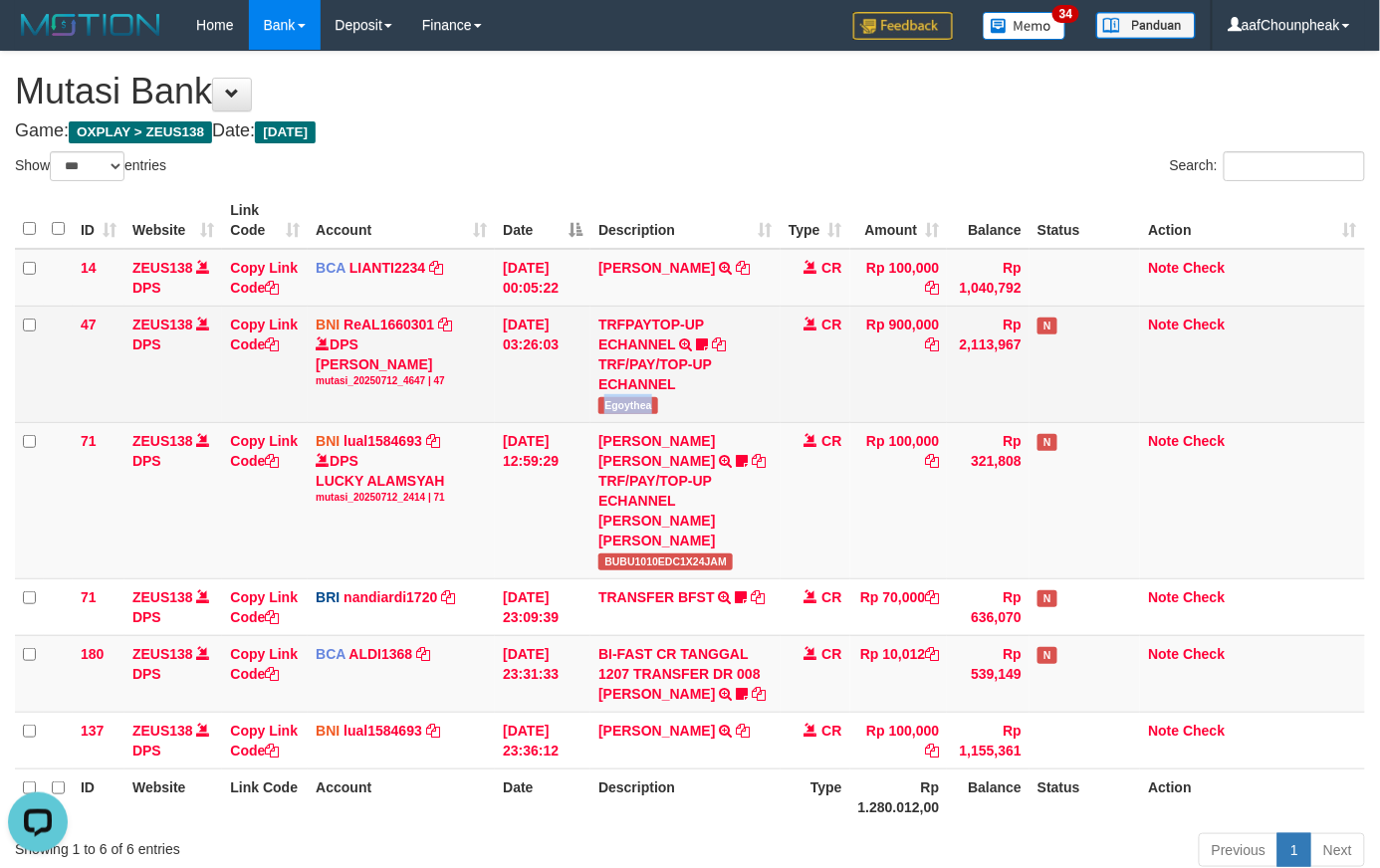 click on "Egoythea" at bounding box center (628, 405) 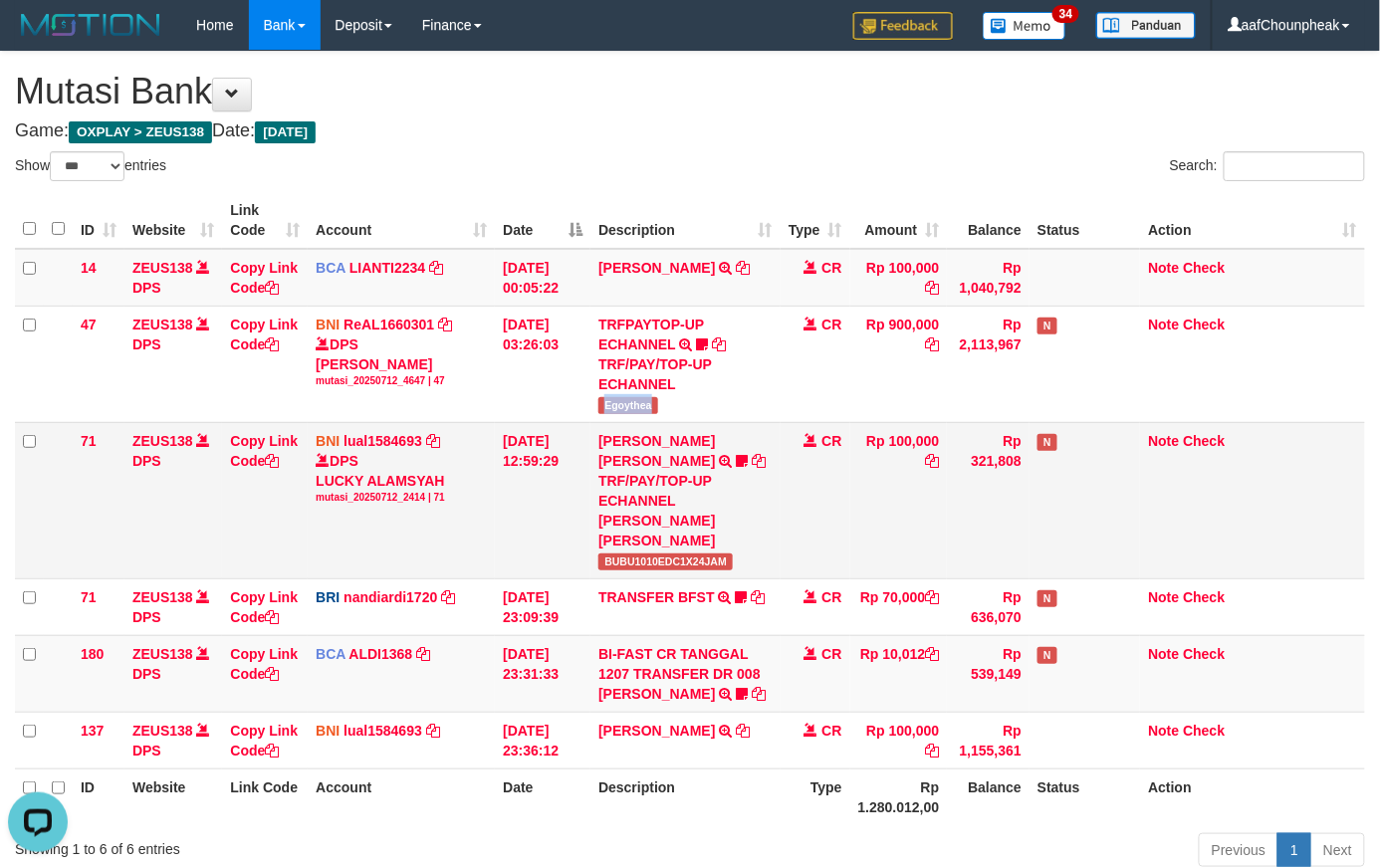copy on "Egoythea" 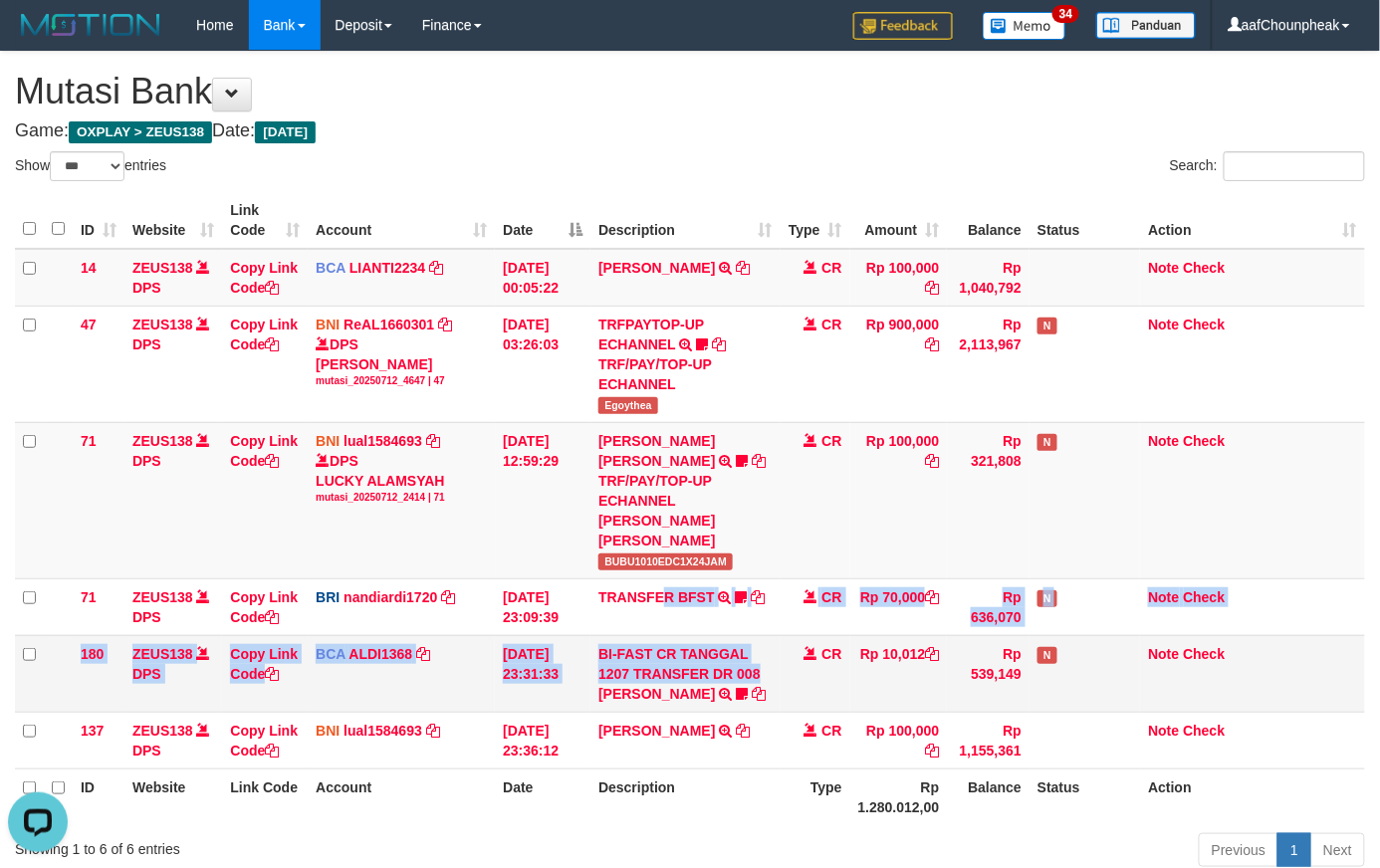 click on "14
ZEUS138    DPS
Copy Link Code
BCA
LIANTI2234
DPS
YULIANTI
mutasi_20250712_4646 | 14
mutasi_20250712_4646 | 14
12/07/2025 00:05:22
YUSUP MAULAN         TRSF E-BANKING CR 1207/FTSCY/WS95051
100000.002025071262819090 TRFDN-YUSUP MAULANESPAY DEBIT INDONE
CR
Rp 100,000
Rp 1,040,792
Note
Check
47
ZEUS138    DPS
Copy Link Code
BNI
ReAL1660301
DPS
REYHAN ALMANSYAH
mutasi_20250712_4647 | 47" at bounding box center (690, 509) 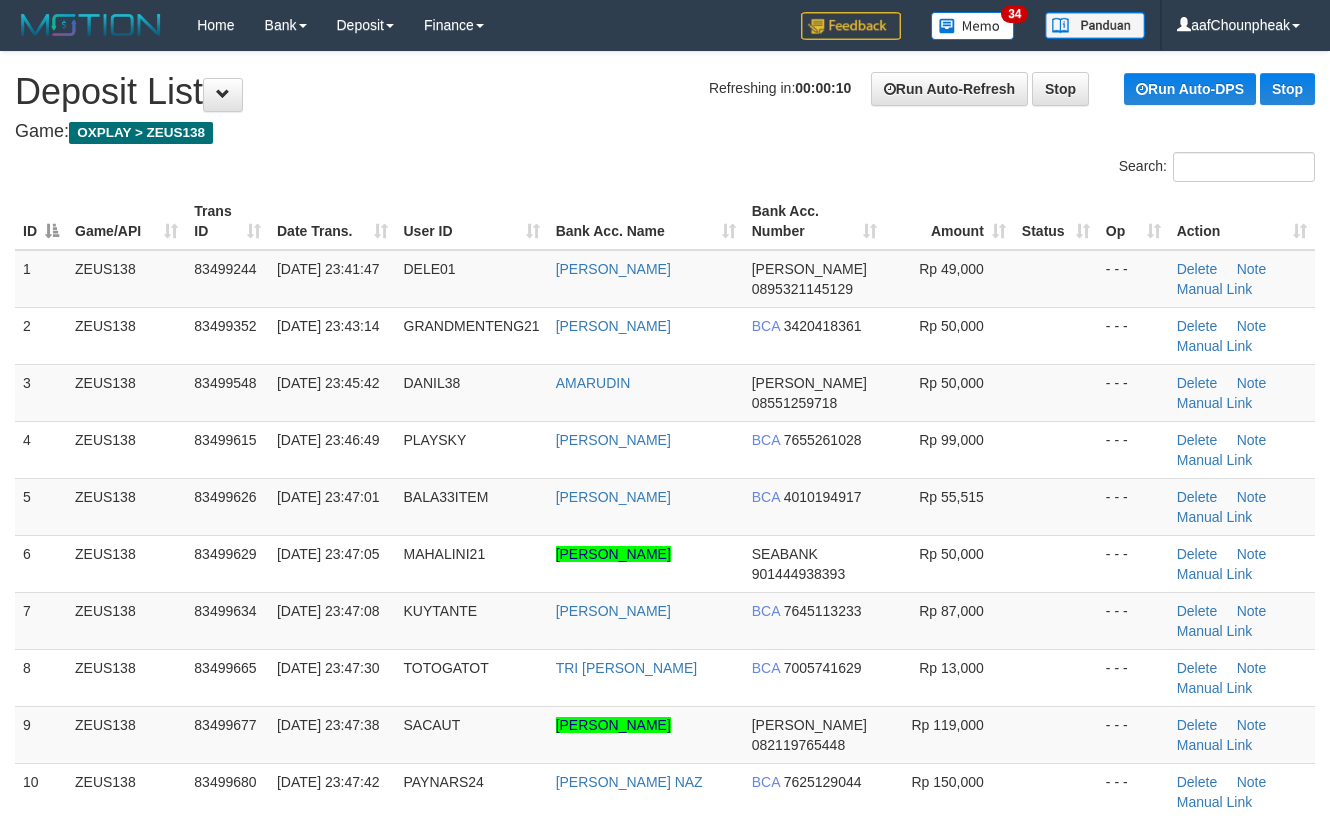 scroll, scrollTop: 0, scrollLeft: 0, axis: both 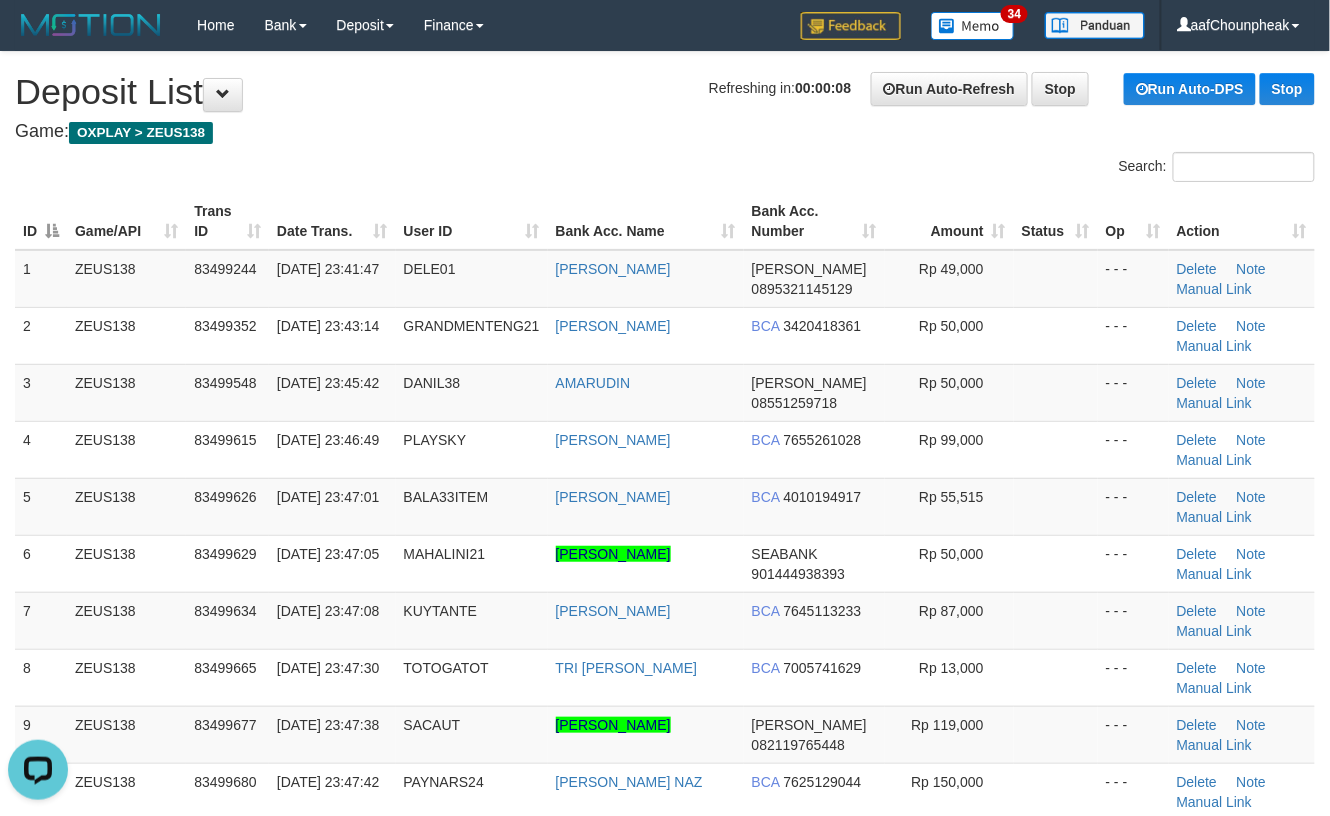 click on "Search:" at bounding box center (665, 169) 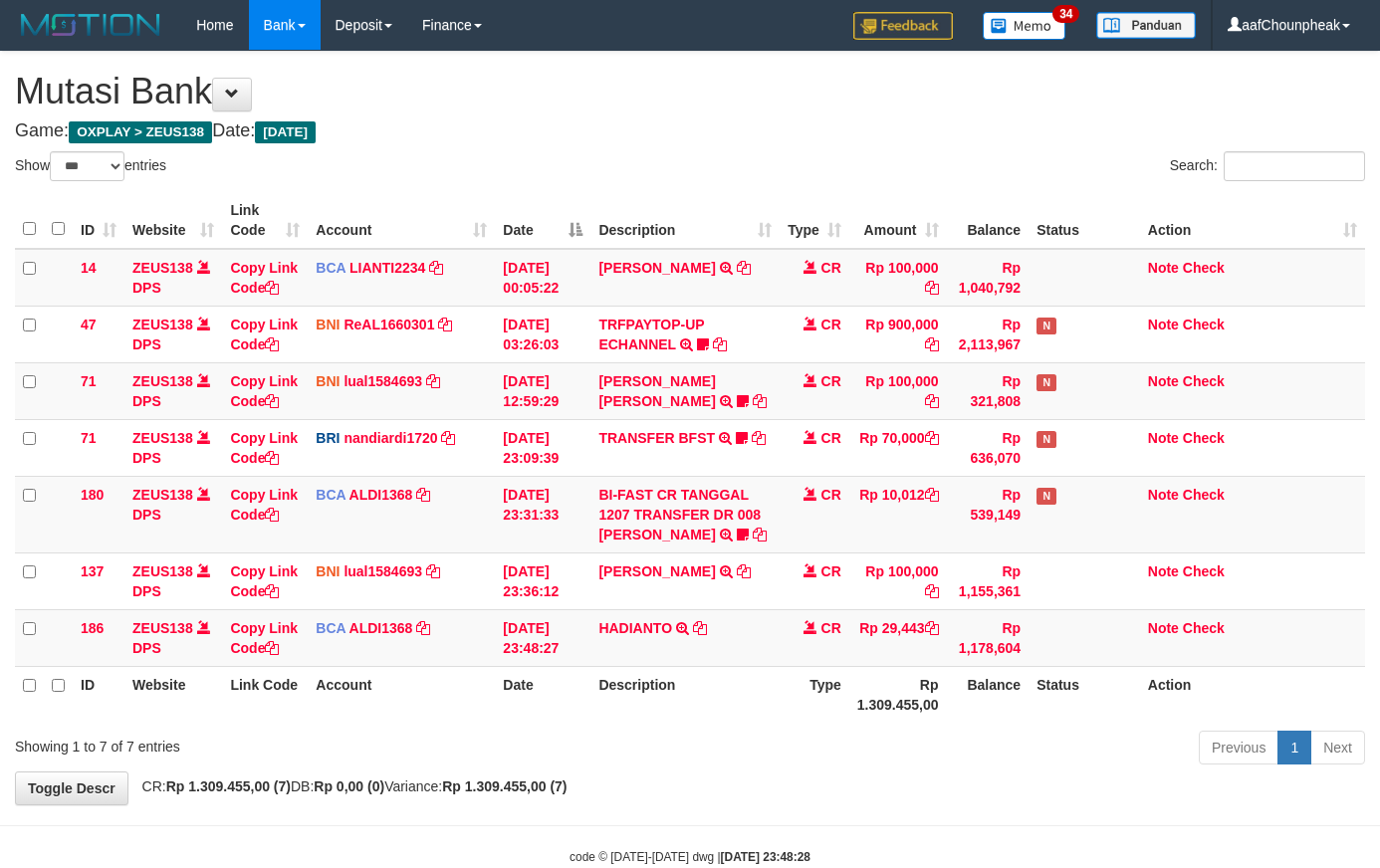 select on "***" 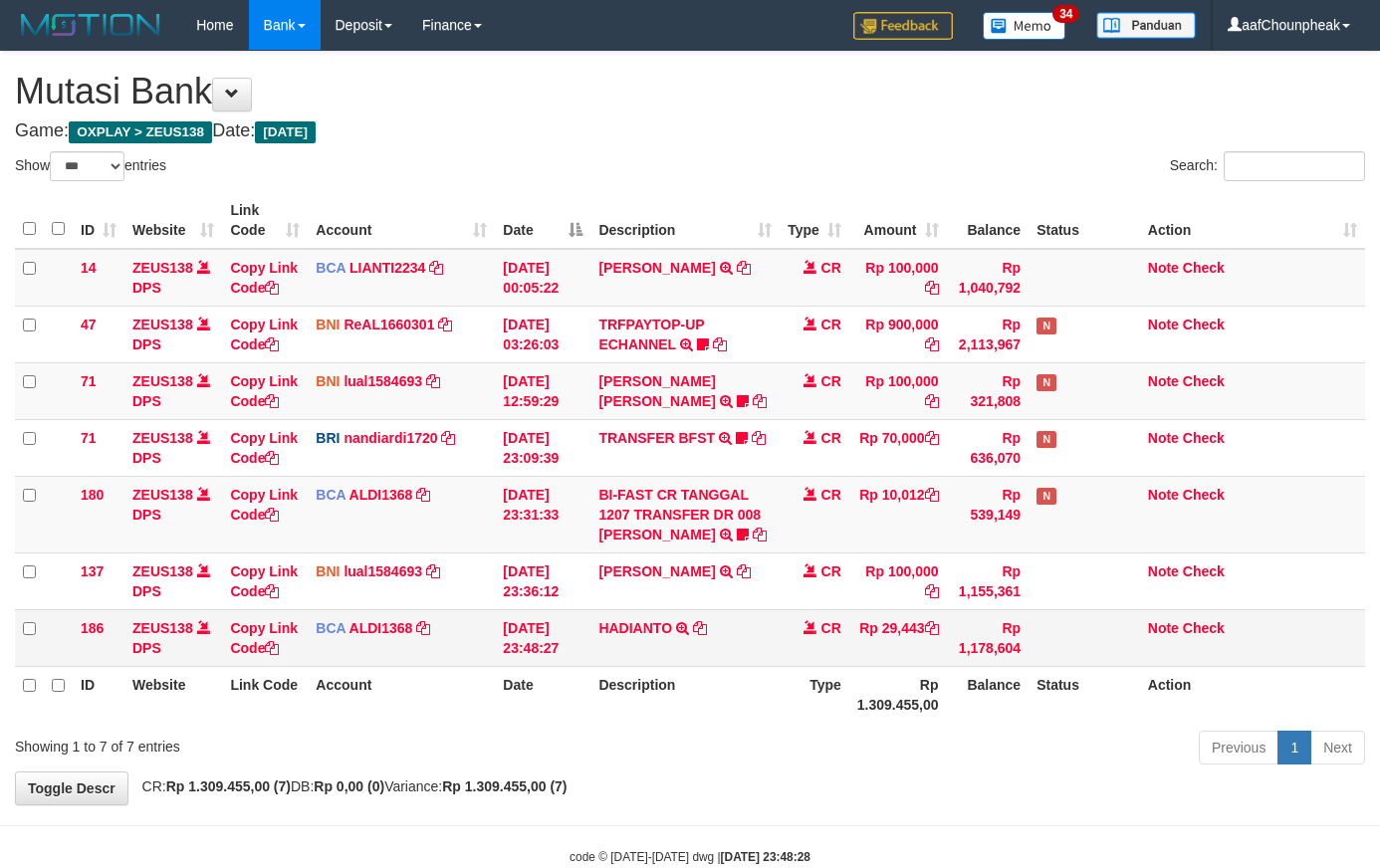scroll, scrollTop: 0, scrollLeft: 0, axis: both 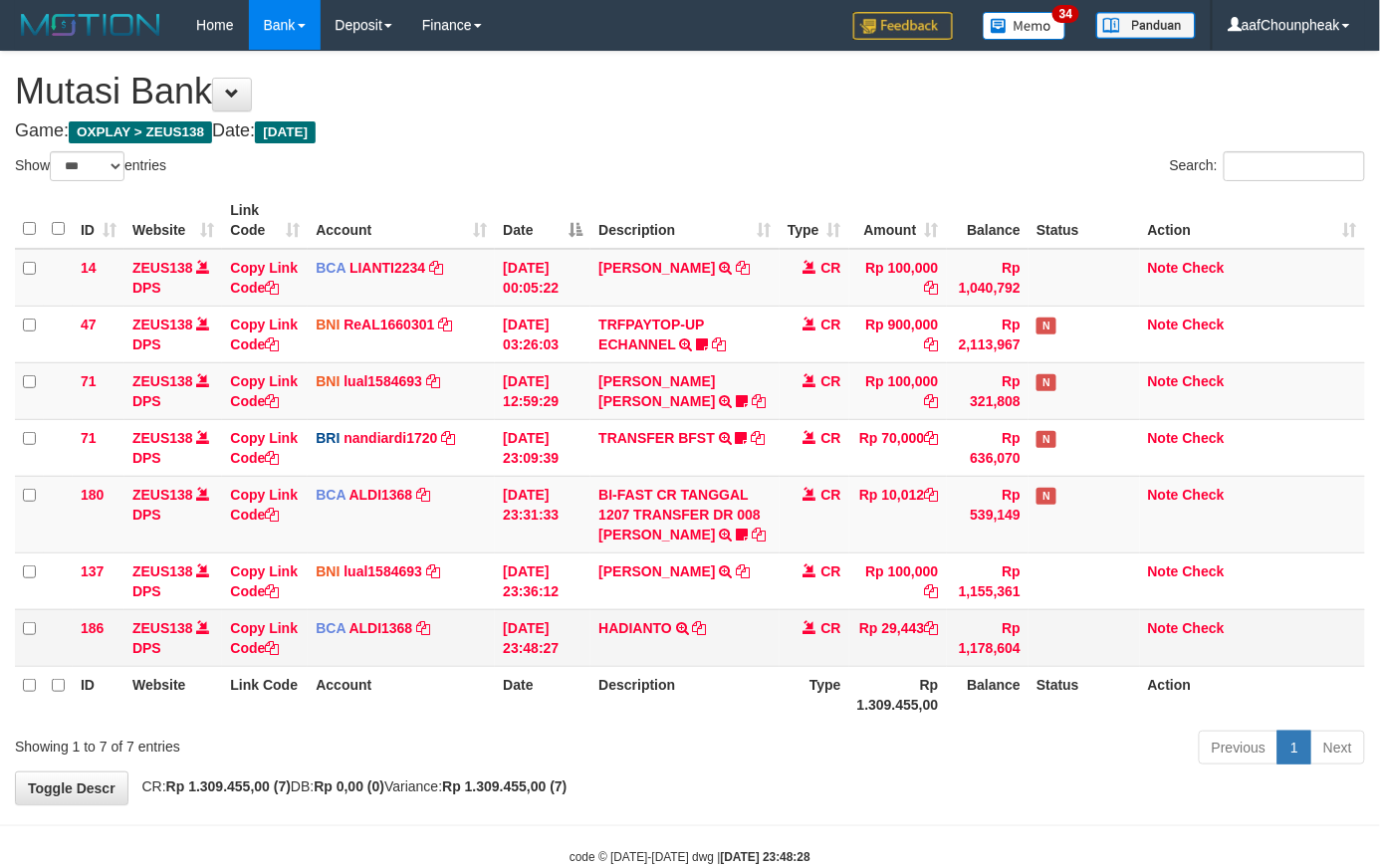 click on "CR" at bounding box center (814, 637) 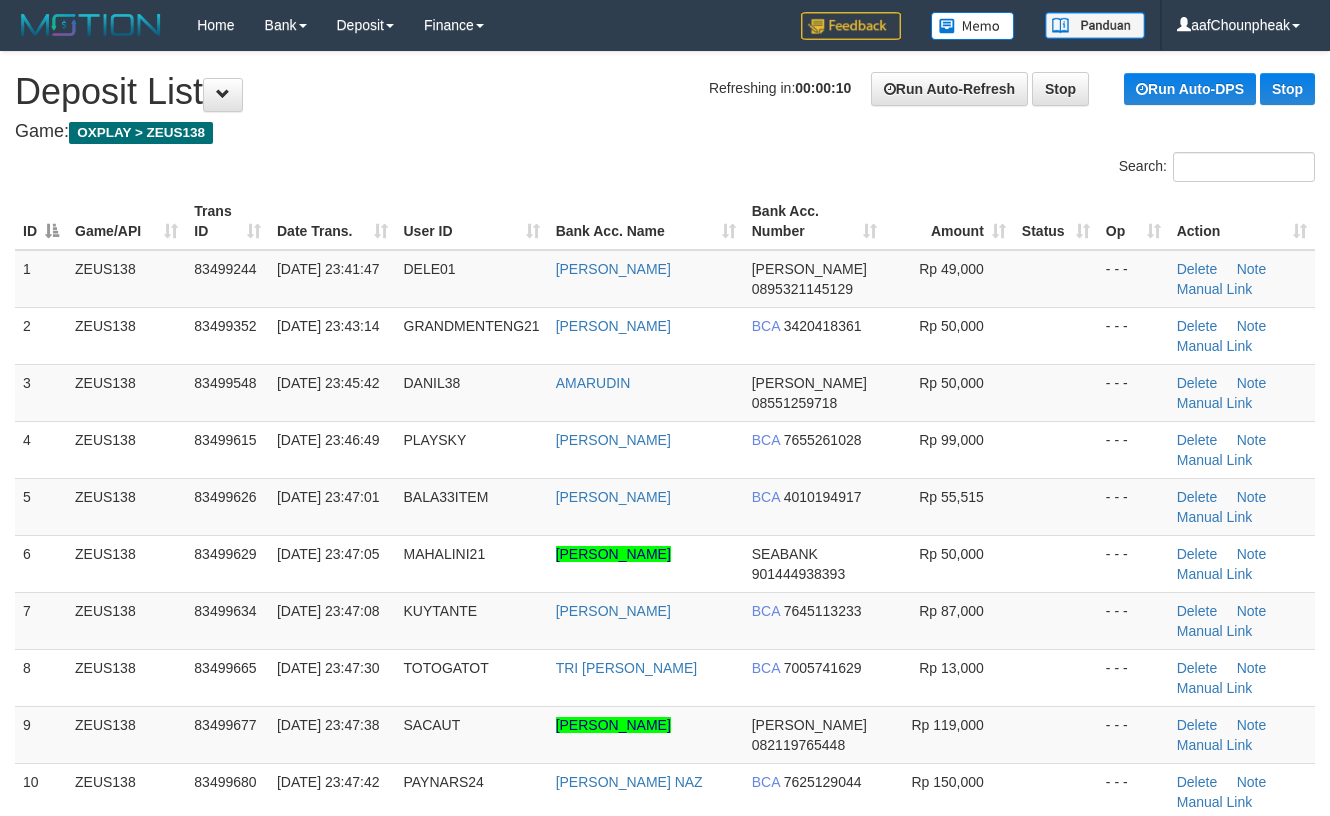 scroll, scrollTop: 0, scrollLeft: 0, axis: both 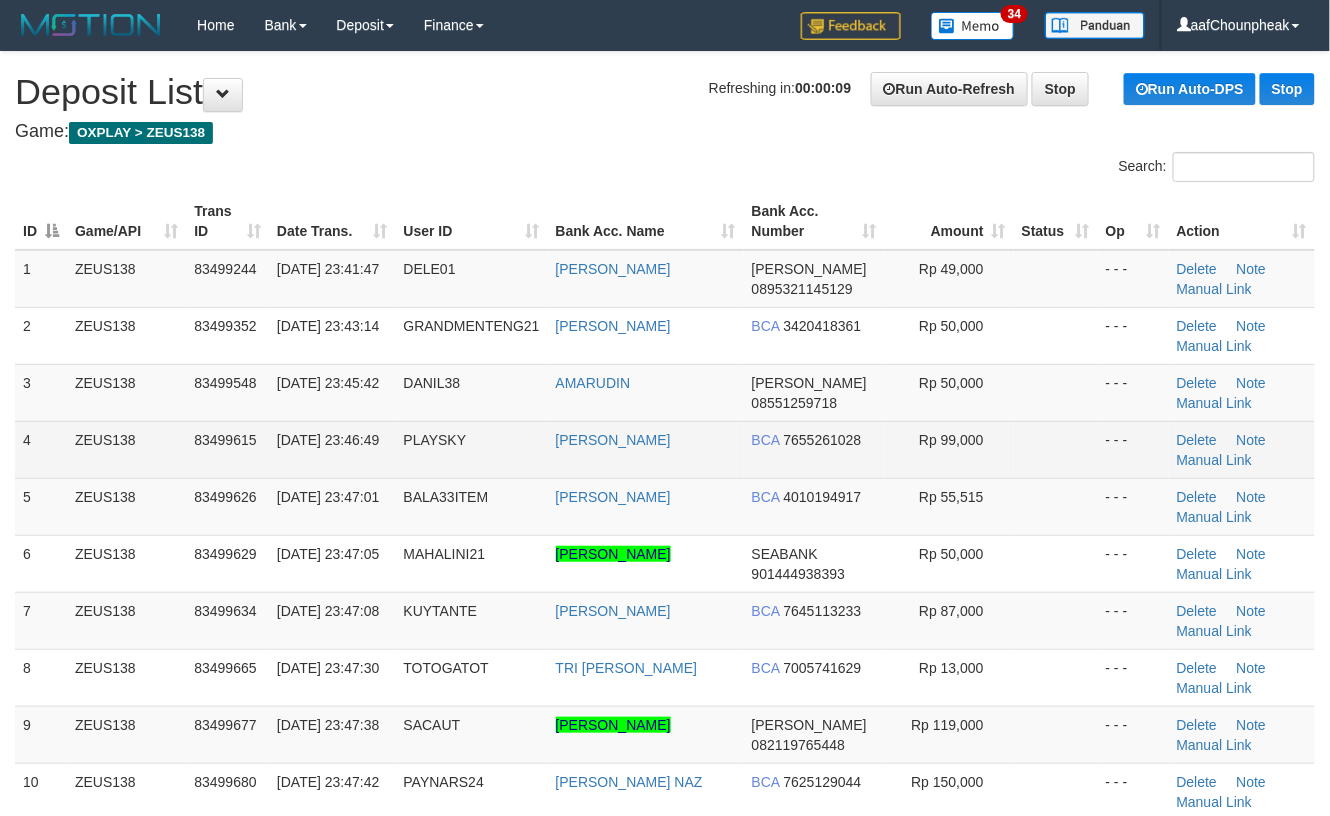 click on "BCA
7655261028" at bounding box center (814, 449) 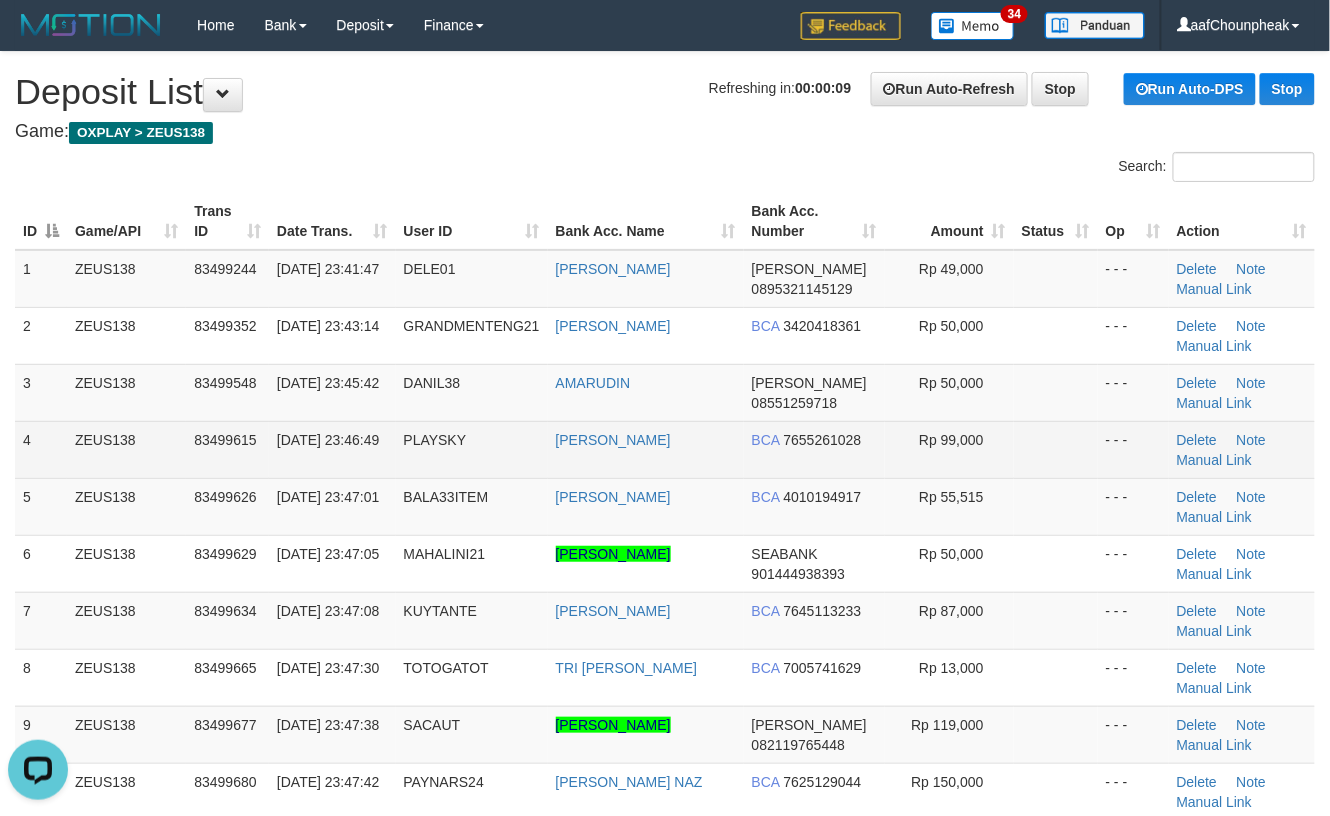 scroll, scrollTop: 0, scrollLeft: 0, axis: both 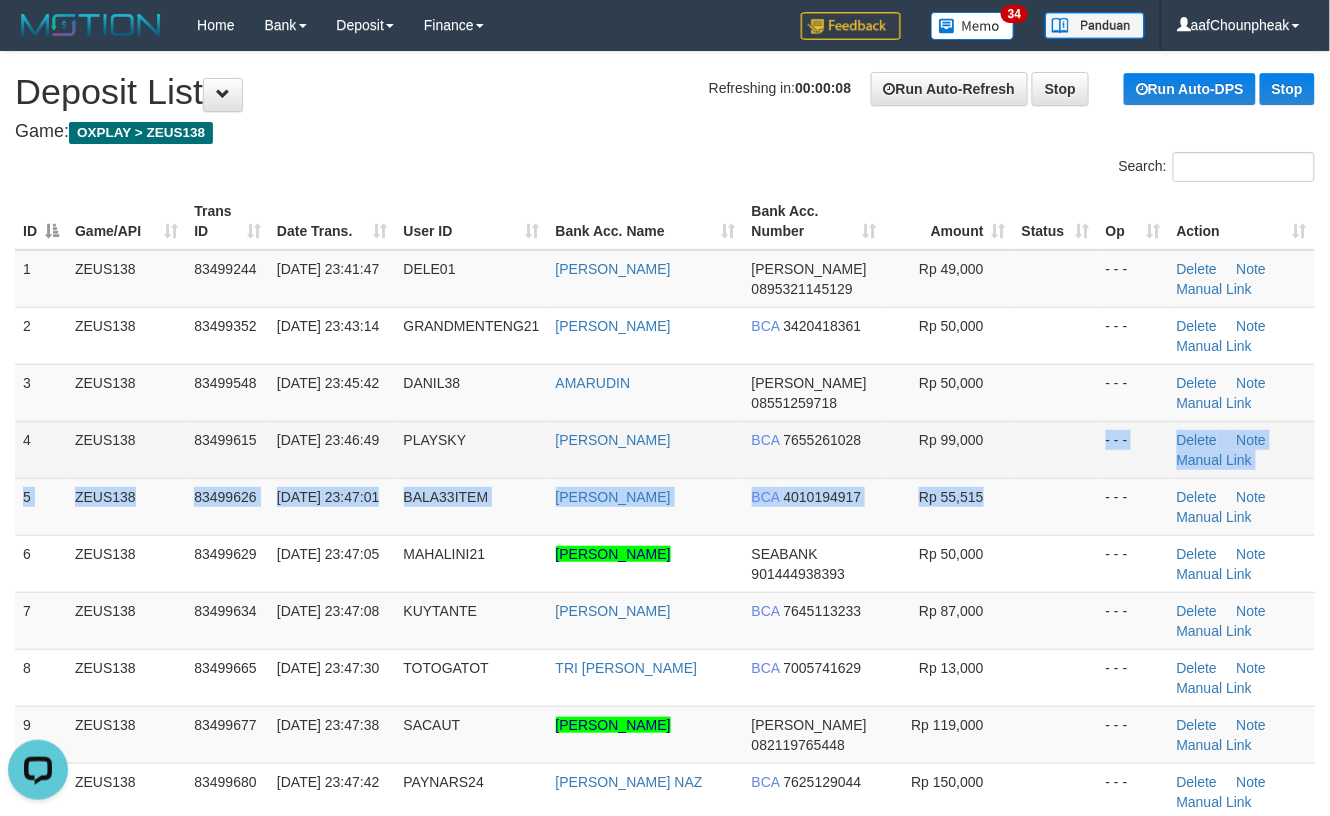 drag, startPoint x: 1084, startPoint y: 465, endPoint x: 1128, endPoint y: 476, distance: 45.35416 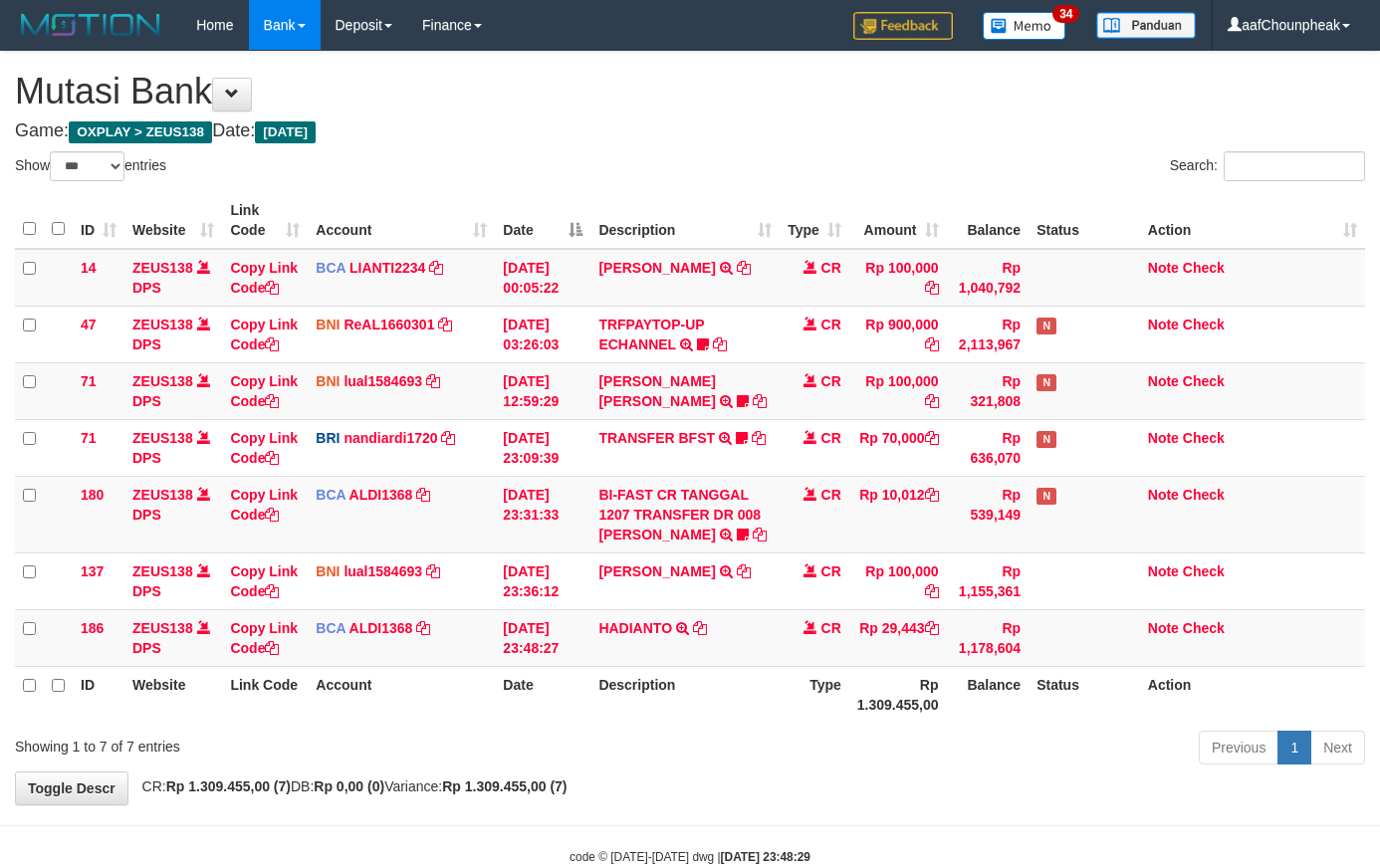 select on "***" 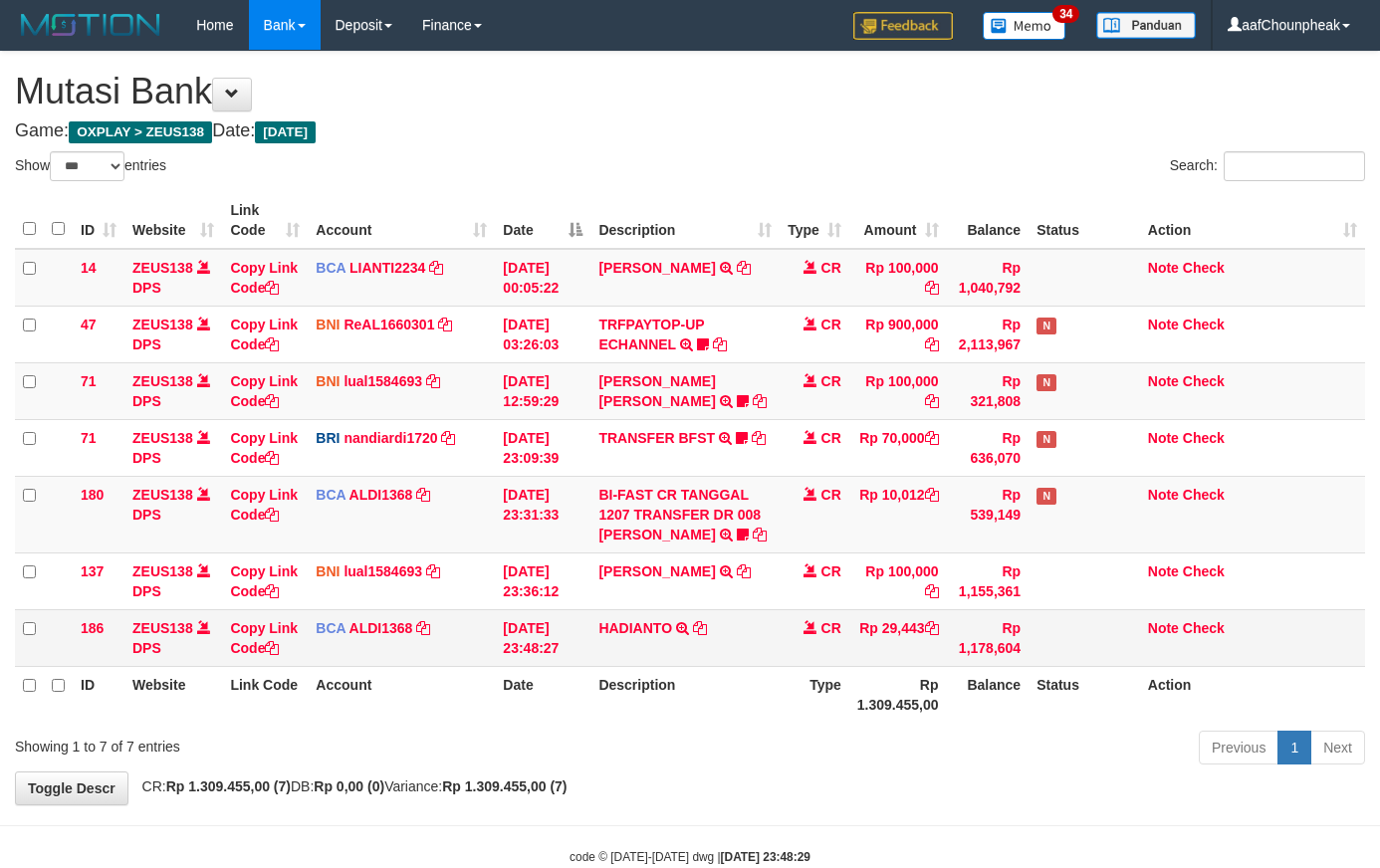scroll, scrollTop: 0, scrollLeft: 0, axis: both 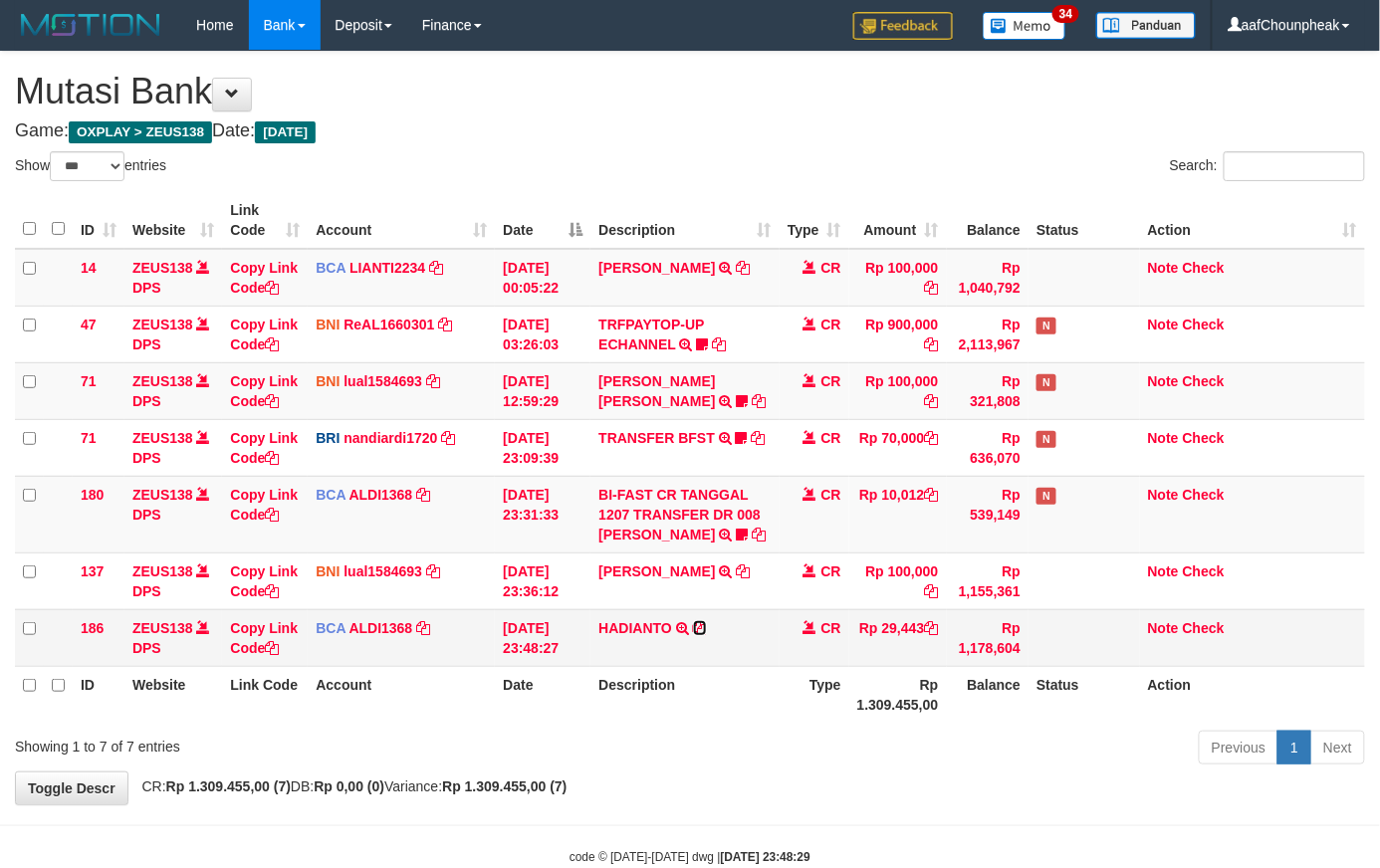 click at bounding box center (700, 628) 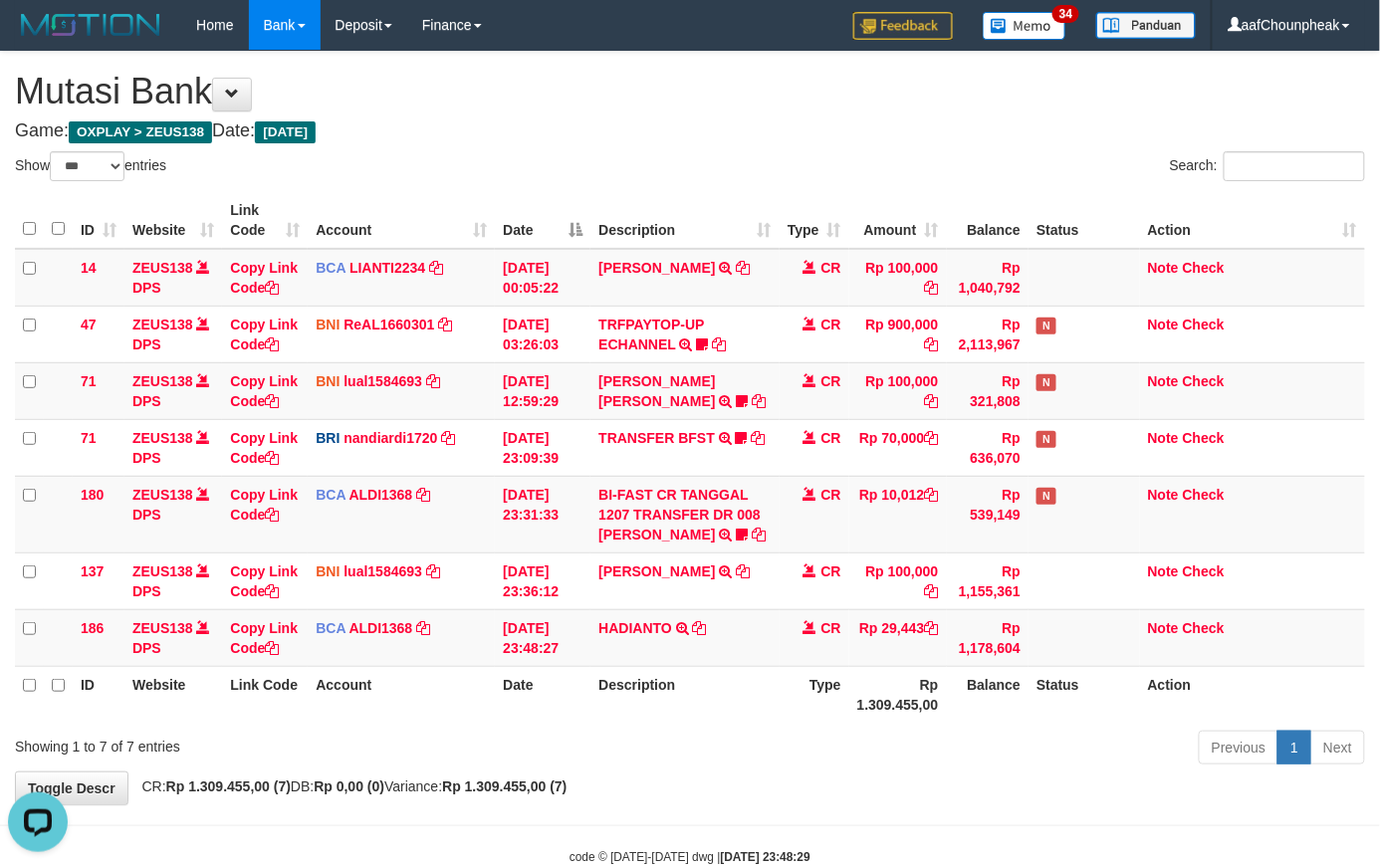 scroll, scrollTop: 0, scrollLeft: 0, axis: both 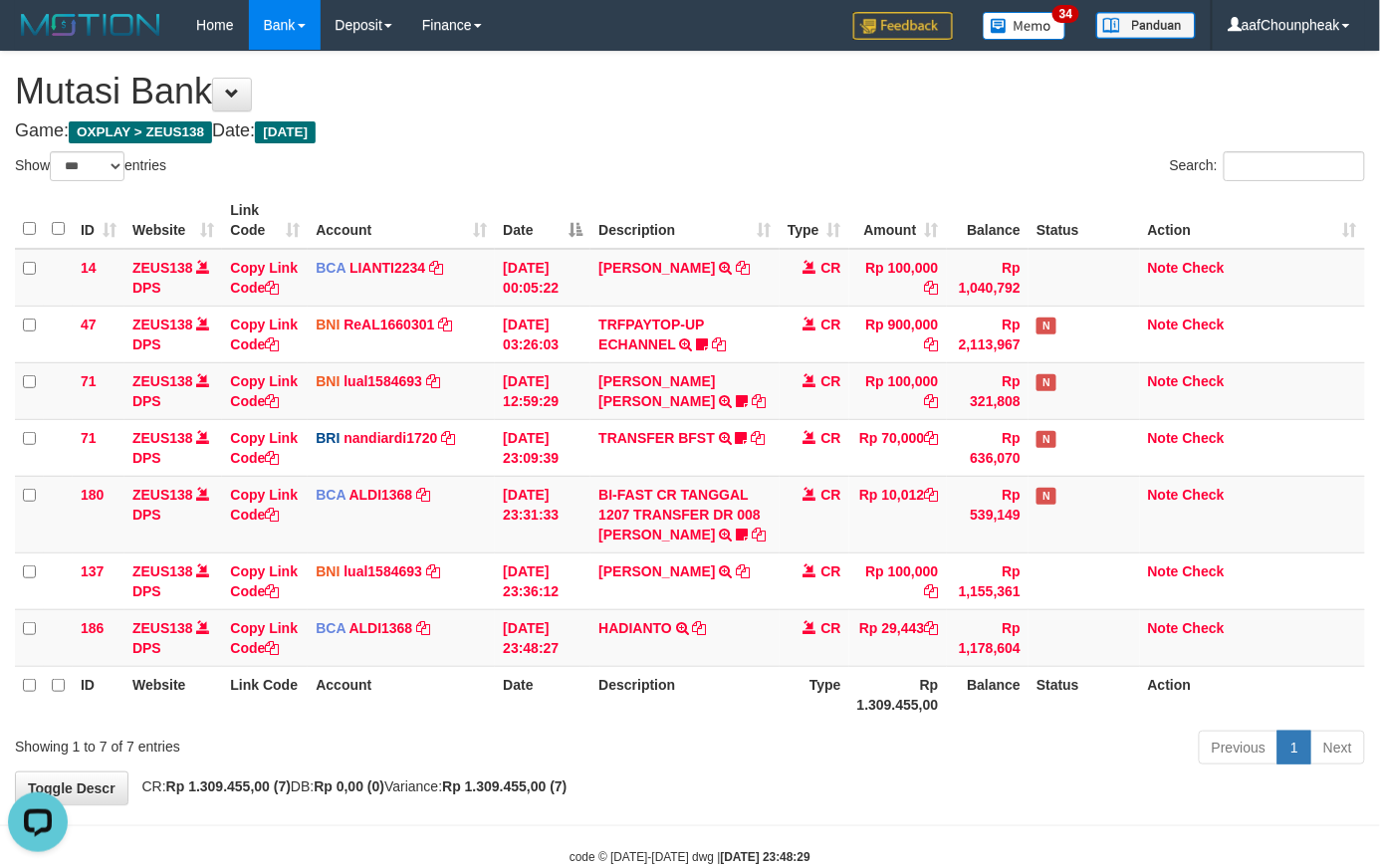 drag, startPoint x: 1061, startPoint y: 617, endPoint x: 1088, endPoint y: 681, distance: 69.46222 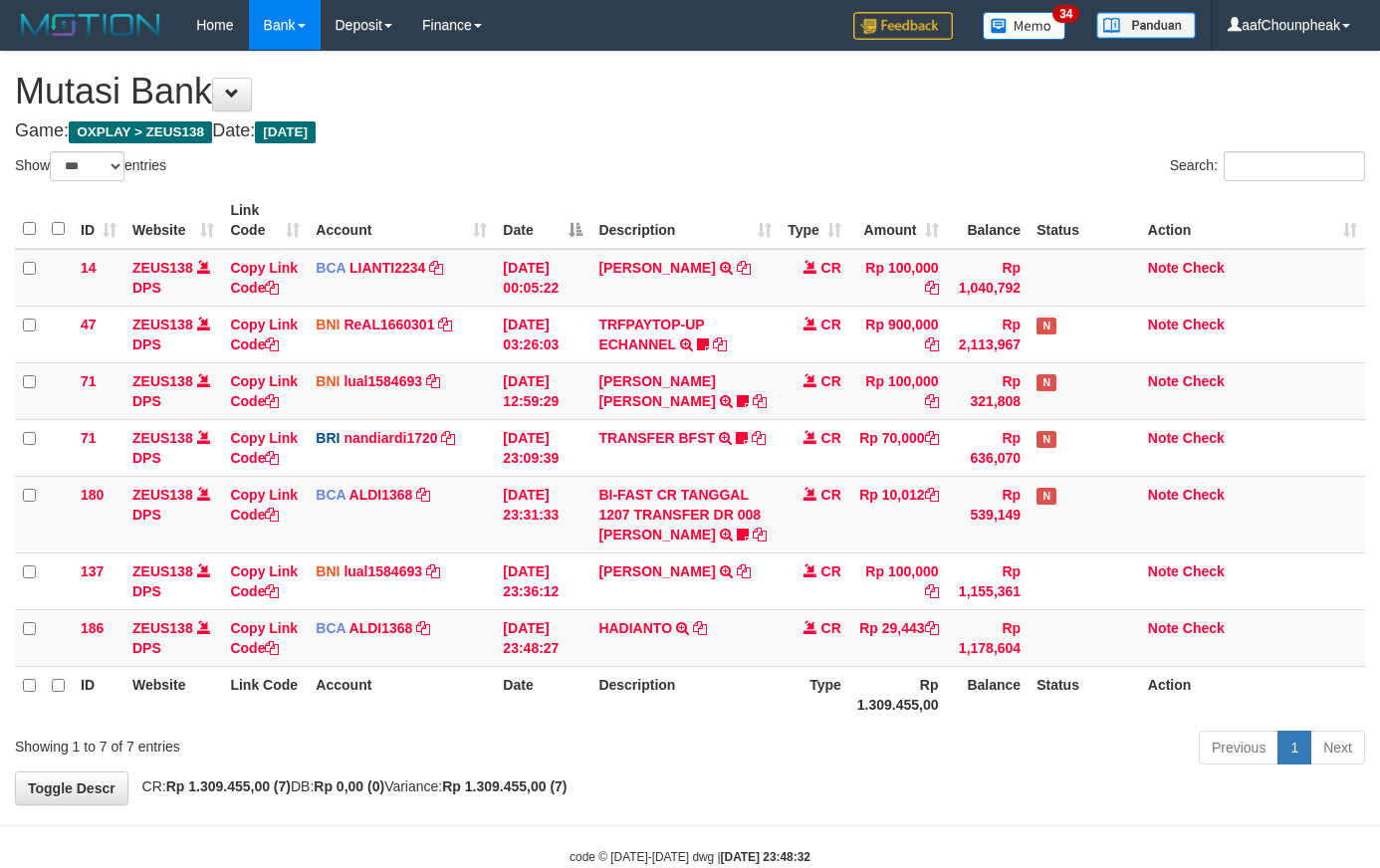 select on "***" 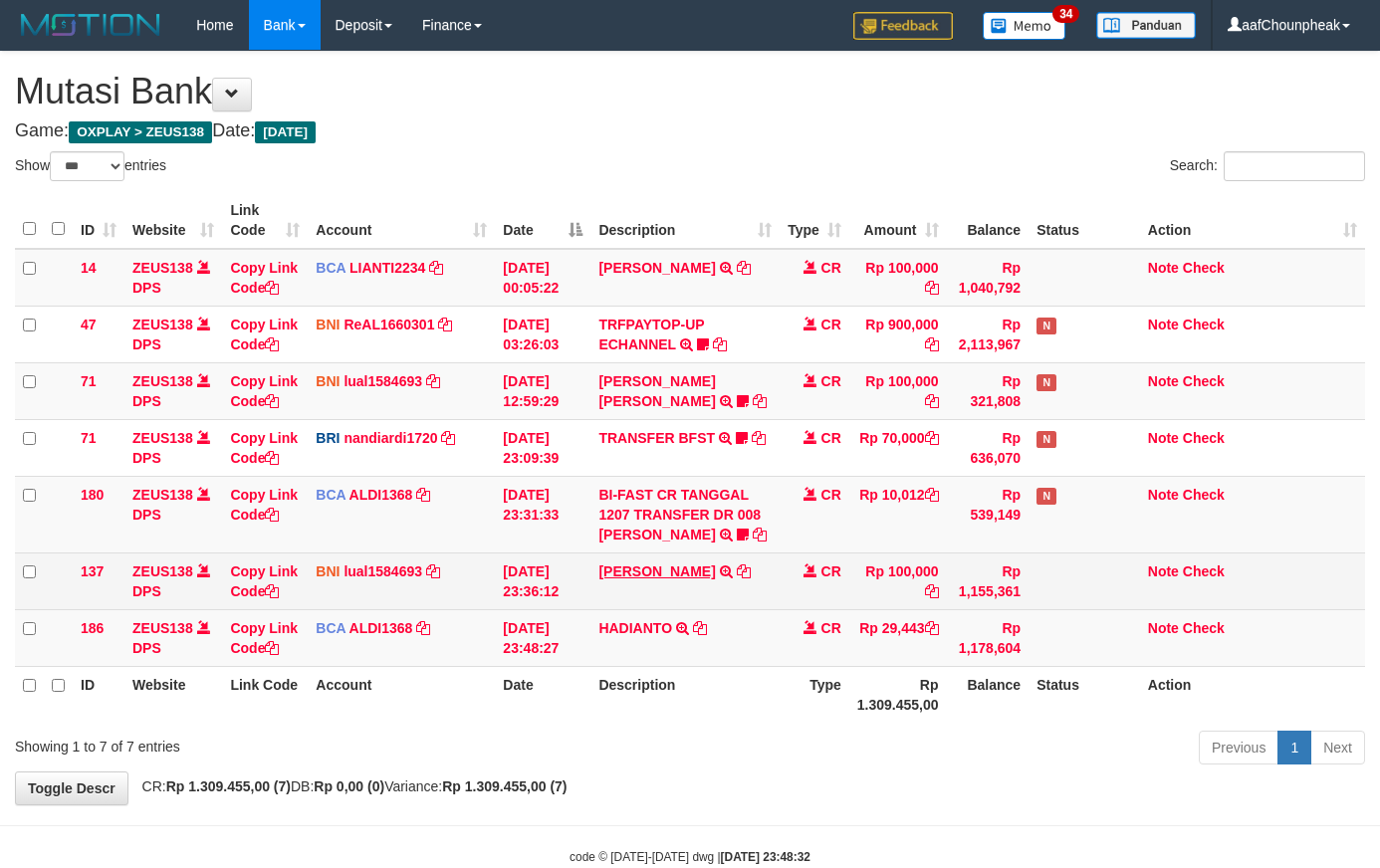 scroll, scrollTop: 0, scrollLeft: 0, axis: both 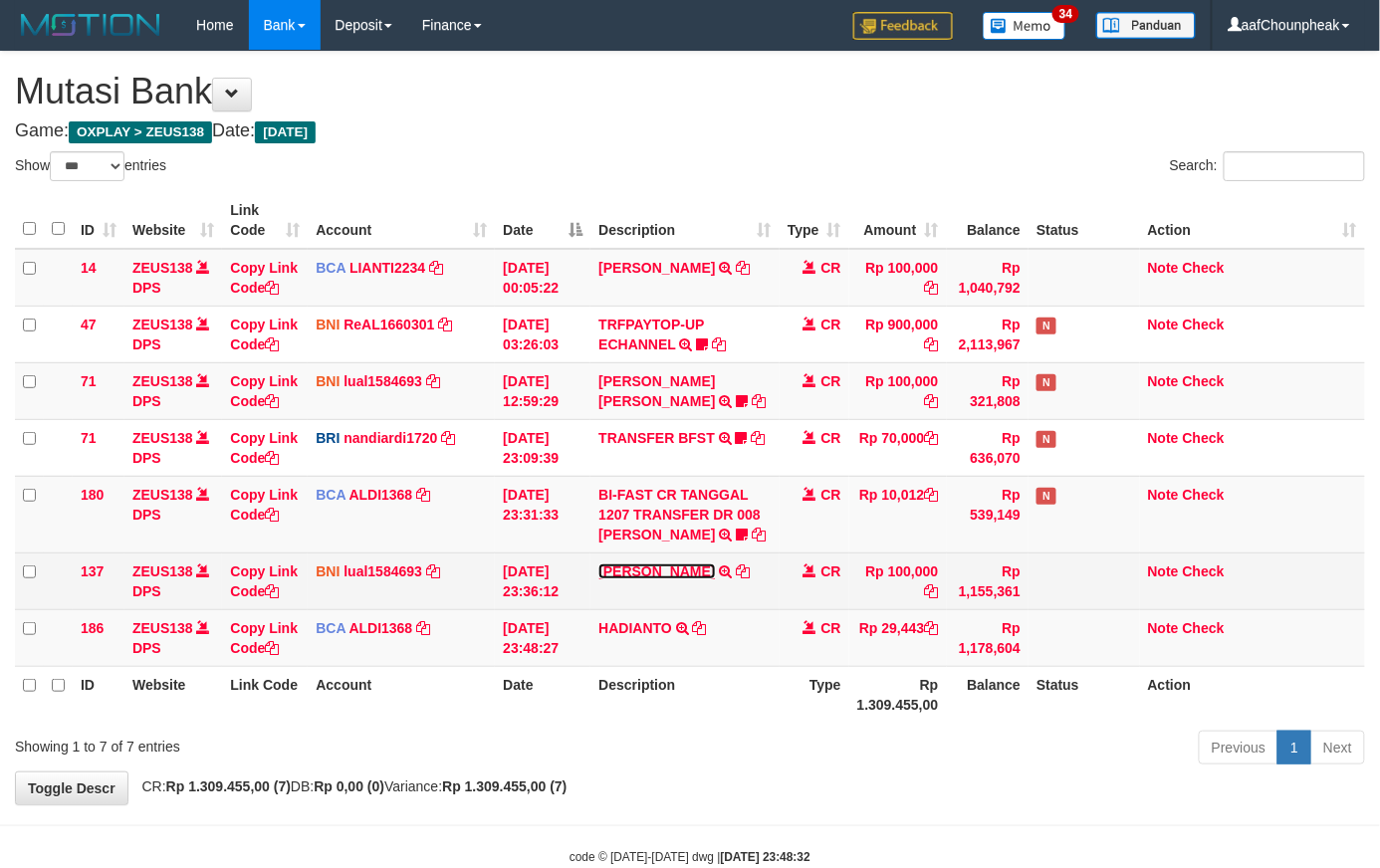 click on "RIZKY MARCELLINO" at bounding box center [656, 571] 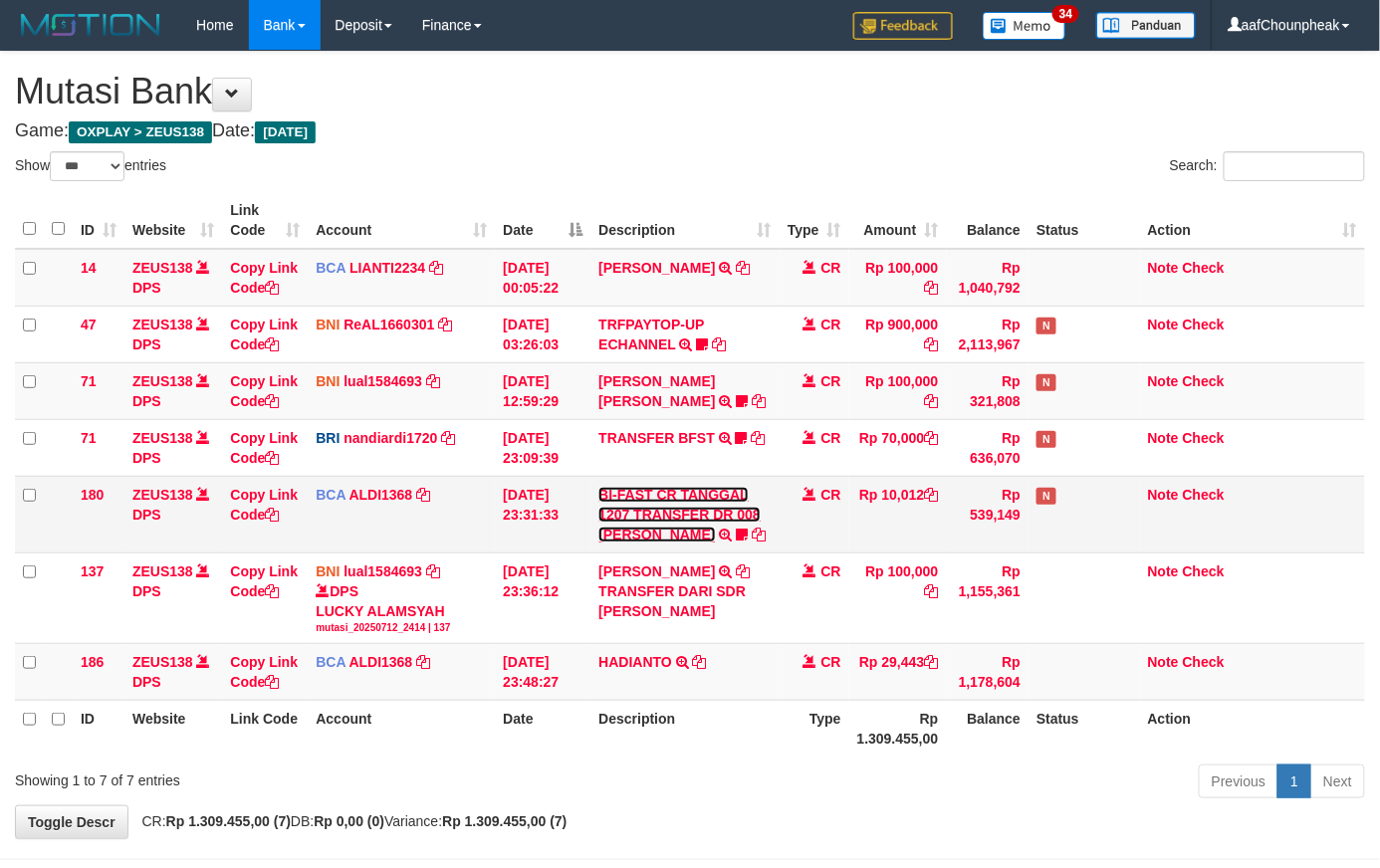 click on "BI-FAST CR TANGGAL 1207 TRANSFER DR 008 MOHAMAD ALDI" at bounding box center [679, 515] 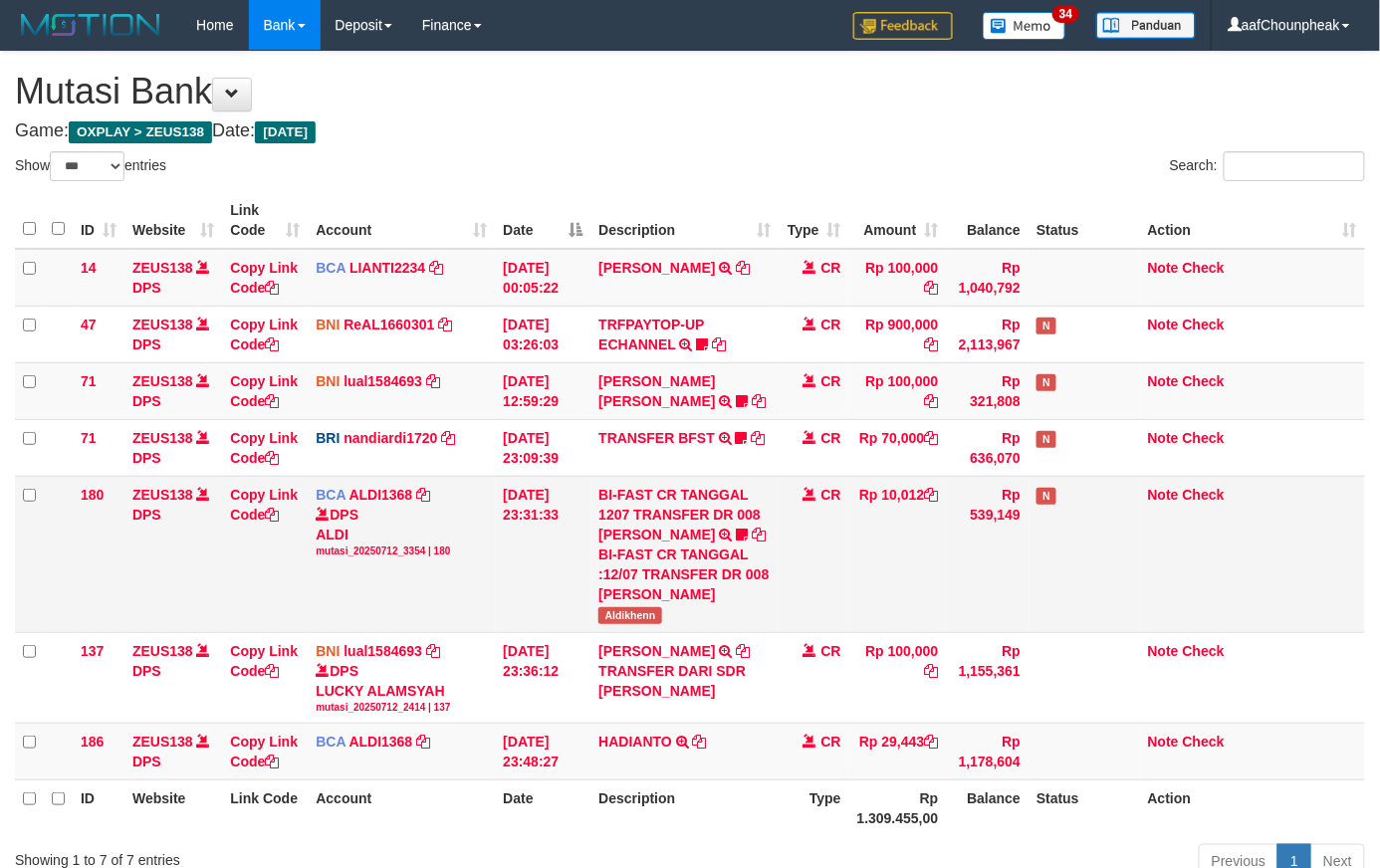 click on "Aldikhenn" at bounding box center (629, 615) 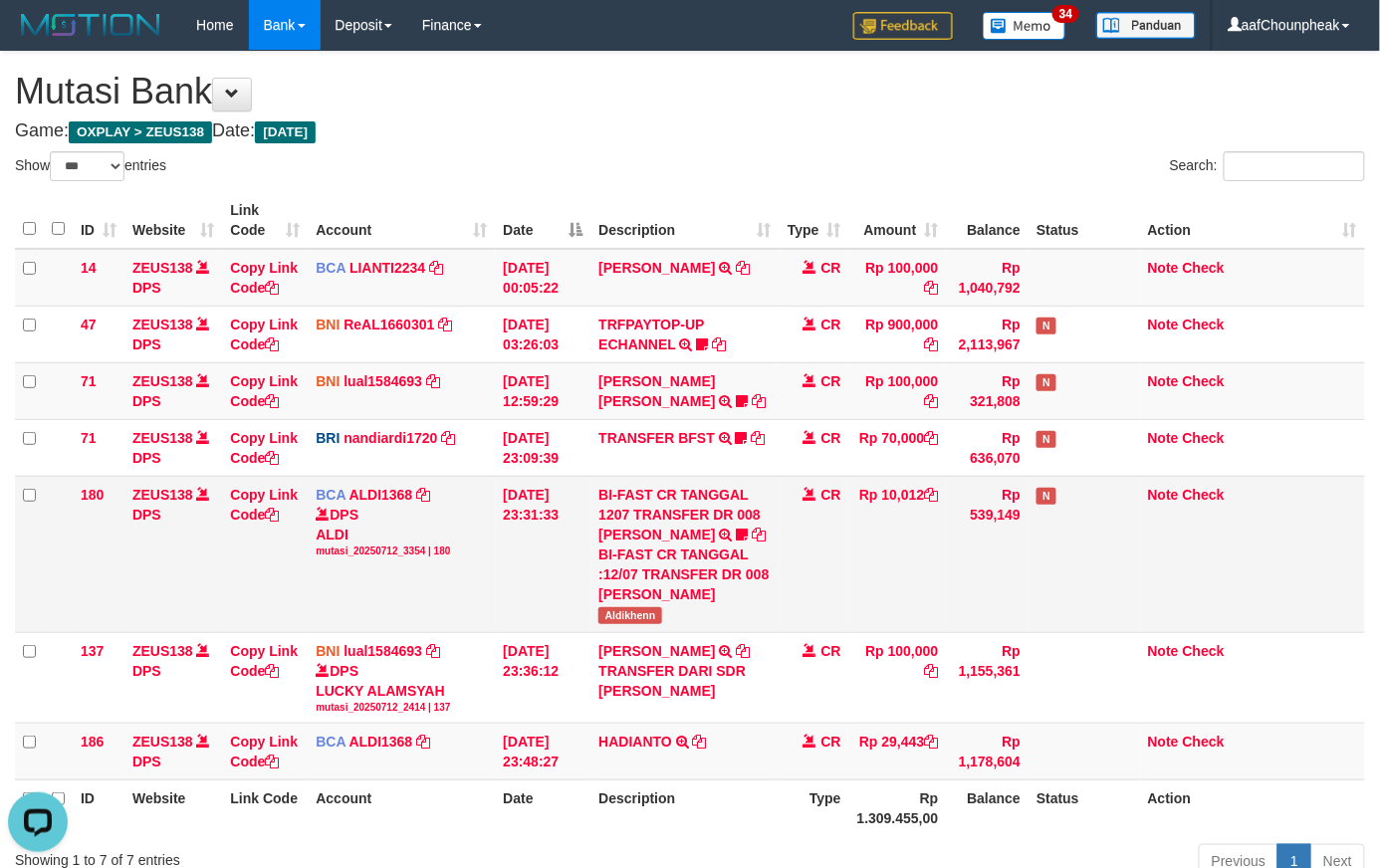 scroll, scrollTop: 0, scrollLeft: 0, axis: both 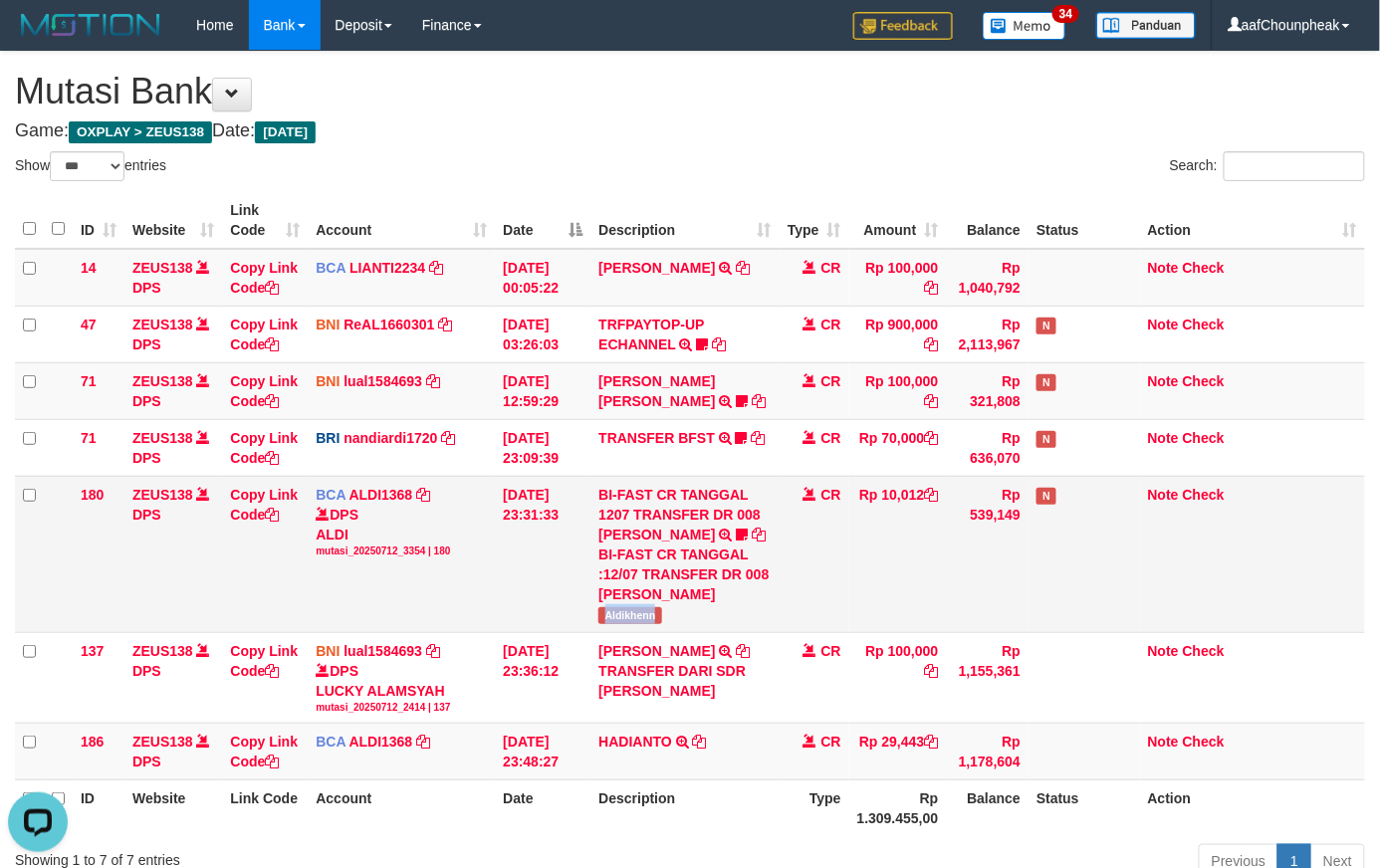 click on "Aldikhenn" at bounding box center [629, 615] 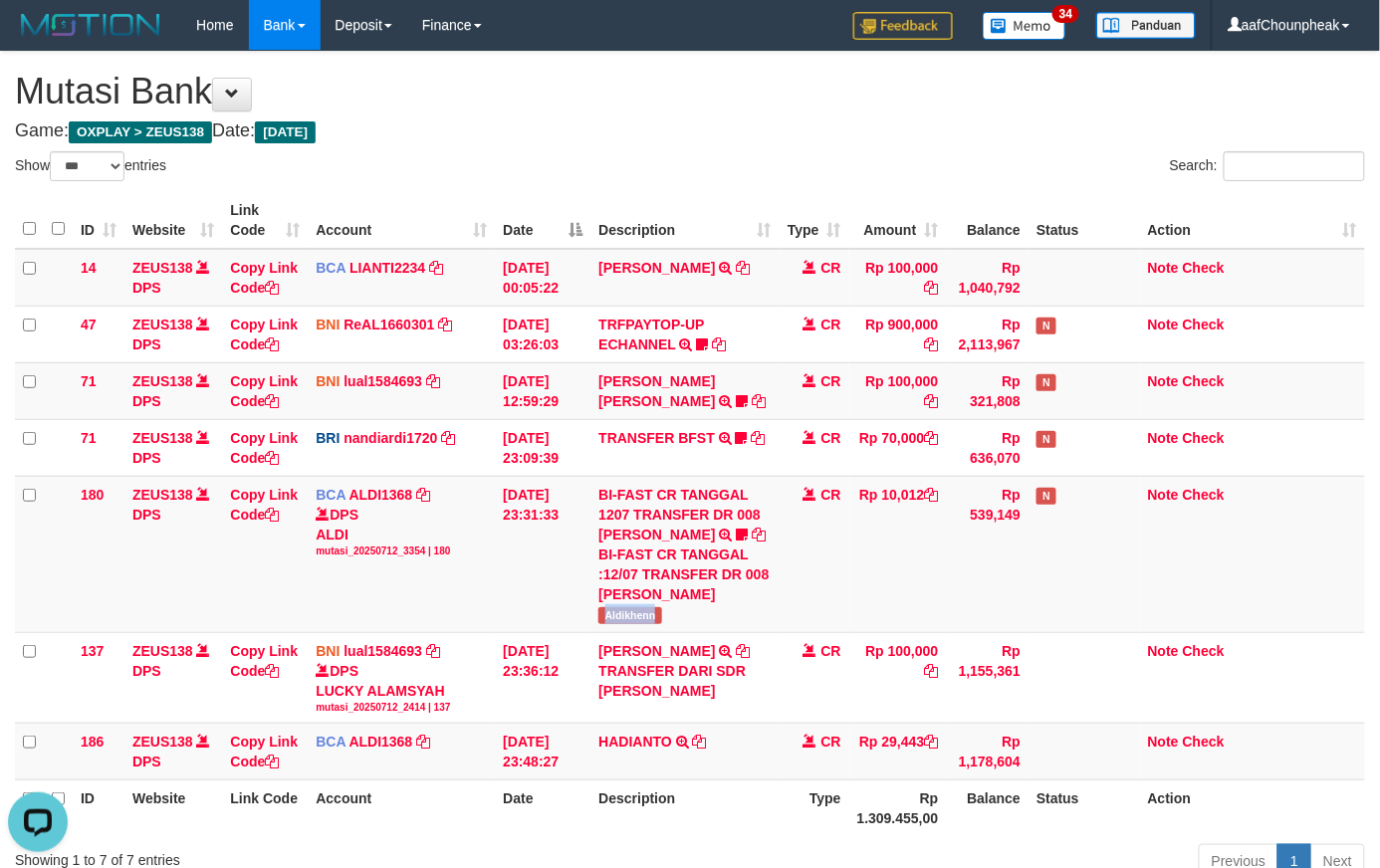 copy on "Aldikhenn" 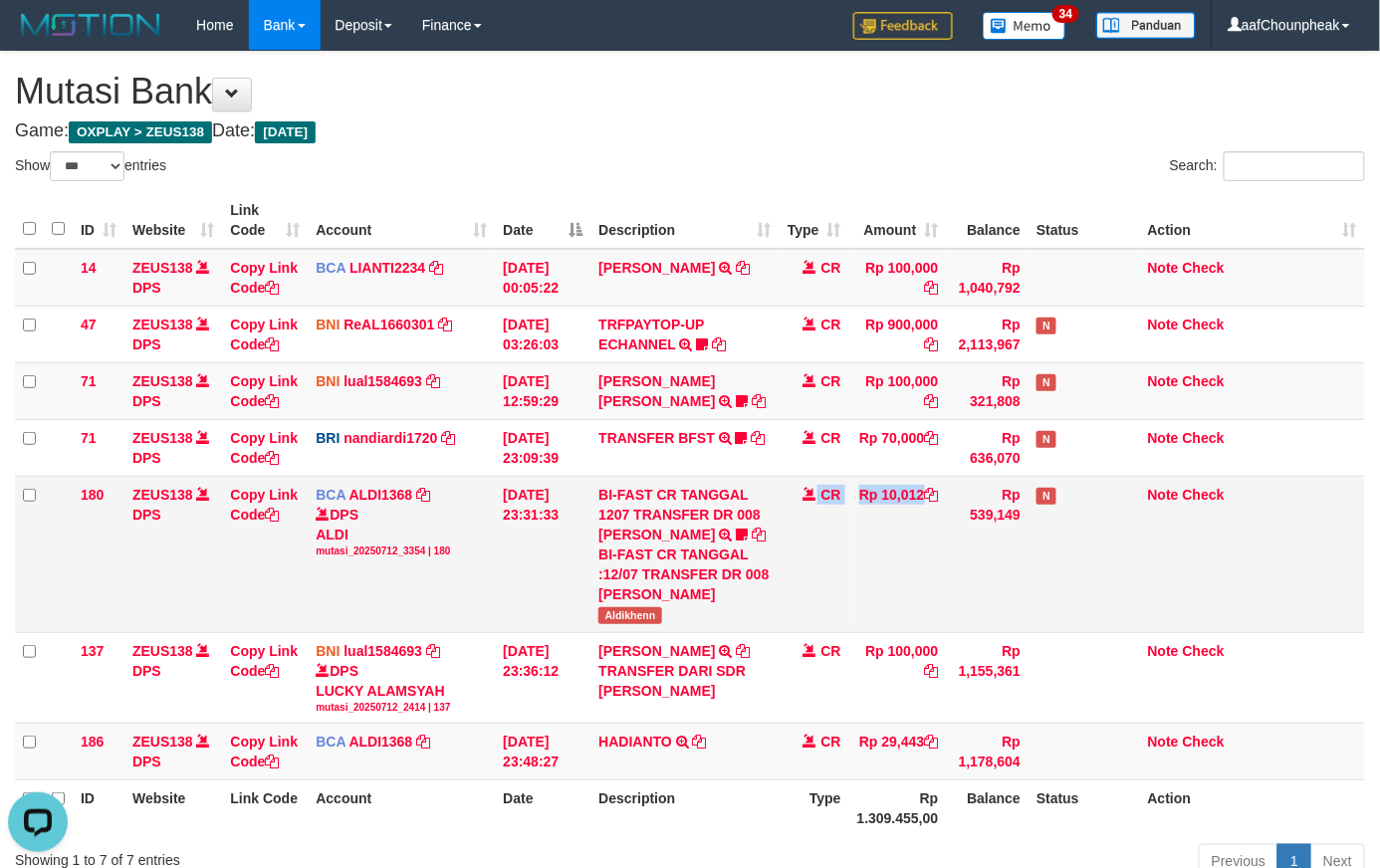 drag, startPoint x: 845, startPoint y: 590, endPoint x: 861, endPoint y: 606, distance: 22.627417 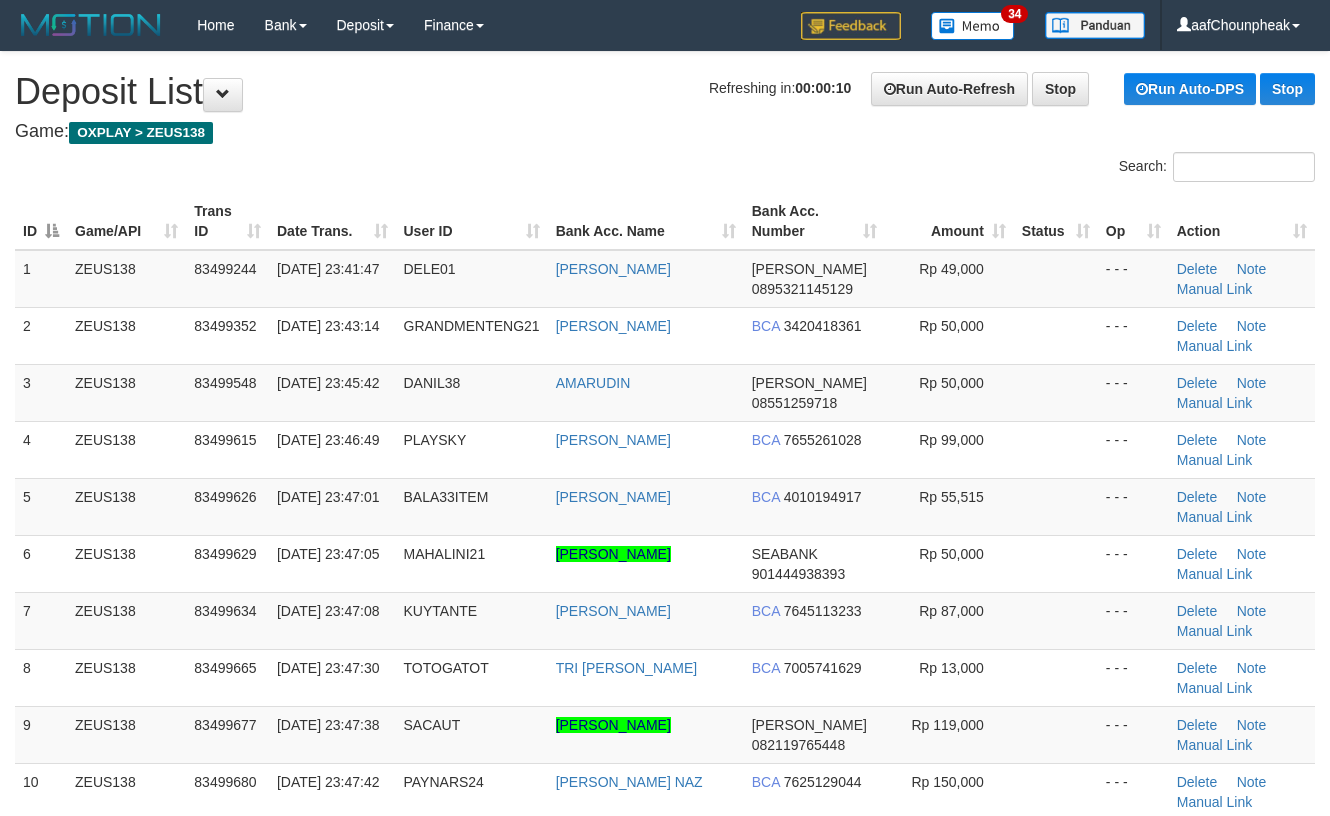 scroll, scrollTop: 0, scrollLeft: 0, axis: both 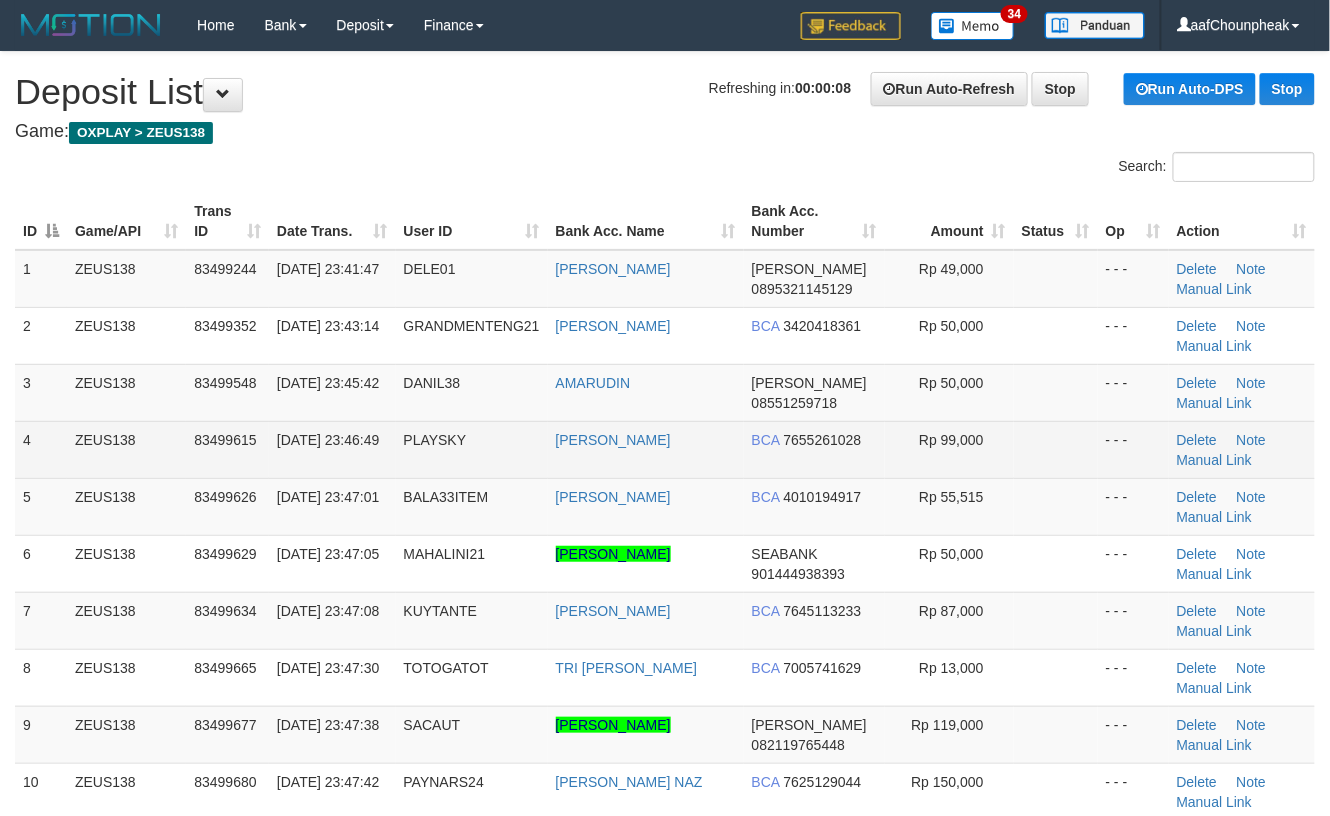 click on "Rp 99,000" at bounding box center [949, 449] 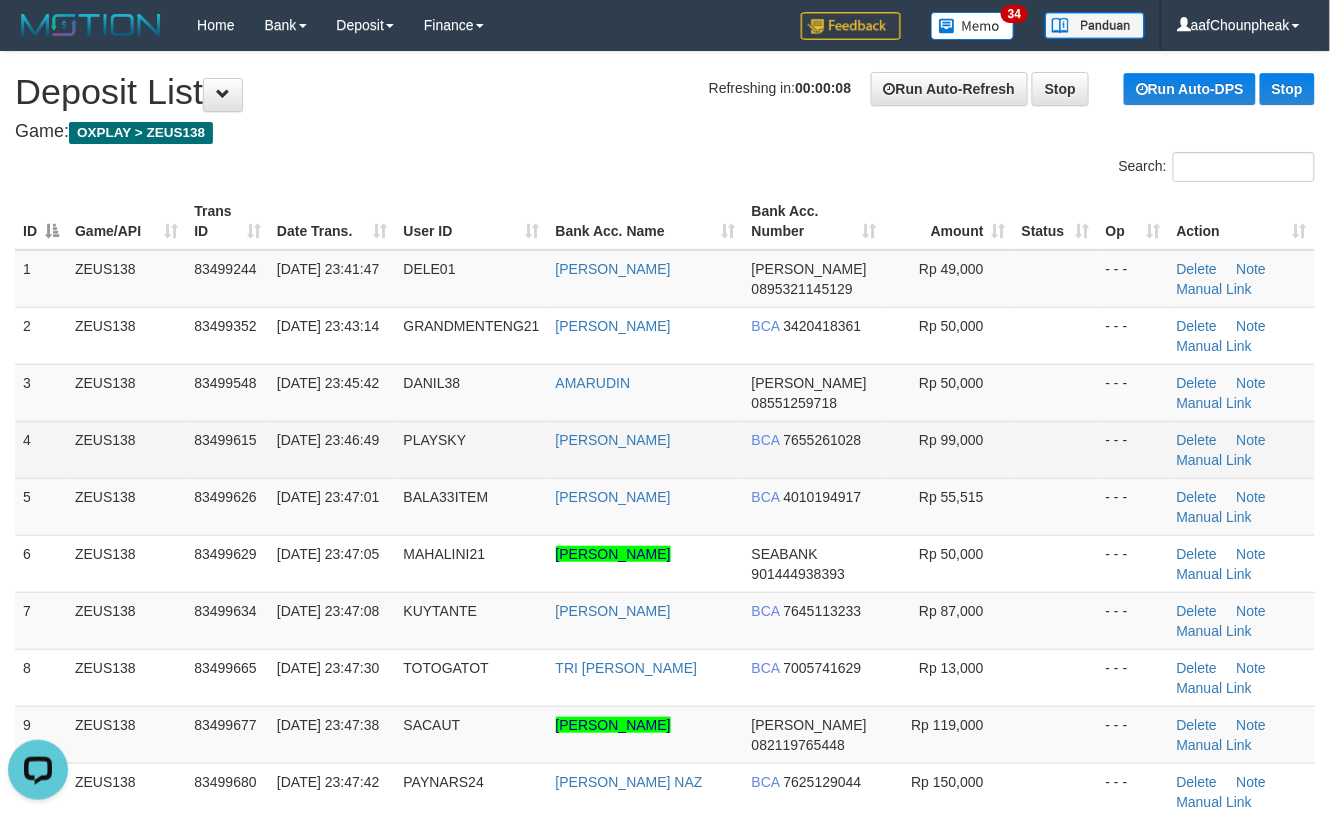 scroll, scrollTop: 0, scrollLeft: 0, axis: both 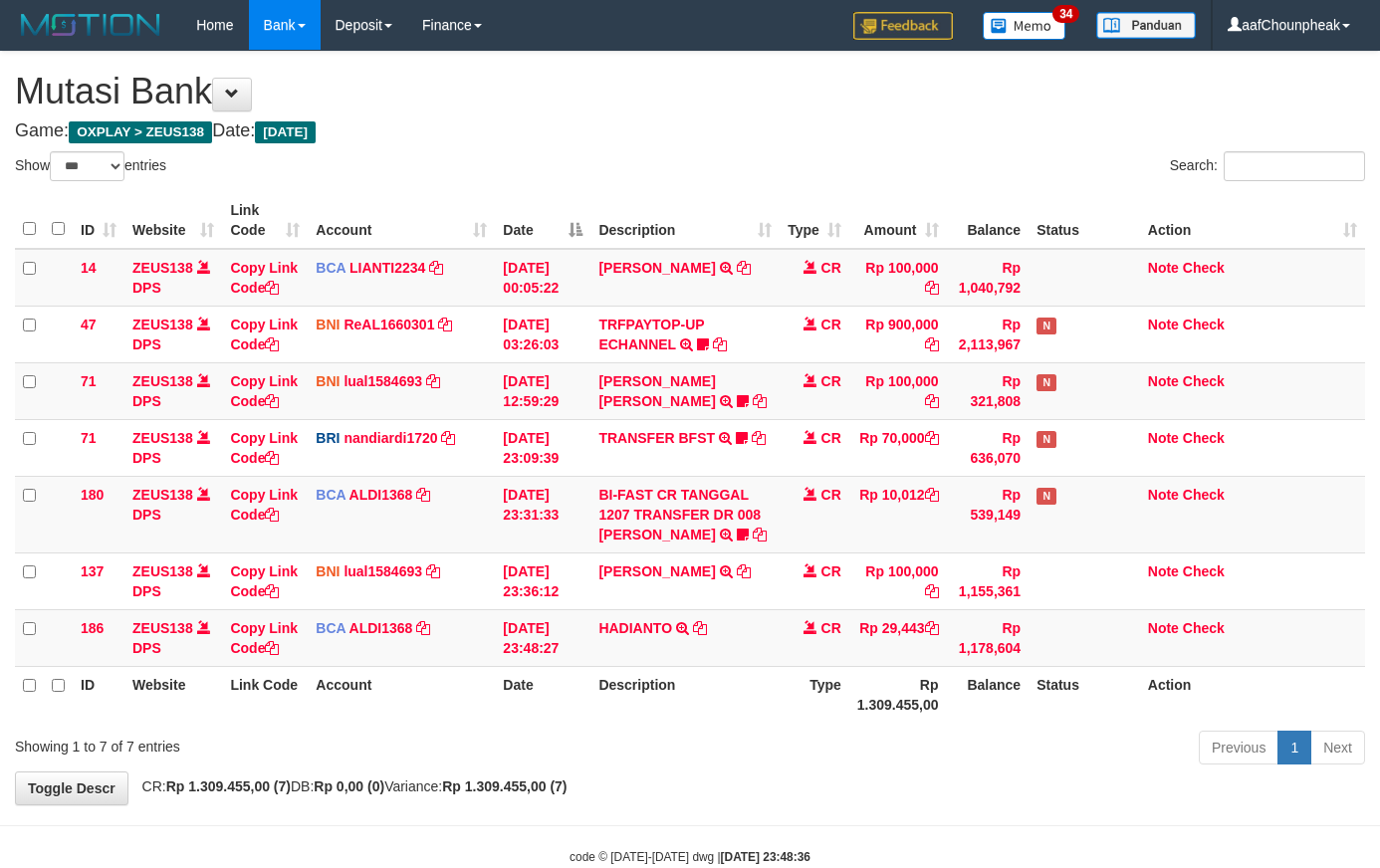 select on "***" 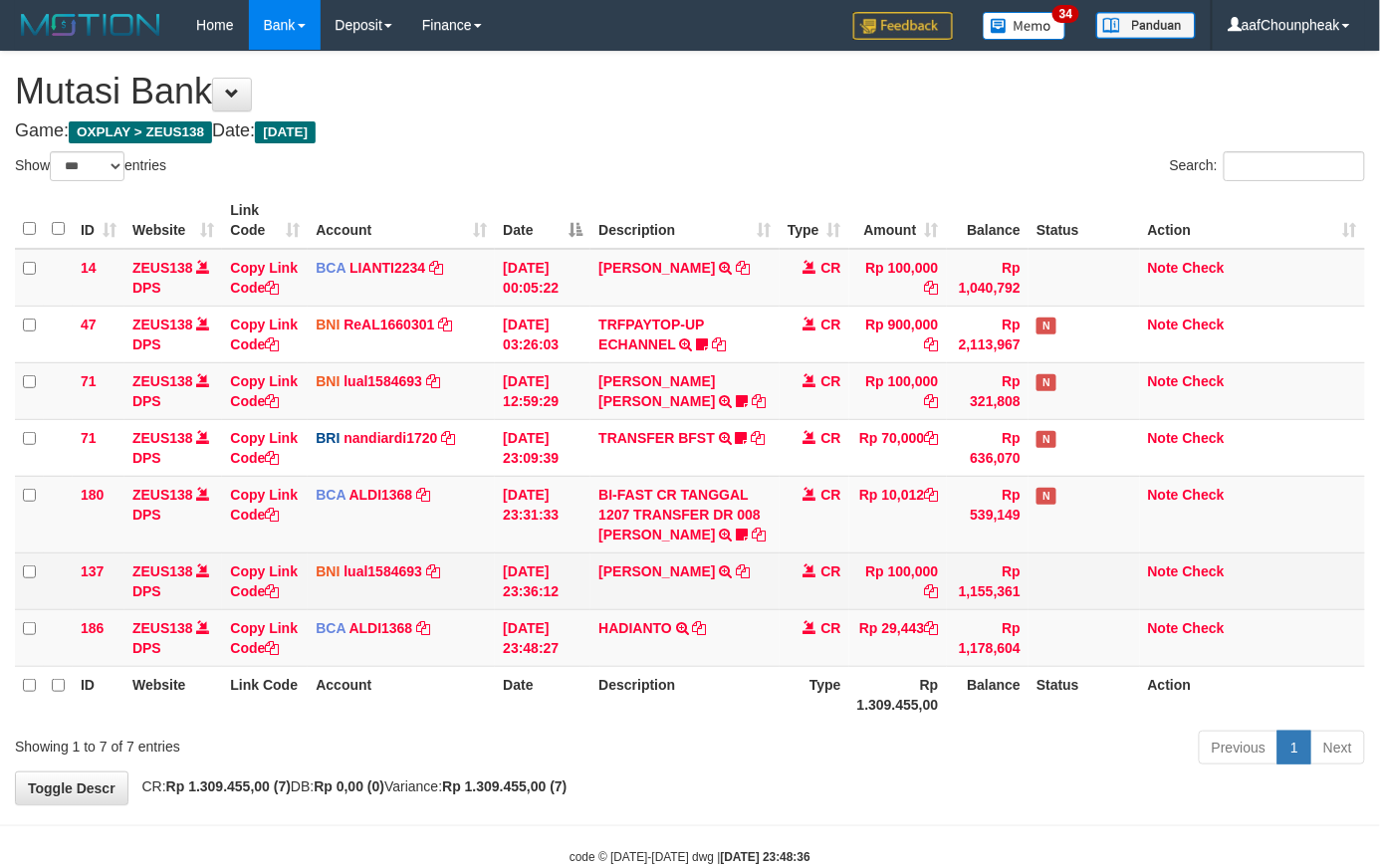 click on "Rp 100,000" at bounding box center [898, 580] 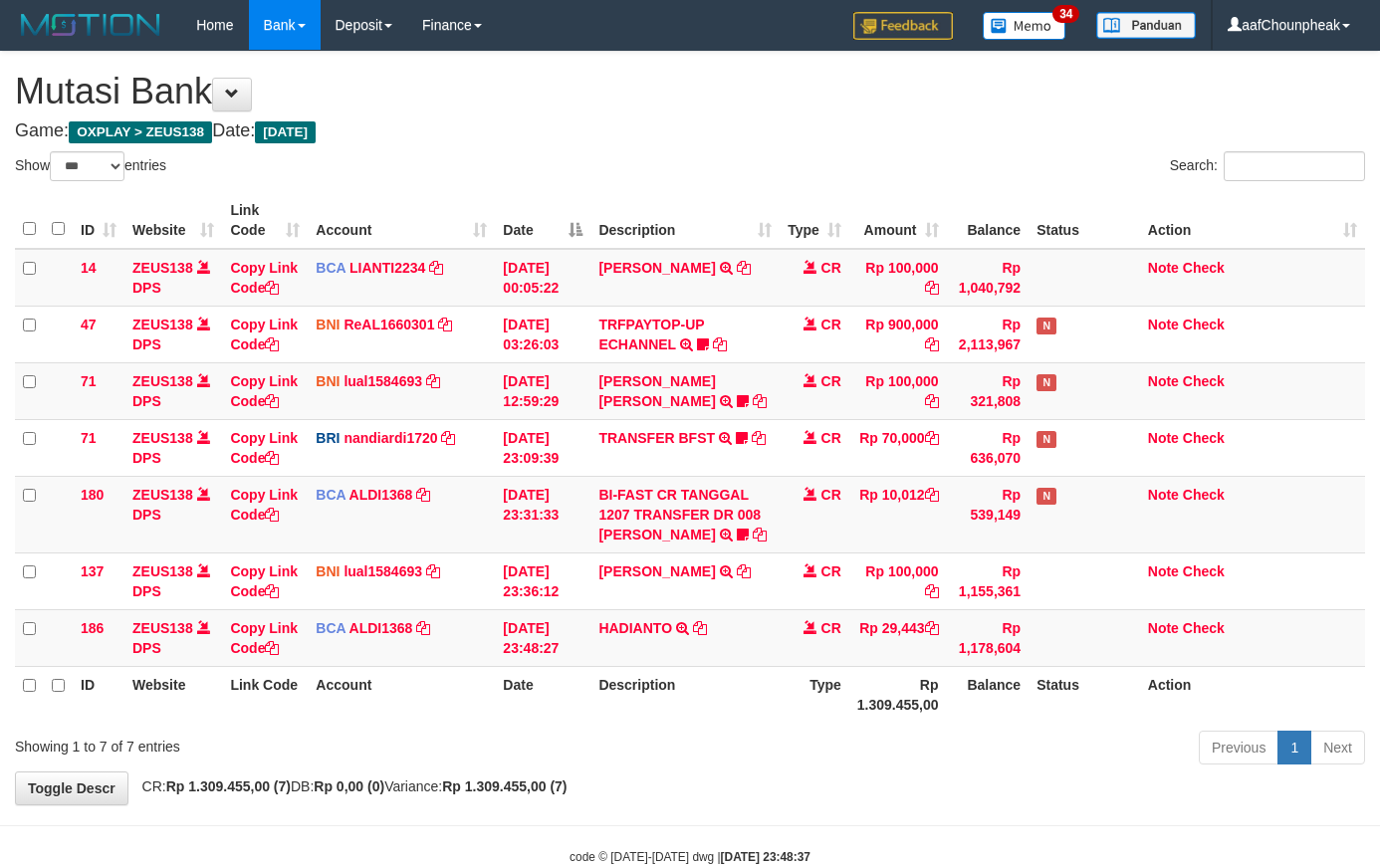 select on "***" 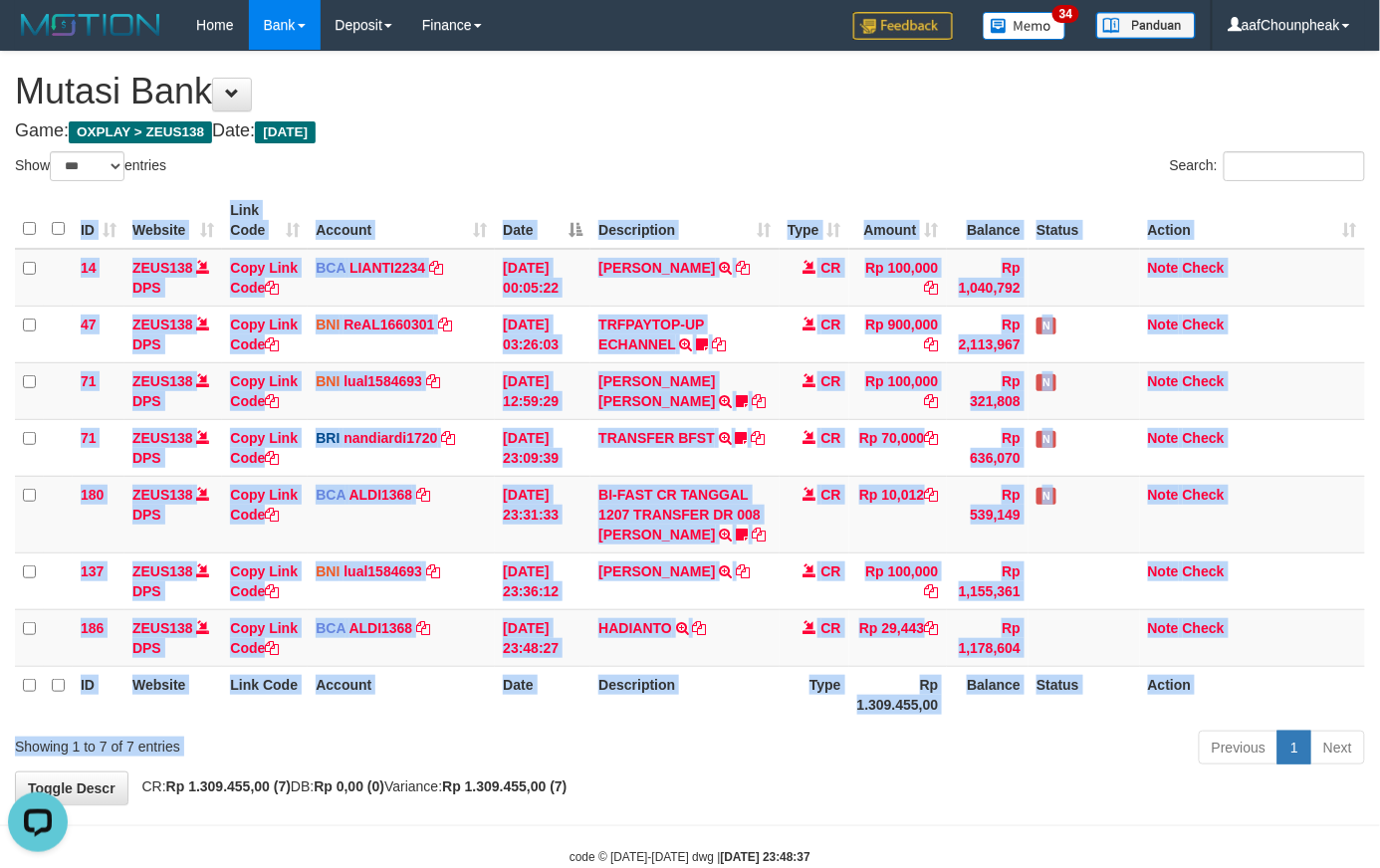 scroll, scrollTop: 0, scrollLeft: 0, axis: both 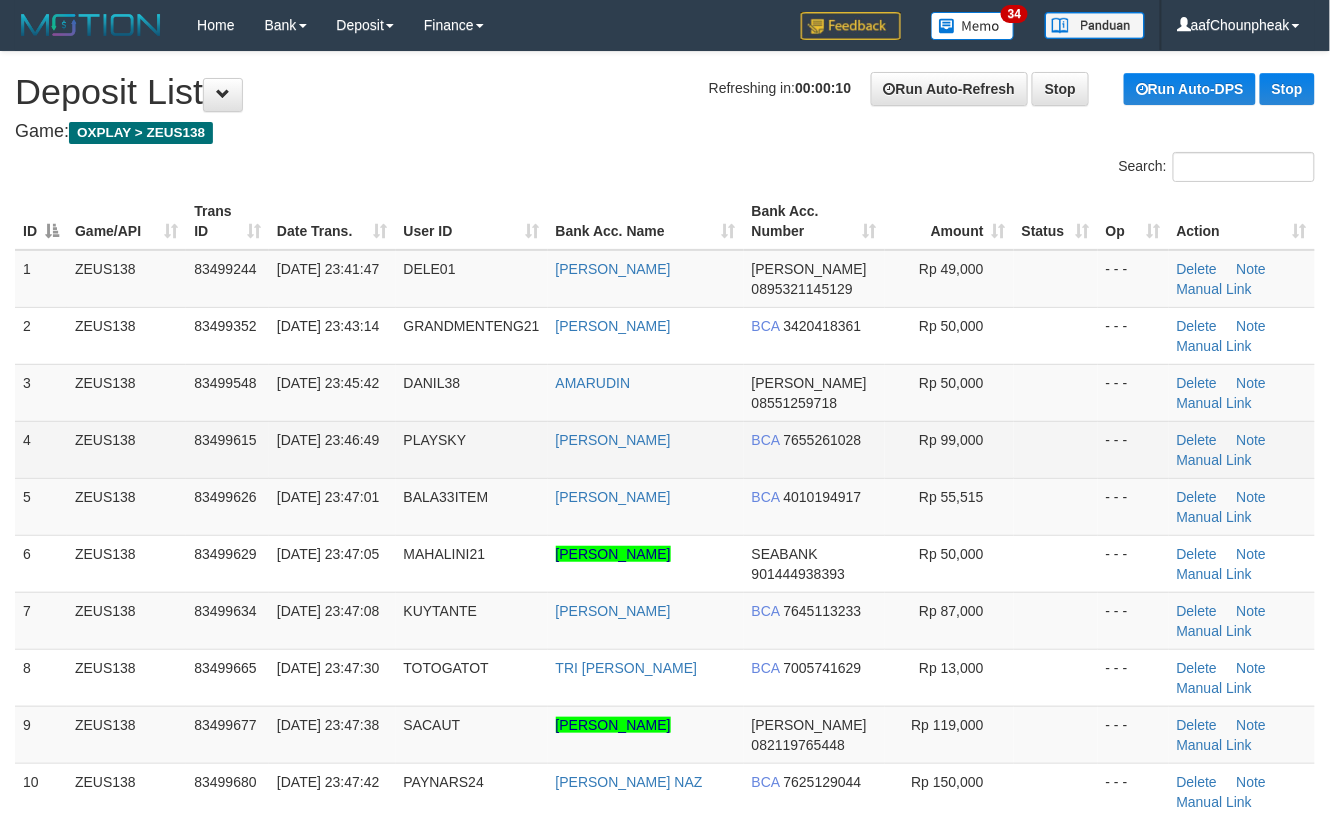drag, startPoint x: 869, startPoint y: 442, endPoint x: 893, endPoint y: 449, distance: 25 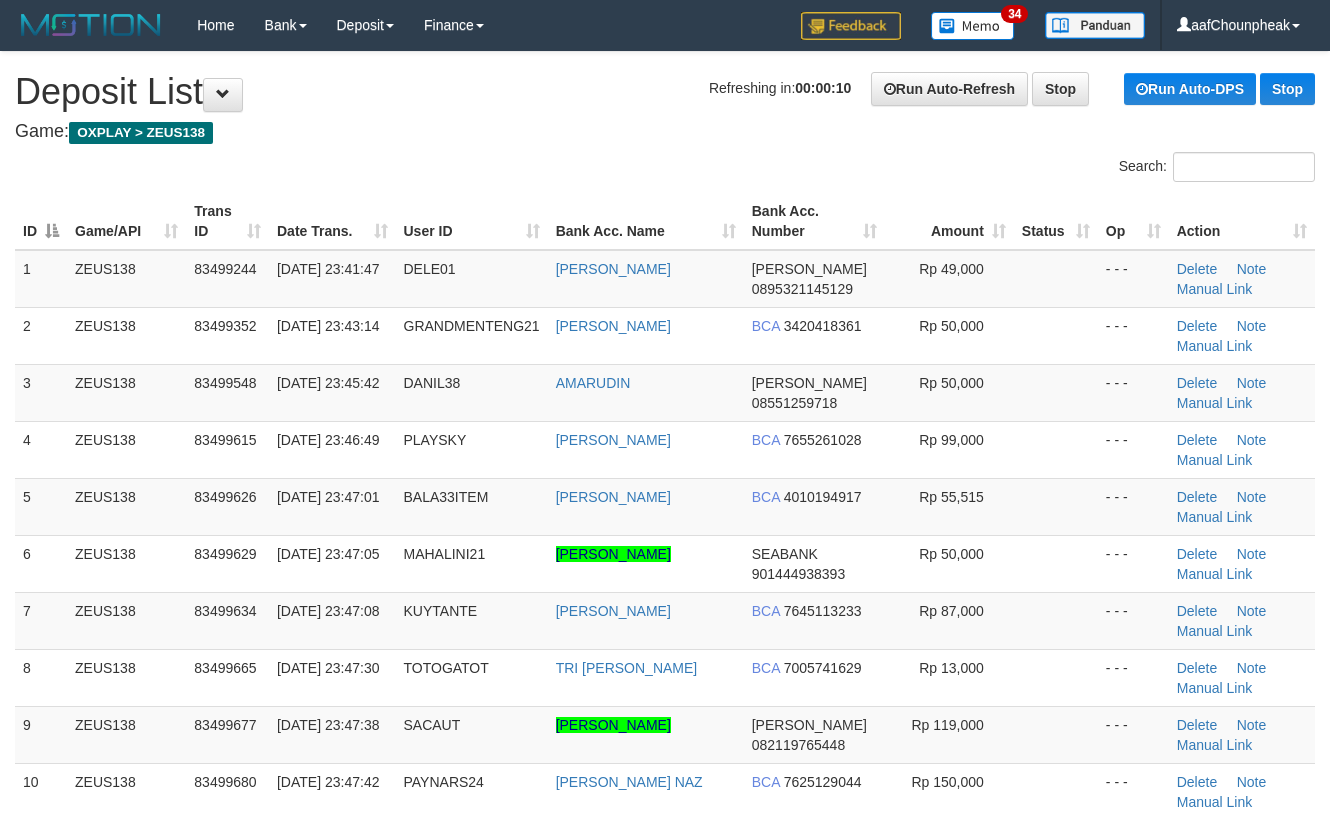 scroll, scrollTop: 0, scrollLeft: 0, axis: both 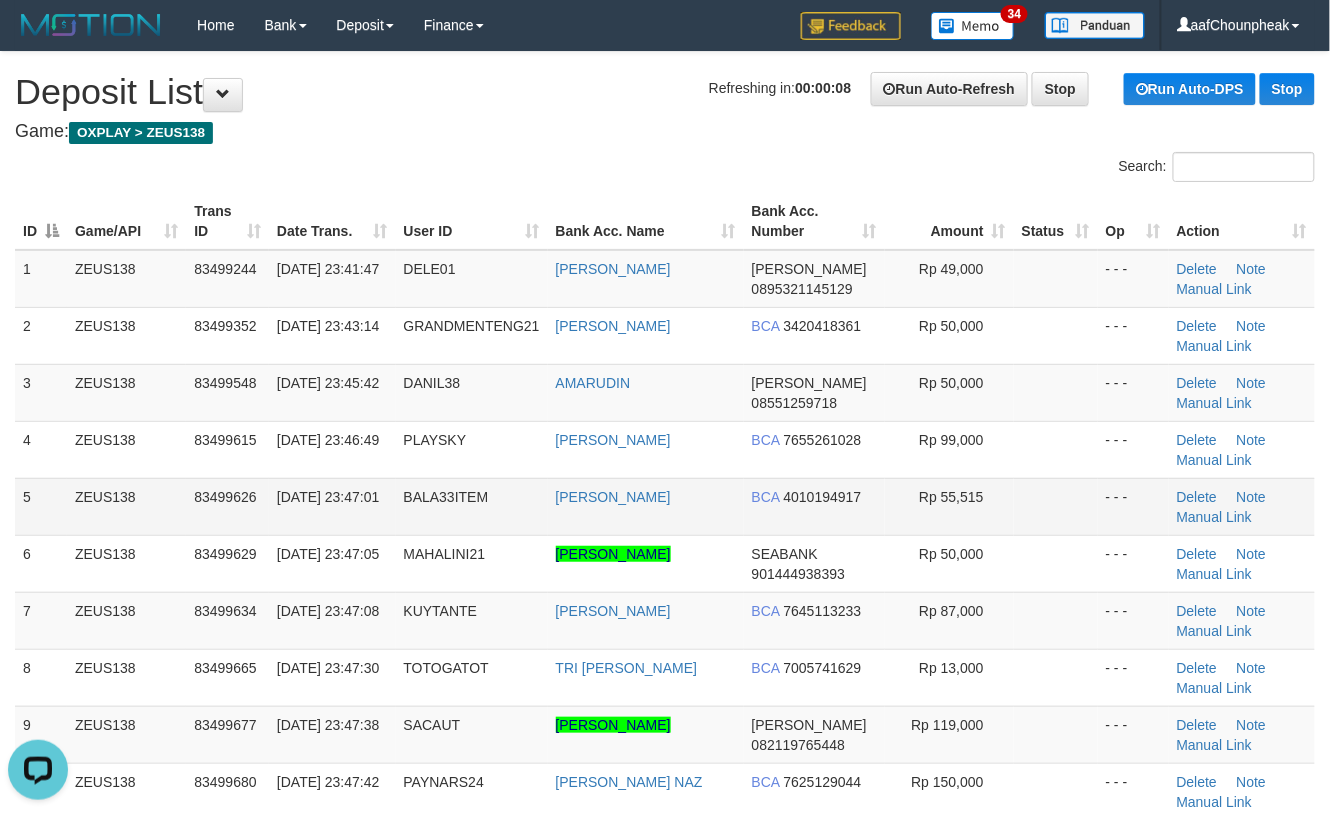 click on "- - -" at bounding box center [1133, 506] 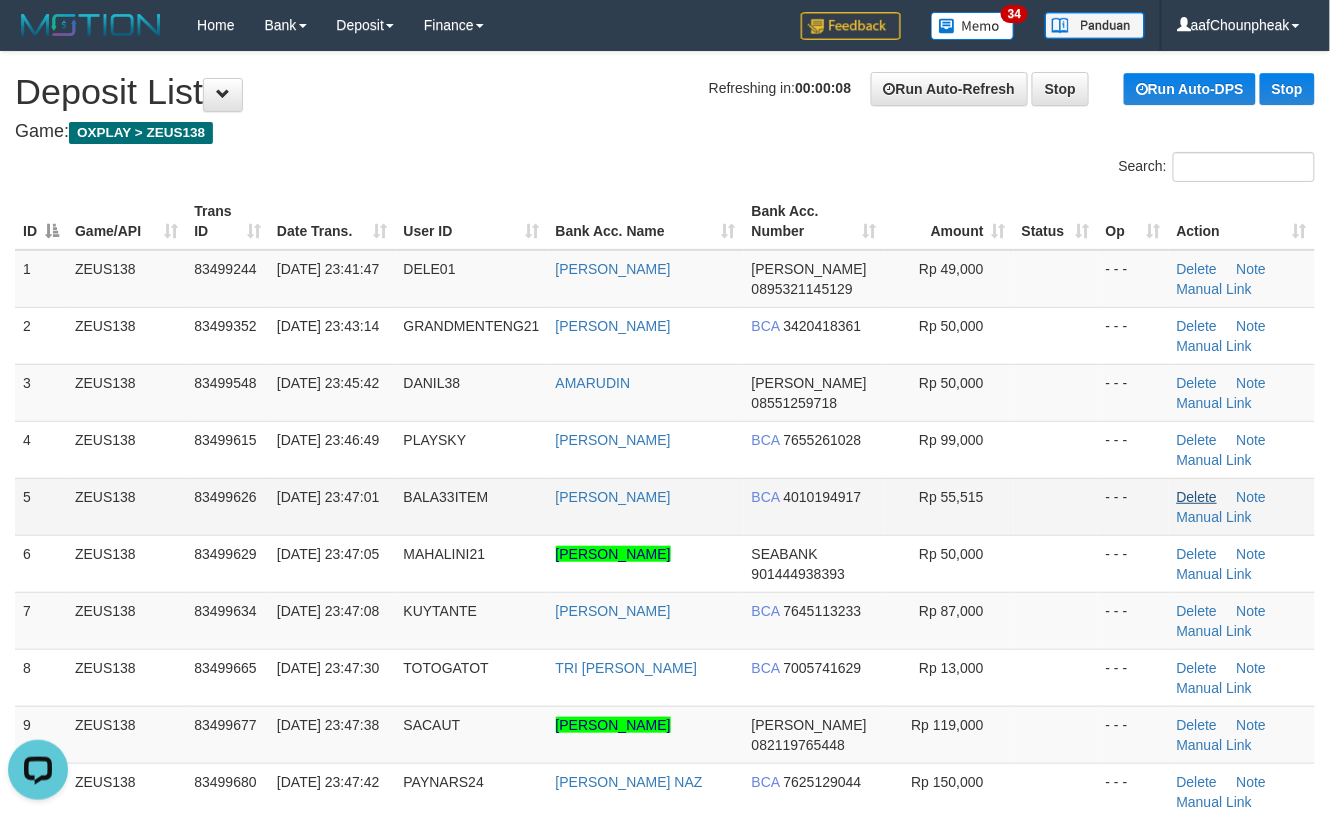 drag, startPoint x: 1085, startPoint y: 517, endPoint x: 1180, endPoint y: 504, distance: 95.885345 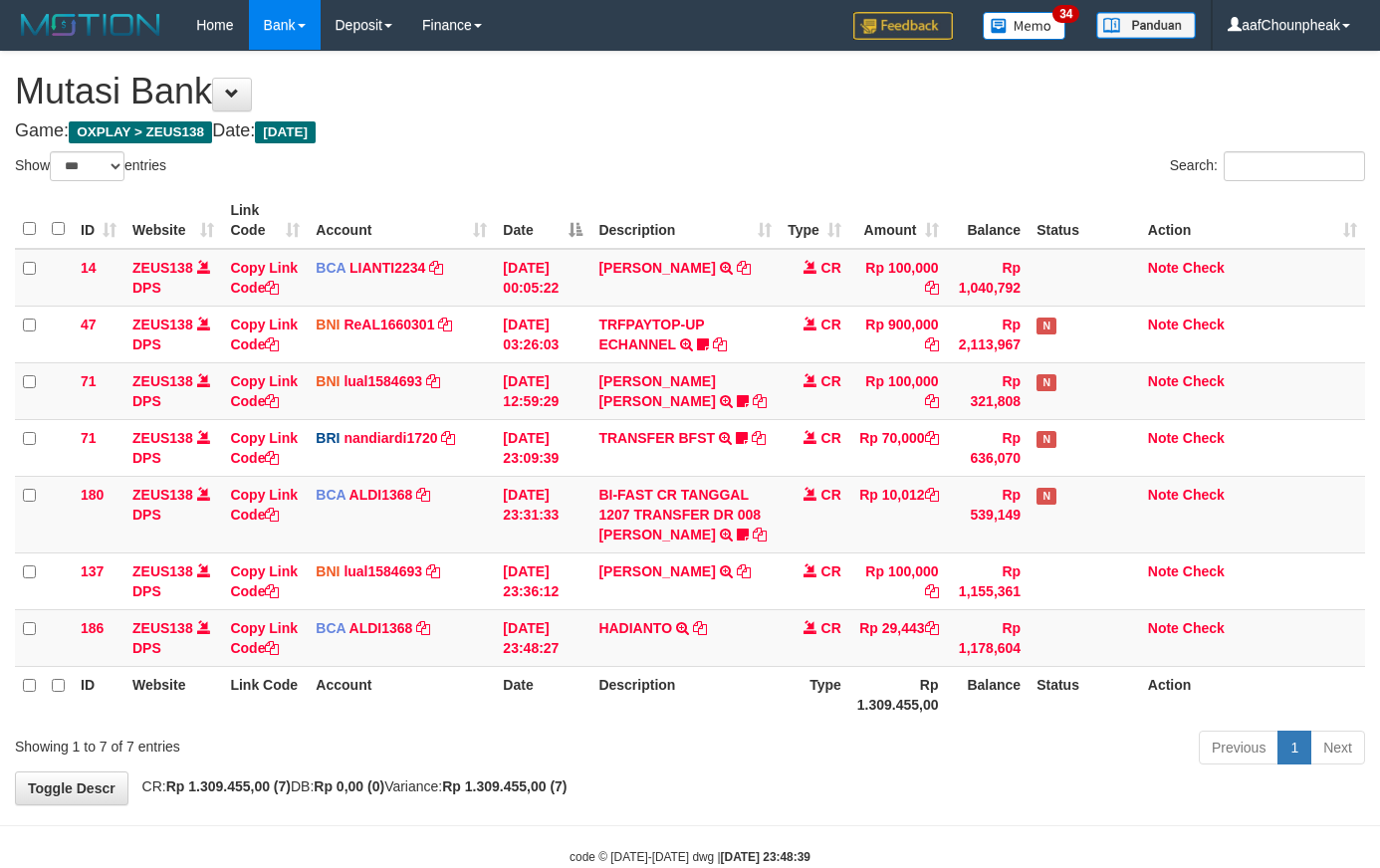 select on "***" 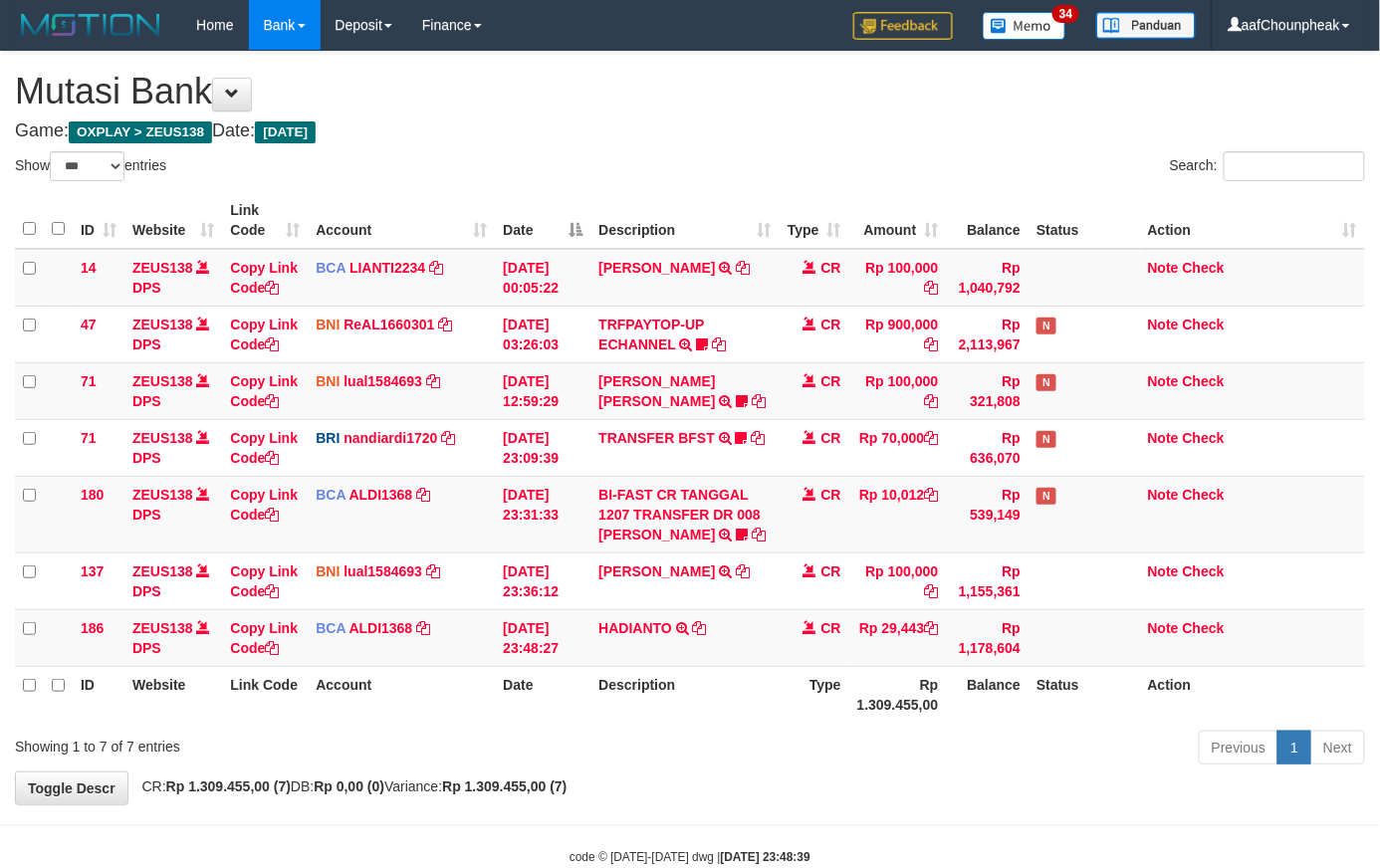 click on "TRANSFER BFST            TRANSFER BFST DESLSUSILAW TO NANDI ARDIANSYAH    Tiara78" at bounding box center [684, 447] 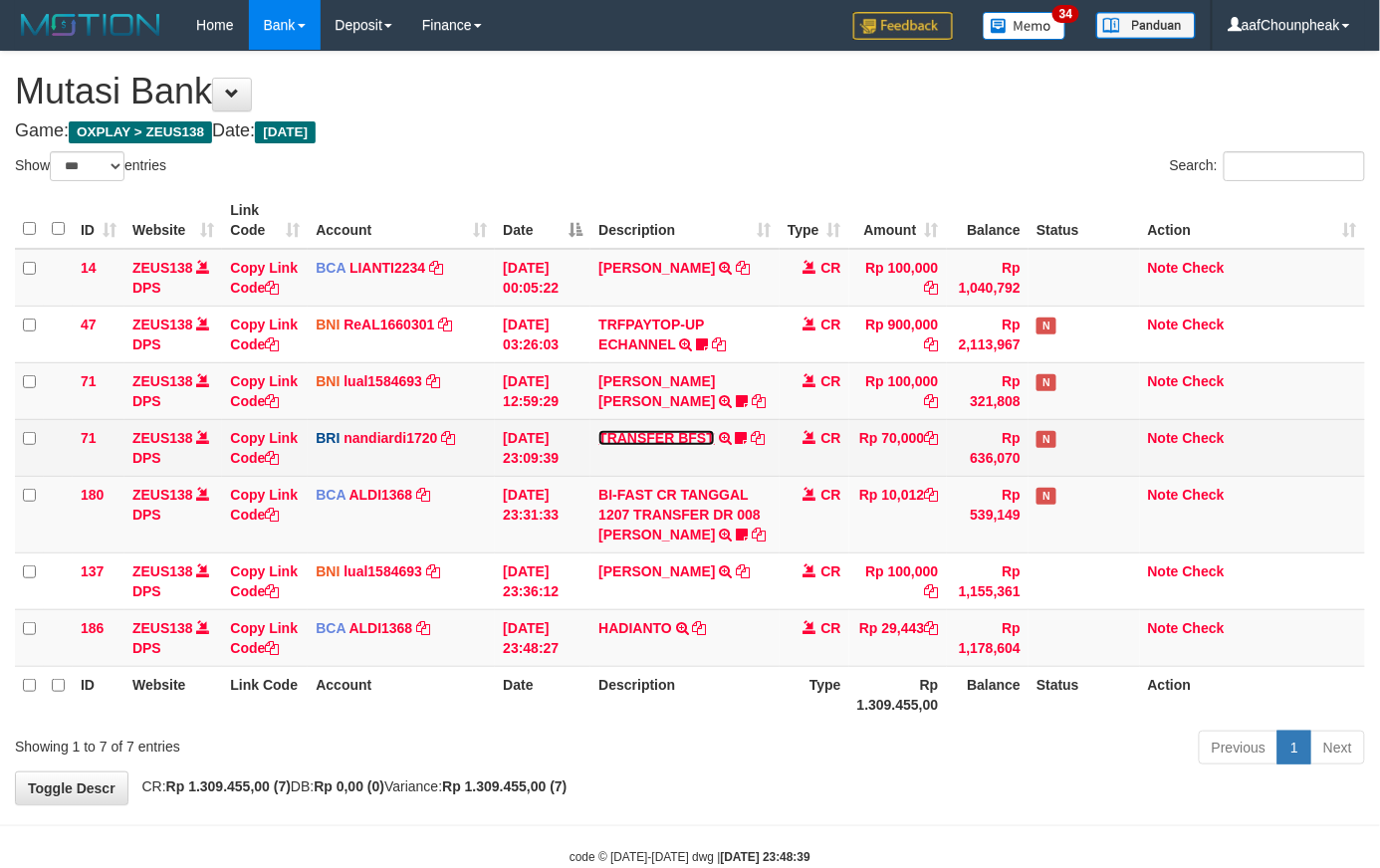 click on "TRANSFER BFST" at bounding box center (656, 438) 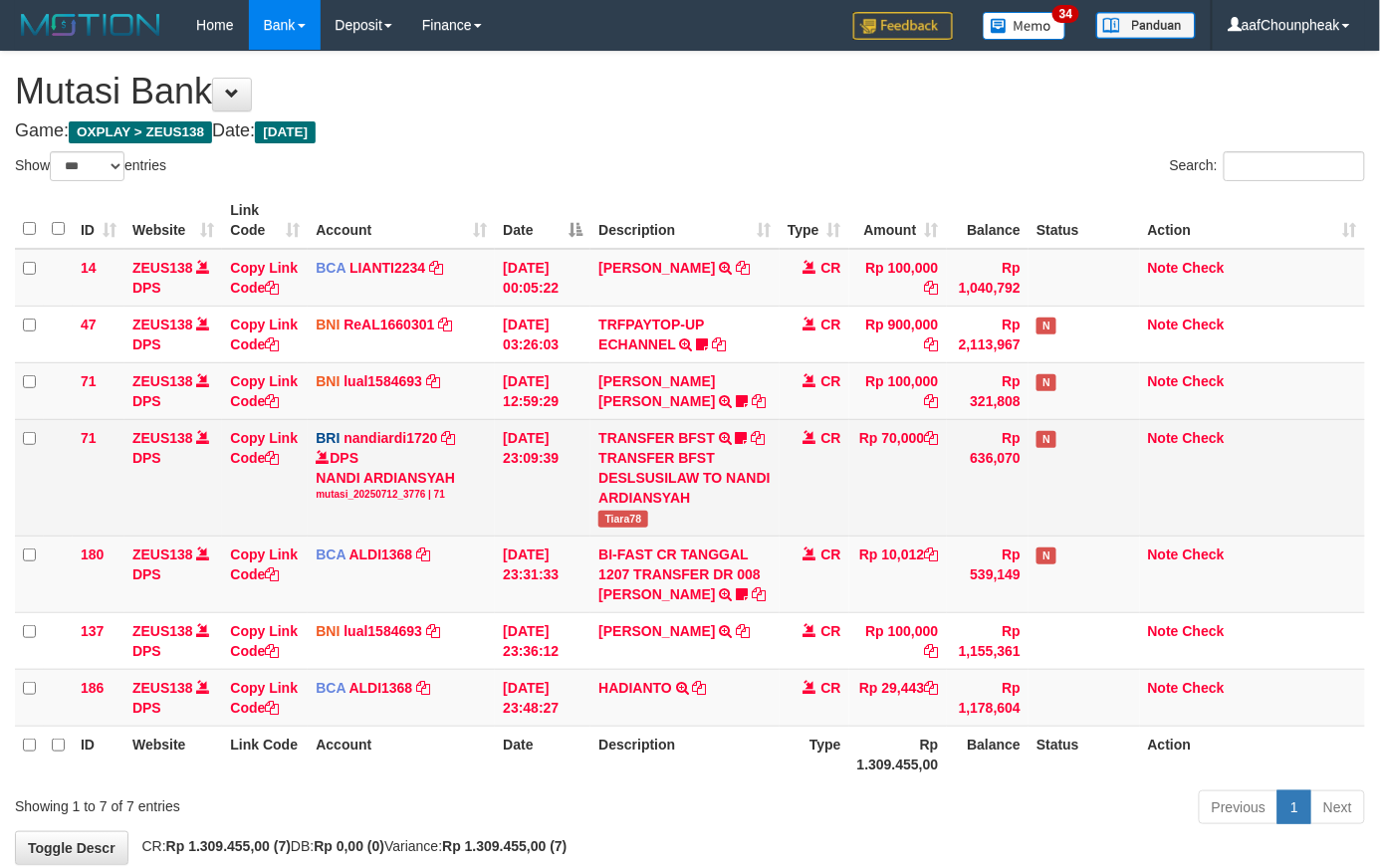 click on "Tiara78" at bounding box center (622, 519) 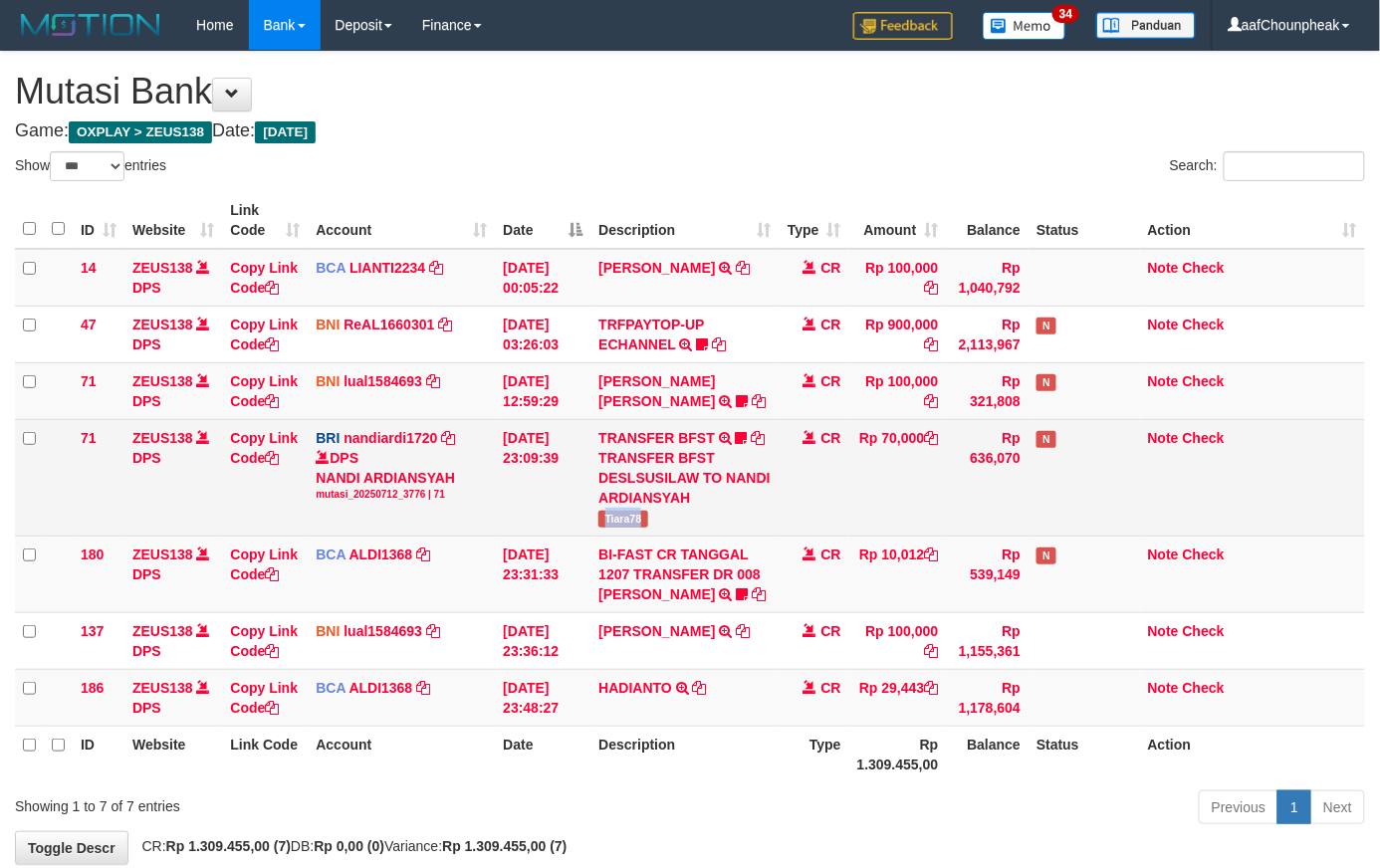 click on "Tiara78" at bounding box center (622, 519) 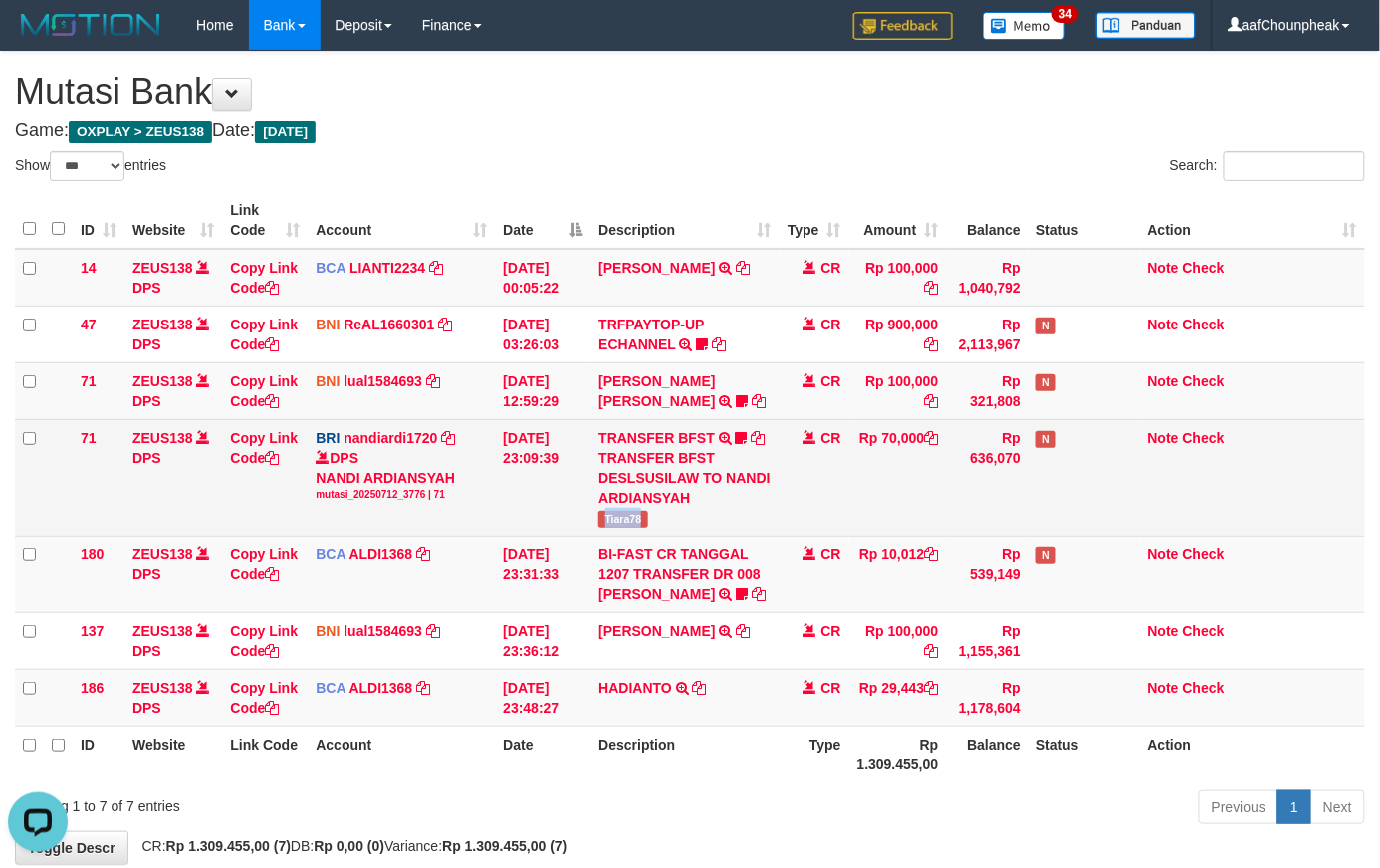 scroll, scrollTop: 0, scrollLeft: 0, axis: both 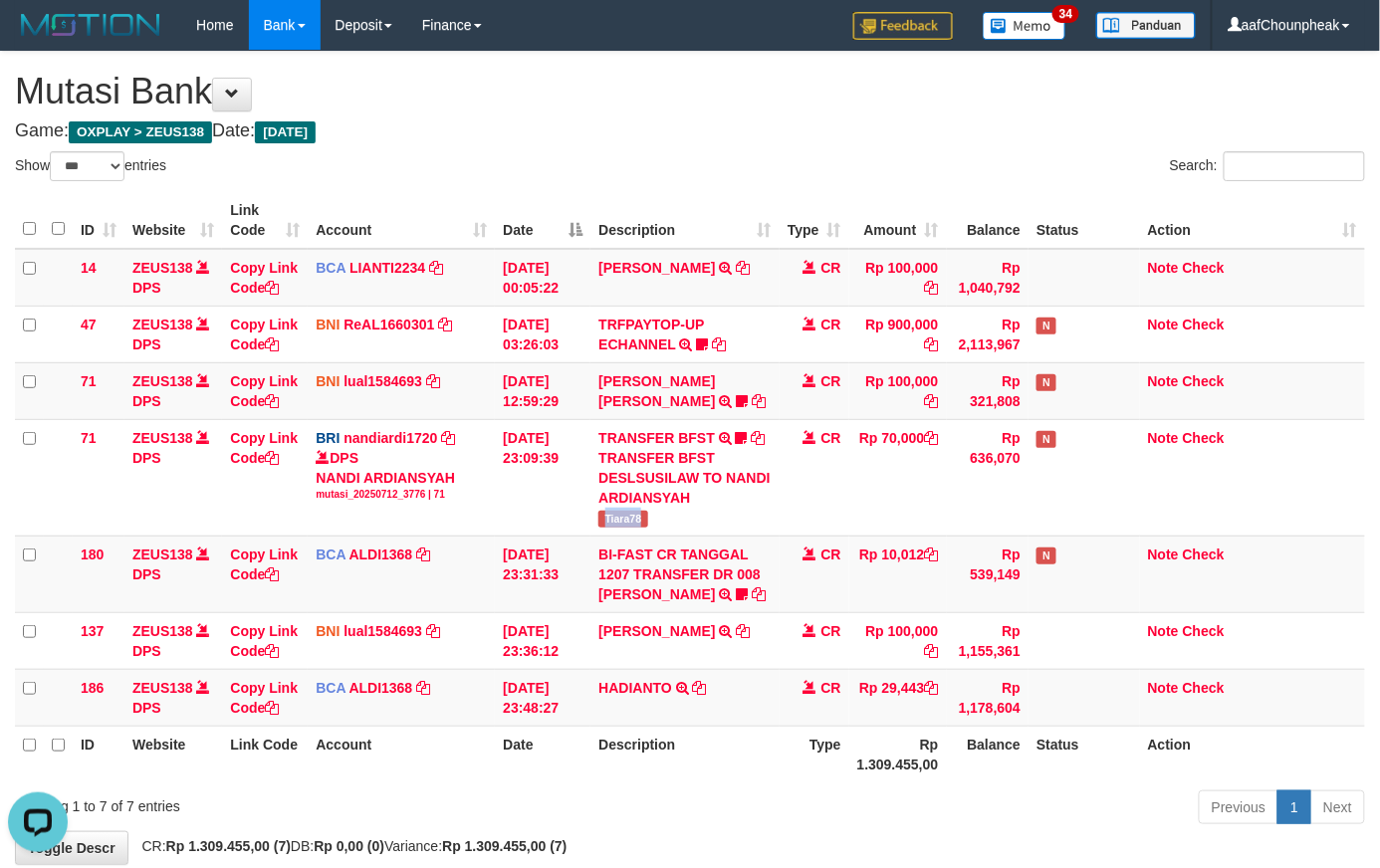 copy on "Tiara78" 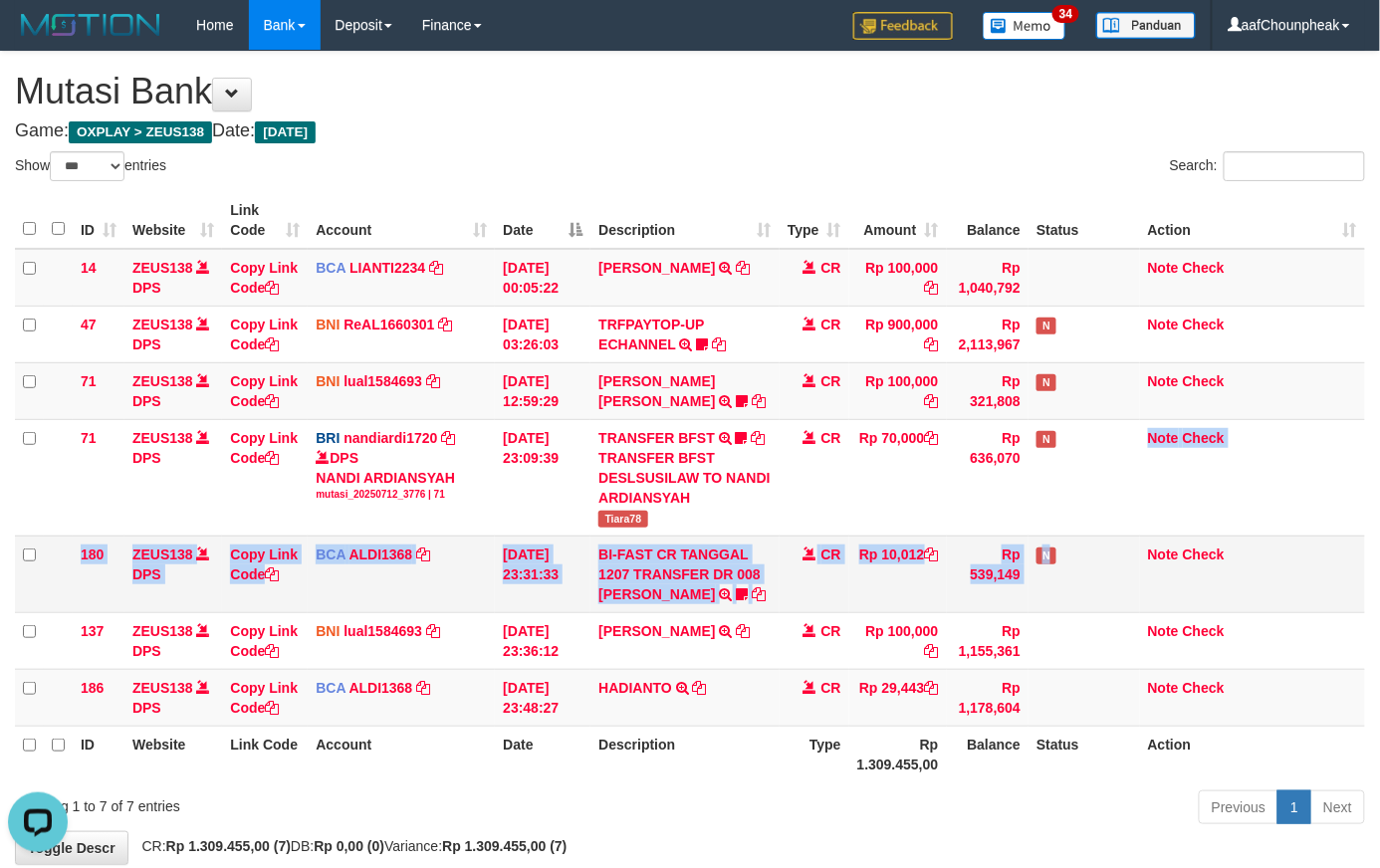 drag, startPoint x: 1097, startPoint y: 546, endPoint x: 1107, endPoint y: 570, distance: 26 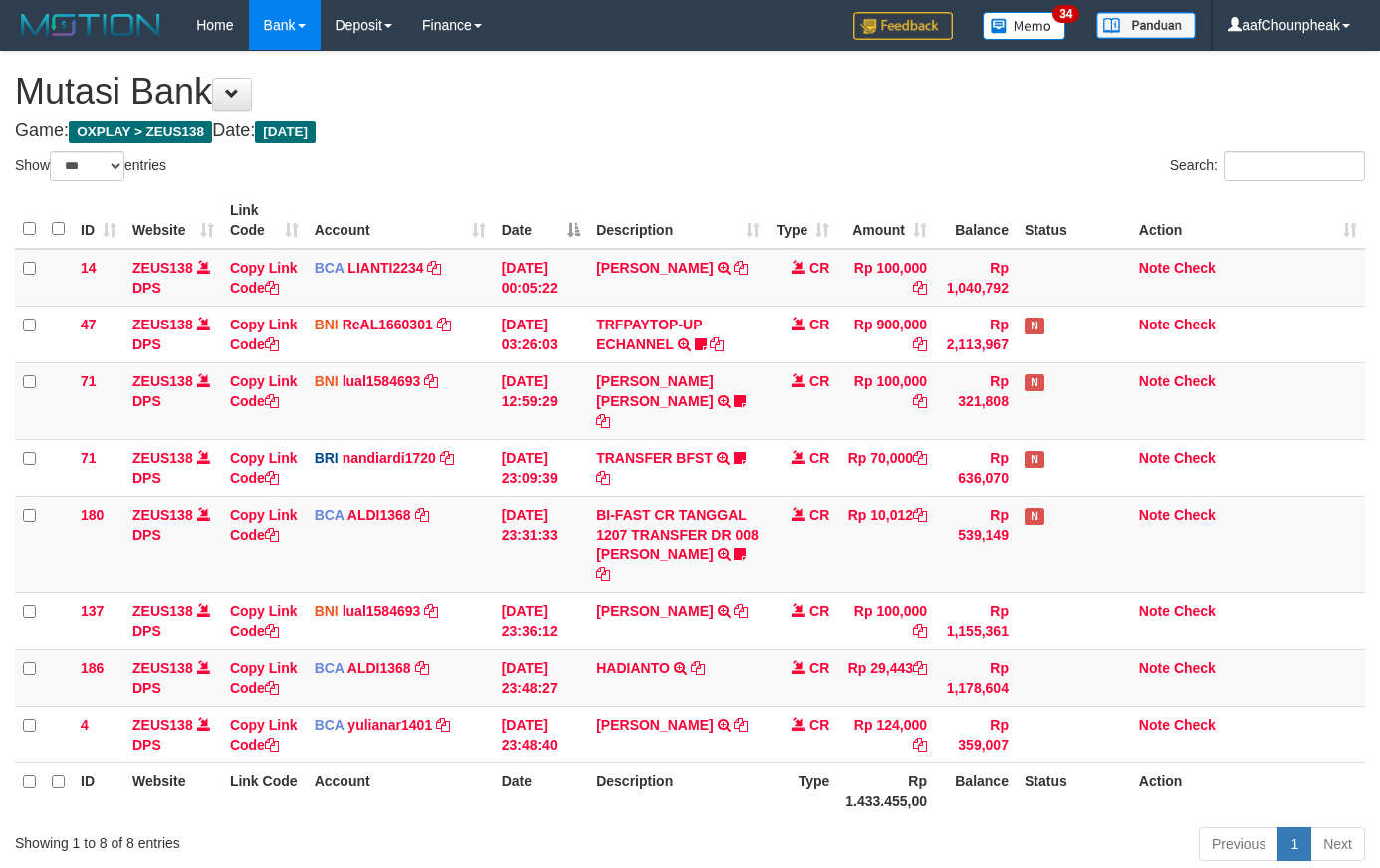 select on "***" 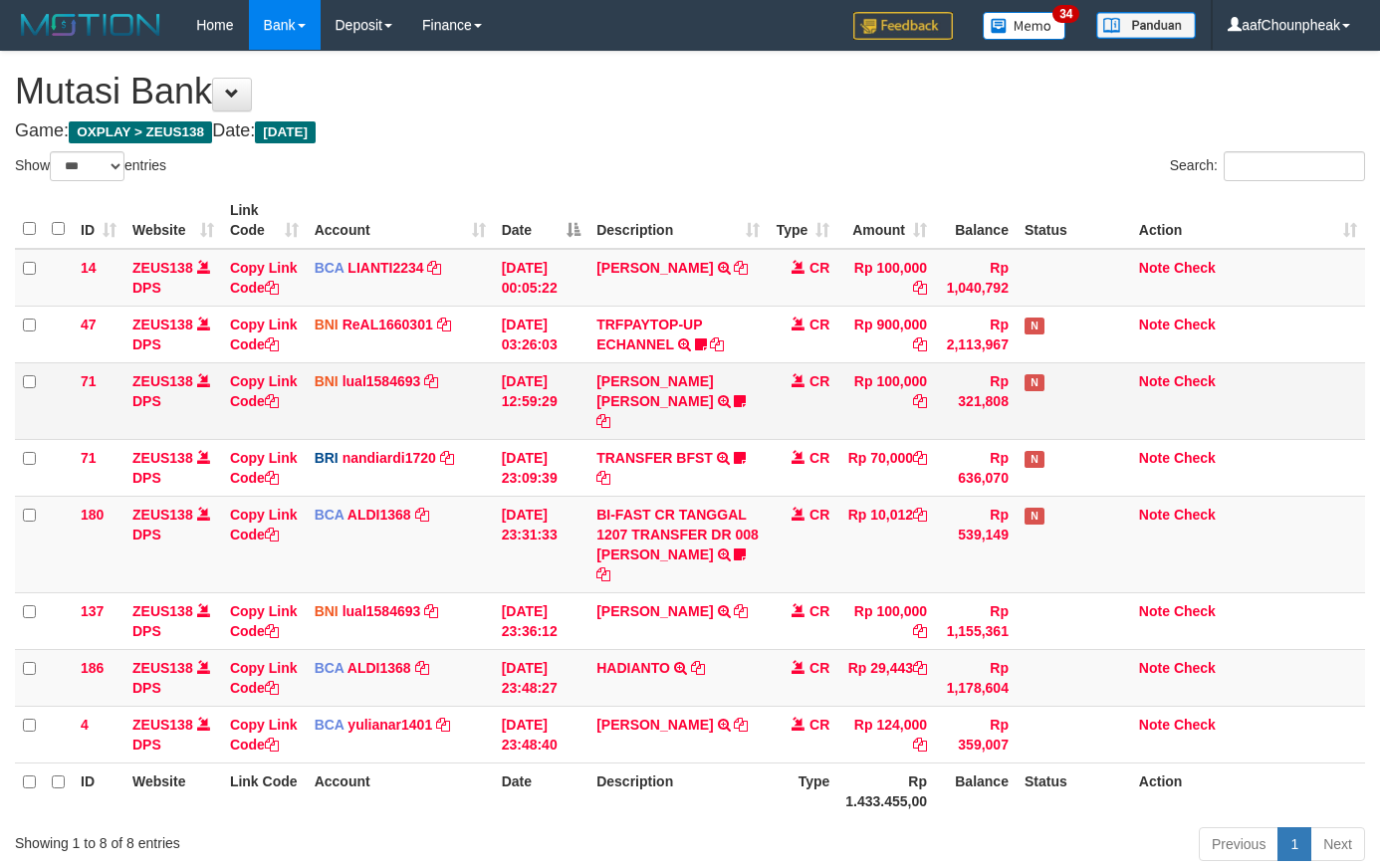 scroll, scrollTop: 0, scrollLeft: 0, axis: both 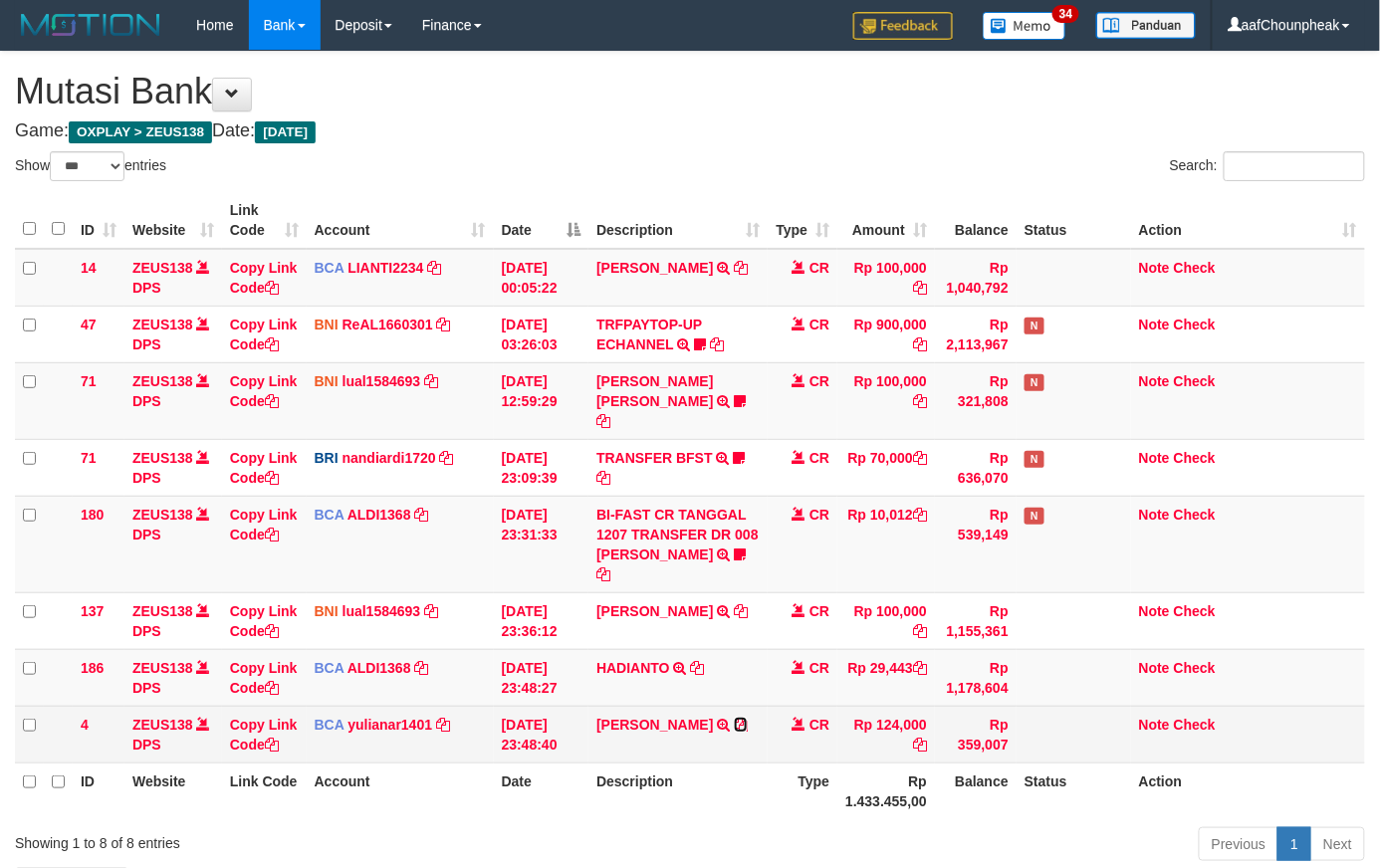 click at bounding box center [741, 725] 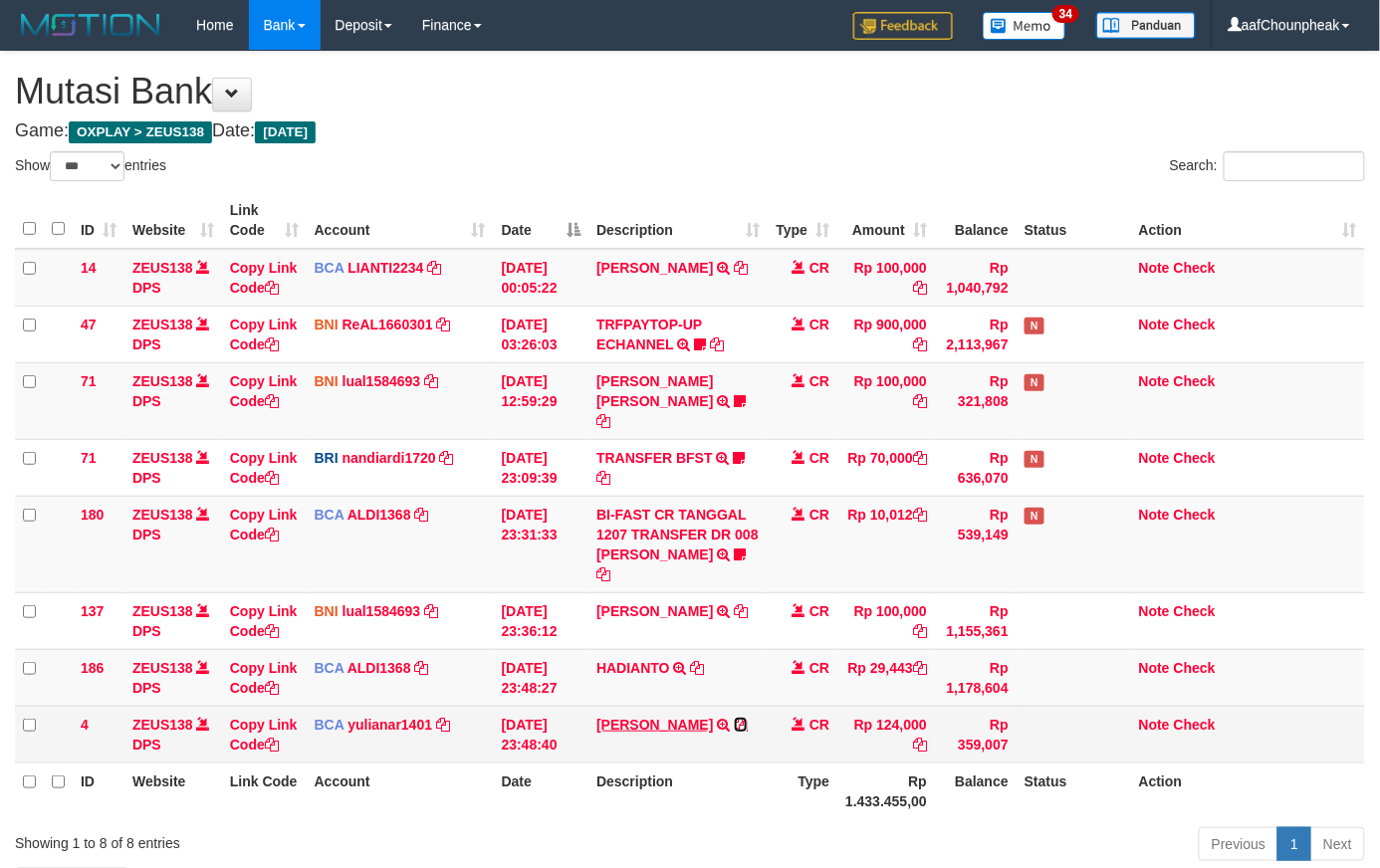 click on "IQBAL AZZAHIR         TRSF E-BANKING CR 1207/FTSCY/WS95271
124000.00IQBAL AZZAHIR" at bounding box center [678, 734] 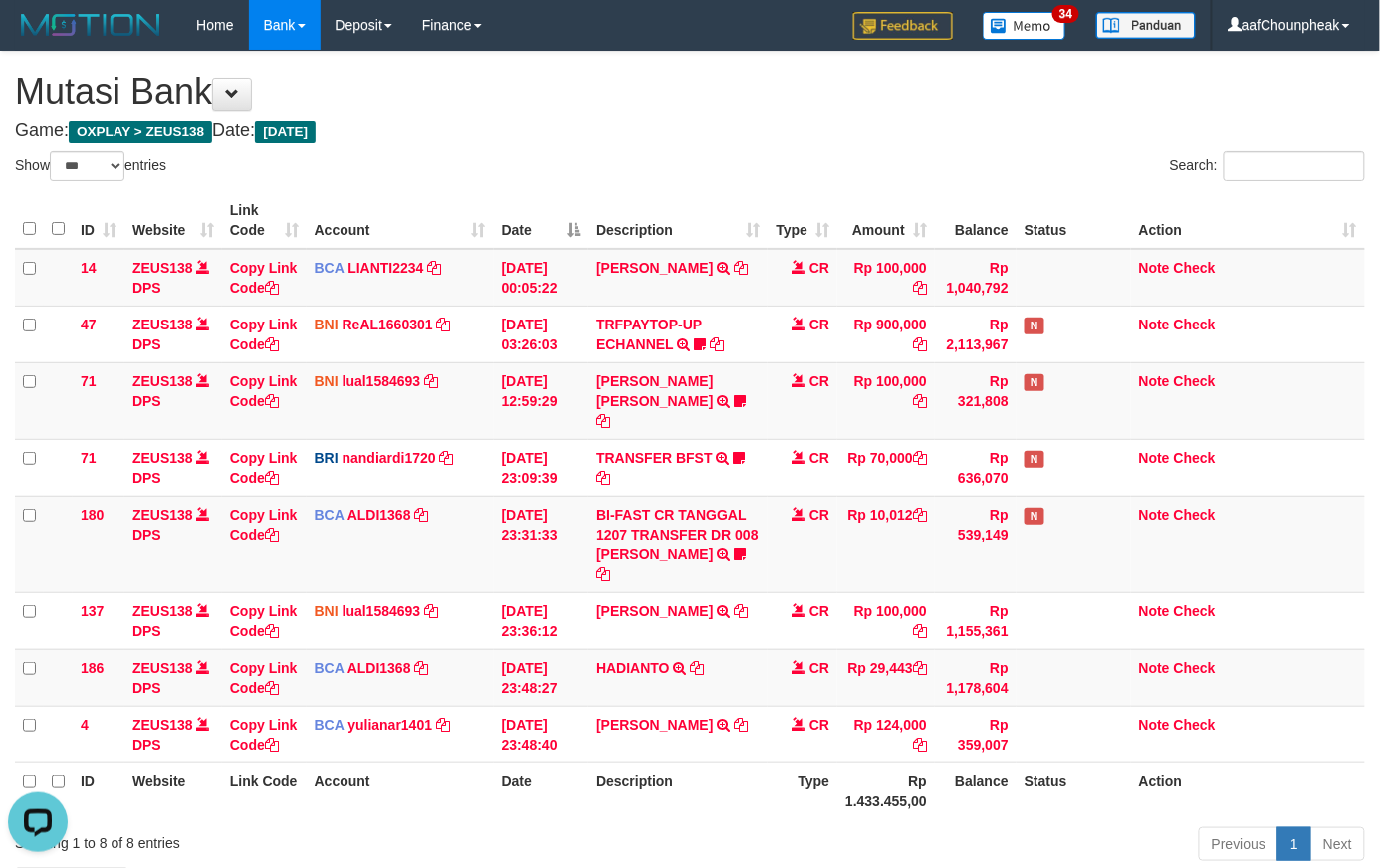 scroll, scrollTop: 0, scrollLeft: 0, axis: both 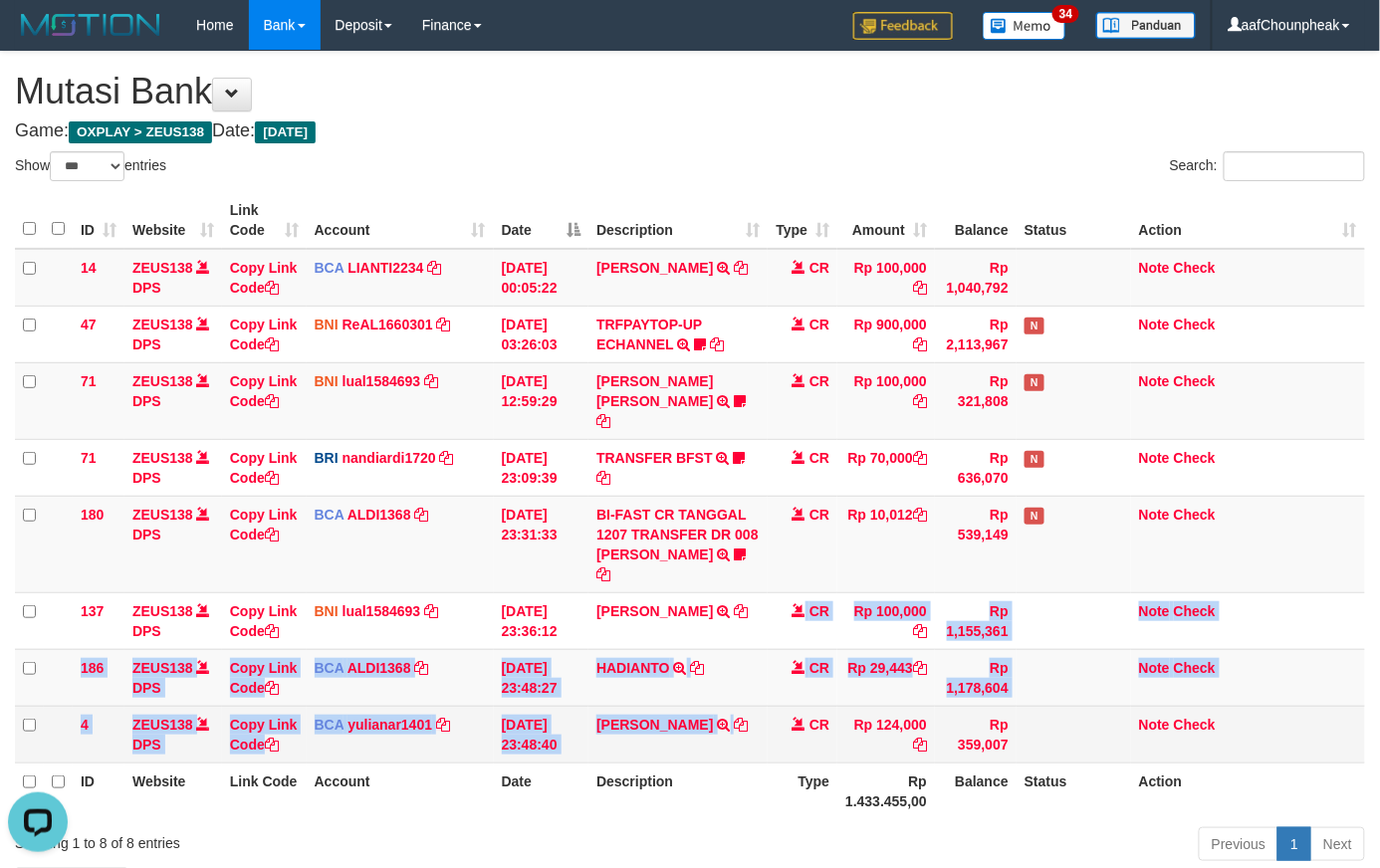drag, startPoint x: 659, startPoint y: 610, endPoint x: 730, endPoint y: 687, distance: 104.73777 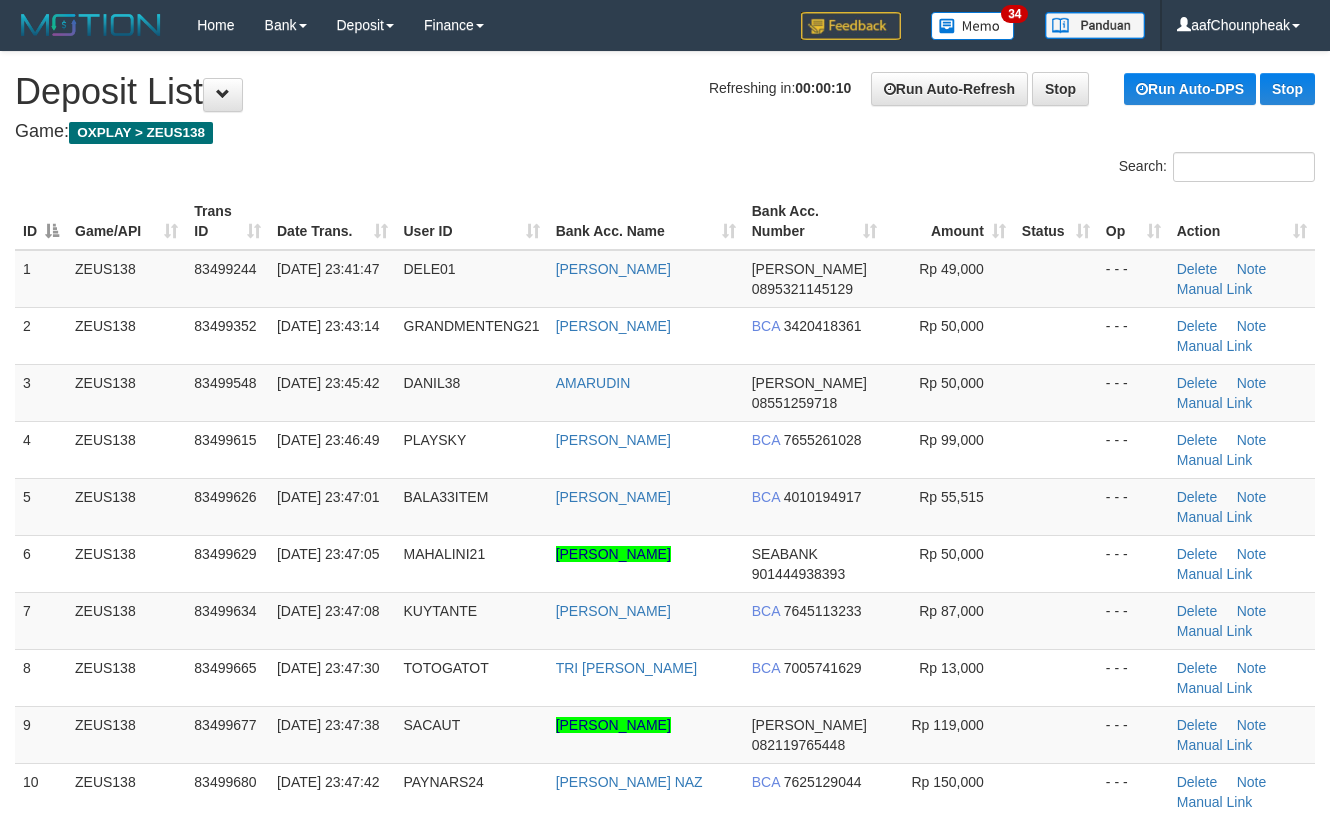 scroll, scrollTop: 0, scrollLeft: 0, axis: both 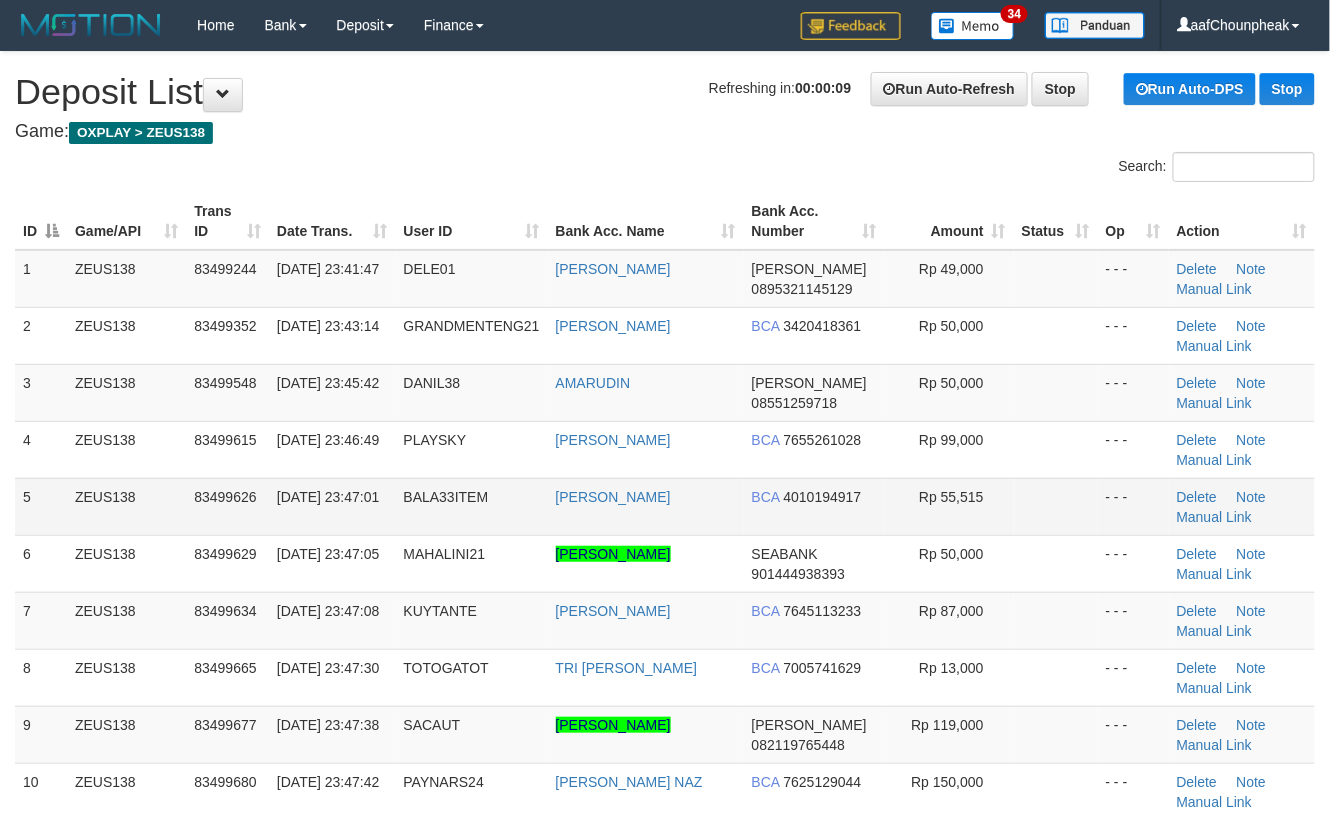 click on "Rp 55,515" at bounding box center [949, 506] 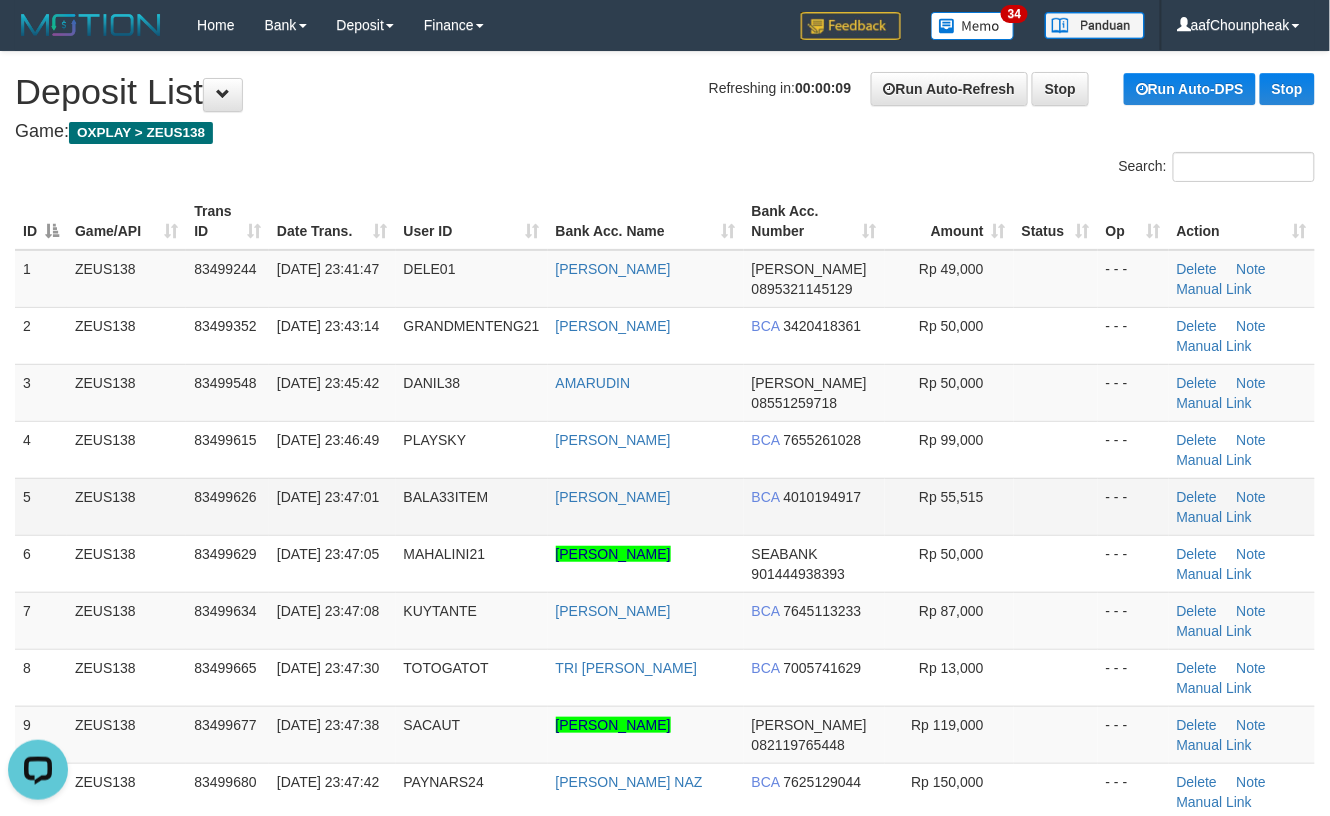 scroll, scrollTop: 0, scrollLeft: 0, axis: both 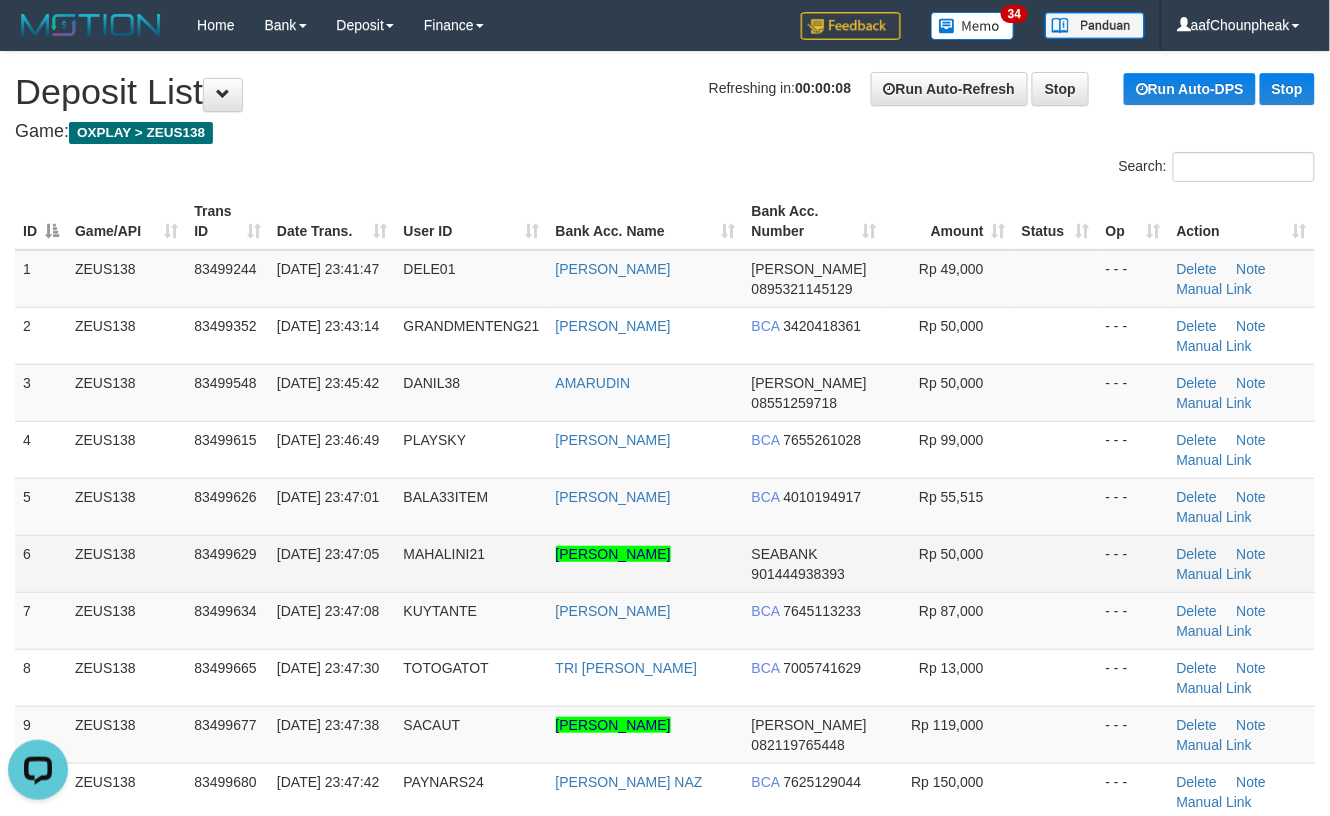 drag, startPoint x: 1036, startPoint y: 576, endPoint x: 1052, endPoint y: 582, distance: 17.088007 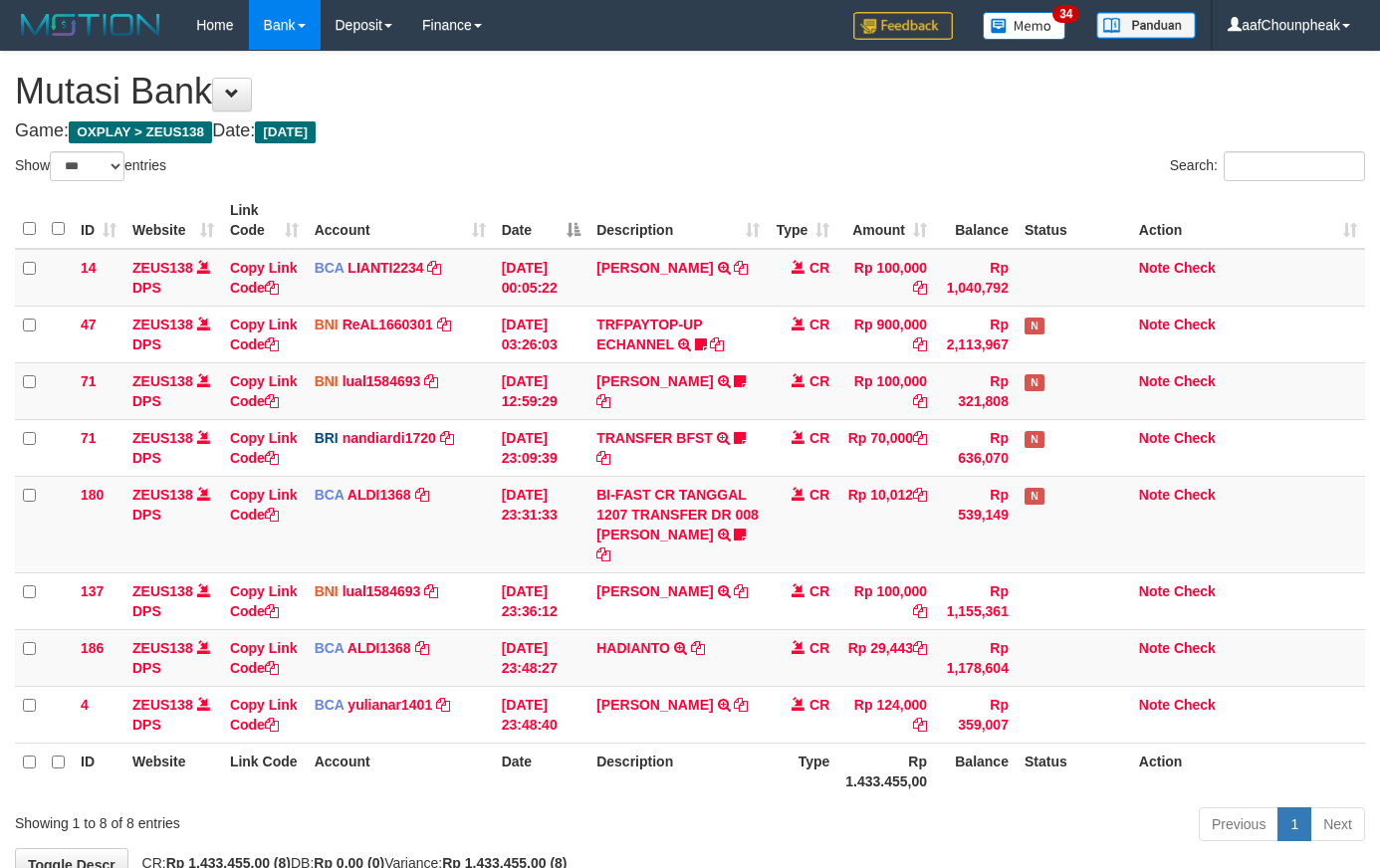 select on "***" 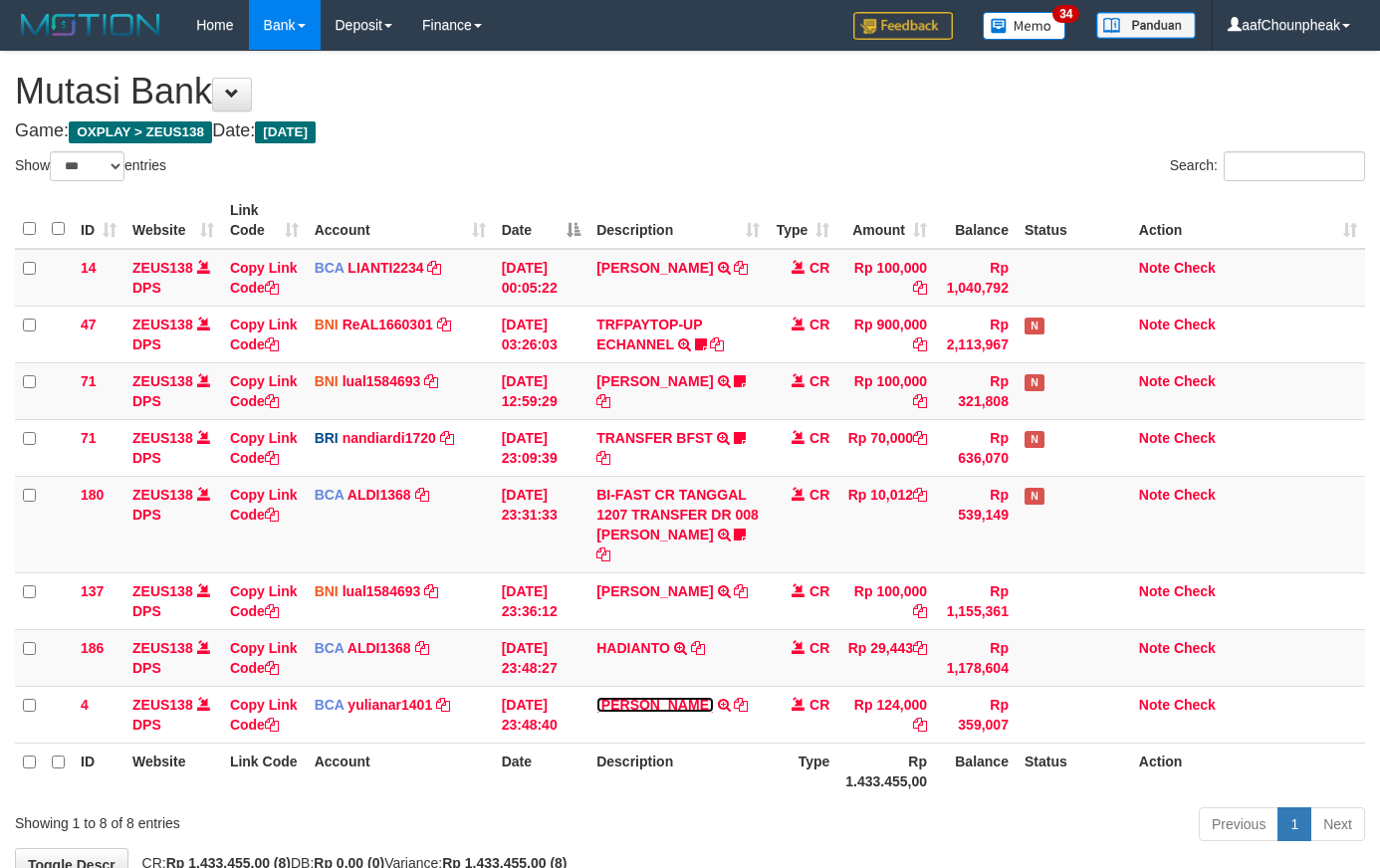 scroll, scrollTop: 0, scrollLeft: 0, axis: both 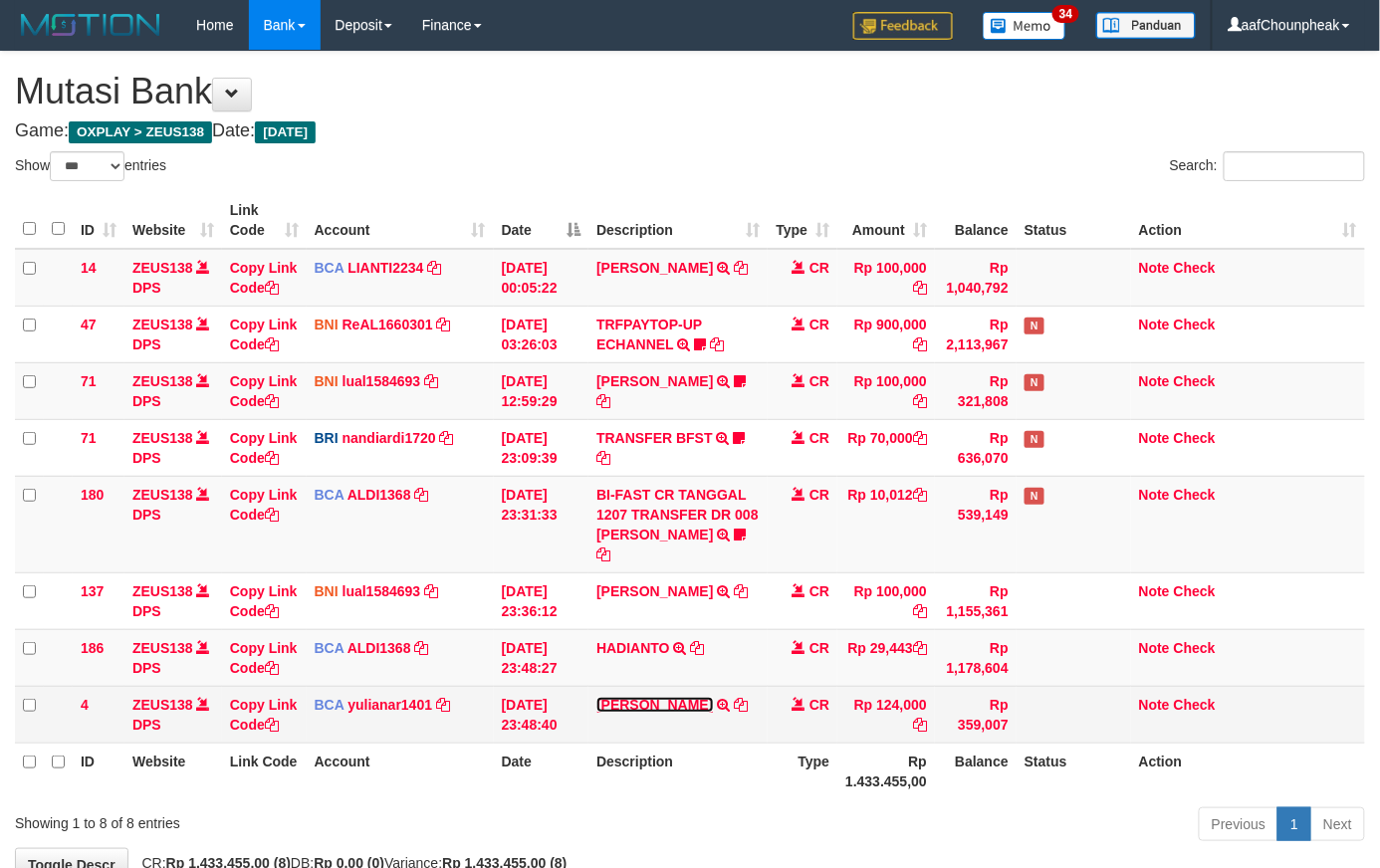 drag, startPoint x: 0, startPoint y: 0, endPoint x: 637, endPoint y: 682, distance: 933.21648 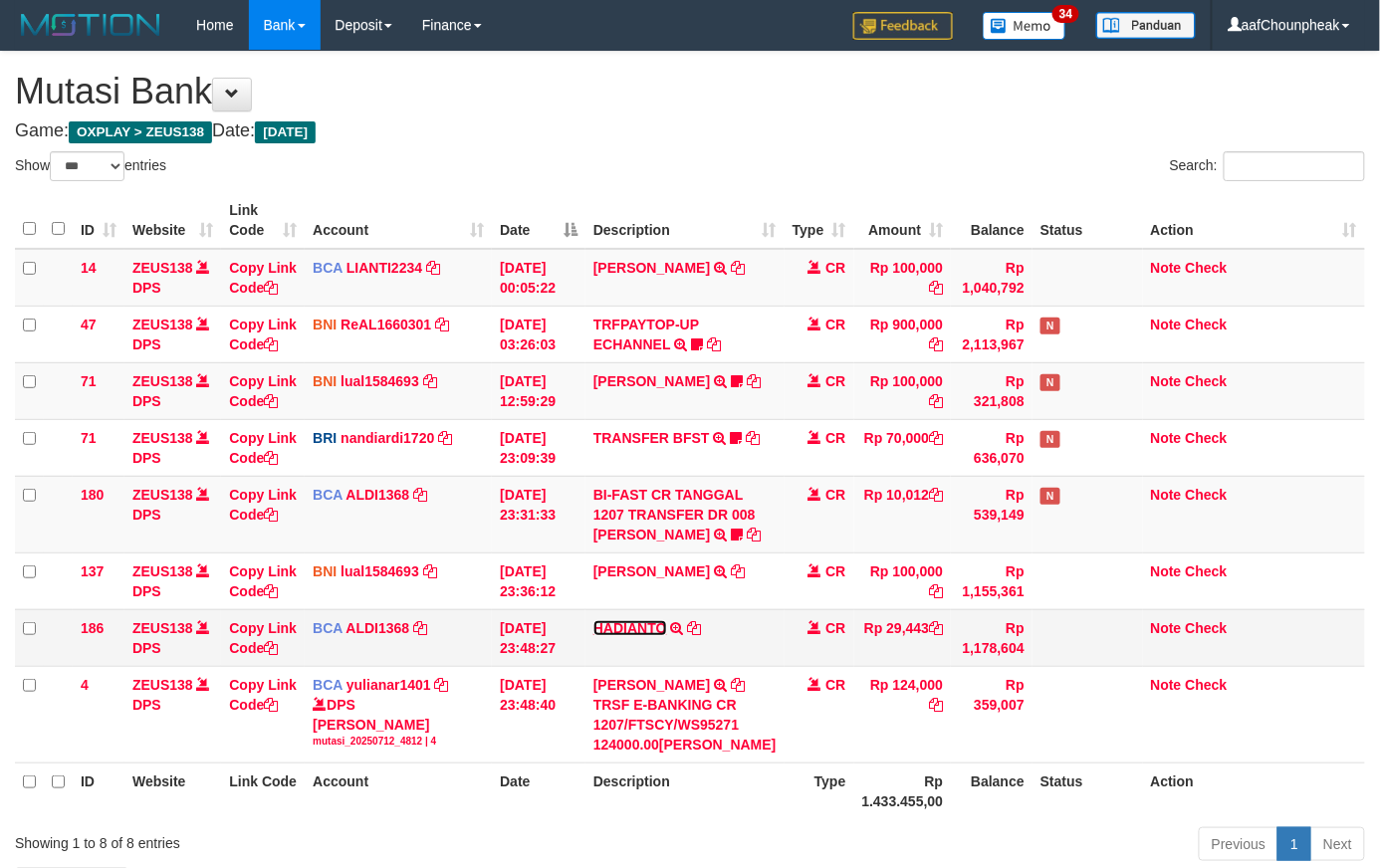 click on "HADIANTO" at bounding box center [630, 628] 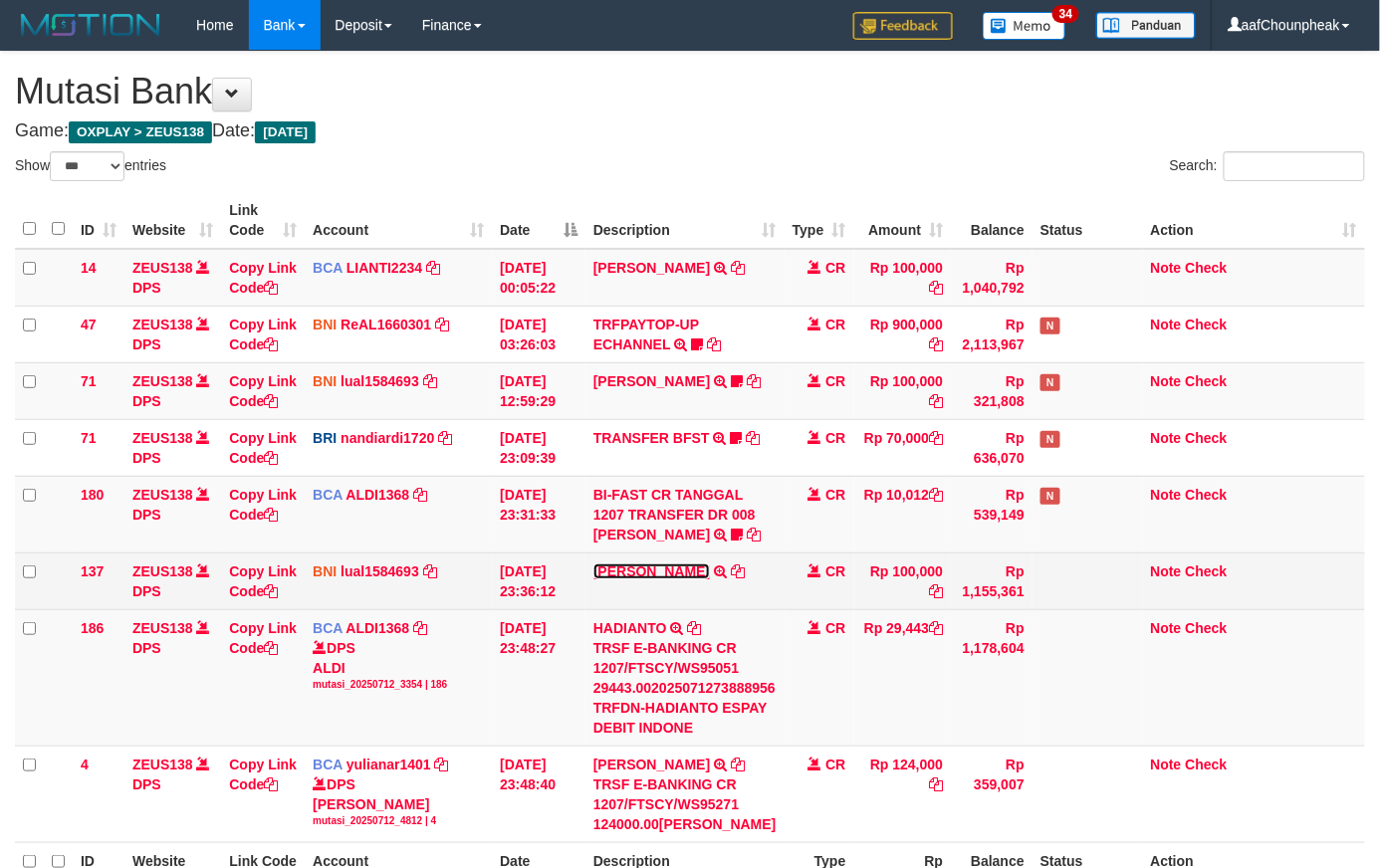 click on "RIZKY MARCELLINO" at bounding box center [651, 571] 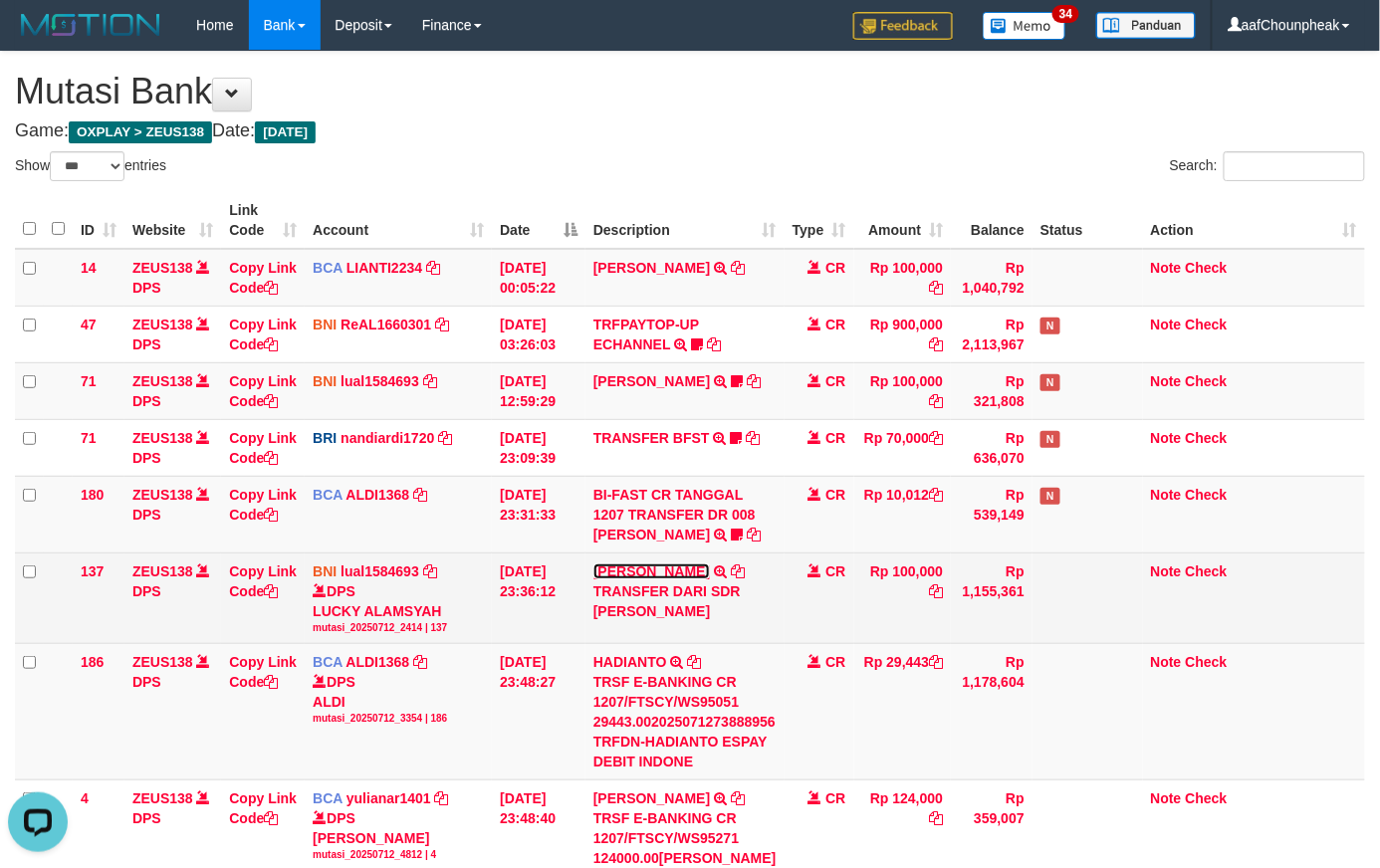 scroll, scrollTop: 0, scrollLeft: 0, axis: both 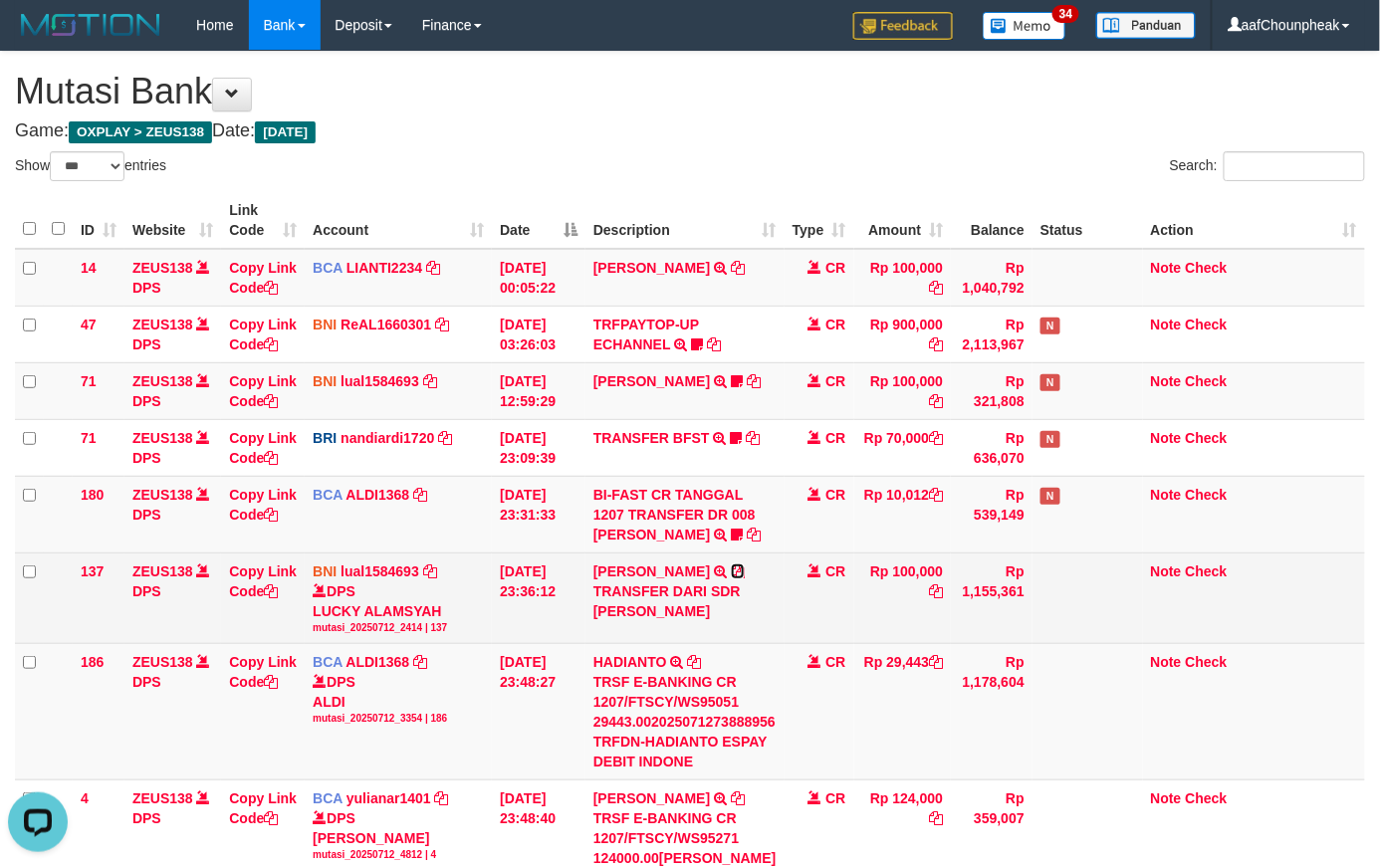 click at bounding box center [738, 571] 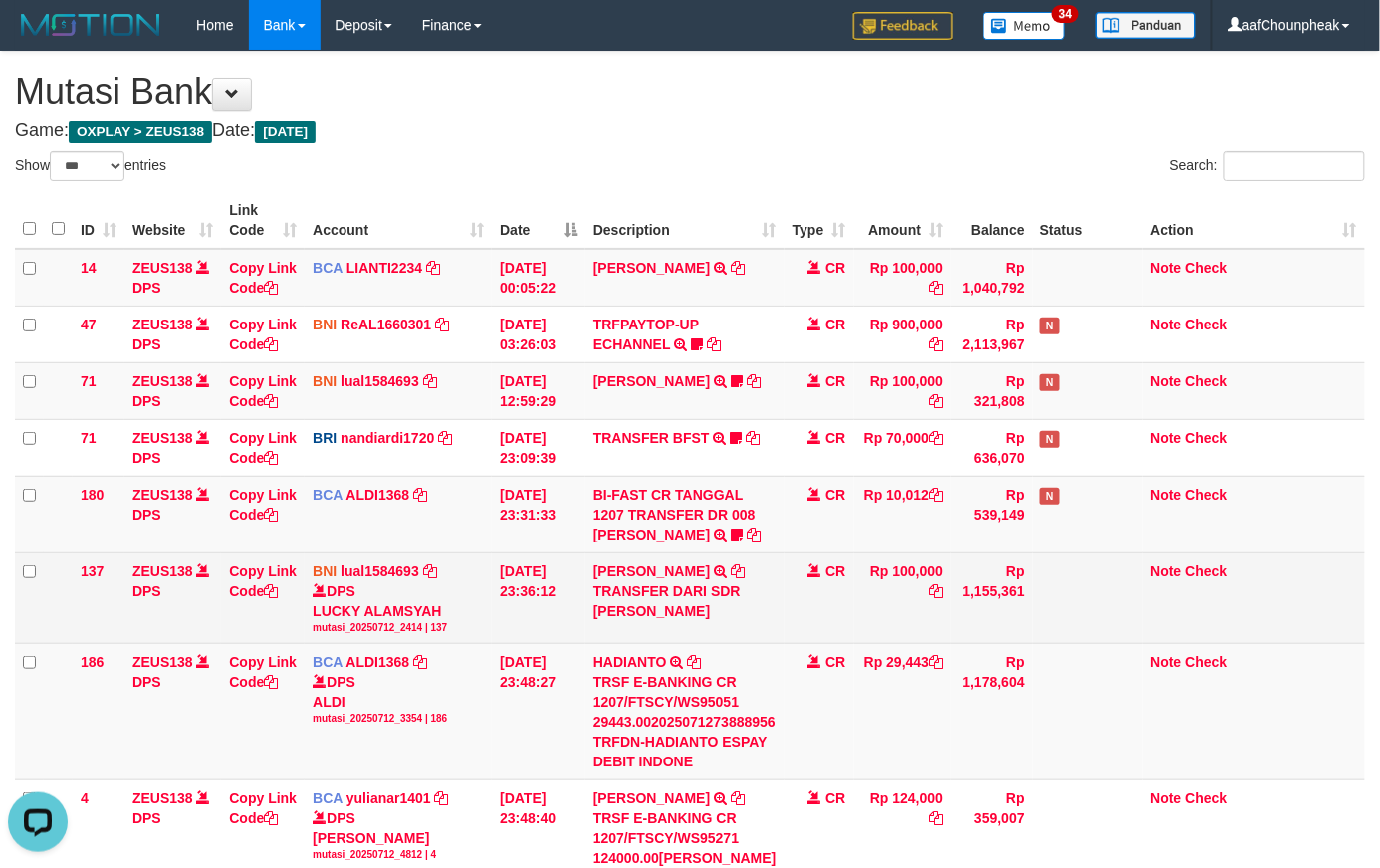 drag, startPoint x: 631, startPoint y: 571, endPoint x: 671, endPoint y: 629, distance: 70.45566 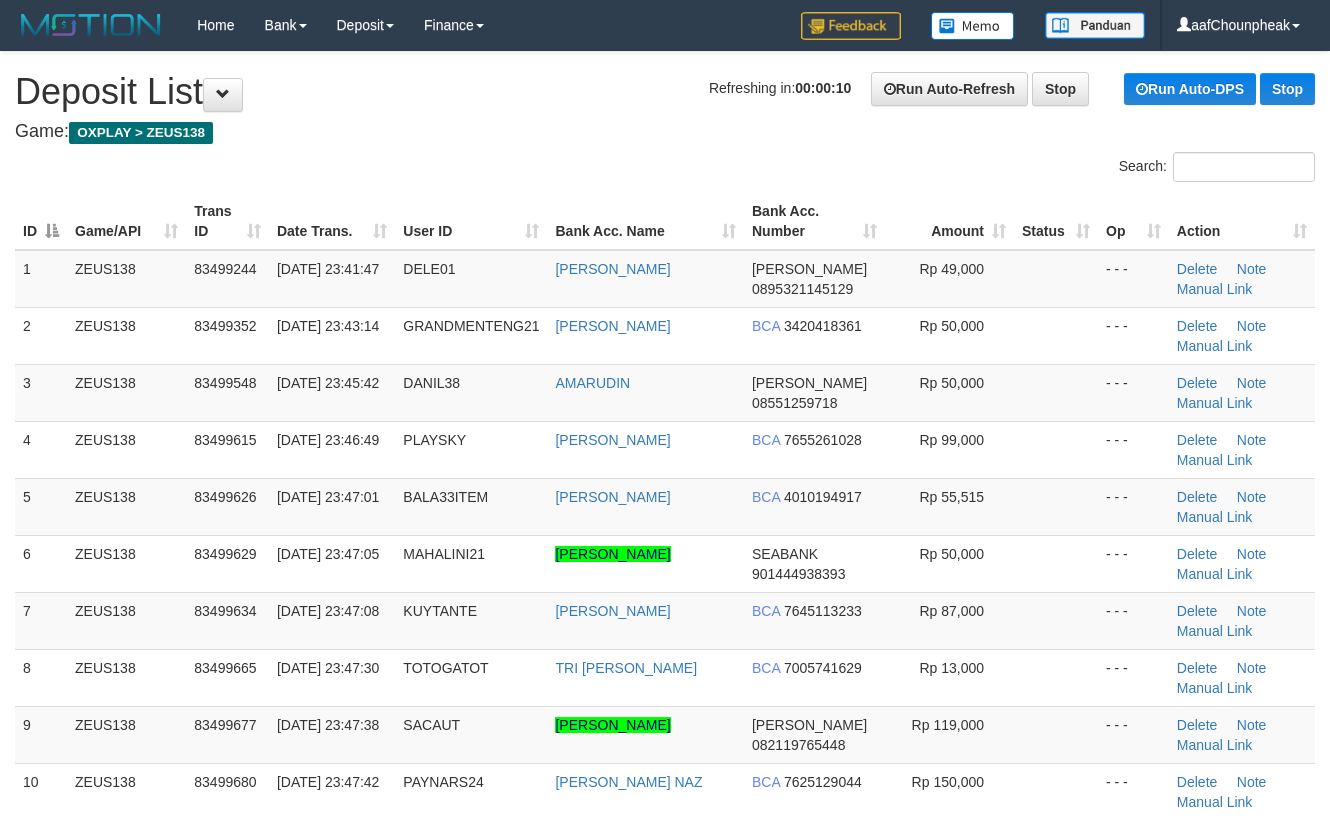 scroll, scrollTop: 0, scrollLeft: 0, axis: both 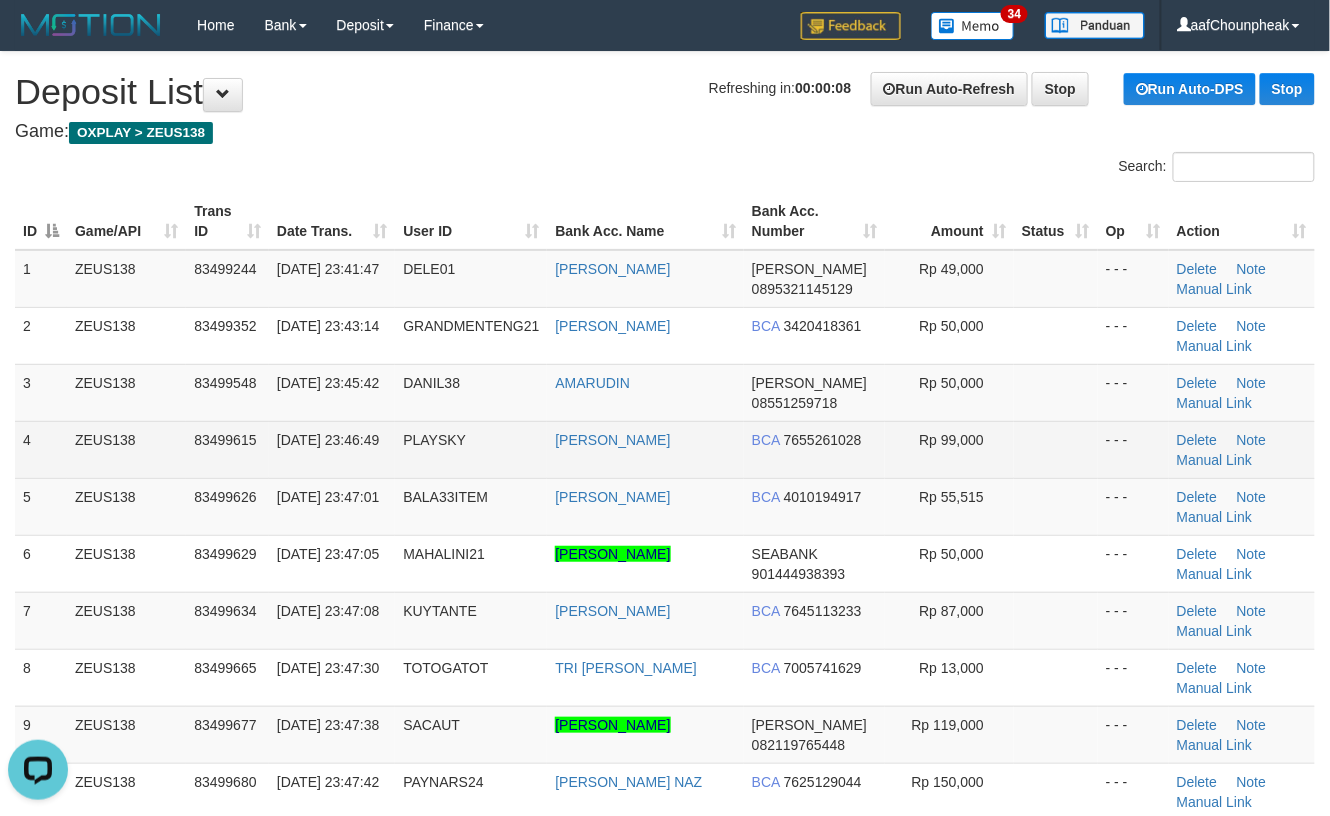 click on "Rp 99,000" at bounding box center [951, 440] 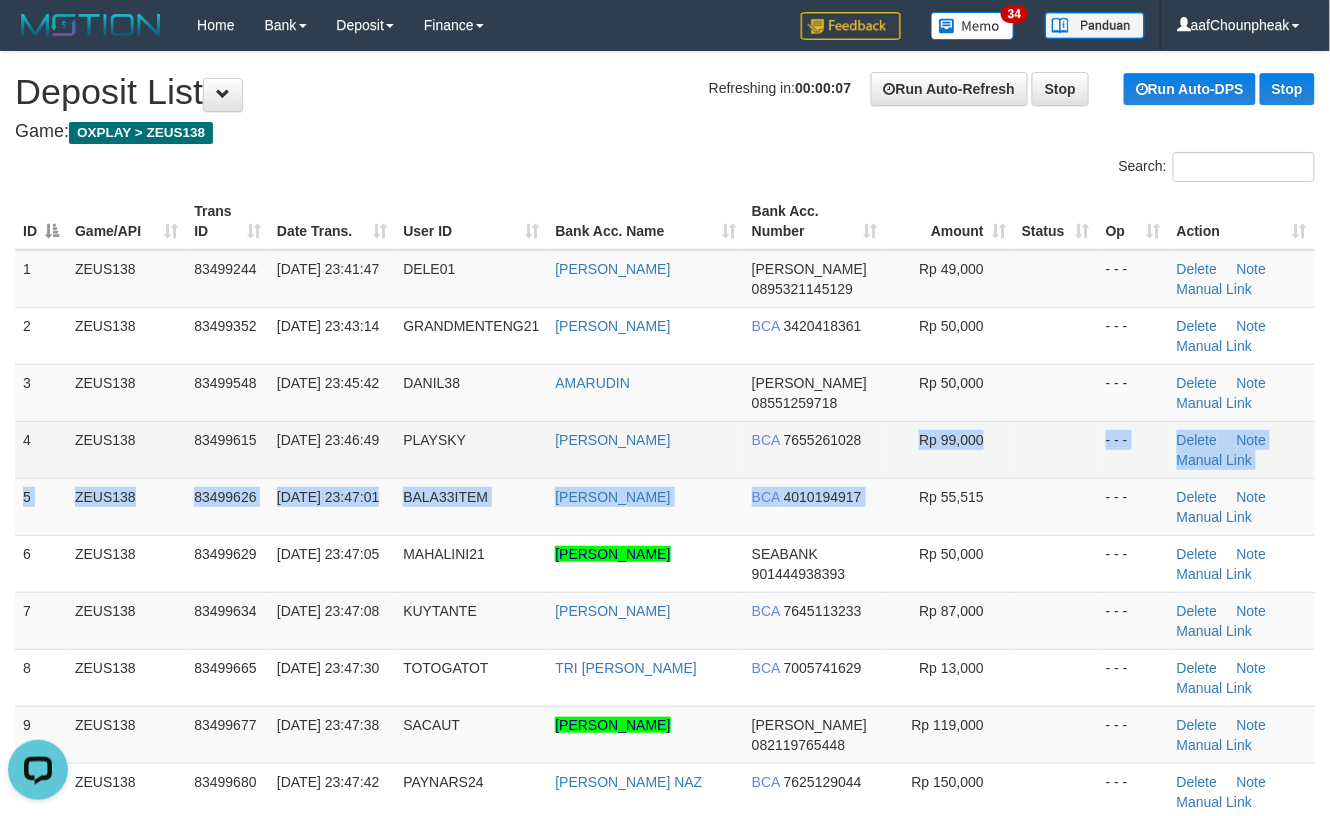 drag, startPoint x: 884, startPoint y: 514, endPoint x: 1126, endPoint y: 452, distance: 249.81593 